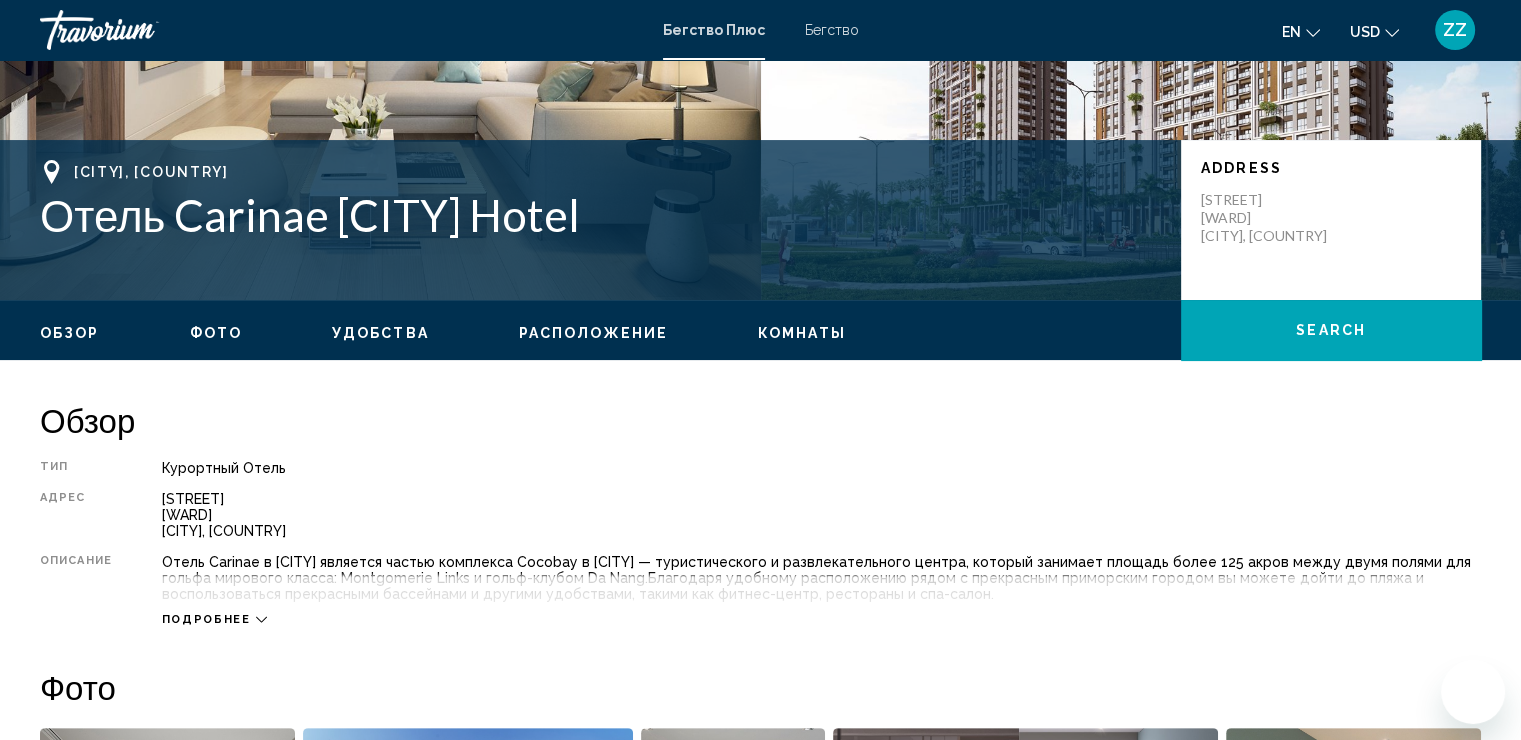 scroll, scrollTop: 360, scrollLeft: 0, axis: vertical 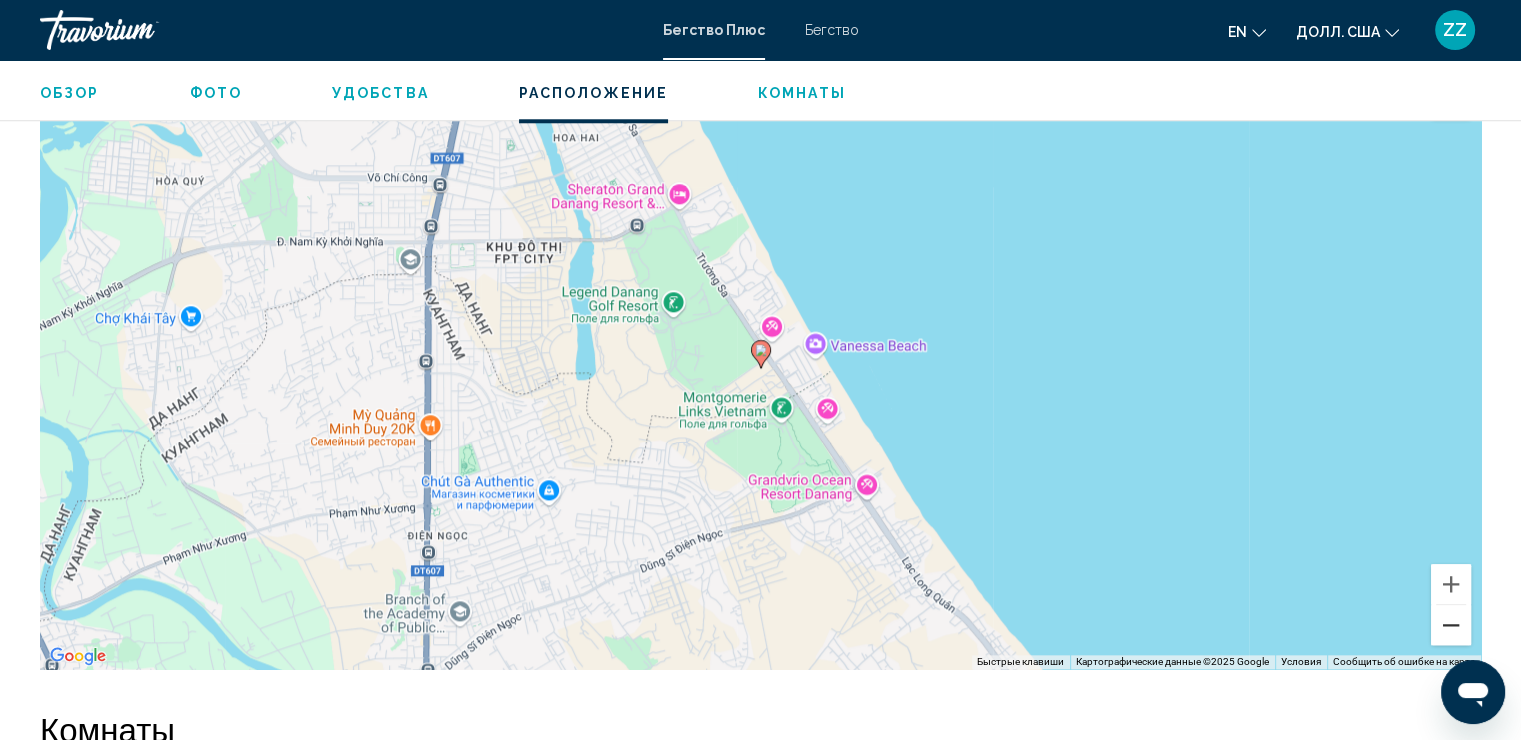 click at bounding box center [1451, 625] 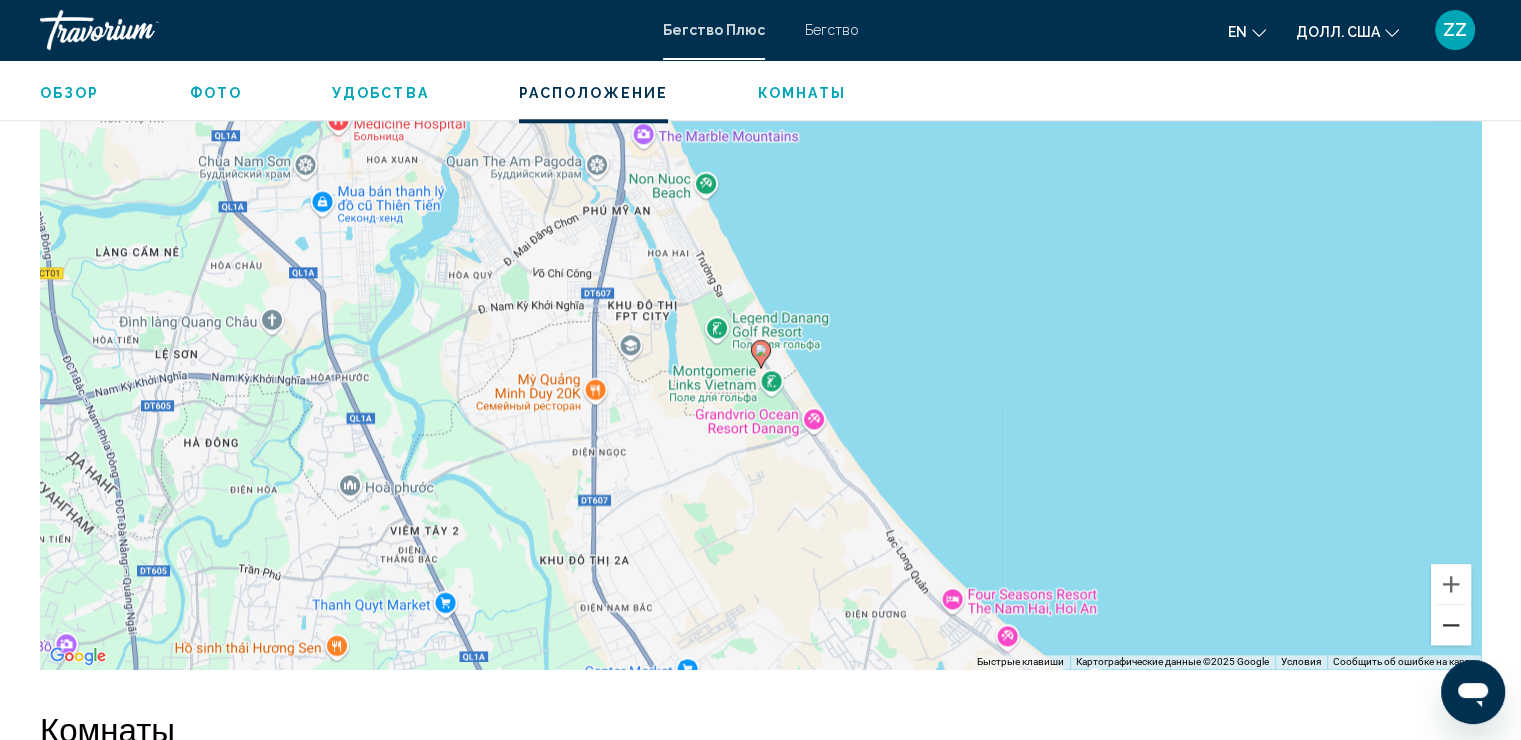 click at bounding box center (1451, 625) 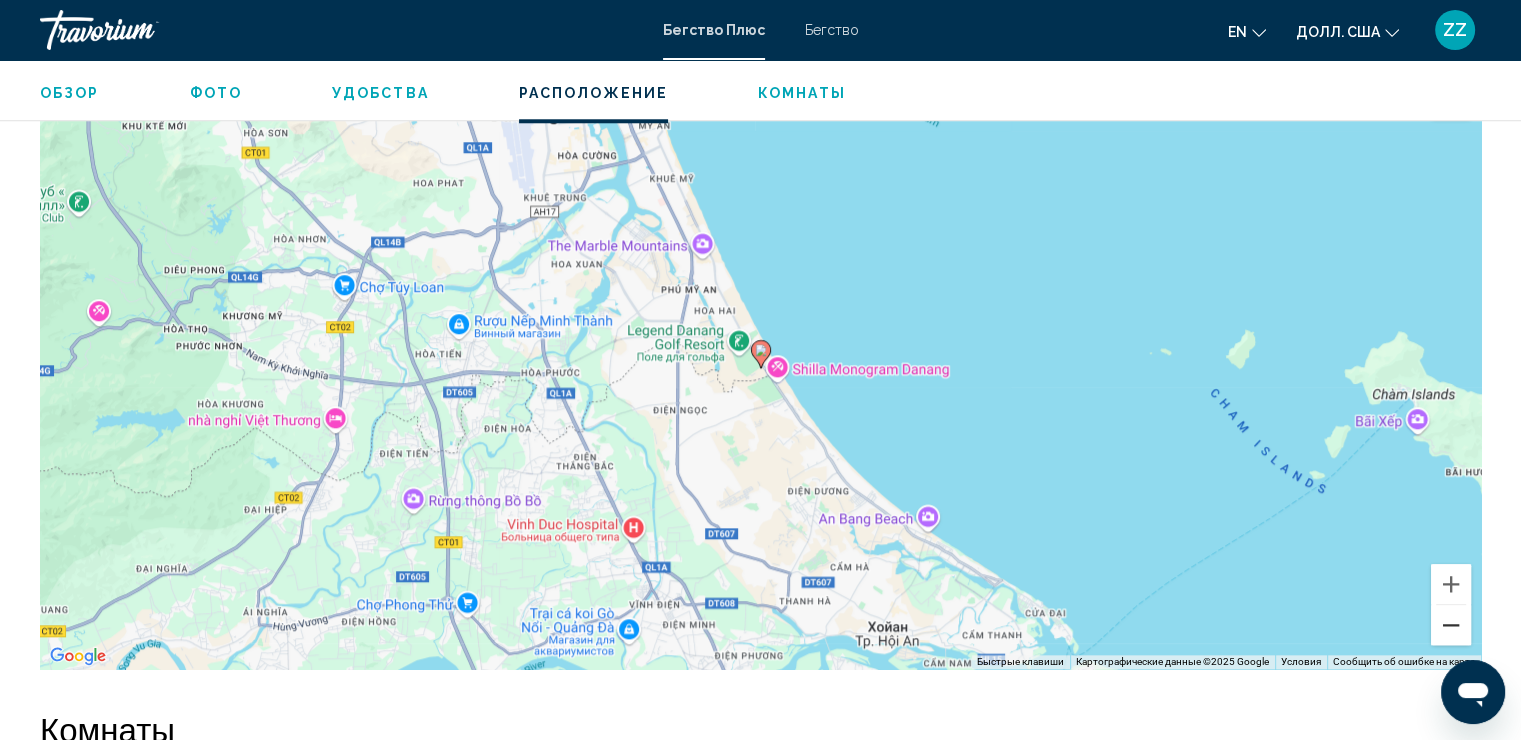 click at bounding box center [1451, 625] 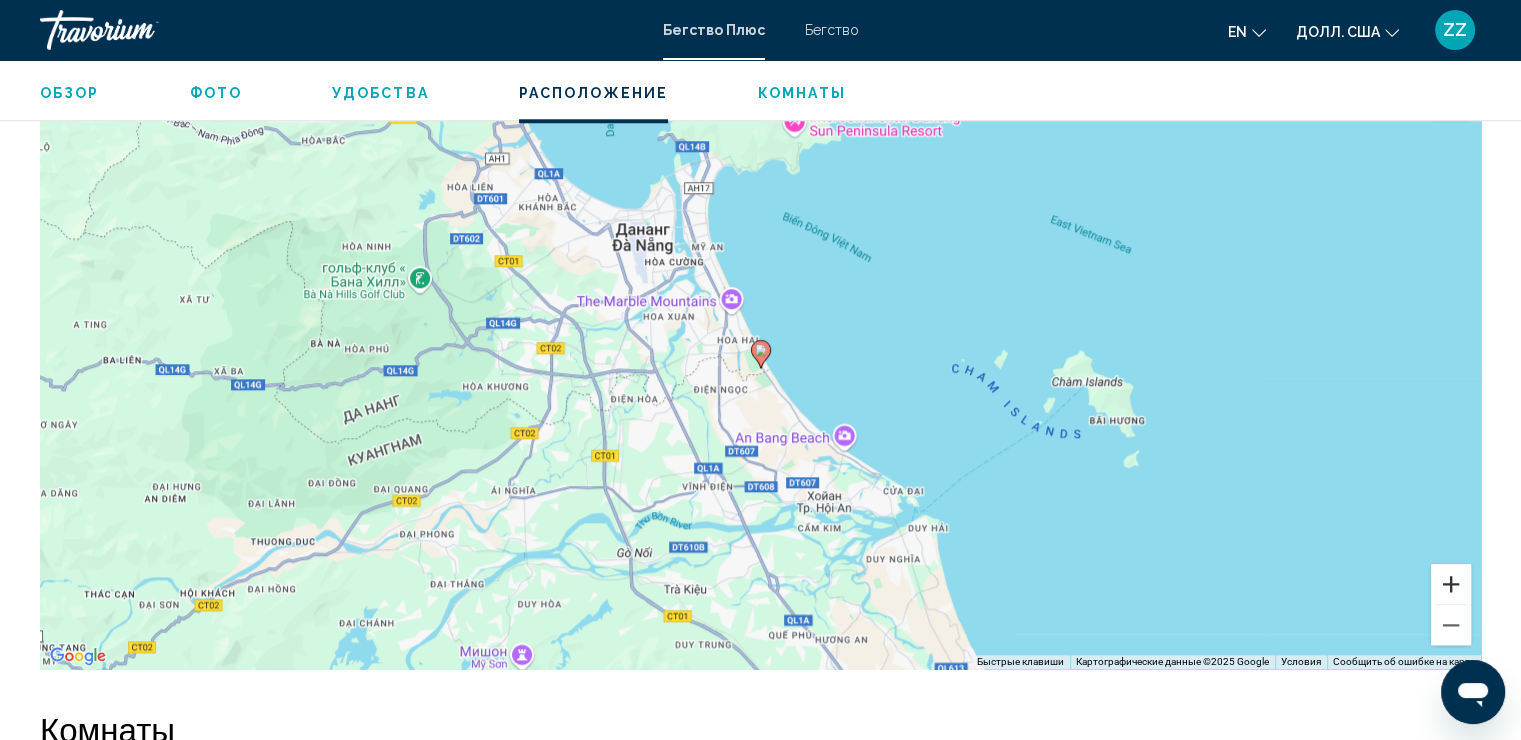 click at bounding box center [1451, 584] 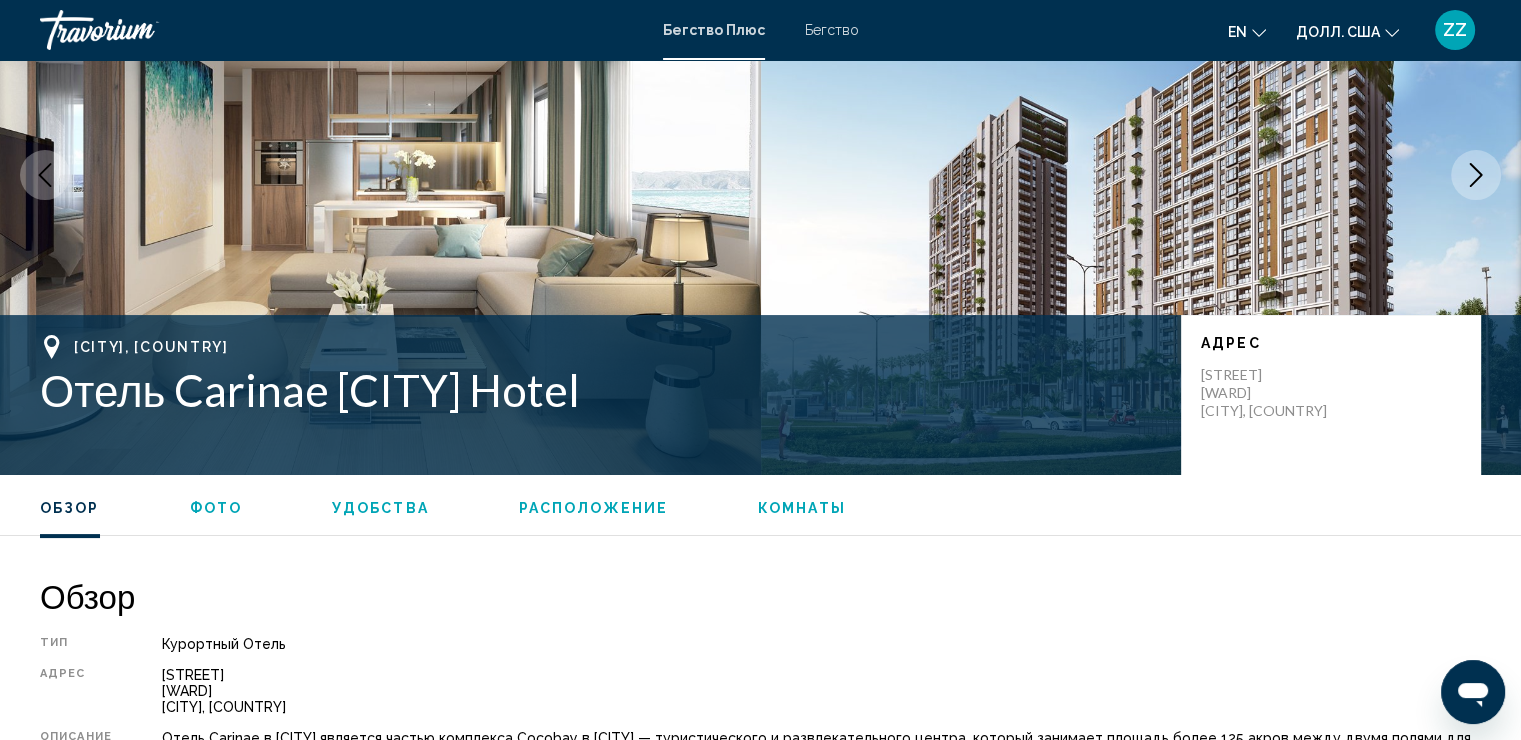 scroll, scrollTop: 0, scrollLeft: 0, axis: both 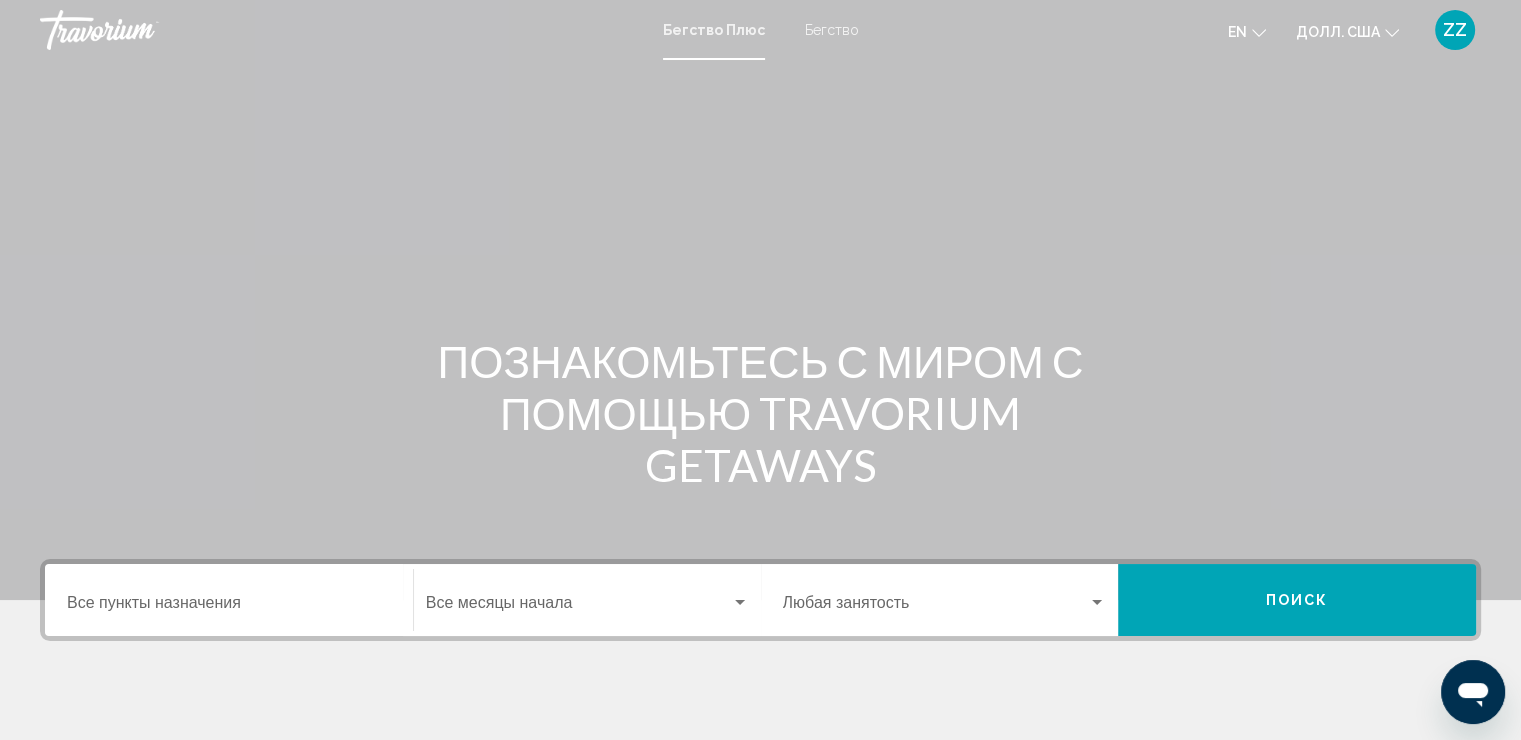 click on "Пункт назначения Все пункты назначения" at bounding box center (229, 607) 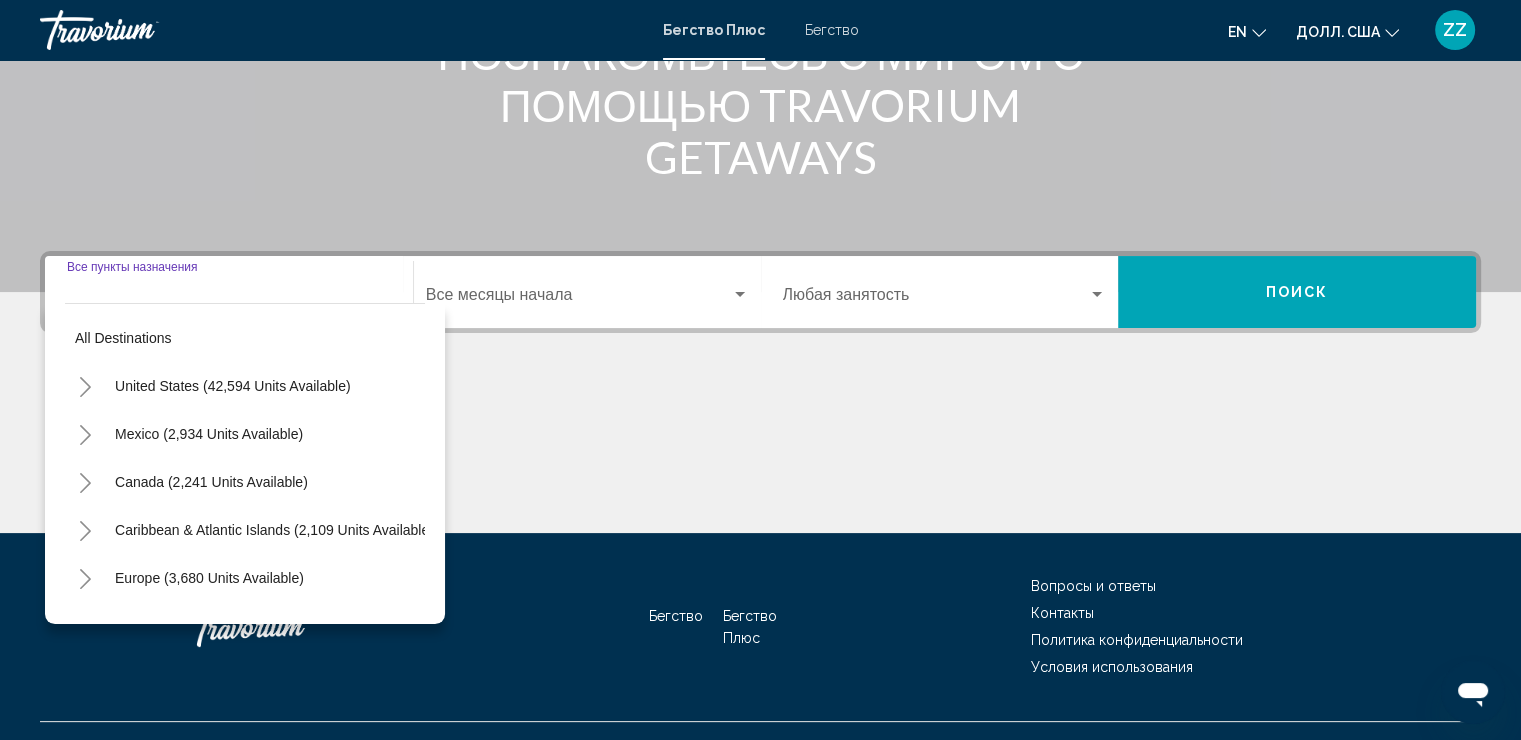 scroll, scrollTop: 345, scrollLeft: 0, axis: vertical 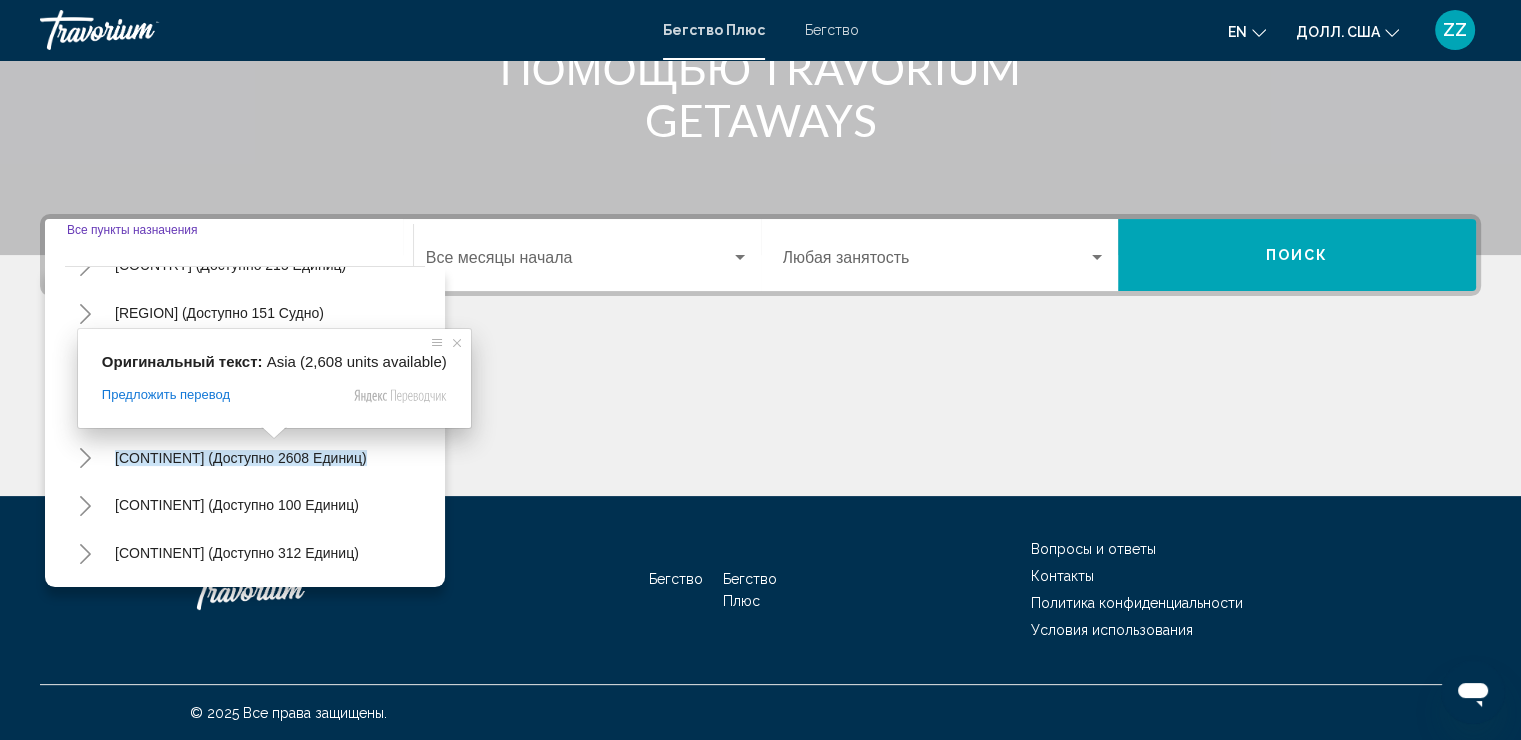 click at bounding box center (274, 433) 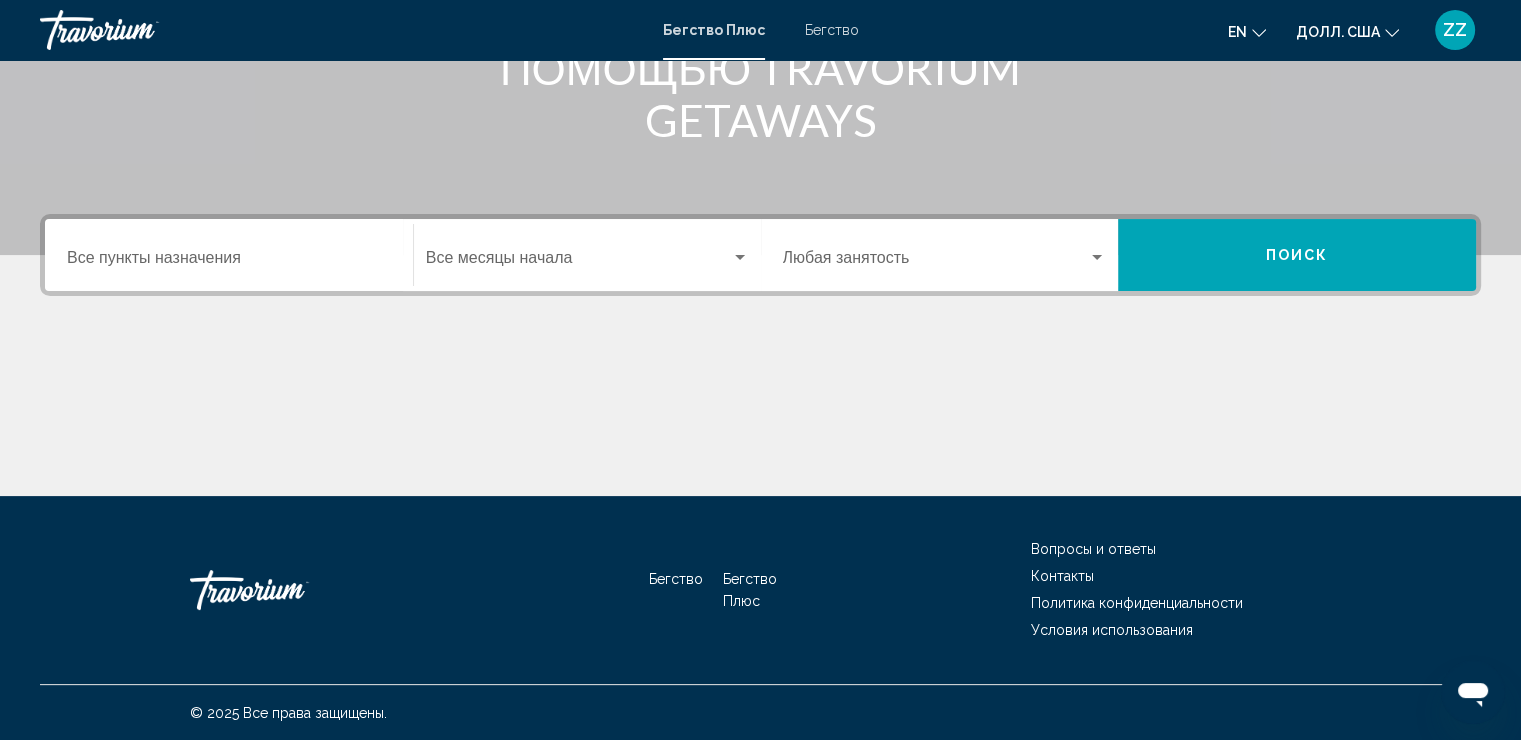 click at bounding box center (760, 421) 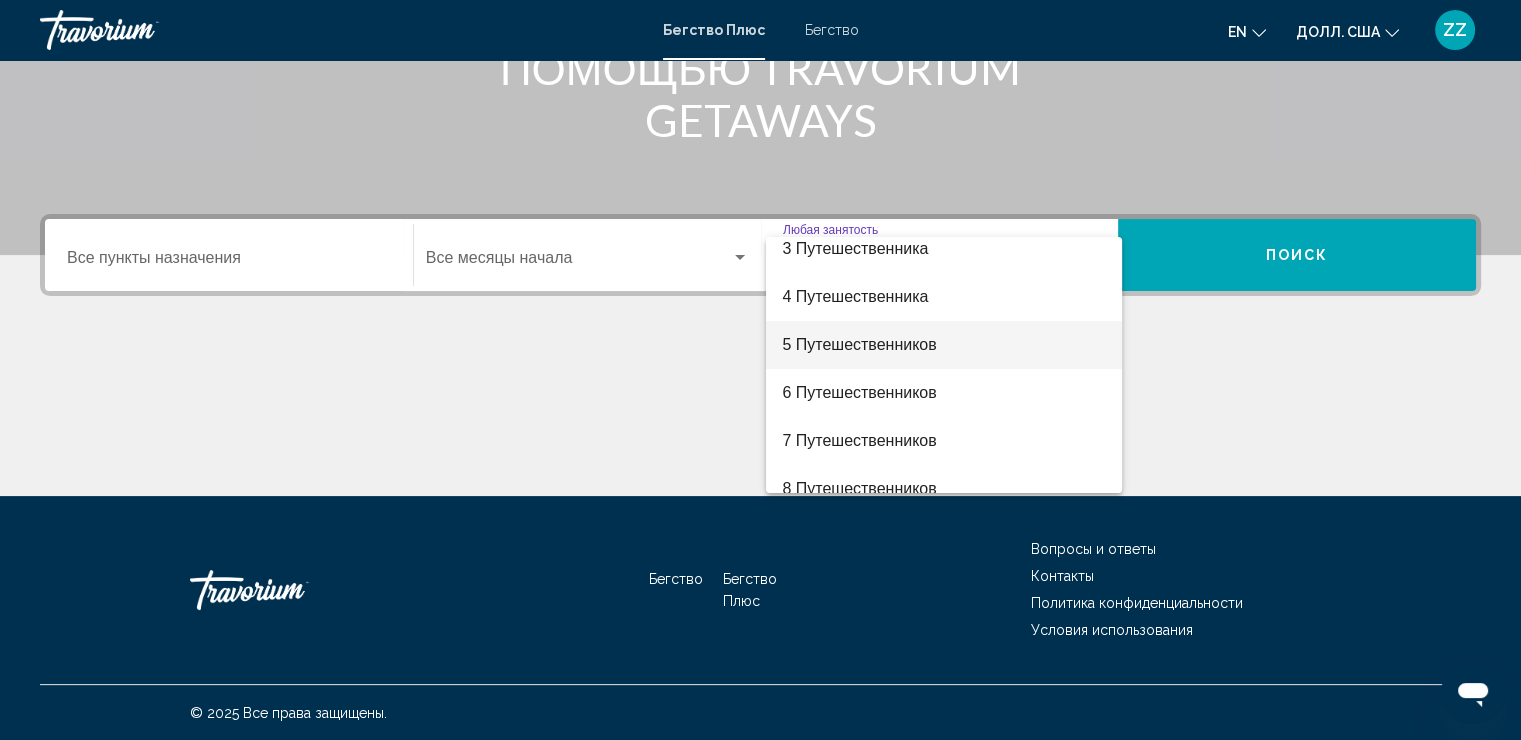scroll, scrollTop: 0, scrollLeft: 0, axis: both 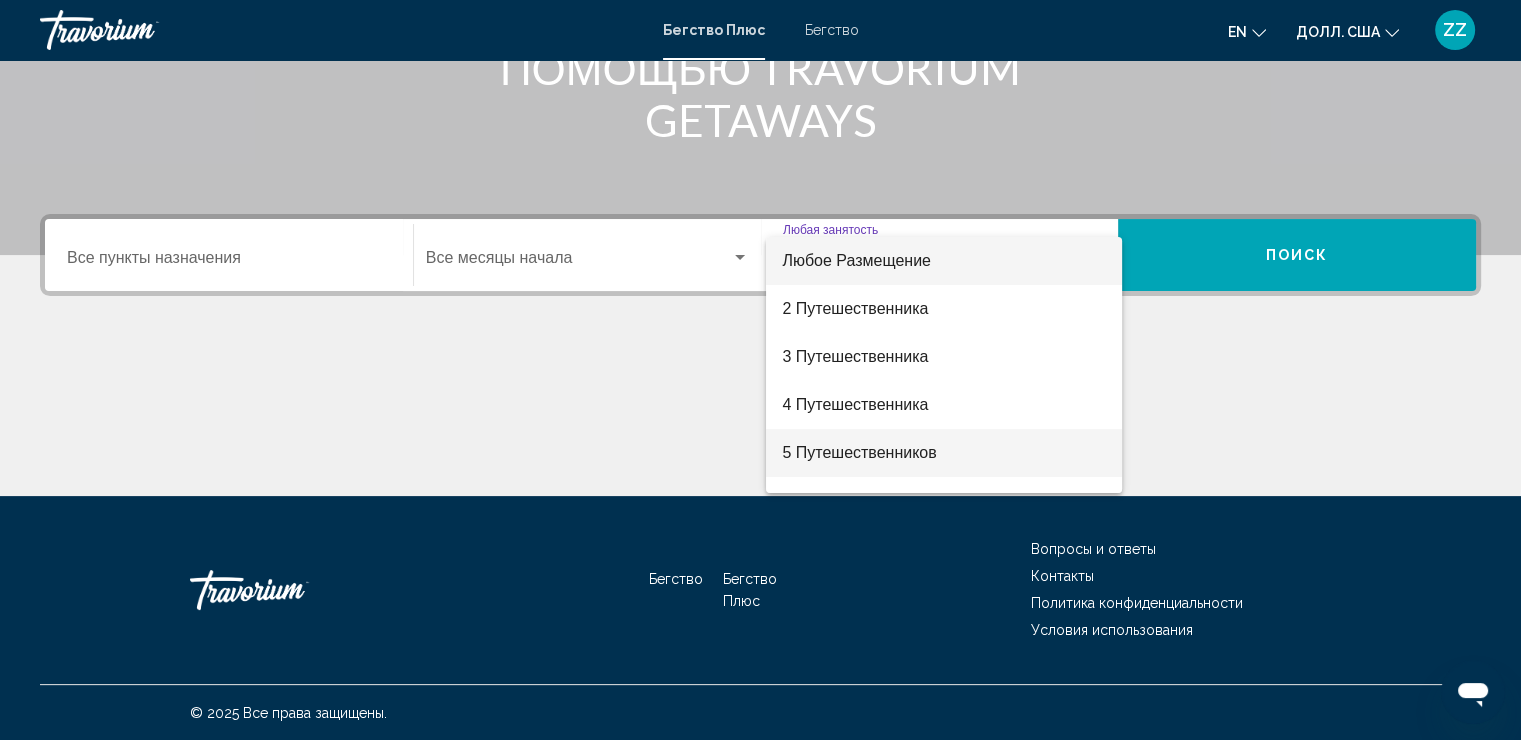 click on "5 Путешественников" at bounding box center (859, 452) 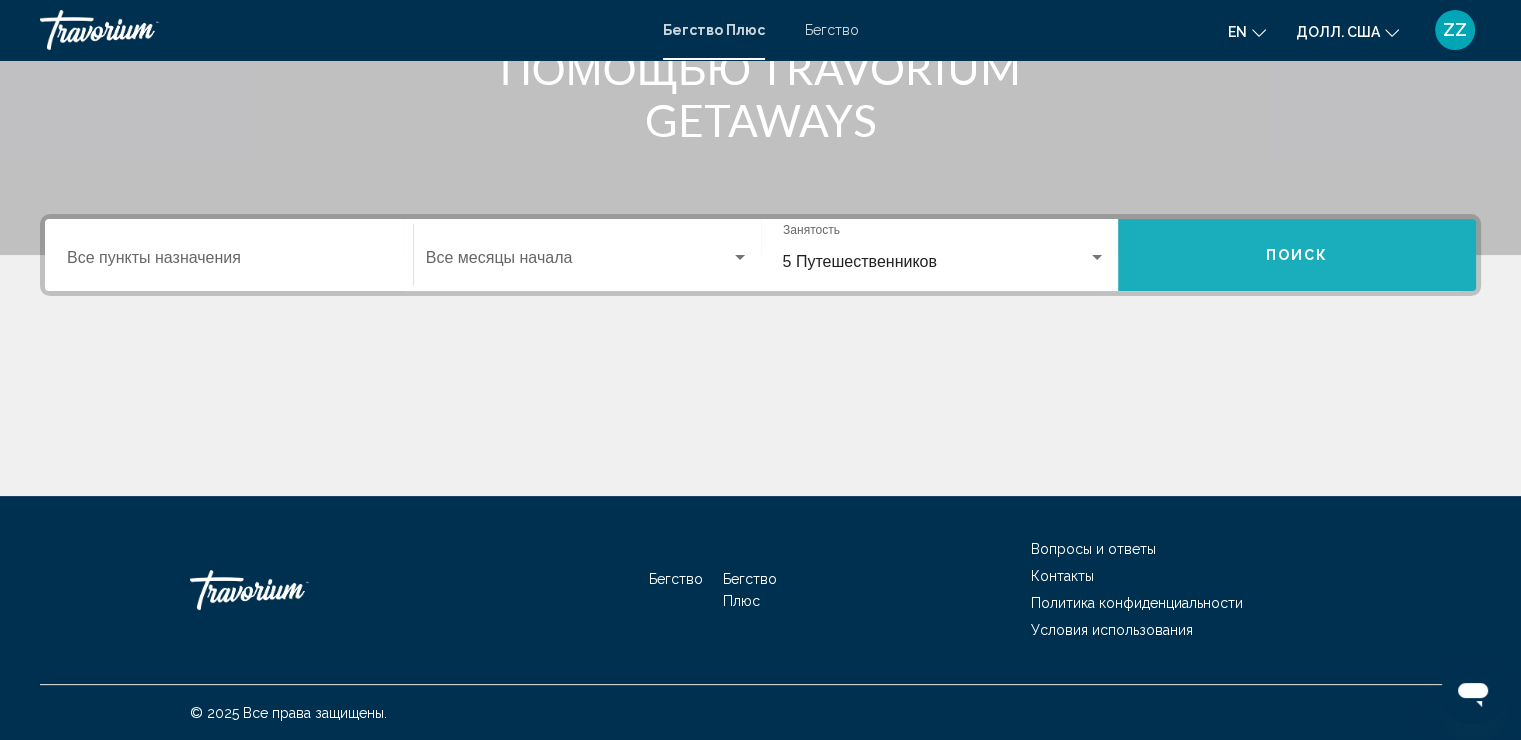 click on "Поиск" at bounding box center [1297, 255] 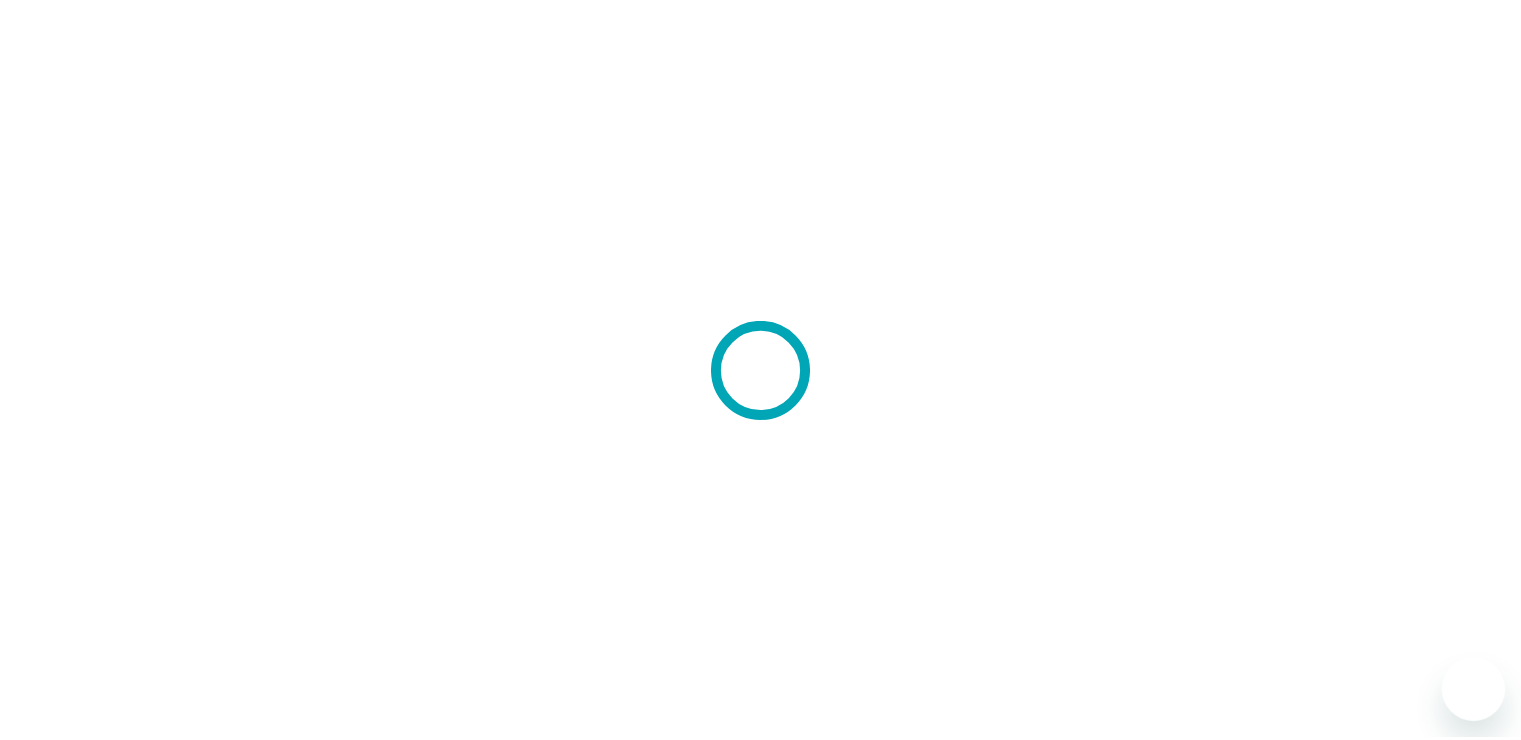 scroll, scrollTop: 0, scrollLeft: 0, axis: both 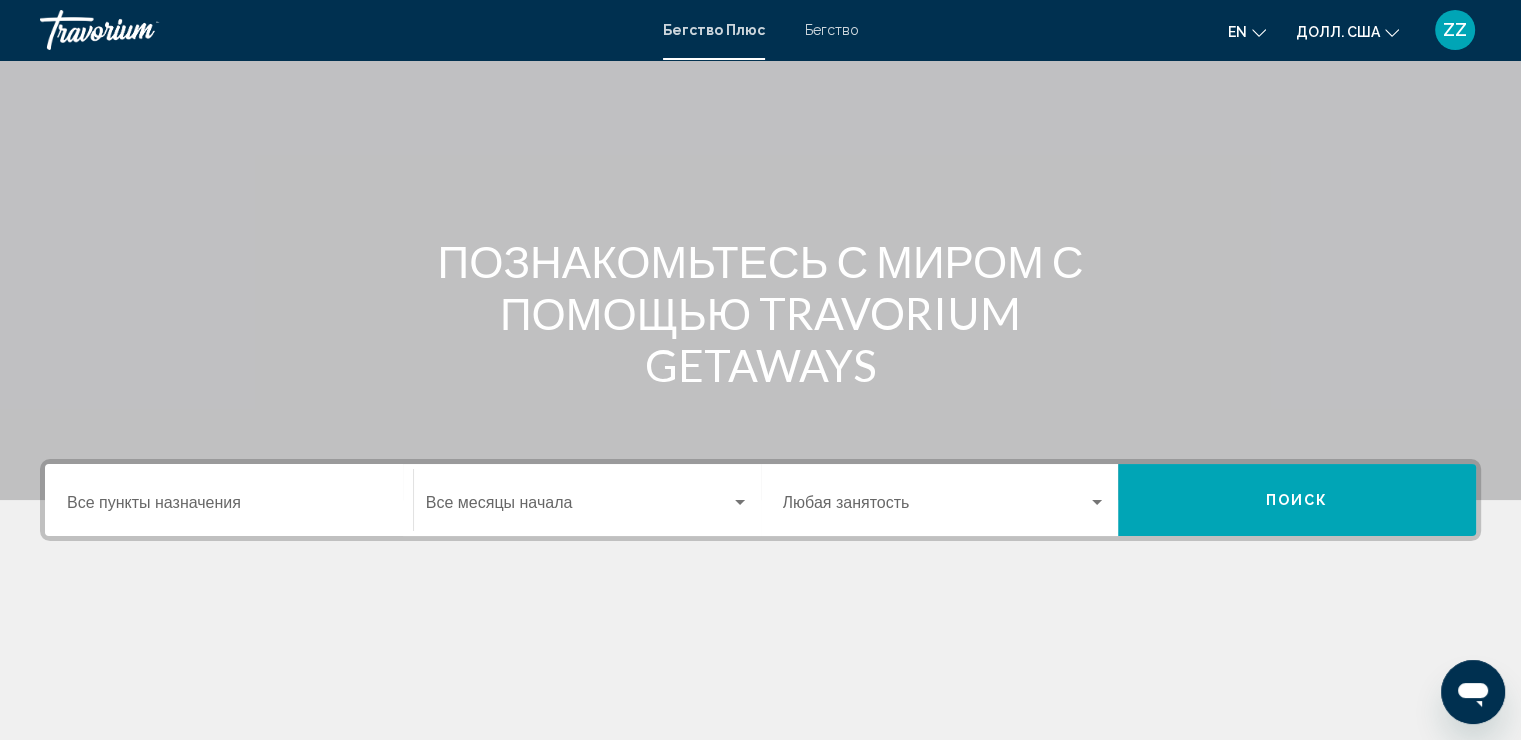 click on "Пункт назначения Все пункты назначения" at bounding box center [229, 500] 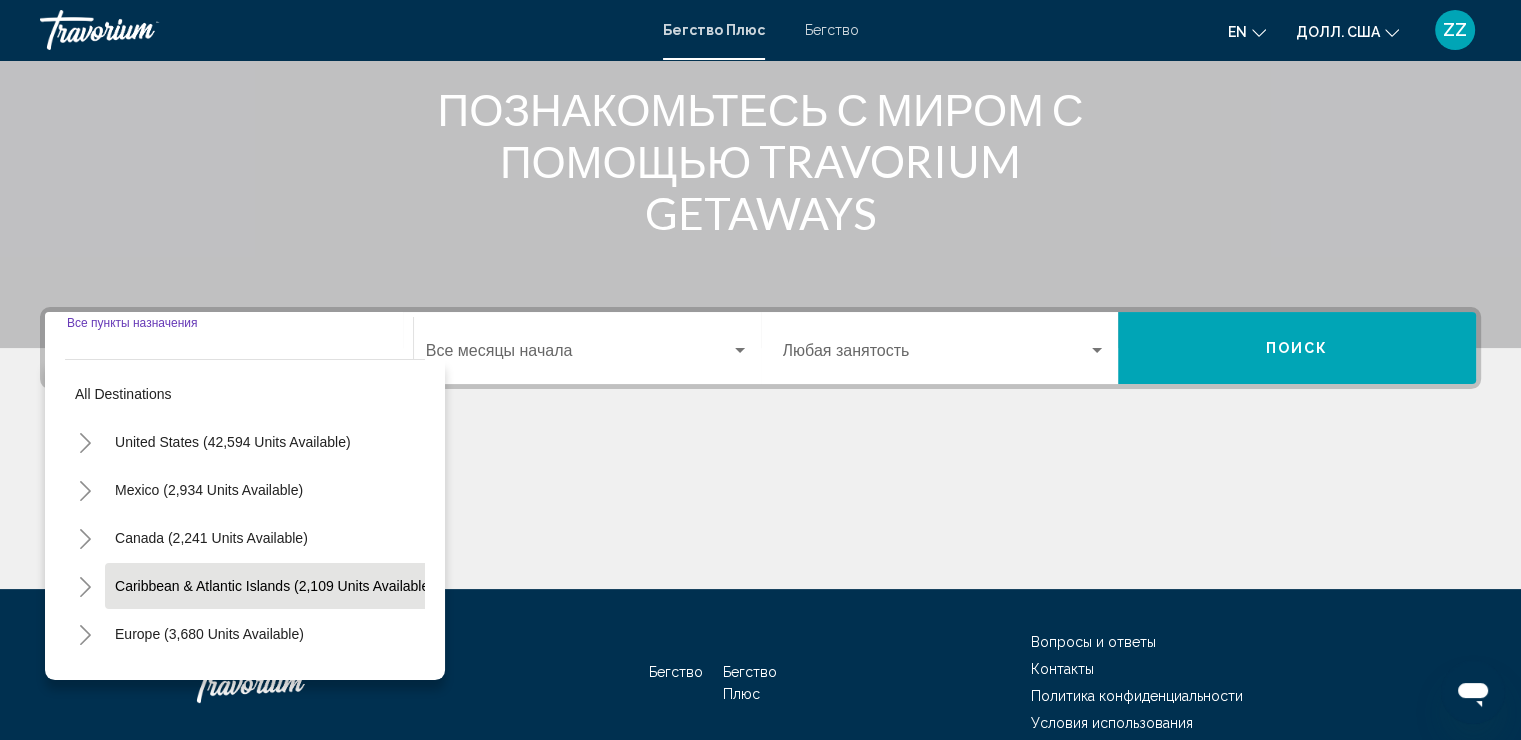 scroll, scrollTop: 345, scrollLeft: 0, axis: vertical 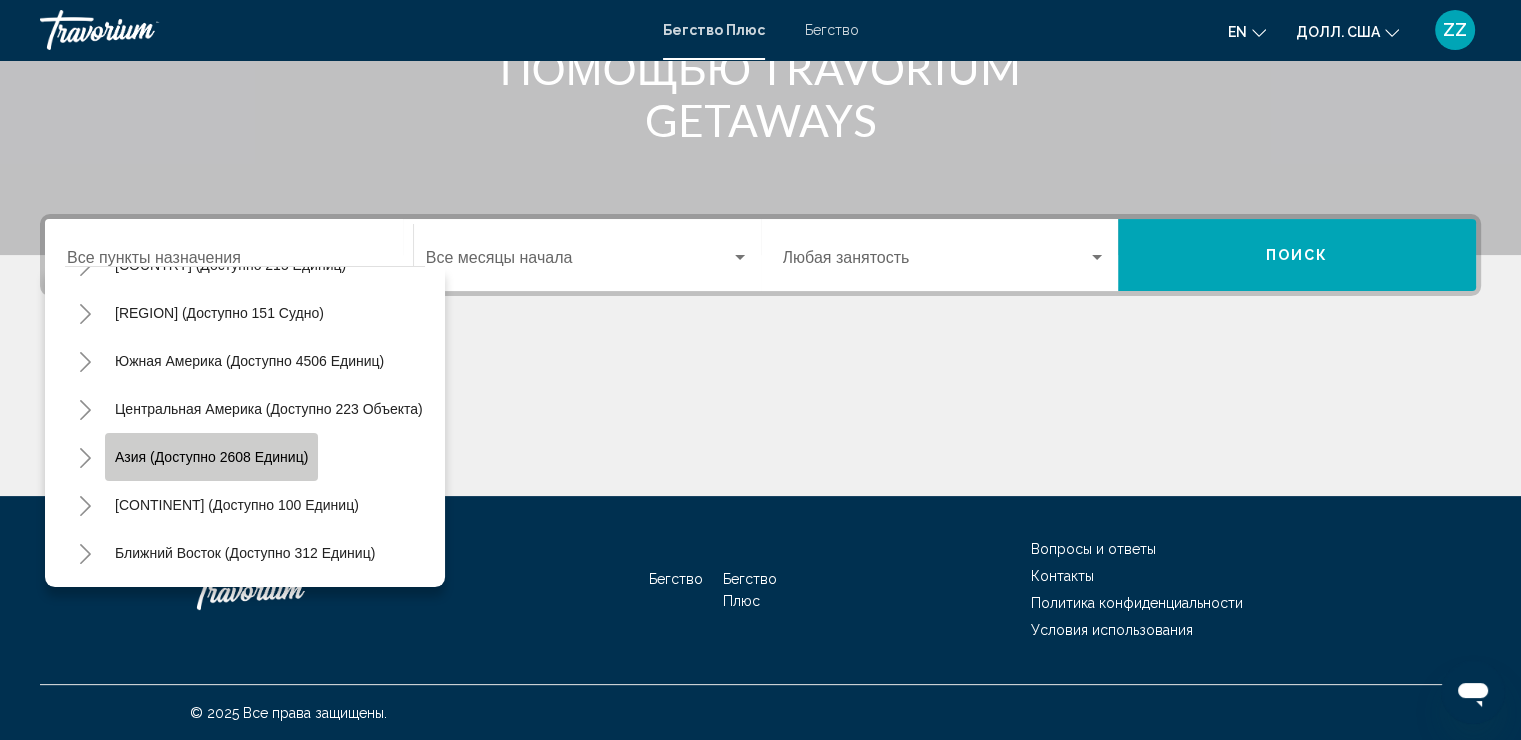 click on "Азия (доступно 2608 единиц)" 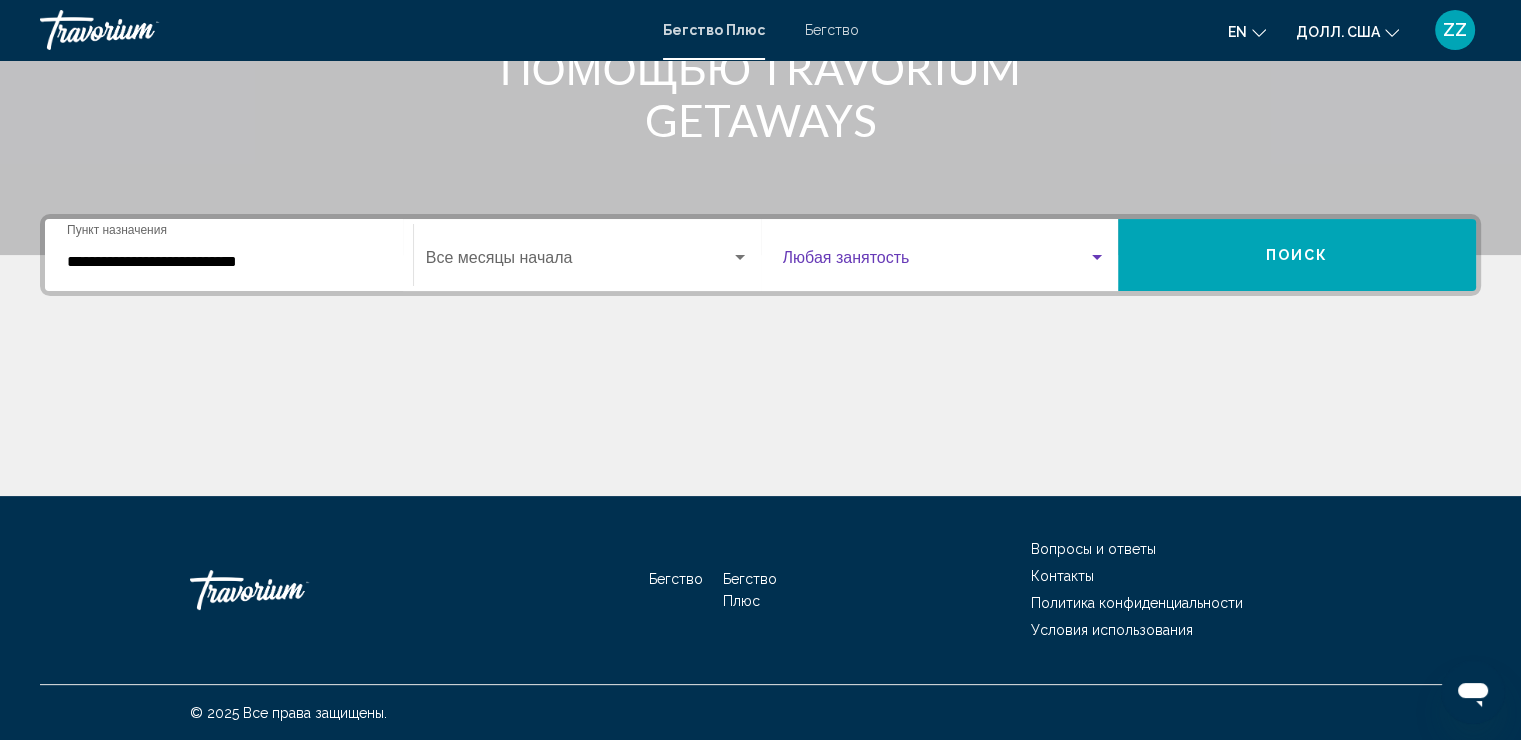 click at bounding box center [936, 262] 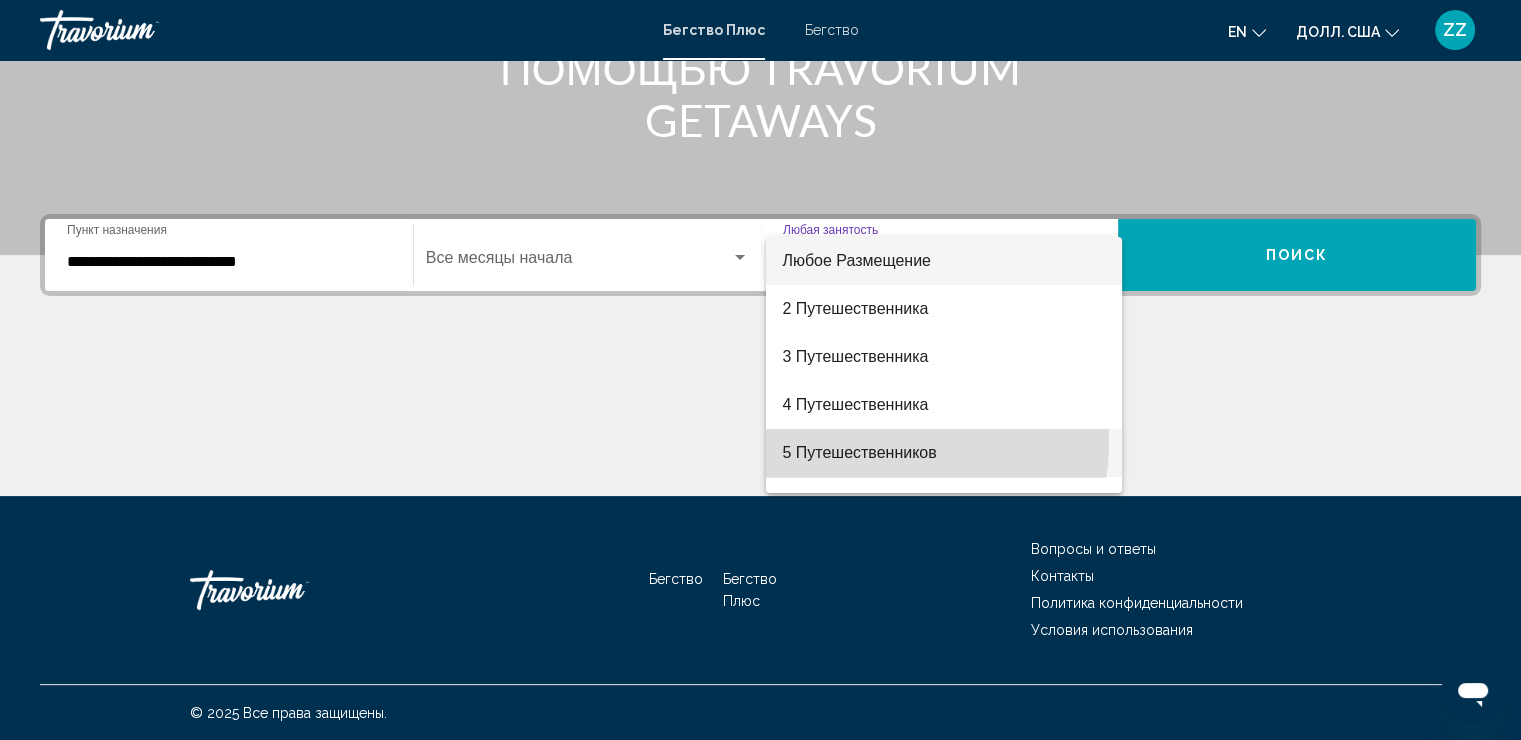 click on "5 Путешественников" at bounding box center (944, 453) 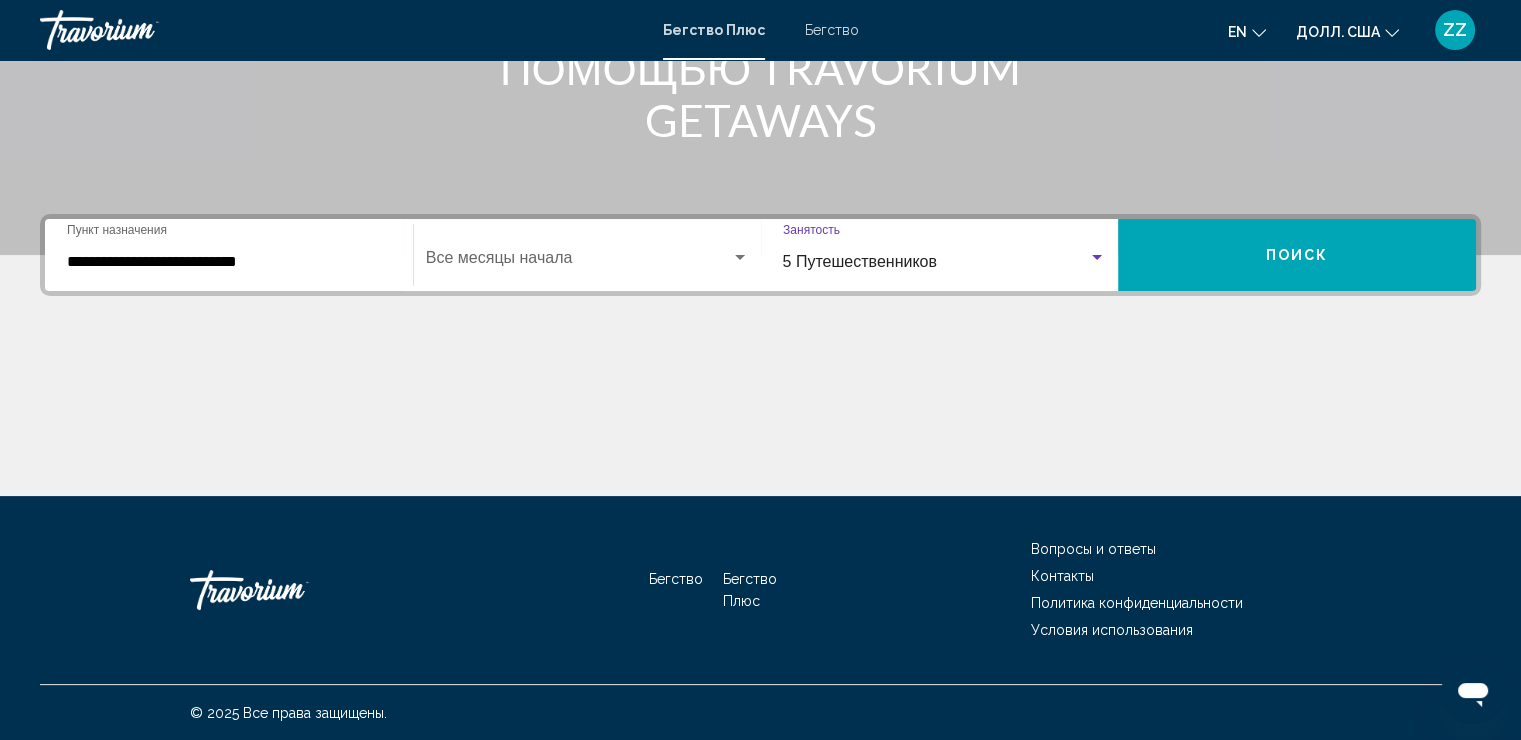click on "Поиск" at bounding box center (1297, 255) 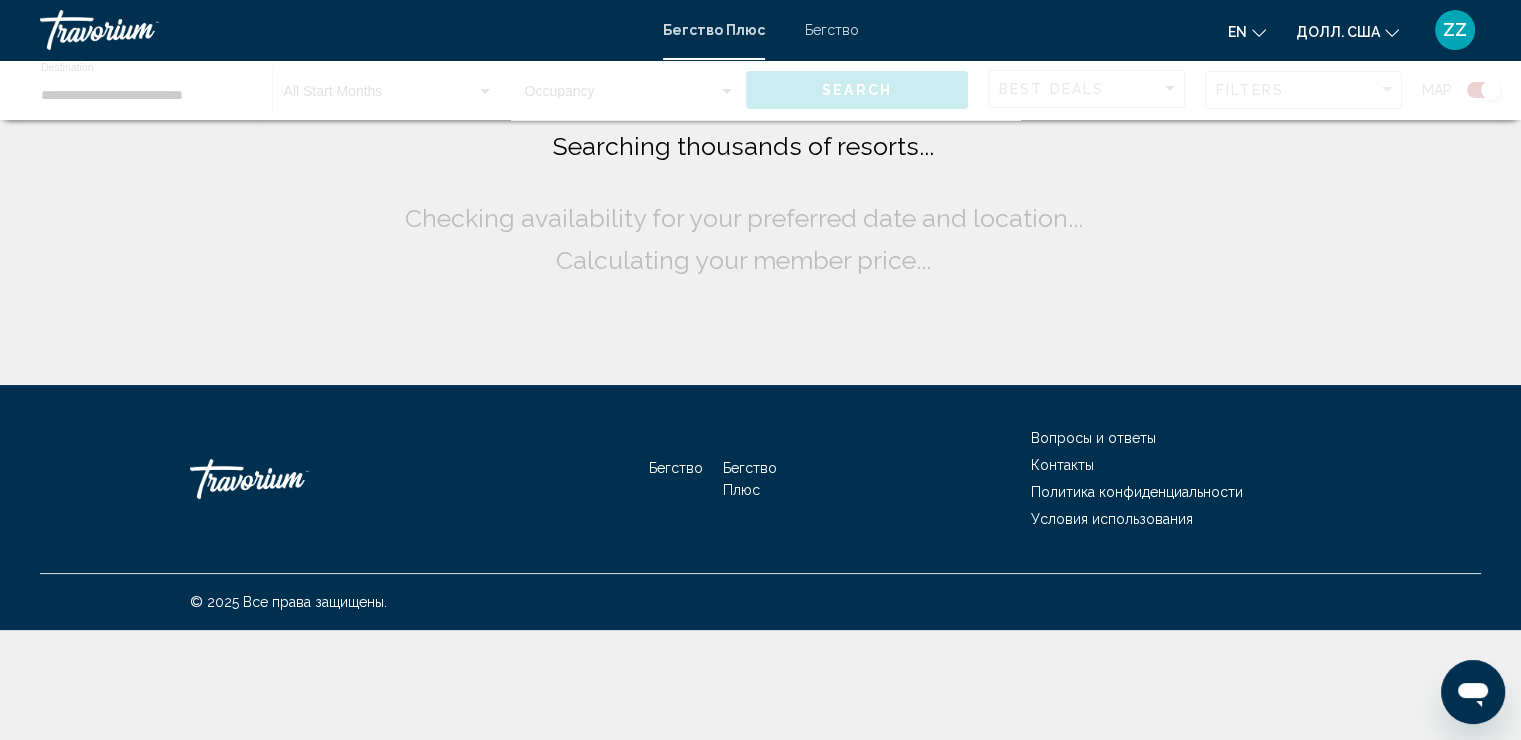 scroll, scrollTop: 0, scrollLeft: 0, axis: both 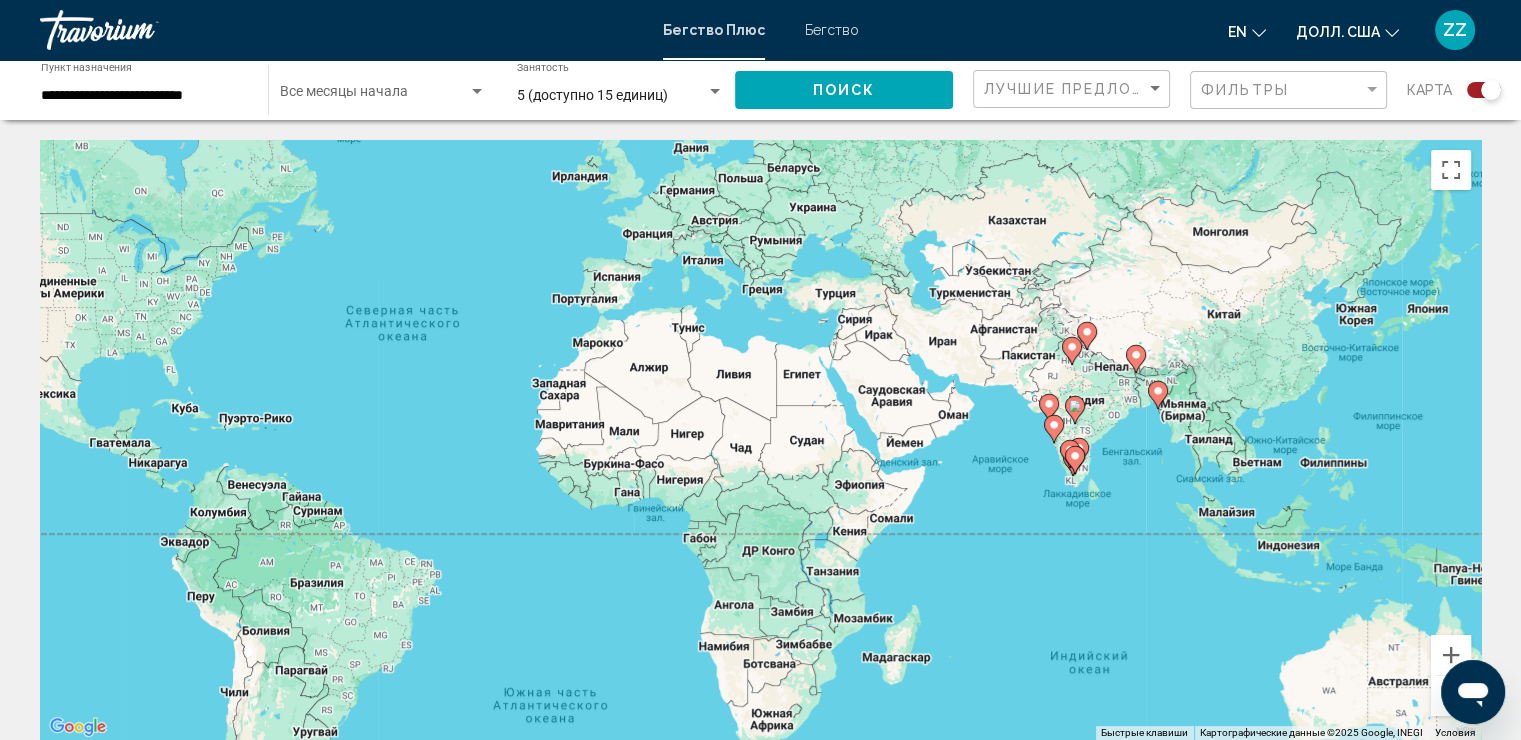drag, startPoint x: 1389, startPoint y: 424, endPoint x: 1088, endPoint y: 337, distance: 313.32092 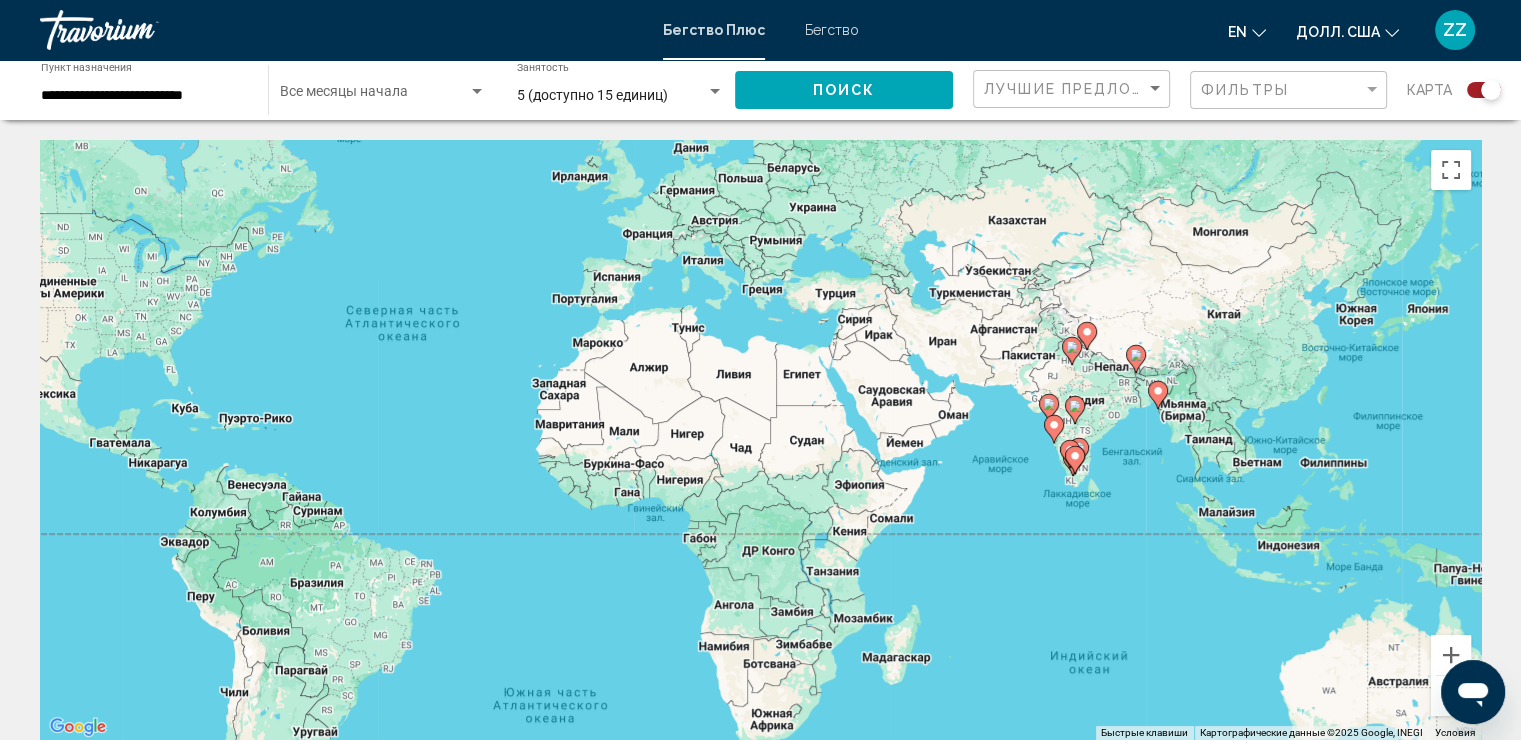 click on "Для навигации используйте клавиши со стрелками. Чтобы активировать перетаскивание с помощью клавиатуры, нажмите Alt + Enter.  После этого перемещайте маркер с помощью клавиш со стрелками.  Чтобы завершить перетаскивание, нажмите клавишу Enter.  Чтобы отменить действие, нажмите клавишу Esc." at bounding box center (760, 440) 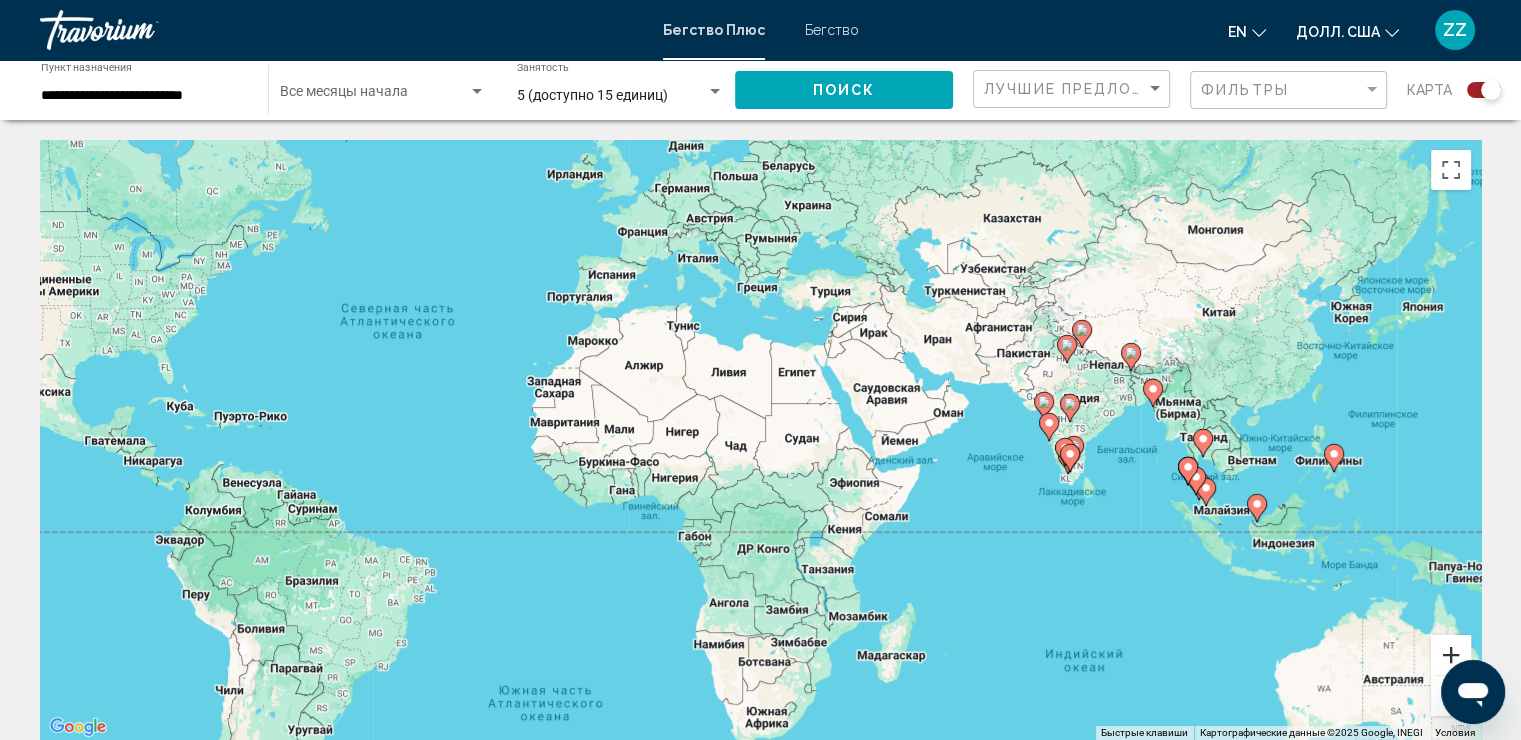 click at bounding box center [1451, 655] 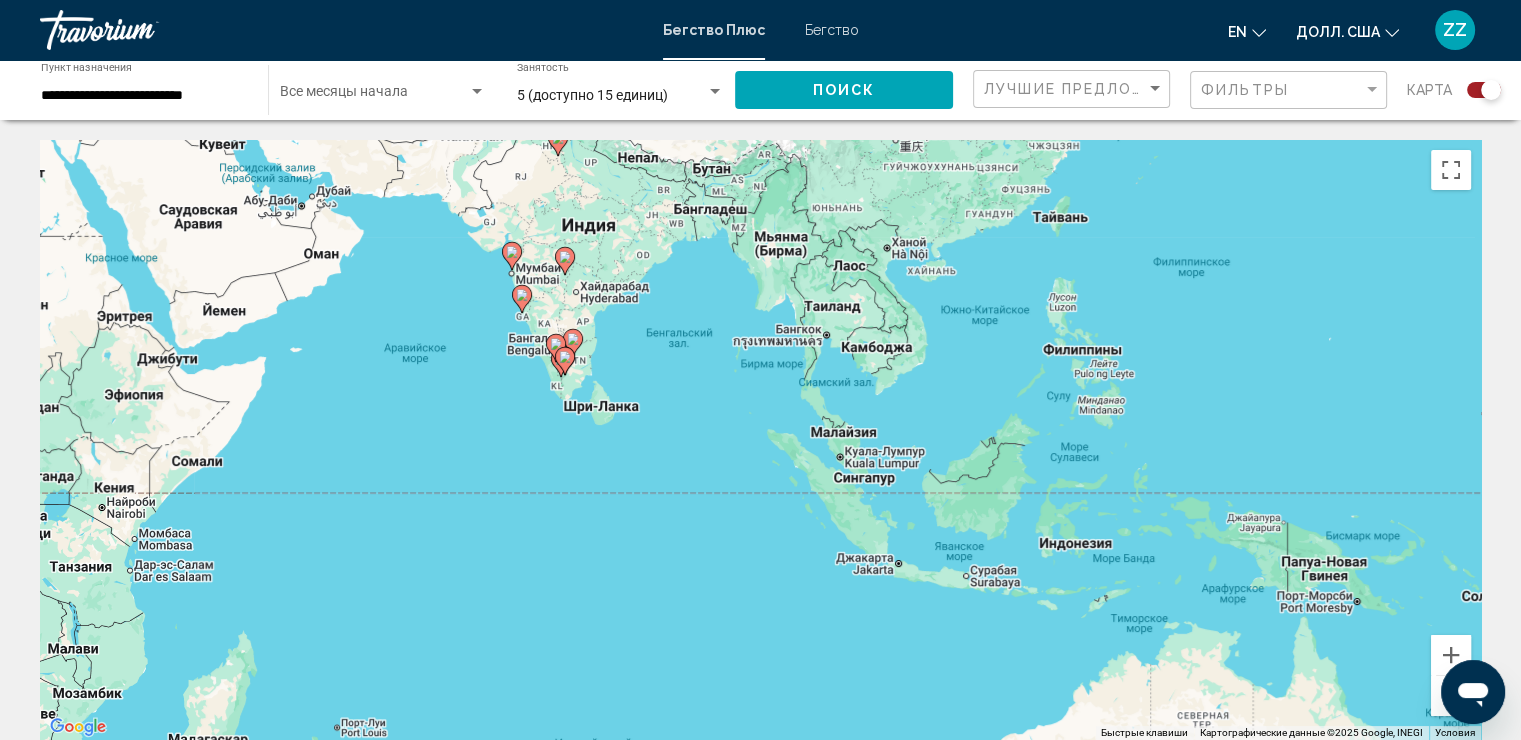 drag, startPoint x: 1385, startPoint y: 516, endPoint x: 550, endPoint y: 358, distance: 849.817 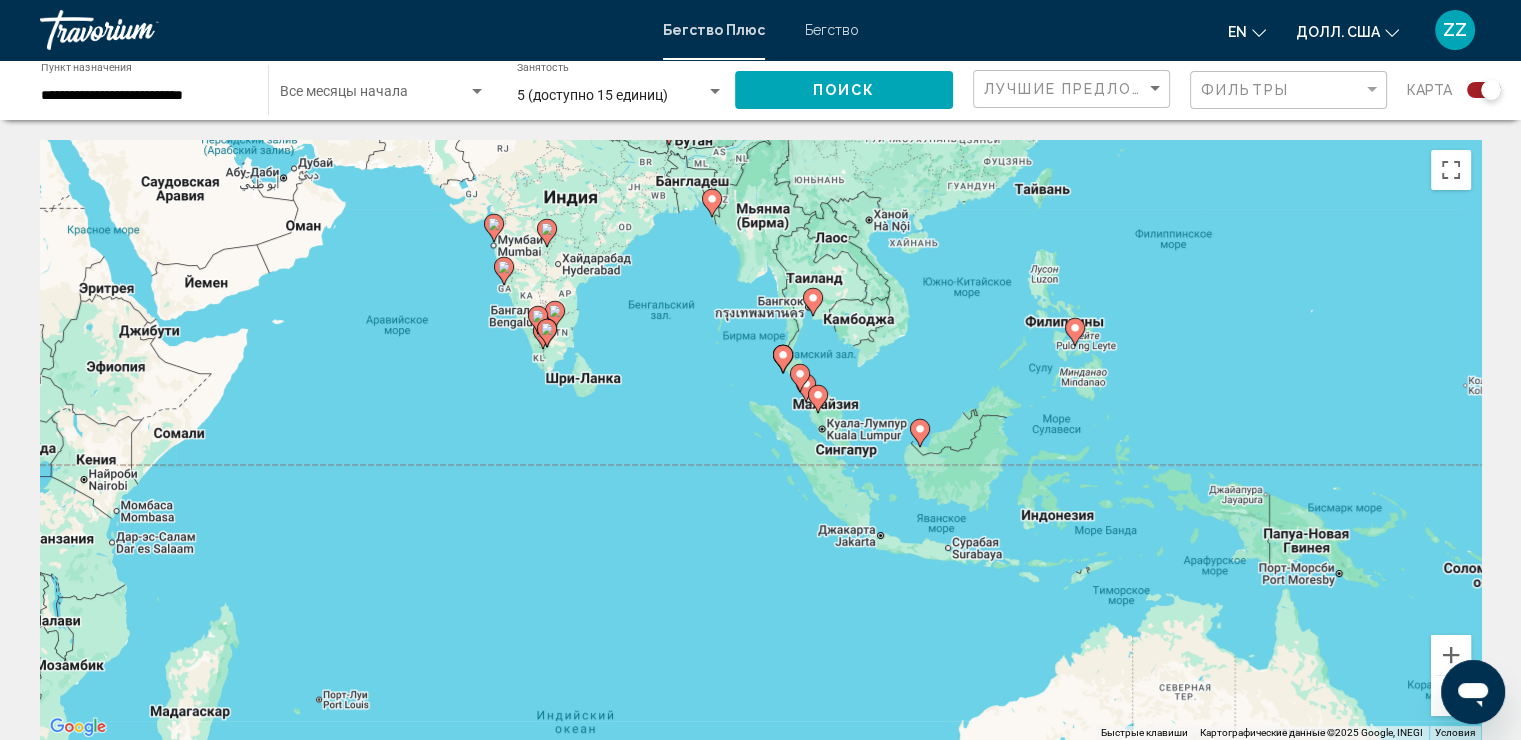 click at bounding box center (1451, 696) 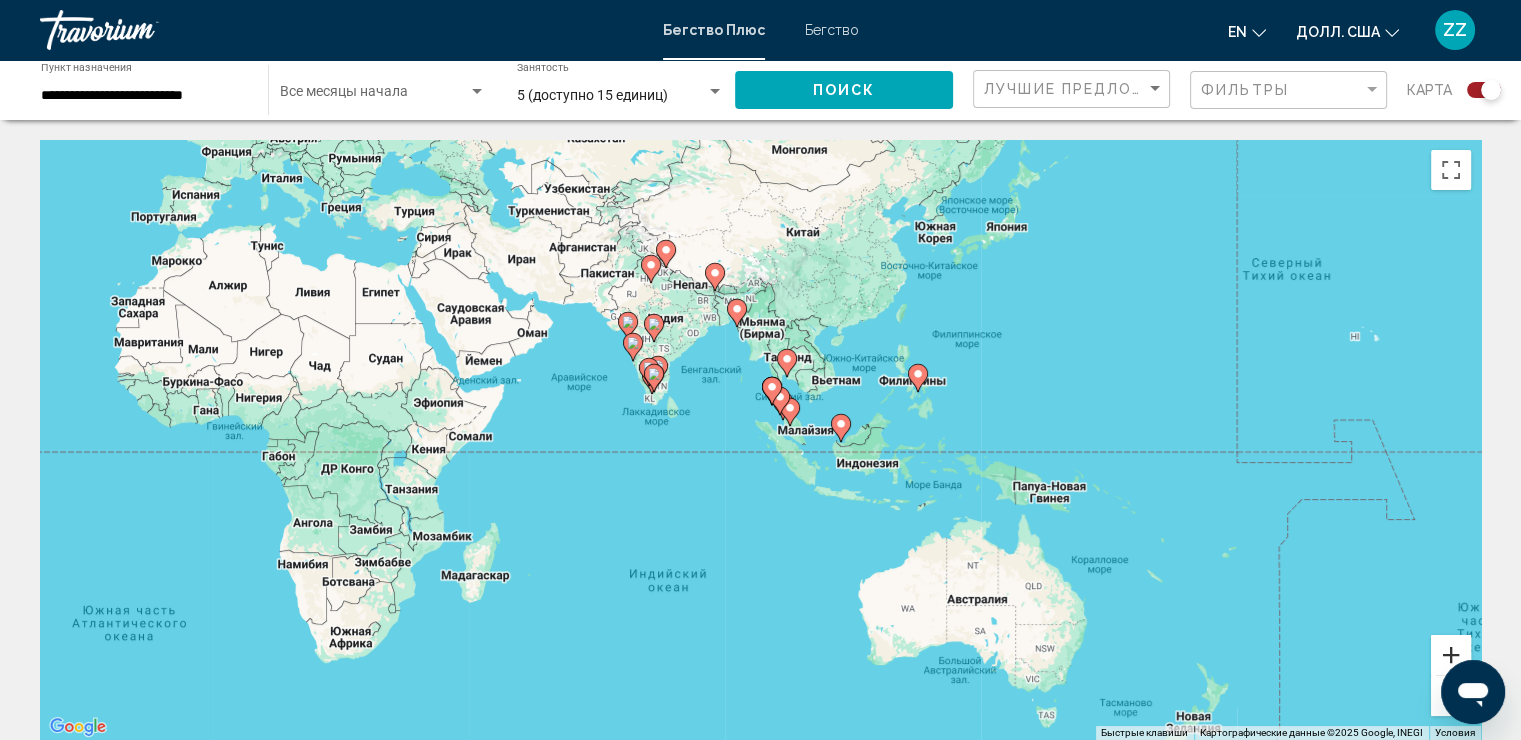 click at bounding box center [1451, 655] 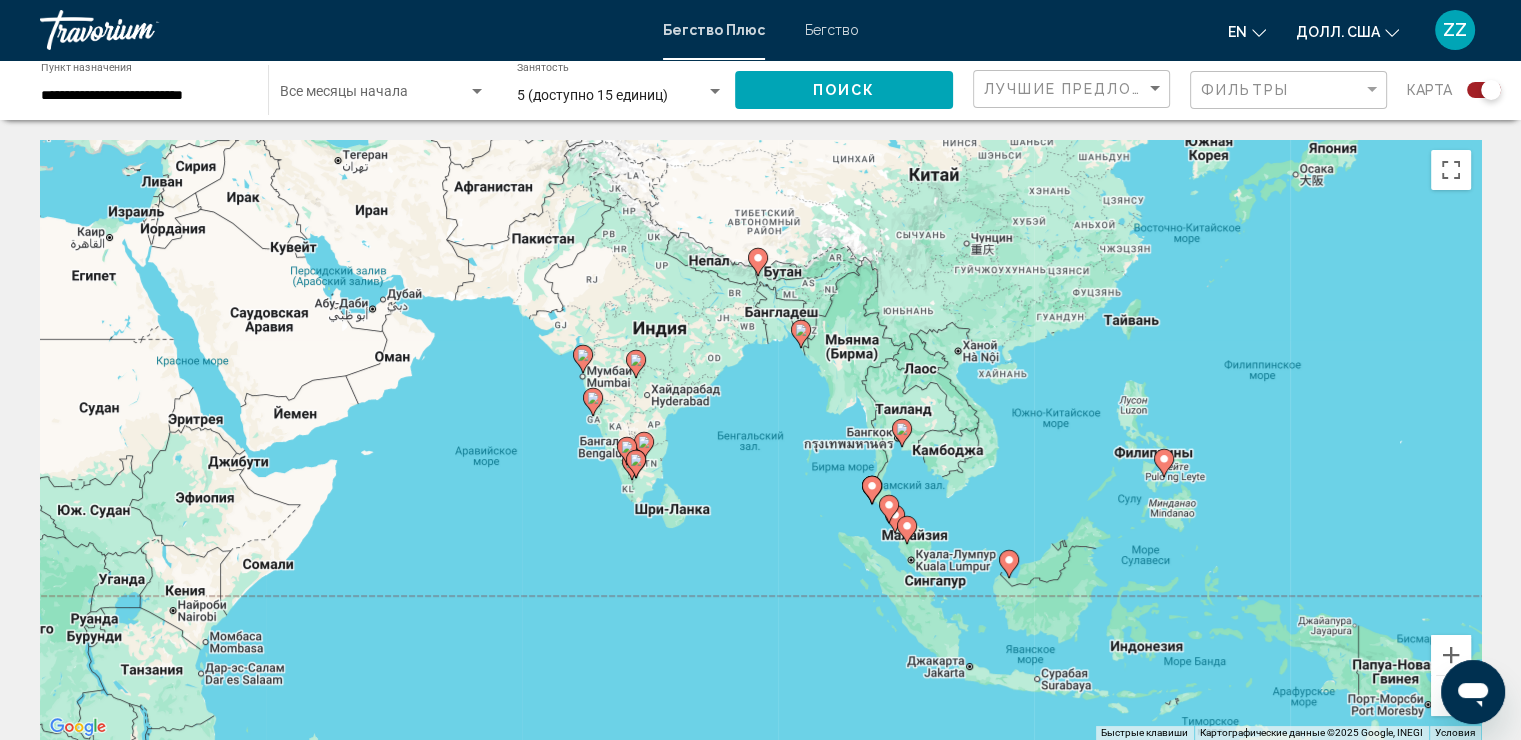 drag, startPoint x: 1086, startPoint y: 386, endPoint x: 1175, endPoint y: 517, distance: 158.37297 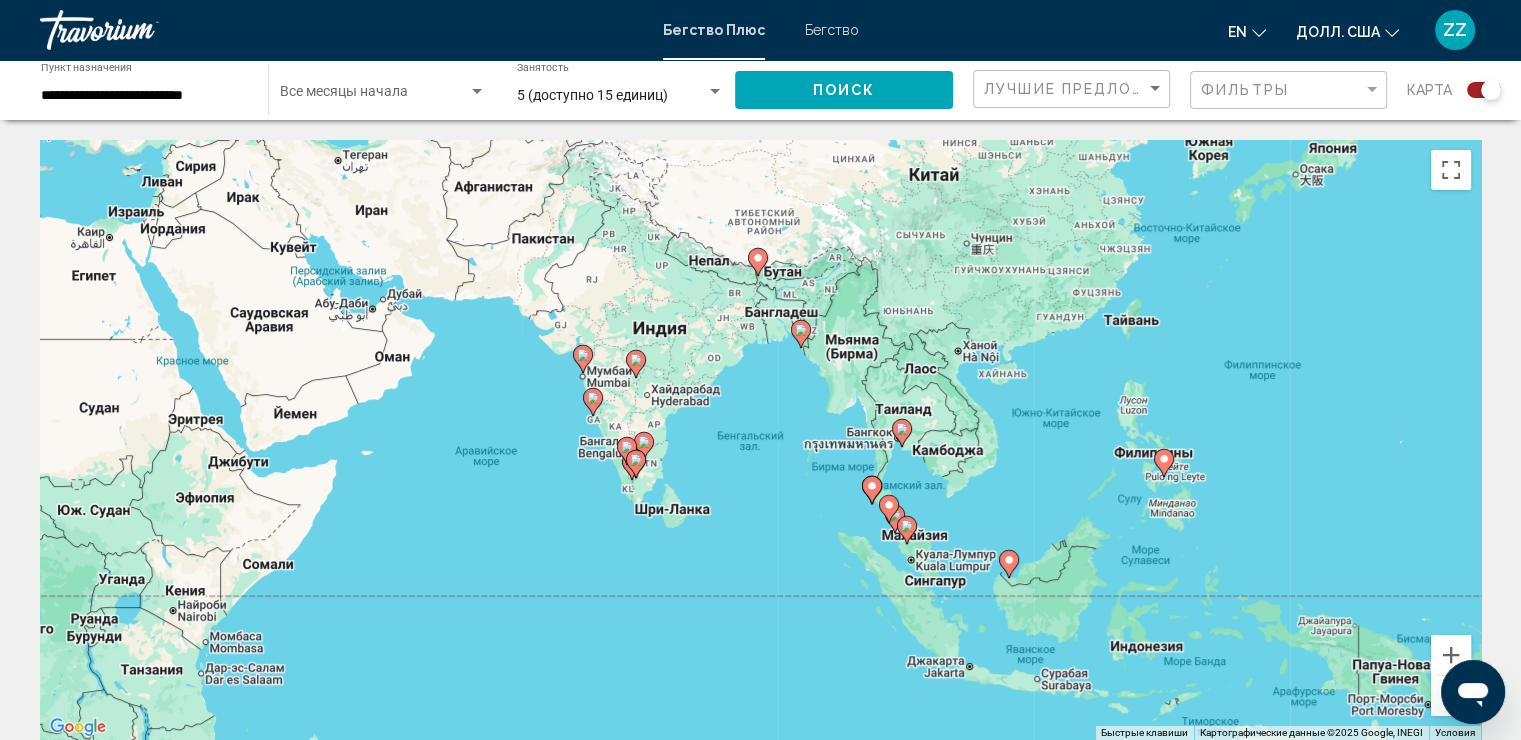 click on "Для навигации используйте клавиши со стрелками. Чтобы активировать перетаскивание с помощью клавиатуры, нажмите Alt + Enter.  После этого перемещайте маркер с помощью клавиш со стрелками.  Чтобы завершить перетаскивание, нажмите клавишу Enter.  Чтобы отменить действие, нажмите клавишу Esc." at bounding box center (760, 440) 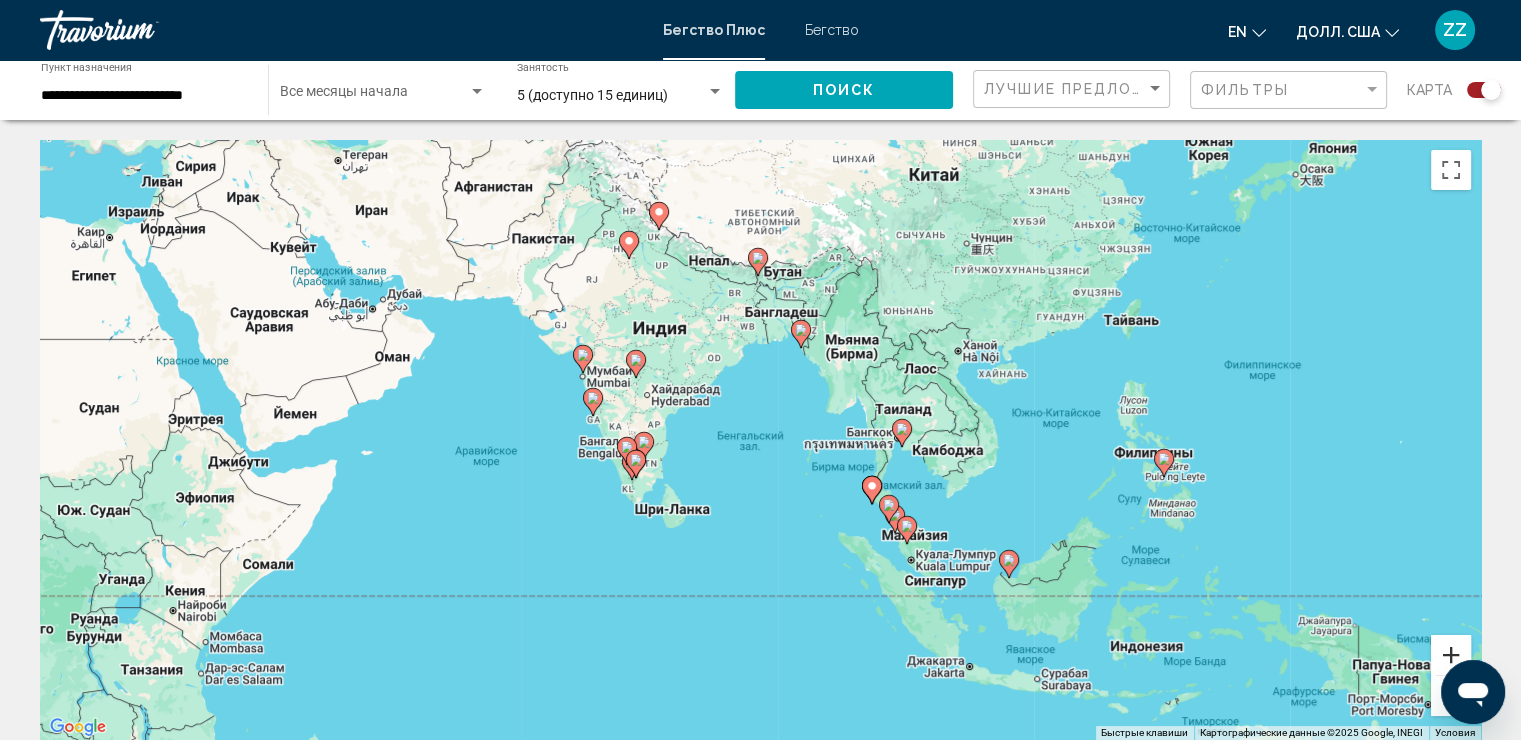 click at bounding box center [1451, 655] 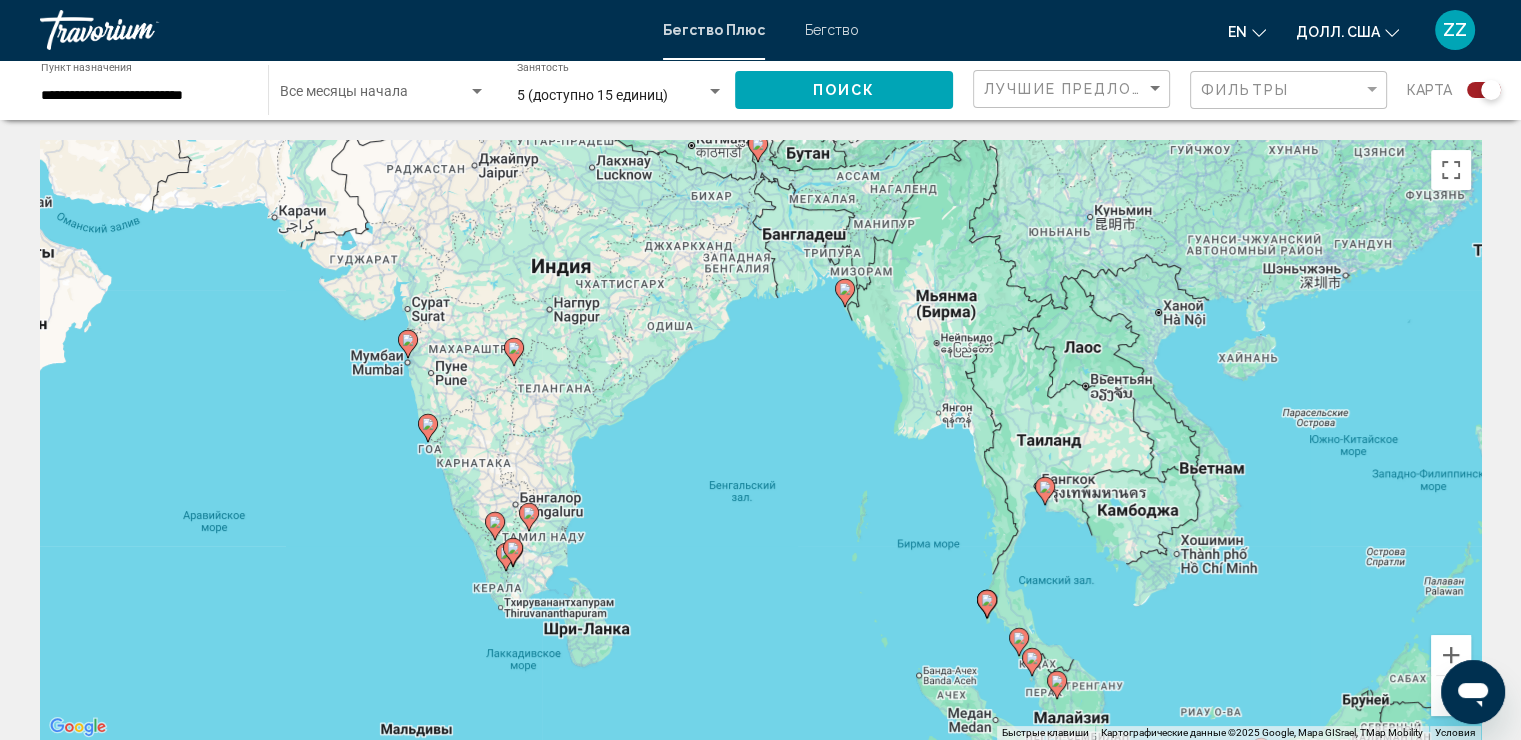 drag, startPoint x: 1084, startPoint y: 377, endPoint x: 1095, endPoint y: 448, distance: 71.84706 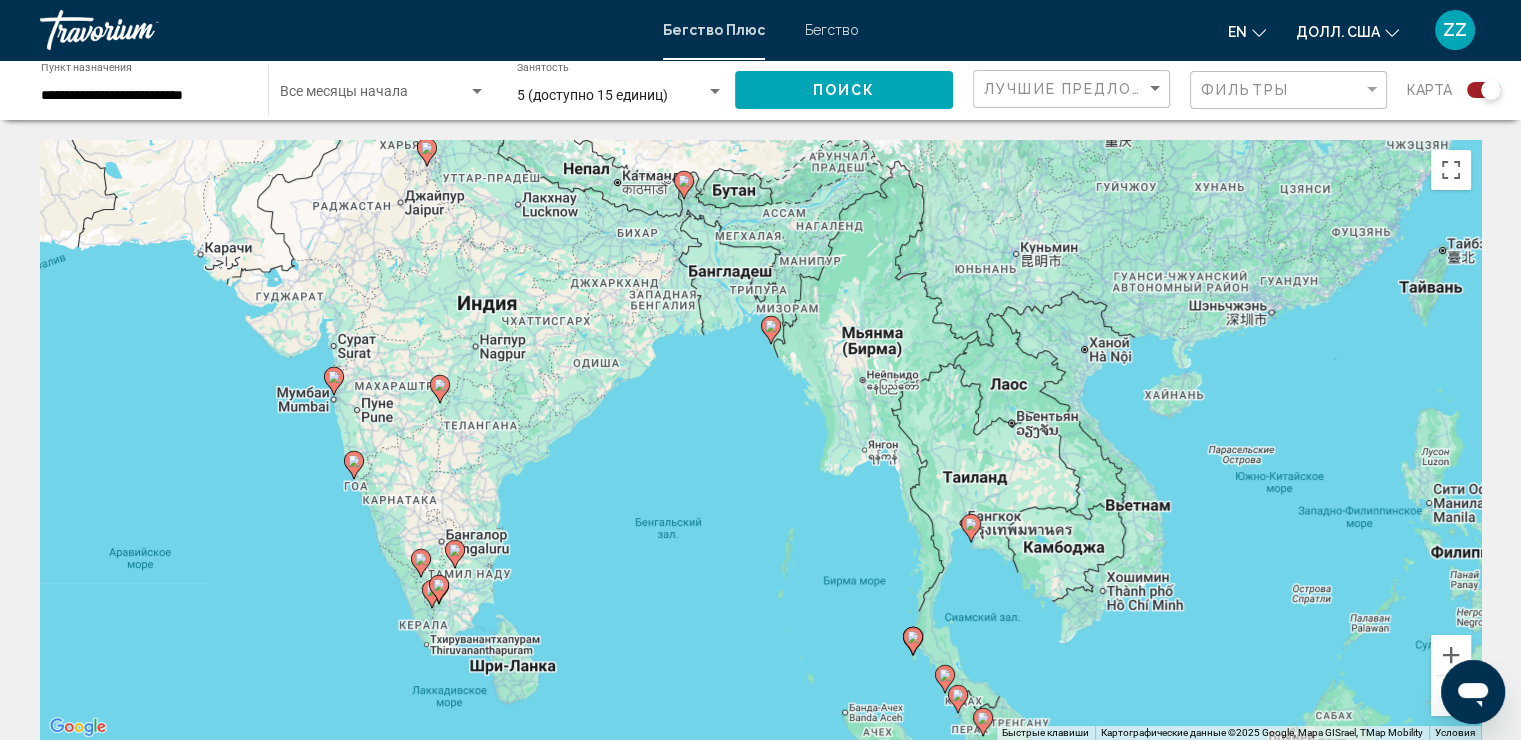 drag, startPoint x: 1092, startPoint y: 490, endPoint x: 1019, endPoint y: 514, distance: 76.843994 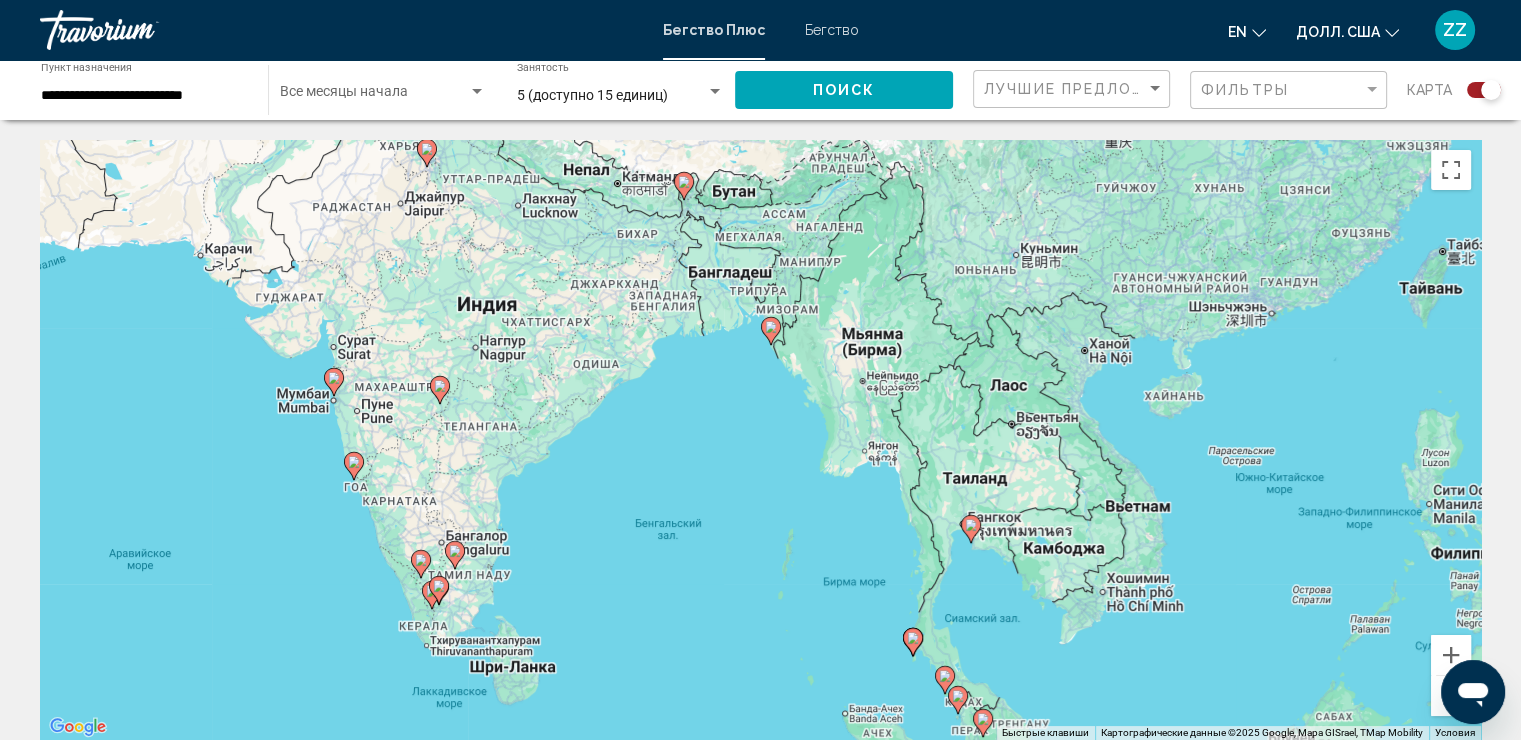 click 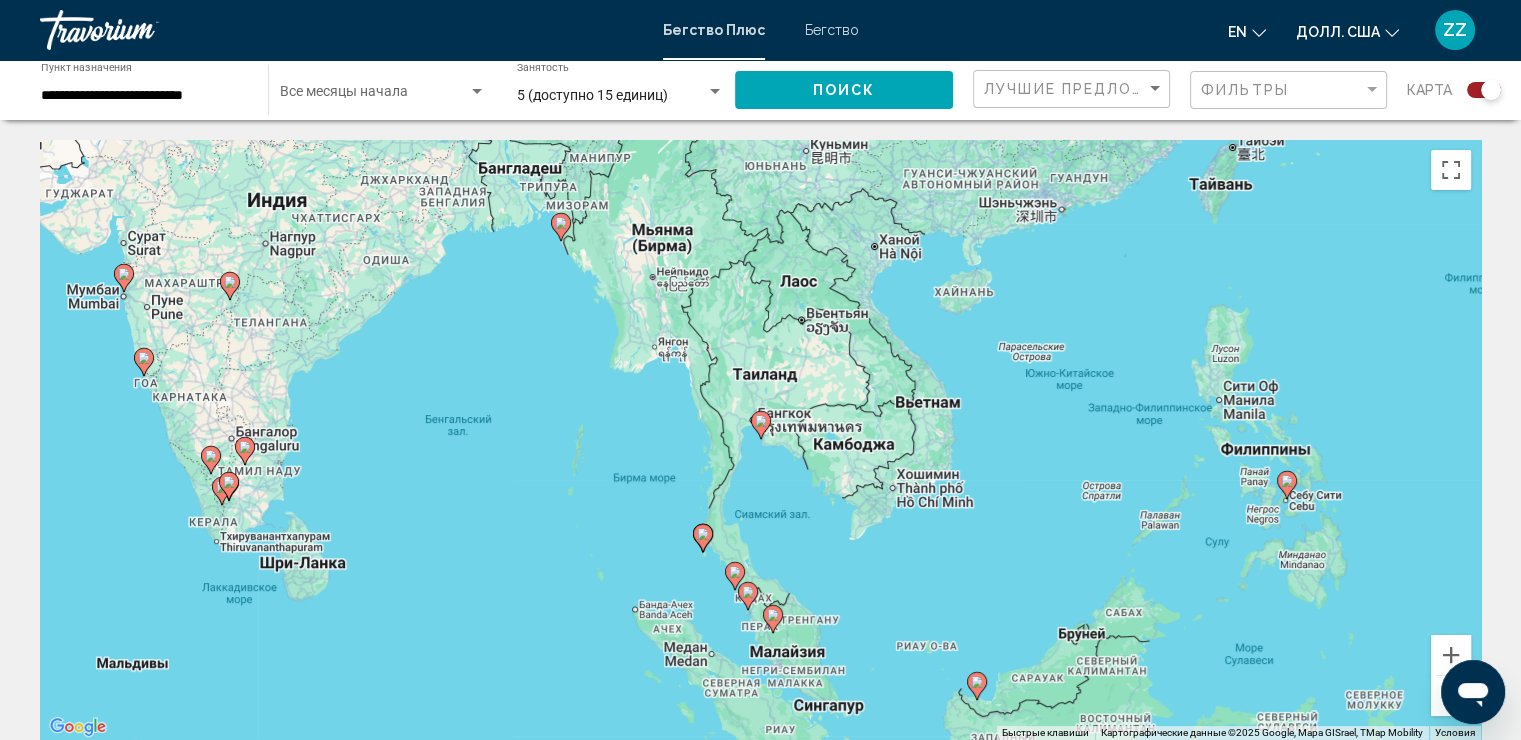 click 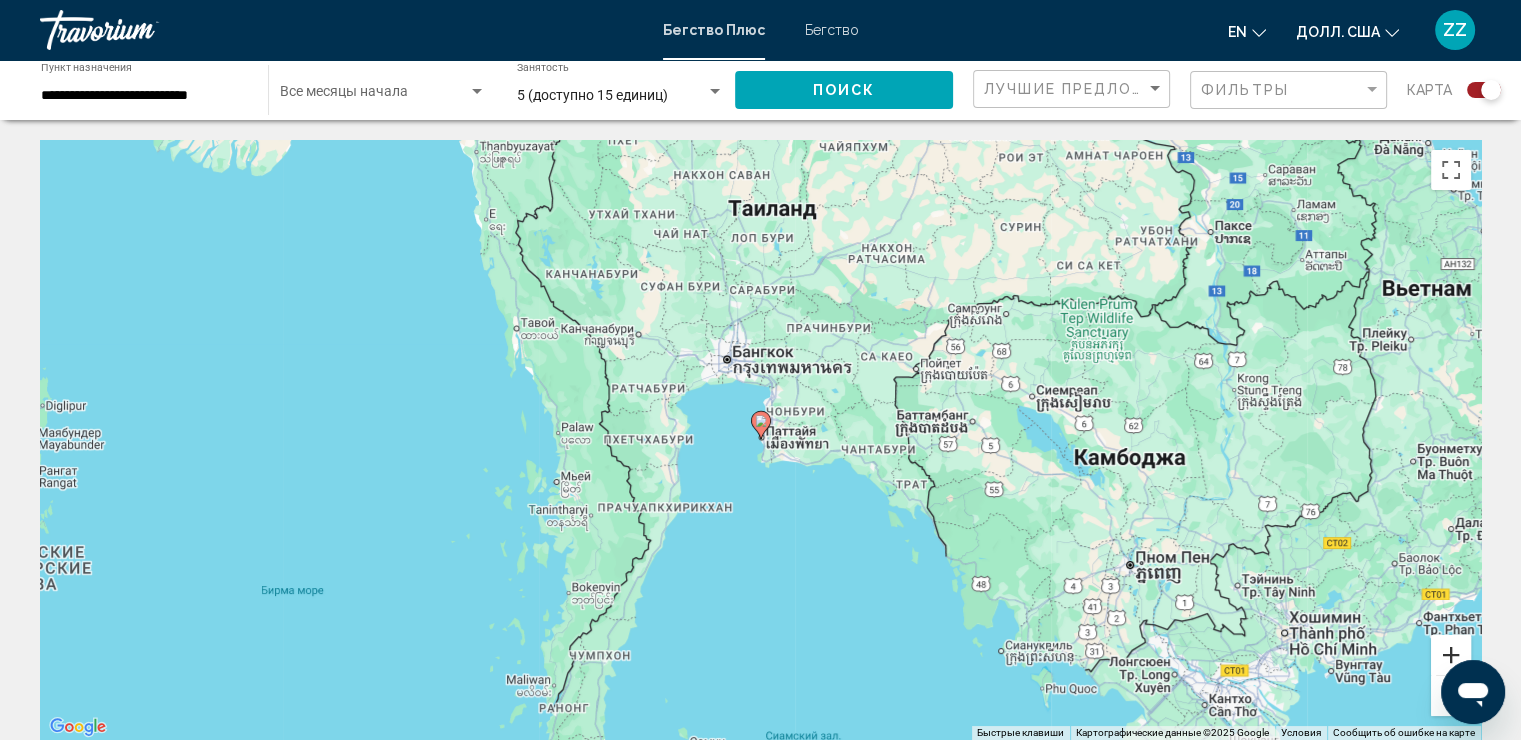 click at bounding box center (1451, 655) 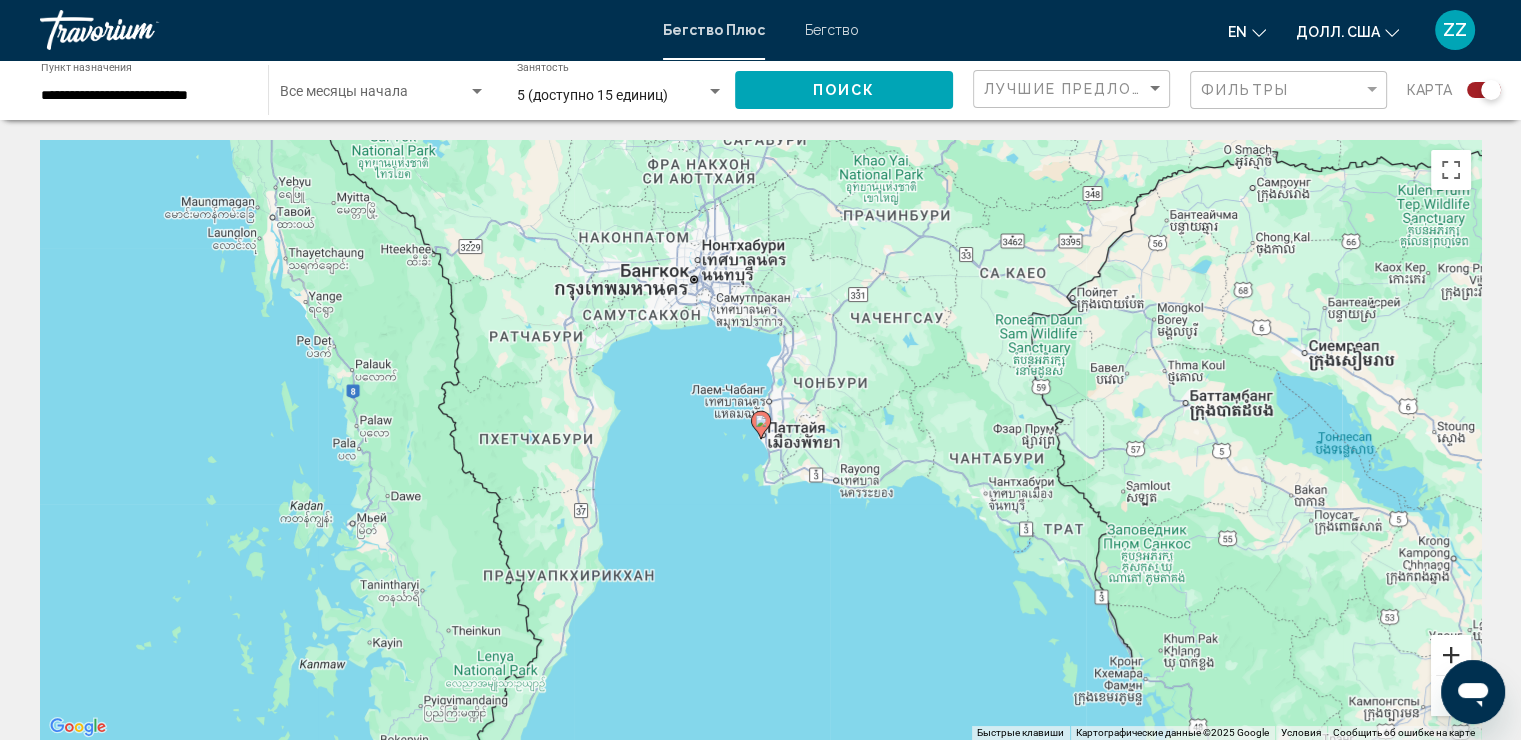 click at bounding box center (1451, 655) 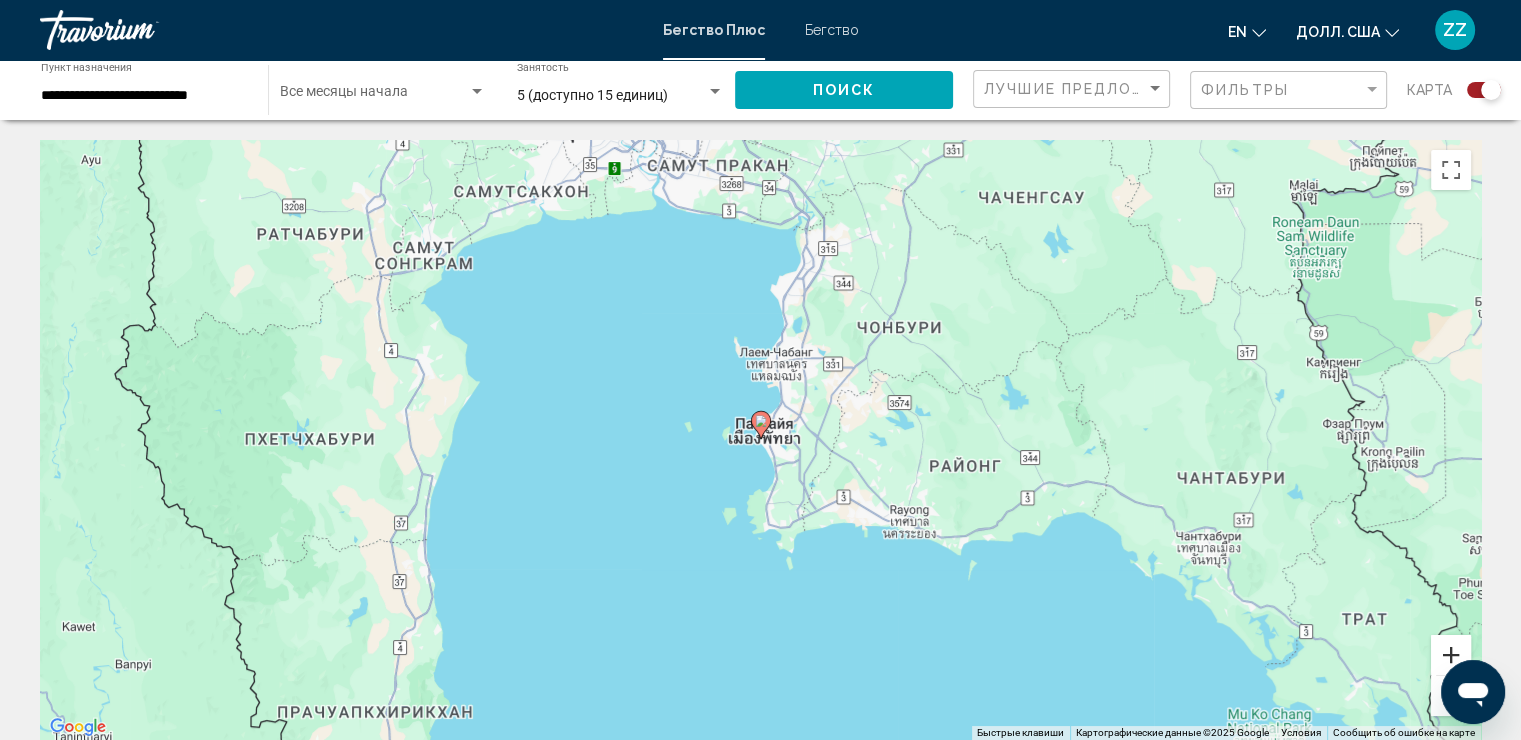 click at bounding box center [1451, 655] 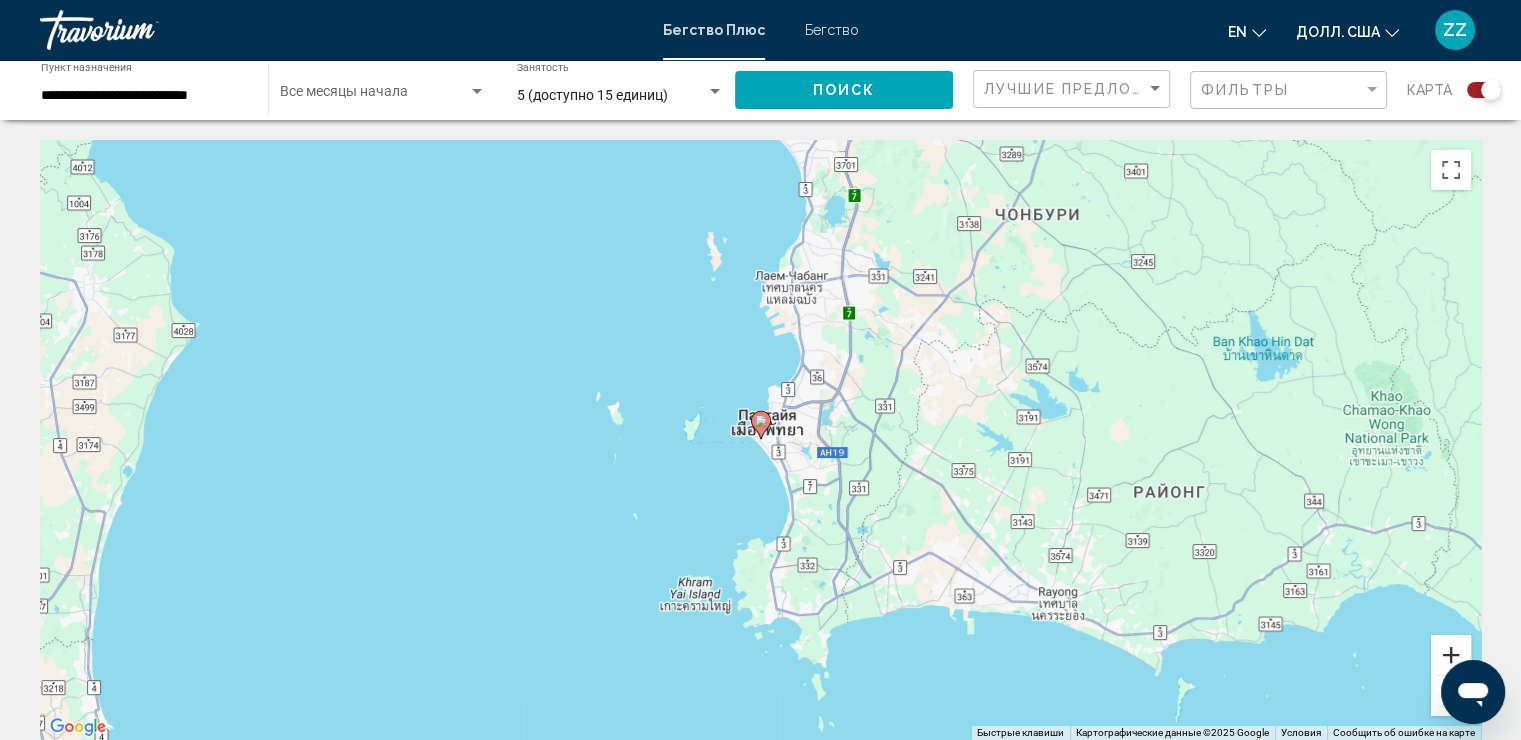 click at bounding box center (1451, 655) 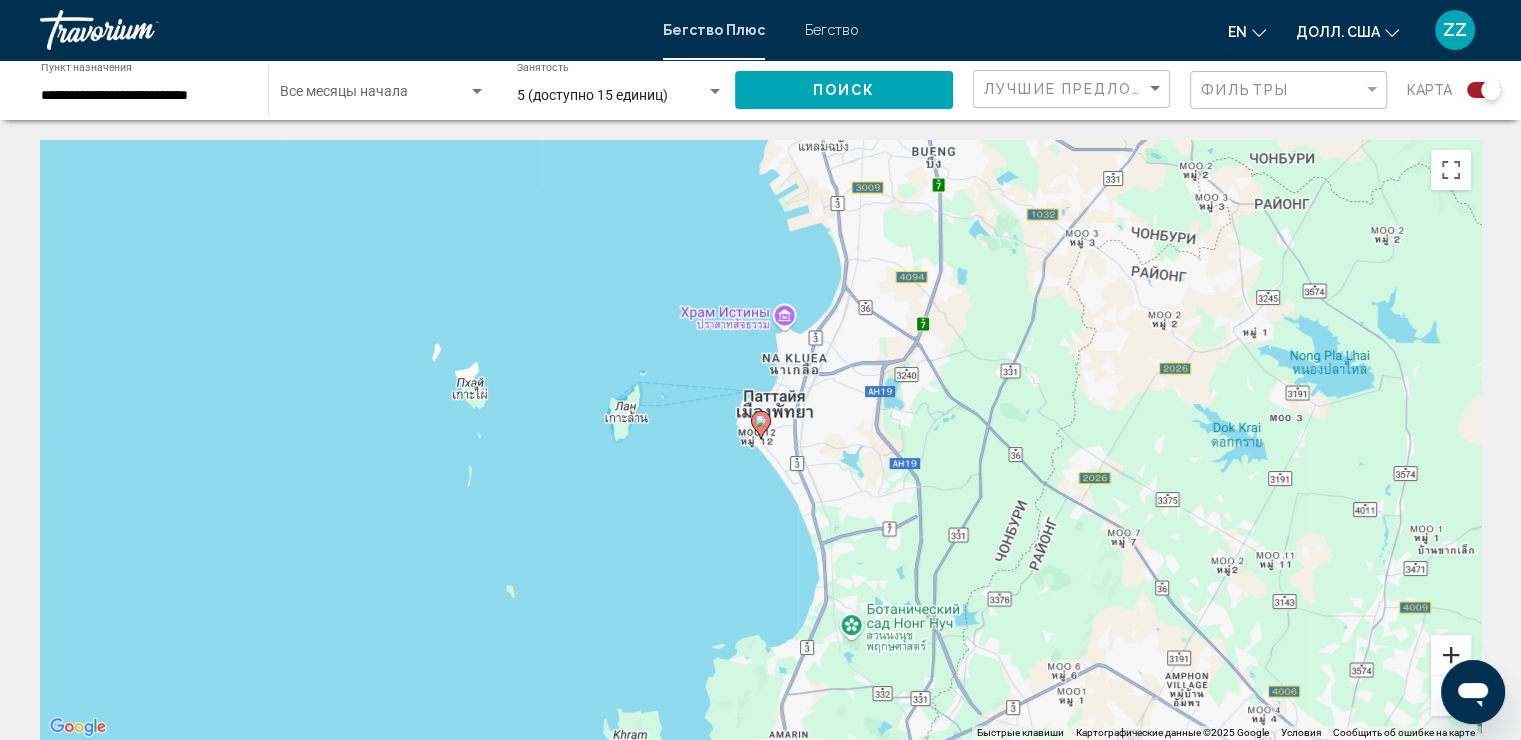 click at bounding box center (1451, 655) 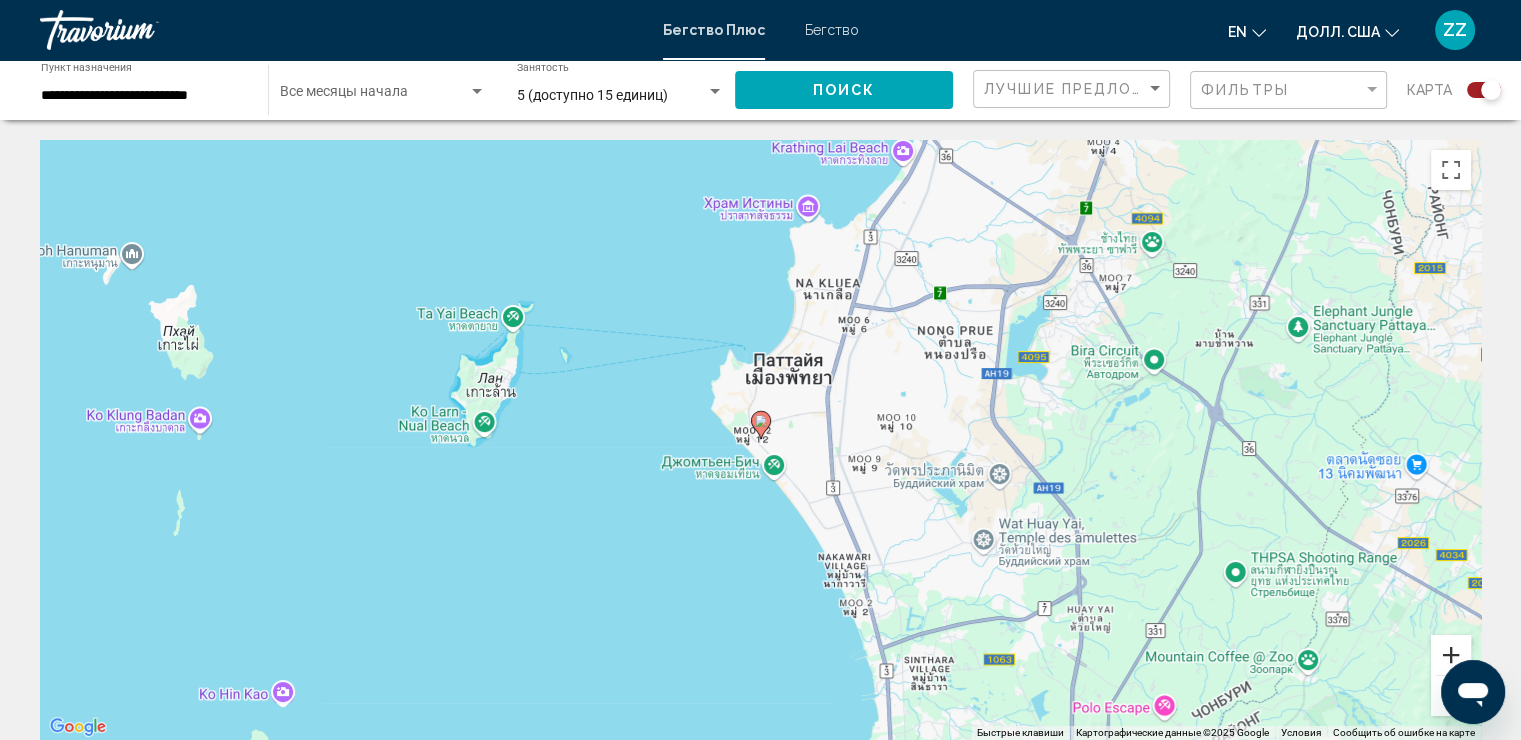 click at bounding box center [1451, 655] 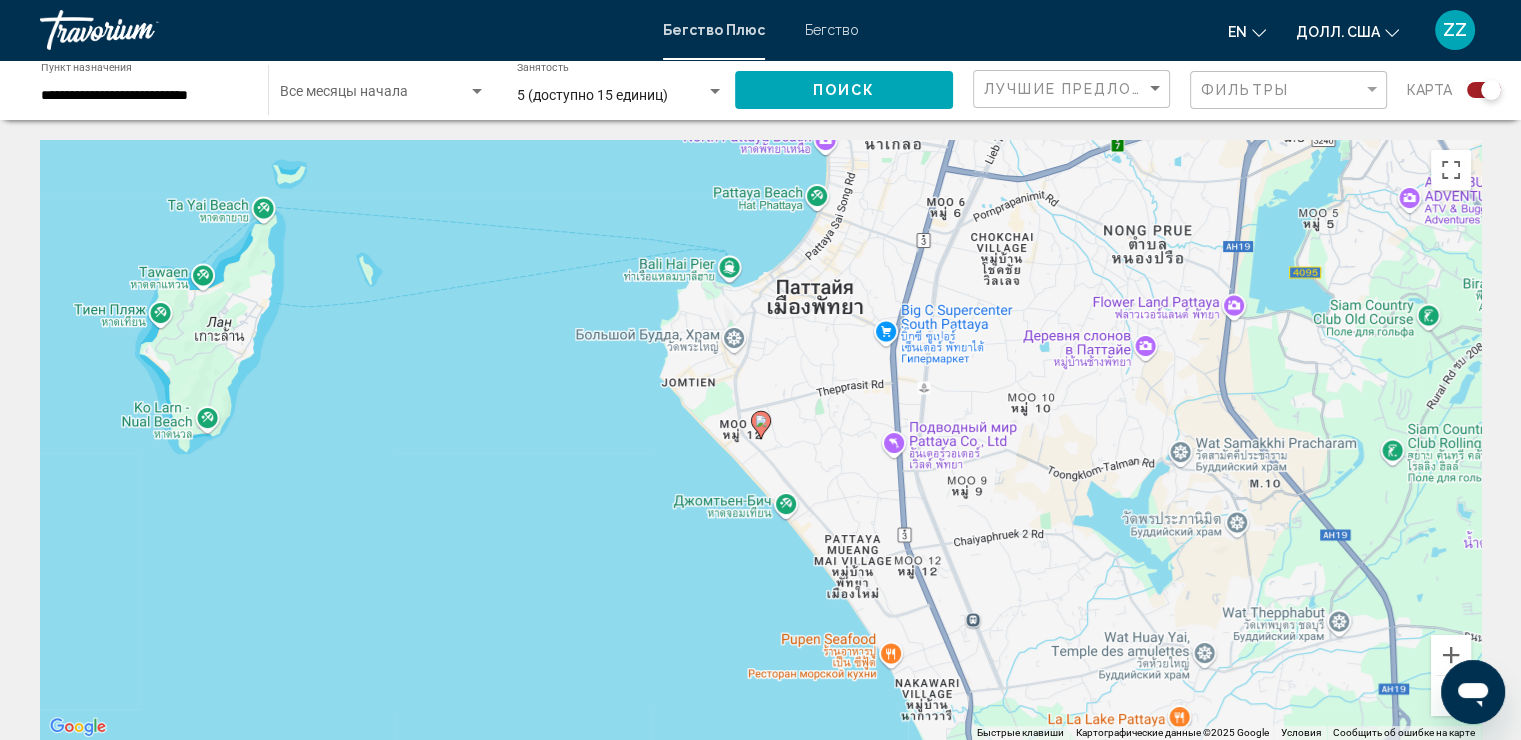 click 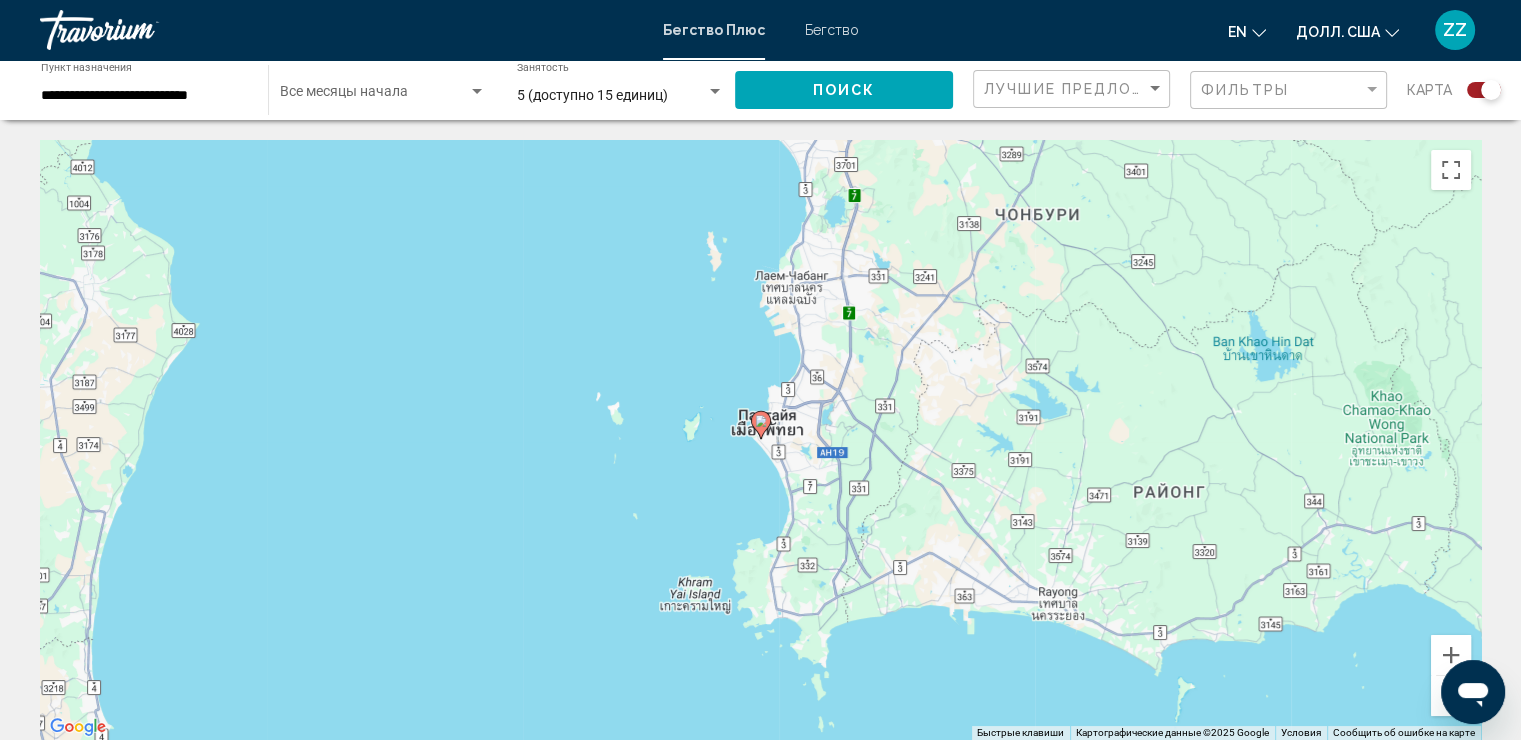 click on "Для навигации используйте клавиши со стрелками. Чтобы активировать перетаскивание с помощью клавиатуры, нажмите Alt + Enter.  После этого перемещайте маркер с помощью клавиш со стрелками.  Чтобы завершить перетаскивание, нажмите клавишу Enter.  Чтобы отменить действие, нажмите клавишу Esc." at bounding box center [760, 440] 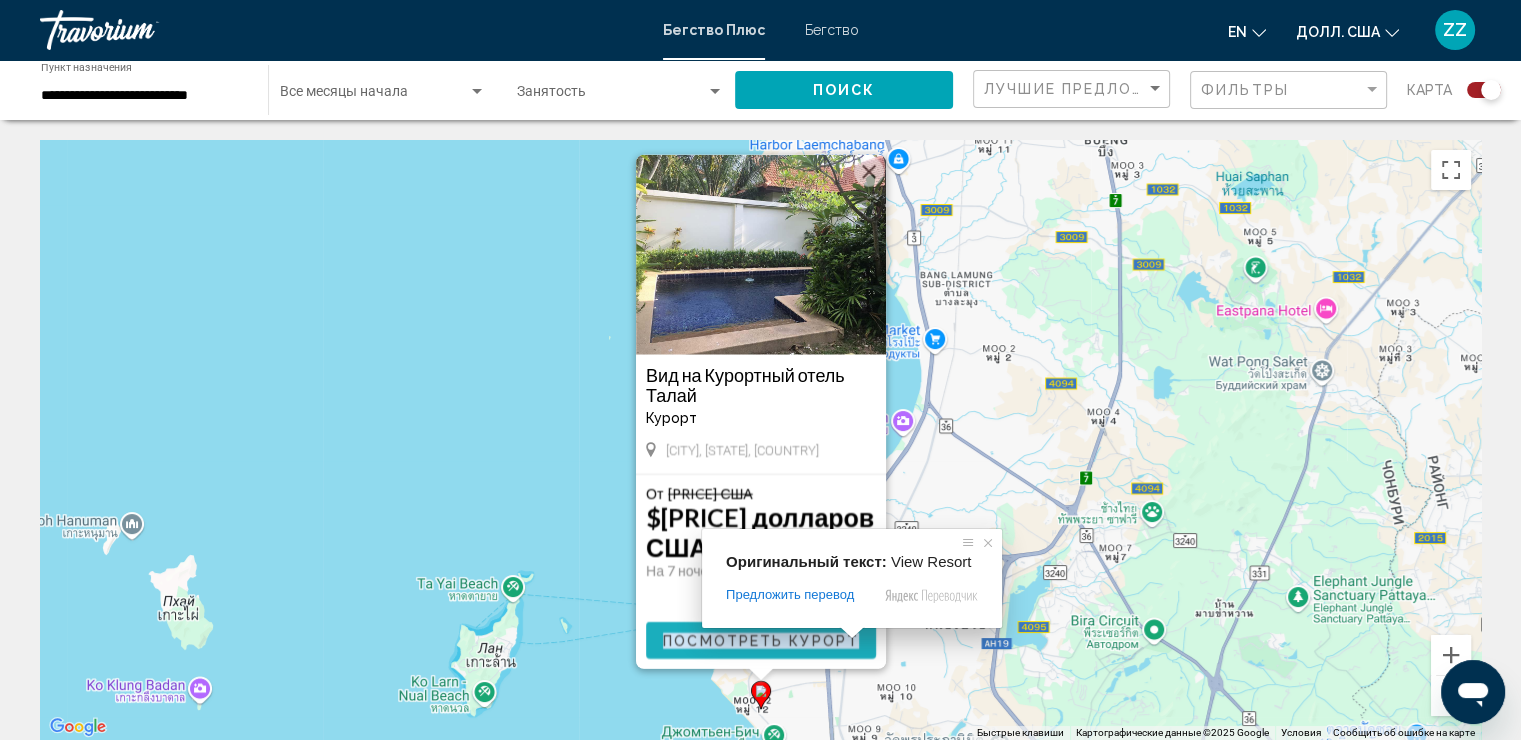 click on "Посмотреть Курорт" at bounding box center [761, 641] 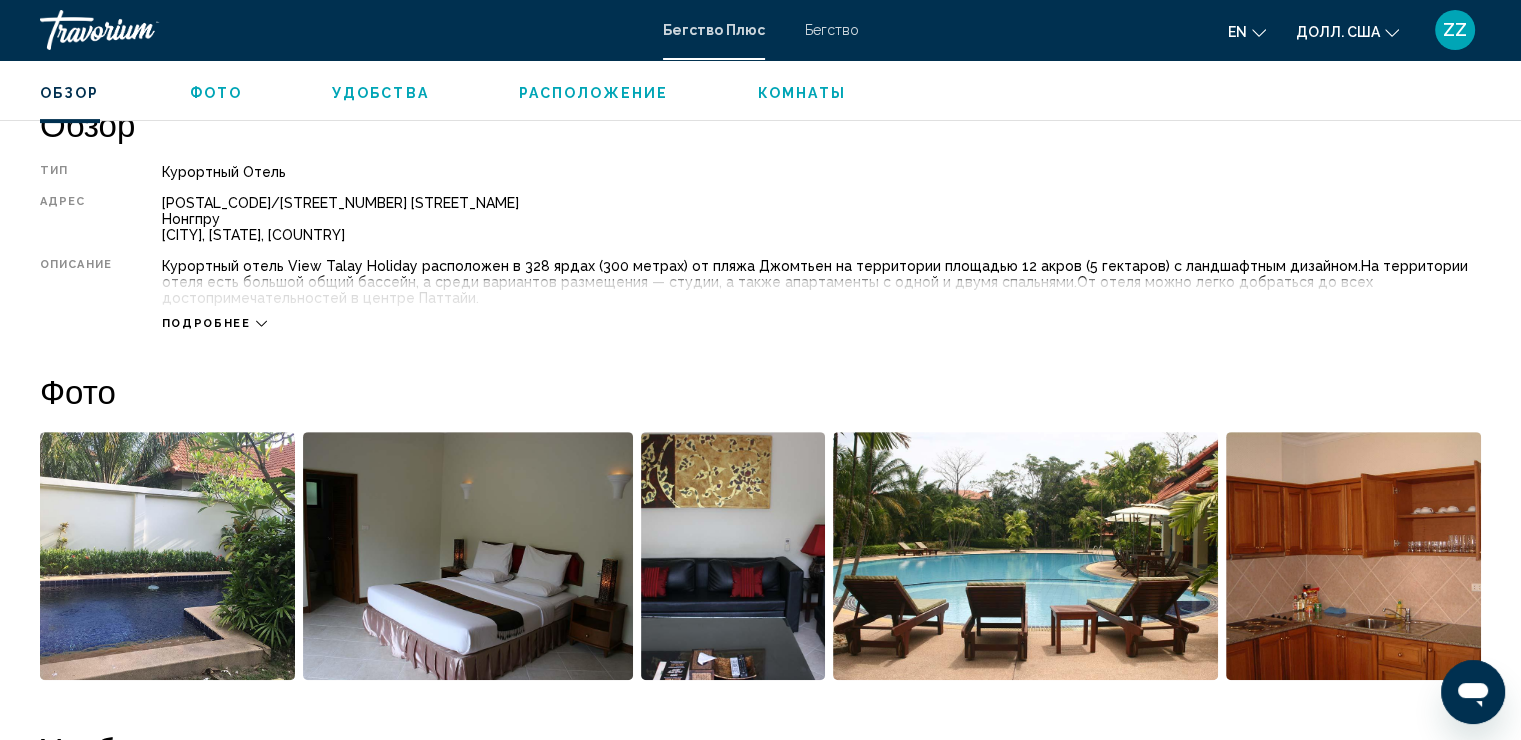 scroll, scrollTop: 537, scrollLeft: 0, axis: vertical 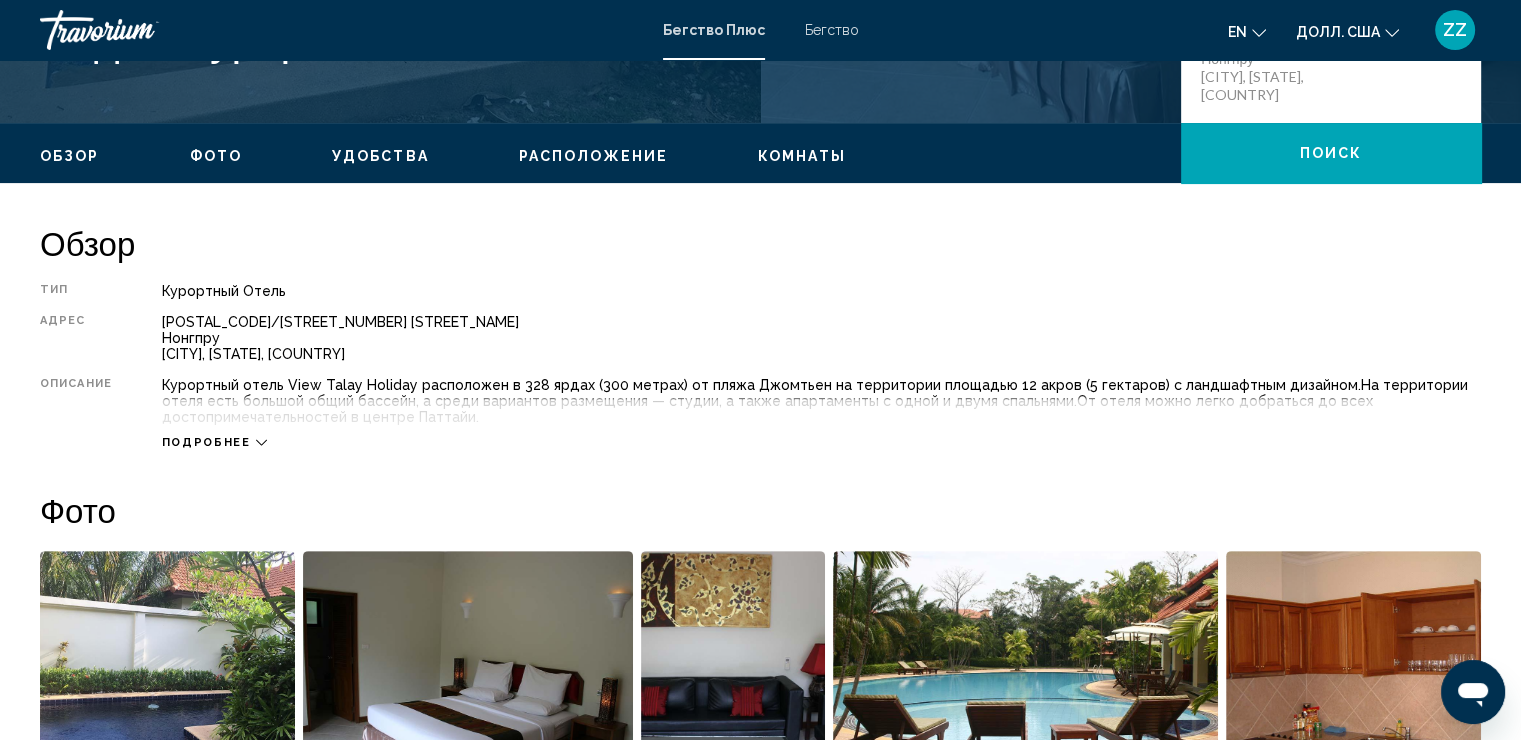 click on "Подробнее" at bounding box center [821, 422] 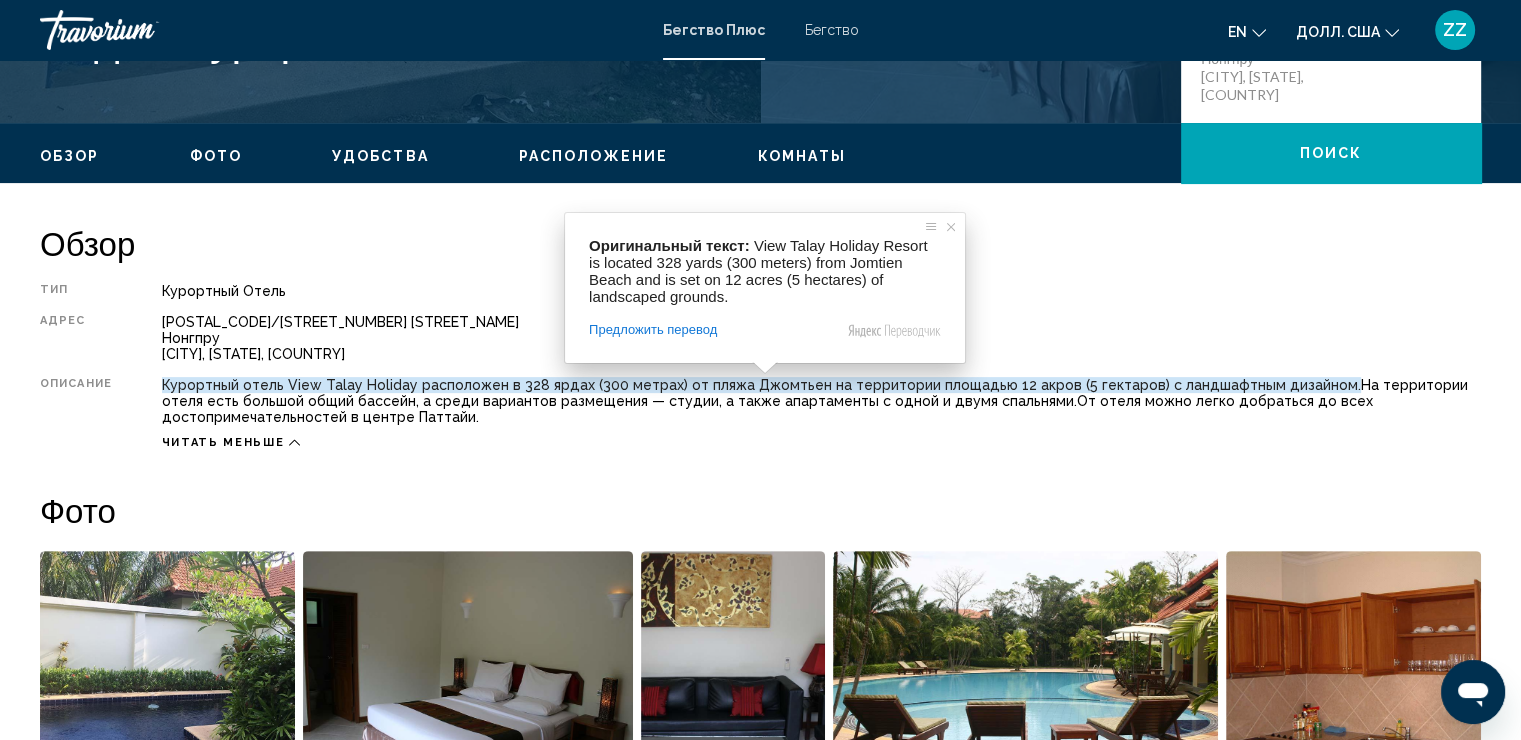 click on "Обзор Тип Курортный отель All-Inclusive No All-Inclusive Адрес 404/87 Му 12, 2-я улица Джомтьен   Нонгпру   Бангламунг, Чонбури, 20150, ТАИЛАНД Описание Курортный отель View Talay Holiday расположен в 328 ярдах (300 метрах) от пляжа Джомтьен на территории площадью 12 акров (5 гектаров) с ландшафтным дизайном.  На территории отеля есть большой общий бассейн, а среди вариантов размещения — студии, а также апартаменты с одной и двумя спальнями.  От отеля можно легко добраться до всех достопримечательностей в центре Паттайи. Читать меньше
Фото Удобства Тренажерный зал No Amenities available. ← +" at bounding box center [760, 1823] 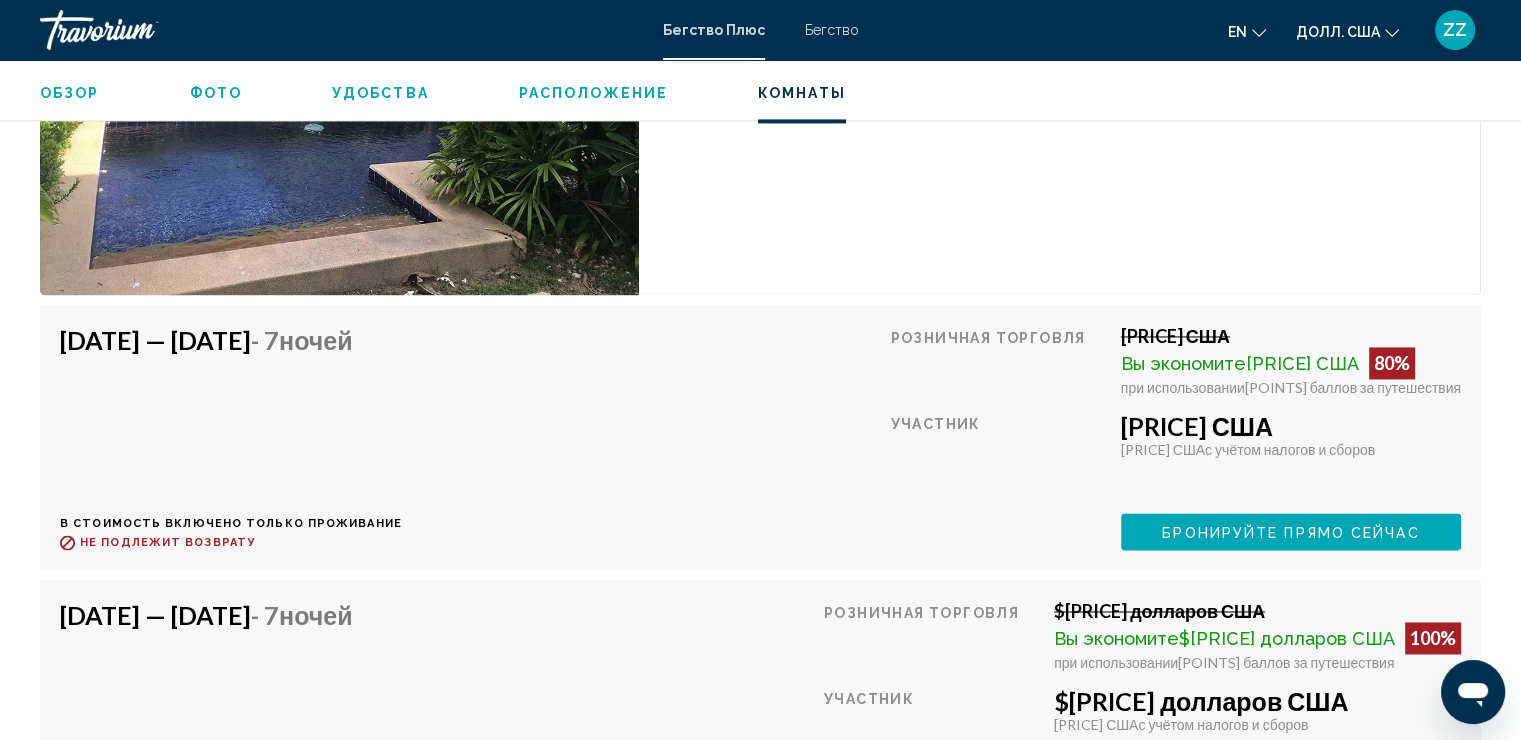 scroll, scrollTop: 3064, scrollLeft: 0, axis: vertical 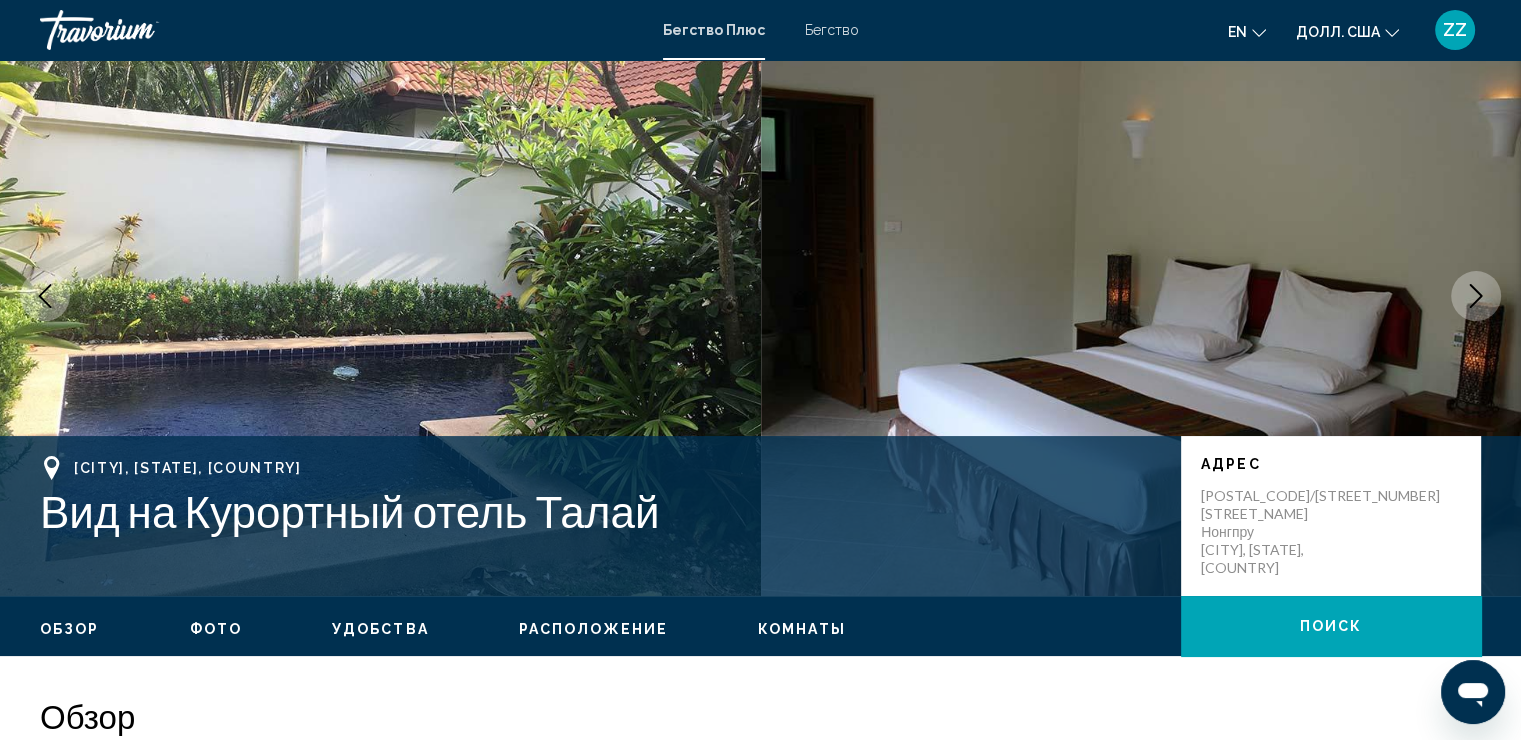 click at bounding box center [1476, 296] 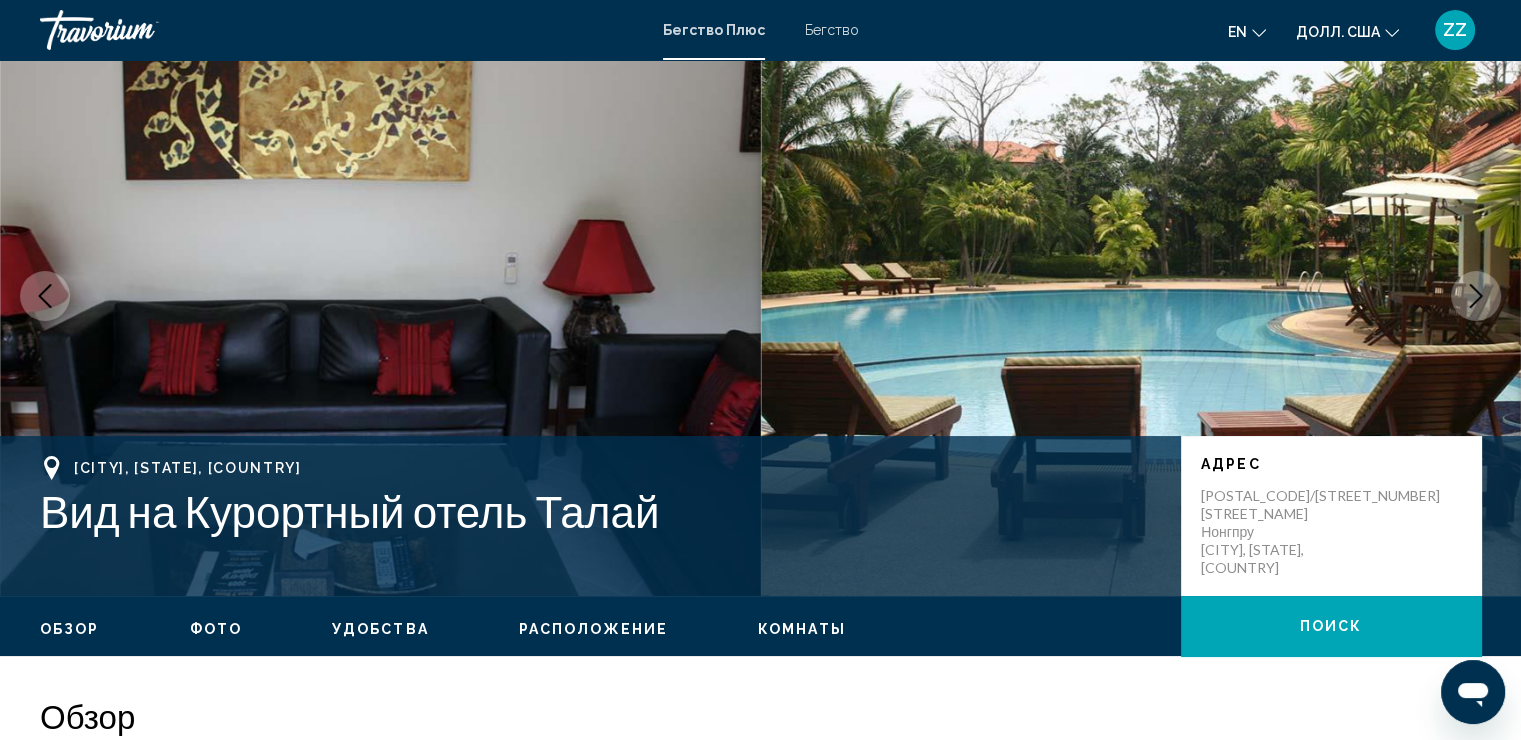 click 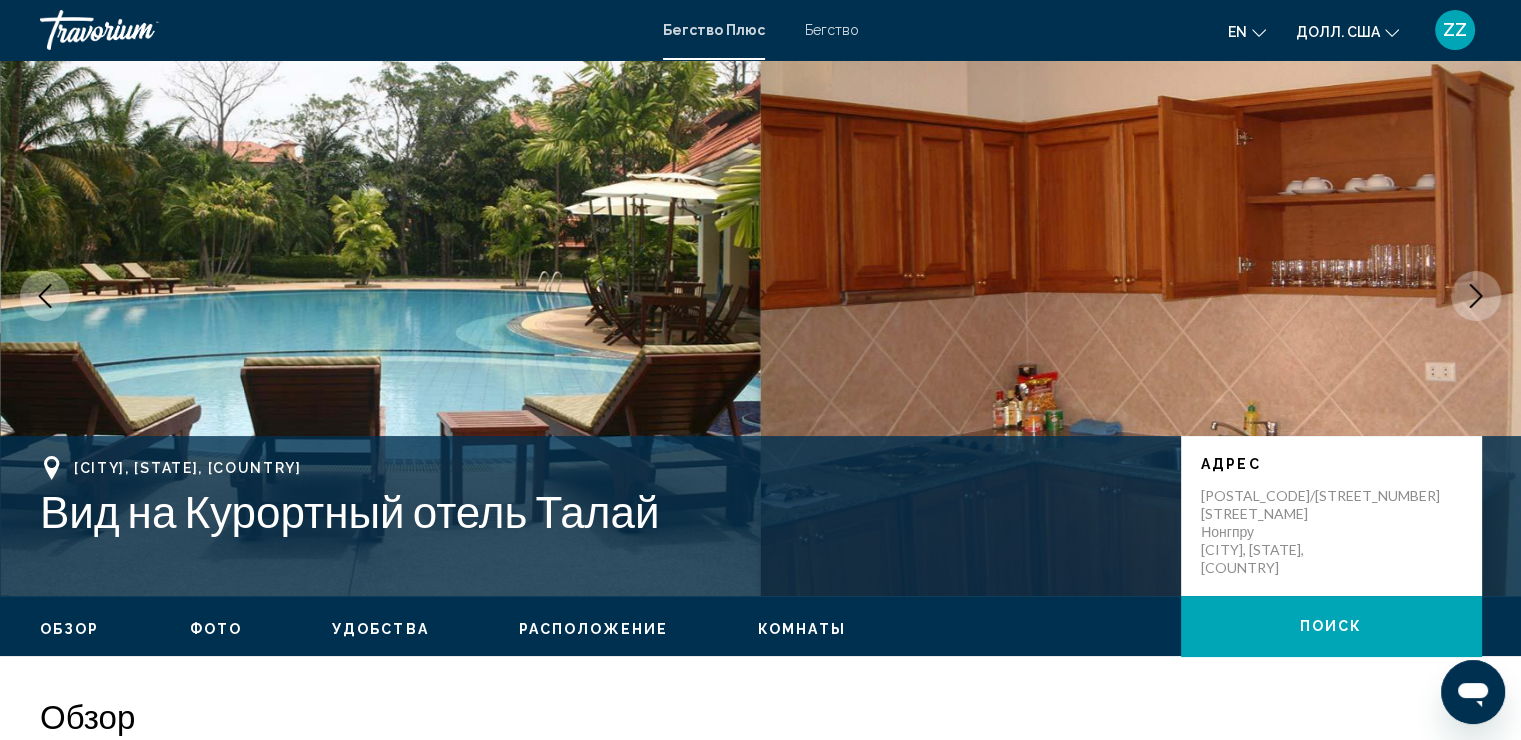click 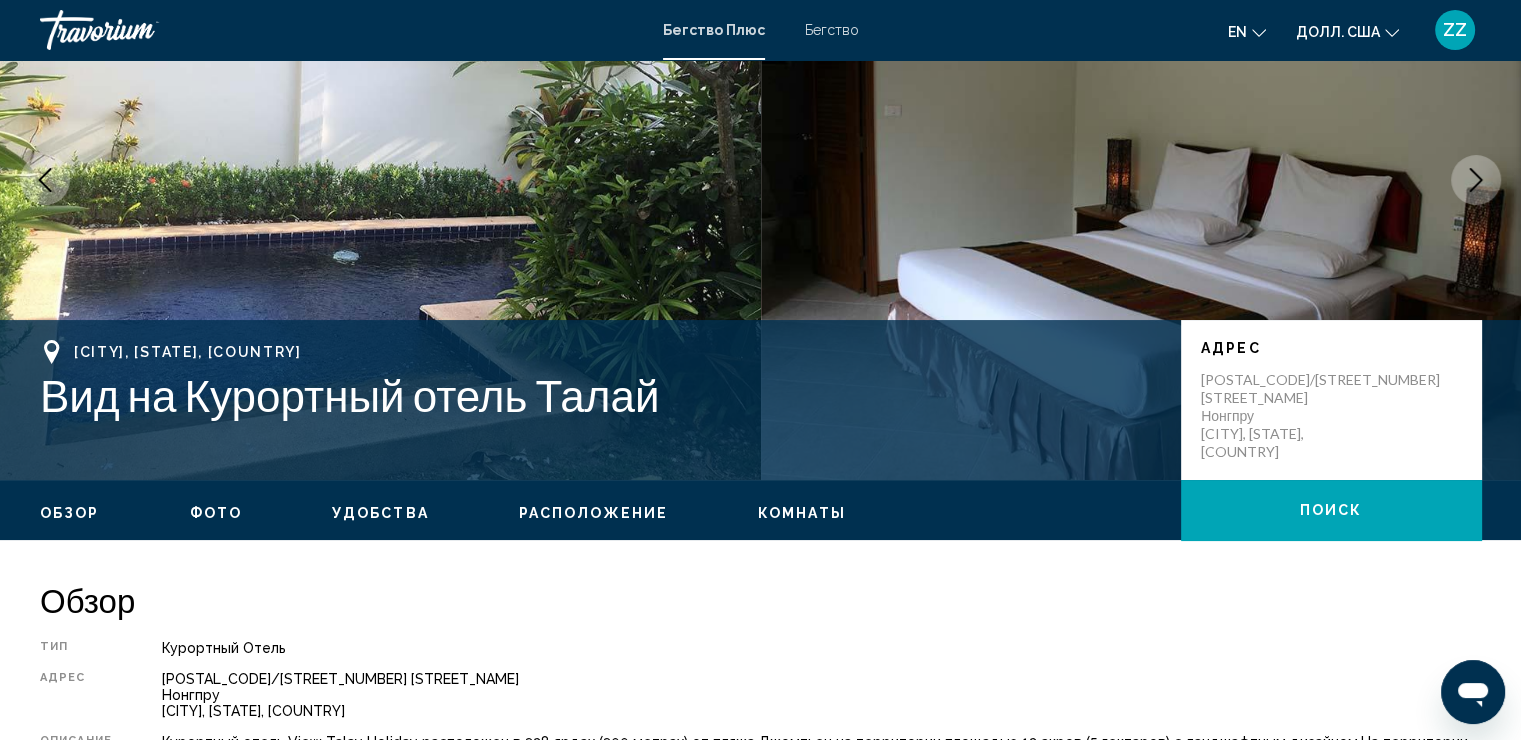 scroll, scrollTop: 184, scrollLeft: 0, axis: vertical 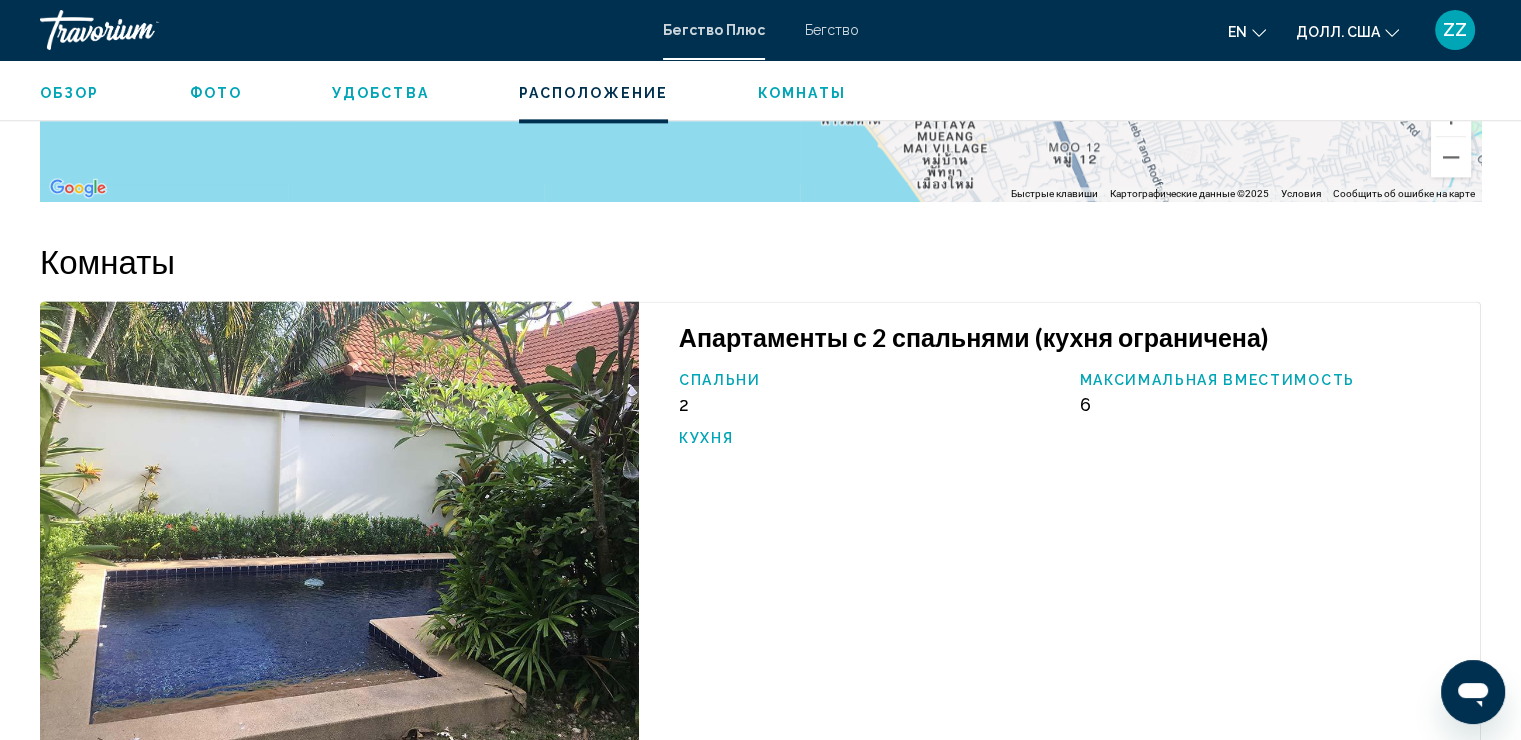 click on "Спальни 2" at bounding box center (869, 393) 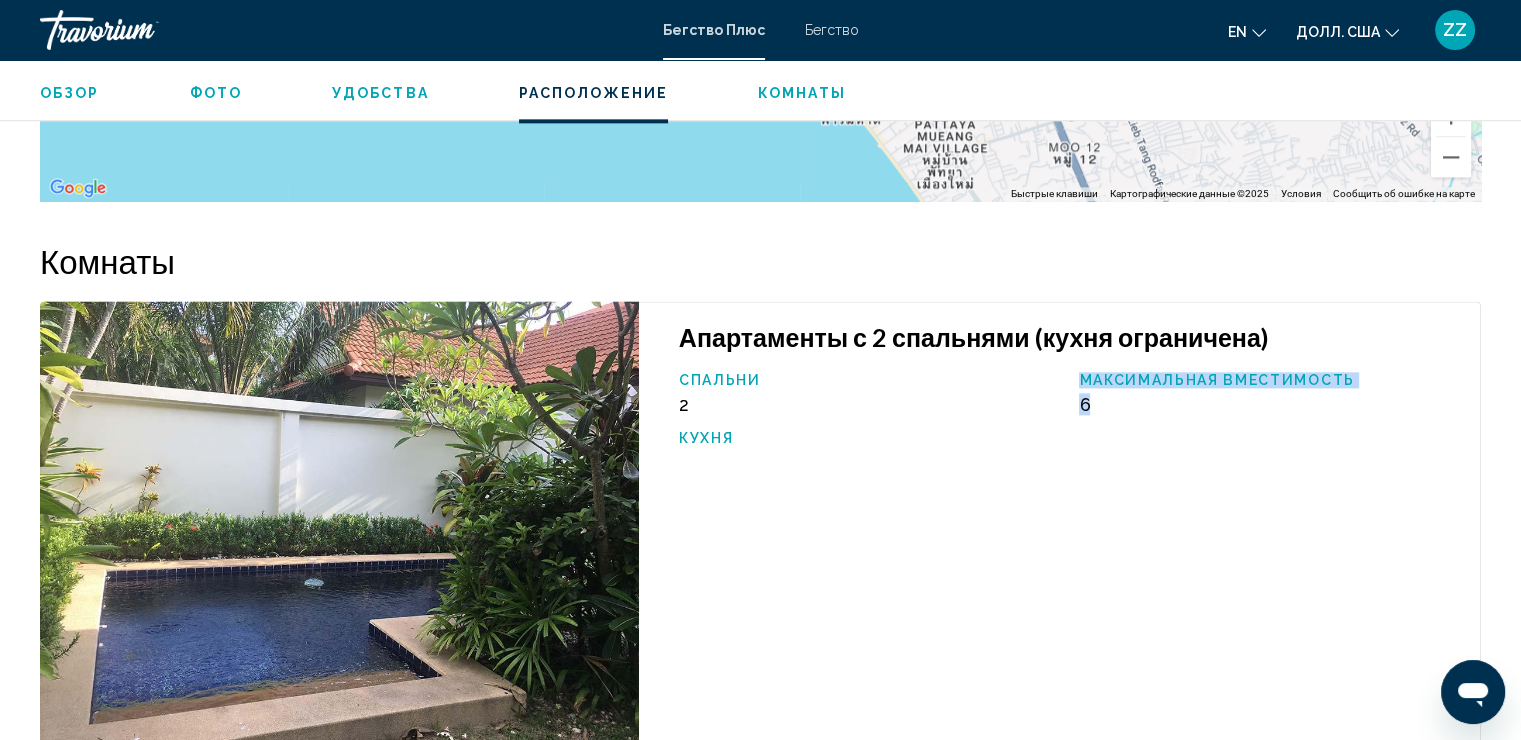 drag, startPoint x: 1052, startPoint y: 412, endPoint x: 1124, endPoint y: 405, distance: 72.33948 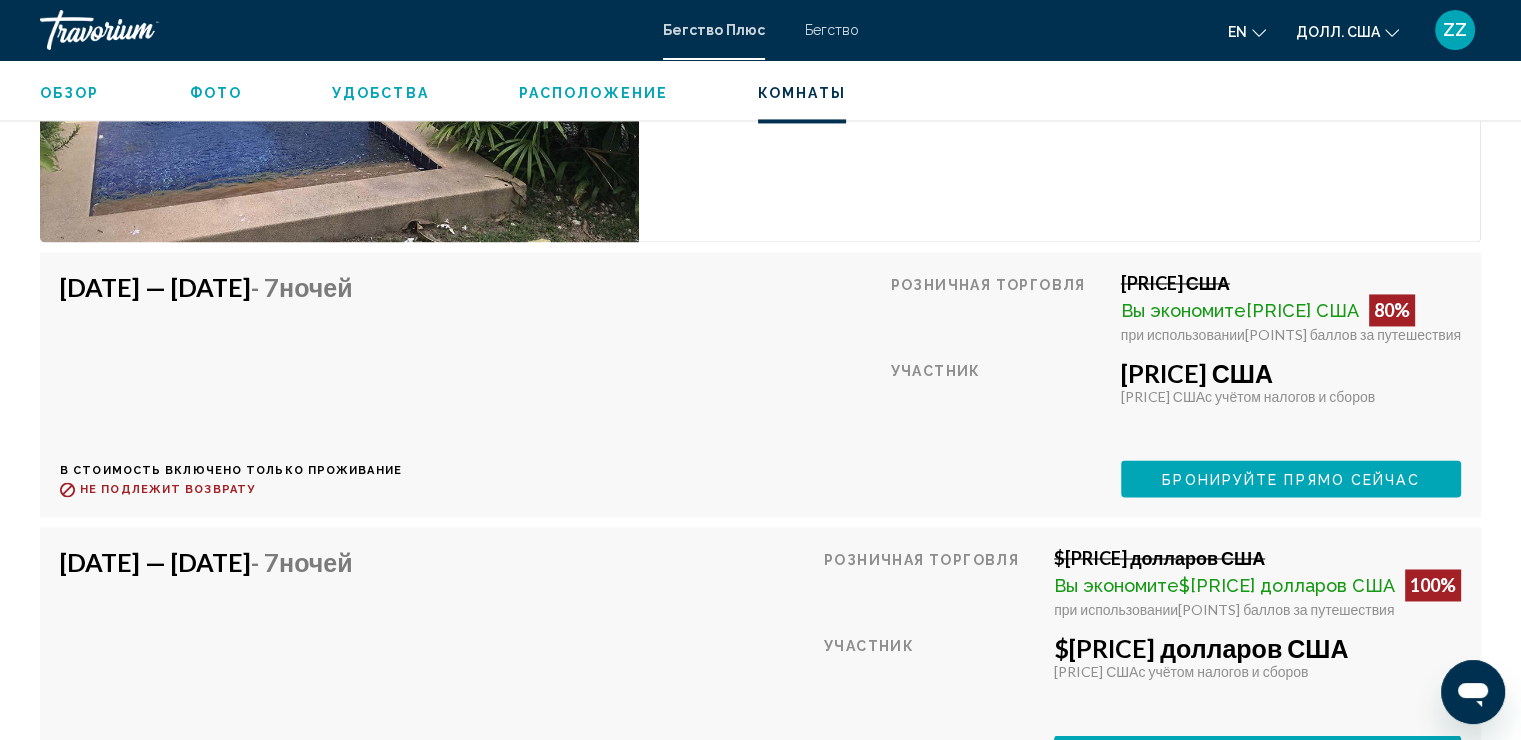 scroll, scrollTop: 3123, scrollLeft: 0, axis: vertical 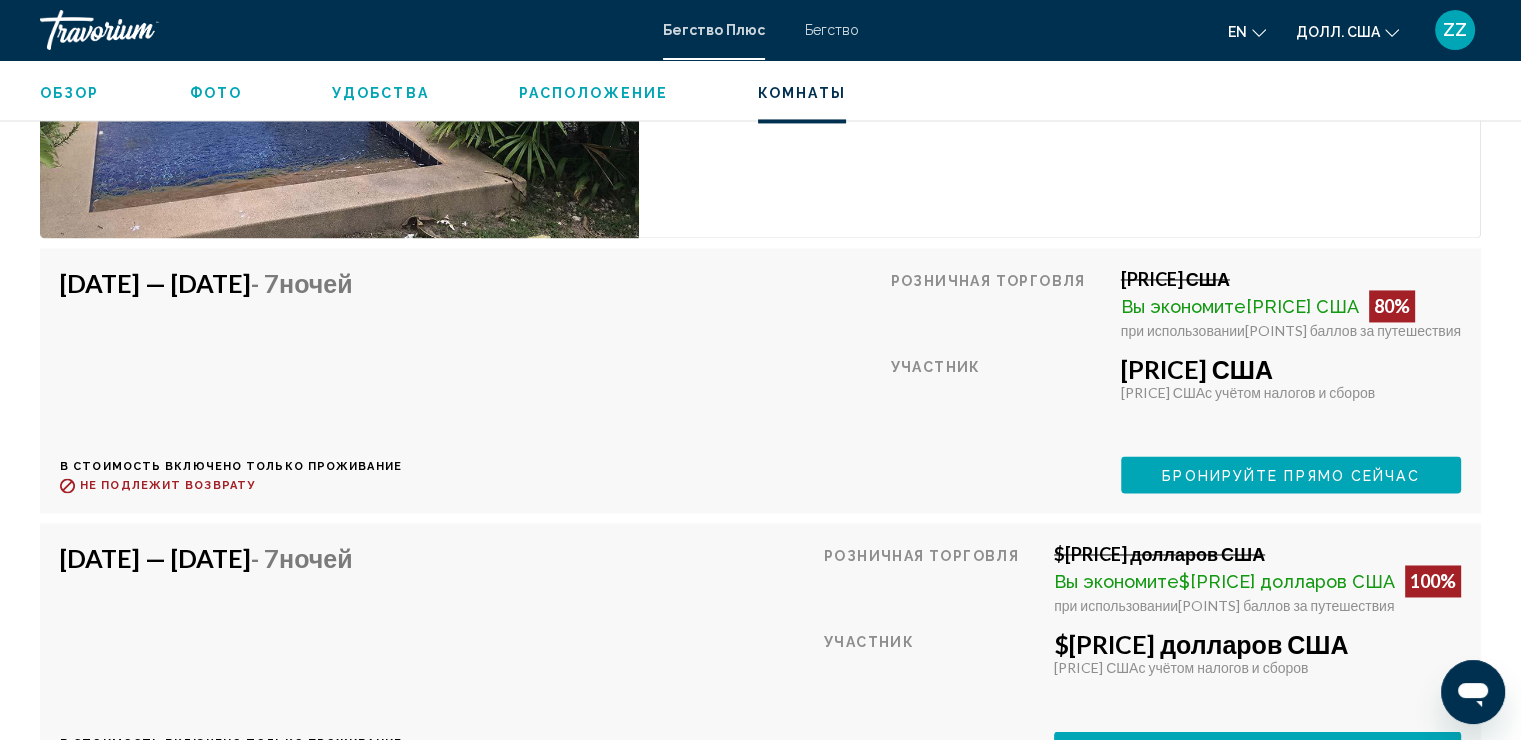 click on "16 августа 2025 г. — 23 августа 2025 г." at bounding box center (155, 283) 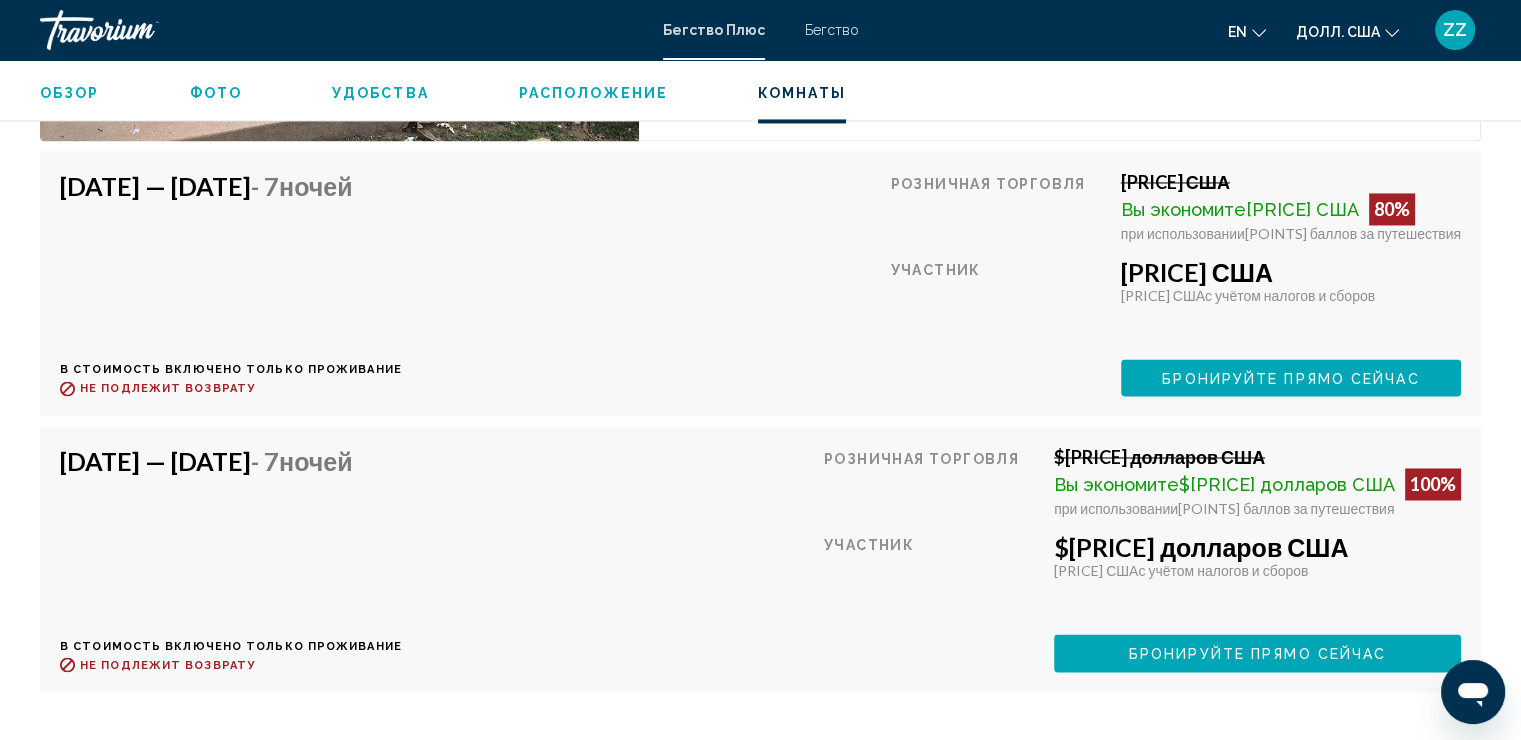 scroll, scrollTop: 3223, scrollLeft: 0, axis: vertical 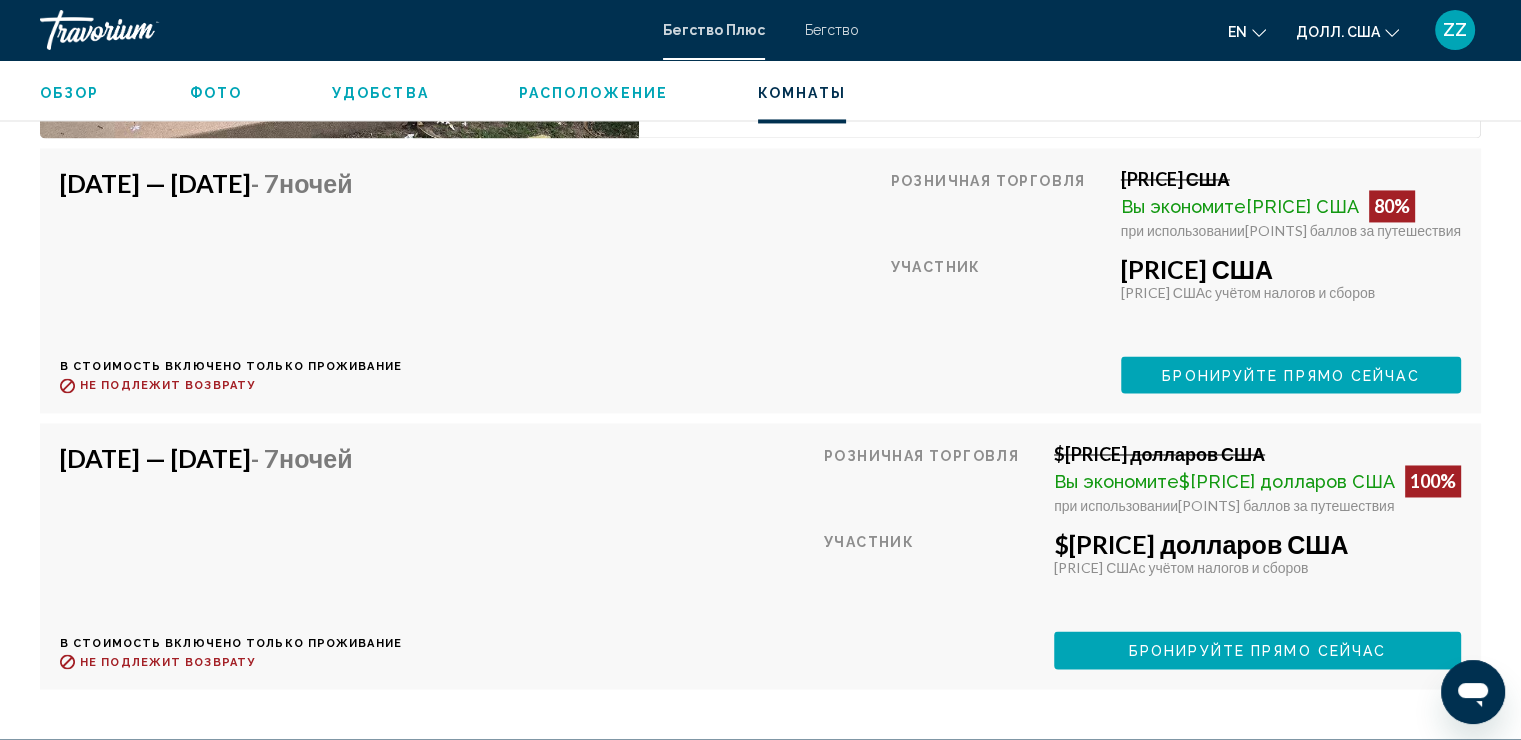 drag, startPoint x: 159, startPoint y: 468, endPoint x: 580, endPoint y: 468, distance: 421 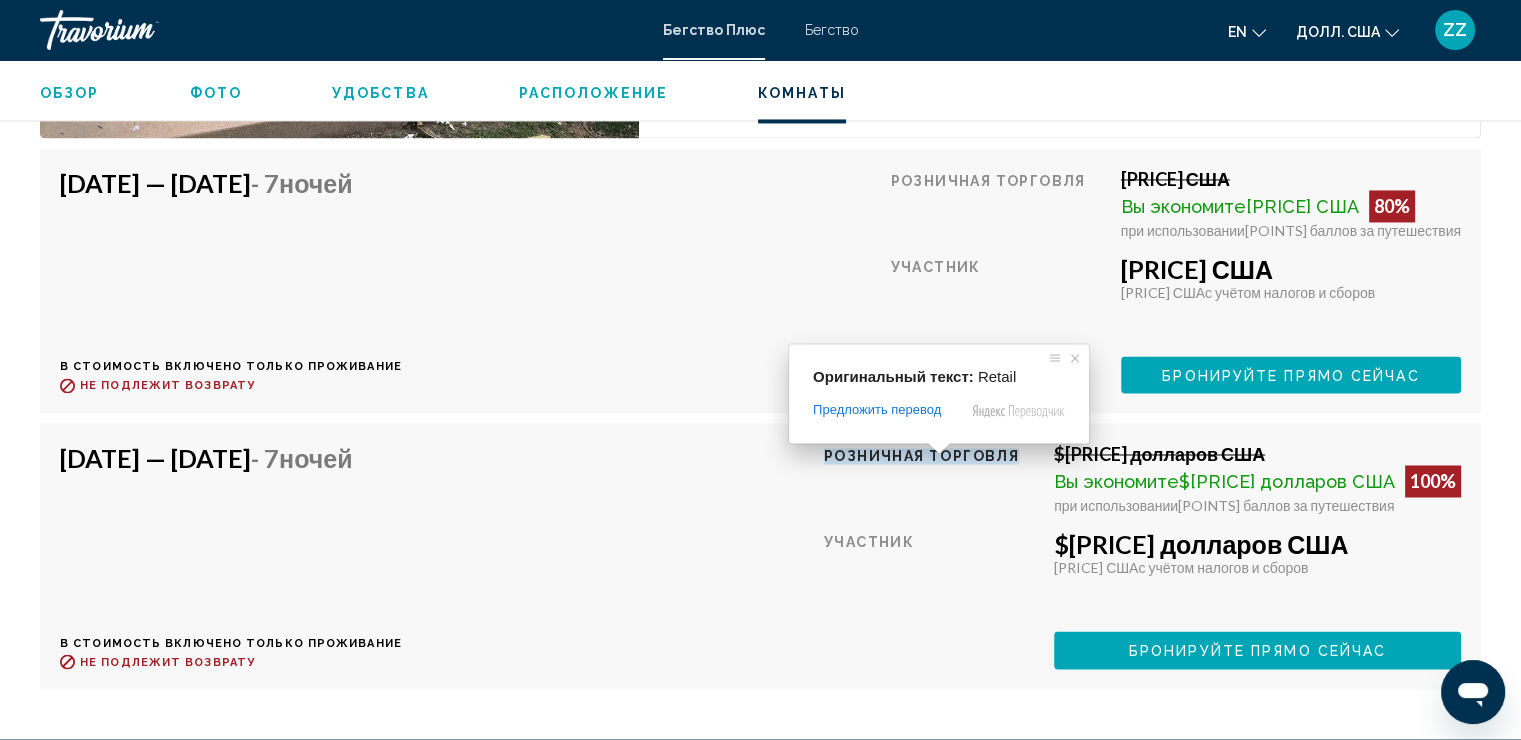 click on "Розничная торговля  1059 долларов США  Вы экономите  850 долларов США   80%  при использовании  1700 баллов за путешествия  Участник  209 долларов США   92,74 доллара США  с учётом налогов и сборов You earn  0  Travel Points  Бронируйте прямо сейчас This room is no longer available." at bounding box center [1175, 280] 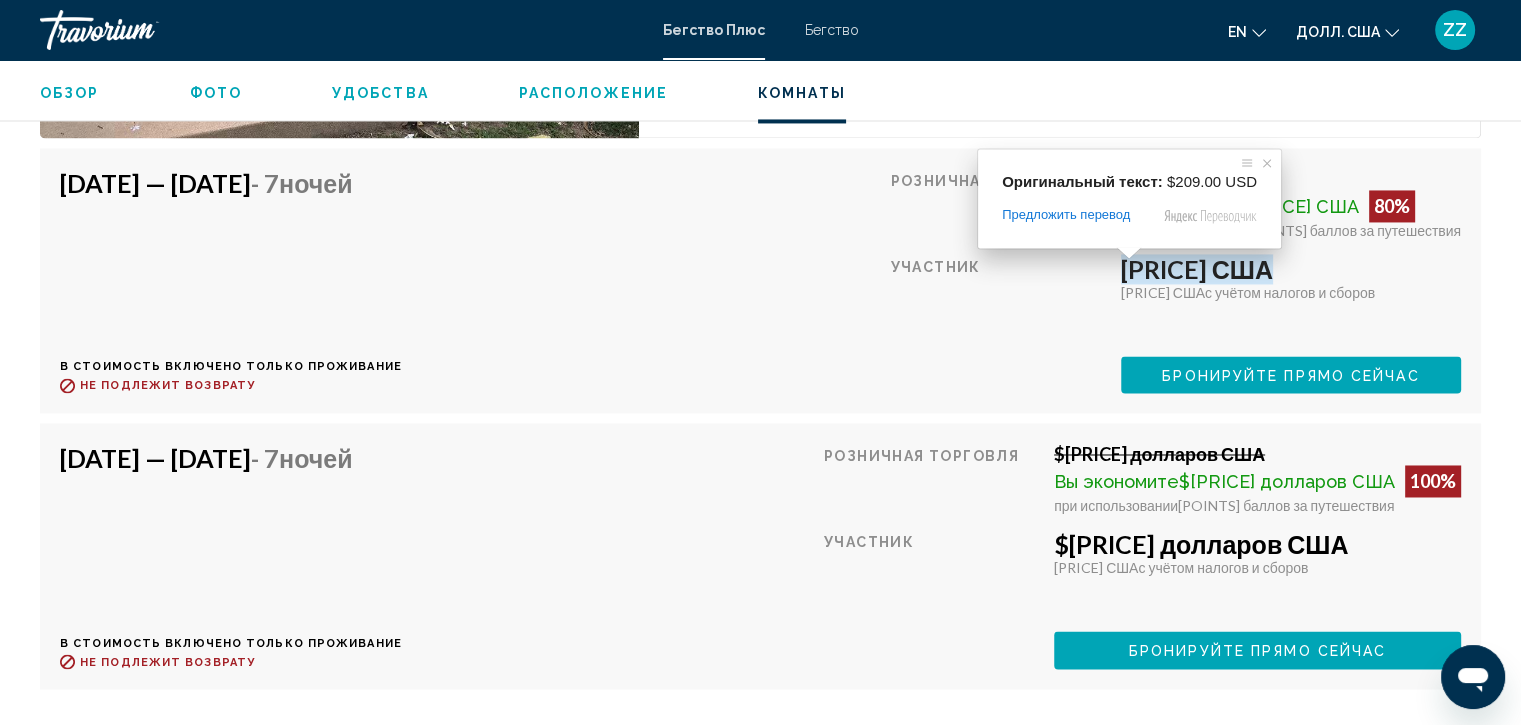 click on "16 августа 2025 г. — 23 августа 2025 г.  - 7  Ночей В стоимость включено только проживание
Возврат средств до :
Не подлежит возврату Розничная торговля  1059 долларов США  Вы экономите  850 долларов США   80%  при использовании  1700 баллов за путешествия  Участник  209 долларов США   92,74 доллара США  с учётом налогов и сборов You earn  0  Travel Points  Бронируйте прямо сейчас This room is no longer available. Price includes accommodation only
Refundable until
Non-refundable Book now This room is no longer available." at bounding box center (760, 280) 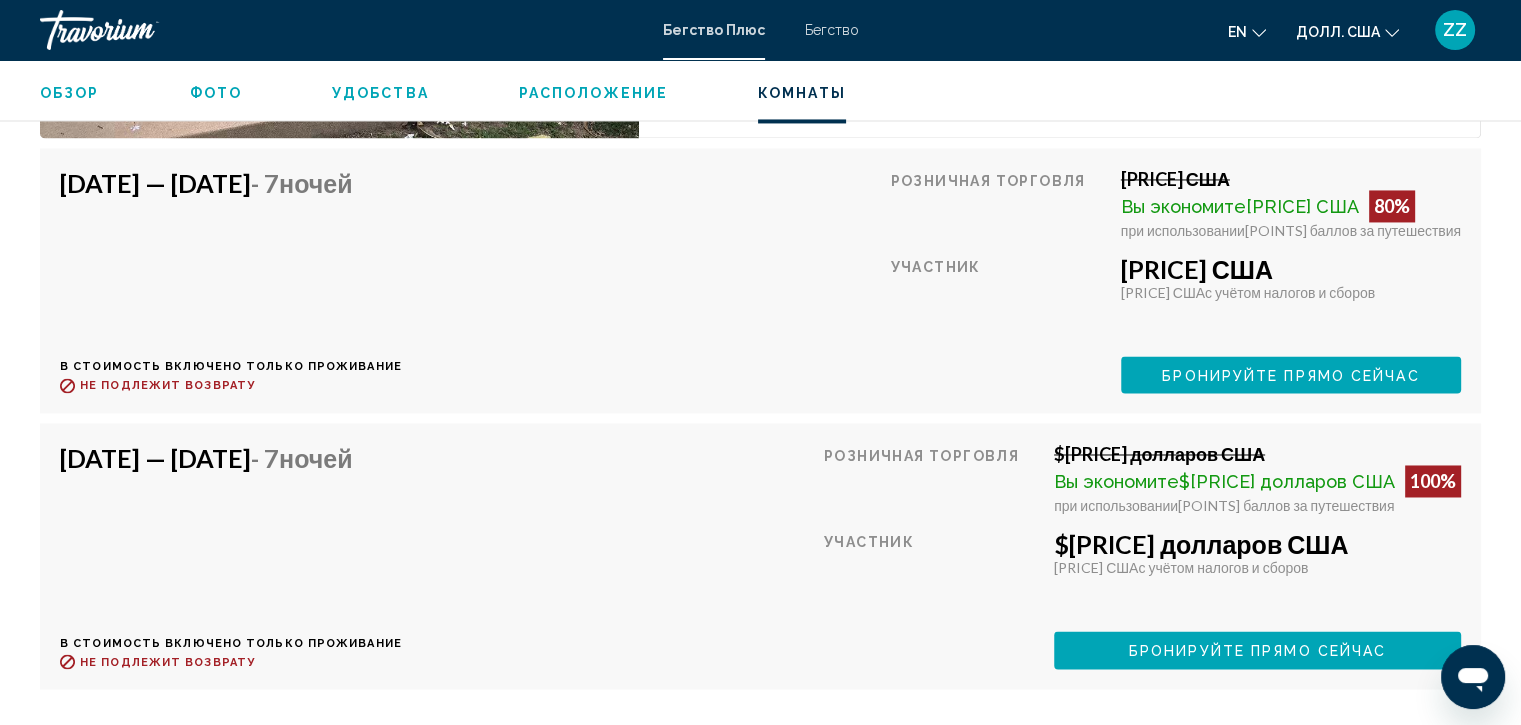 click on "Розничная торговля  1059 долларов США  Вы экономите  850 долларов США   80%  при использовании  1700 баллов за путешествия  Участник  209 долларов США   92,74 доллара США  с учётом налогов и сборов You earn  0  Travel Points  Бронируйте прямо сейчас This room is no longer available." at bounding box center [1175, 280] 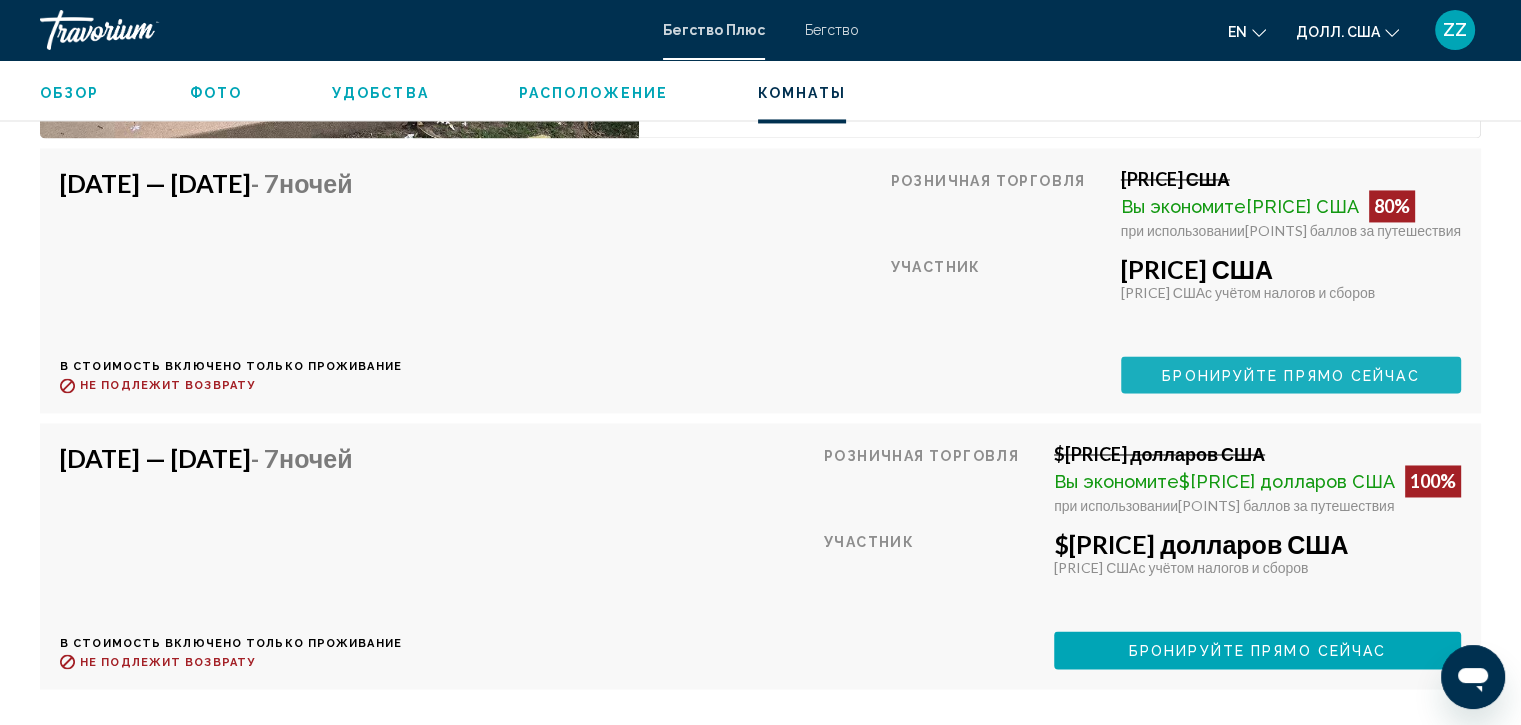 click on "Бронируйте прямо сейчас" at bounding box center [1291, 374] 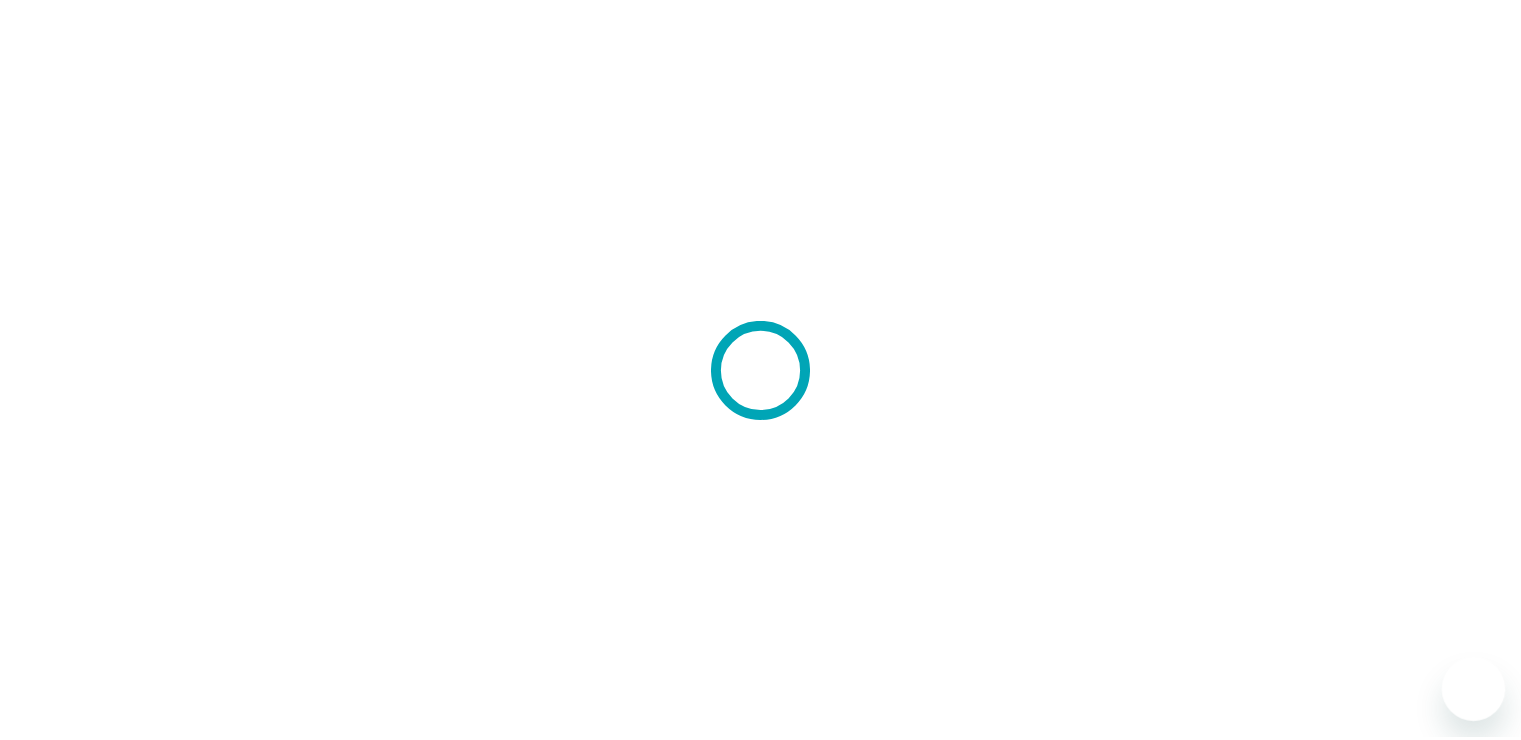 scroll, scrollTop: 0, scrollLeft: 0, axis: both 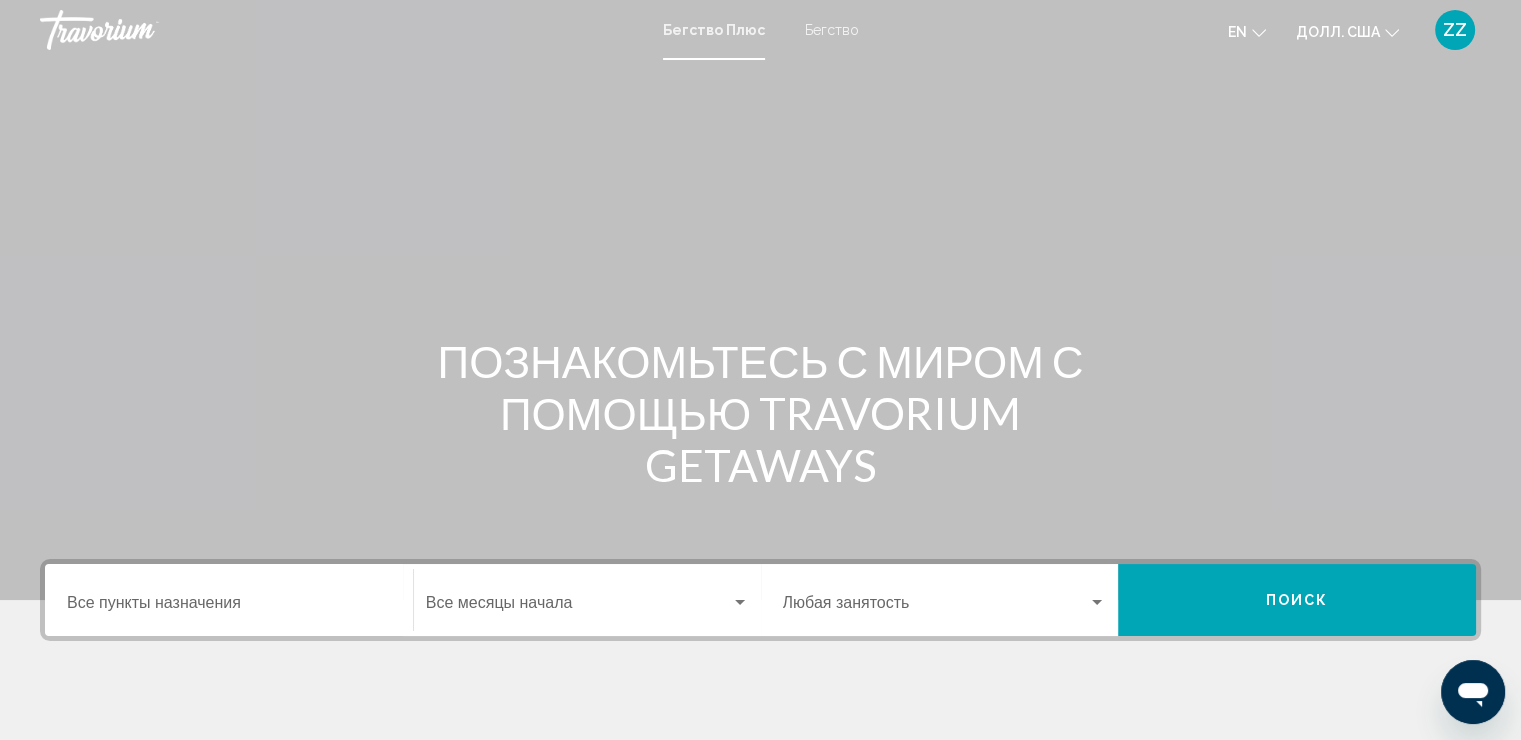 click on "Пункт назначения Все пункты назначения" at bounding box center (229, 600) 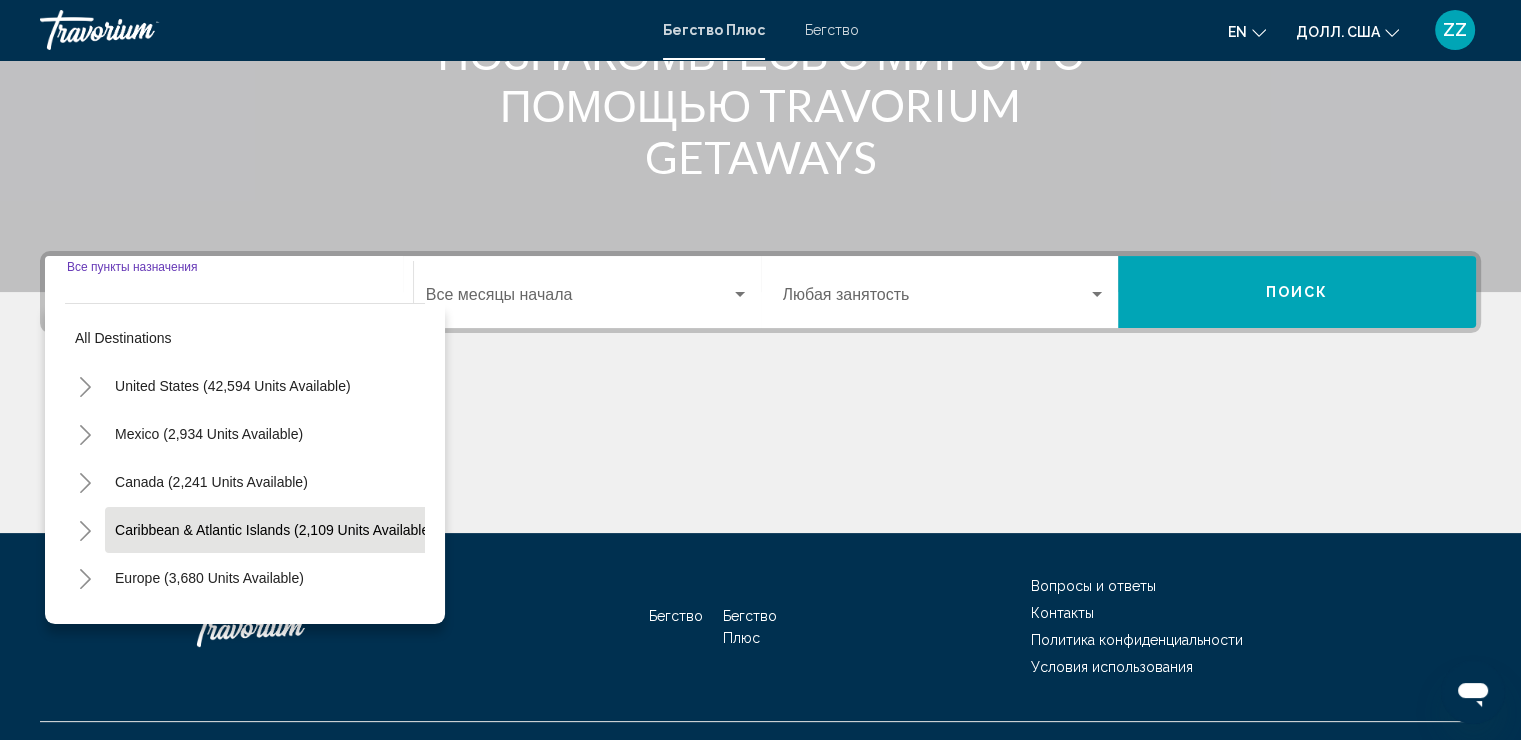 scroll, scrollTop: 345, scrollLeft: 0, axis: vertical 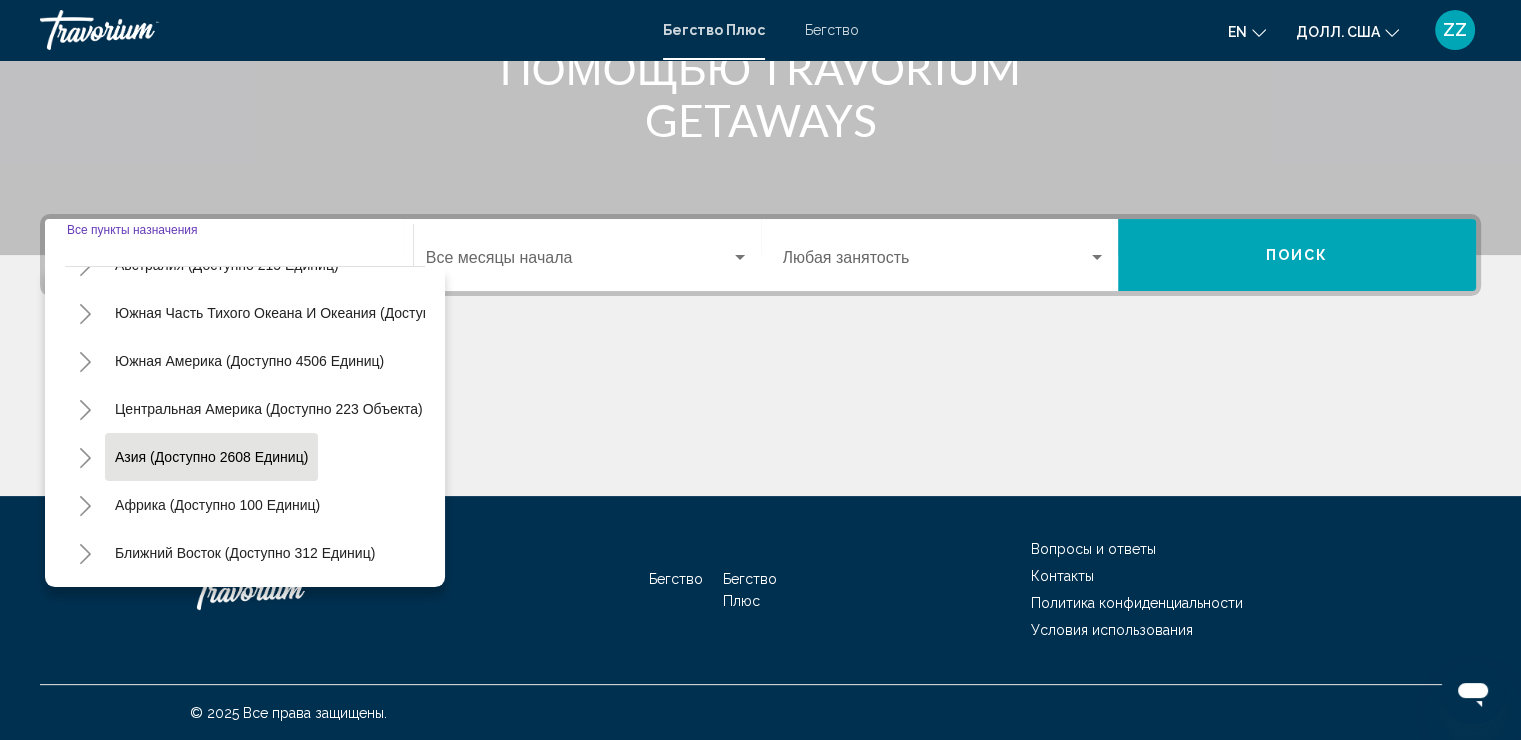 click on "Азия (доступно 2608 единиц)" 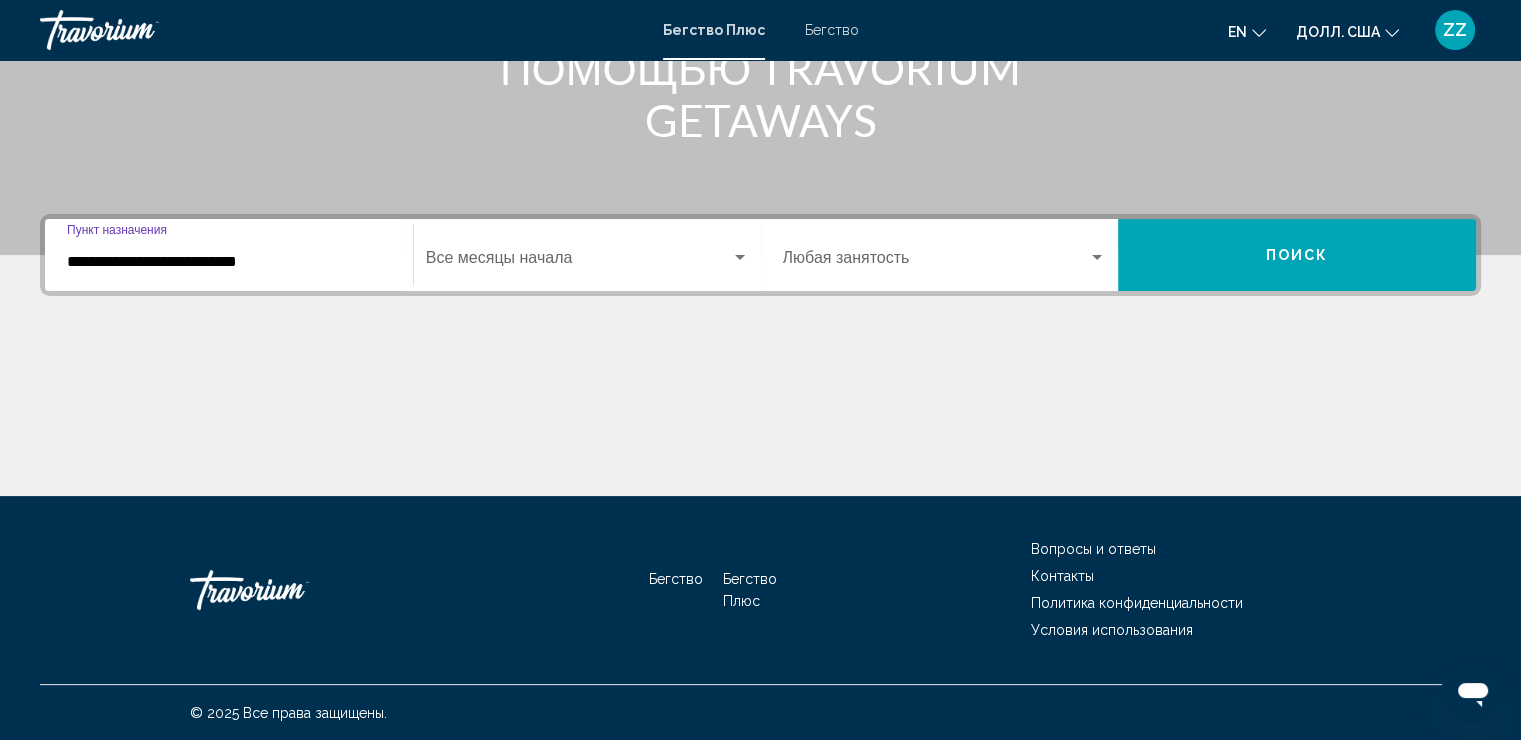 click on "Поиск" at bounding box center [1297, 255] 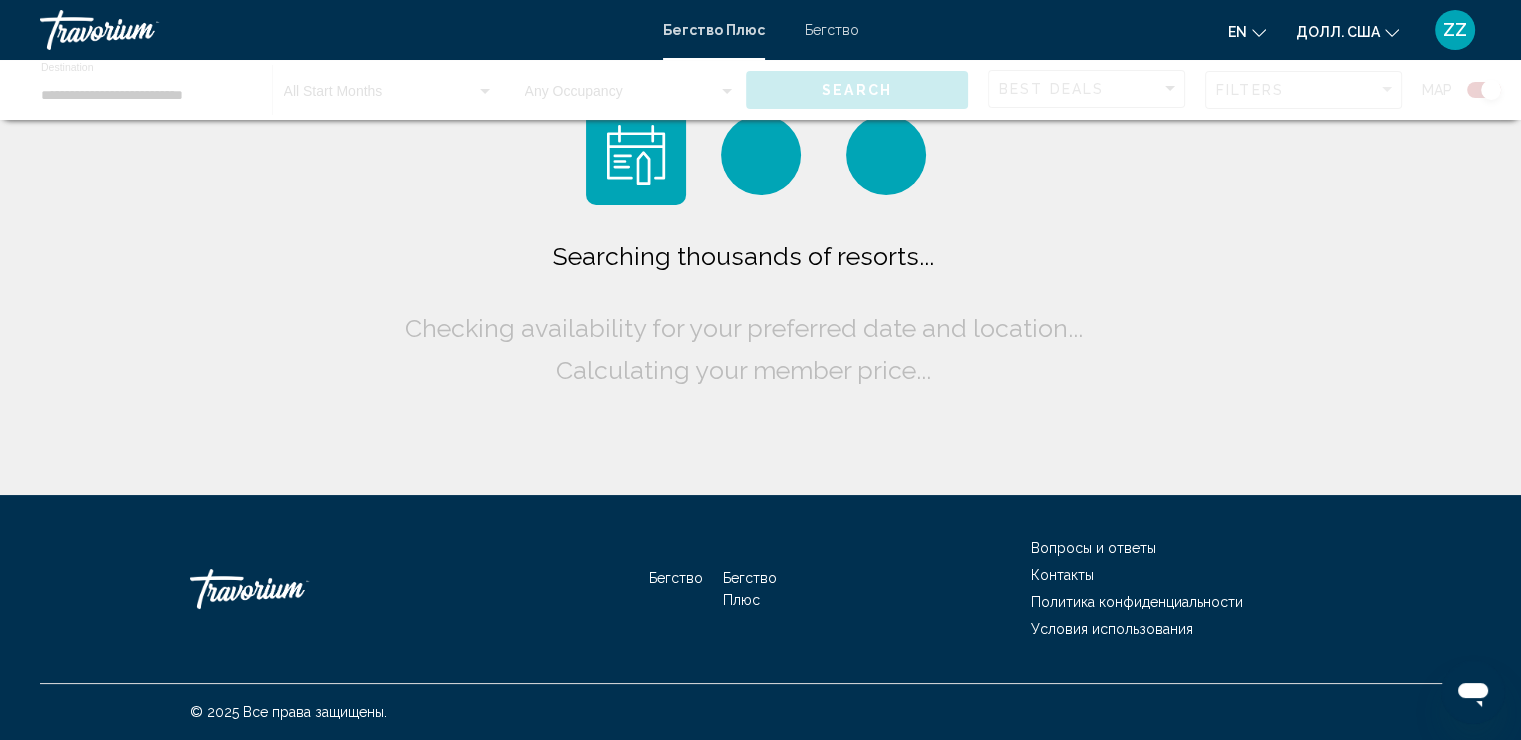 scroll, scrollTop: 0, scrollLeft: 0, axis: both 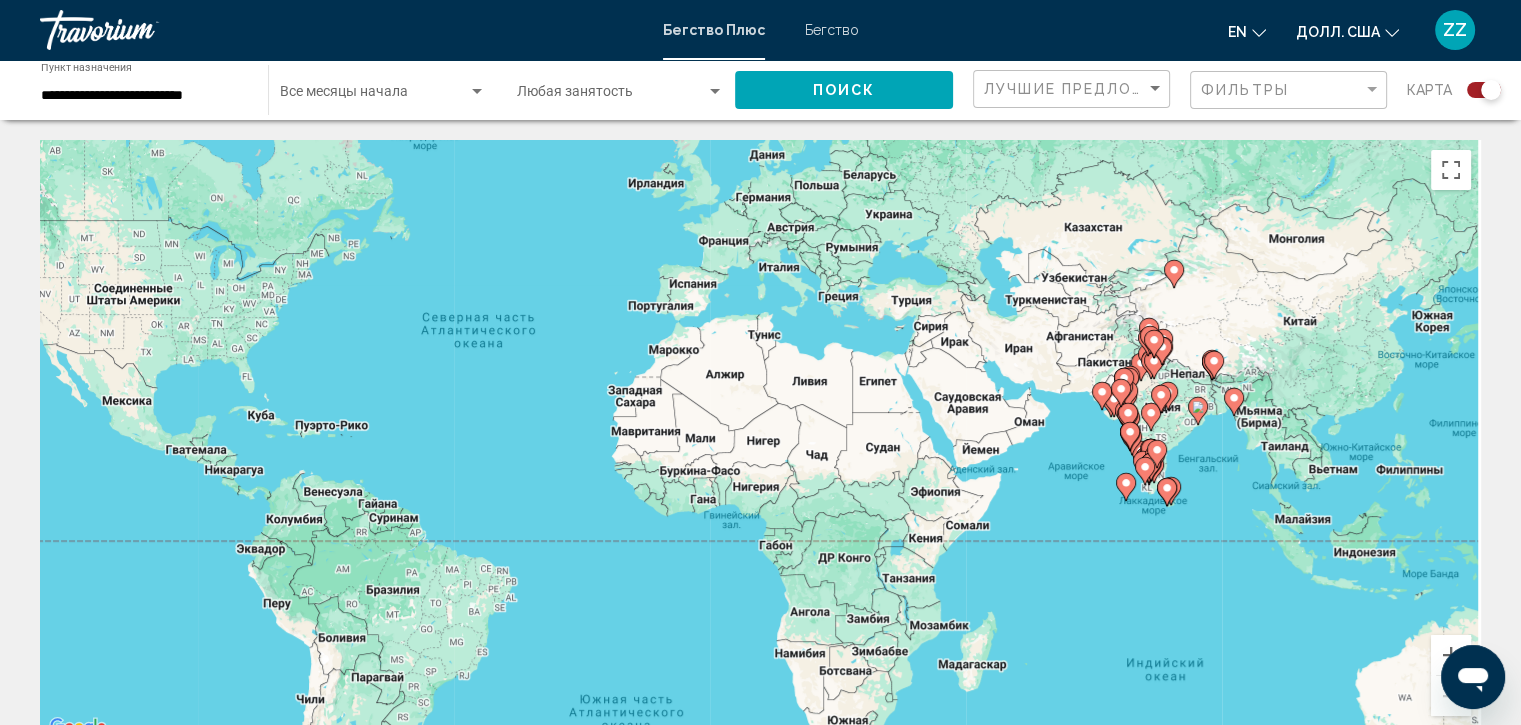drag, startPoint x: 1373, startPoint y: 464, endPoint x: 1164, endPoint y: 390, distance: 221.71378 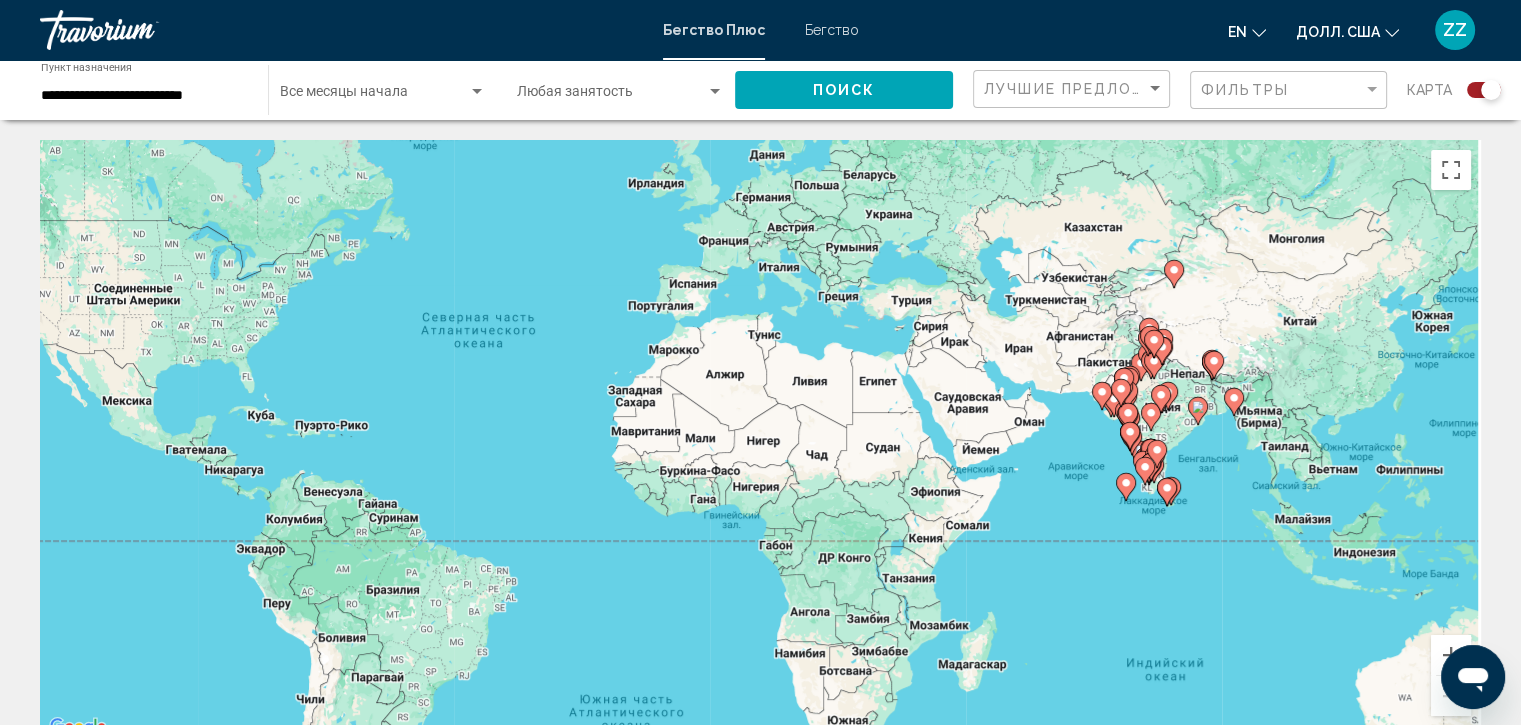 click 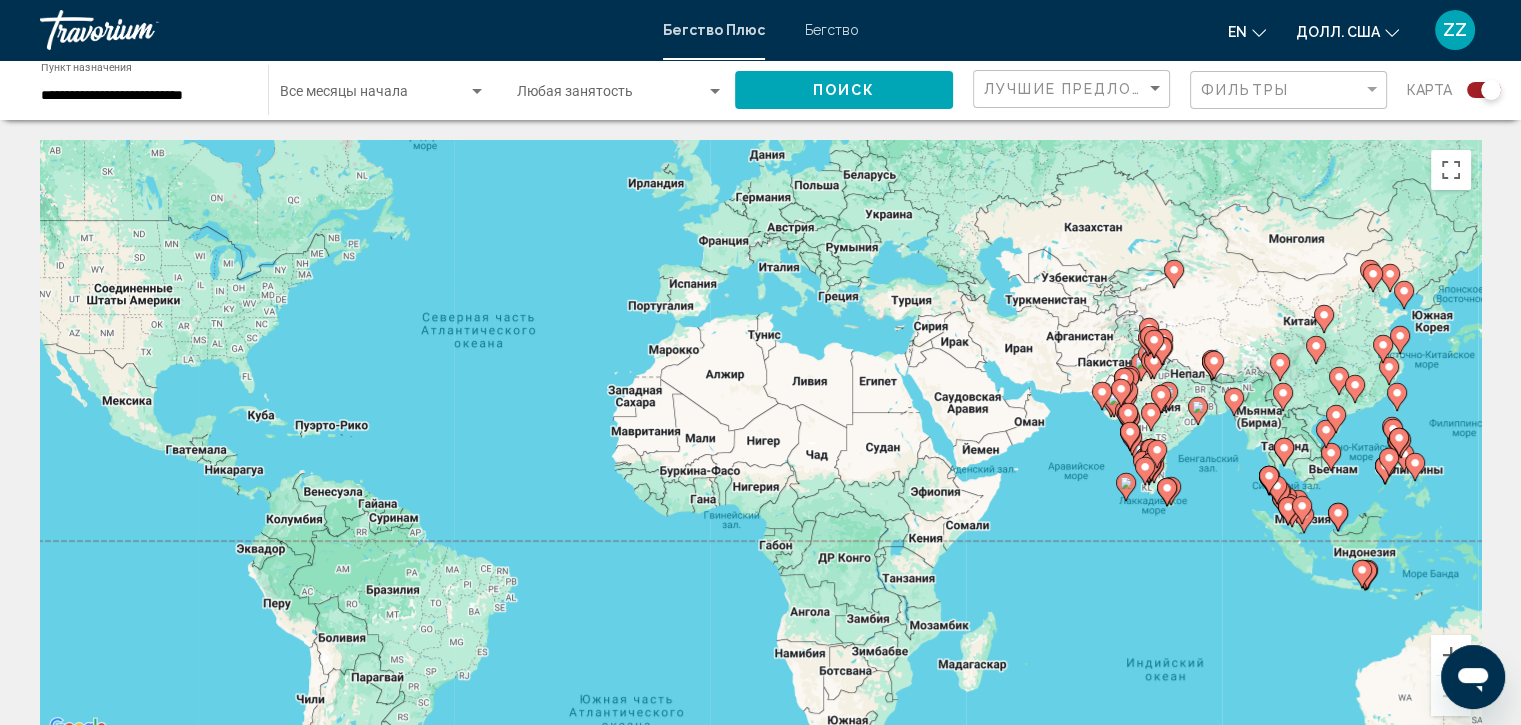 click at bounding box center [1326, 434] 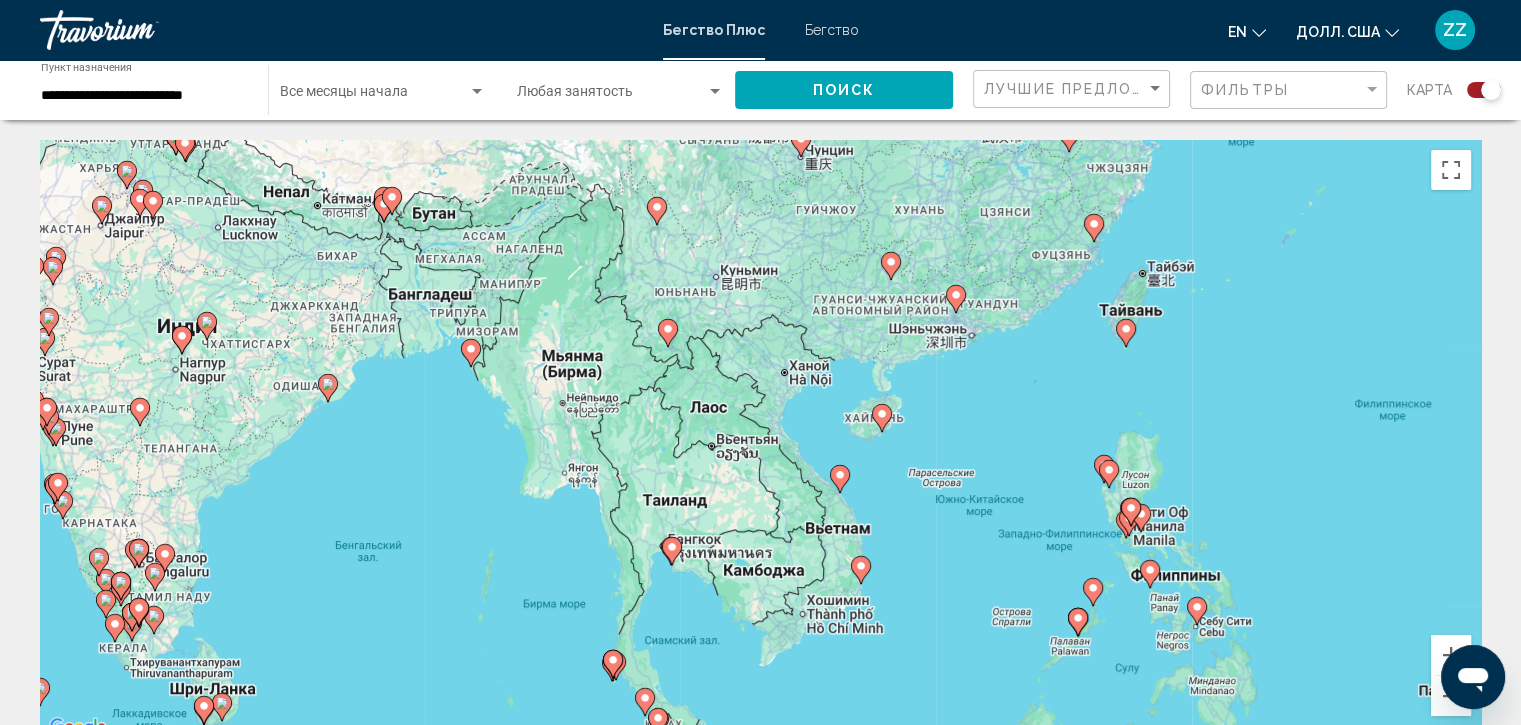 drag, startPoint x: 799, startPoint y: 441, endPoint x: 880, endPoint y: 495, distance: 97.349884 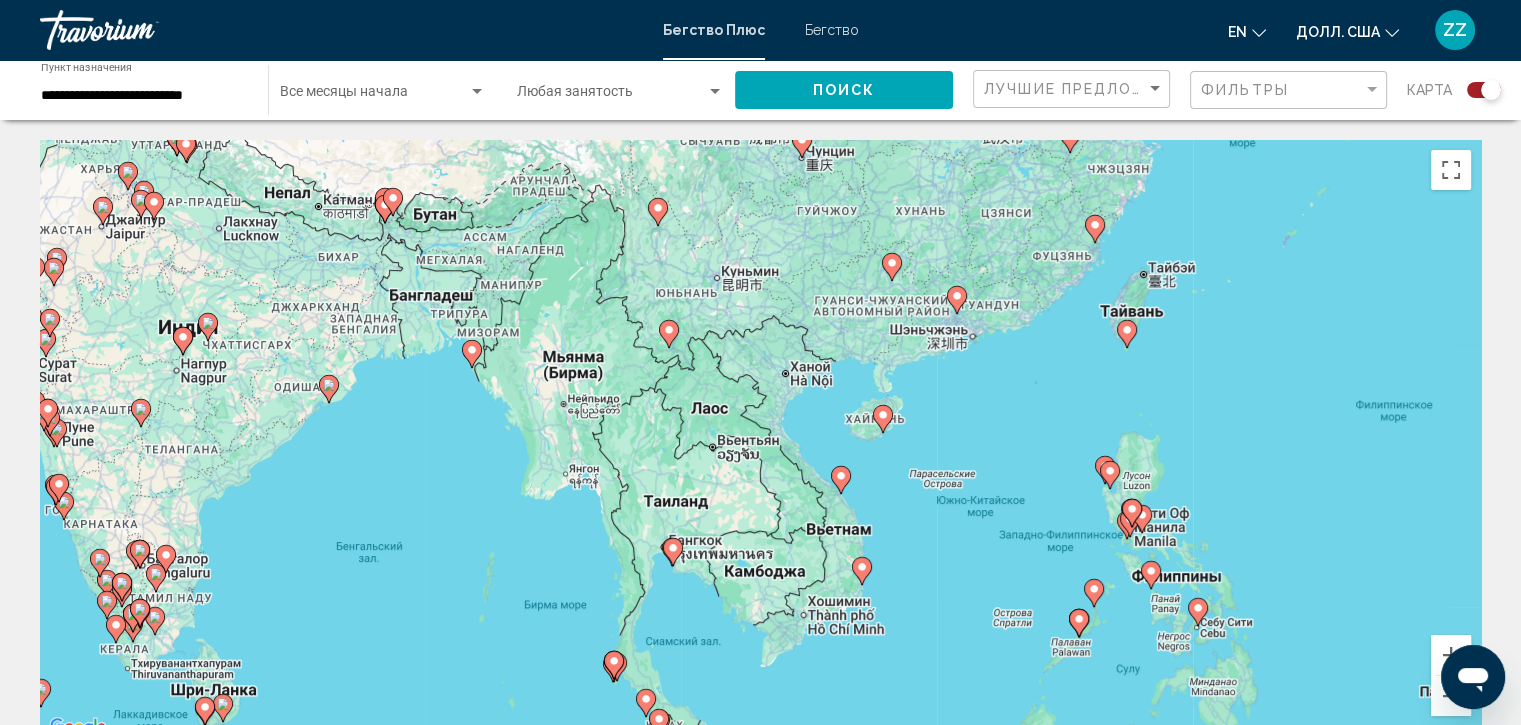 click 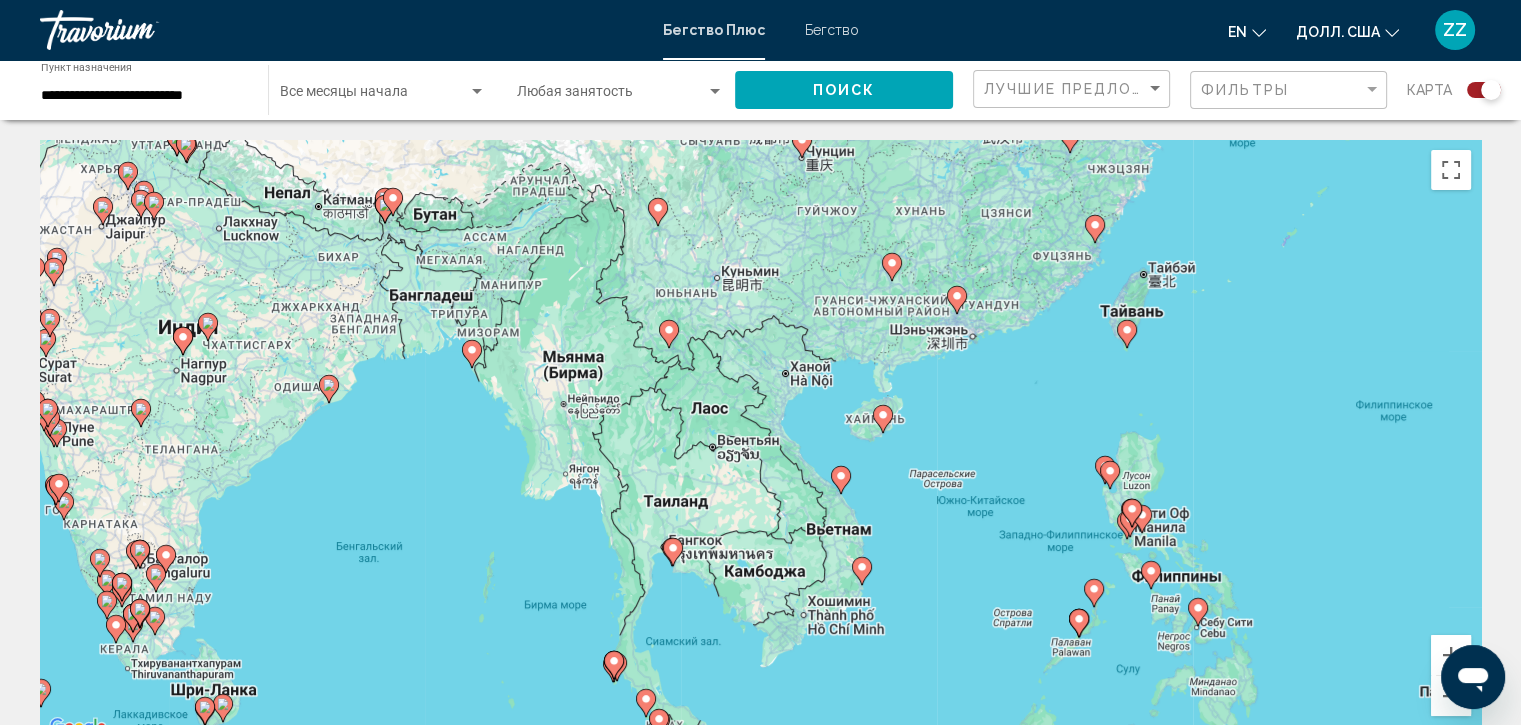type on "**********" 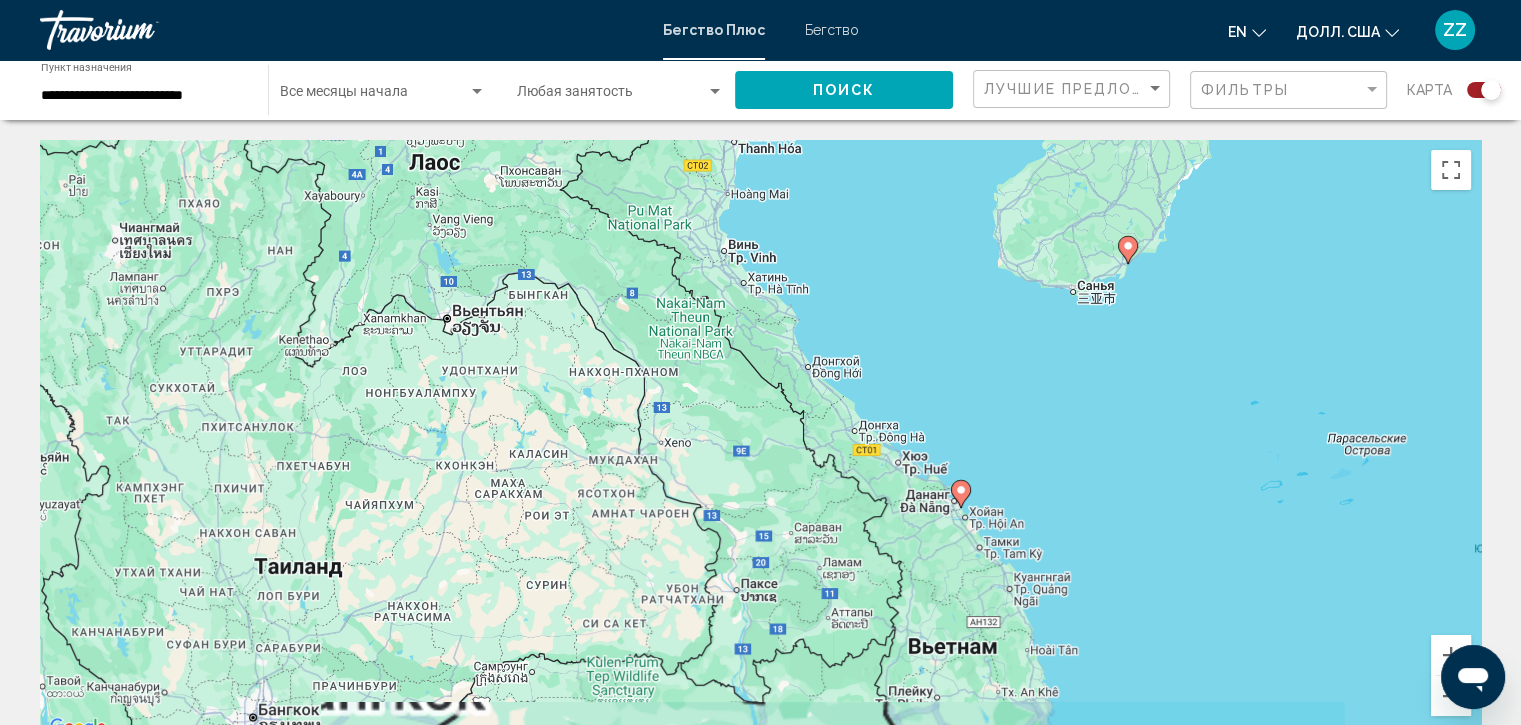 drag, startPoint x: 1046, startPoint y: 576, endPoint x: 919, endPoint y: 413, distance: 206.63495 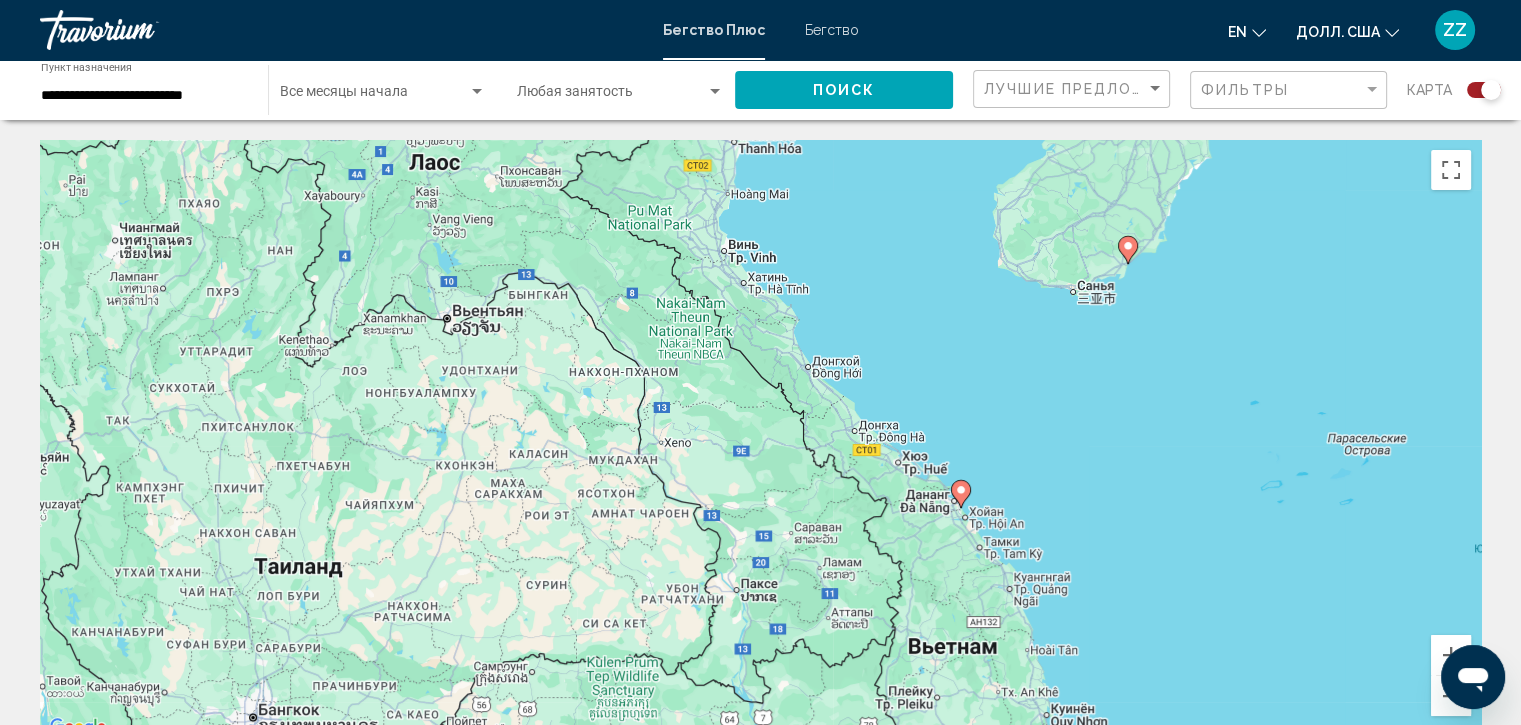 click 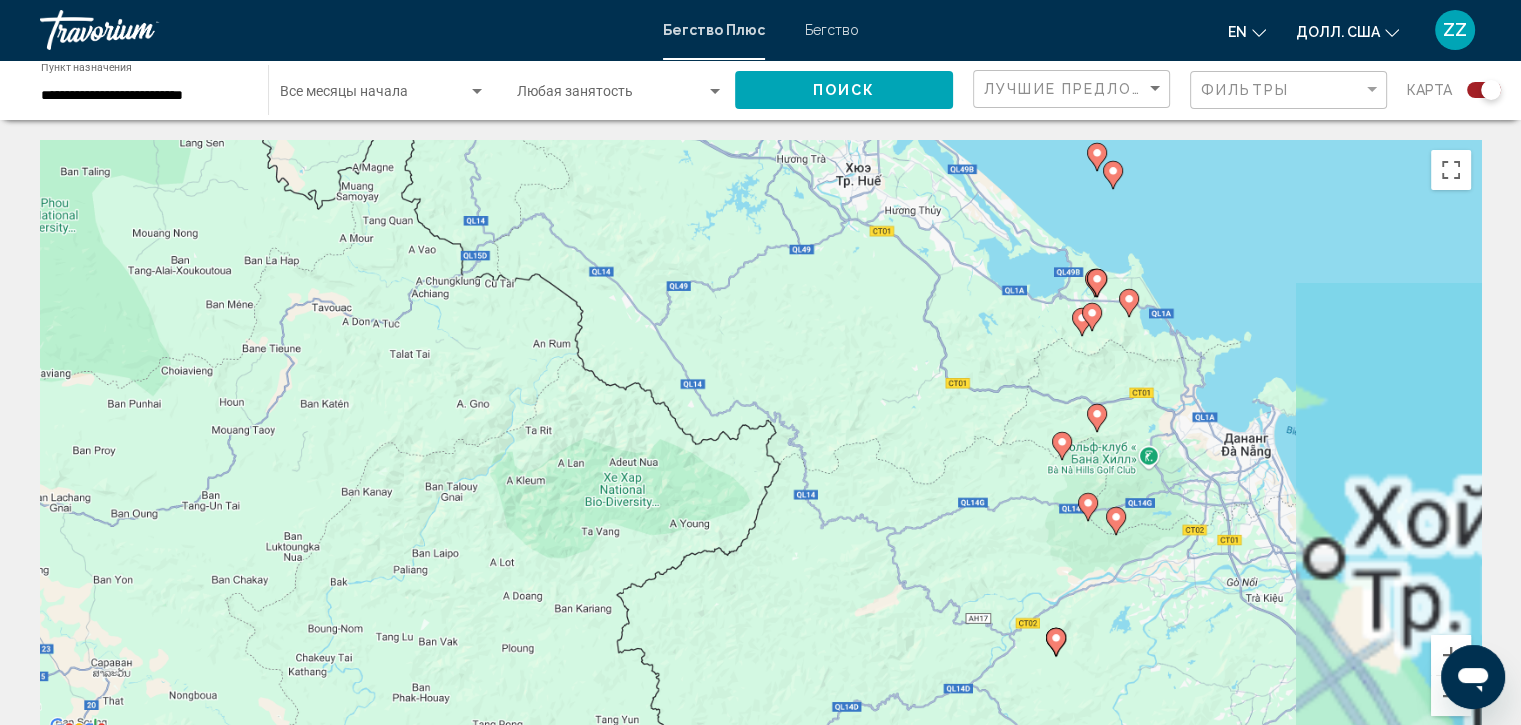drag, startPoint x: 1208, startPoint y: 496, endPoint x: 282, endPoint y: 7, distance: 1047.1853 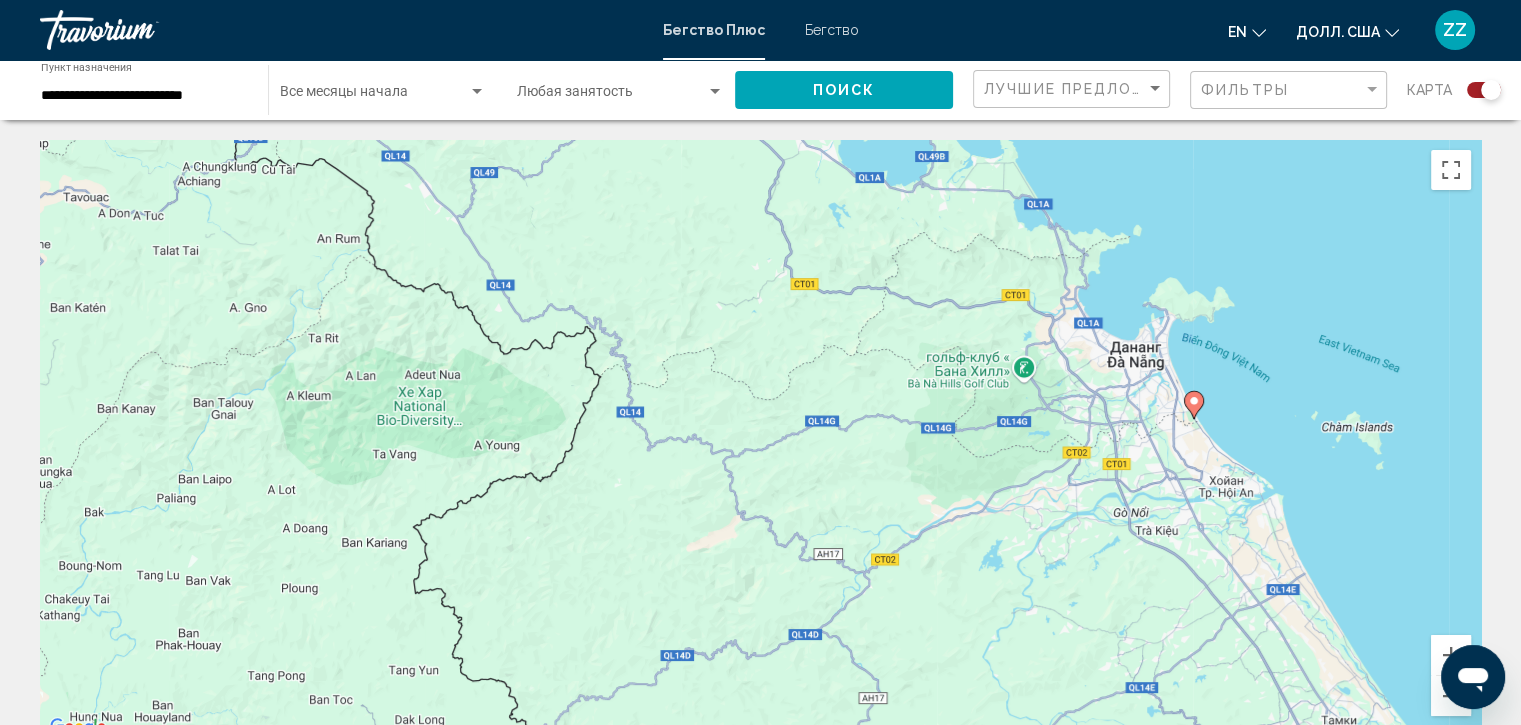 drag, startPoint x: 1202, startPoint y: 364, endPoint x: 1094, endPoint y: 364, distance: 108 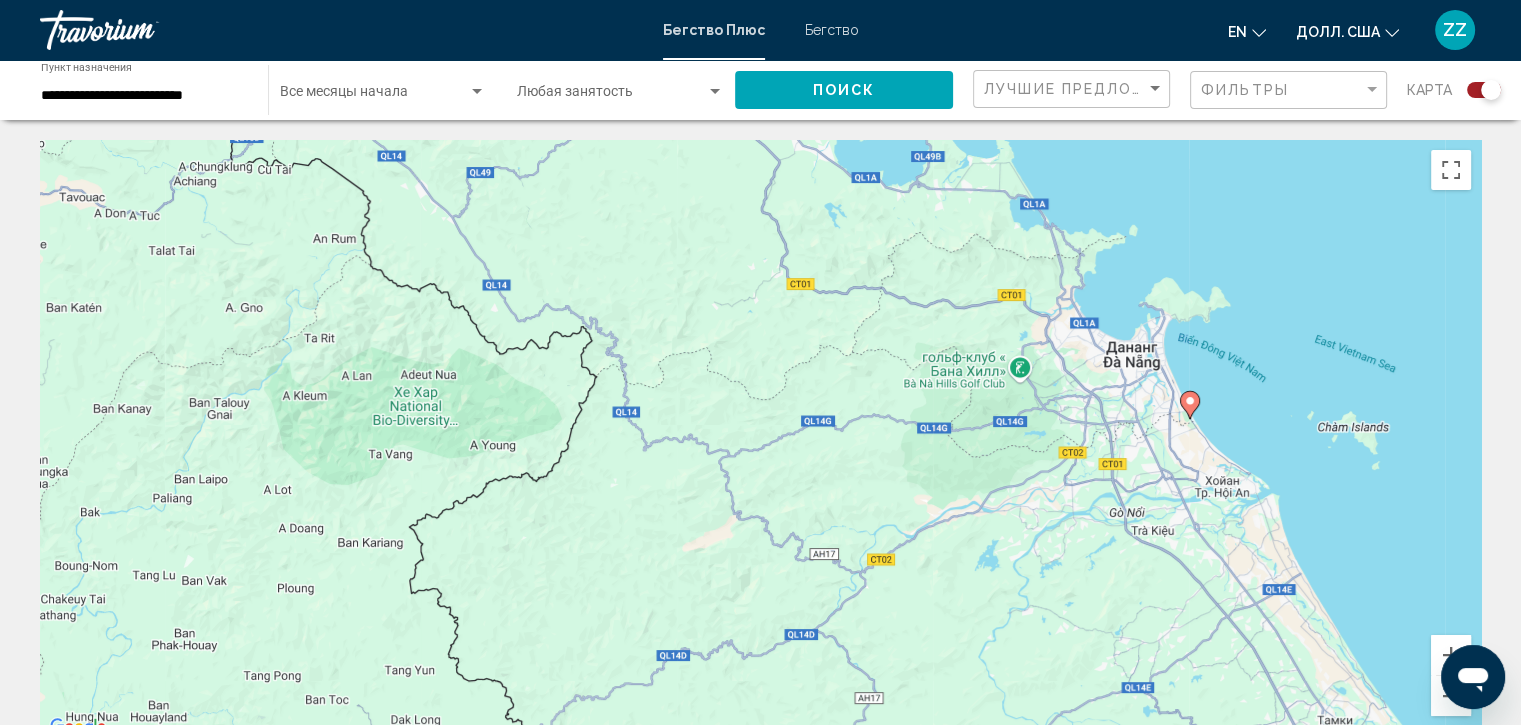 click 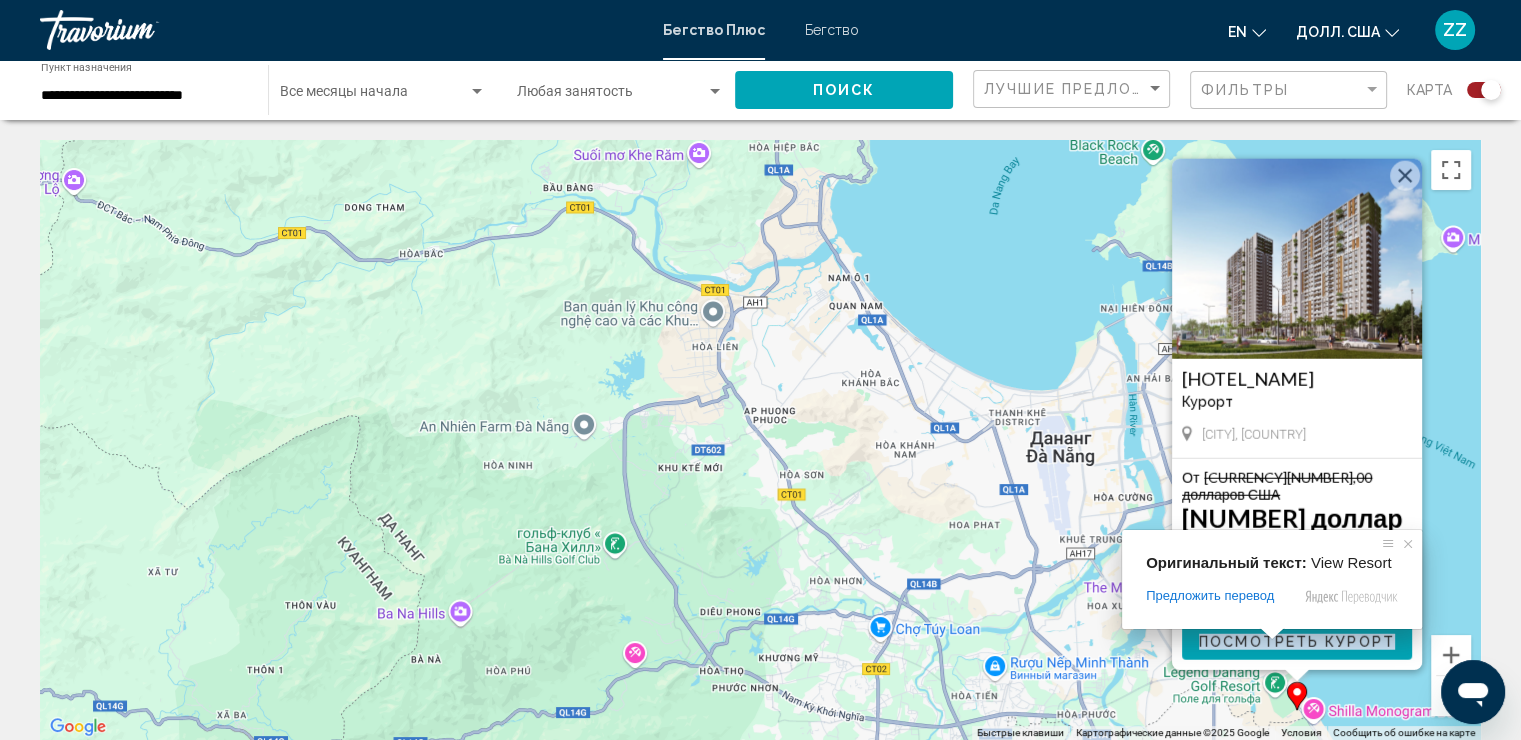 click at bounding box center [1272, 634] 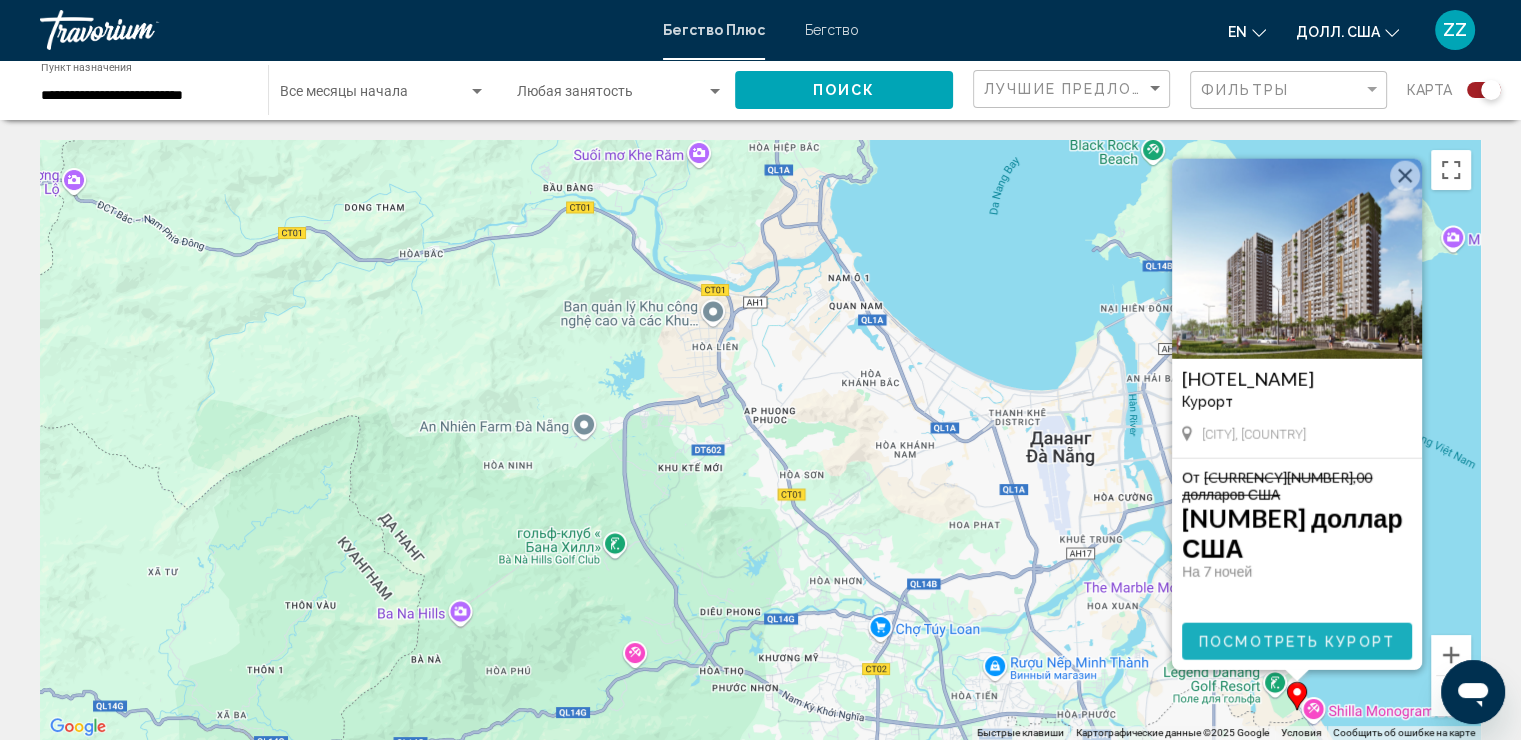 click on "Посмотреть Курорт" at bounding box center [1297, 642] 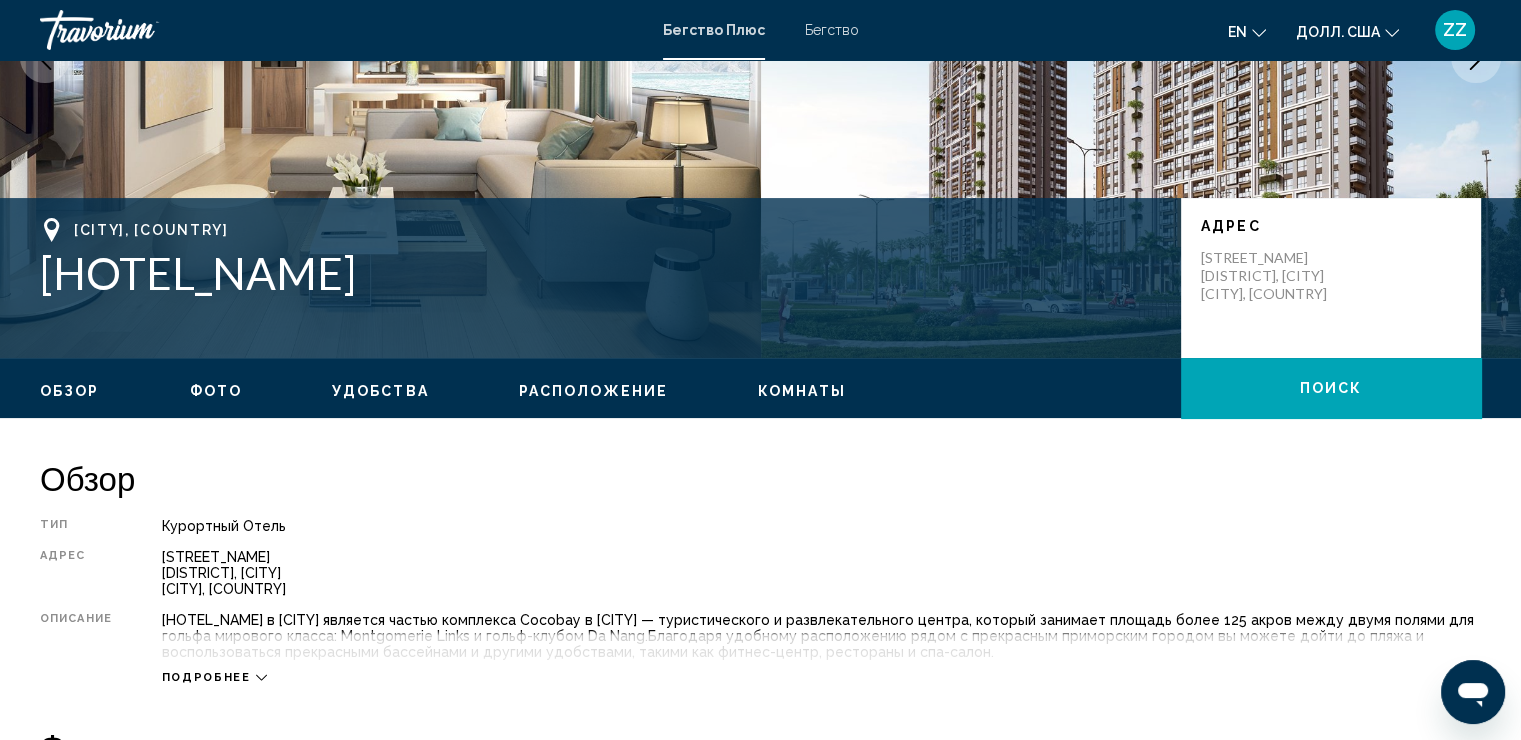 scroll, scrollTop: 0, scrollLeft: 0, axis: both 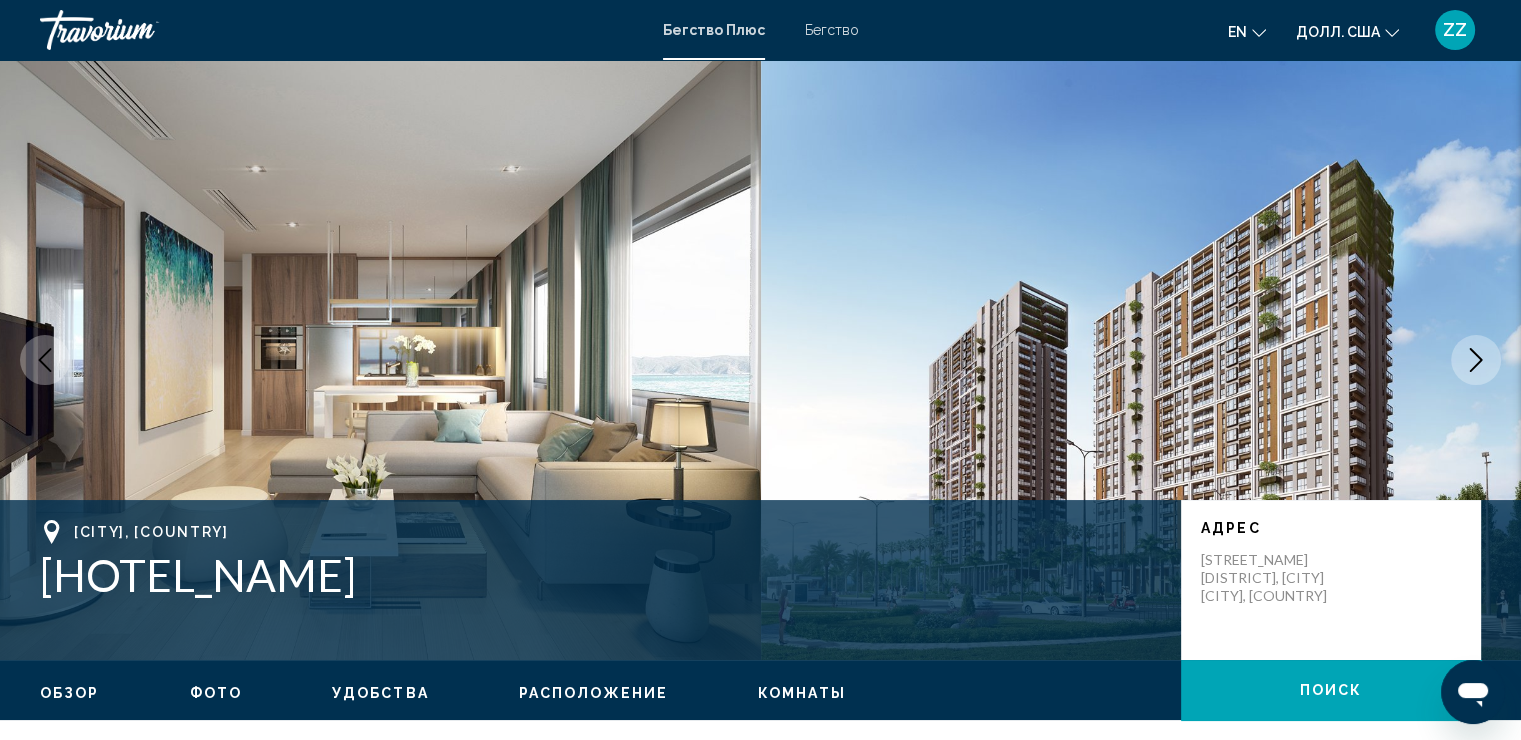 click 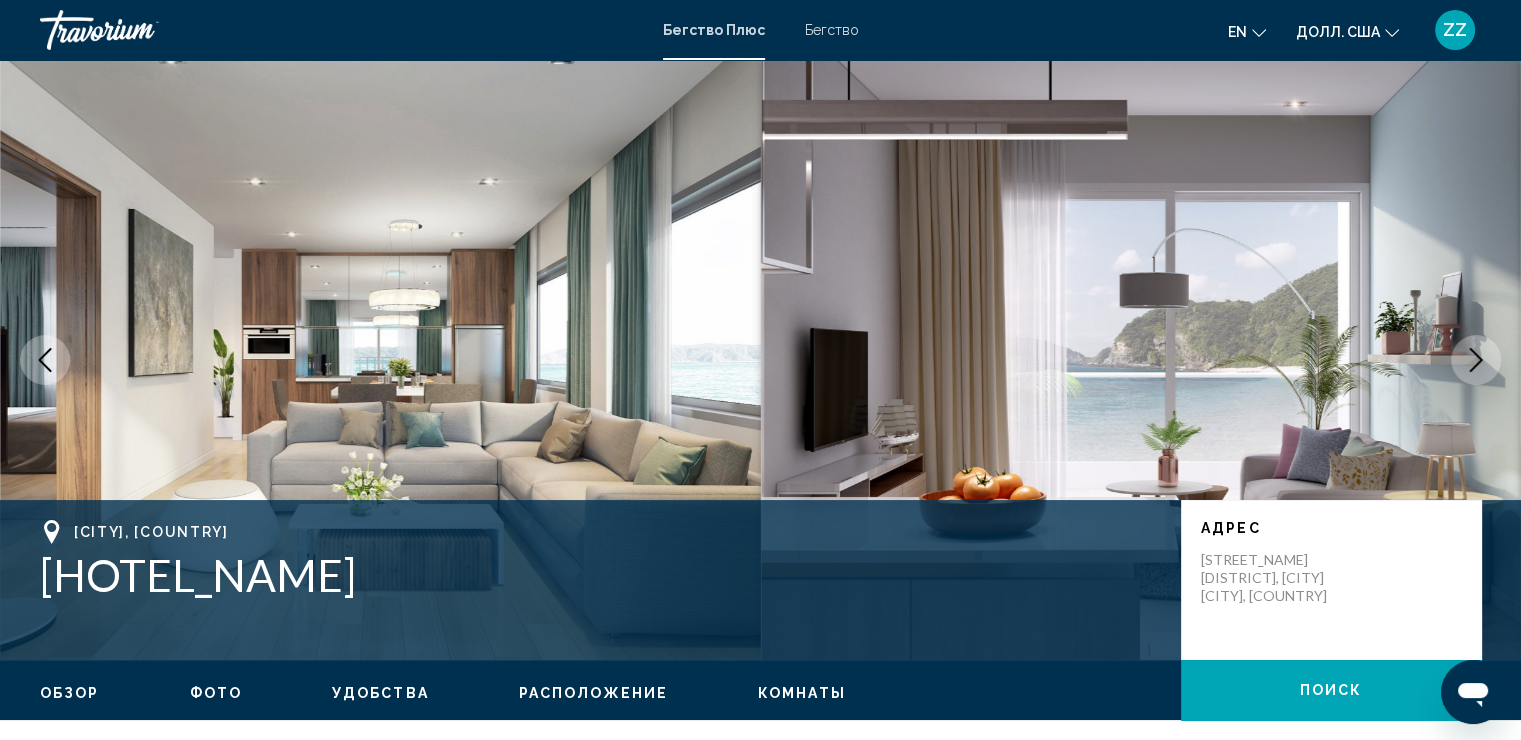 click 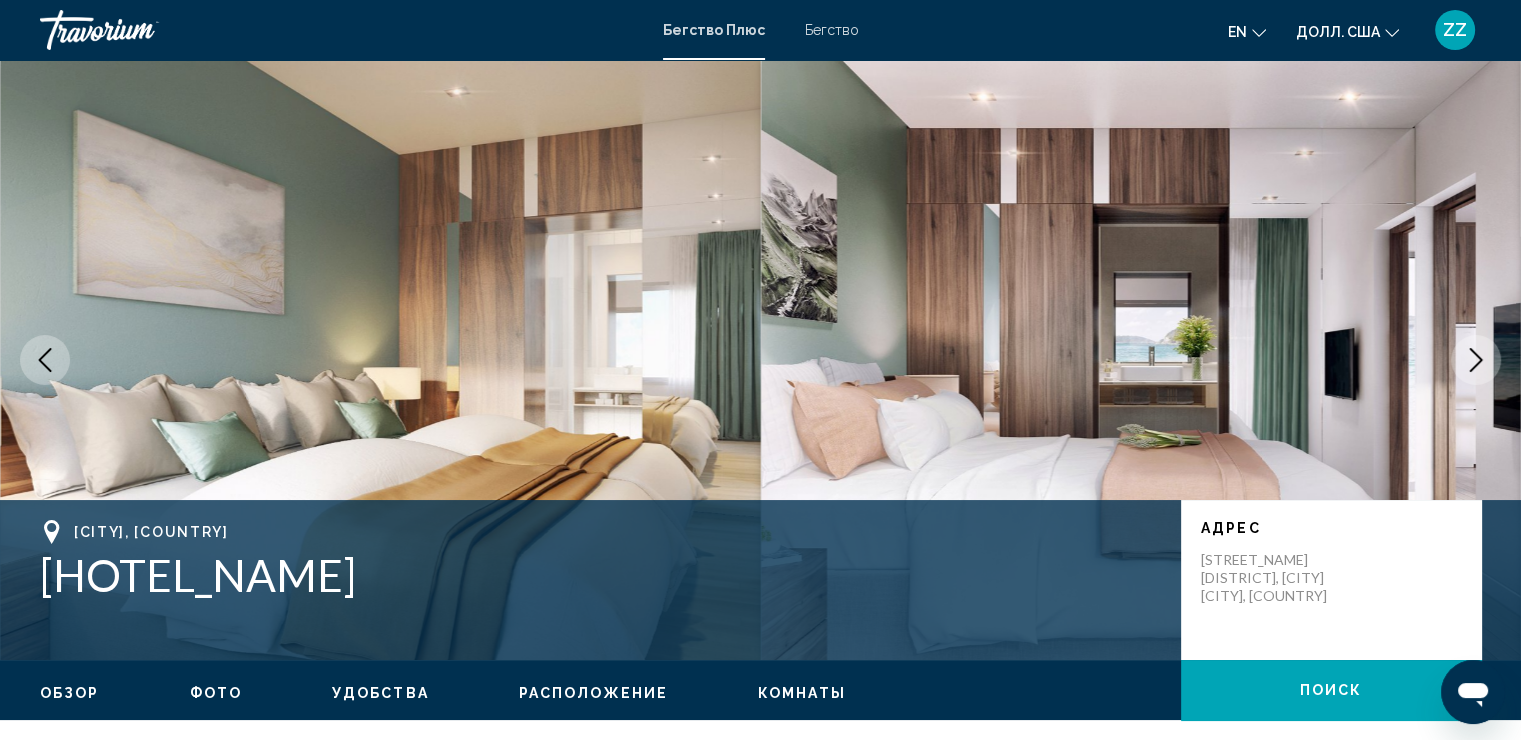 click 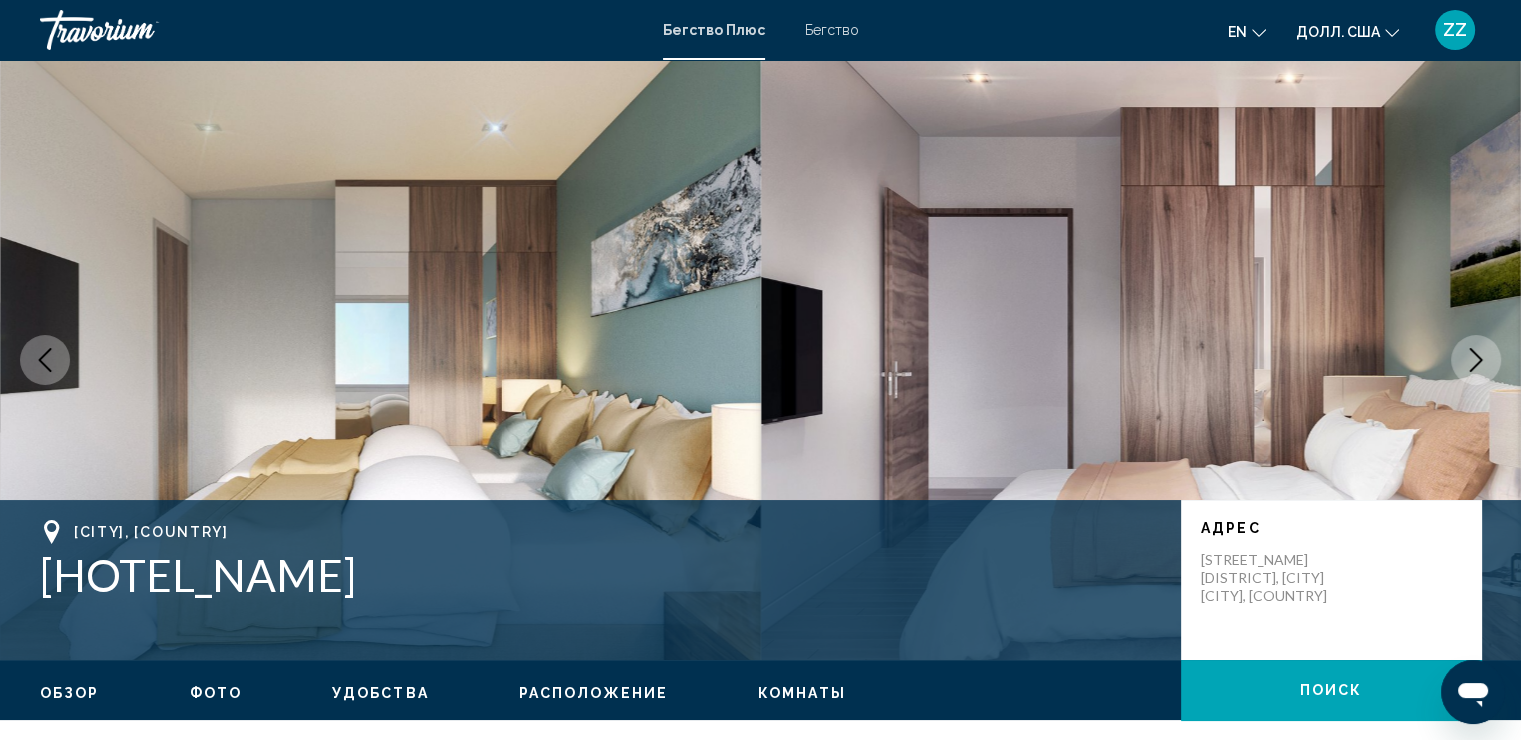 click 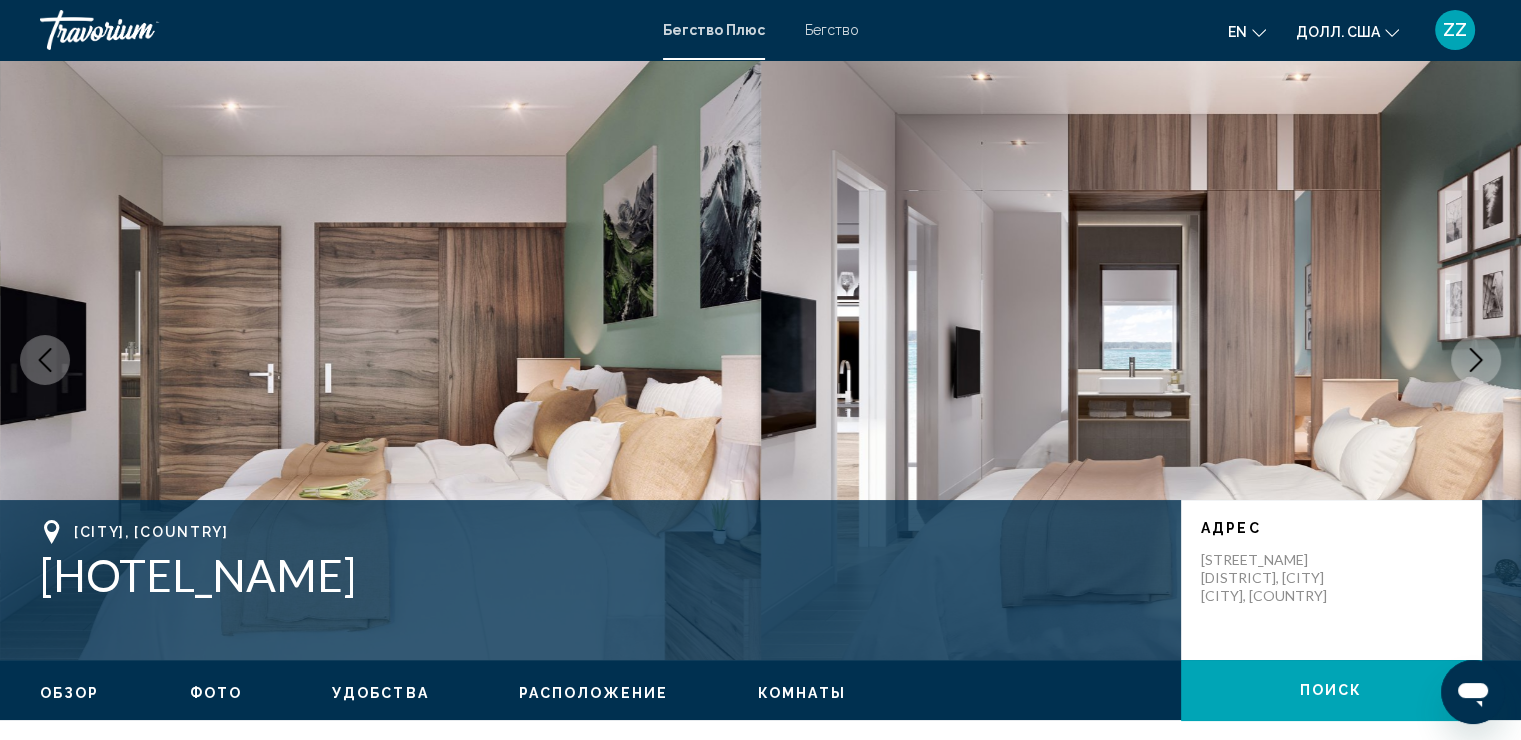 click 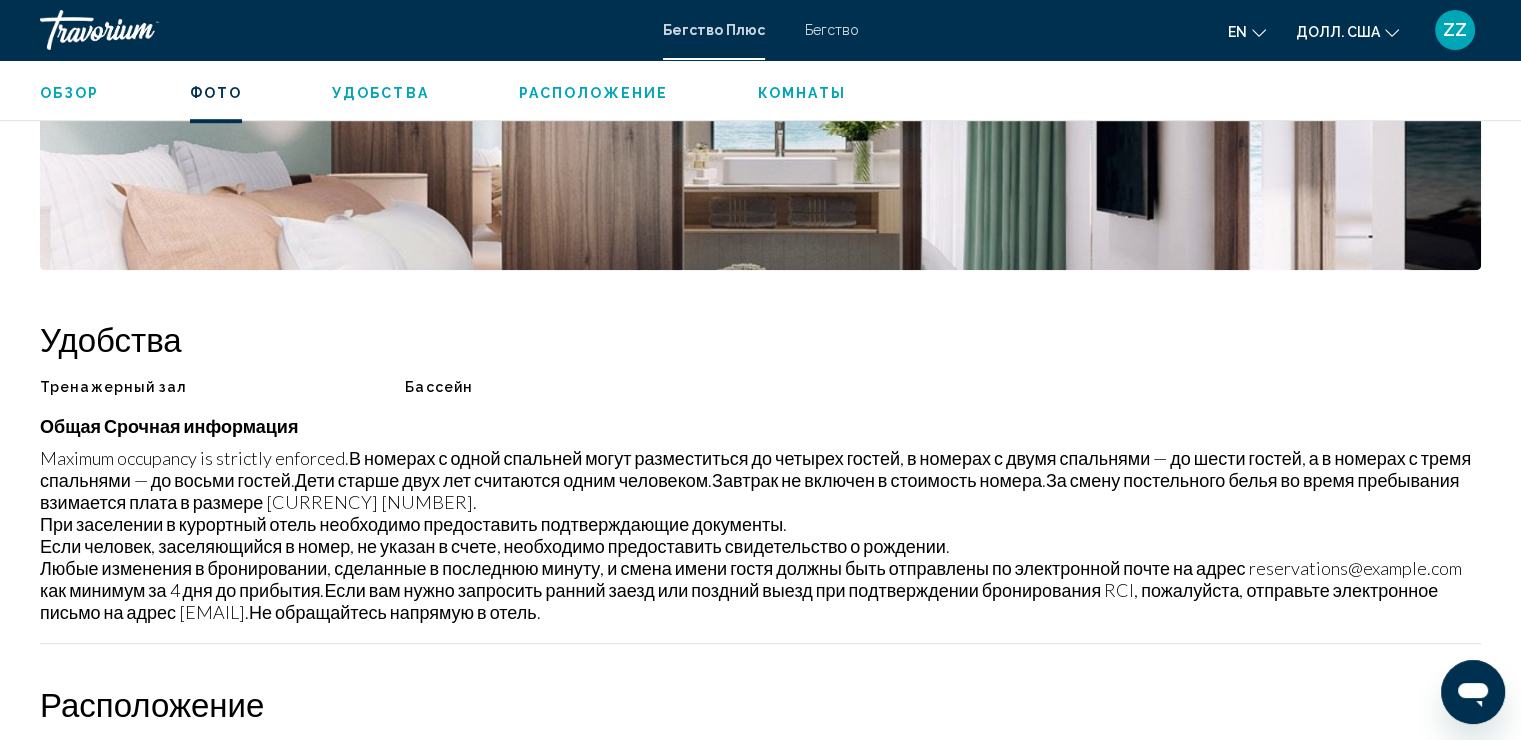 scroll, scrollTop: 1200, scrollLeft: 0, axis: vertical 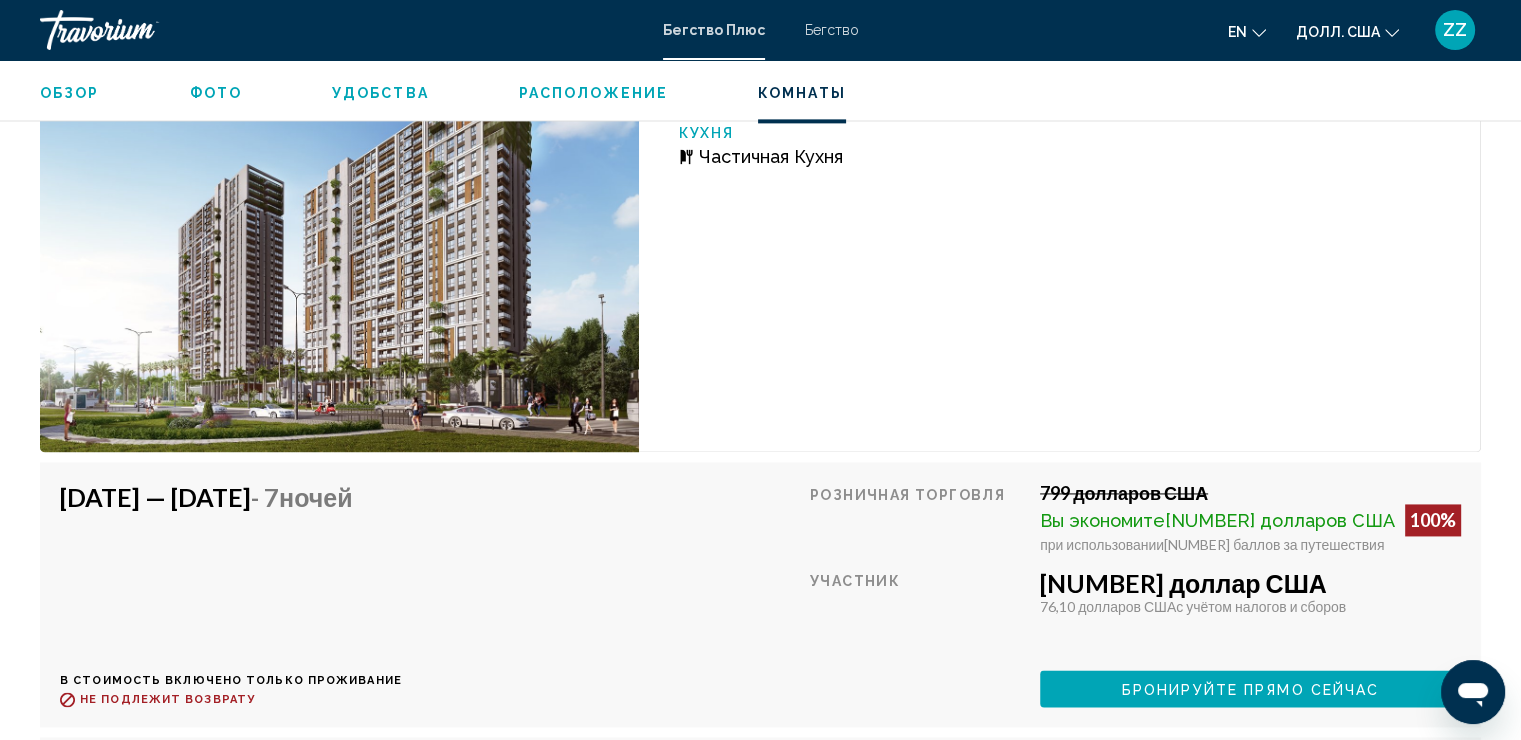 click on "8 сентября 2025 г. — 15 сентября 2025 г.  - 7  Ночей В стоимость включено только проживание
Возврат средств до :
Не подлежит возврату" at bounding box center (231, 594) 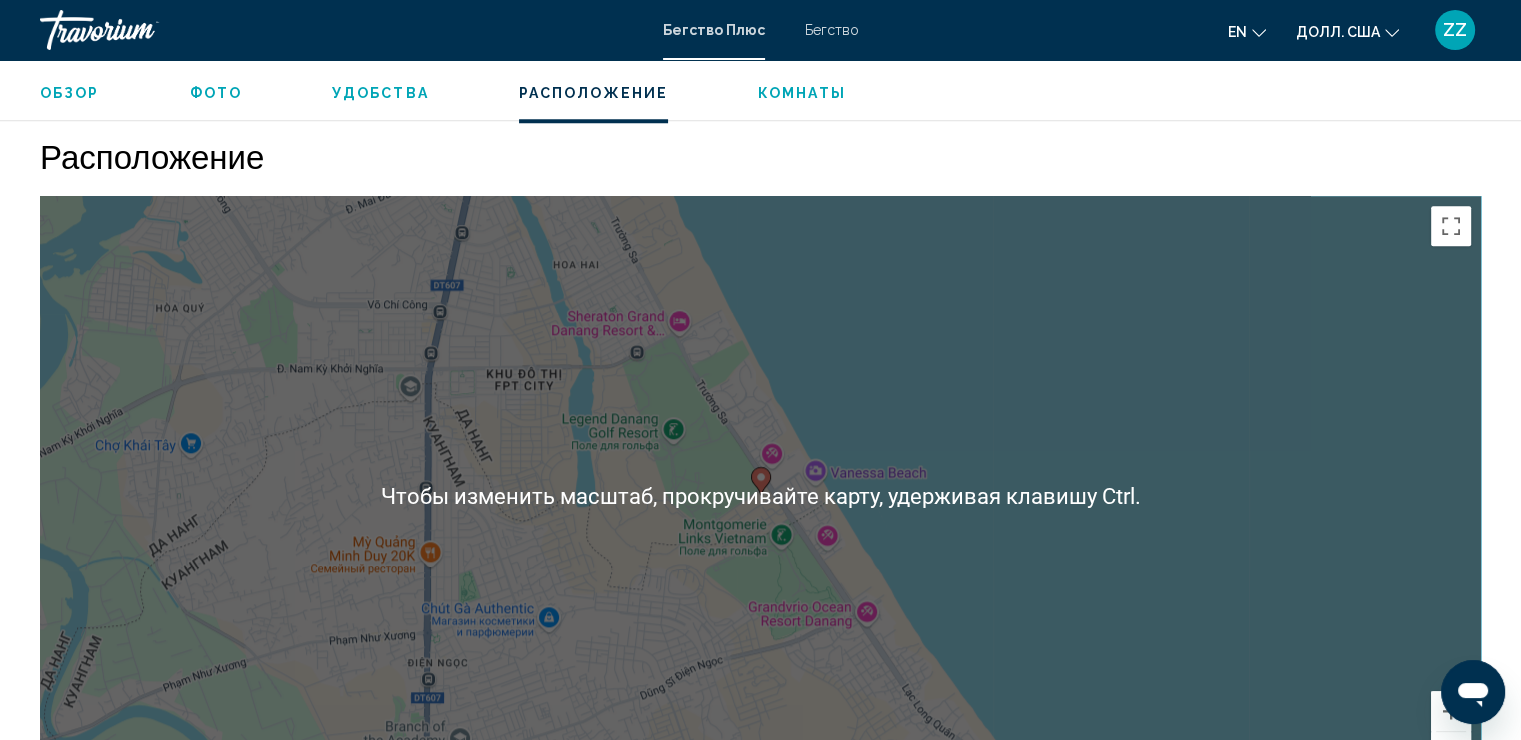 scroll, scrollTop: 2373, scrollLeft: 0, axis: vertical 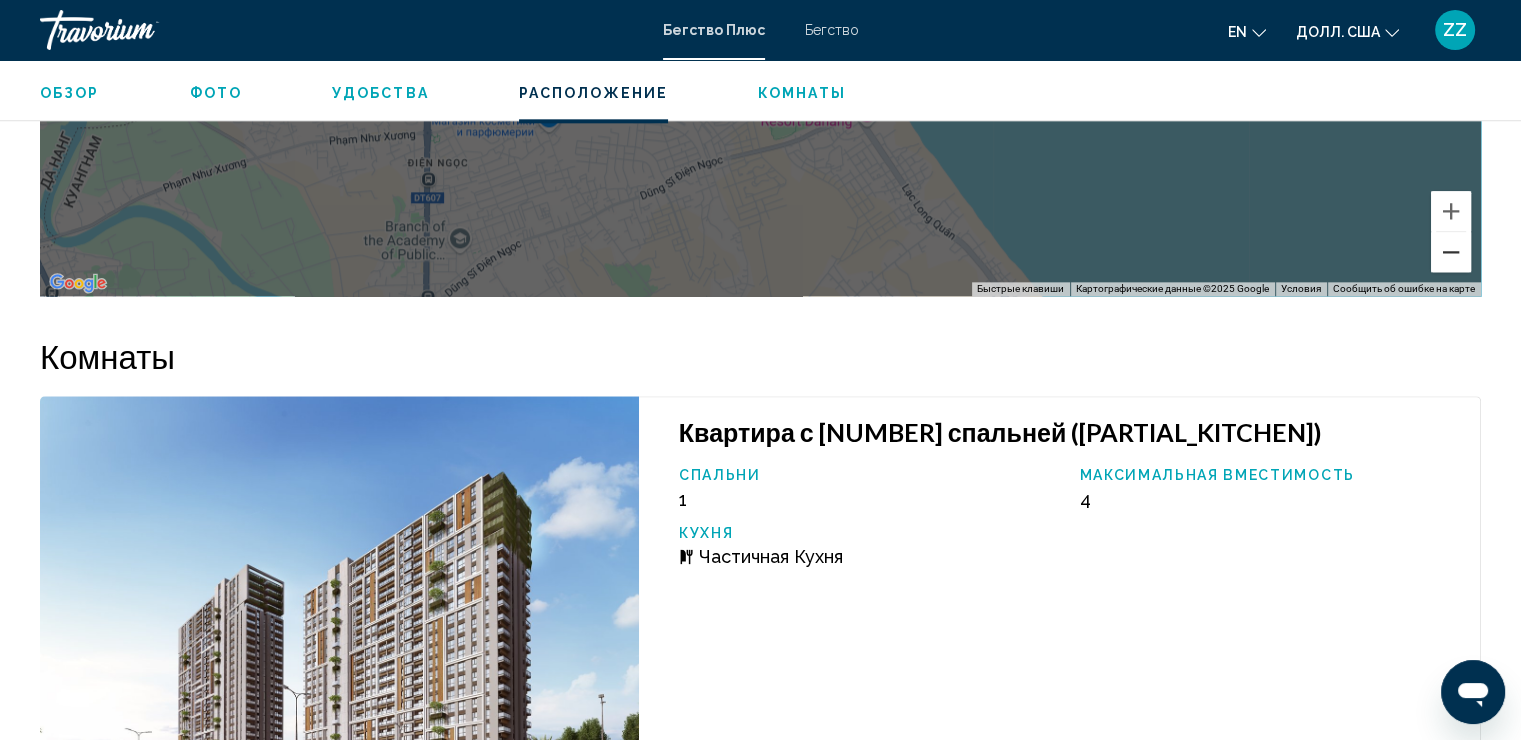 click at bounding box center [1451, 252] 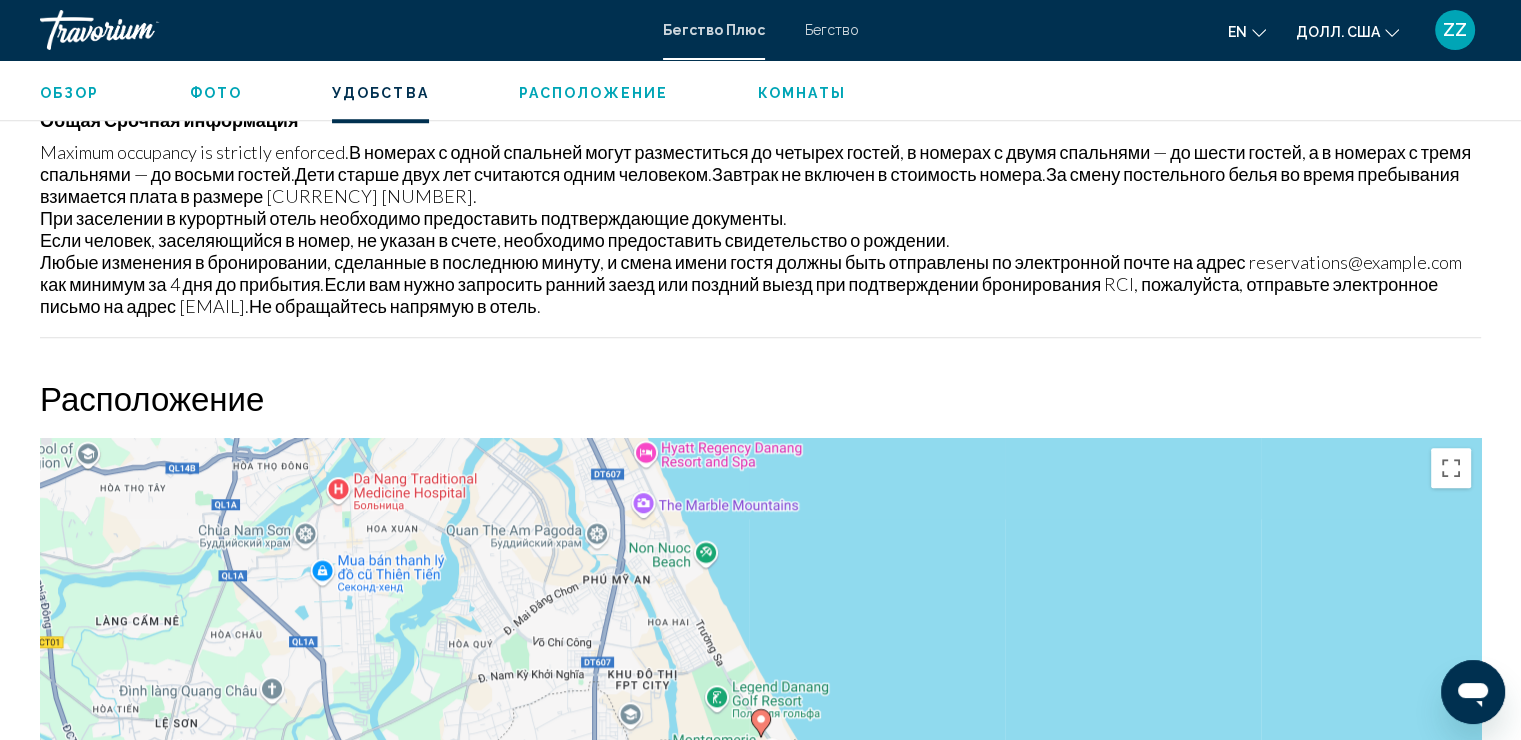 scroll, scrollTop: 1872, scrollLeft: 0, axis: vertical 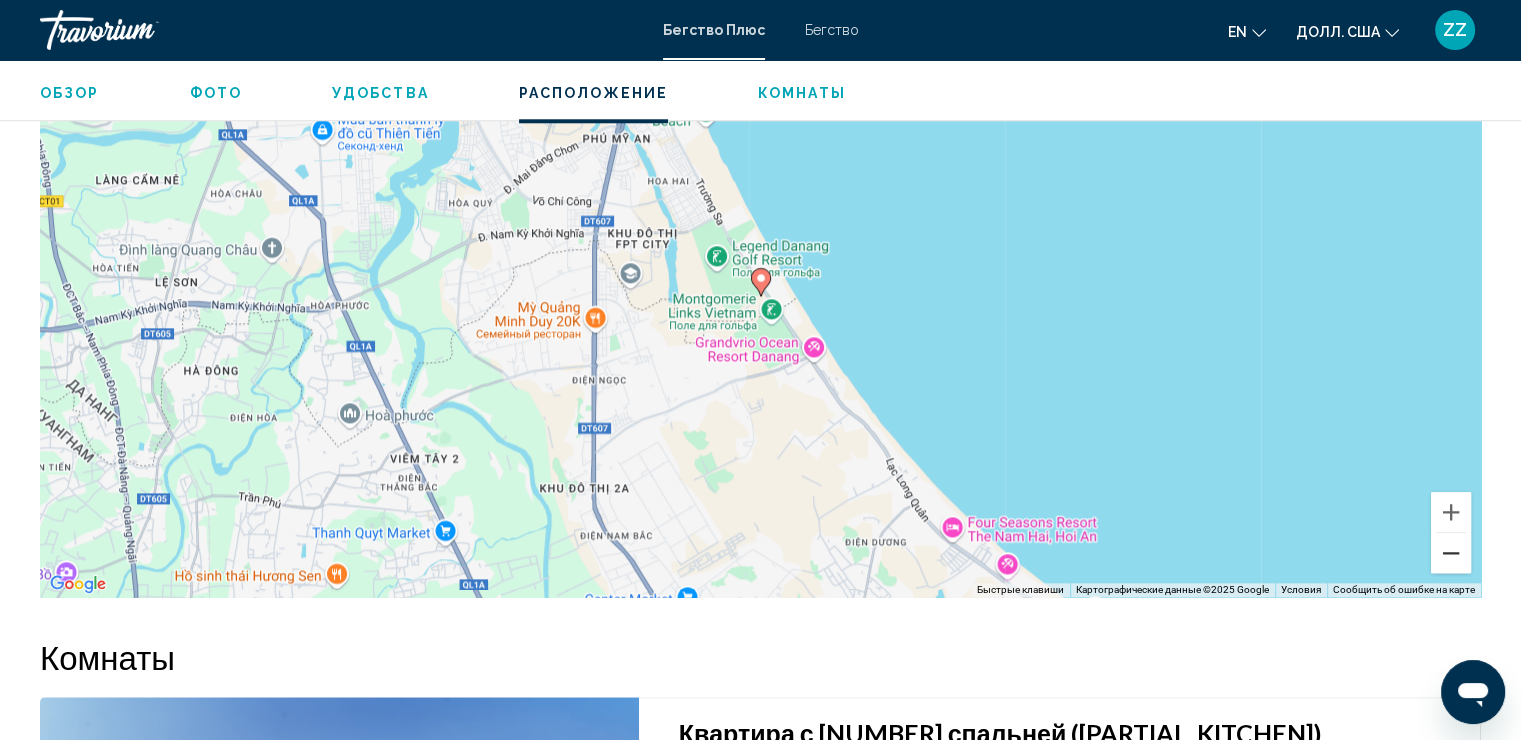click at bounding box center (1451, 553) 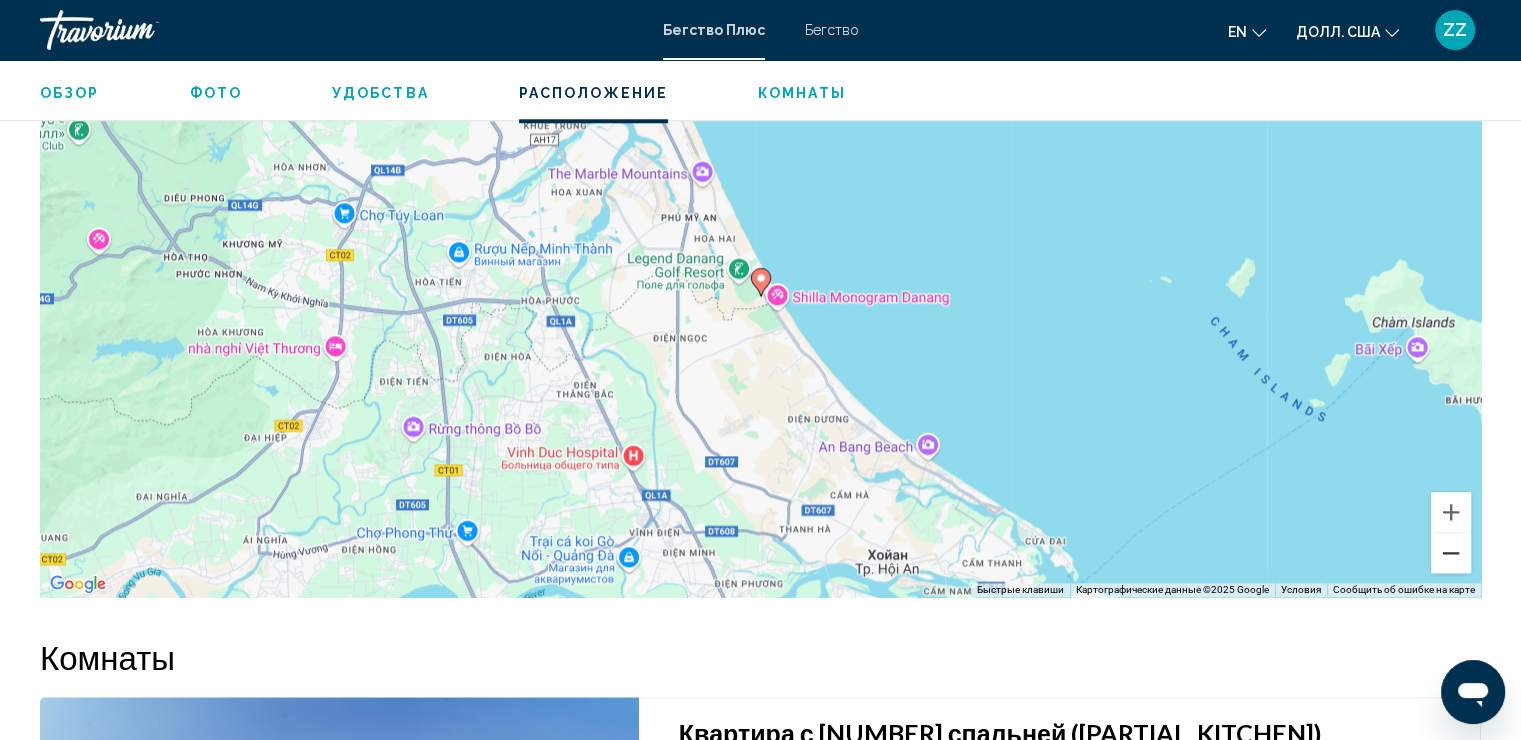 click at bounding box center (1451, 553) 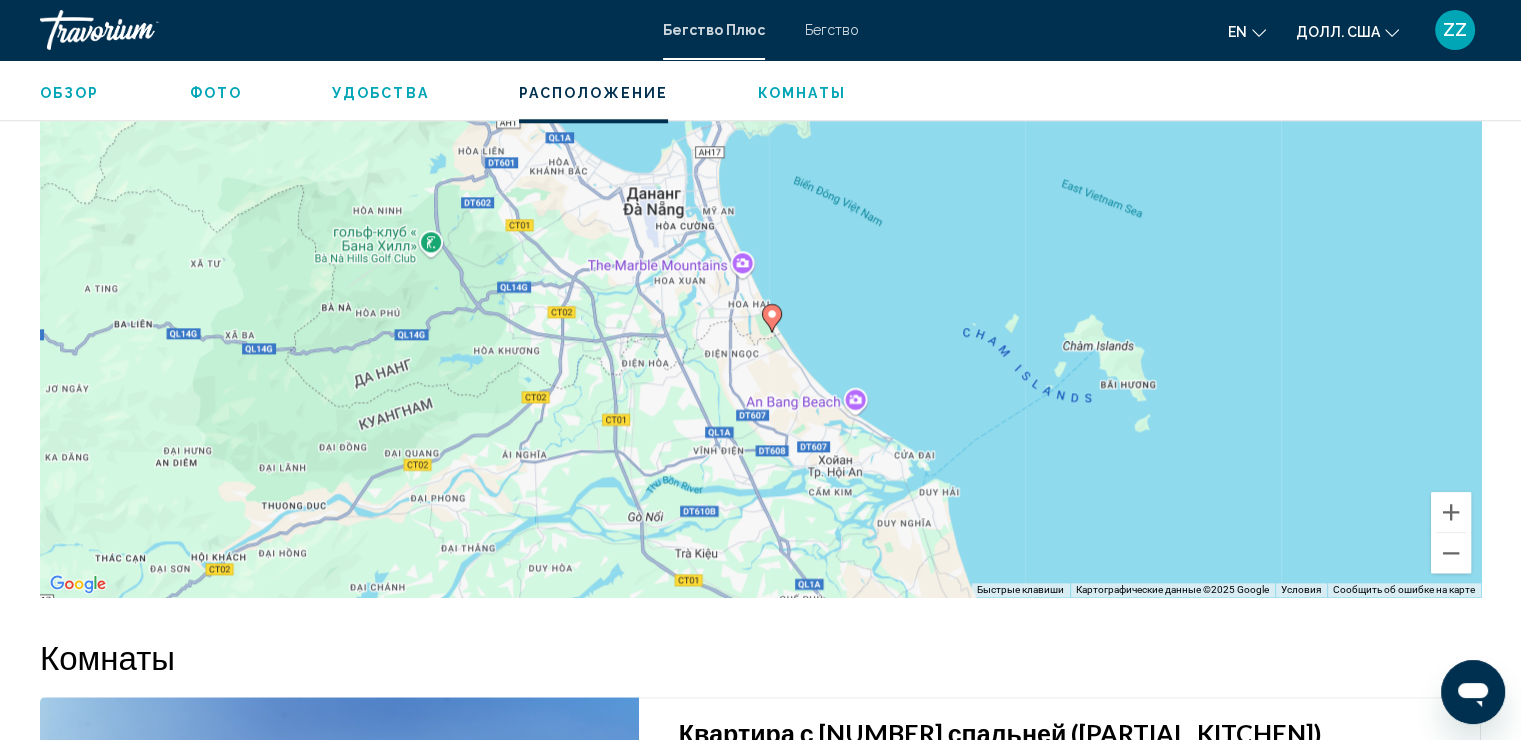 drag, startPoint x: 688, startPoint y: 327, endPoint x: 699, endPoint y: 364, distance: 38.600517 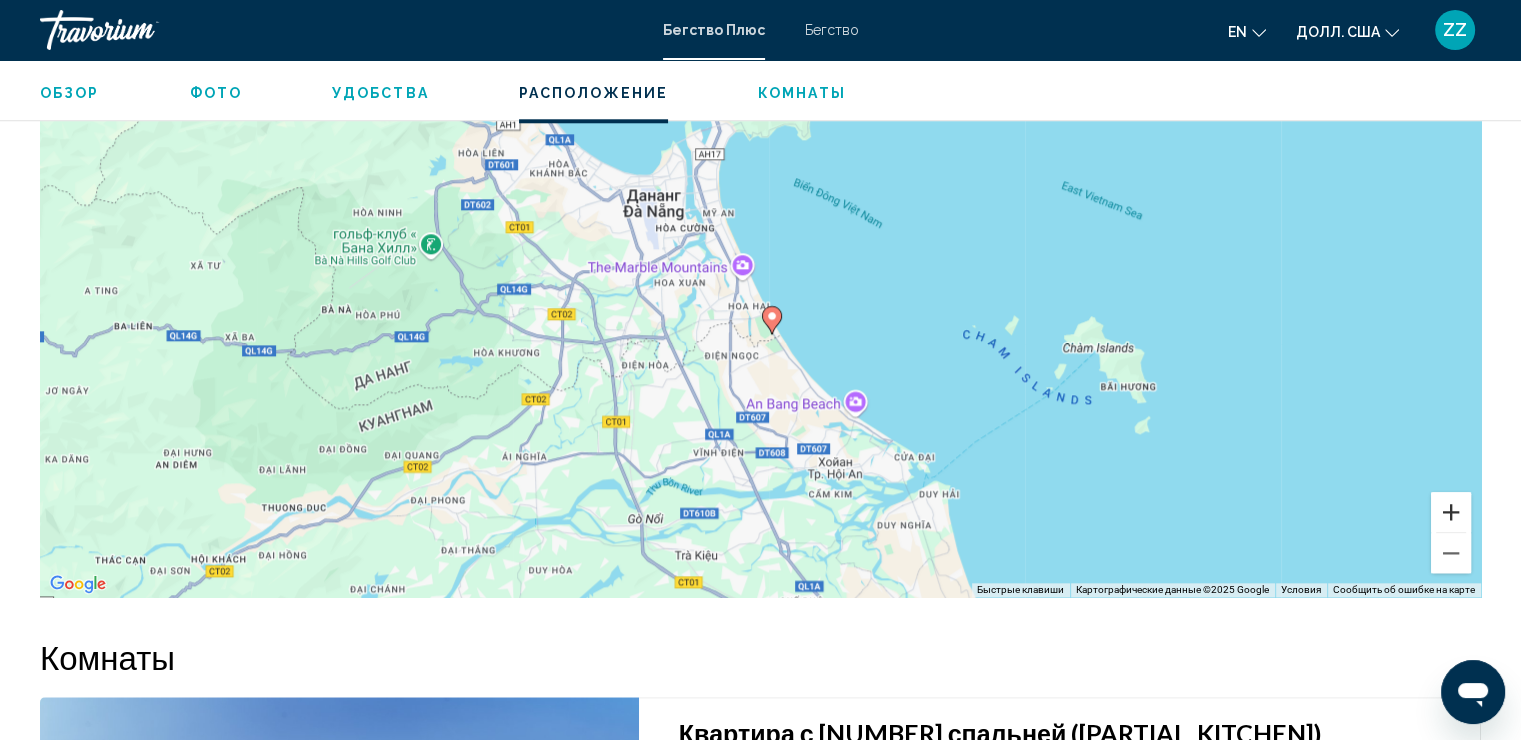 click at bounding box center [1451, 512] 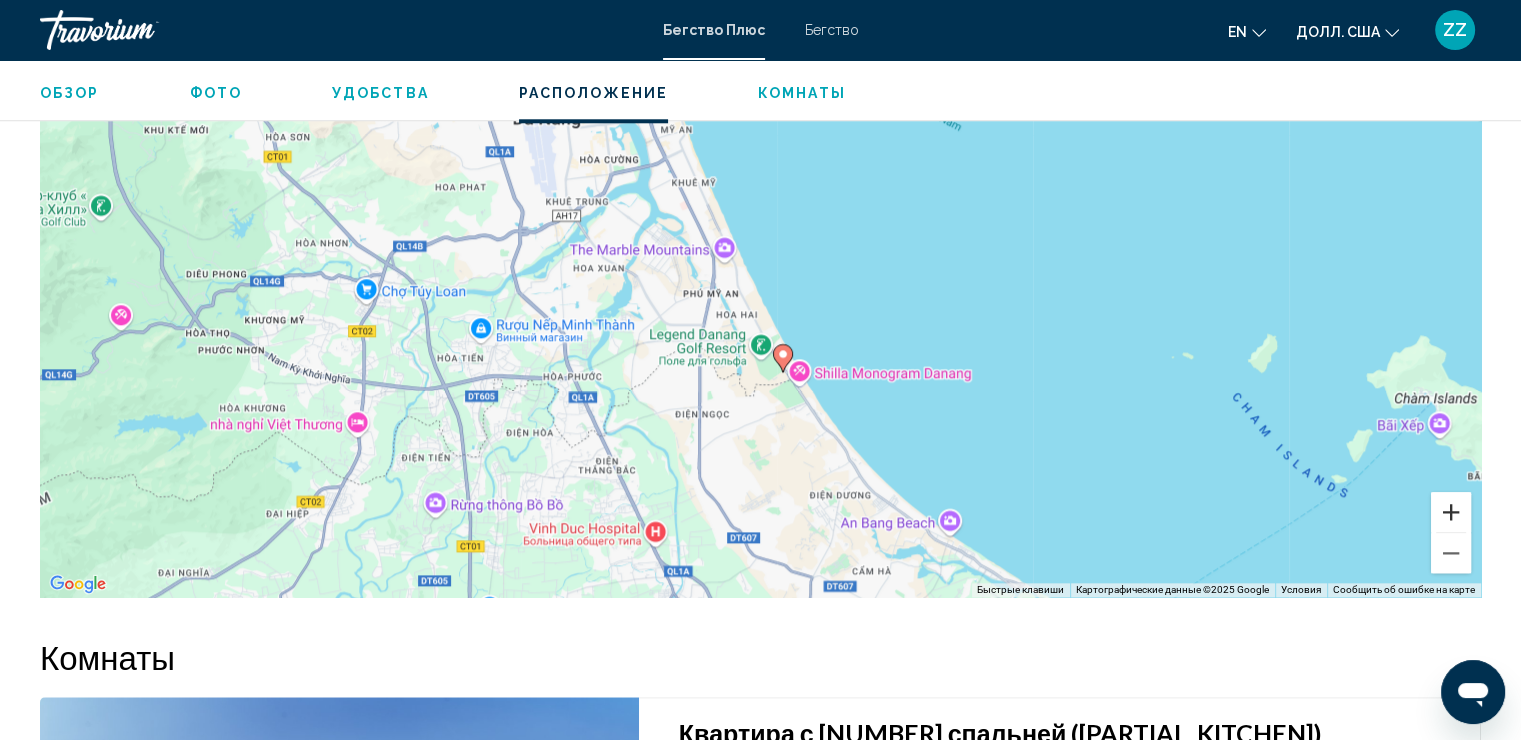 click at bounding box center (1451, 512) 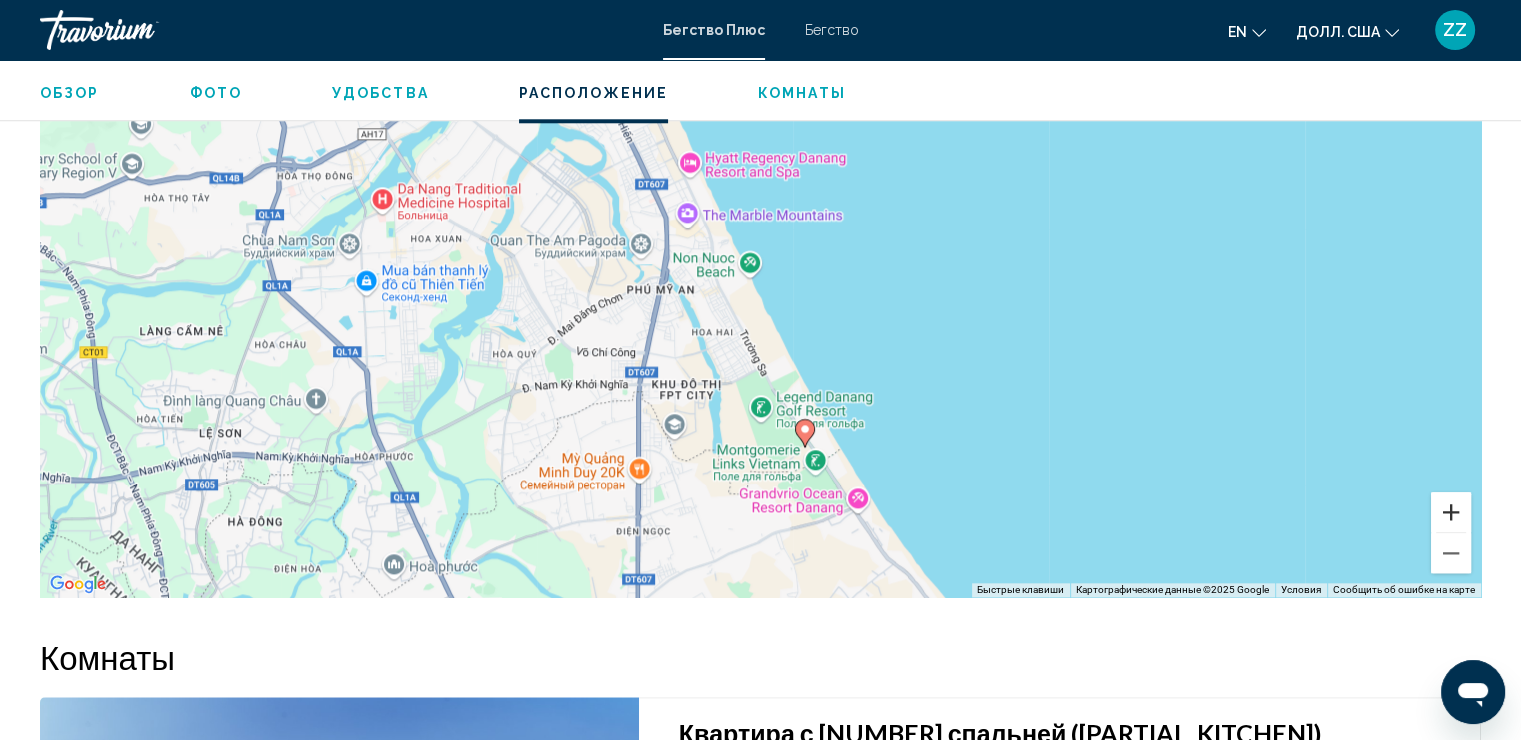 click at bounding box center [1451, 512] 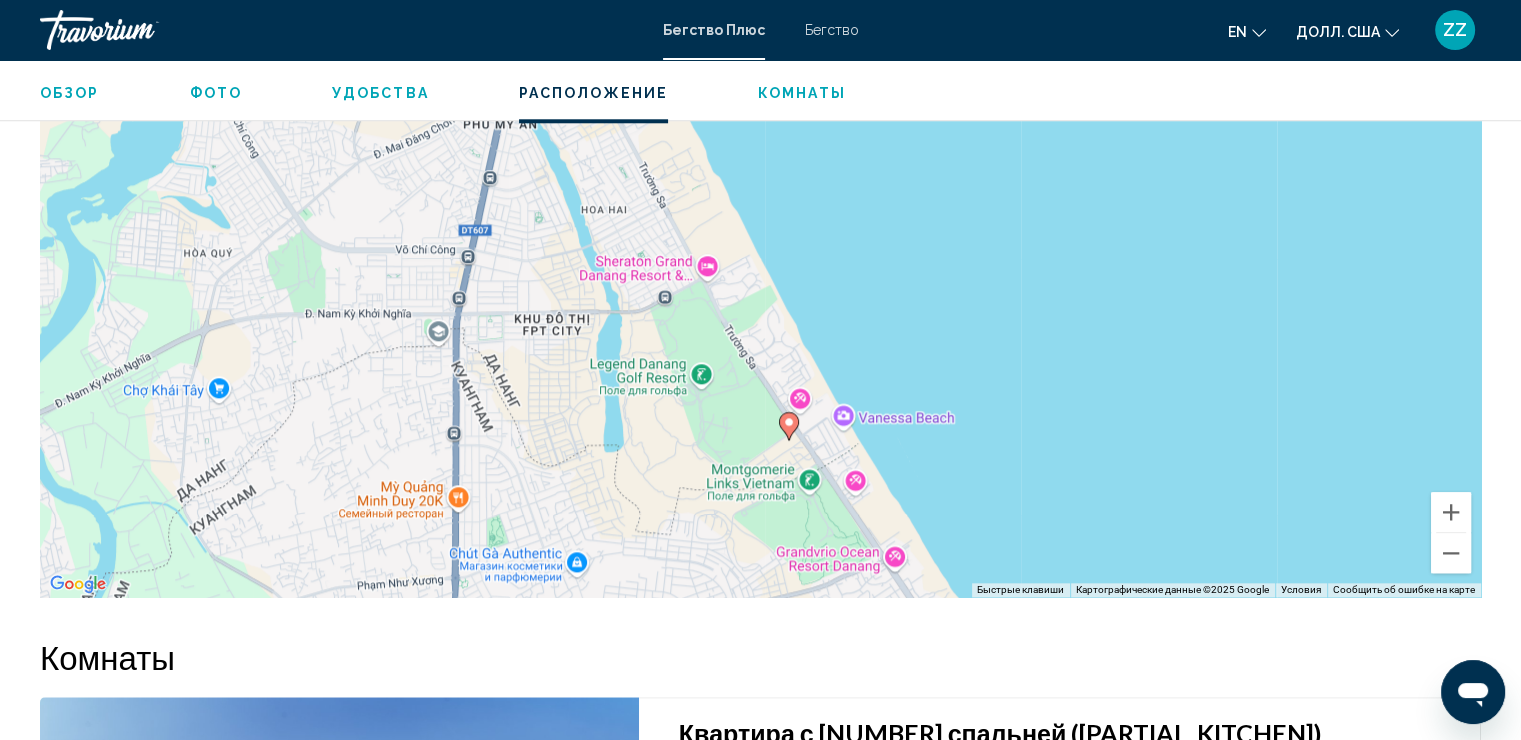 drag, startPoint x: 899, startPoint y: 327, endPoint x: 870, endPoint y: 255, distance: 77.62087 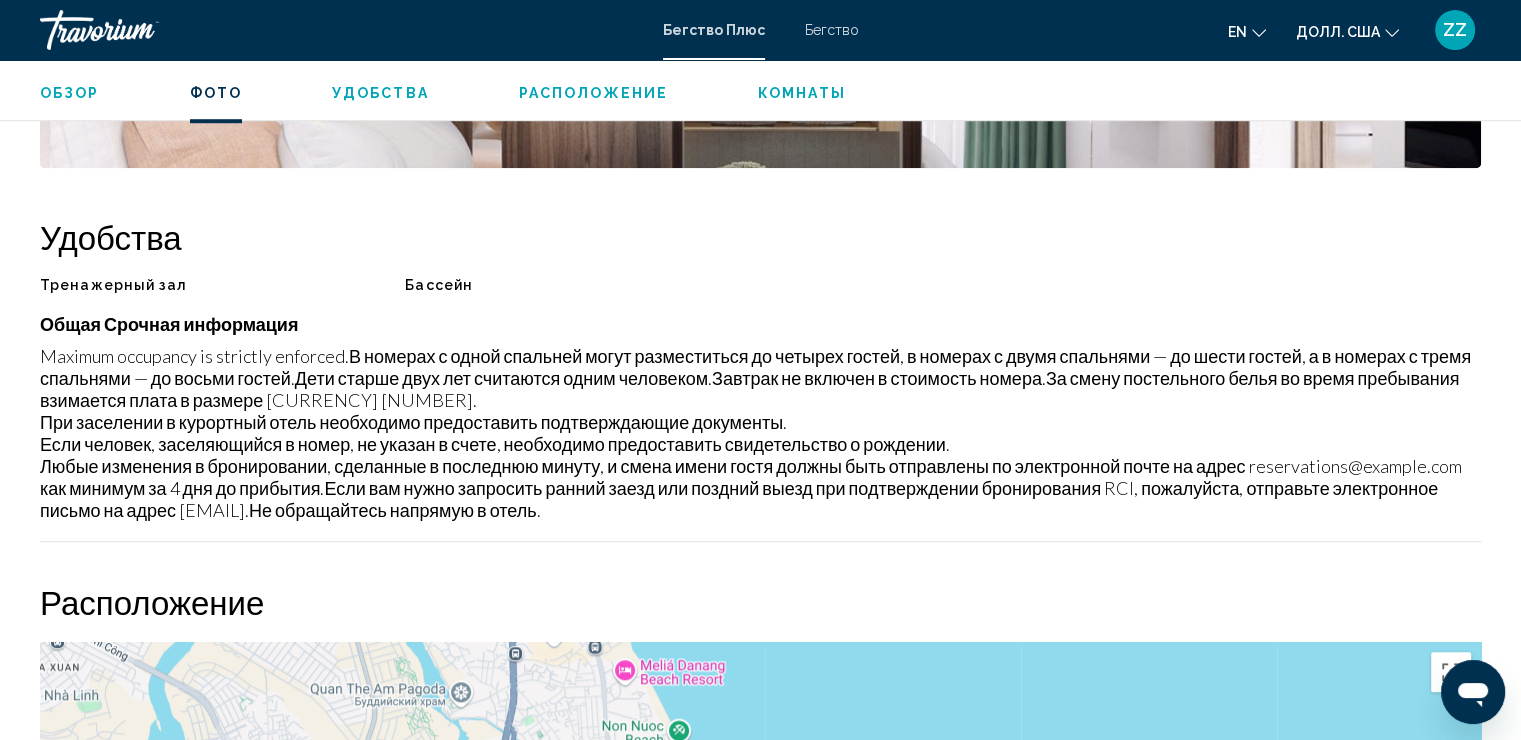 scroll, scrollTop: 1403, scrollLeft: 0, axis: vertical 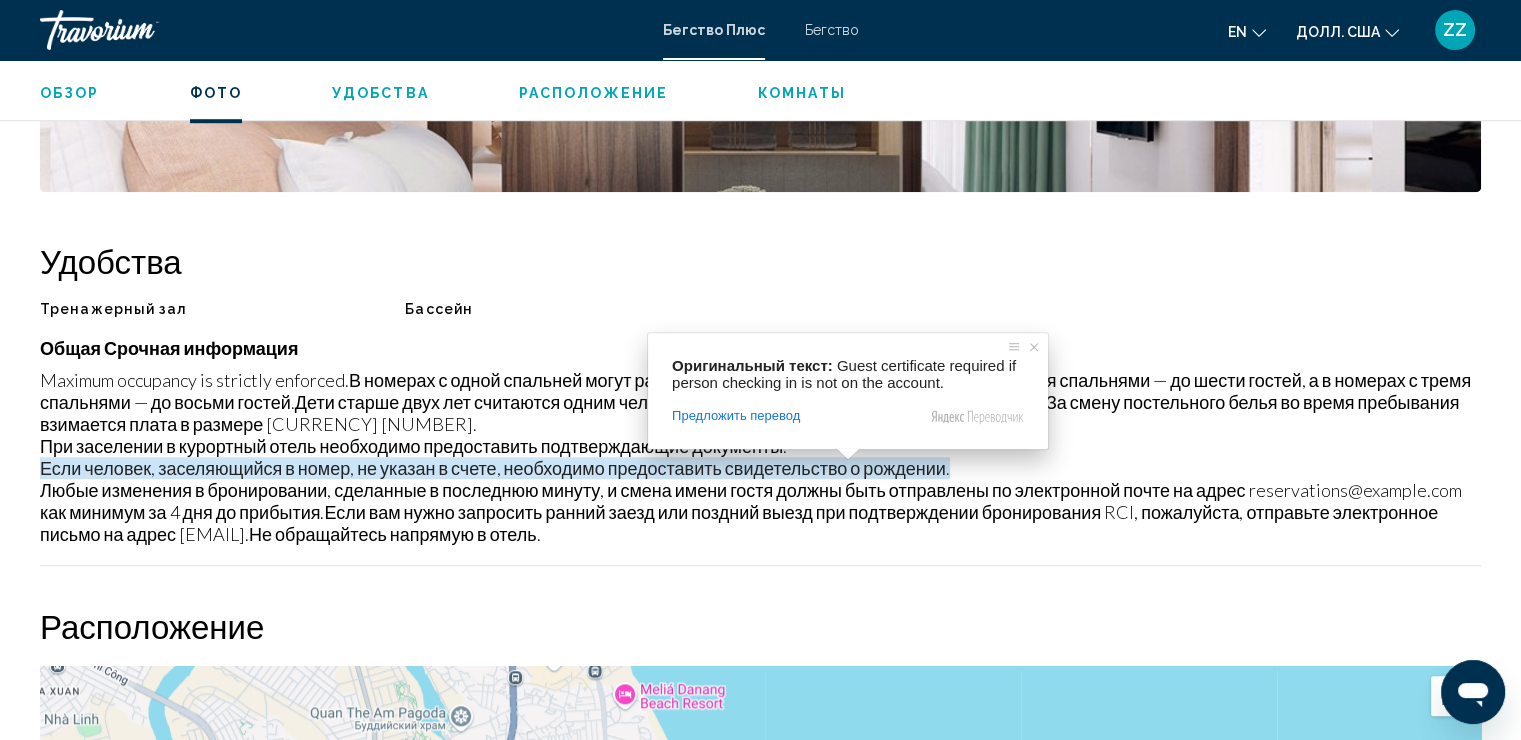 click on "Строго соблюдается максимальная вместимость.  В номерах с одной спальней могут разместиться до четырех гостей, в номерах с двумя спальнями — до шести гостей, а в номерах с тремя спальнями — до восьми гостей.  Дети старше двух лет считаются одним человеком.  Завтрак не включен в стоимость номера.  За смену постельного белья во время пребывания взимается плата в размере 200 000 донгов.  При заселении в курортный отель необходимо предоставить подтверждающие документы.   Не обращайтесь напрямую в отель." at bounding box center (760, 457) 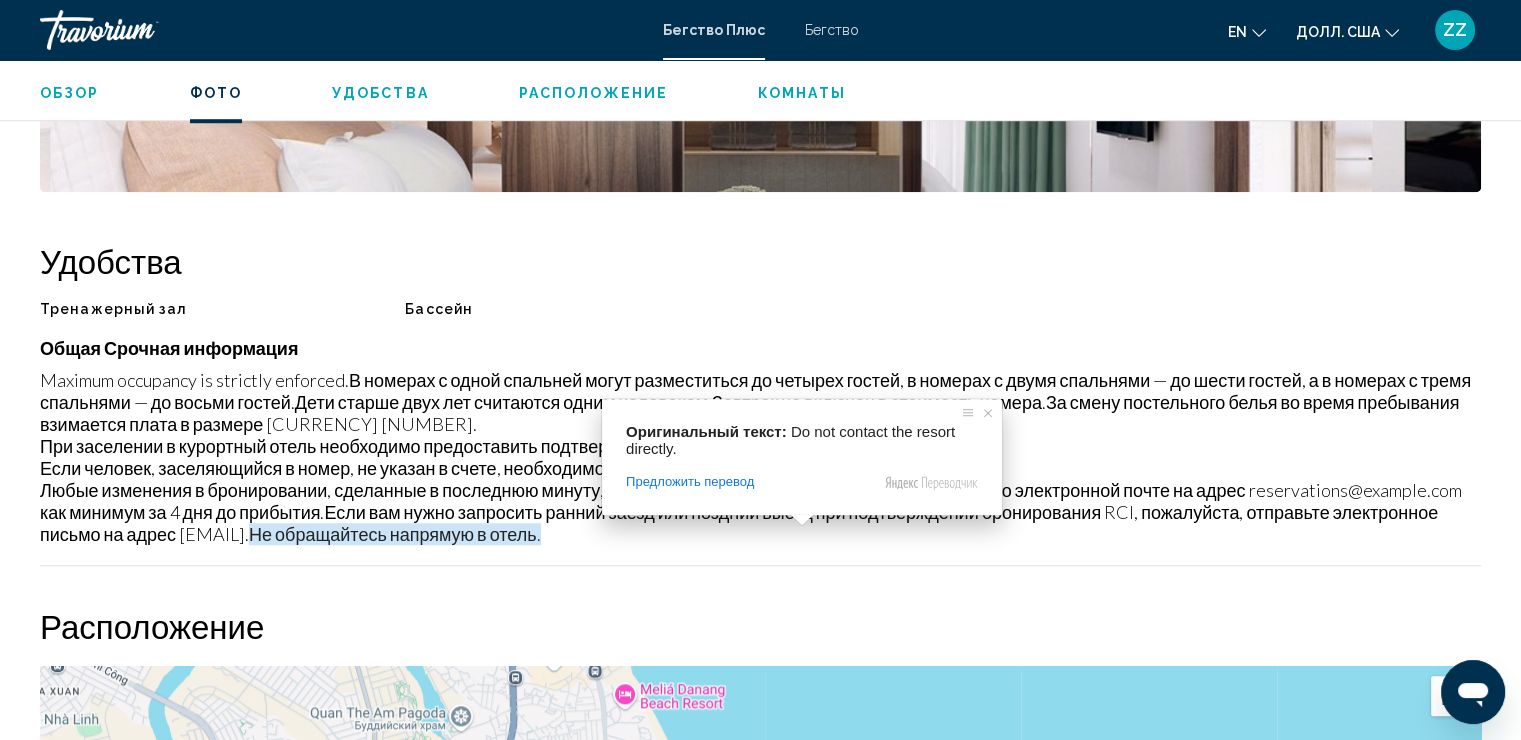click on "Строго соблюдается максимальная вместимость." at bounding box center (194, 380) 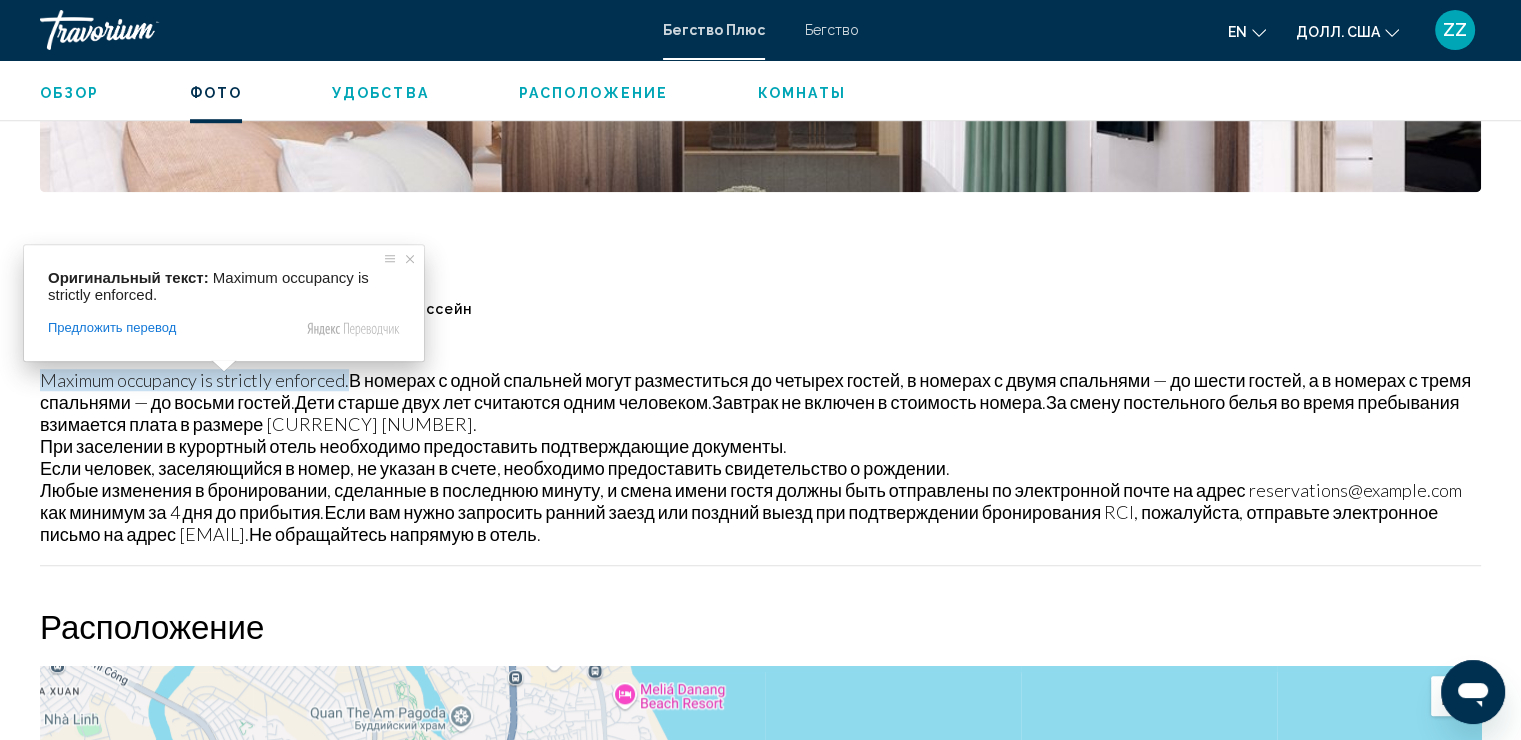 click on "В номерах с одной спальней могут разместиться до четырех гостей, в номерах с двумя спальнями — до шести гостей, а в номерах с тремя спальнями — до восьми гостей." at bounding box center (755, 391) 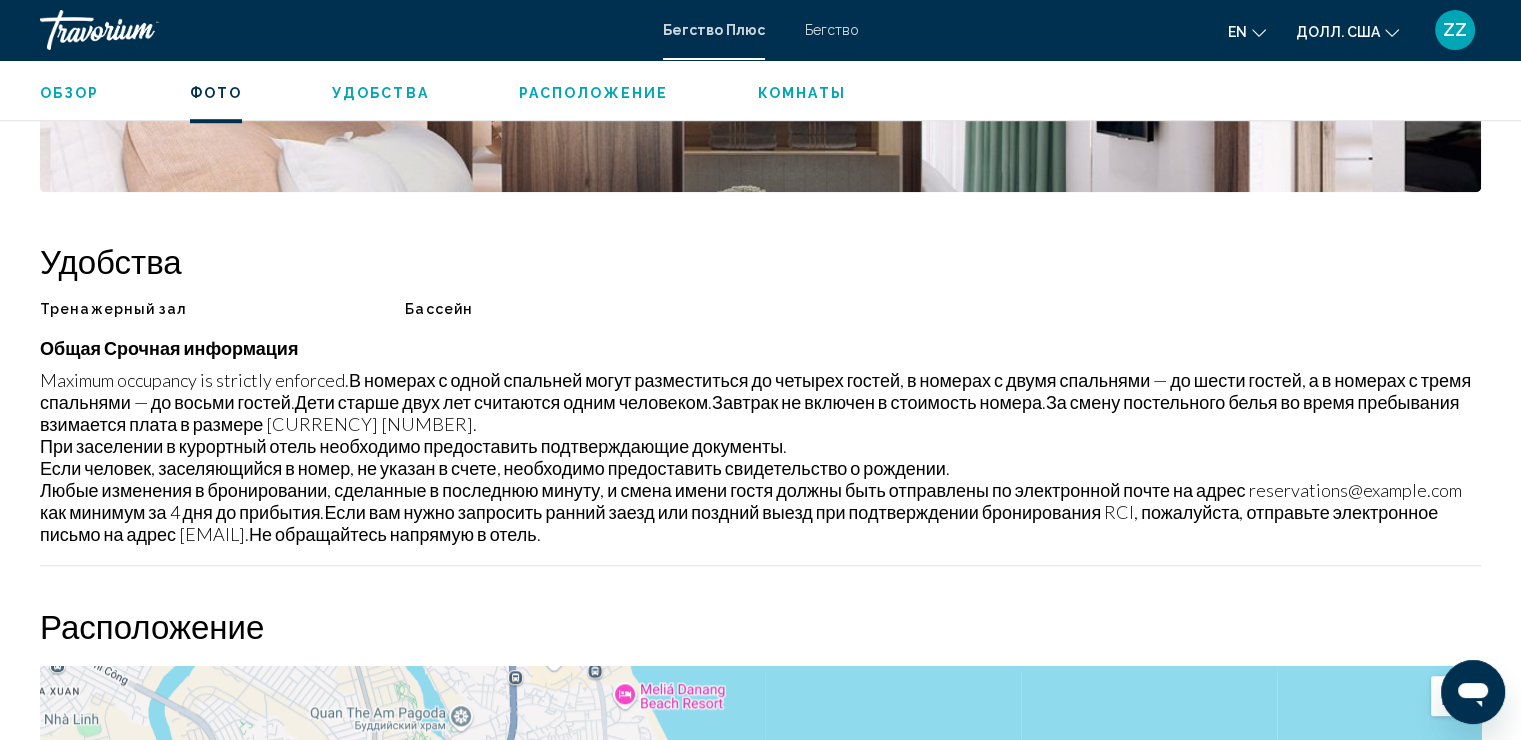 click on "Строго соблюдается максимальная вместимость.  В номерах с одной спальней могут разместиться до четырех гостей, в номерах с двумя спальнями — до шести гостей, а в номерах с тремя спальнями — до восьми гостей.  Дети старше двух лет считаются одним человеком.  Завтрак не включен в стоимость номера.  За смену постельного белья во время пребывания взимается плата в размере 200 000 донгов.  При заселении в курортный отель необходимо предоставить подтверждающие документы.   Не обращайтесь напрямую в отель." at bounding box center [760, 457] 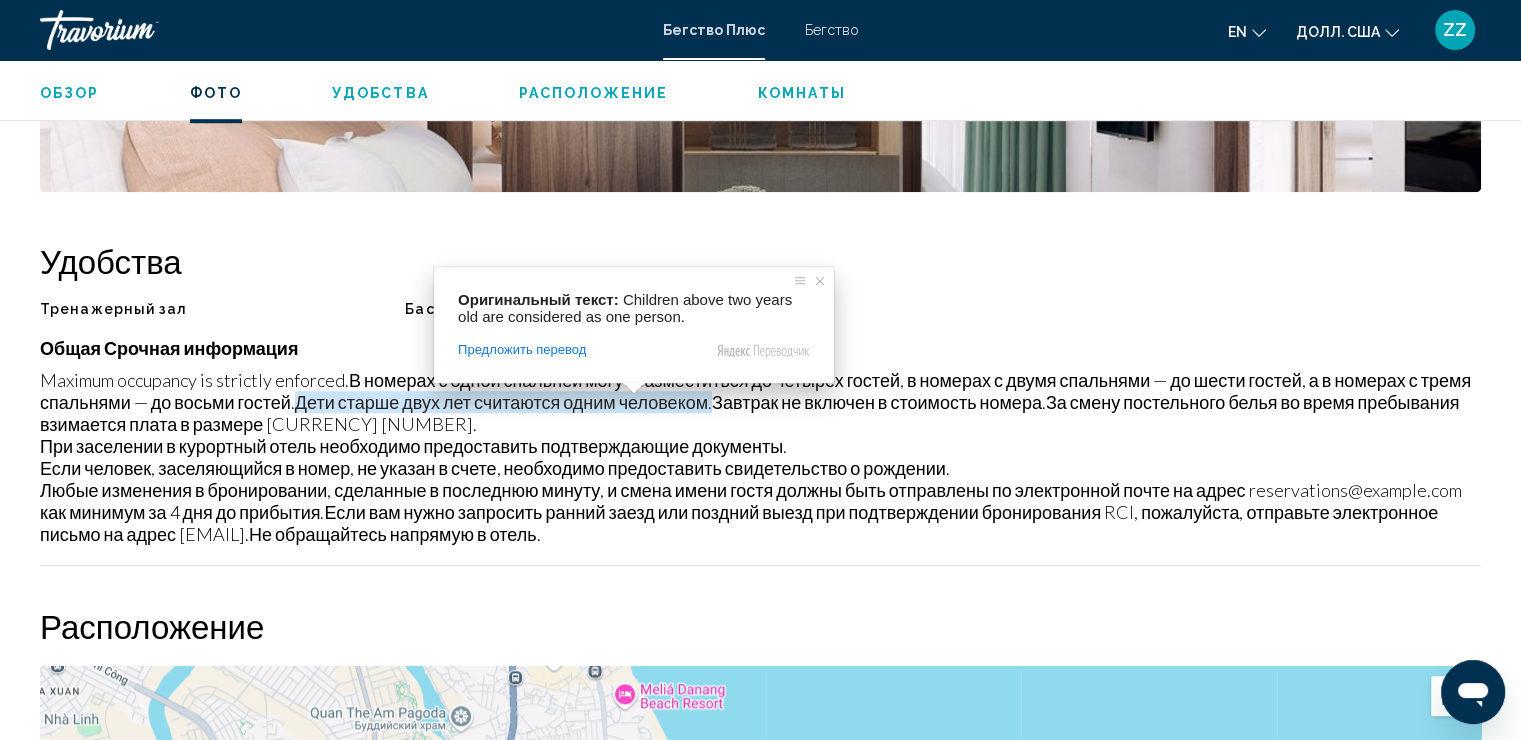 click on "Дети старше двух лет считаются одним человеком." at bounding box center (503, 402) 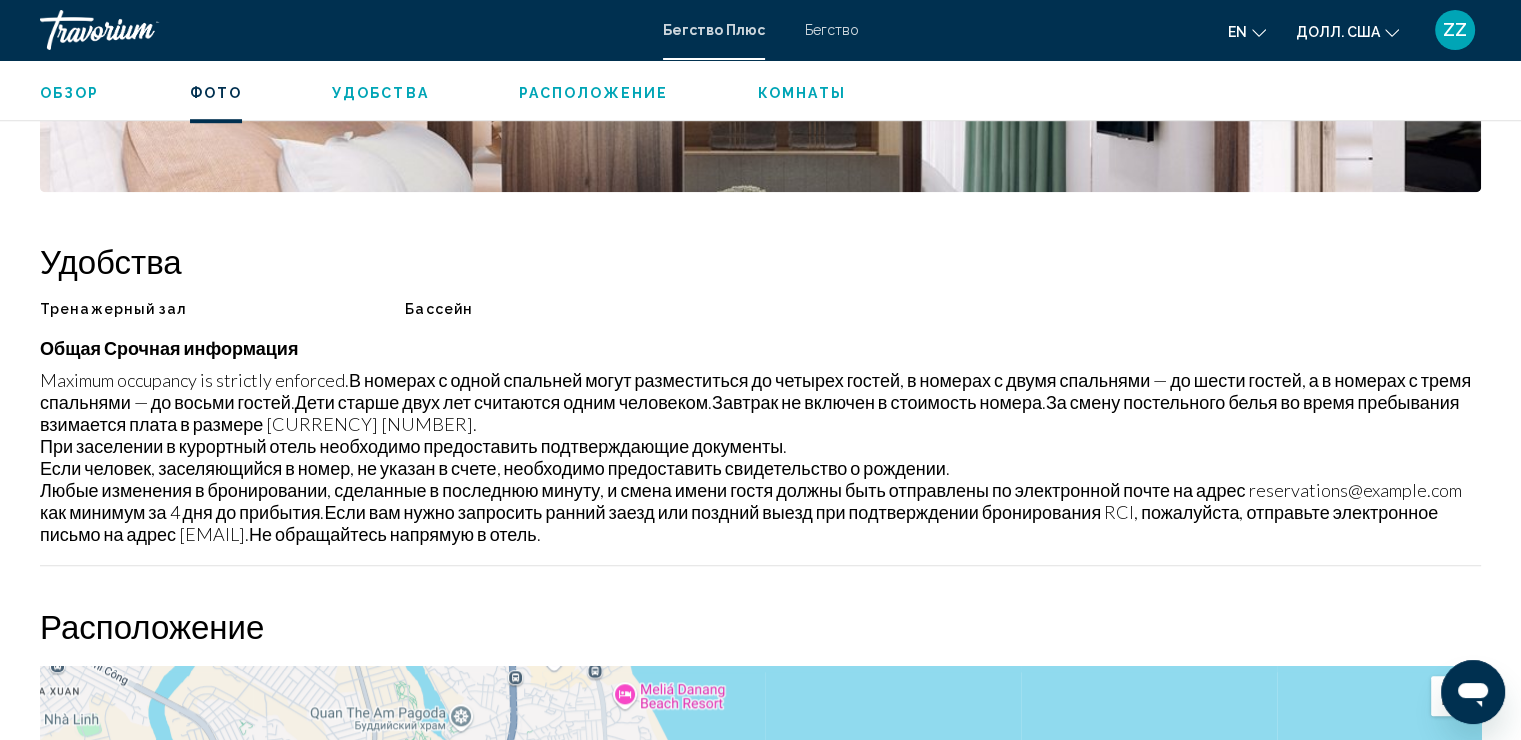 click on "Дети старше двух лет считаются одним человеком." at bounding box center (503, 402) 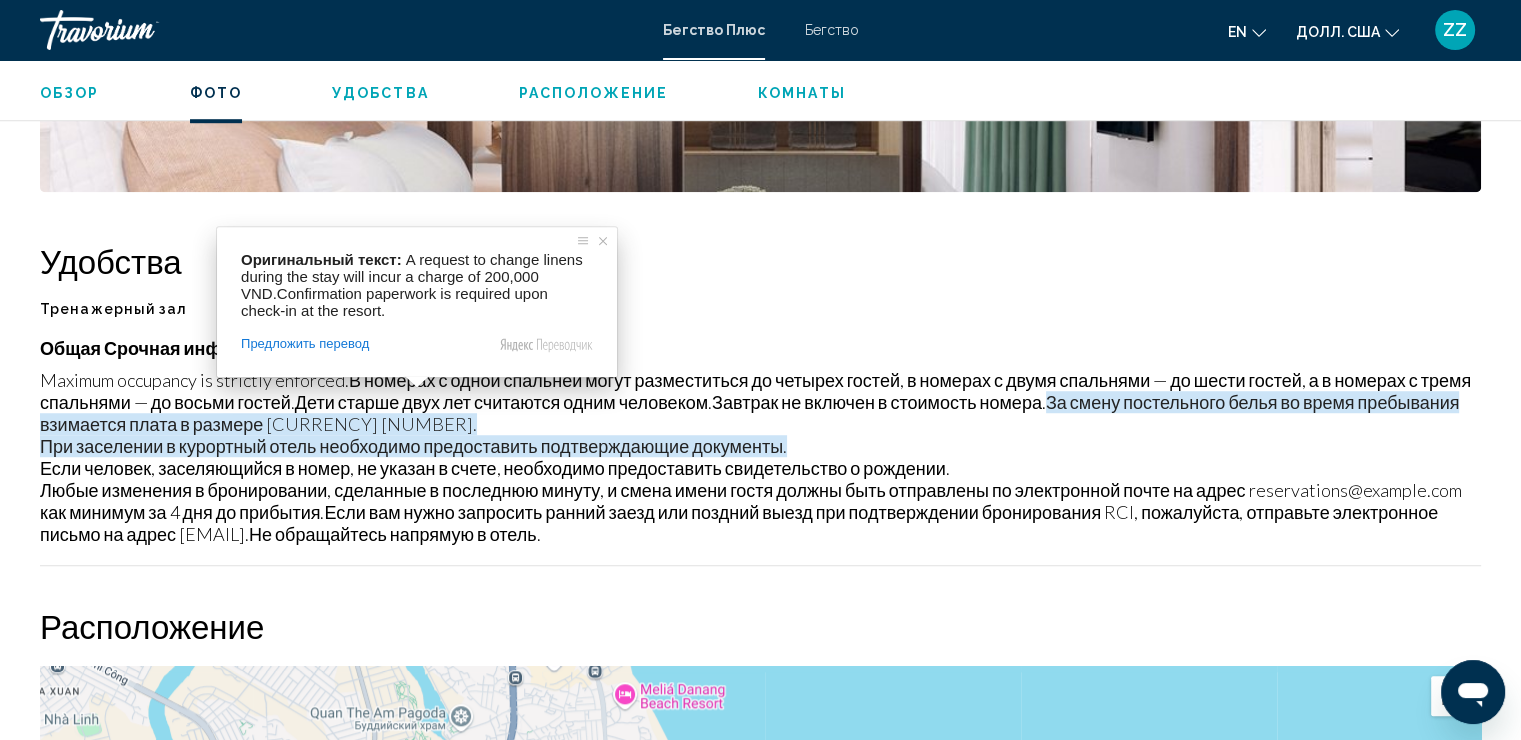 click on "При заселении в курортный отель необходимо предоставить подтверждающие документы." at bounding box center [413, 446] 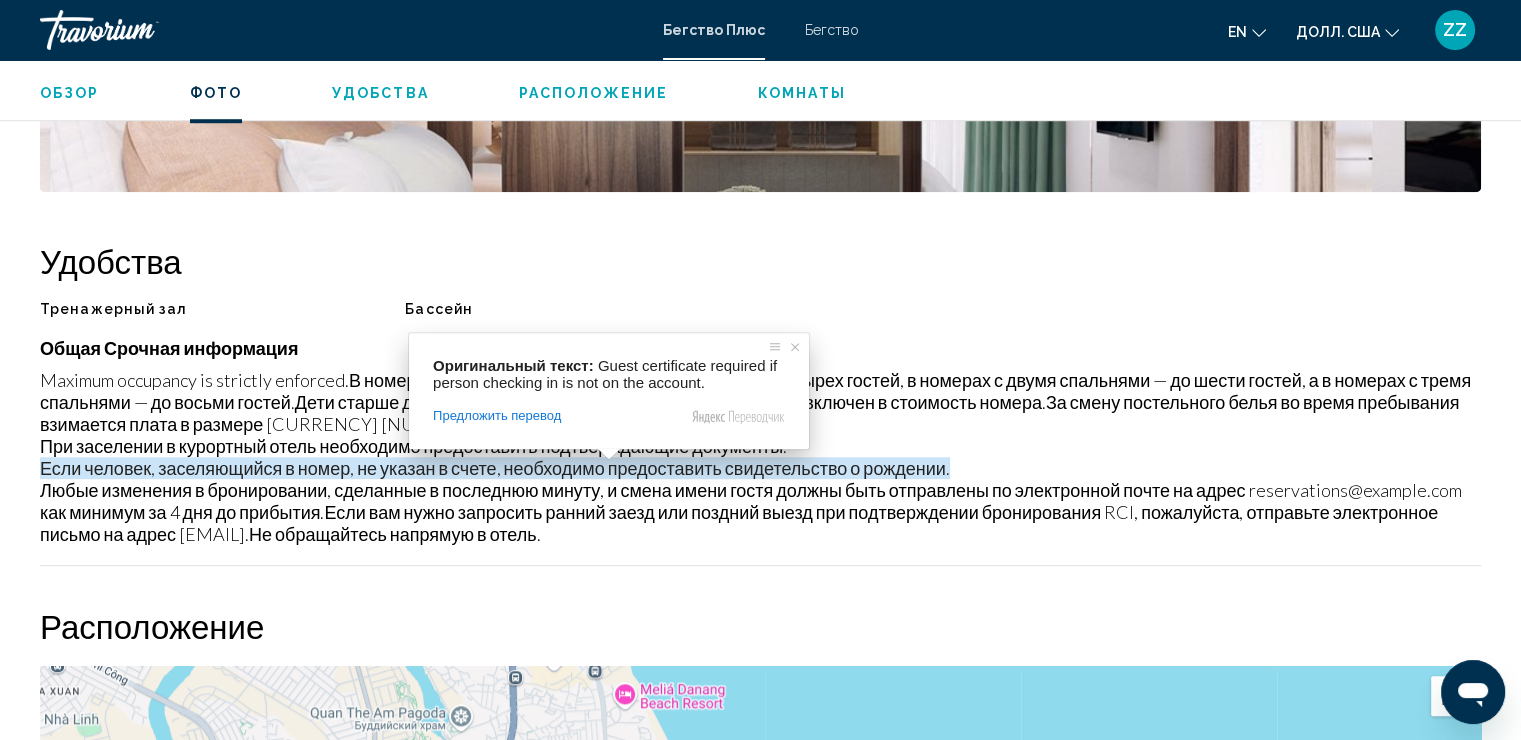 click on "Любые изменения в бронировании, сделанные в последнюю минуту, и смена имени гостя должны быть отправлены по электронной почте на адрес [EMAIL] как минимум за 4 дня до прибытия." at bounding box center [750, 501] 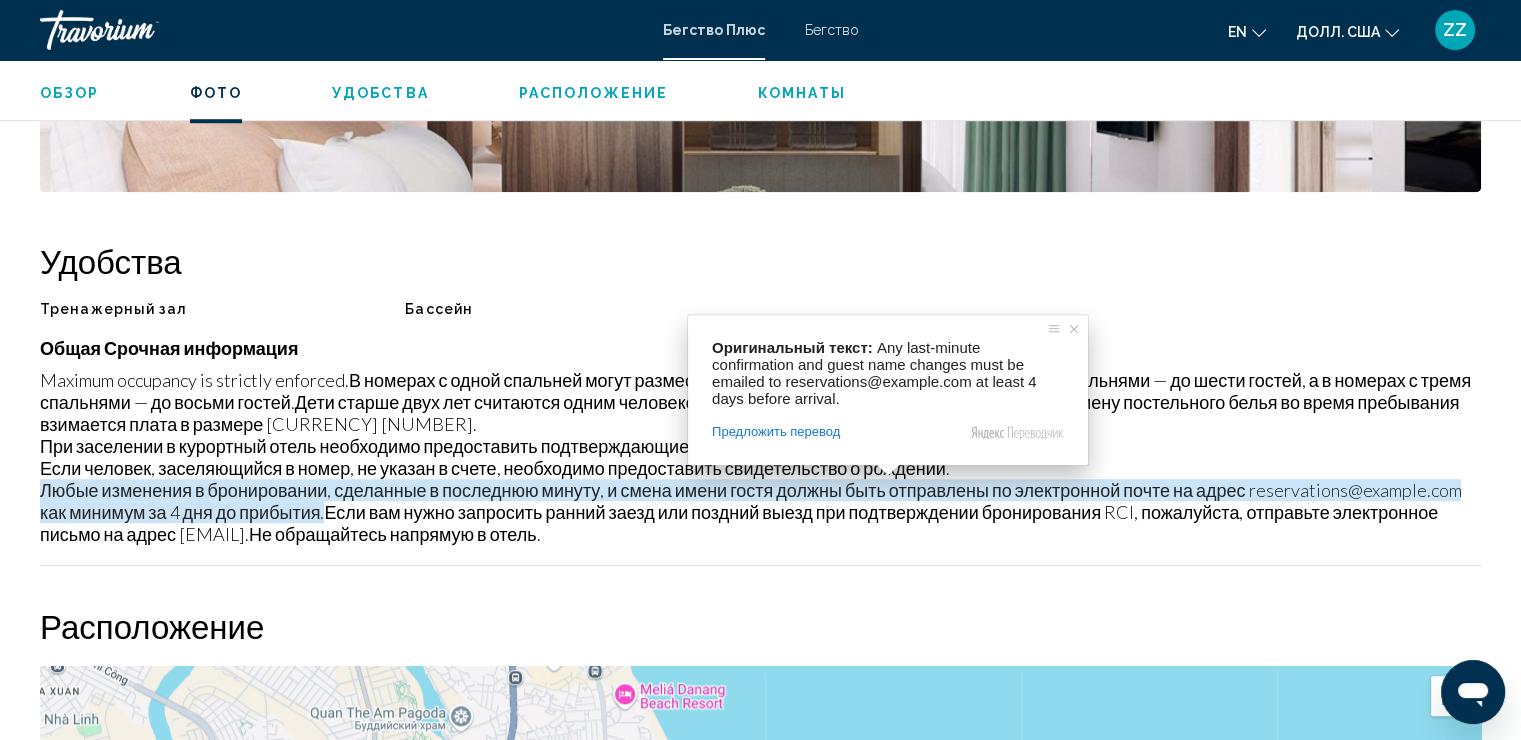 click on "Любые изменения в бронировании, сделанные в последнюю минуту, и смена имени гостя должны быть отправлены по электронной почте на адрес [EMAIL] как минимум за 4 дня до прибытия." at bounding box center [750, 501] 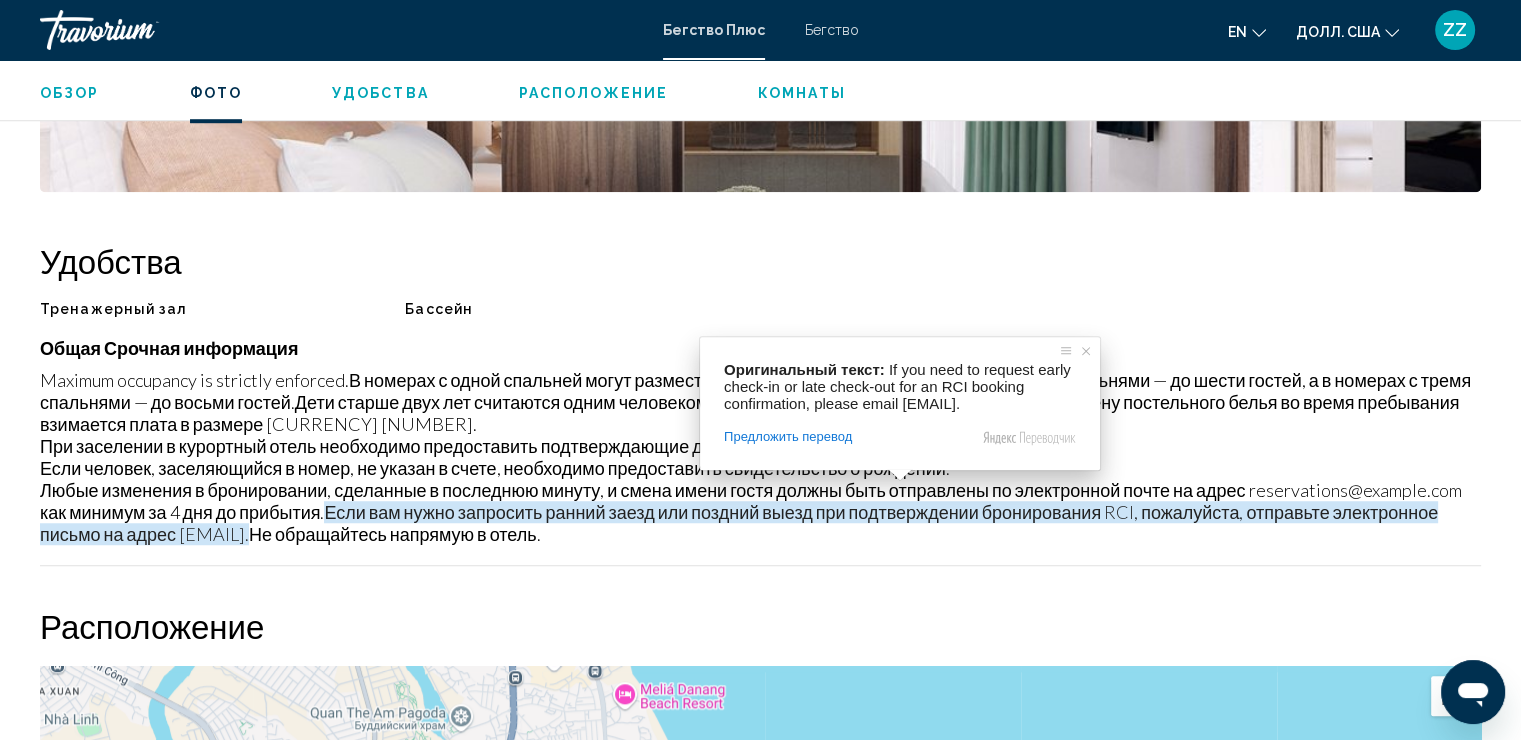 click on "Любые изменения в бронировании, сделанные в последнюю минуту, и смена имени гостя должны быть отправлены по электронной почте на адрес [EMAIL] как минимум за 4 дня до прибытия." at bounding box center (750, 501) 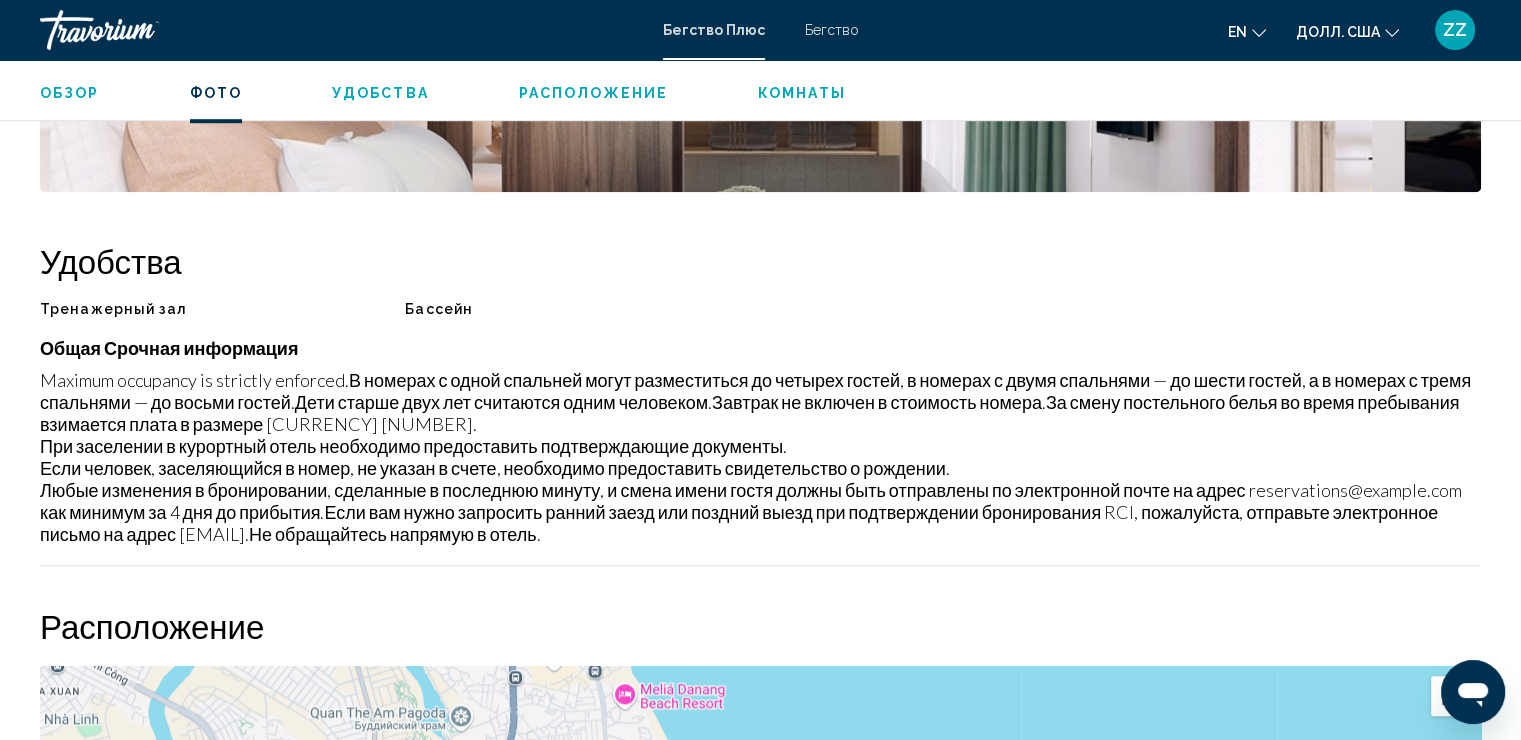 click on "Общая Срочная информация Строго соблюдается максимальная вместимость.  В номерах с одной спальней могут разместиться до четырех гостей, в номерах с двумя спальнями — до шести гостей, а в номерах с тремя спальнями — до восьми гостей.  Дети старше двух лет считаются одним человеком.  Завтрак не включен в стоимость номера.  За смену постельного белья во время пребывания взимается плата в размере 200 000 донгов.  При заселении в курортный отель необходимо предоставить подтверждающие документы.   Не обращайтесь напрямую в отель." at bounding box center [760, 451] 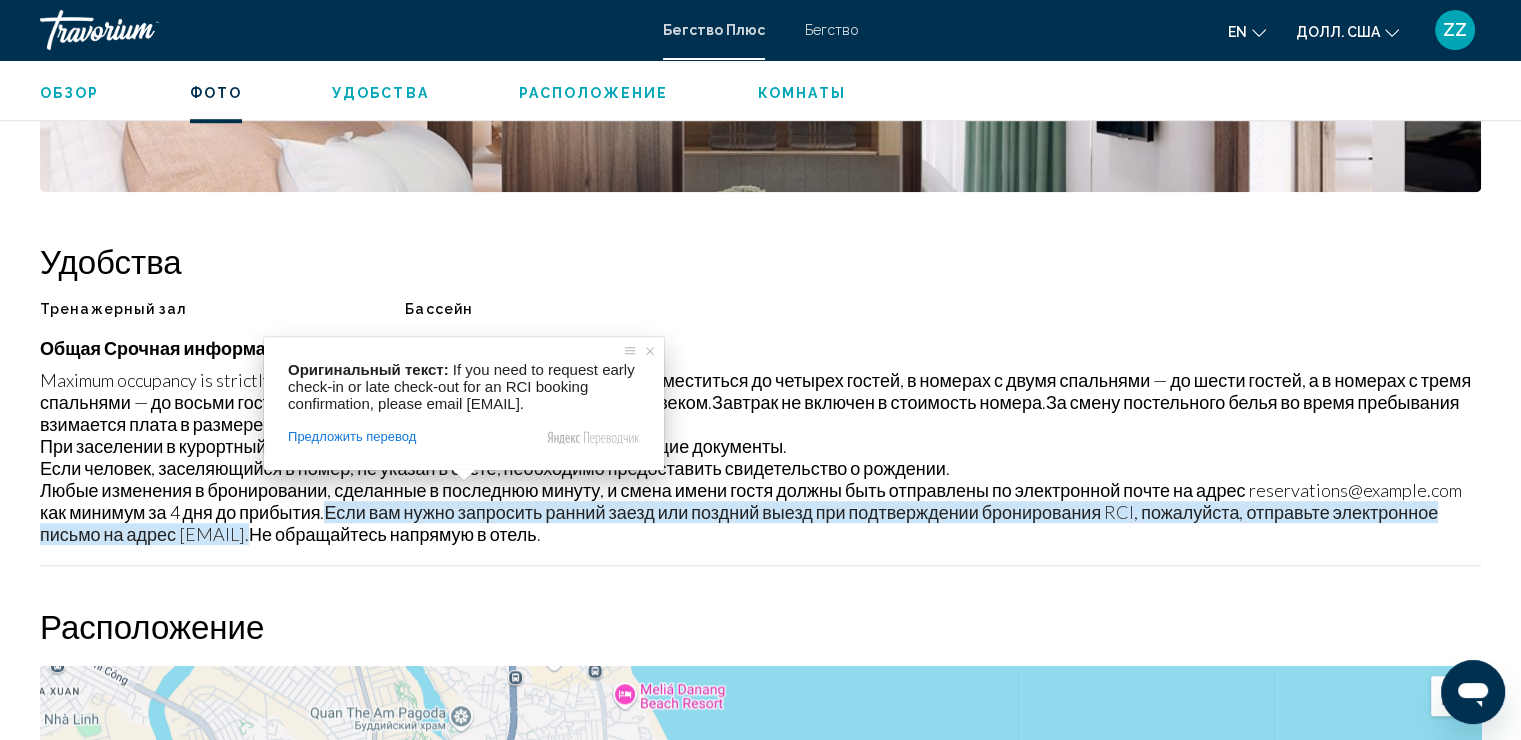 click on "Если вам нужно запросить ранний заезд или поздний выезд при подтверждении бронирования RCI, пожалуйста, отправьте электронное письмо на адрес [EMAIL]." at bounding box center [739, 523] 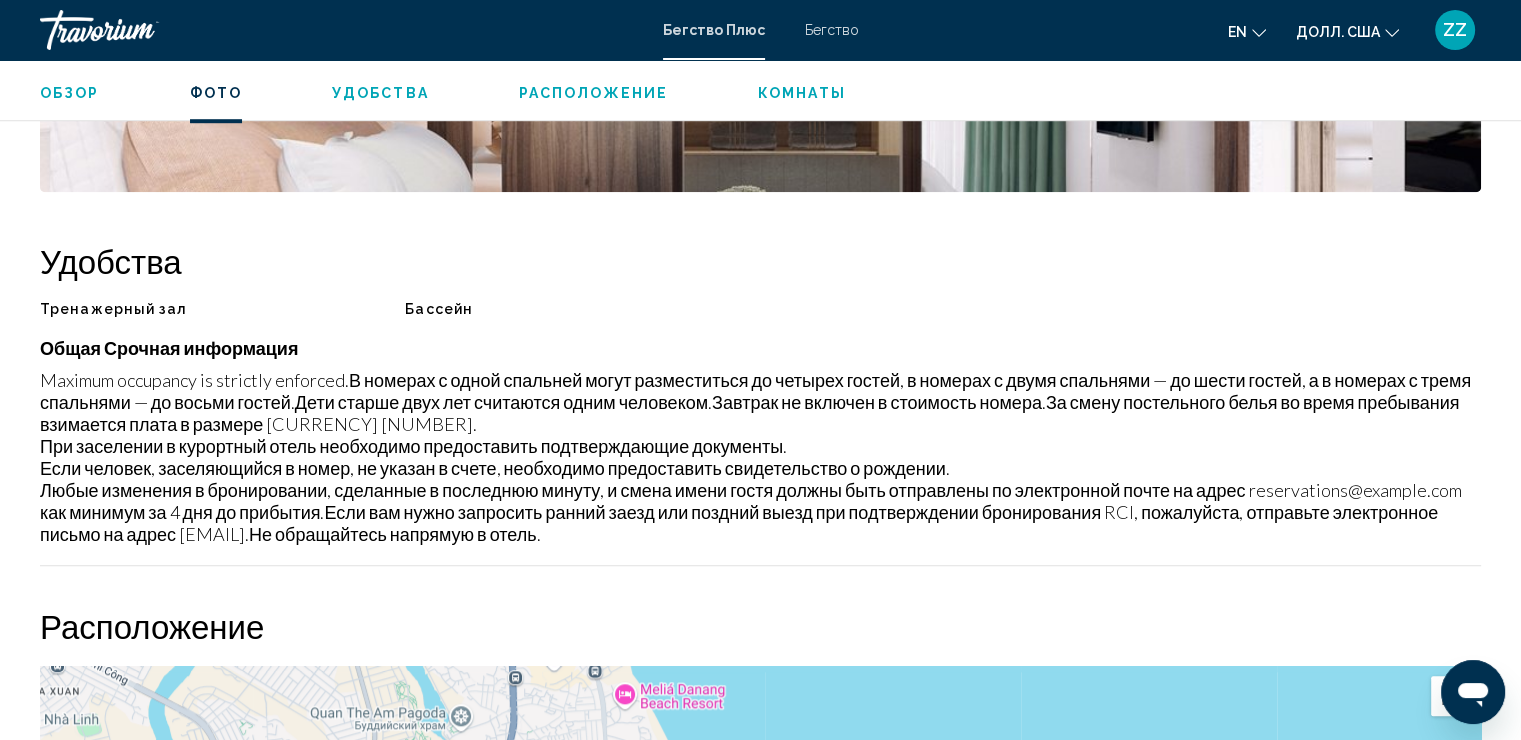 click on "Если вам нужно запросить ранний заезд или поздний выезд при подтверждении бронирования RCI, пожалуйста, отправьте электронное письмо на адрес [EMAIL]." at bounding box center (739, 523) 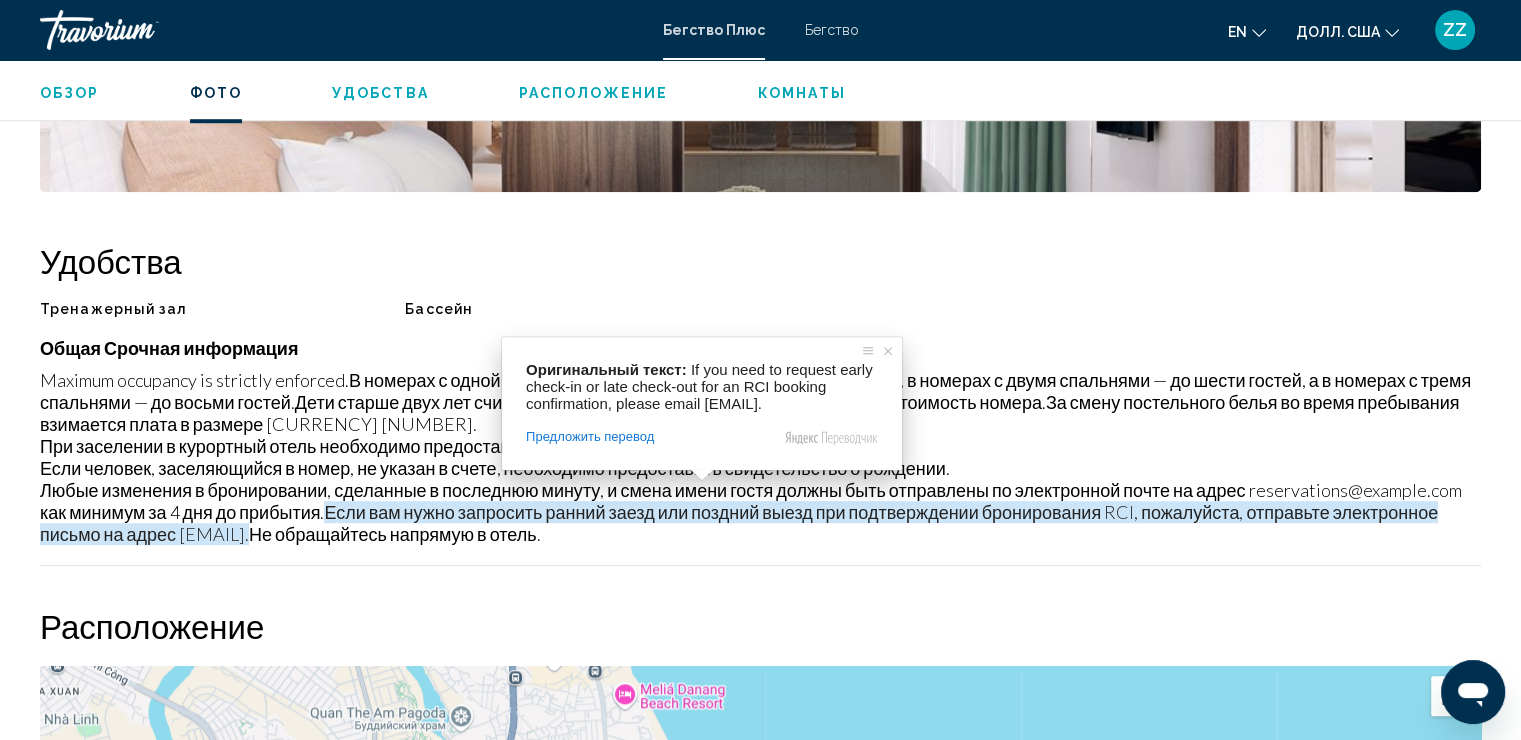 click on "Общая Срочная информация Строго соблюдается максимальная вместимость.  В номерах с одной спальней могут разместиться до четырех гостей, в номерах с двумя спальнями — до шести гостей, а в номерах с тремя спальнями — до восьми гостей.  Дети старше двух лет считаются одним человеком.  Завтрак не включен в стоимость номера.  За смену постельного белья во время пребывания взимается плата в размере 200 000 донгов.  При заселении в курортный отель необходимо предоставить подтверждающие документы.   Не обращайтесь напрямую в отель." at bounding box center (760, 451) 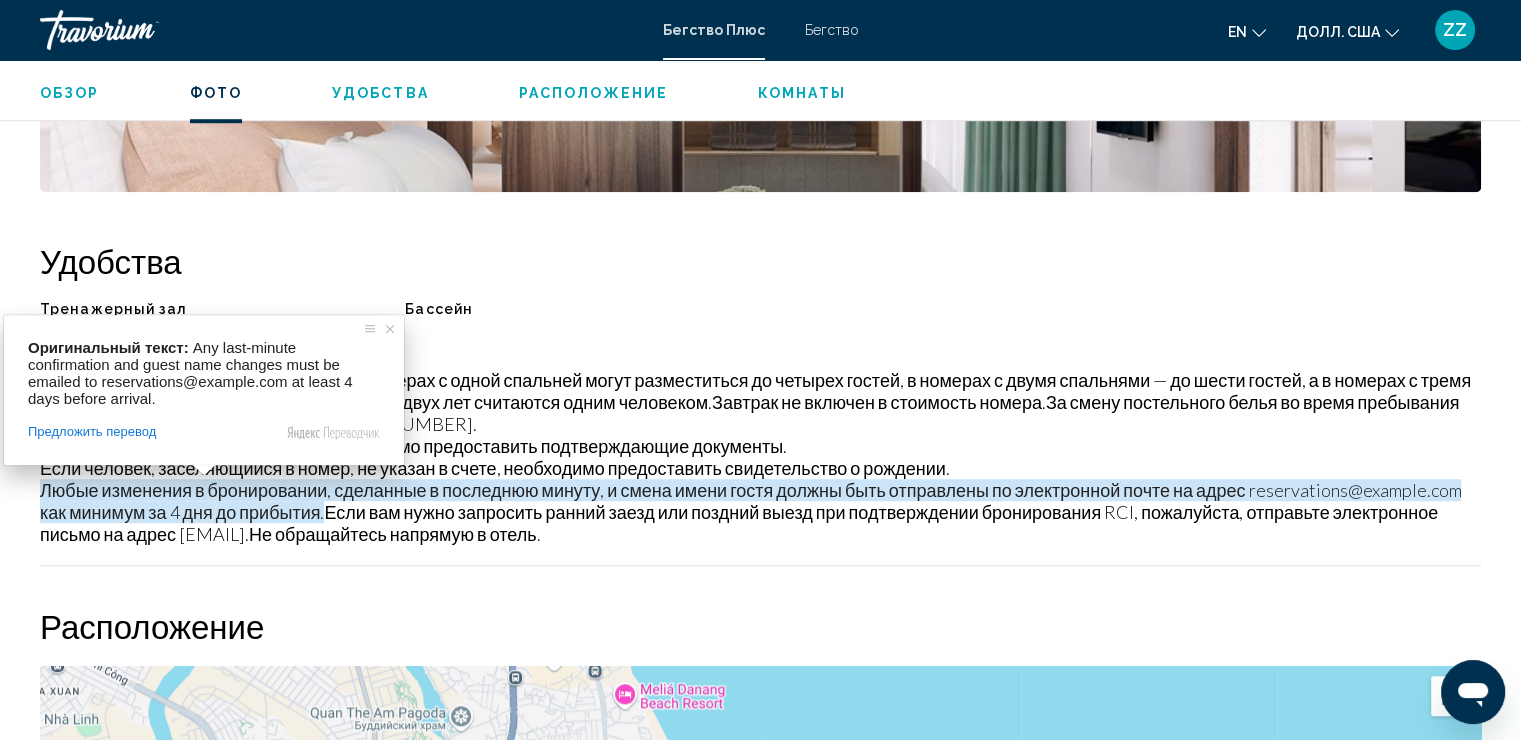click on "Любые изменения в бронировании, сделанные в последнюю минуту, и смена имени гостя должны быть отправлены по электронной почте на адрес [EMAIL] как минимум за 4 дня до прибытия." at bounding box center [750, 501] 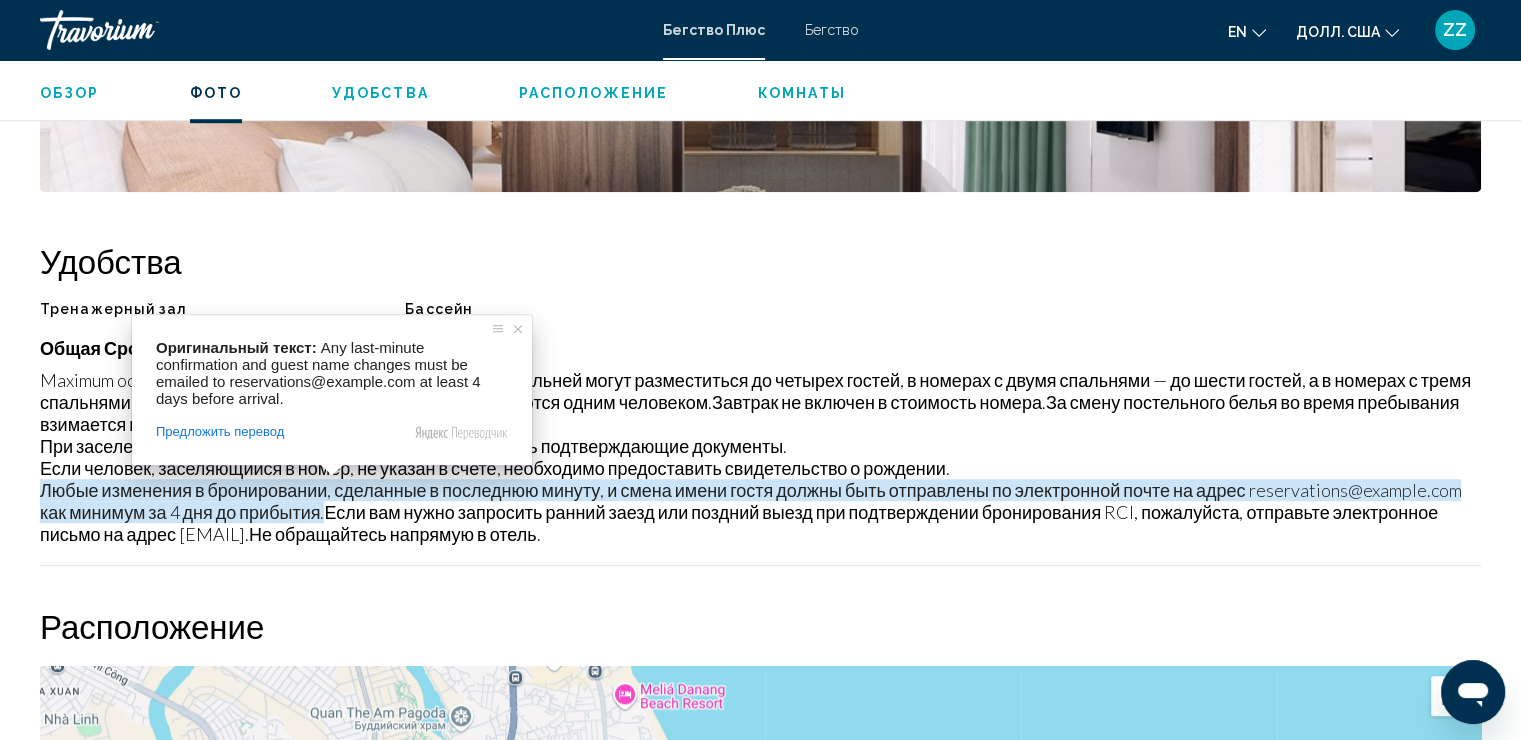 click on "Любые изменения в бронировании, сделанные в последнюю минуту, и смена имени гостя должны быть отправлены по электронной почте на адрес [EMAIL] как минимум за 4 дня до прибытия." at bounding box center [750, 501] 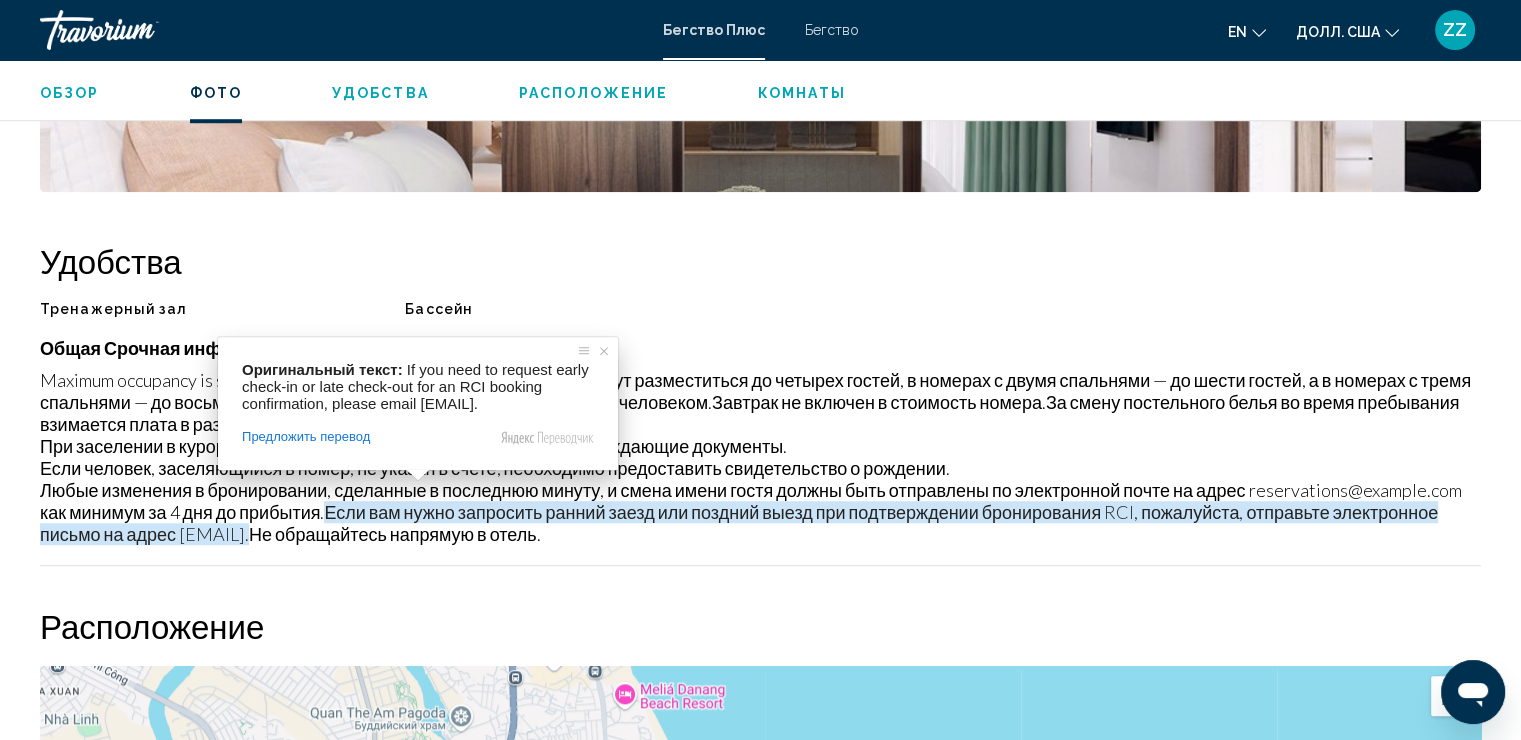 click on "Если вам нужно запросить ранний заезд или поздний выезд при подтверждении бронирования RCI, пожалуйста, отправьте электронное письмо на адрес [EMAIL]." at bounding box center [739, 523] 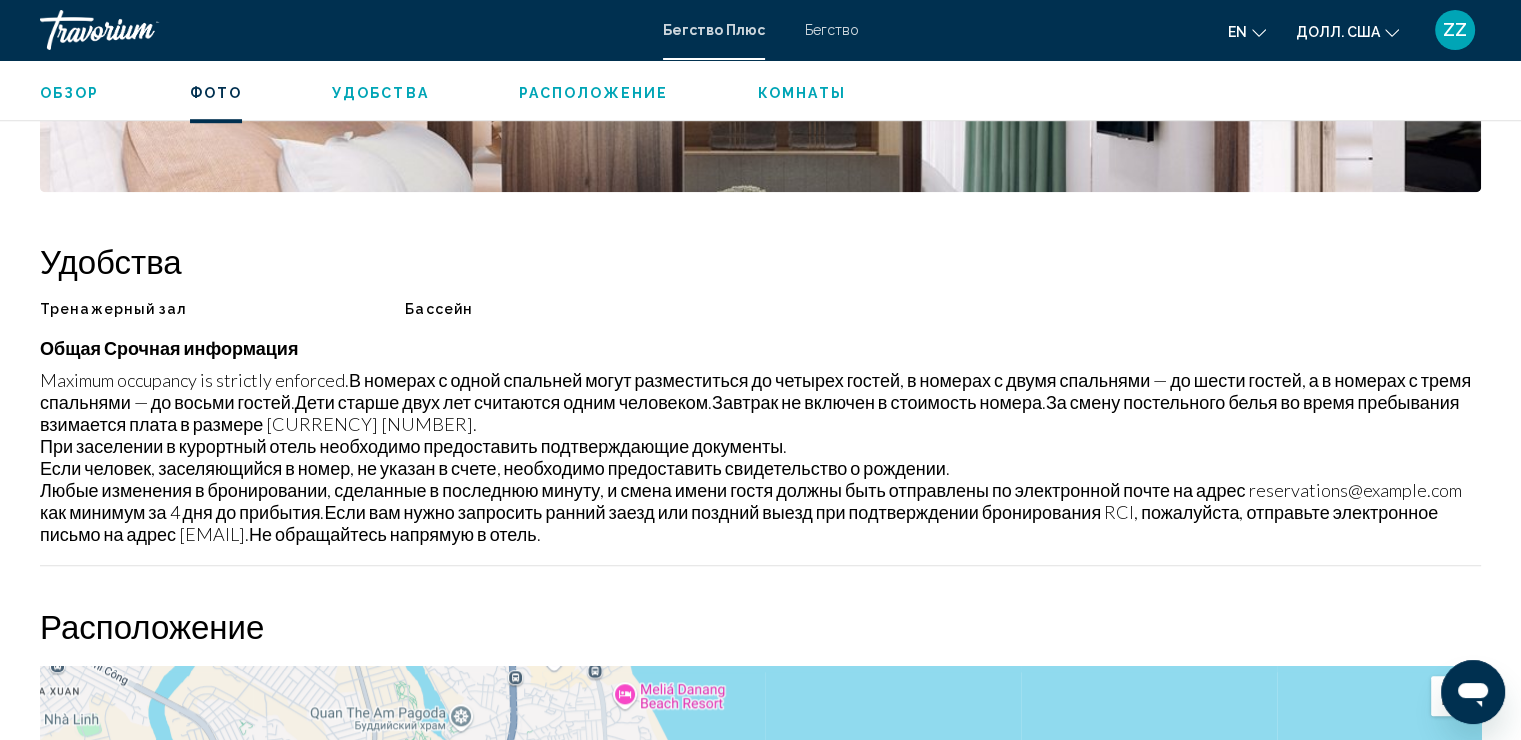 click on "Если вам нужно запросить ранний заезд или поздний выезд при подтверждении бронирования RCI, пожалуйста, отправьте электронное письмо на адрес [EMAIL]." at bounding box center [739, 523] 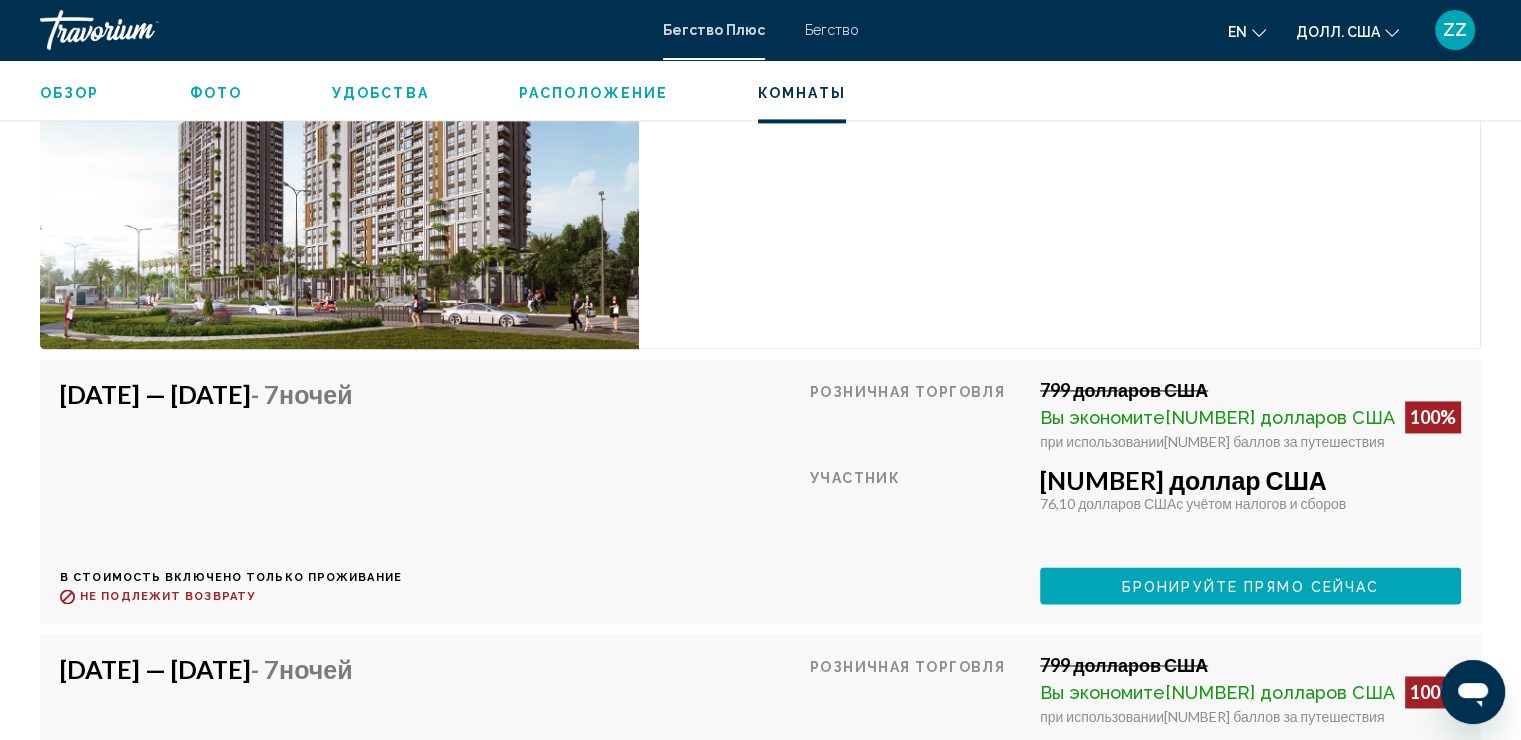 scroll, scrollTop: 2903, scrollLeft: 0, axis: vertical 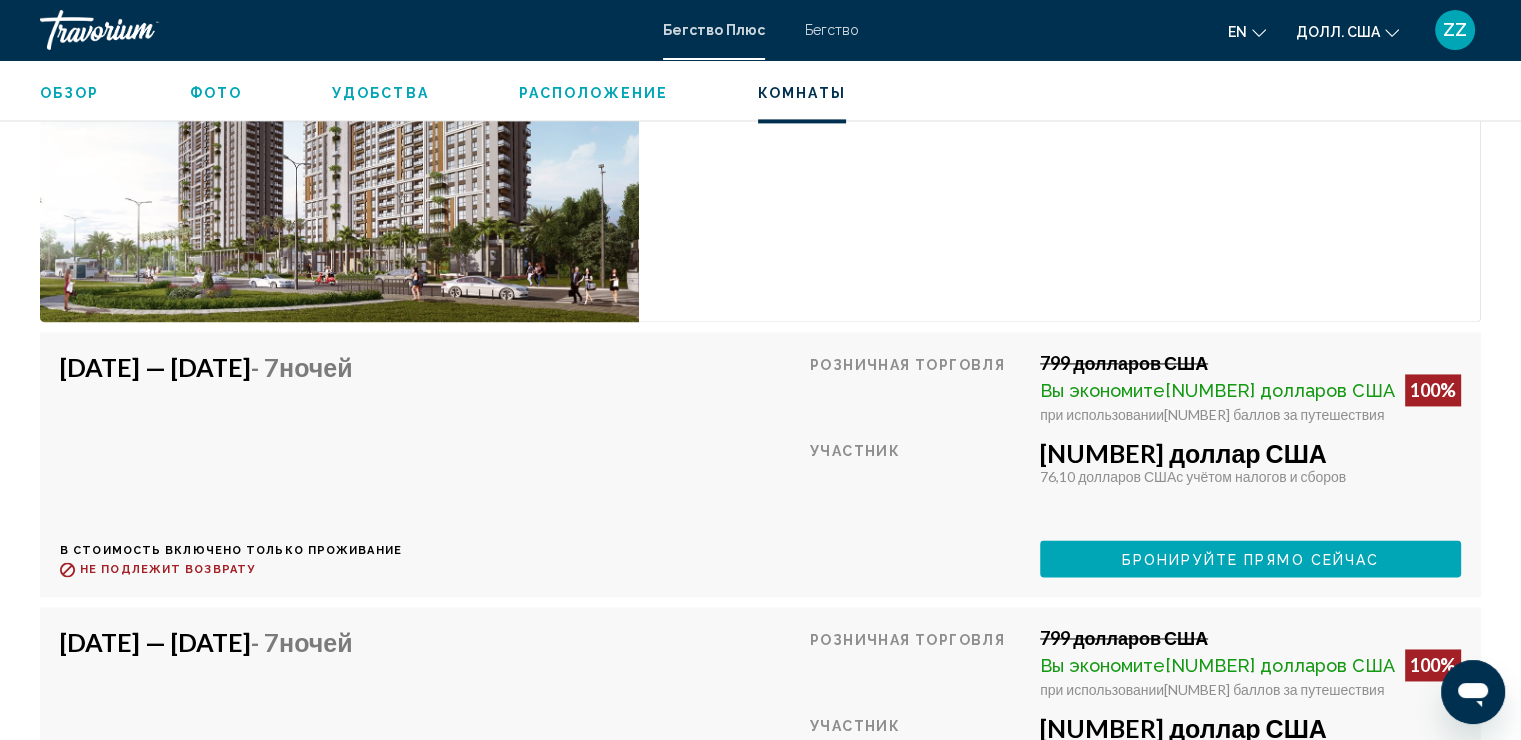 click on "Бронируйте прямо сейчас" at bounding box center (1250, 559) 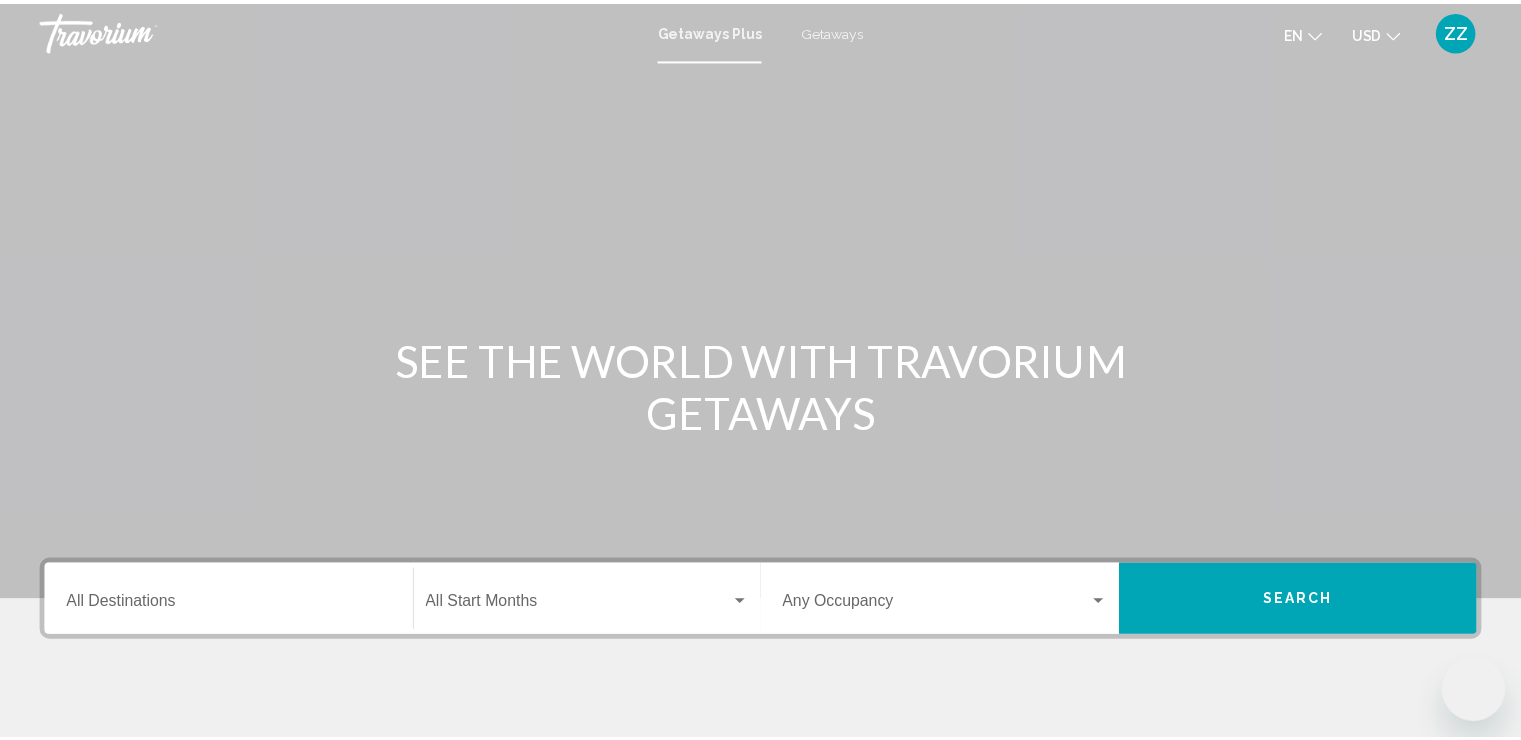 scroll, scrollTop: 0, scrollLeft: 0, axis: both 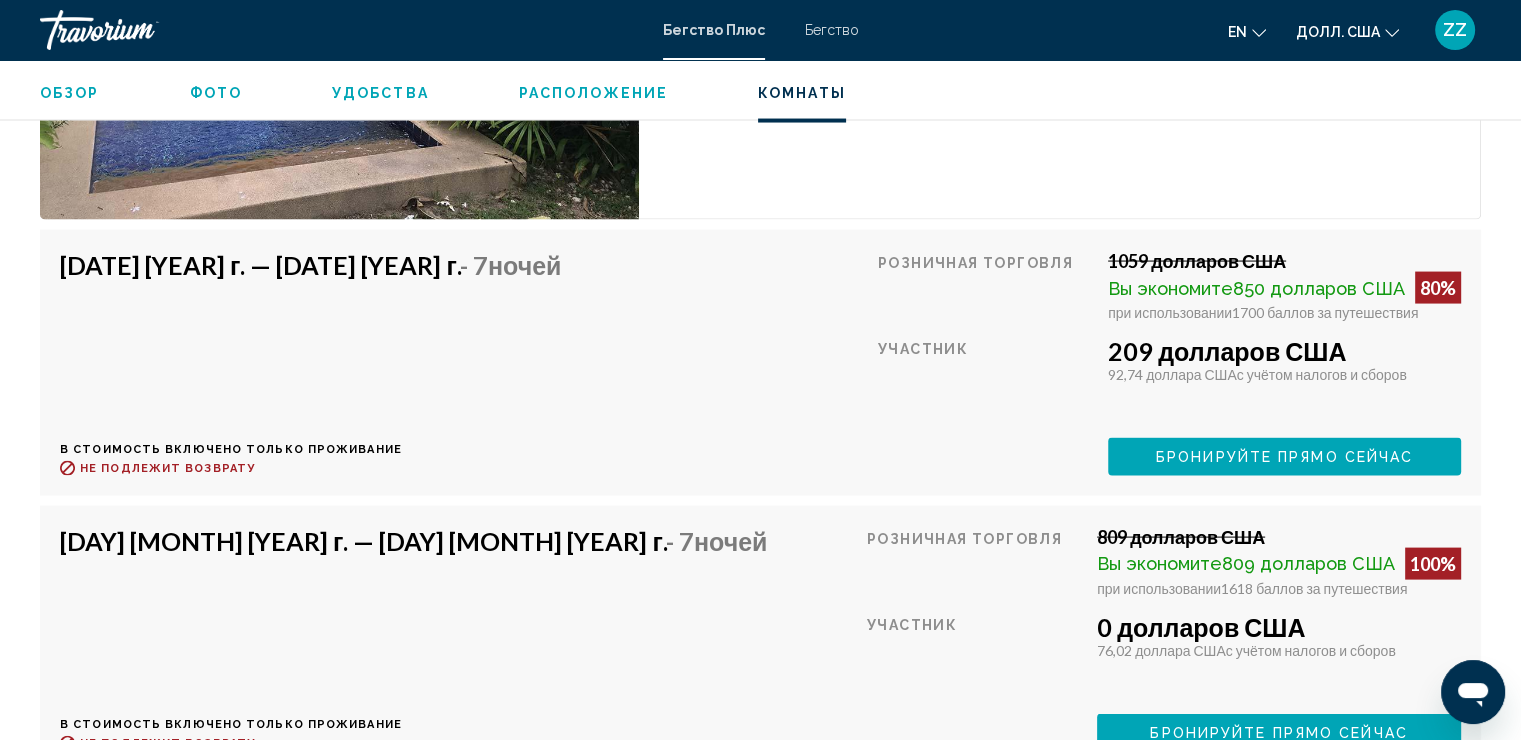 click on "Бронируйте прямо сейчас" at bounding box center (1284, 456) 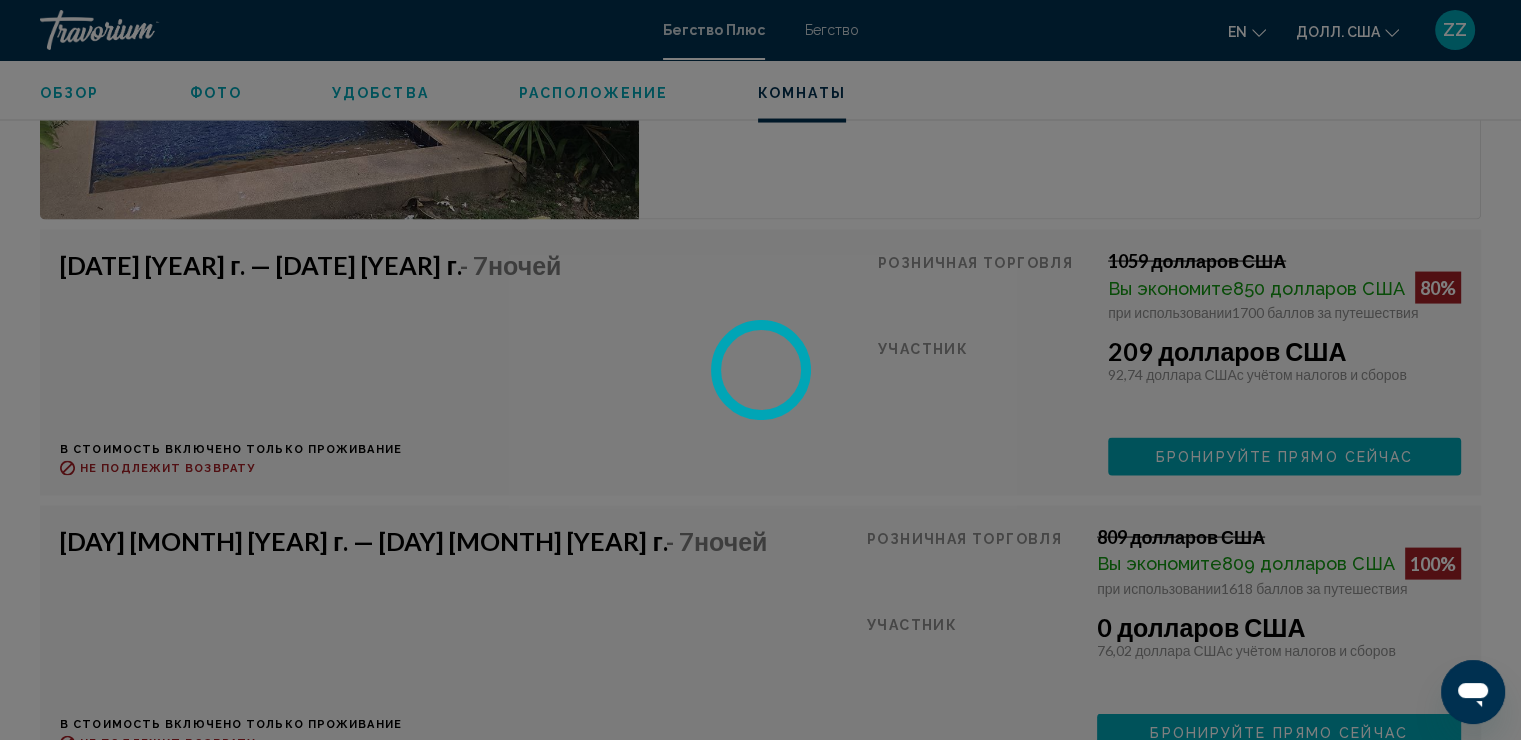 scroll, scrollTop: 0, scrollLeft: 0, axis: both 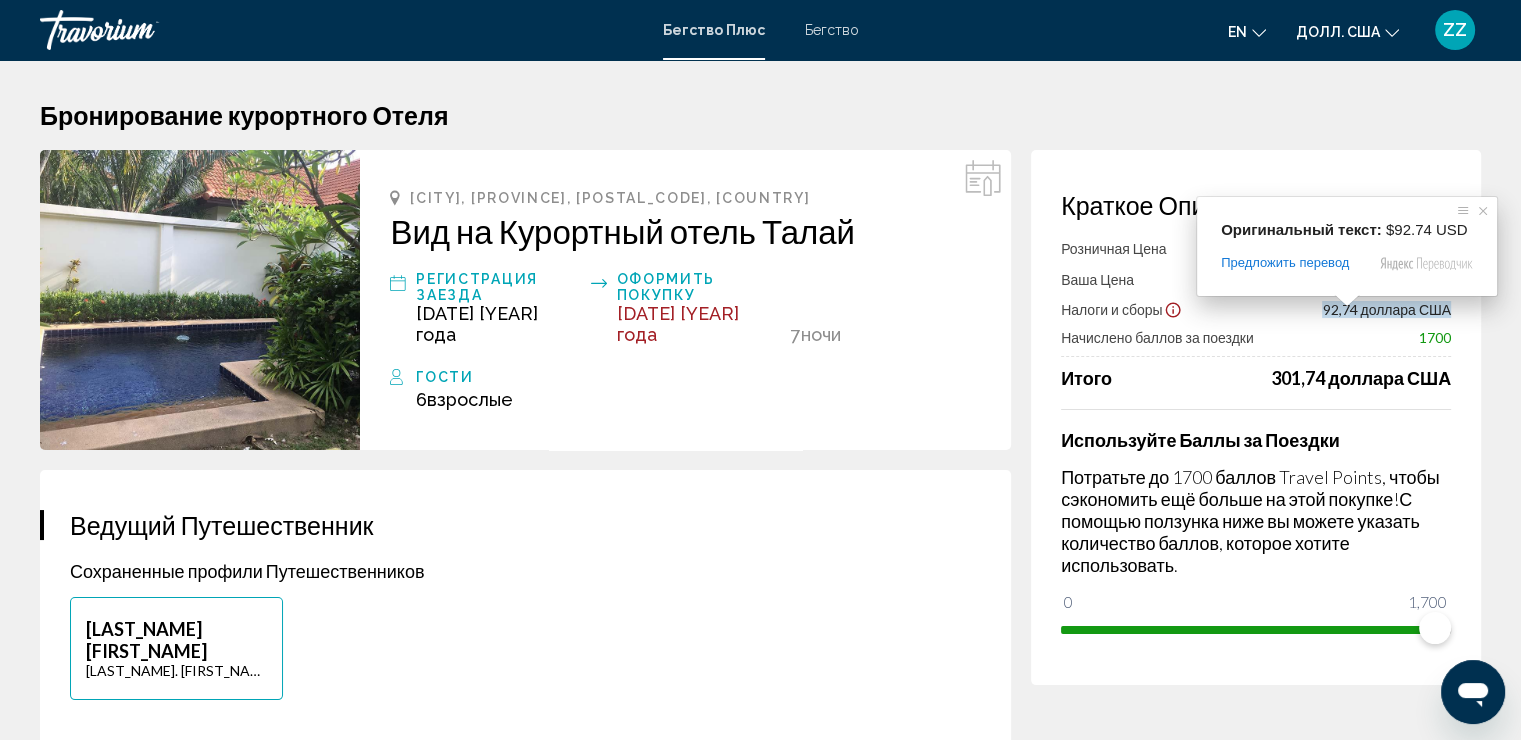 click on "301,74 доллара США" at bounding box center [1361, 378] 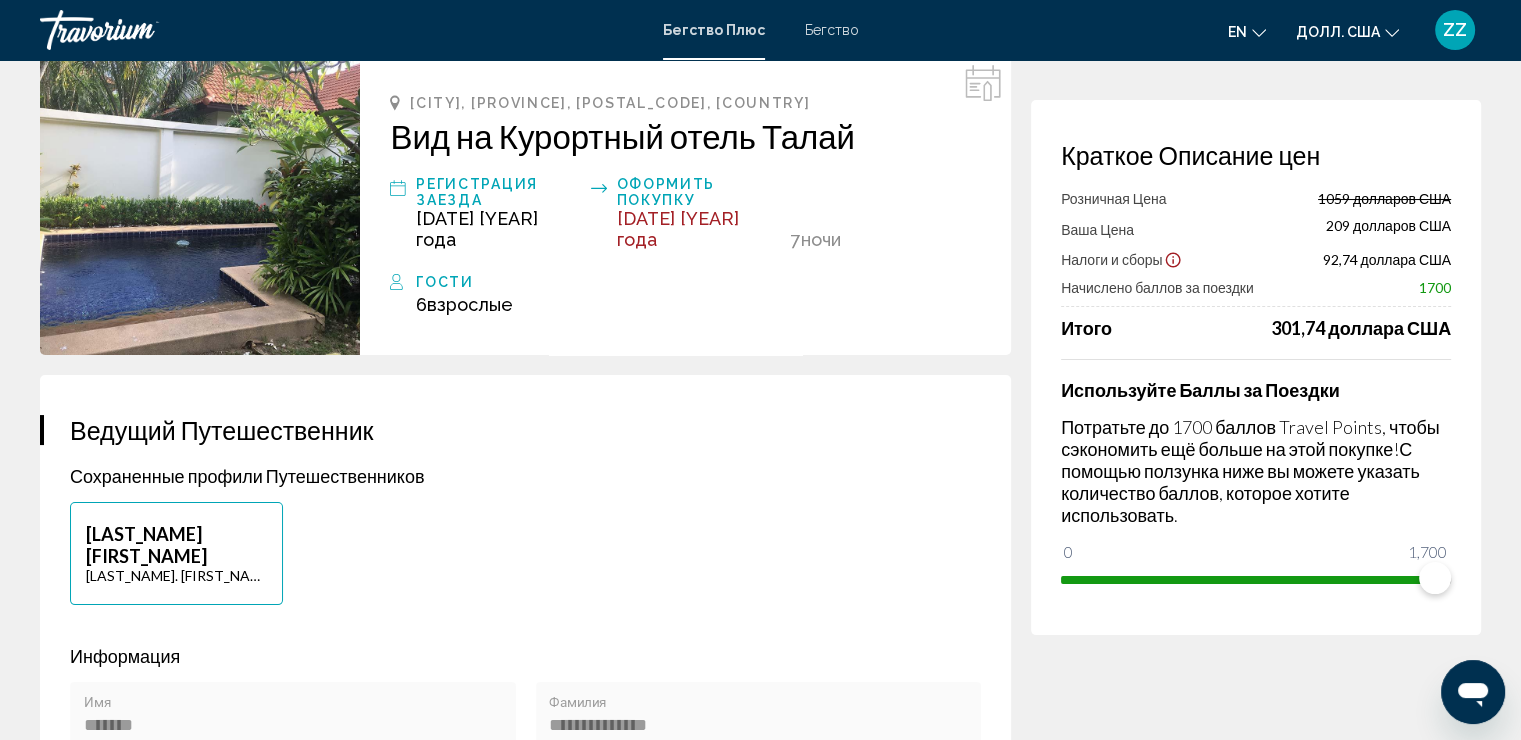 scroll, scrollTop: 100, scrollLeft: 0, axis: vertical 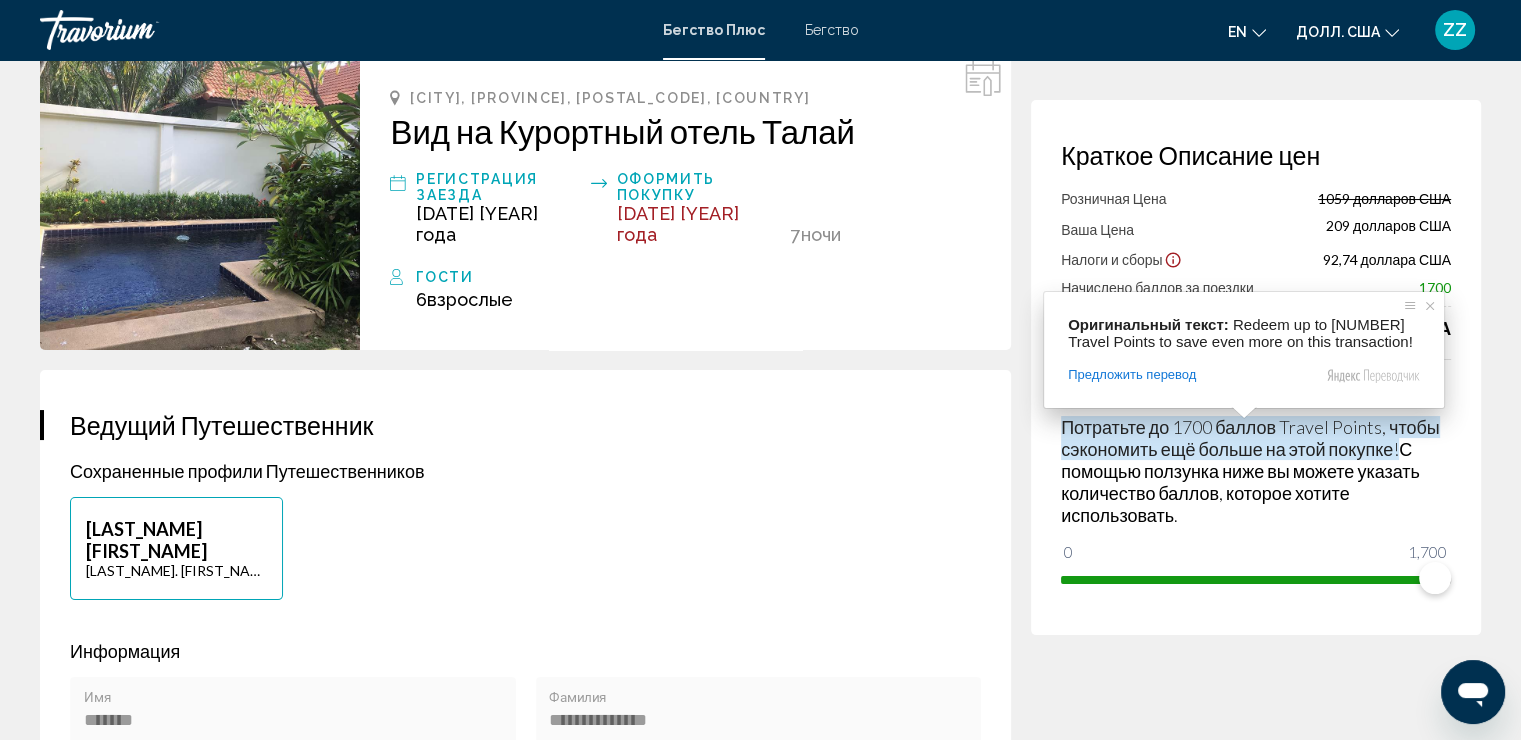 click on "С помощью ползунка ниже вы можете указать количество баллов, которое хотите использовать." at bounding box center [1240, 482] 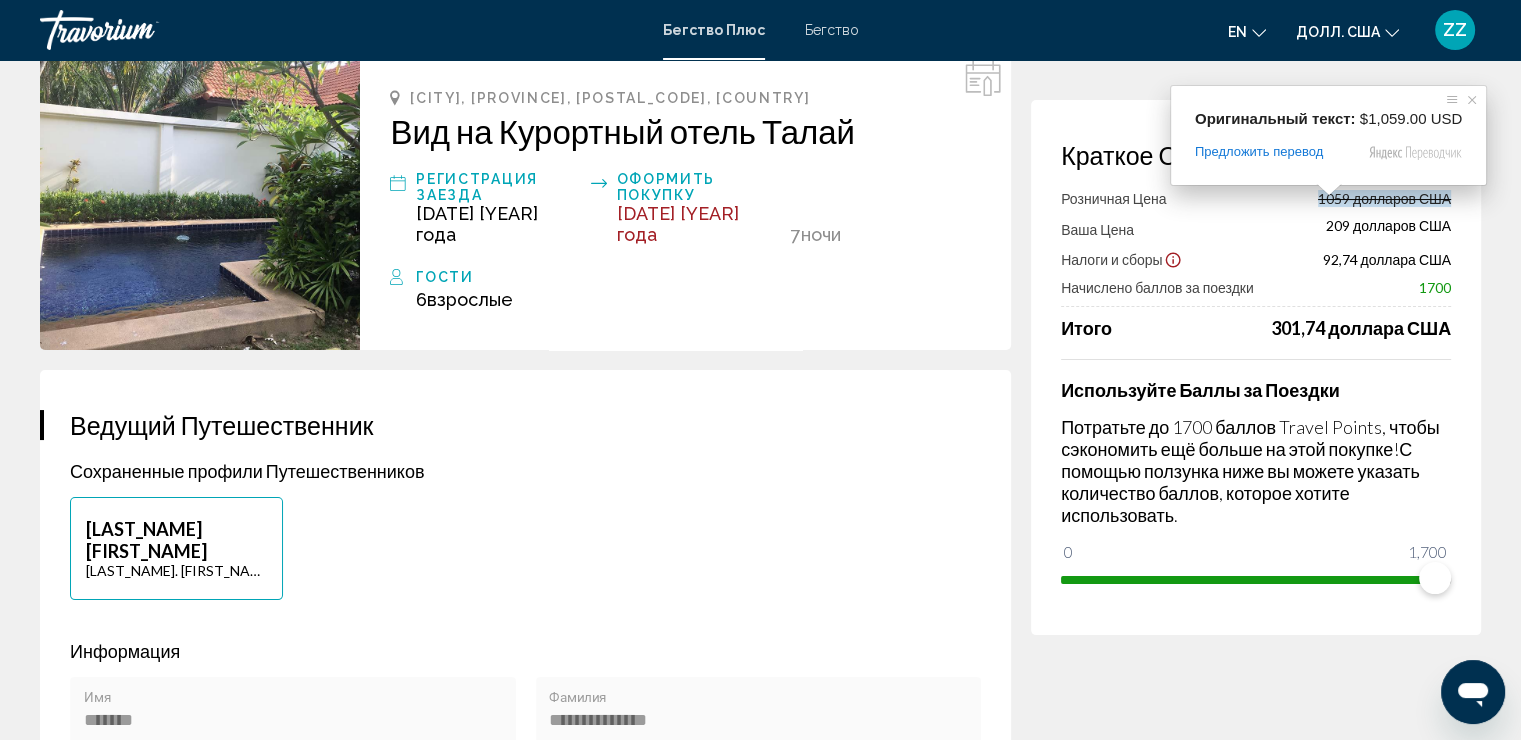 click at bounding box center [1329, 190] 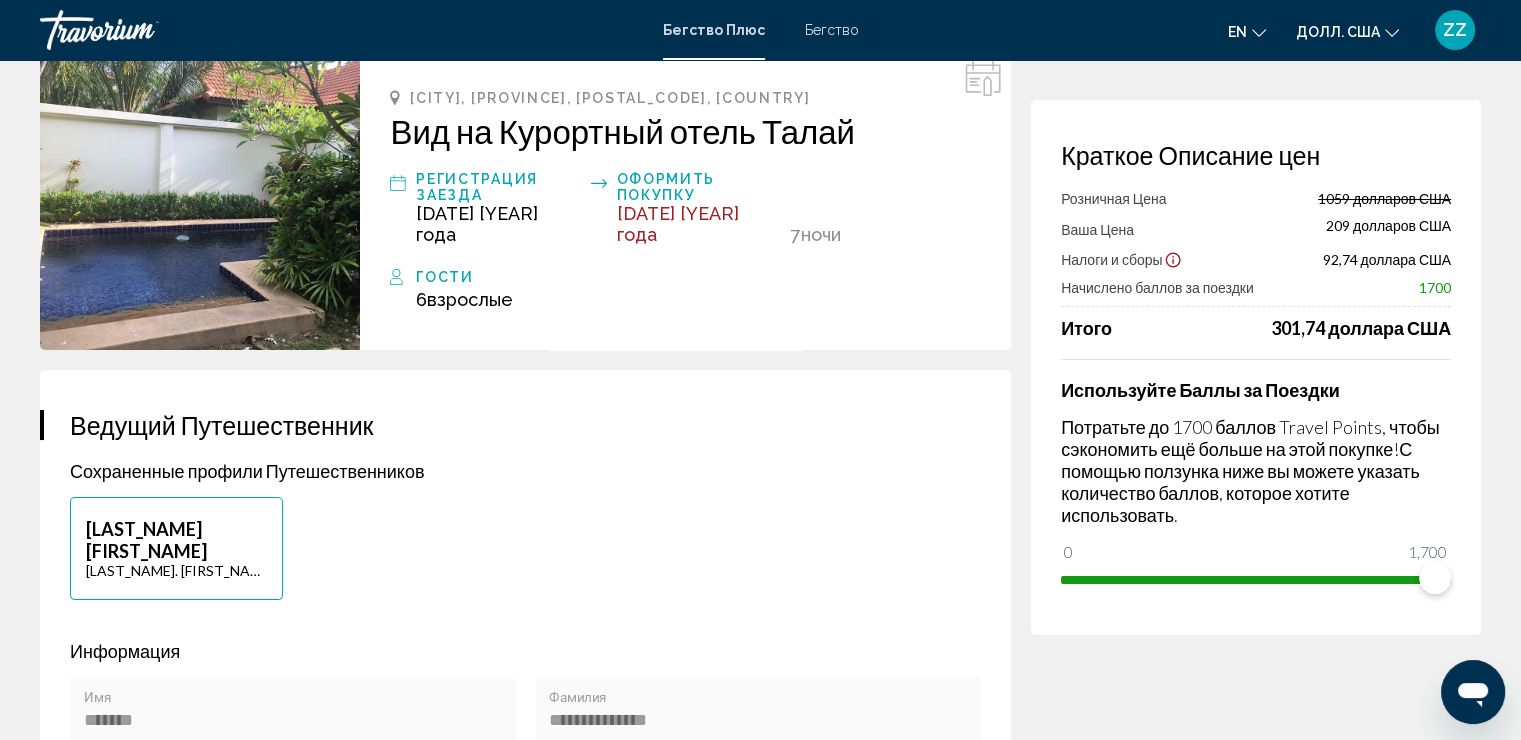 click on "301,74 доллара США" at bounding box center [1361, 328] 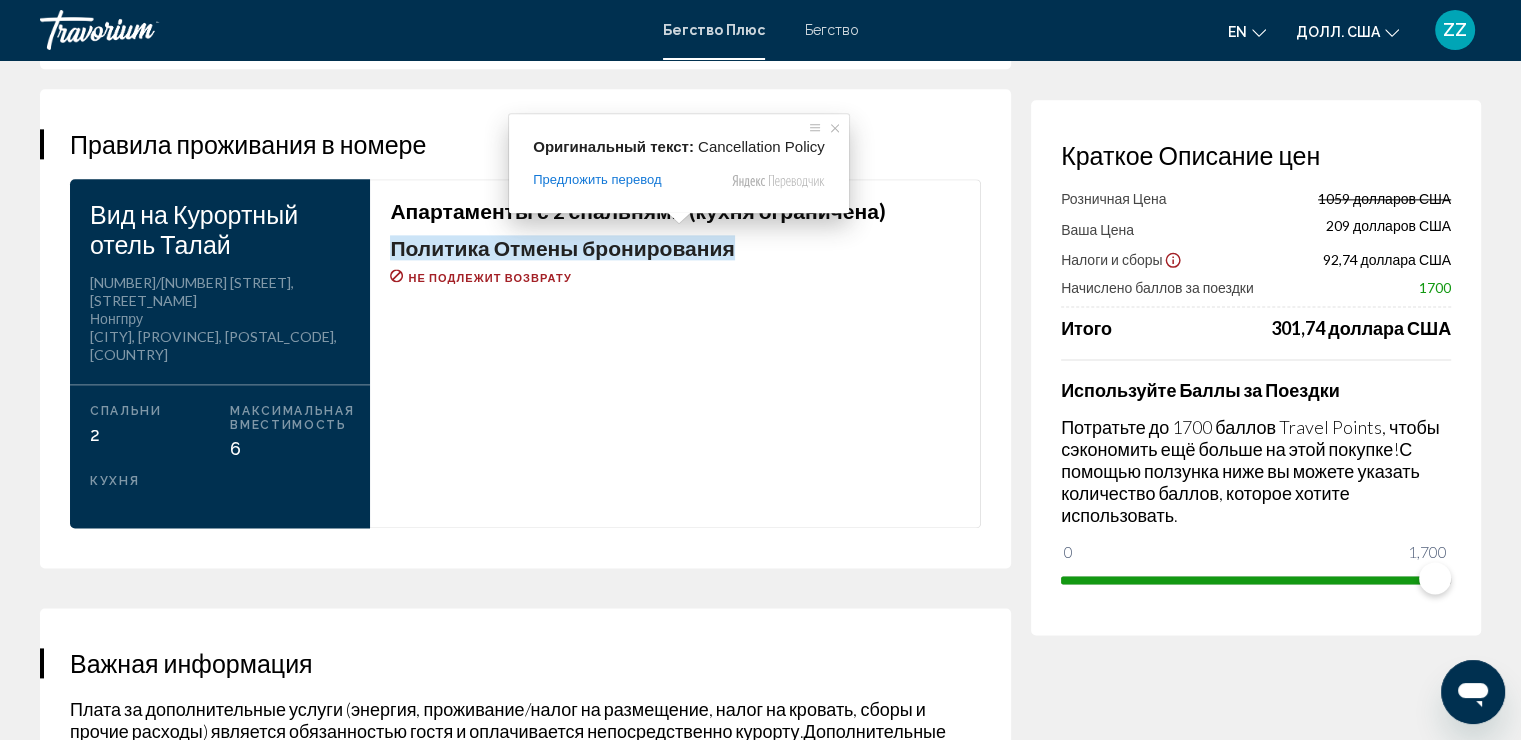scroll, scrollTop: 2600, scrollLeft: 0, axis: vertical 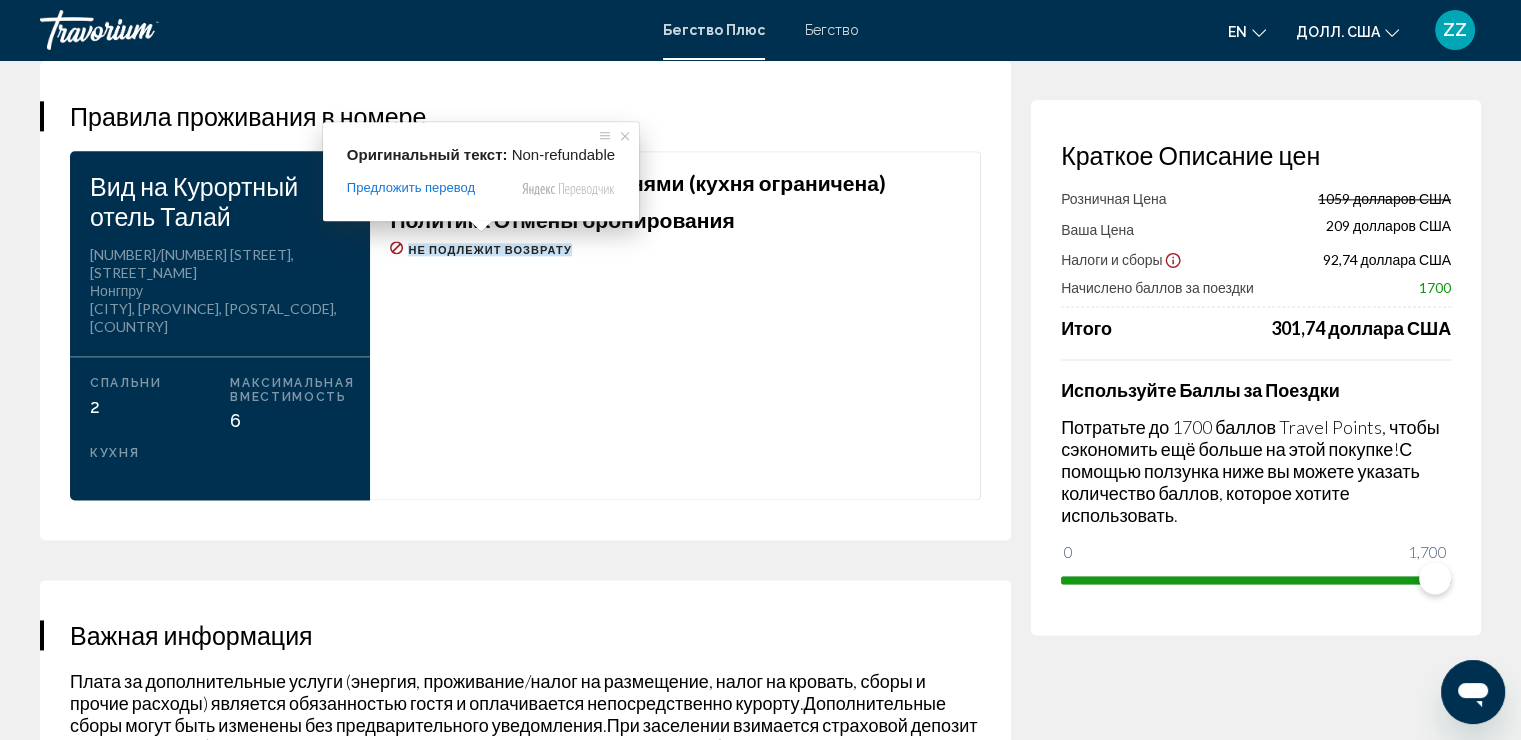 click on "Апартаменты с 2 спальнями (кухня ограничена) Политика Отмены бронирования
Не подлежит возврату" at bounding box center (675, 325) 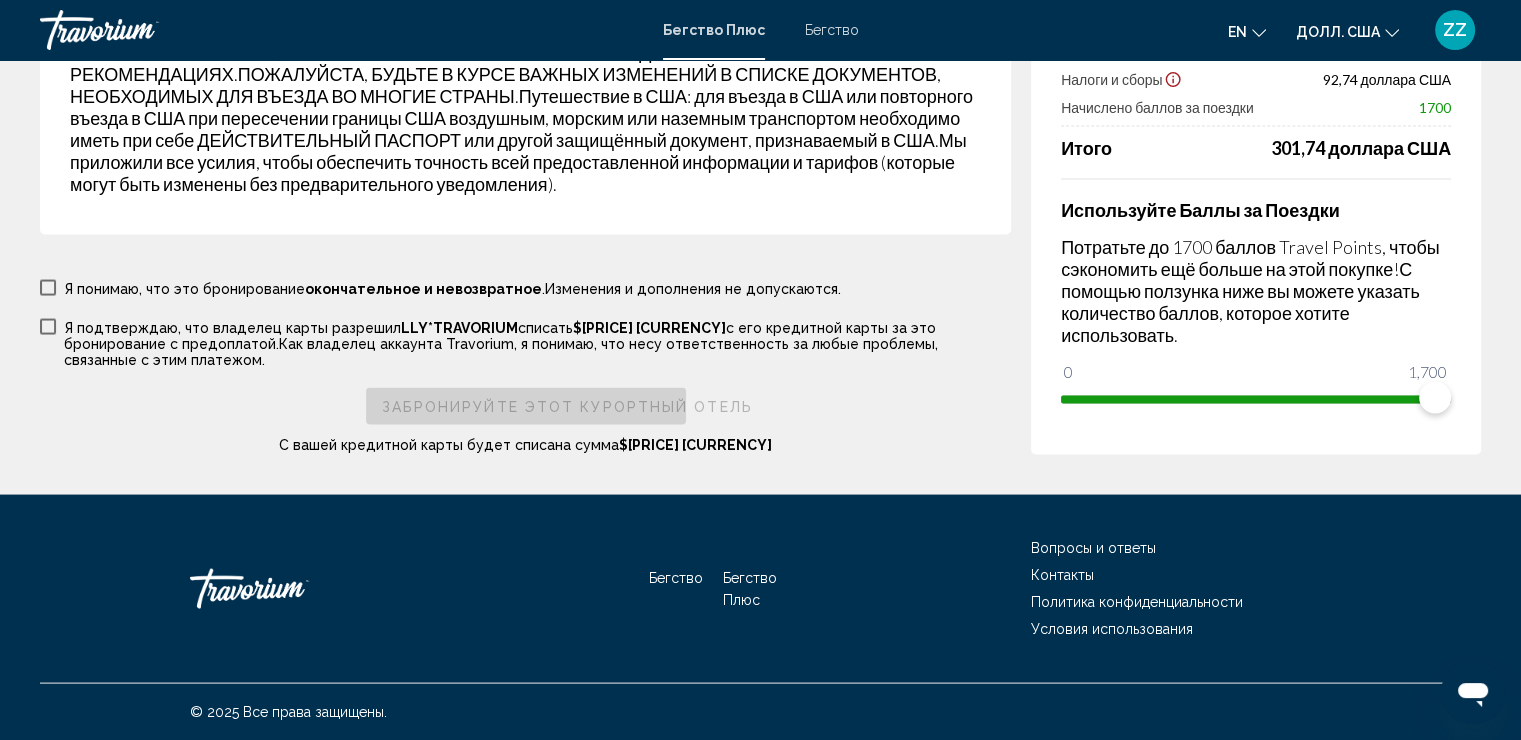 scroll, scrollTop: 3924, scrollLeft: 0, axis: vertical 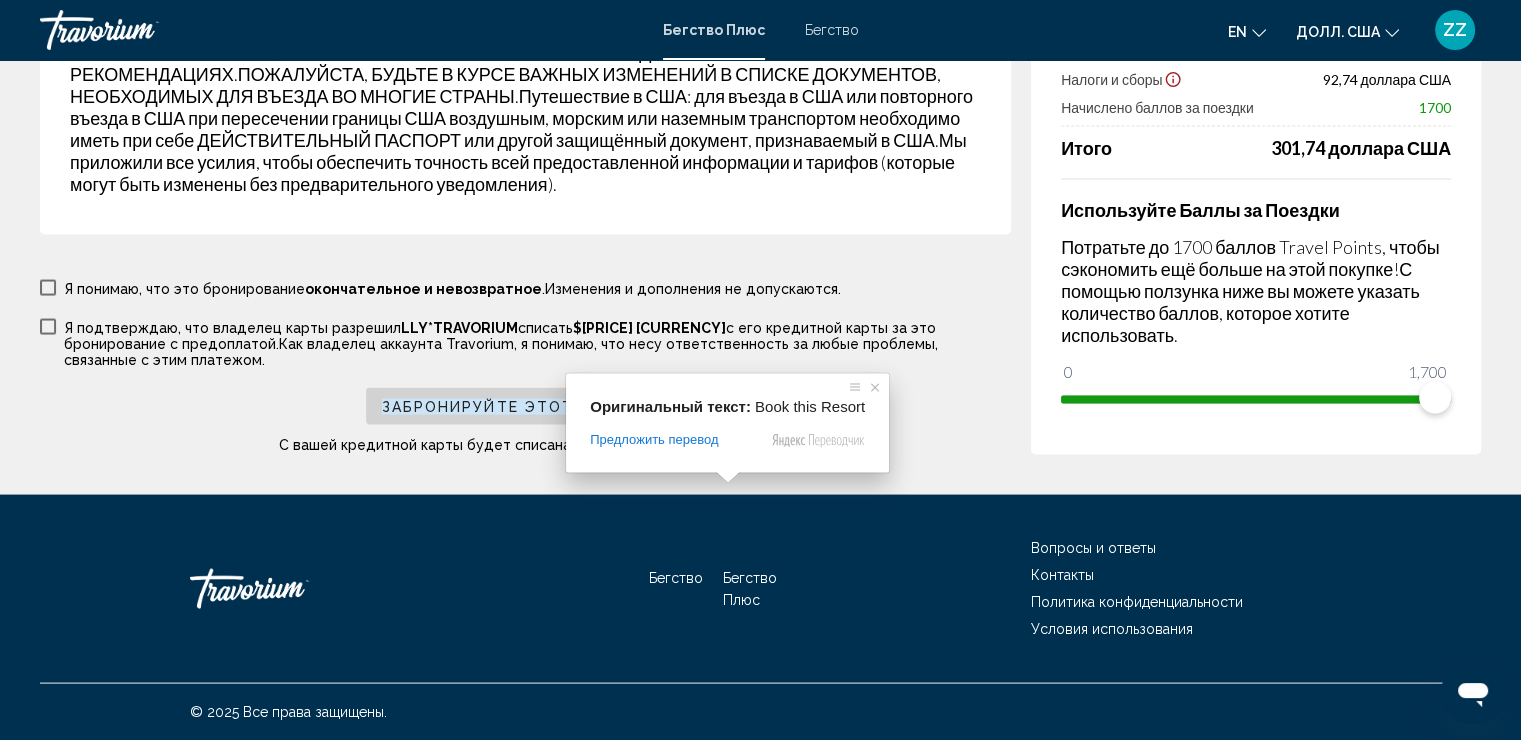 click on "Забронируйте этот Курортный отель С вашей кредитной карты будет списана сумма  $301,74 доллара США" at bounding box center [525, 421] 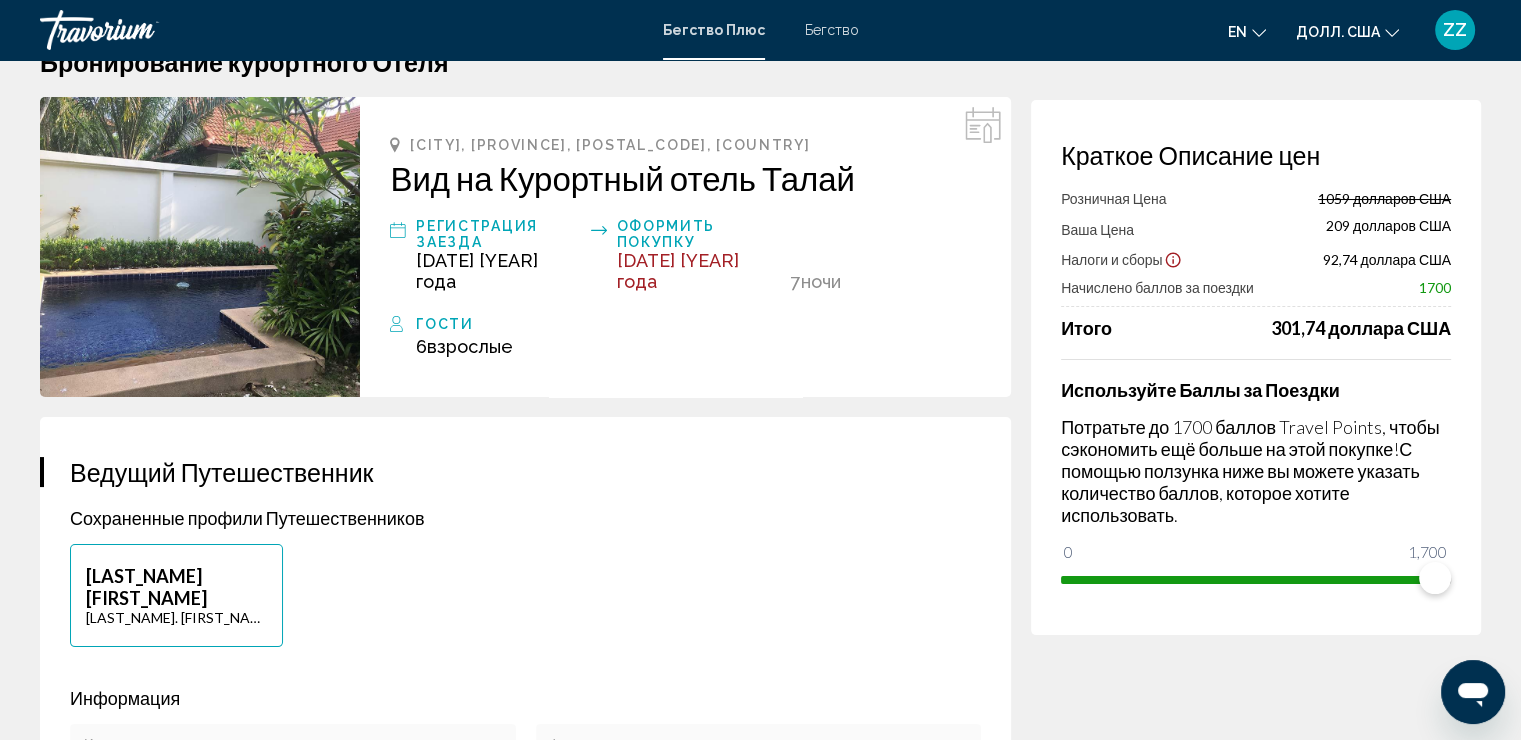 scroll, scrollTop: 0, scrollLeft: 0, axis: both 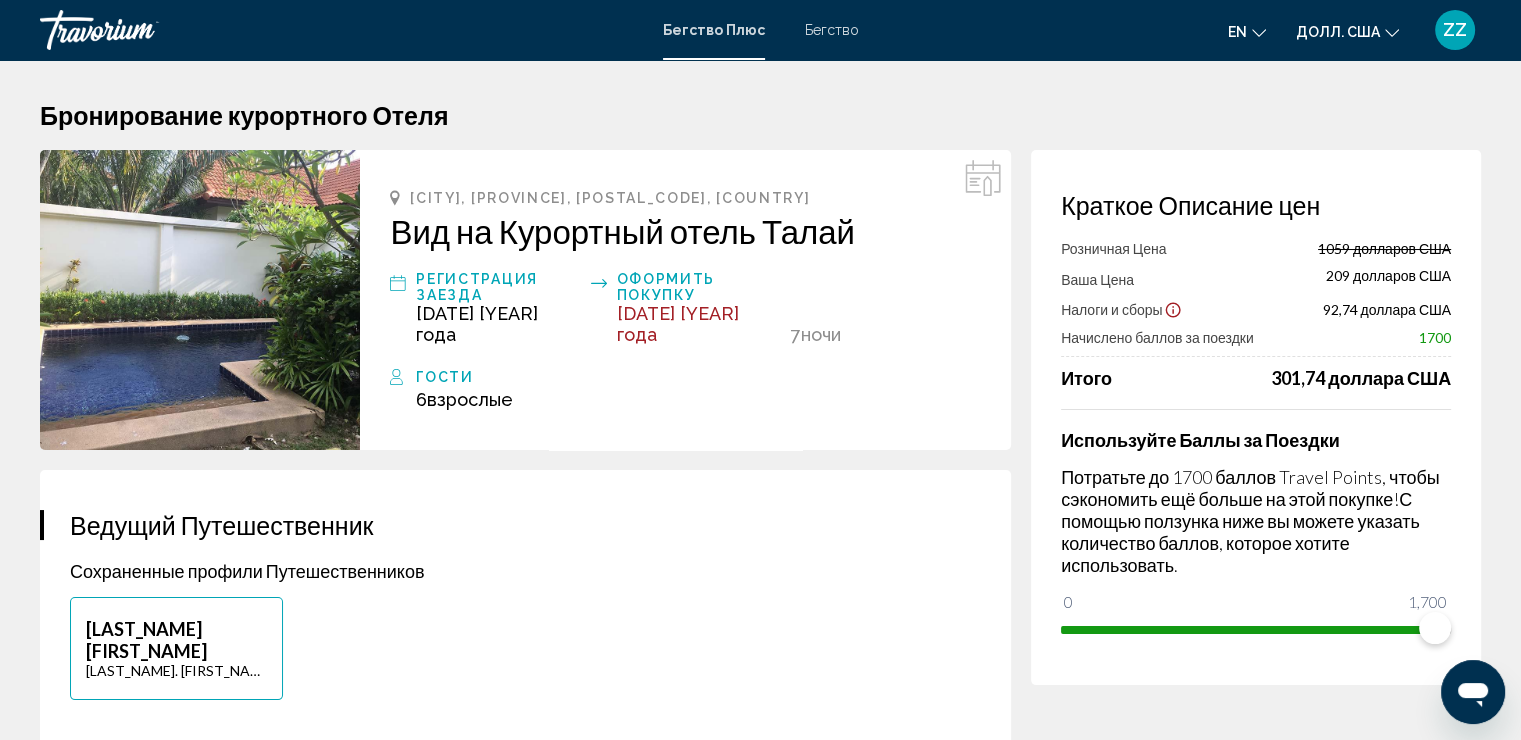 click on "Взрослые" at bounding box center (470, 399) 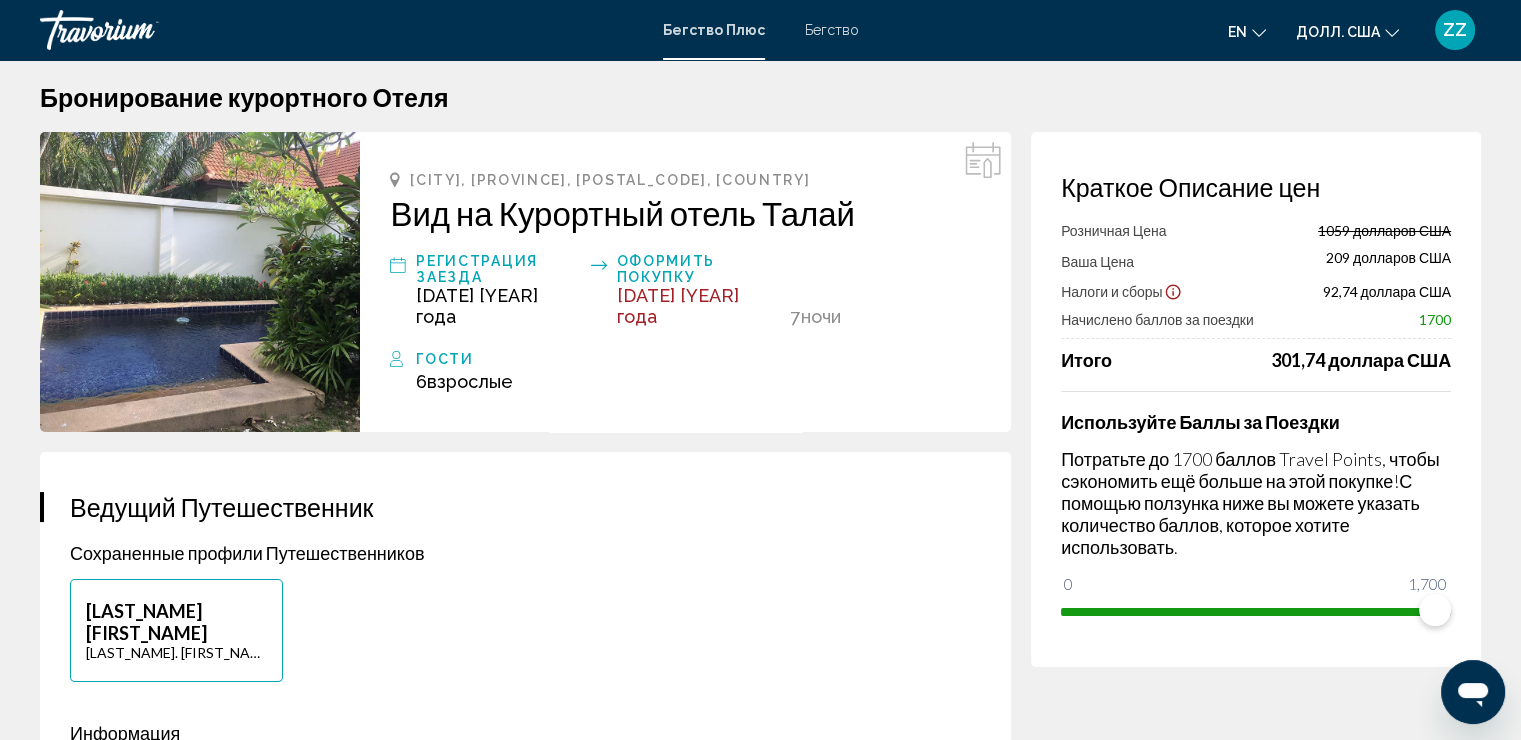 scroll, scrollTop: 200, scrollLeft: 0, axis: vertical 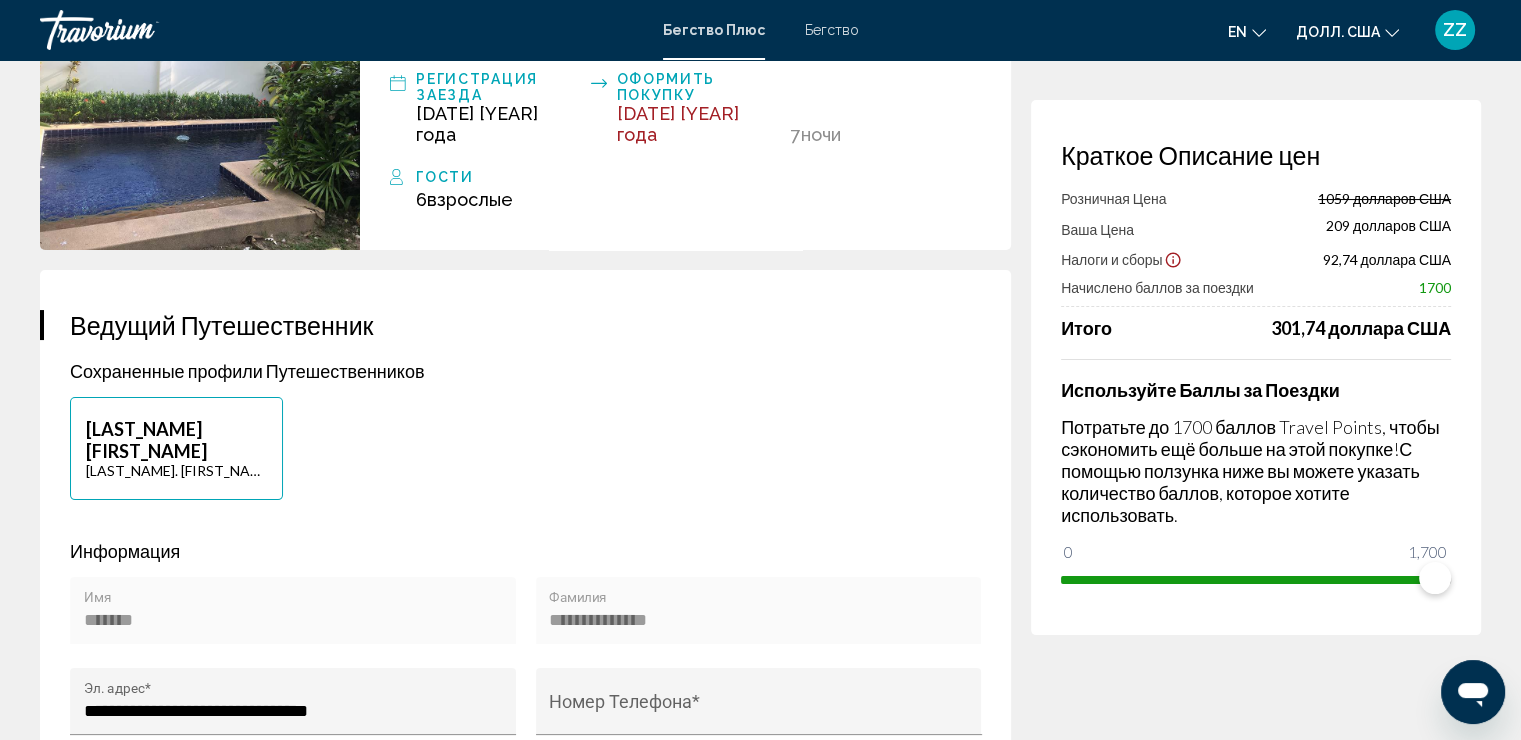 click on "Ведущий Путешественник" at bounding box center [525, 325] 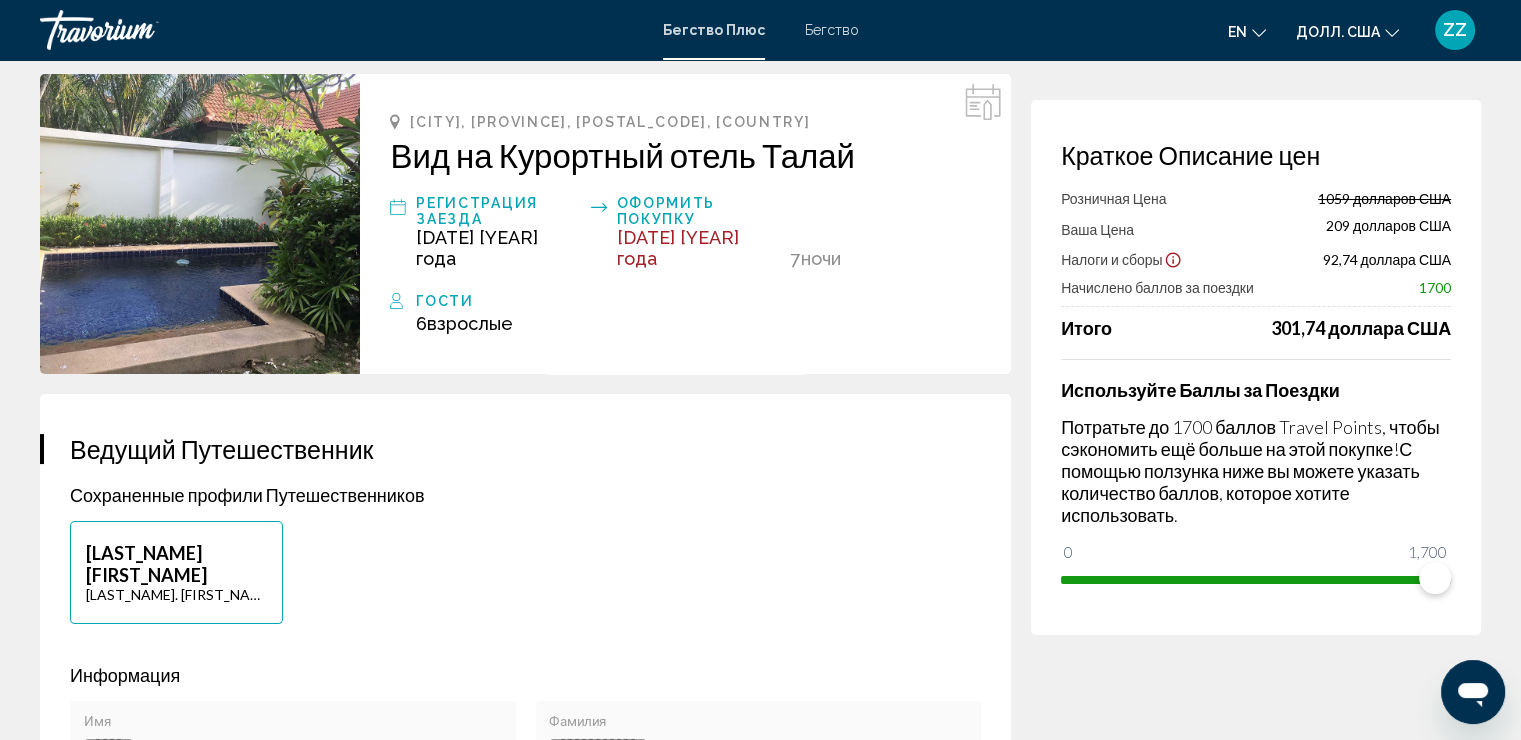 scroll, scrollTop: 0, scrollLeft: 0, axis: both 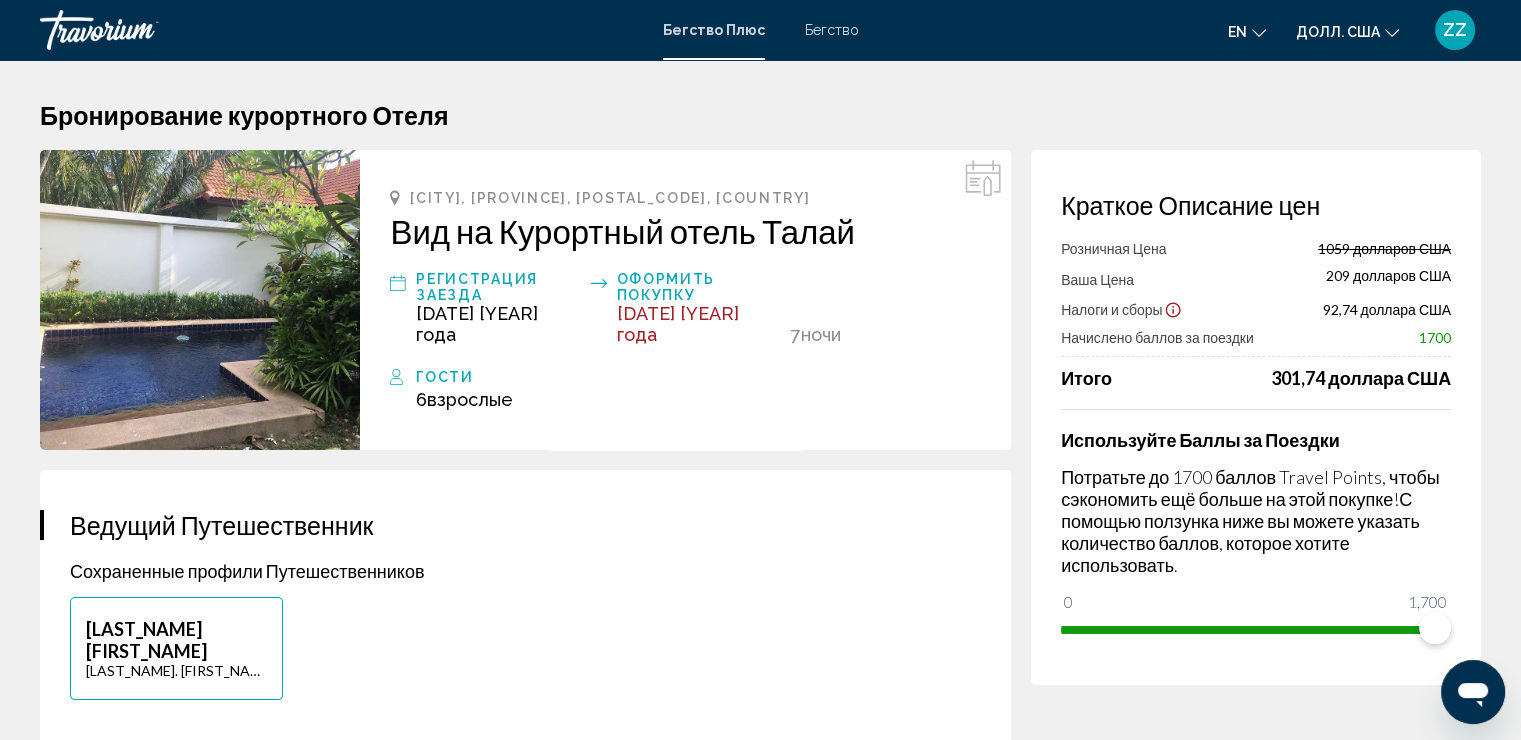 click on "Розничная Цена  1059 долларов США  Ваша Цена 209 долларов США Налоги и сборы
92,74 доллара США Начислено баллов за поездки 1700 Итого  301,74 доллара США" at bounding box center (1256, 314) 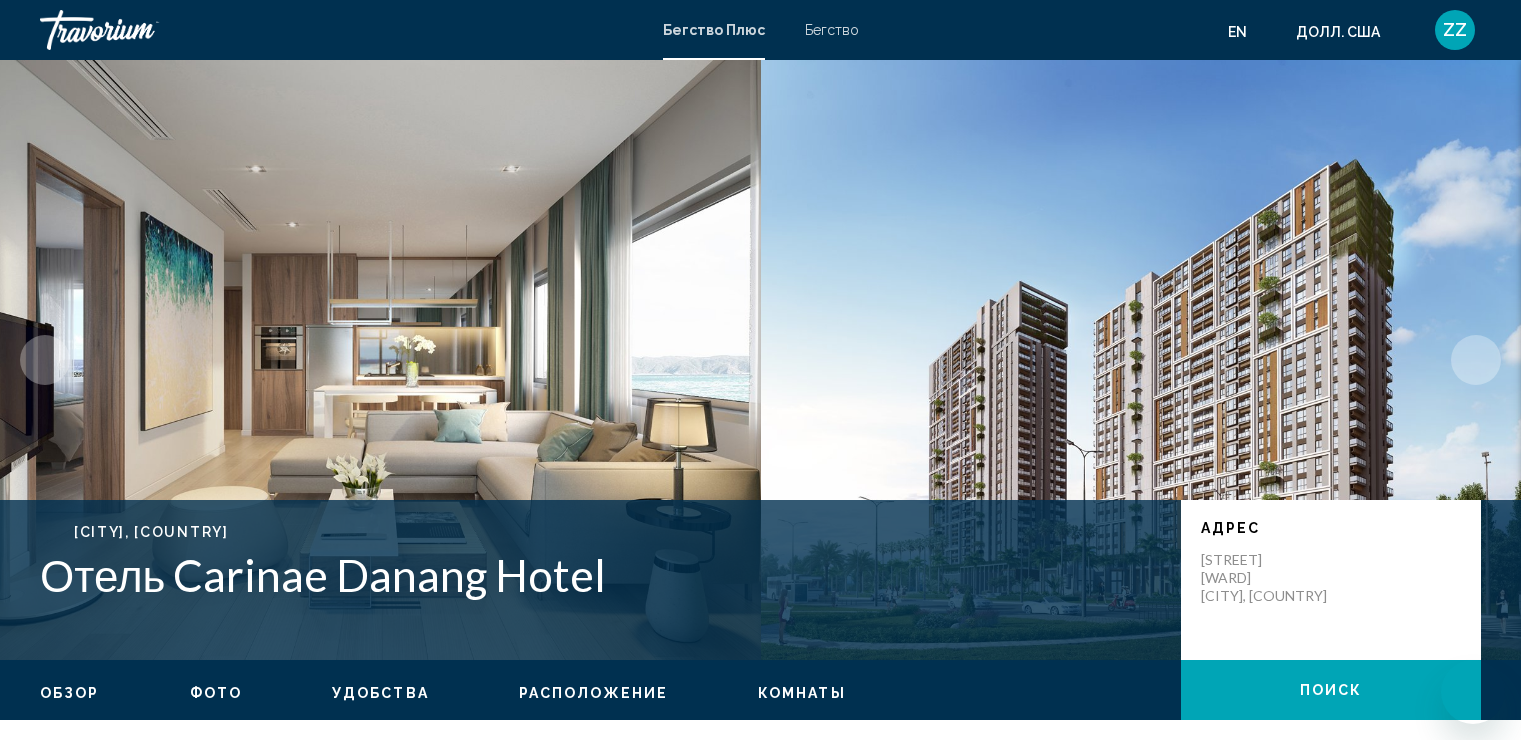 scroll, scrollTop: 0, scrollLeft: 0, axis: both 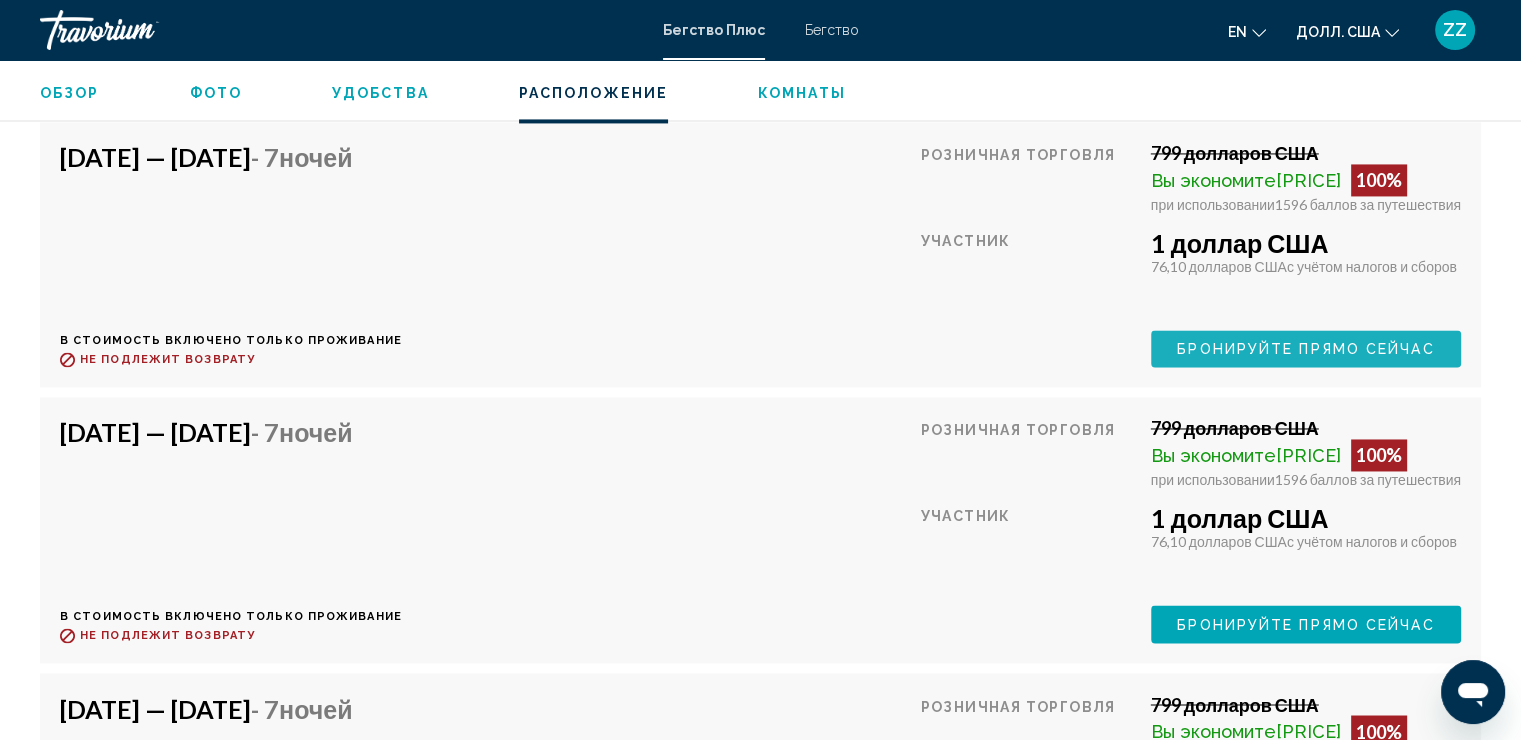 click on "Бронируйте прямо сейчас" at bounding box center (1306, 348) 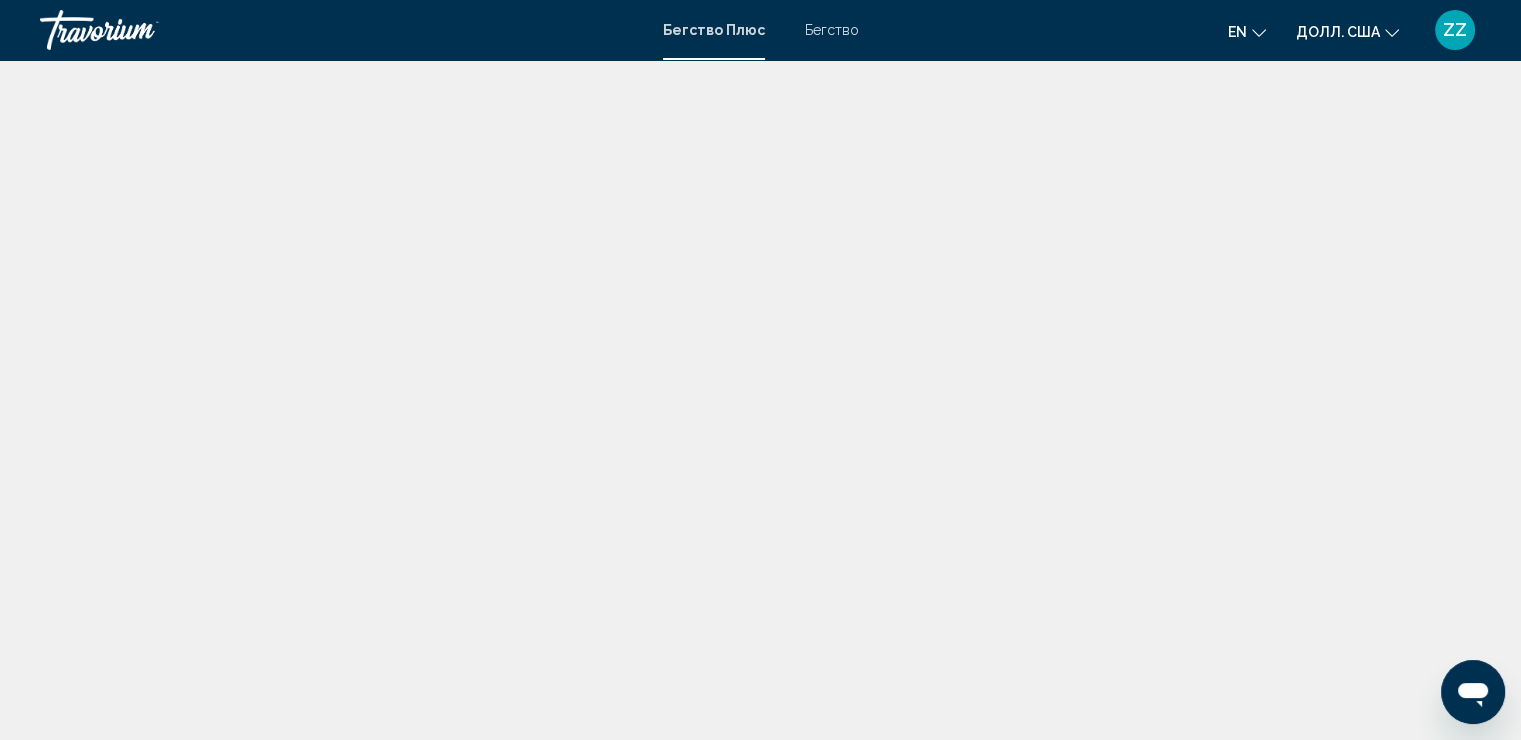 scroll, scrollTop: 0, scrollLeft: 0, axis: both 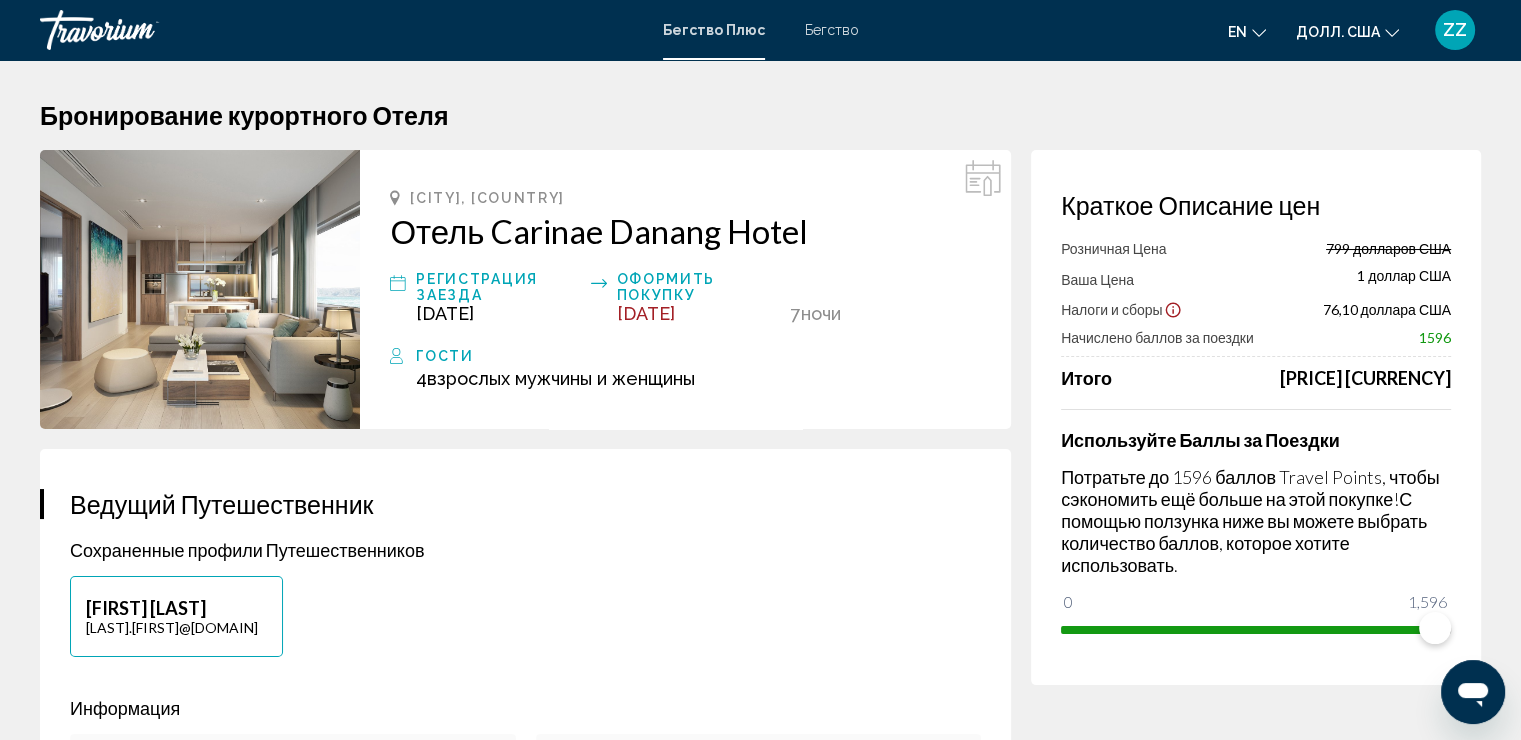 click on "76,10 доллара США" at bounding box center [1386, 309] 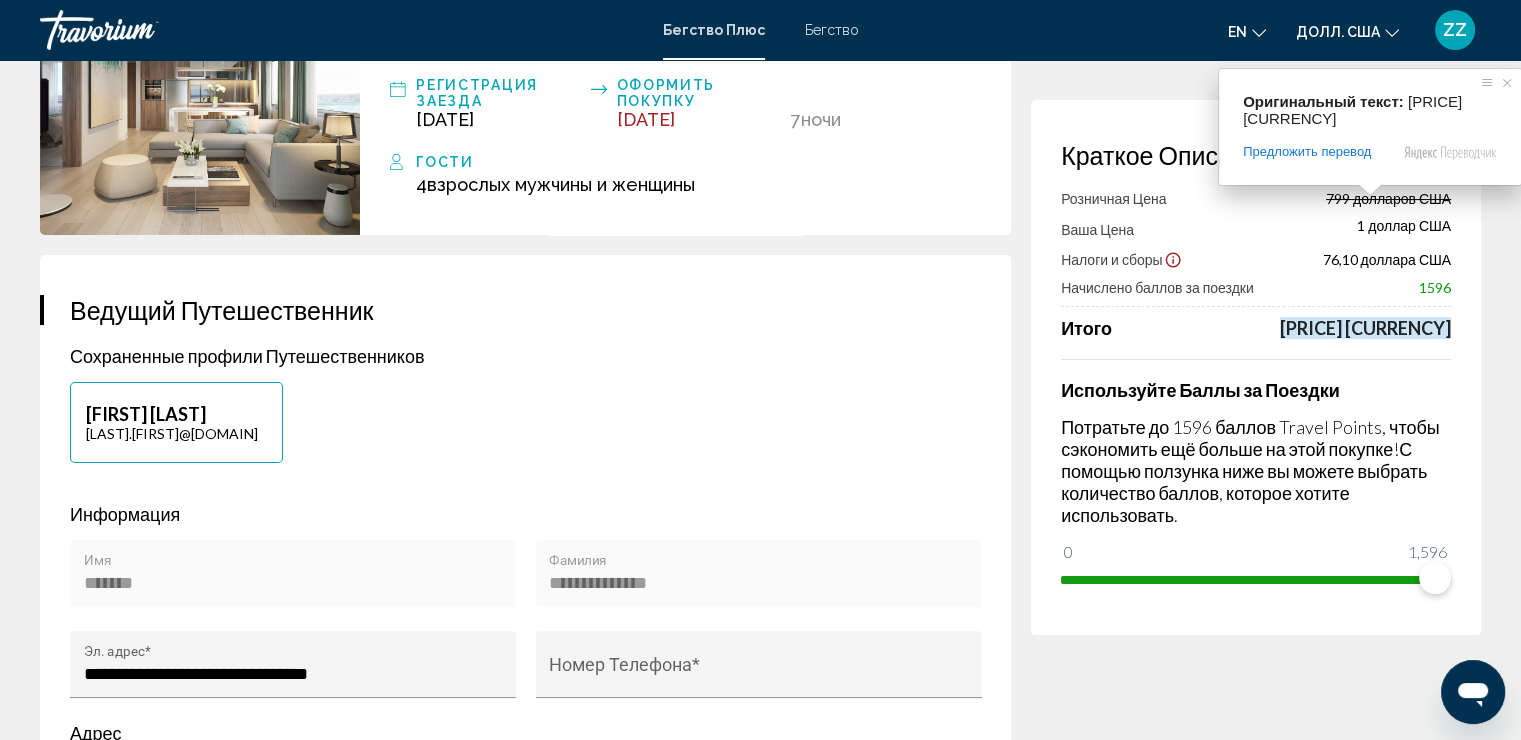 scroll, scrollTop: 300, scrollLeft: 0, axis: vertical 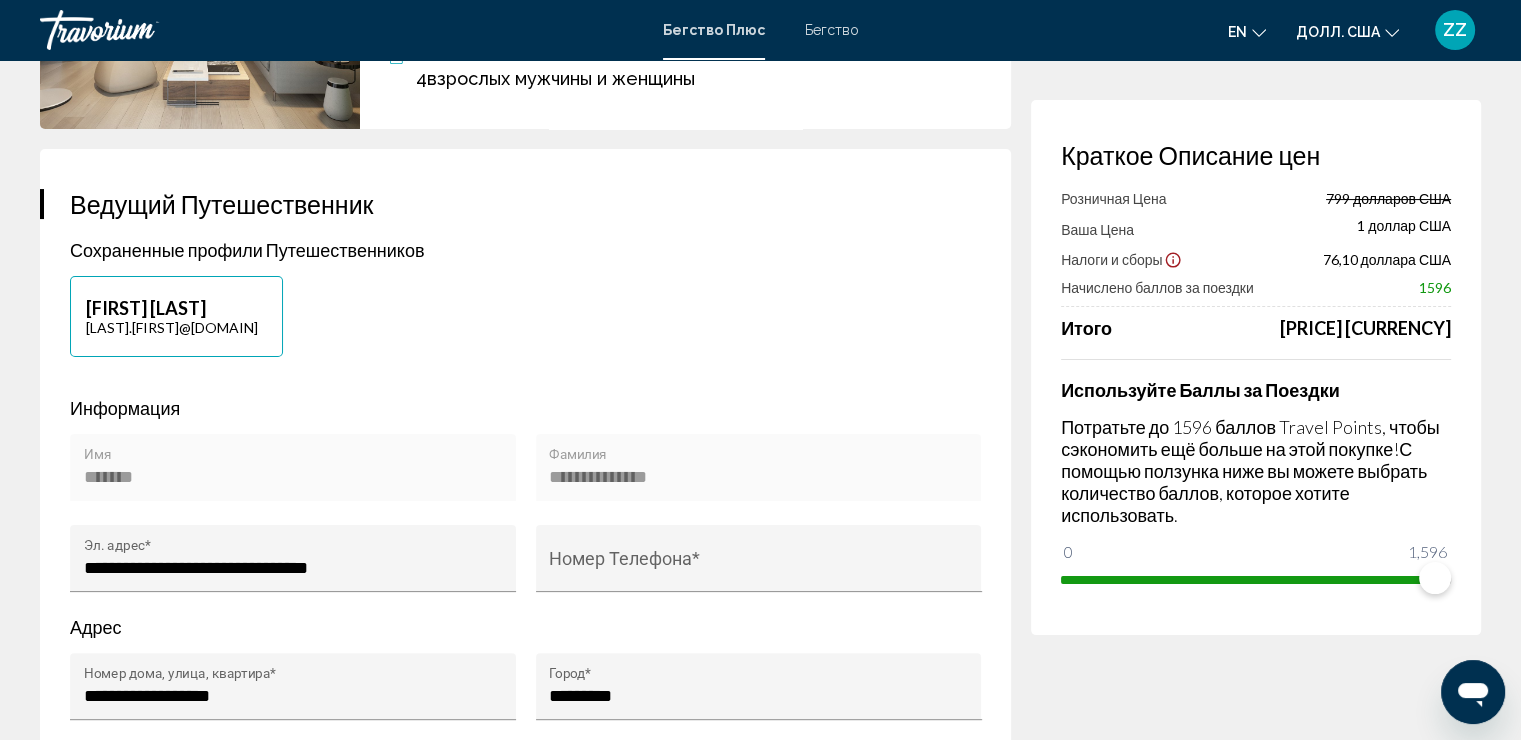 click on "1596" at bounding box center [1435, 287] 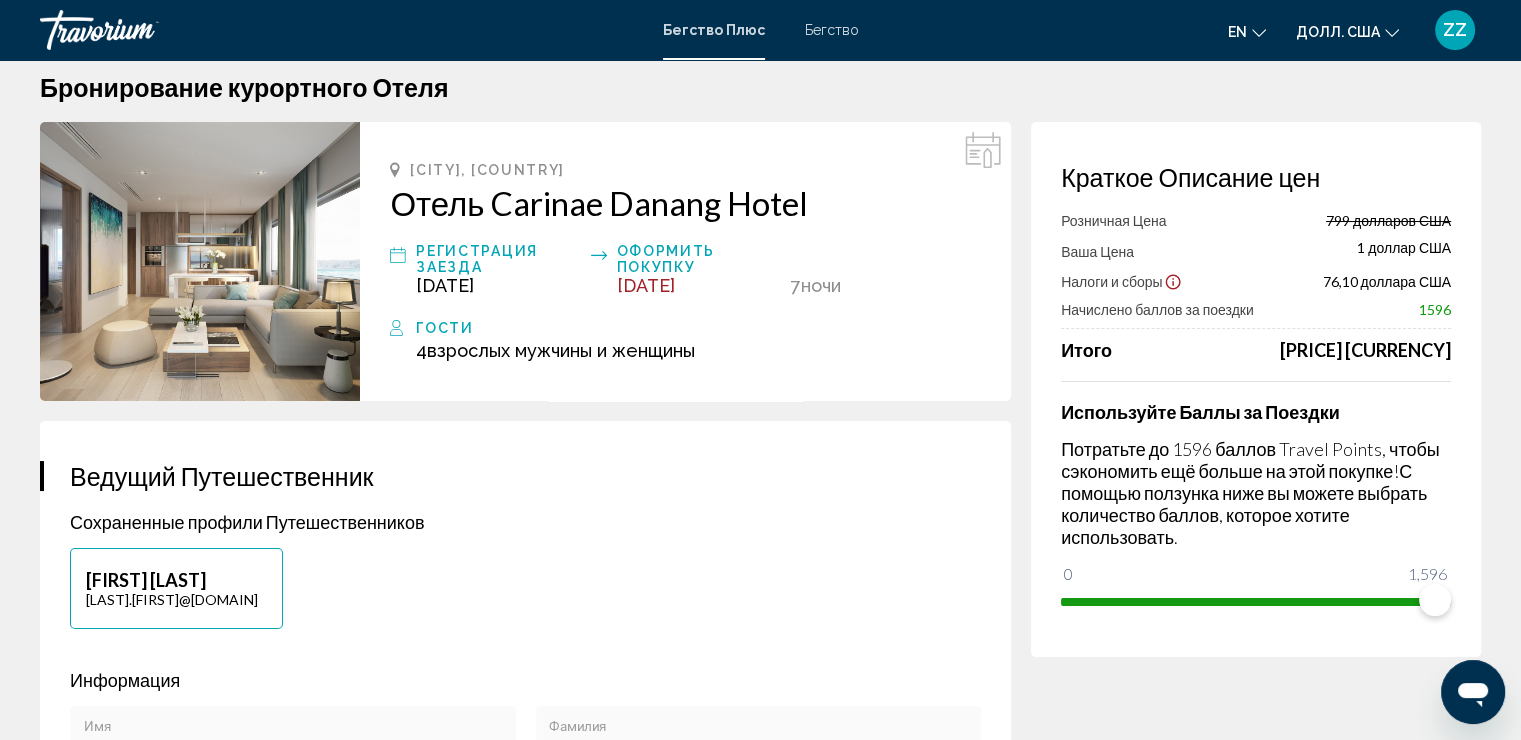 scroll, scrollTop: 0, scrollLeft: 0, axis: both 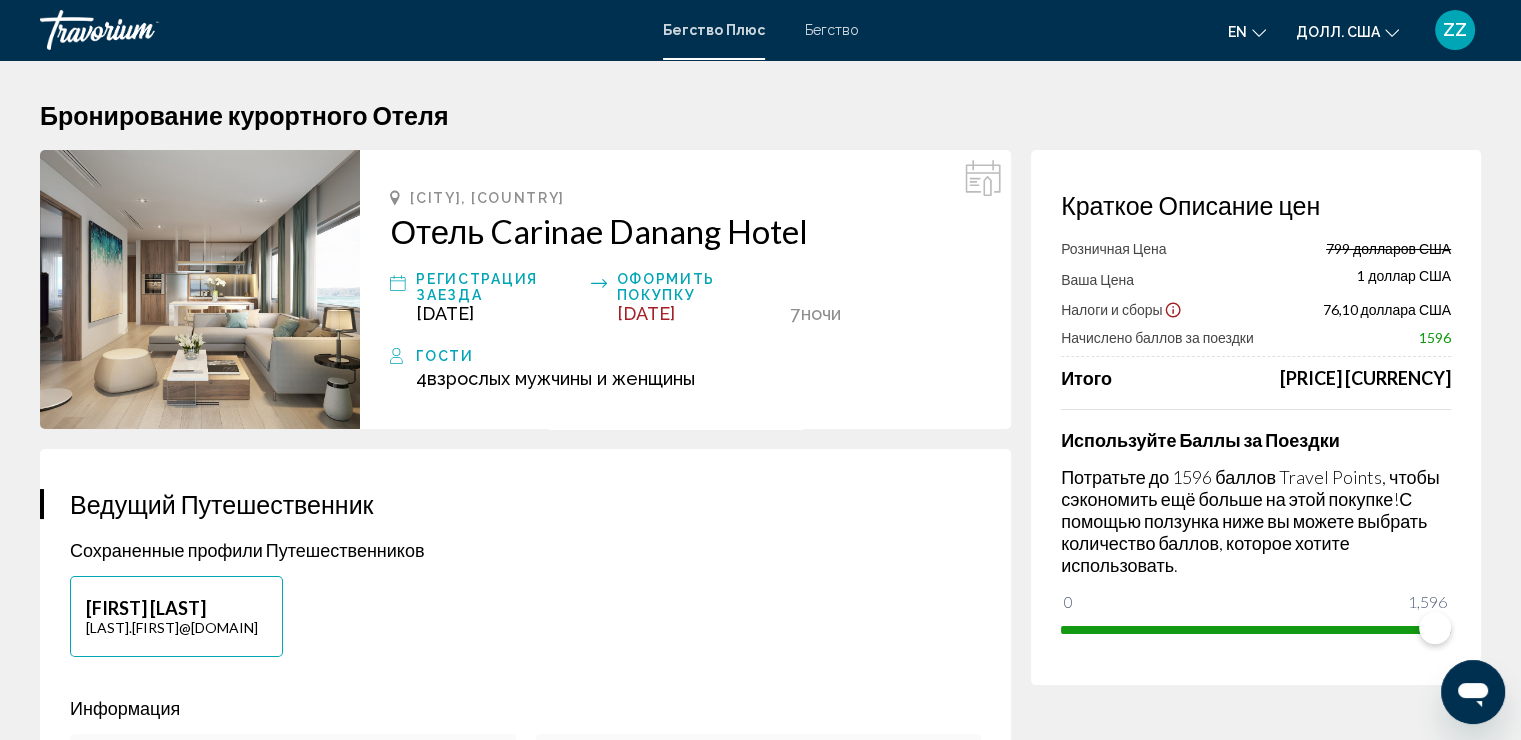 click on "Гости" at bounding box center [698, 356] 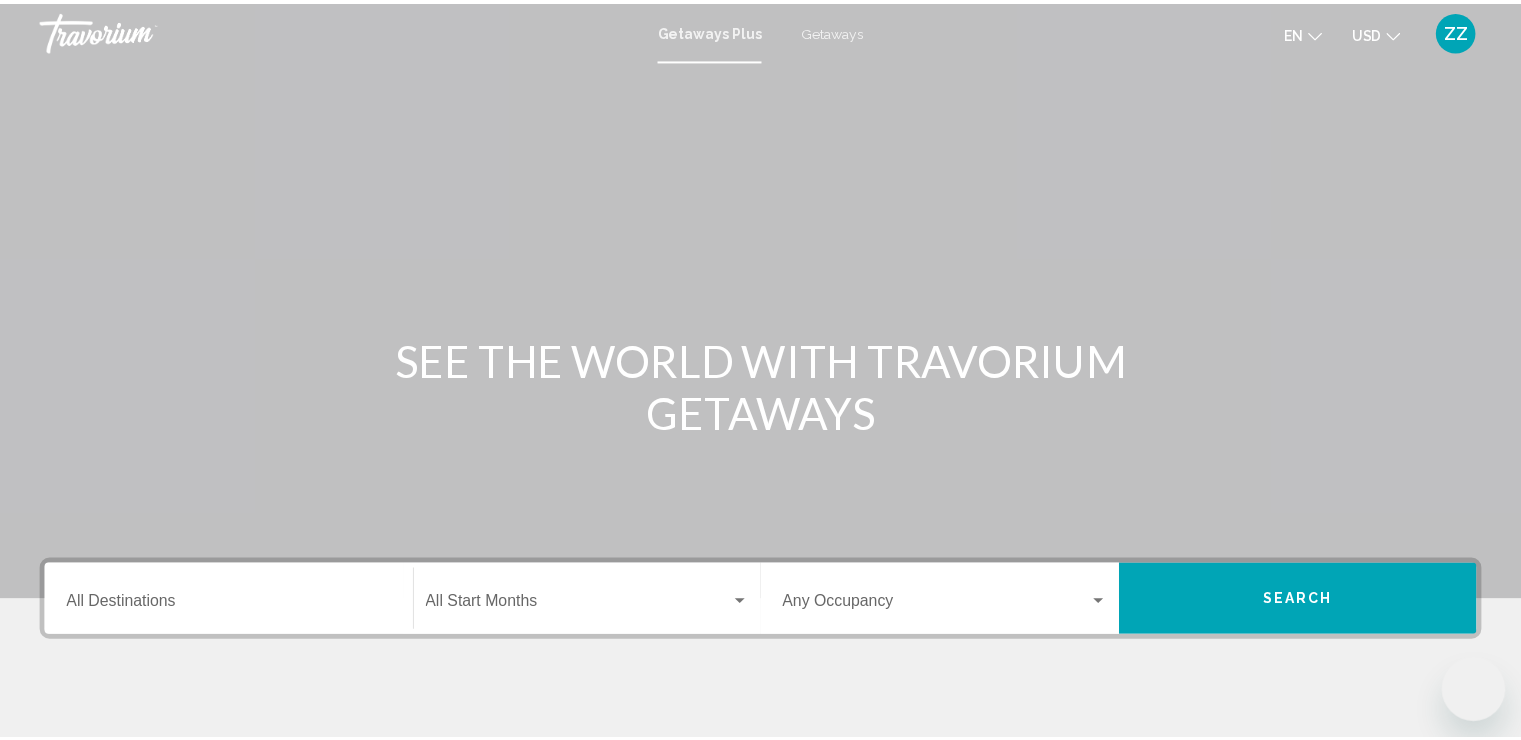 scroll, scrollTop: 0, scrollLeft: 0, axis: both 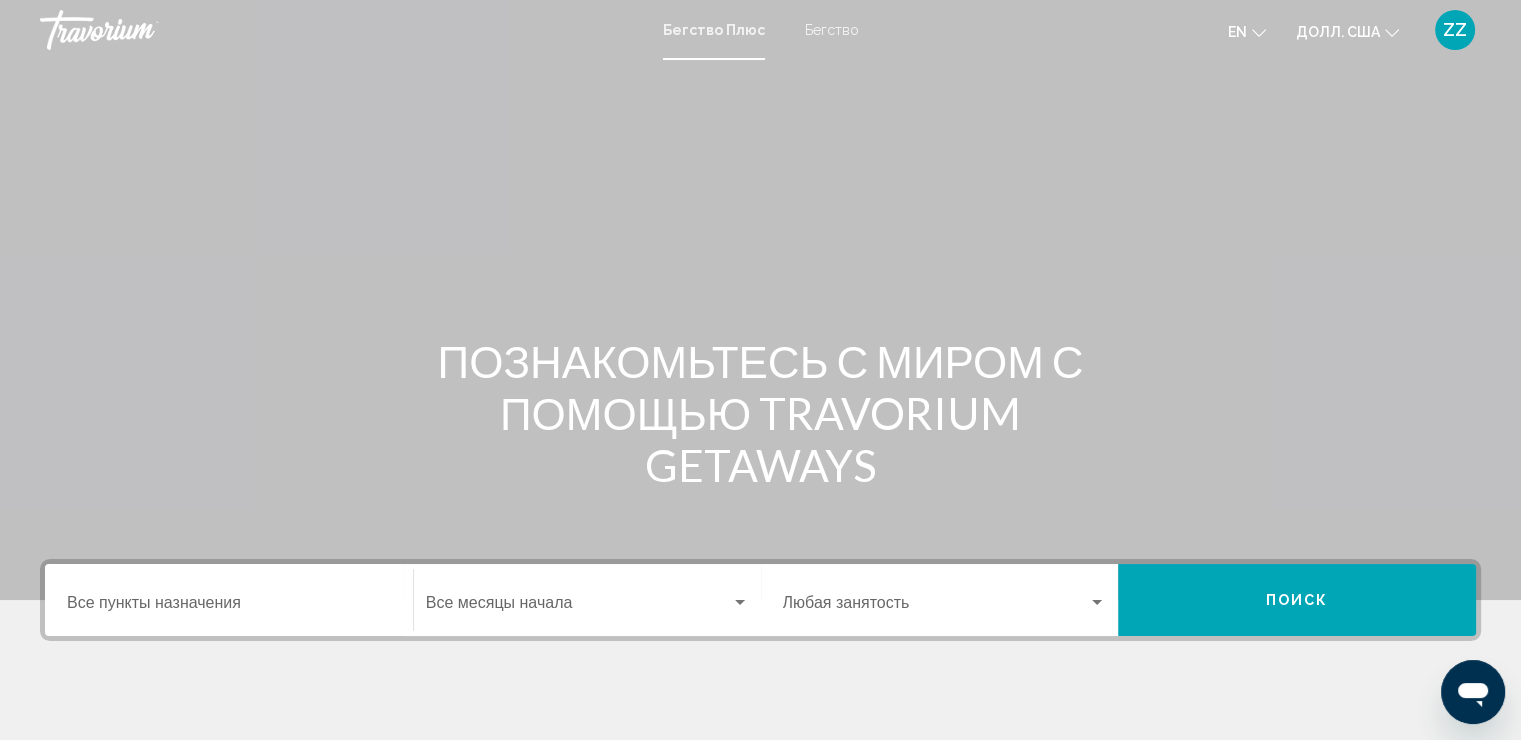 click at bounding box center [578, 607] 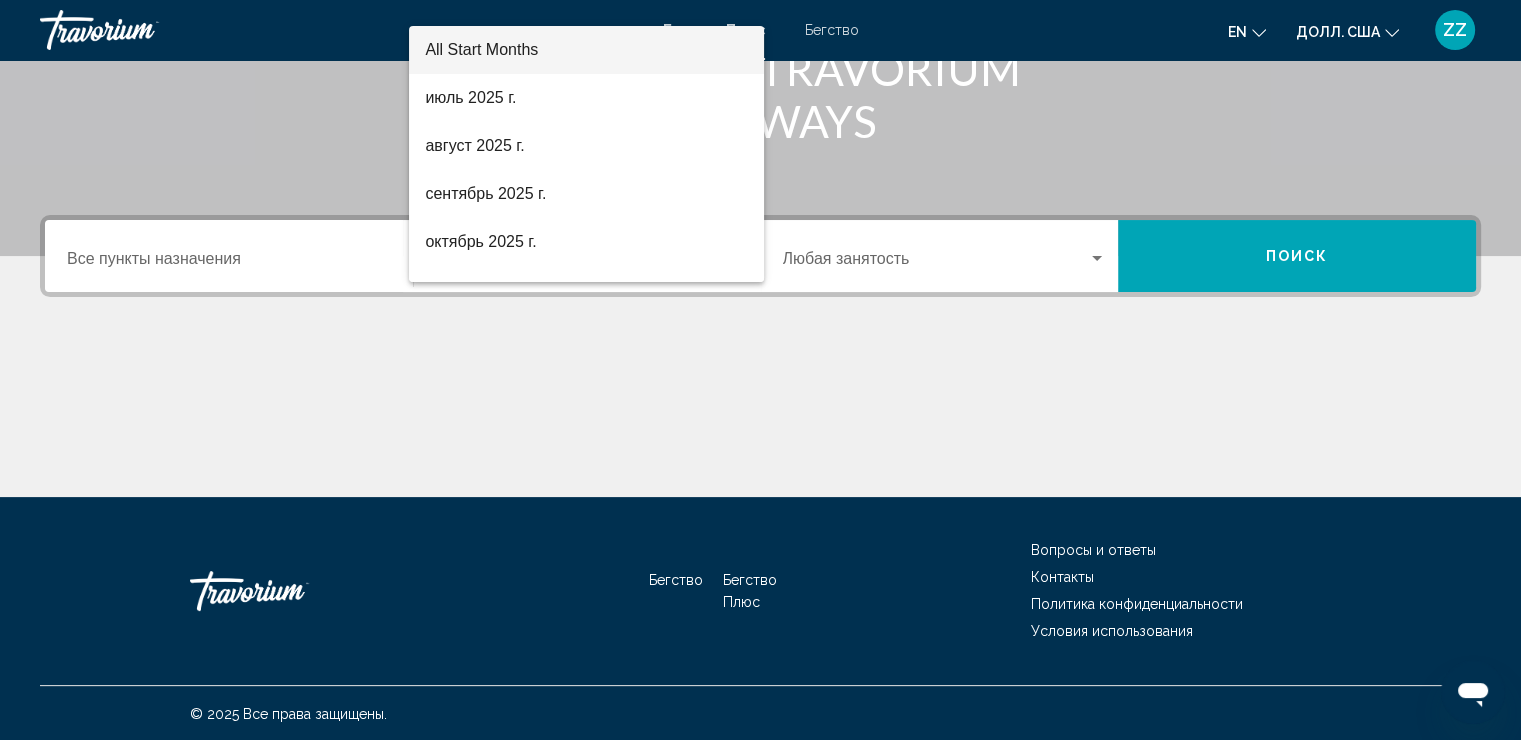 scroll, scrollTop: 345, scrollLeft: 0, axis: vertical 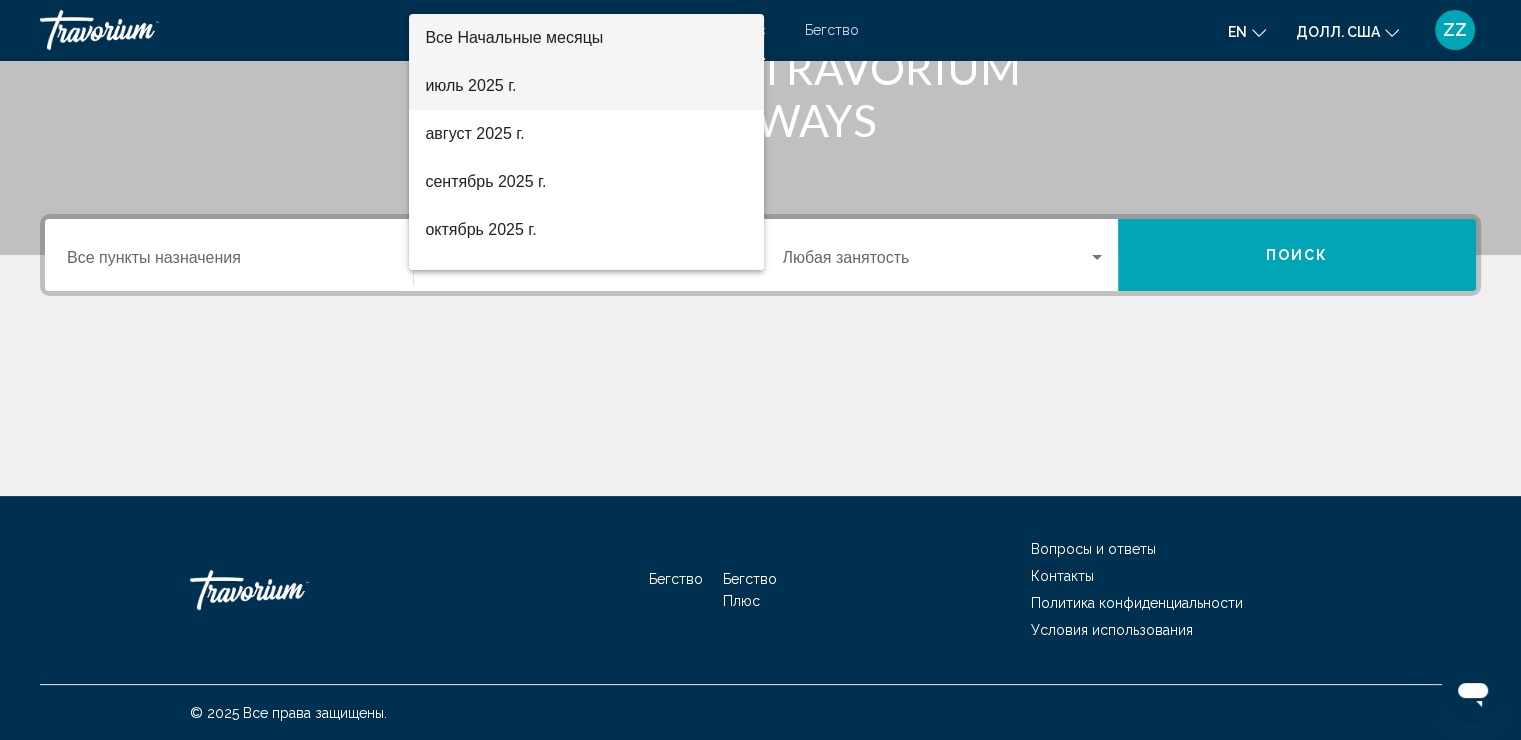 click on "июль 2025 г." at bounding box center (470, 85) 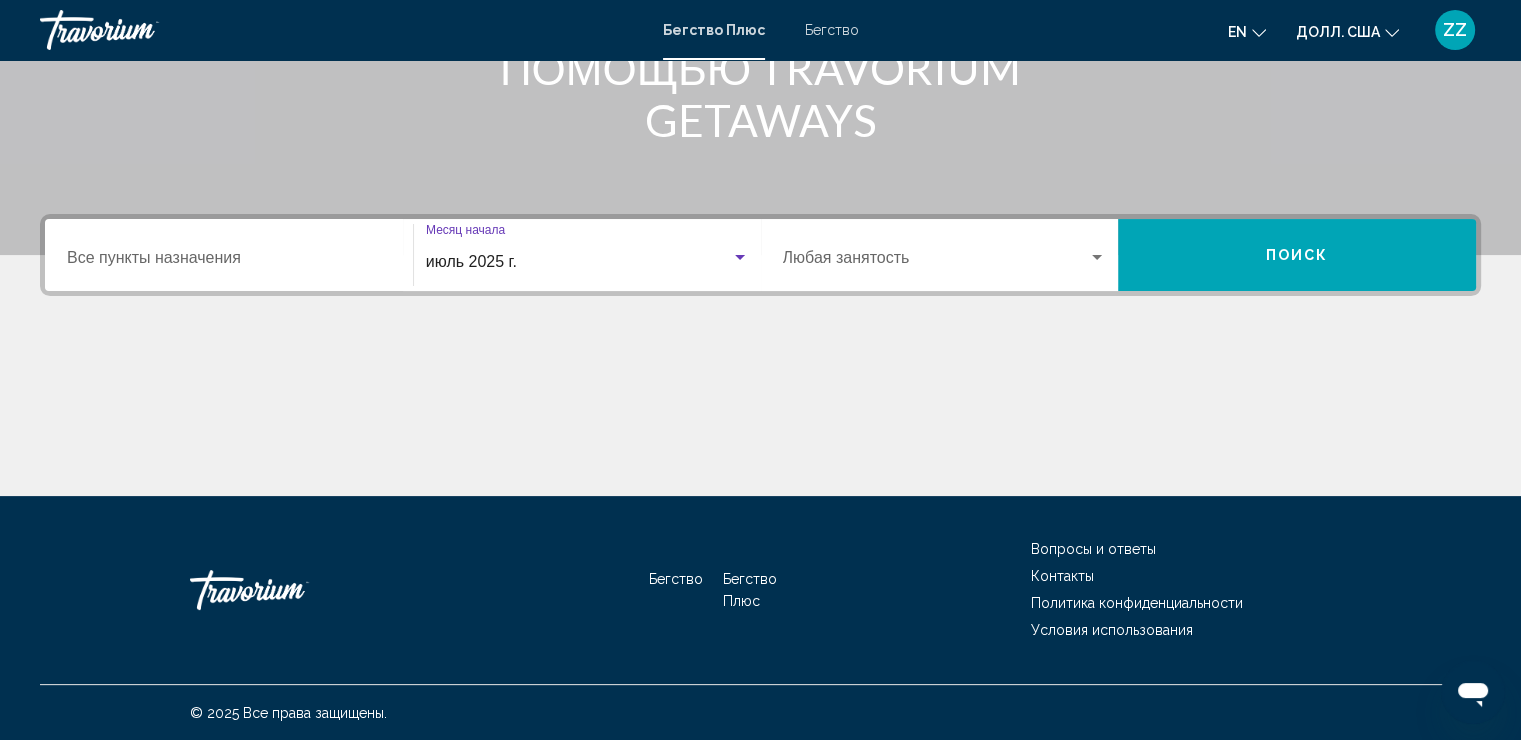 click on "Пункт назначения Все пункты назначения" at bounding box center (229, 262) 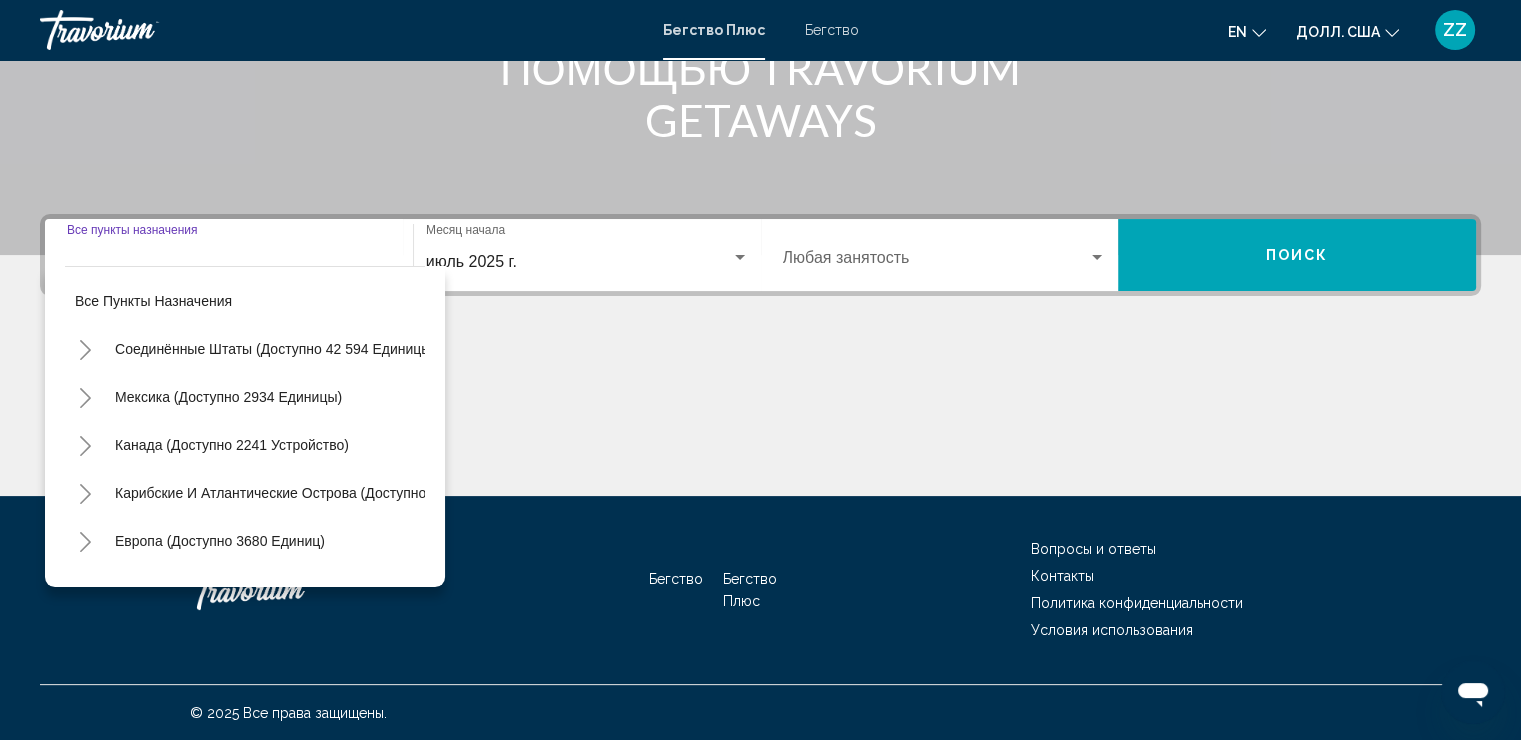 click at bounding box center (760, 421) 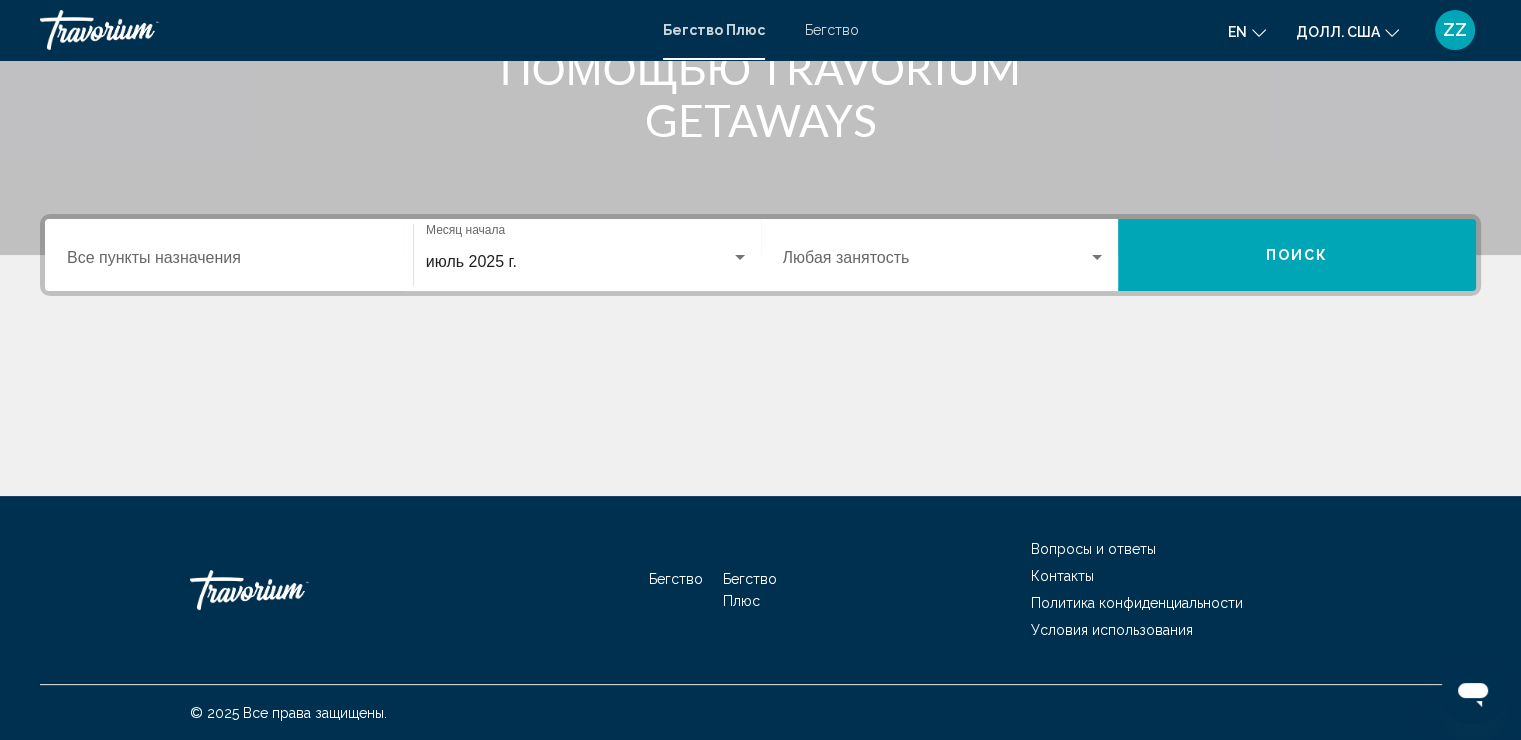 click at bounding box center (936, 262) 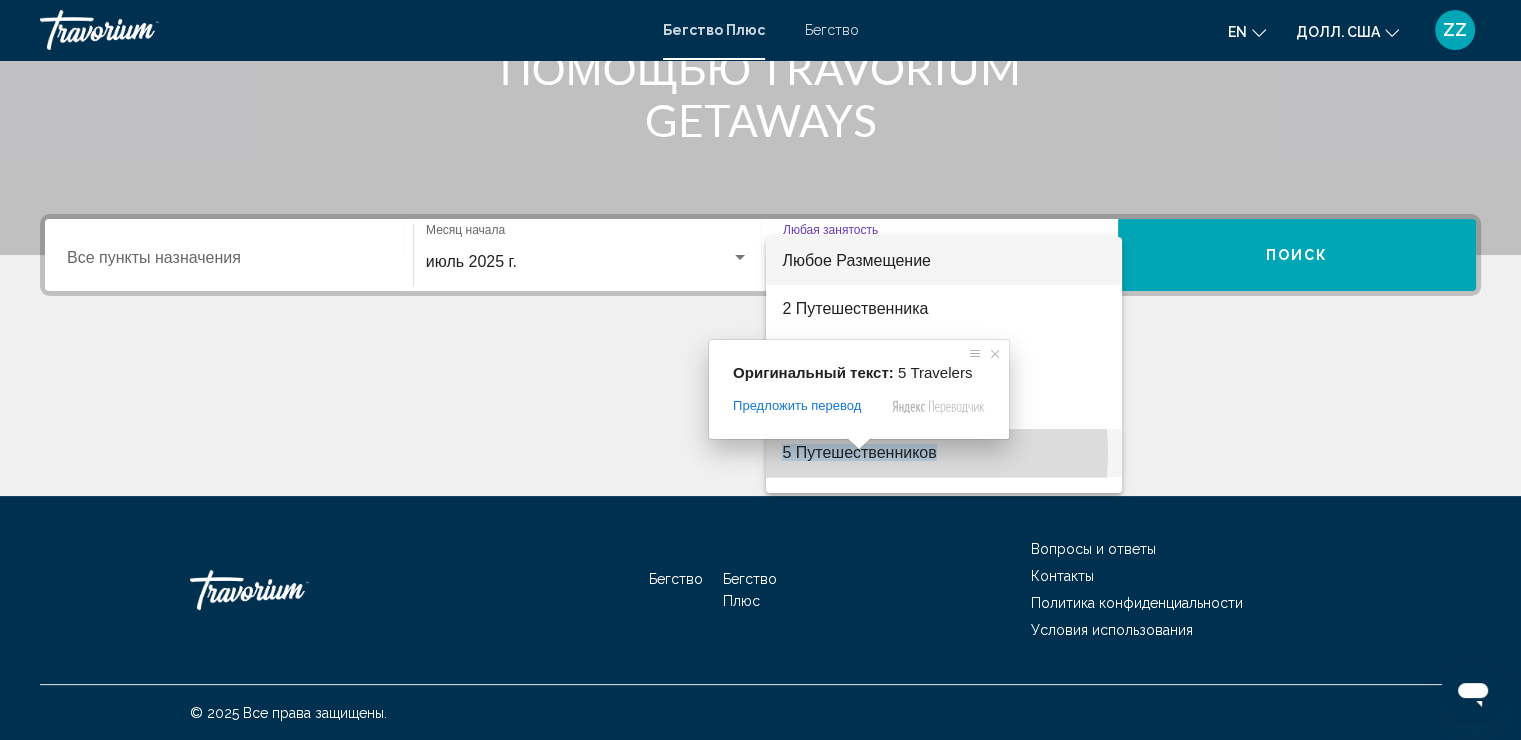 click on "Перейти к основному контенту Бегство Плюс  Бегство en
English Español Français Italiano Português русский Долл. США
USD ($) MXN (Mex$) CAD (Can$) GBP (£) EUR (€) AUD (A$) NZD (NZ$) CNY (CN¥) ZZ Вход  ПОЗНАКОМЬТЕСЬ С МИРОМ С ПОМОЩЬЮ TRAVORIUM GETAWAYS Пункт назначения Все пункты назначения июль 2025 г. Месяц начала Все месяцы начала Занятость Любая занятость Поиск  Бегство Бегство Плюс Вопросы и ответы Контакты Политика конфиденциальности Условия использования © 2025 Все права защищены.
Оригинальный текст:   5 Travelers Предложить перевод Отправить Спасибо, перевод отправлен" at bounding box center [760, 25] 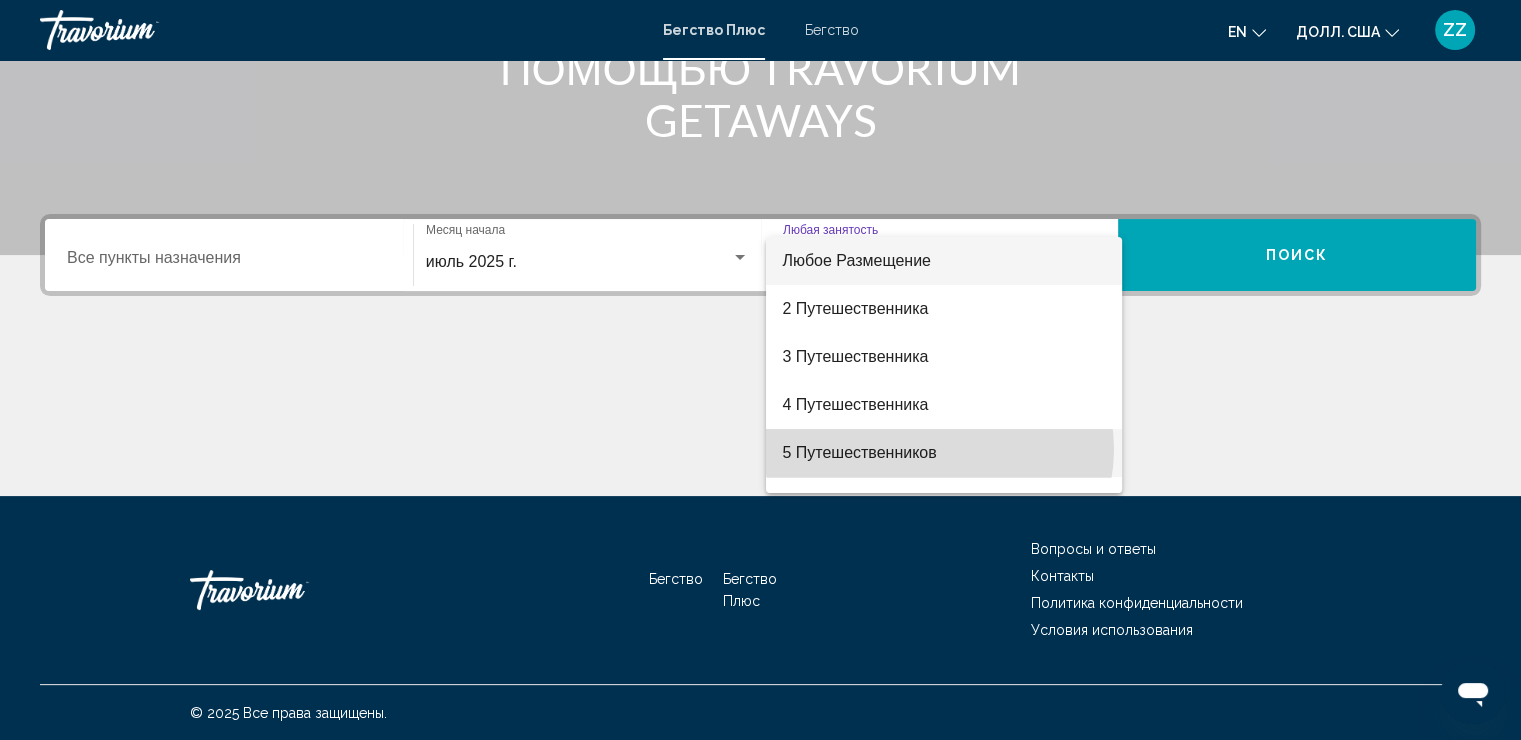 click on "5 Путешественников" at bounding box center [944, 453] 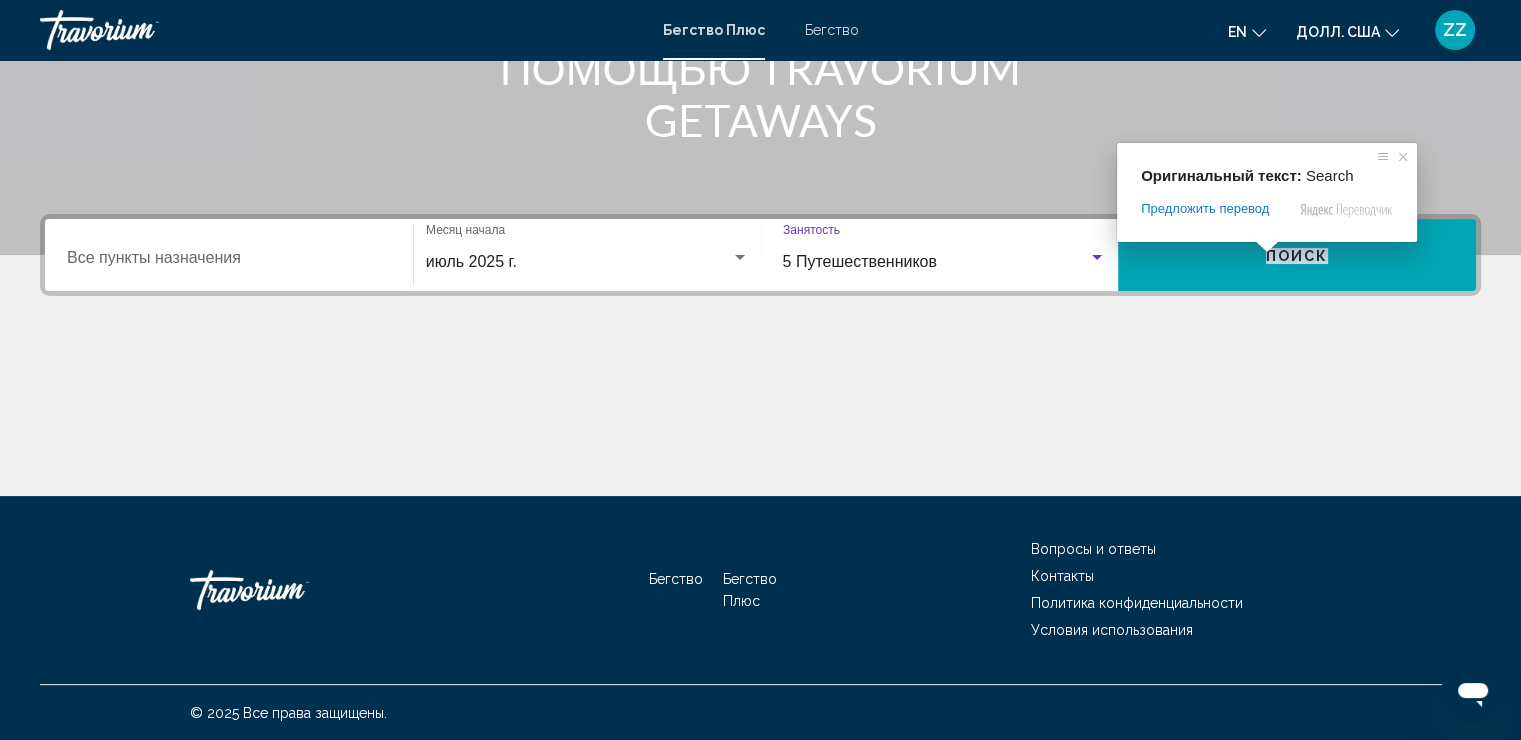 click at bounding box center [1267, 247] 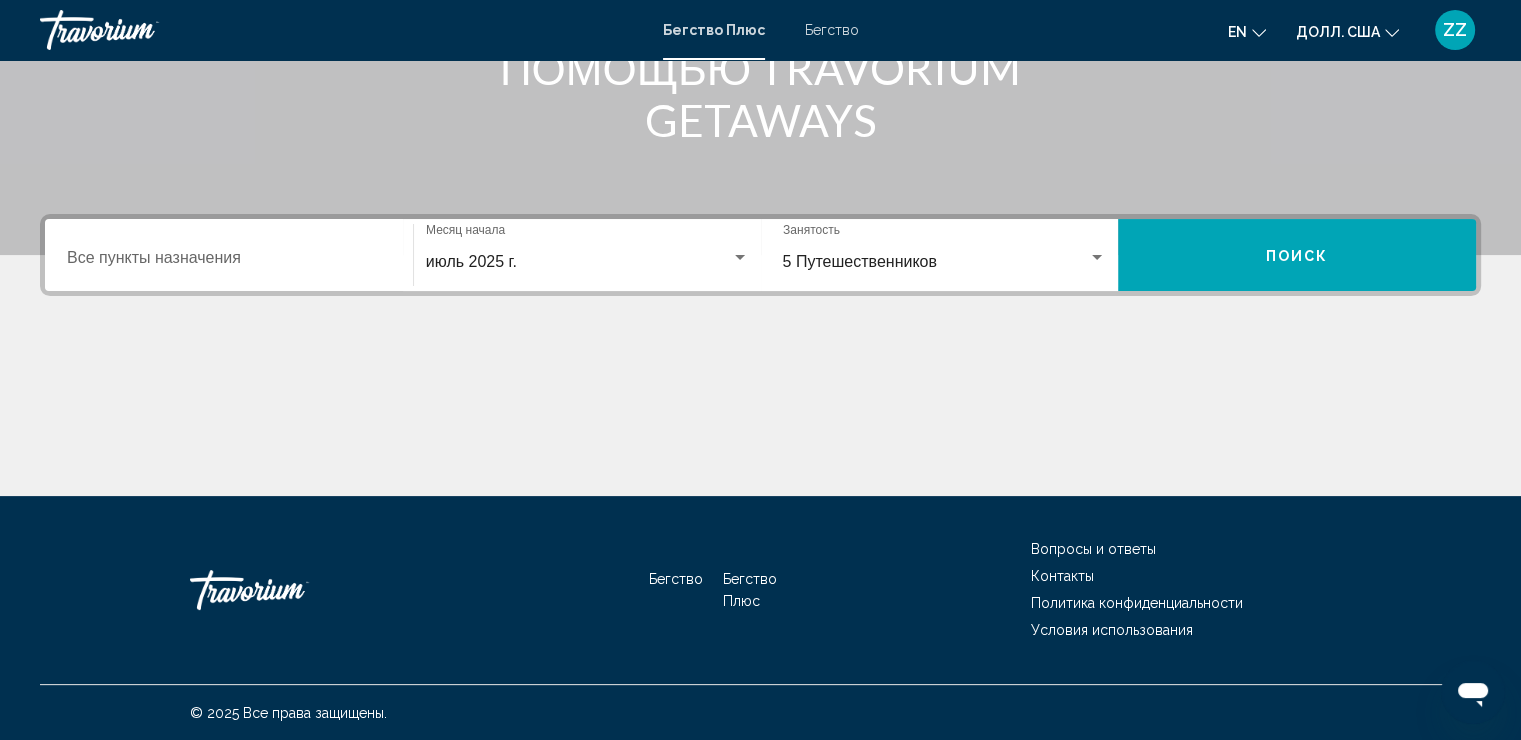 click at bounding box center [760, 421] 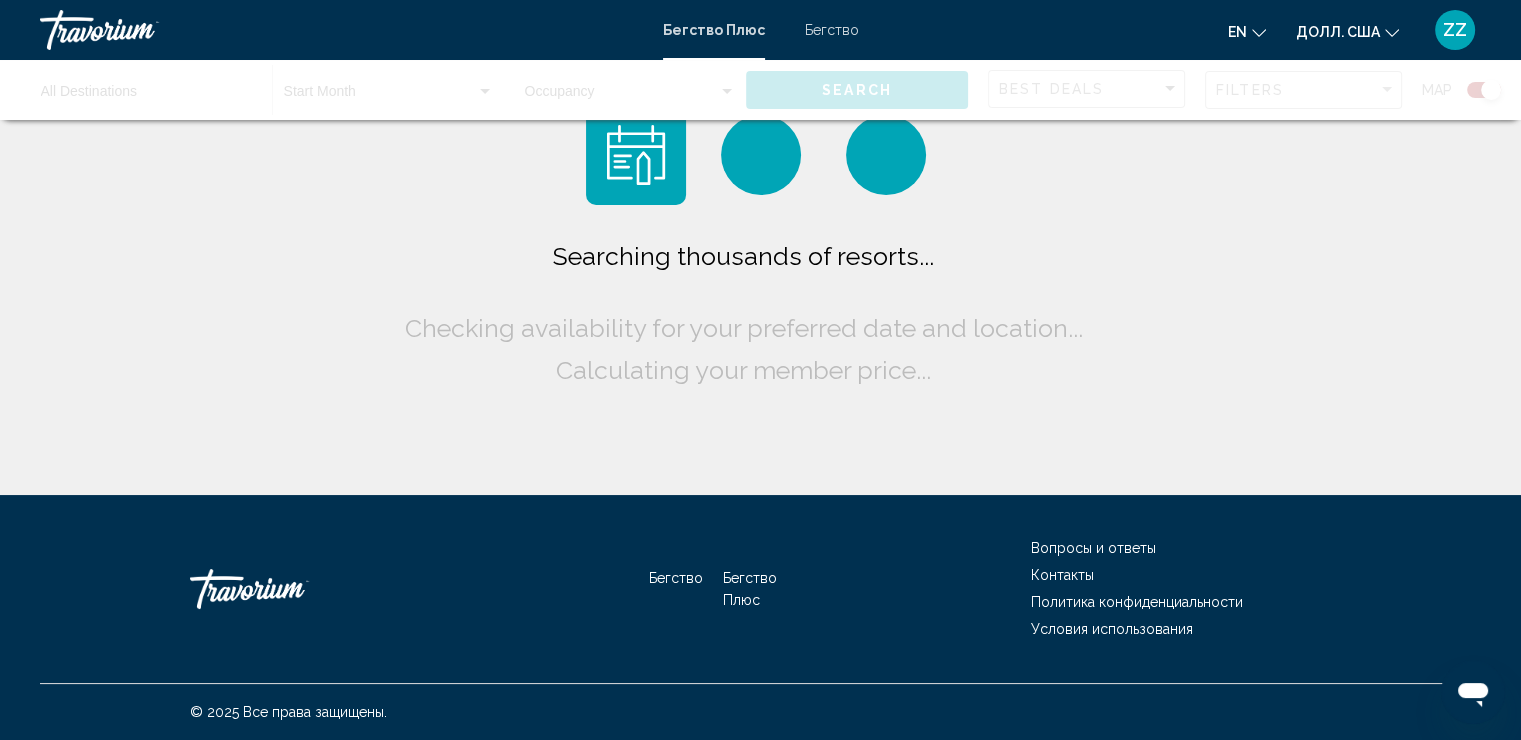 scroll, scrollTop: 0, scrollLeft: 0, axis: both 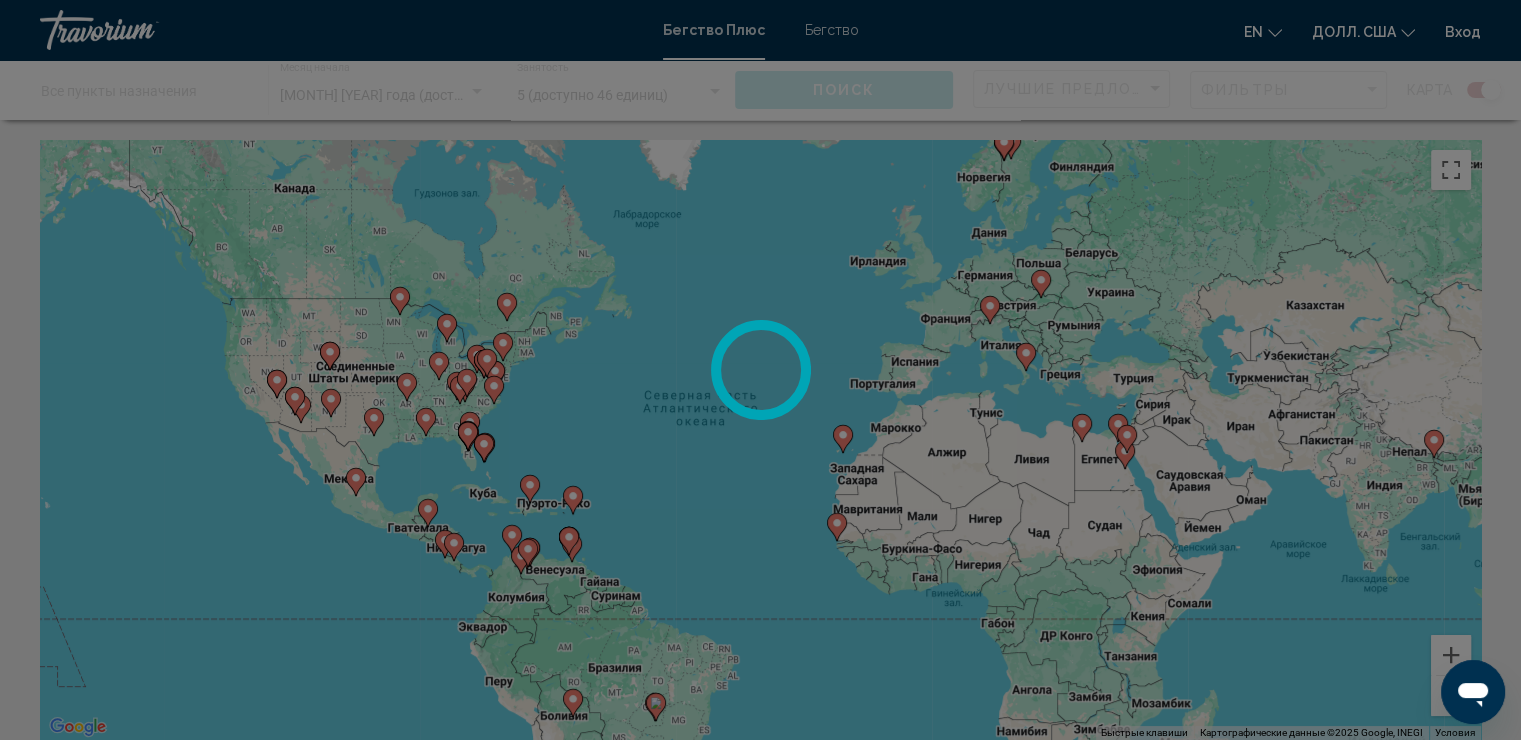 drag, startPoint x: 1308, startPoint y: 475, endPoint x: 1132, endPoint y: 438, distance: 179.84715 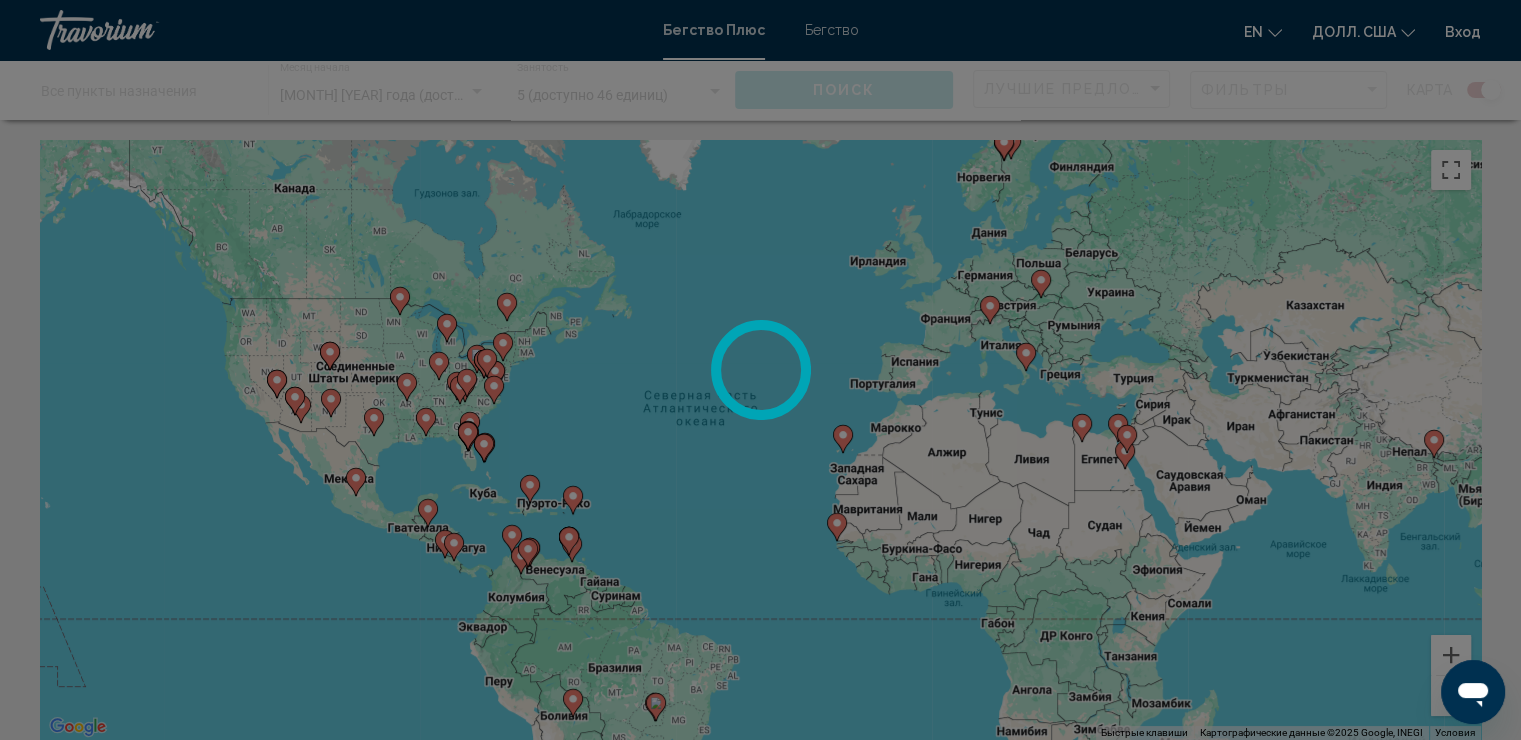 click at bounding box center [760, 370] 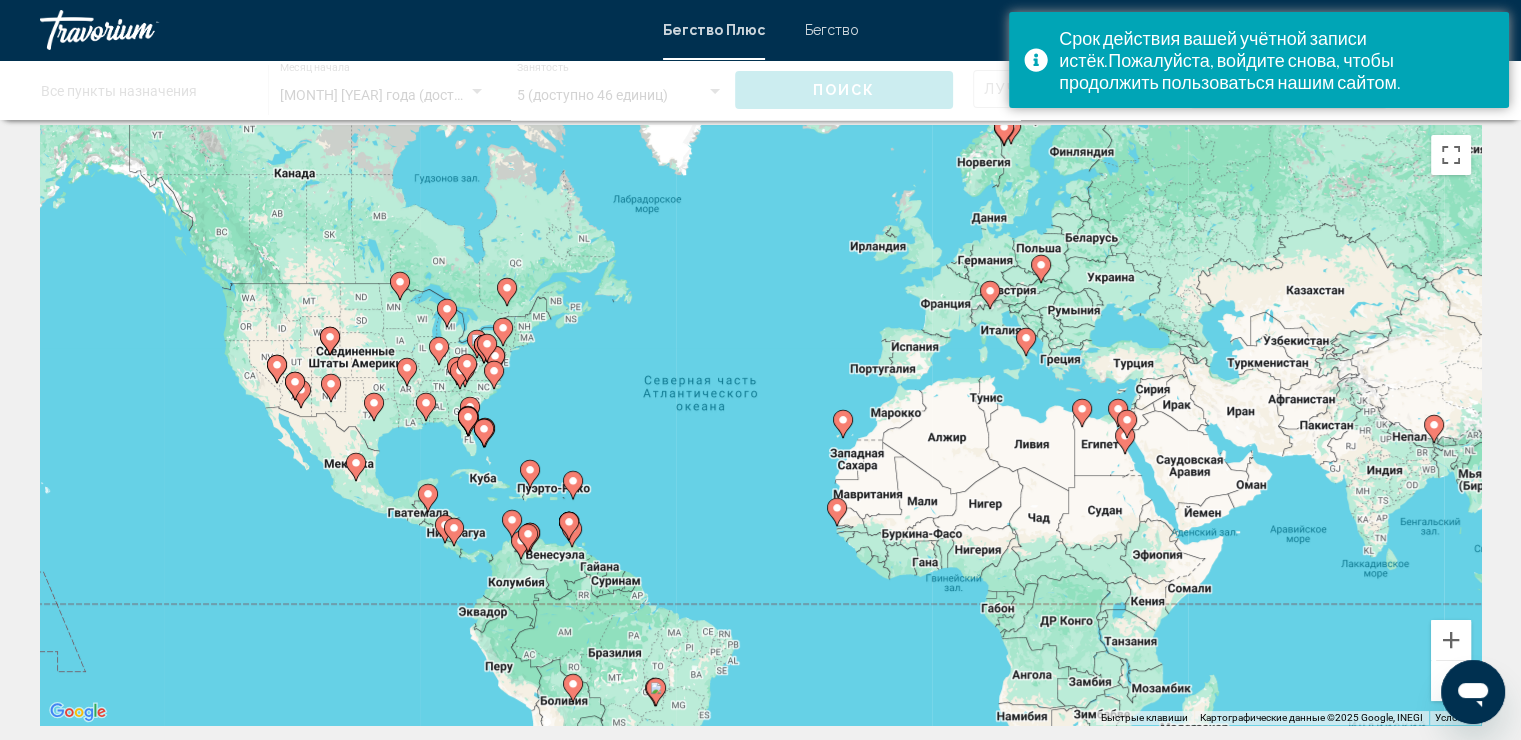 scroll, scrollTop: 4, scrollLeft: 0, axis: vertical 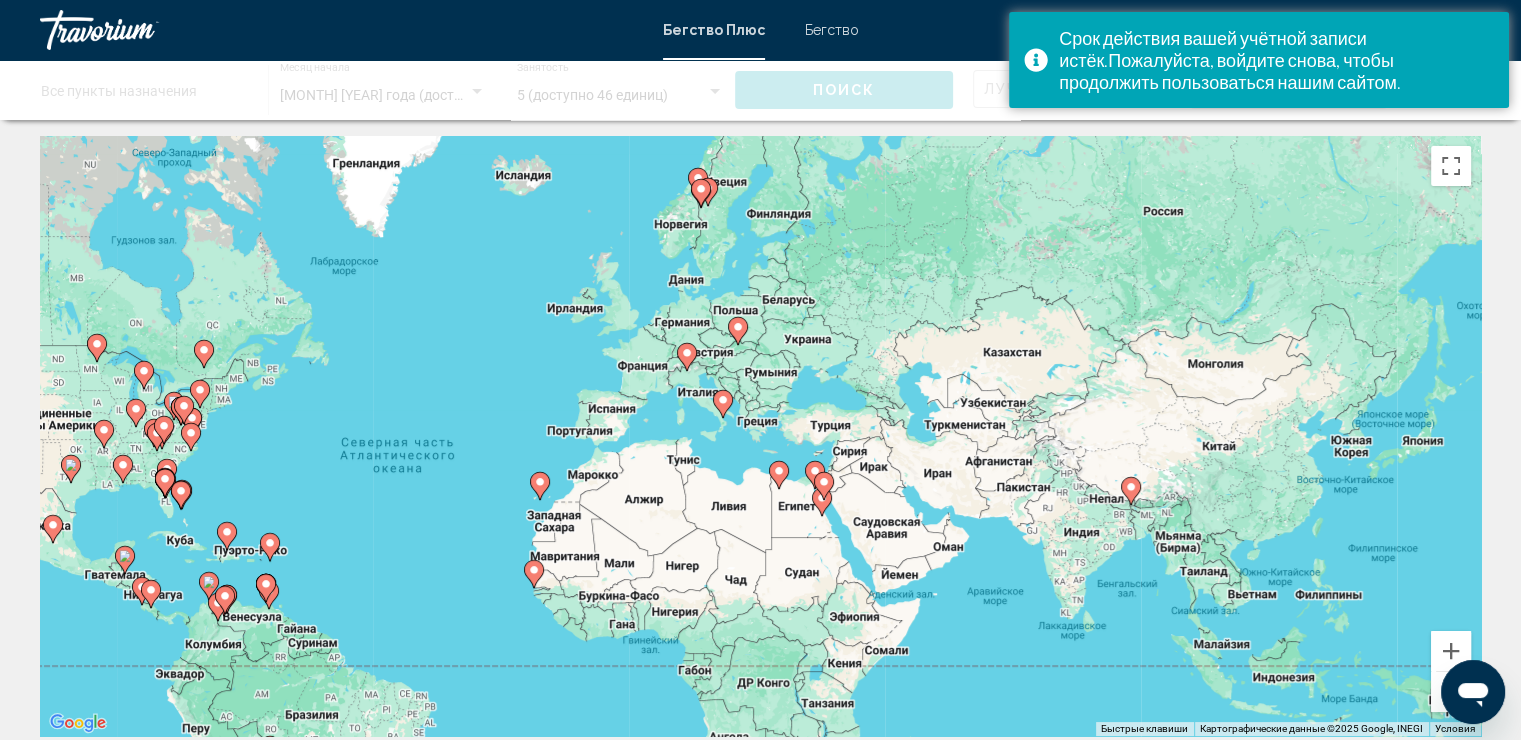 drag, startPoint x: 1399, startPoint y: 430, endPoint x: 1093, endPoint y: 481, distance: 310.2209 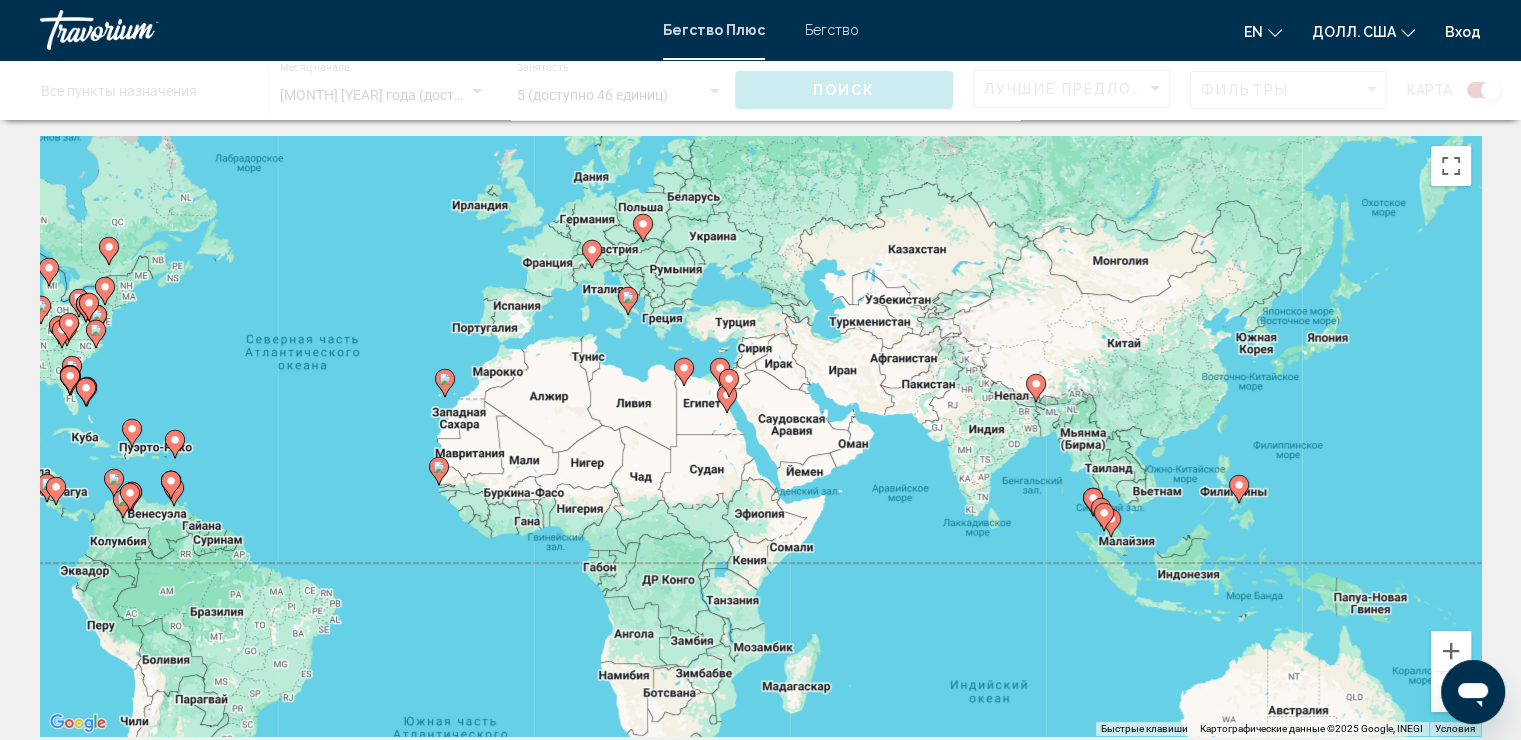 drag, startPoint x: 1242, startPoint y: 395, endPoint x: 1174, endPoint y: 345, distance: 84.40379 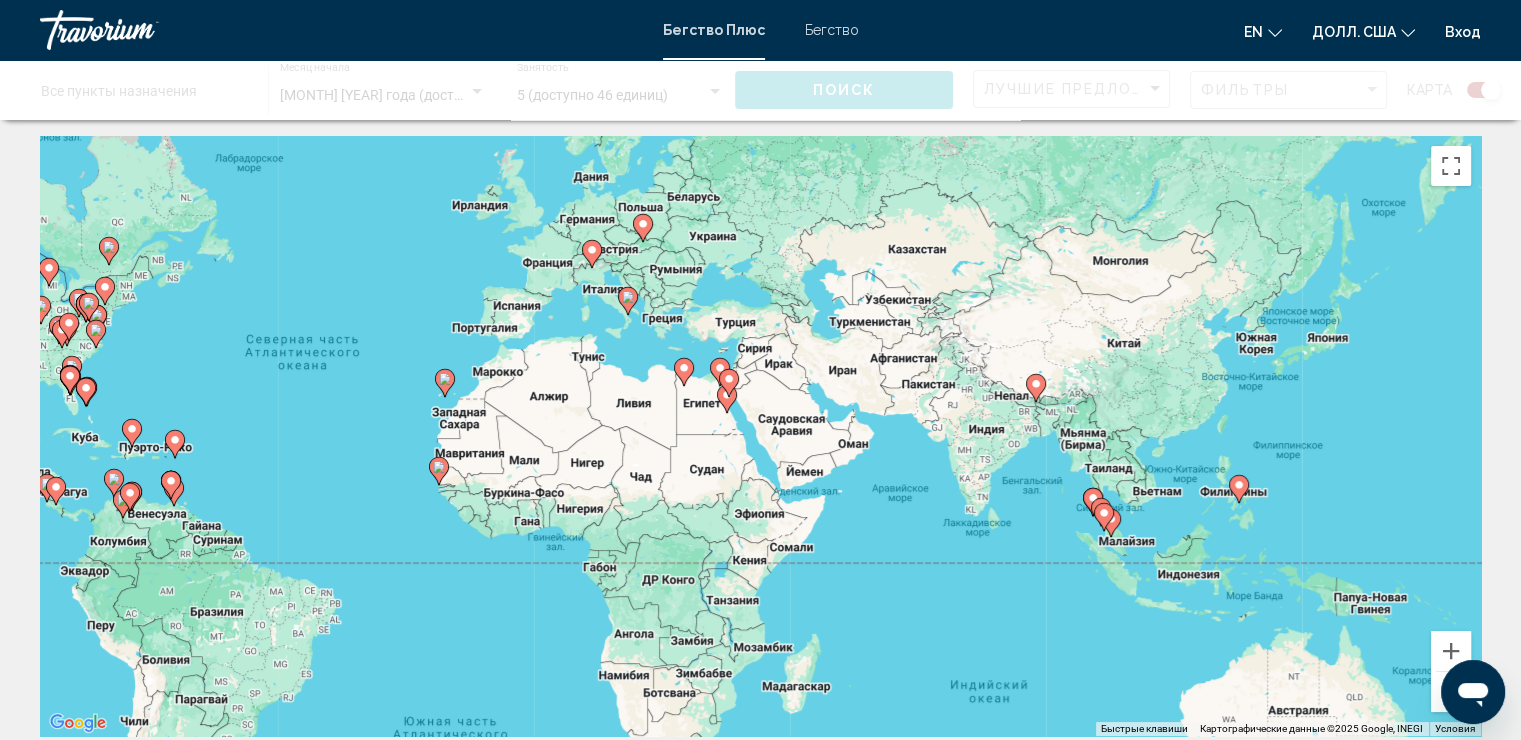 click on "Для навигации используйте клавиши со стрелками. Чтобы активировать перетаскивание с помощью клавиатуры, нажмите Alt + Enter.  После этого перемещайте маркер с помощью клавиш со стрелками.  Чтобы завершить перетаскивание, нажмите клавишу Enter.  Чтобы отменить действие, нажмите клавишу Esc." at bounding box center [760, 436] 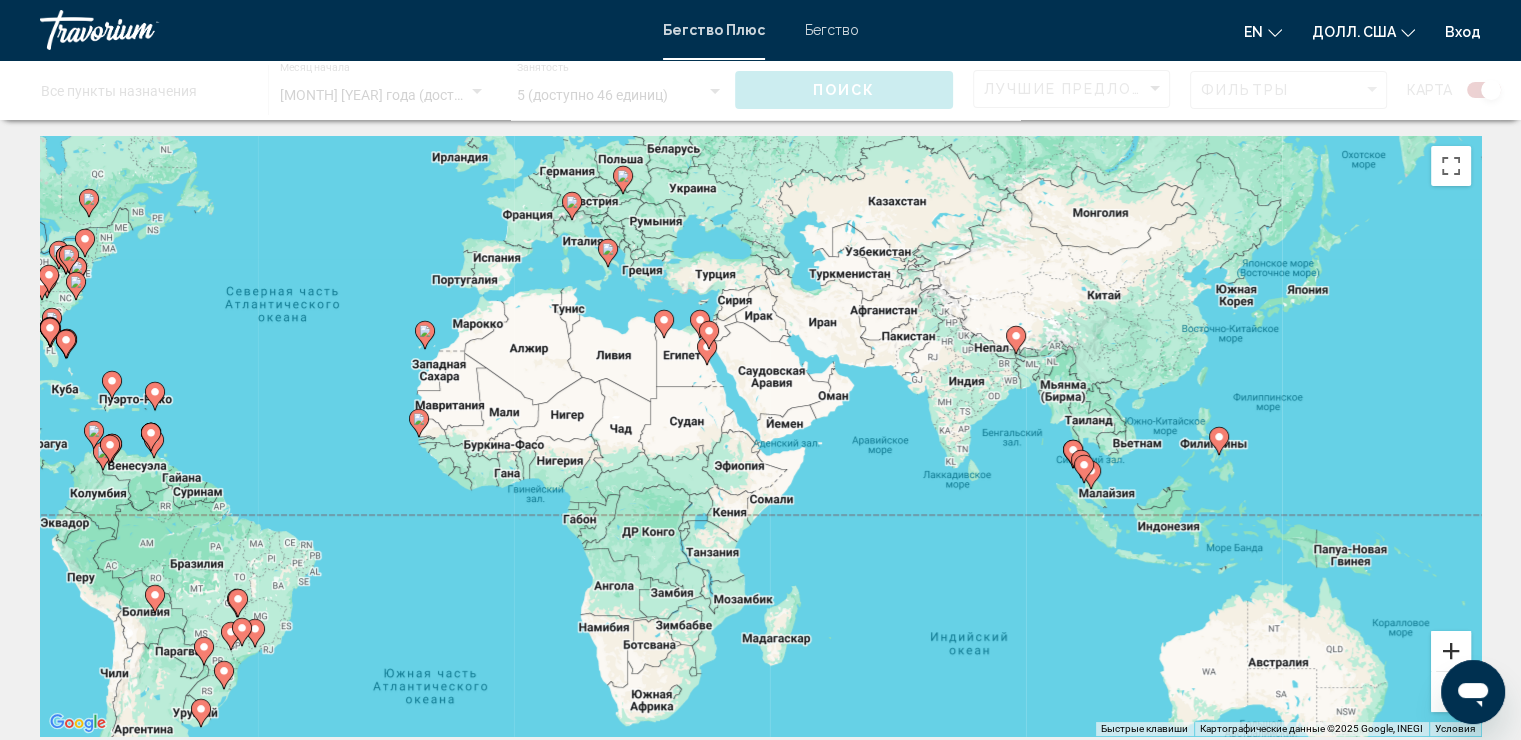 click at bounding box center (1451, 651) 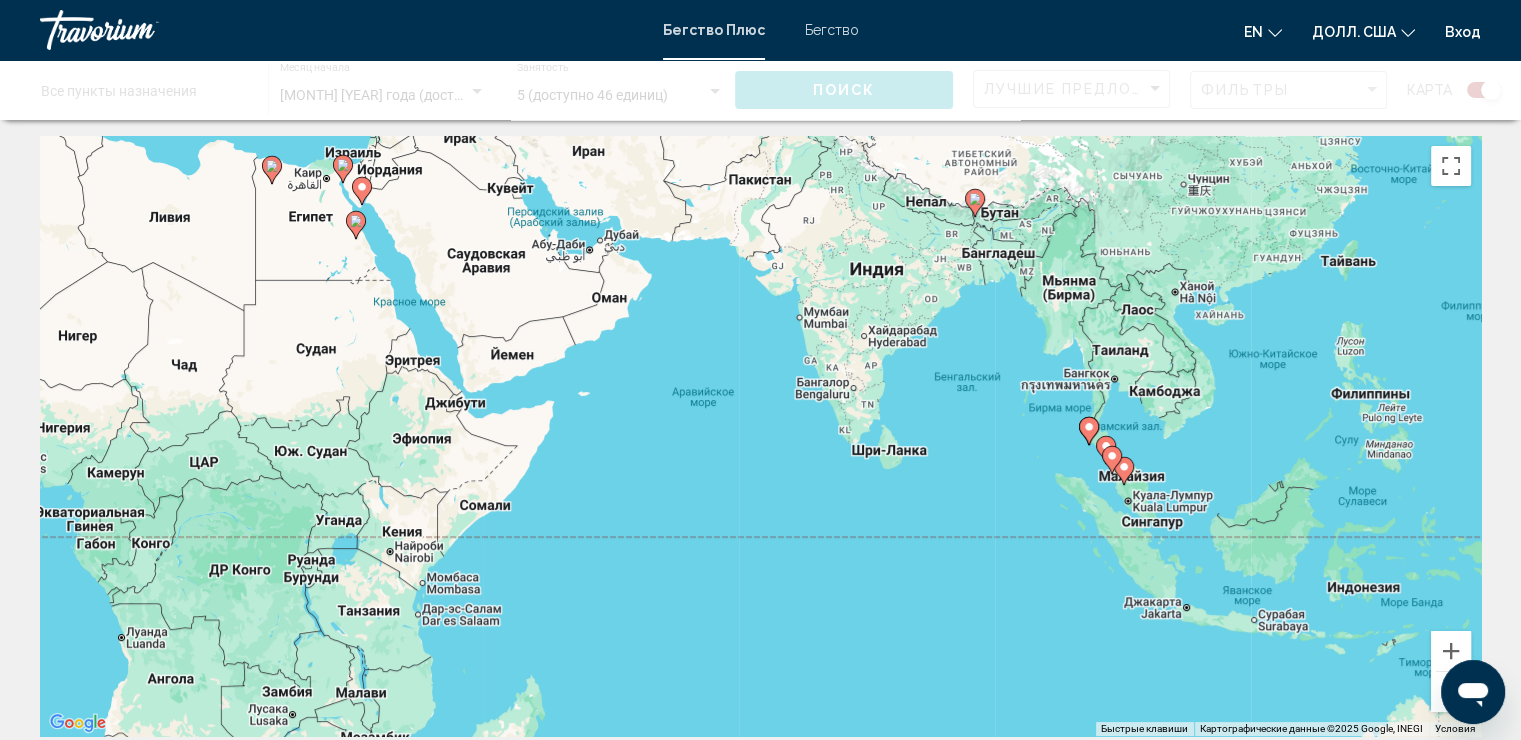 drag, startPoint x: 1328, startPoint y: 456, endPoint x: 1032, endPoint y: 399, distance: 301.43823 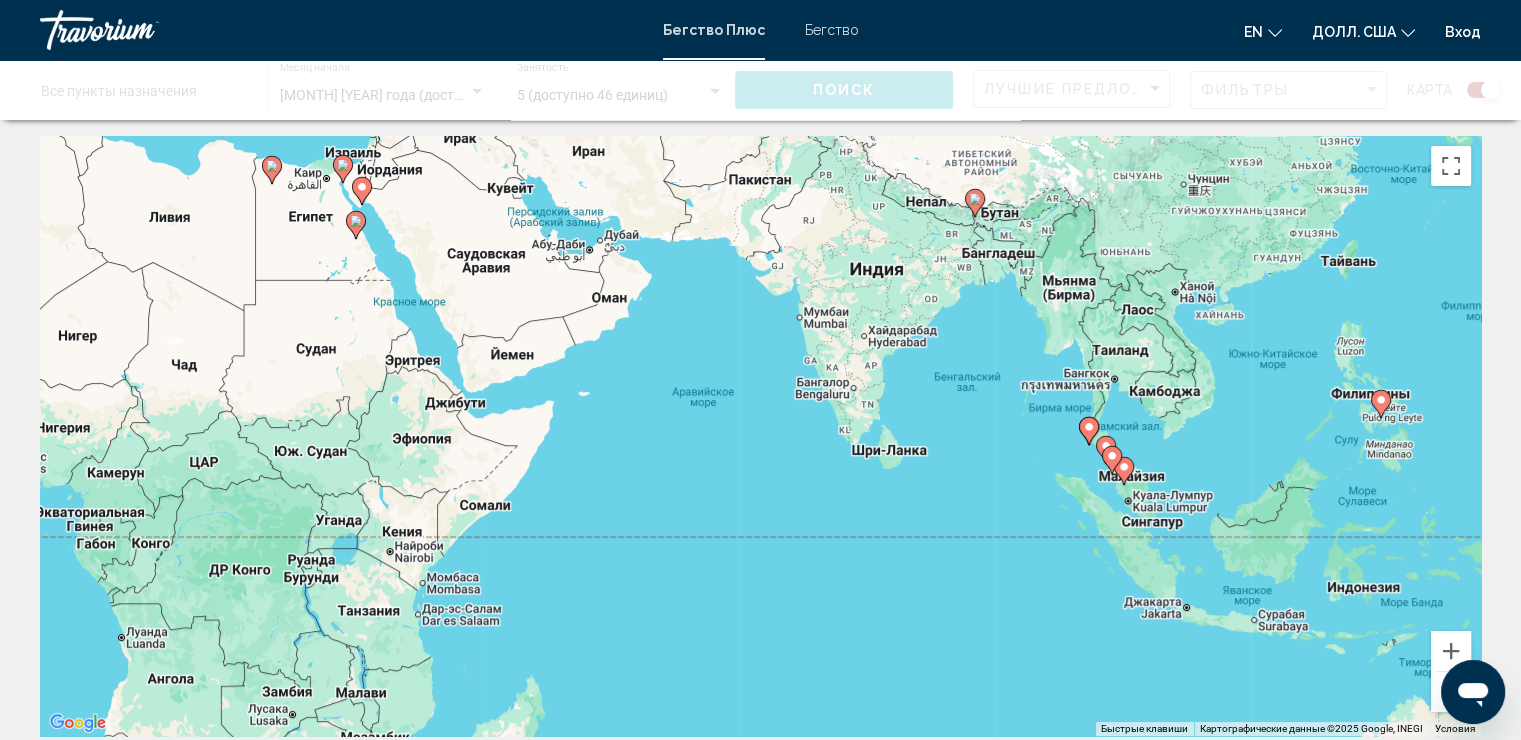 click at bounding box center [1451, 692] 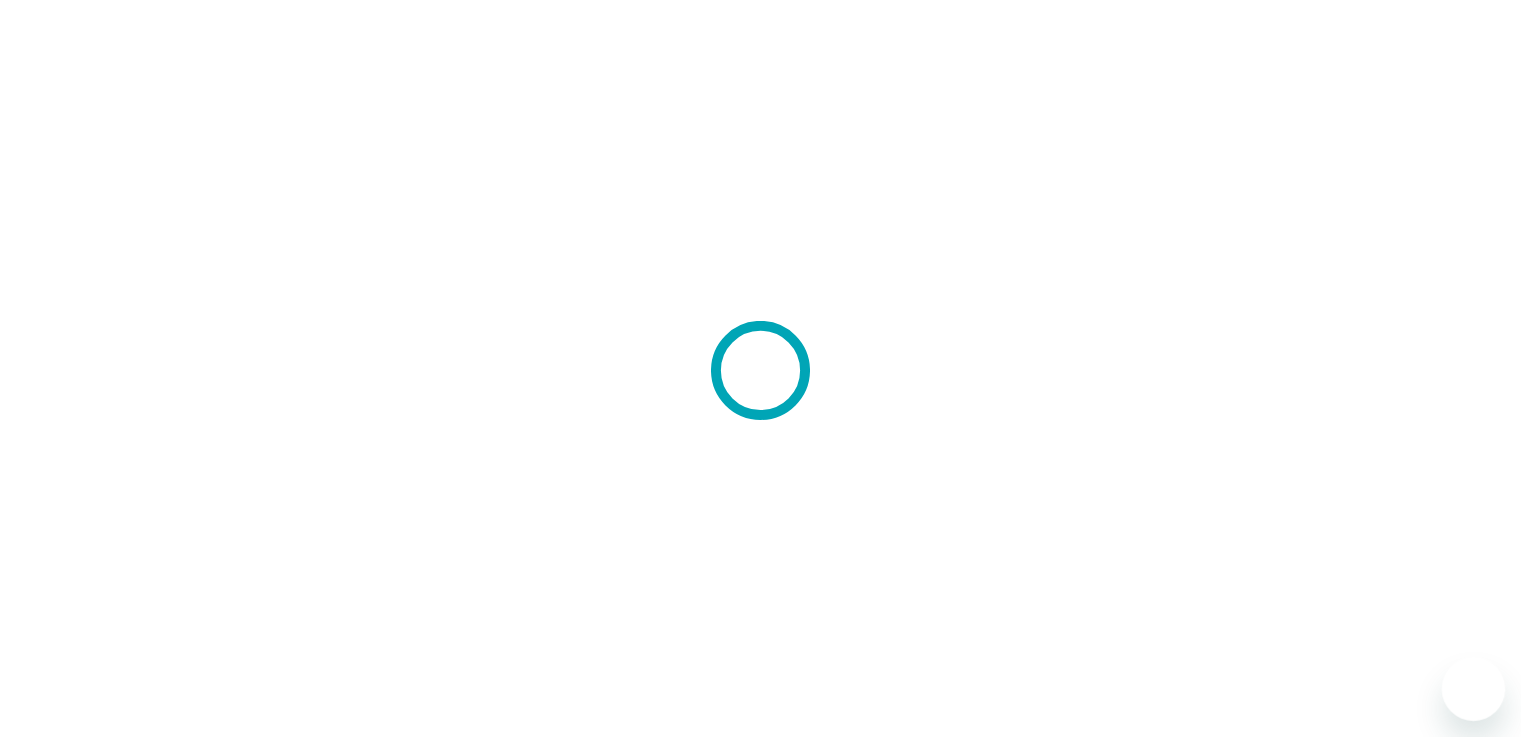 scroll, scrollTop: 0, scrollLeft: 0, axis: both 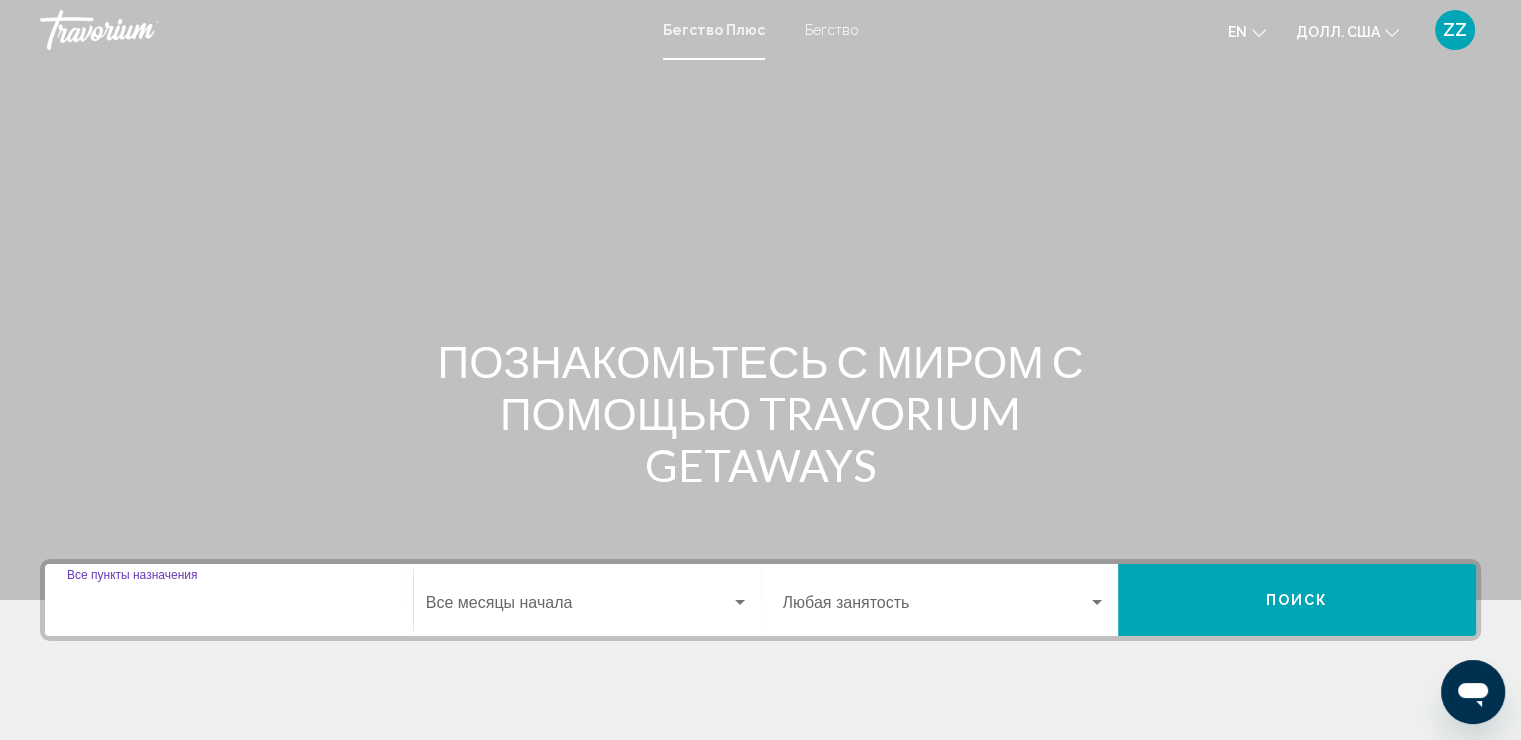 click on "Пункт назначения Все пункты назначения" at bounding box center [229, 607] 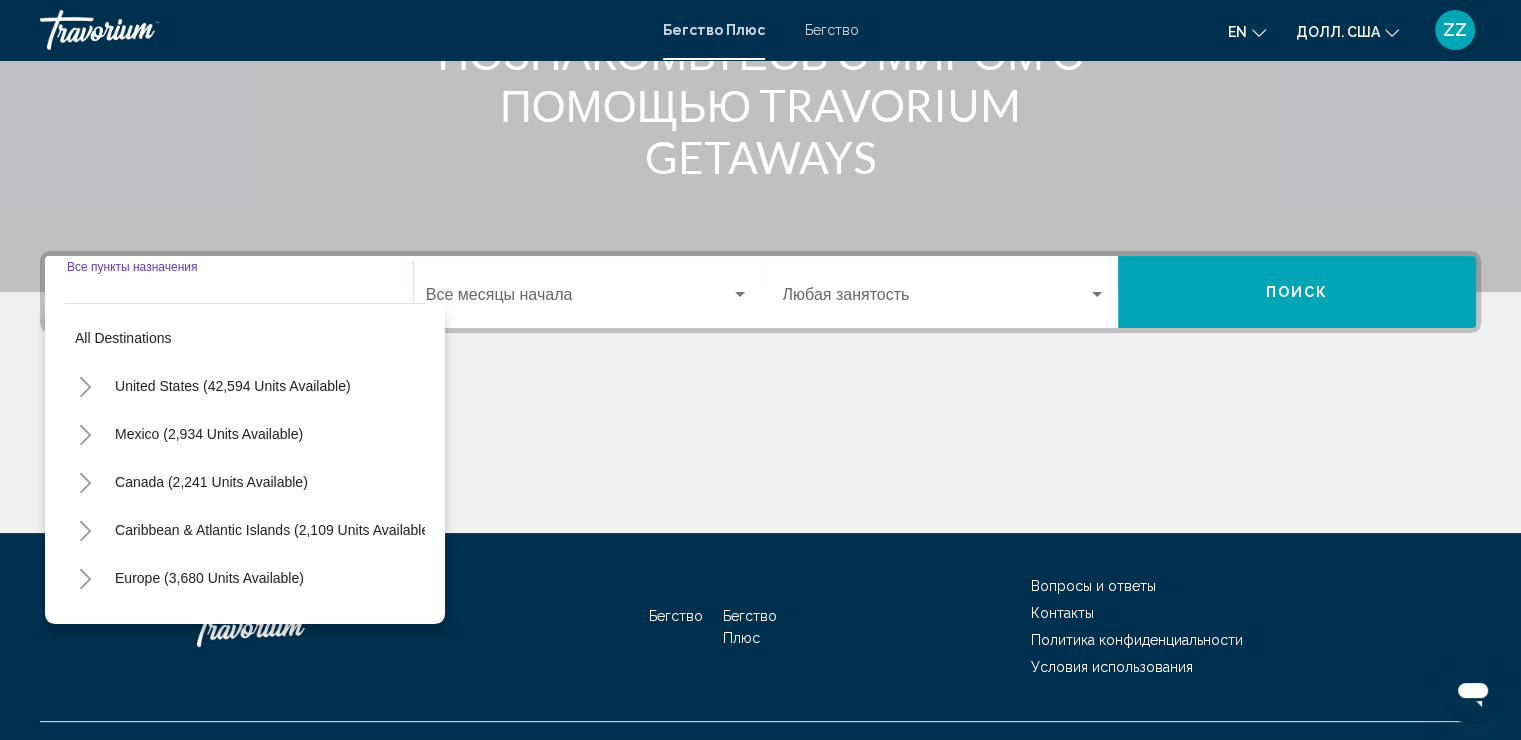 scroll, scrollTop: 345, scrollLeft: 0, axis: vertical 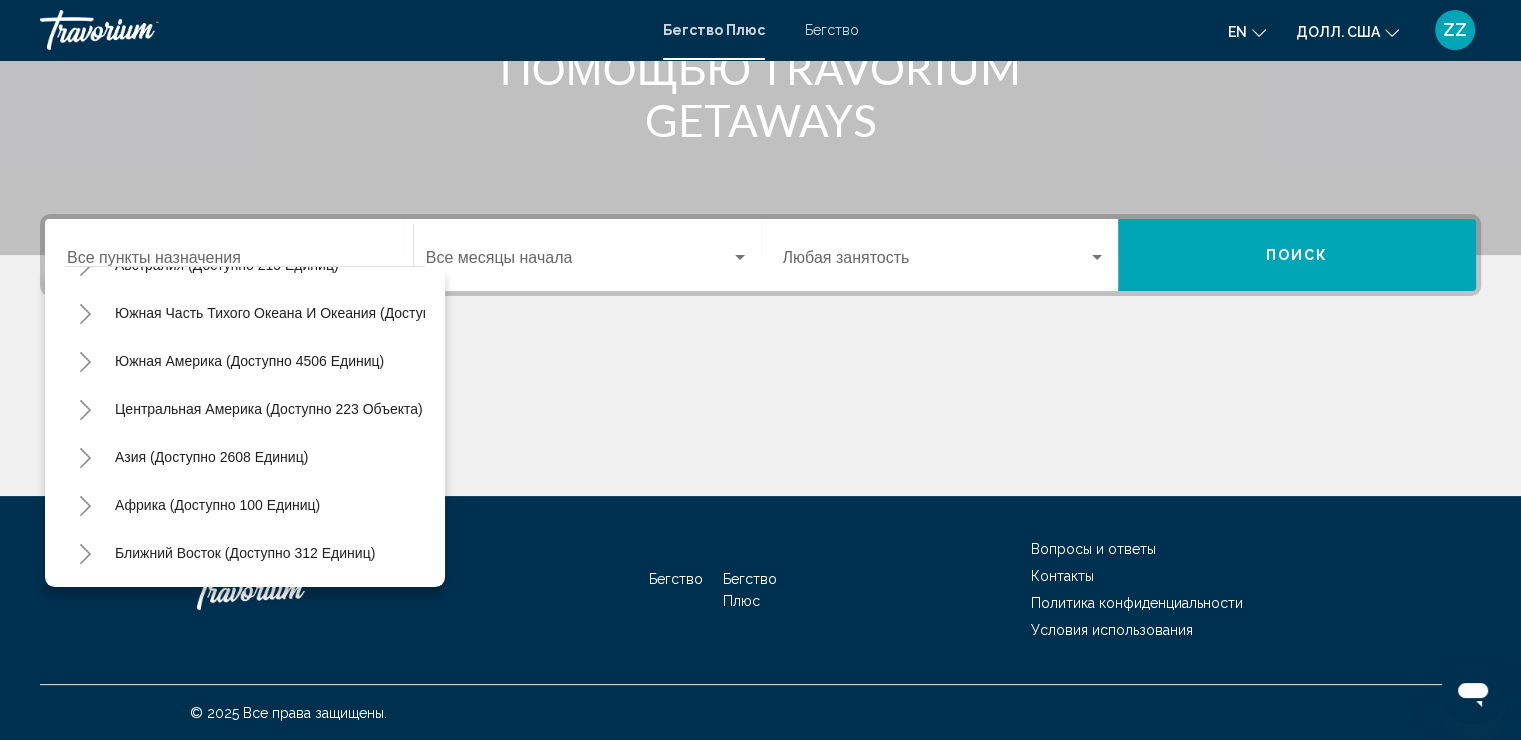 click at bounding box center [760, 421] 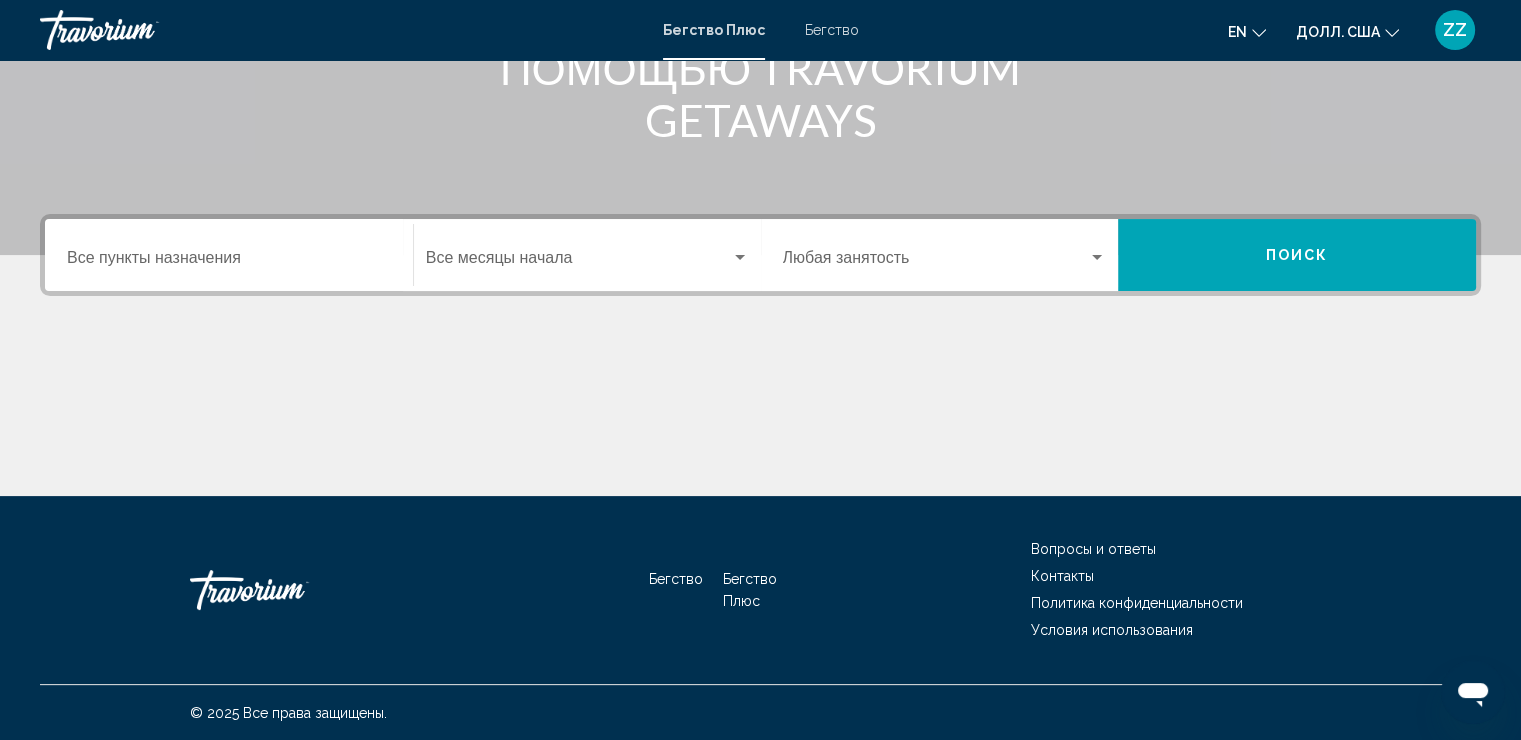 click at bounding box center [578, 262] 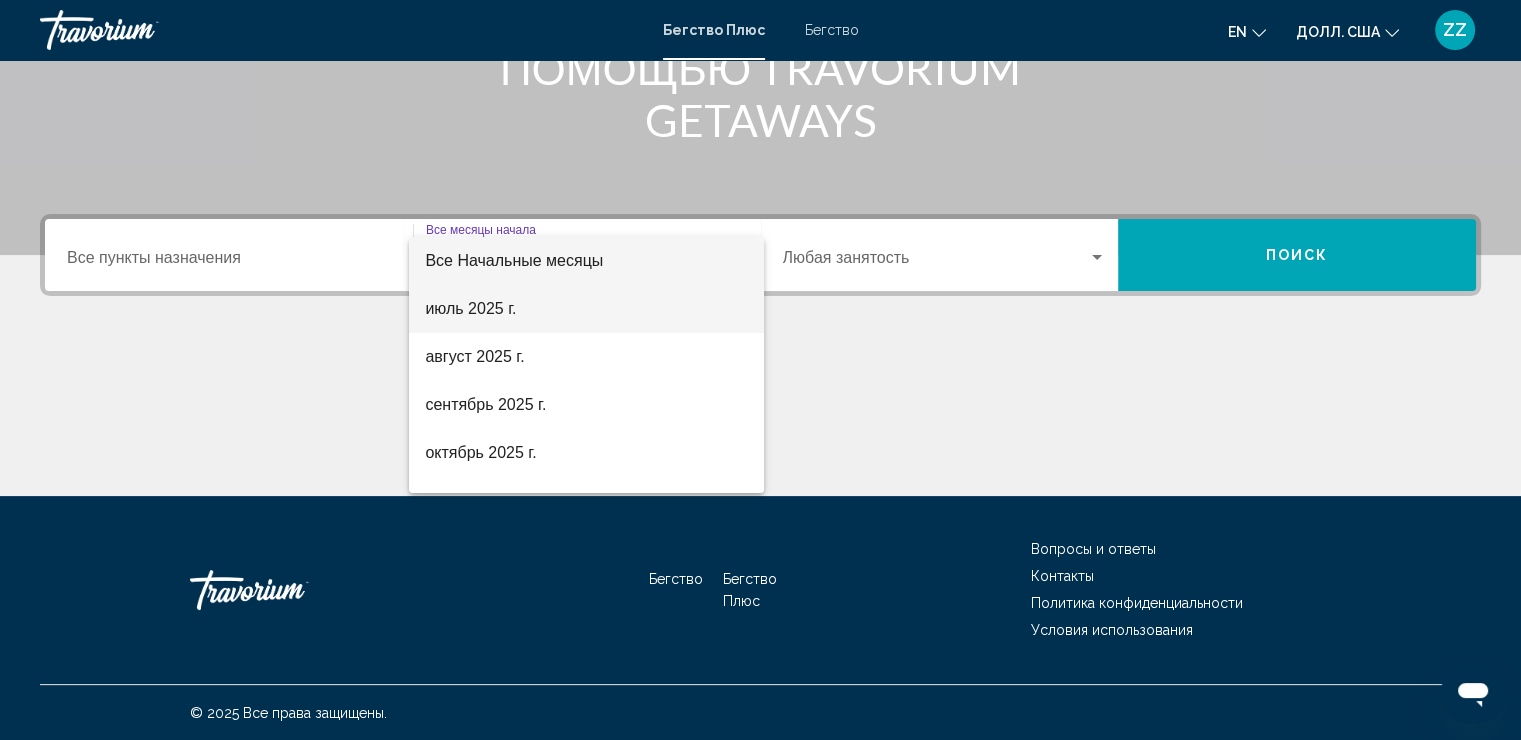 click on "июль 2025 г." at bounding box center (586, 309) 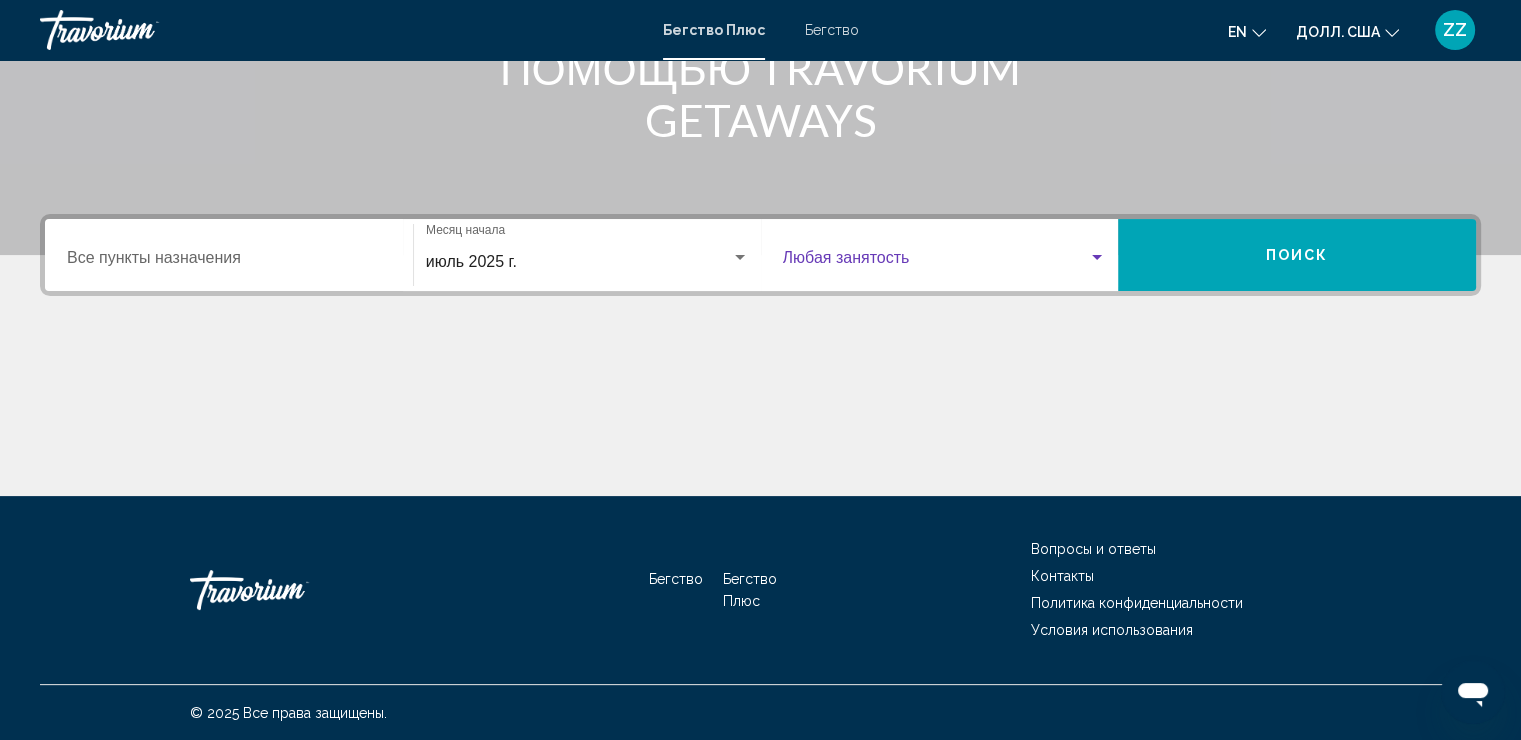 click at bounding box center (936, 262) 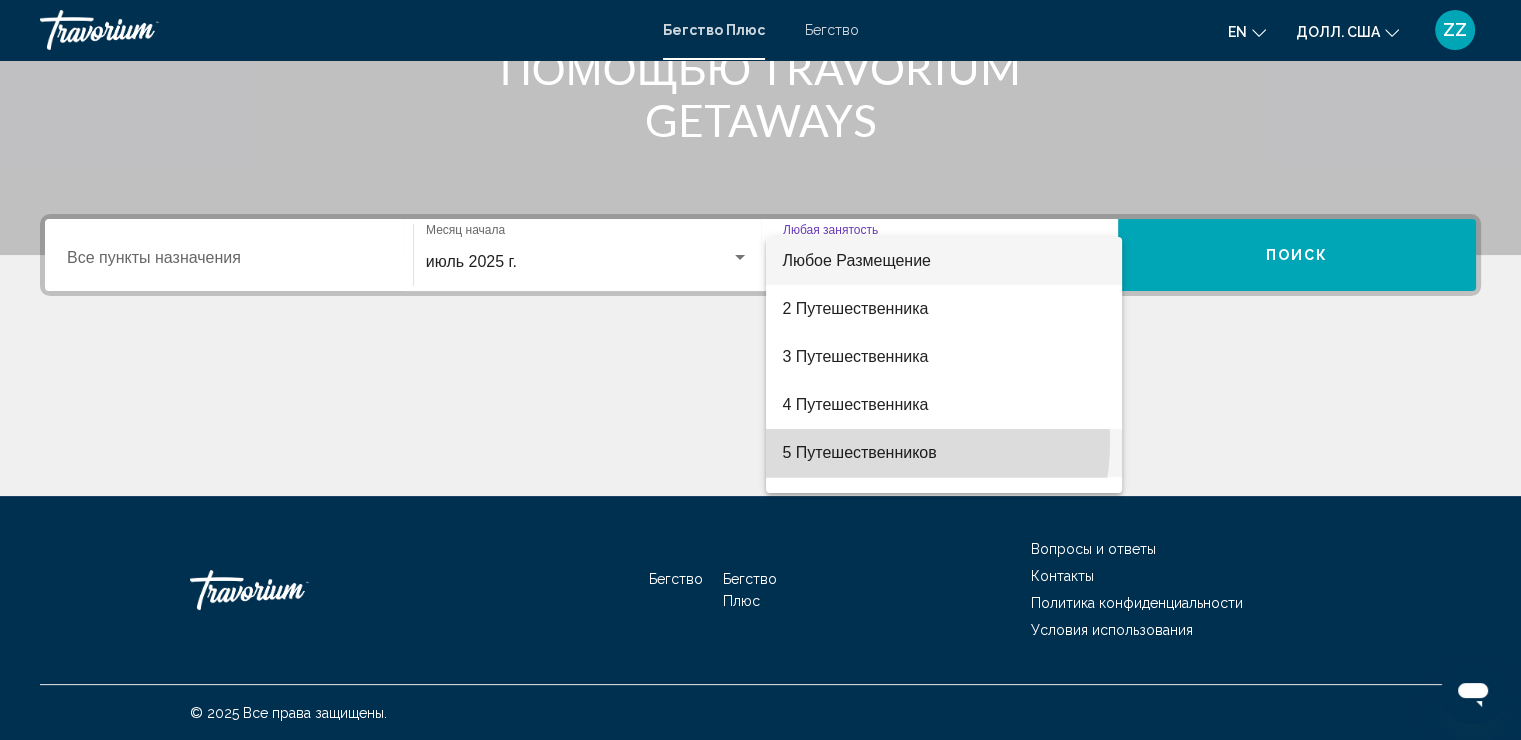 click on "5 Путешественников" at bounding box center (944, 453) 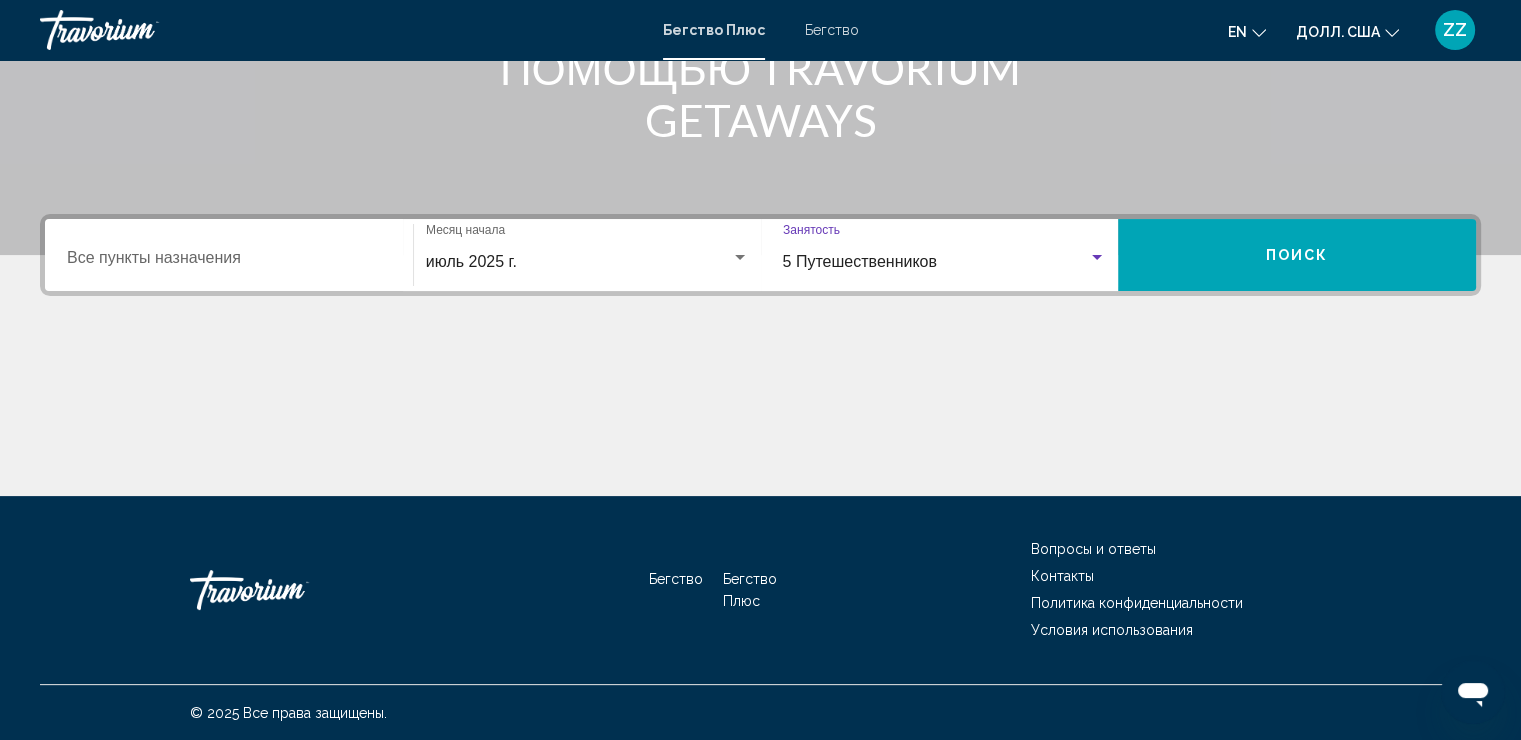 click on "Поиск" at bounding box center [1297, 255] 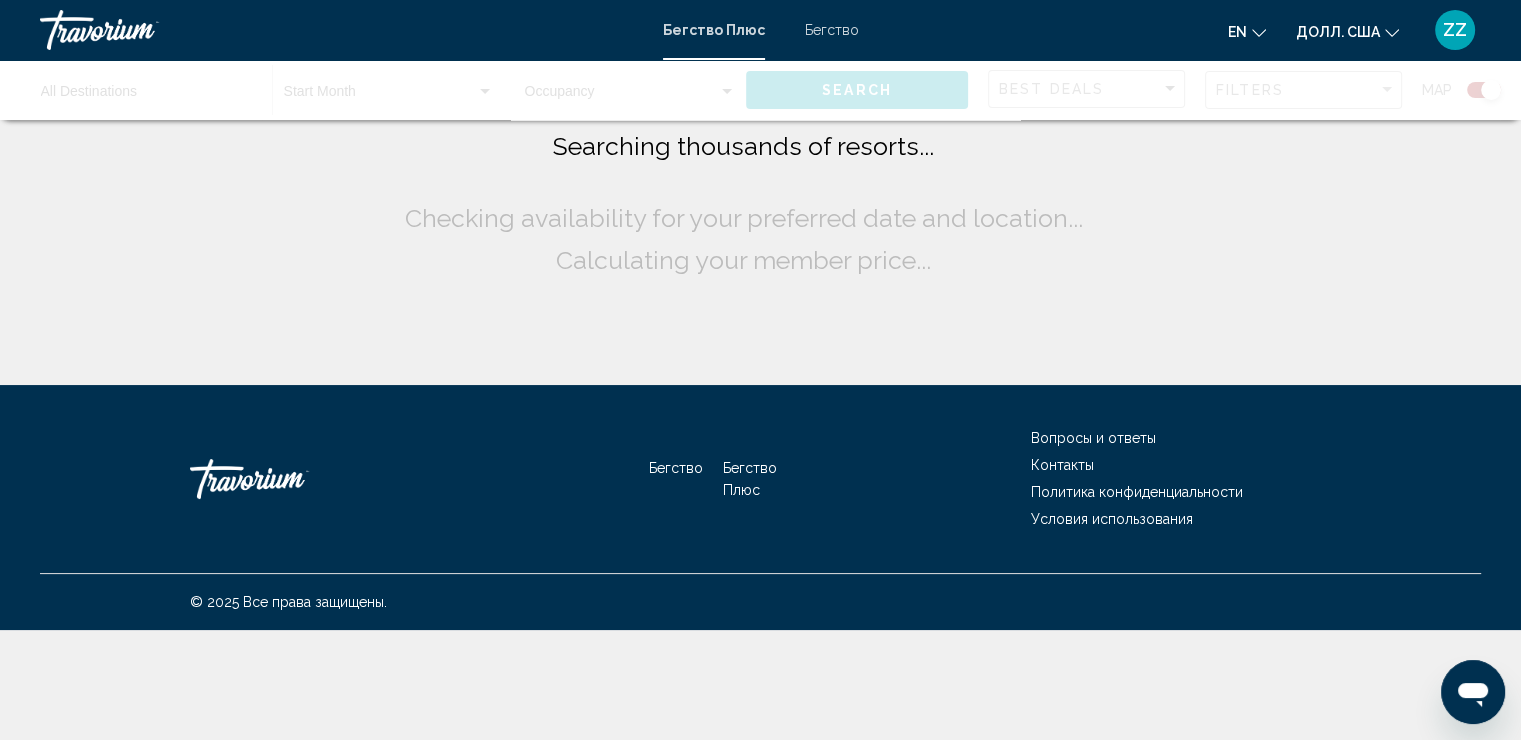 scroll, scrollTop: 0, scrollLeft: 0, axis: both 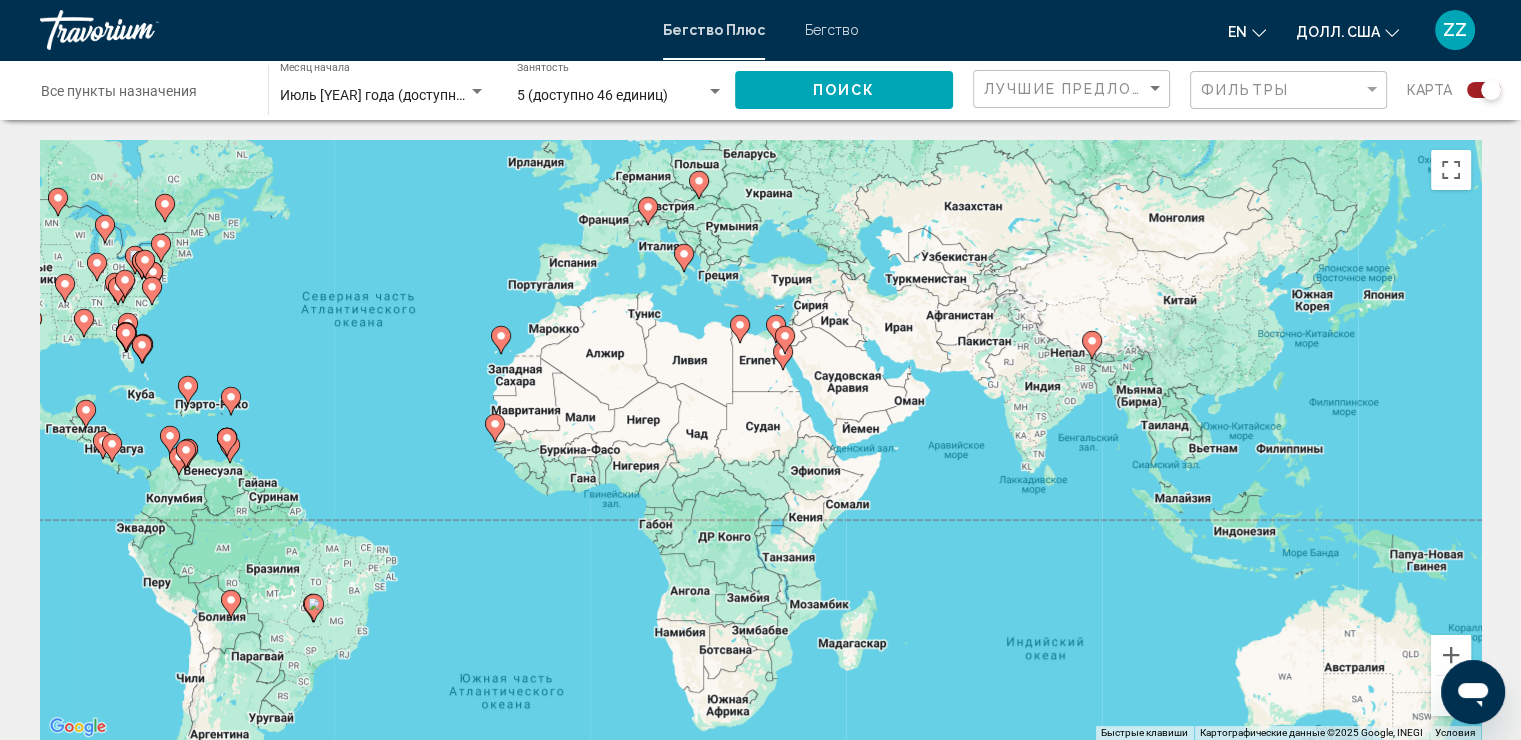 drag, startPoint x: 1338, startPoint y: 420, endPoint x: 987, endPoint y: 318, distance: 365.52017 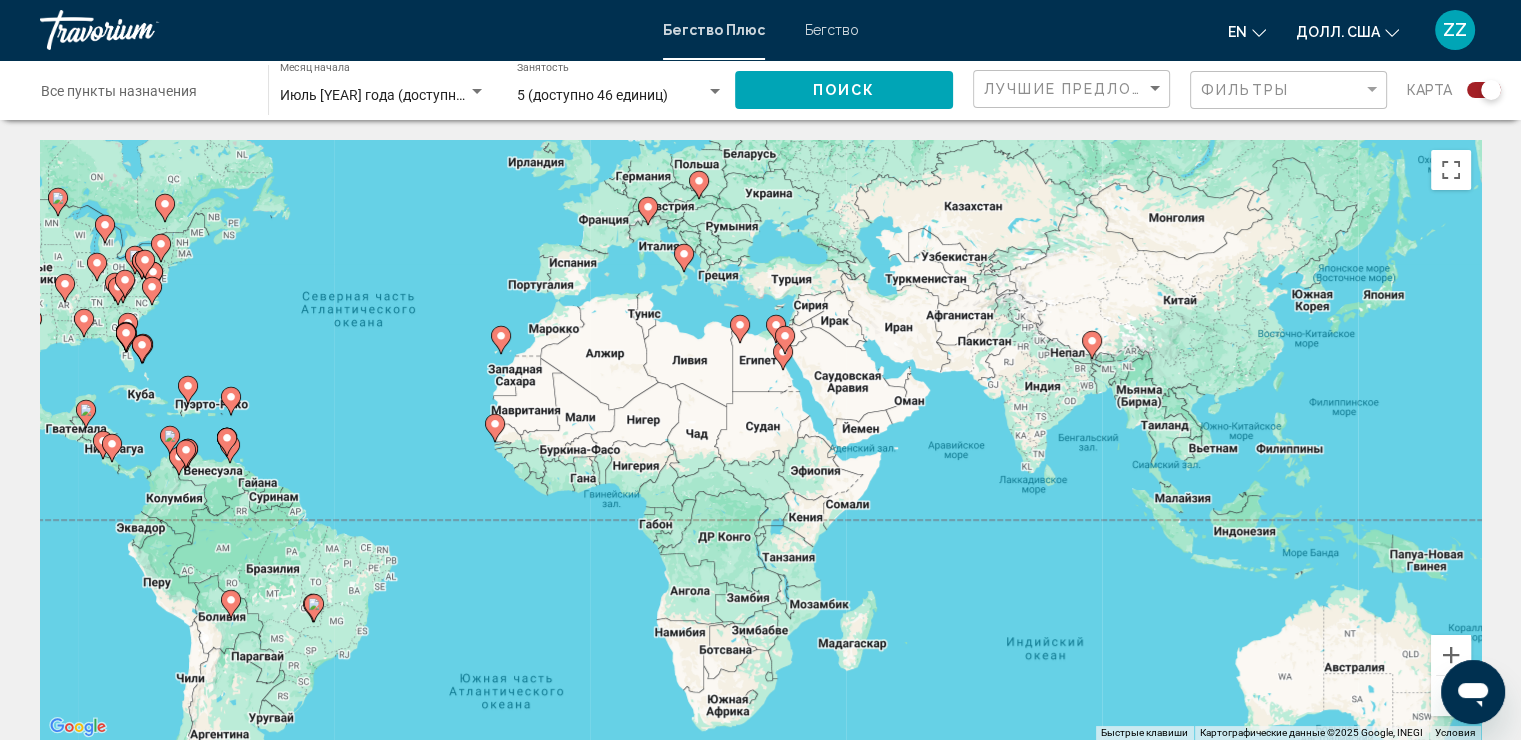 click on "Для навигации используйте клавиши со стрелками. Чтобы активировать перетаскивание с помощью клавиатуры, нажмите Alt + Enter.  После этого перемещайте маркер с помощью клавиш со стрелками.  Чтобы завершить перетаскивание, нажмите клавишу Enter.  Чтобы отменить действие, нажмите клавишу Esc." at bounding box center (760, 440) 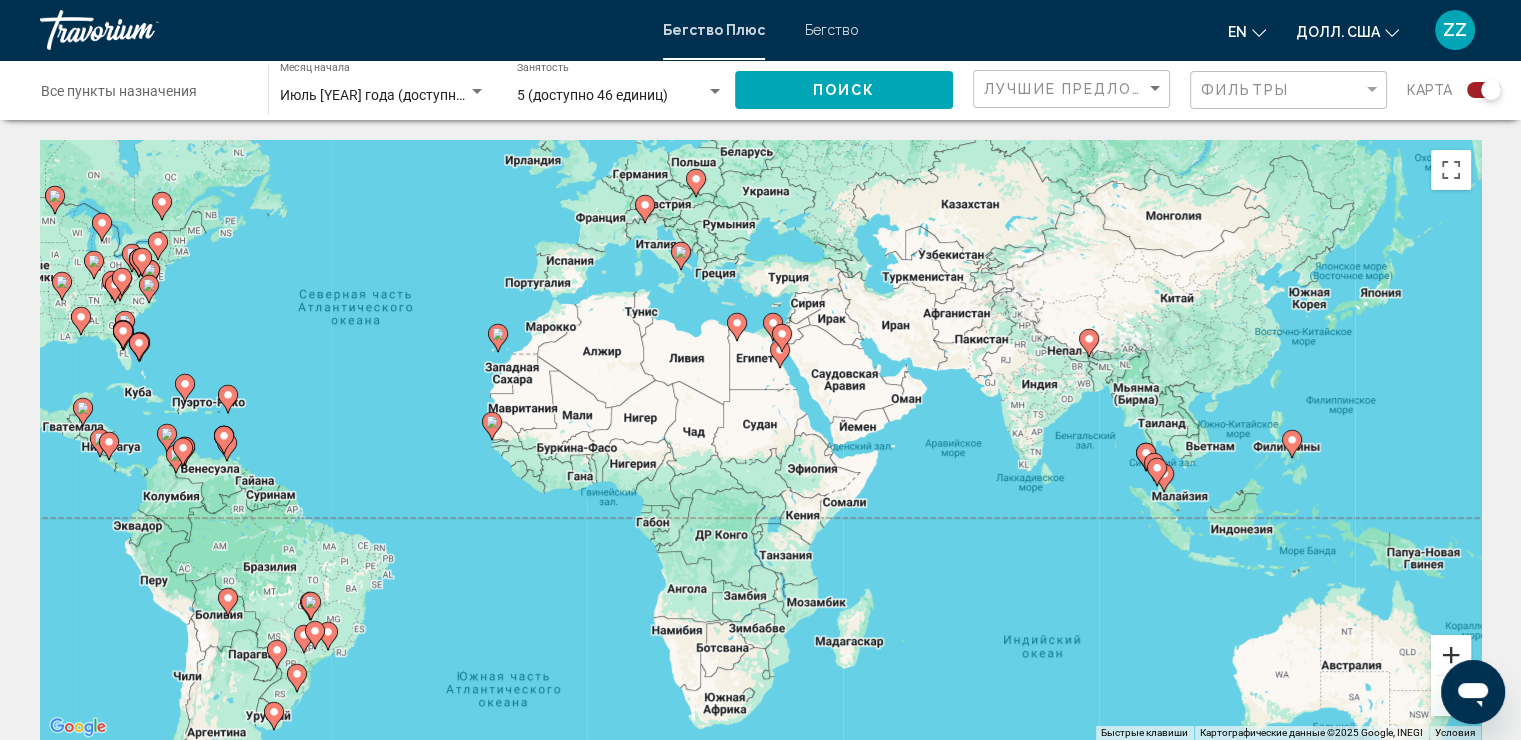 click at bounding box center [1451, 655] 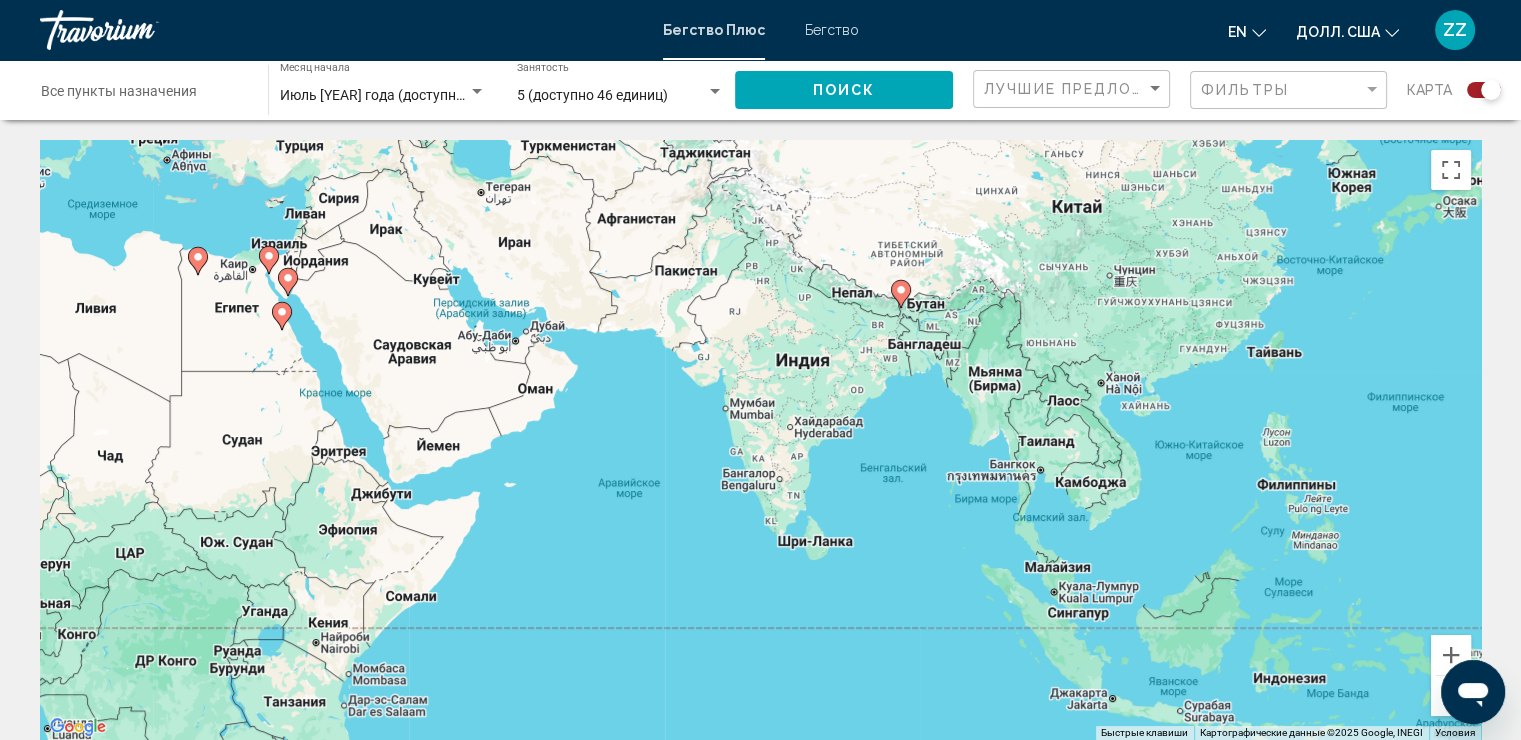 drag, startPoint x: 1306, startPoint y: 472, endPoint x: 788, endPoint y: 504, distance: 518.9875 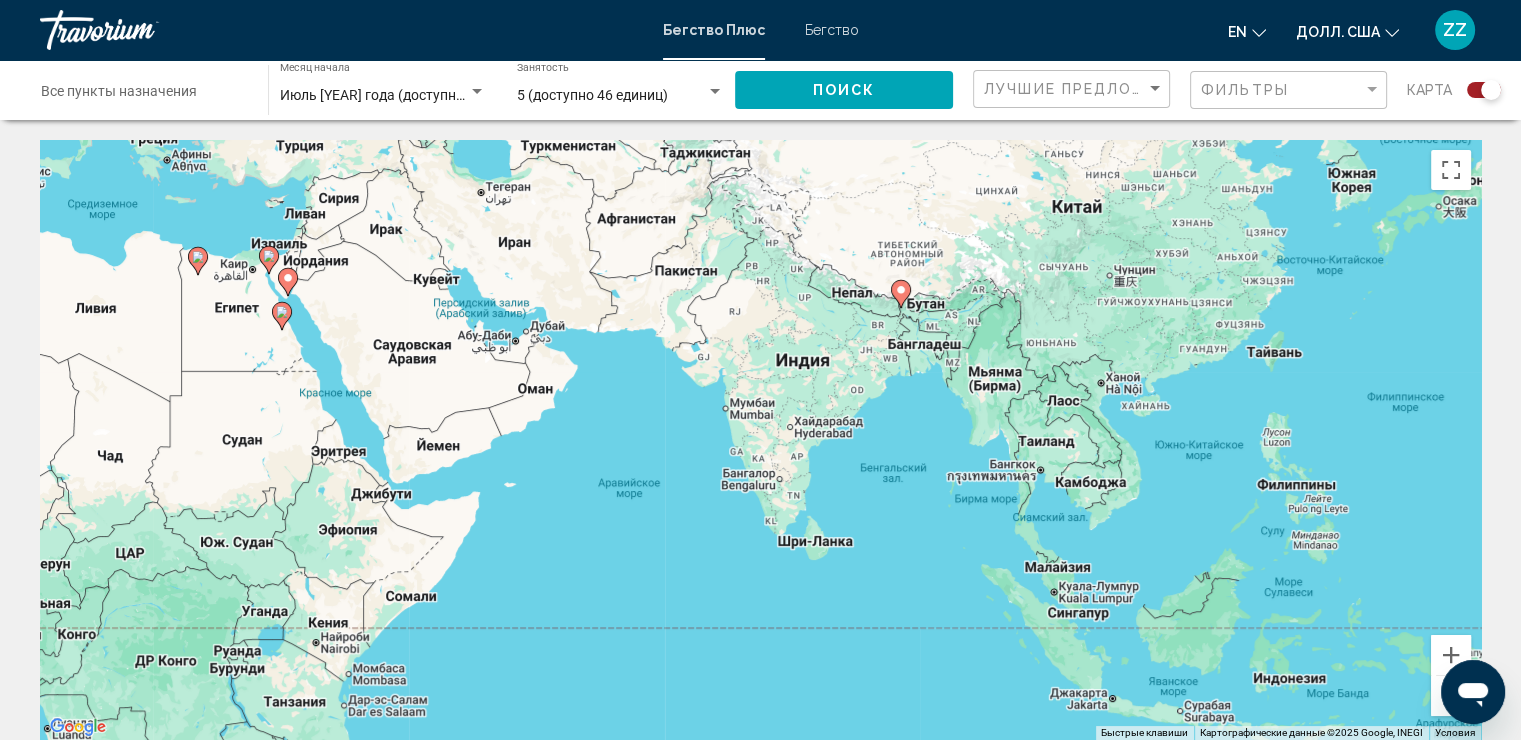click on "Для навигации используйте клавиши со стрелками. Чтобы активировать перетаскивание с помощью клавиатуры, нажмите Alt + Enter.  После этого перемещайте маркер с помощью клавиш со стрелками.  Чтобы завершить перетаскивание, нажмите клавишу Enter.  Чтобы отменить действие, нажмите клавишу Esc." at bounding box center (760, 440) 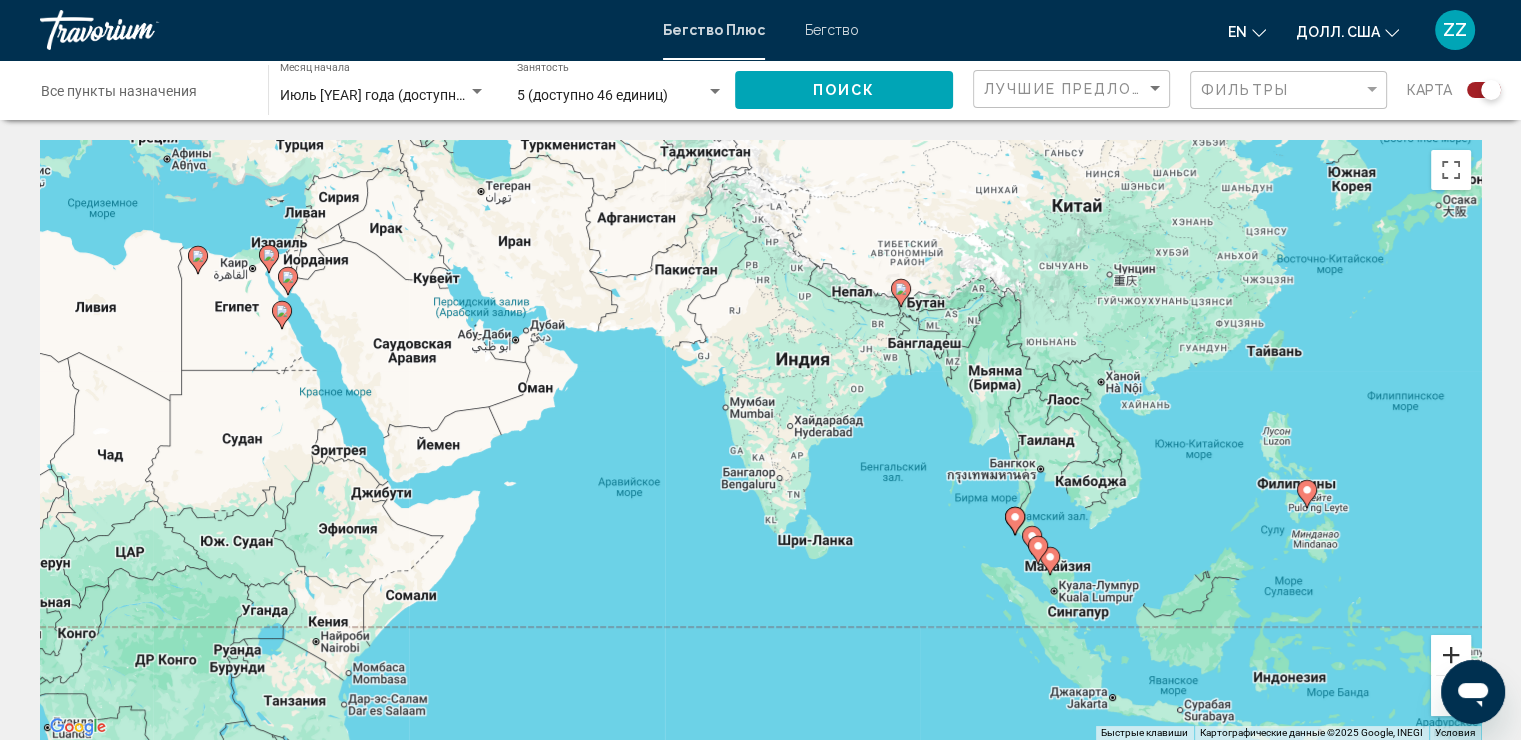 click at bounding box center (1451, 655) 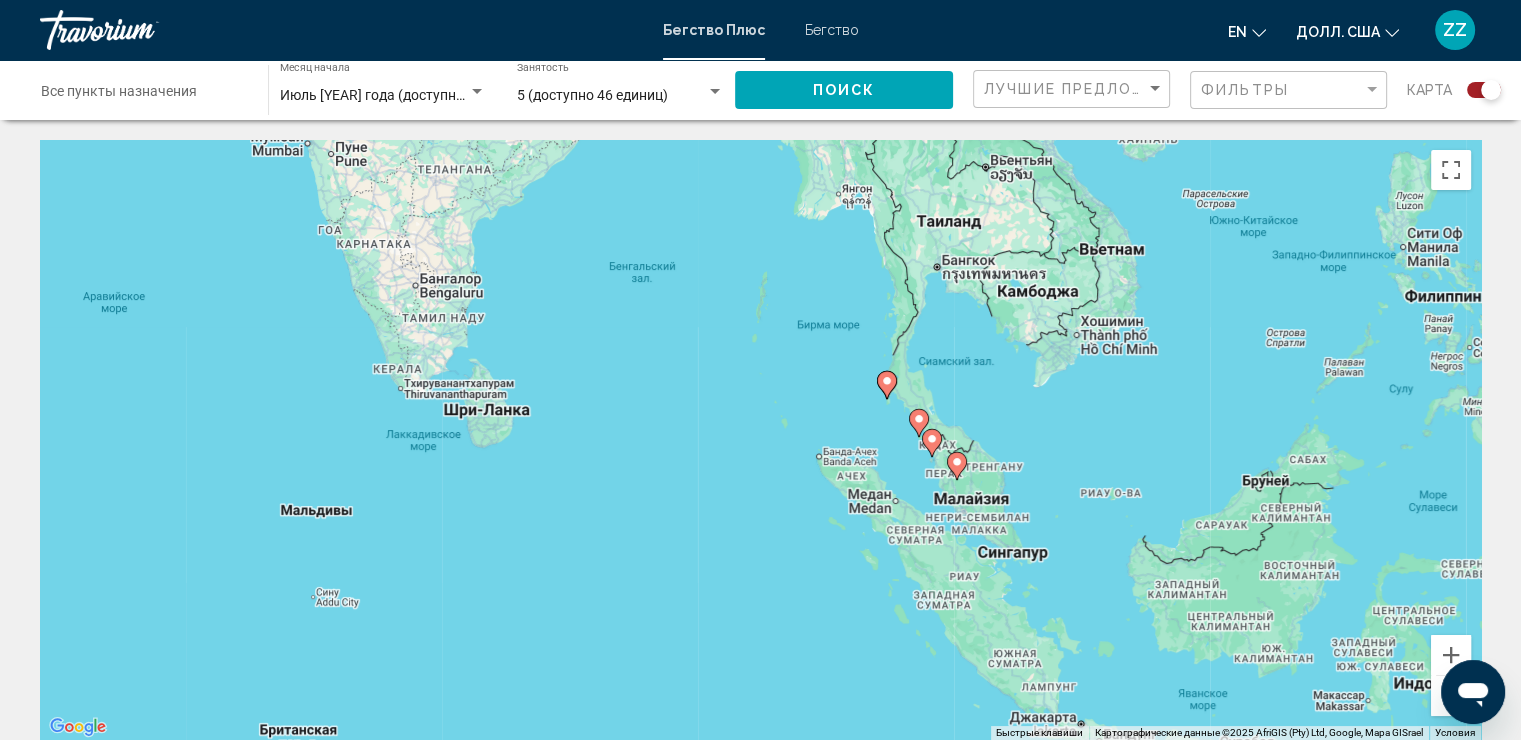 drag, startPoint x: 1271, startPoint y: 463, endPoint x: 941, endPoint y: 274, distance: 380.29068 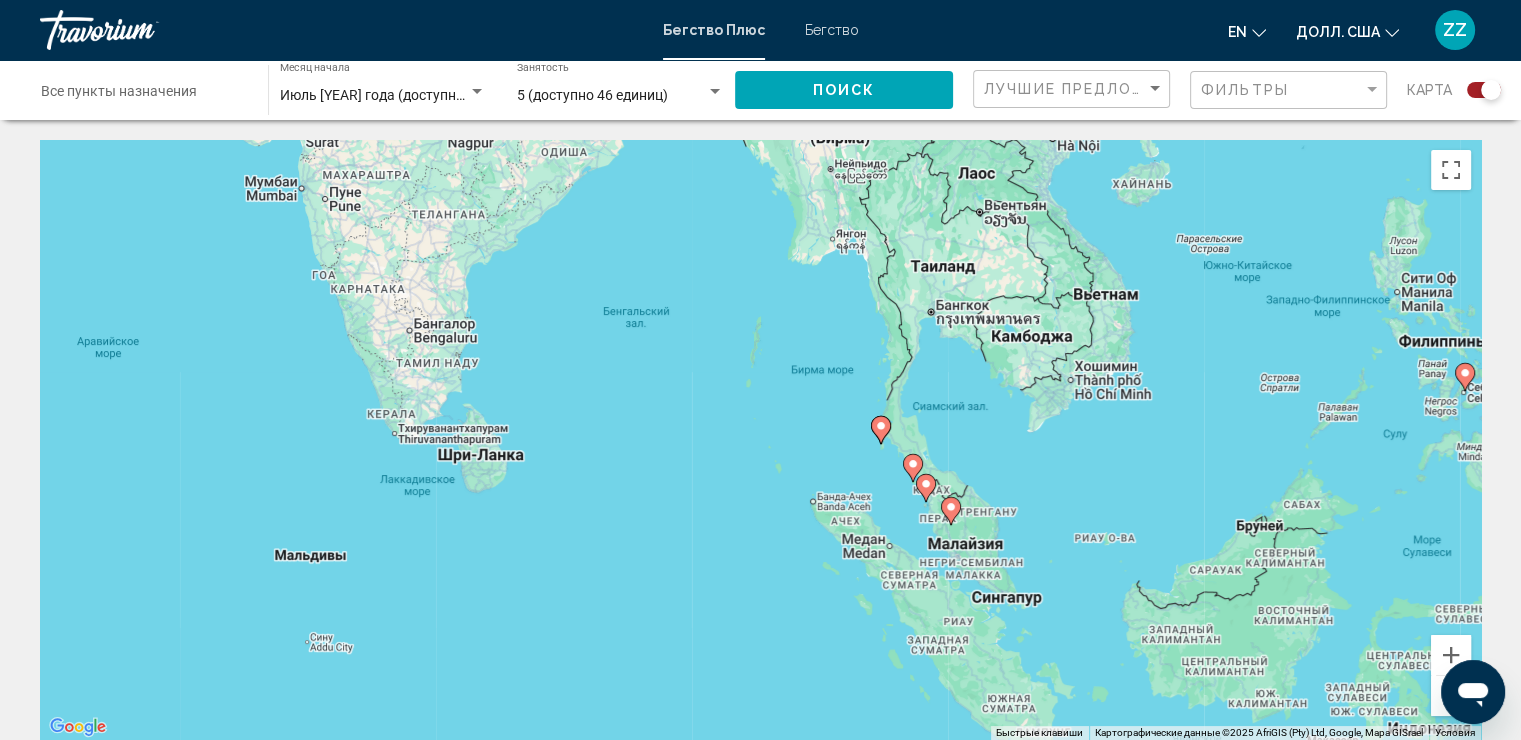 drag, startPoint x: 1303, startPoint y: 503, endPoint x: 1294, endPoint y: 443, distance: 60.671246 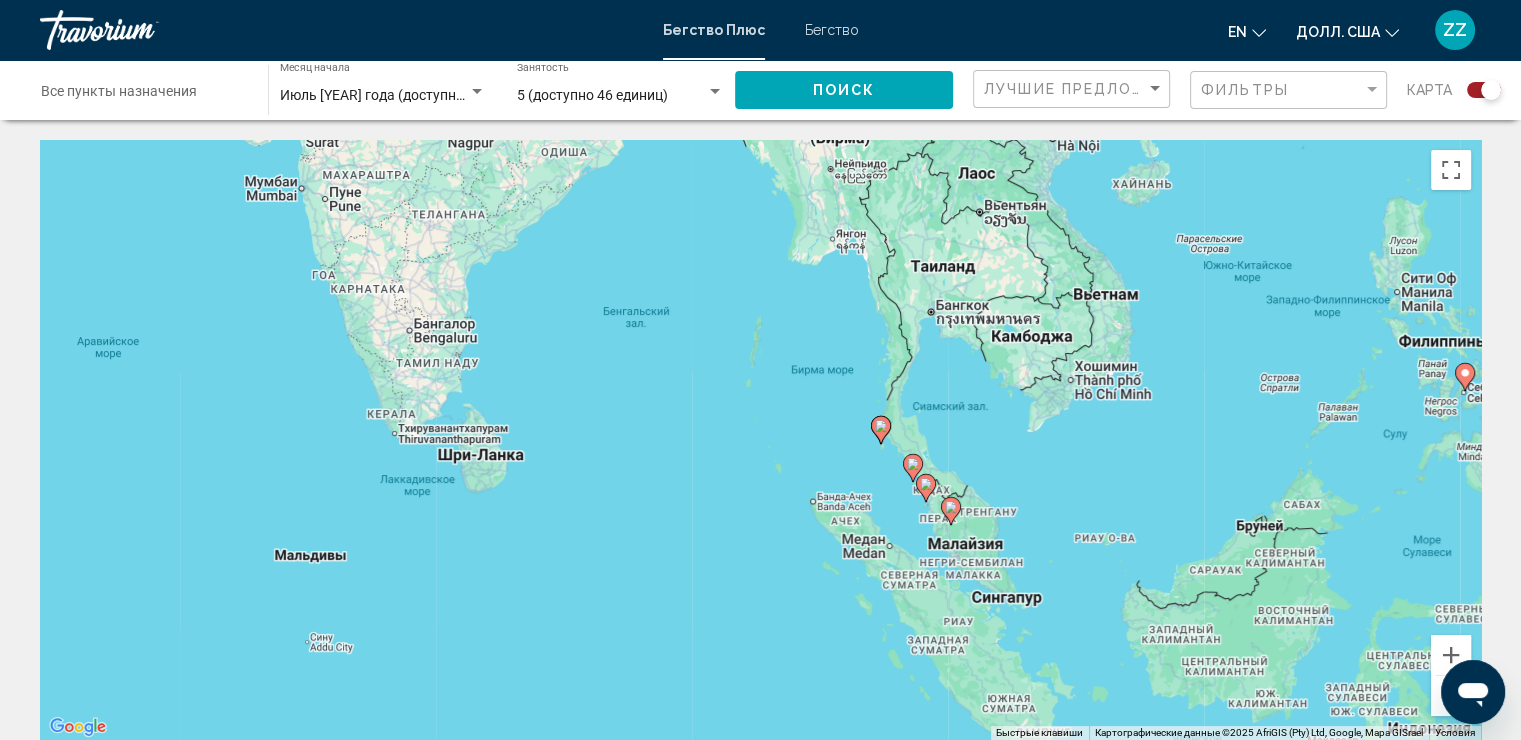 click on "Для навигации используйте клавиши со стрелками. Чтобы активировать перетаскивание с помощью клавиатуры, нажмите Alt + Enter.  После этого перемещайте маркер с помощью клавиш со стрелками.  Чтобы завершить перетаскивание, нажмите клавишу Enter.  Чтобы отменить действие, нажмите клавишу Esc." at bounding box center [760, 440] 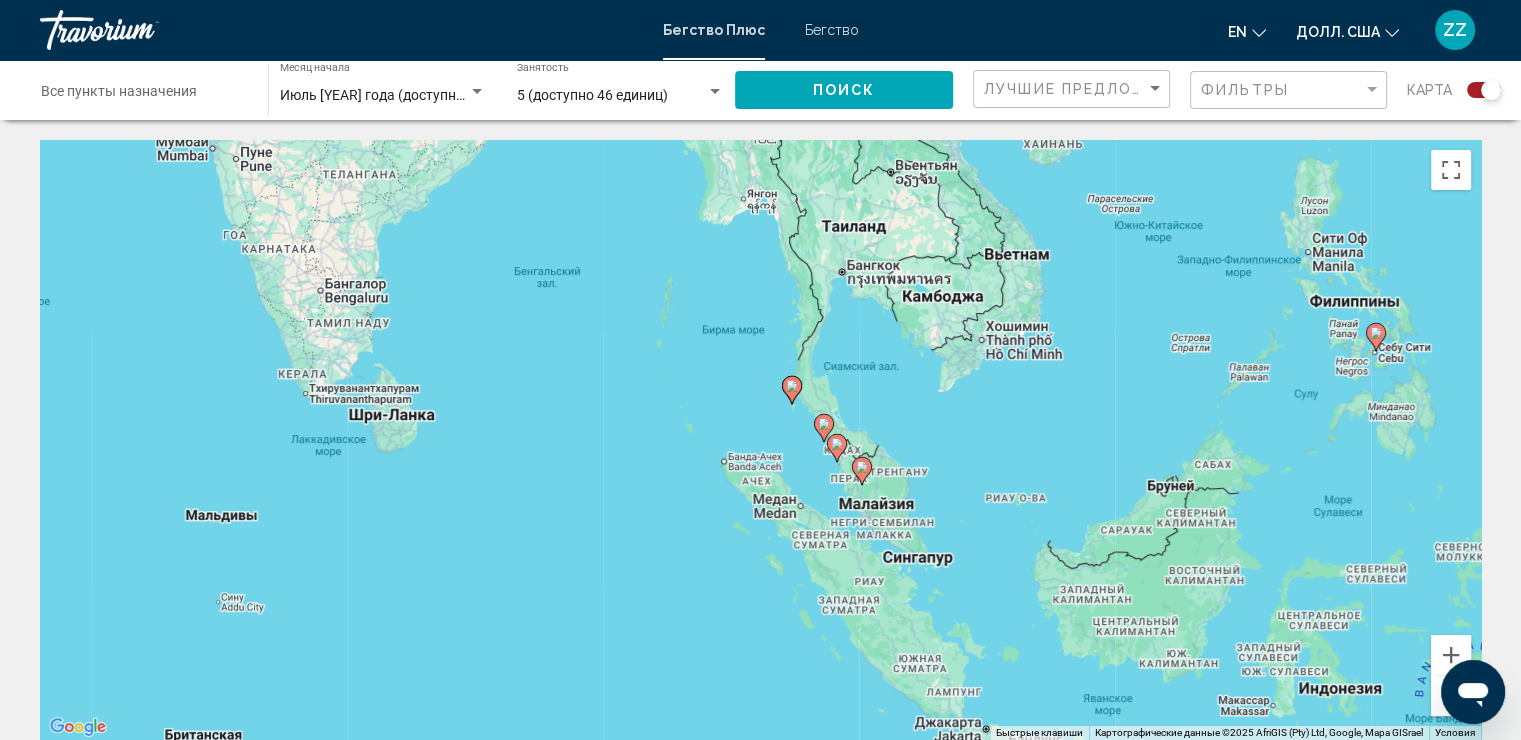 drag, startPoint x: 1323, startPoint y: 427, endPoint x: 1235, endPoint y: 392, distance: 94.7048 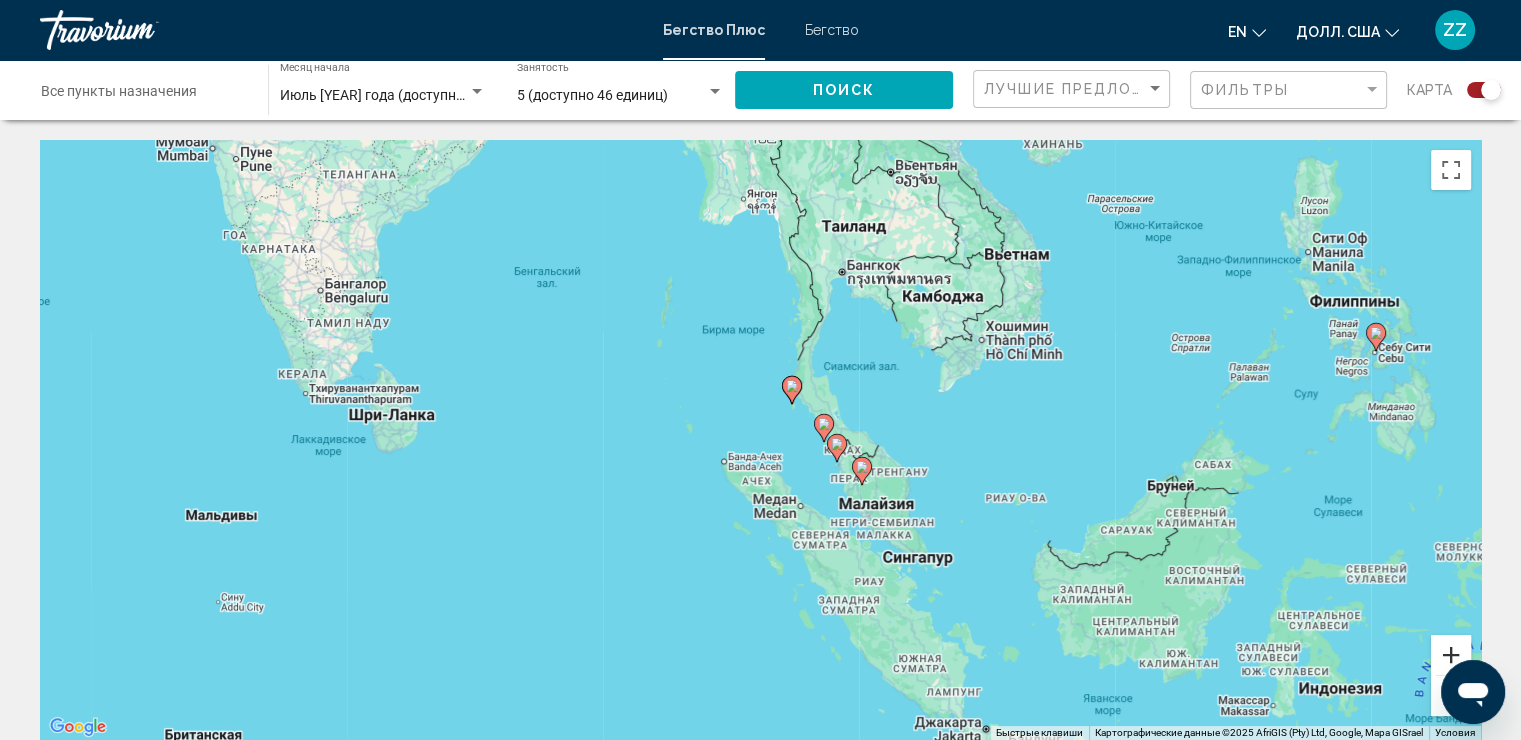 click at bounding box center (1451, 655) 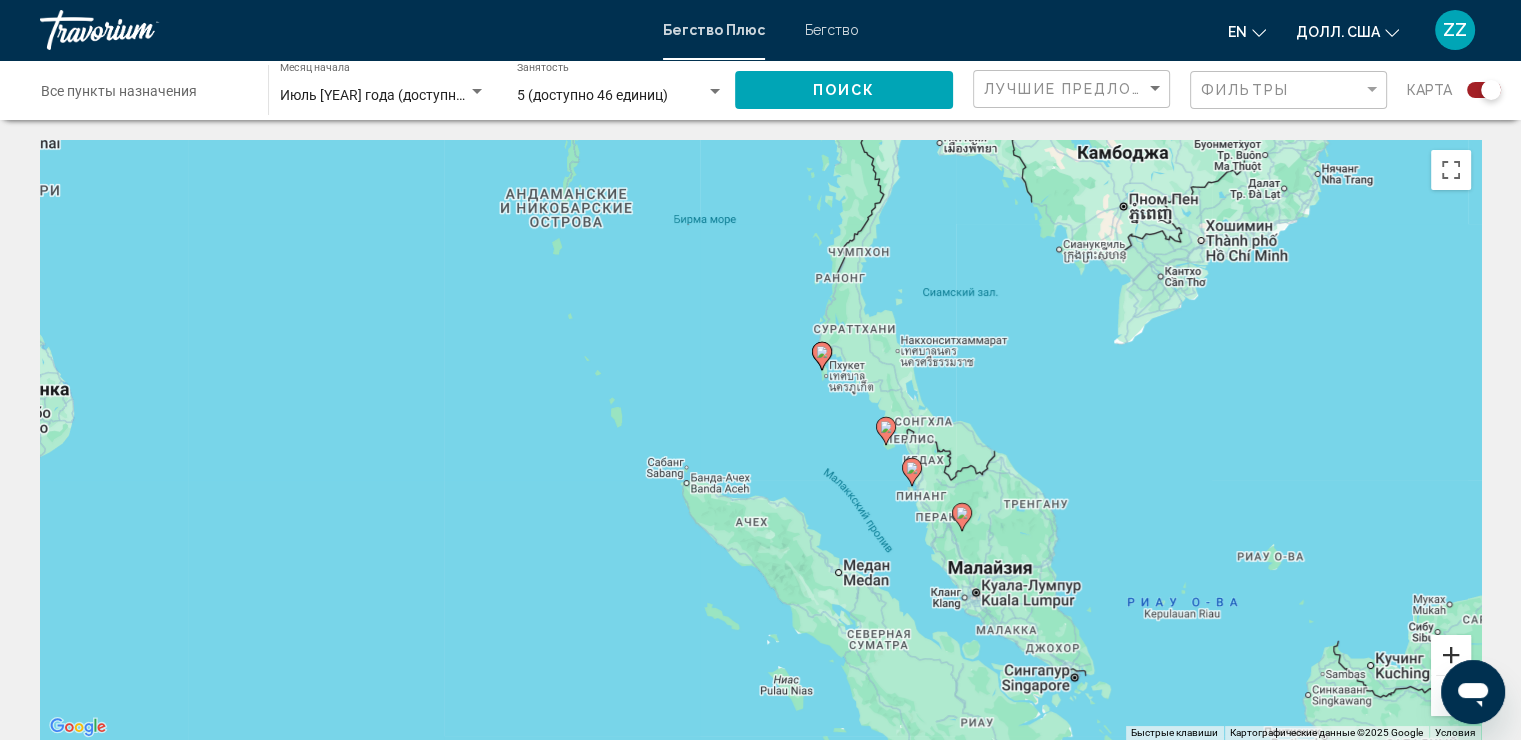 click at bounding box center [1451, 655] 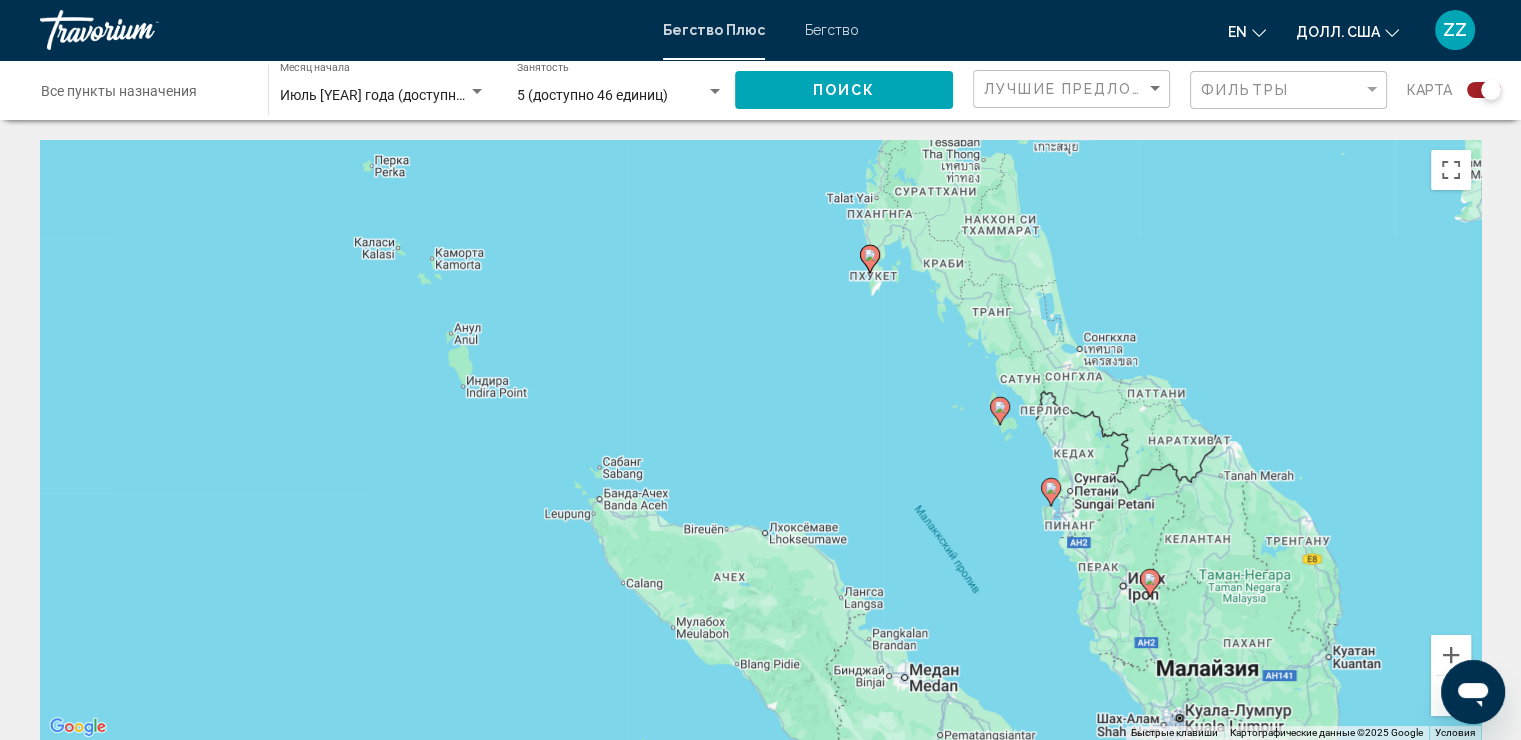 drag, startPoint x: 1094, startPoint y: 366, endPoint x: 1087, endPoint y: 340, distance: 26.925823 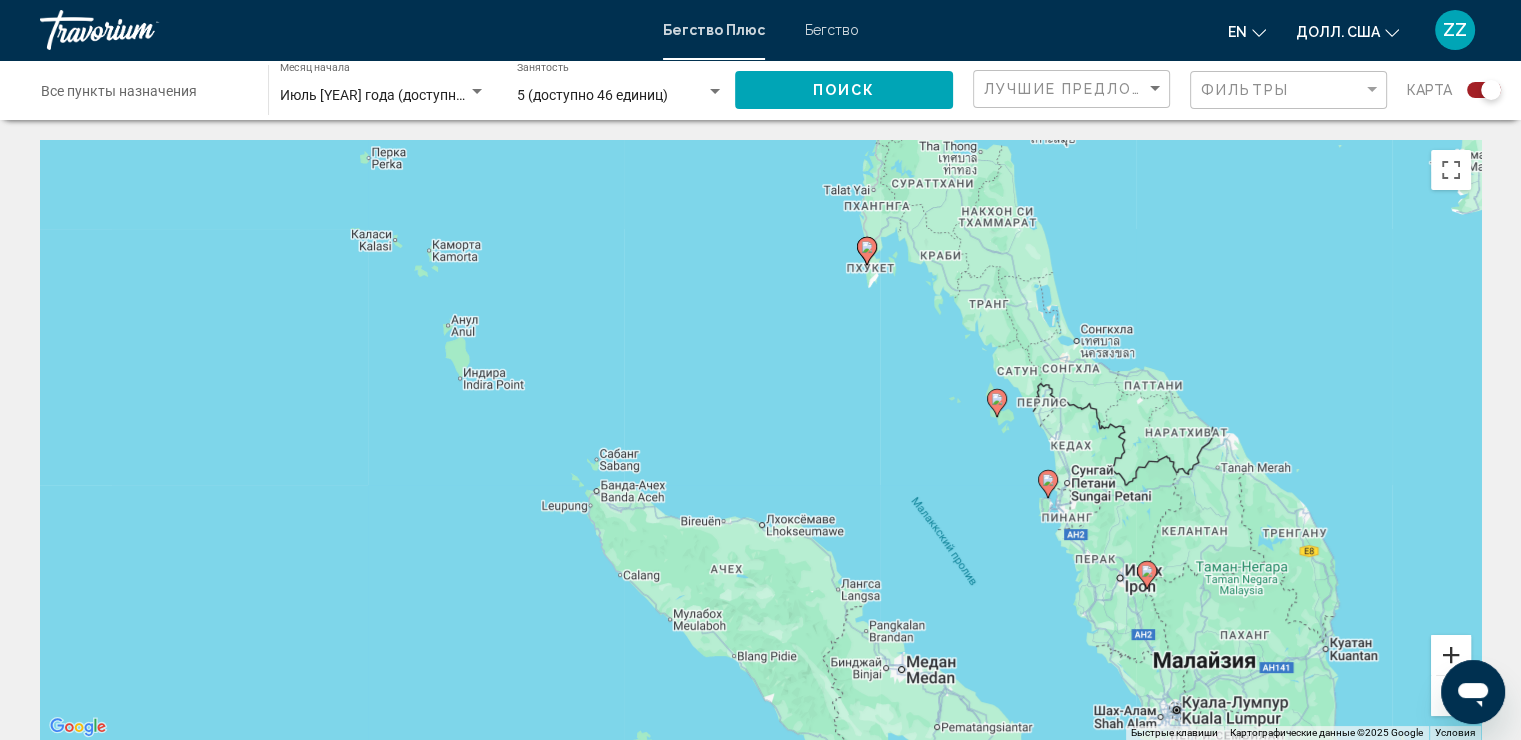 click at bounding box center (1451, 655) 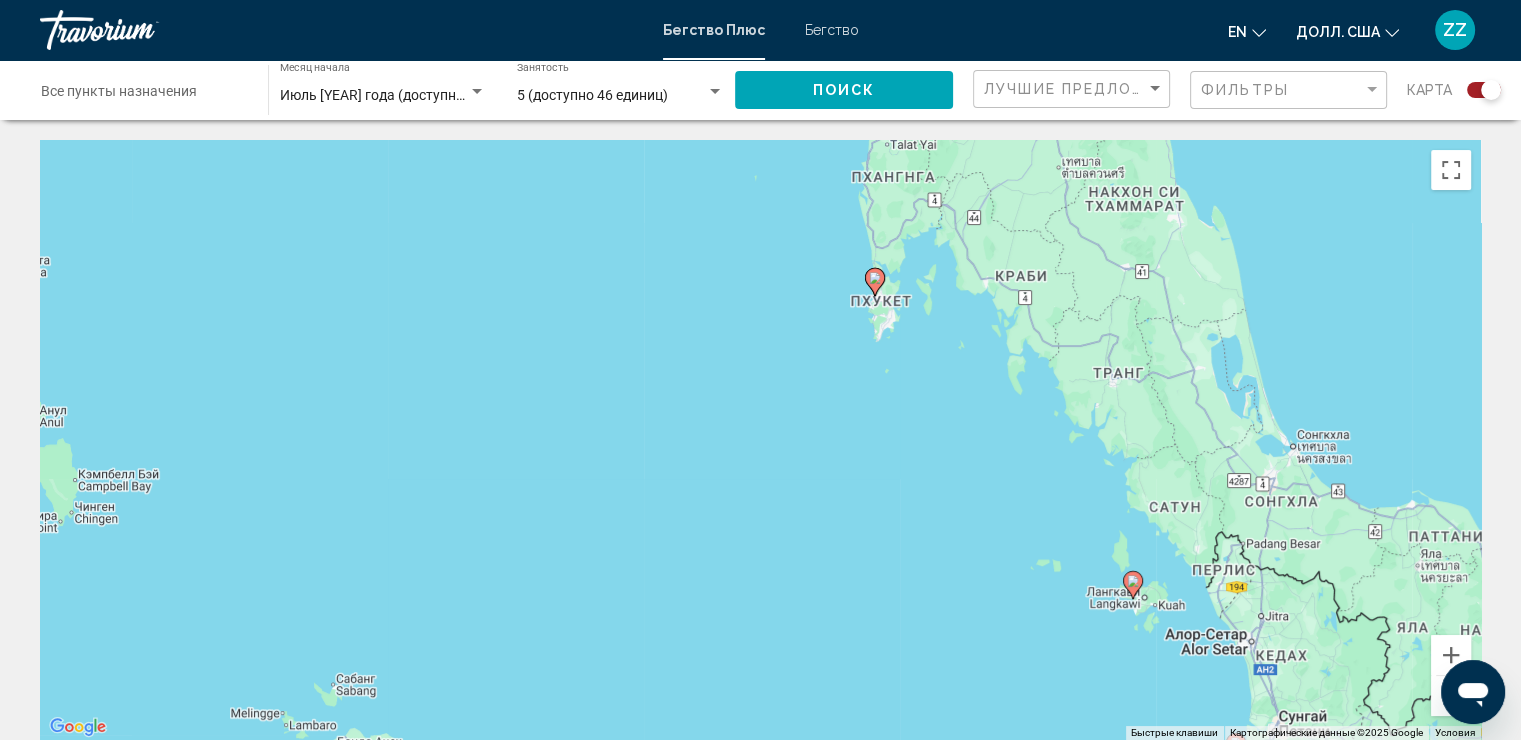drag, startPoint x: 1254, startPoint y: 472, endPoint x: 1156, endPoint y: 677, distance: 227.22015 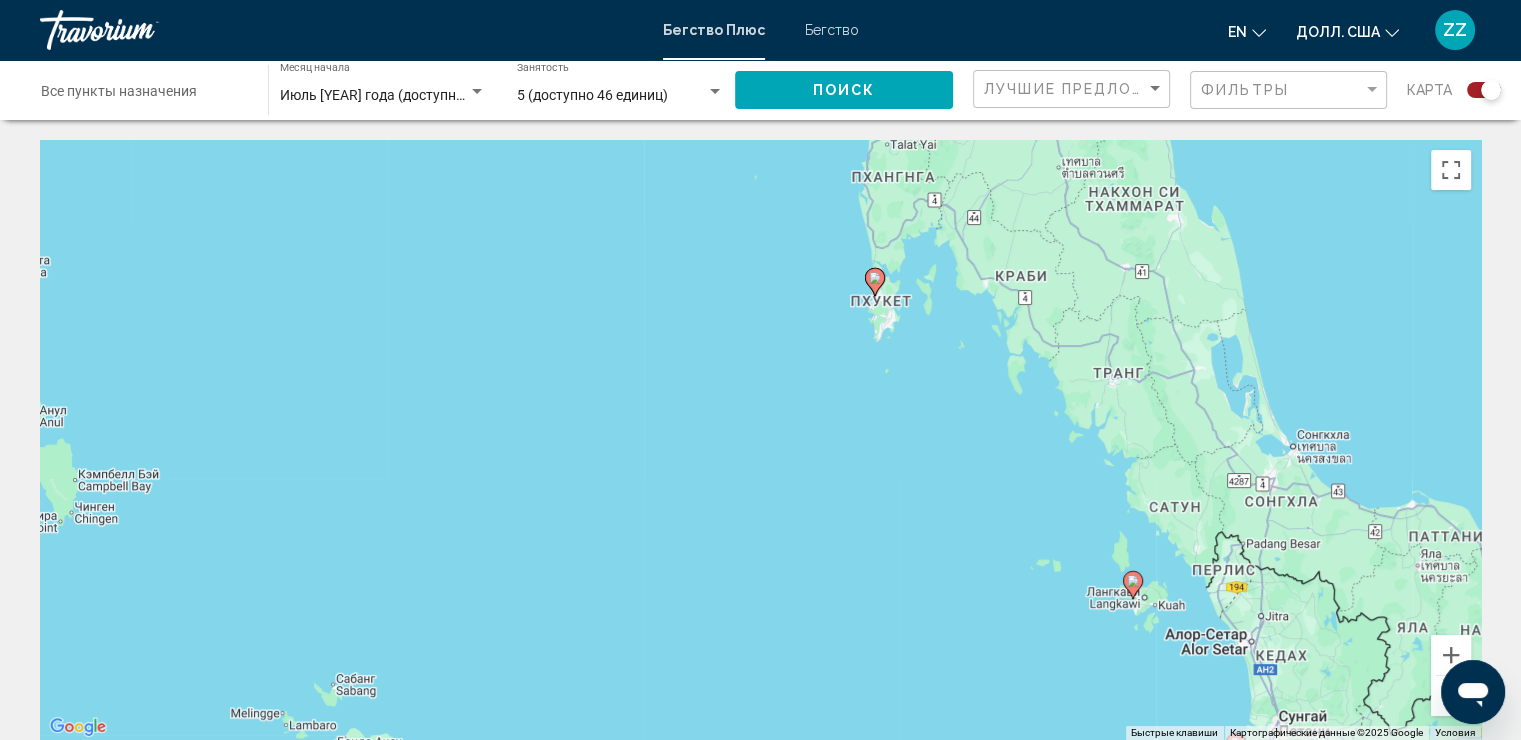 click 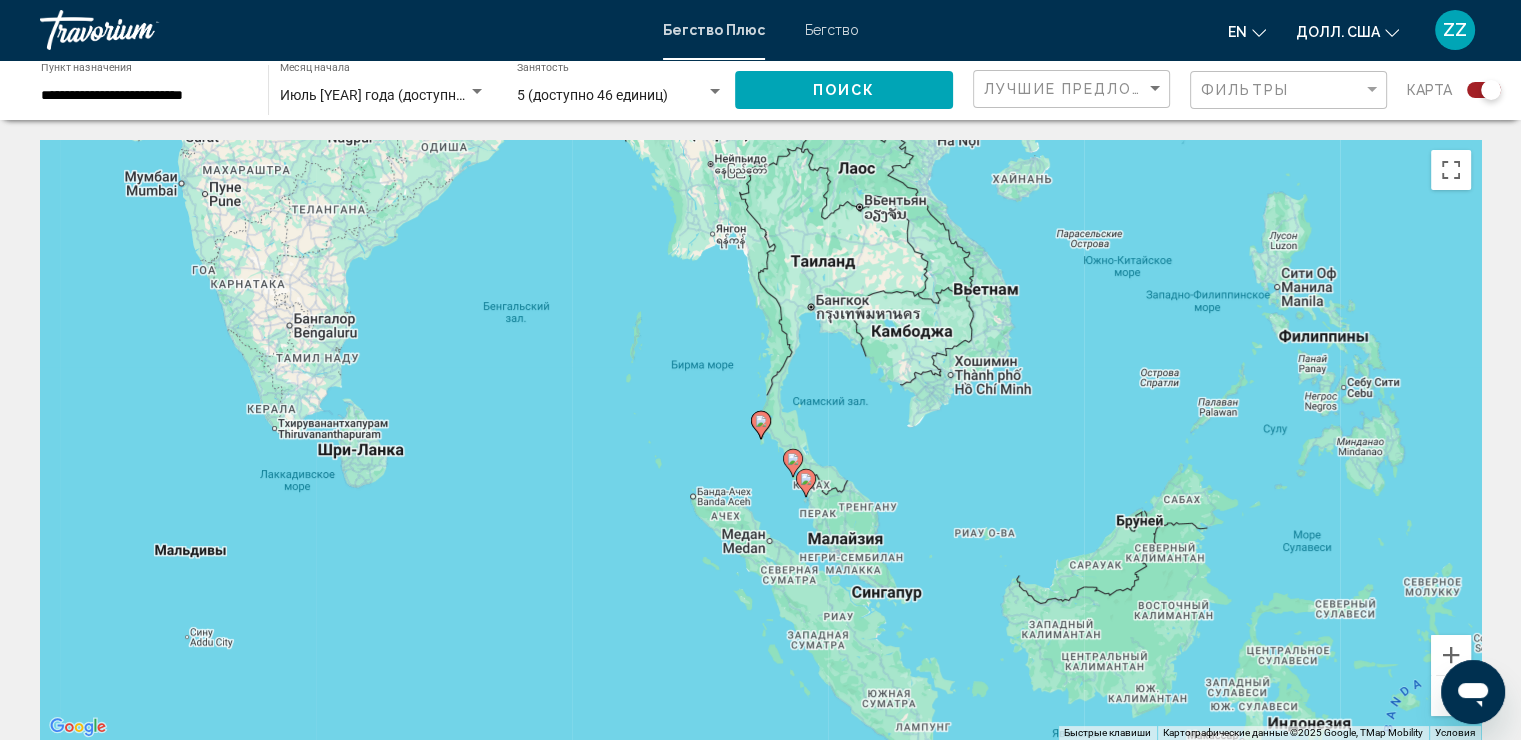 click 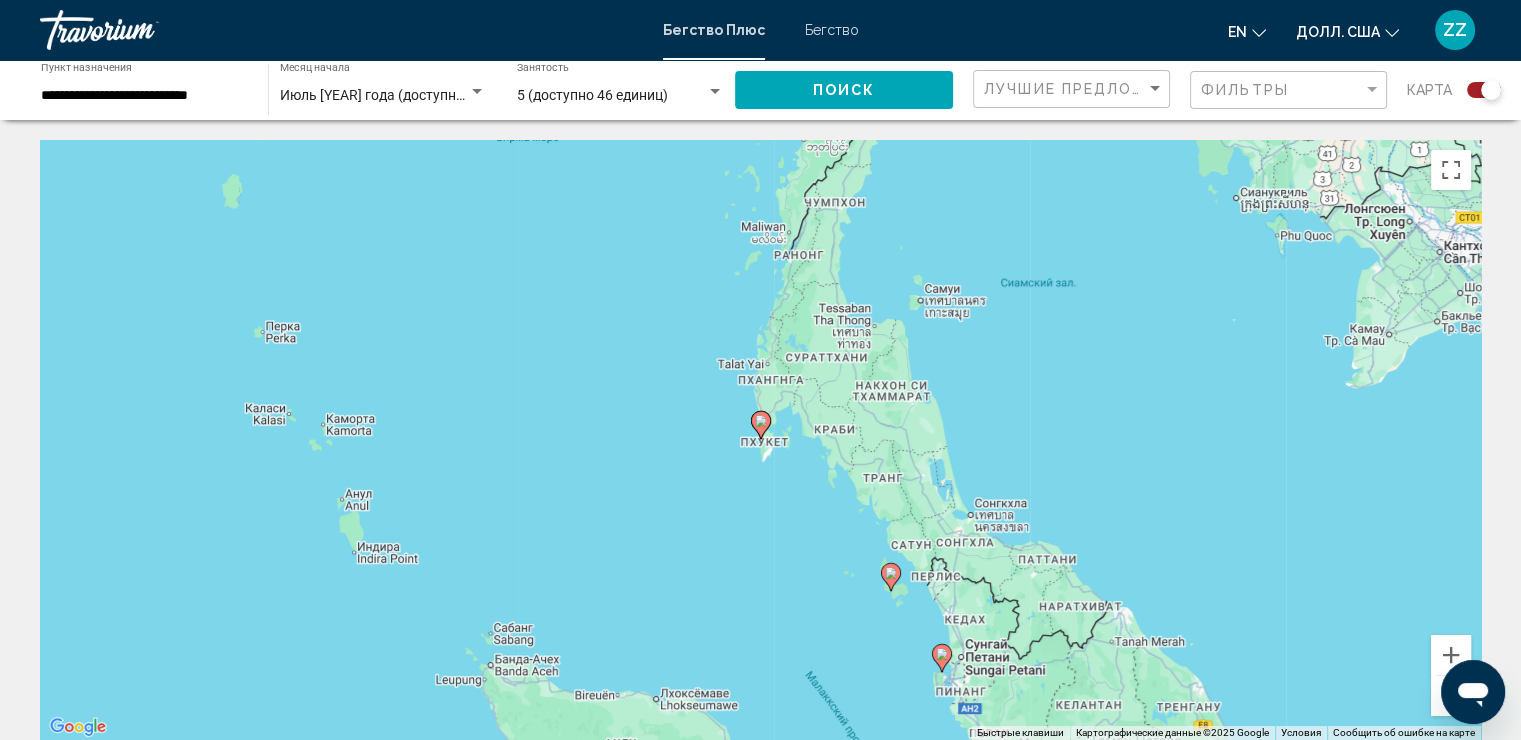 click at bounding box center [761, 425] 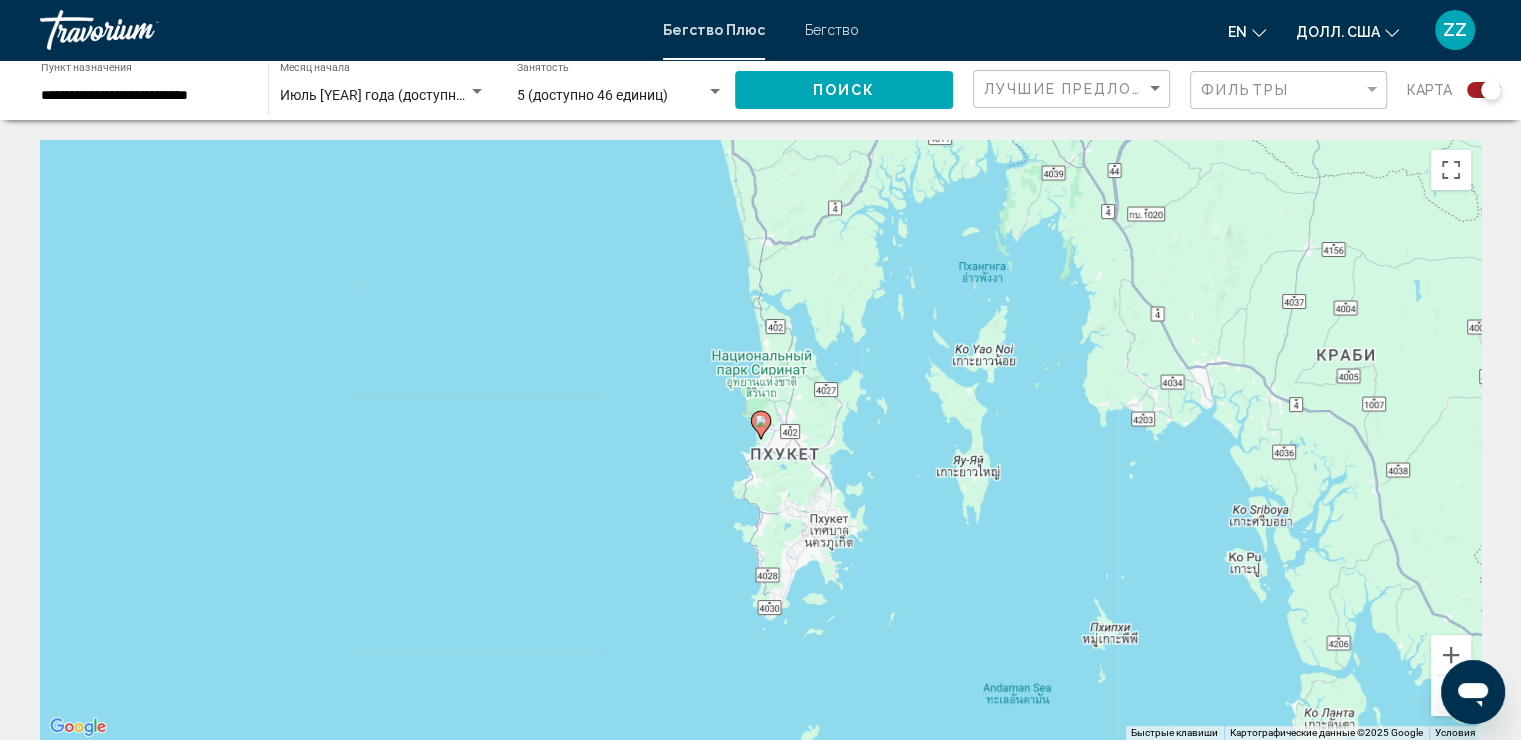 click 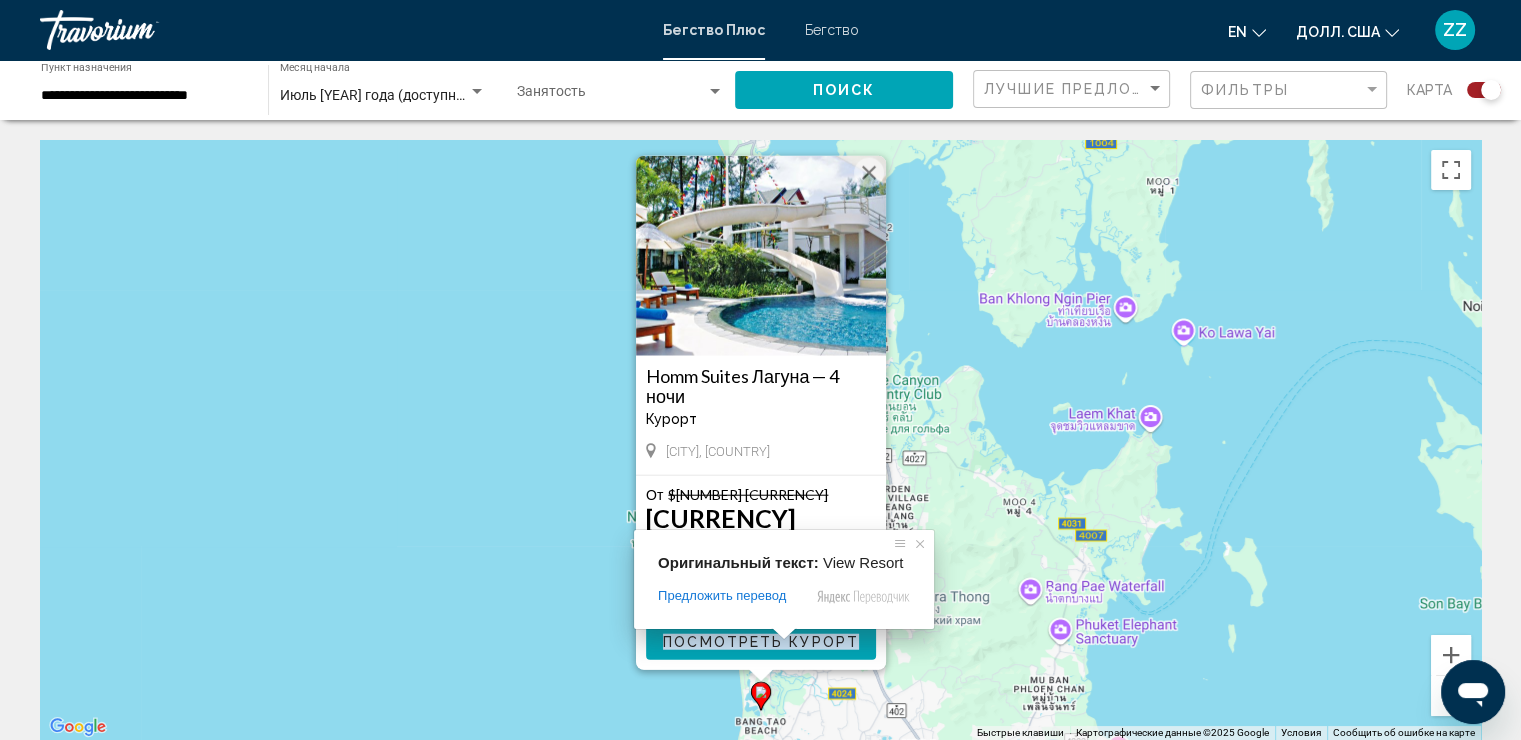 click at bounding box center [784, 634] 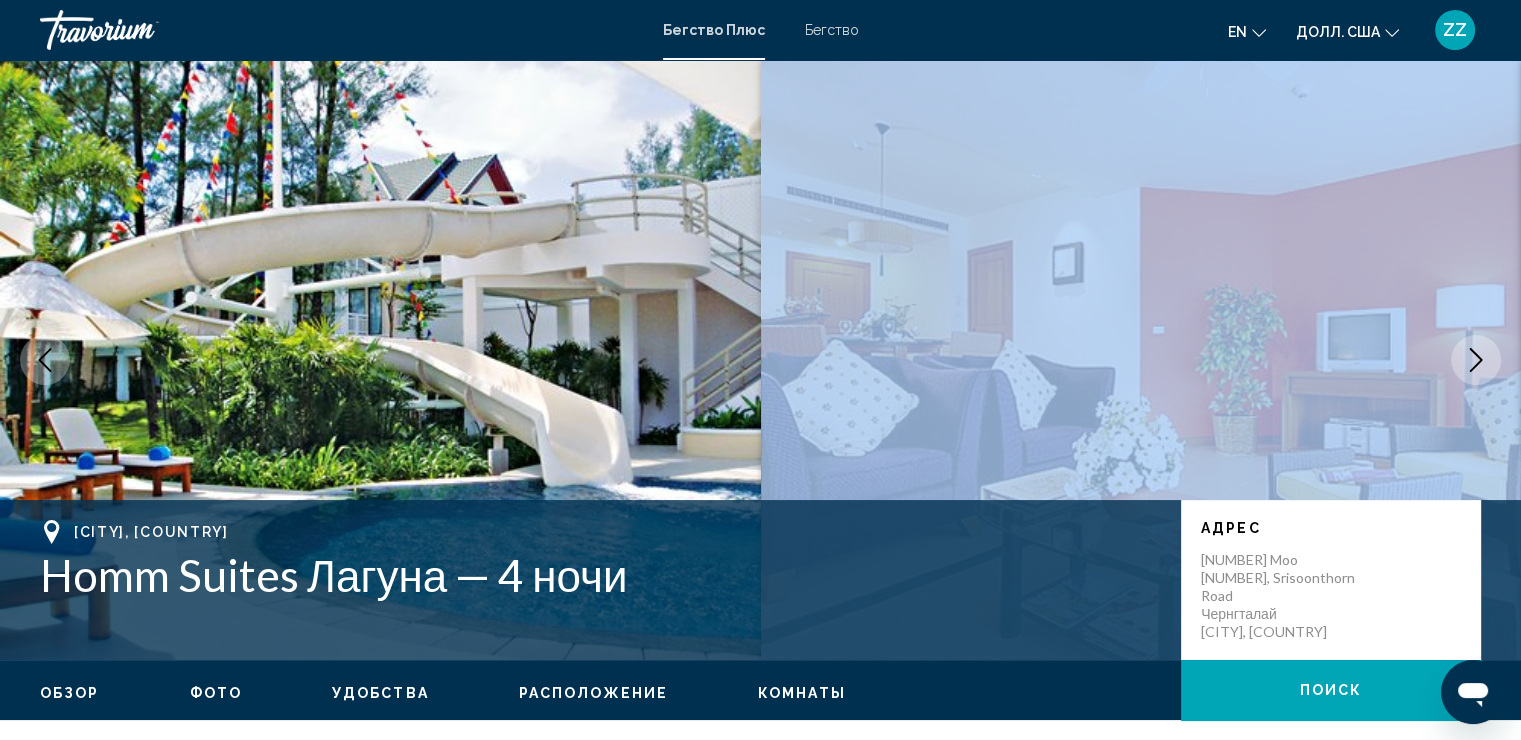 drag, startPoint x: 875, startPoint y: 472, endPoint x: 893, endPoint y: 343, distance: 130.24976 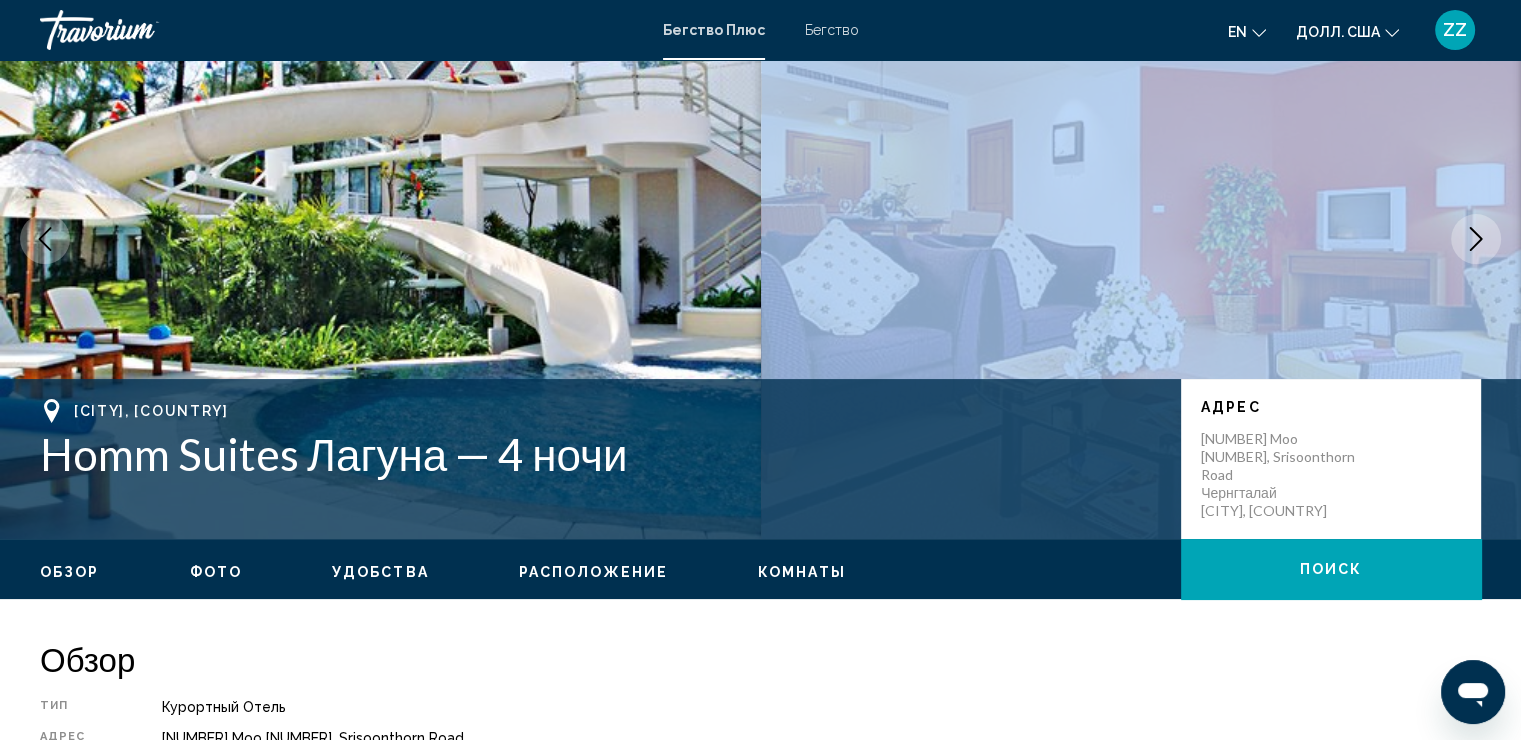 scroll, scrollTop: 300, scrollLeft: 0, axis: vertical 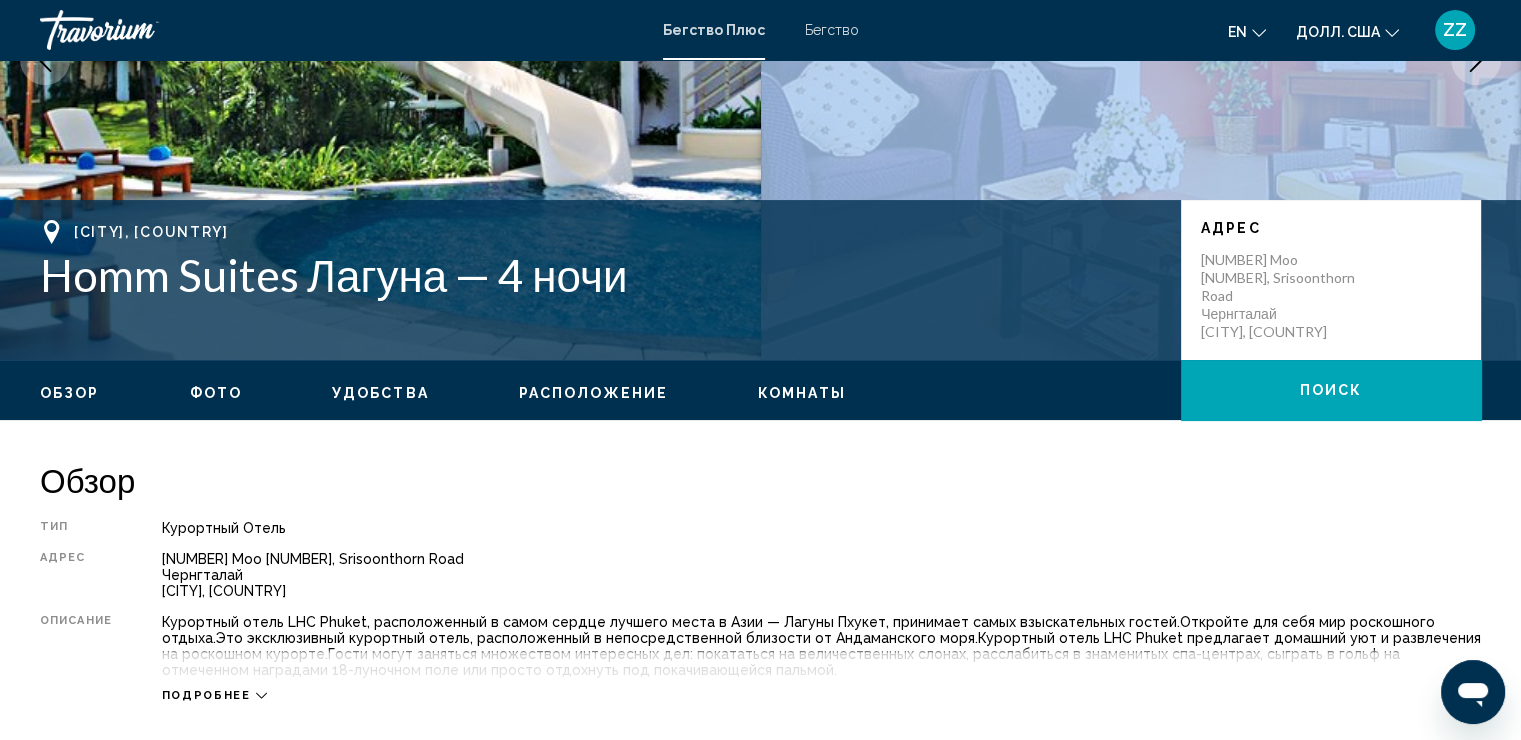 click on "Обзор" at bounding box center [760, 480] 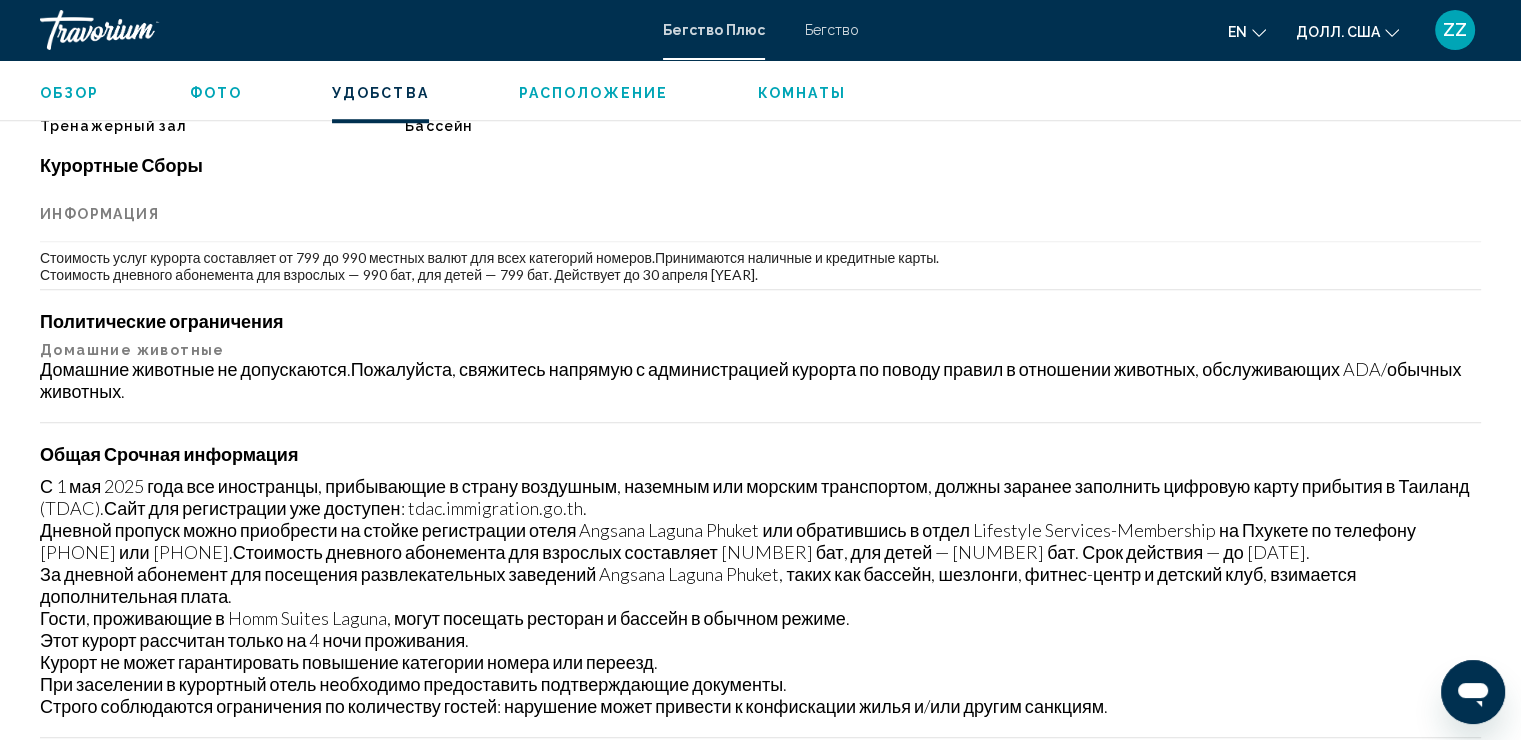 scroll, scrollTop: 1625, scrollLeft: 0, axis: vertical 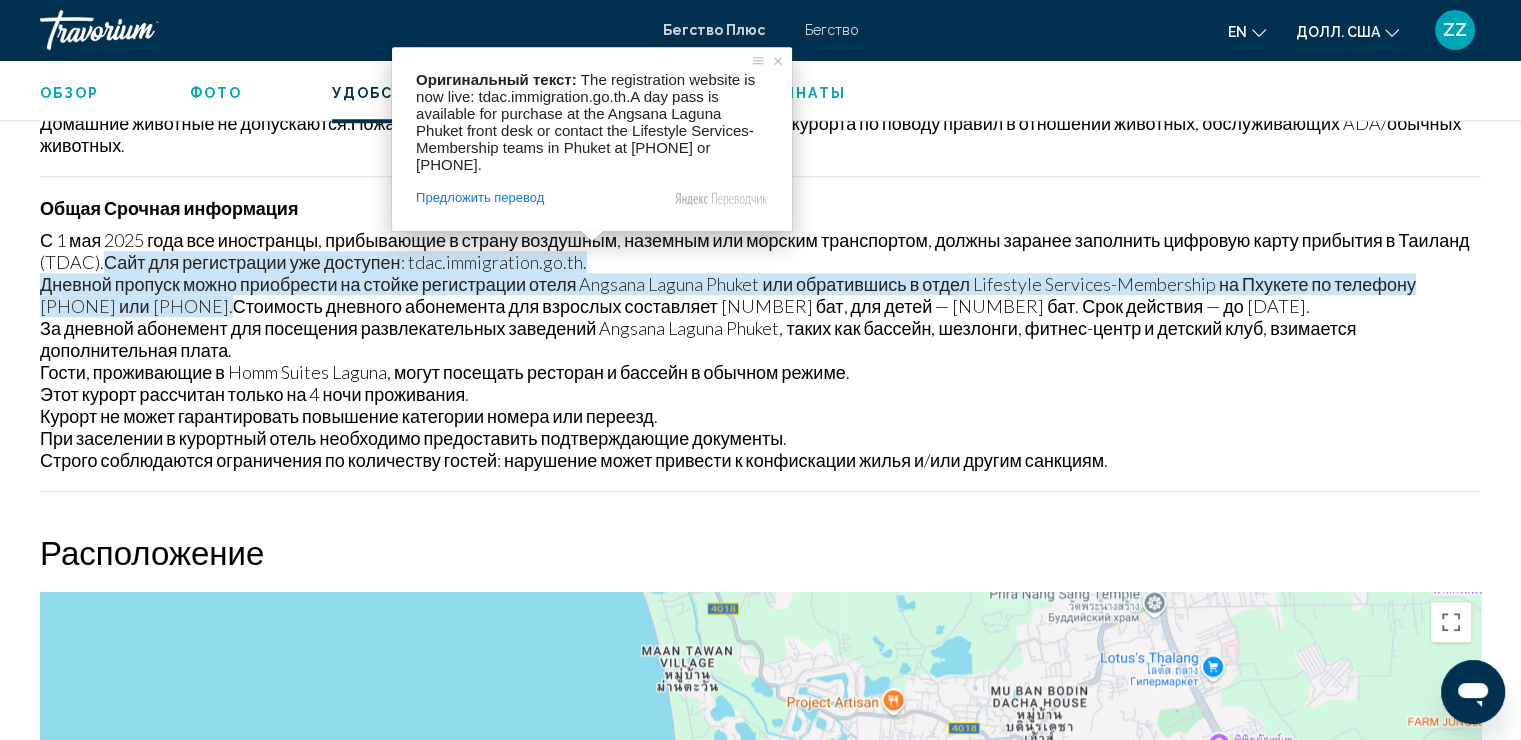 click on "Стоимость дневного абонемента для взрослых составляет [NUMBER] бат, для детей — [NUMBER] бат. Срок действия — до [DATE]." at bounding box center (771, 306) 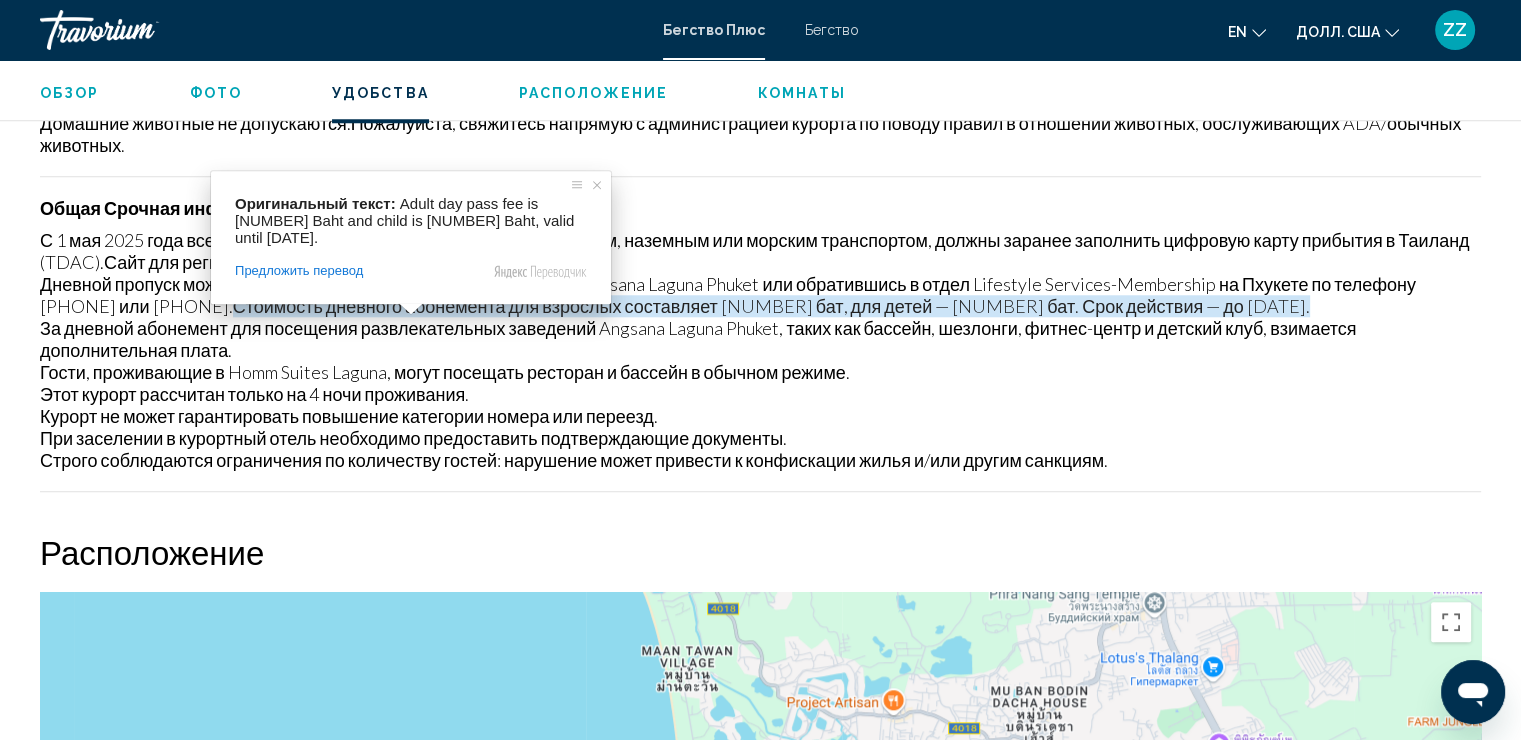click on "С 1 мая [YEAR] все иностранцы, прибывающие в страну воздушным, наземным или морским транспортом, должны заранее заполнить цифровую карту прибытия в Таиланд (TDAC).  Сайт для регистрации уже доступен: tdac.immigration.go.th.  Дневной пропуск можно приобрести на стойке регистрации отеля Angsana Laguna Phuket или обратившись в отдел Lifestyle Services-Membership на Пхукете по телефону [PHONE] или [PHONE].  Стоимость дневного абонемента для взрослых составляет 990 бат, для детей — 799 бат. Срок действия — до 30 апреля [YEAR].     Этот курорт рассчитан только на 4 ночи проживания." at bounding box center [760, 350] 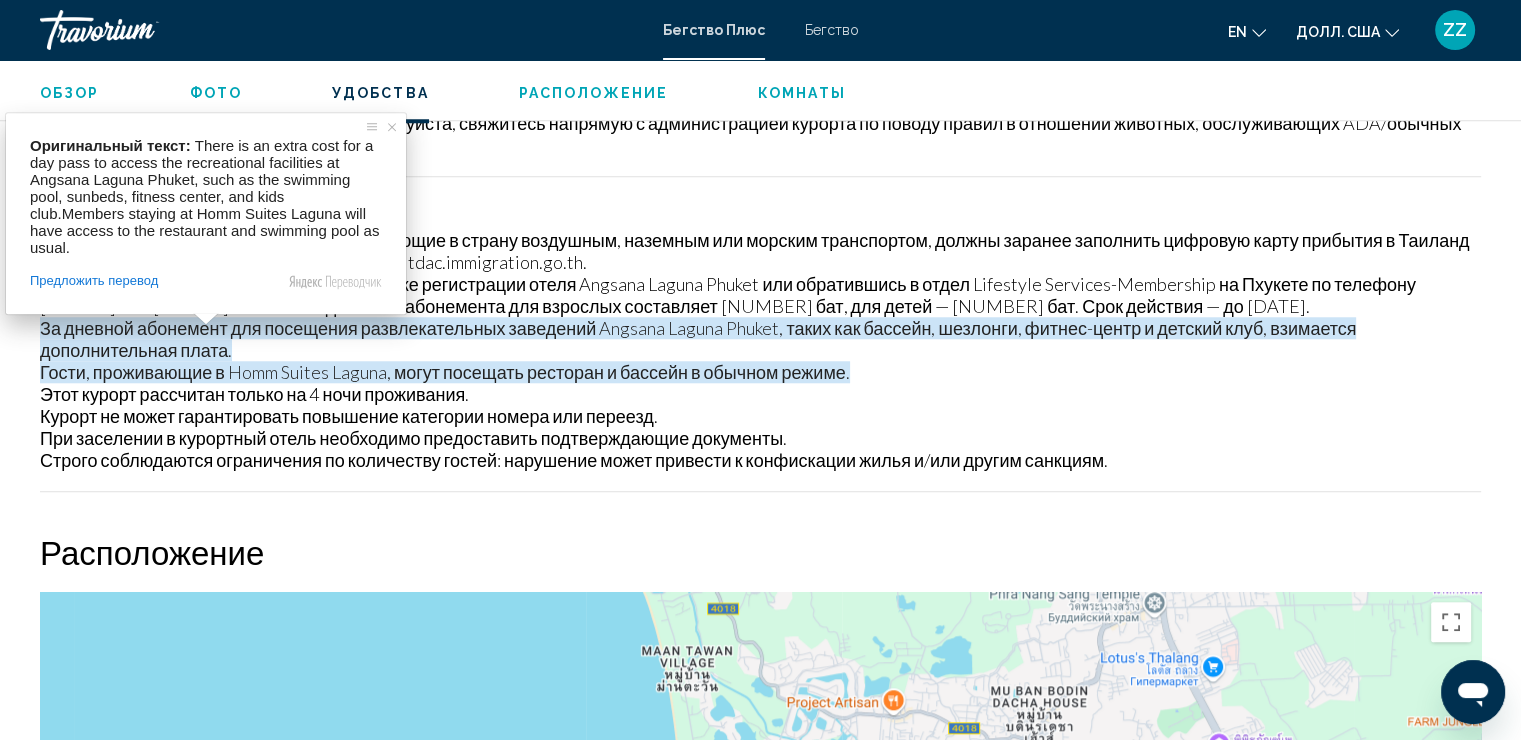 click on "С 1 мая [YEAR] все иностранцы, прибывающие в страну воздушным, наземным или морским транспортом, должны заранее заполнить цифровую карту прибытия в Таиланд (TDAC).  Сайт для регистрации уже доступен: tdac.immigration.go.th.  Дневной пропуск можно приобрести на стойке регистрации отеля Angsana Laguna Phuket или обратившись в отдел Lifestyle Services-Membership на Пхукете по телефону [PHONE] или [PHONE].  Стоимость дневного абонемента для взрослых составляет 990 бат, для детей — 799 бат. Срок действия — до 30 апреля [YEAR].     Этот курорт рассчитан только на 4 ночи проживания." at bounding box center [760, 350] 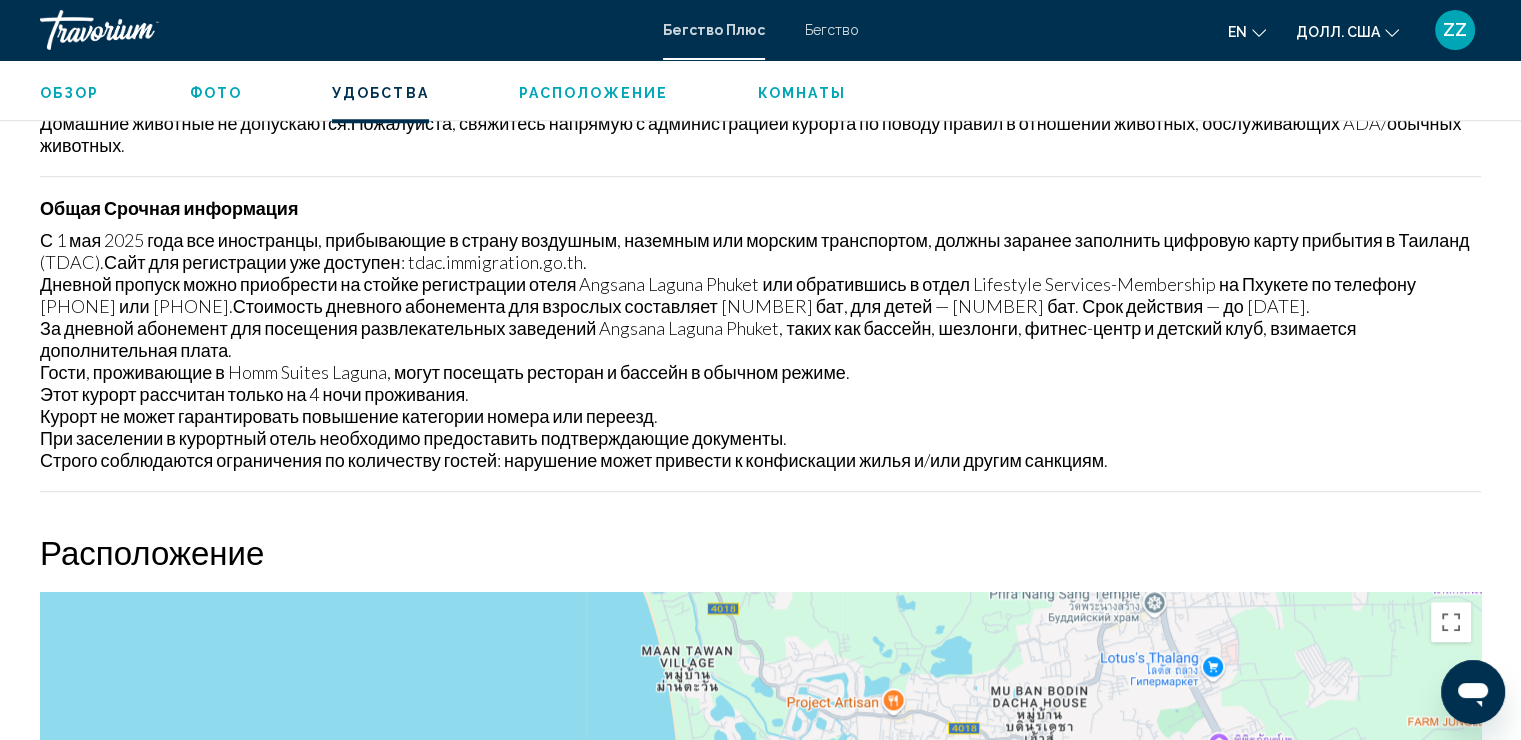click on "С 1 мая [YEAR] все иностранцы, прибывающие в страну воздушным, наземным или морским транспортом, должны заранее заполнить цифровую карту прибытия в Таиланд (TDAC).  Сайт для регистрации уже доступен: tdac.immigration.go.th.  Дневной пропуск можно приобрести на стойке регистрации отеля Angsana Laguna Phuket или обратившись в отдел Lifestyle Services-Membership на Пхукете по телефону [PHONE] или [PHONE].  Стоимость дневного абонемента для взрослых составляет 990 бат, для детей — 799 бат. Срок действия — до 30 апреля [YEAR].     Этот курорт рассчитан только на 4 ночи проживания." at bounding box center (760, 350) 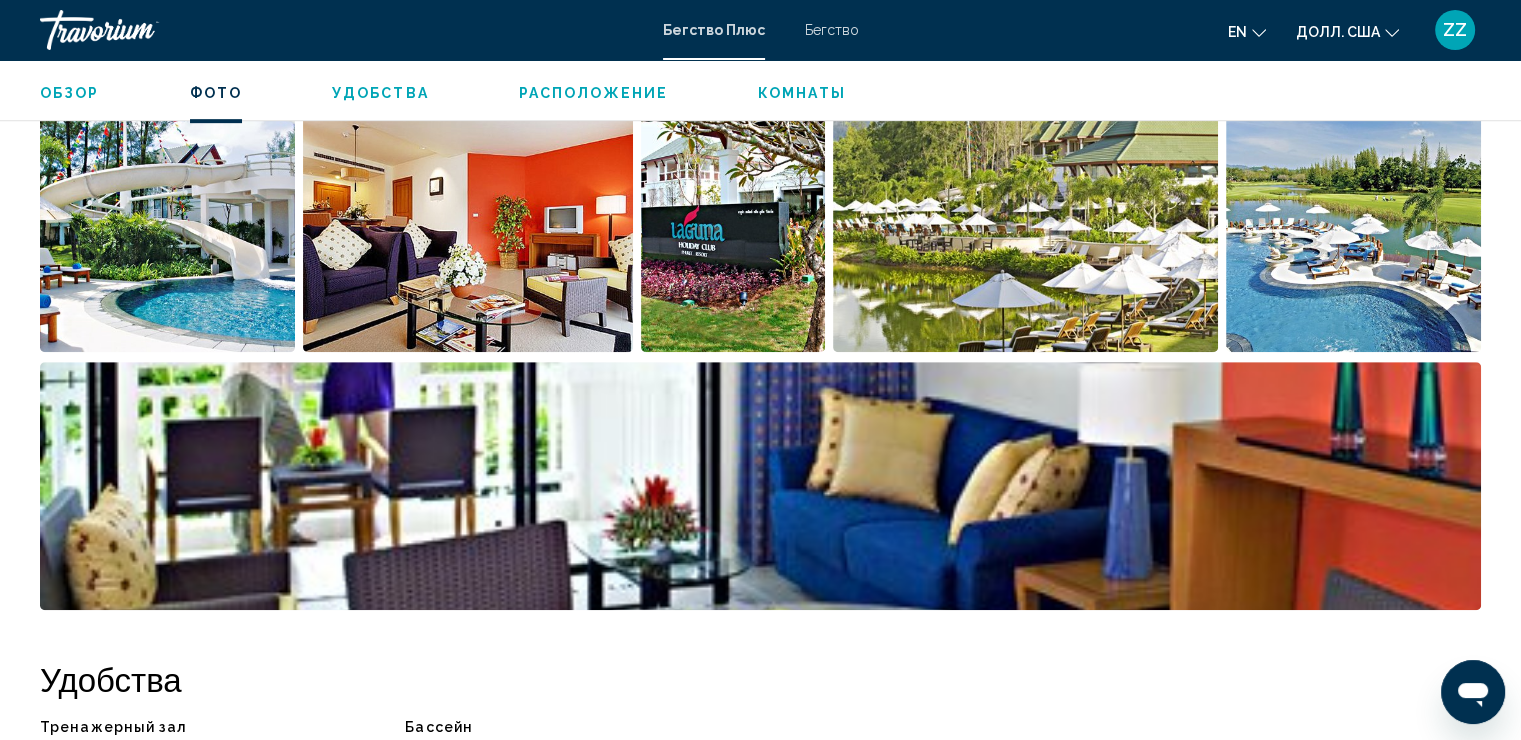 scroll, scrollTop: 927, scrollLeft: 0, axis: vertical 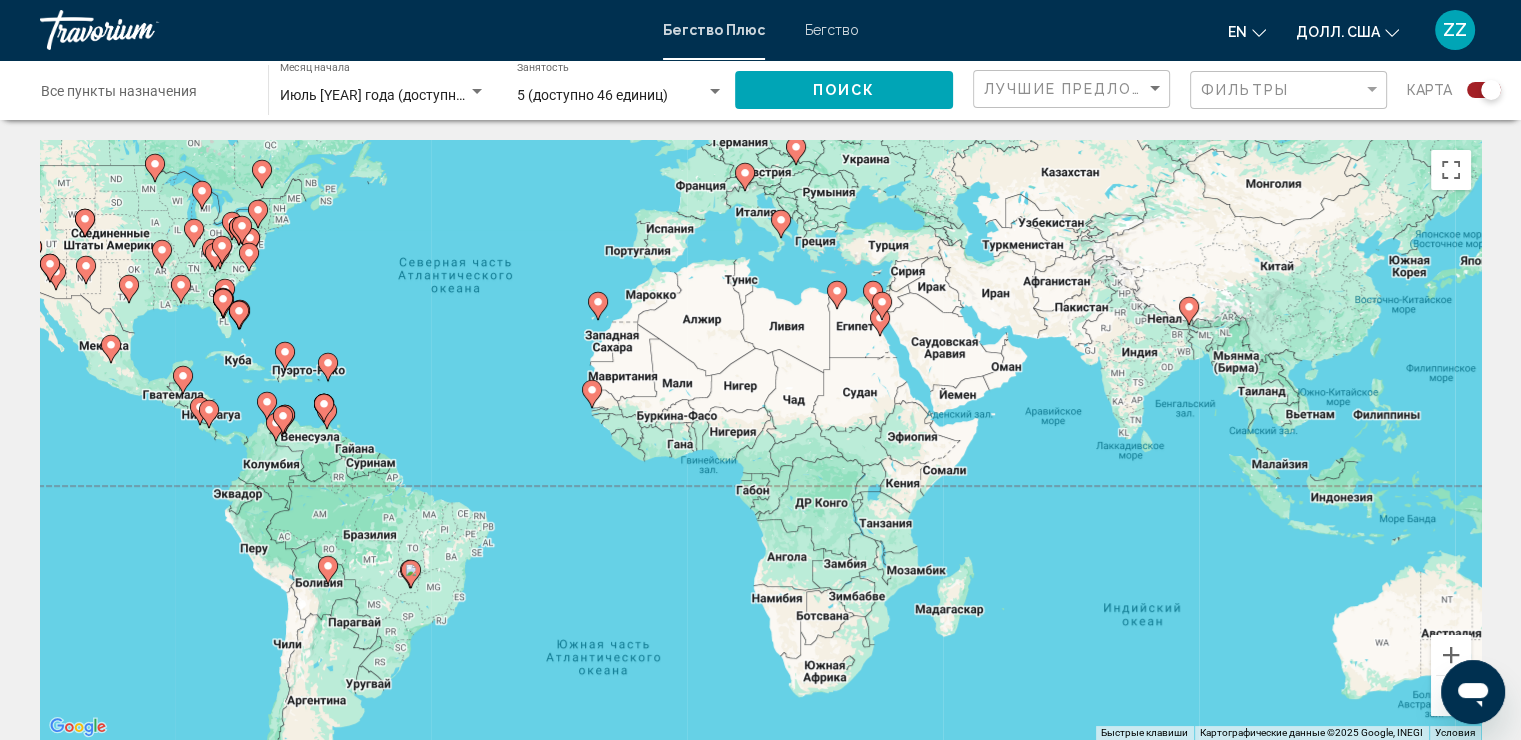 drag, startPoint x: 1374, startPoint y: 447, endPoint x: 1129, endPoint y: 312, distance: 279.73203 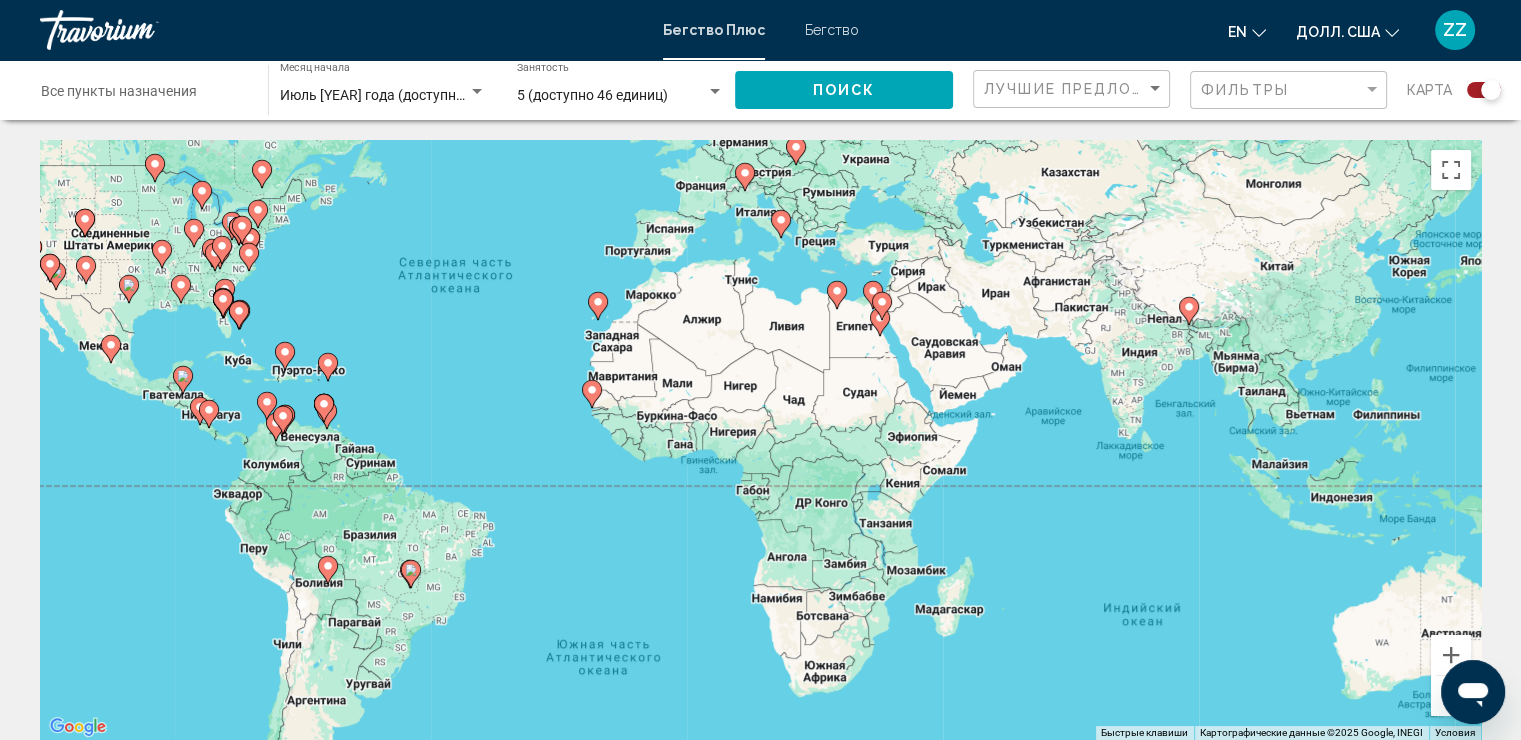 click on "Для навигации используйте клавиши со стрелками. Чтобы активировать перетаскивание с помощью клавиатуры, нажмите Alt + Enter.  После этого перемещайте маркер с помощью клавиш со стрелками.  Чтобы завершить перетаскивание, нажмите клавишу Enter.  Чтобы отменить действие, нажмите клавишу Esc." at bounding box center (760, 440) 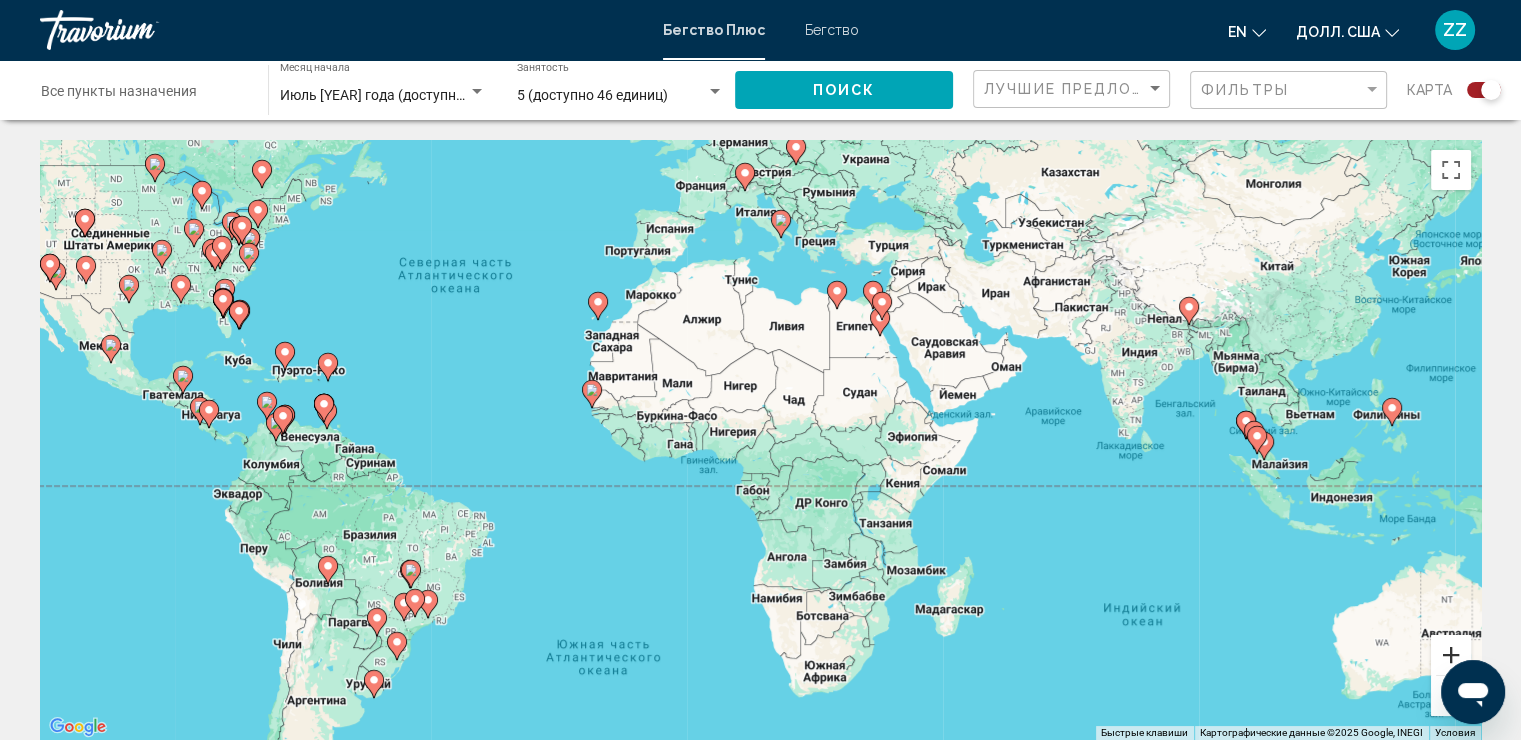 click at bounding box center [1451, 655] 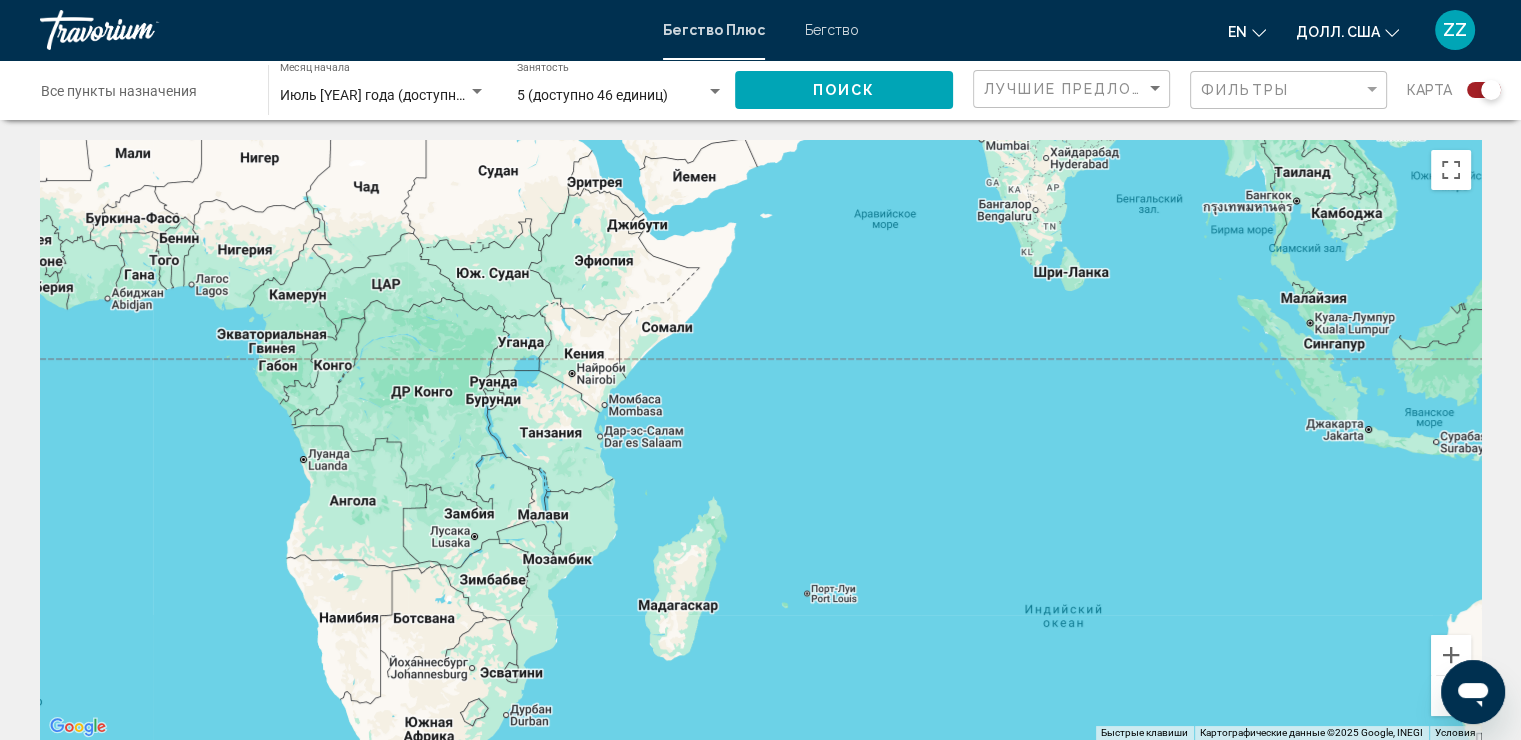 drag, startPoint x: 1331, startPoint y: 512, endPoint x: 937, endPoint y: 365, distance: 420.52942 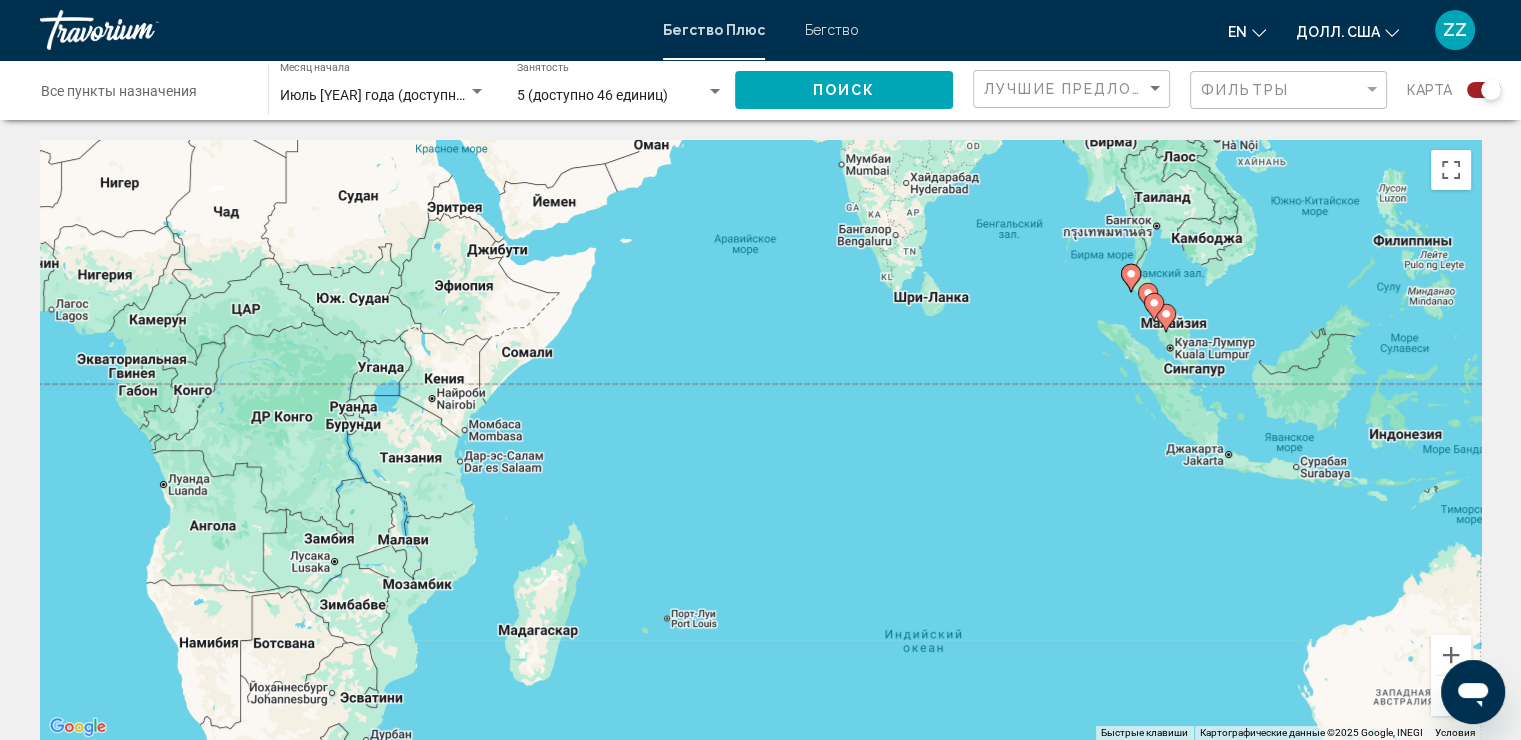 drag, startPoint x: 1361, startPoint y: 363, endPoint x: 1219, endPoint y: 388, distance: 144.18391 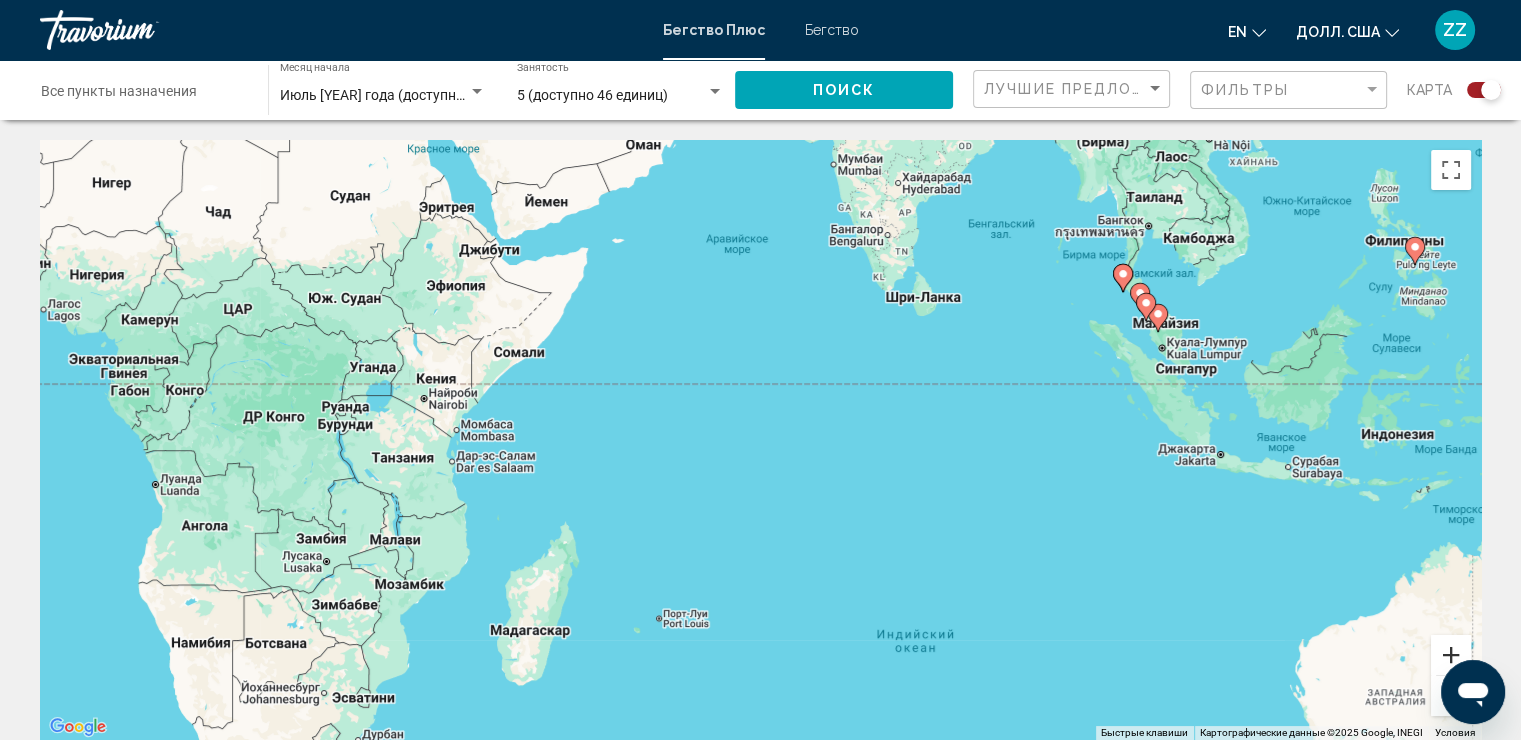 click at bounding box center [1451, 655] 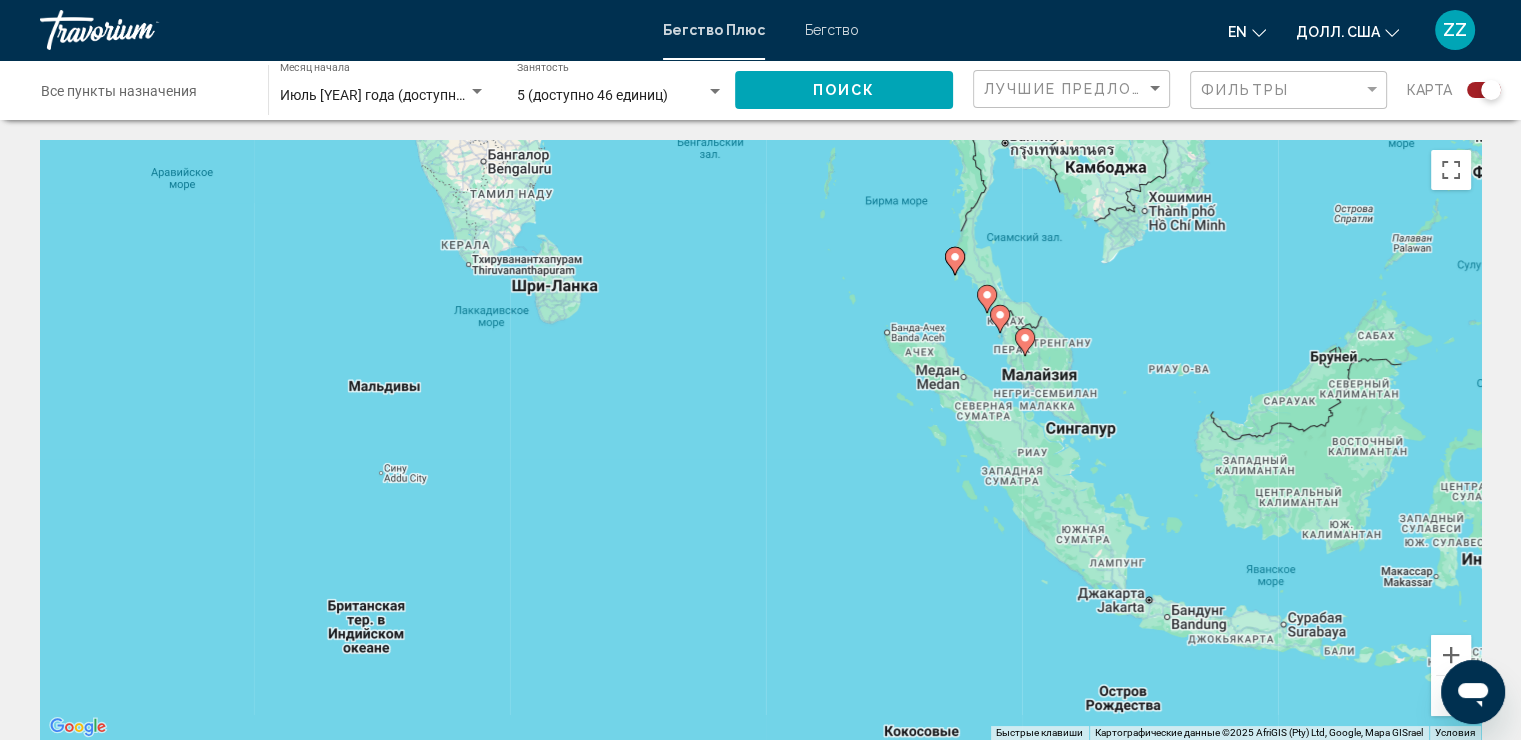 drag, startPoint x: 1322, startPoint y: 443, endPoint x: 794, endPoint y: 566, distance: 542.13745 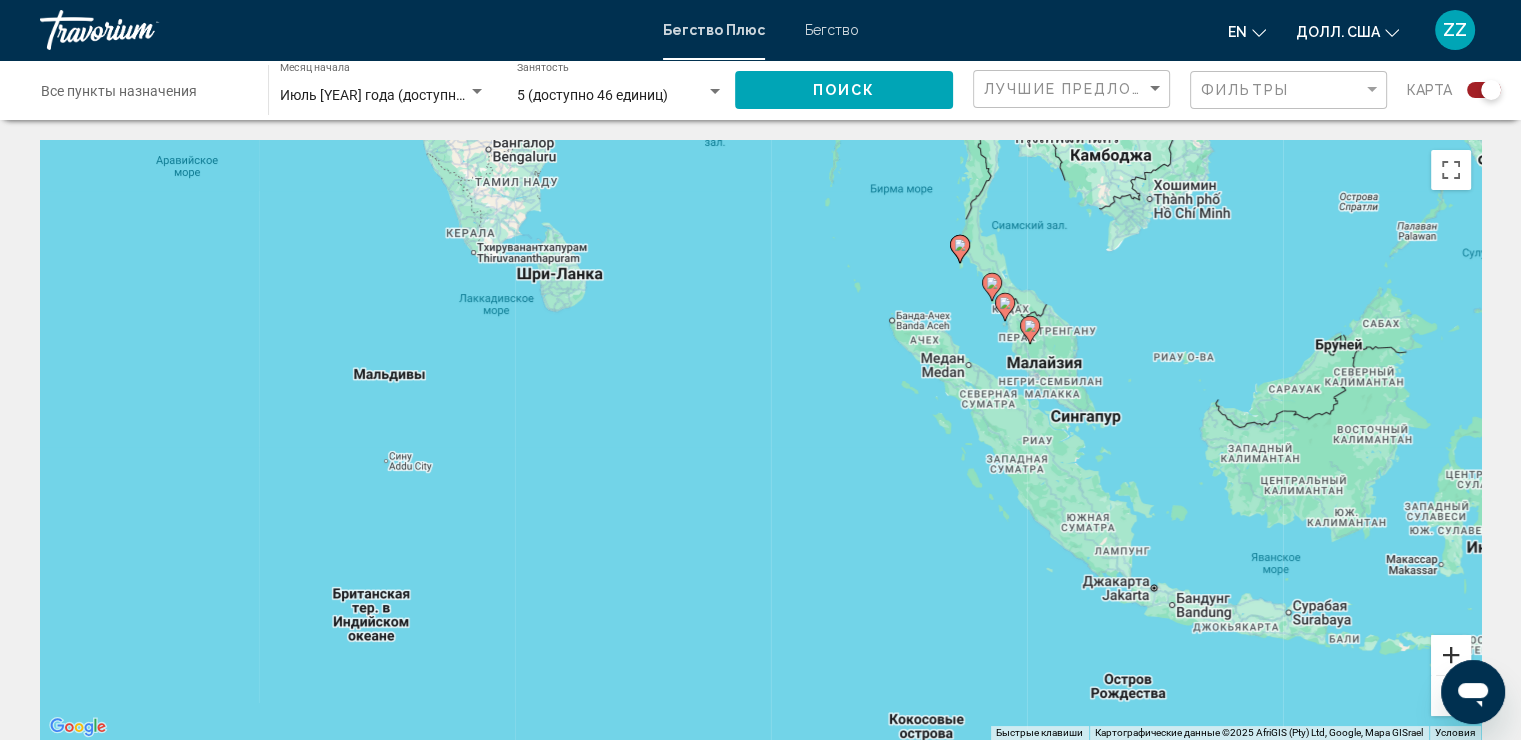 click at bounding box center [1451, 655] 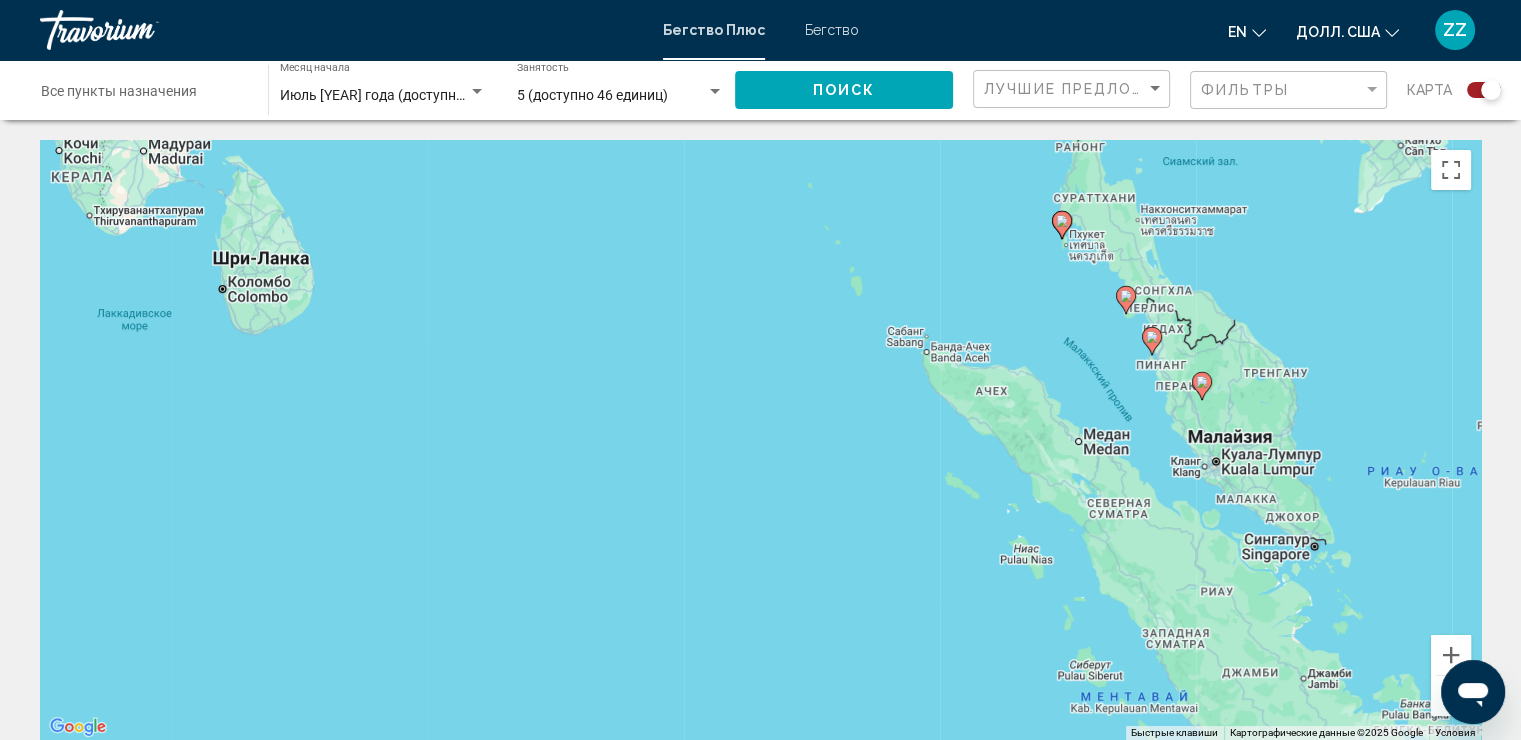 drag, startPoint x: 1310, startPoint y: 303, endPoint x: 1227, endPoint y: 463, distance: 180.24706 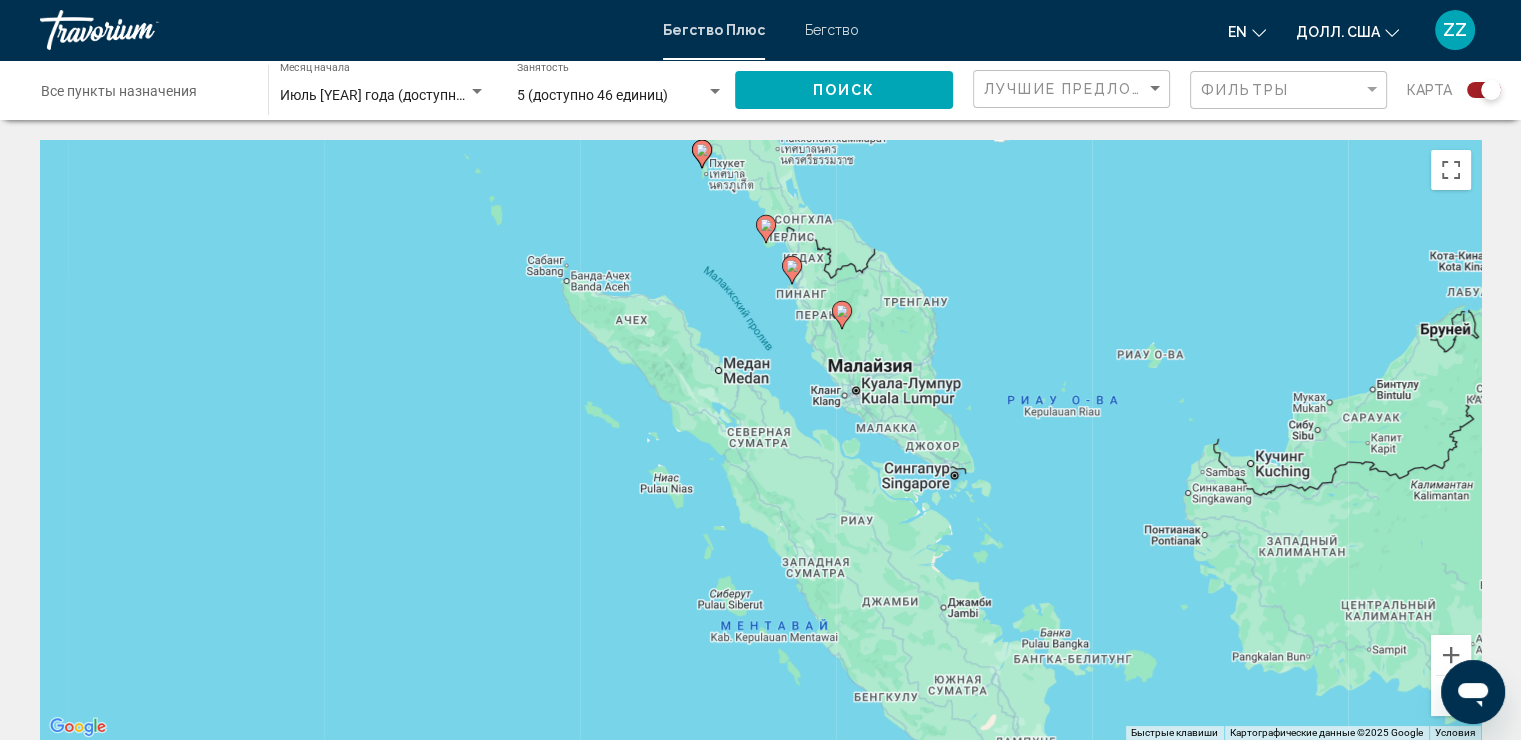 drag, startPoint x: 1350, startPoint y: 469, endPoint x: 1013, endPoint y: 379, distance: 348.81085 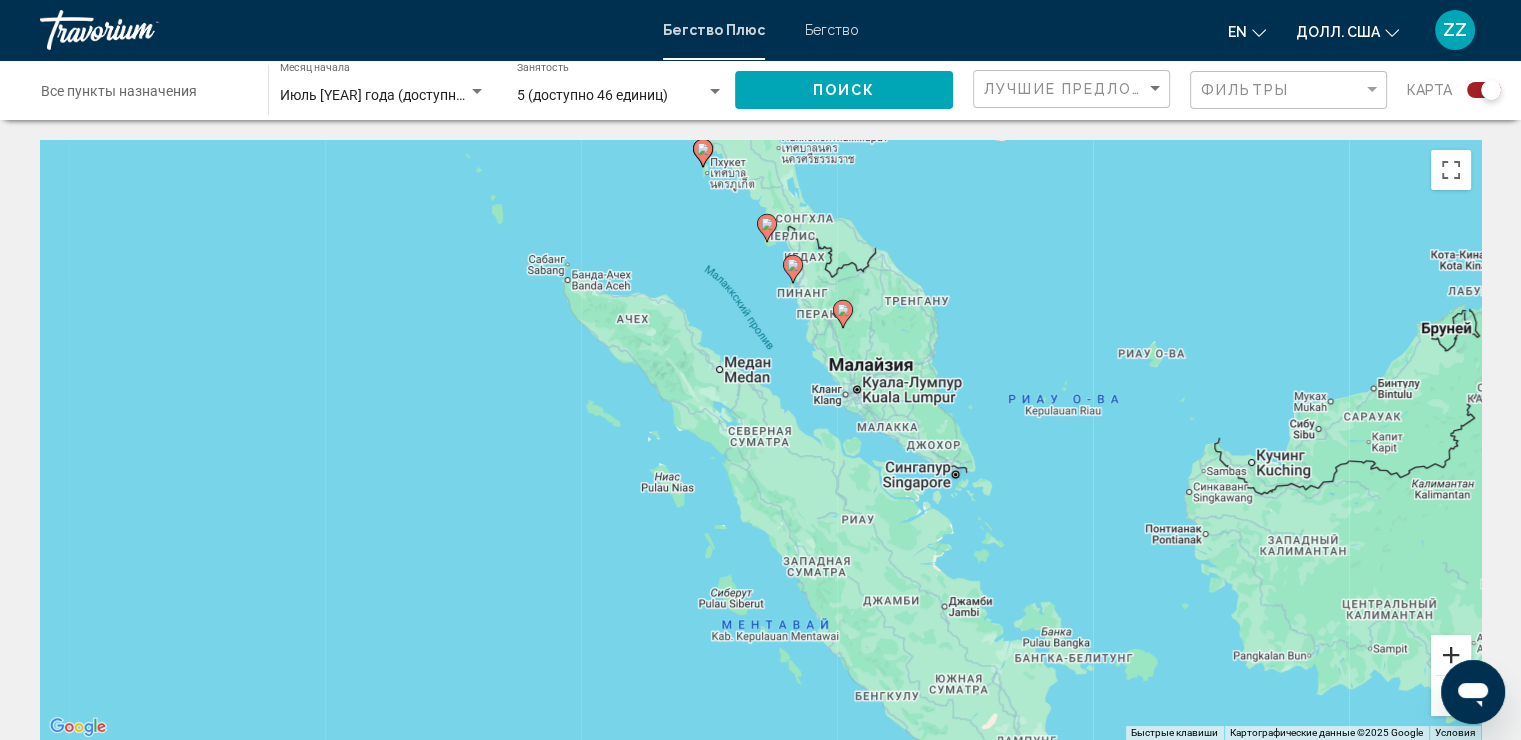 click at bounding box center (1451, 655) 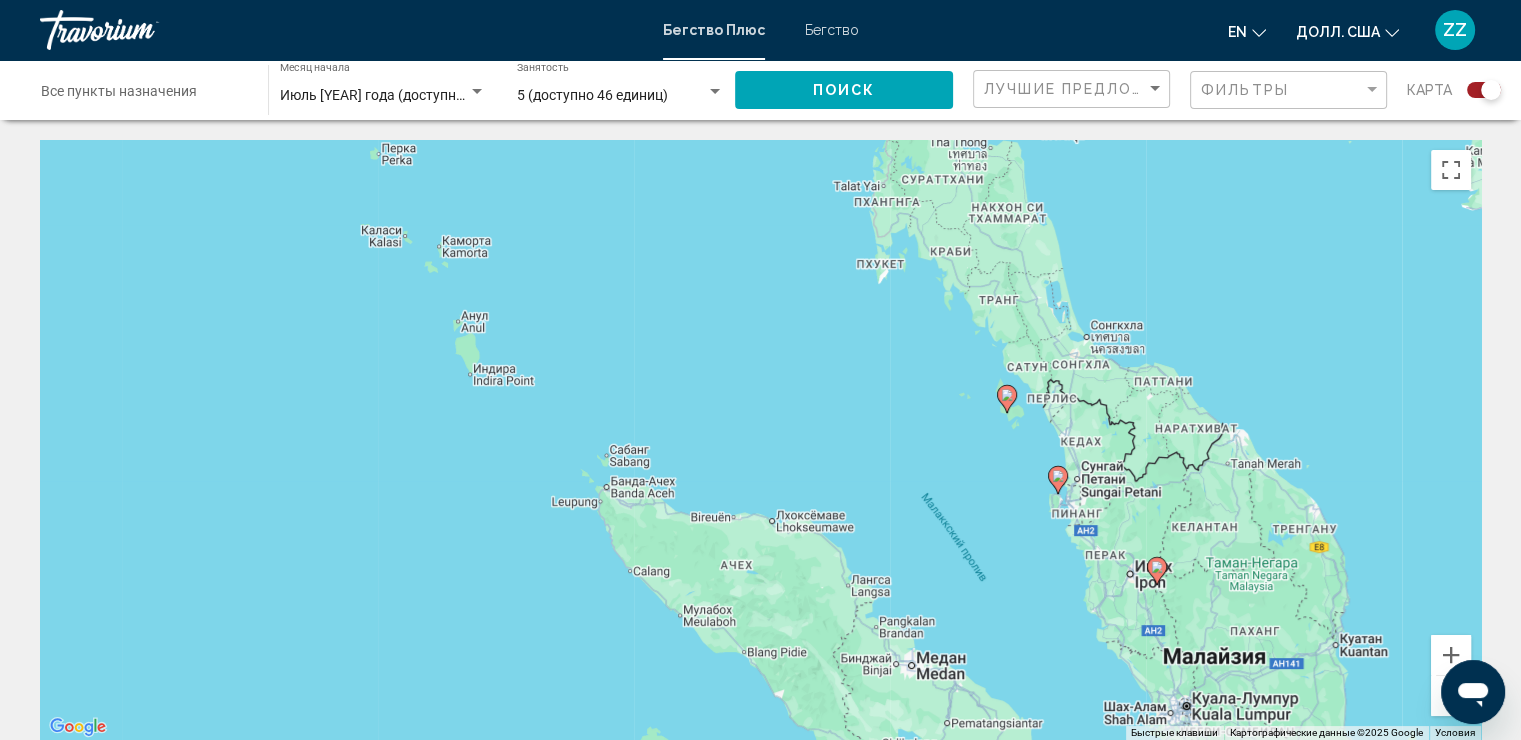 drag, startPoint x: 1005, startPoint y: 205, endPoint x: 1233, endPoint y: 588, distance: 445.7275 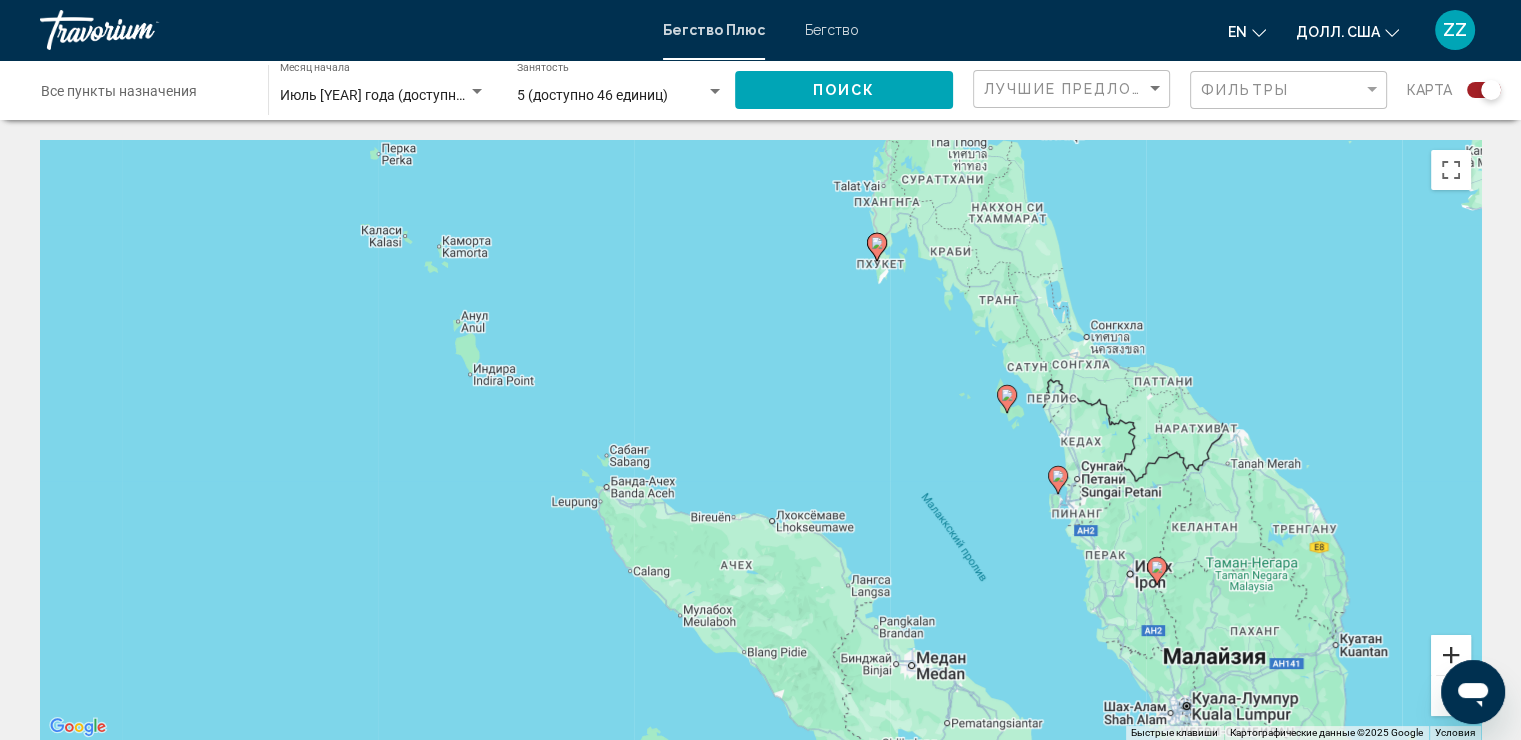 click at bounding box center (1451, 655) 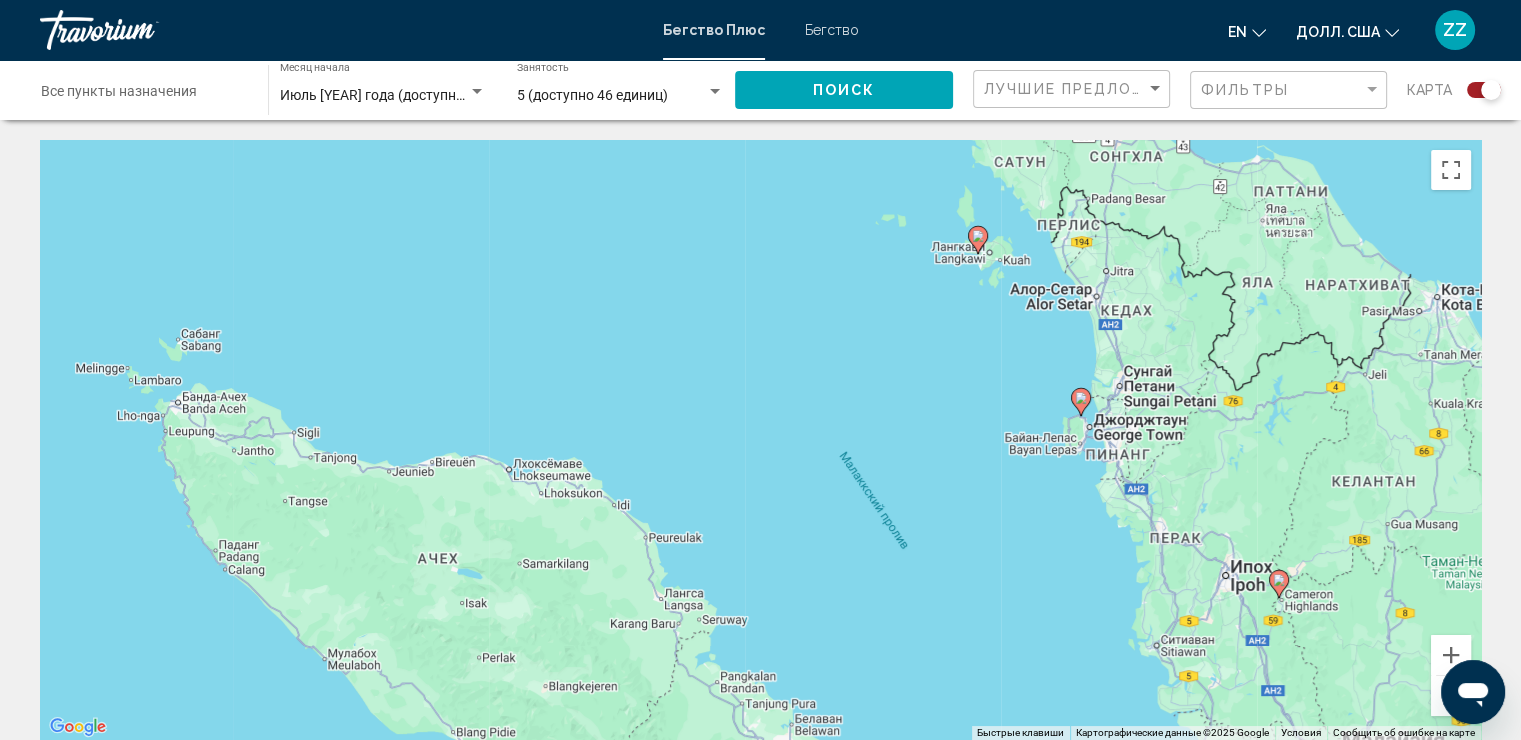 drag, startPoint x: 1332, startPoint y: 452, endPoint x: 1069, endPoint y: 328, distance: 290.76624 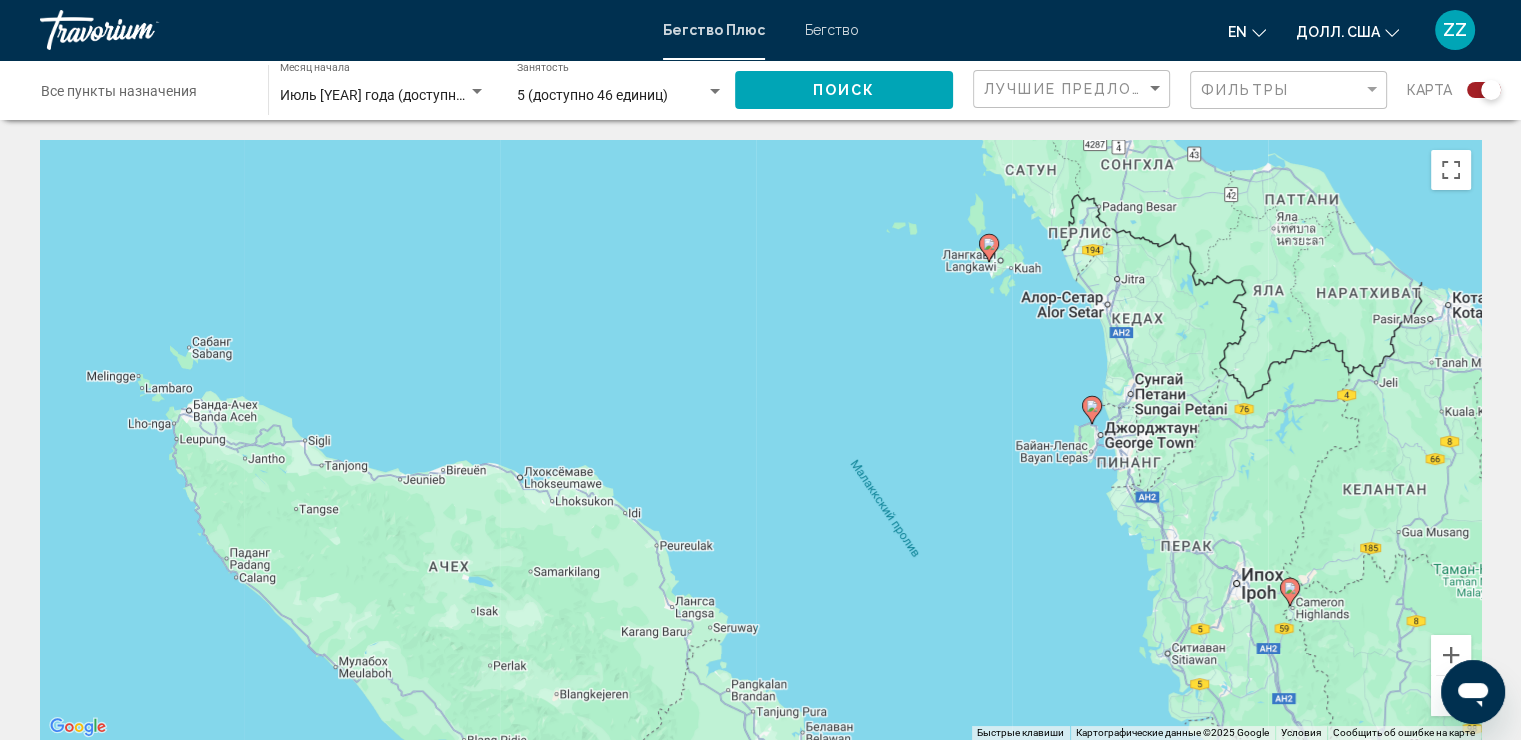 click 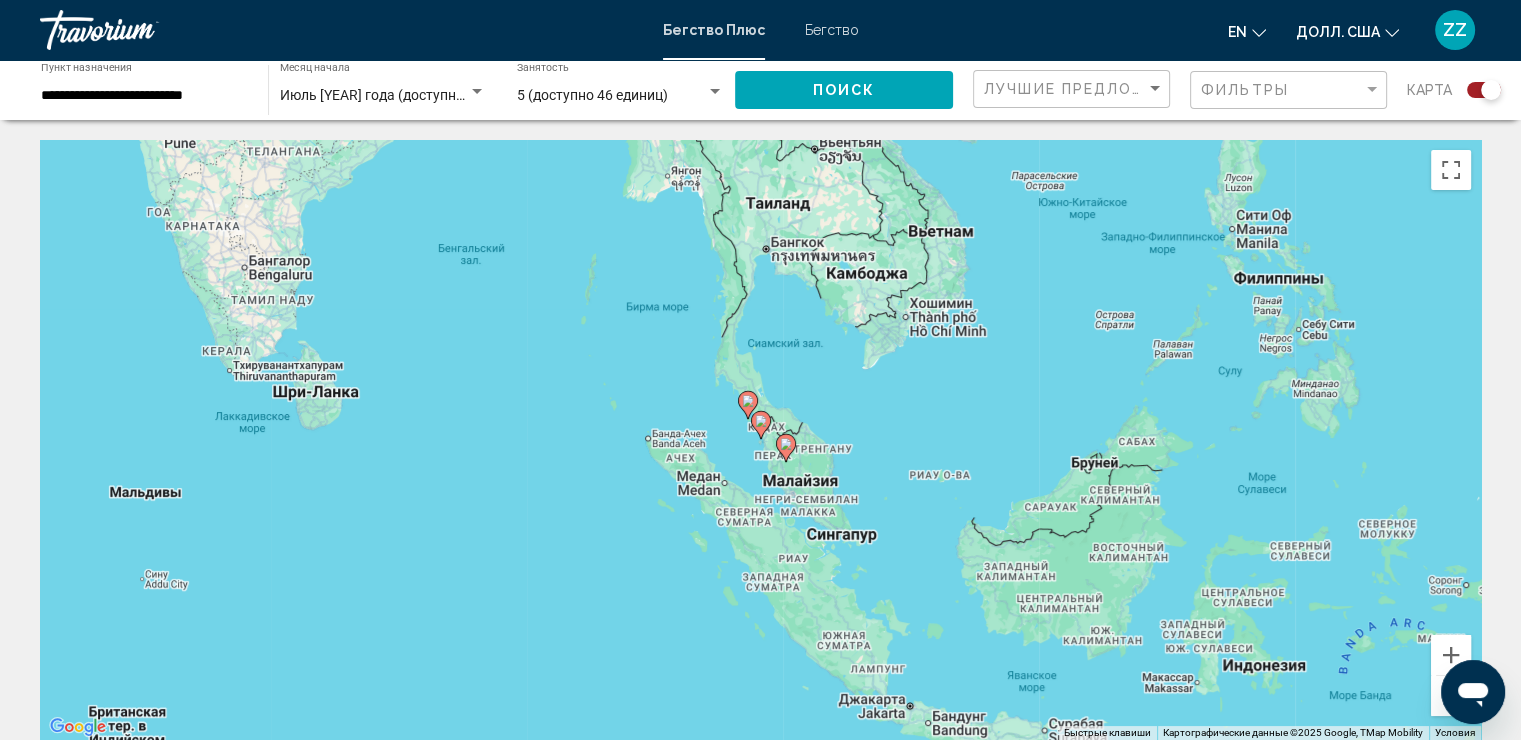click 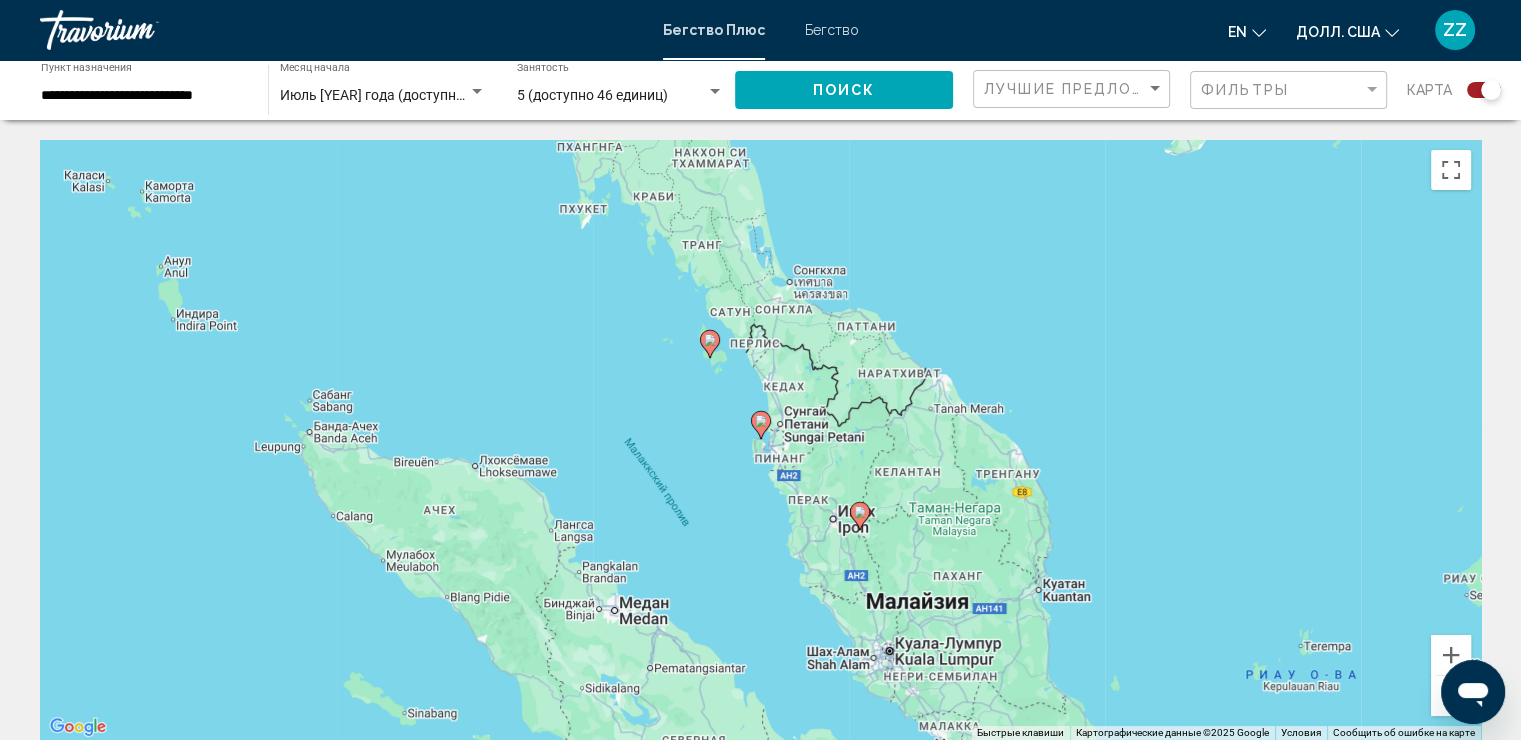 click 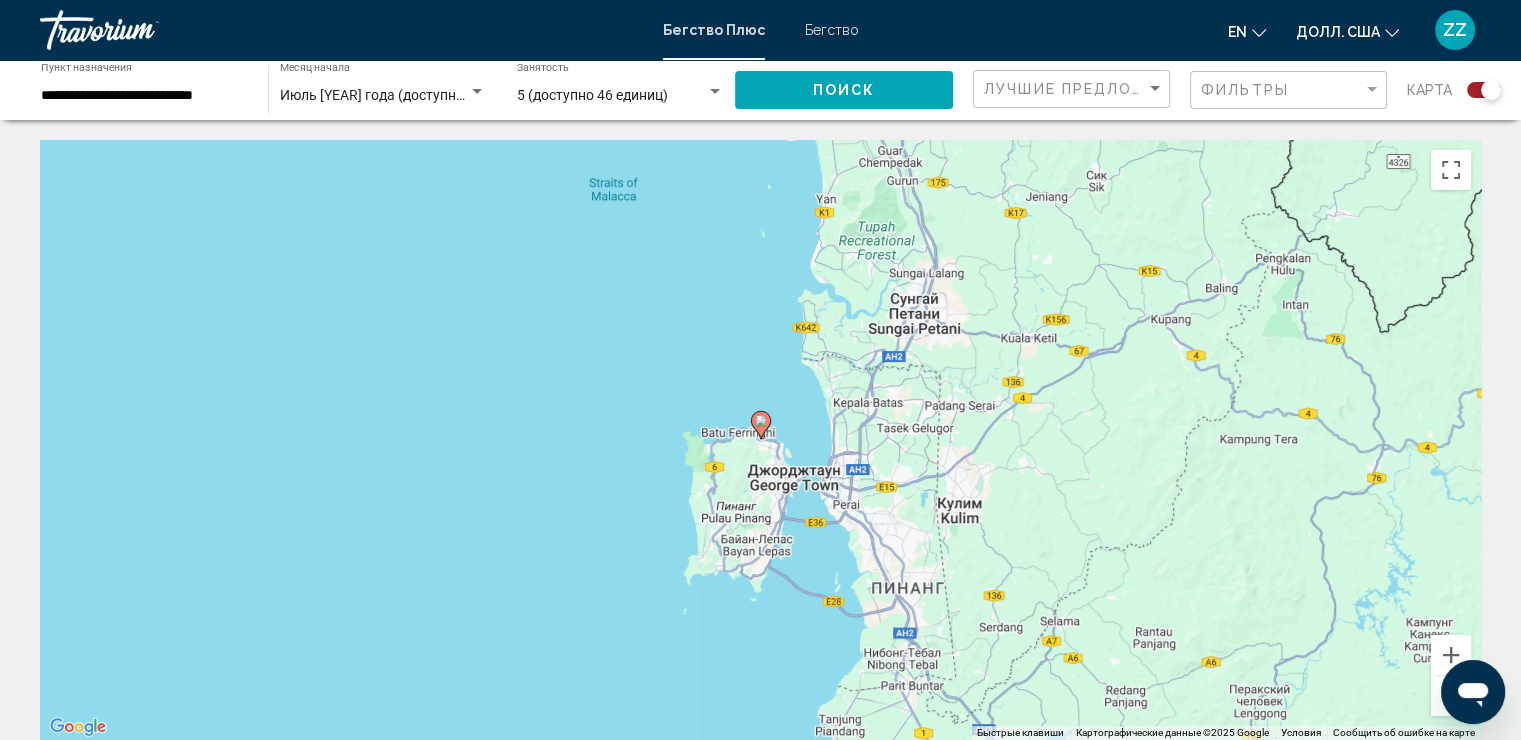 click 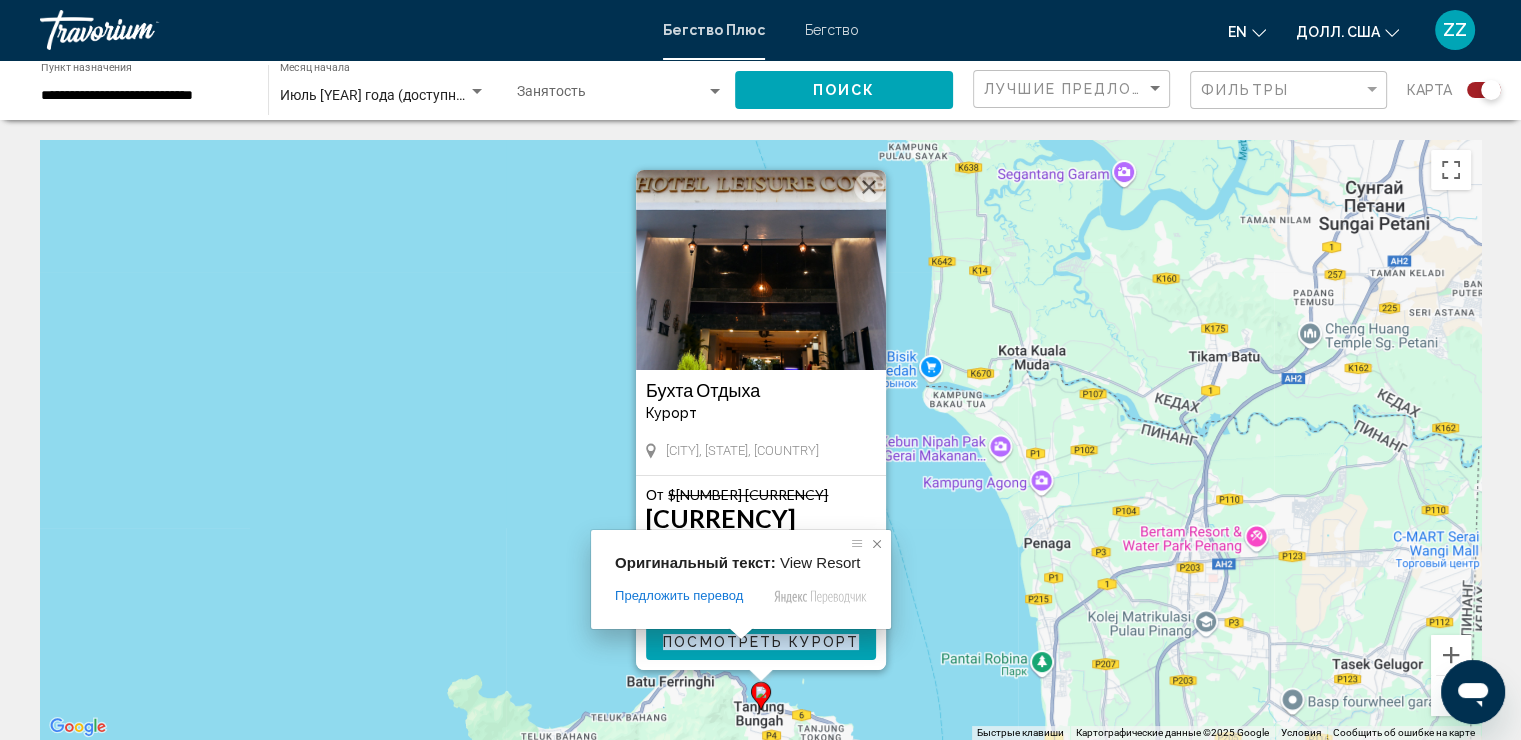 click at bounding box center (877, 544) 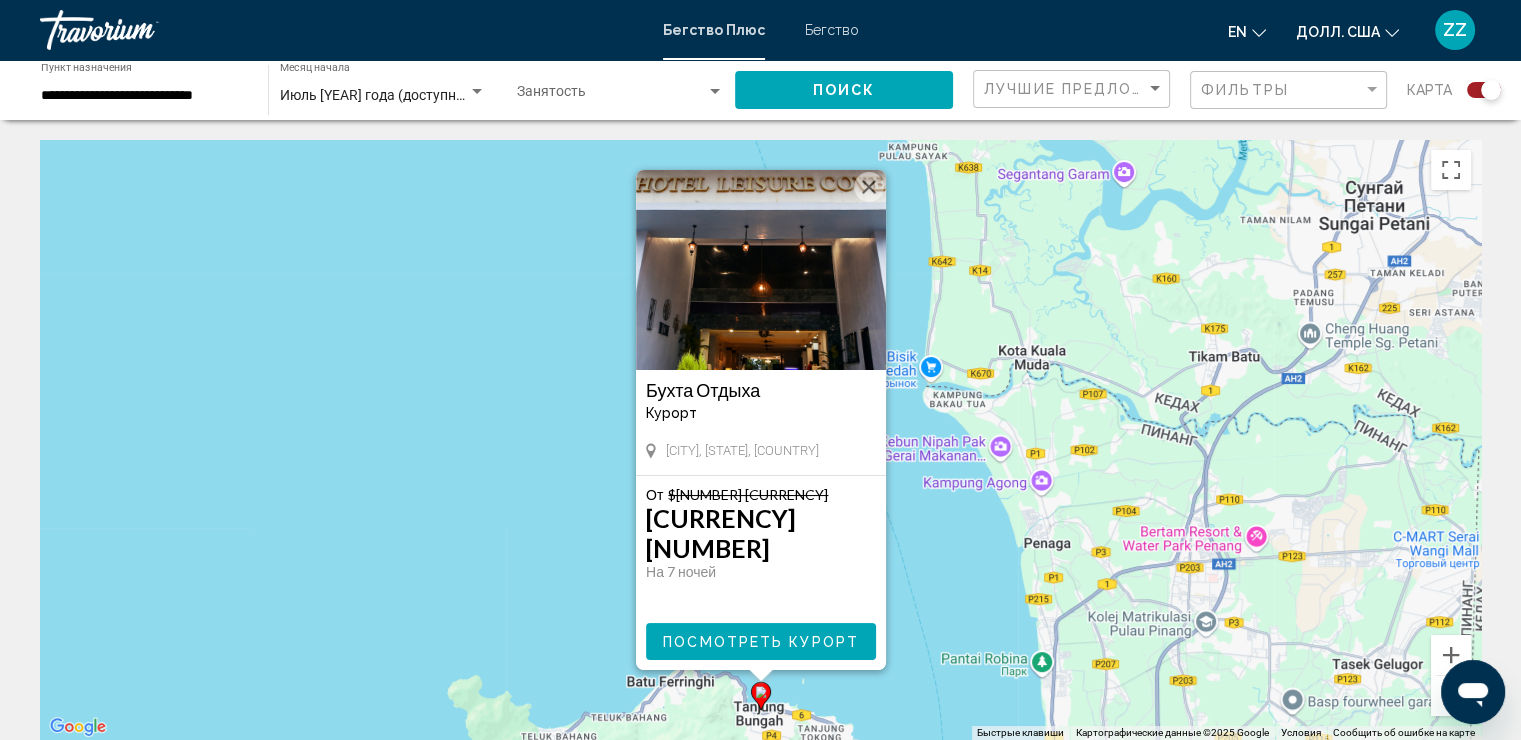 click on "Посмотреть Курорт" at bounding box center (761, 642) 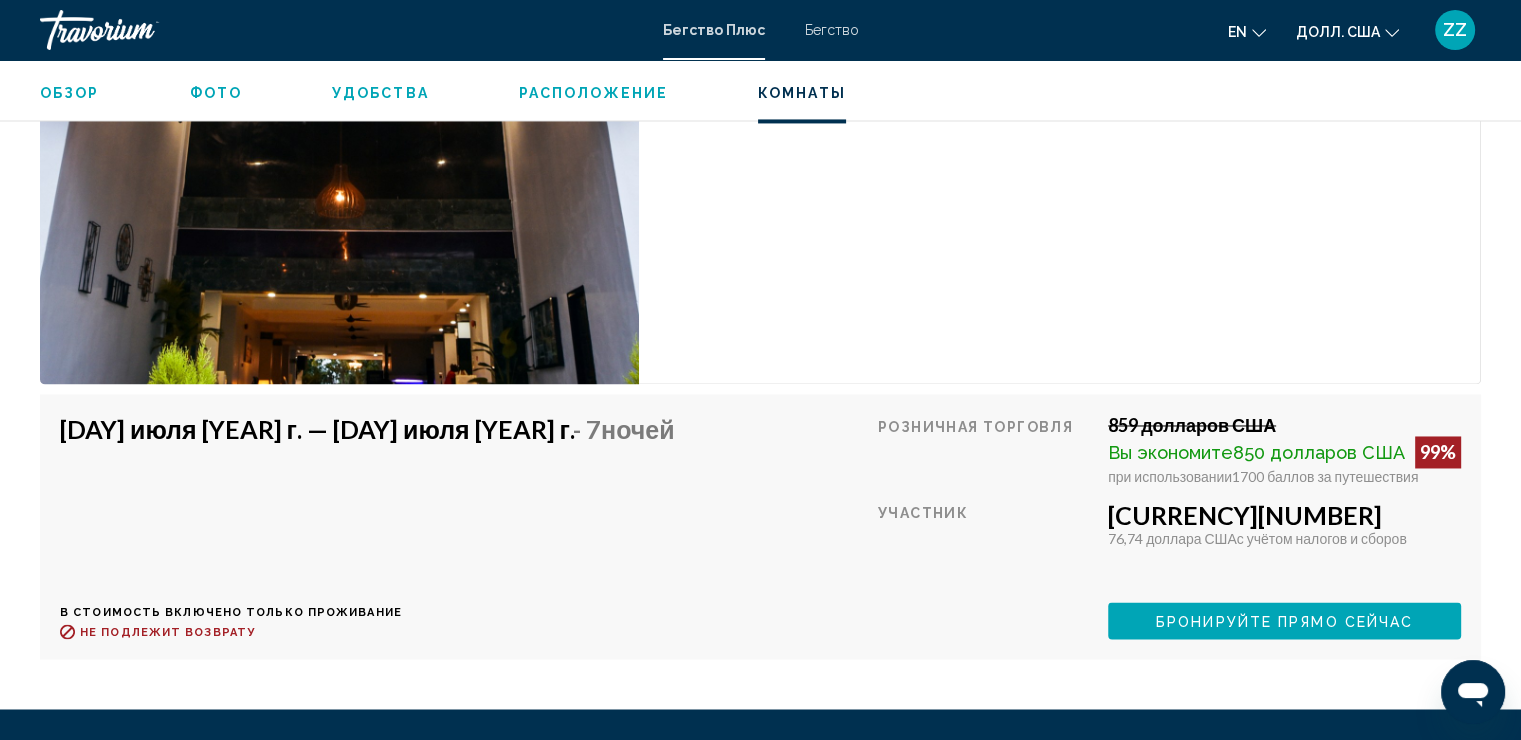 scroll, scrollTop: 3149, scrollLeft: 0, axis: vertical 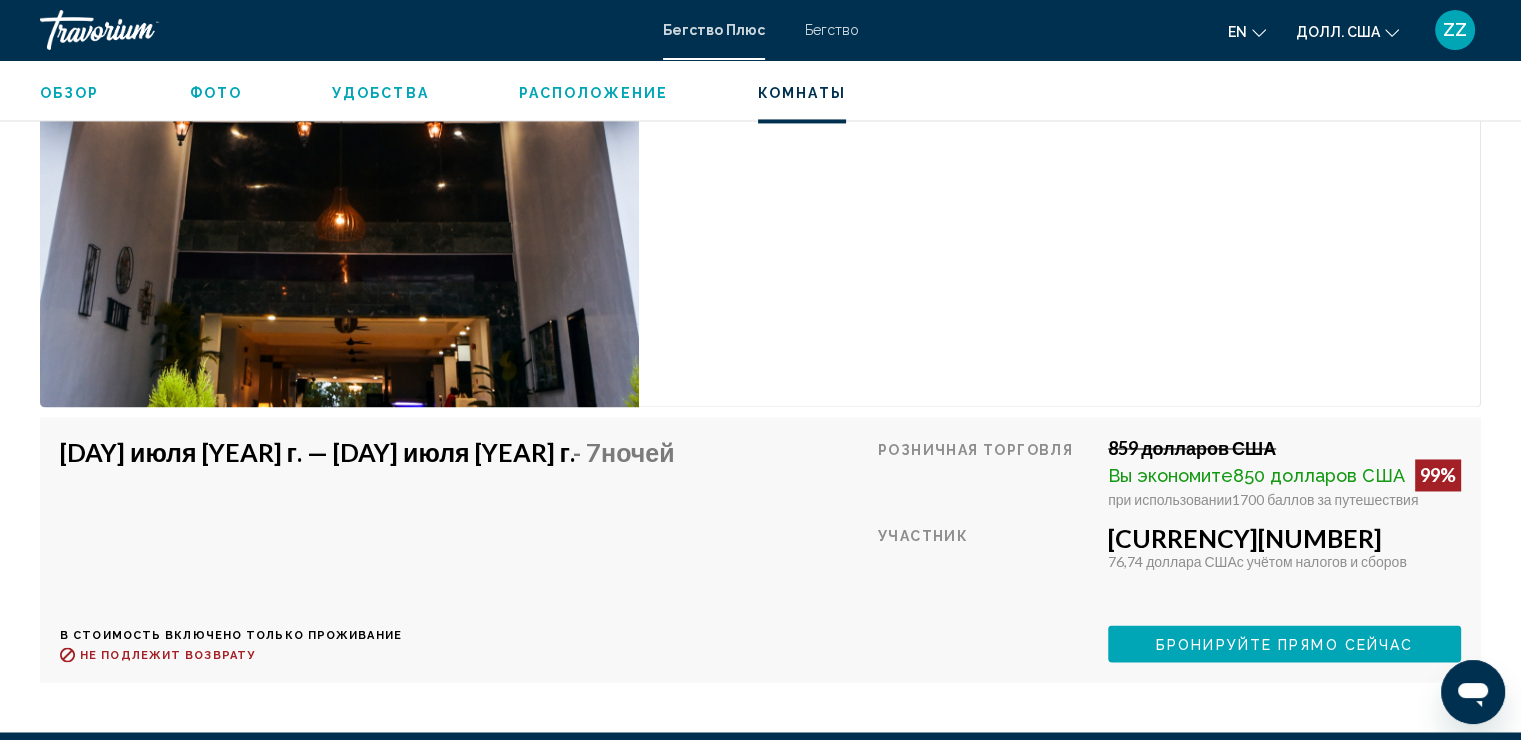 click on "18 июля 2025 г. — 25 июля 2025 г.  - 7  Ночей В стоимость включено только проживание
Возврат средств до :
Не подлежит возврату" at bounding box center [375, 549] 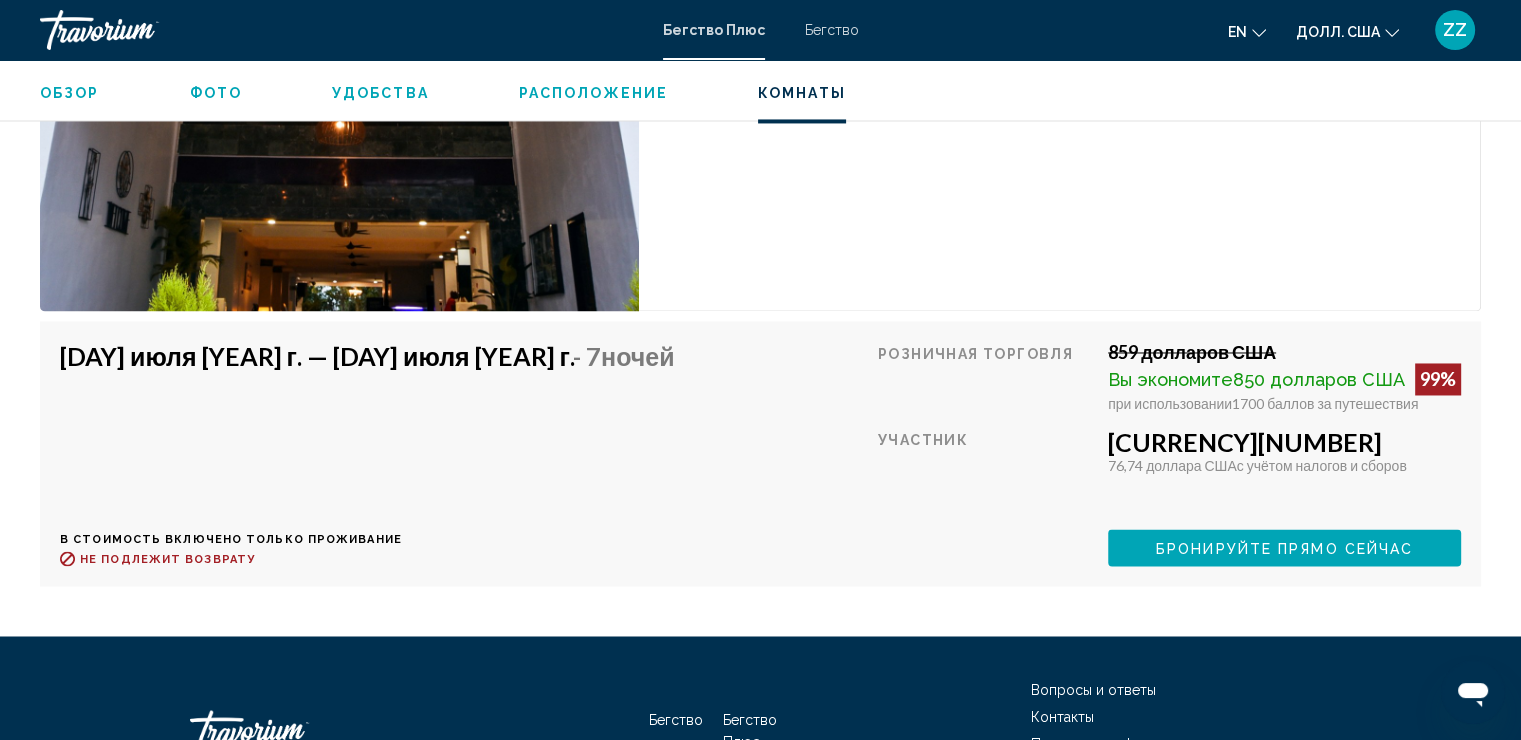 scroll, scrollTop: 3249, scrollLeft: 0, axis: vertical 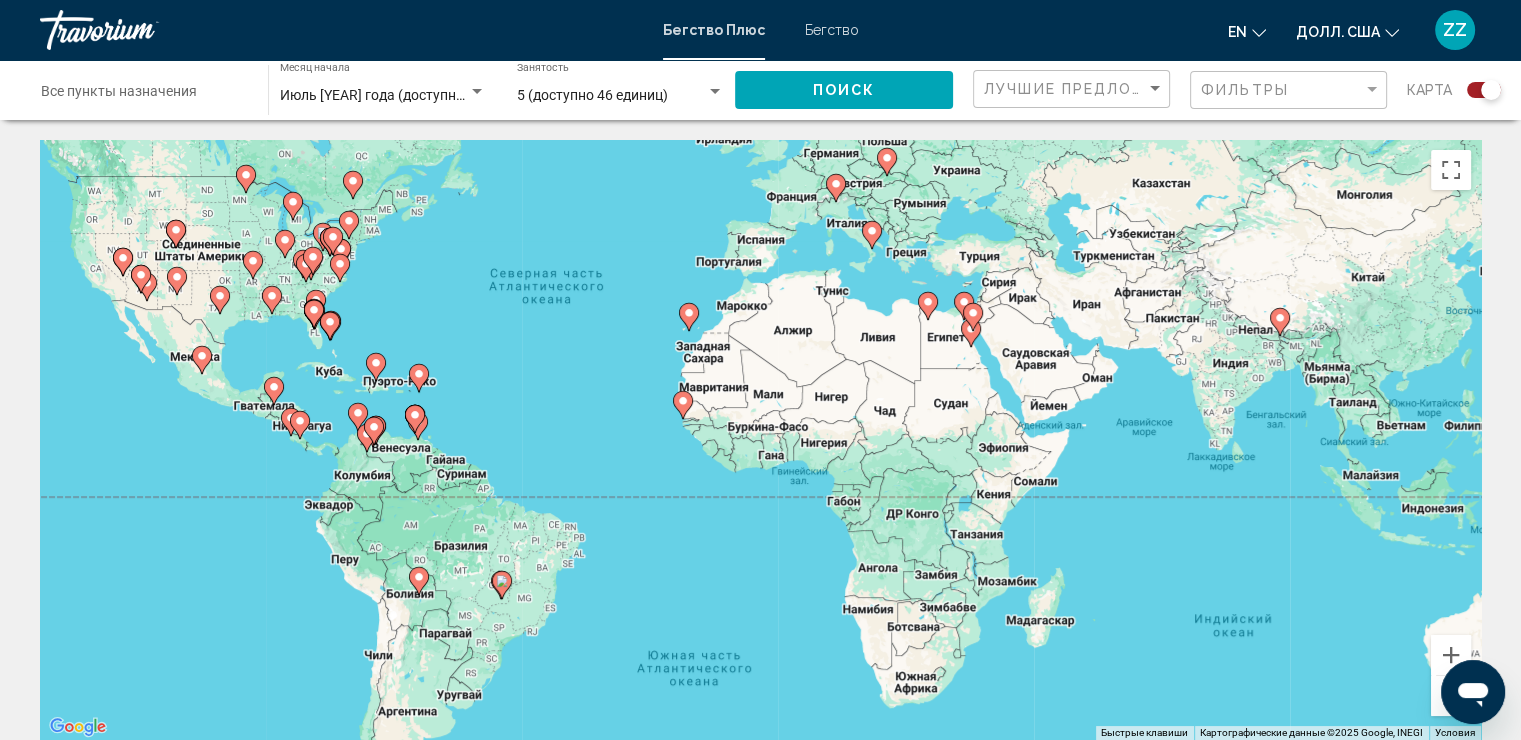 drag, startPoint x: 1224, startPoint y: 384, endPoint x: 1061, endPoint y: 279, distance: 193.89172 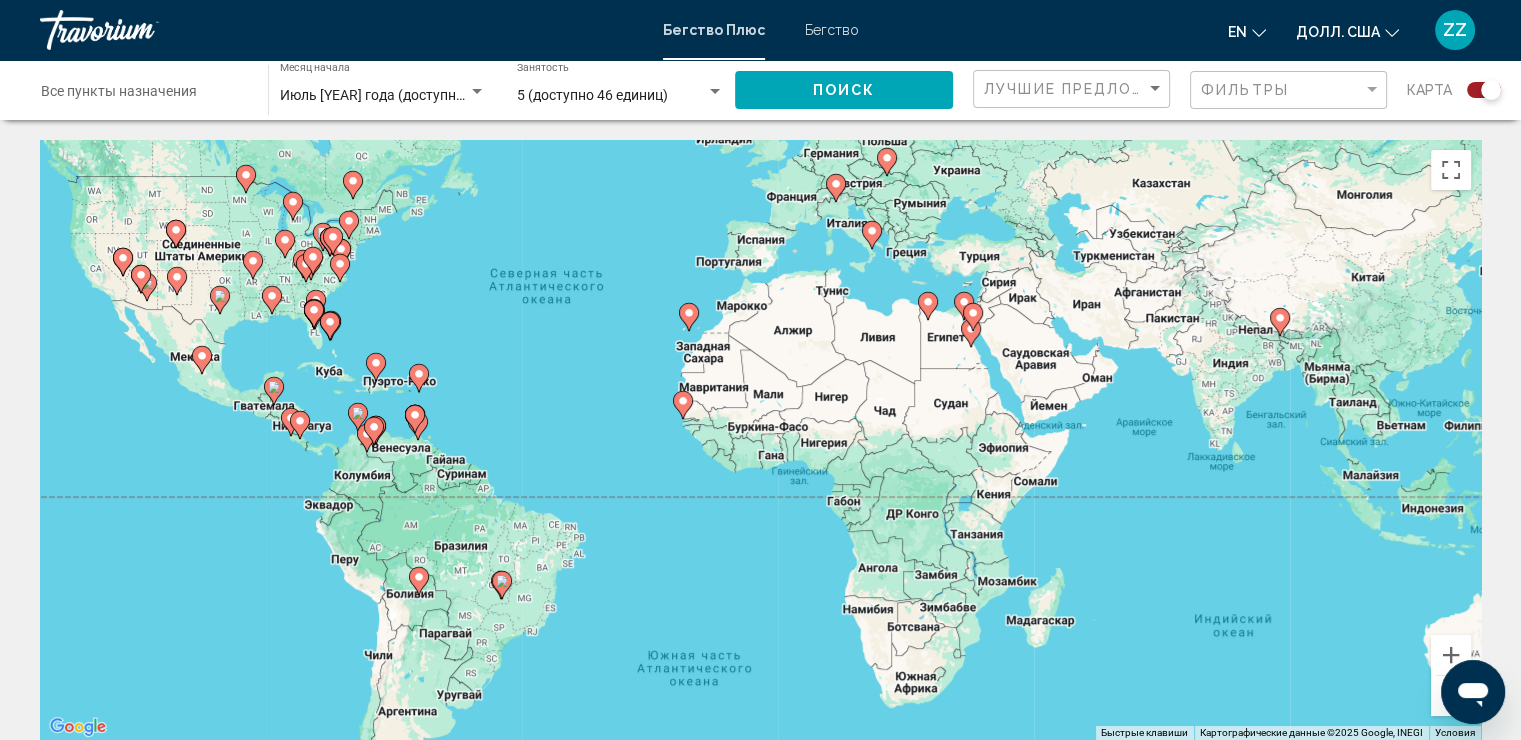 click on "Для навигации используйте клавиши со стрелками. Чтобы активировать перетаскивание с помощью клавиатуры, нажмите Alt + Enter.  После этого перемещайте маркер с помощью клавиш со стрелками.  Чтобы завершить перетаскивание, нажмите клавишу Enter.  Чтобы отменить действие, нажмите клавишу Esc." at bounding box center (760, 440) 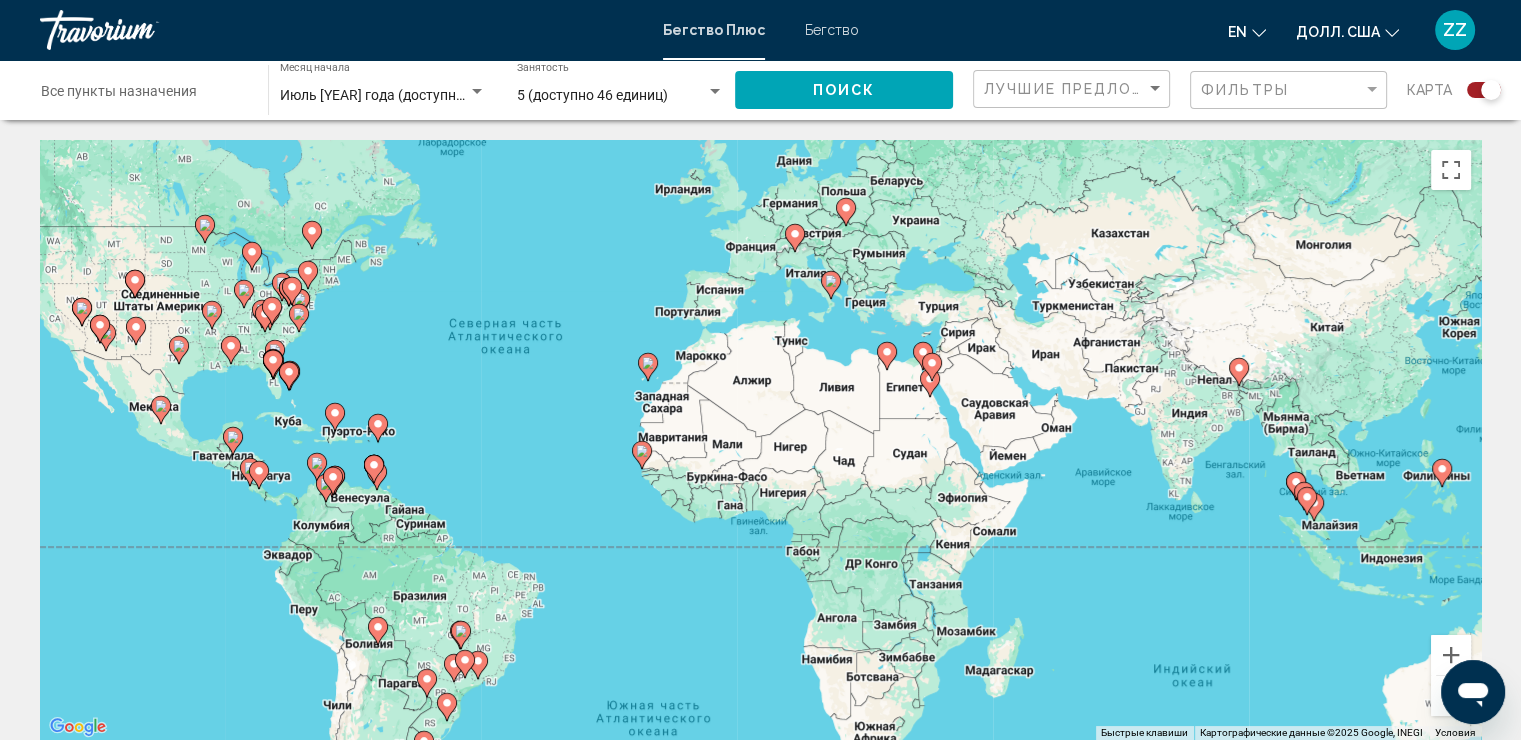 drag, startPoint x: 1121, startPoint y: 282, endPoint x: 1092, endPoint y: 309, distance: 39.623226 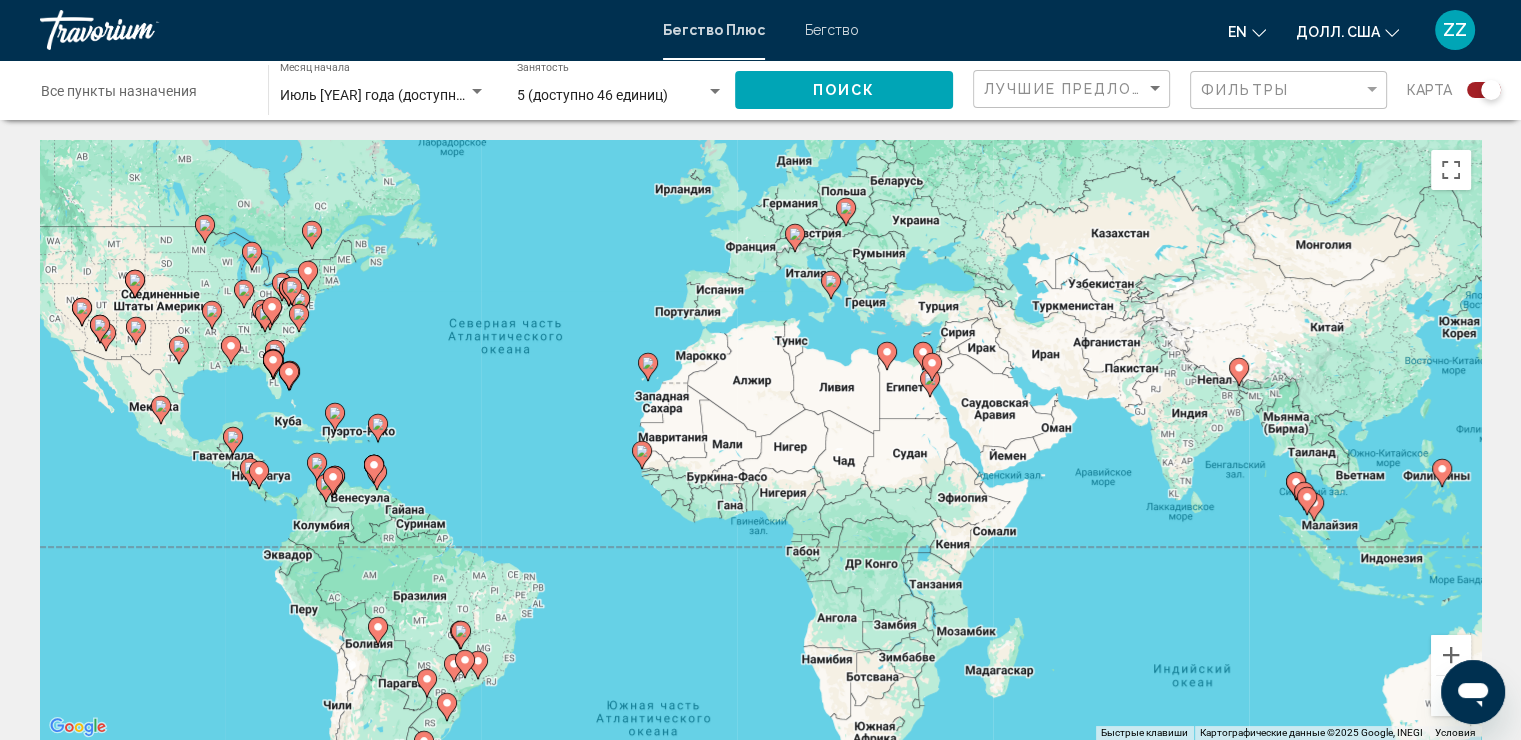 click on "Для навигации используйте клавиши со стрелками. Чтобы активировать перетаскивание с помощью клавиатуры, нажмите Alt + Enter.  После этого перемещайте маркер с помощью клавиш со стрелками.  Чтобы завершить перетаскивание, нажмите клавишу Enter.  Чтобы отменить действие, нажмите клавишу Esc." at bounding box center [760, 440] 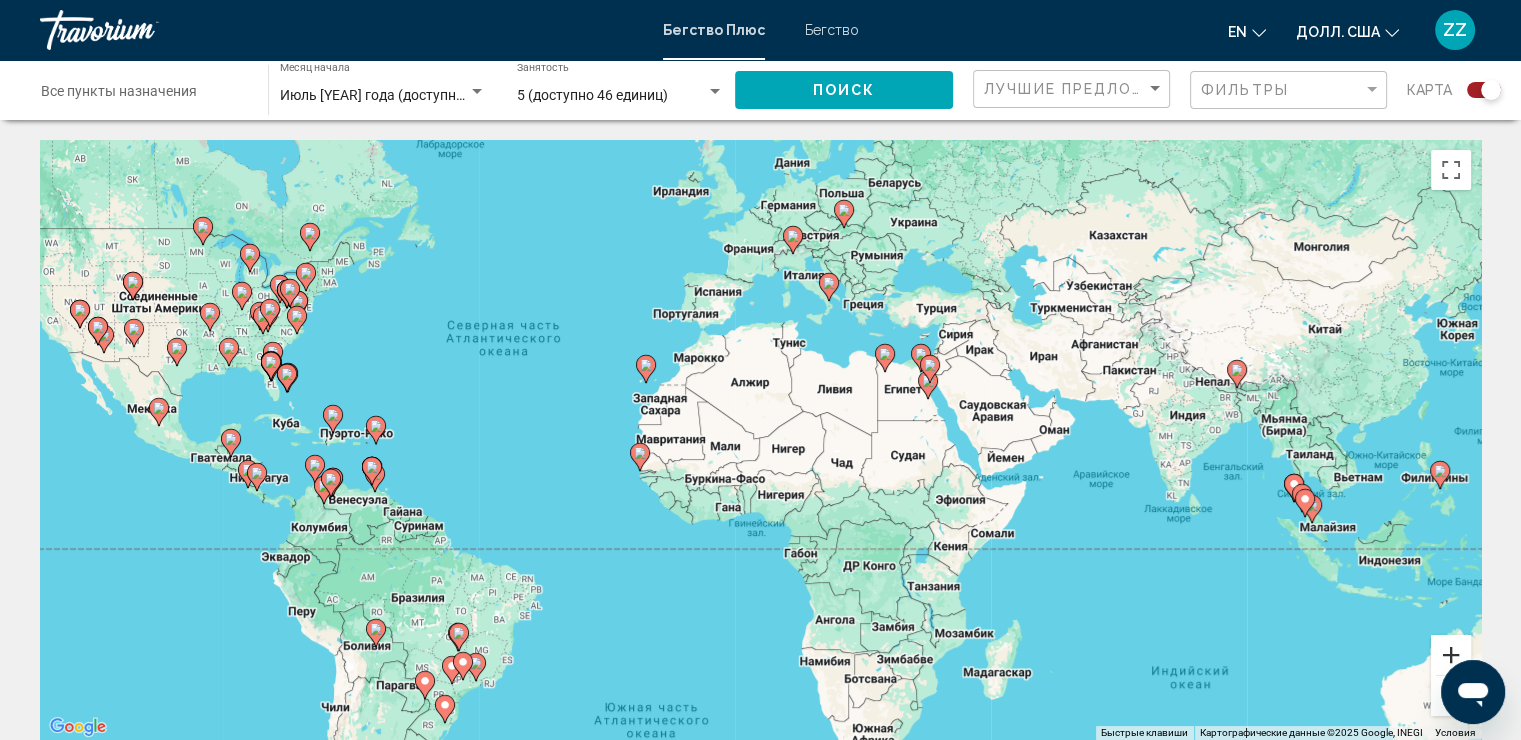 click at bounding box center (1451, 655) 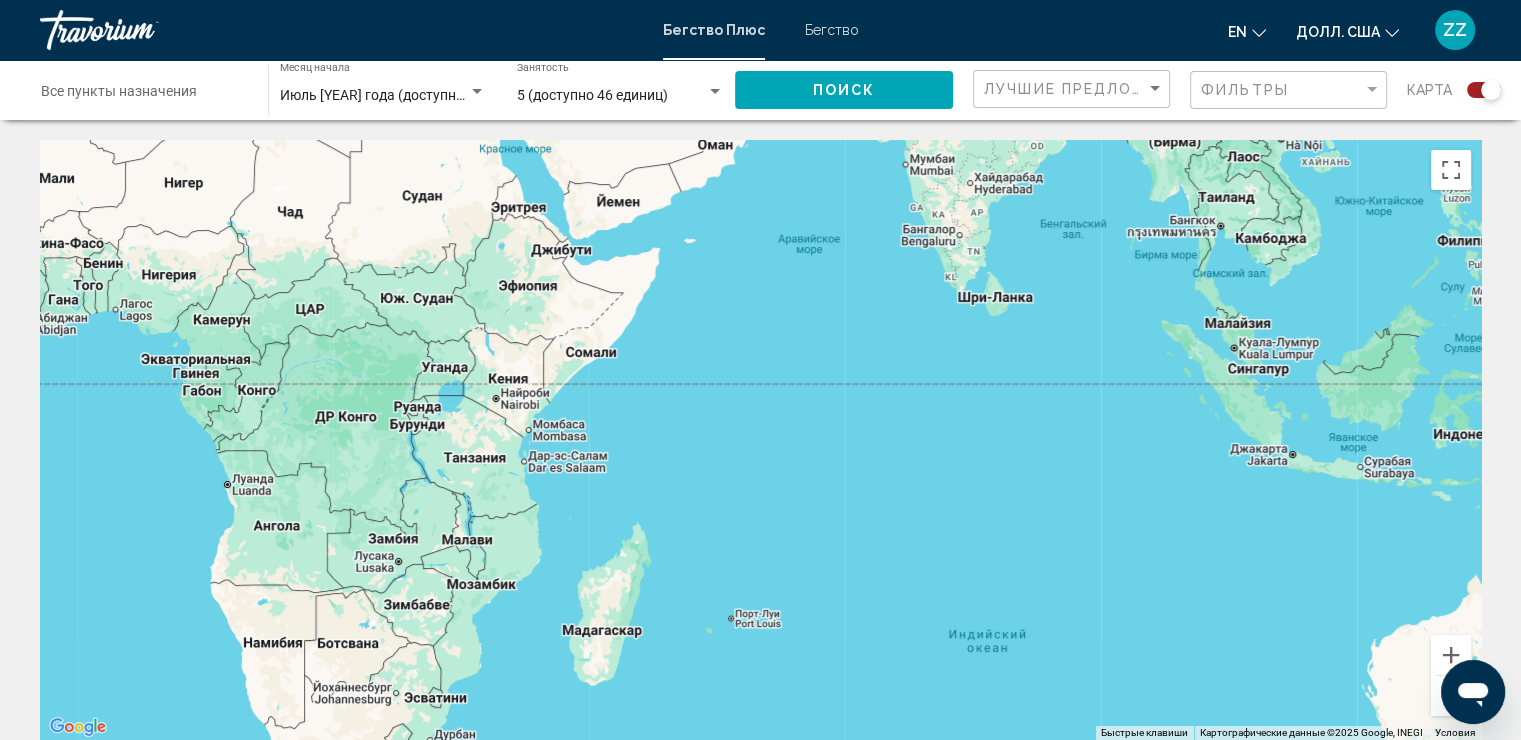 drag, startPoint x: 1361, startPoint y: 490, endPoint x: 782, endPoint y: 227, distance: 635.9324 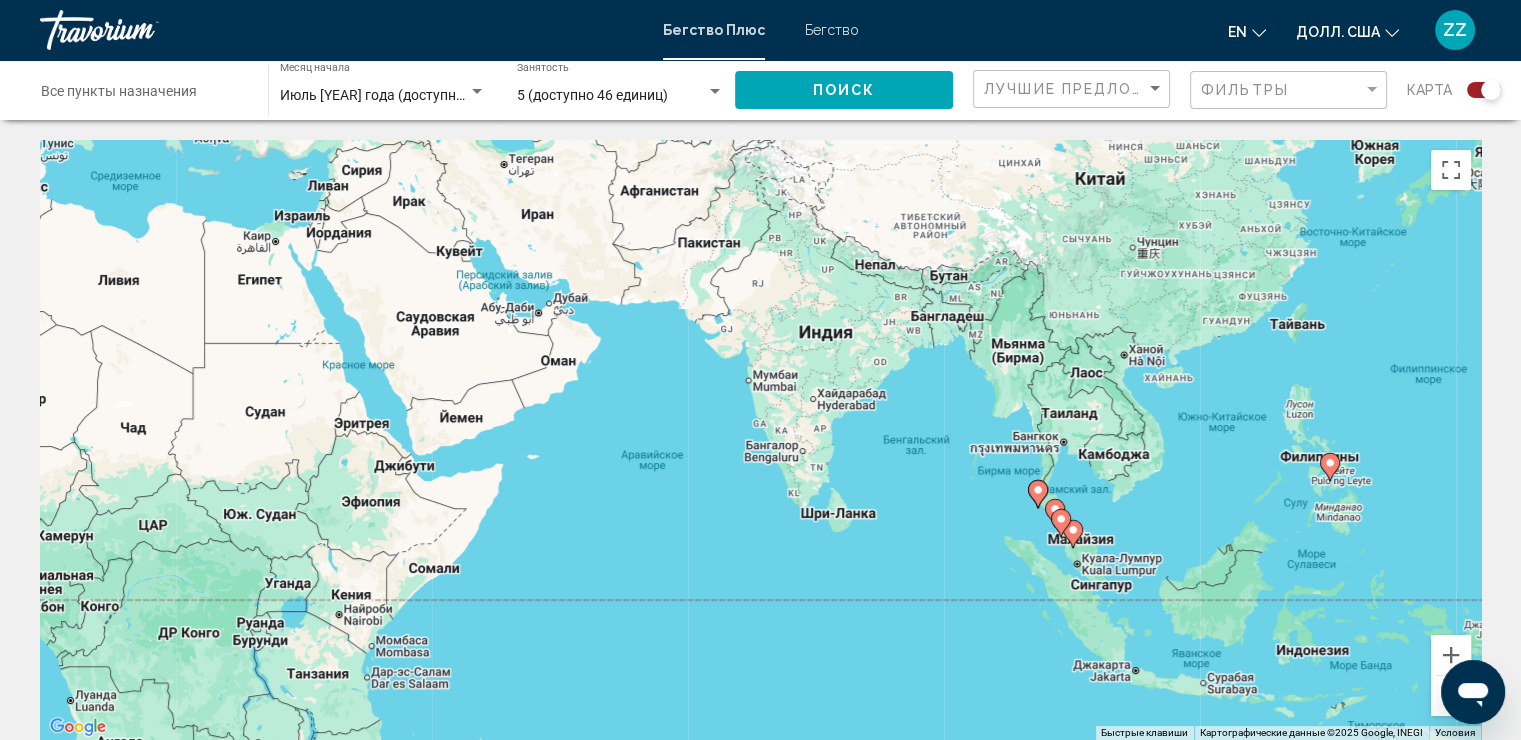 drag, startPoint x: 1094, startPoint y: 244, endPoint x: 972, endPoint y: 426, distance: 219.10728 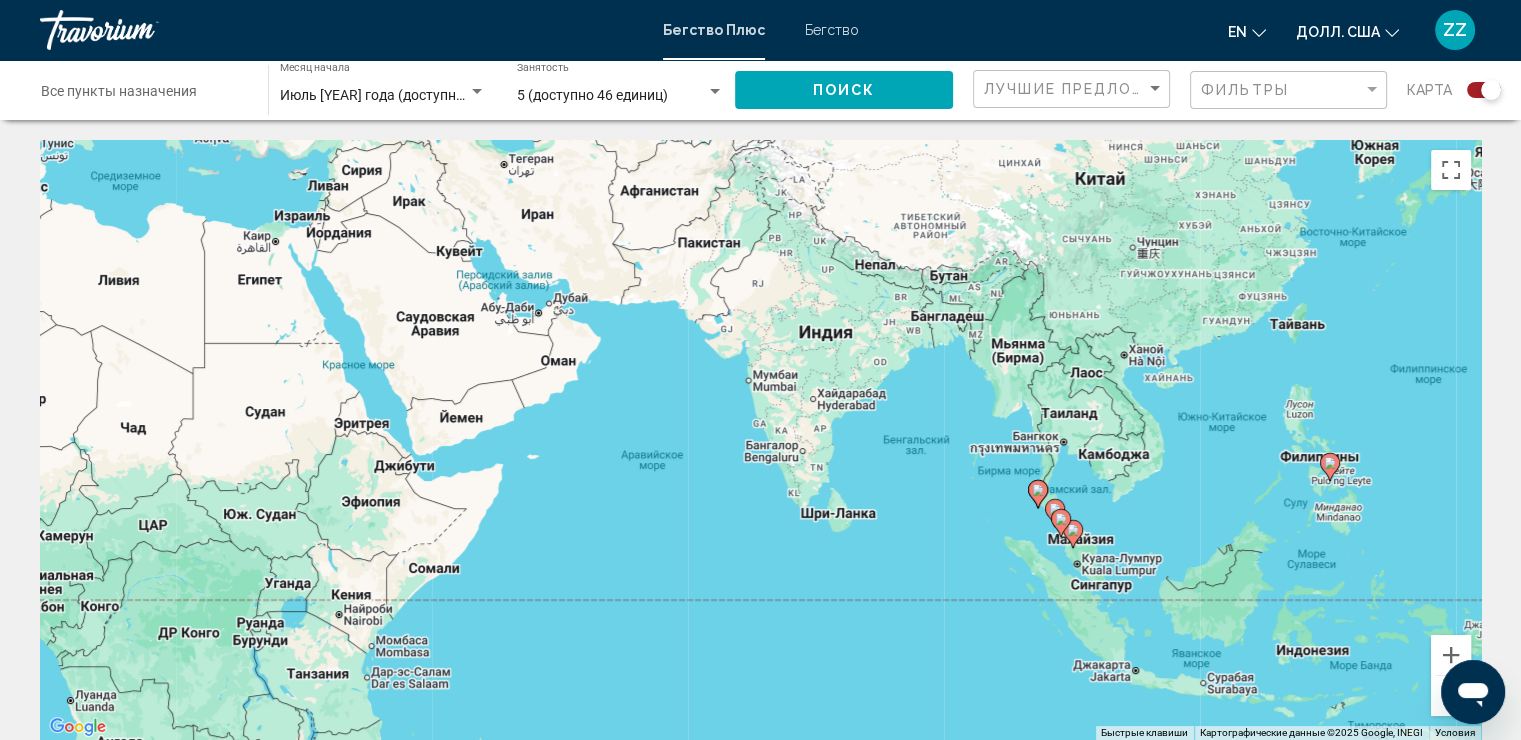 click on "Для навигации используйте клавиши со стрелками. Чтобы активировать перетаскивание с помощью клавиатуры, нажмите Alt + Enter.  После этого перемещайте маркер с помощью клавиш со стрелками.  Чтобы завершить перетаскивание, нажмите клавишу Enter.  Чтобы отменить действие, нажмите клавишу Esc." at bounding box center (760, 440) 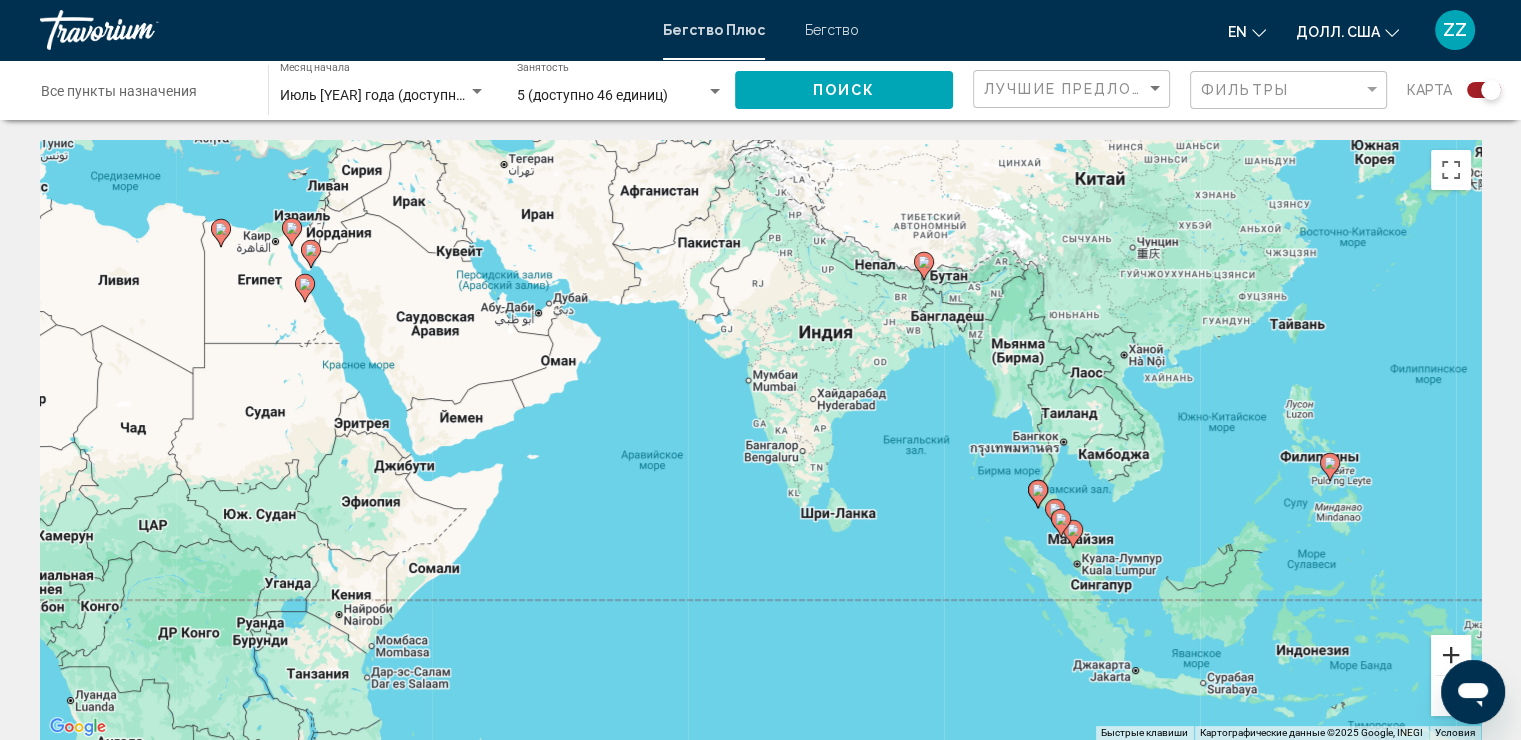 click at bounding box center (1451, 655) 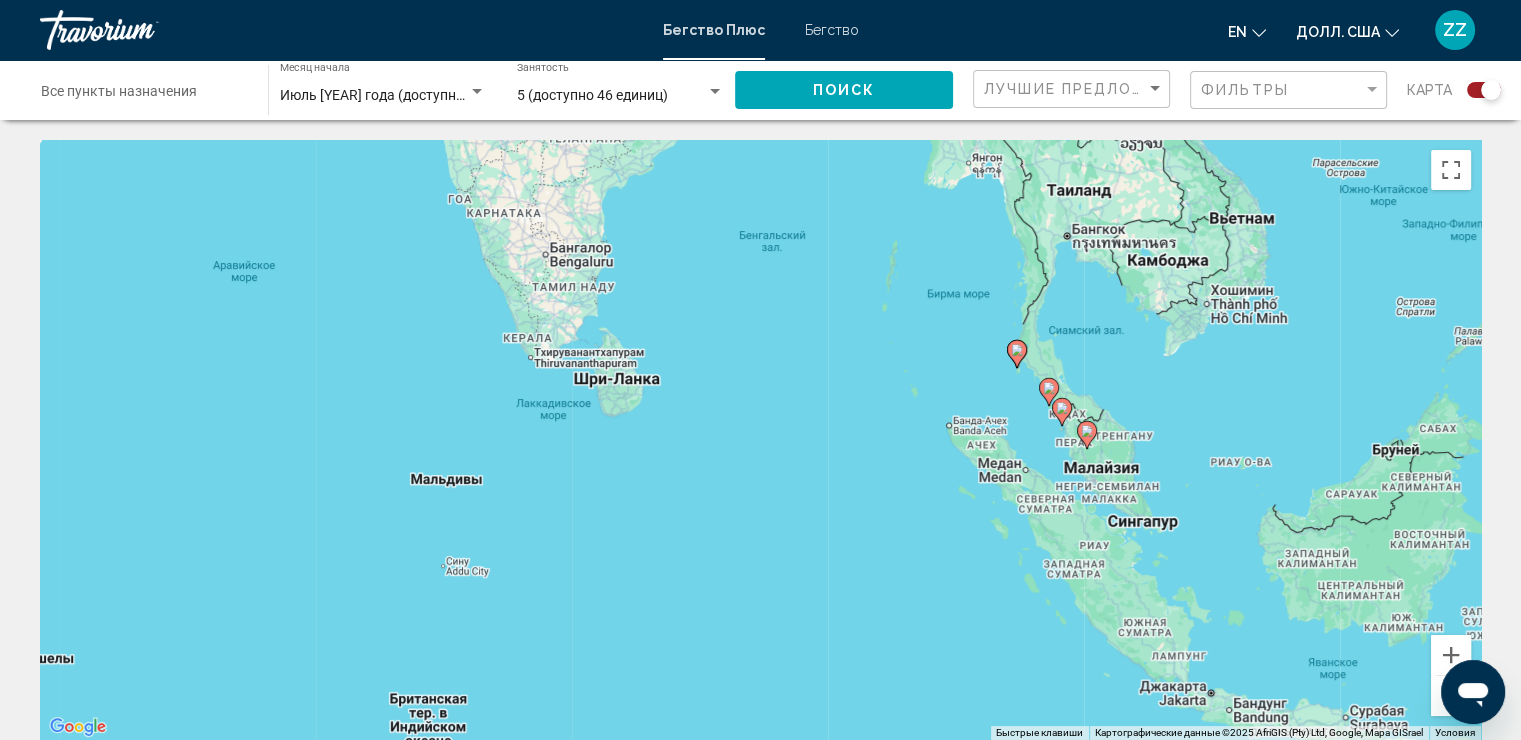 drag, startPoint x: 1342, startPoint y: 524, endPoint x: 1047, endPoint y: 288, distance: 377.78433 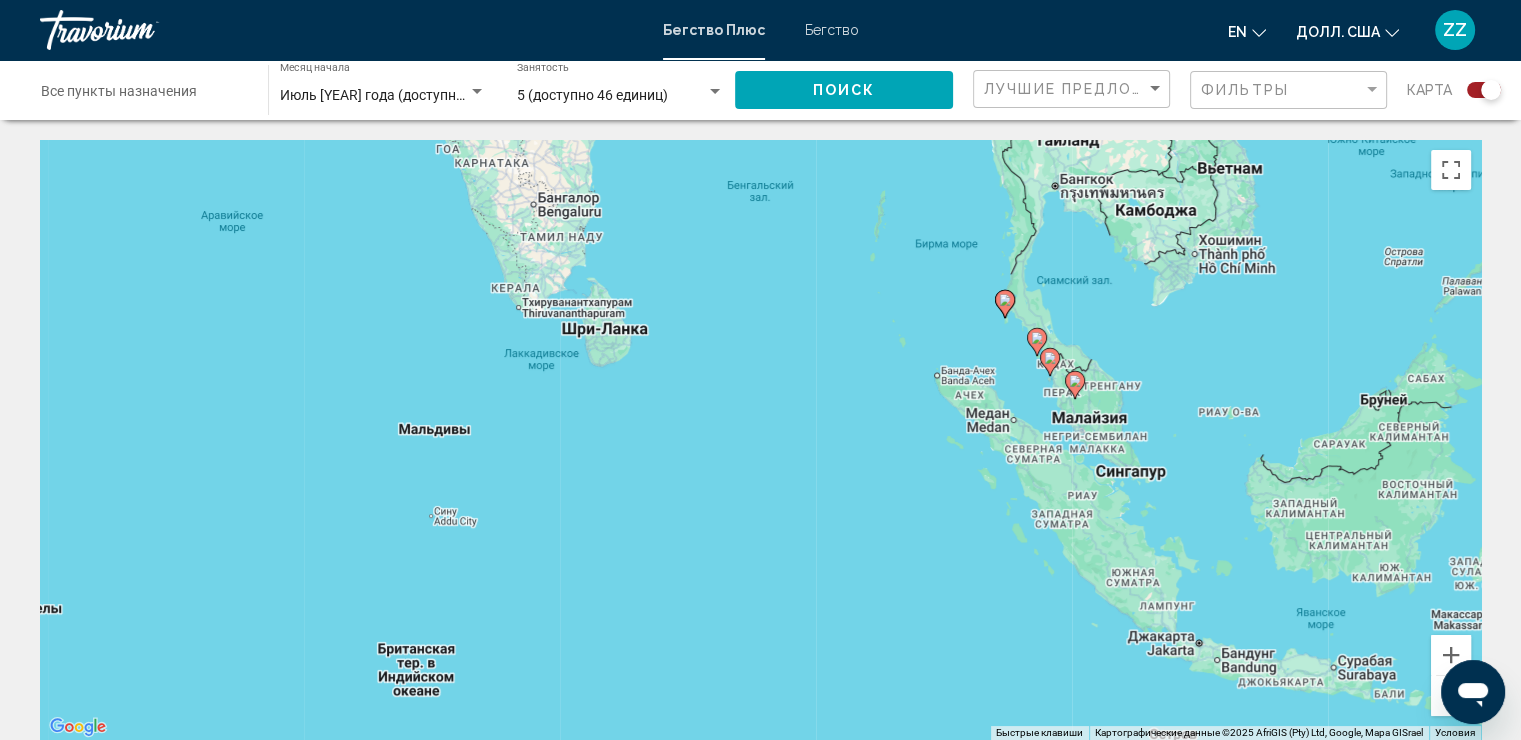 drag, startPoint x: 1133, startPoint y: 514, endPoint x: 1112, endPoint y: 480, distance: 39.962482 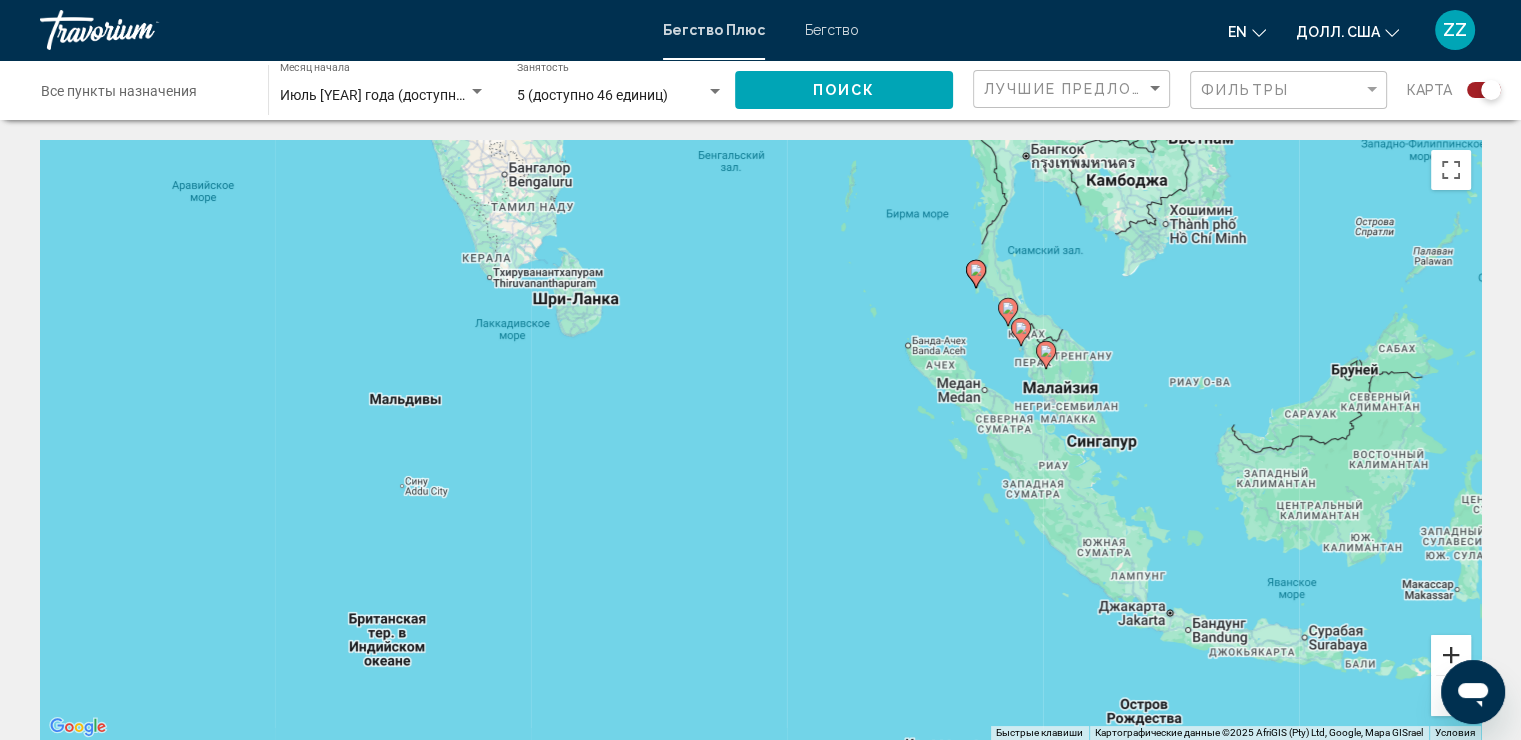 click at bounding box center [1451, 655] 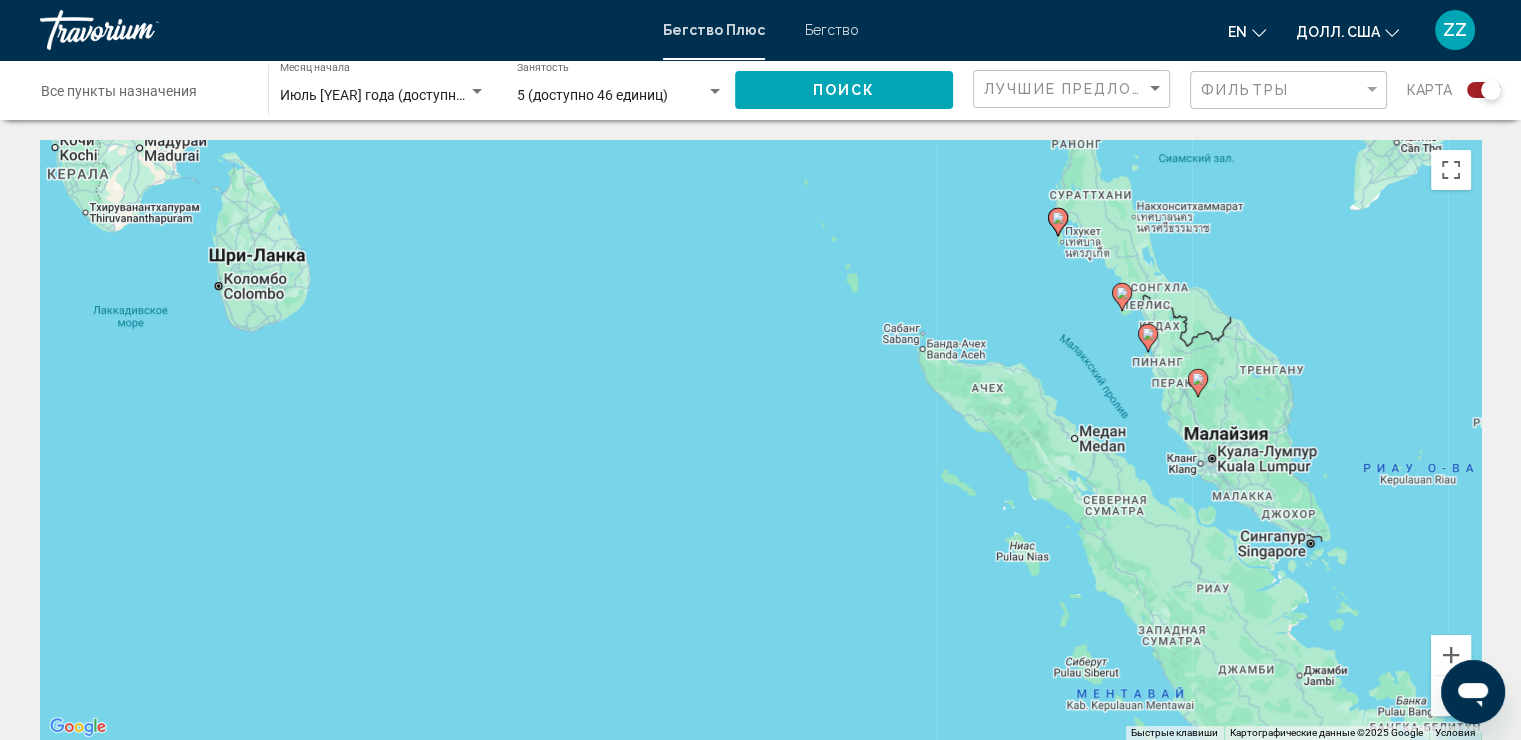 drag, startPoint x: 1332, startPoint y: 424, endPoint x: 1240, endPoint y: 500, distance: 119.331474 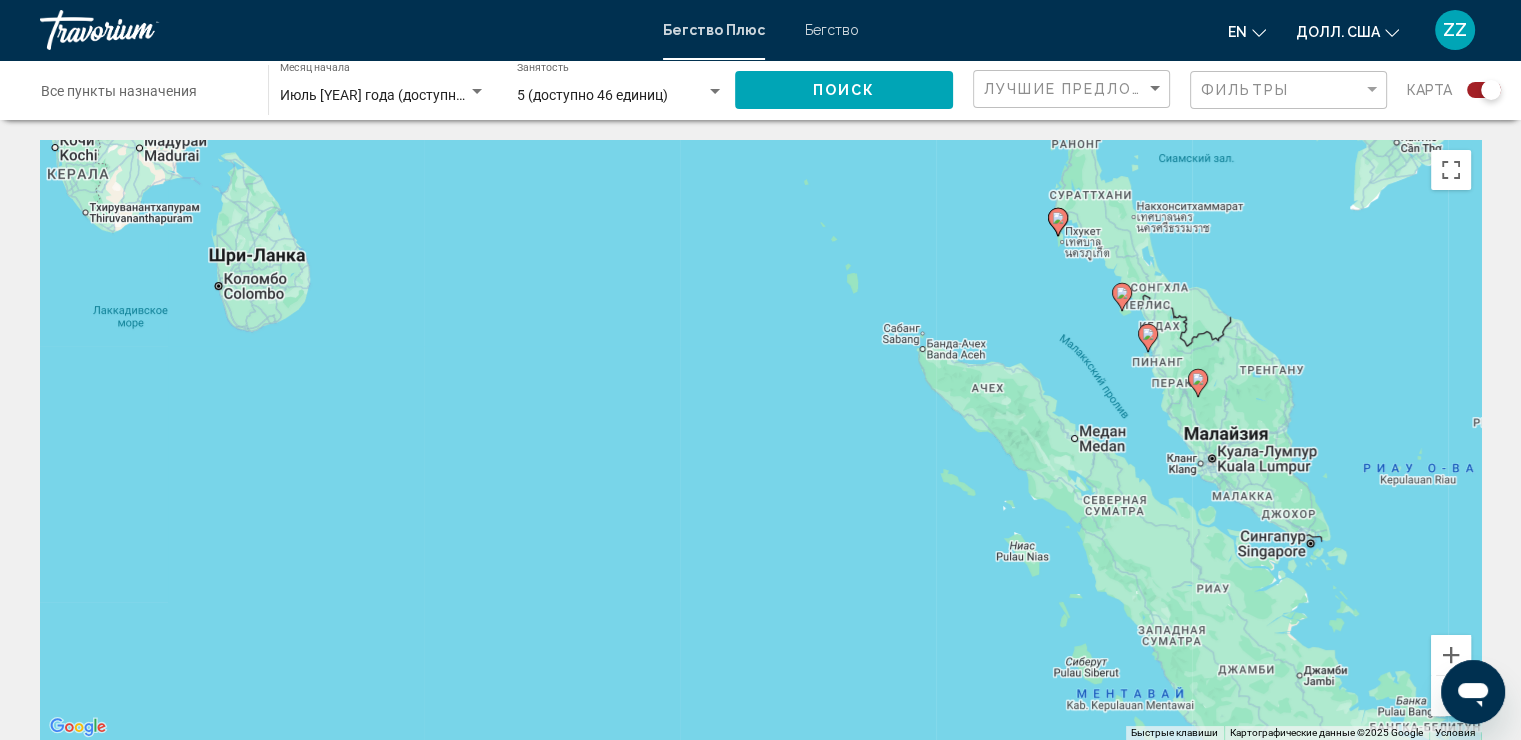 click 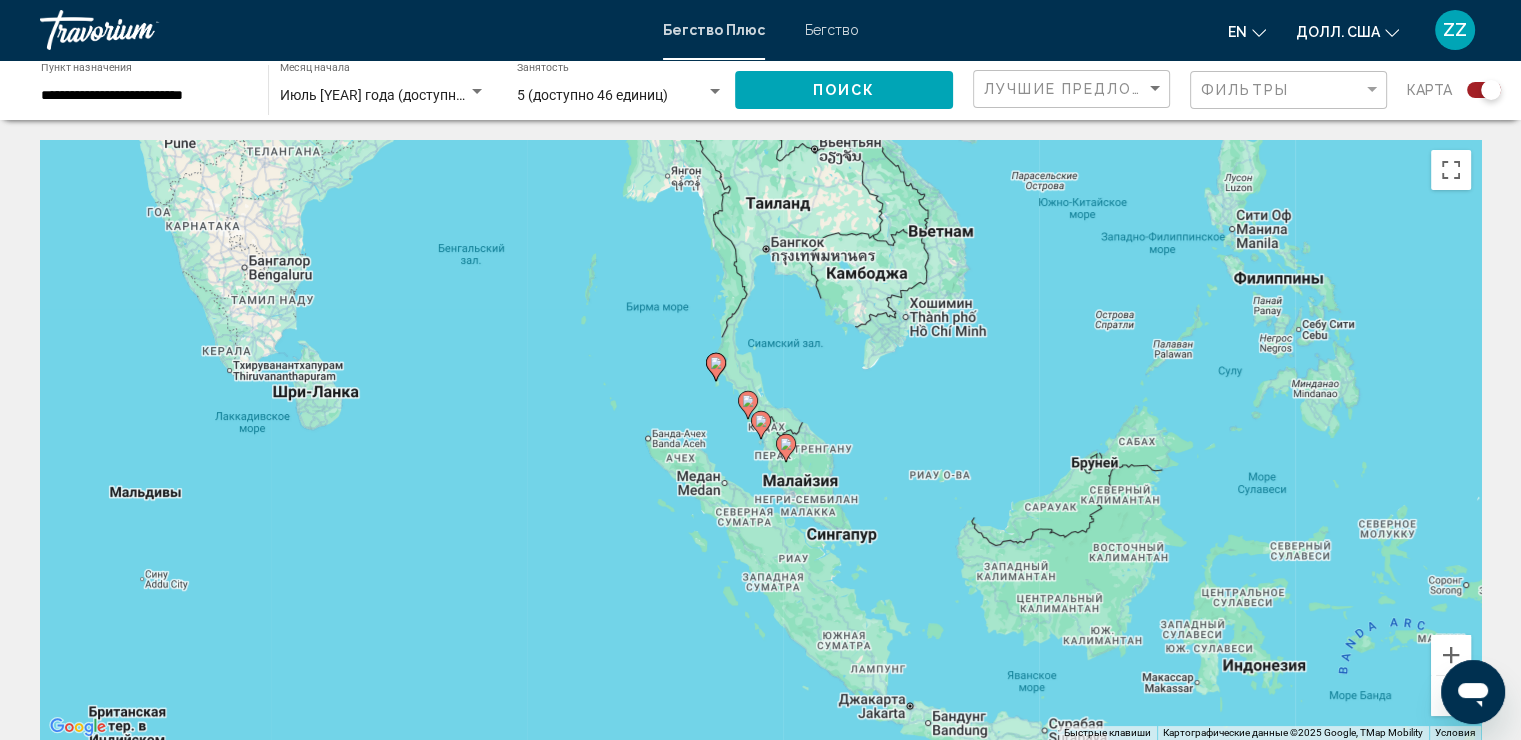 click 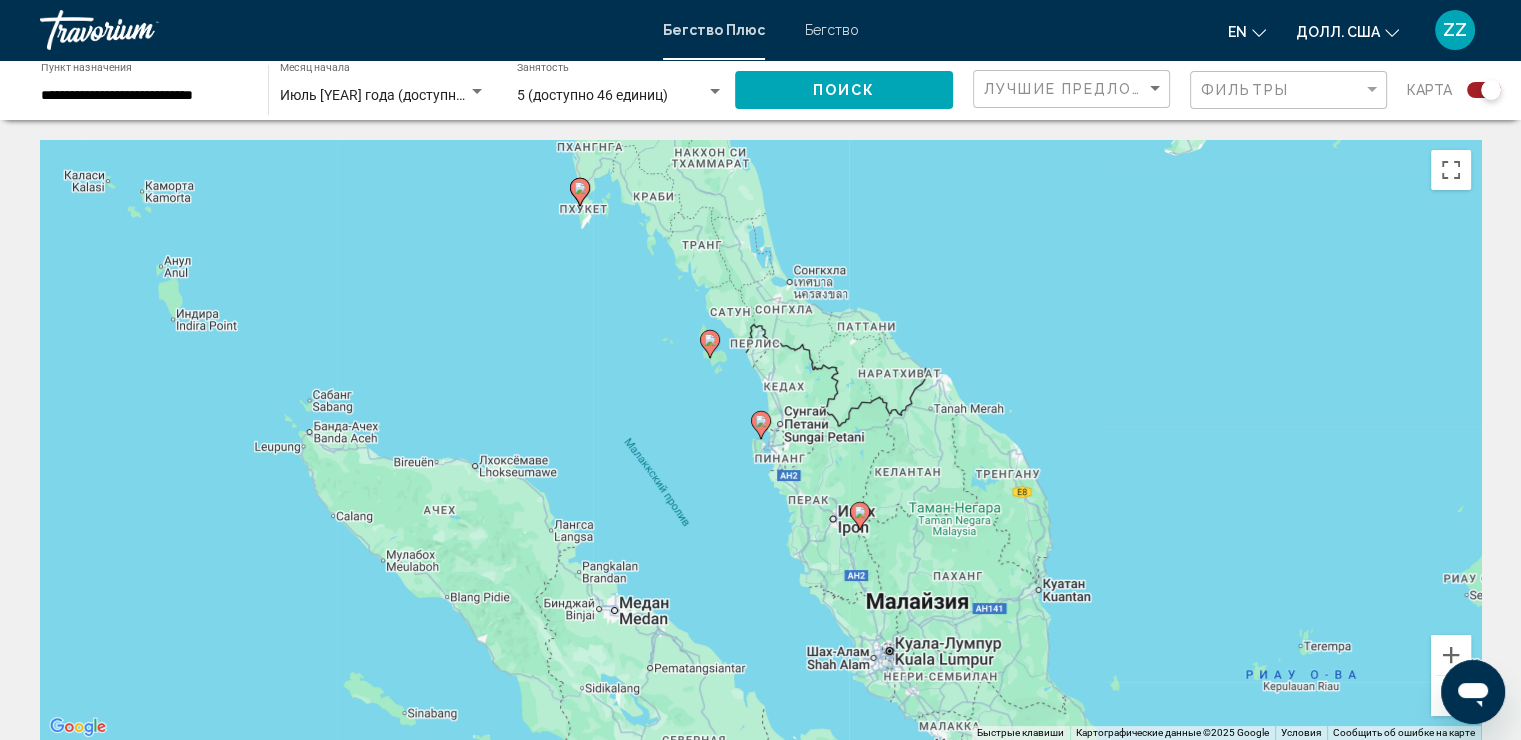 click 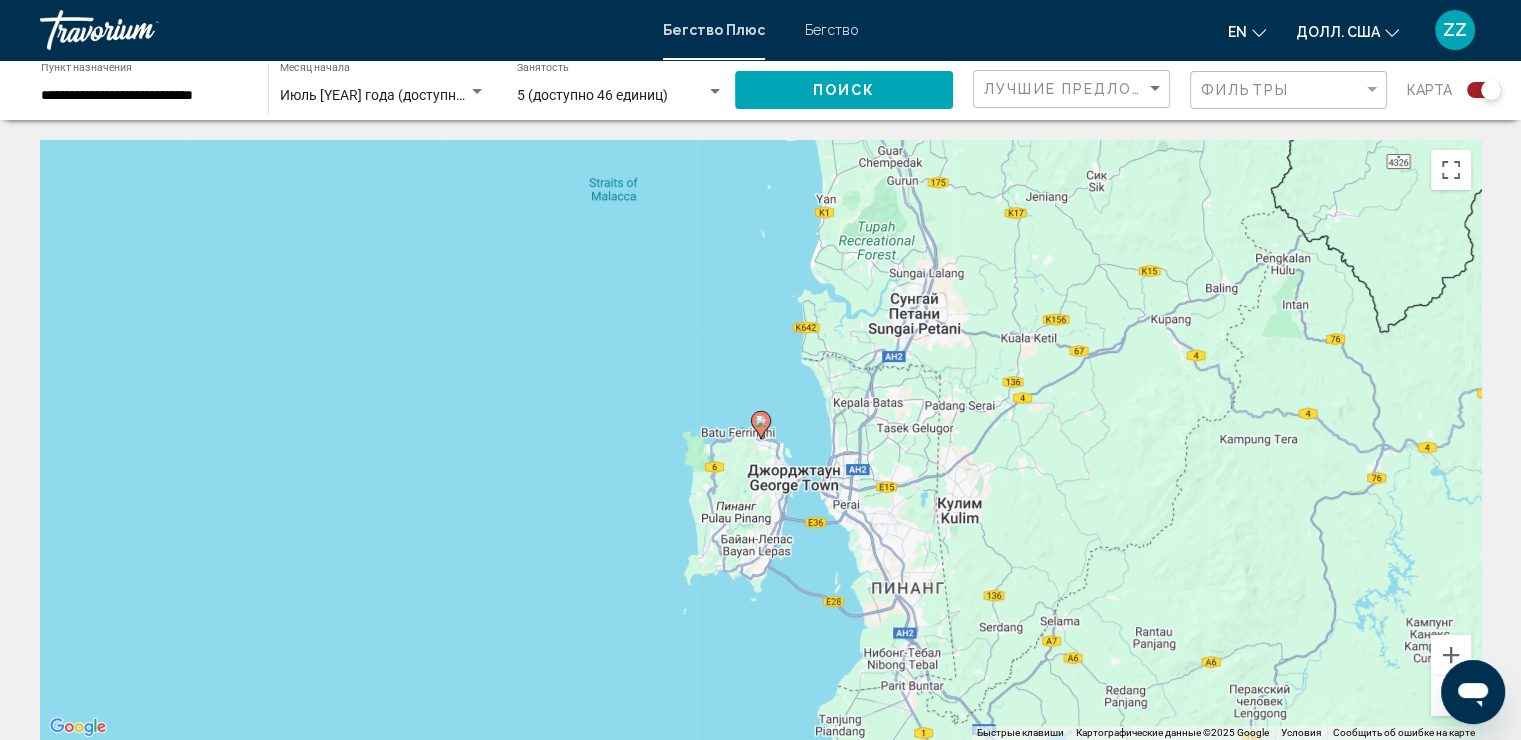 click 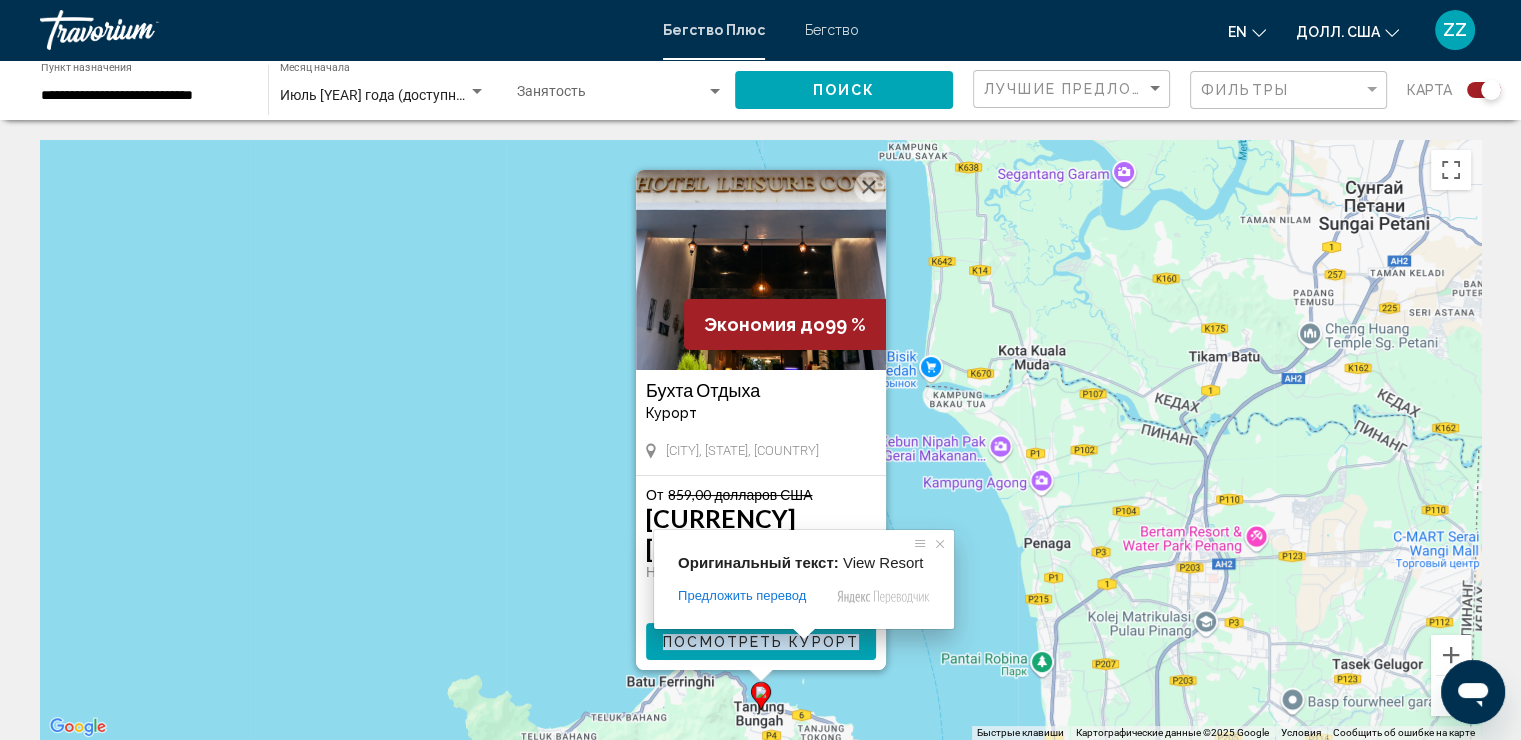 drag, startPoint x: 790, startPoint y: 642, endPoint x: 762, endPoint y: 642, distance: 28 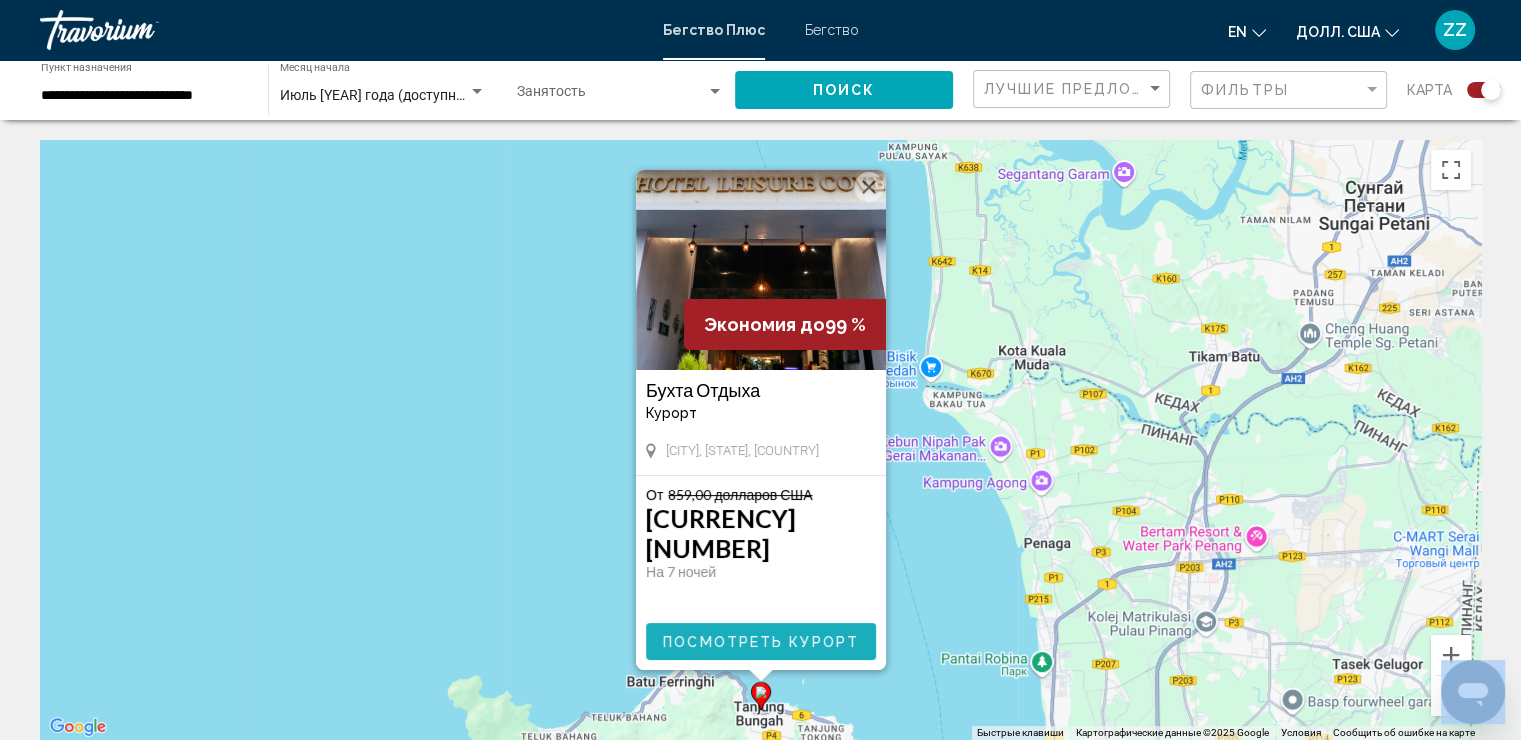 click on "Посмотреть Курорт" at bounding box center [761, 642] 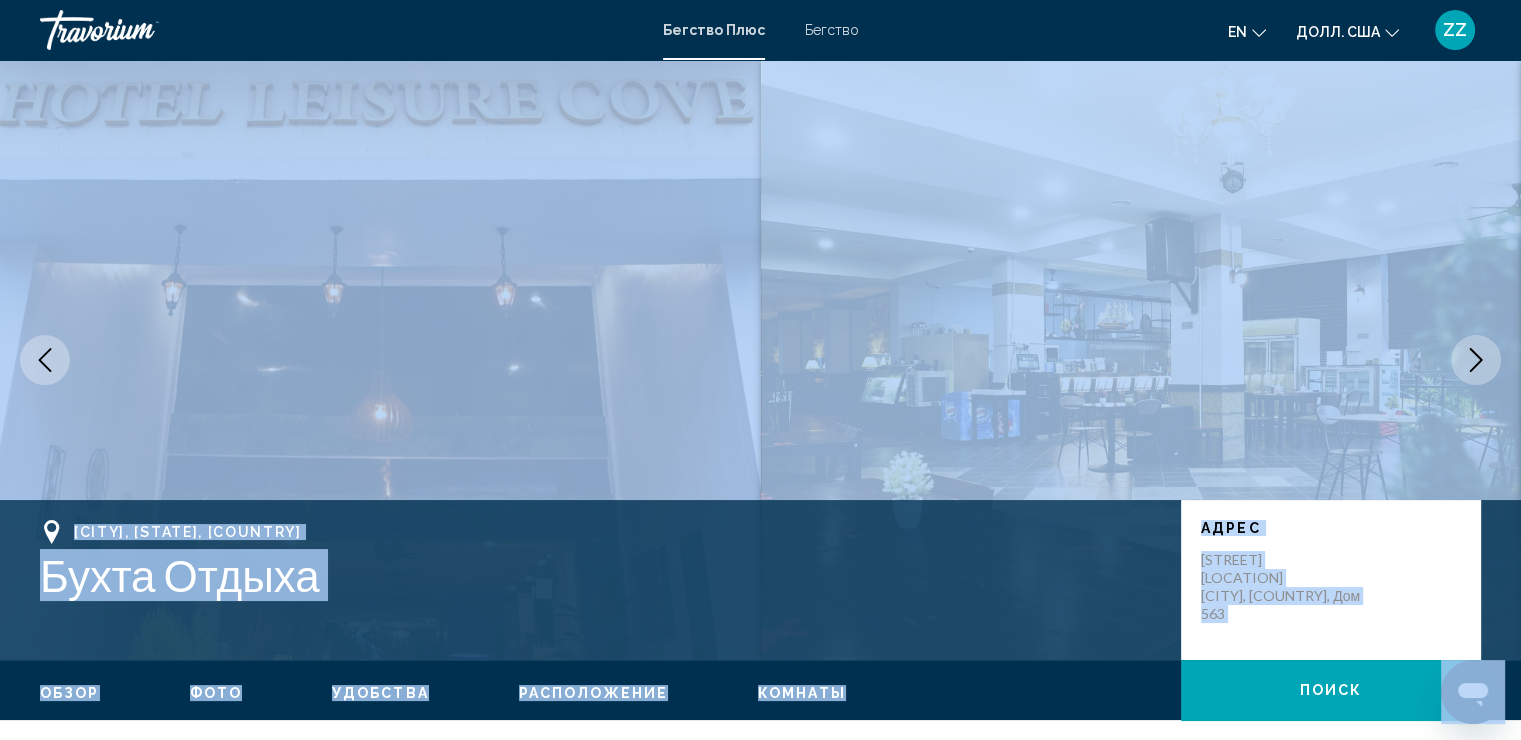 click on "Бухта Отдыха" at bounding box center (600, 575) 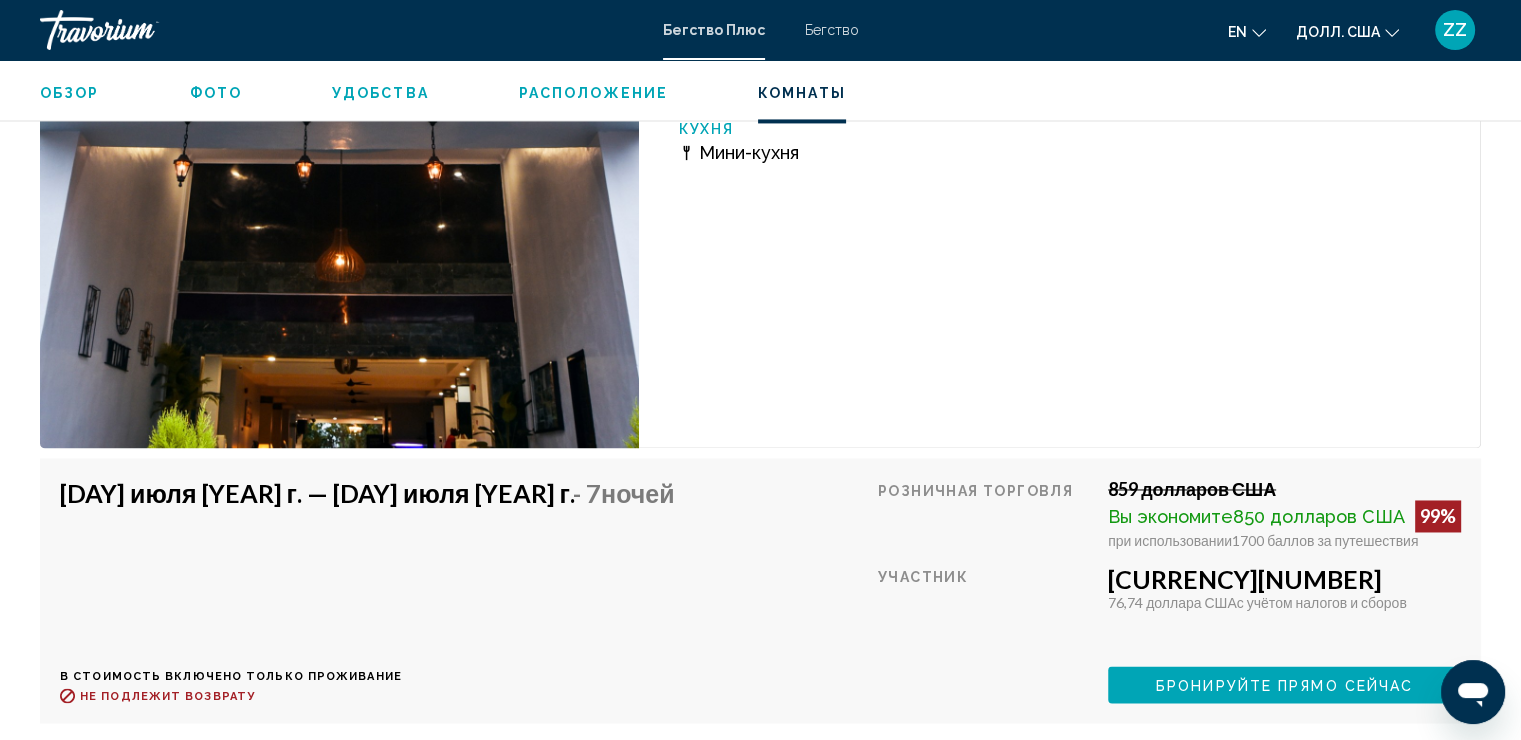 scroll, scrollTop: 3249, scrollLeft: 0, axis: vertical 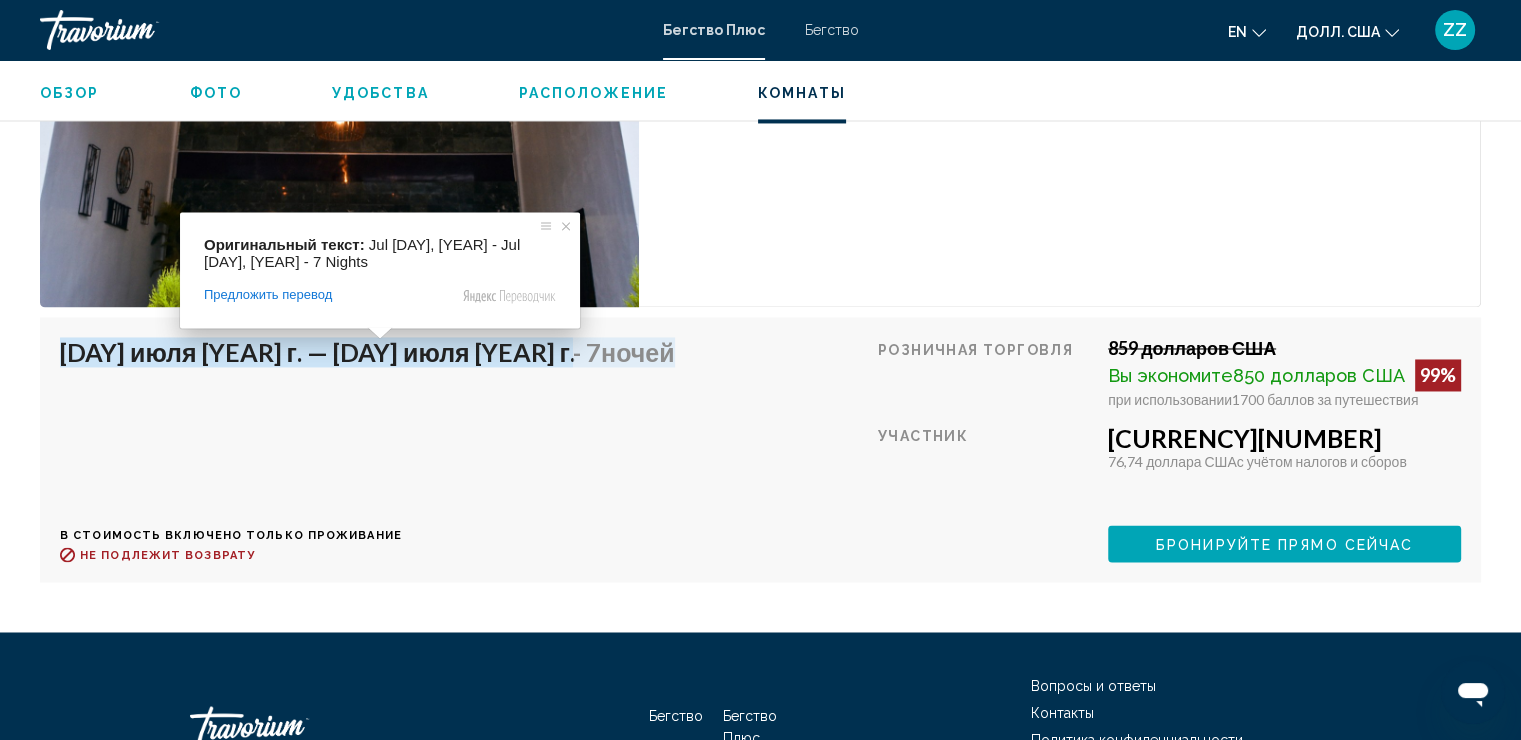 click on "18 июля 2025 г. — 25 июля 2025 г.  - 7  Ночей В стоимость включено только проживание
Возврат средств до :
Не подлежит возврату Розничная торговля  859 долларов США  Вы экономите  850 долларов США   99%  при использовании  1700 баллов за путешествия  Участник  9 долларов США   76,74 доллара США  с учётом налогов и сборов You earn  0  Travel Points  Бронируйте прямо сейчас This room is no longer available. Price includes accommodation only
Refundable until
Non-refundable Book now This room is no longer available." at bounding box center [760, 449] 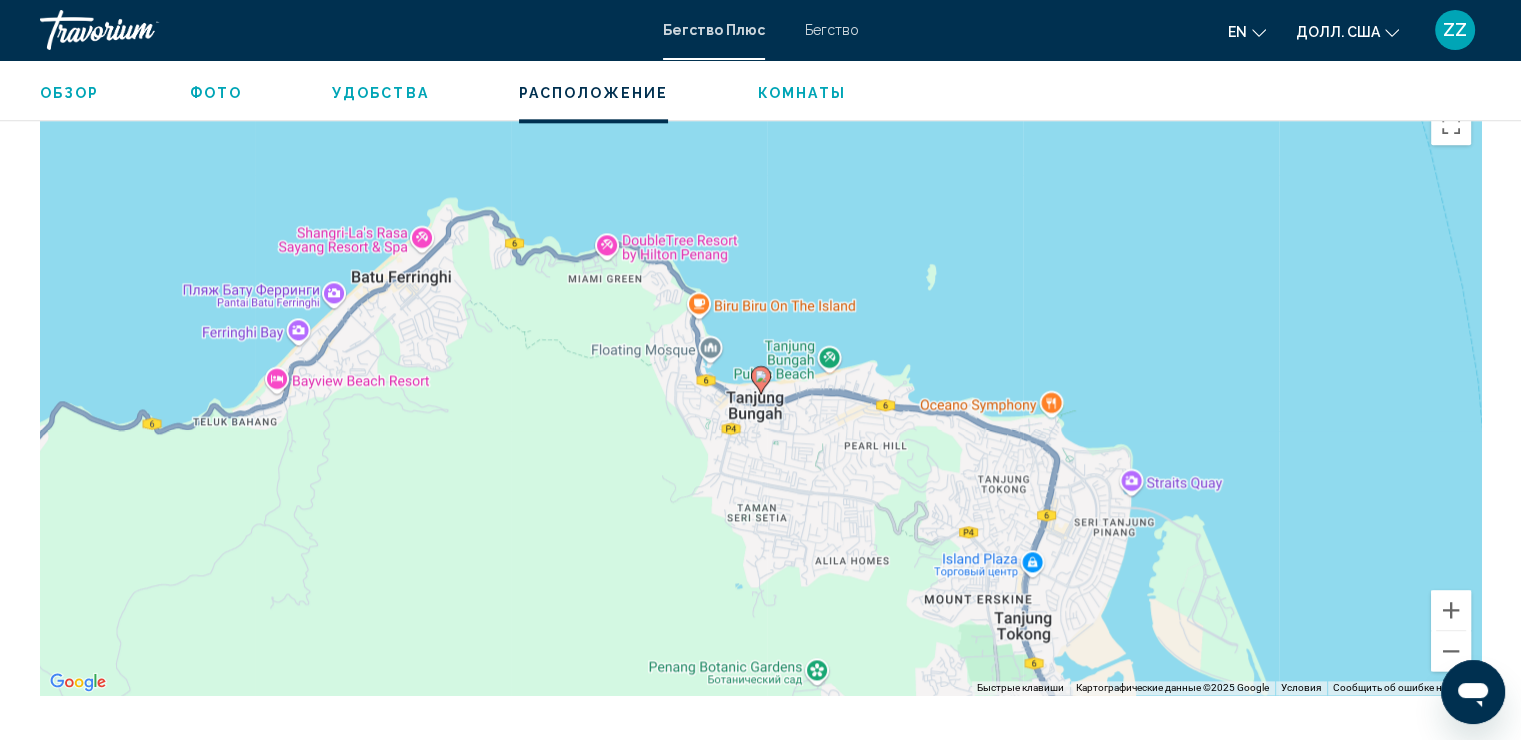 scroll, scrollTop: 2362, scrollLeft: 0, axis: vertical 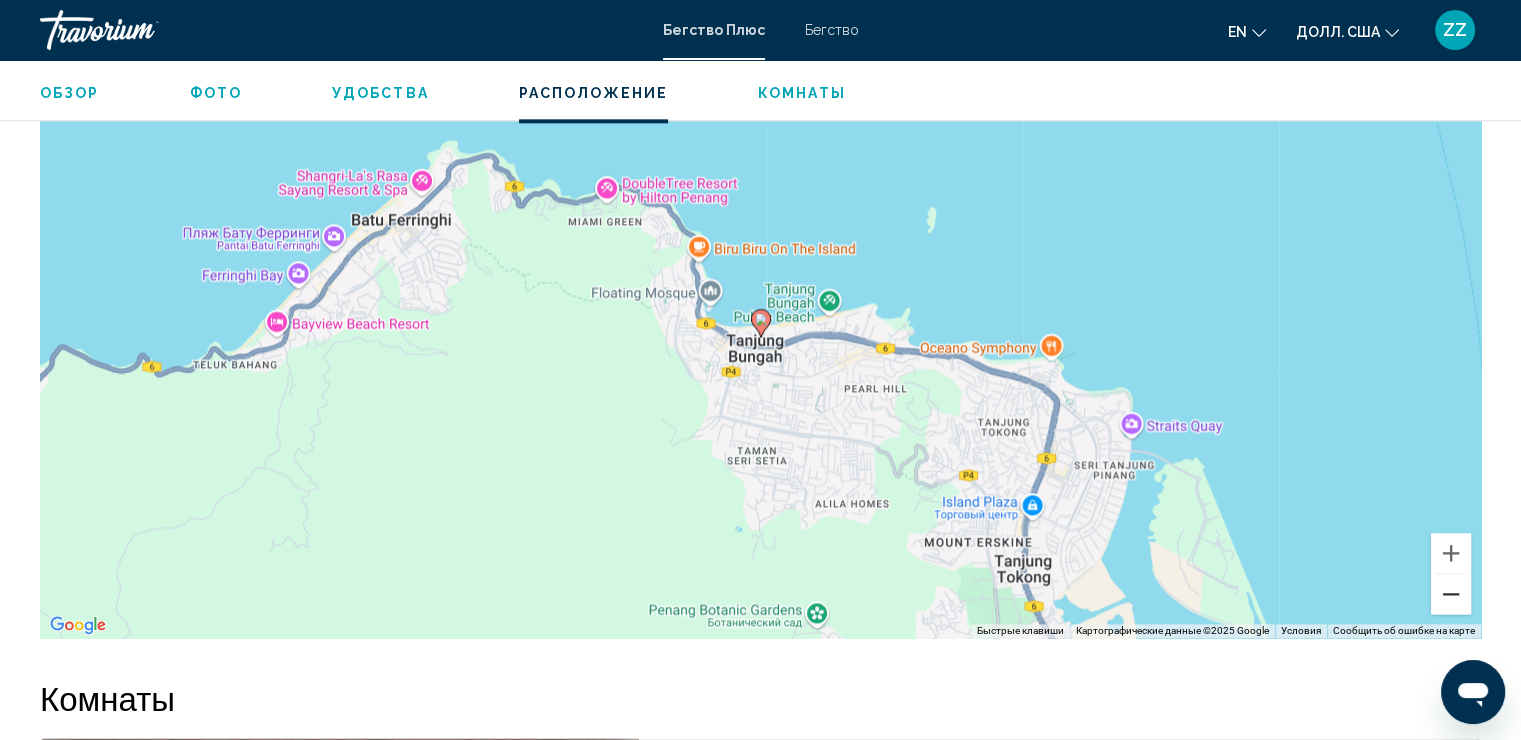 click at bounding box center [1451, 594] 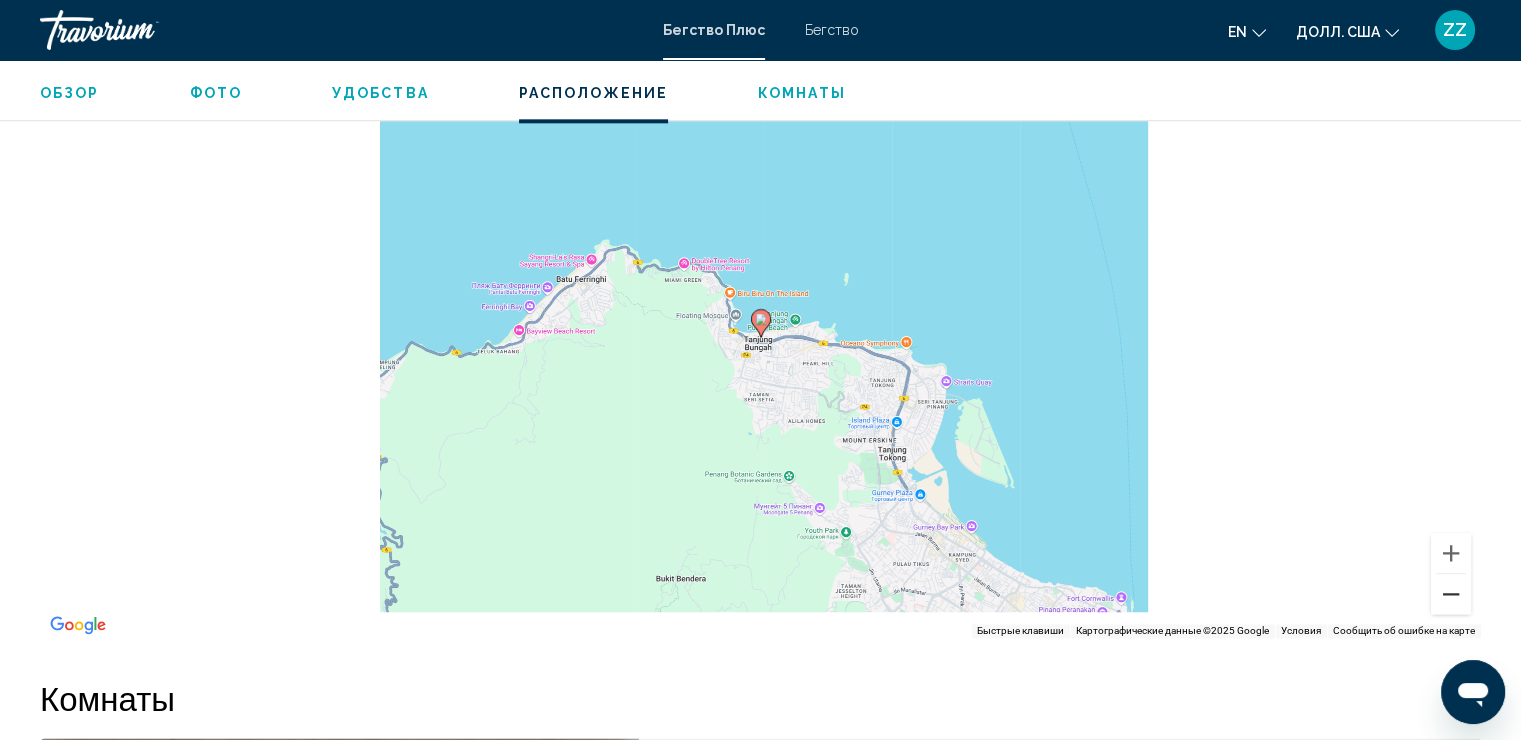 click at bounding box center [1451, 594] 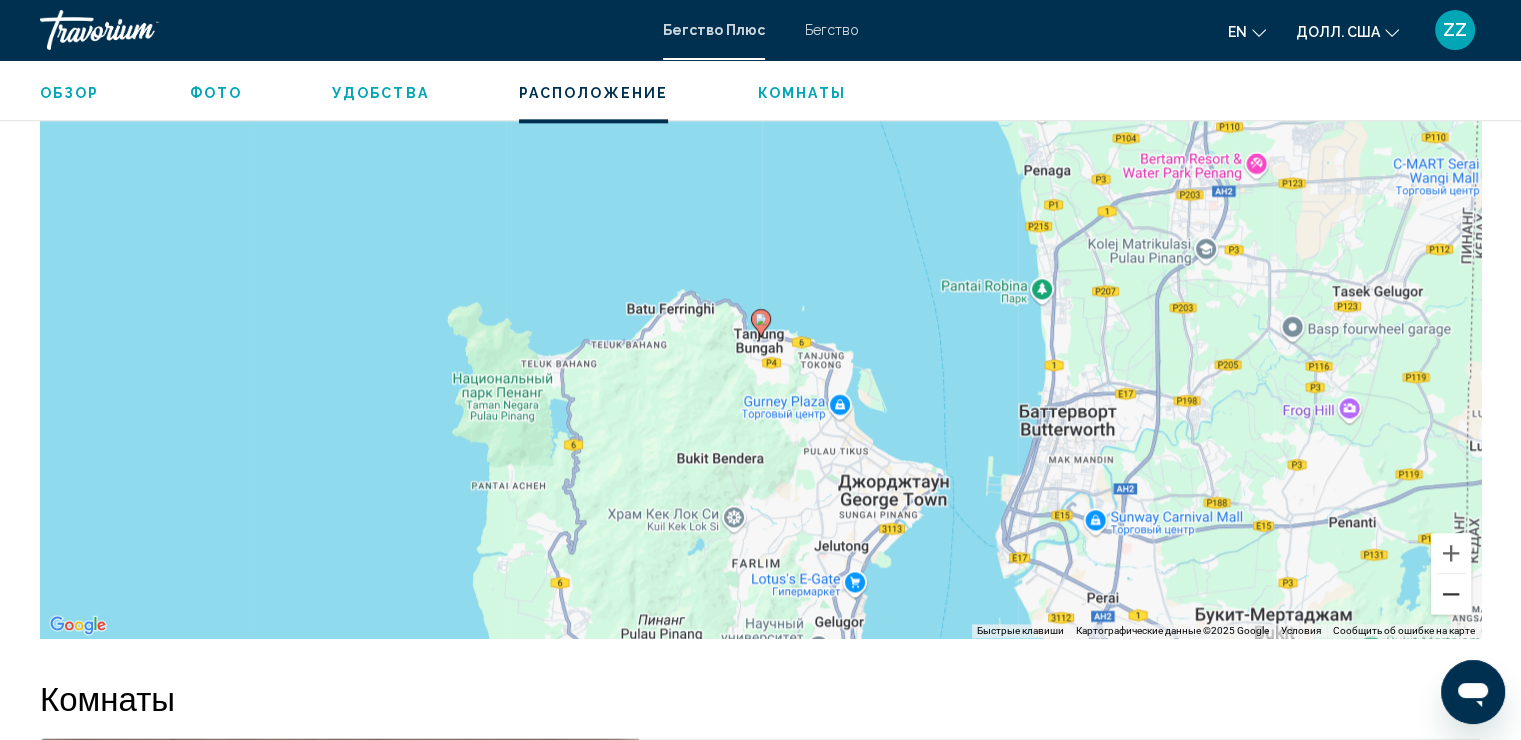 click at bounding box center (1451, 594) 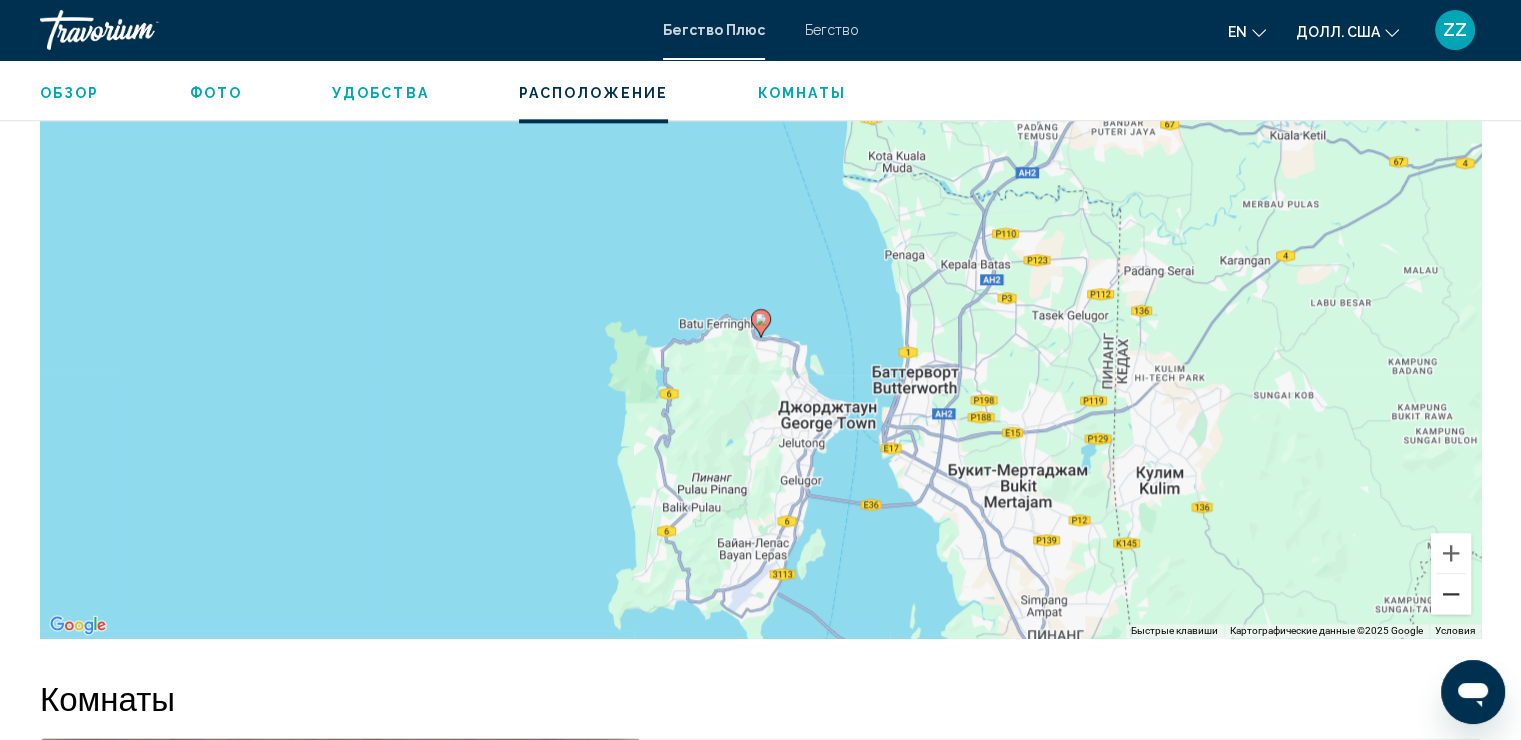 click at bounding box center [1451, 594] 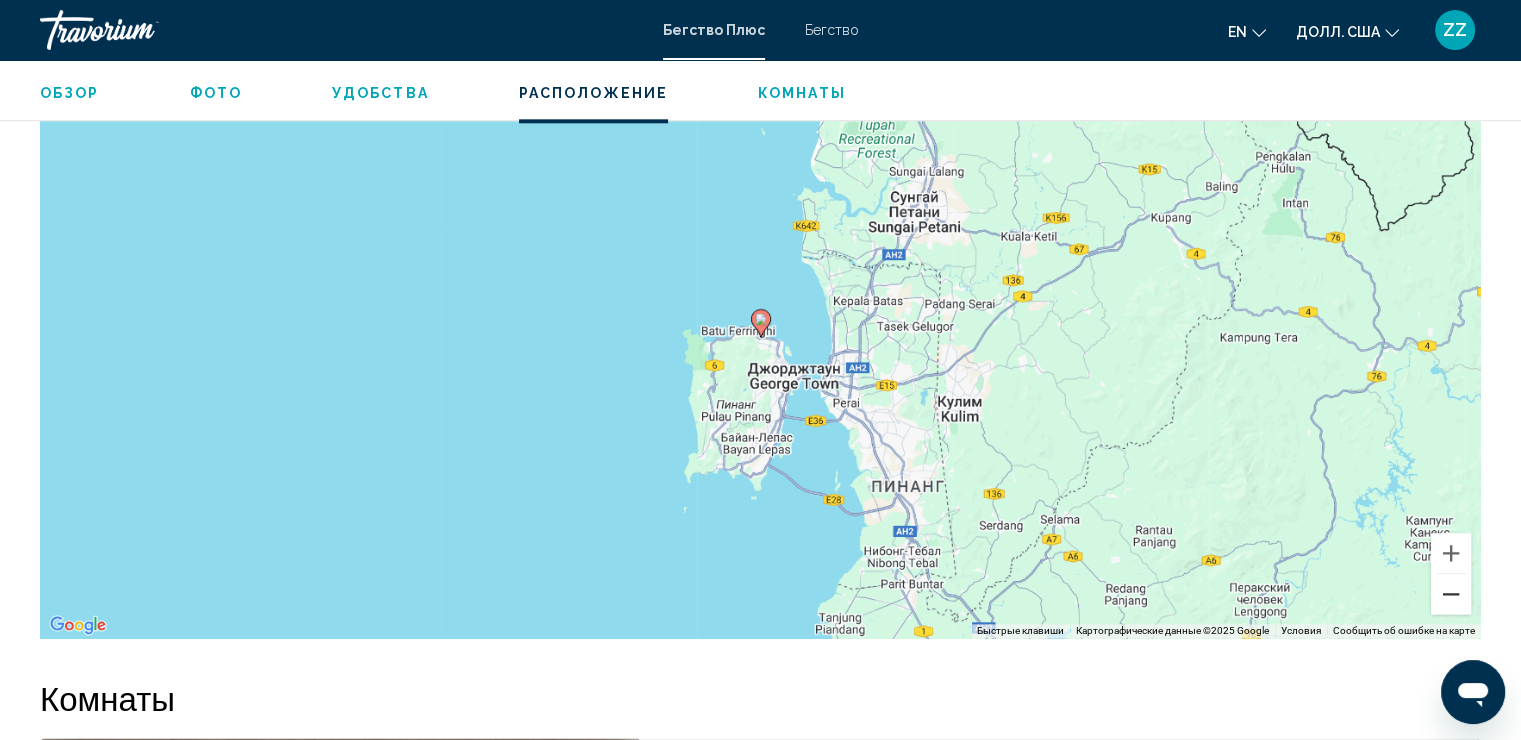 click at bounding box center (1451, 594) 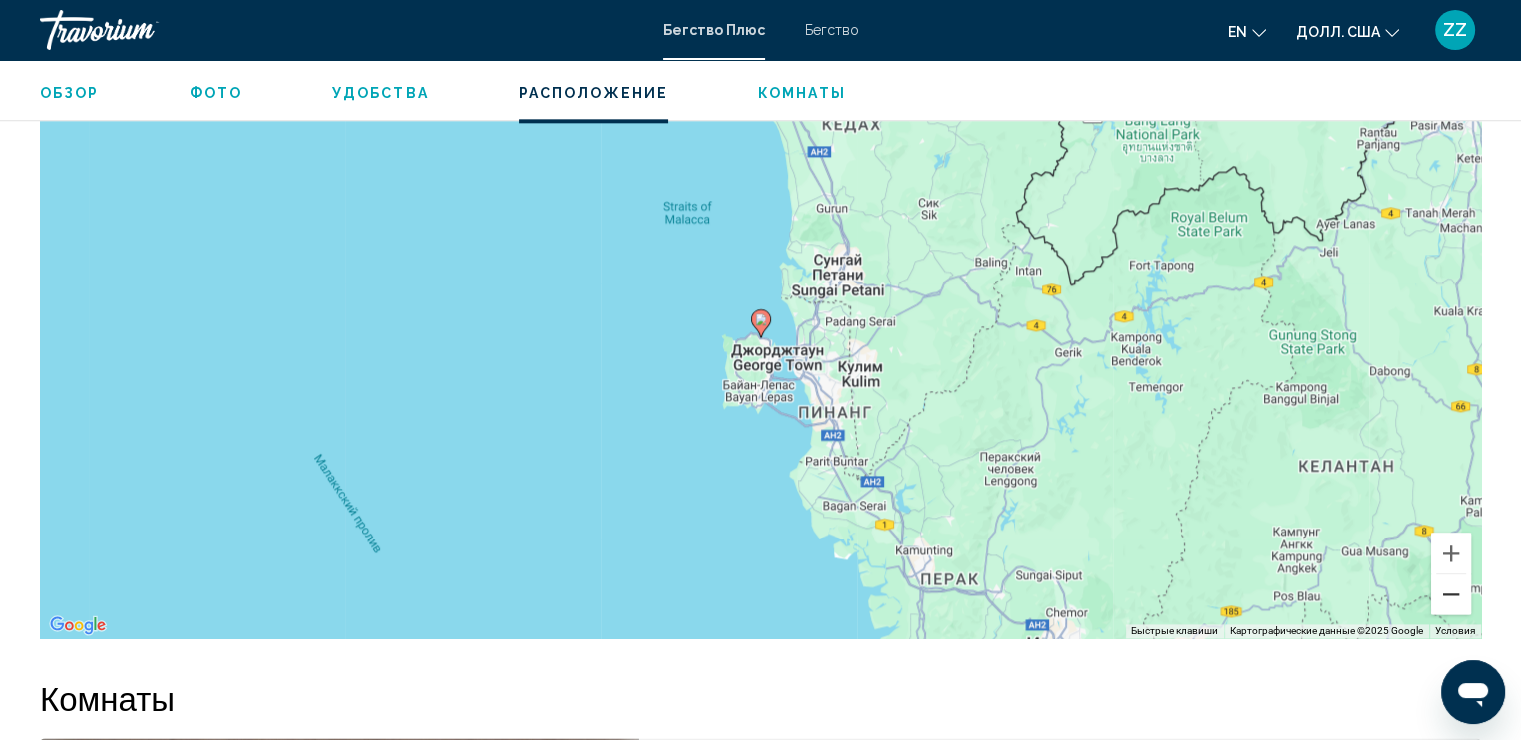 click at bounding box center [1451, 594] 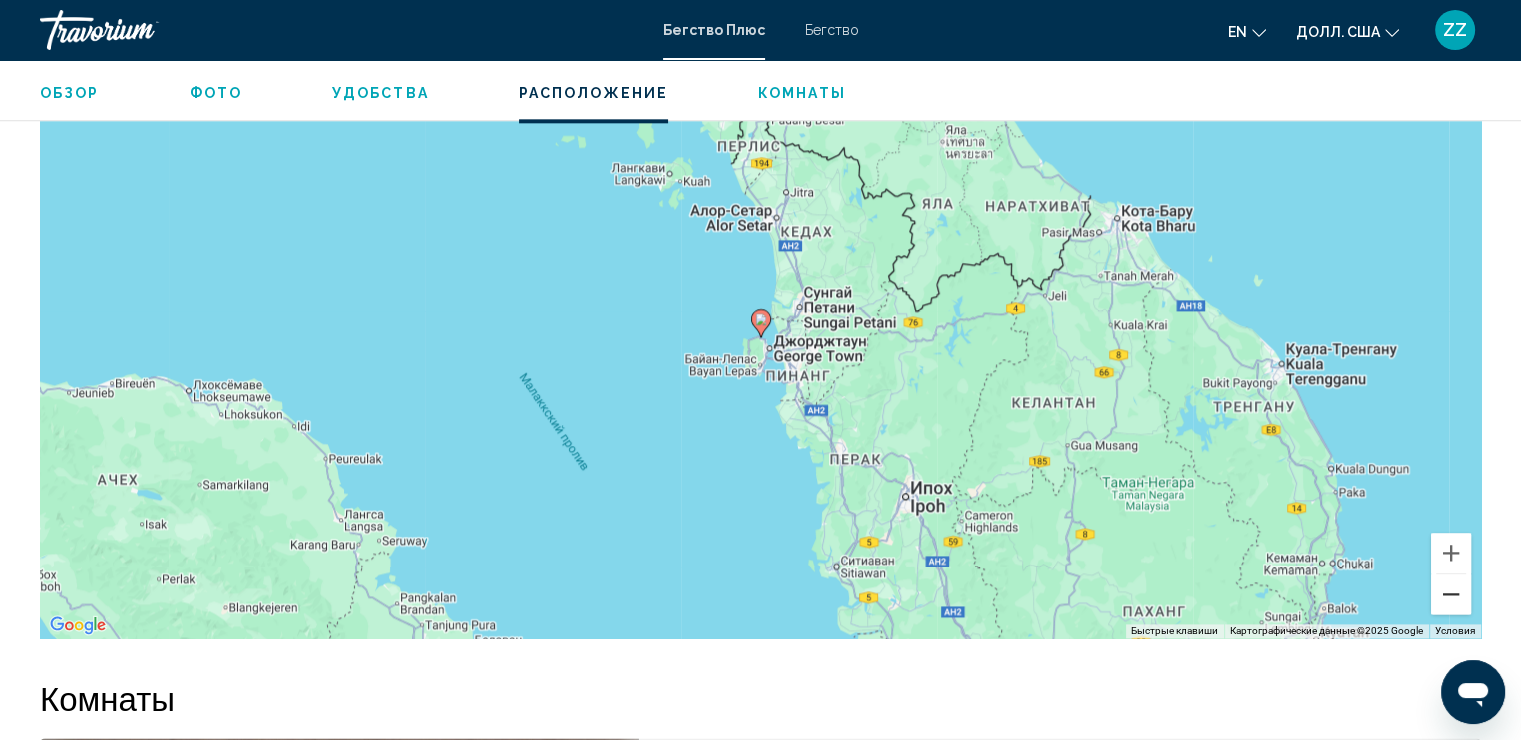 click at bounding box center (1451, 594) 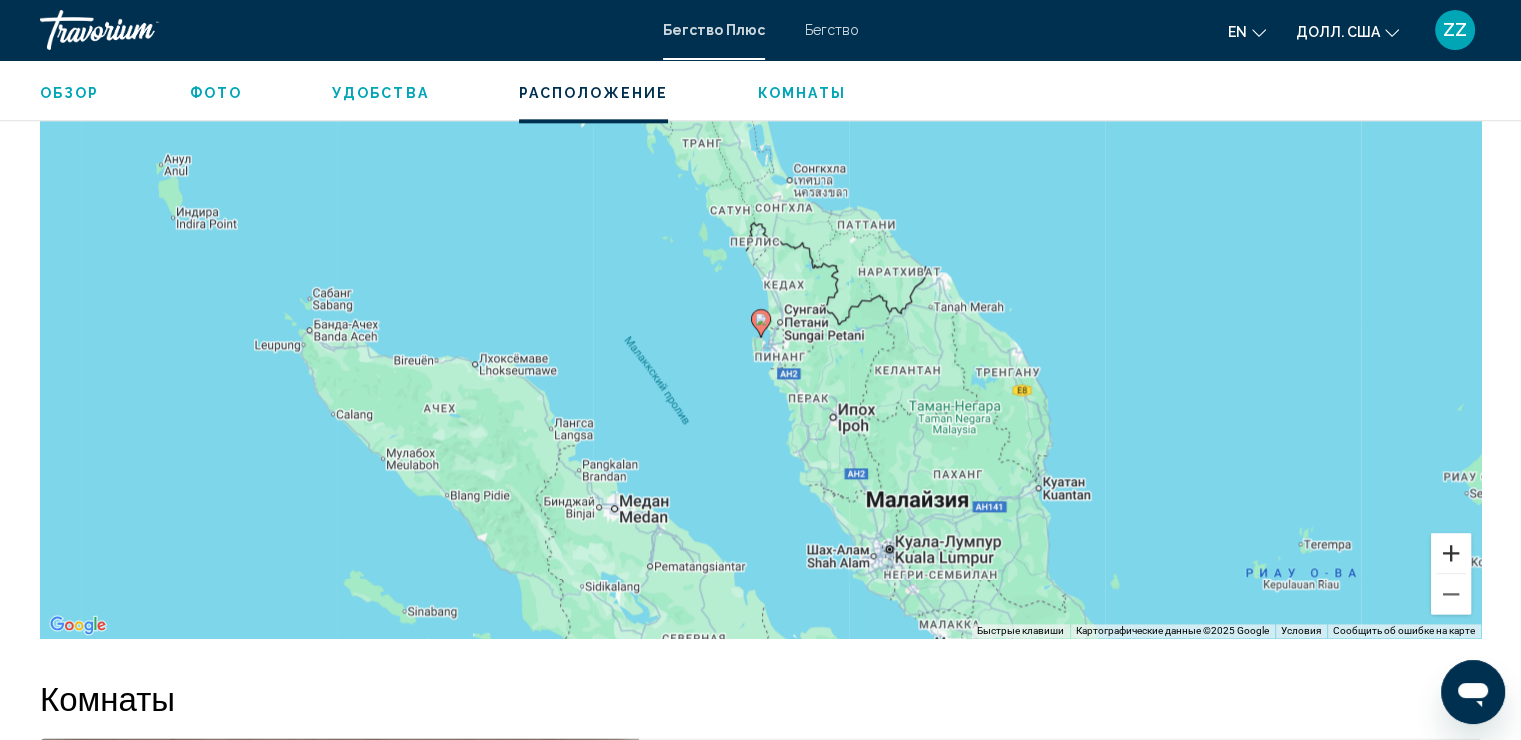 click at bounding box center (1451, 553) 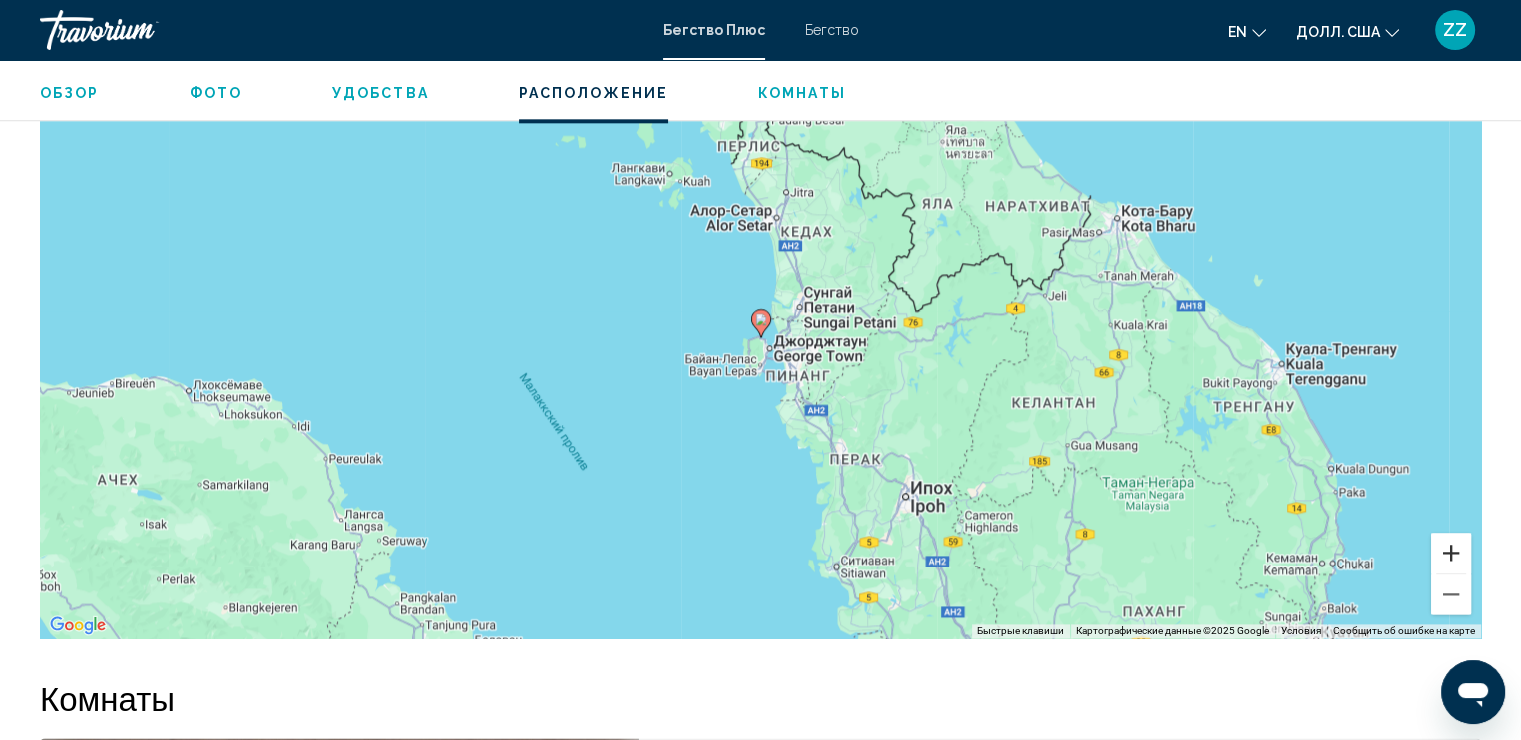 click at bounding box center (1451, 553) 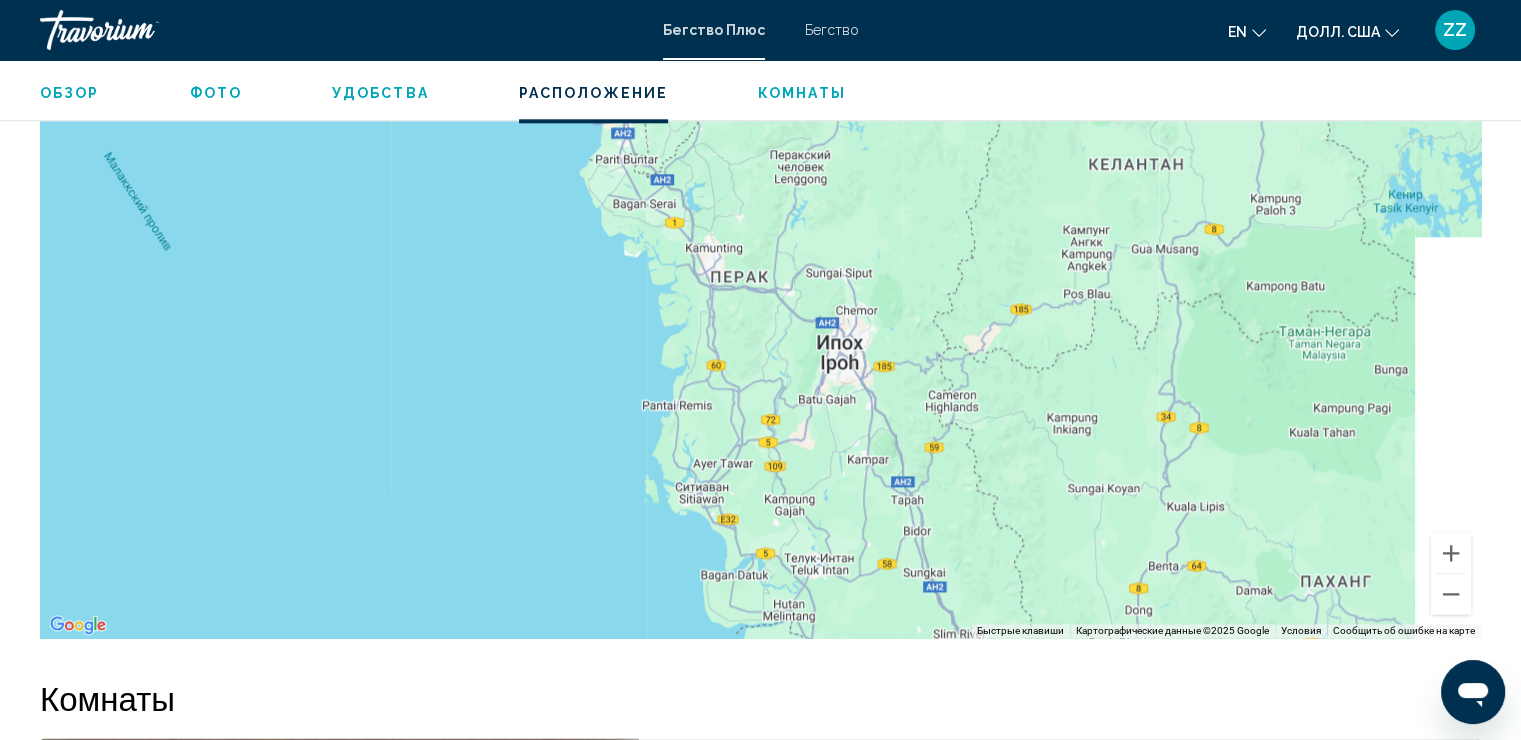drag, startPoint x: 1036, startPoint y: 336, endPoint x: 827, endPoint y: 36, distance: 365.6241 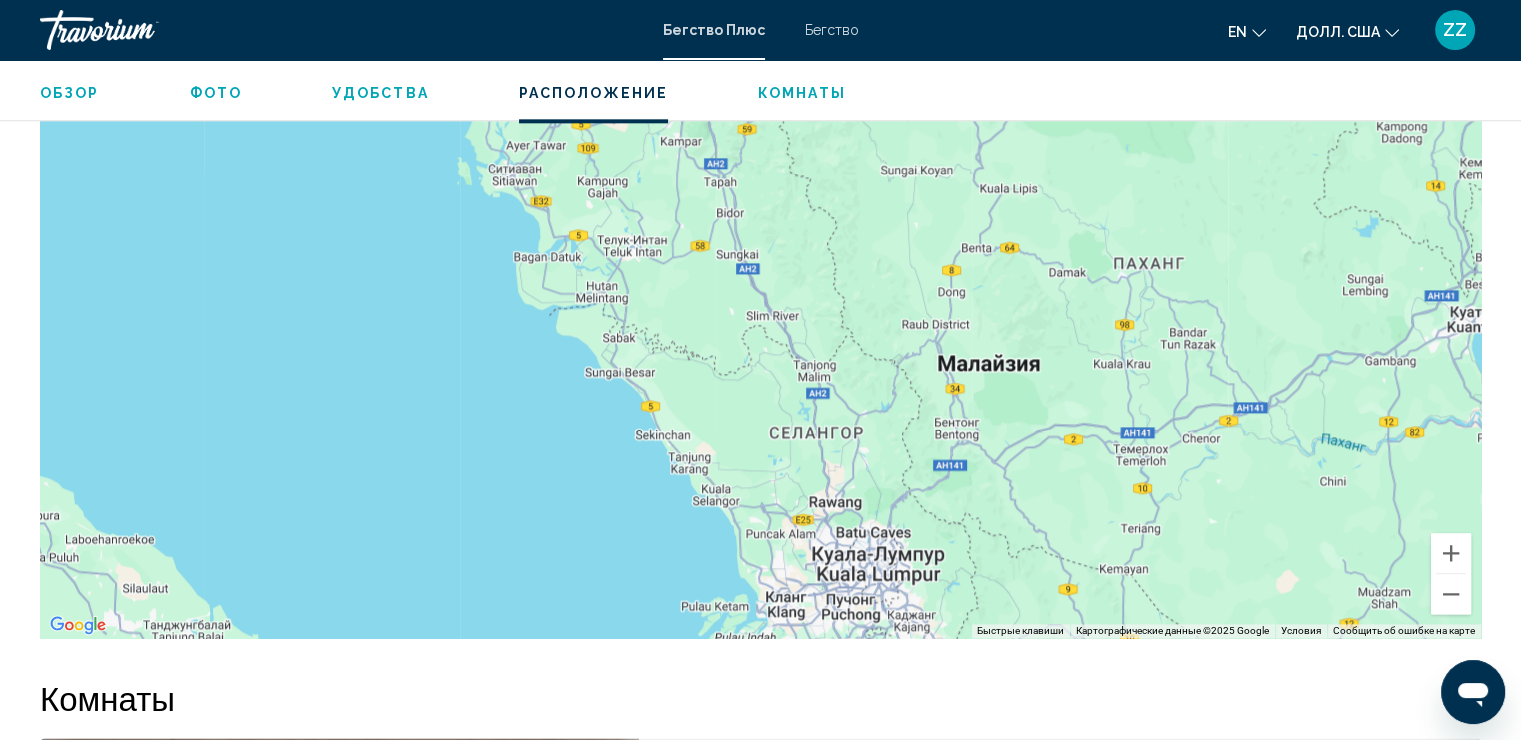 drag, startPoint x: 1044, startPoint y: 459, endPoint x: 984, endPoint y: 285, distance: 184.05434 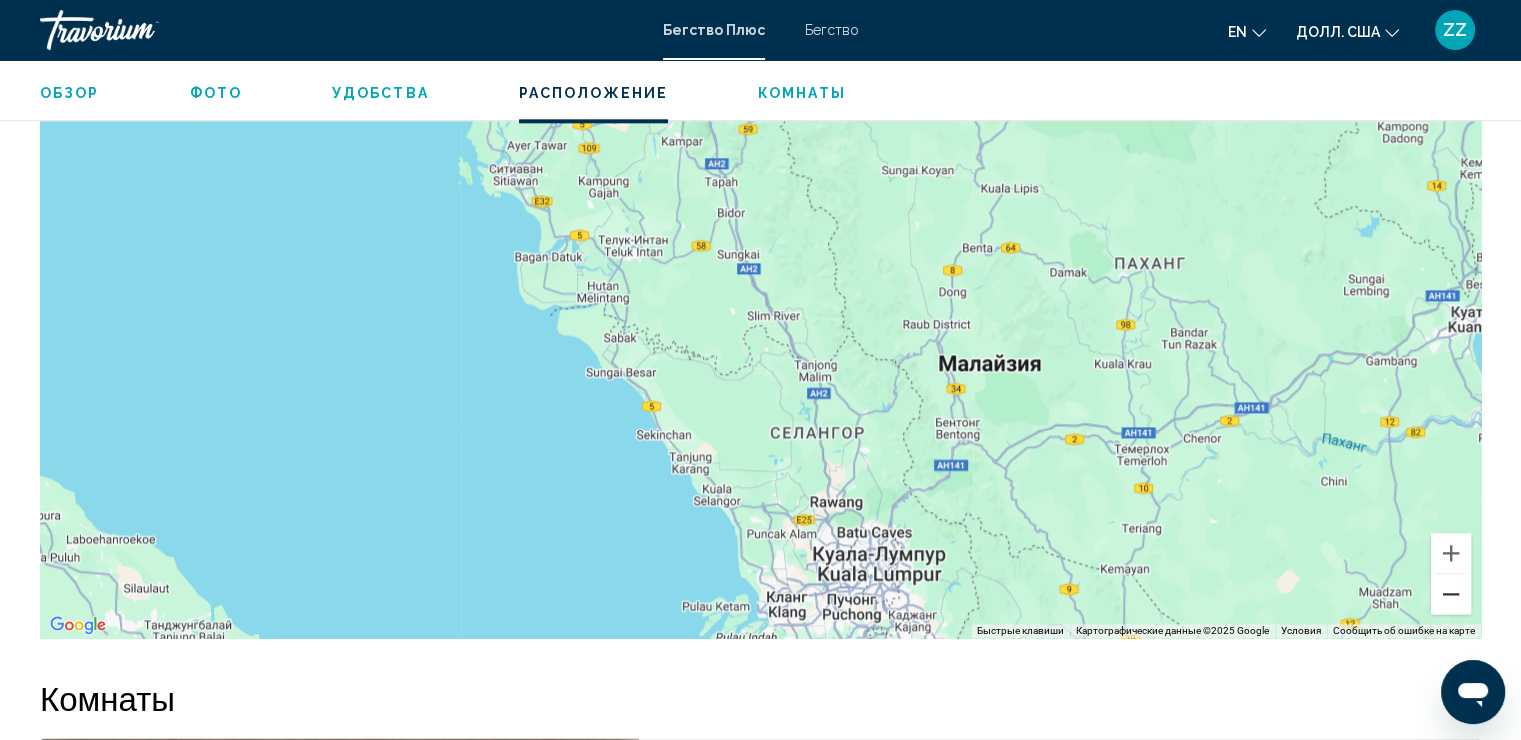 click at bounding box center [1451, 594] 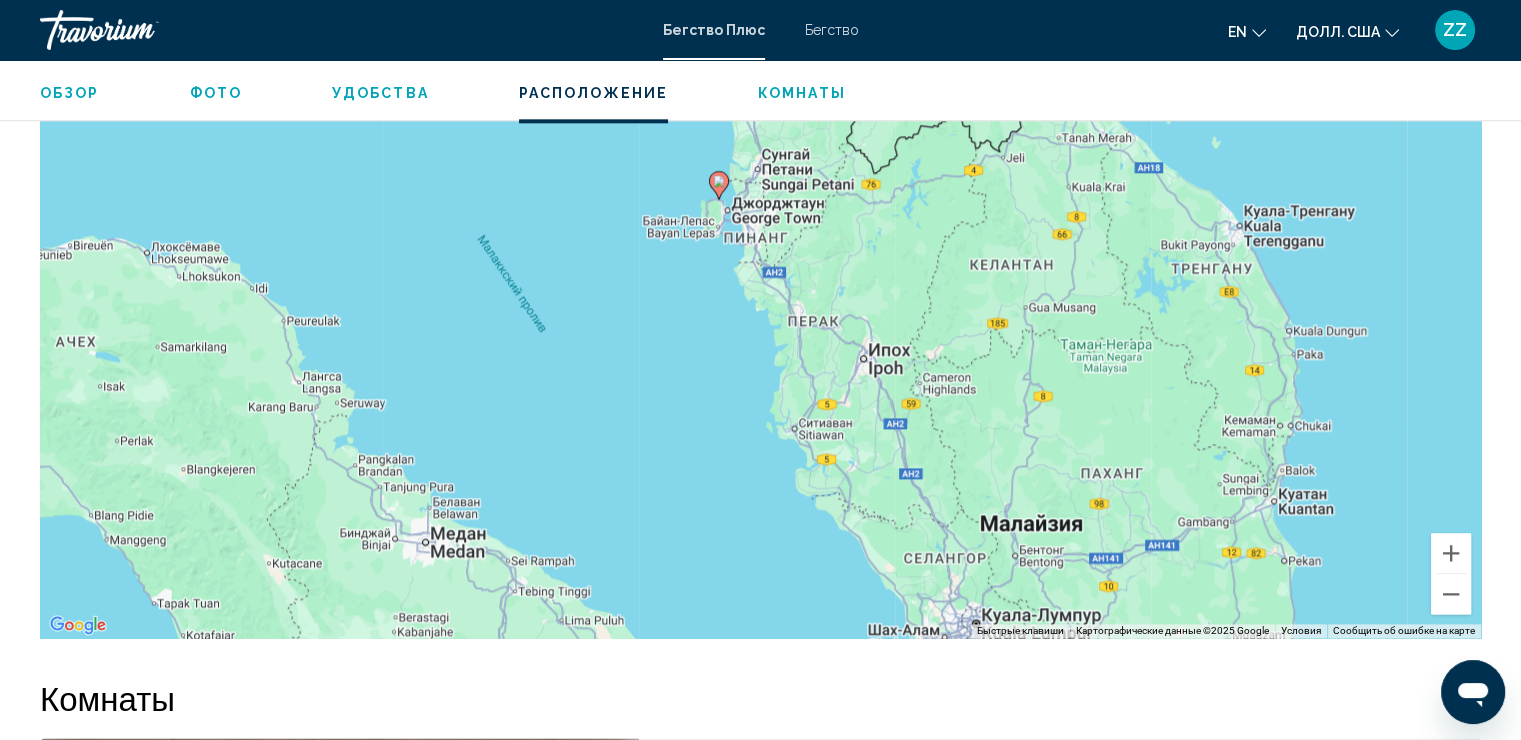 drag, startPoint x: 1080, startPoint y: 377, endPoint x: 1243, endPoint y: 544, distance: 233.36238 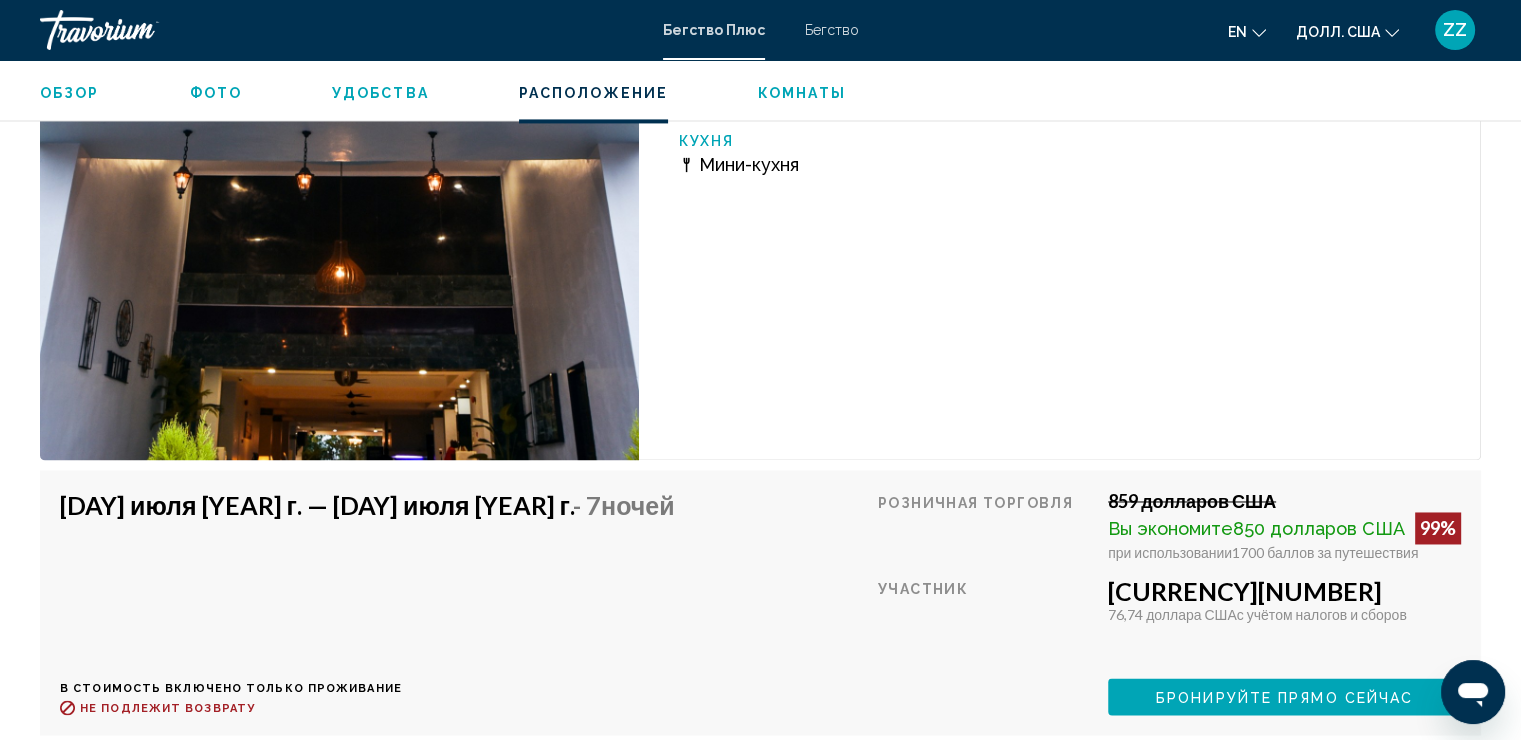 scroll, scrollTop: 3062, scrollLeft: 0, axis: vertical 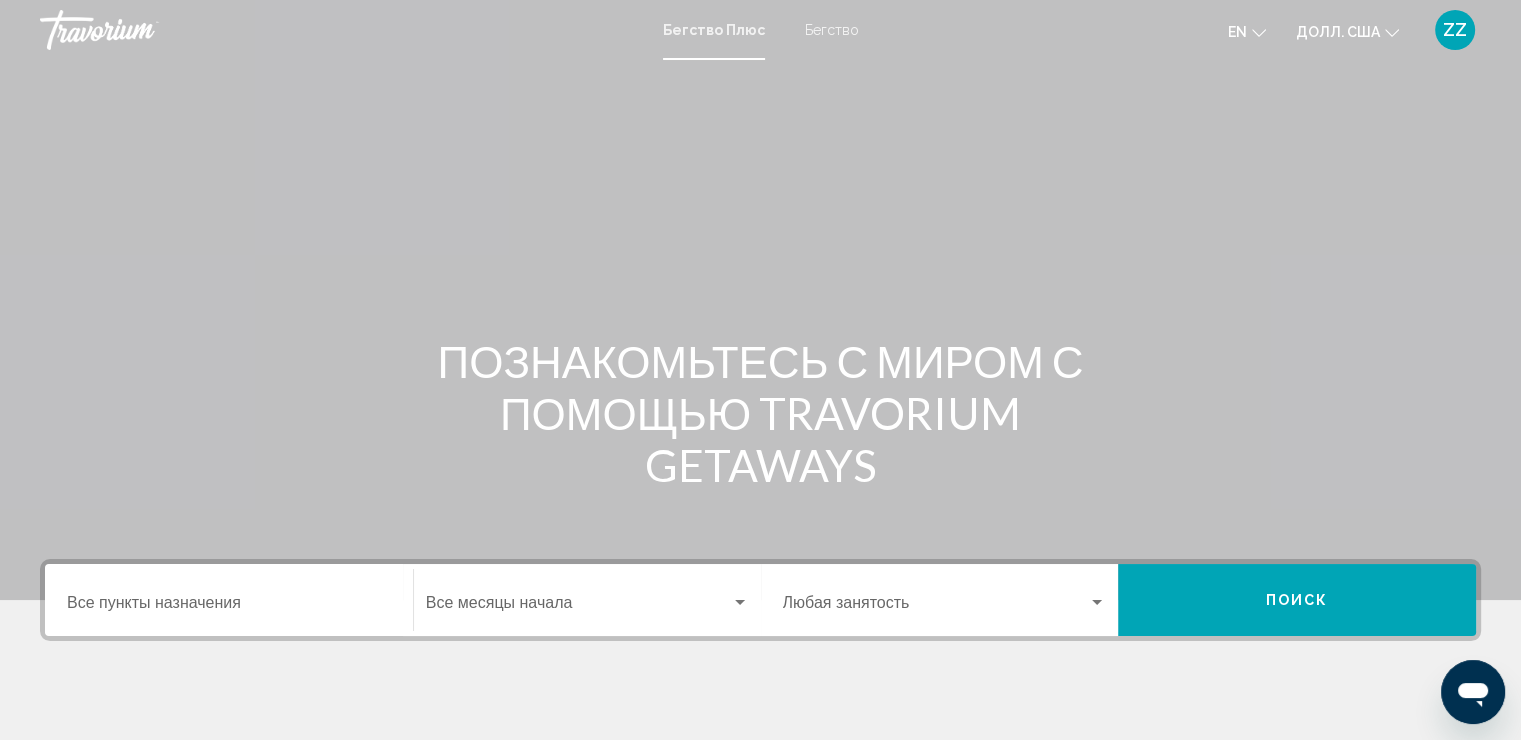click on "Пункт назначения Все пункты назначения" at bounding box center [229, 600] 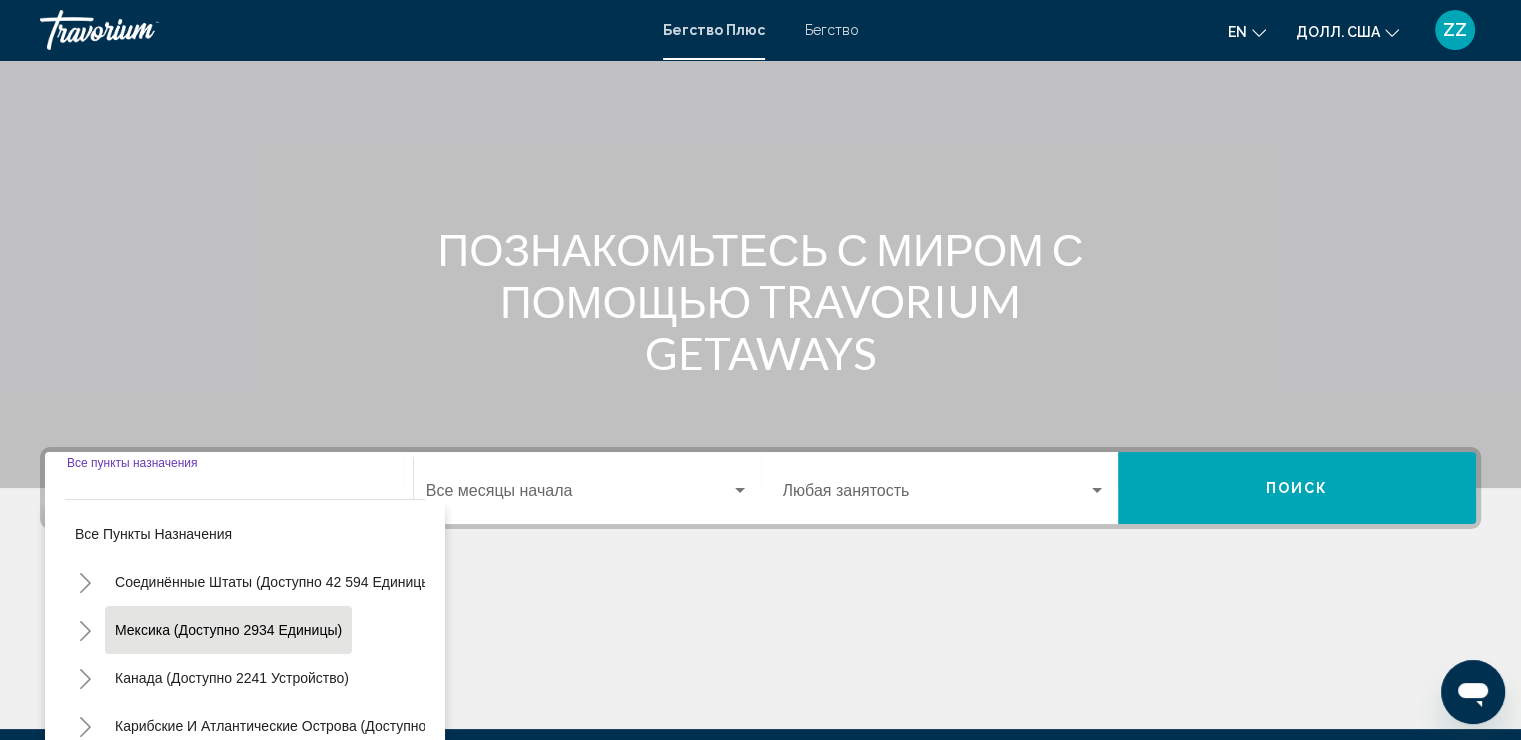 scroll, scrollTop: 345, scrollLeft: 0, axis: vertical 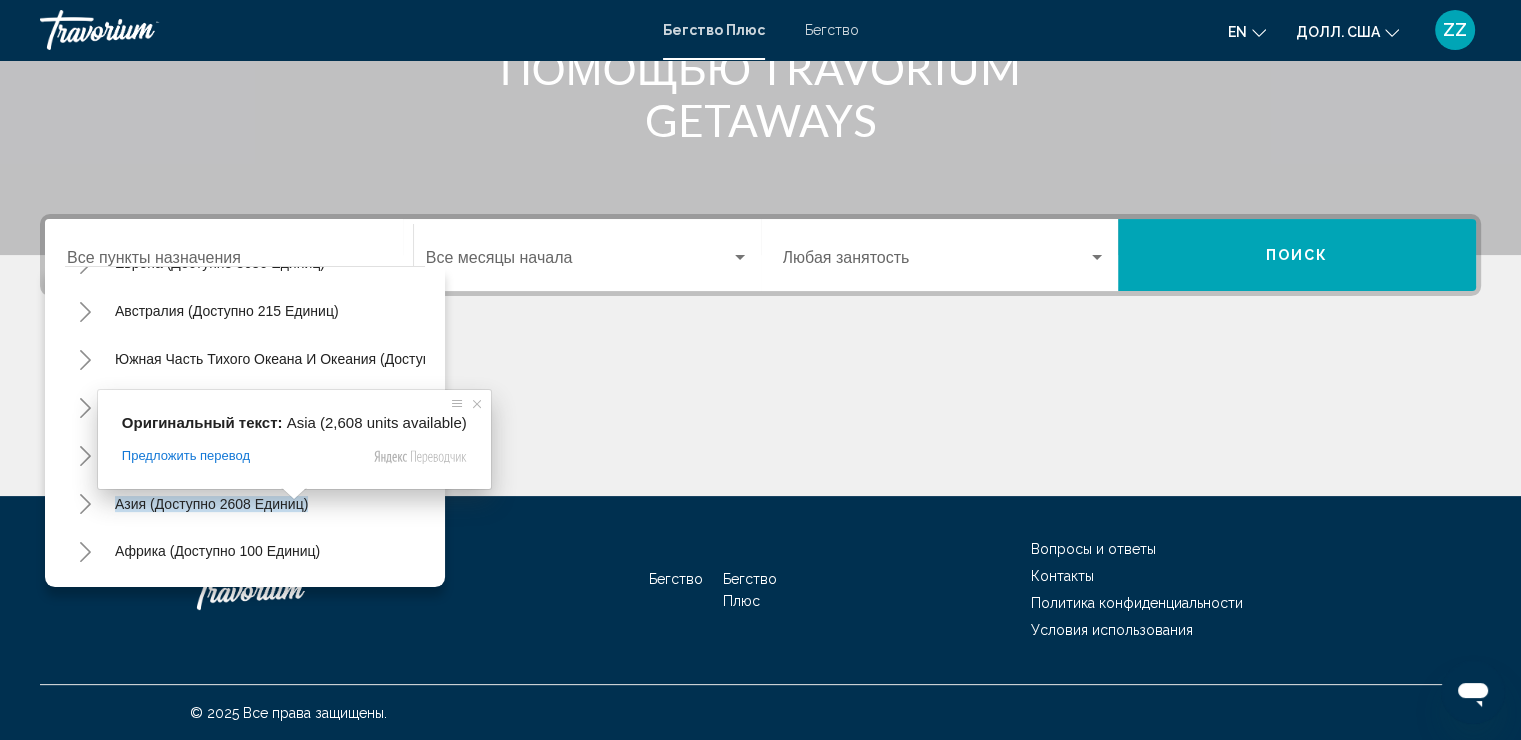 click at bounding box center (760, 421) 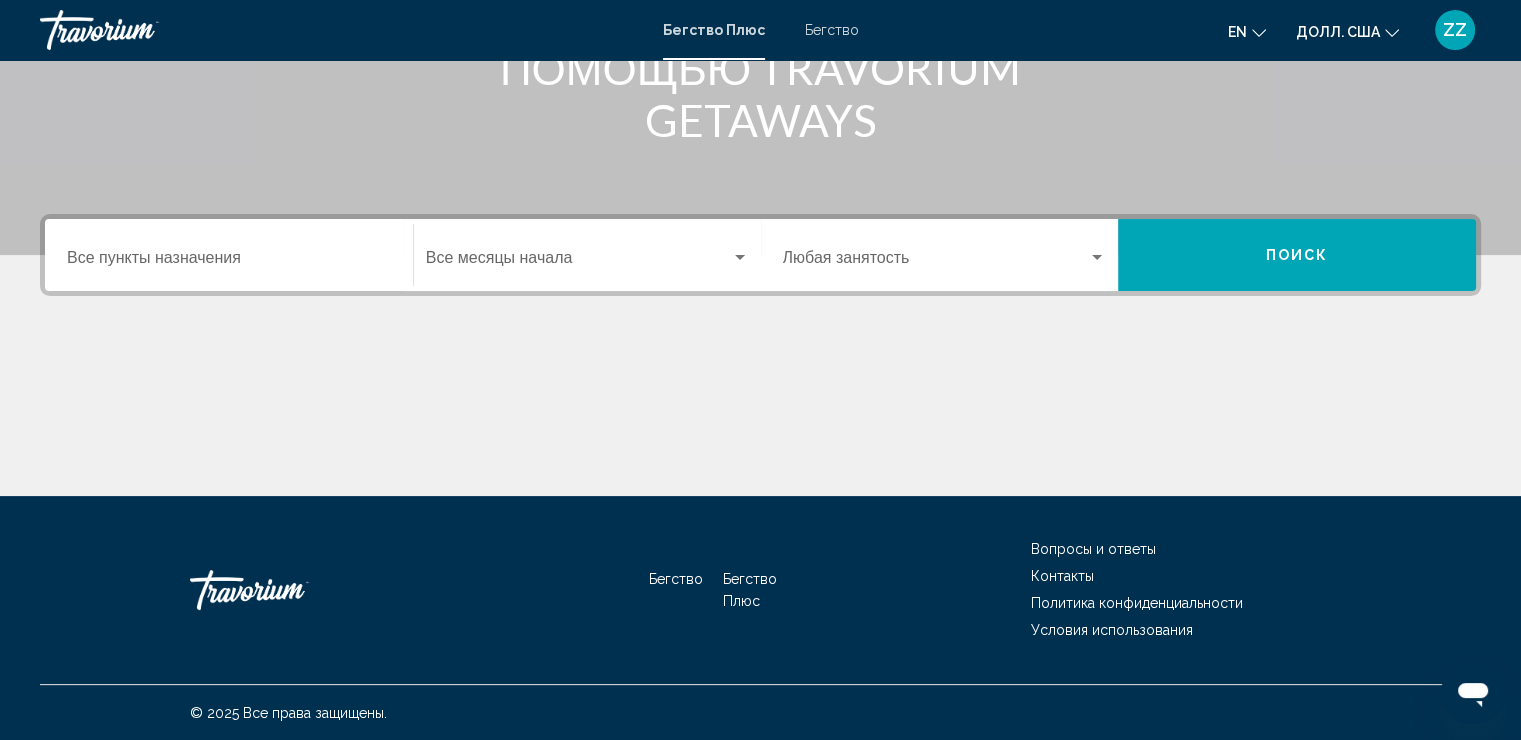 click at bounding box center (936, 262) 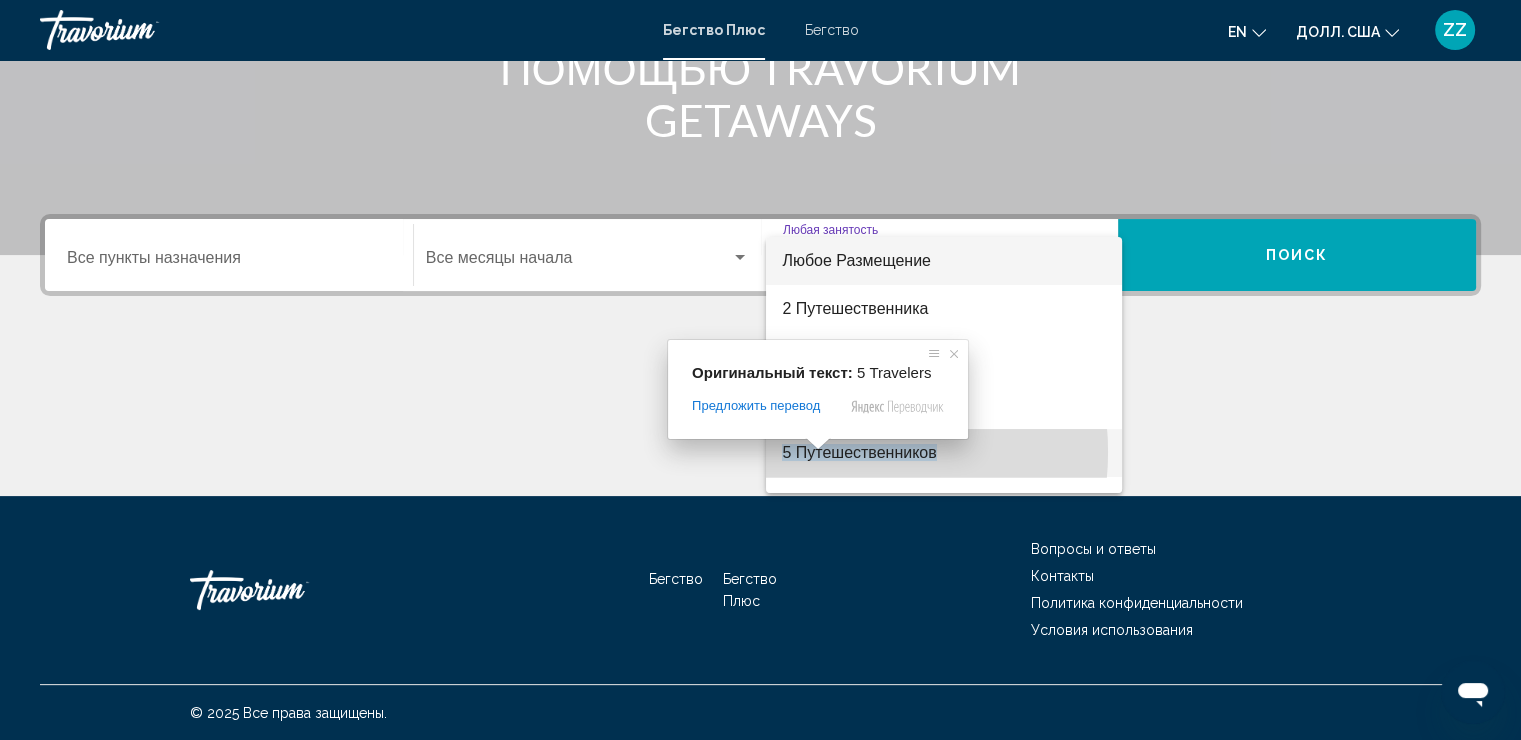 click on "5 Путешественников" at bounding box center (859, 452) 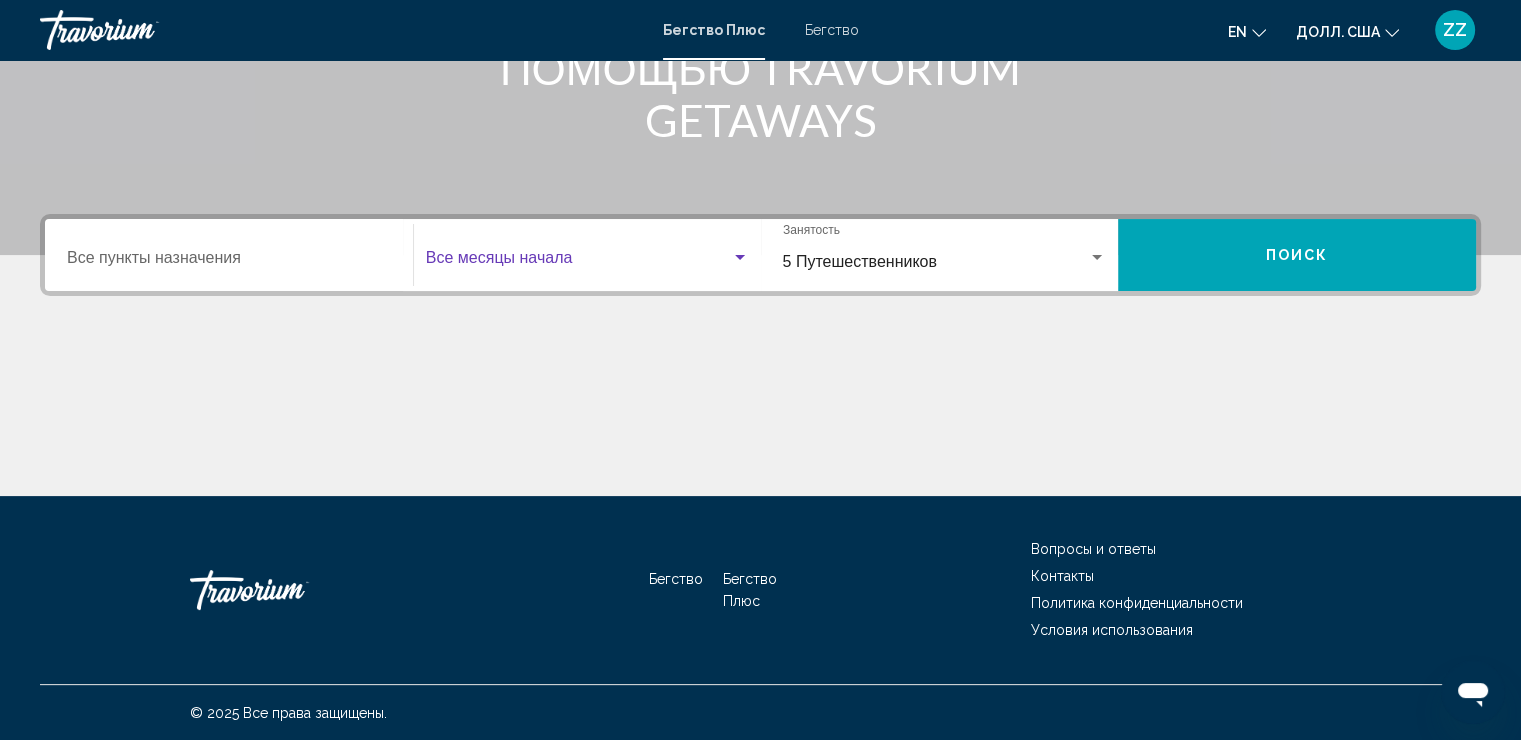 click at bounding box center [578, 262] 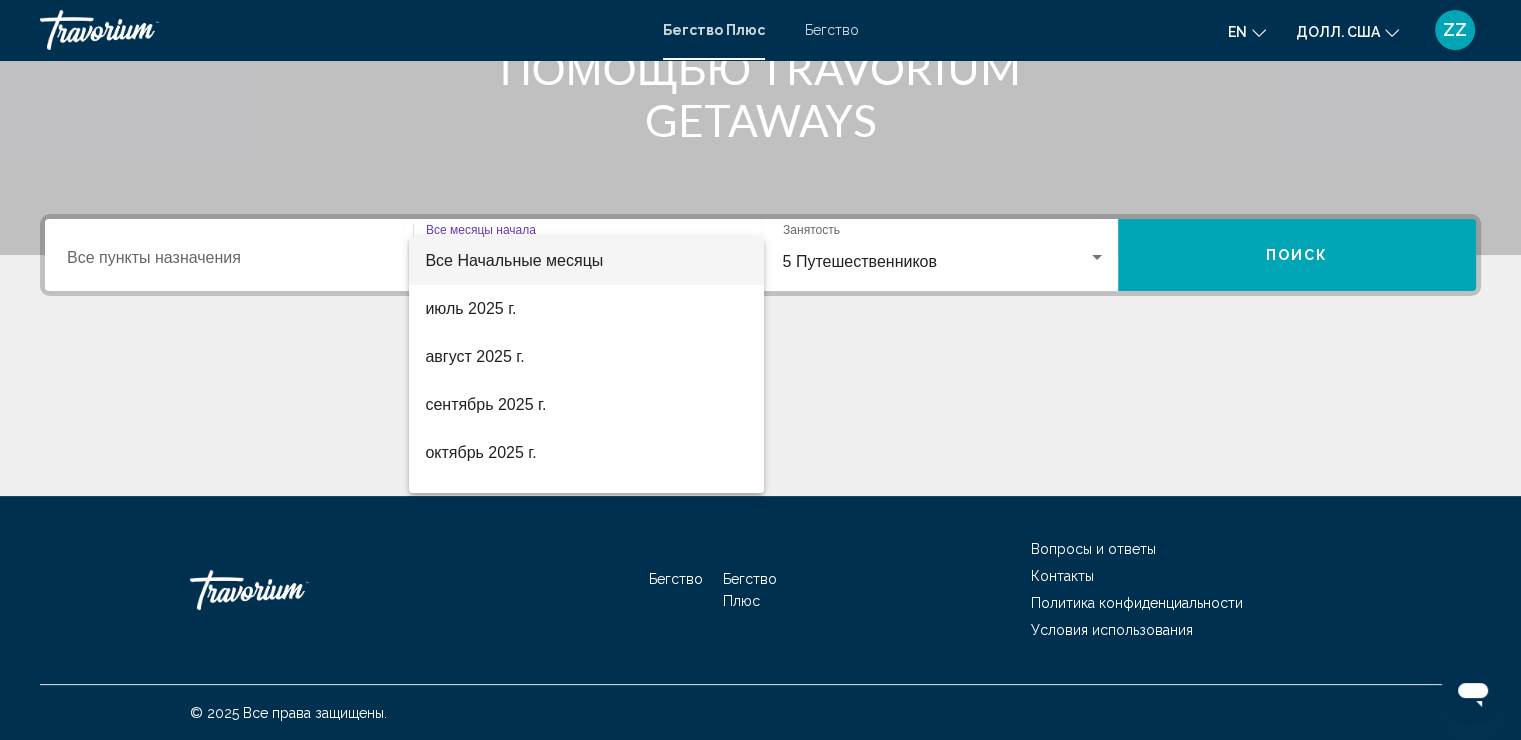 click at bounding box center [760, 370] 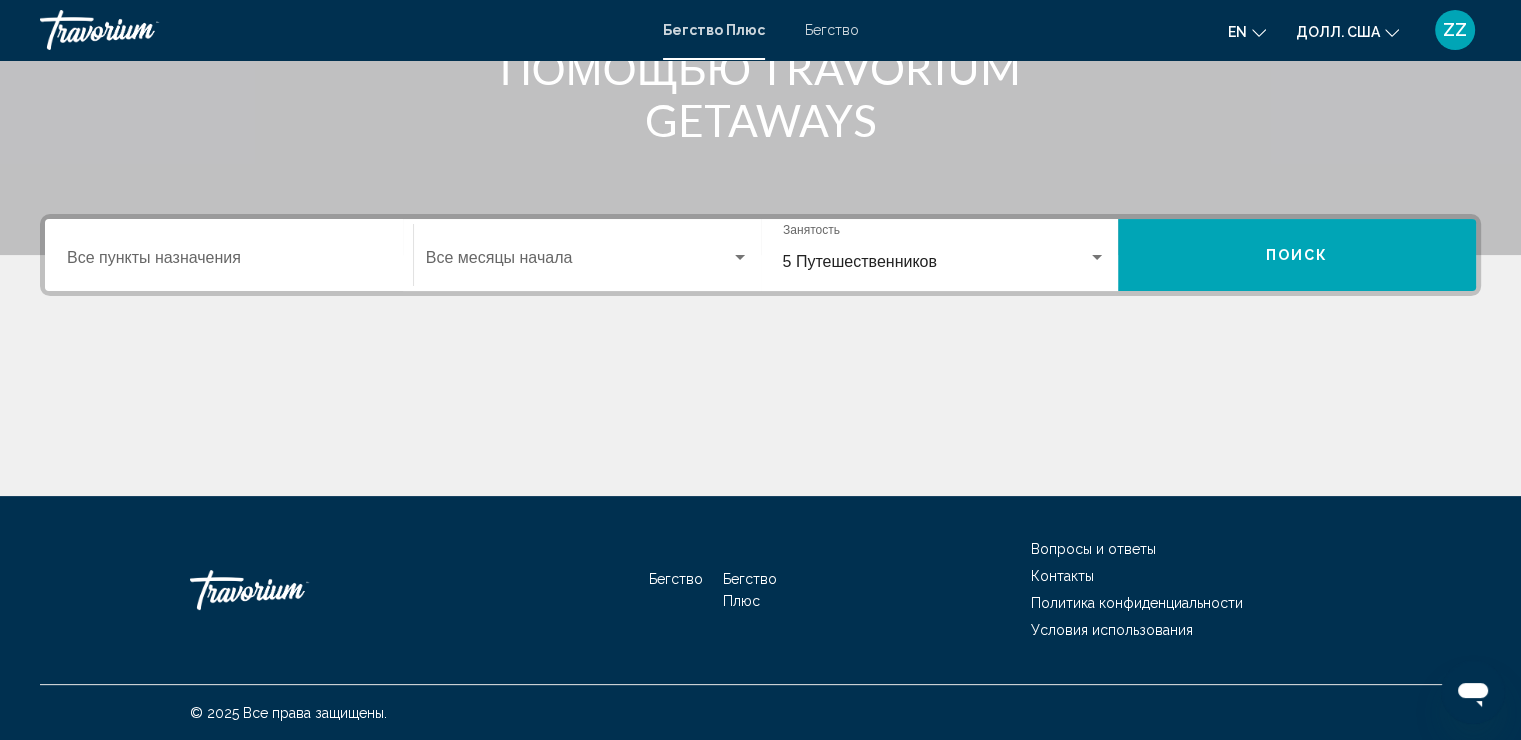 click on "Поиск" at bounding box center [1297, 256] 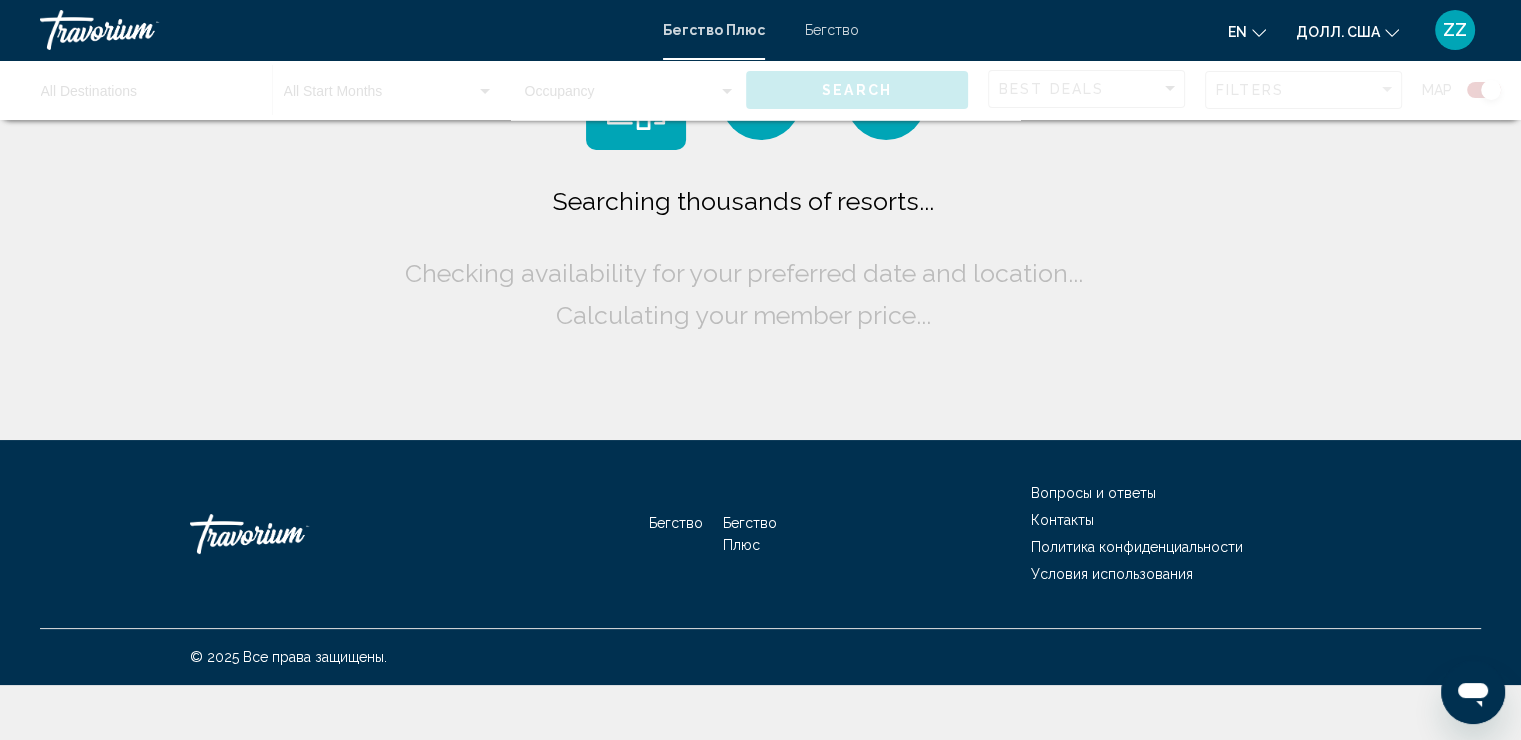 scroll, scrollTop: 0, scrollLeft: 0, axis: both 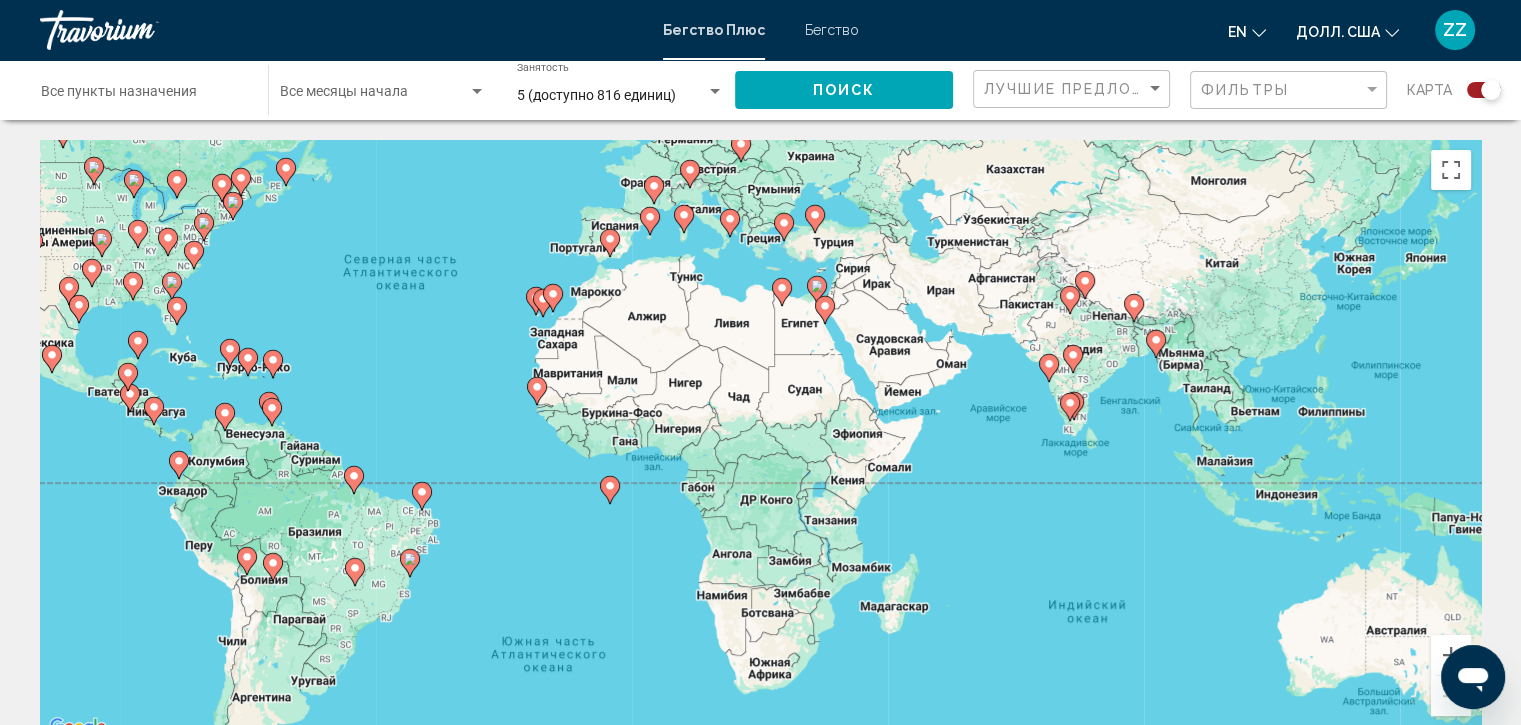 drag, startPoint x: 1376, startPoint y: 414, endPoint x: 1060, endPoint y: 276, distance: 344.8188 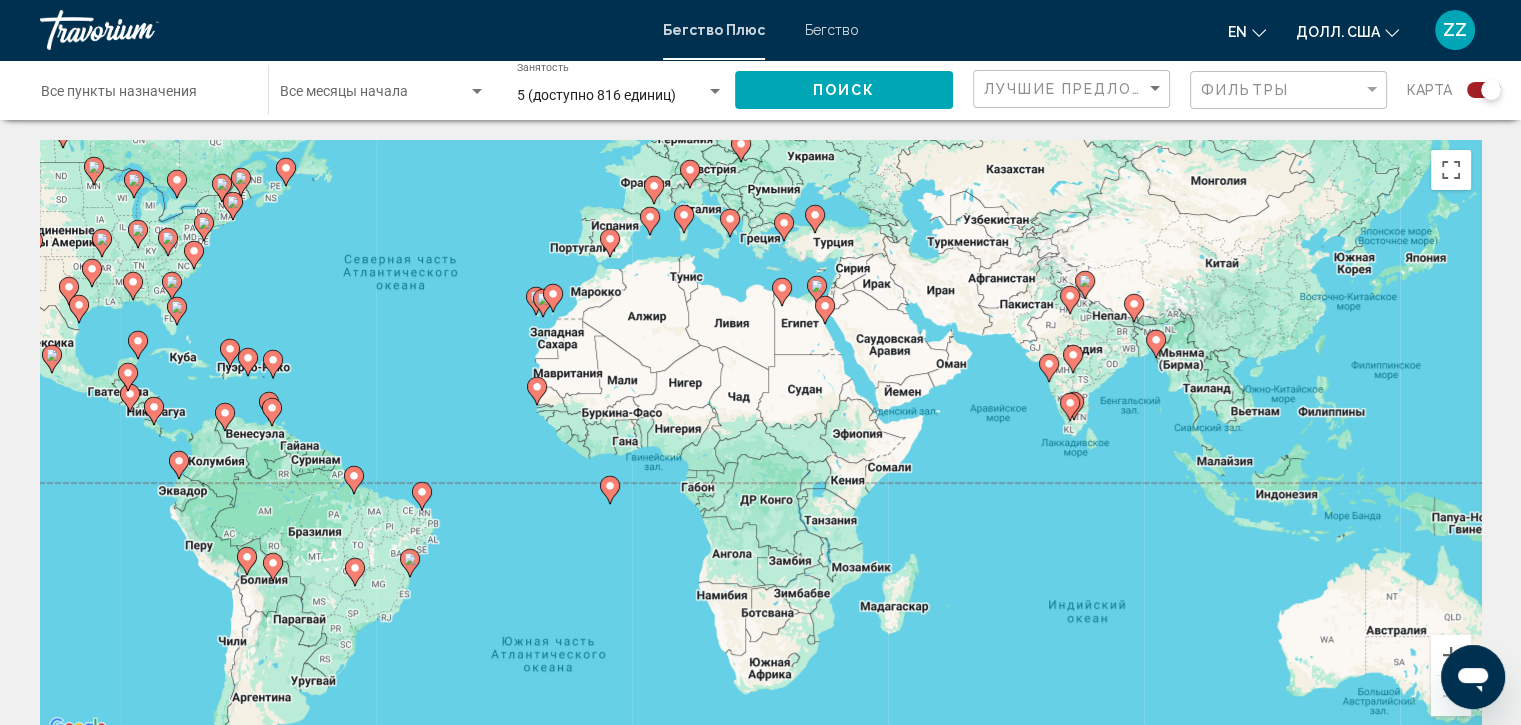 click on "Для навигации используйте клавиши со стрелками. Чтобы активировать перетаскивание с помощью клавиатуры, нажмите Alt + Enter.  После этого перемещайте маркер с помощью клавиш со стрелками.  Чтобы завершить перетаскивание, нажмите клавишу Enter.  Чтобы отменить действие, нажмите клавишу Esc." at bounding box center (760, 440) 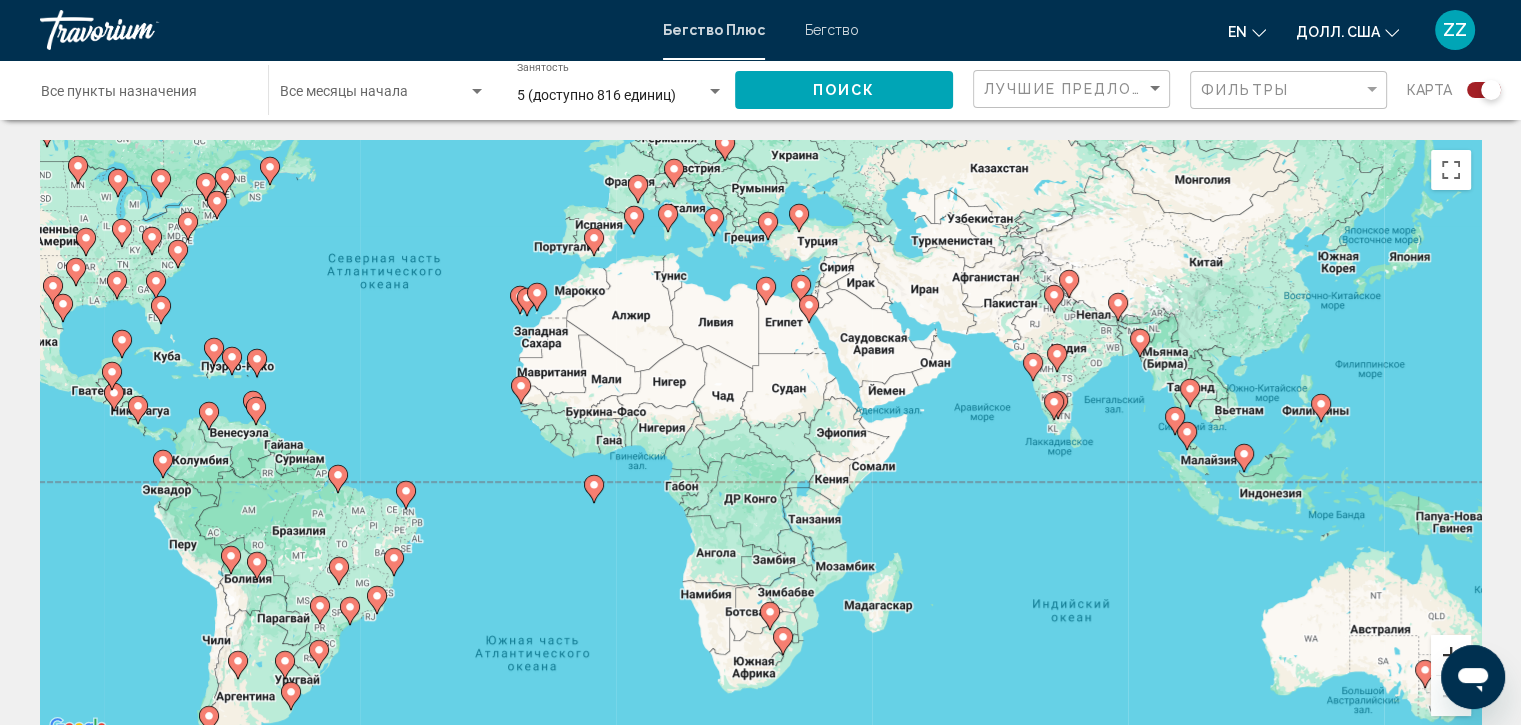 click at bounding box center (1451, 655) 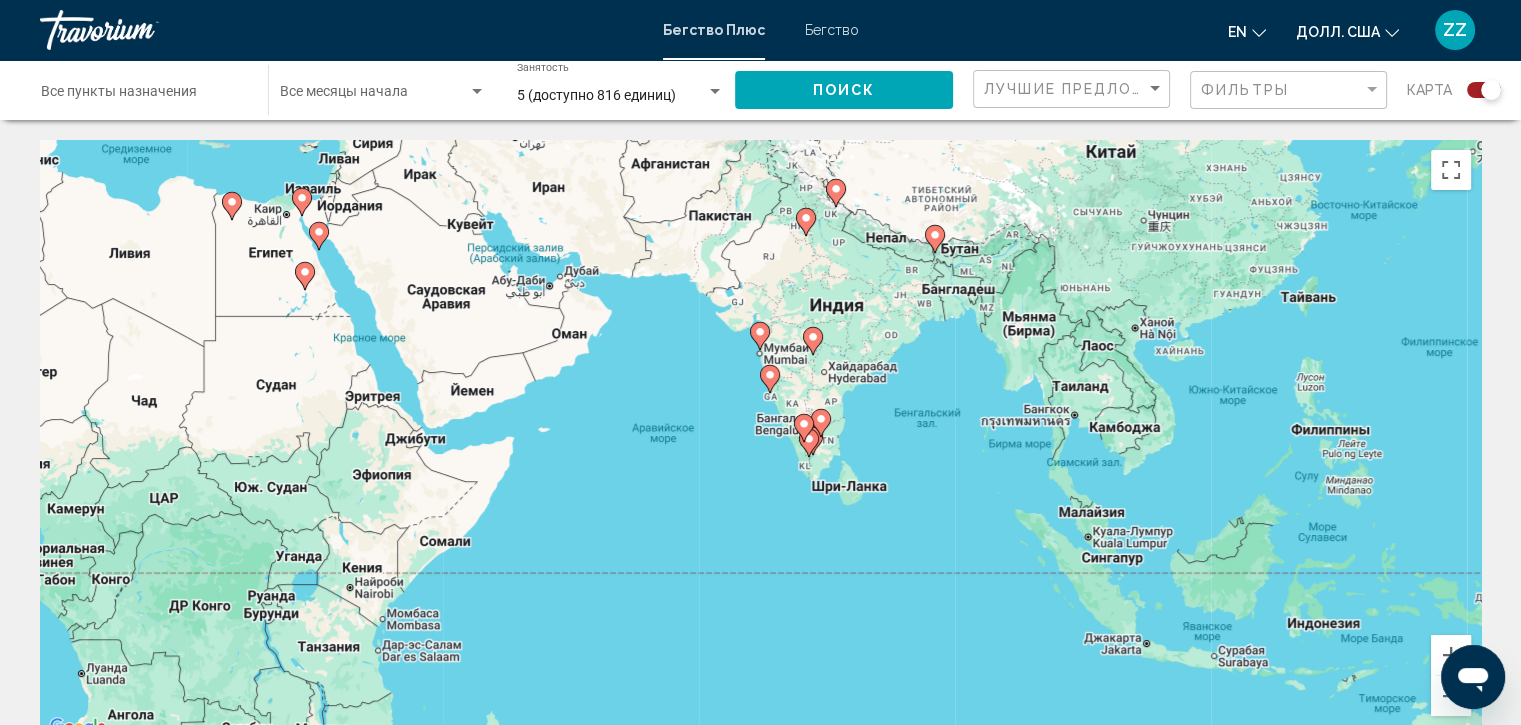 drag, startPoint x: 1363, startPoint y: 468, endPoint x: 819, endPoint y: 517, distance: 546.20233 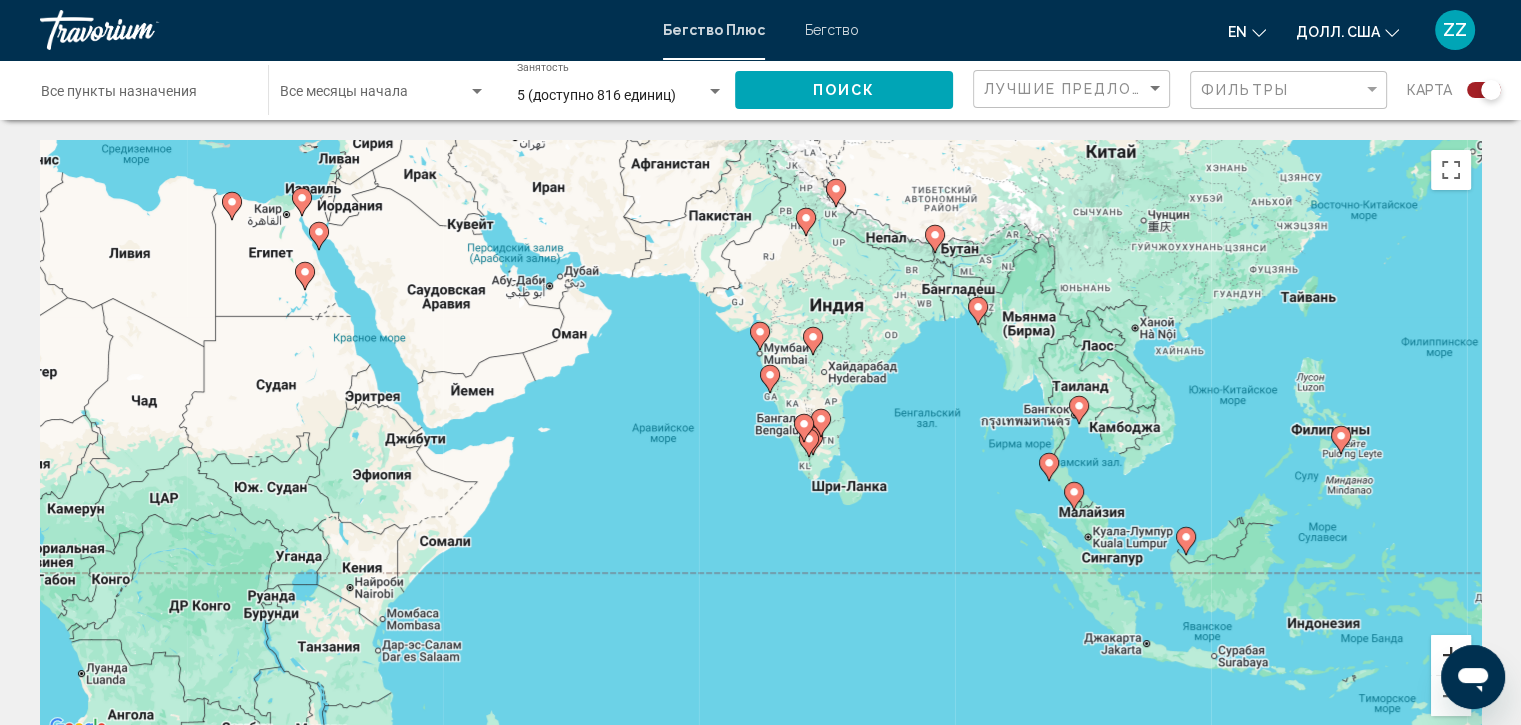 click at bounding box center [1451, 655] 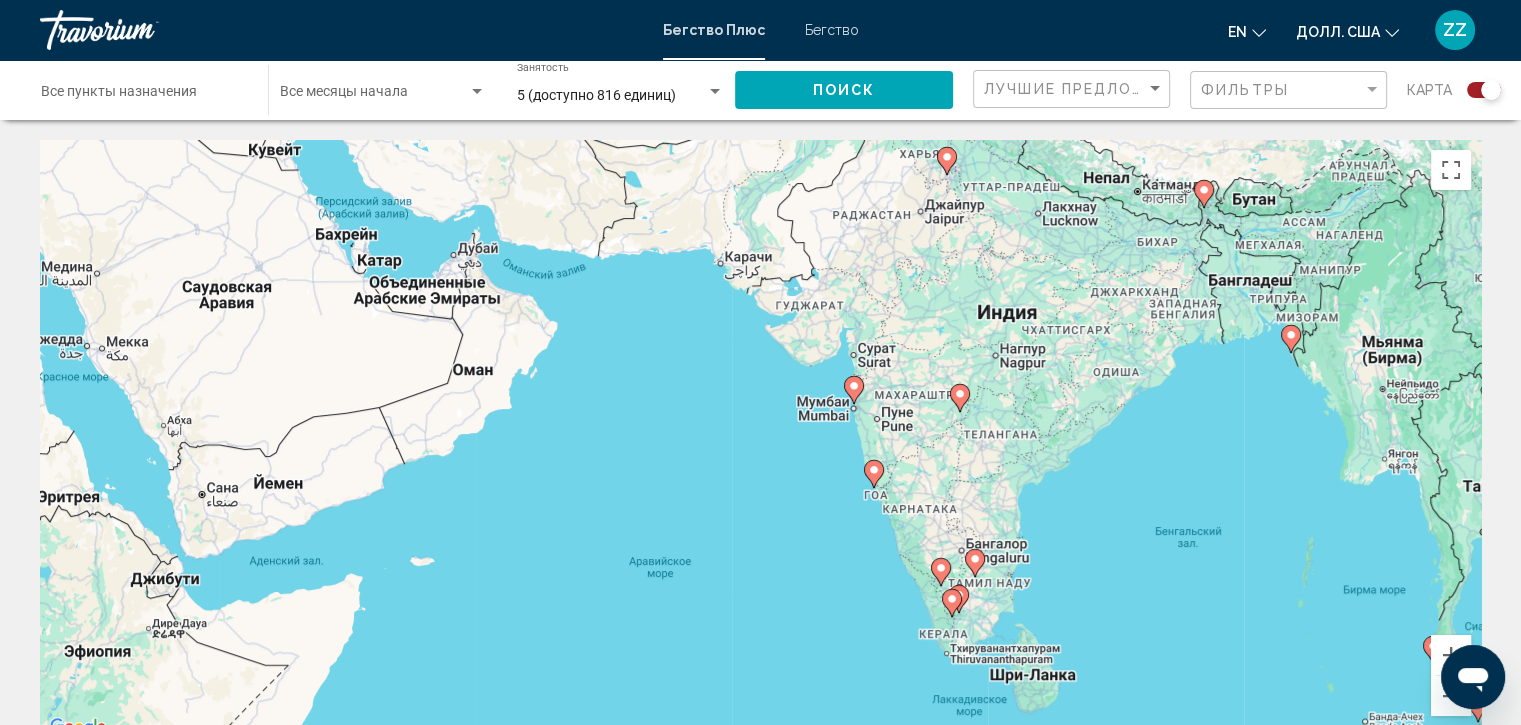 drag, startPoint x: 1258, startPoint y: 408, endPoint x: 1512, endPoint y: 612, distance: 325.77905 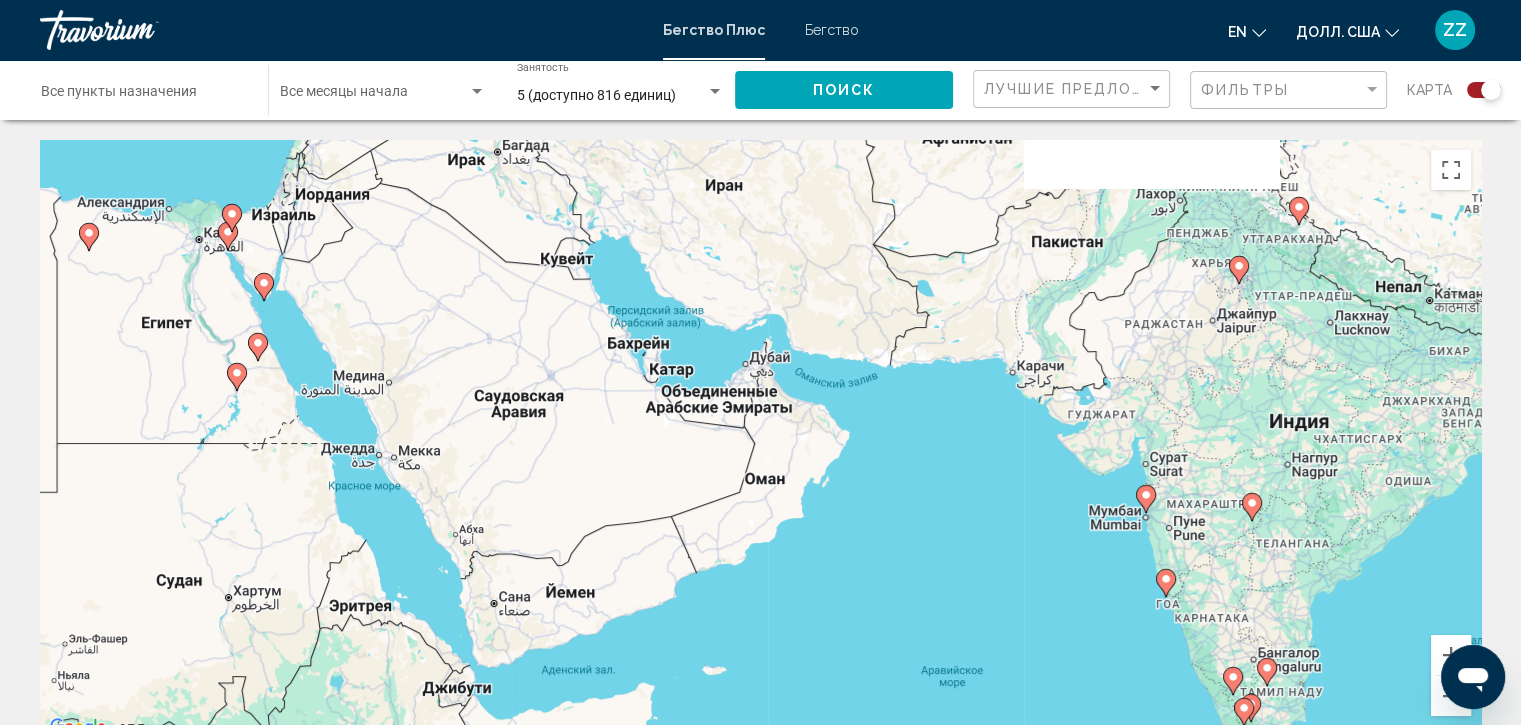 drag, startPoint x: 768, startPoint y: 317, endPoint x: 1049, endPoint y: 601, distance: 399.52097 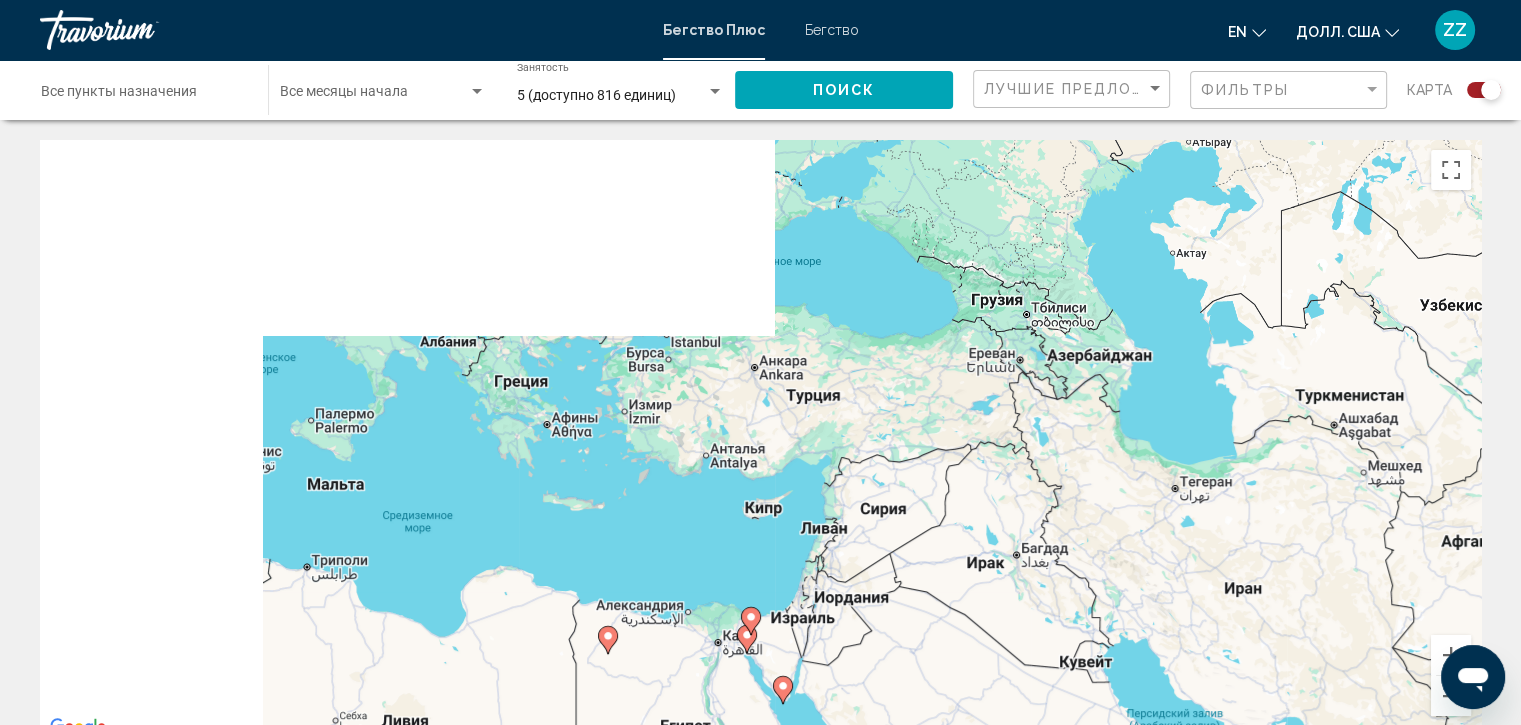 drag, startPoint x: 985, startPoint y: 514, endPoint x: 968, endPoint y: 465, distance: 51.86521 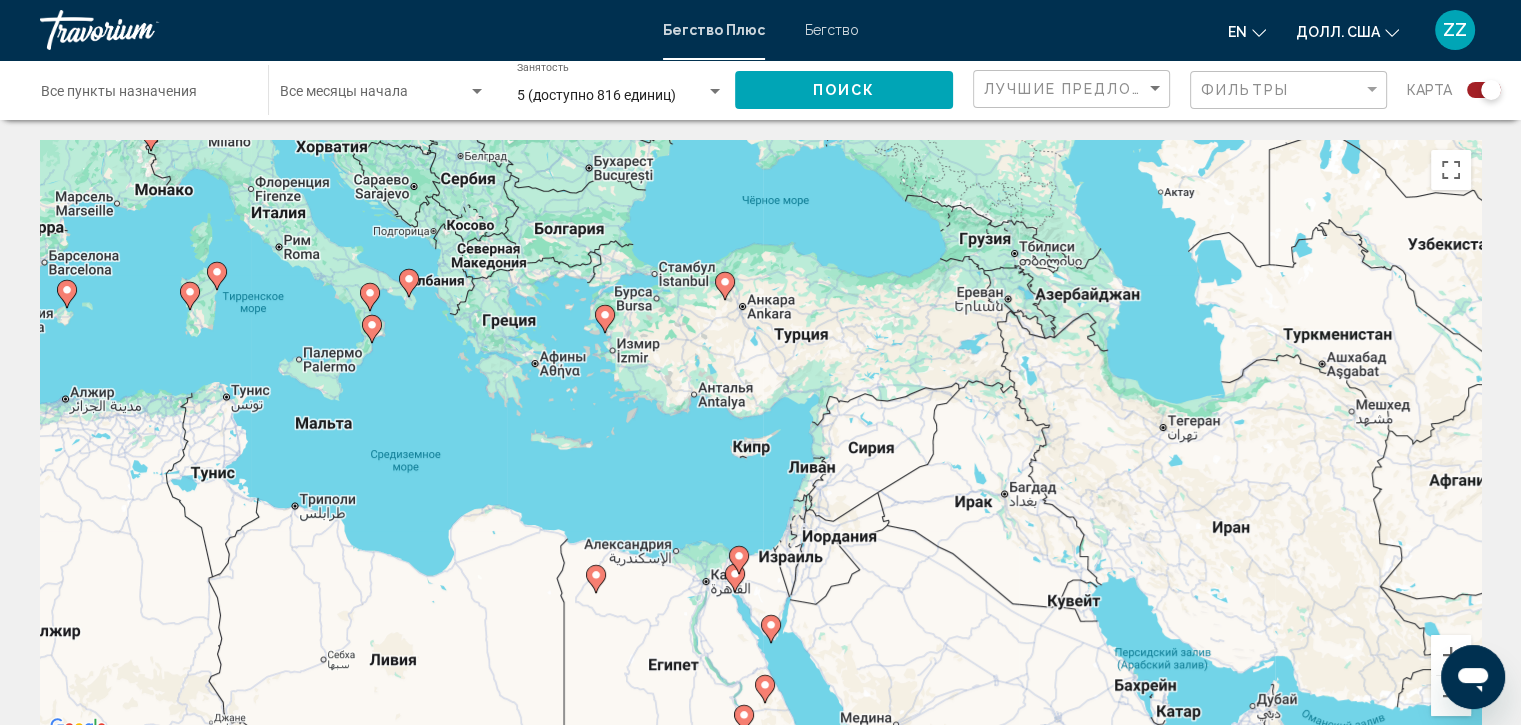 click 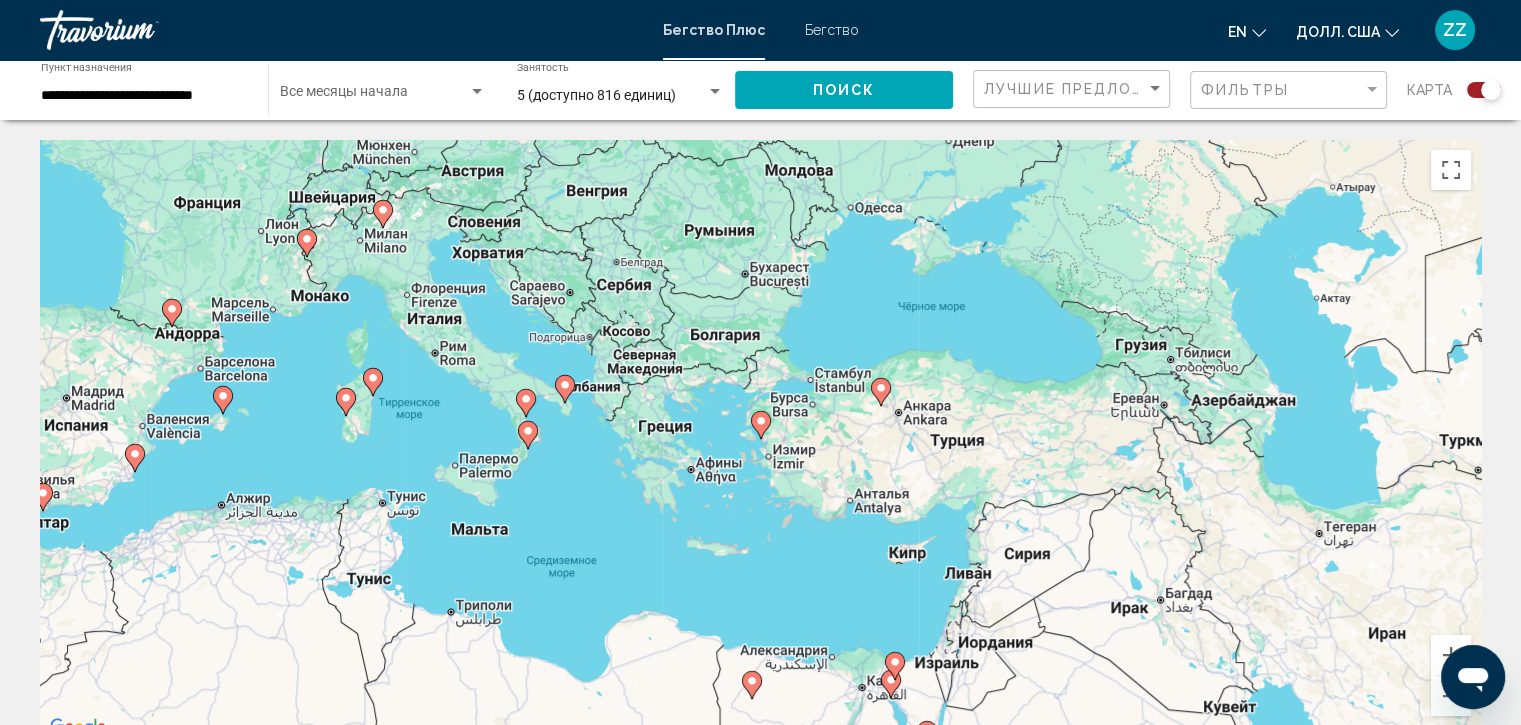 click 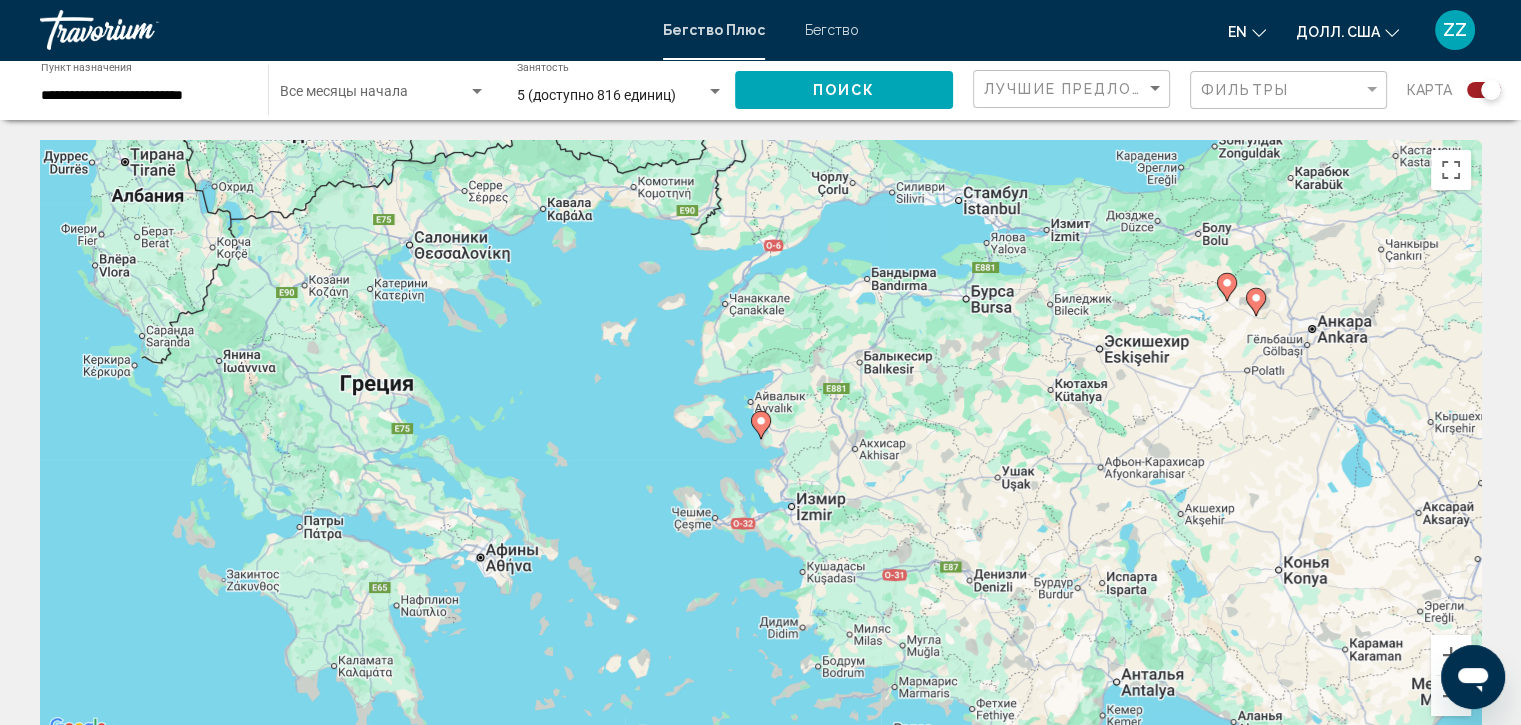 click 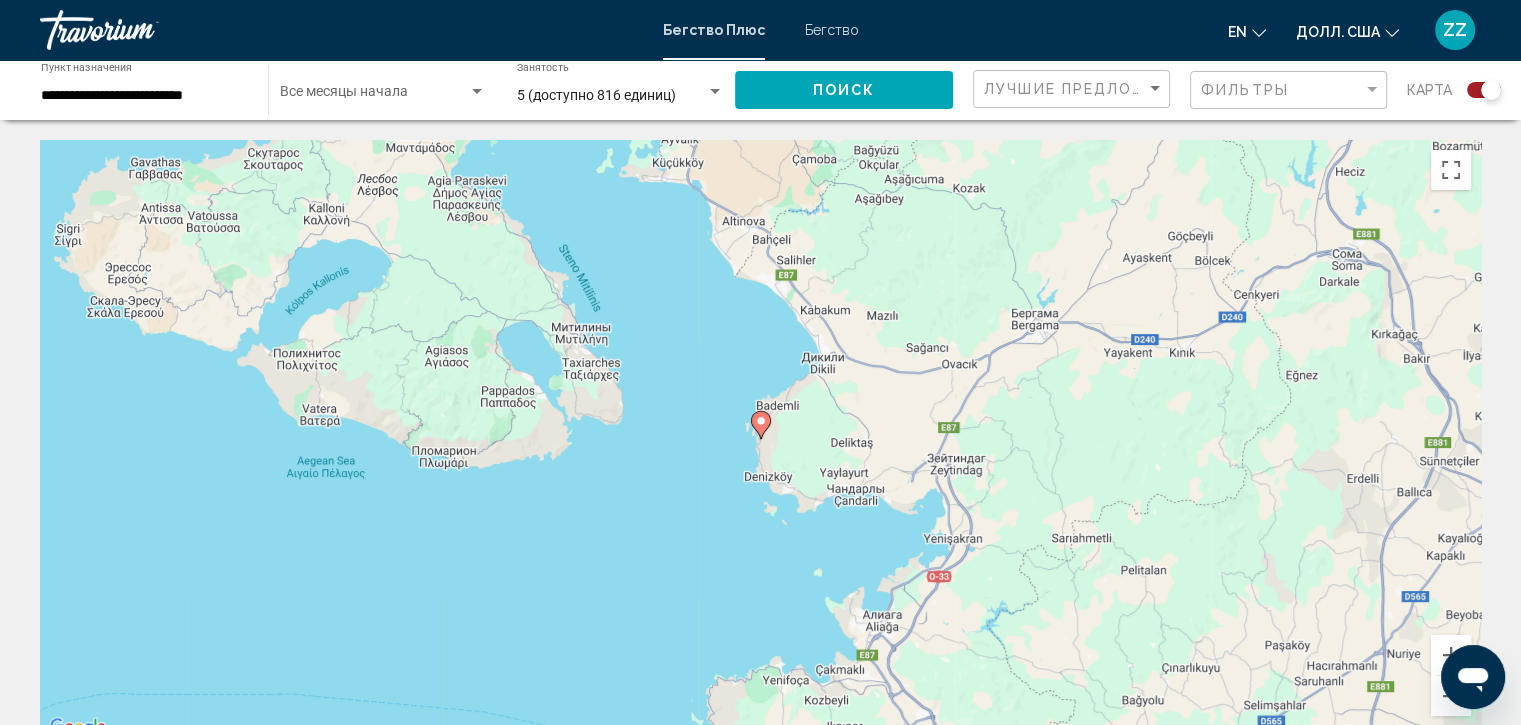 click 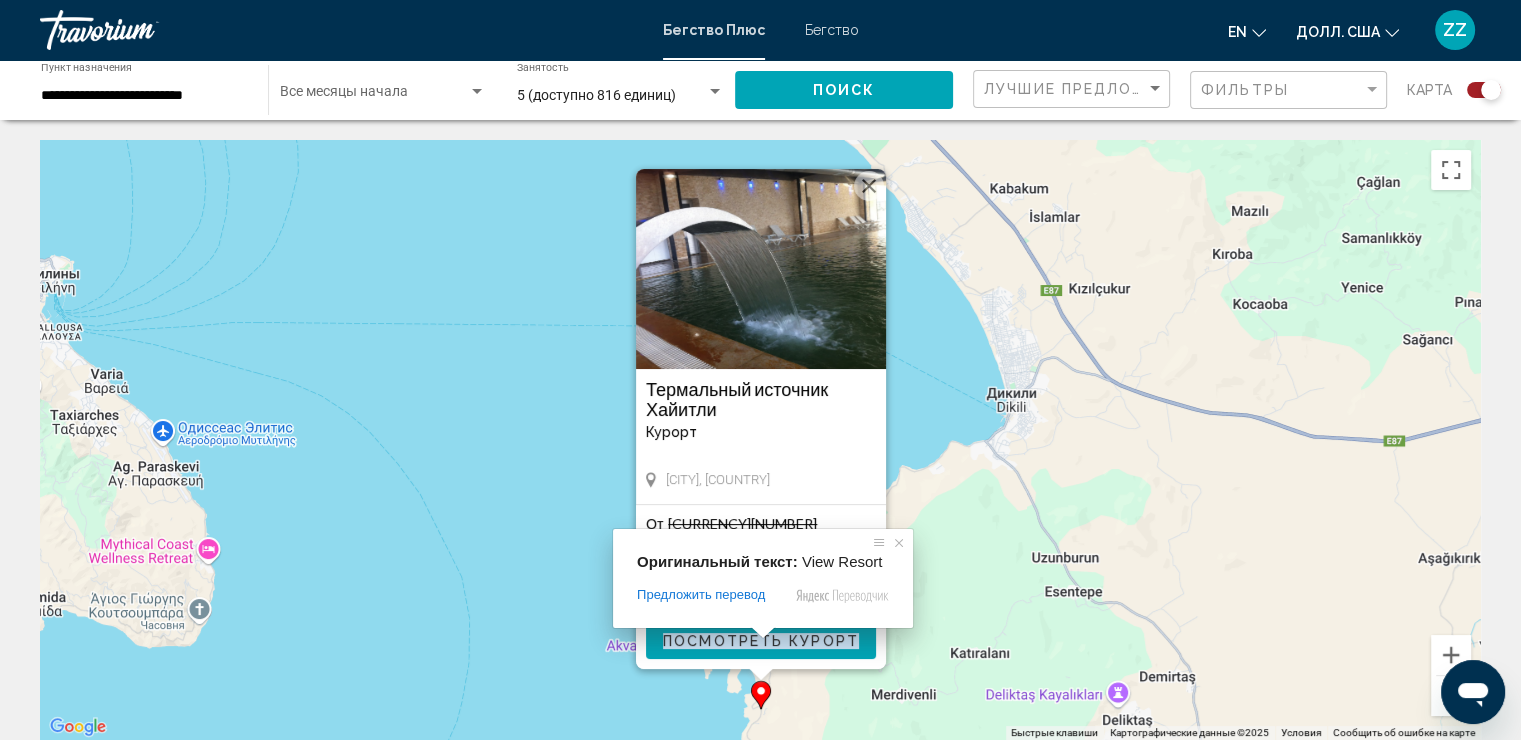click on "Посмотреть Курорт" at bounding box center [761, 641] 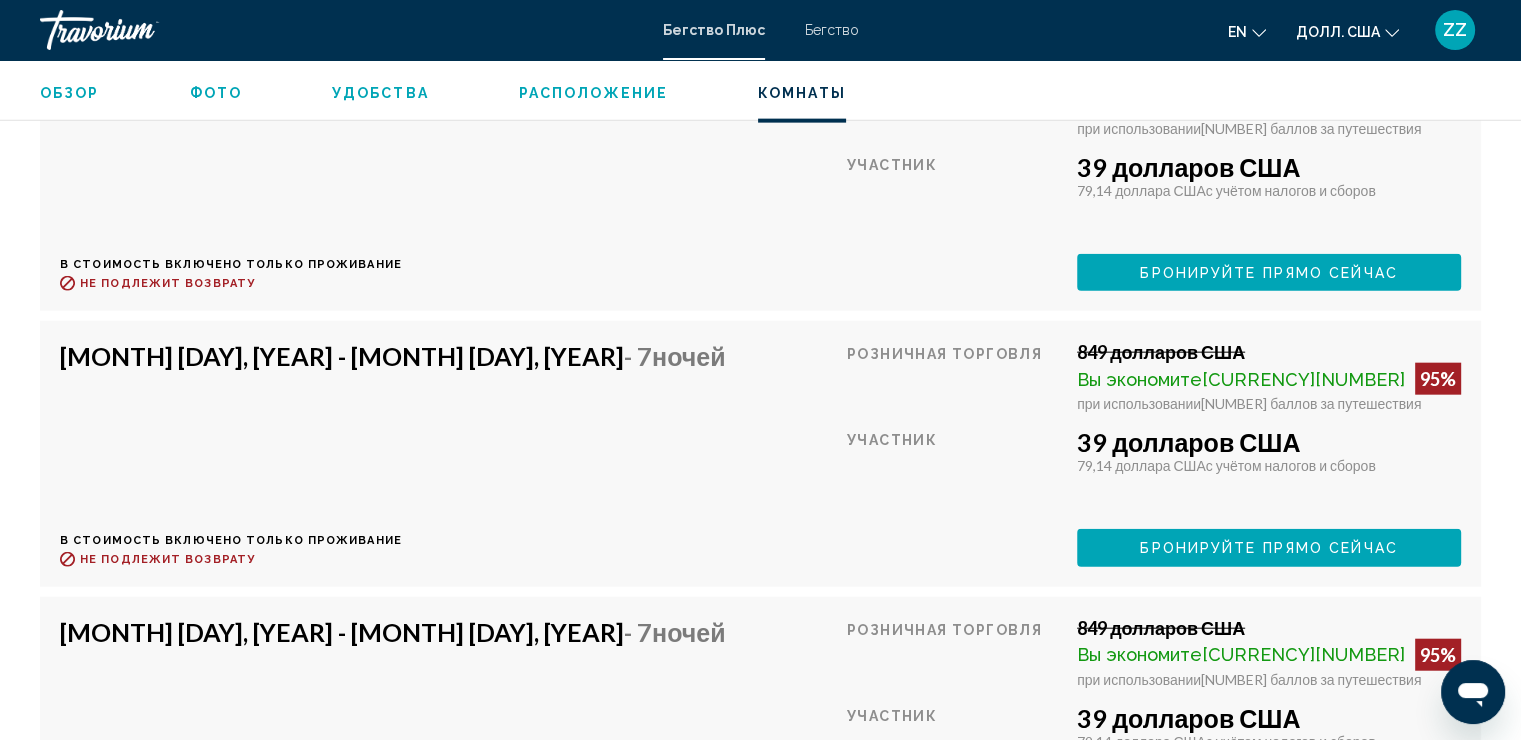 scroll, scrollTop: 4708, scrollLeft: 0, axis: vertical 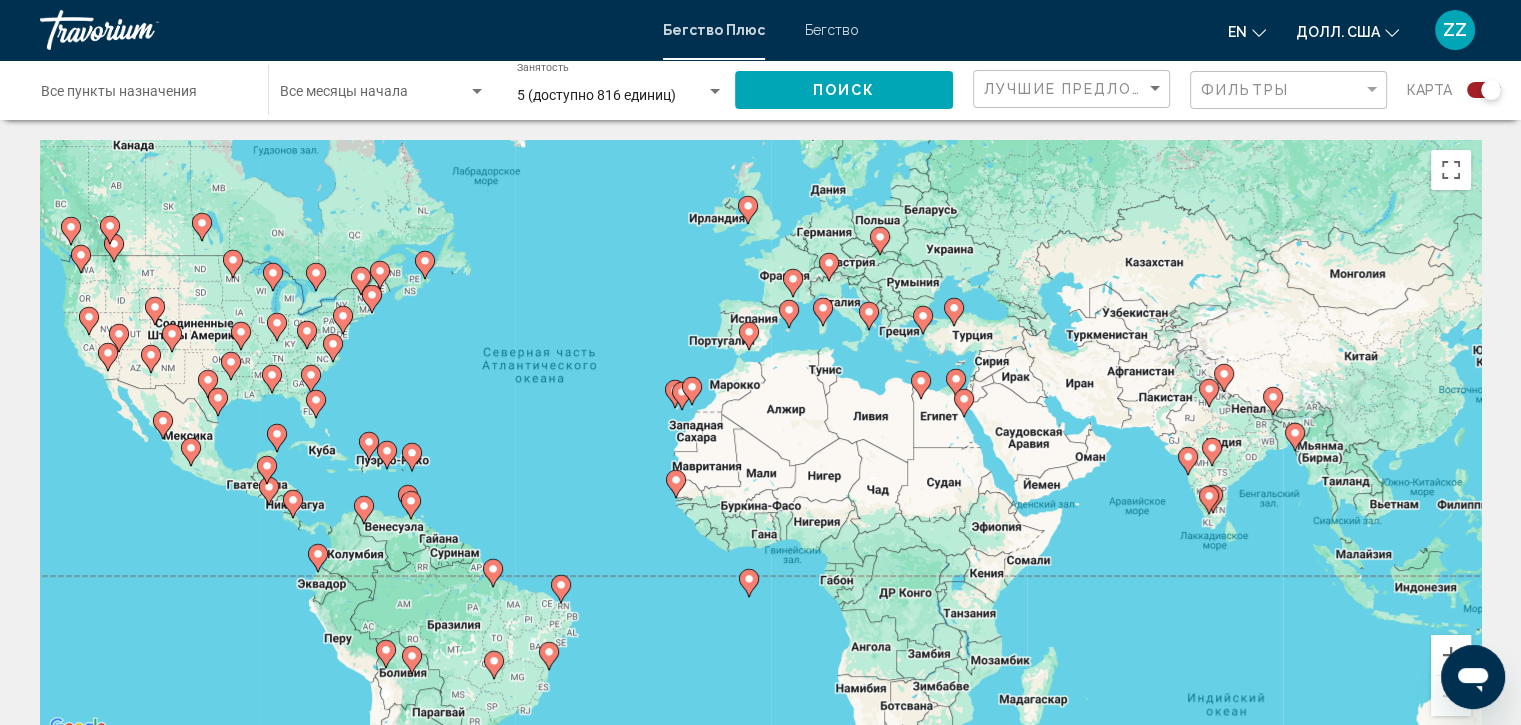 drag, startPoint x: 1388, startPoint y: 387, endPoint x: 1217, endPoint y: 340, distance: 177.34148 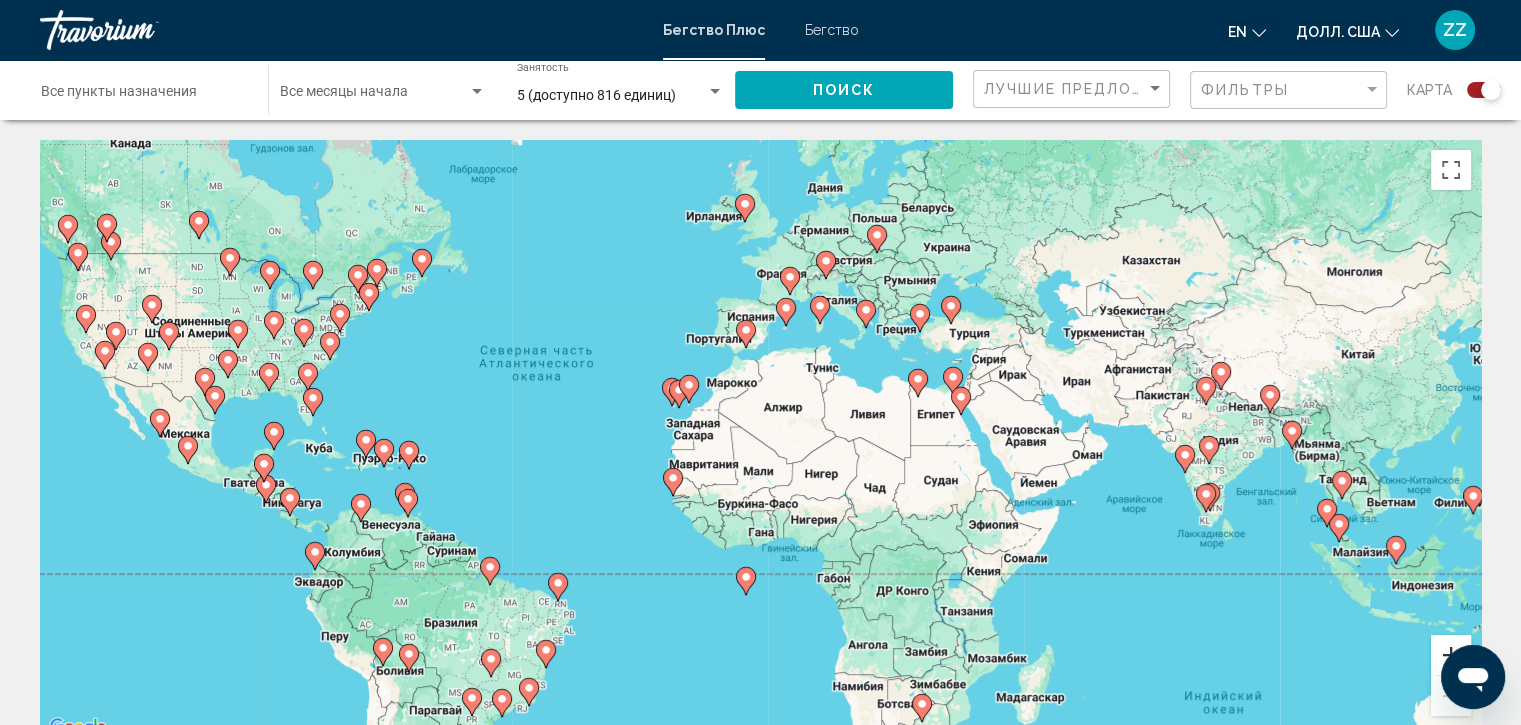 click at bounding box center [1451, 655] 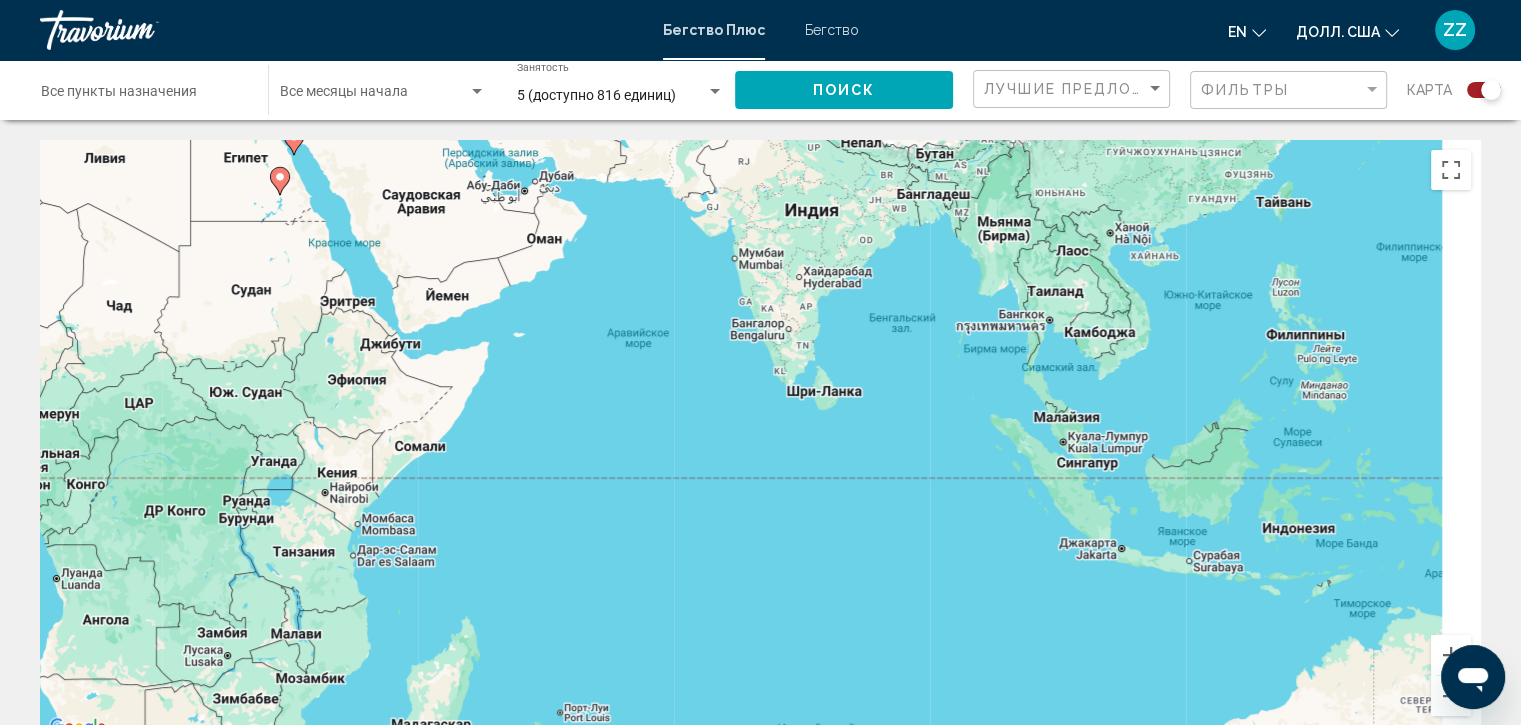 drag, startPoint x: 1368, startPoint y: 527, endPoint x: 496, endPoint y: 295, distance: 902.3348 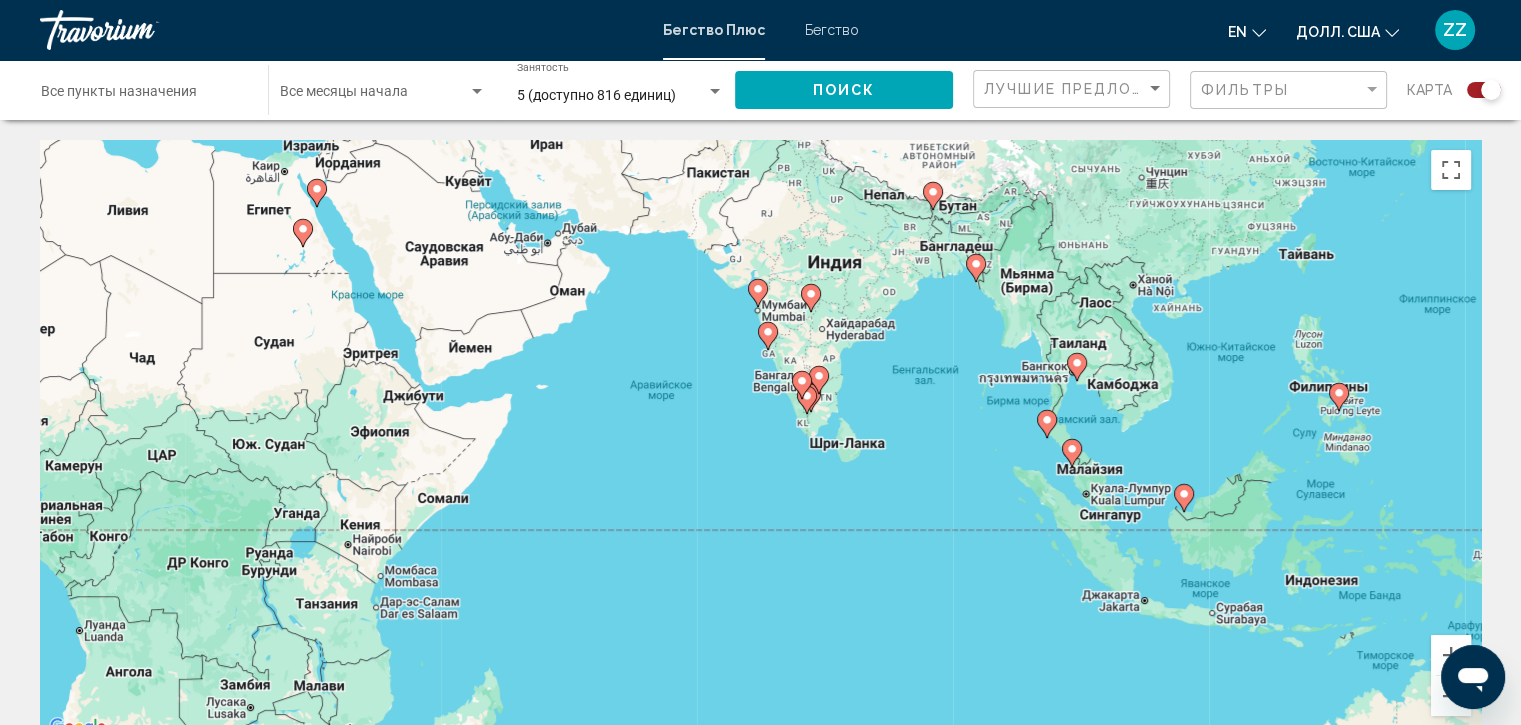 drag, startPoint x: 1062, startPoint y: 380, endPoint x: 1086, endPoint y: 415, distance: 42.43819 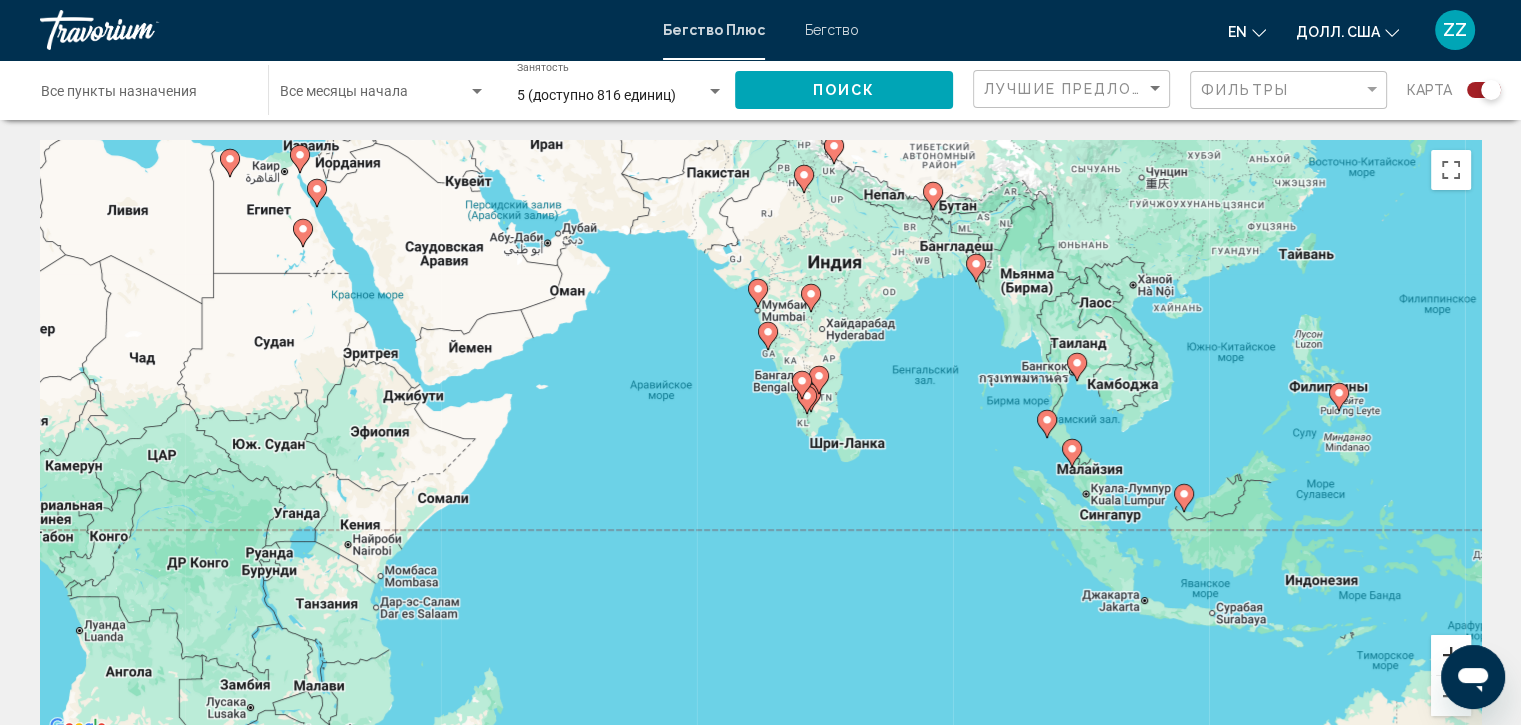 click at bounding box center [1451, 655] 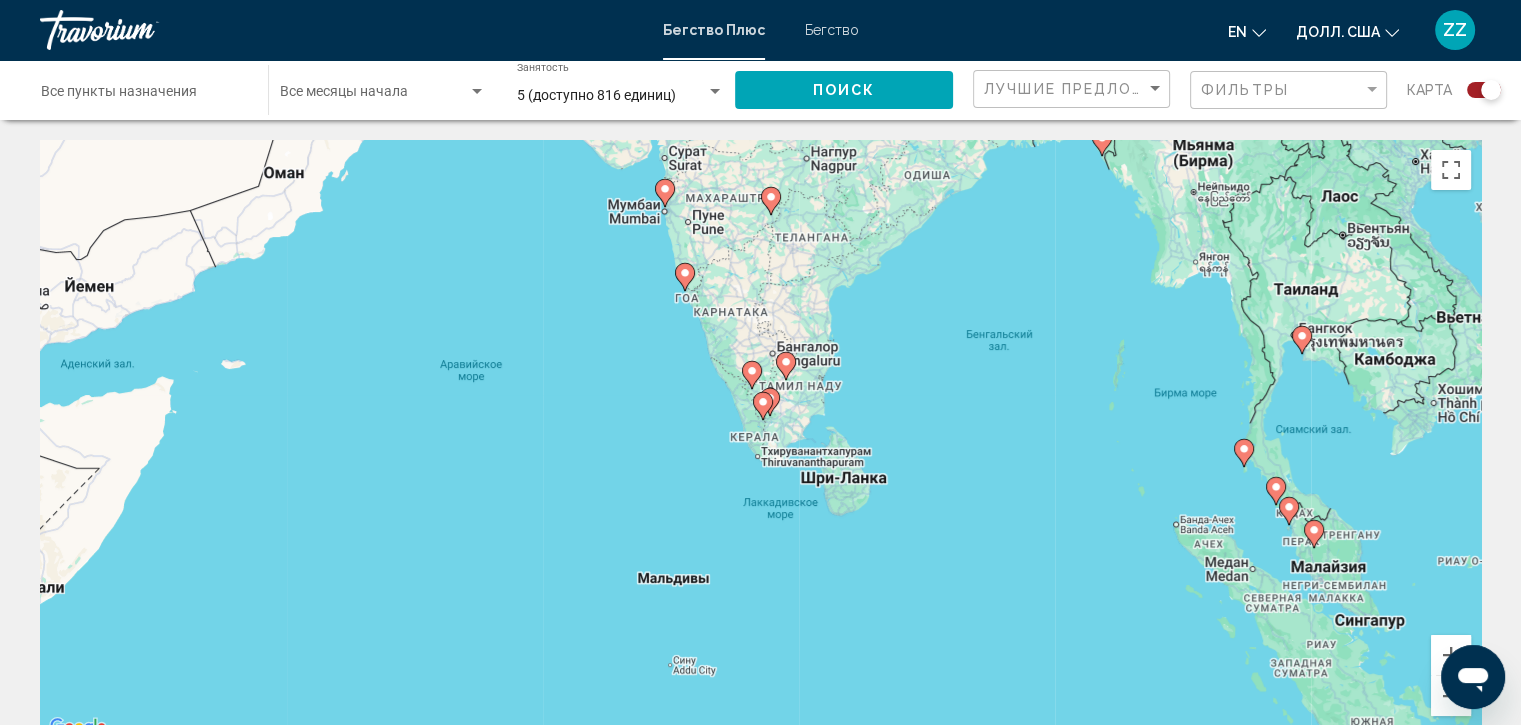 drag, startPoint x: 1388, startPoint y: 363, endPoint x: 1294, endPoint y: 395, distance: 99.29753 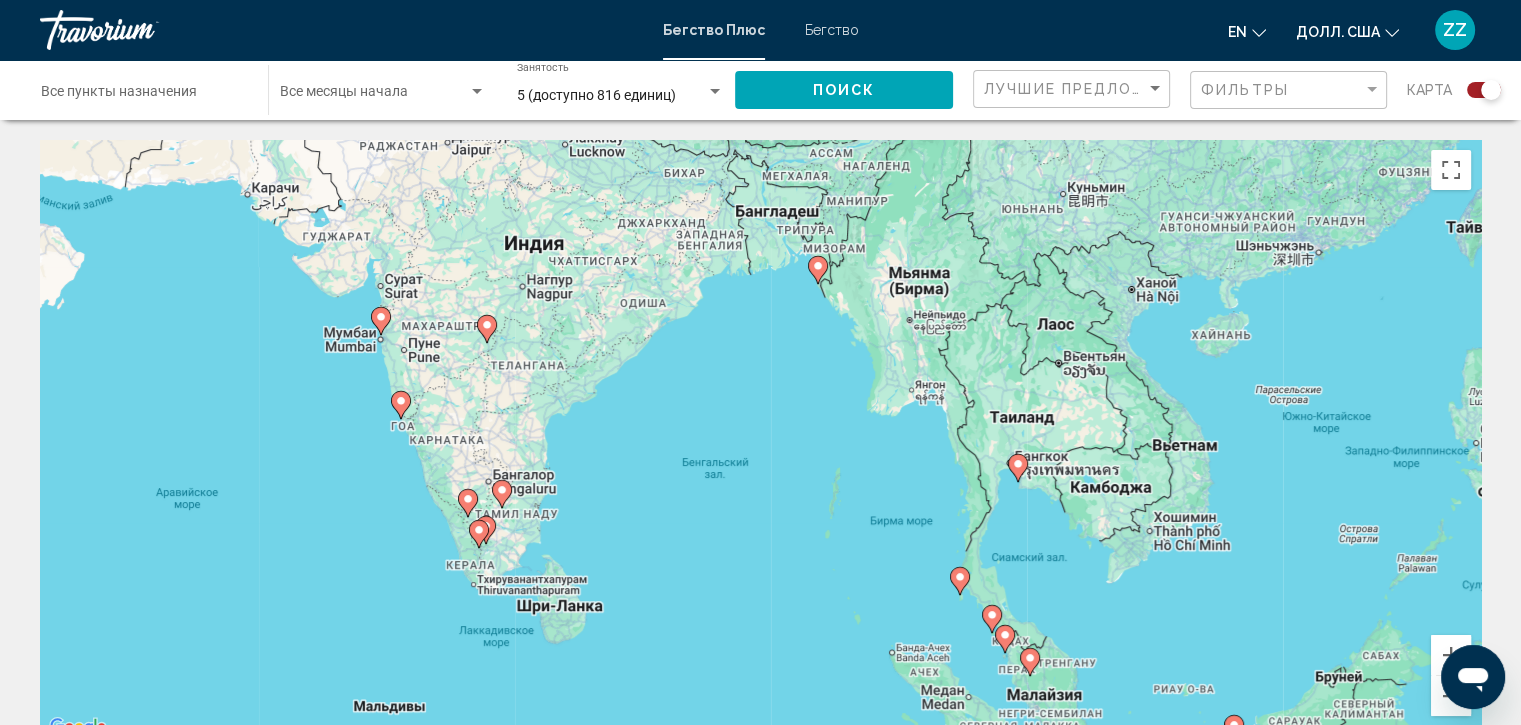 drag, startPoint x: 1376, startPoint y: 425, endPoint x: 1081, endPoint y: 560, distance: 324.42258 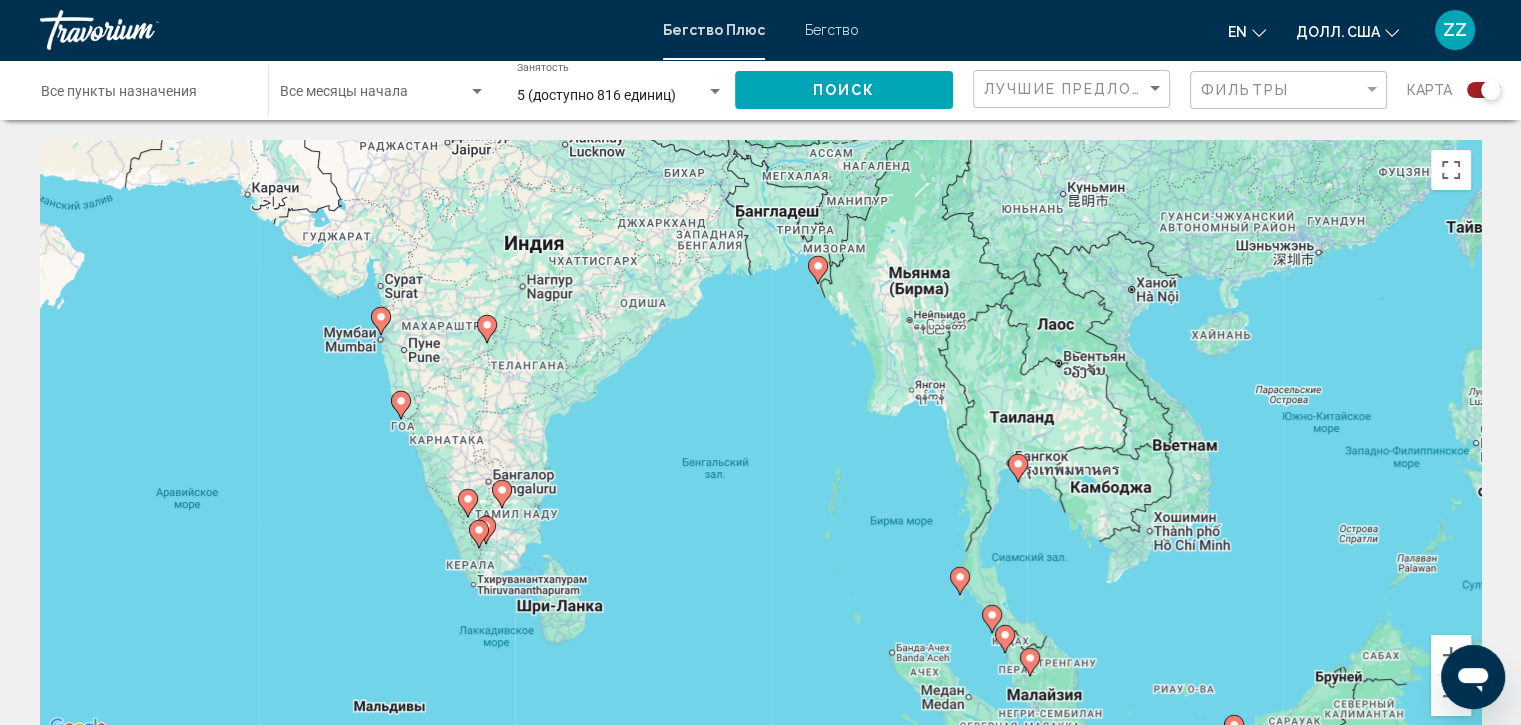 click 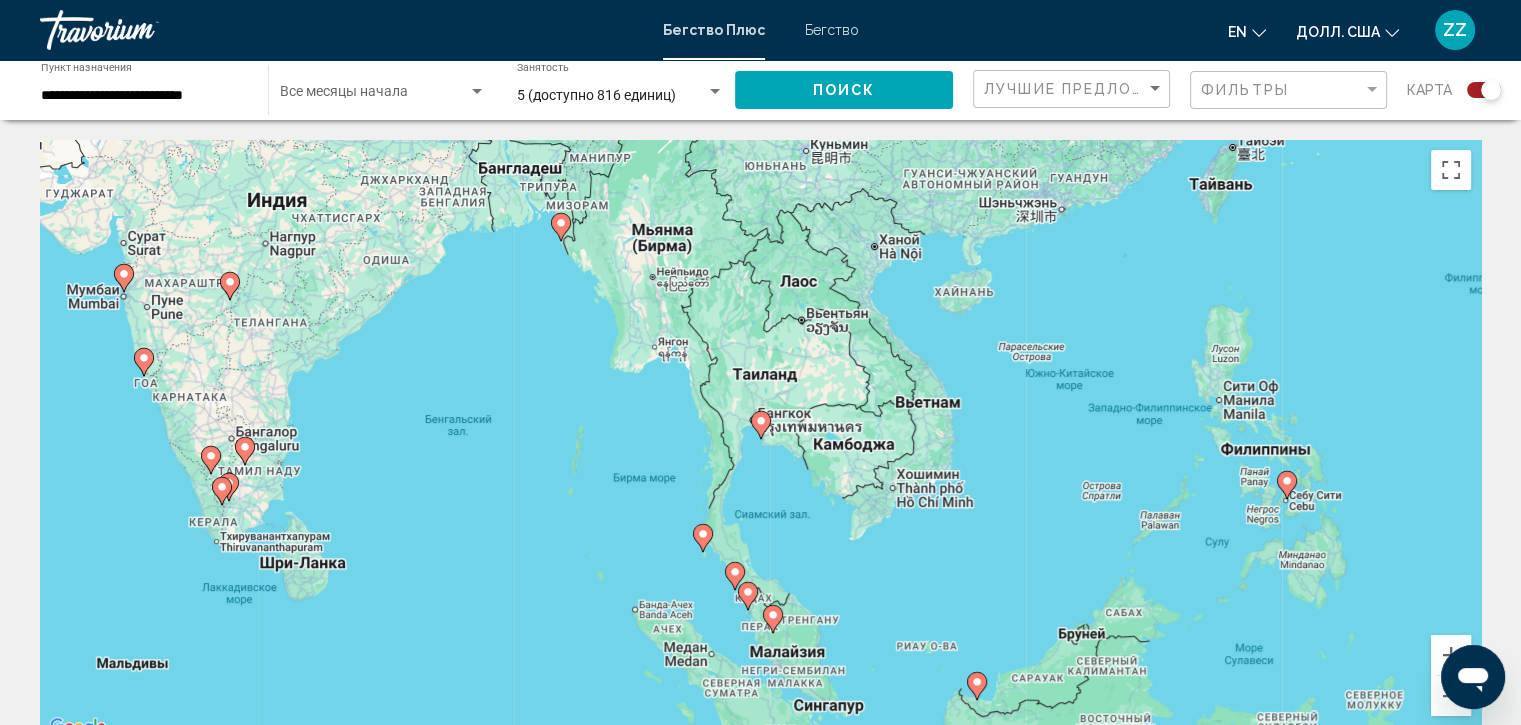 click 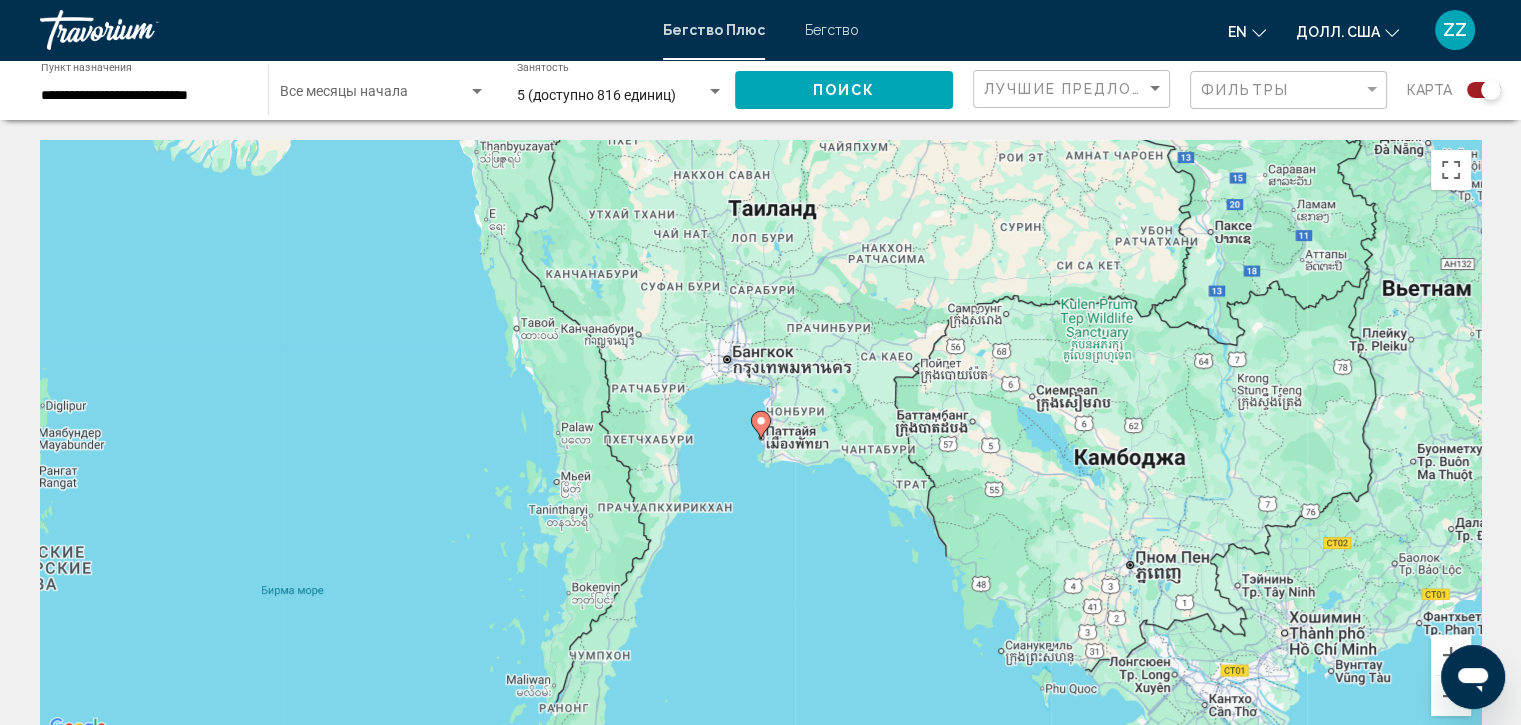 click 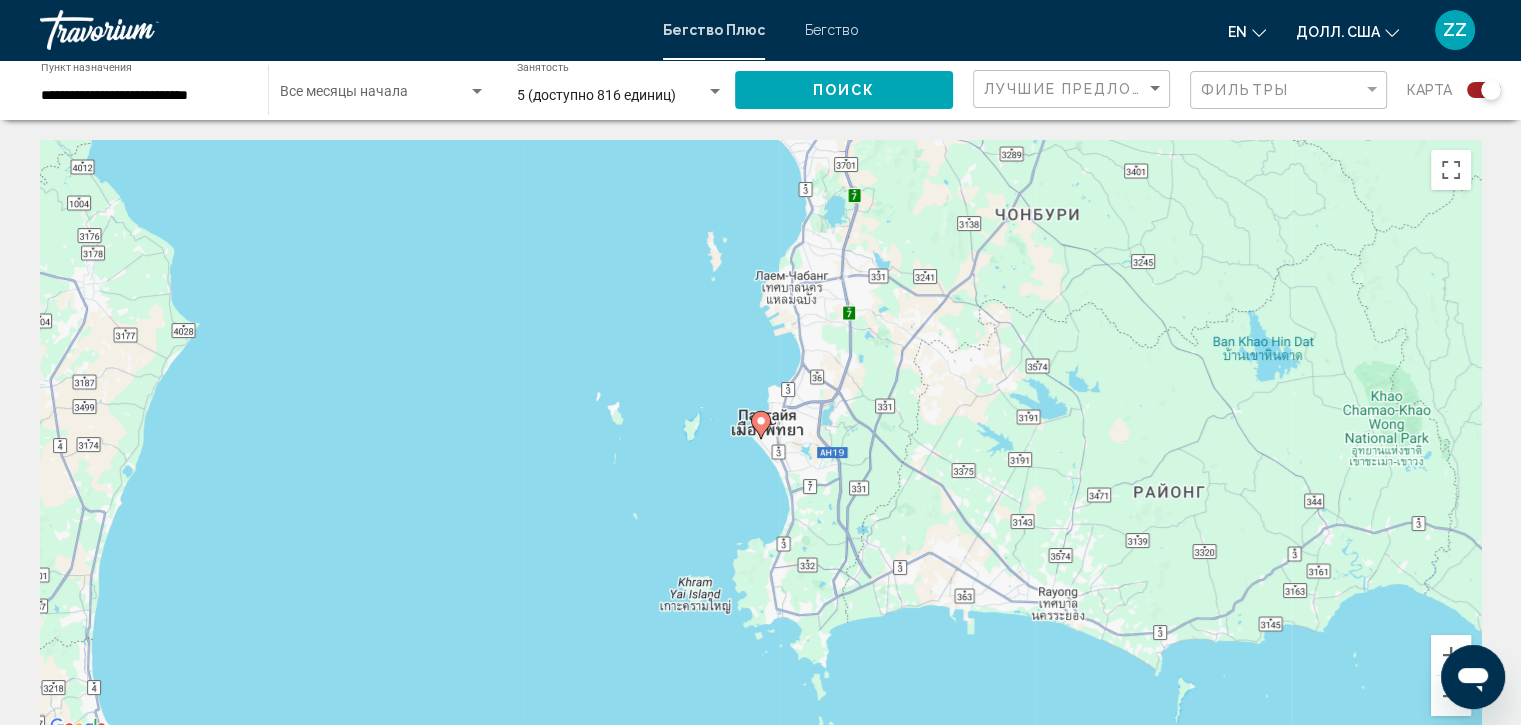 click 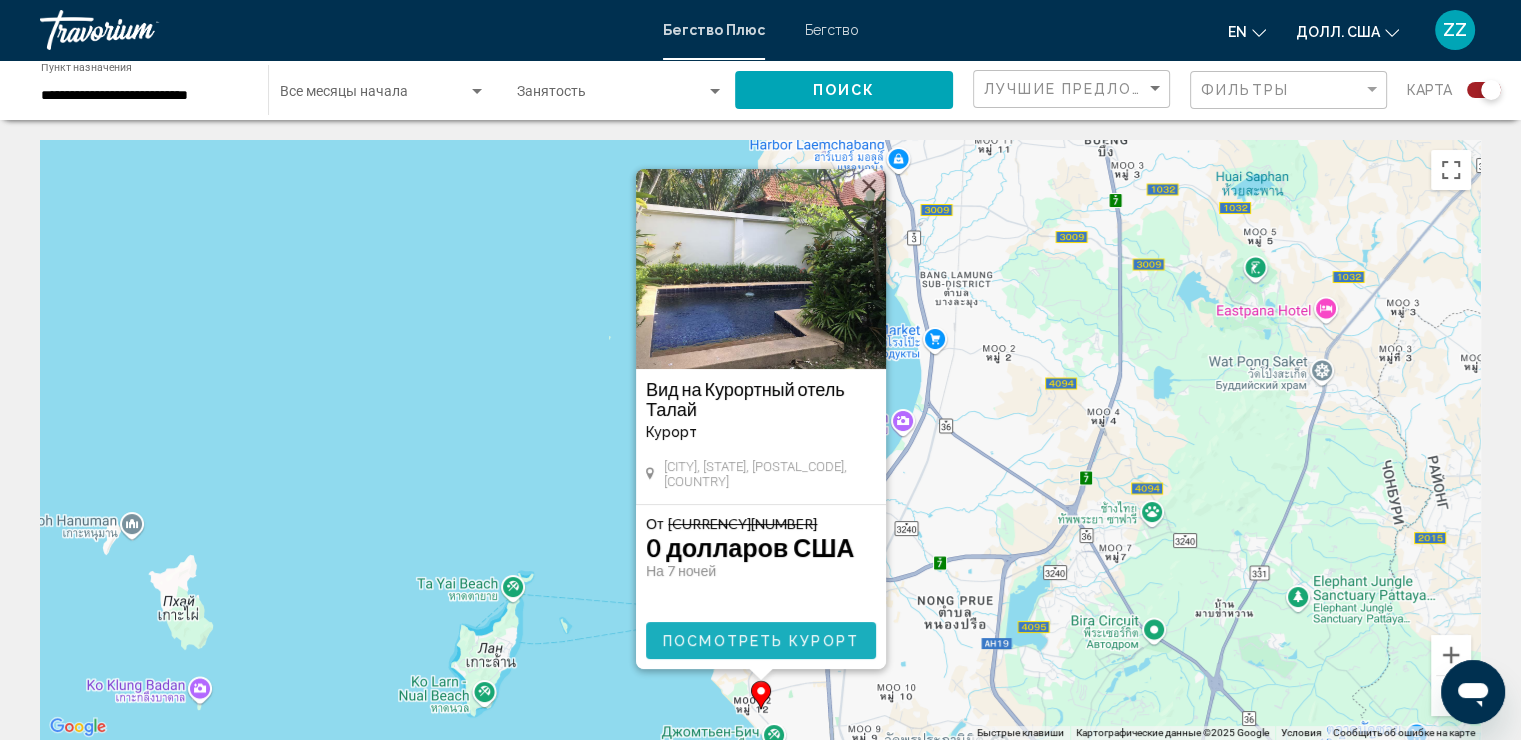 click on "Посмотреть Курорт" at bounding box center [761, 641] 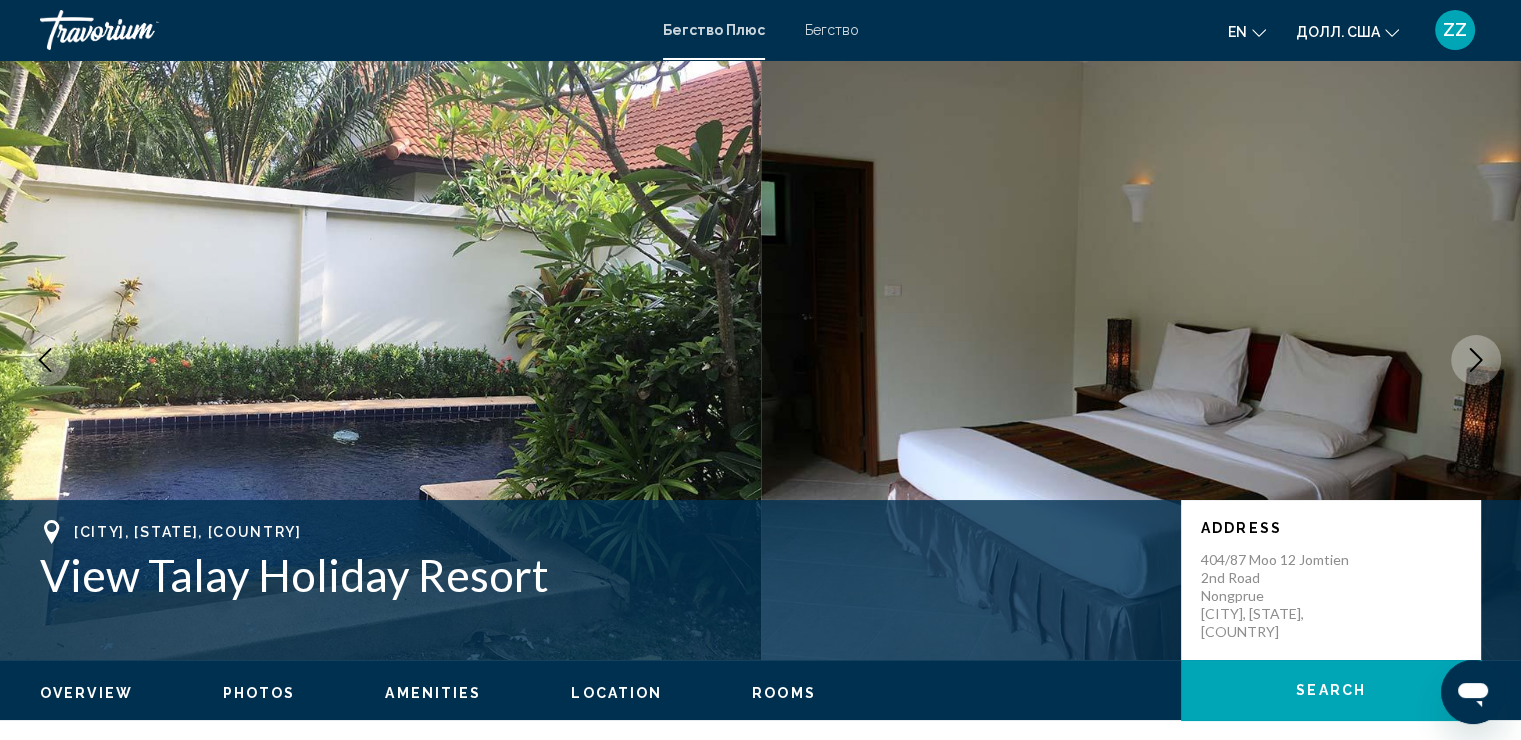 drag, startPoint x: 859, startPoint y: 569, endPoint x: 867, endPoint y: 560, distance: 12.0415945 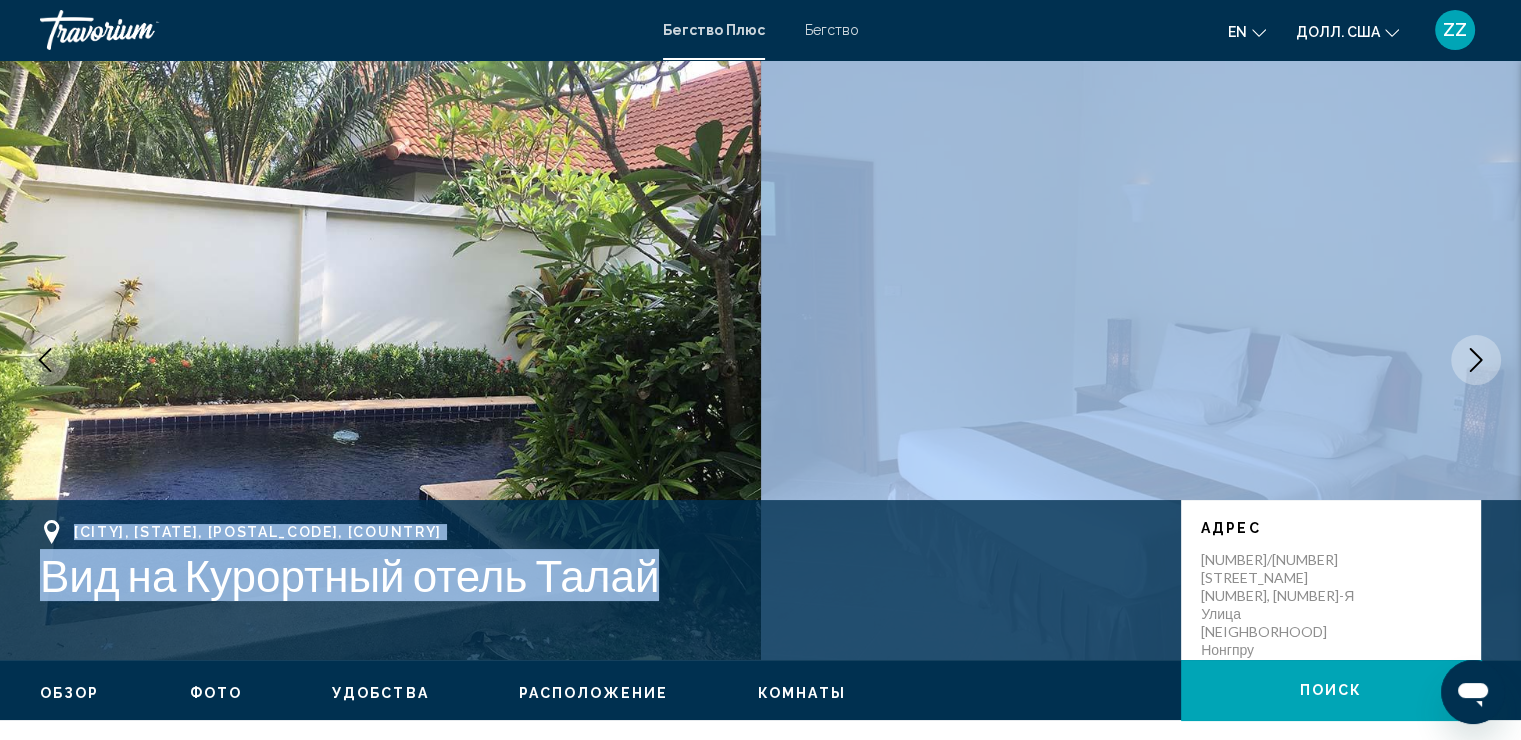 drag, startPoint x: 867, startPoint y: 559, endPoint x: 920, endPoint y: 382, distance: 184.76471 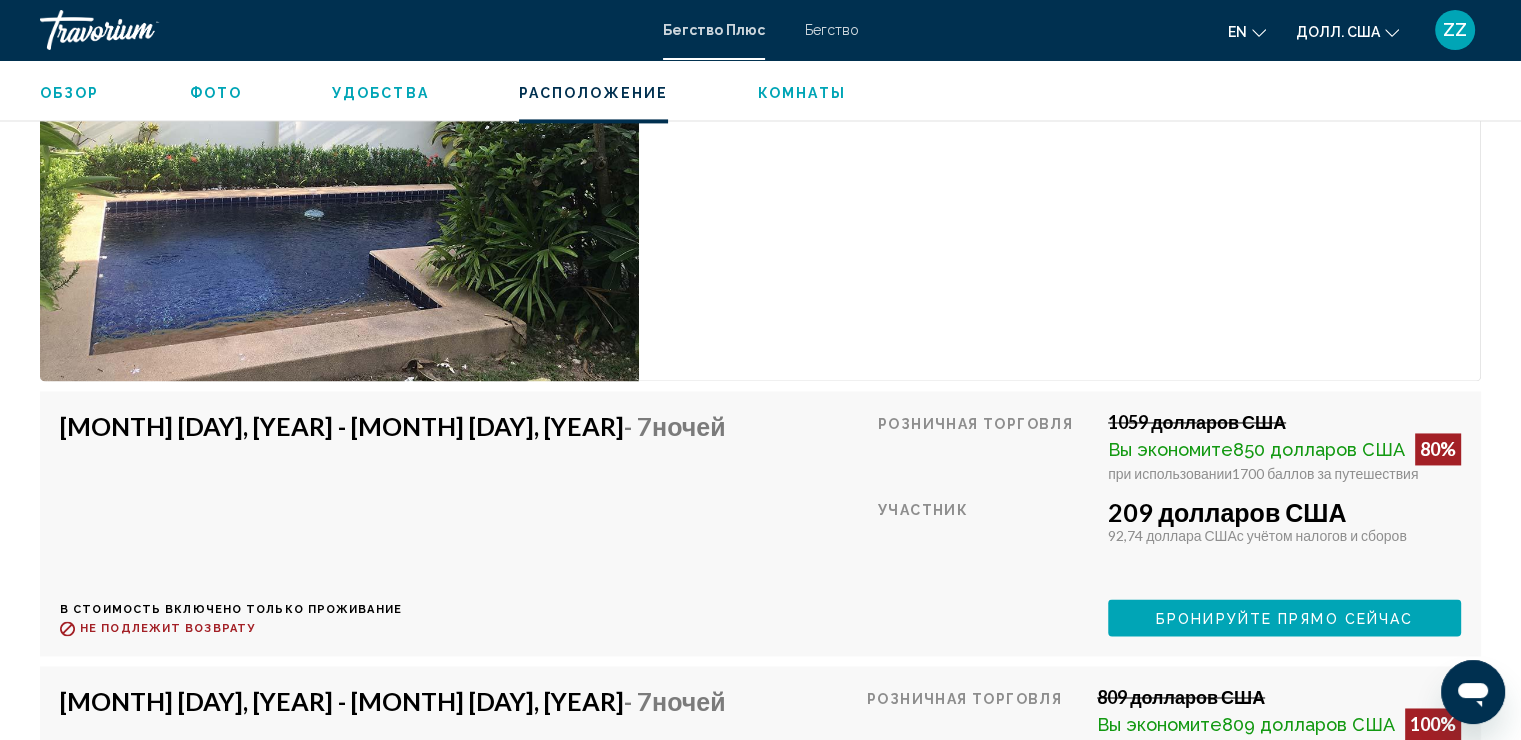 scroll, scrollTop: 2960, scrollLeft: 0, axis: vertical 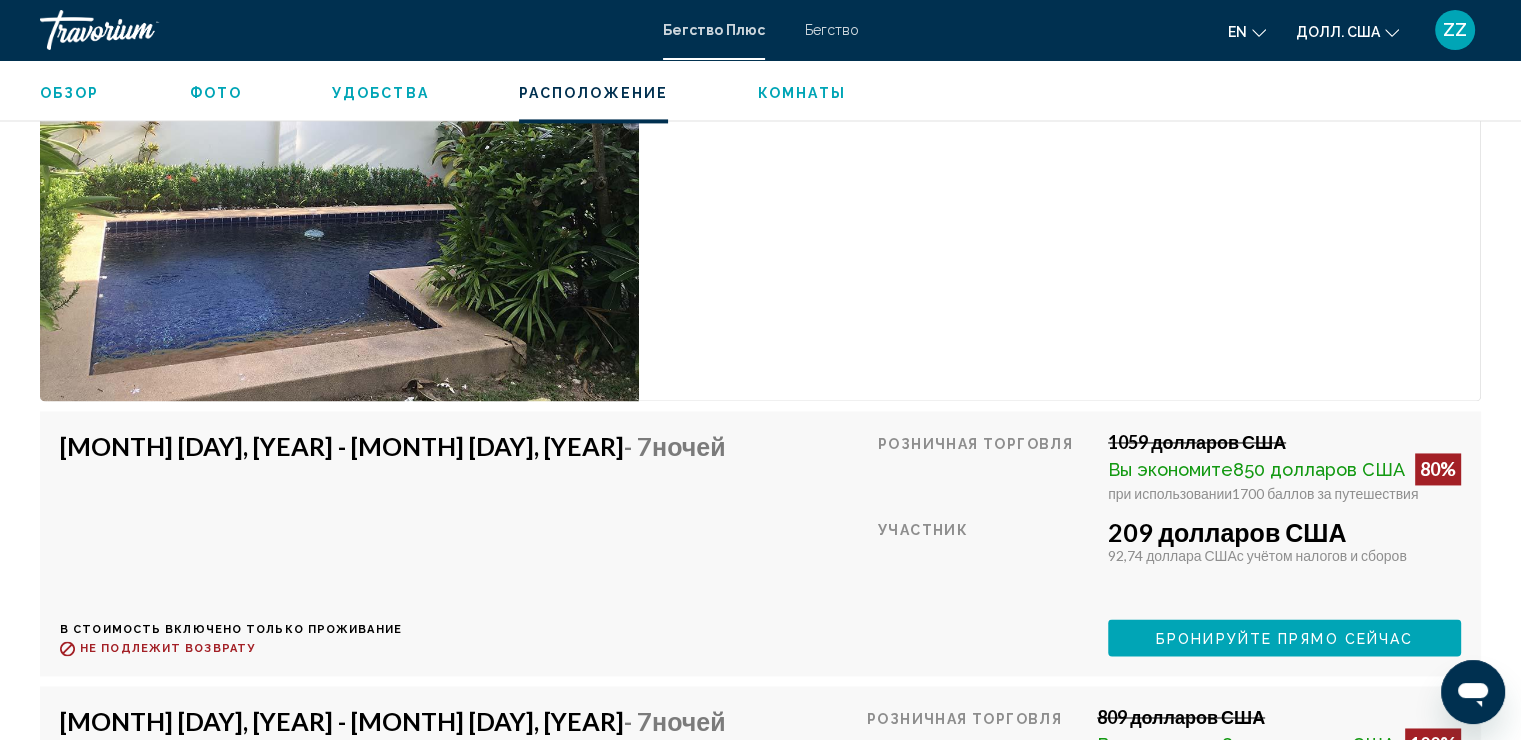 click on "16 августа 2025 г. — 23 августа 2025 г.  - 7  Ночей В стоимость включено только проживание
Возврат средств до :
Не подлежит возврату" at bounding box center [400, 543] 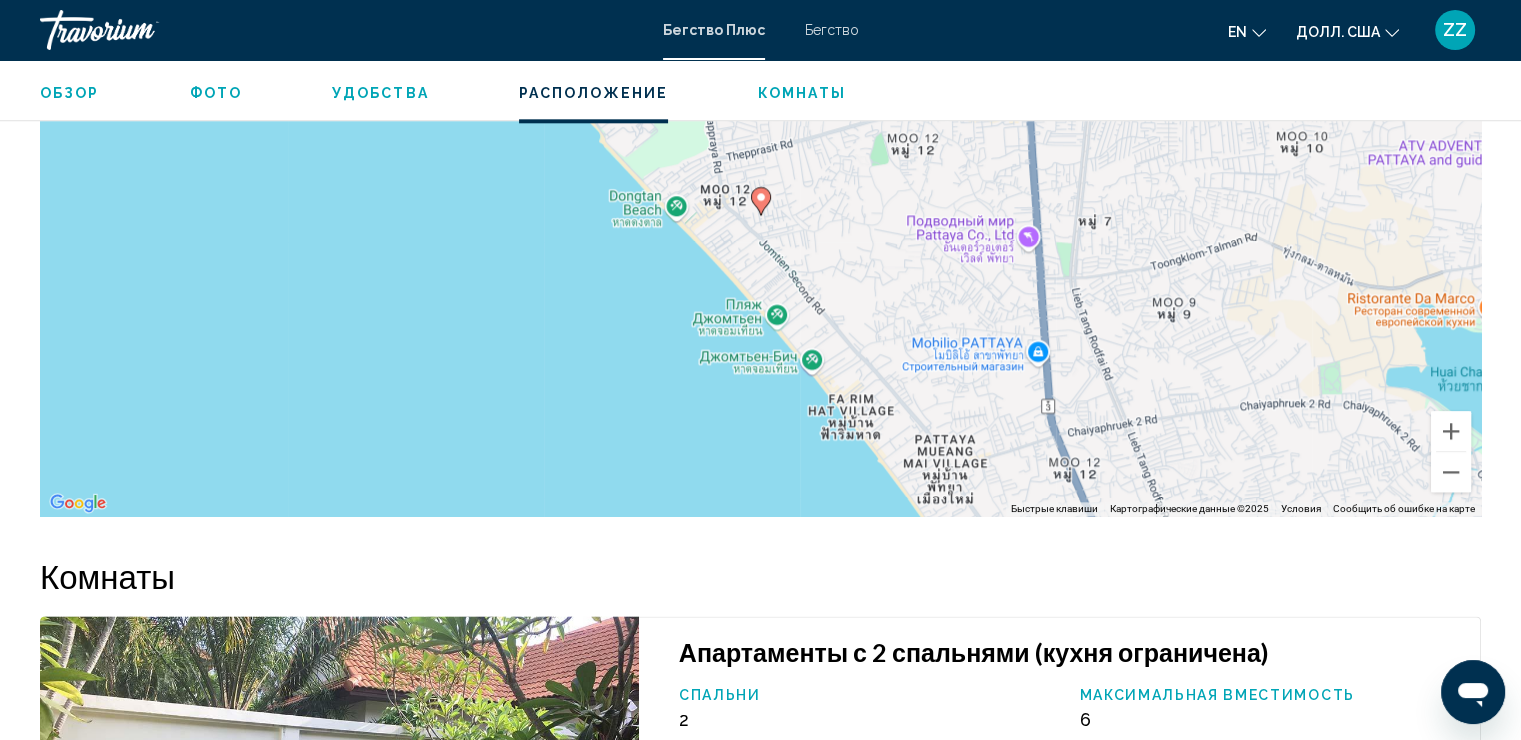 scroll, scrollTop: 2263, scrollLeft: 0, axis: vertical 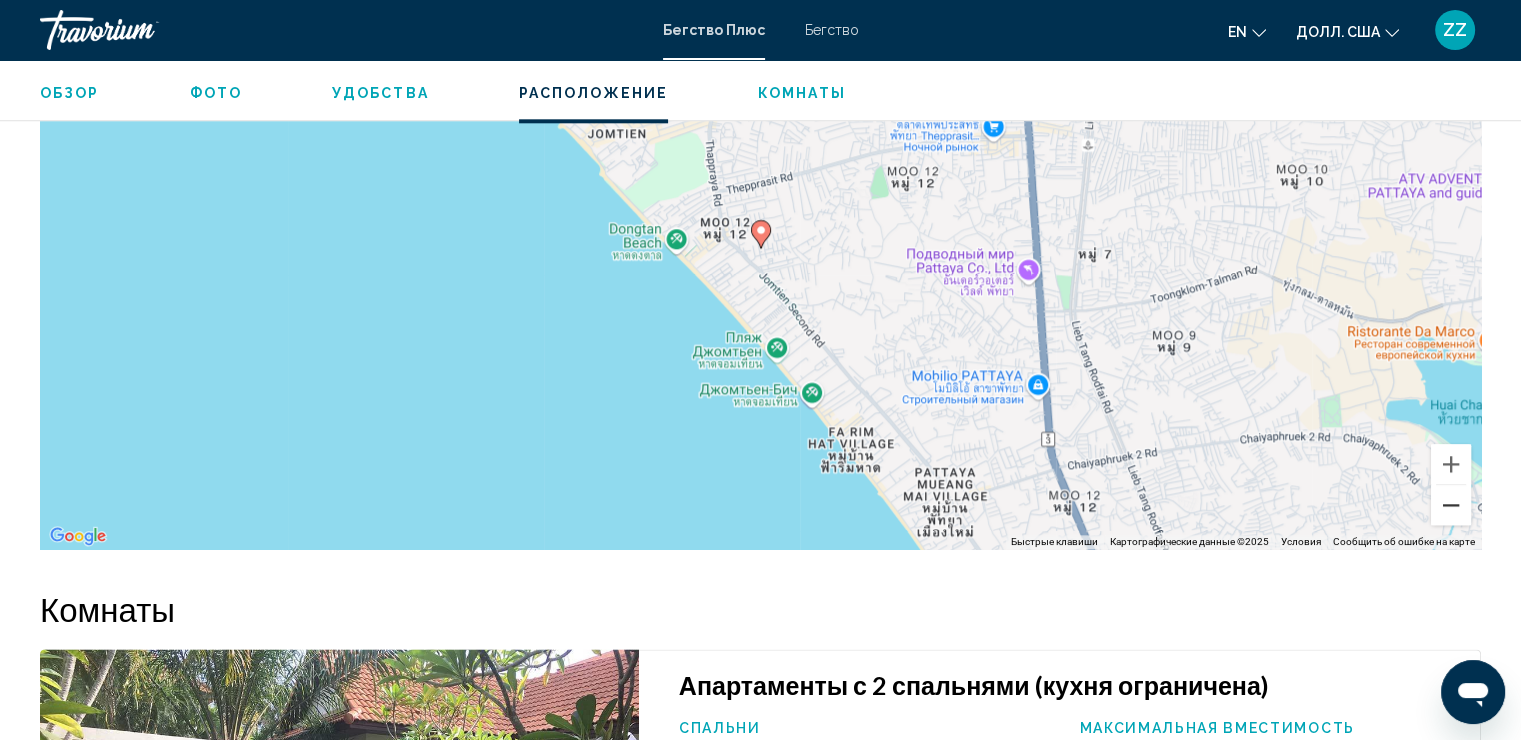 click at bounding box center (1451, 505) 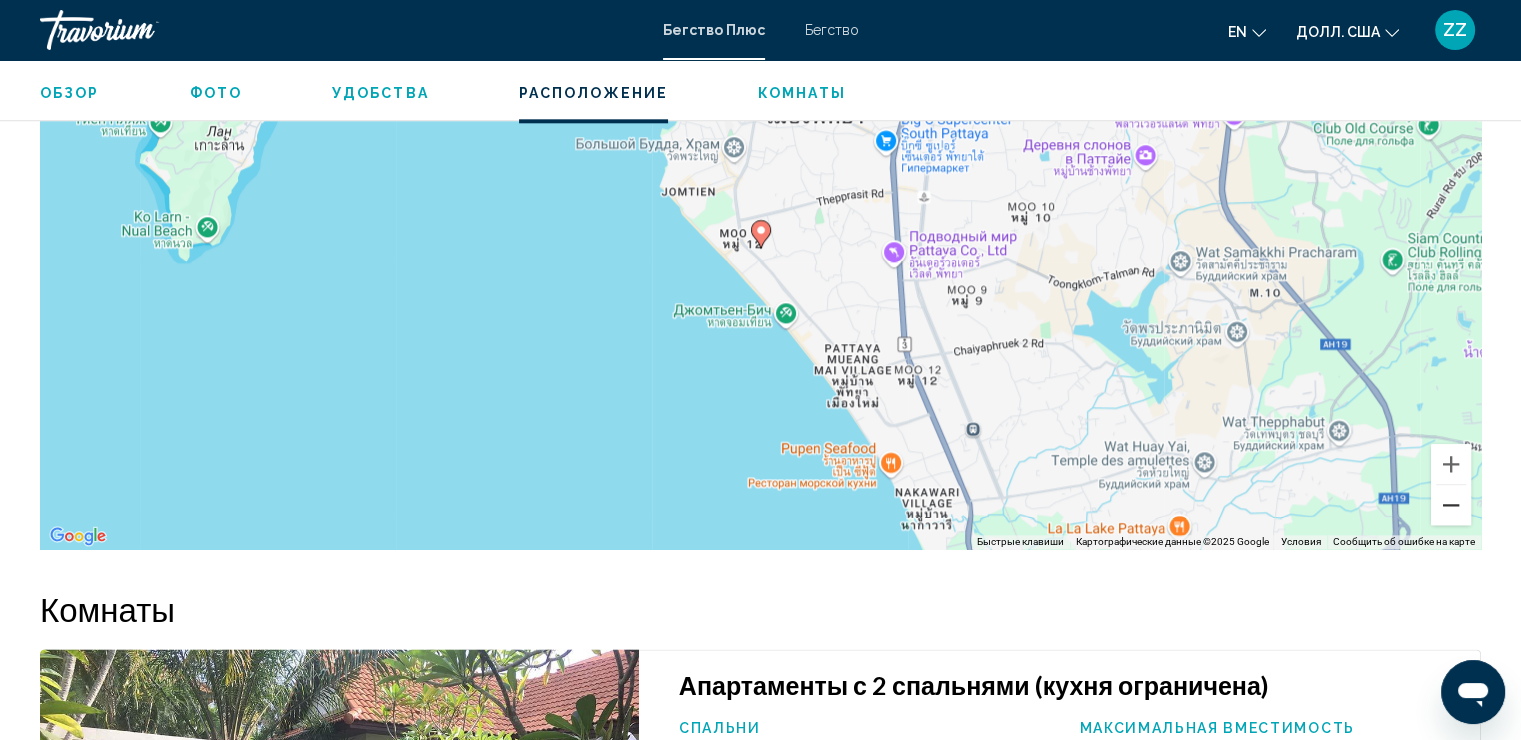 click at bounding box center (1451, 505) 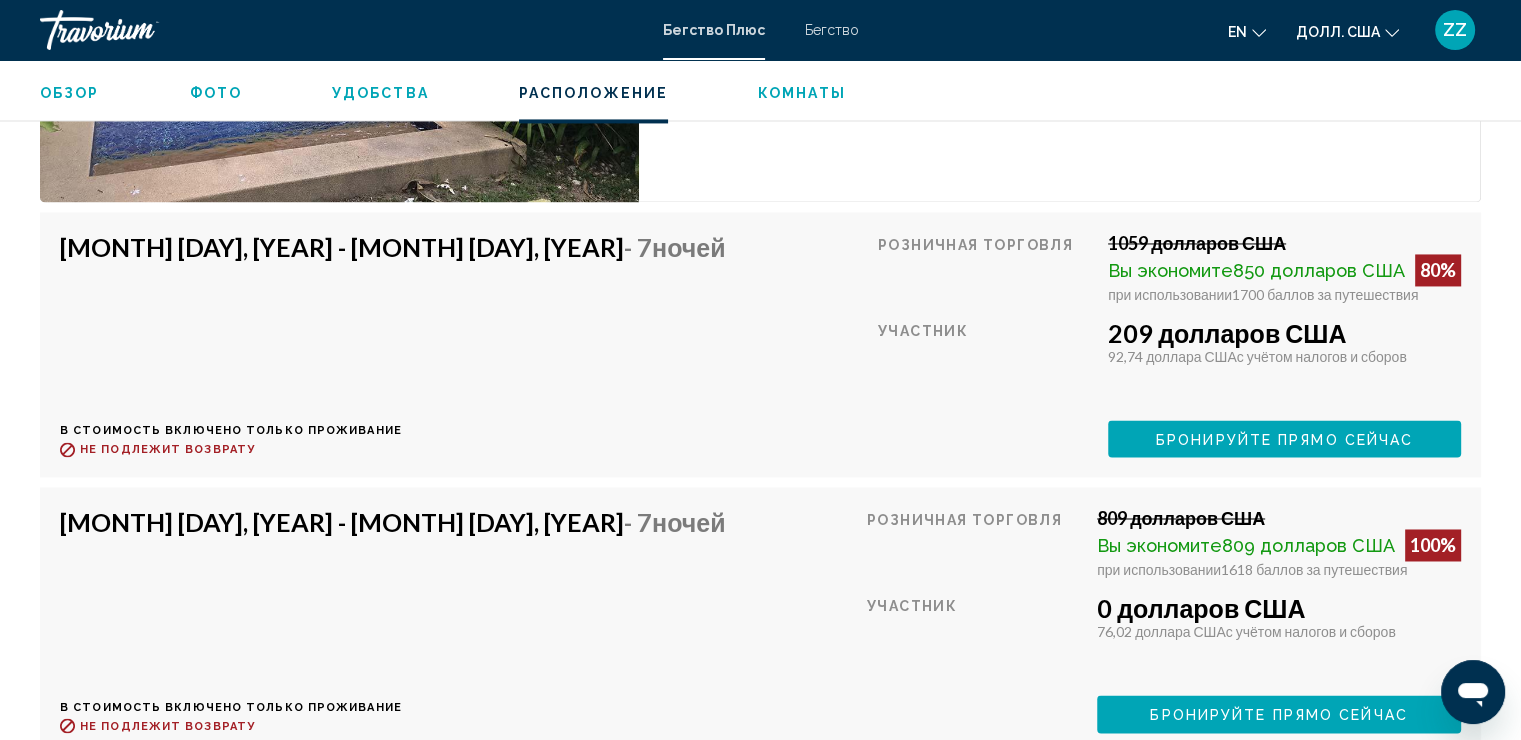 scroll, scrollTop: 3163, scrollLeft: 0, axis: vertical 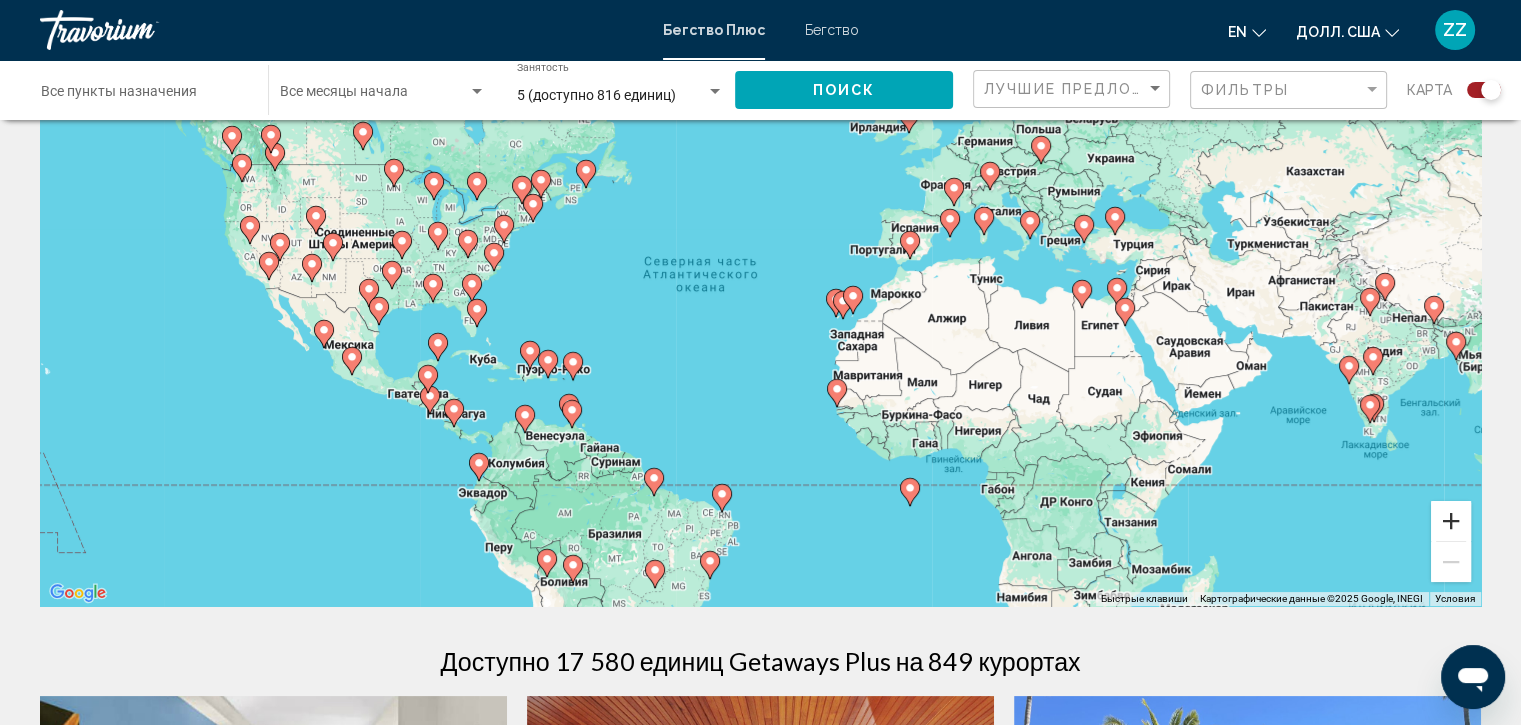 click at bounding box center (1451, 521) 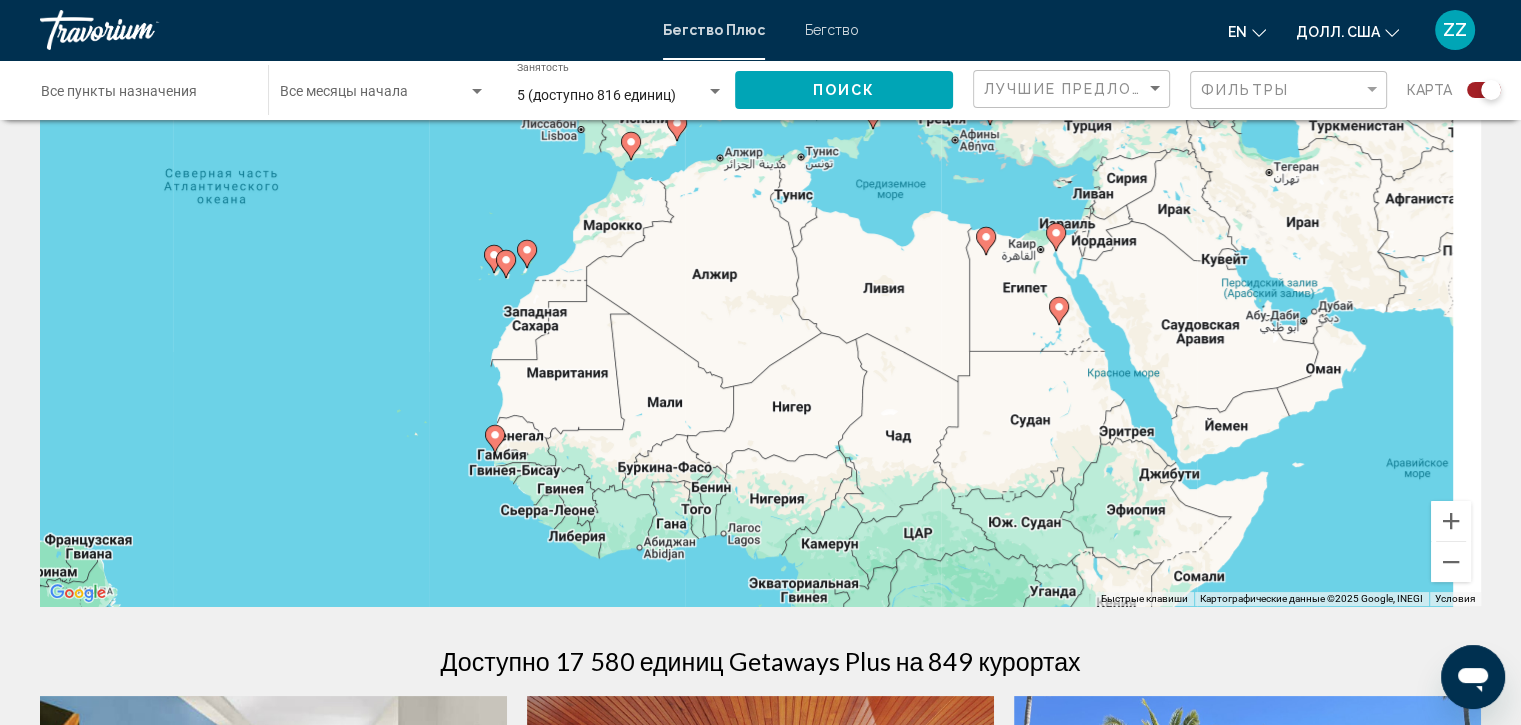 drag, startPoint x: 1329, startPoint y: 419, endPoint x: 800, endPoint y: 296, distance: 543.1114 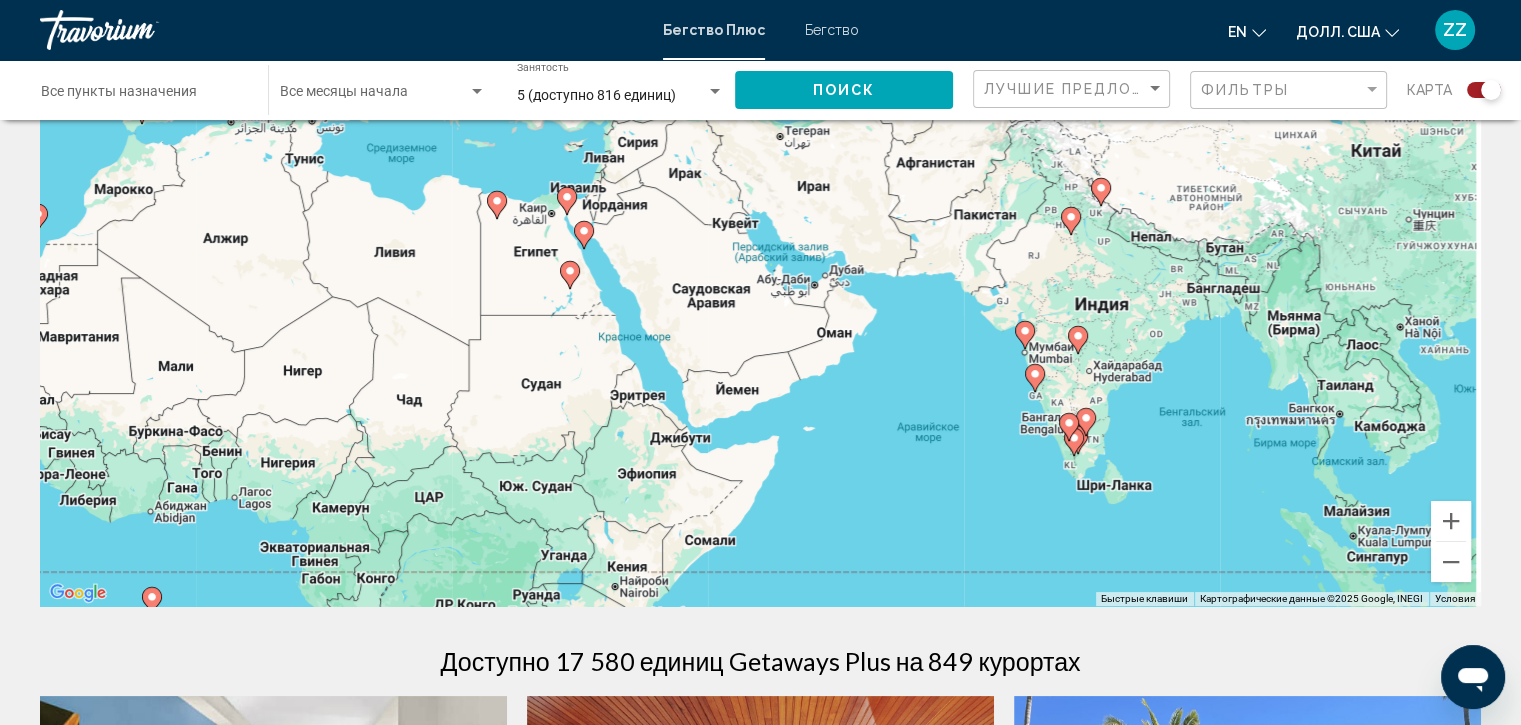 drag, startPoint x: 1188, startPoint y: 330, endPoint x: 882, endPoint y: 359, distance: 307.37112 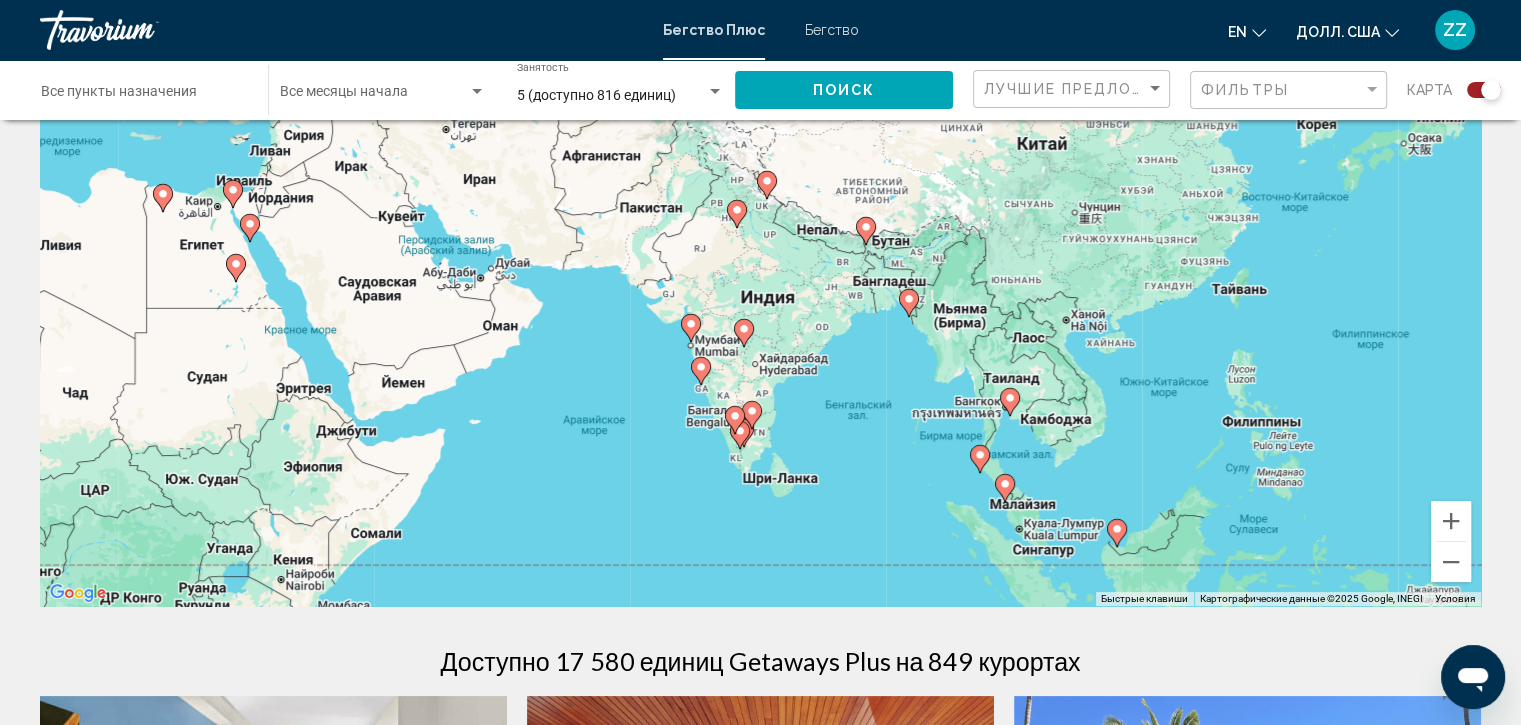 drag, startPoint x: 1212, startPoint y: 287, endPoint x: 879, endPoint y: 273, distance: 333.29416 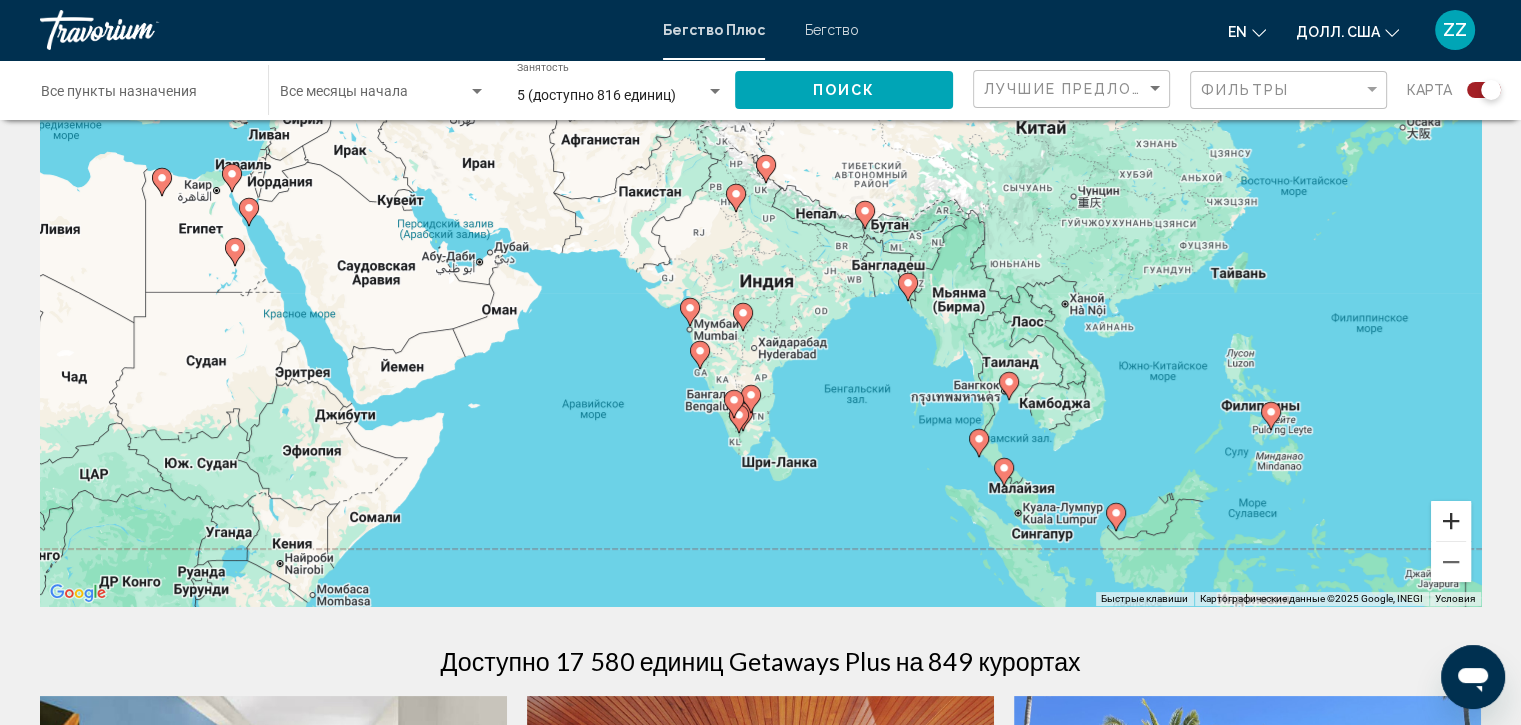 click at bounding box center [1451, 521] 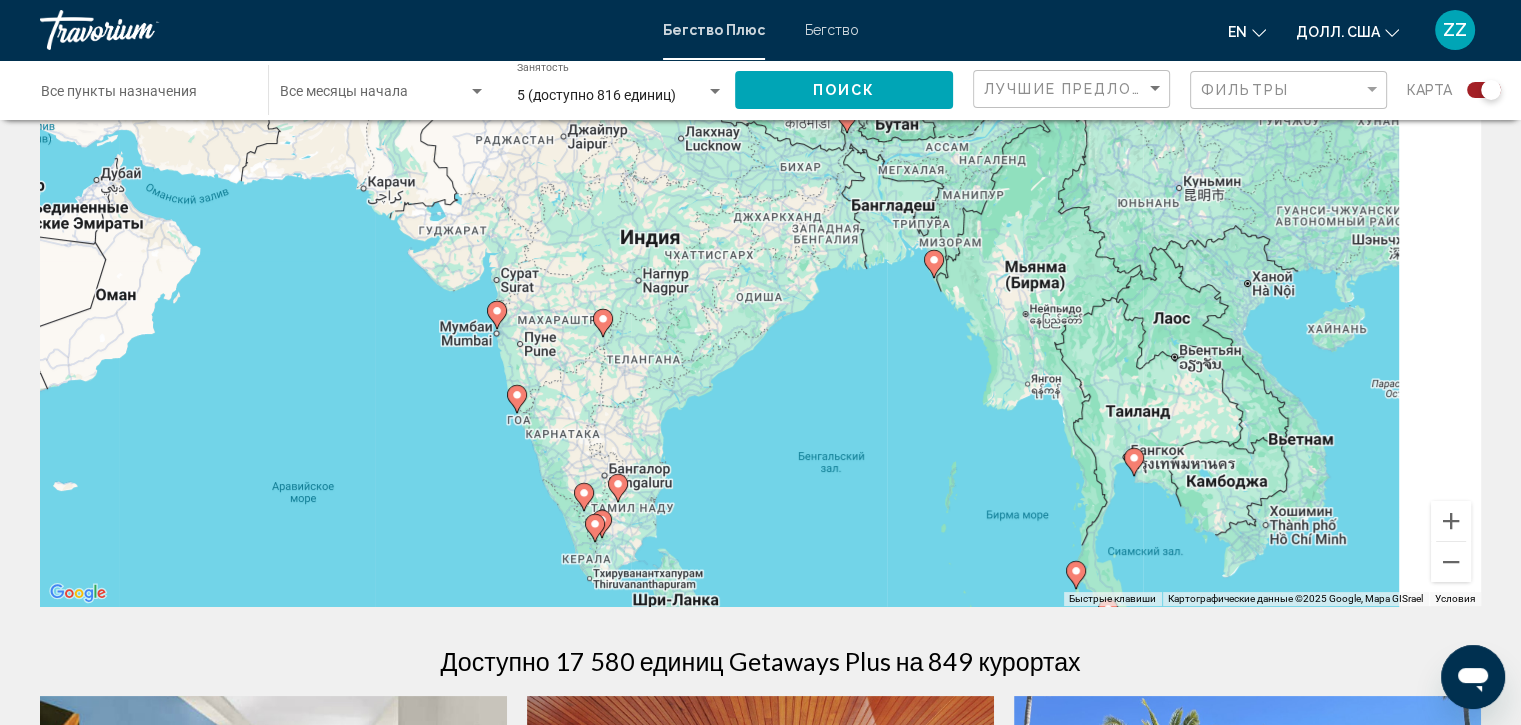 drag, startPoint x: 1295, startPoint y: 413, endPoint x: 1157, endPoint y: 367, distance: 145.46477 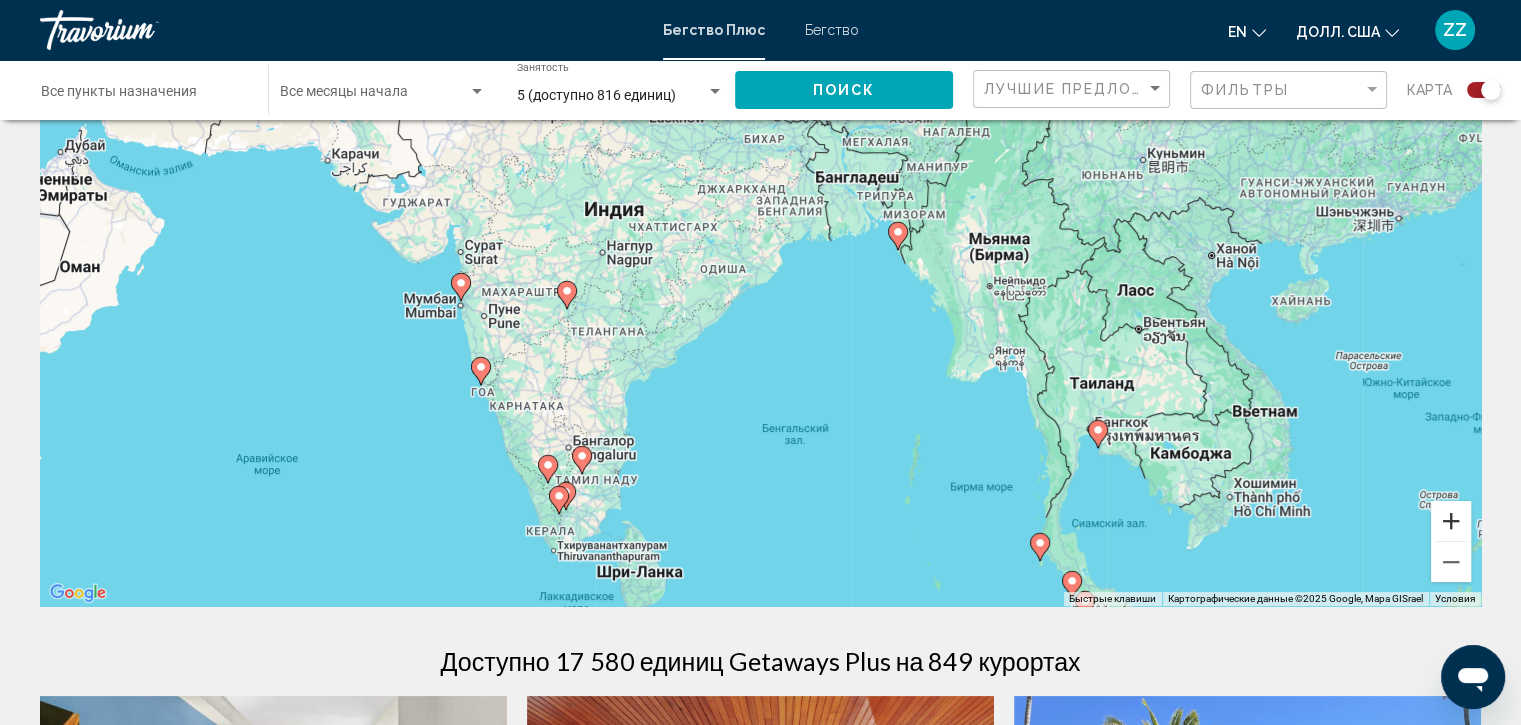 click at bounding box center (1451, 521) 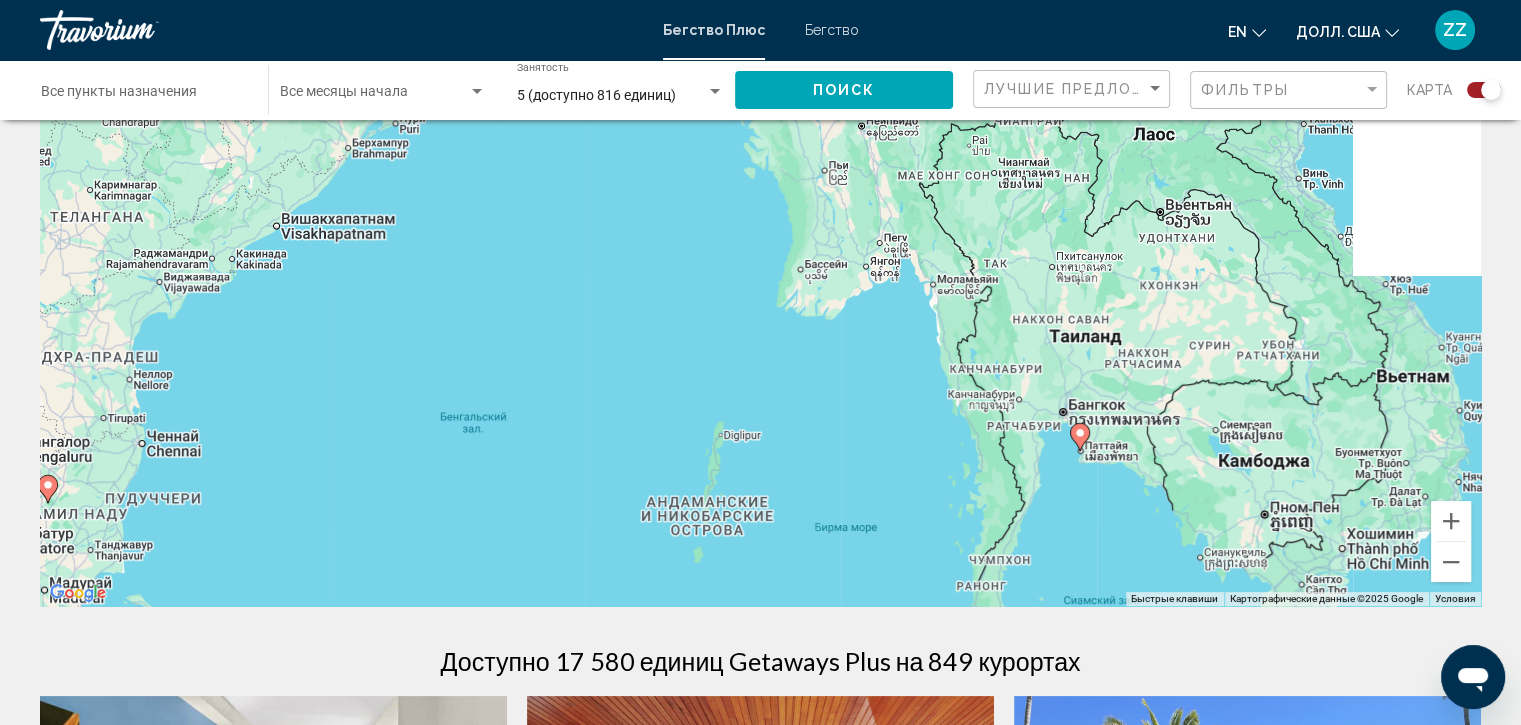 drag, startPoint x: 1290, startPoint y: 390, endPoint x: 944, endPoint y: 248, distance: 374.00534 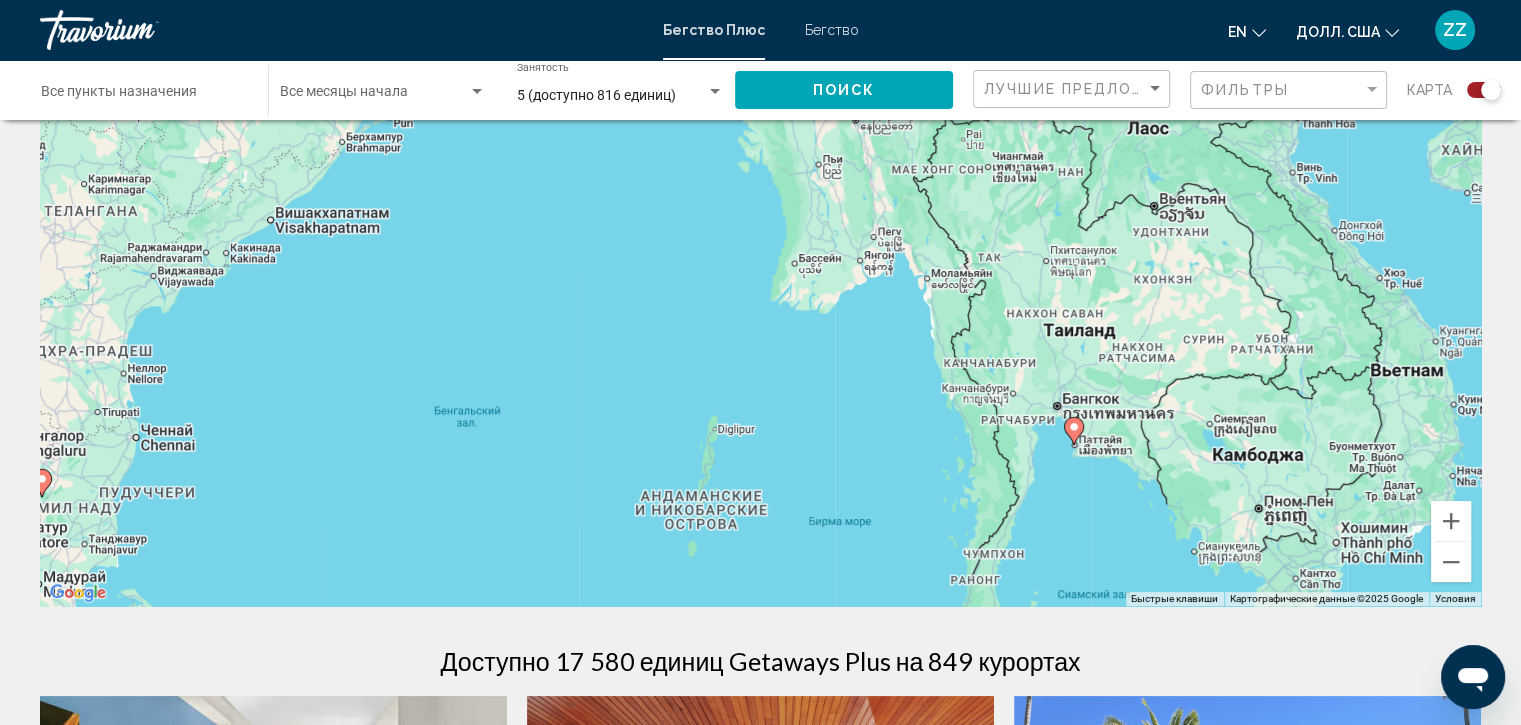 click on "Для навигации используйте клавиши со стрелками. Чтобы активировать перетаскивание с помощью клавиатуры, нажмите Alt + Ввод. После этого перемещайте маркер, используя клавиши со стрелками. Чтобы завершить перетаскивание, нажмите клавишу Ввод. Чтобы отменить действие, нажмите клавишу Esc." at bounding box center (760, 306) 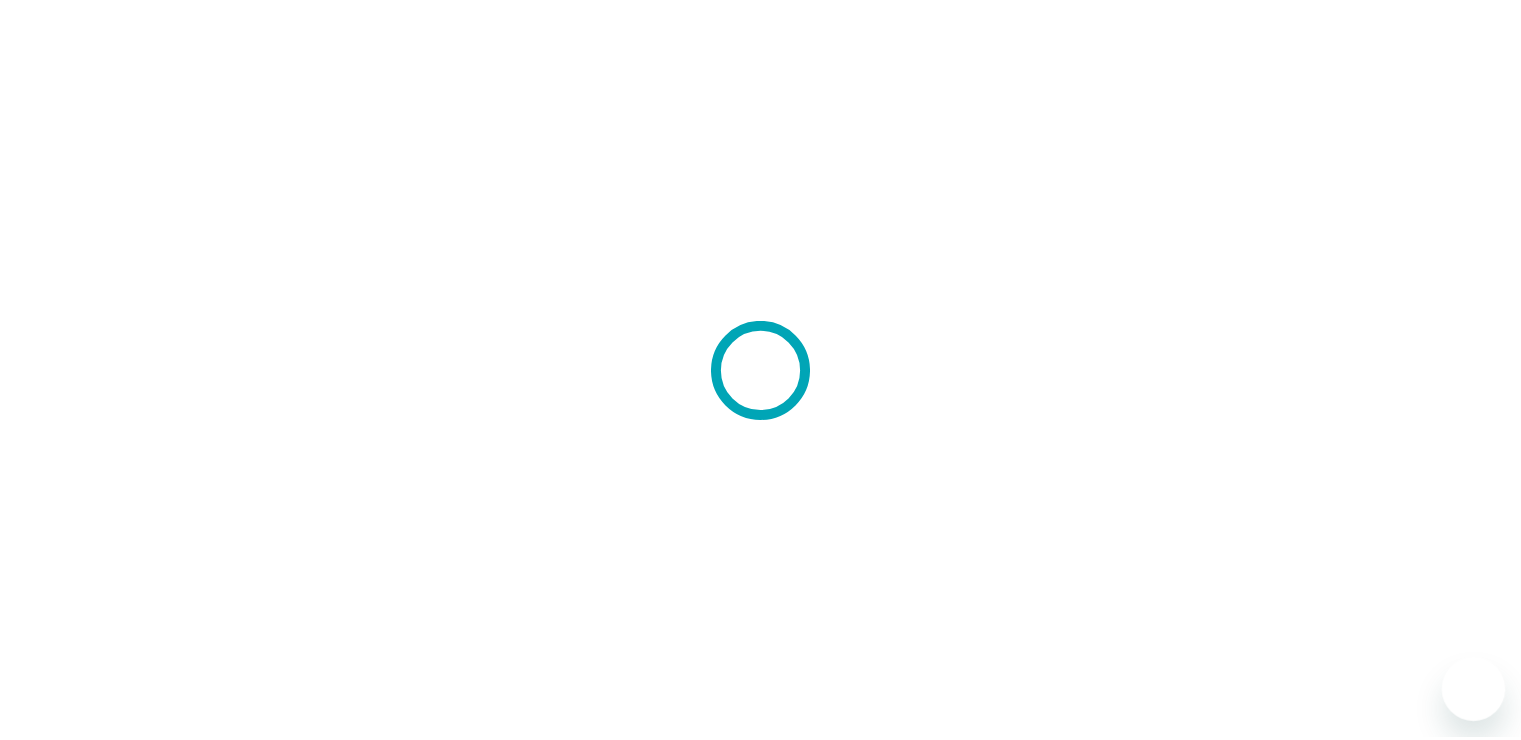 scroll, scrollTop: 0, scrollLeft: 0, axis: both 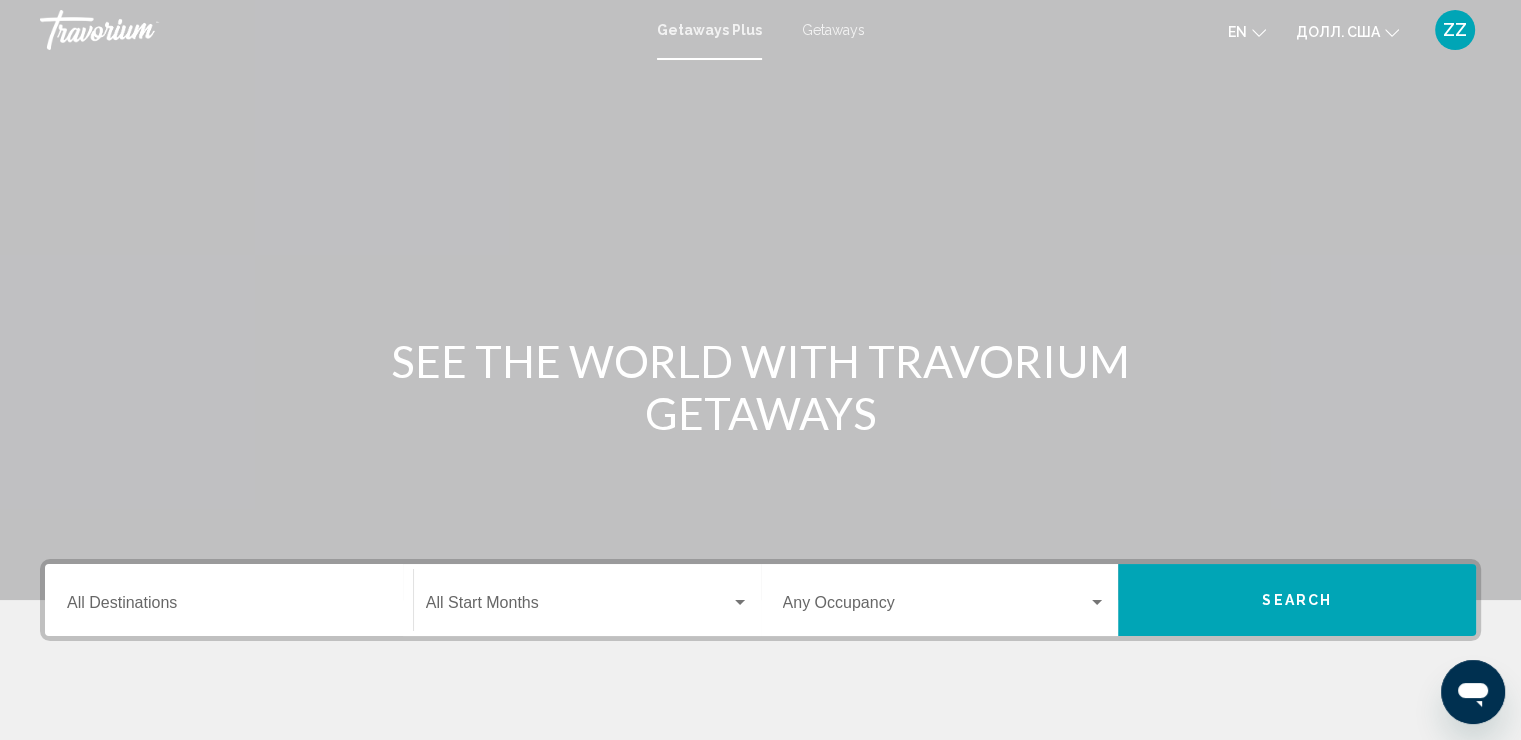 click on "Destination All Destinations" at bounding box center (229, 607) 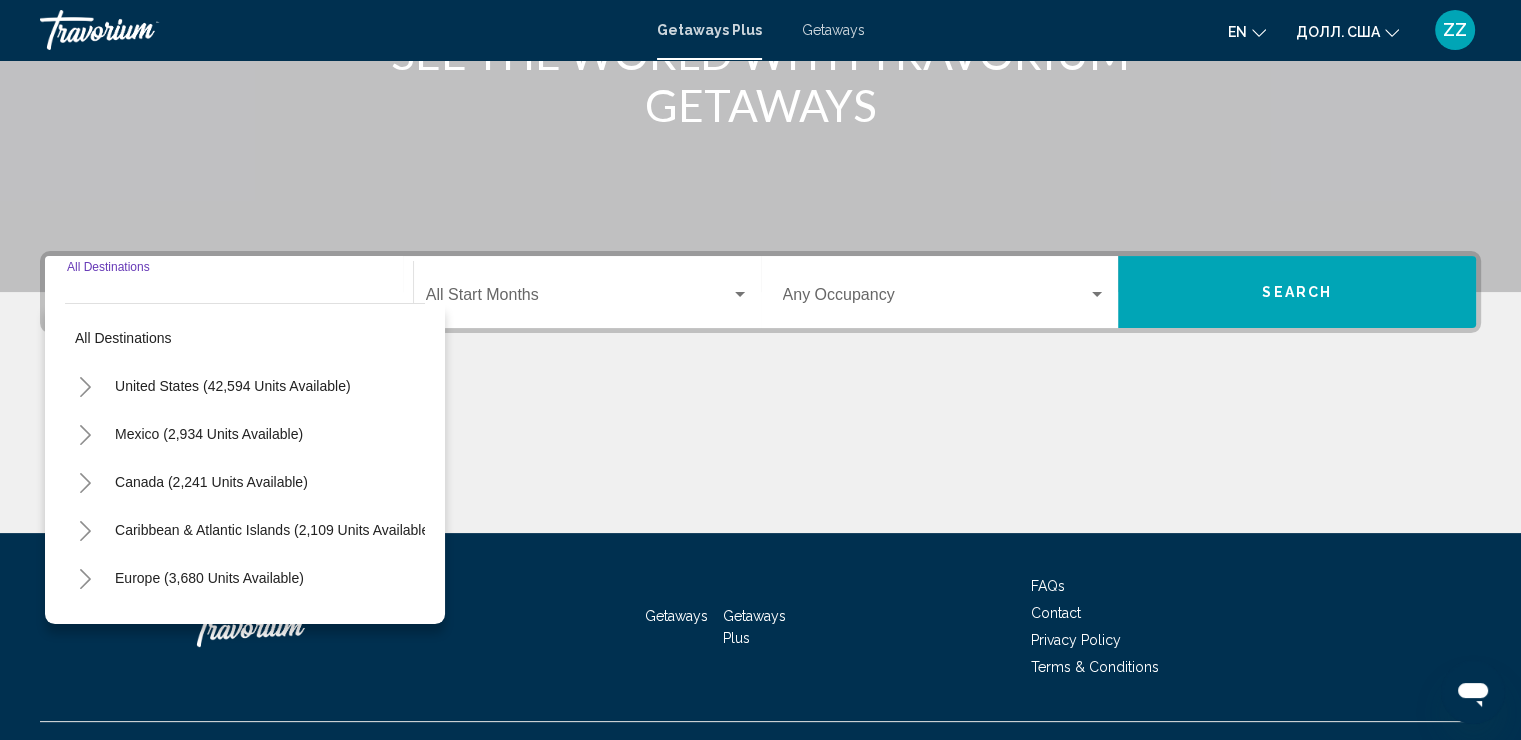 scroll, scrollTop: 345, scrollLeft: 0, axis: vertical 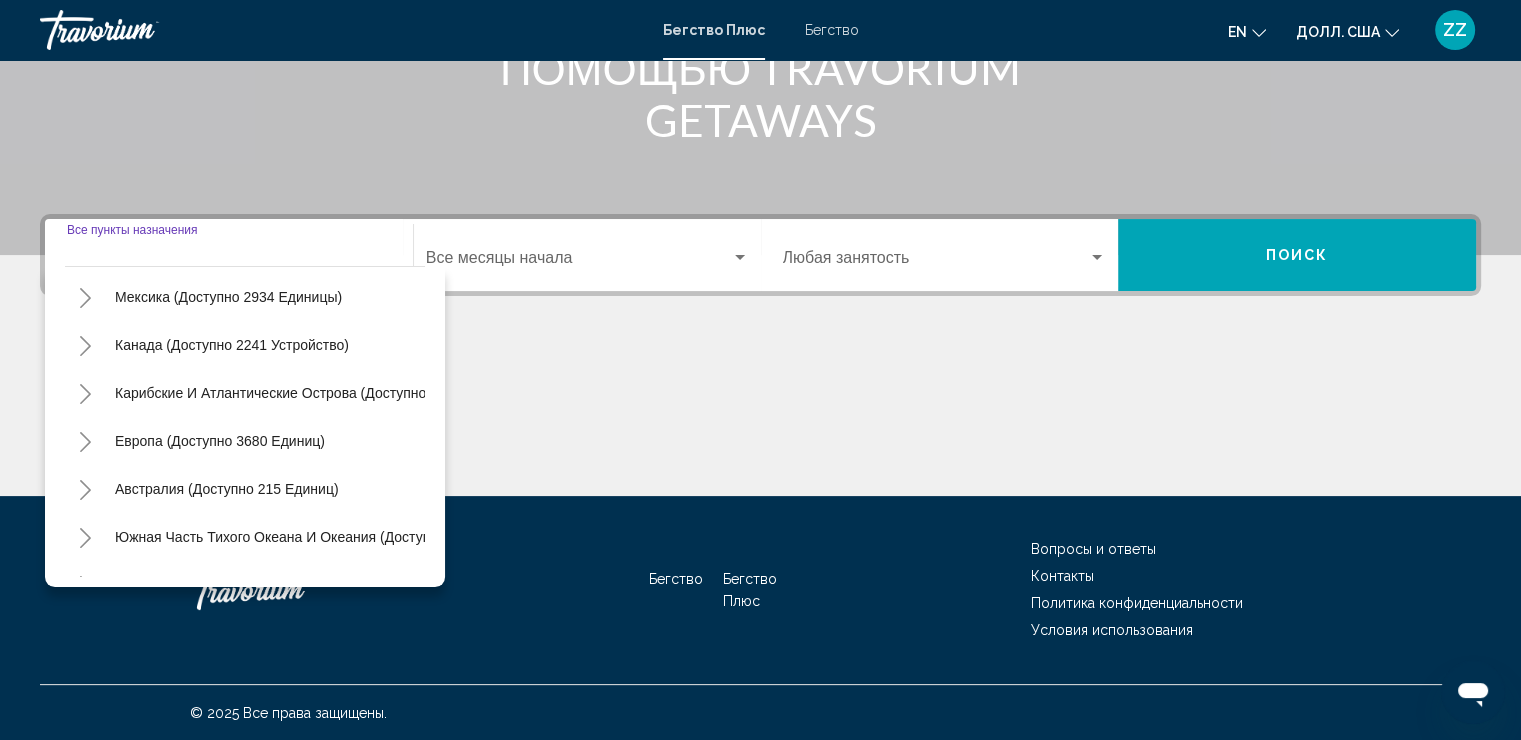 click at bounding box center [760, 421] 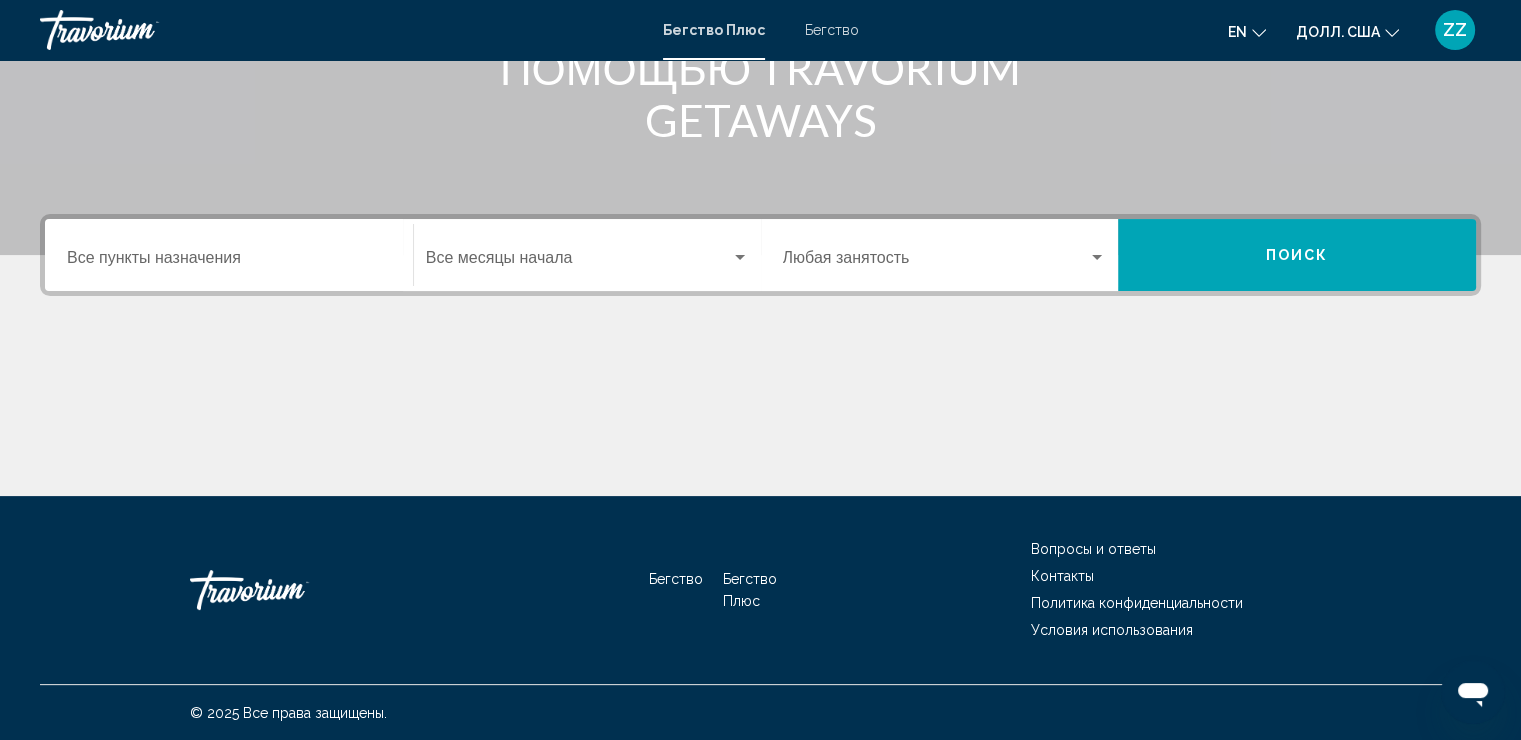 click on "Занятость Любая занятость" at bounding box center (945, 255) 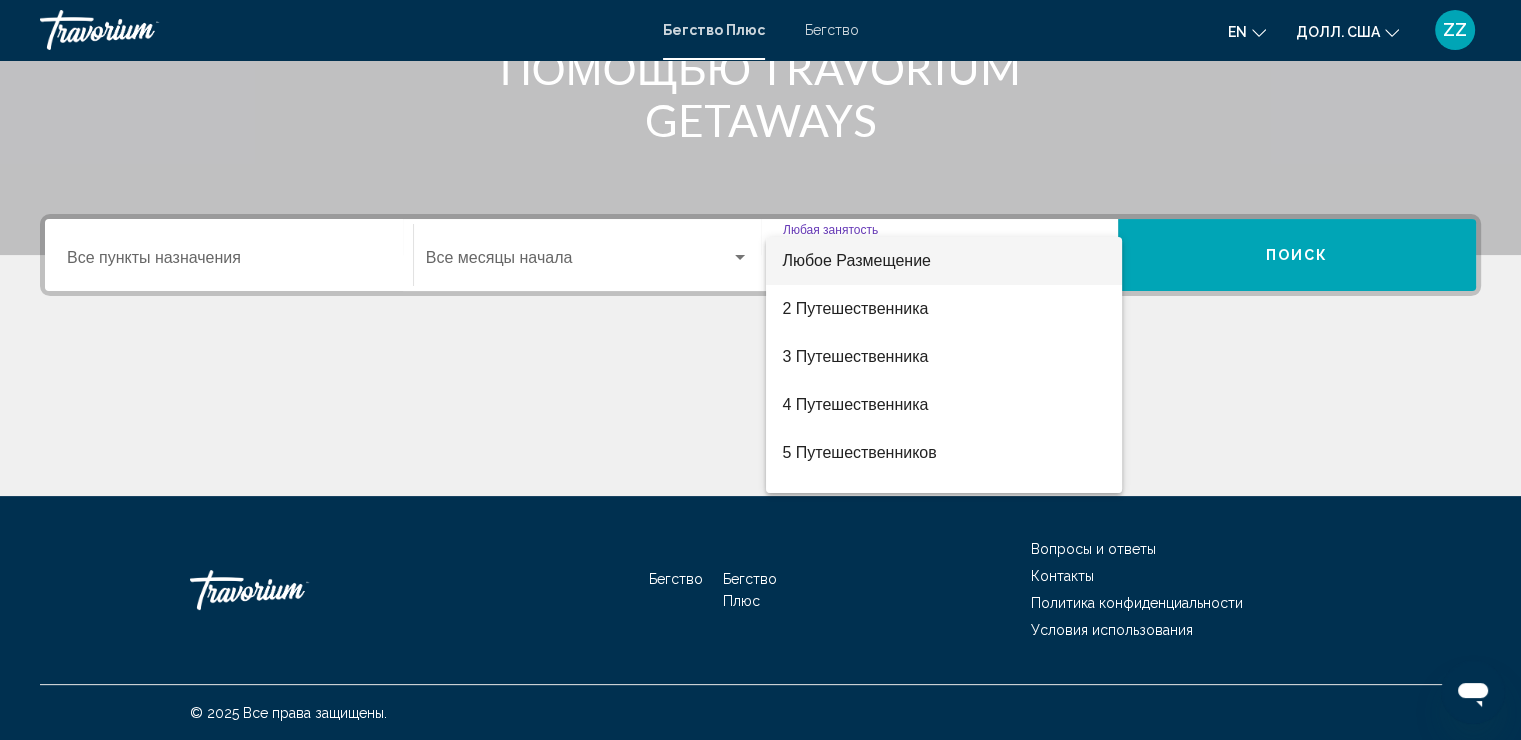 click at bounding box center (760, 370) 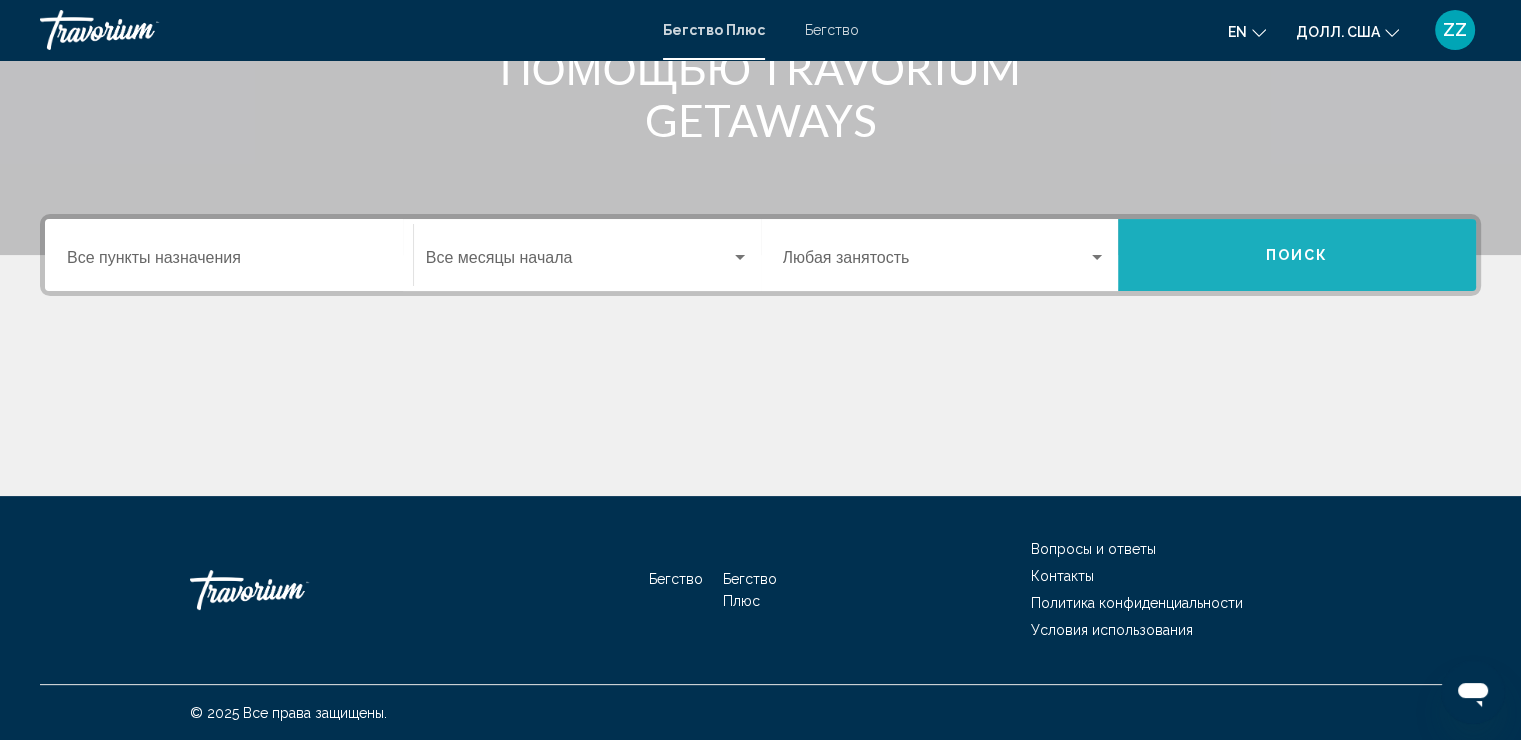 click on "Поиск" at bounding box center [1297, 256] 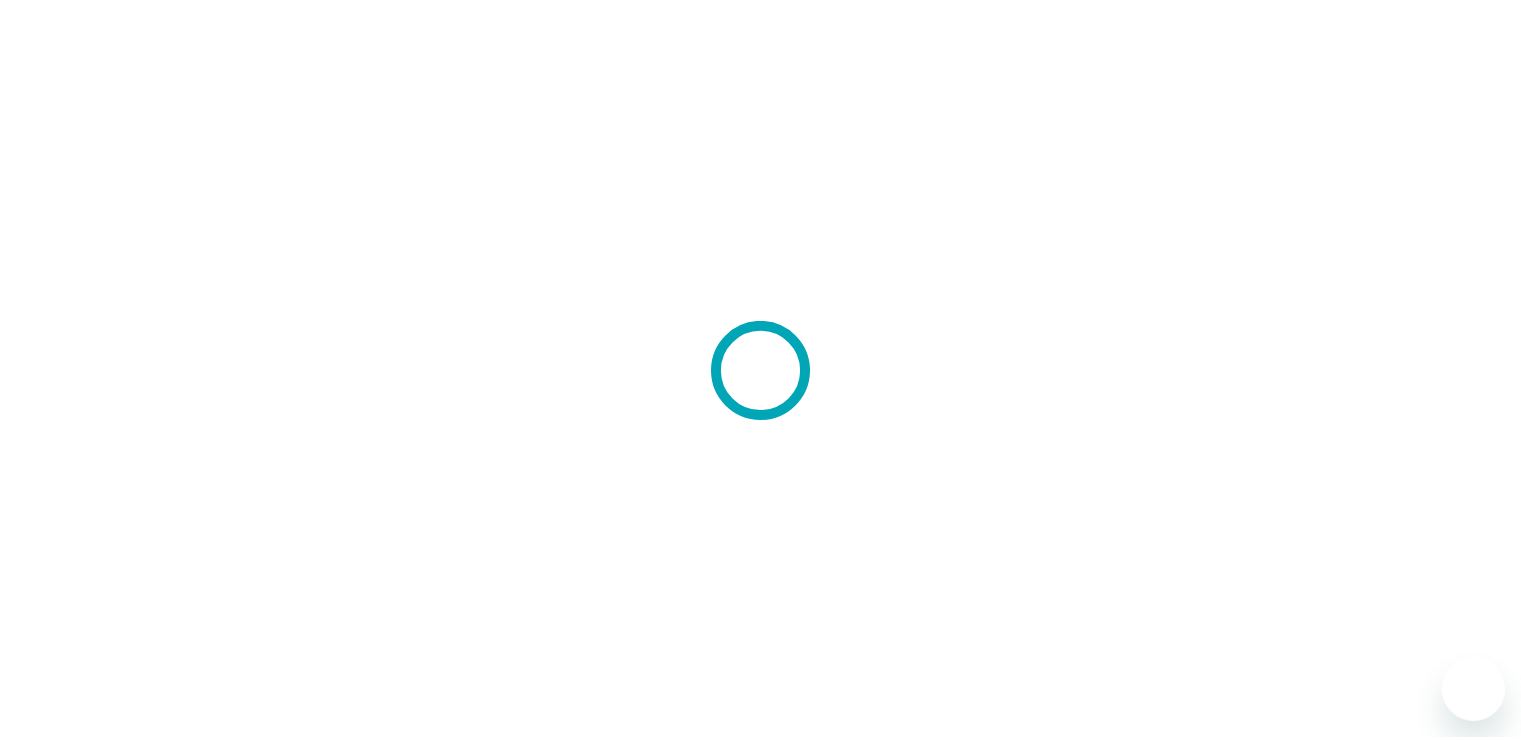 scroll, scrollTop: 0, scrollLeft: 0, axis: both 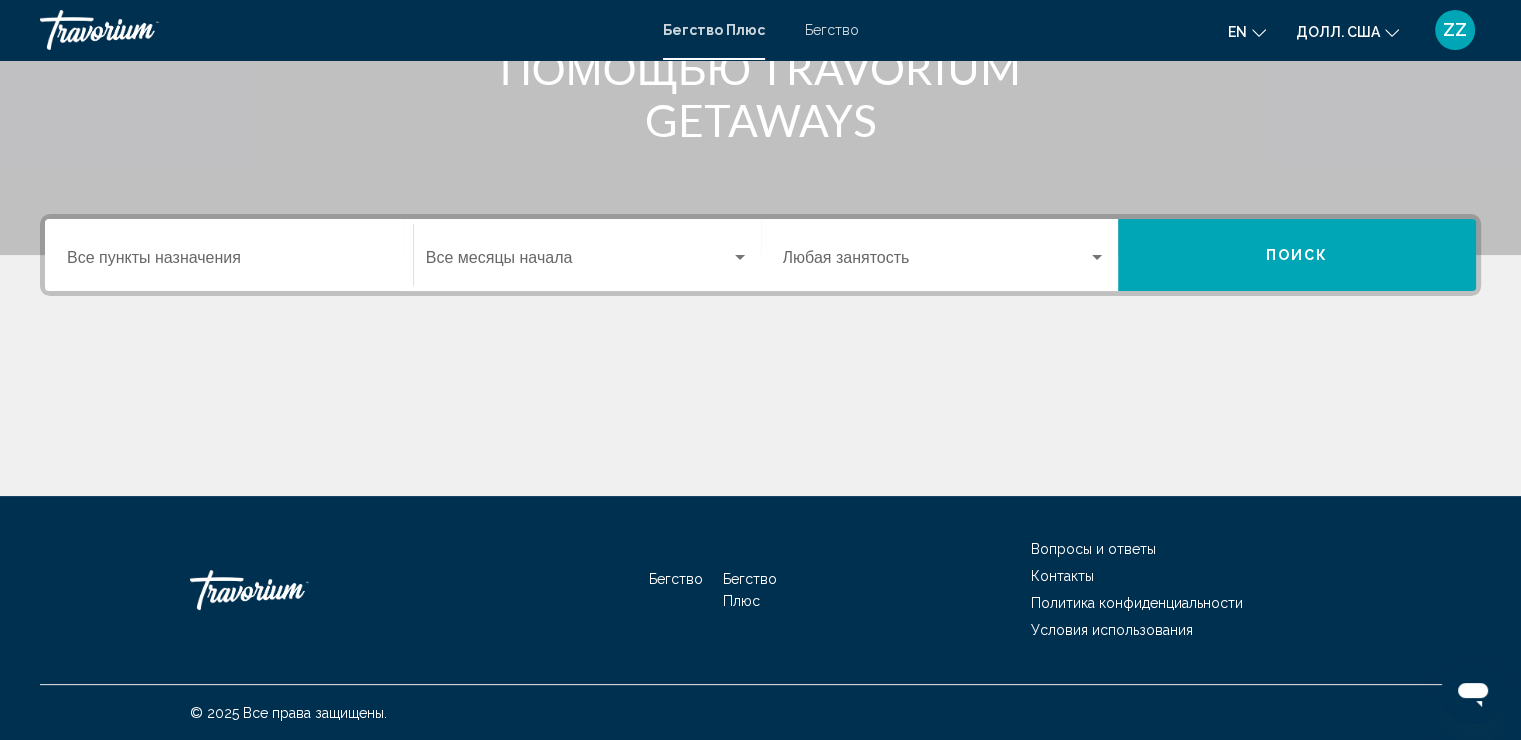click on "Поиск" at bounding box center (1297, 255) 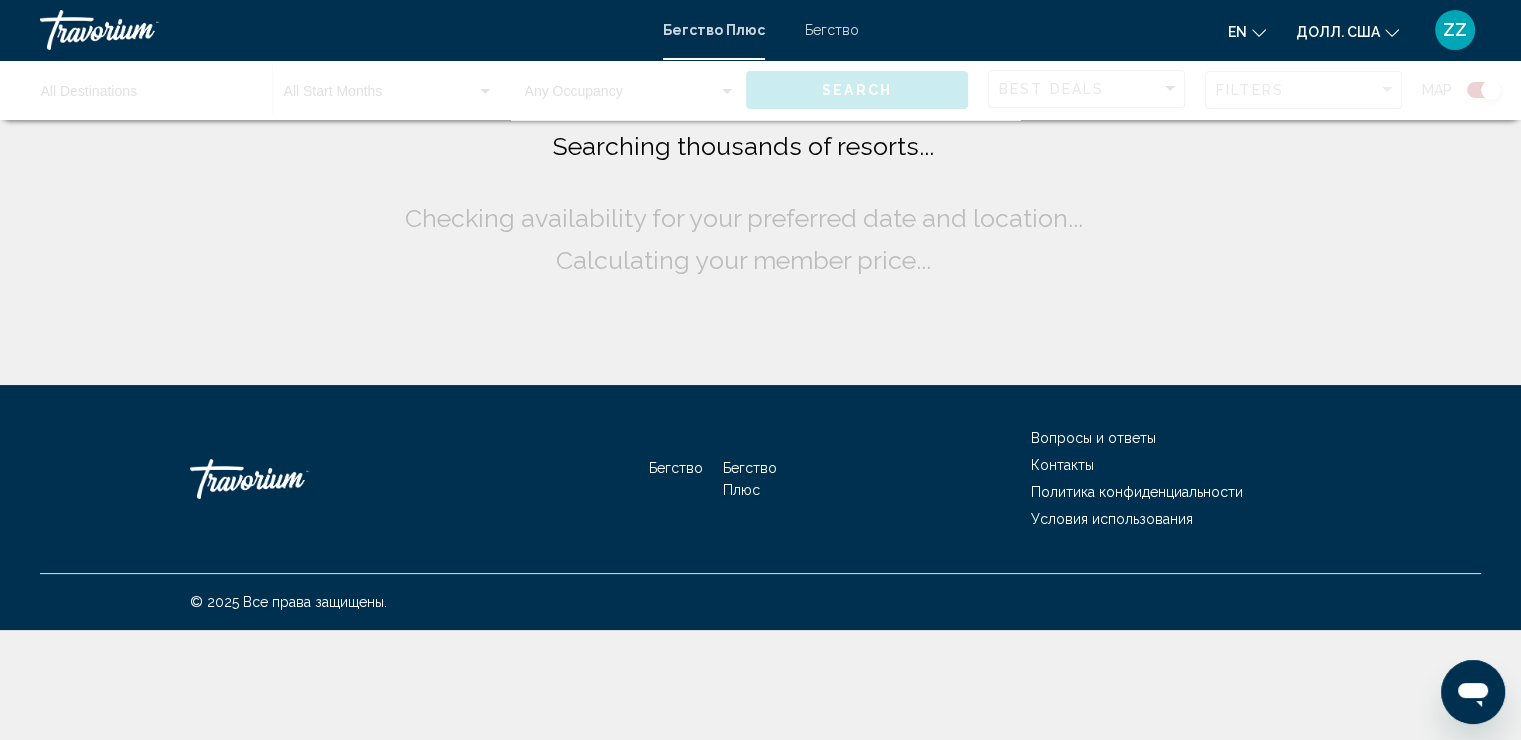 scroll, scrollTop: 0, scrollLeft: 0, axis: both 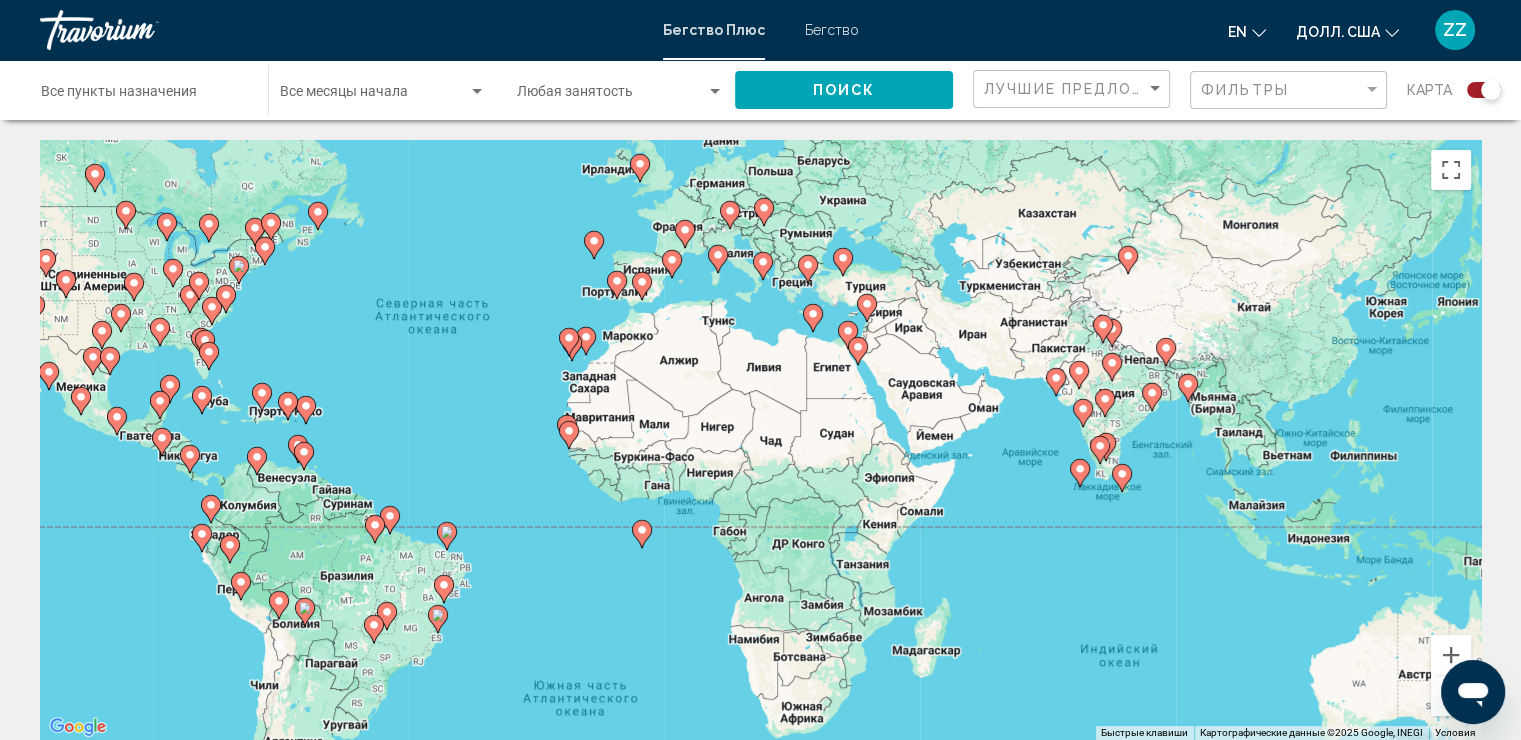 drag, startPoint x: 1368, startPoint y: 354, endPoint x: 1096, endPoint y: 267, distance: 285.57486 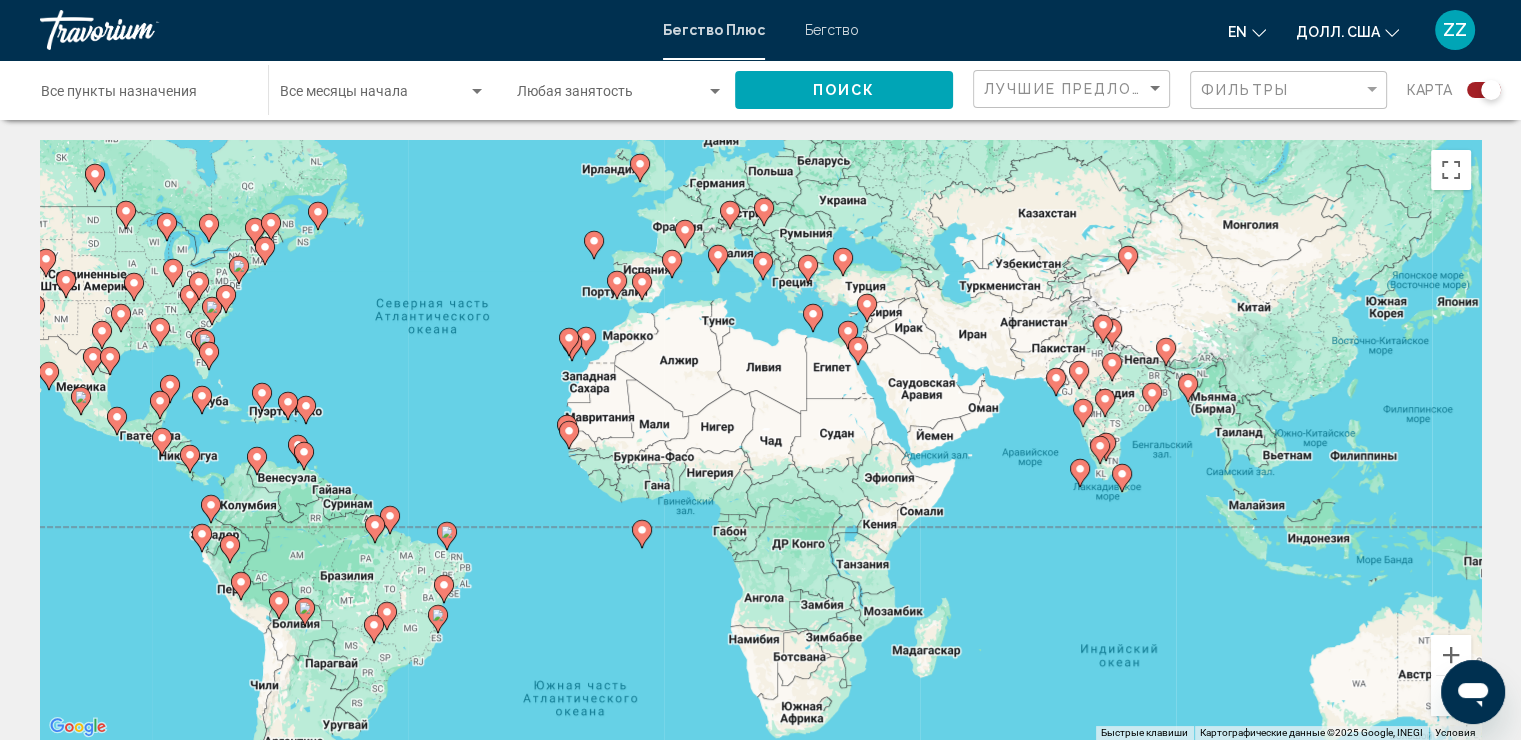 click on "Для навигации используйте клавиши со стрелками. Чтобы активировать перетаскивание с помощью клавиатуры, нажмите Alt + Enter.  После этого перемещайте маркер с помощью клавиш со стрелками.  Чтобы завершить перетаскивание, нажмите клавишу Enter.  Чтобы отменить действие, нажмите клавишу Esc." at bounding box center [760, 440] 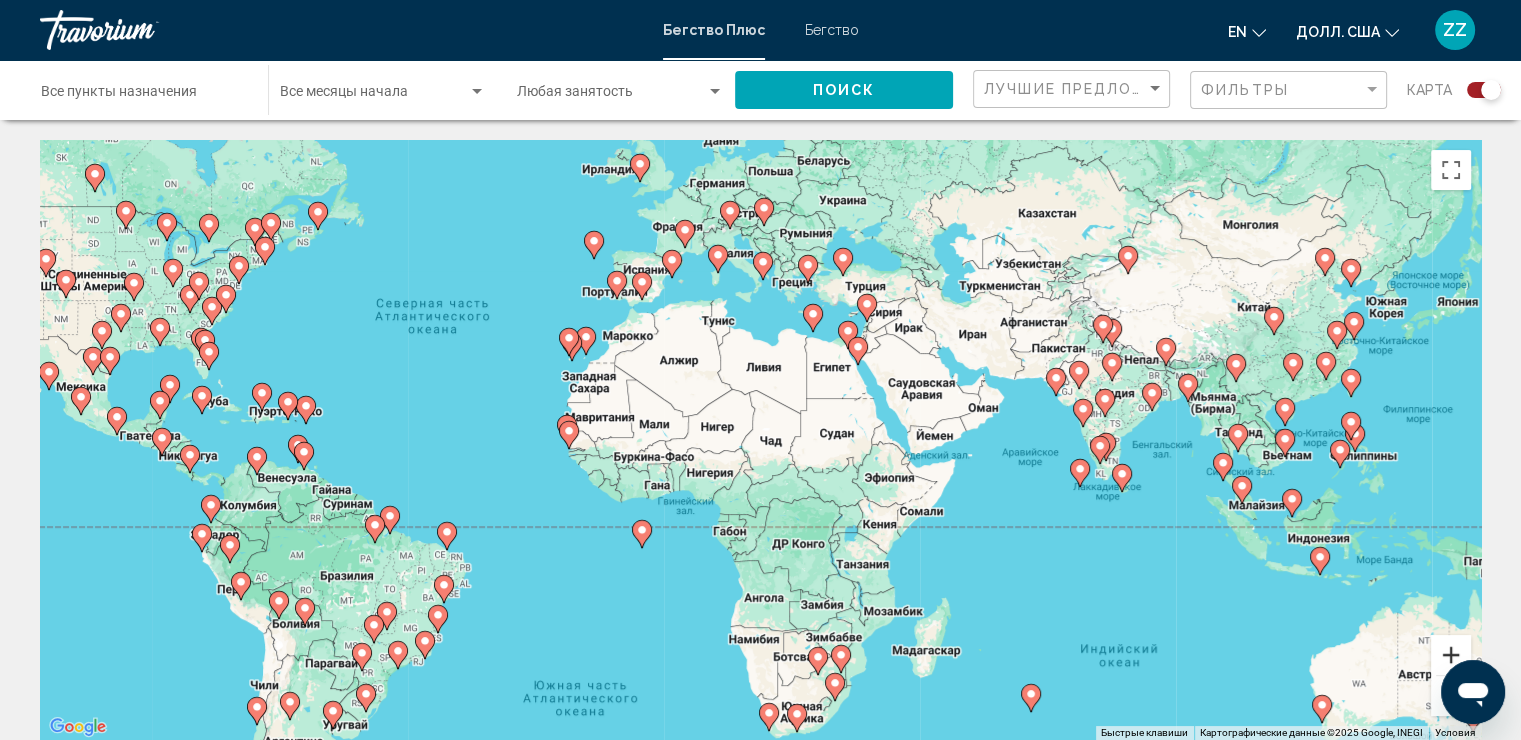 click at bounding box center [1451, 655] 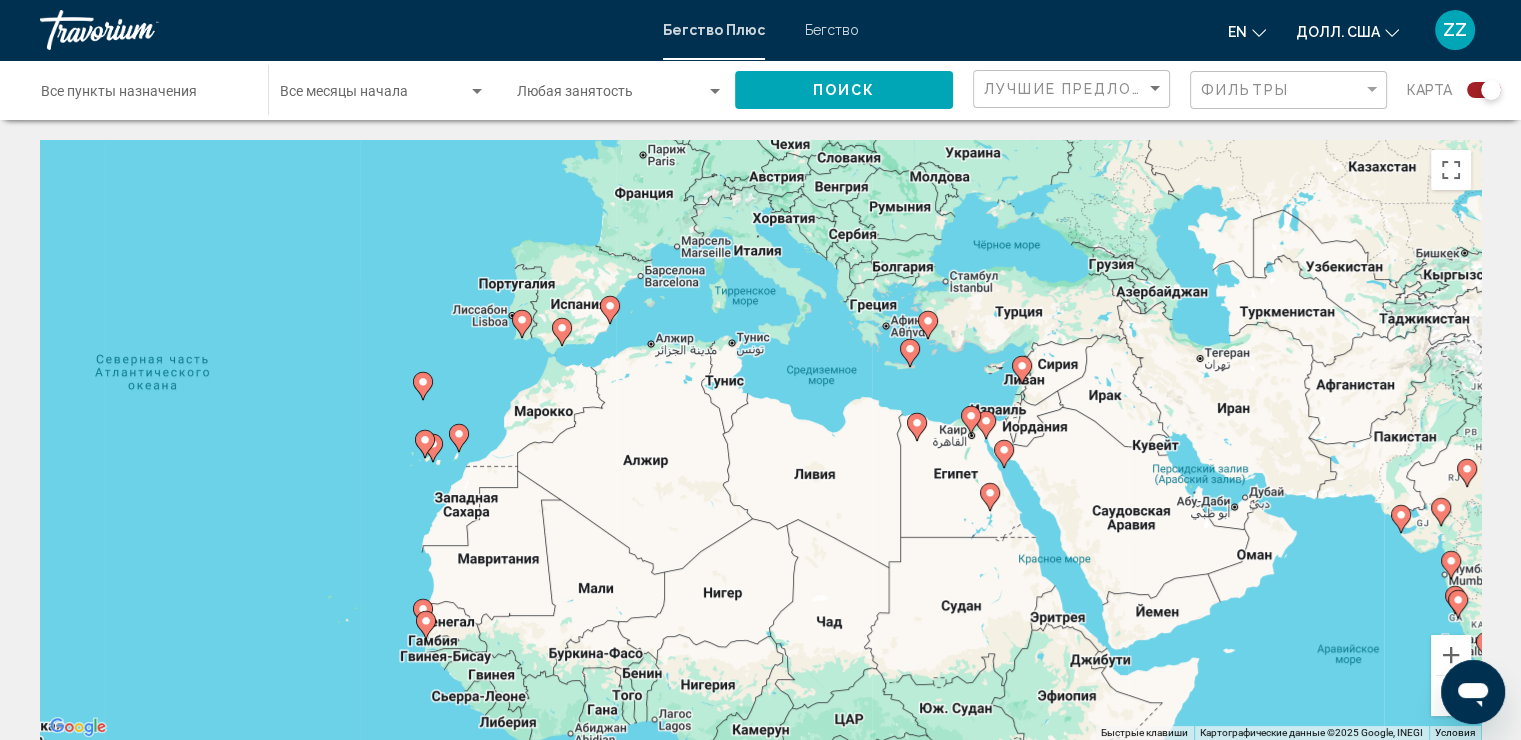 drag, startPoint x: 1007, startPoint y: 184, endPoint x: 1061, endPoint y: 376, distance: 199.44925 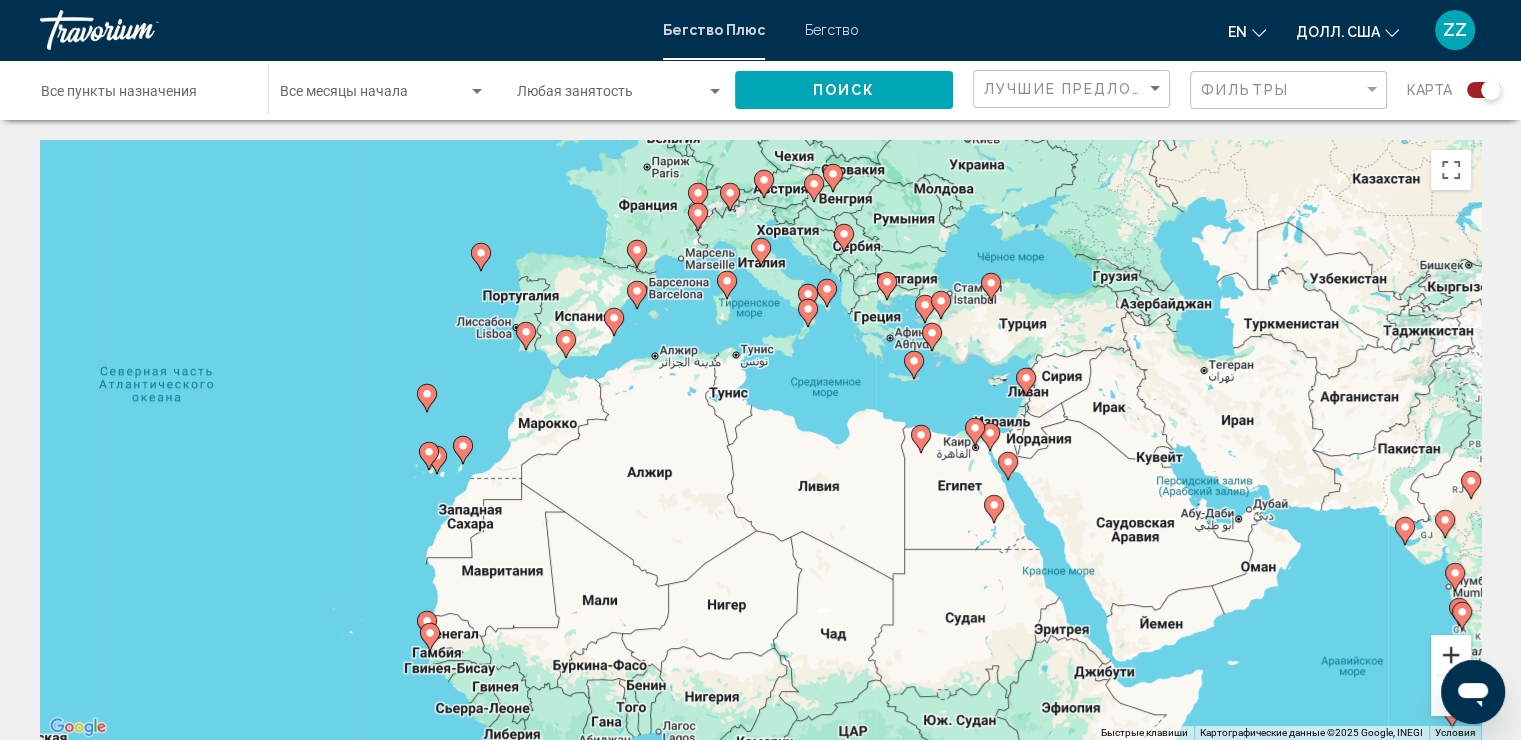 click at bounding box center [1451, 655] 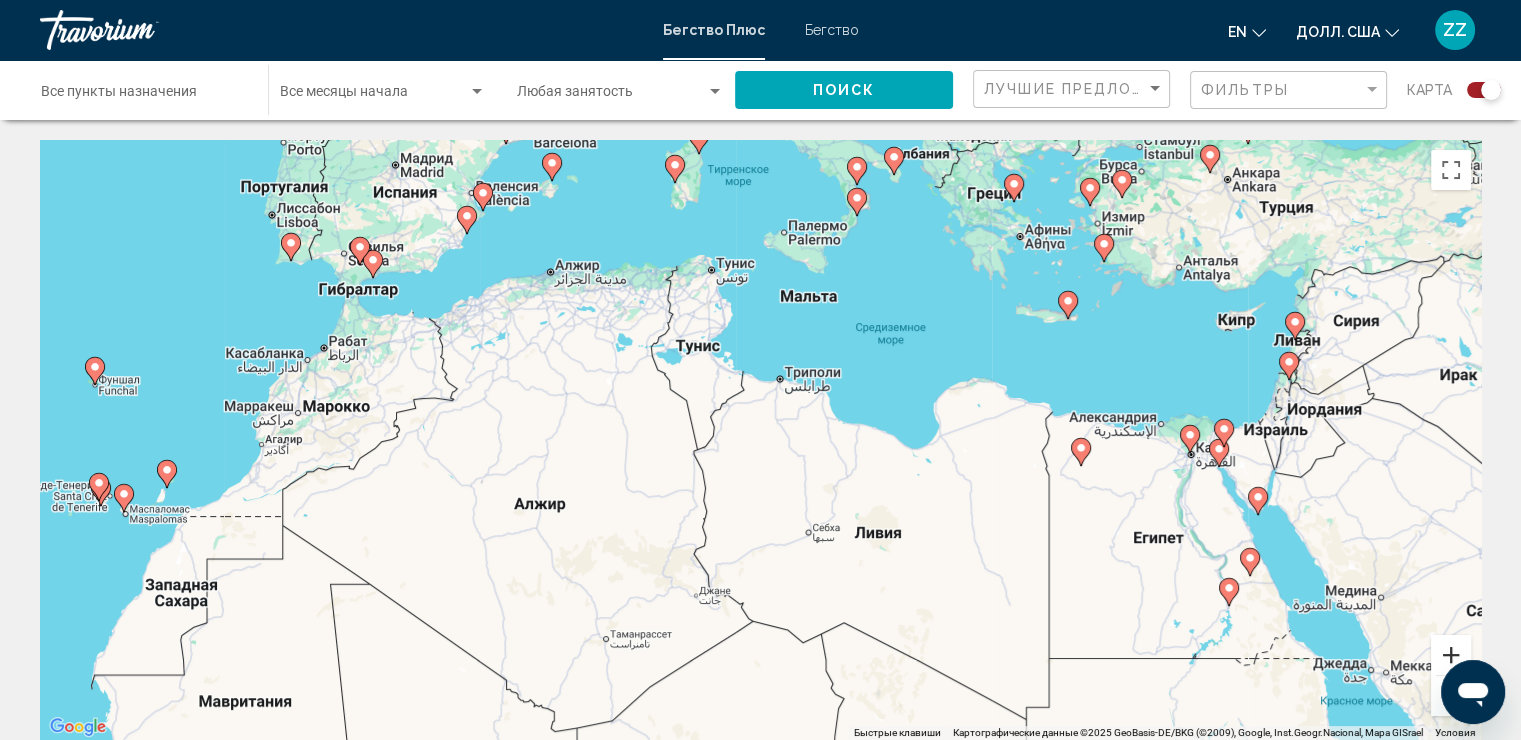 click at bounding box center [1451, 655] 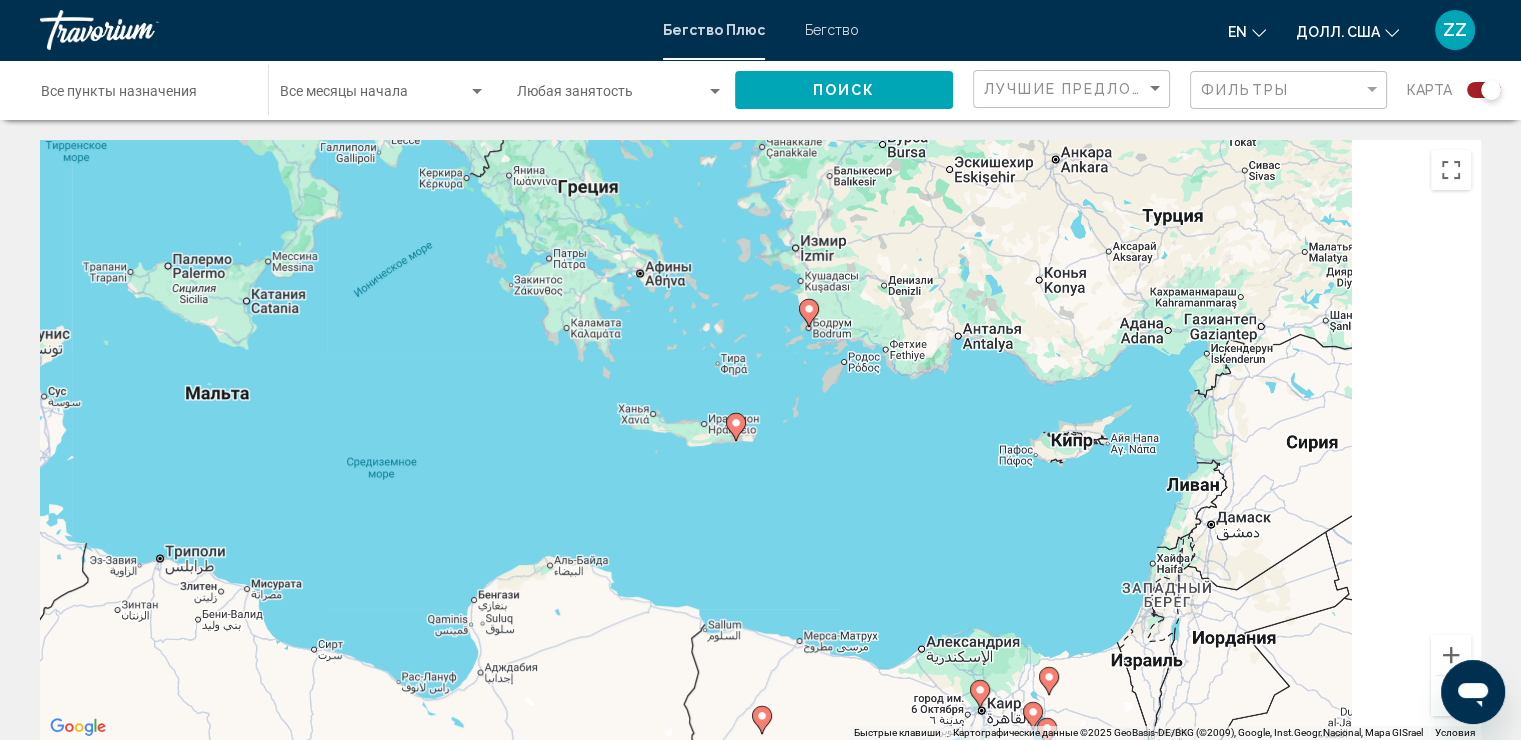 drag, startPoint x: 1344, startPoint y: 277, endPoint x: 704, endPoint y: 520, distance: 684.5794 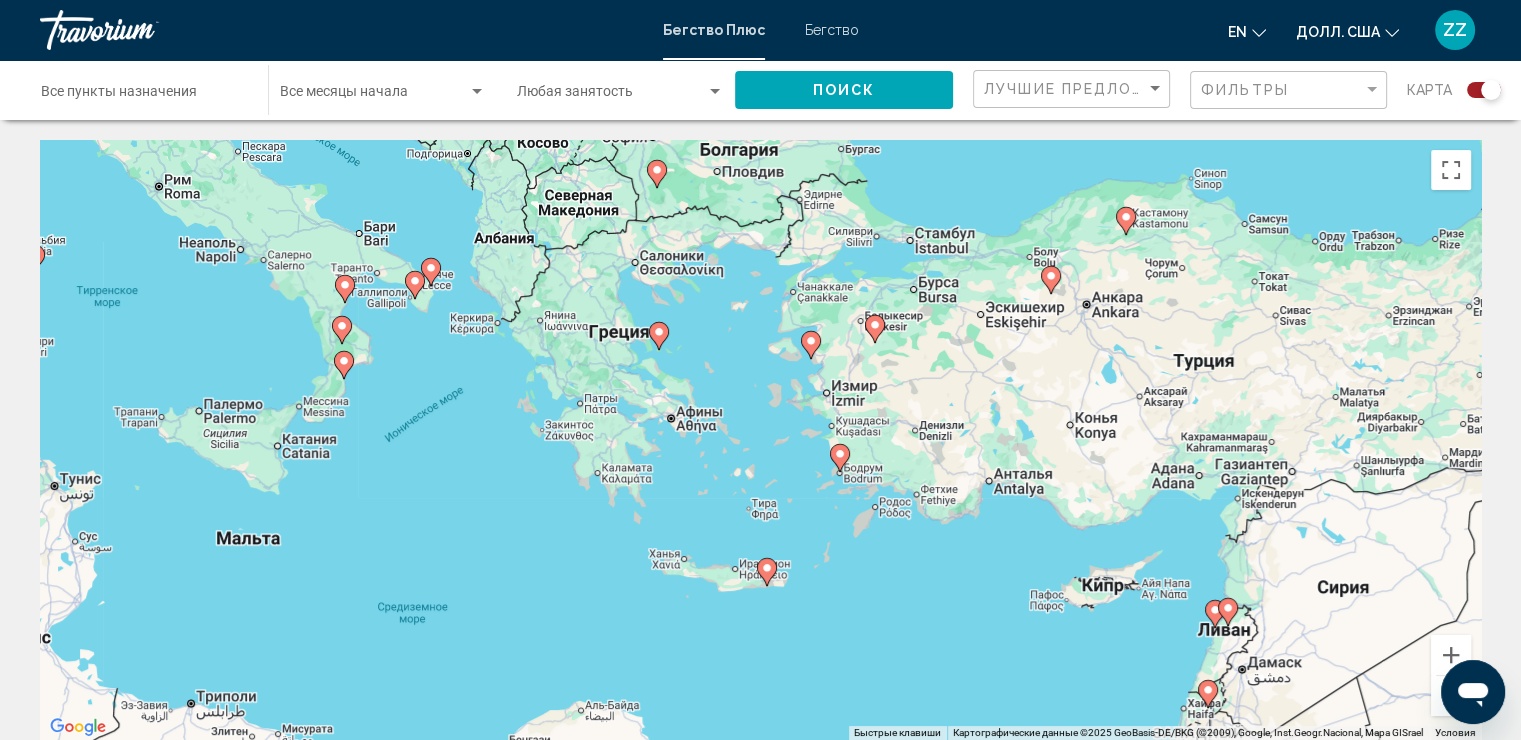 drag, startPoint x: 823, startPoint y: 356, endPoint x: 856, endPoint y: 501, distance: 148.70776 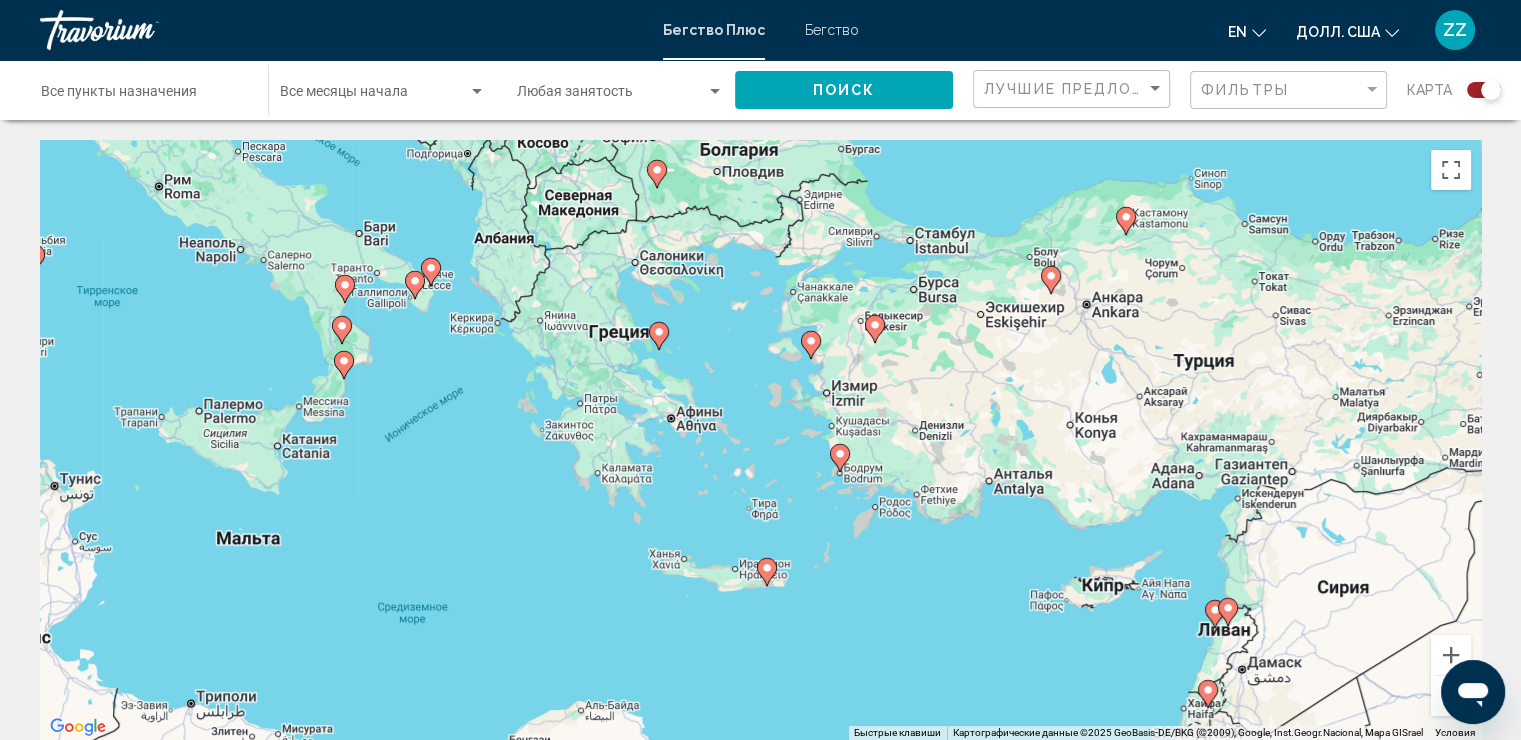 click 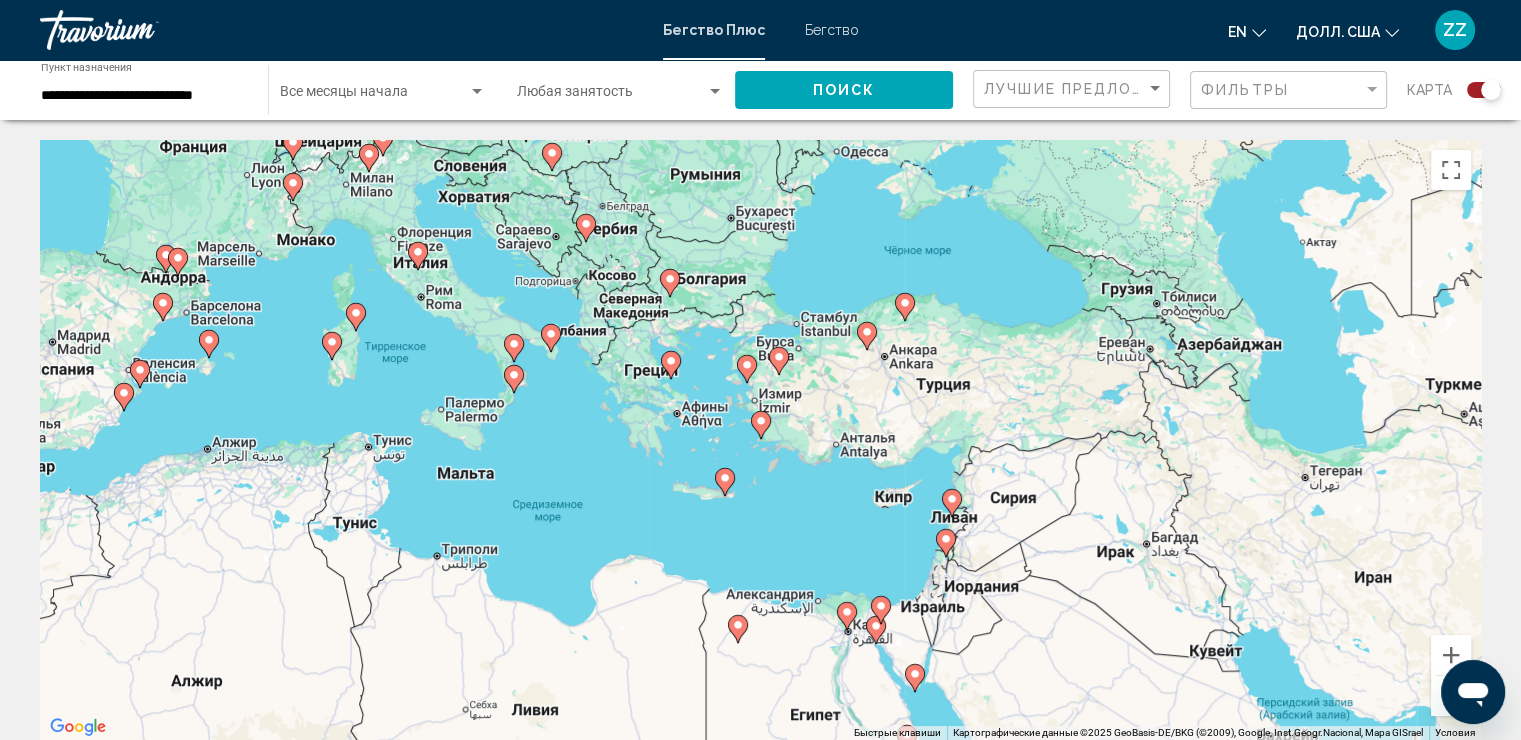 click 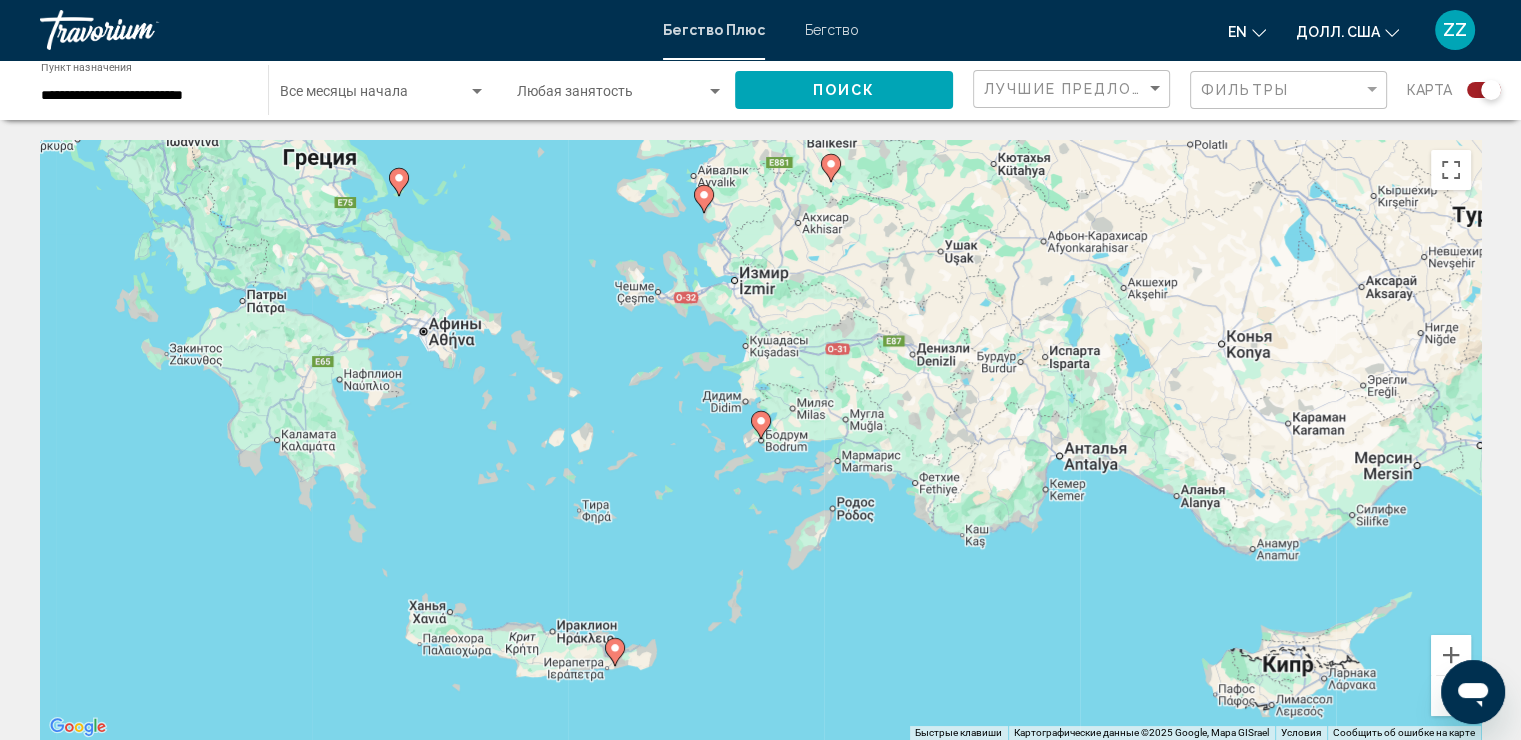 click 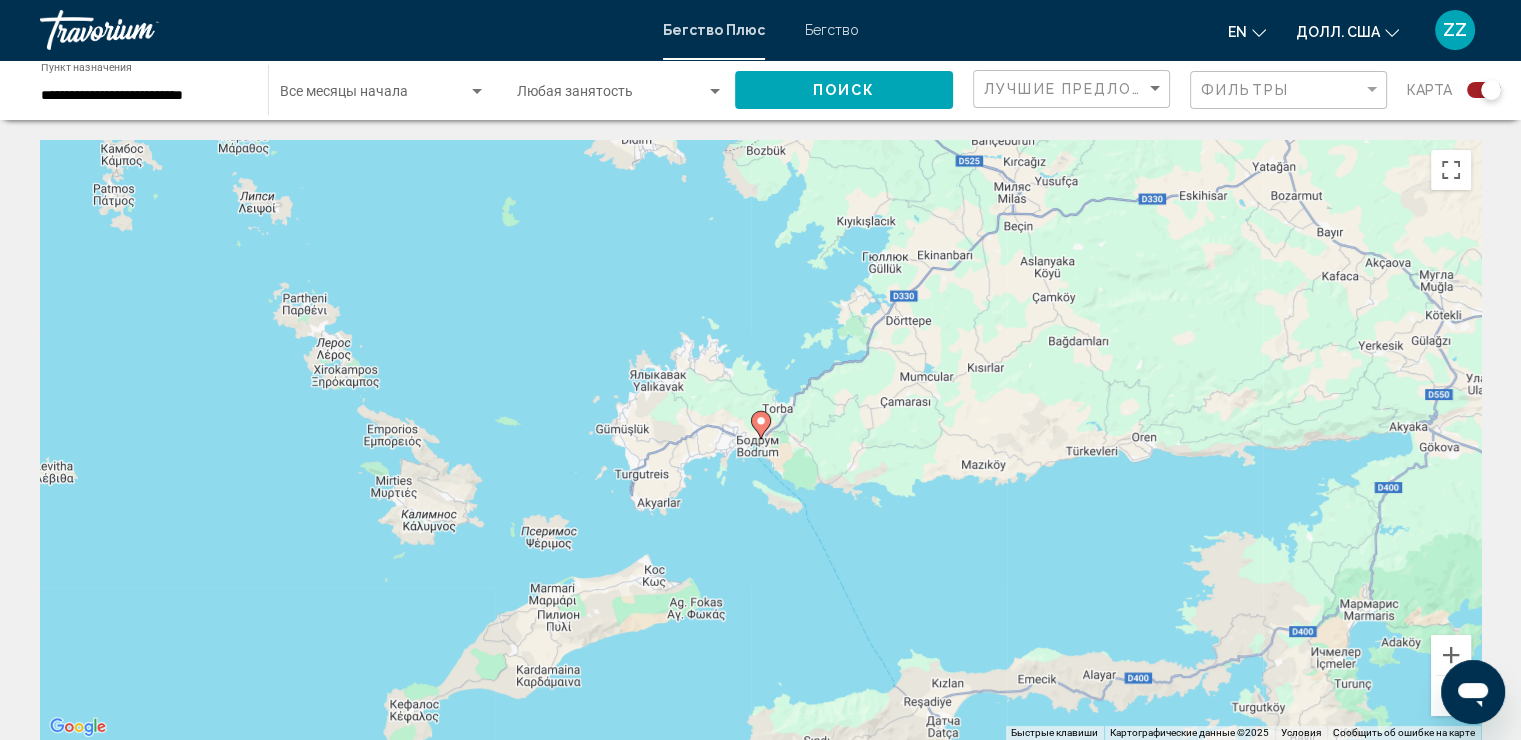 click on "Для навигации используйте клавиши со стрелками. Чтобы активировать перетаскивание с помощью клавиатуры, нажмите Alt + Enter.  После этого перемещайте маркер с помощью клавиш со стрелками.  Чтобы завершить перетаскивание, нажмите клавишу Enter.  Чтобы отменить действие, нажмите клавишу Esc." at bounding box center [760, 440] 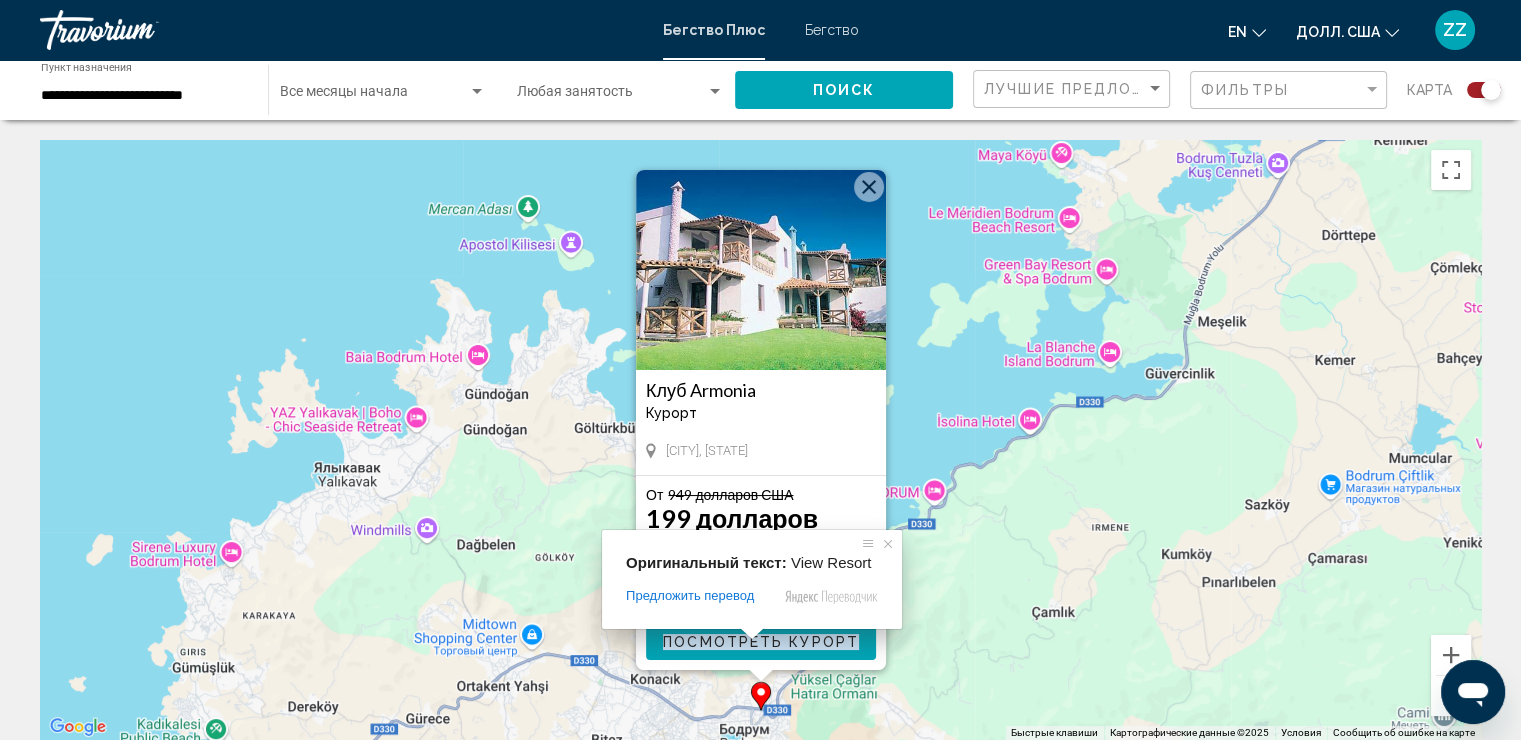click at bounding box center (752, 634) 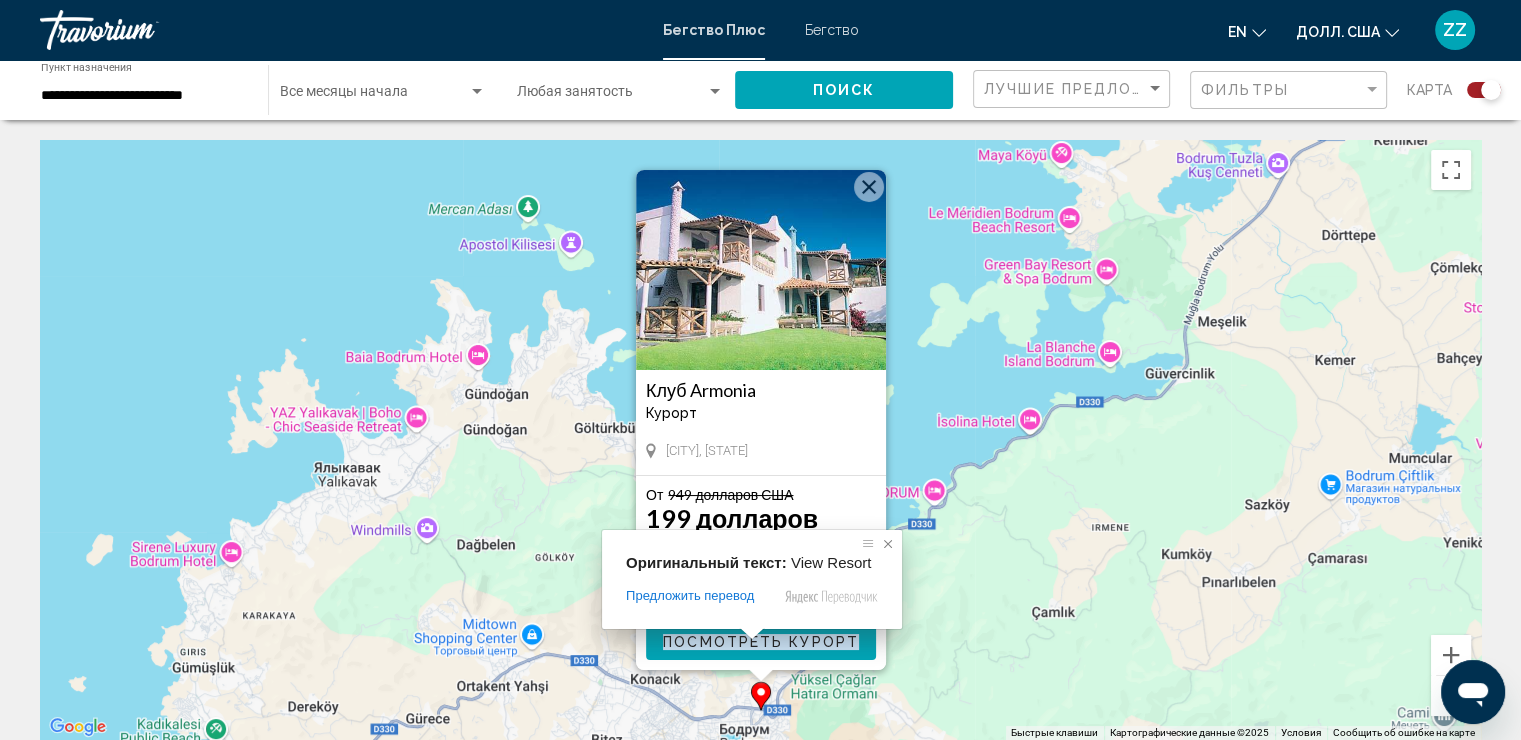 click at bounding box center (888, 544) 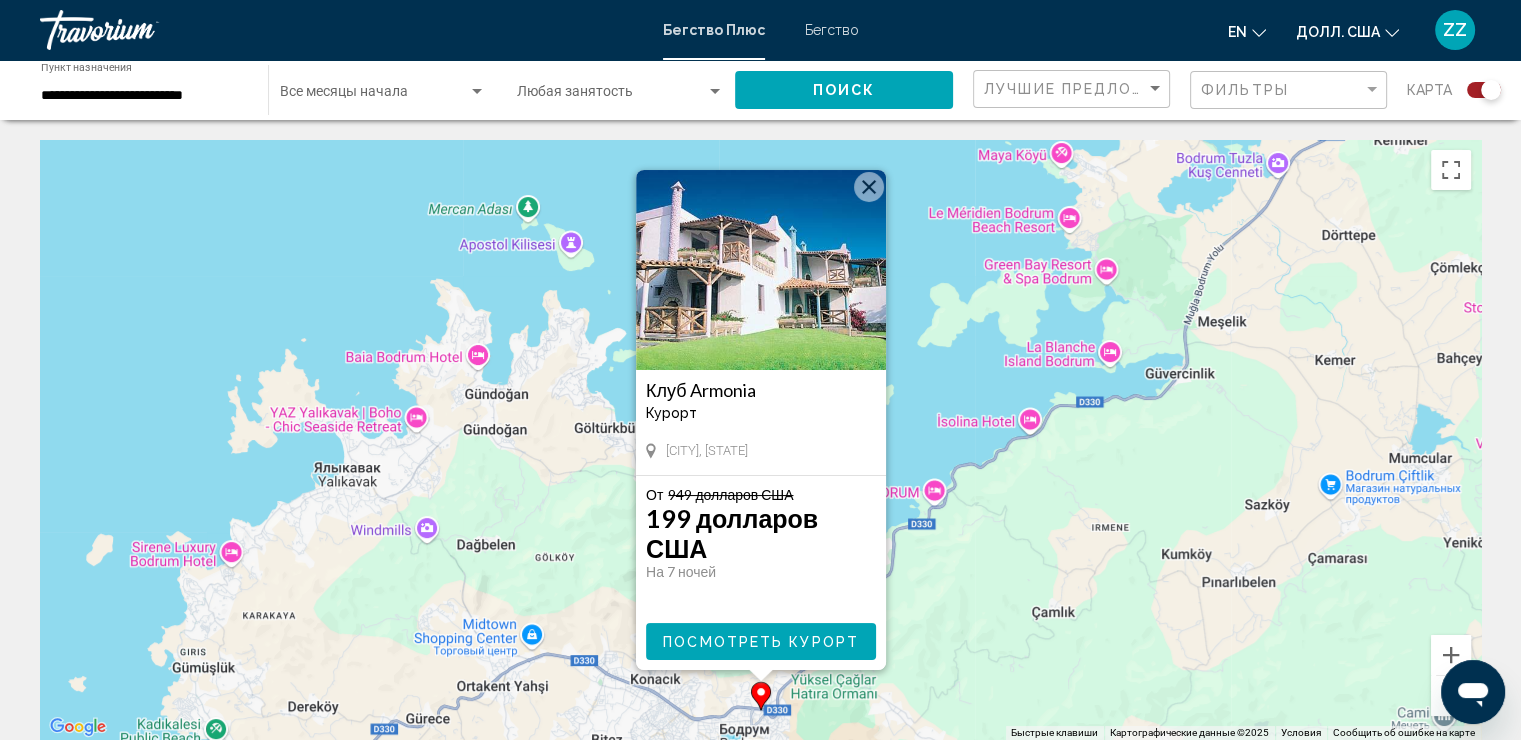click on "Посмотреть Курорт" at bounding box center [761, 642] 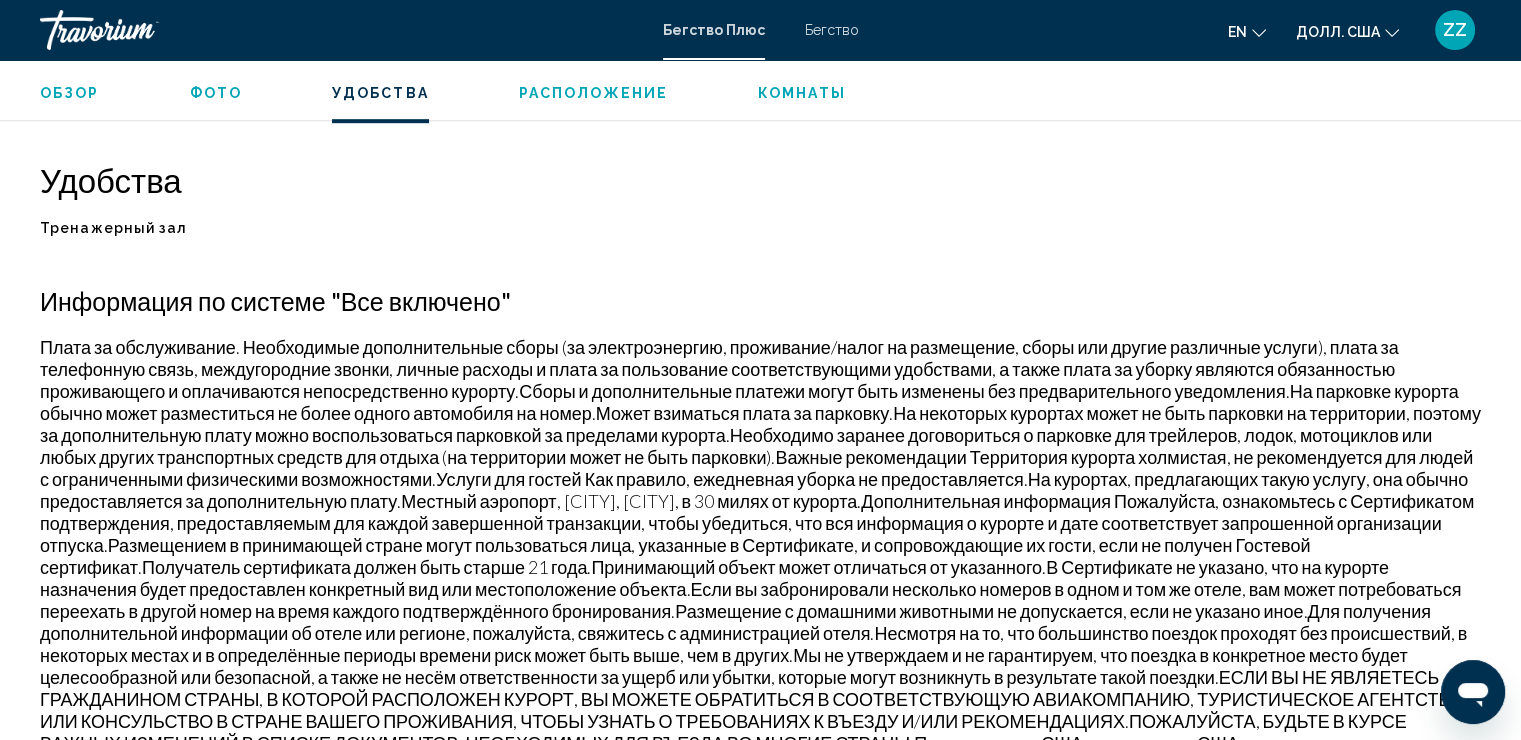 scroll, scrollTop: 1300, scrollLeft: 0, axis: vertical 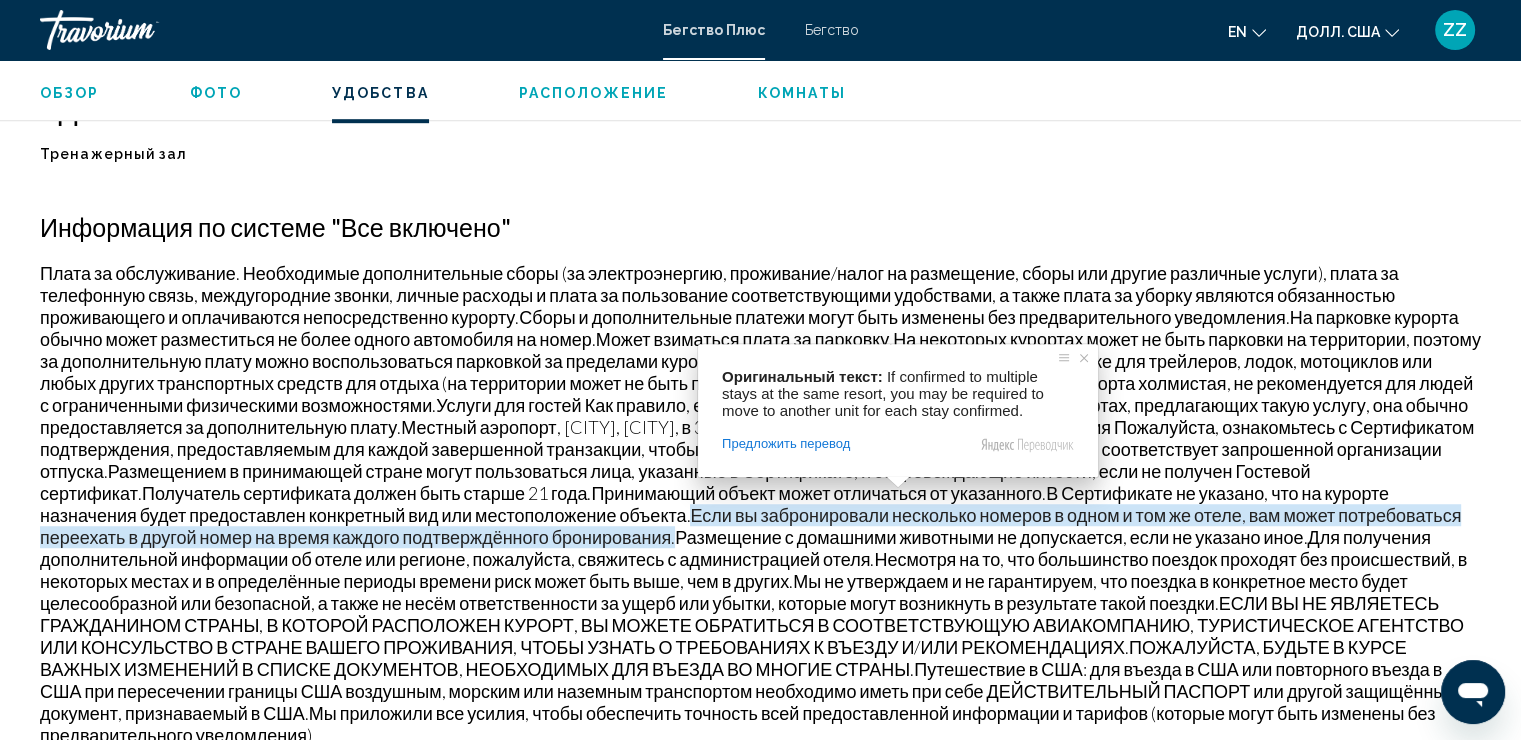click on "Сборы и дополнительные платежи могут быть изменены без предварительного уведомления." at bounding box center [904, 317] 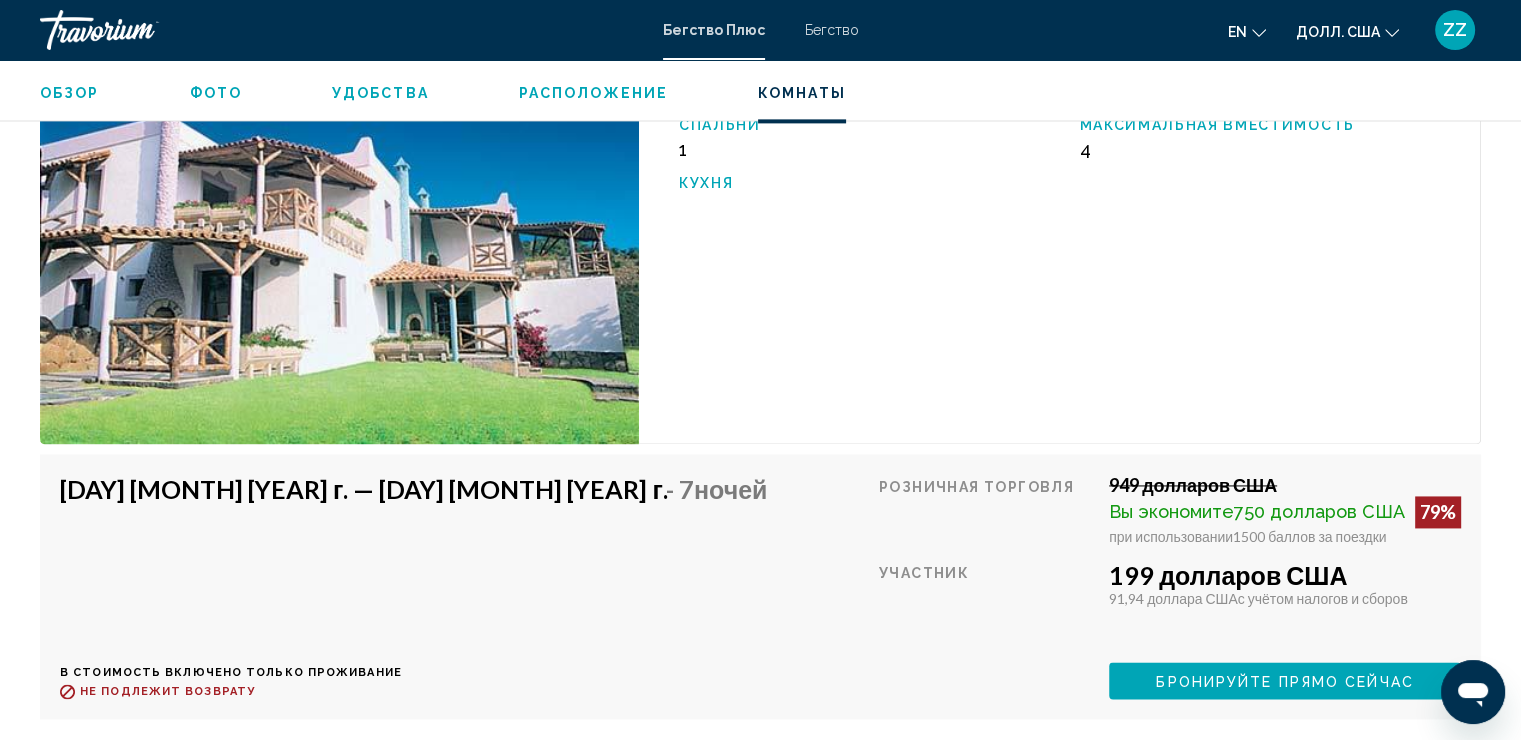 scroll, scrollTop: 2700, scrollLeft: 0, axis: vertical 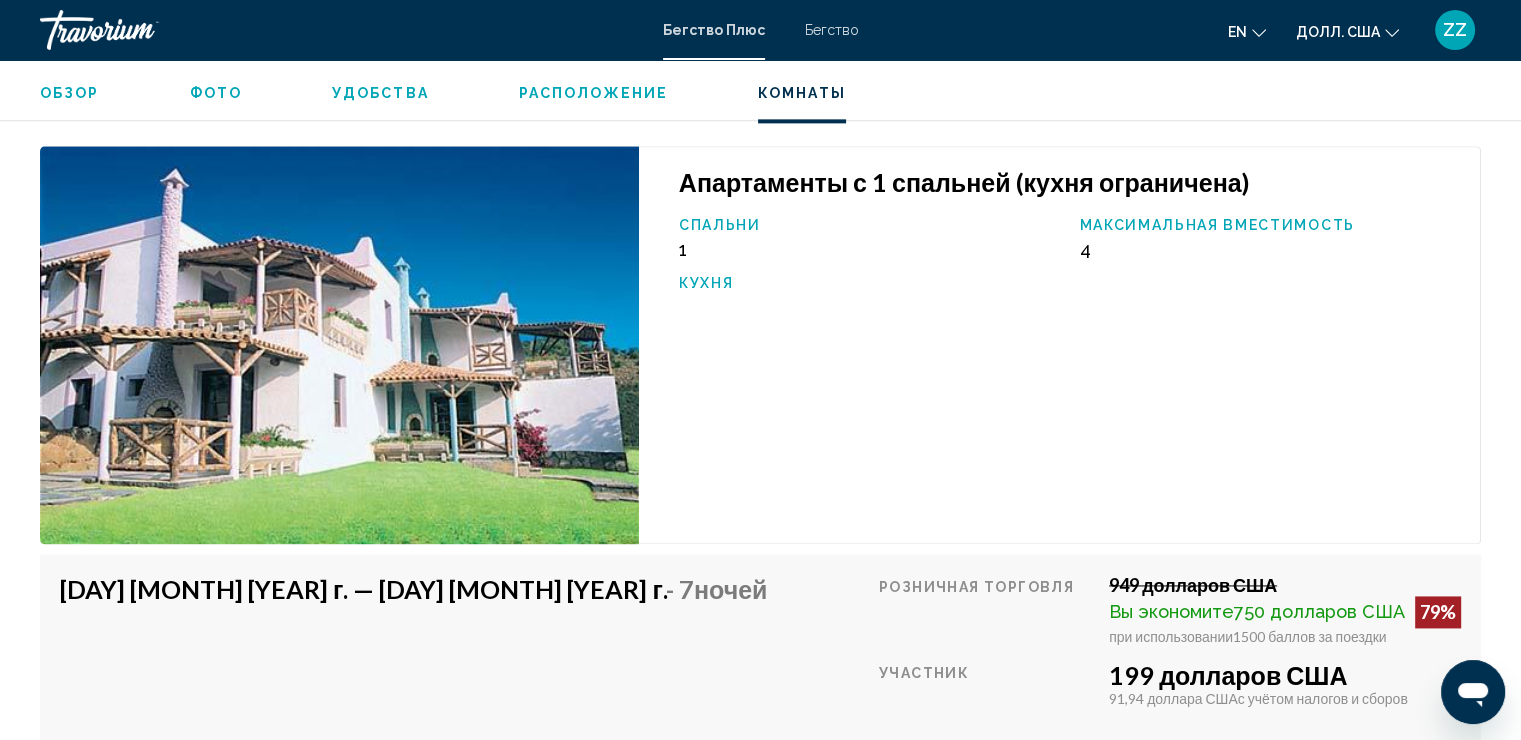 click at bounding box center [339, 345] 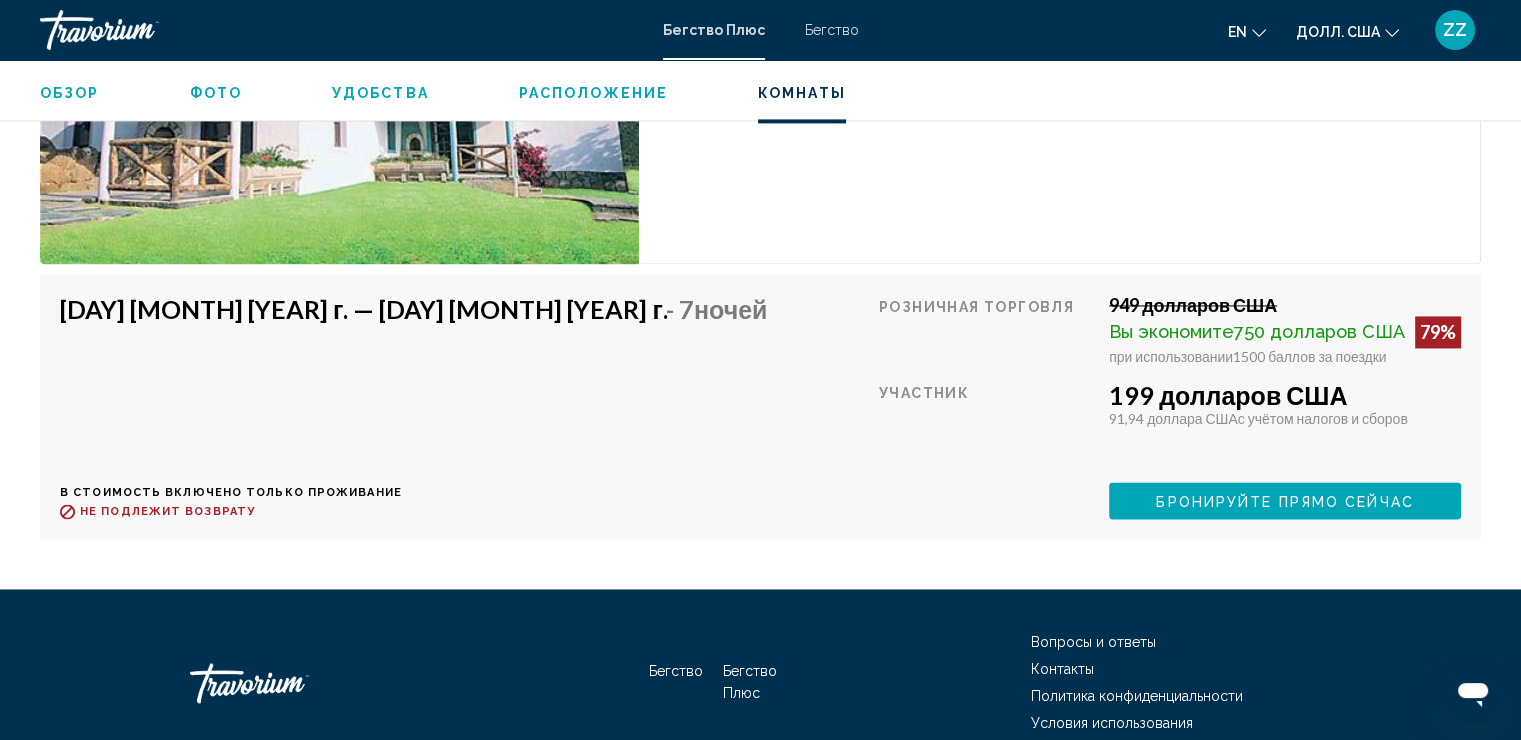 scroll, scrollTop: 3056, scrollLeft: 0, axis: vertical 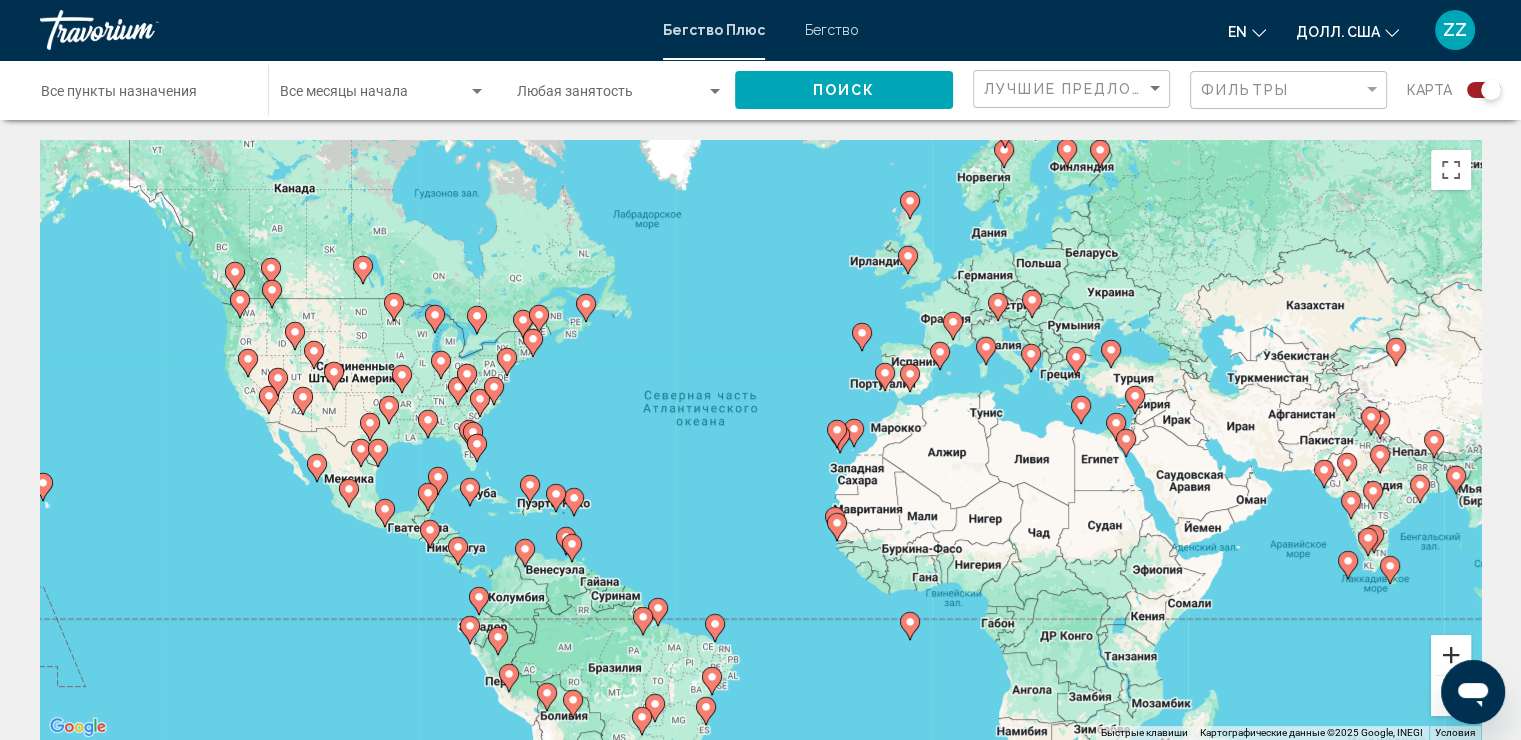 click at bounding box center [1451, 655] 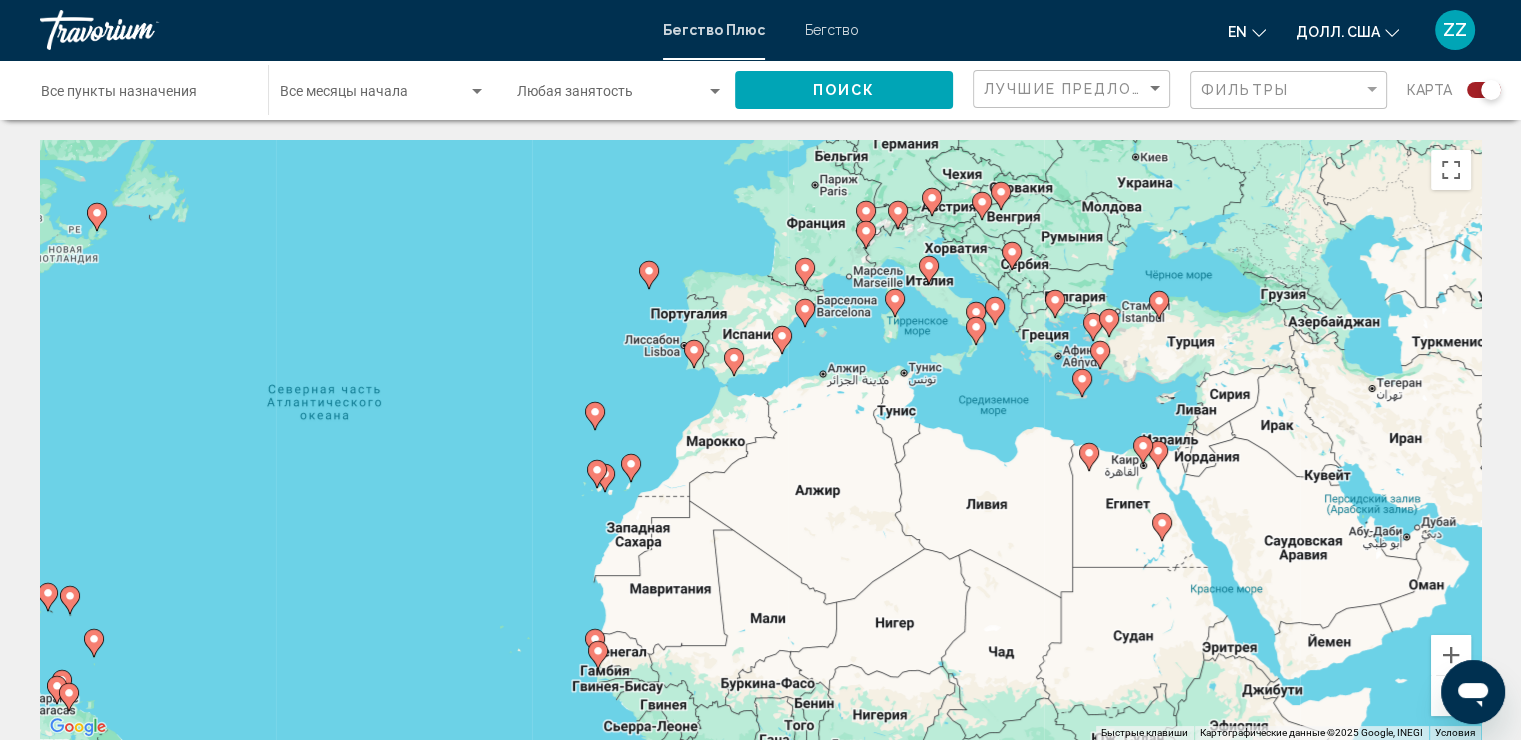 drag, startPoint x: 1382, startPoint y: 508, endPoint x: 1064, endPoint y: 534, distance: 319.06113 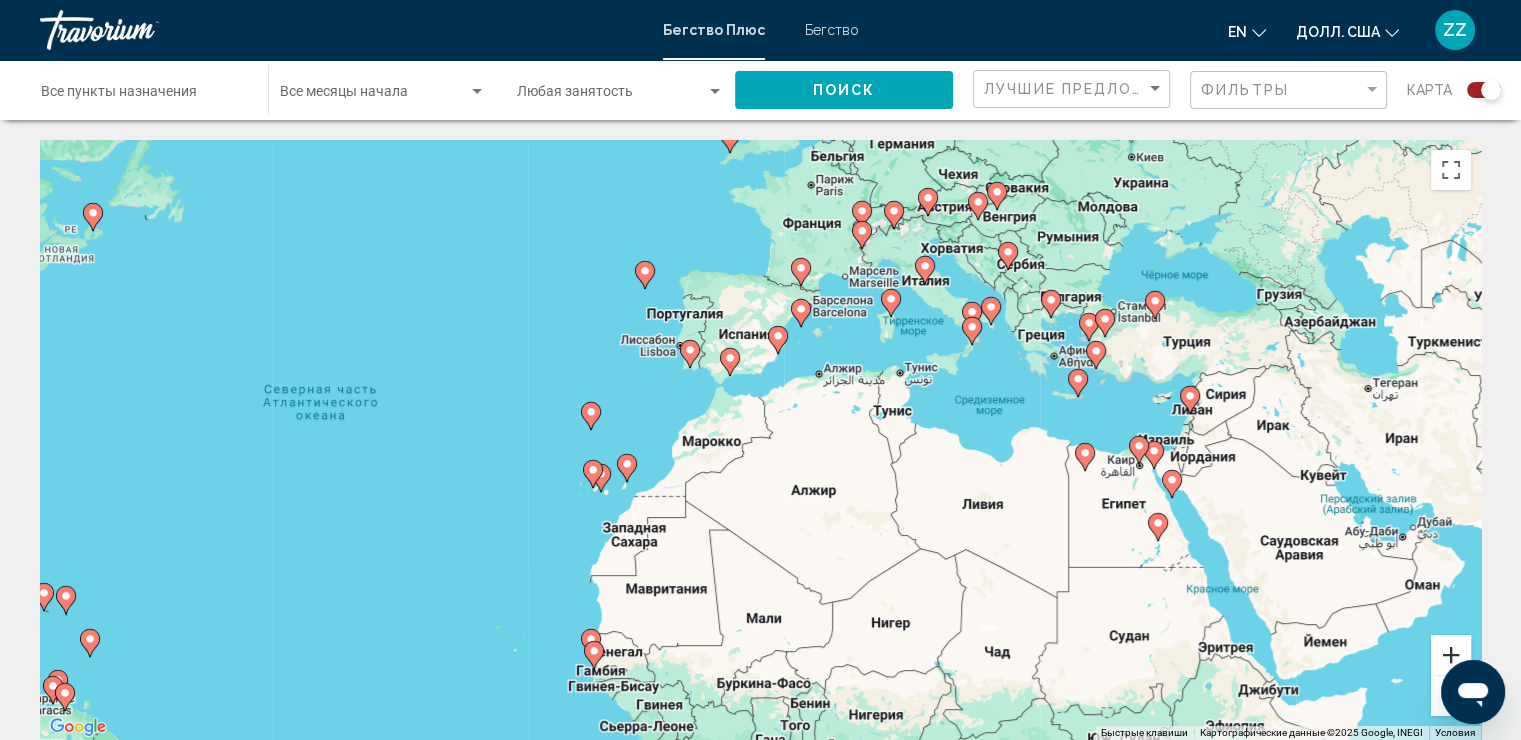 click at bounding box center (1451, 655) 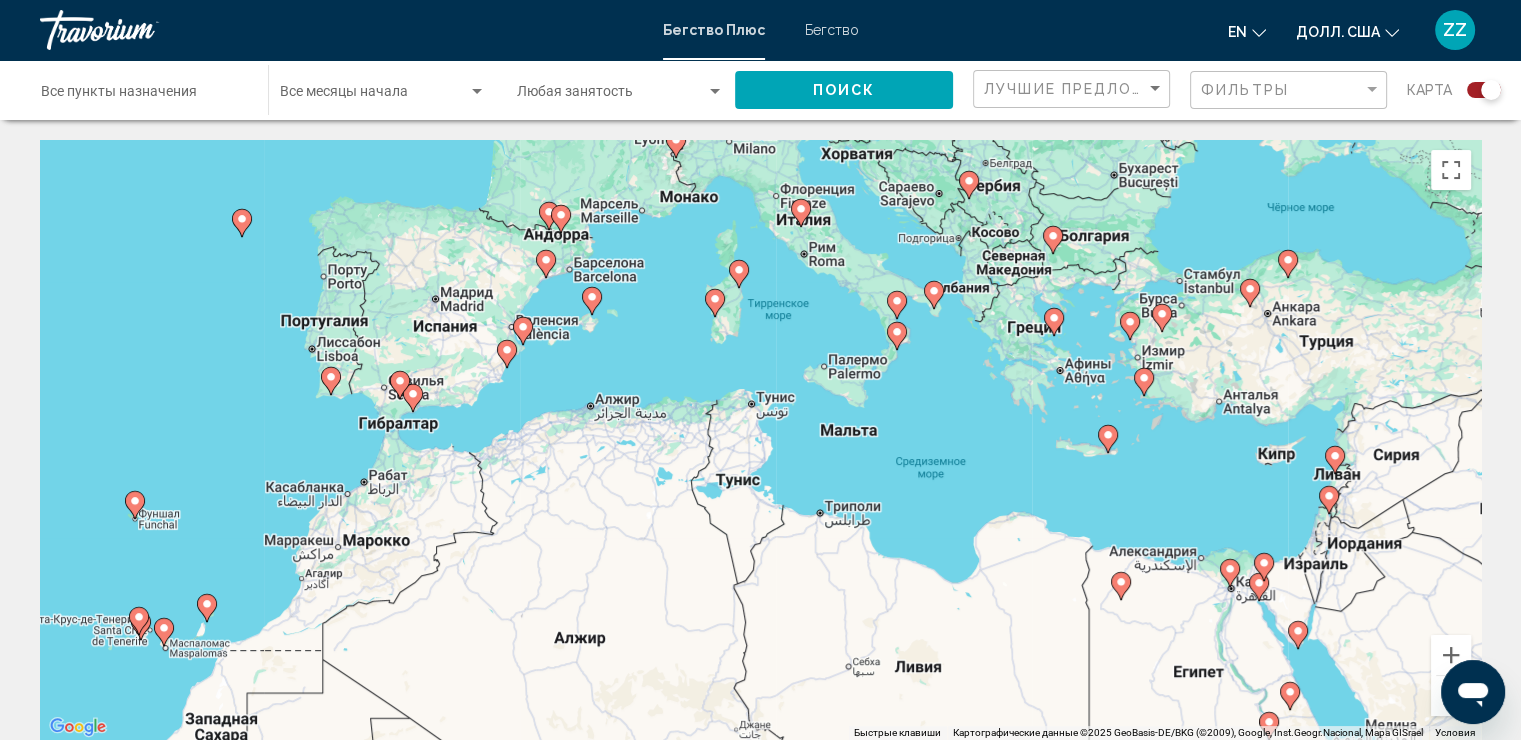 drag, startPoint x: 1336, startPoint y: 528, endPoint x: 1053, endPoint y: 610, distance: 294.64047 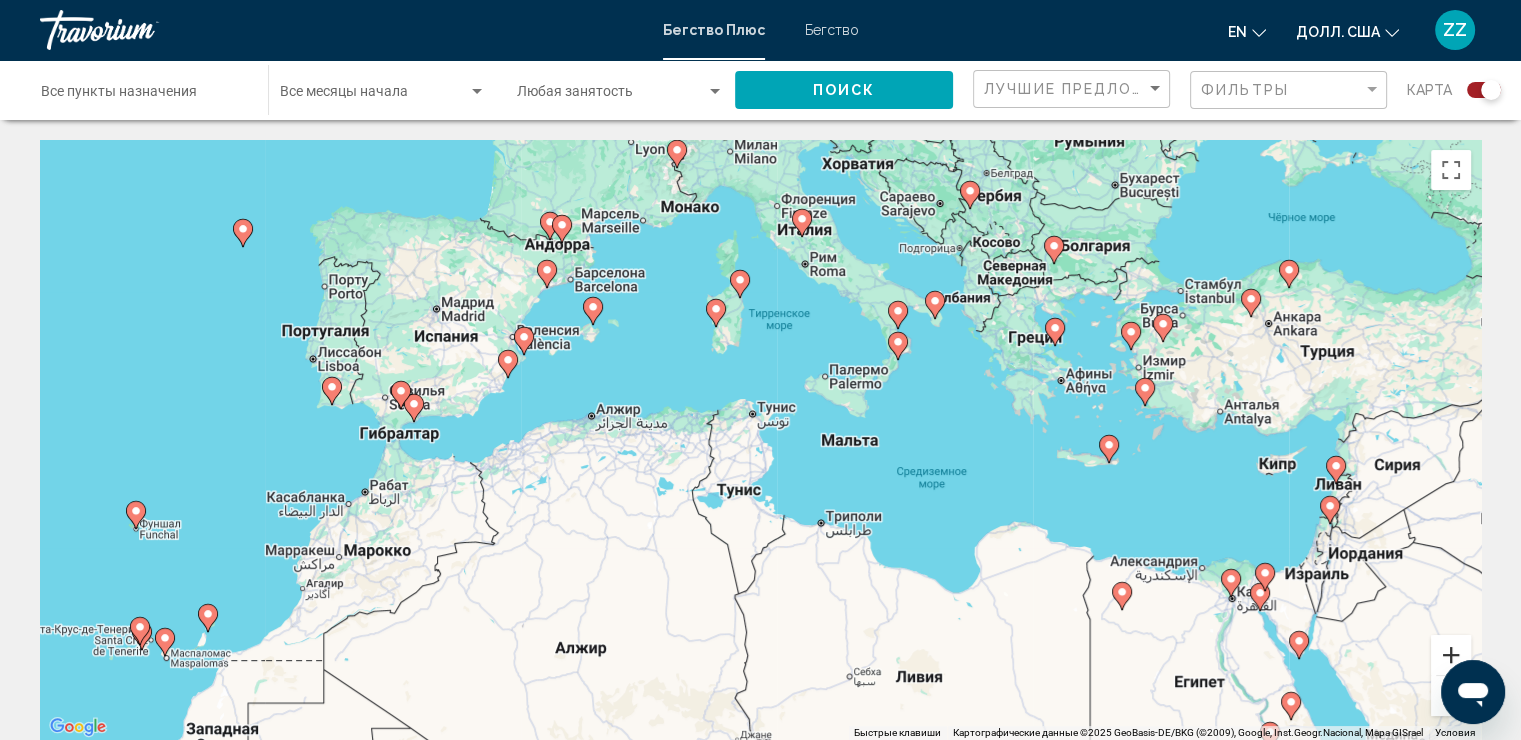 click at bounding box center (1451, 655) 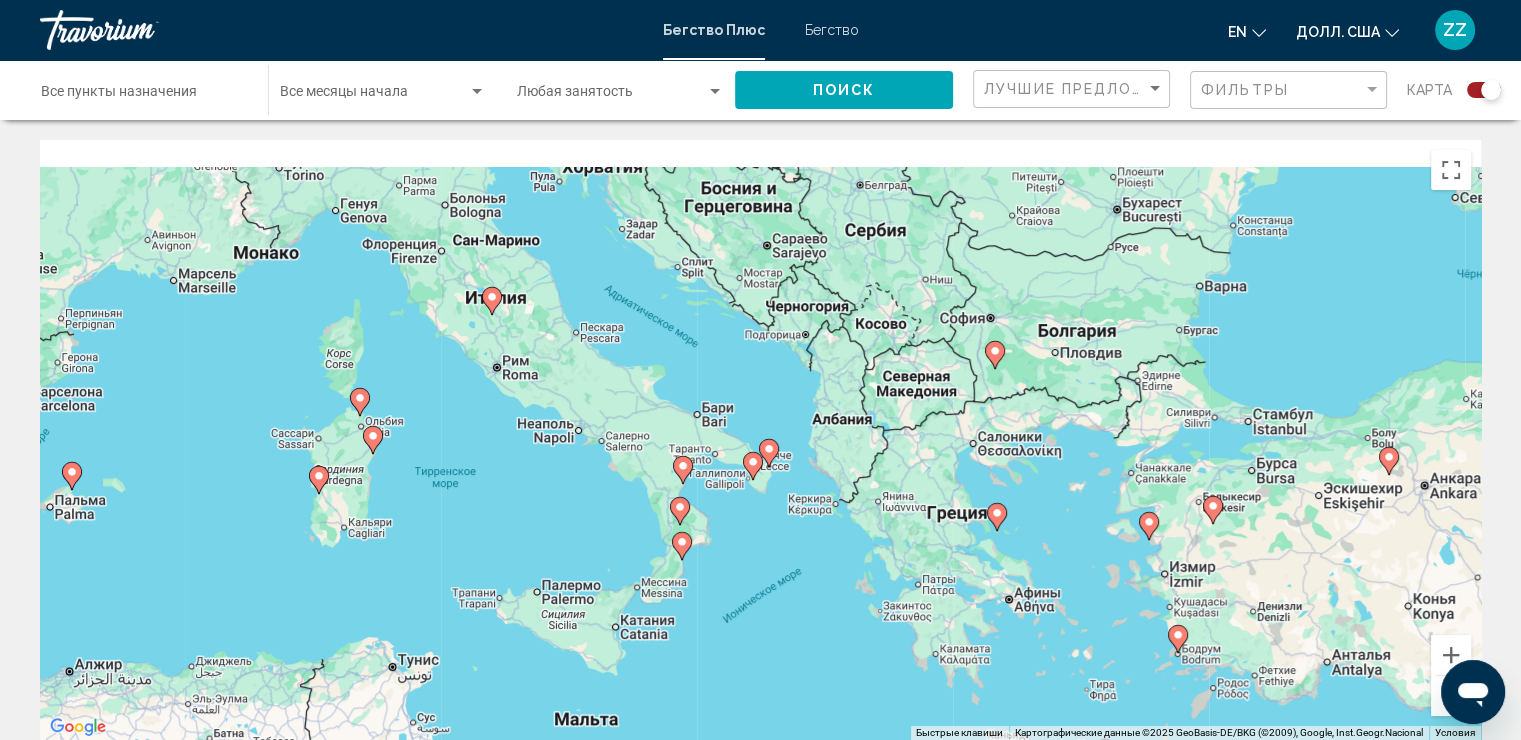drag, startPoint x: 1329, startPoint y: 316, endPoint x: 951, endPoint y: 551, distance: 445.09436 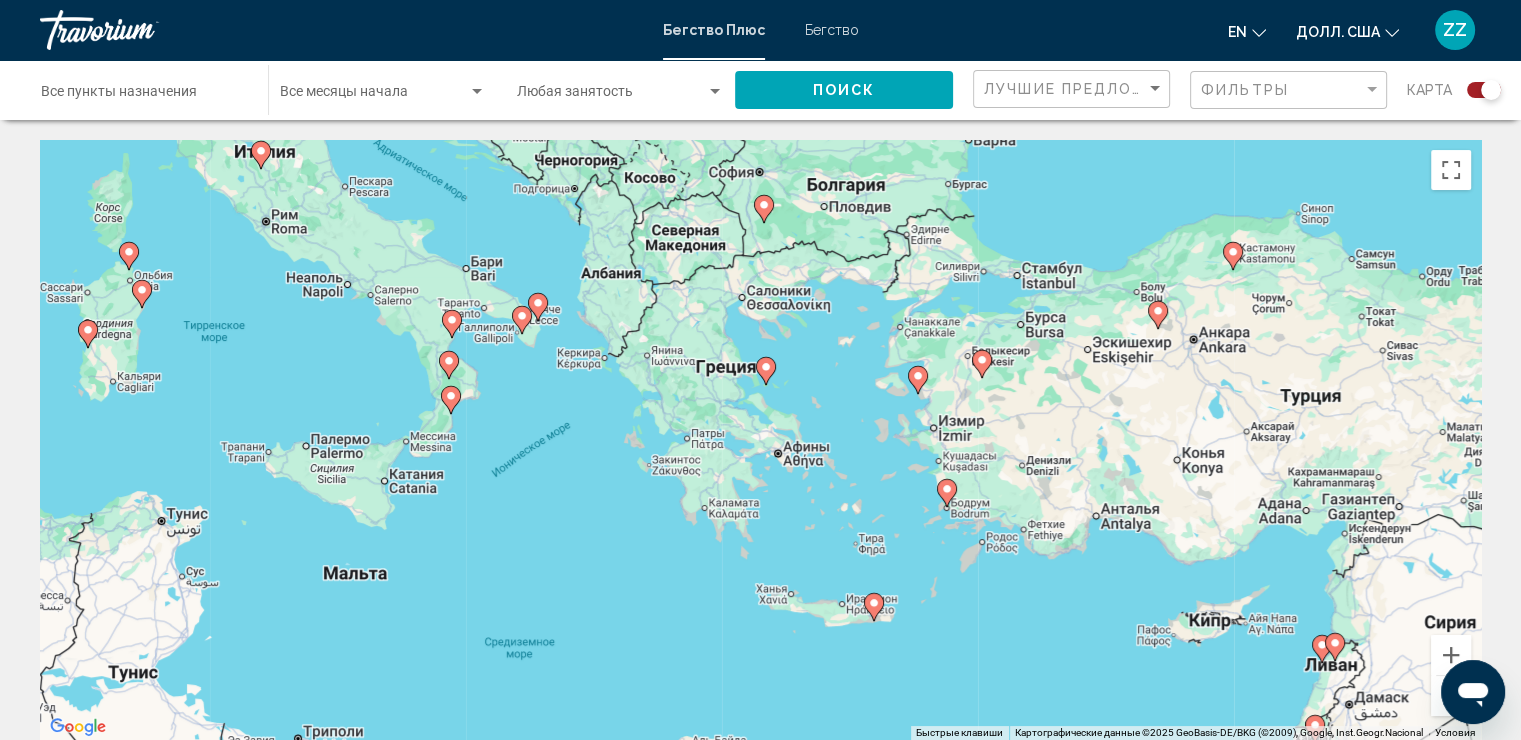 drag, startPoint x: 983, startPoint y: 389, endPoint x: 741, endPoint y: 286, distance: 263.0076 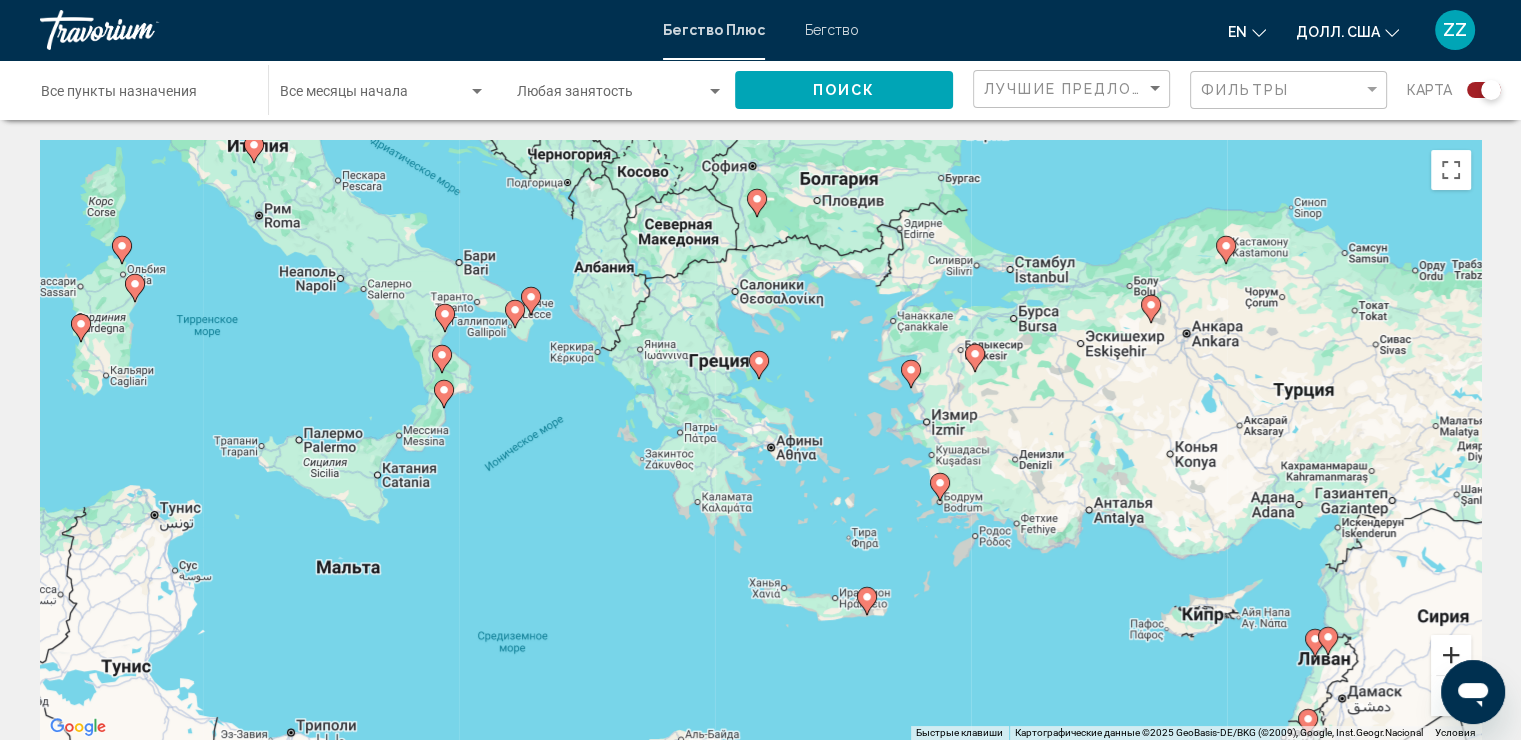 click at bounding box center (1451, 655) 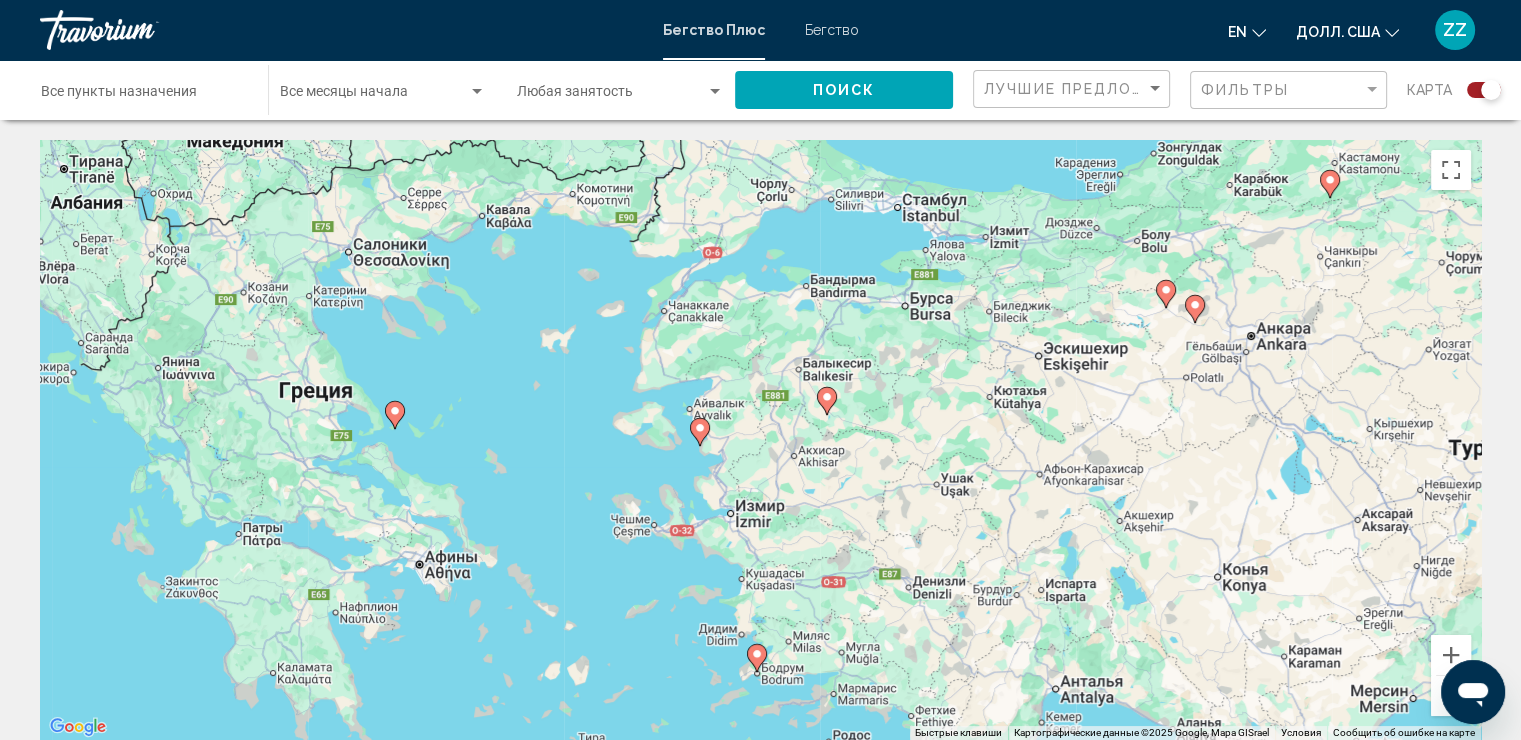 drag, startPoint x: 1272, startPoint y: 448, endPoint x: 900, endPoint y: 557, distance: 387.6403 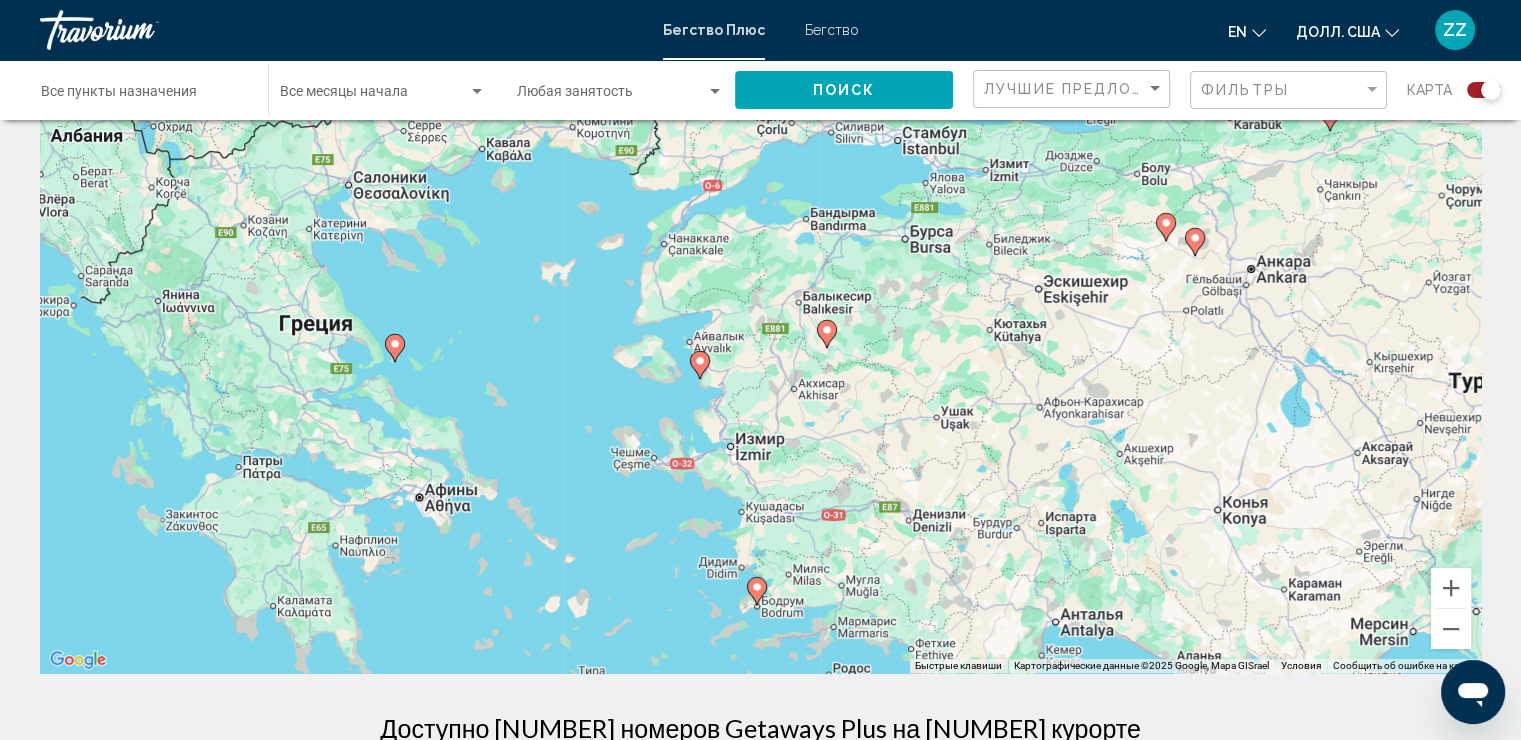 scroll, scrollTop: 500, scrollLeft: 0, axis: vertical 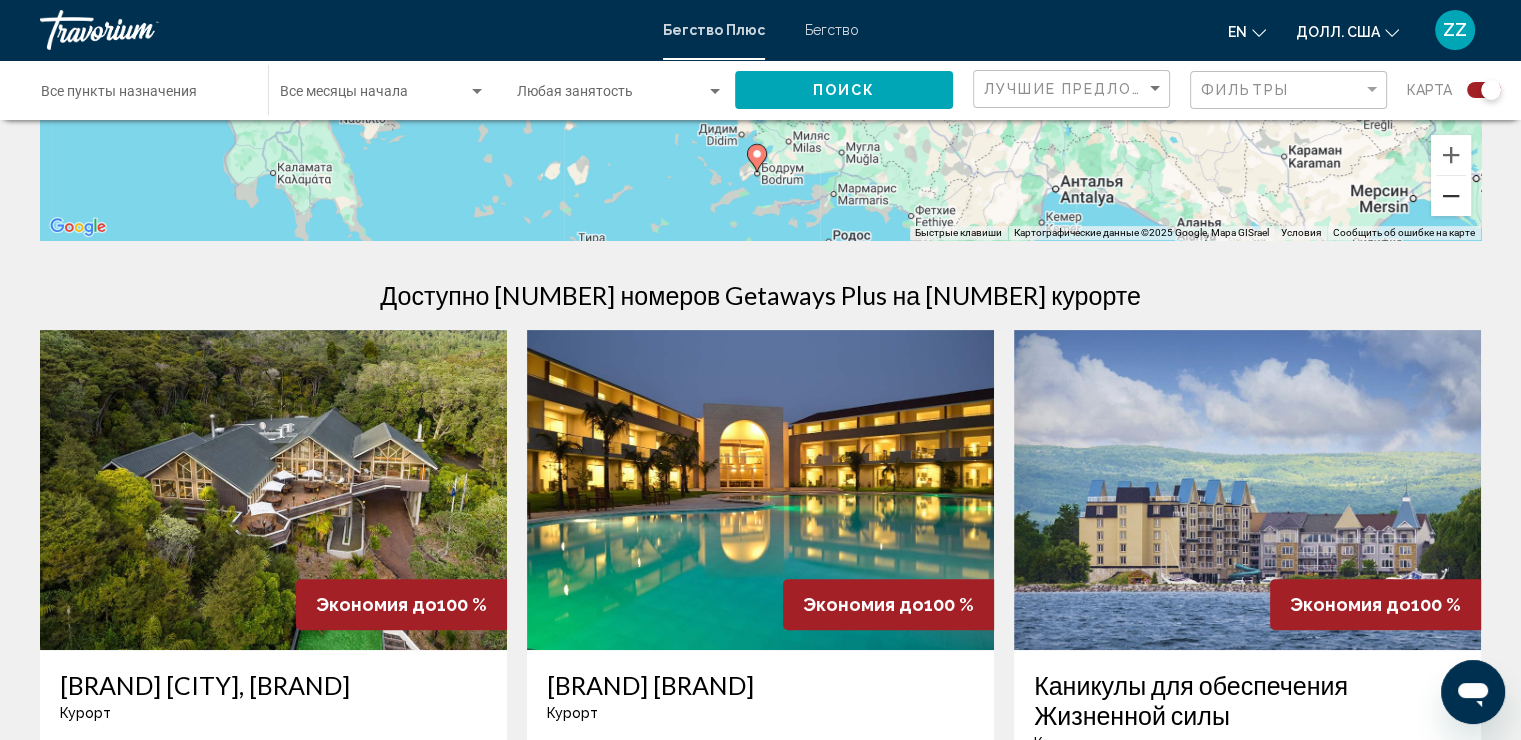 click at bounding box center (1451, 196) 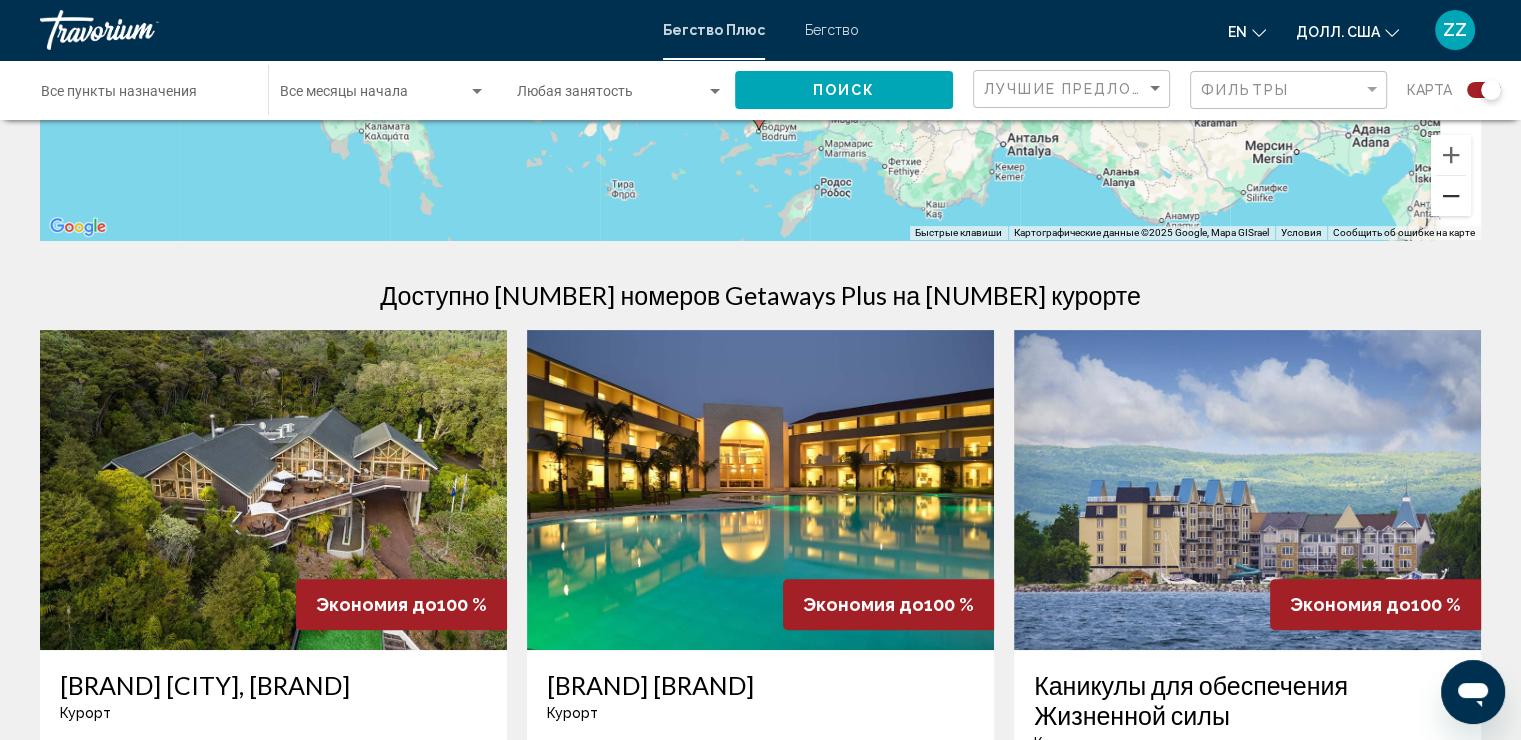 click at bounding box center (1451, 196) 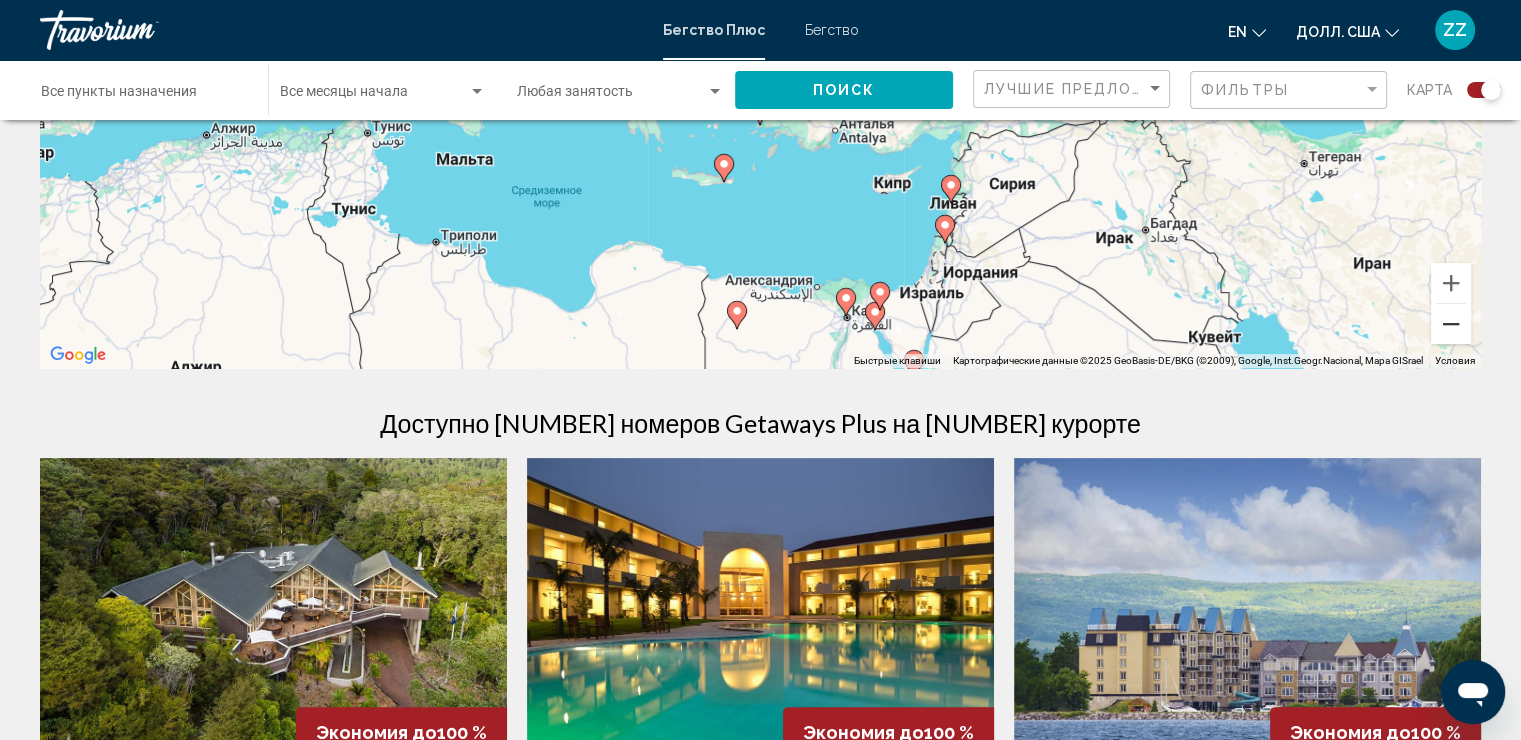 scroll, scrollTop: 200, scrollLeft: 0, axis: vertical 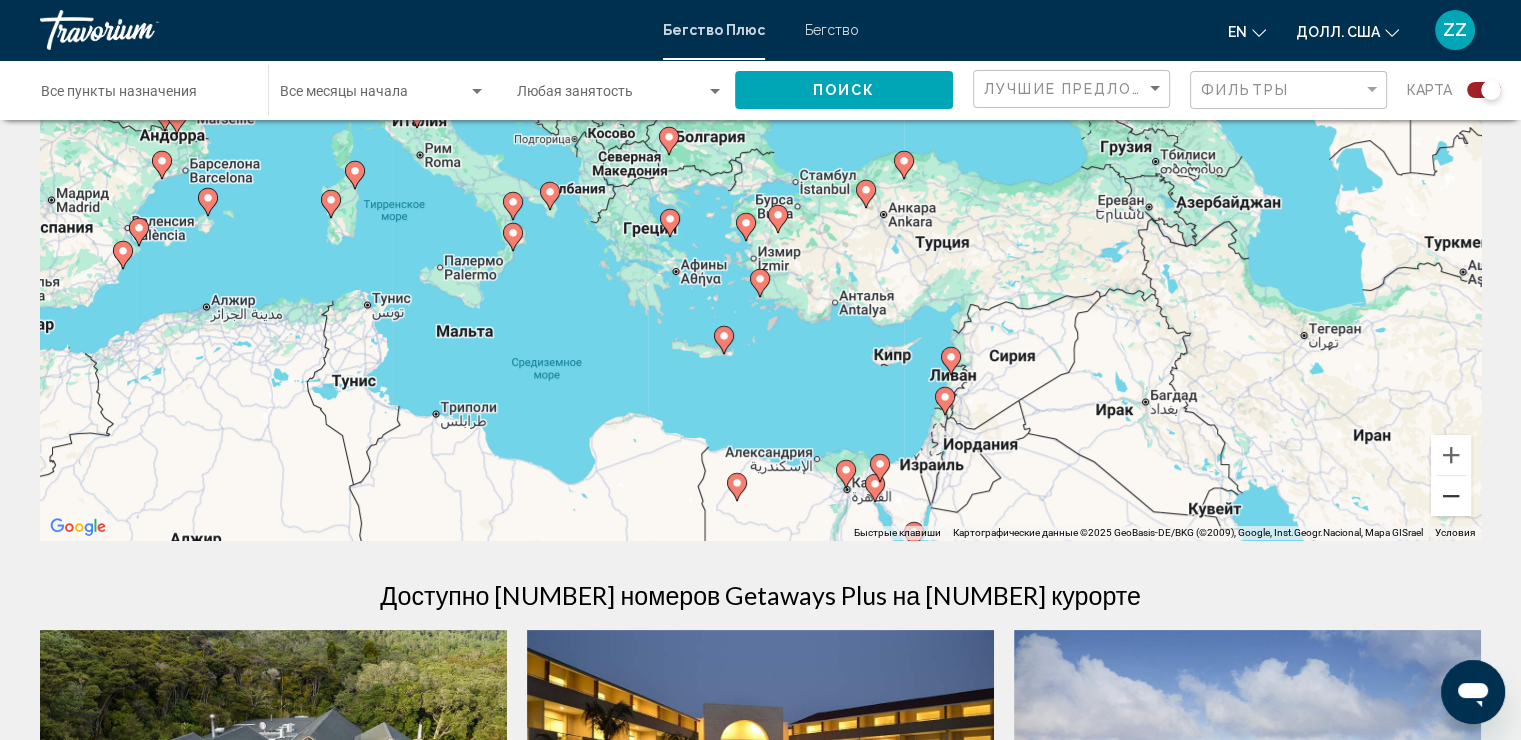click at bounding box center (1451, 496) 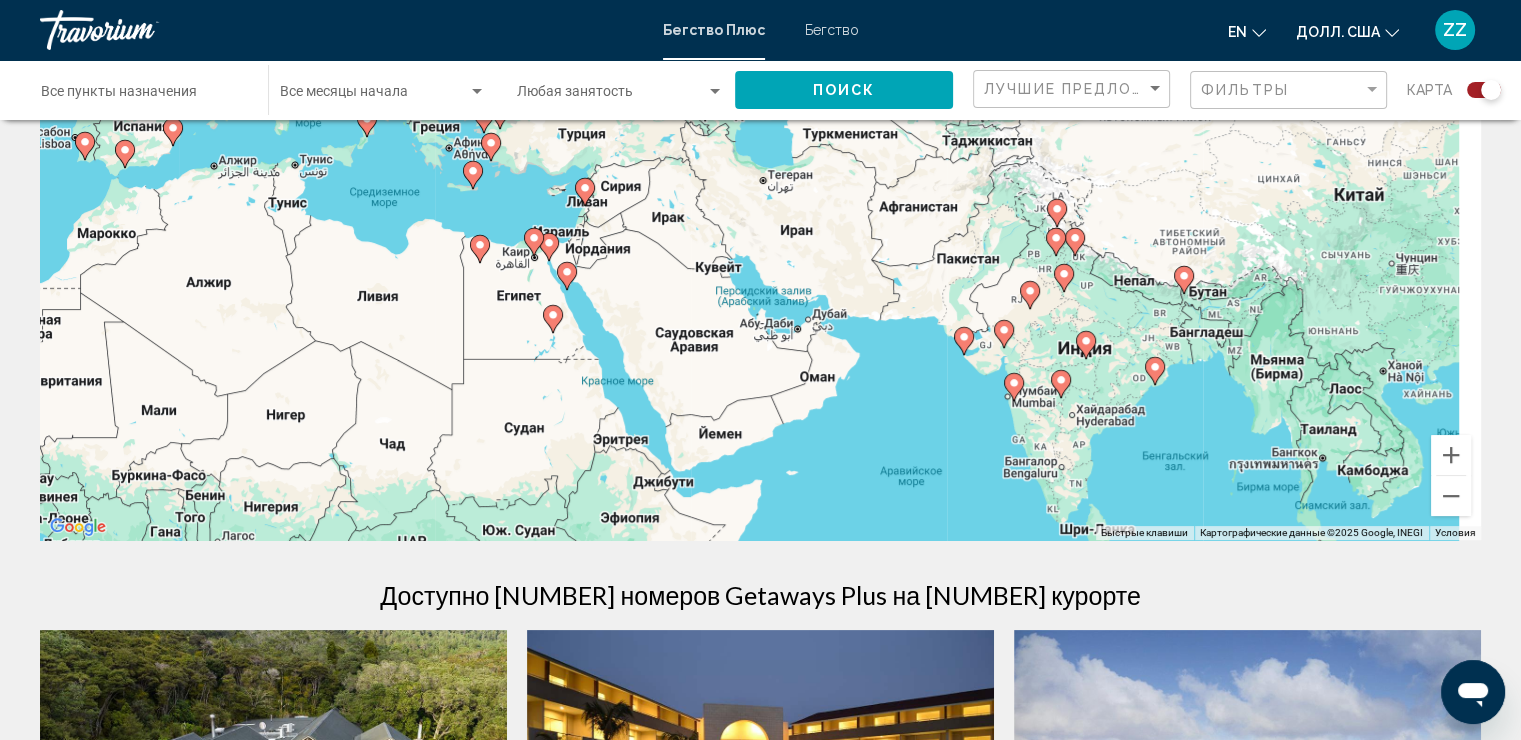 drag, startPoint x: 1248, startPoint y: 228, endPoint x: 984, endPoint y: 133, distance: 280.57263 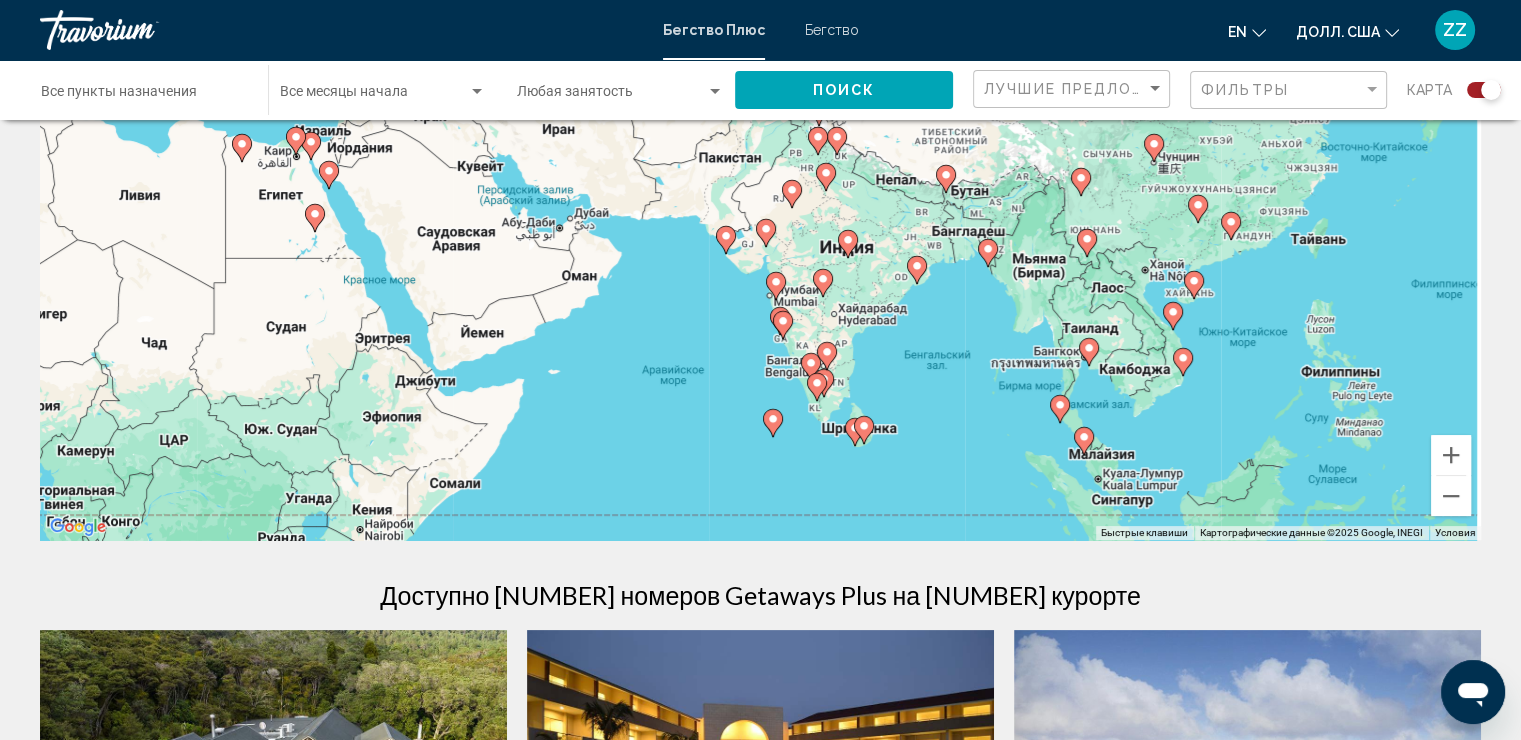 drag, startPoint x: 1288, startPoint y: 375, endPoint x: 1053, endPoint y: 282, distance: 252.73306 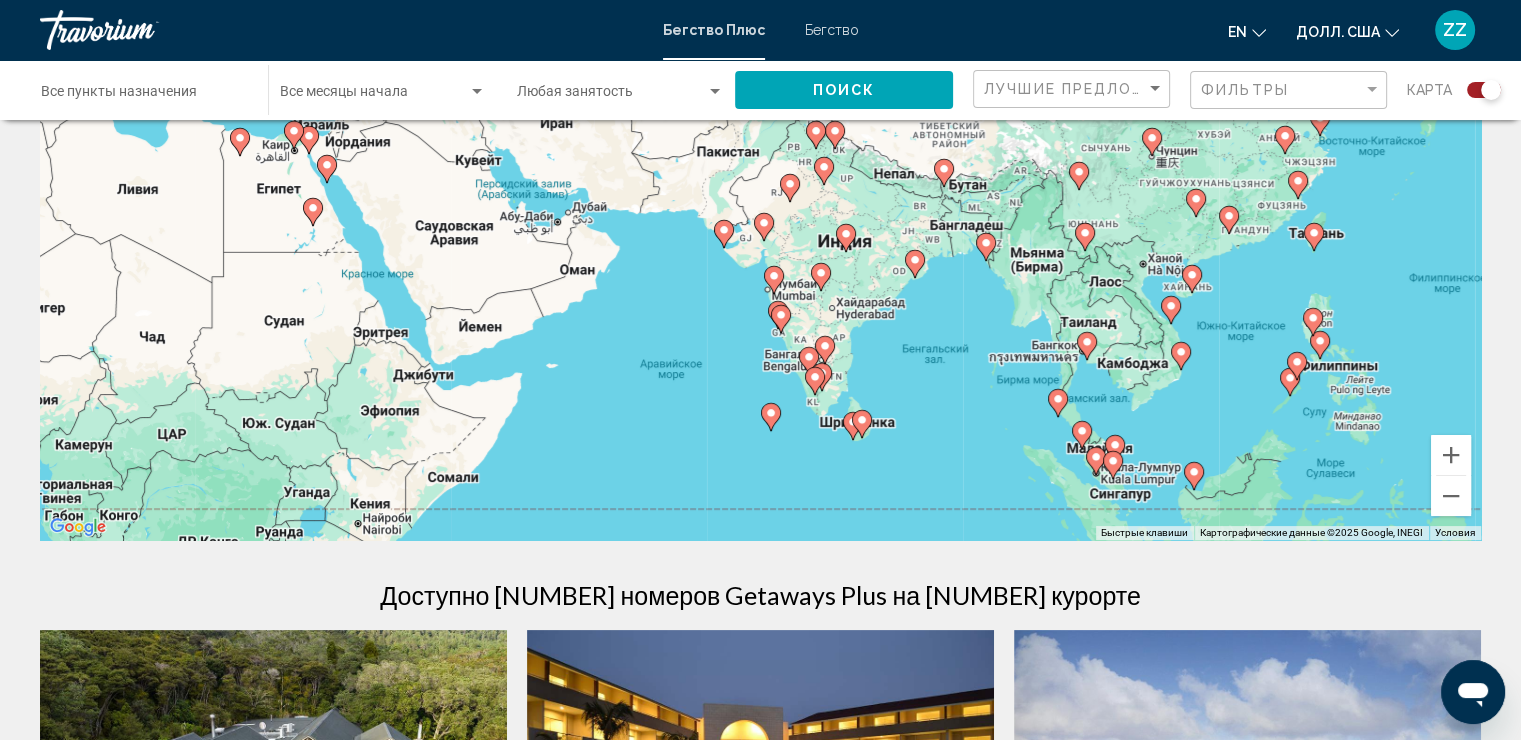 click 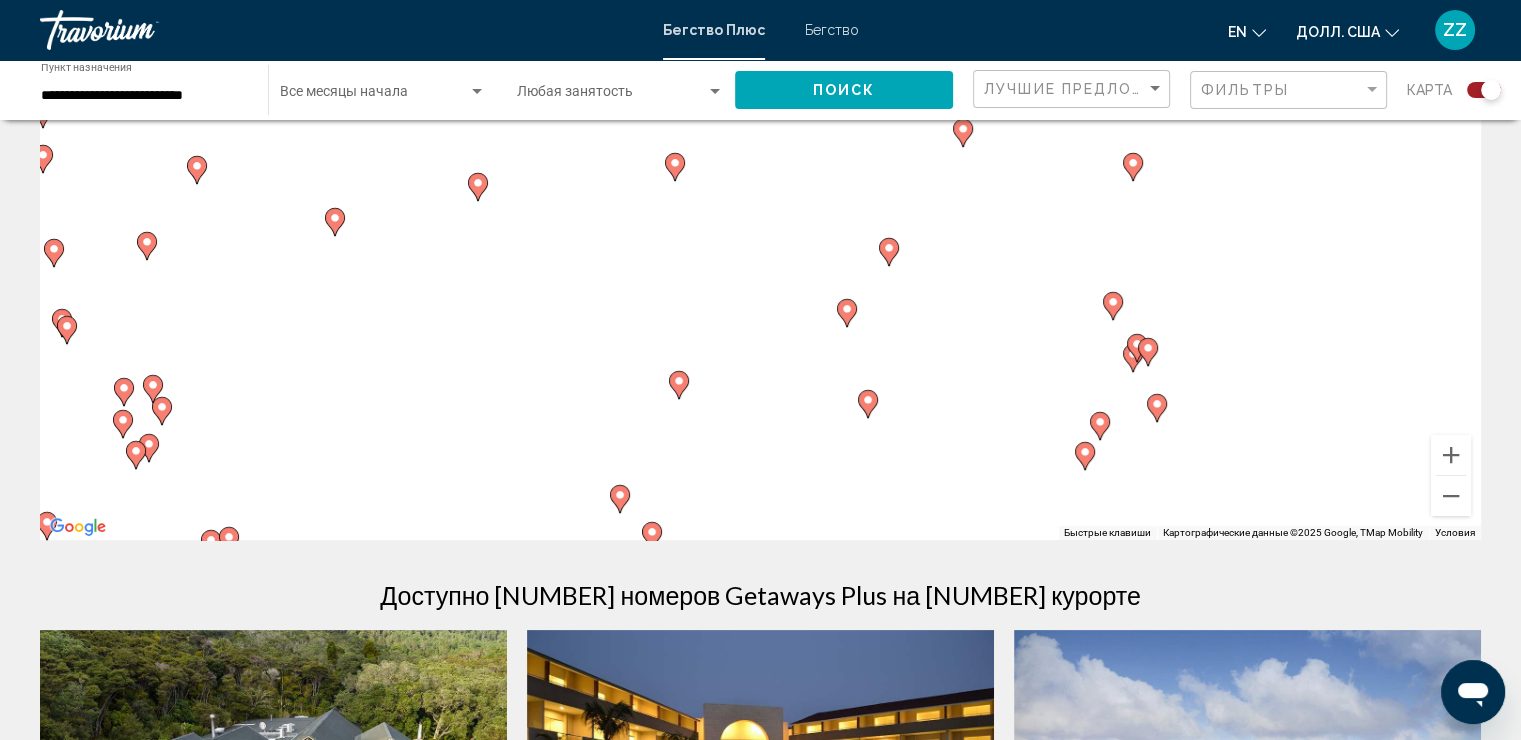 drag, startPoint x: 777, startPoint y: 249, endPoint x: 870, endPoint y: 348, distance: 135.83078 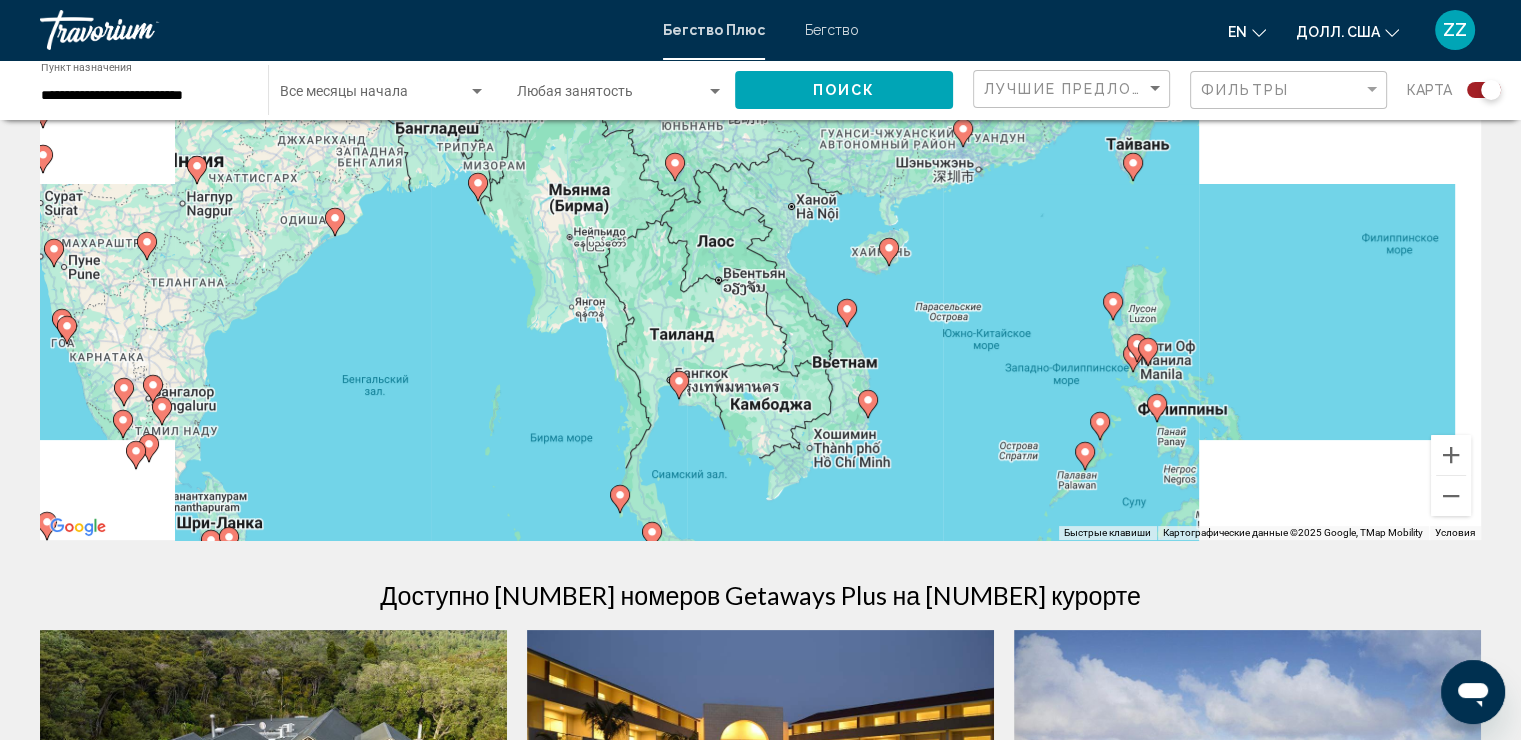 click on "Для навигации используйте клавиши со стрелками. Чтобы активировать перетаскивание с помощью клавиатуры, нажмите Alt + Enter.  После этого перемещайте маркер с помощью клавиш со стрелками.  Чтобы завершить перетаскивание, нажмите клавишу Enter.  Чтобы отменить действие, нажмите клавишу Esc." at bounding box center (760, 240) 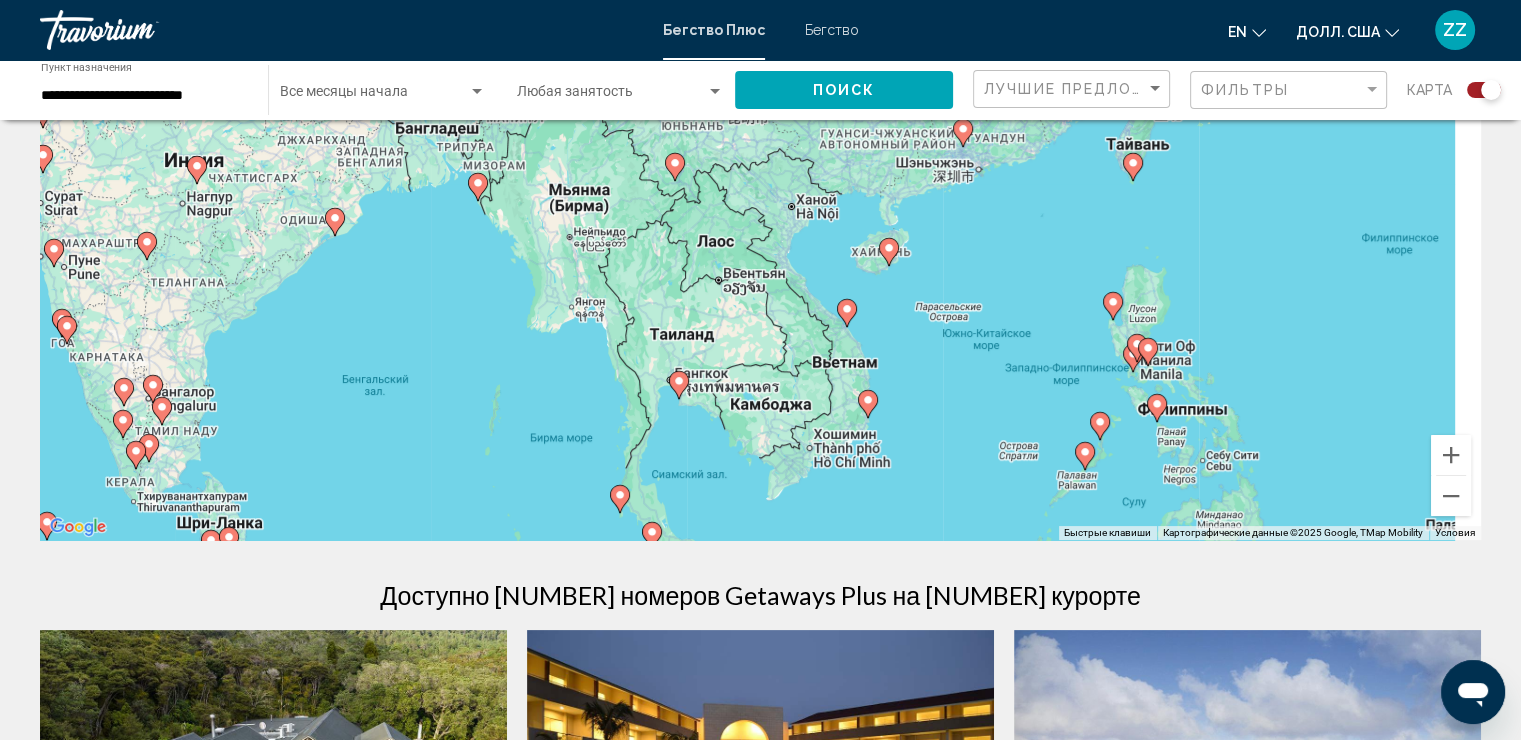 click 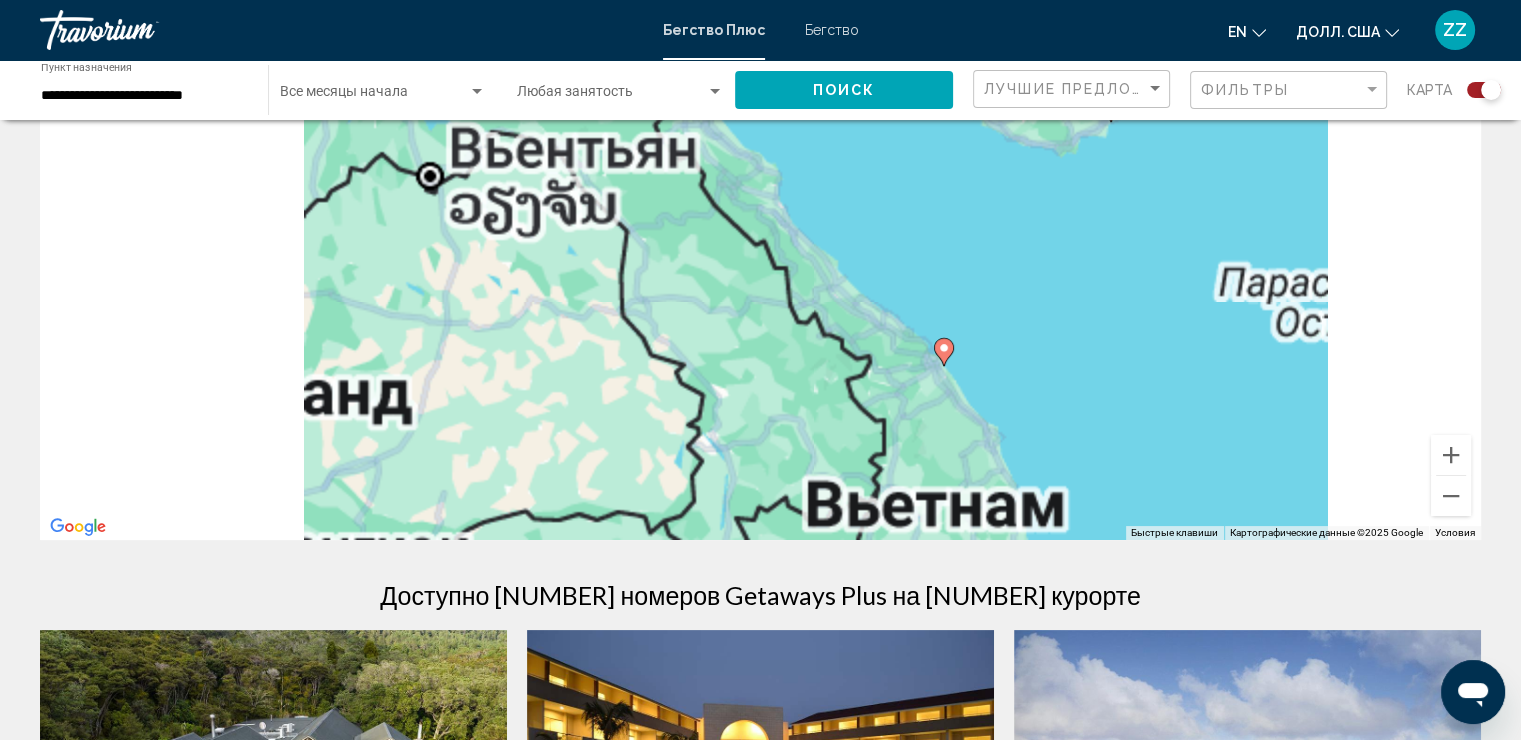 drag, startPoint x: 1002, startPoint y: 455, endPoint x: 854, endPoint y: 228, distance: 270.98523 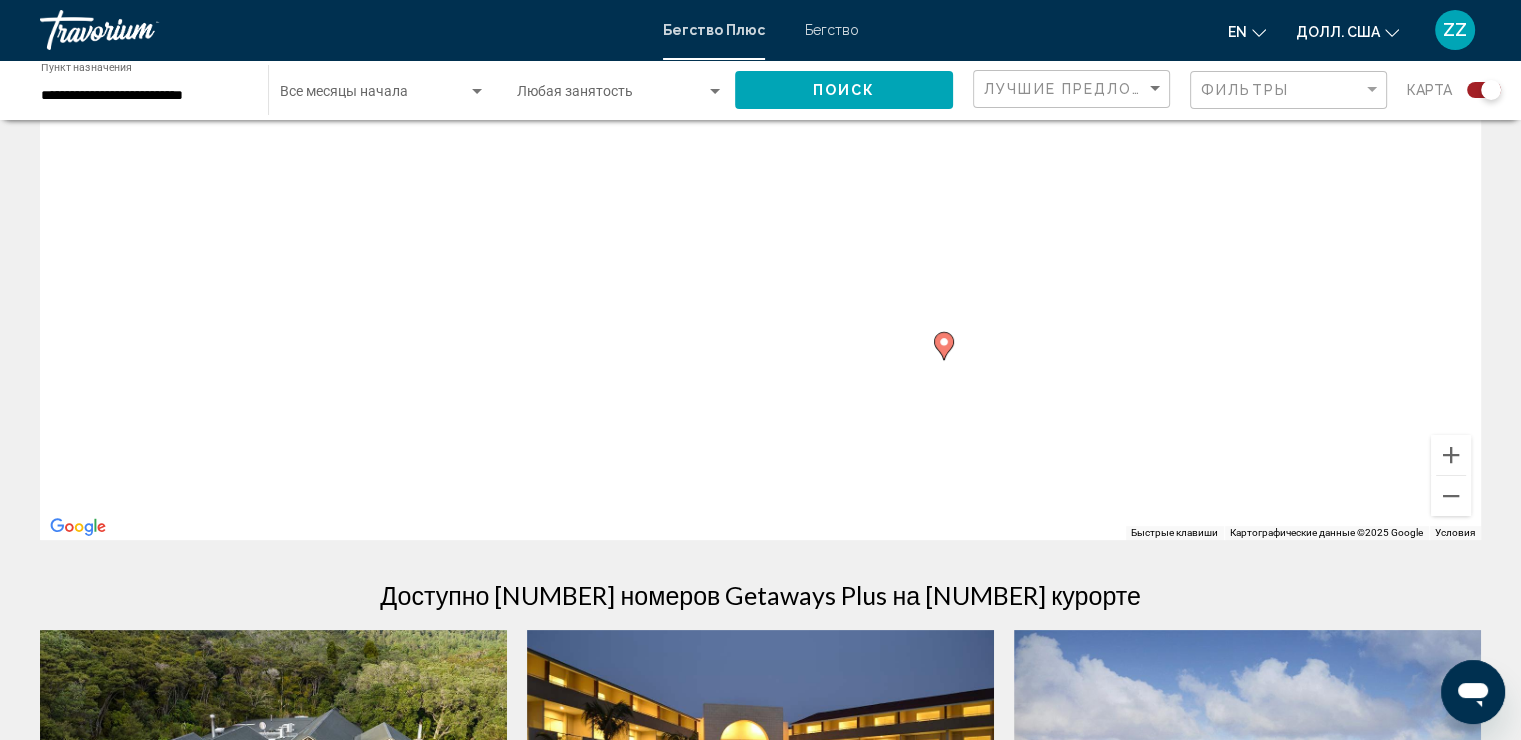 click at bounding box center [944, 346] 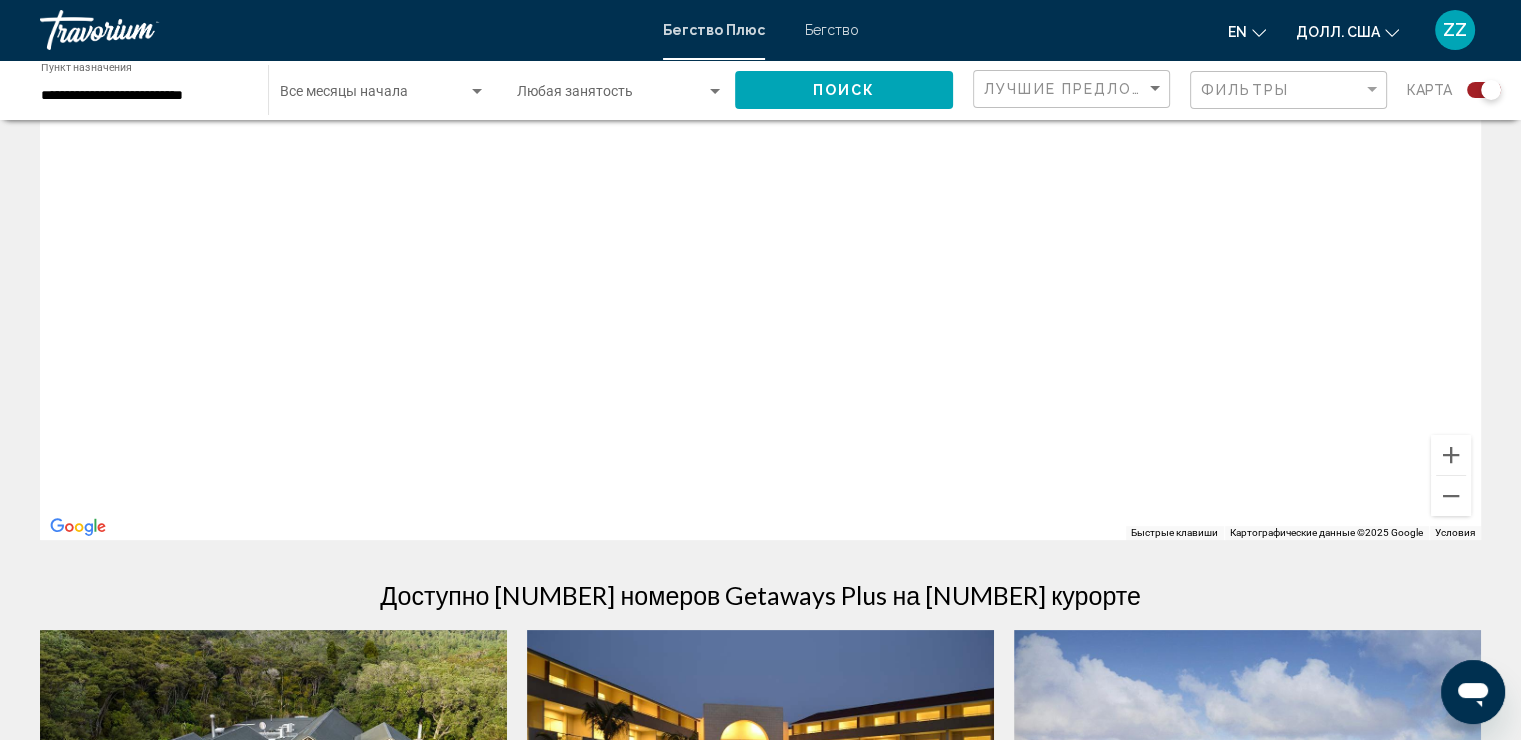 drag, startPoint x: 973, startPoint y: 338, endPoint x: 812, endPoint y: 143, distance: 252.87546 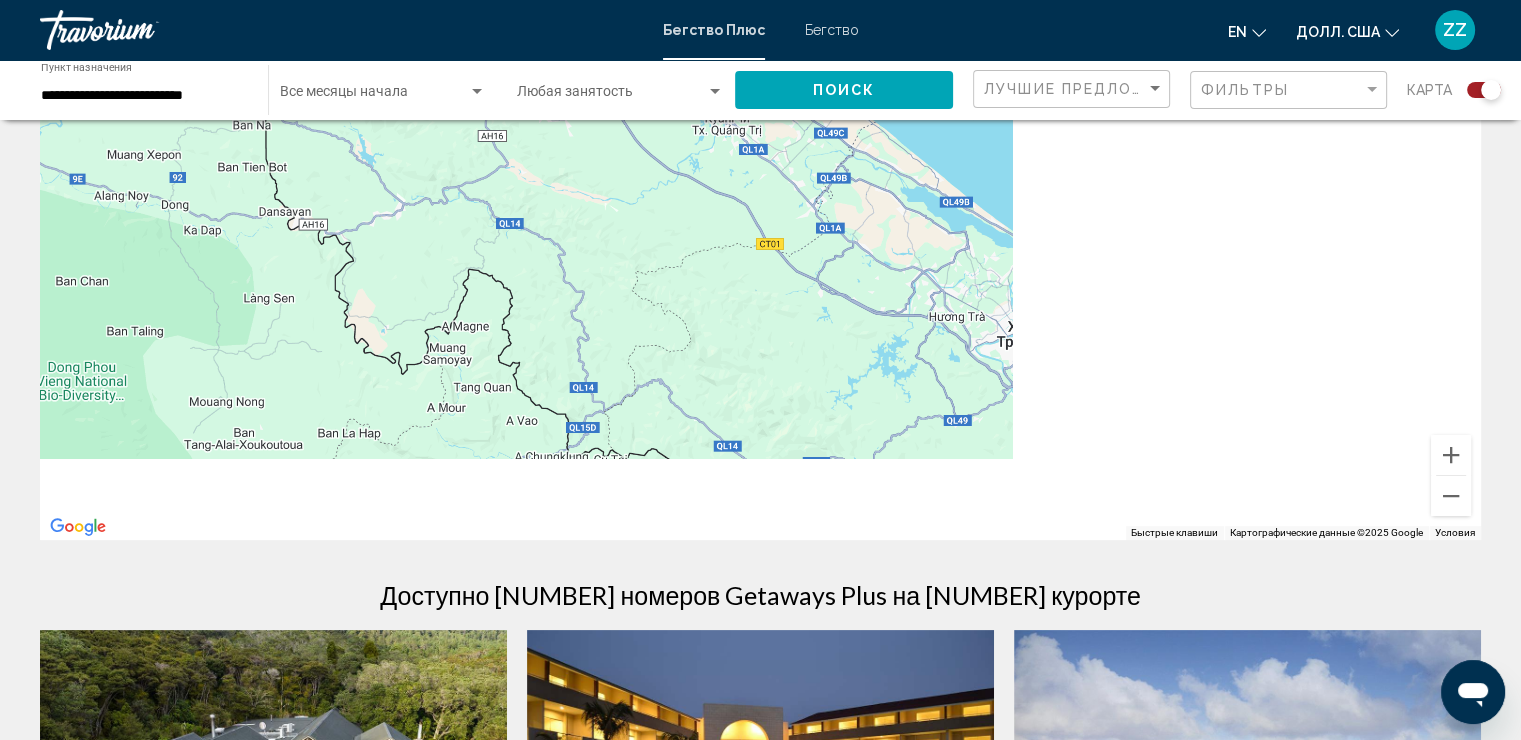 drag, startPoint x: 1340, startPoint y: 396, endPoint x: 863, endPoint y: 153, distance: 535.32983 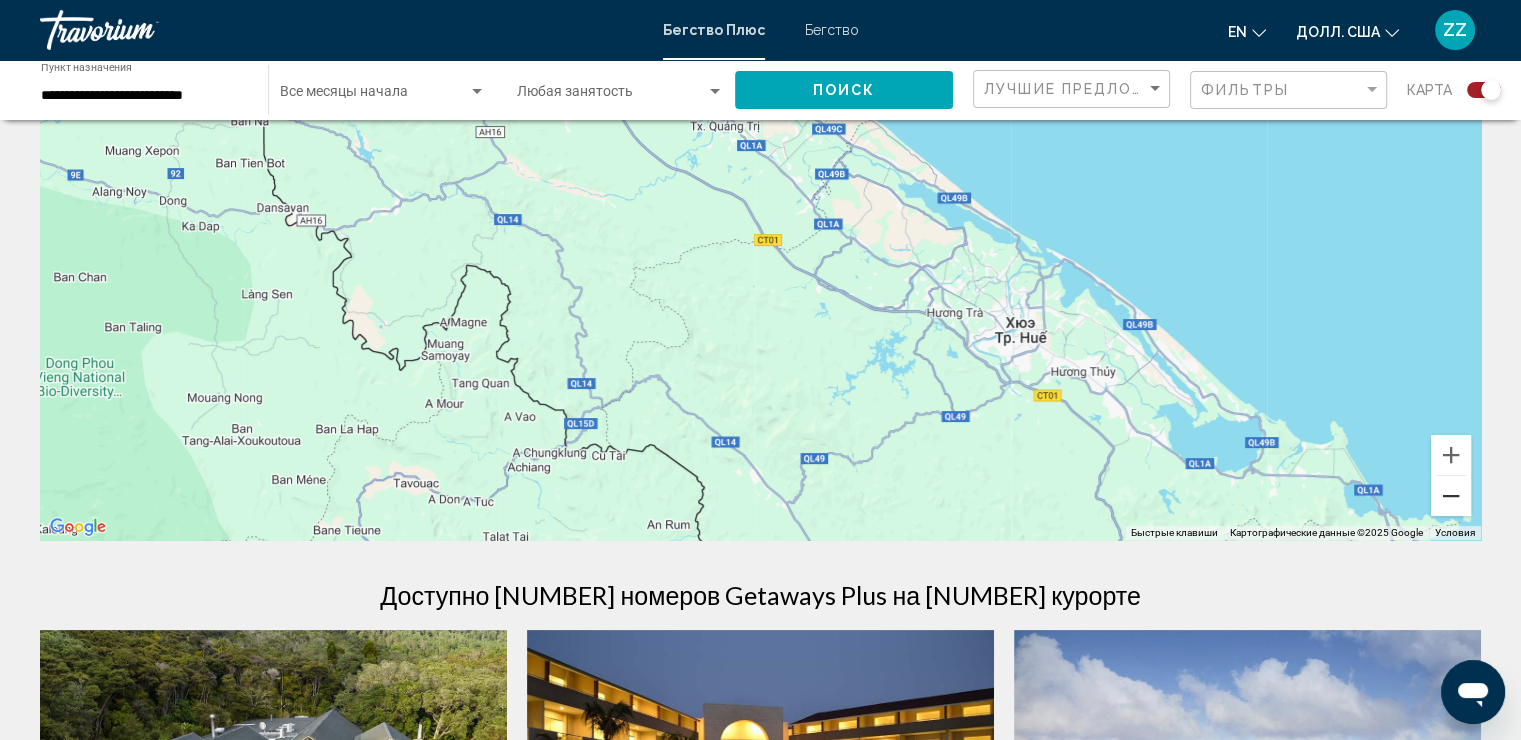 click at bounding box center (1451, 496) 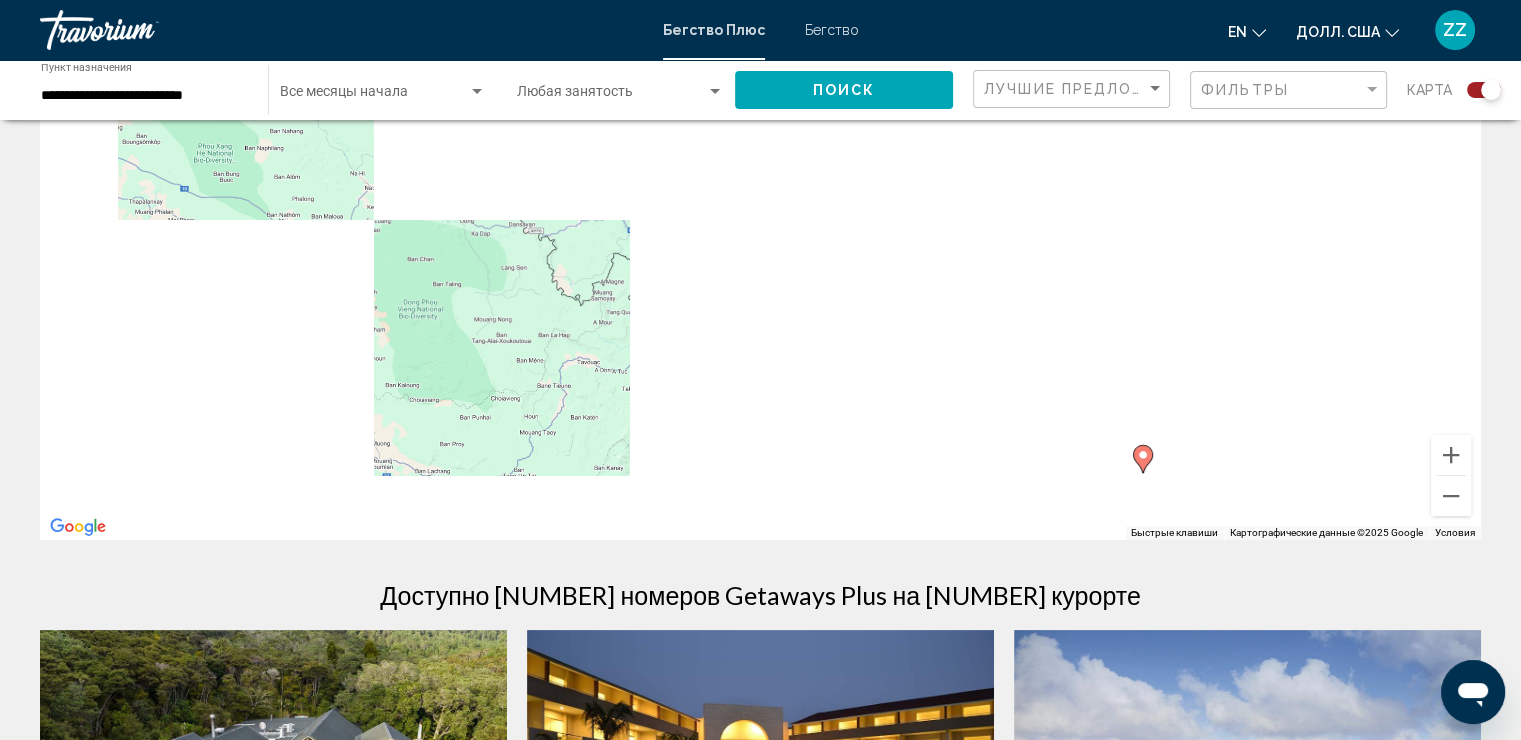 click 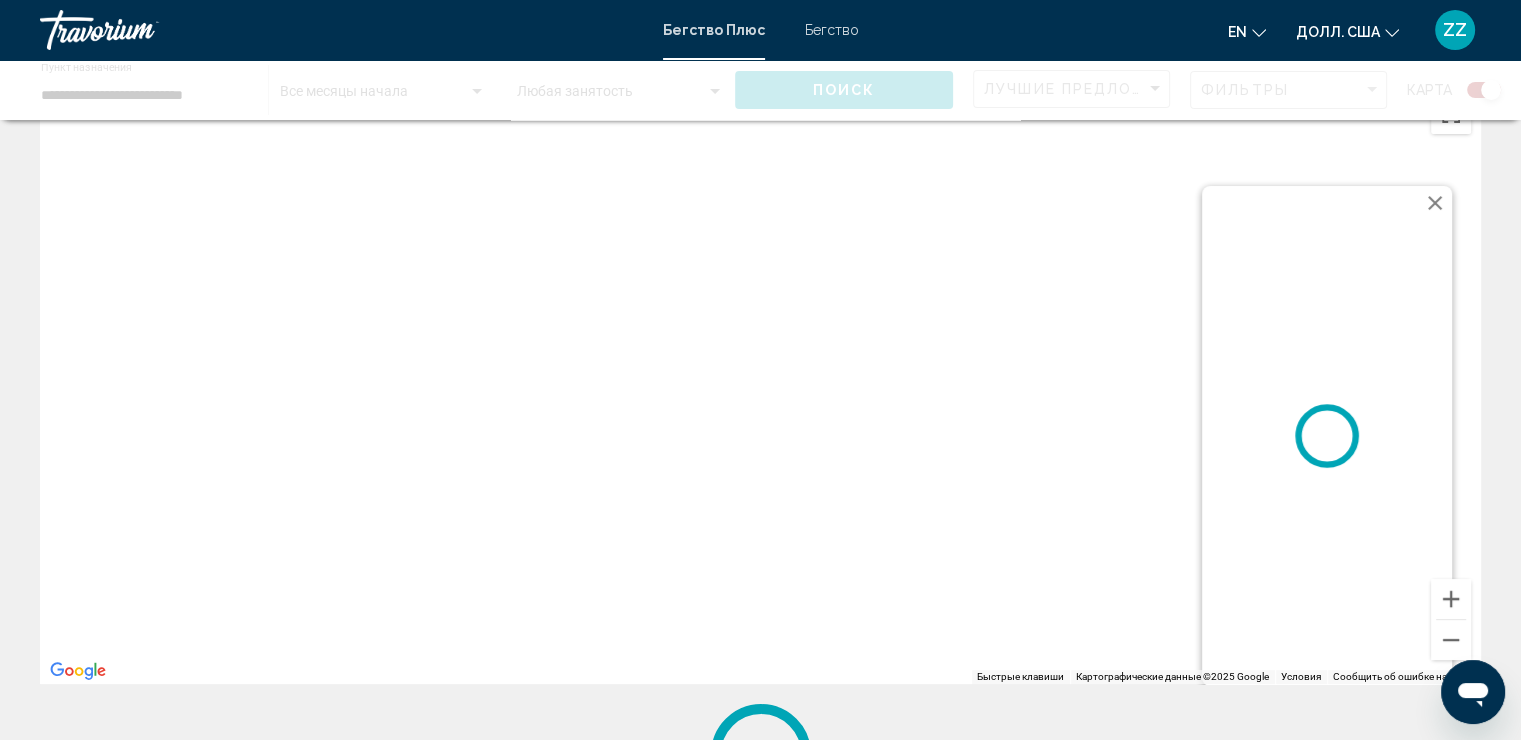 scroll, scrollTop: 0, scrollLeft: 0, axis: both 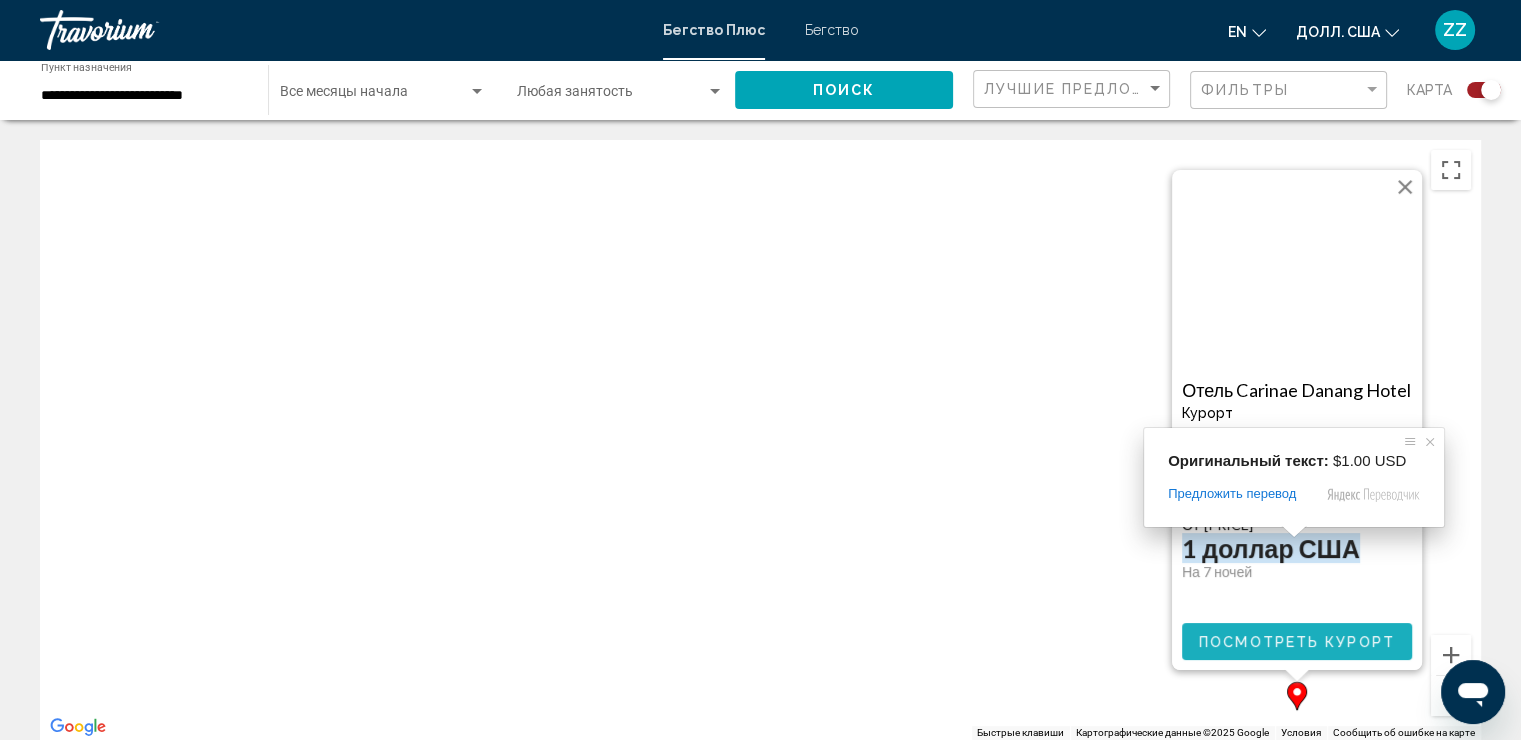 click on "Посмотреть Курорт" at bounding box center (1297, 642) 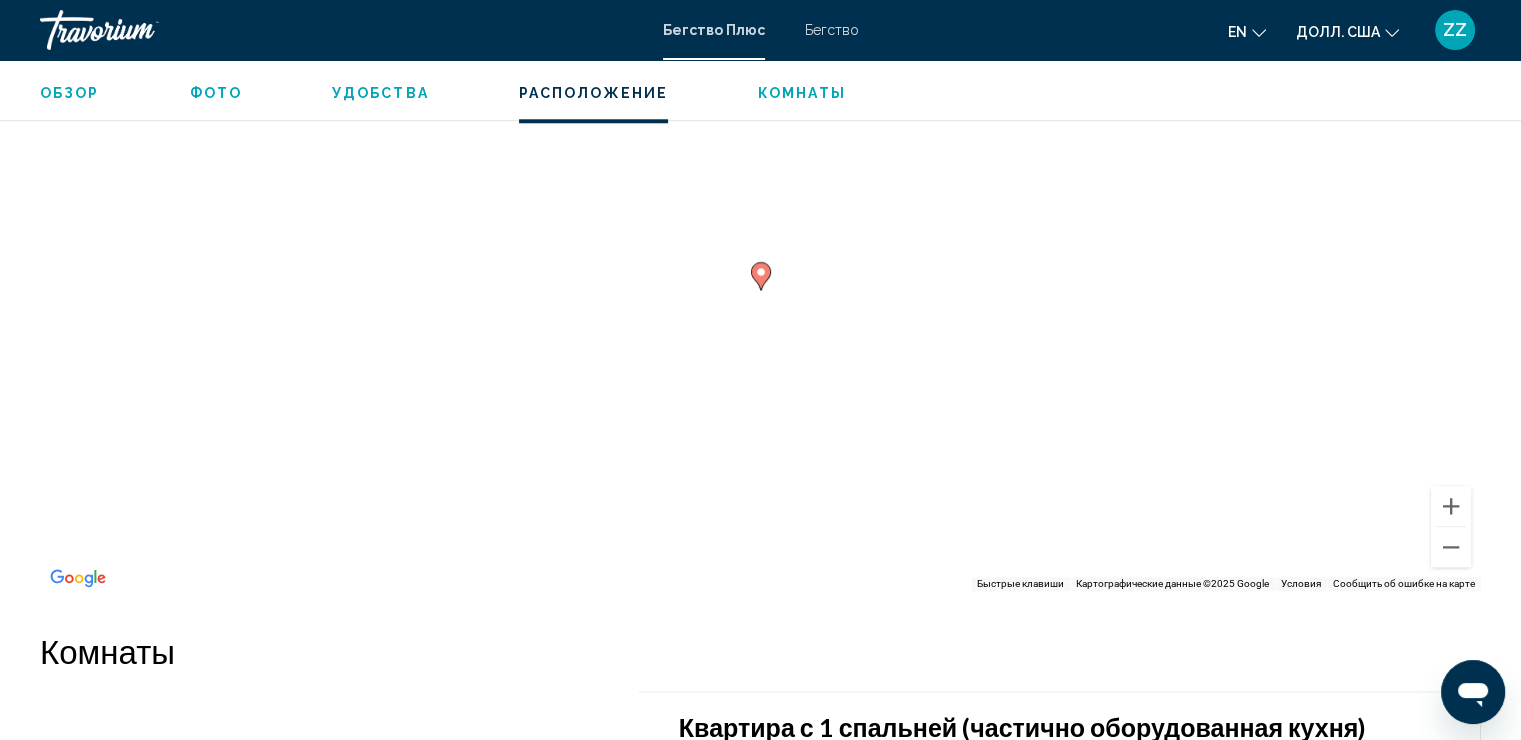 scroll, scrollTop: 2013, scrollLeft: 0, axis: vertical 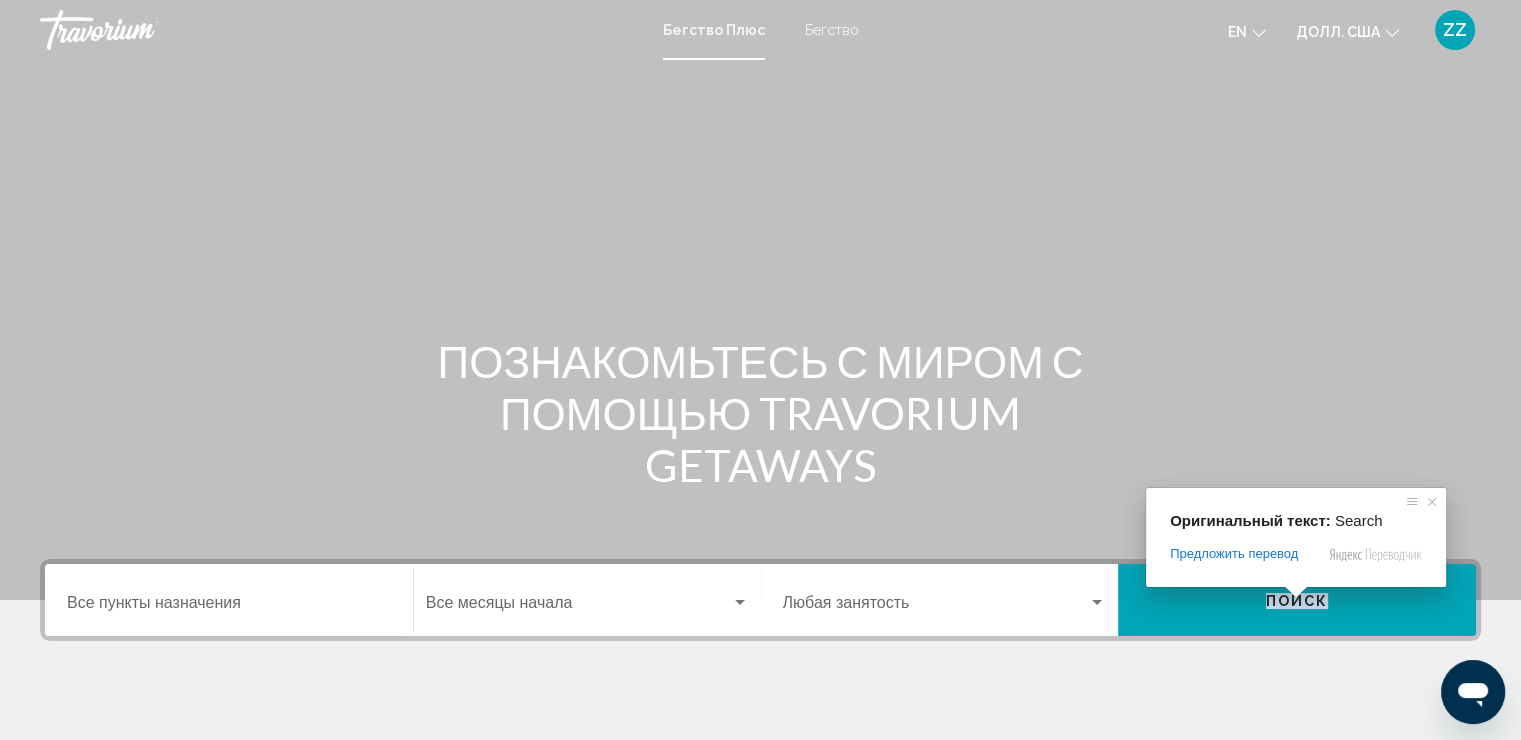 click at bounding box center (1296, 592) 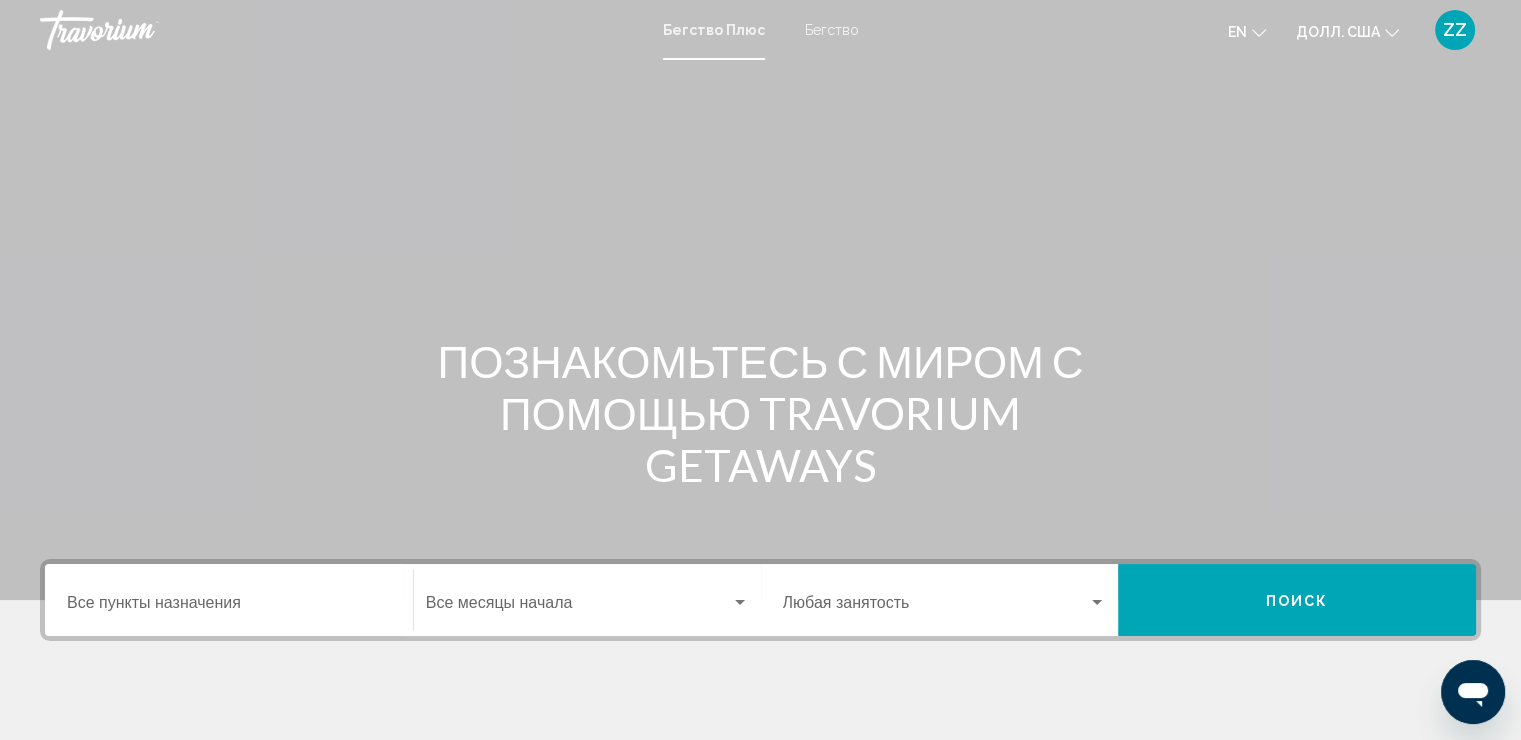 click on "Пункт назначения Все пункты назначения Месяц начала Все месяцы начала Занятость Любая занятость Поиск" at bounding box center [760, 700] 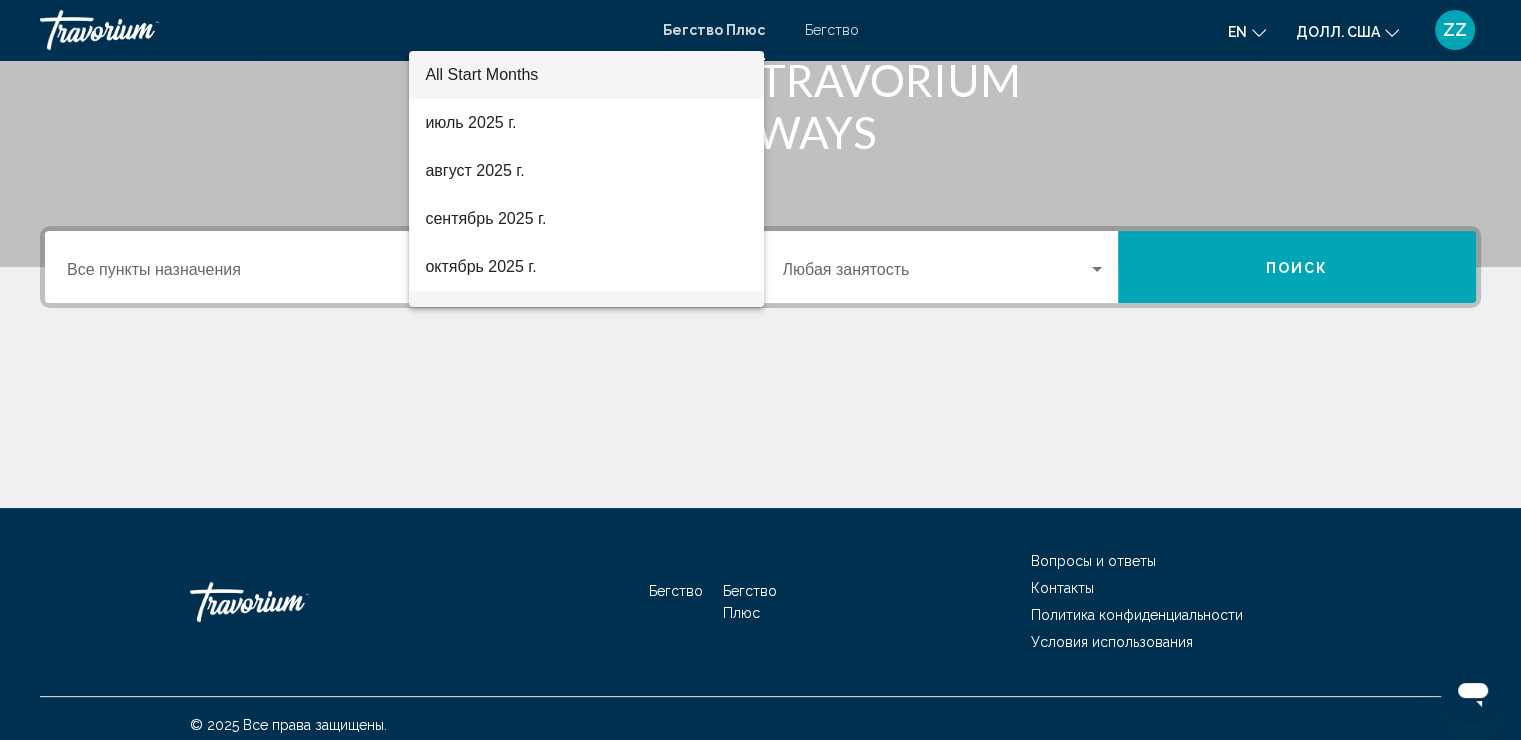 scroll, scrollTop: 345, scrollLeft: 0, axis: vertical 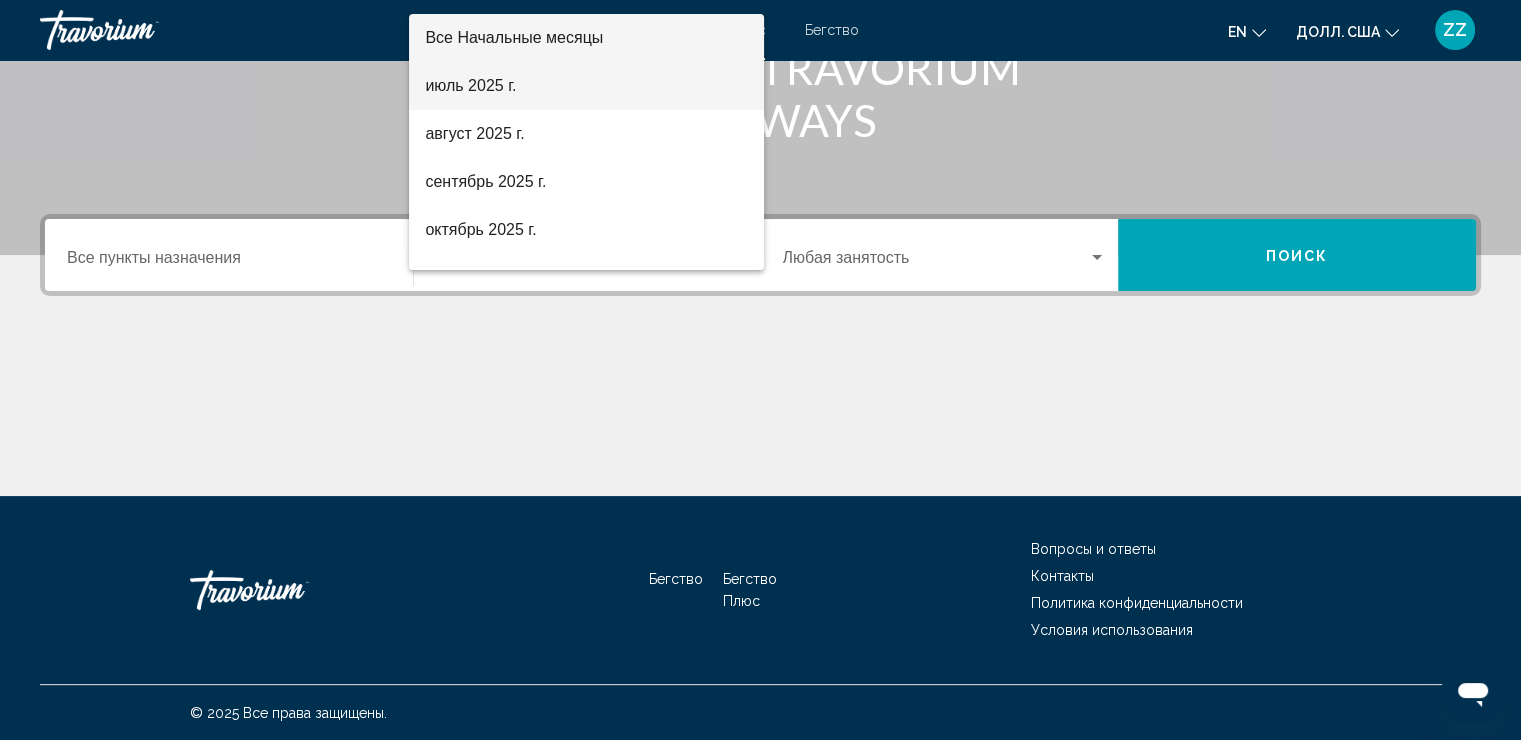 click on "июль 2025 г." at bounding box center [470, 85] 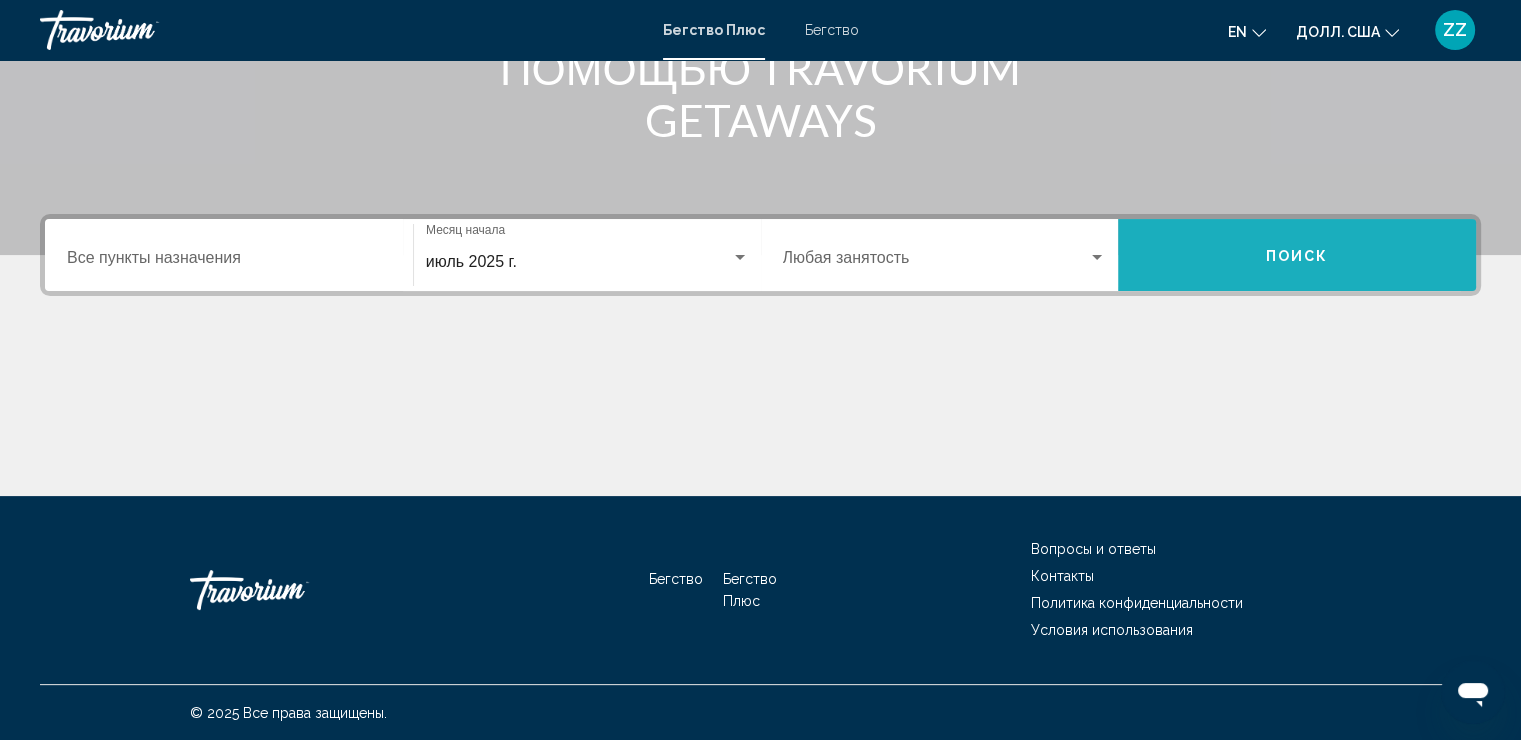 click on "Поиск" at bounding box center (1297, 255) 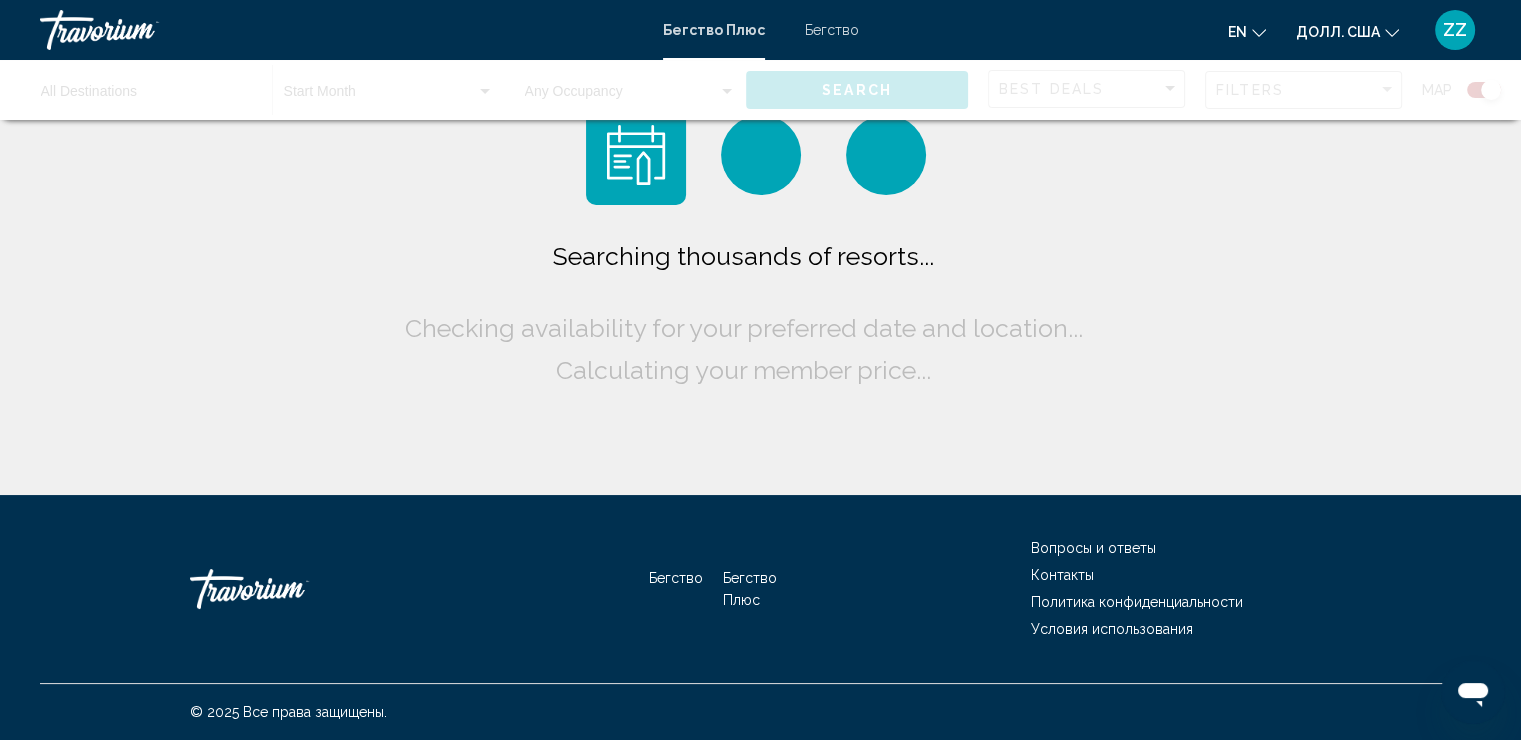 scroll, scrollTop: 0, scrollLeft: 0, axis: both 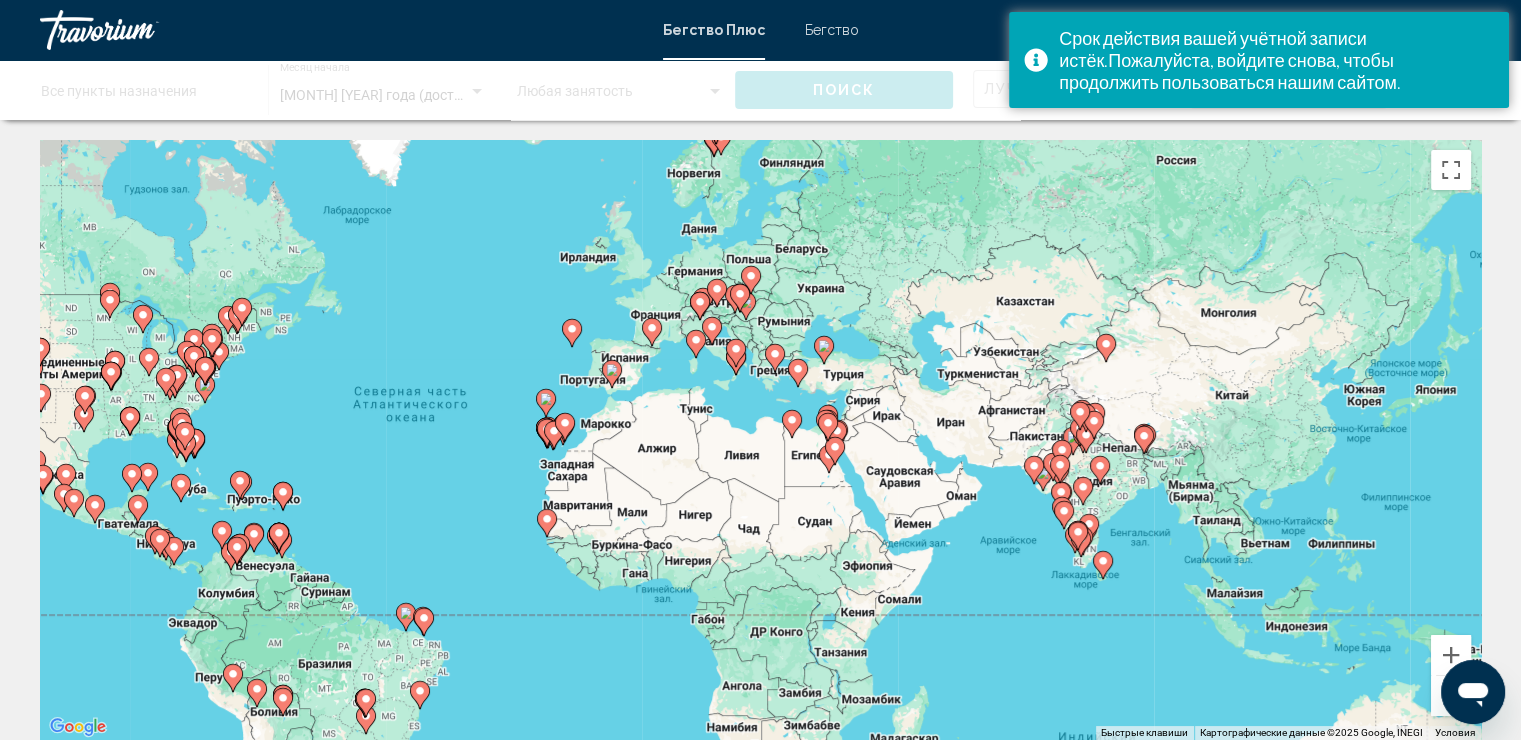 drag, startPoint x: 1312, startPoint y: 450, endPoint x: 993, endPoint y: 445, distance: 319.03918 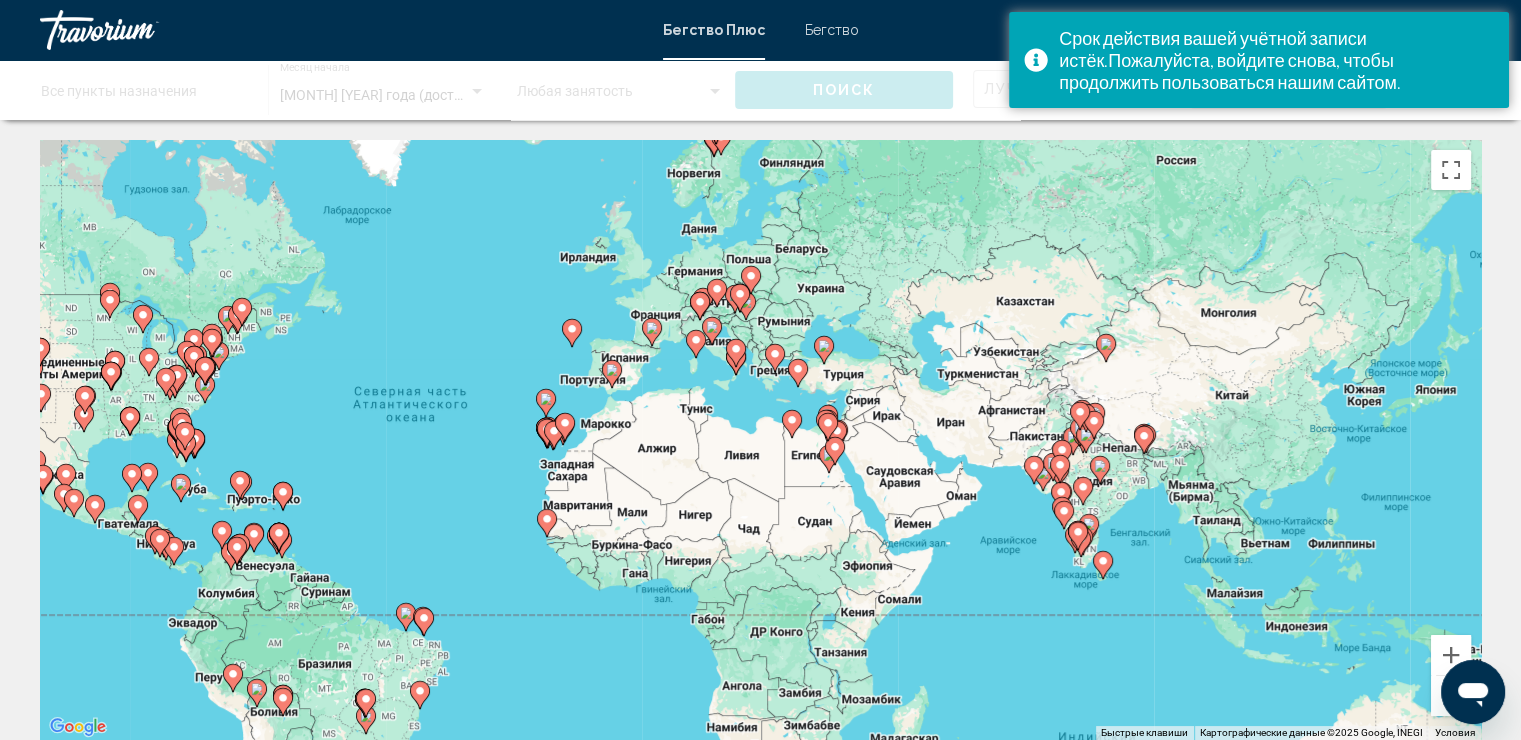 click on "Для навигации используйте клавиши со стрелками. Чтобы активировать перетаскивание с помощью клавиатуры, нажмите Alt + Enter.  После этого перемещайте маркер с помощью клавиш со стрелками.  Чтобы завершить перетаскивание, нажмите клавишу Enter.  Чтобы отменить действие, нажмите клавишу Esc." at bounding box center (760, 440) 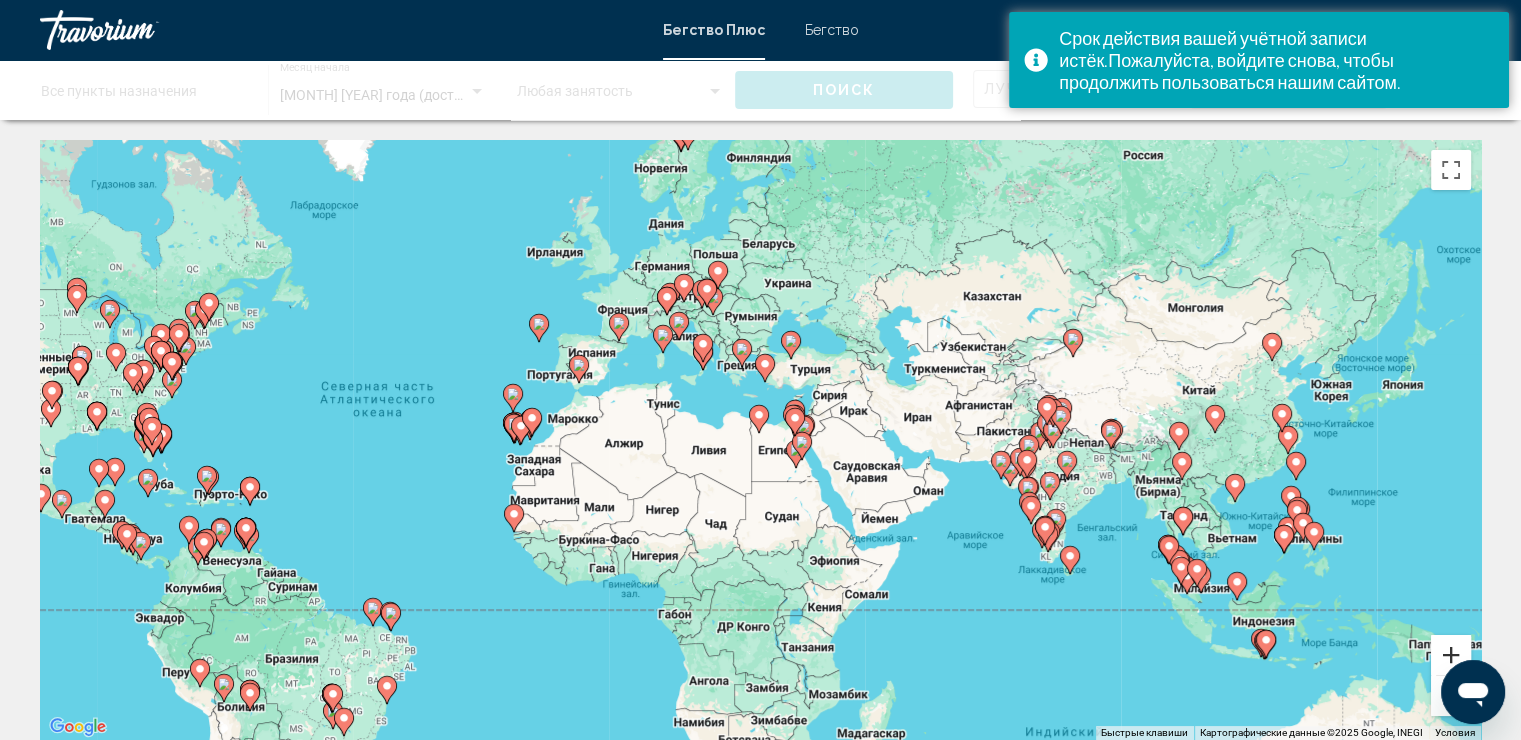 click at bounding box center [1451, 655] 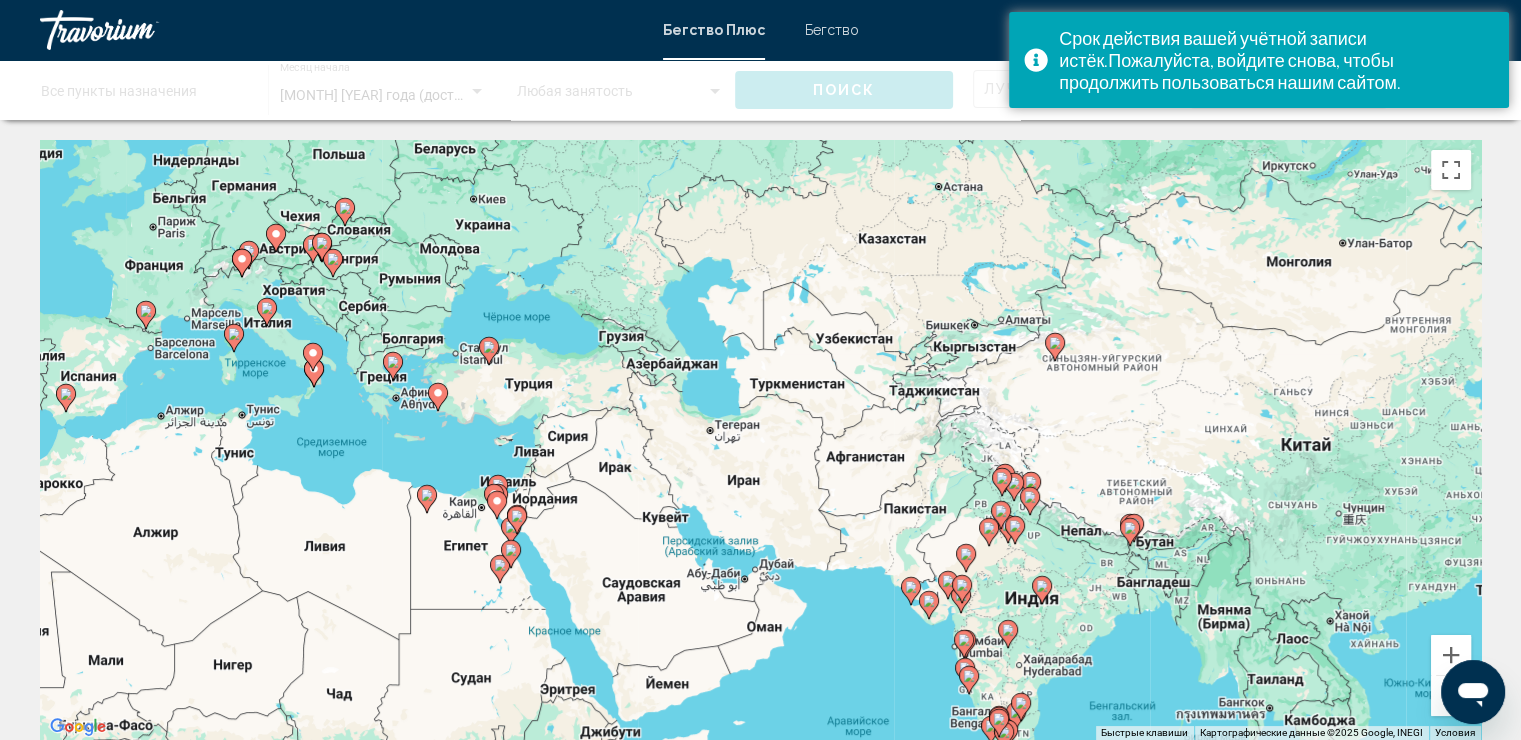 drag, startPoint x: 1284, startPoint y: 490, endPoint x: 1026, endPoint y: 555, distance: 266.062 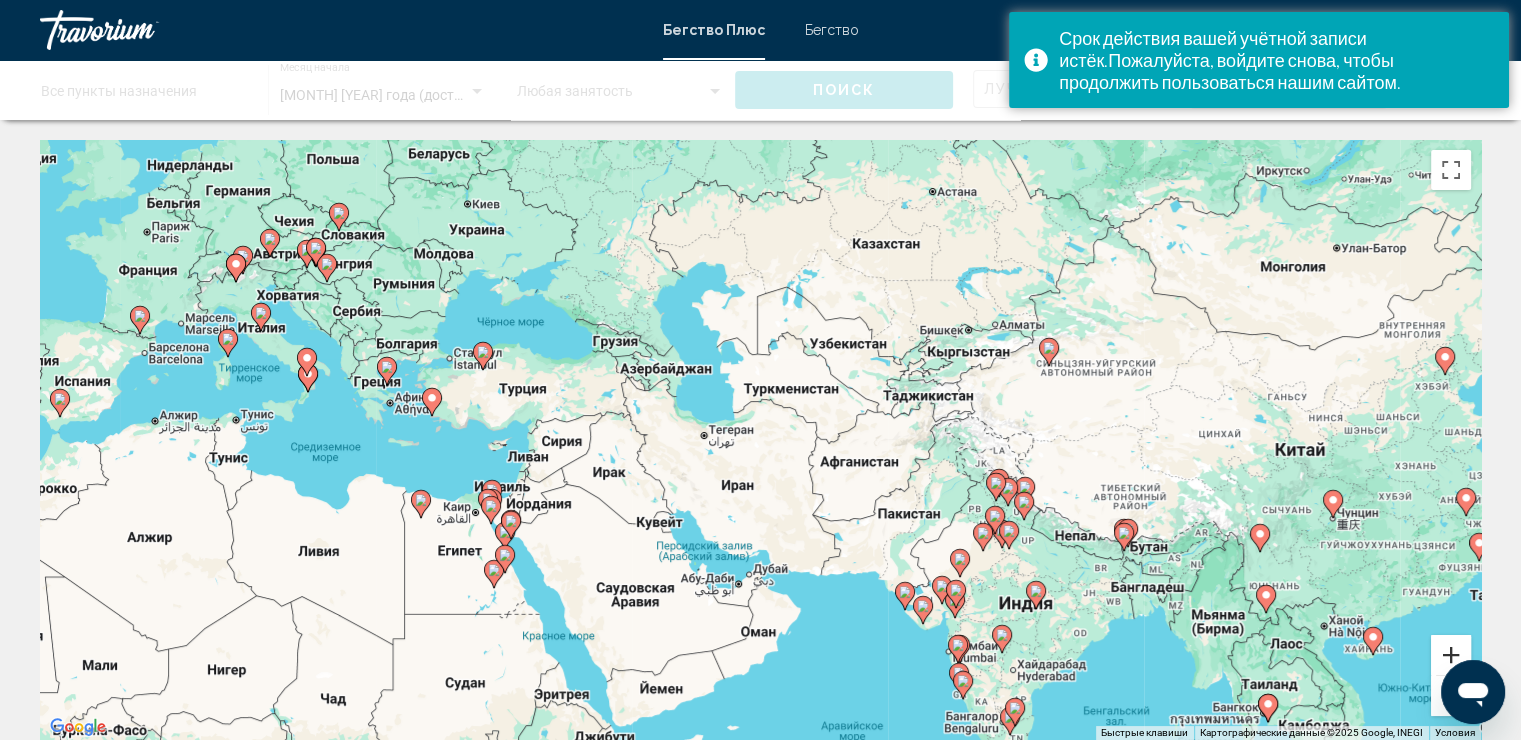 click at bounding box center (1451, 655) 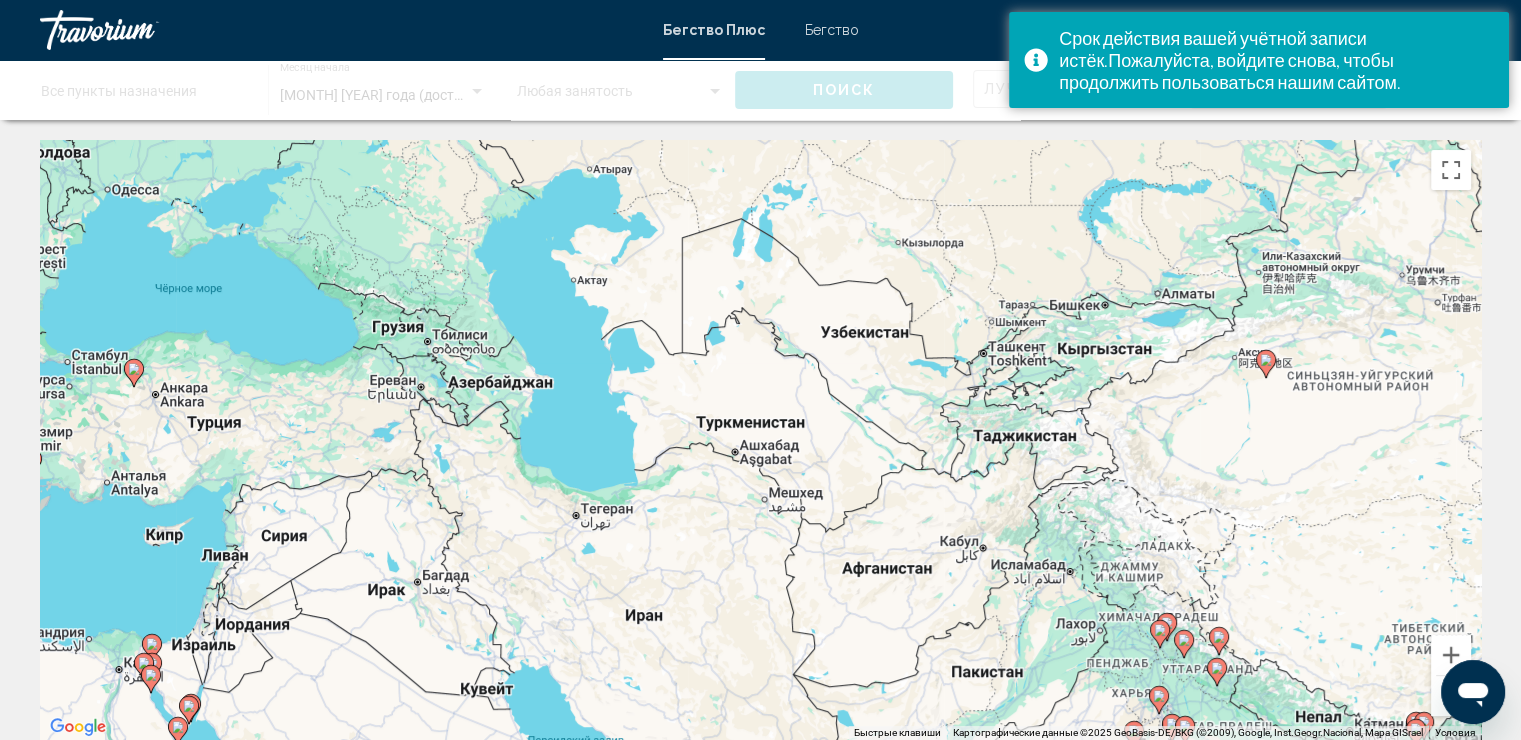 drag, startPoint x: 1184, startPoint y: 392, endPoint x: 1124, endPoint y: 465, distance: 94.493385 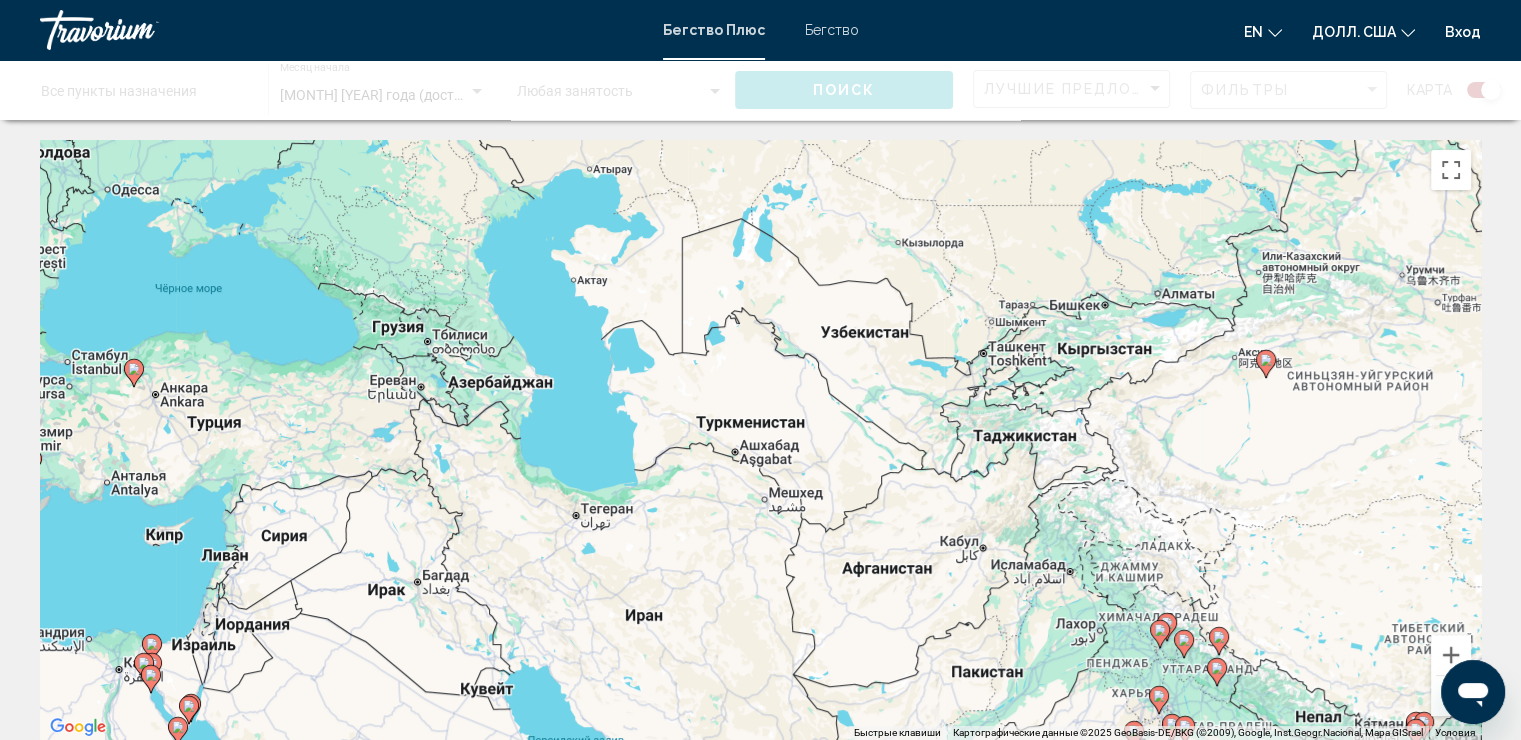 click on "Для навигации используйте клавиши со стрелками. Чтобы активировать перетаскивание с помощью клавиатуры, нажмите Alt + Enter.  После этого перемещайте маркер с помощью клавиш со стрелками.  Чтобы завершить перетаскивание, нажмите клавишу Enter.  Чтобы отменить действие, нажмите клавишу Esc." at bounding box center (760, 440) 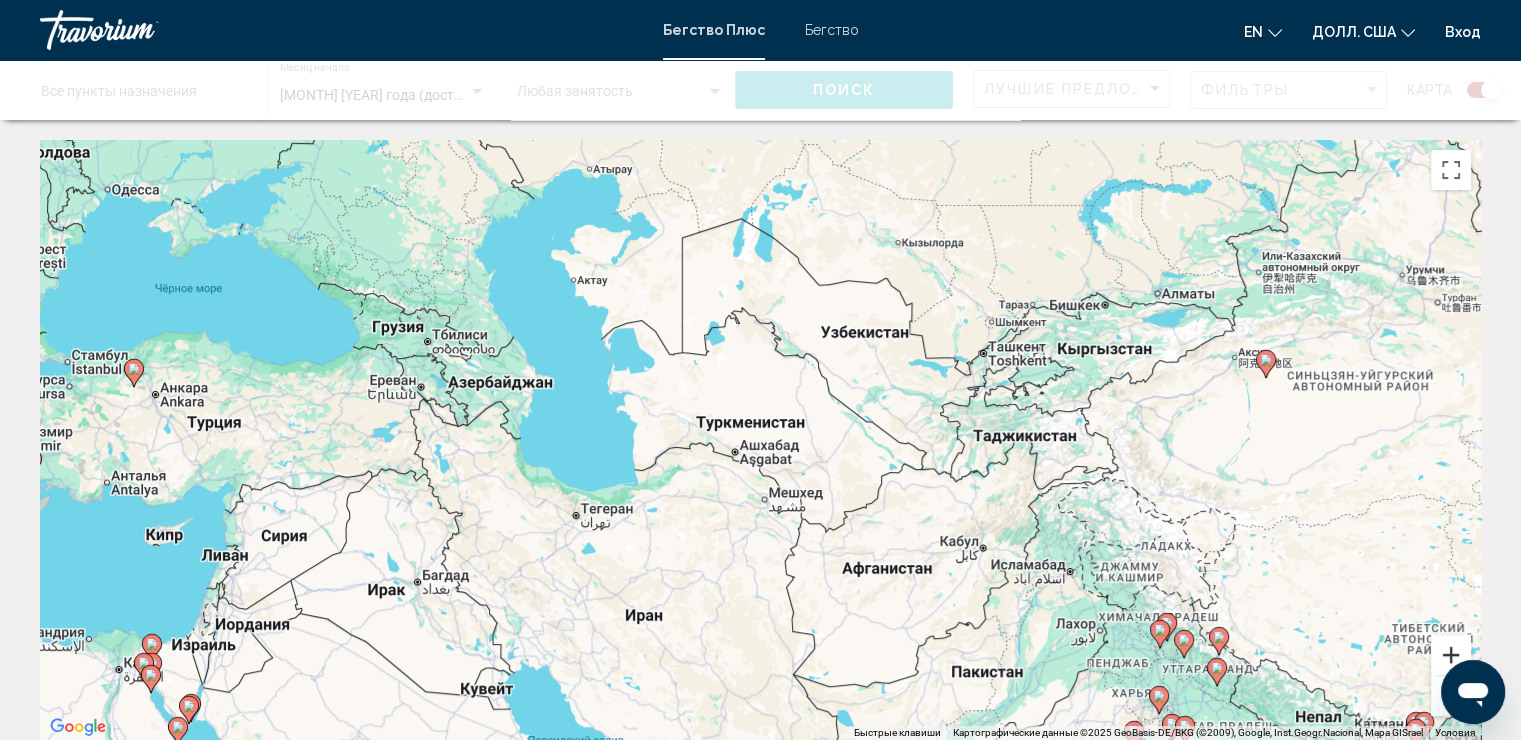 click at bounding box center [1451, 655] 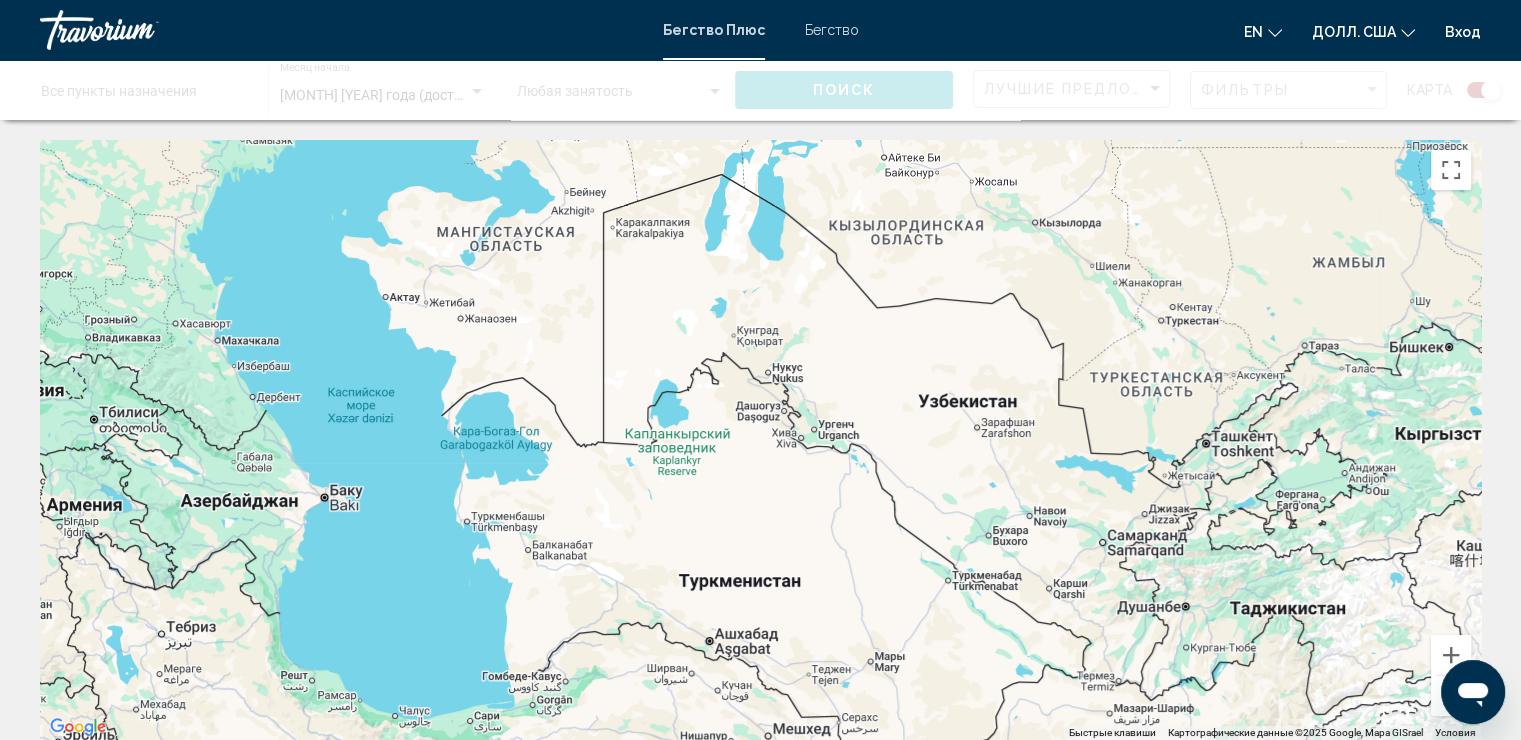 drag, startPoint x: 1068, startPoint y: 413, endPoint x: 1071, endPoint y: 553, distance: 140.03214 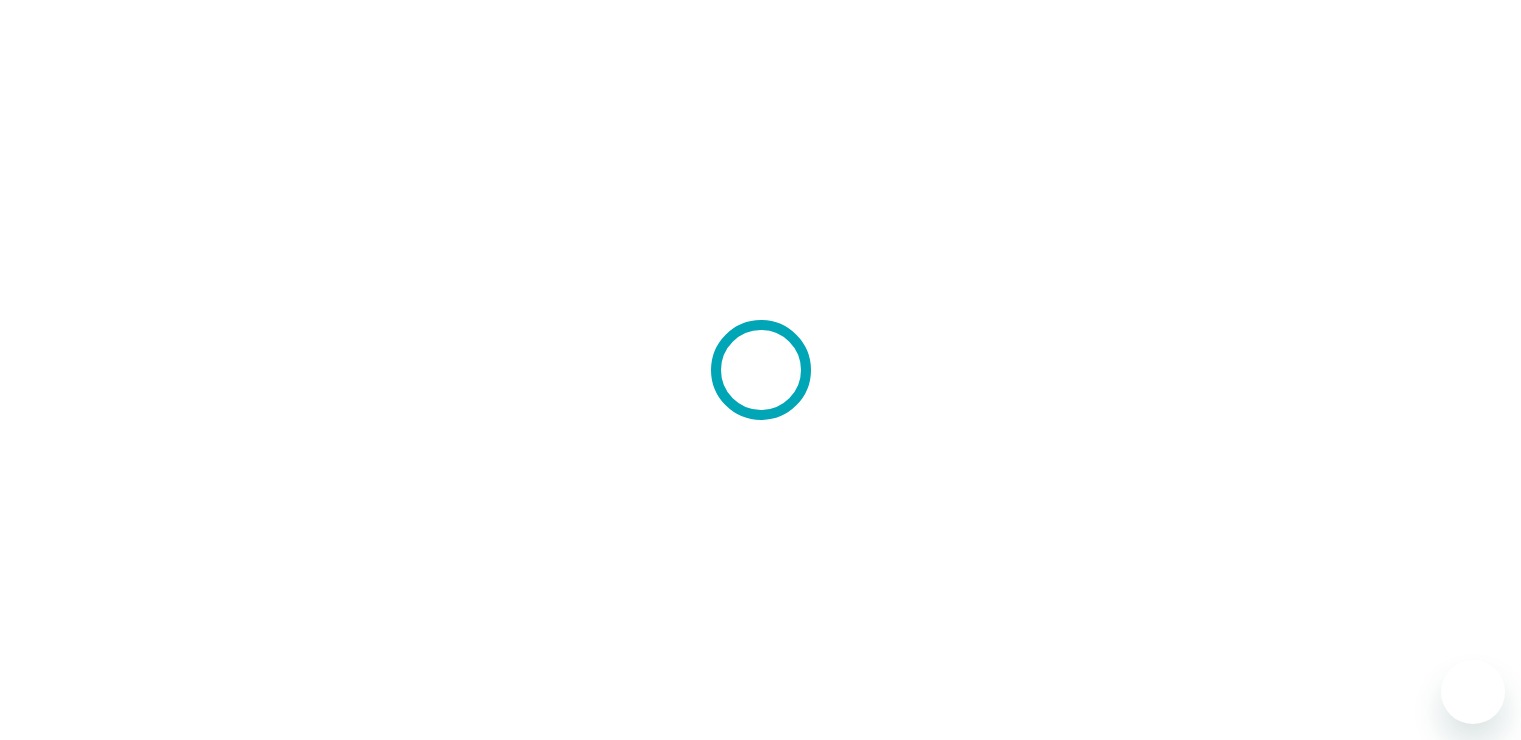 scroll, scrollTop: 0, scrollLeft: 0, axis: both 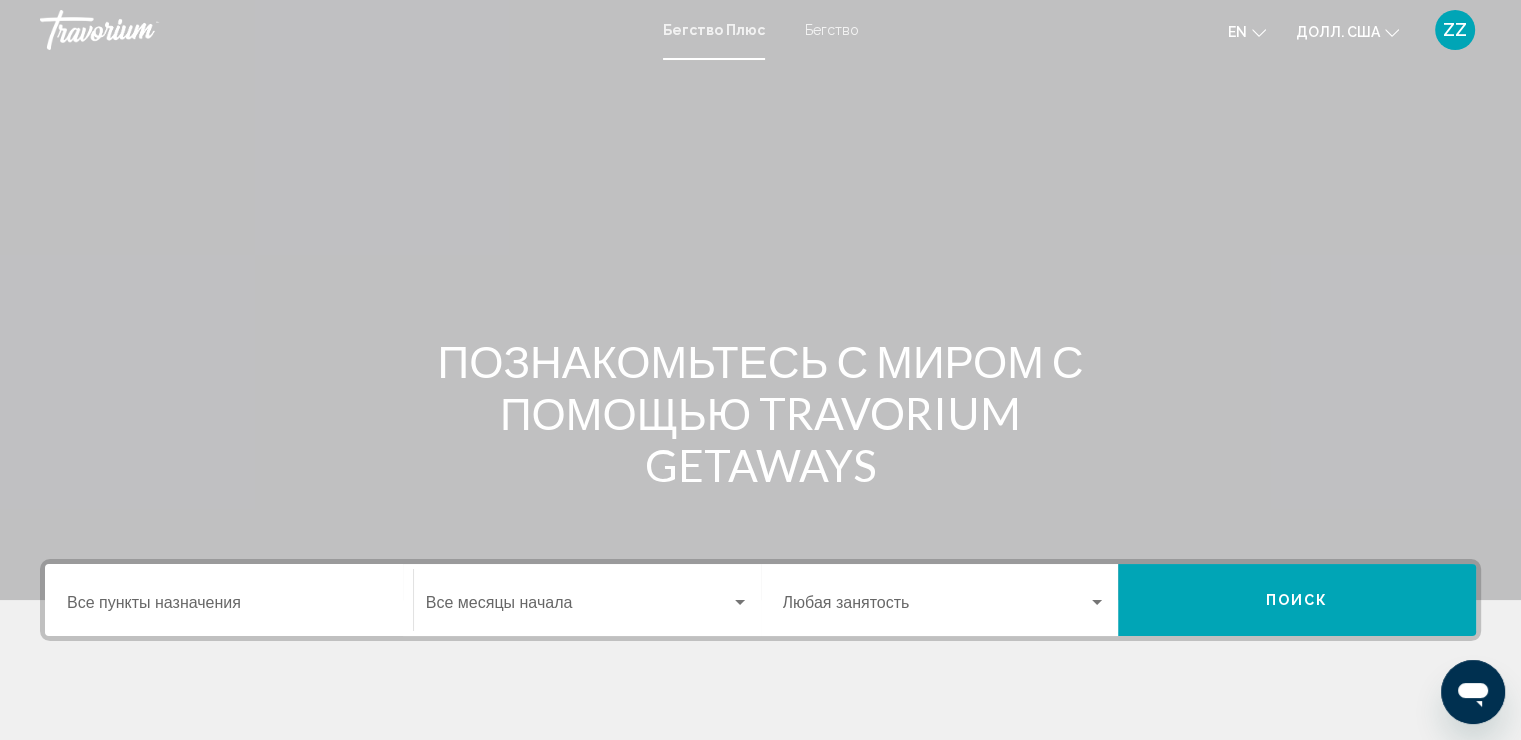 click on "Пункт назначения Все пункты назначения Месяц начала Все месяцы начала Занятость Любая занятость Поиск" at bounding box center [760, 700] 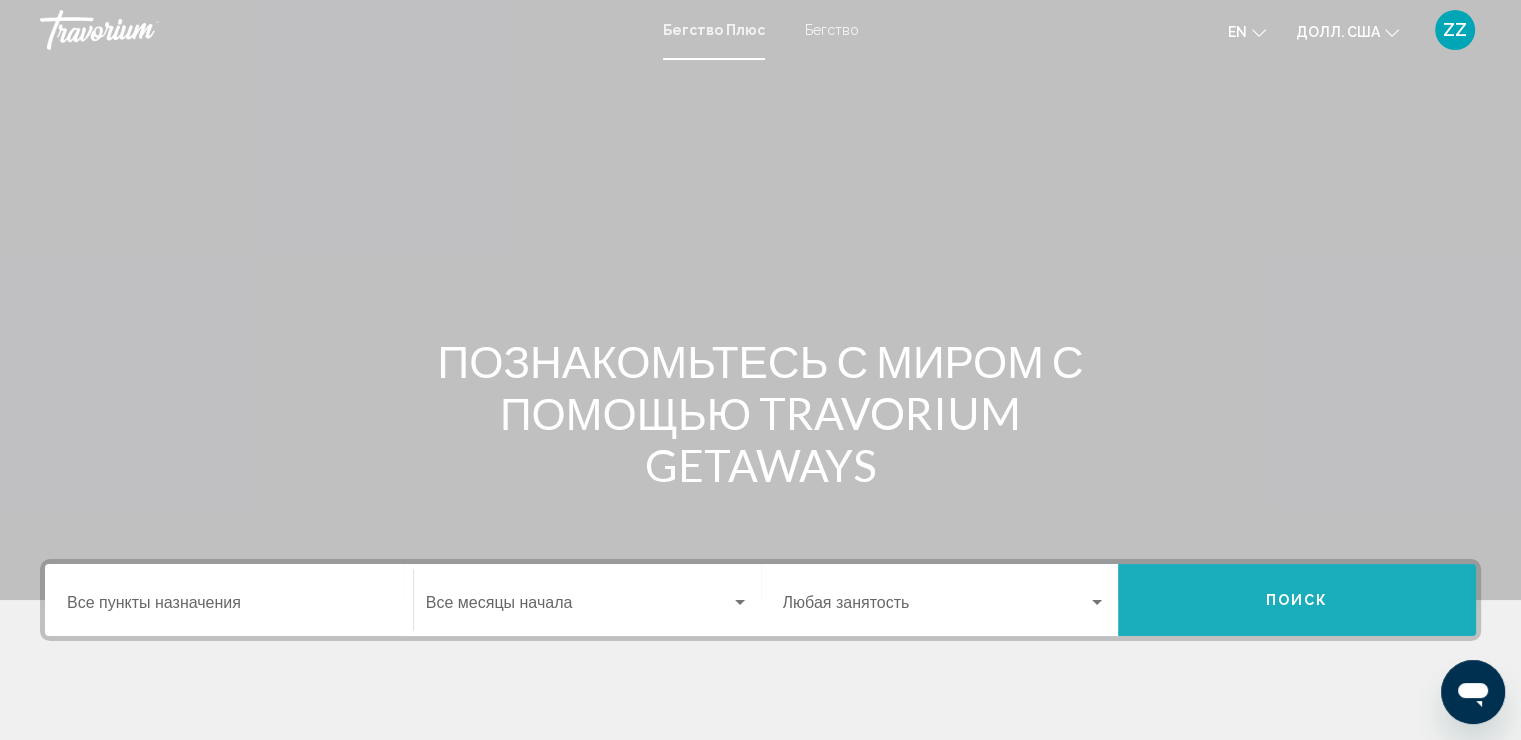 click on "Поиск" at bounding box center (1297, 600) 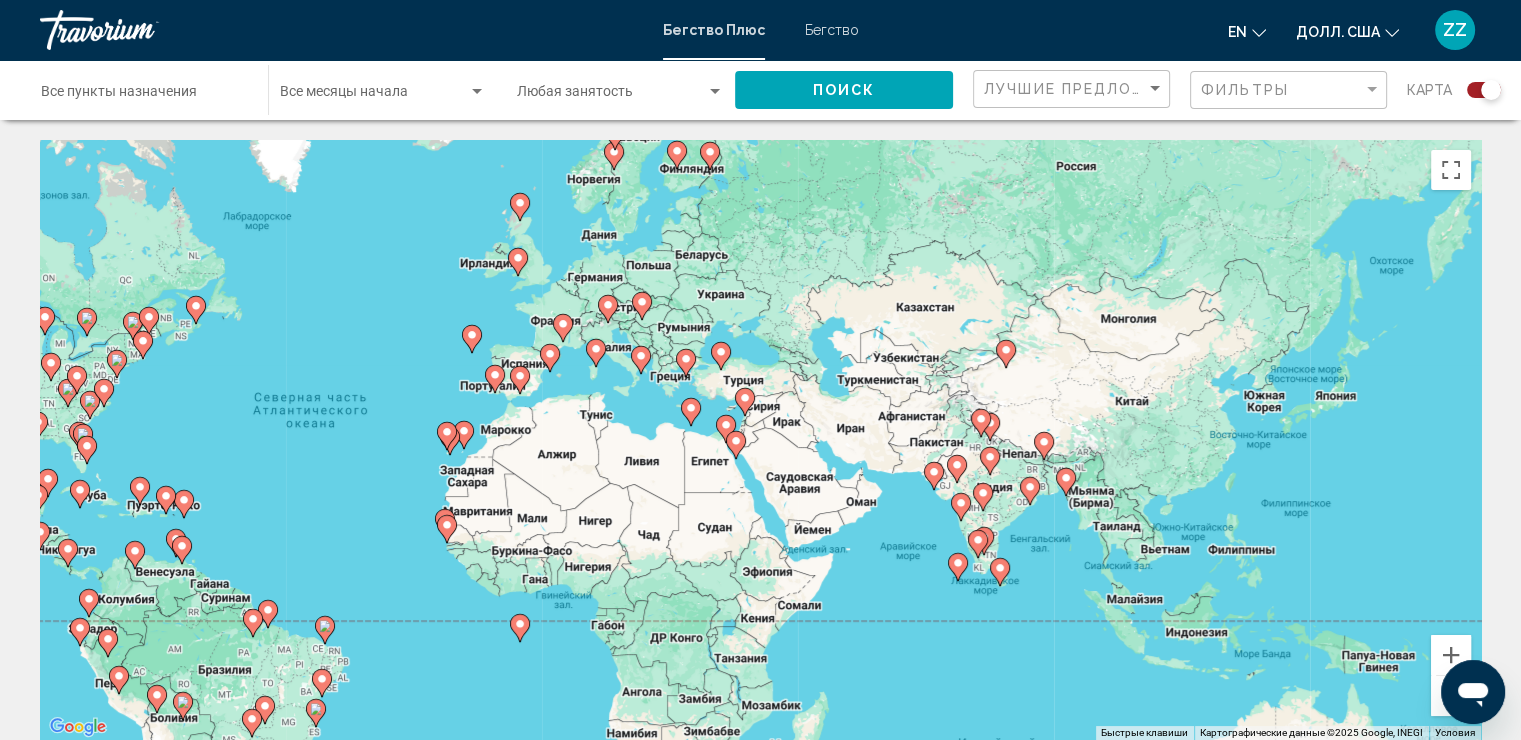 drag, startPoint x: 1394, startPoint y: 439, endPoint x: 999, endPoint y: 436, distance: 395.01138 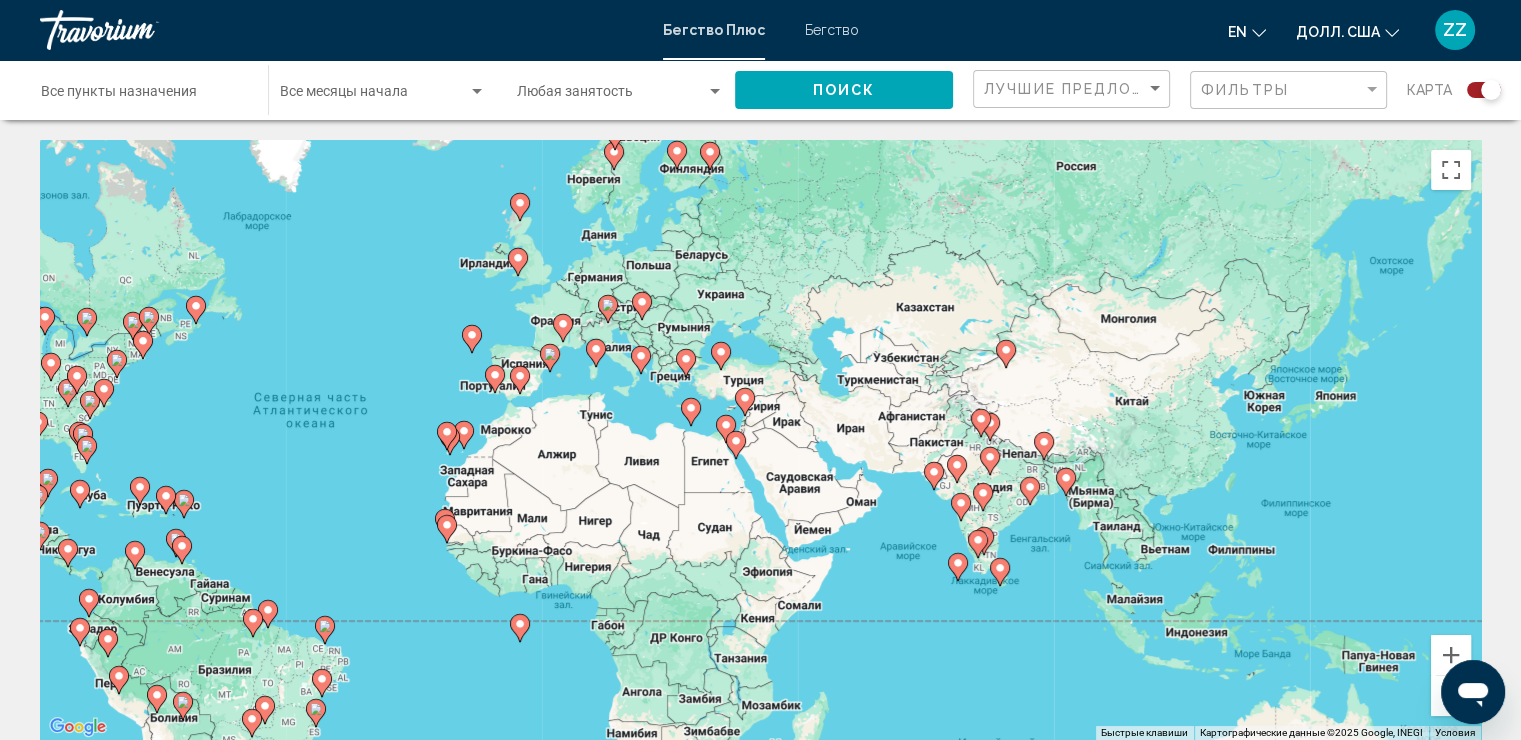 click on "Для навигации используйте клавиши со стрелками. Чтобы активировать перетаскивание с помощью клавиатуры, нажмите Alt + Enter.  После этого перемещайте маркер с помощью клавиш со стрелками.  Чтобы завершить перетаскивание, нажмите клавишу Enter.  Чтобы отменить действие, нажмите клавишу Esc." at bounding box center [760, 440] 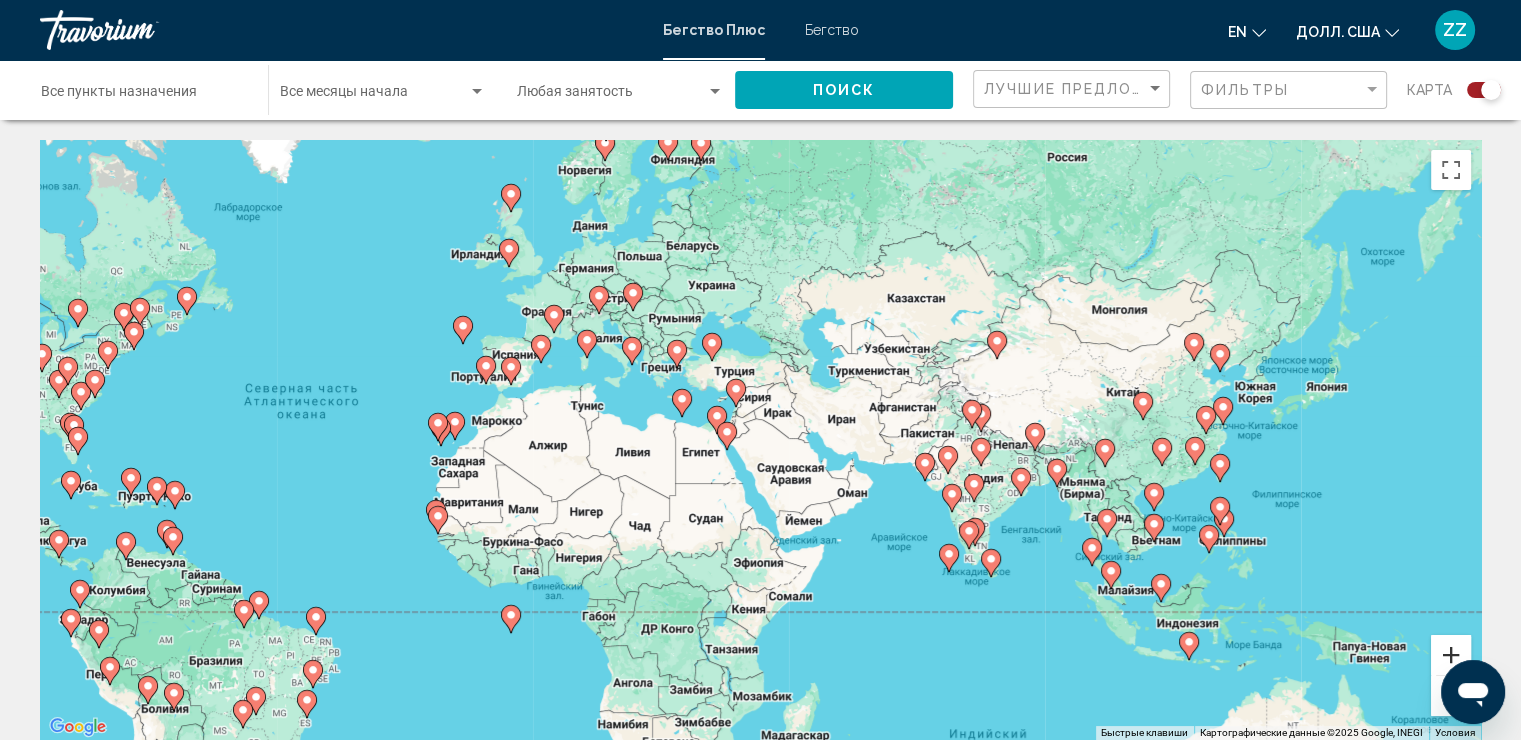 click at bounding box center [1451, 655] 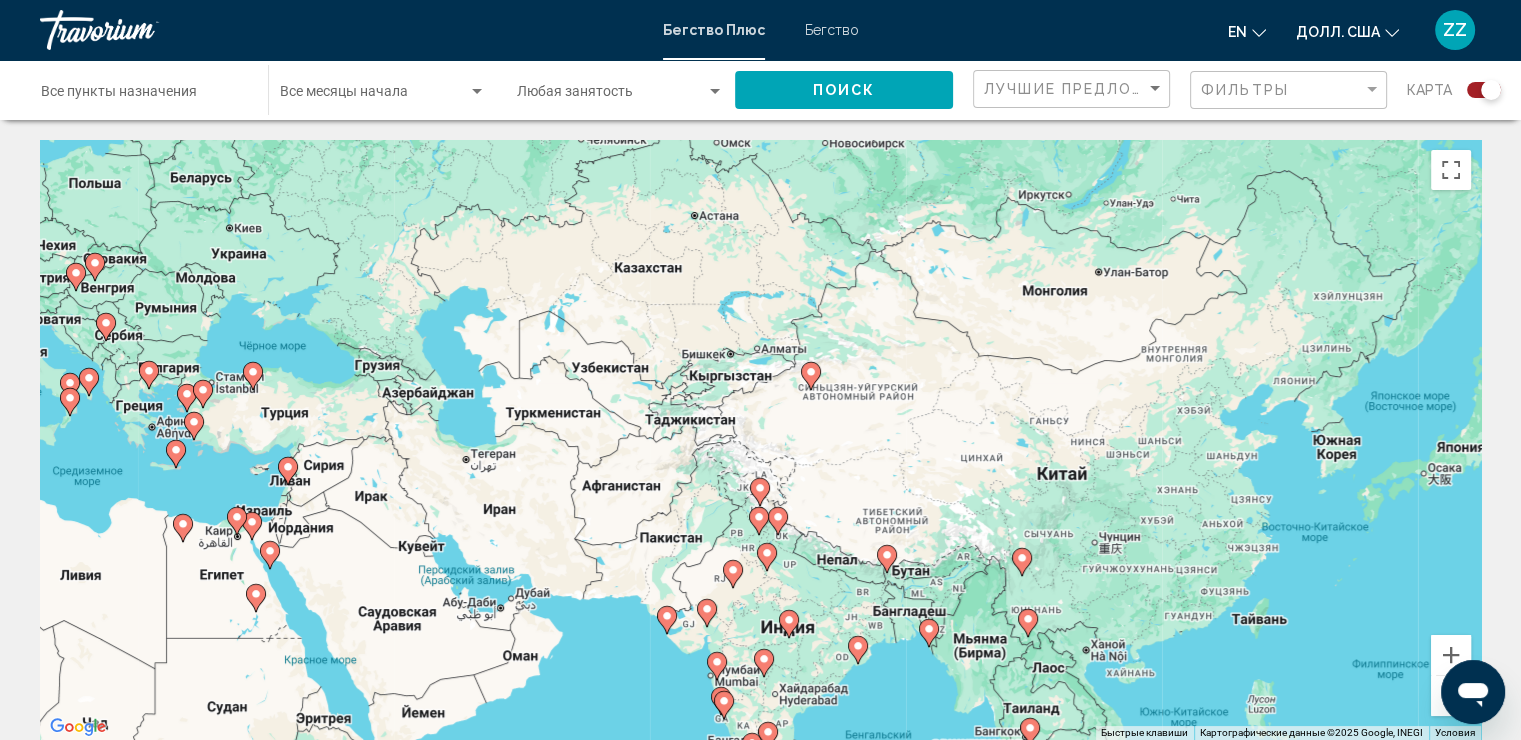 drag, startPoint x: 1320, startPoint y: 460, endPoint x: 893, endPoint y: 552, distance: 436.79858 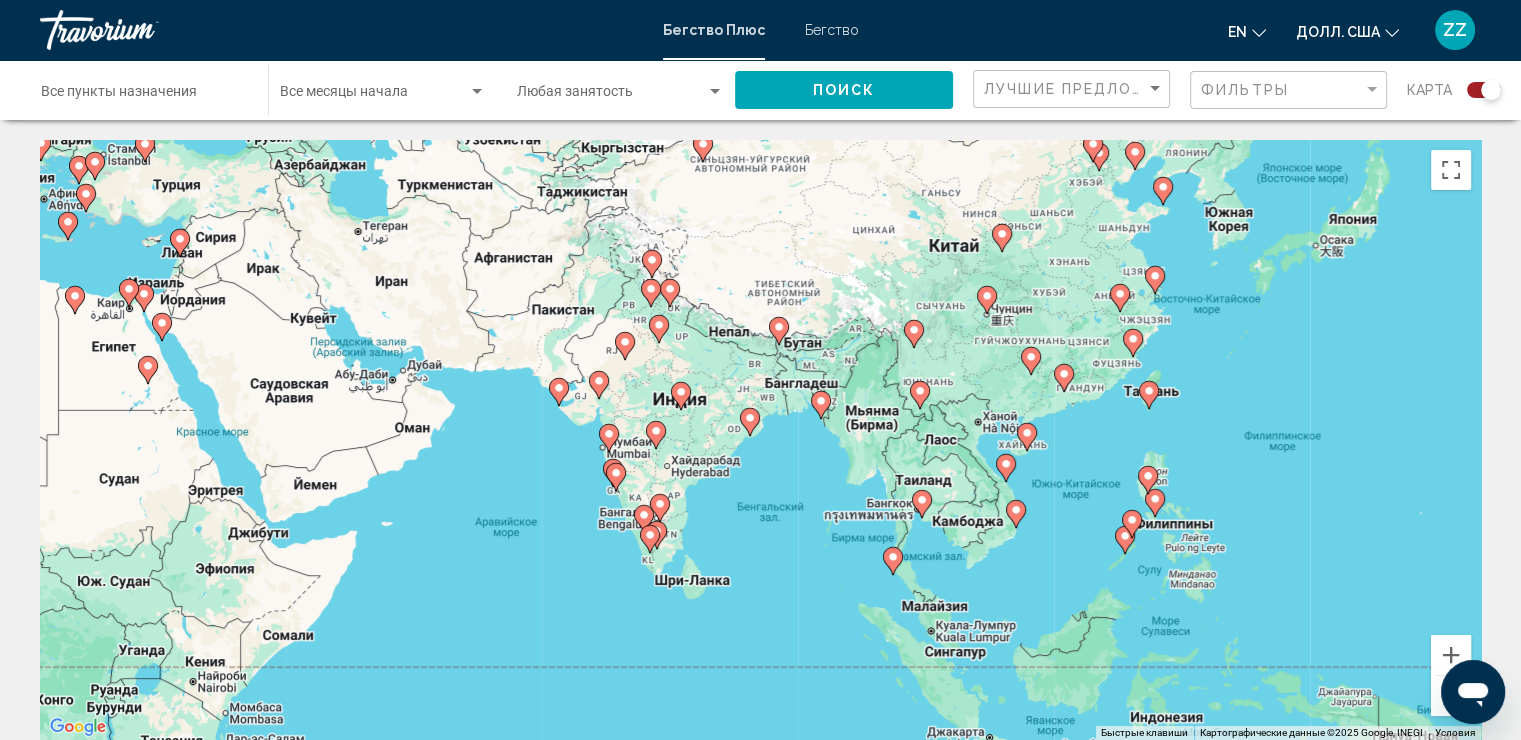 drag, startPoint x: 1099, startPoint y: 556, endPoint x: 963, endPoint y: 368, distance: 232.03448 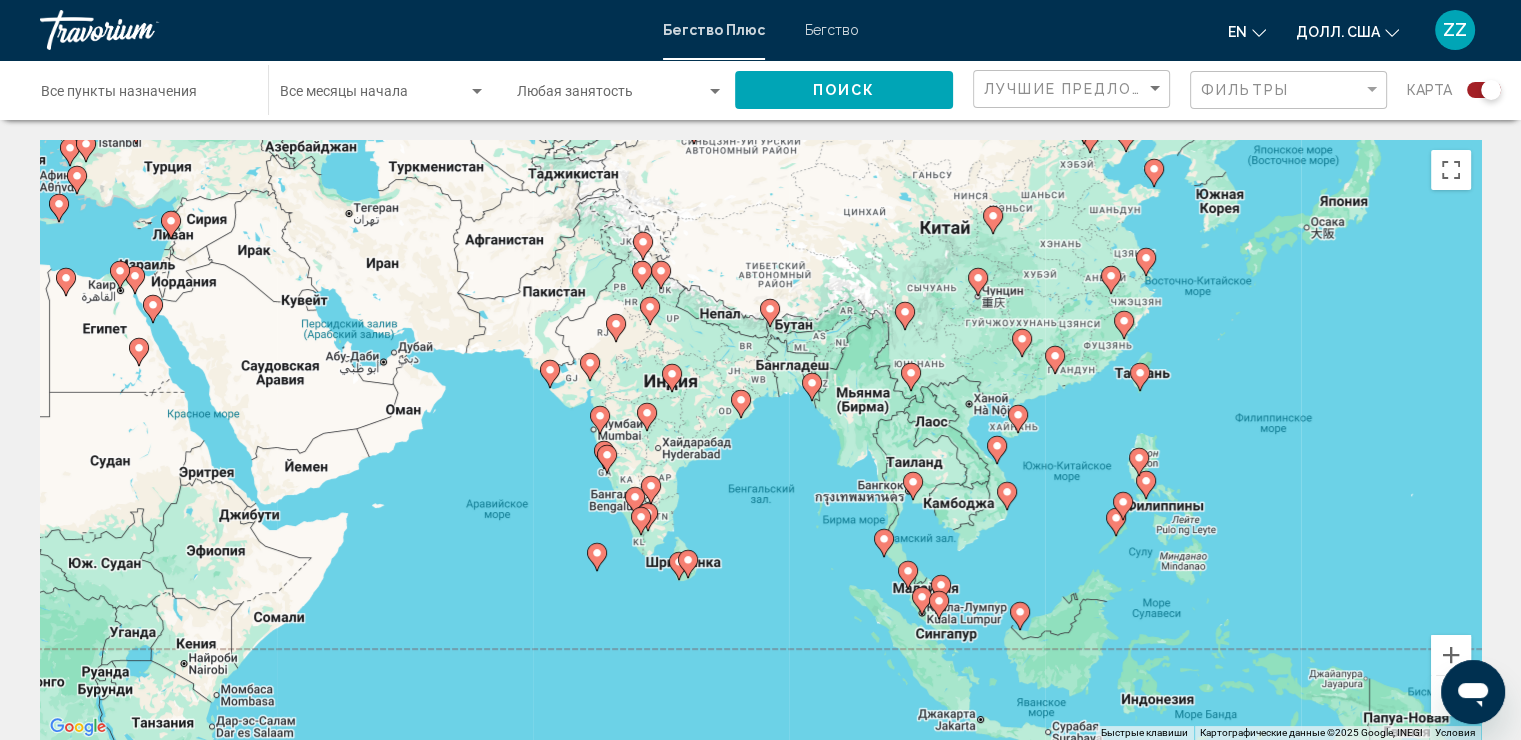 click 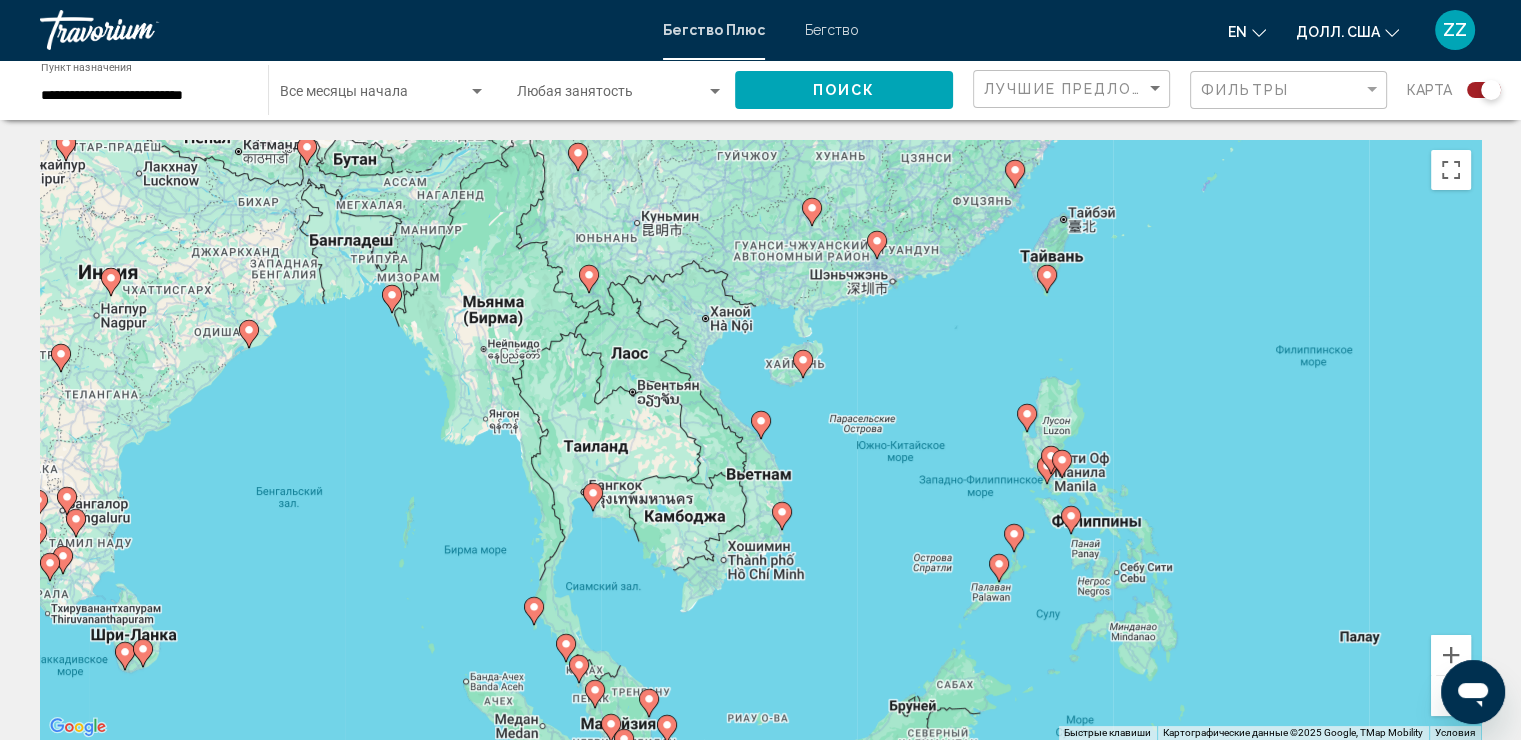 click 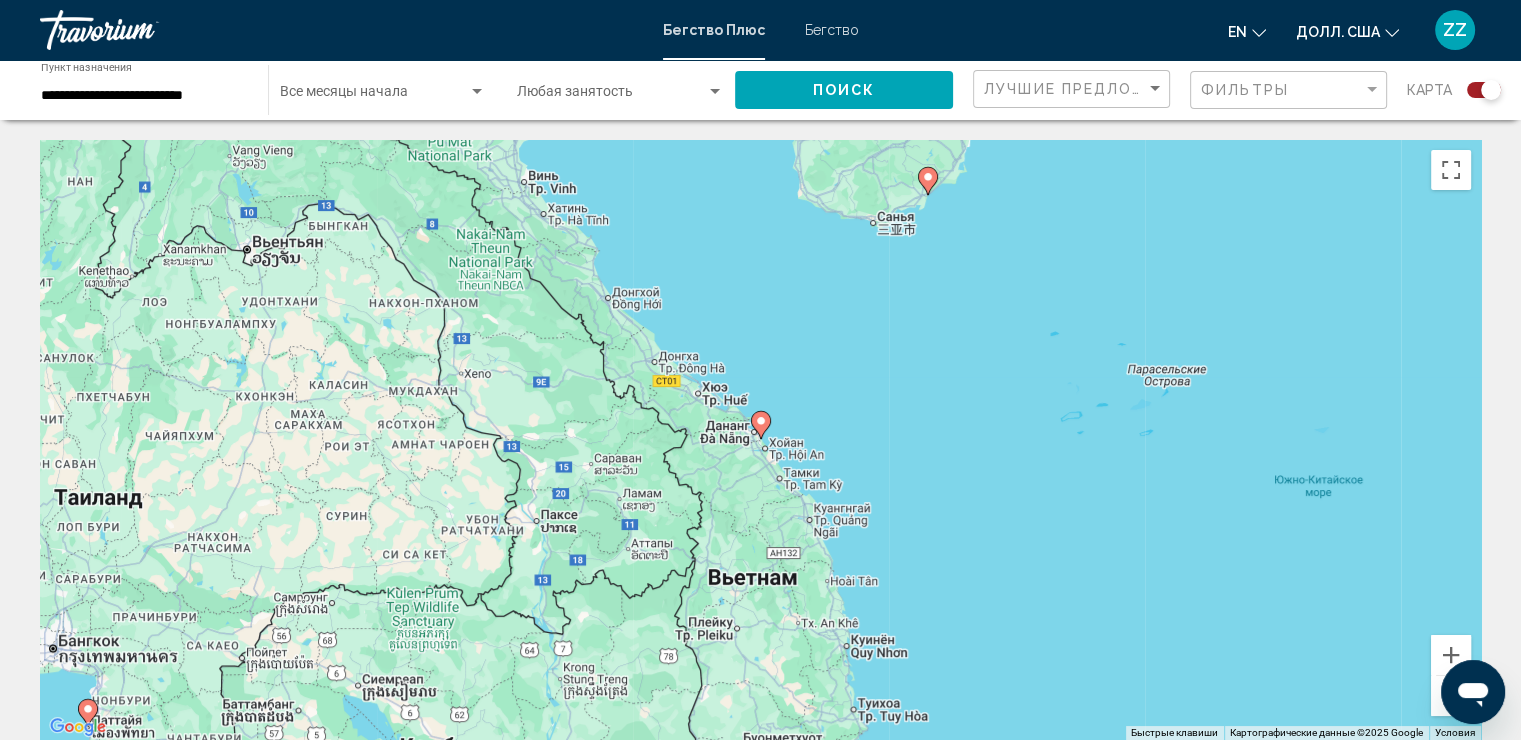 click 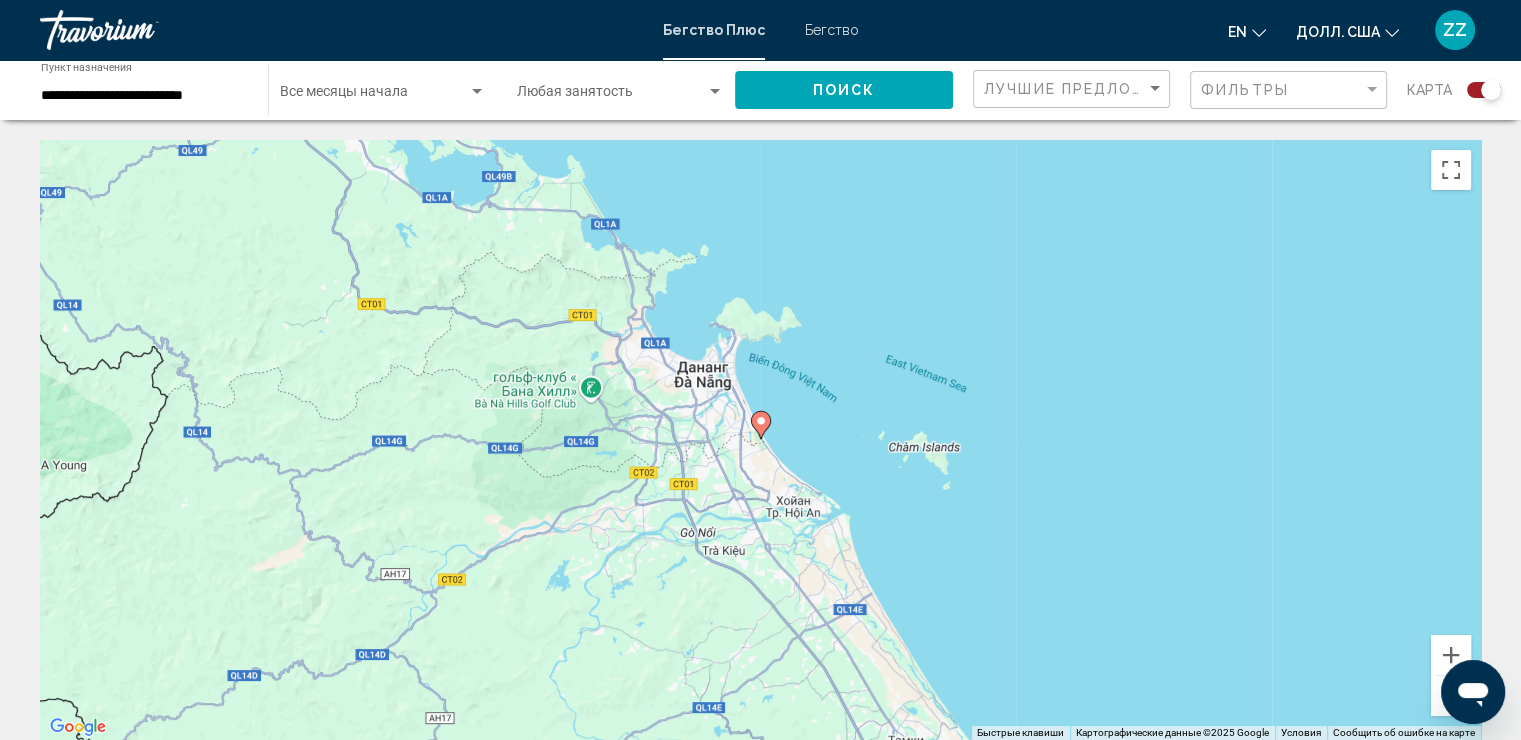 click at bounding box center (1451, 696) 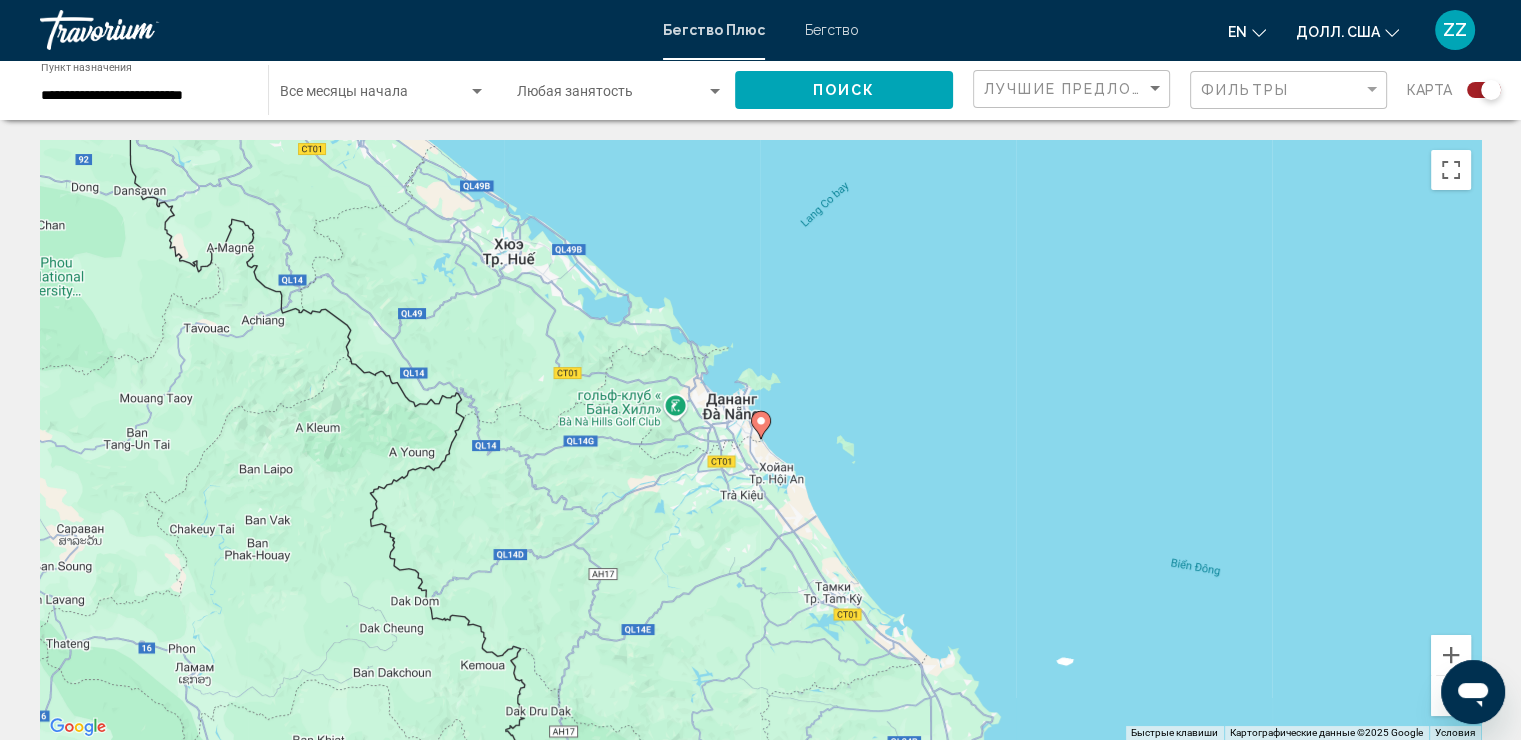 click at bounding box center [1451, 696] 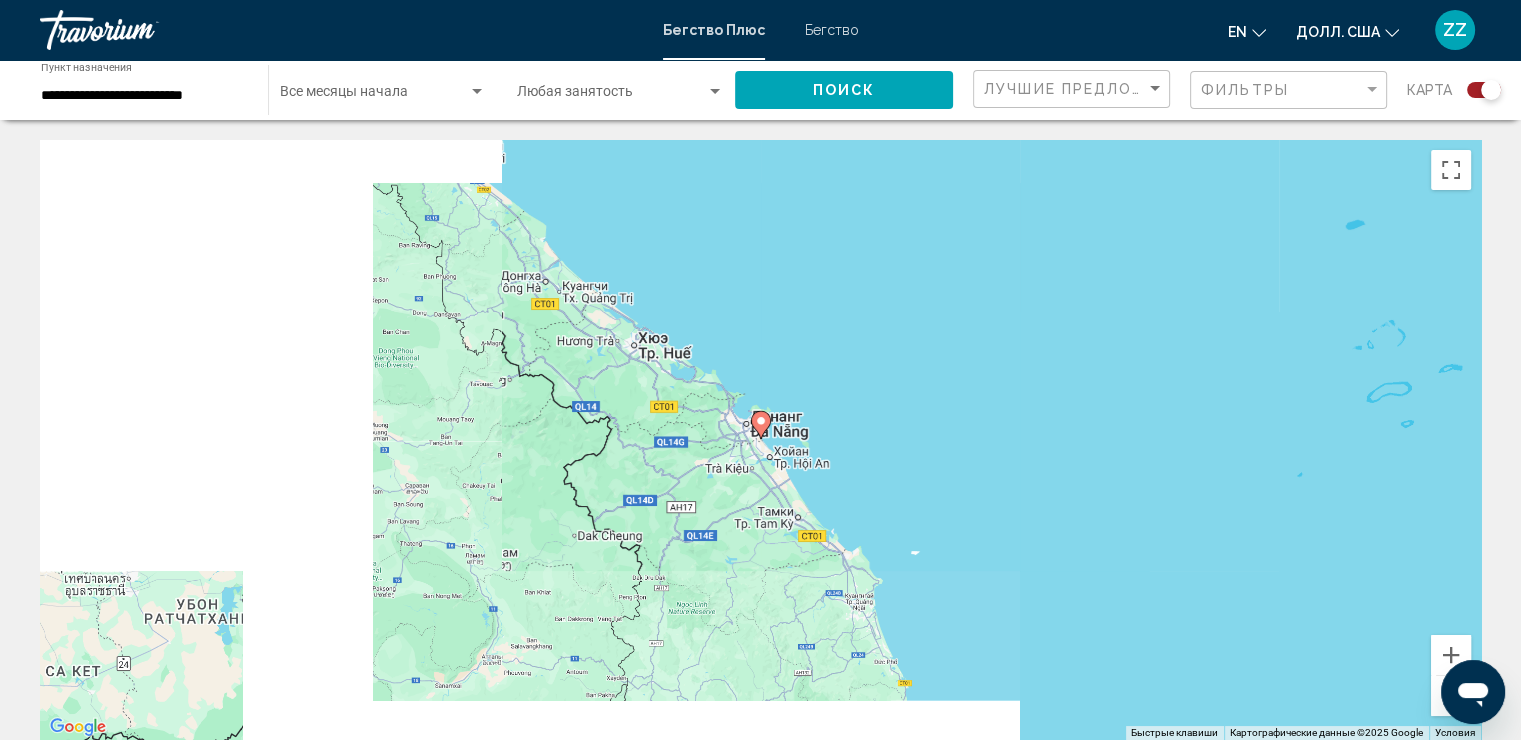 click at bounding box center (1451, 696) 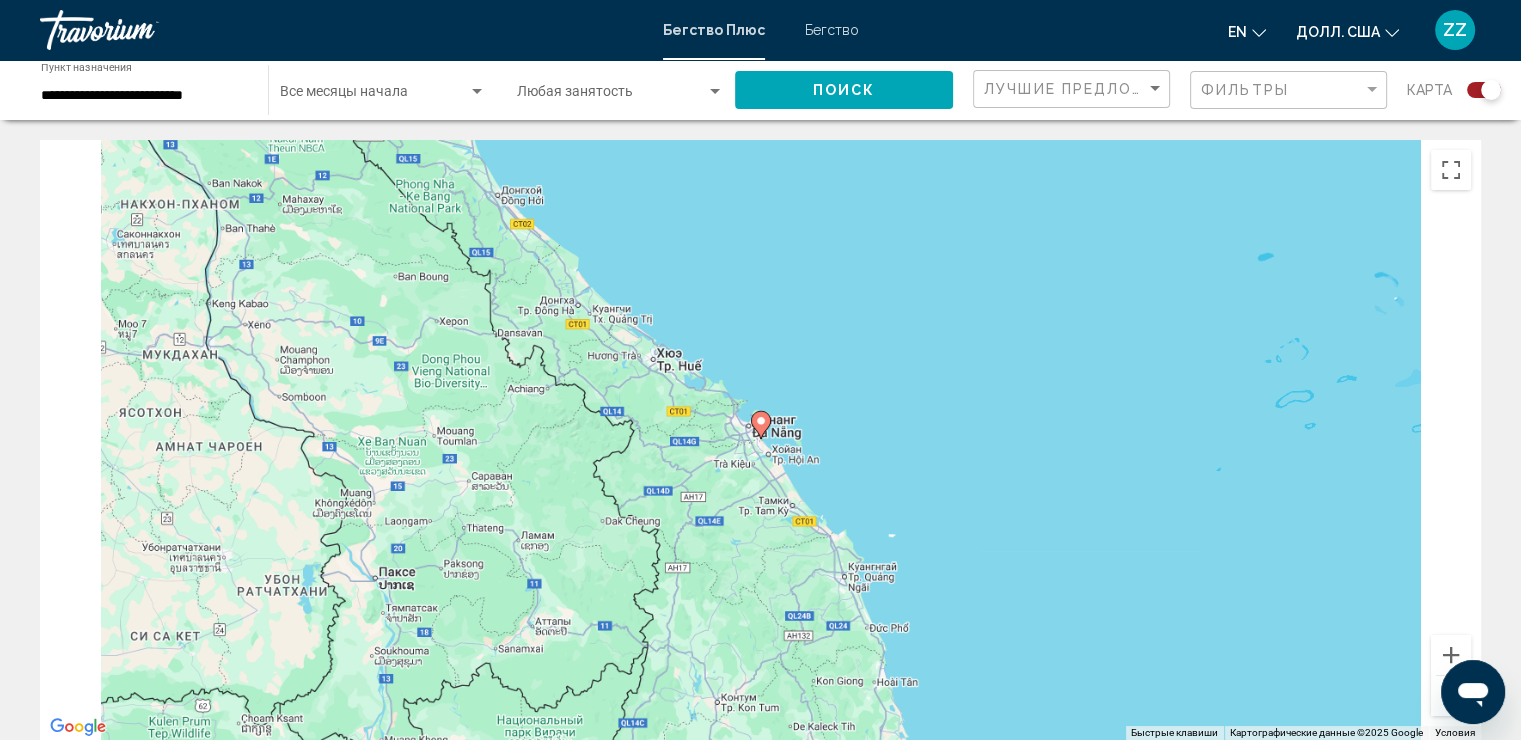 click at bounding box center (1451, 696) 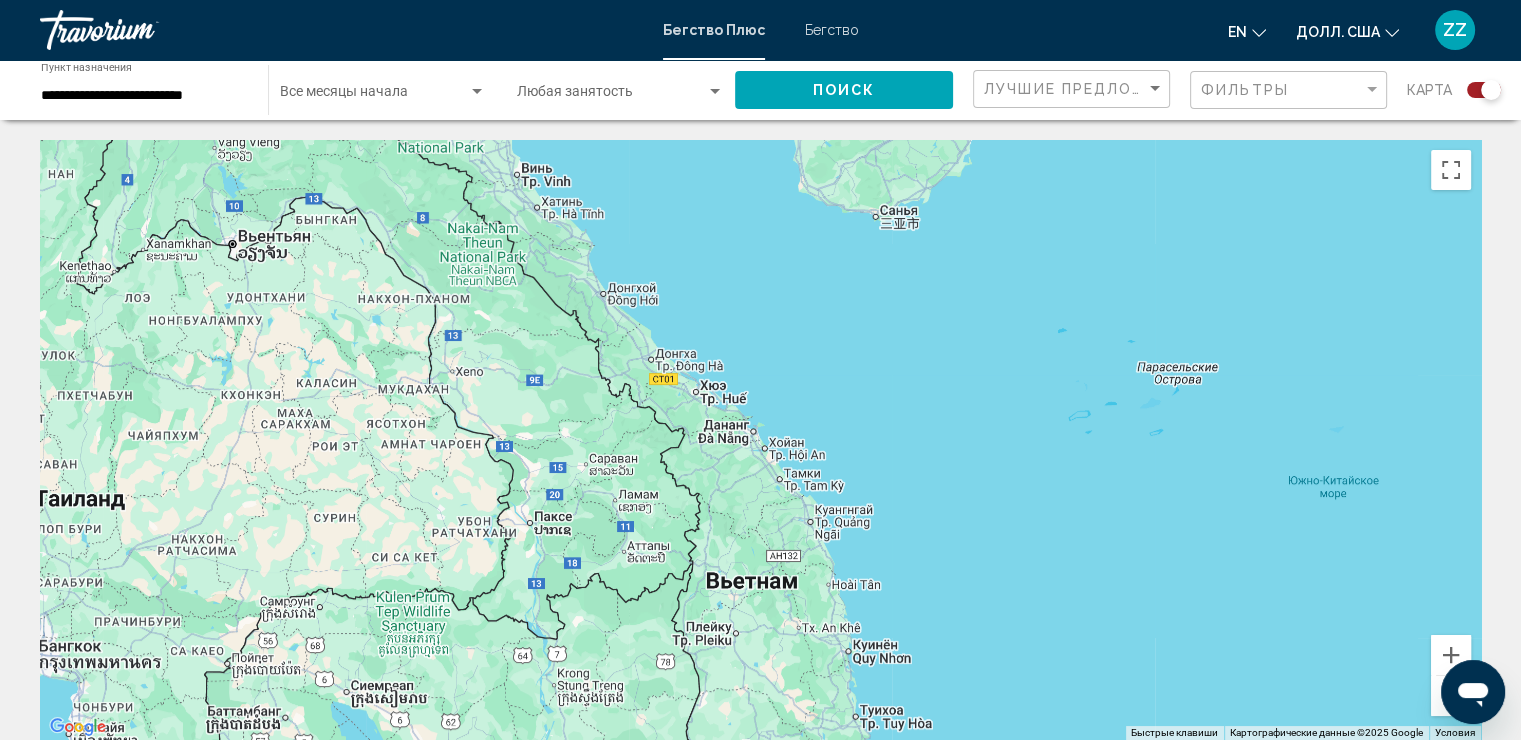 click at bounding box center [1451, 696] 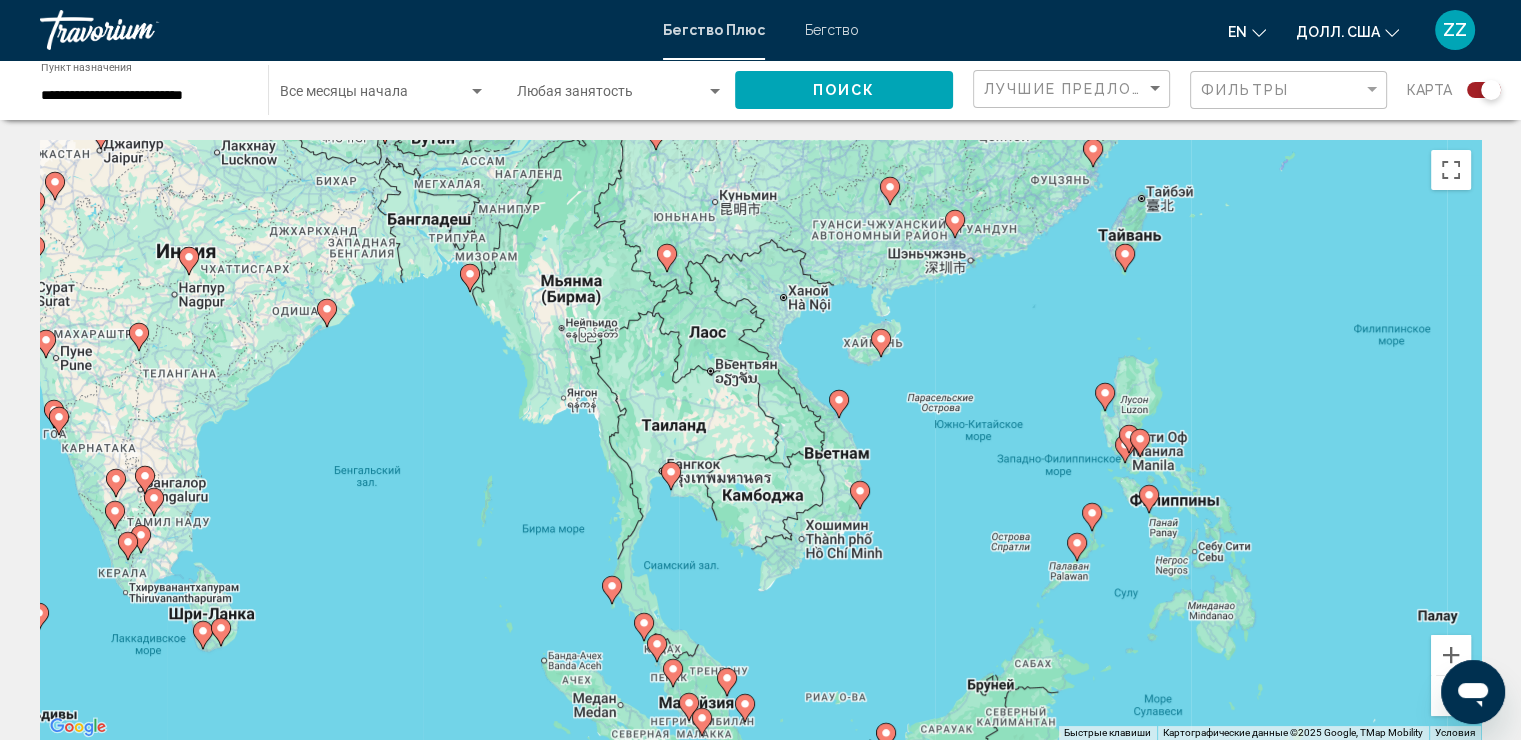 drag, startPoint x: 763, startPoint y: 551, endPoint x: 848, endPoint y: 510, distance: 94.371605 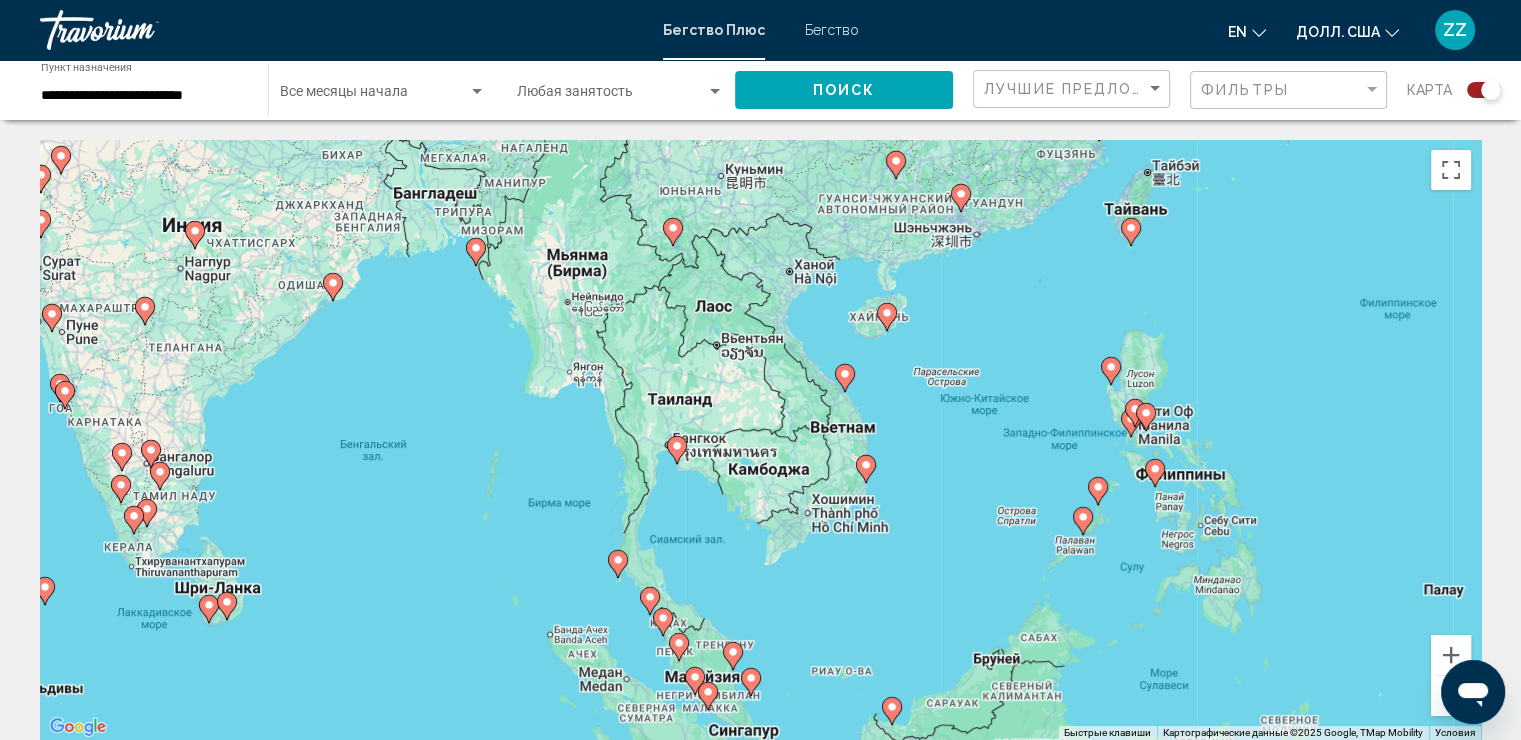 click at bounding box center (663, 622) 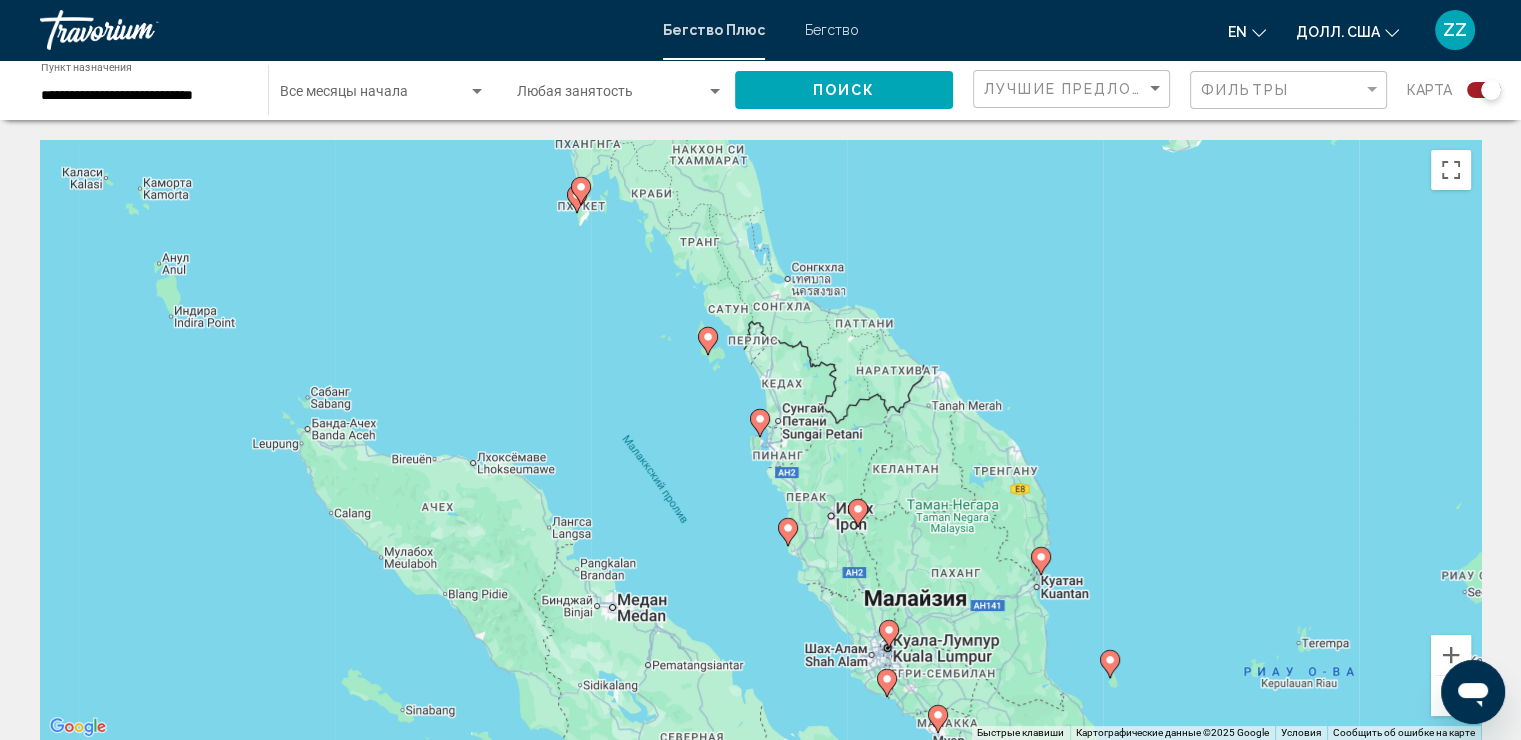 click at bounding box center (708, 341) 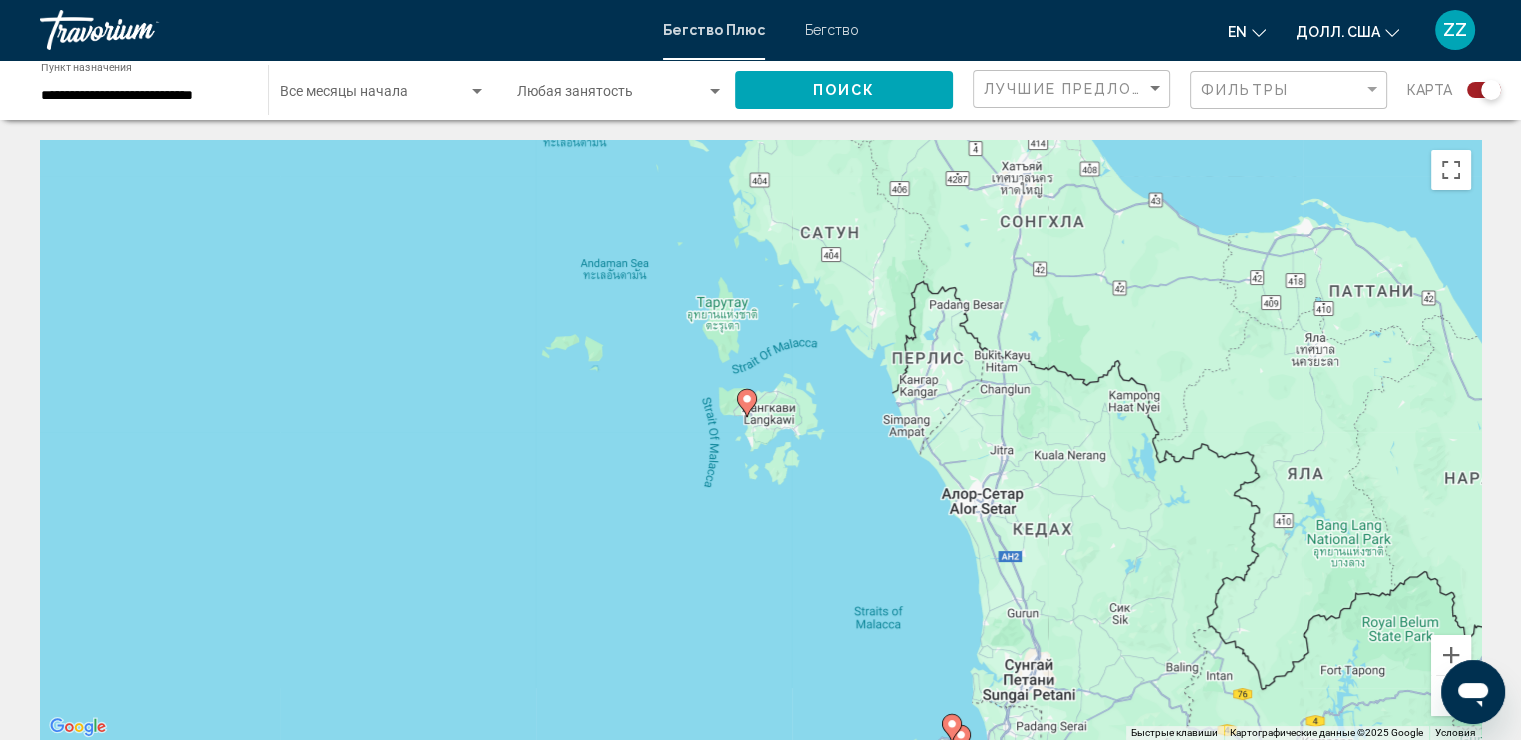 drag, startPoint x: 684, startPoint y: 262, endPoint x: 798, endPoint y: 671, distance: 424.5904 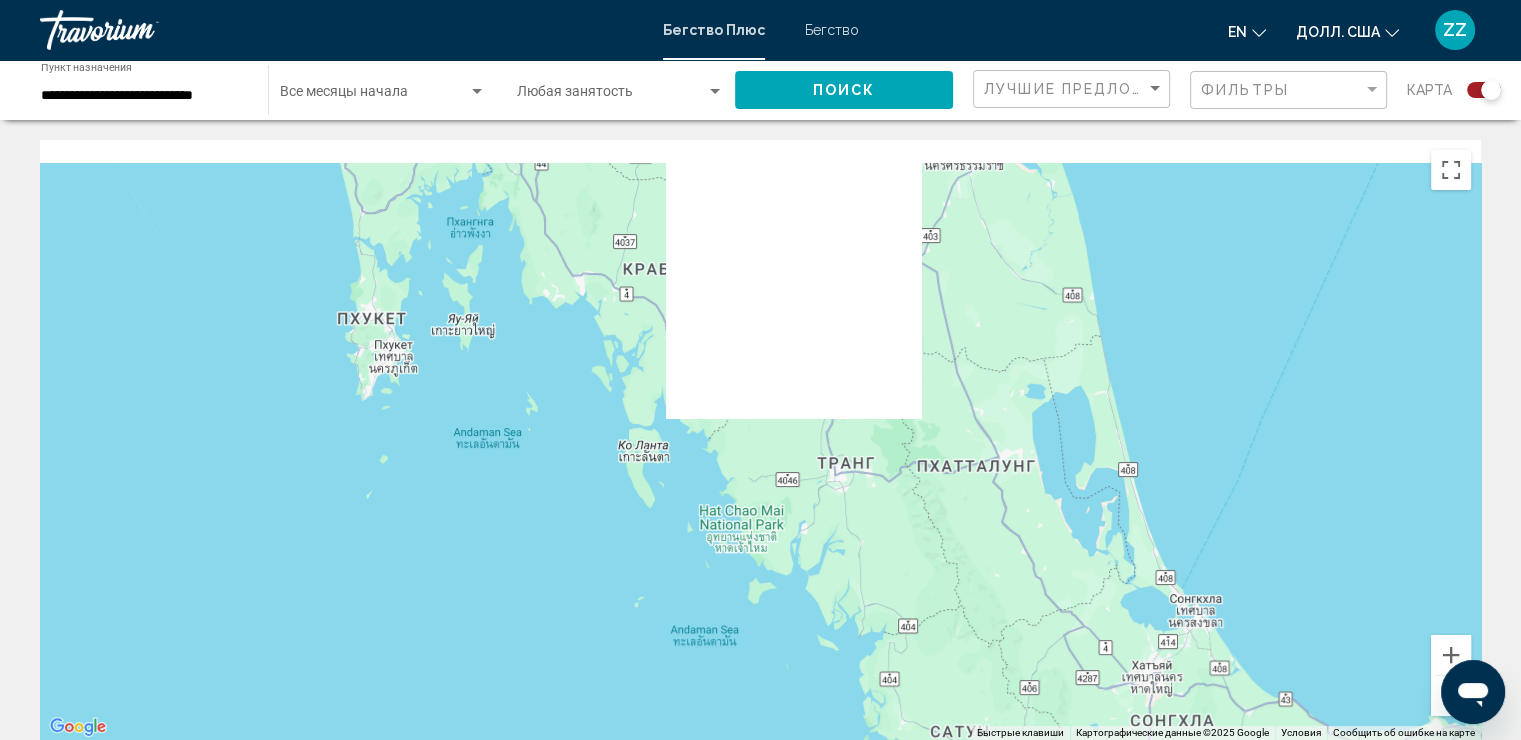 drag, startPoint x: 779, startPoint y: 407, endPoint x: 889, endPoint y: 786, distance: 394.64035 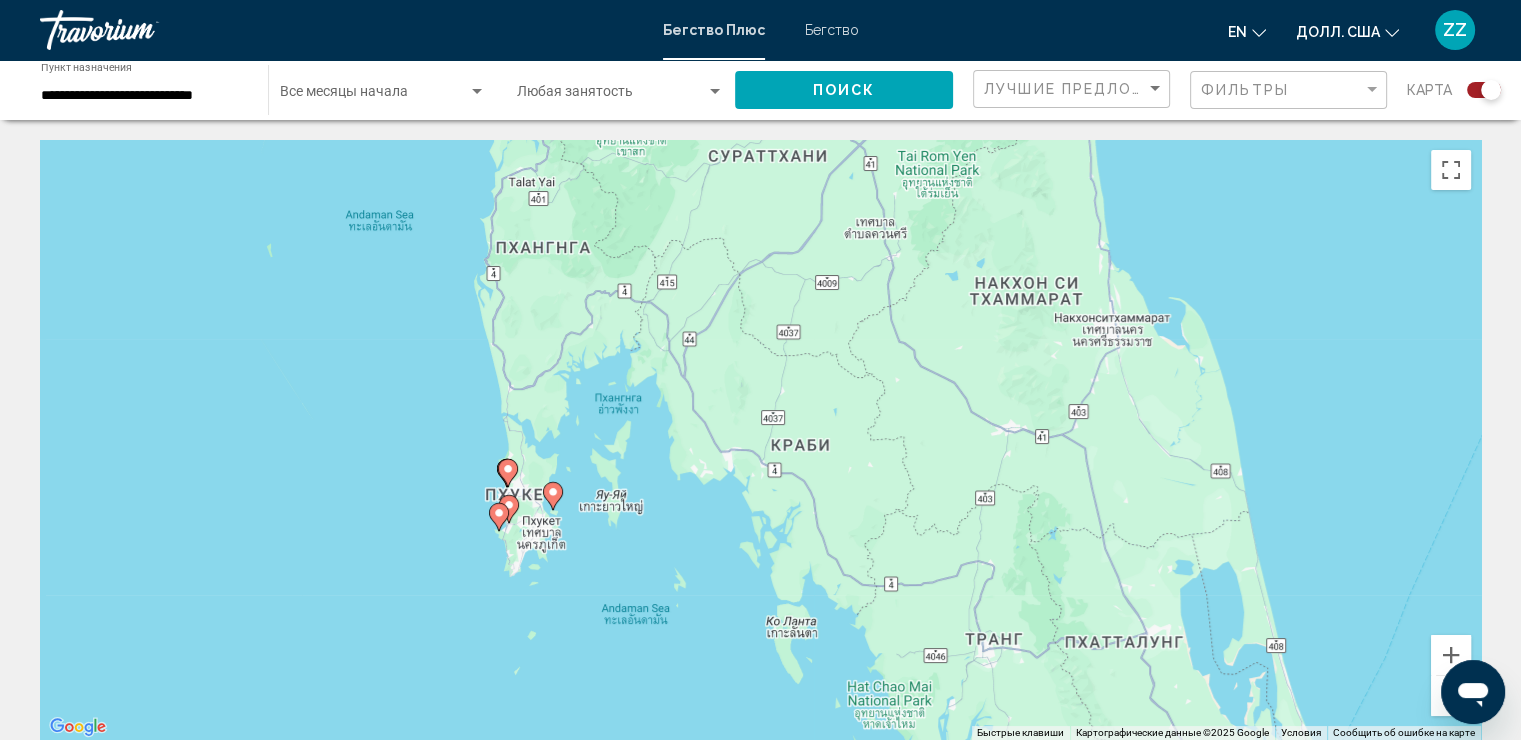drag, startPoint x: 810, startPoint y: 496, endPoint x: 955, endPoint y: 676, distance: 231.13849 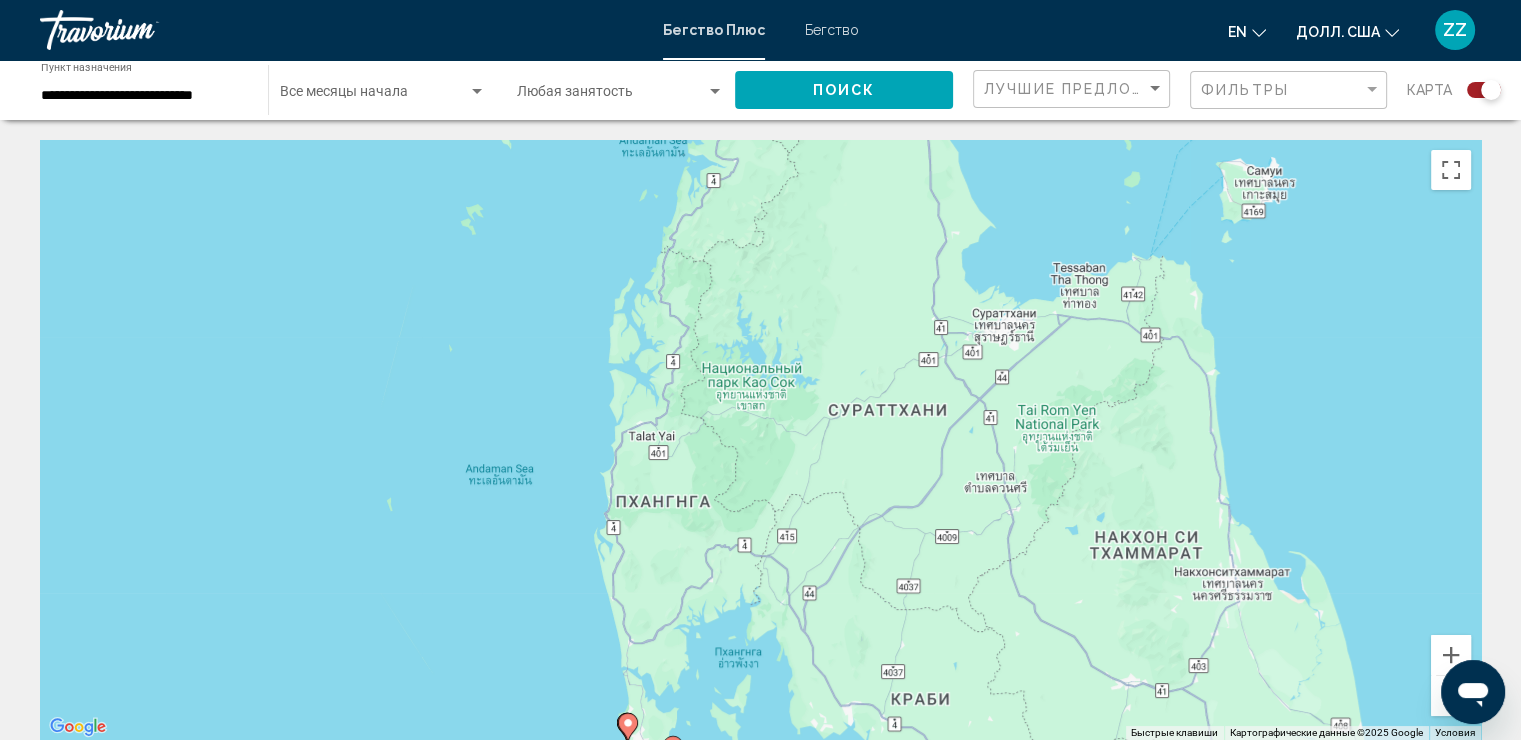 drag, startPoint x: 850, startPoint y: 429, endPoint x: 969, endPoint y: 695, distance: 291.4052 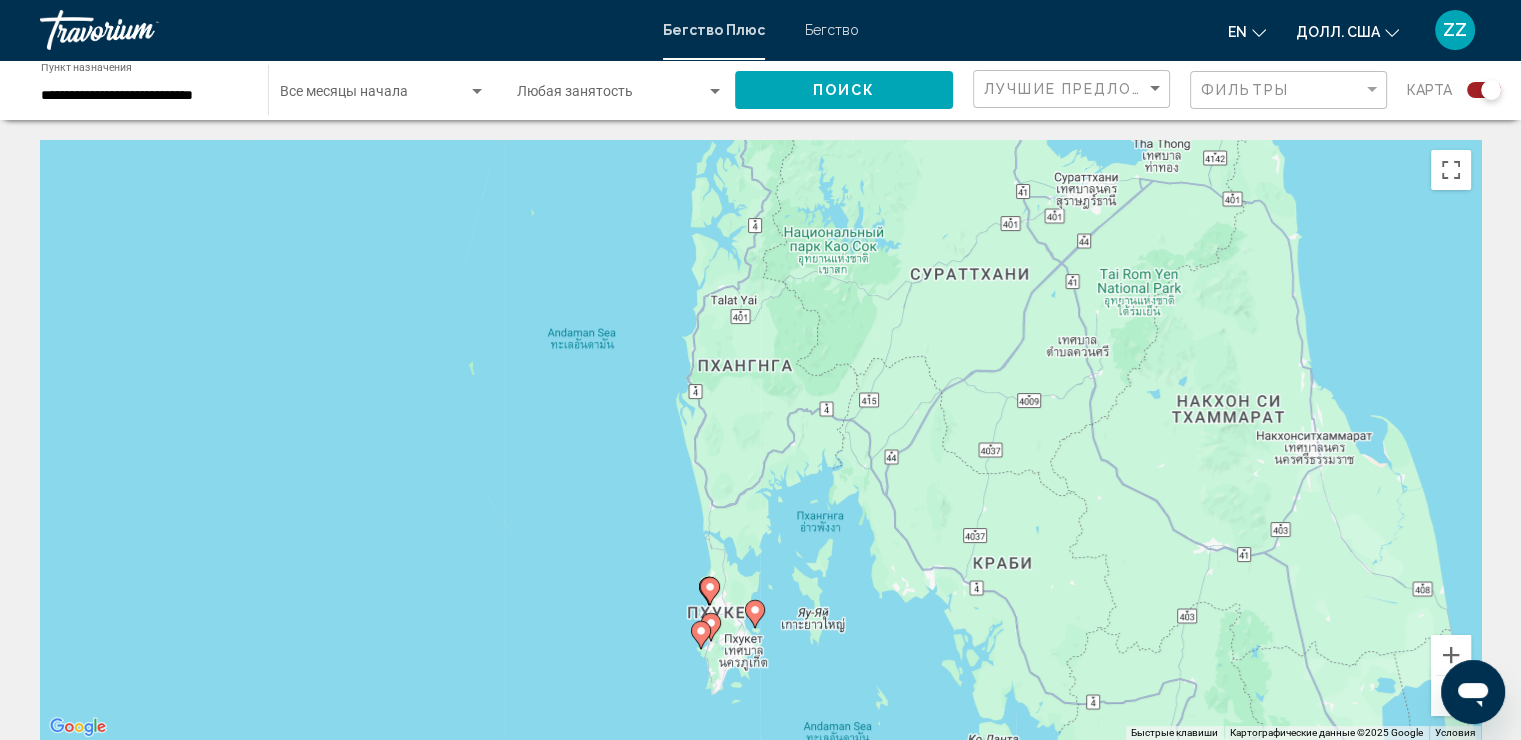 drag, startPoint x: 800, startPoint y: 549, endPoint x: 882, endPoint y: 418, distance: 154.54773 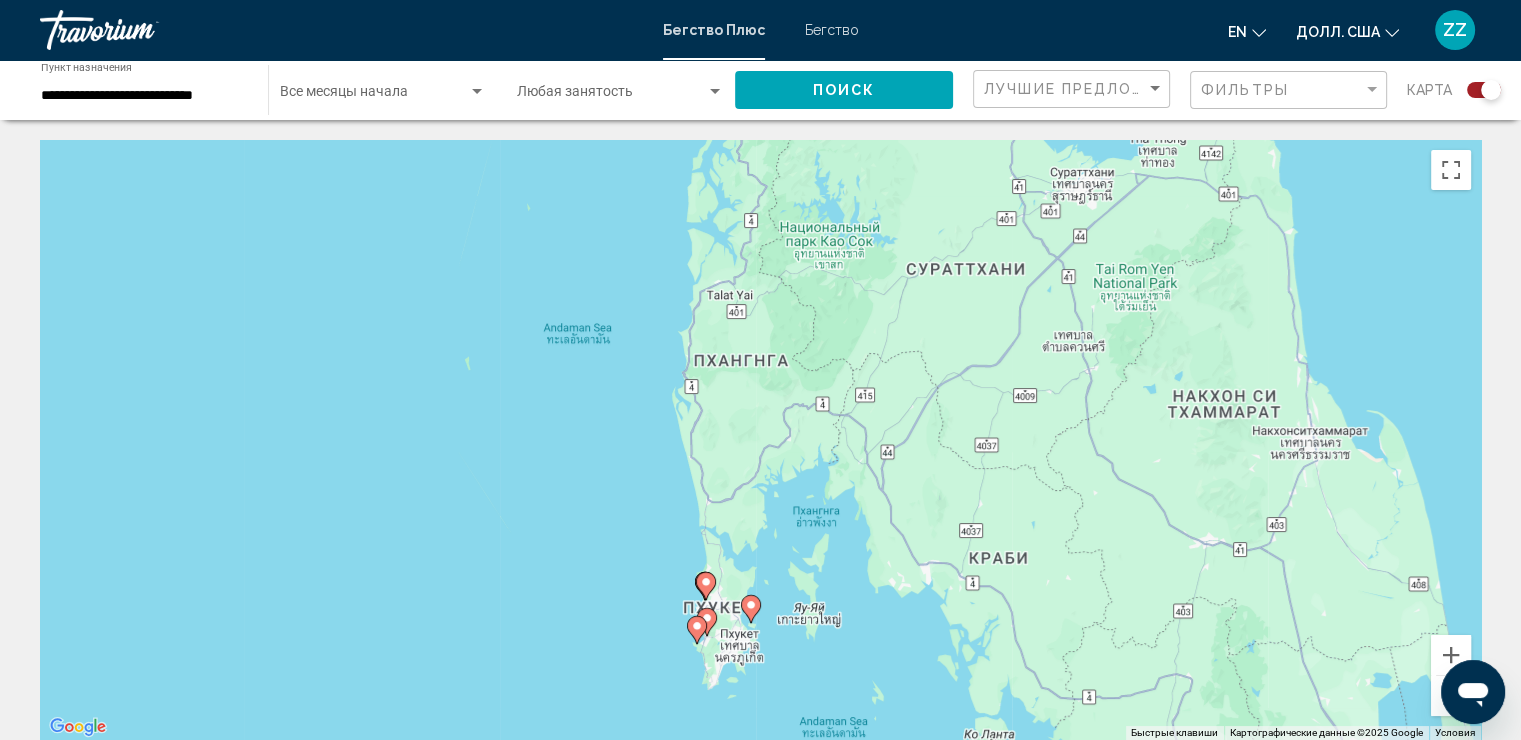 click 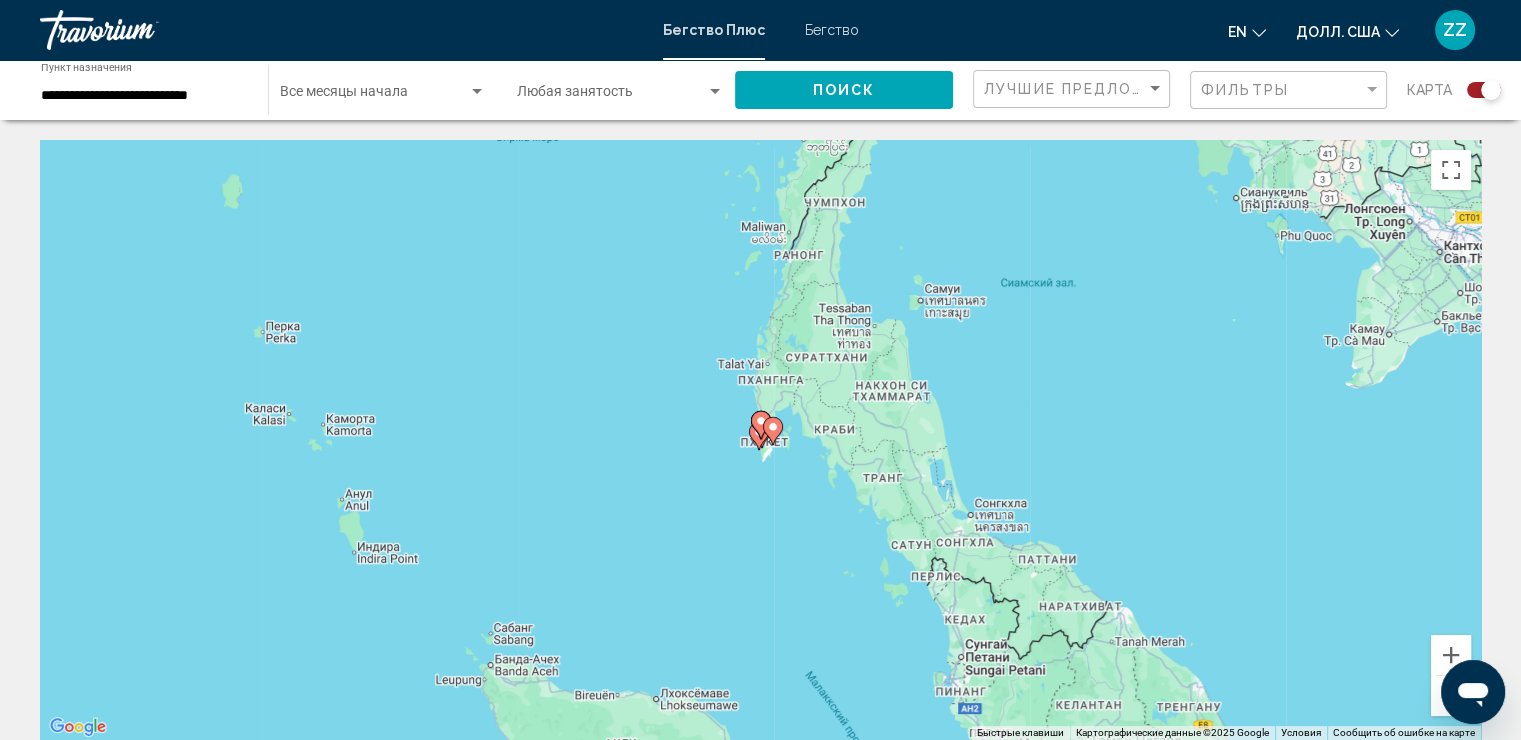 click at bounding box center [773, 431] 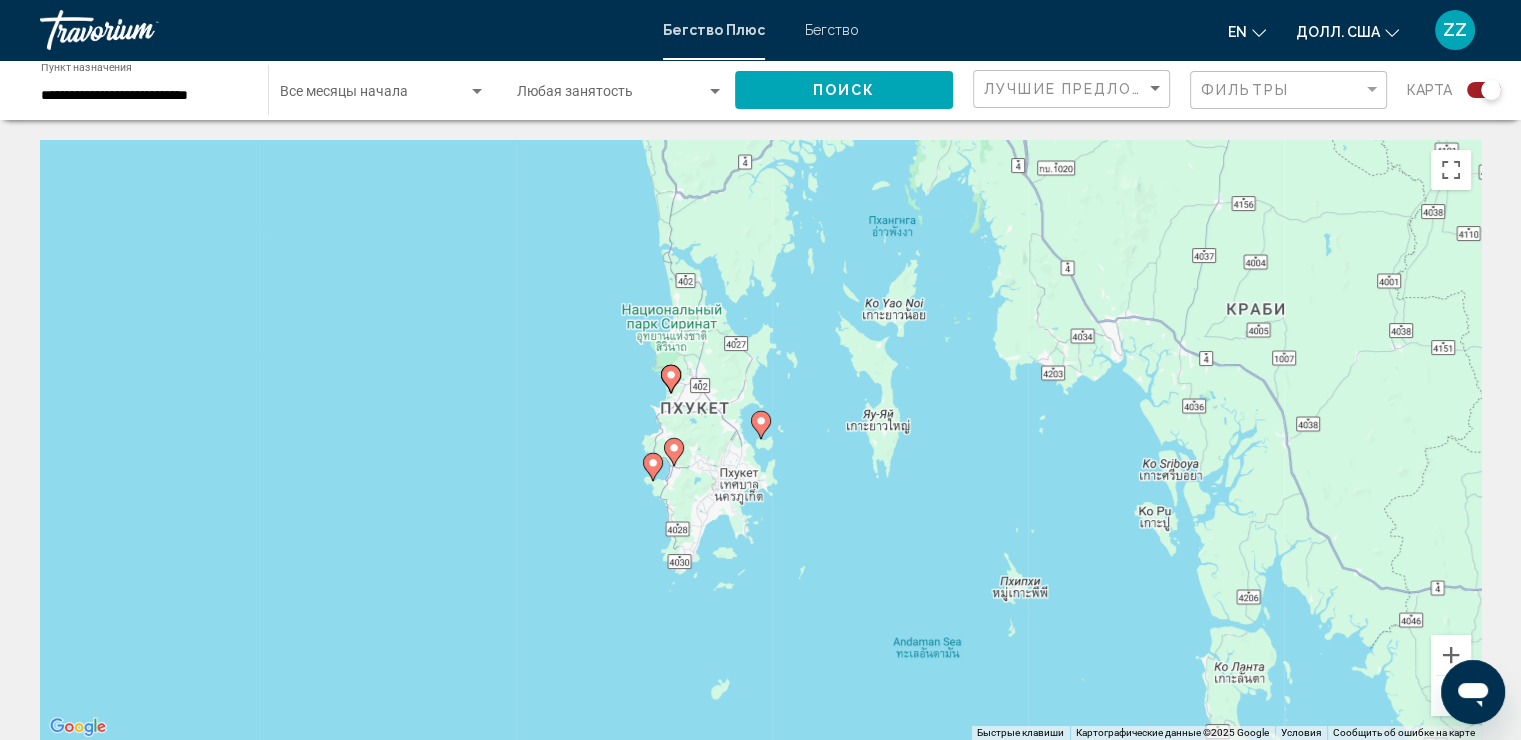 click 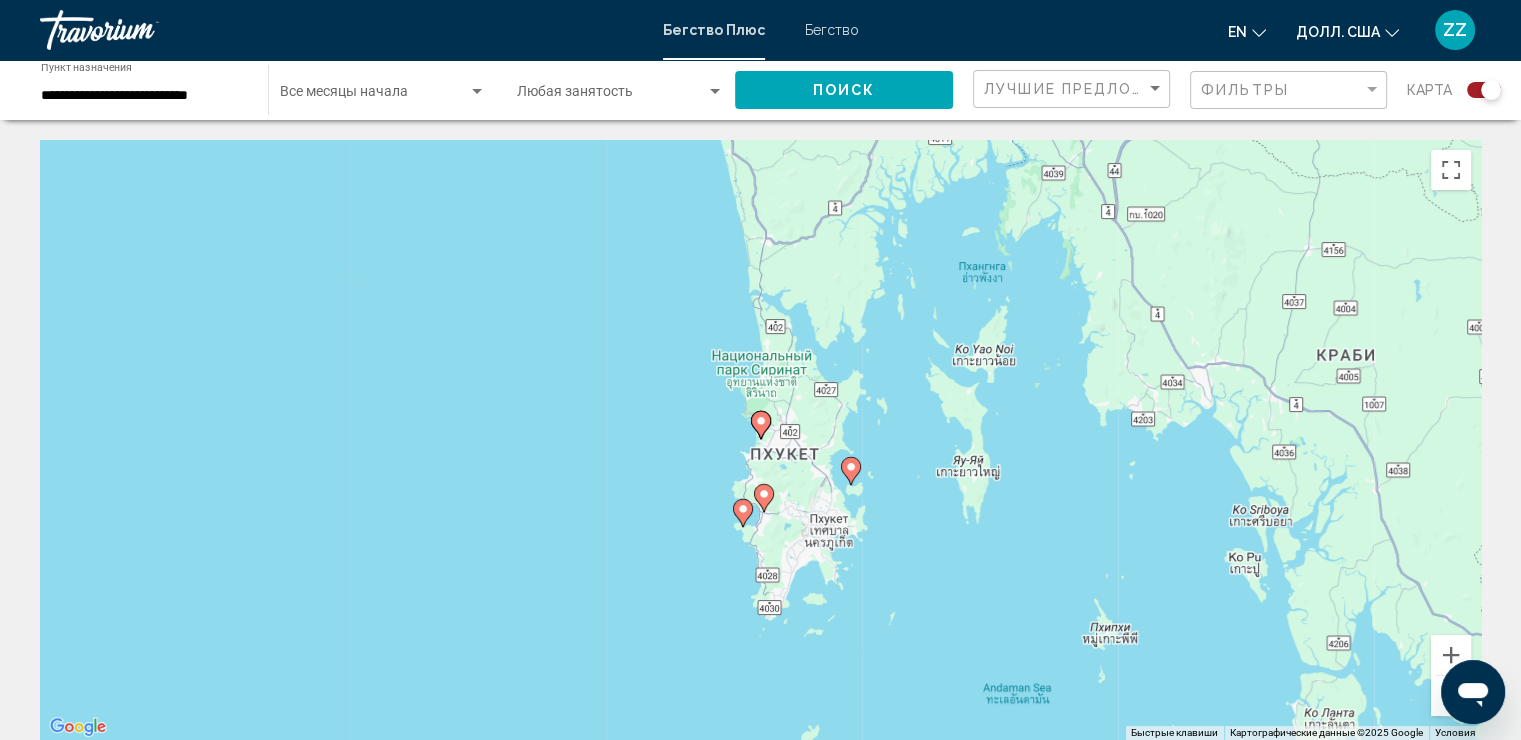 click at bounding box center (761, 425) 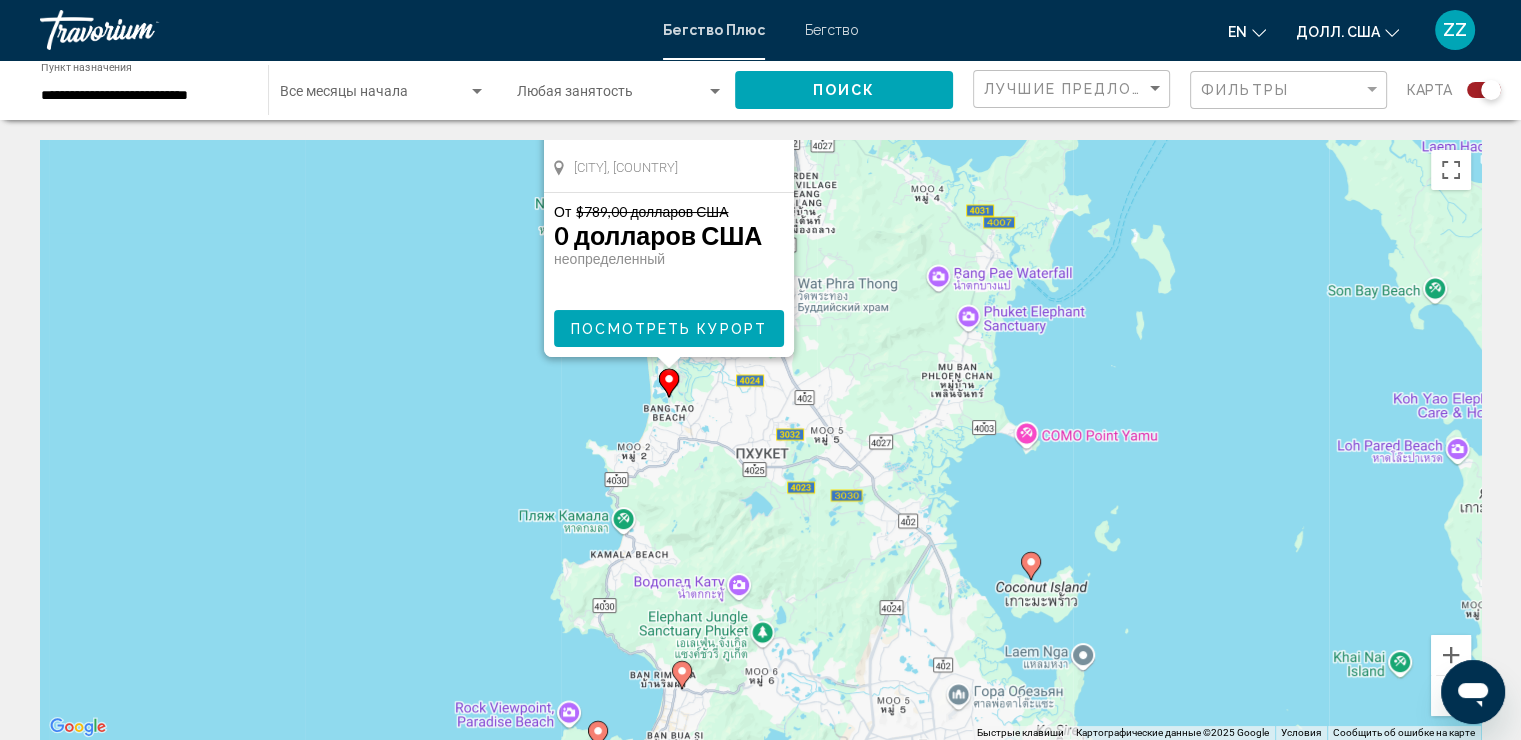 drag, startPoint x: 1043, startPoint y: 587, endPoint x: 928, endPoint y: 148, distance: 453.81274 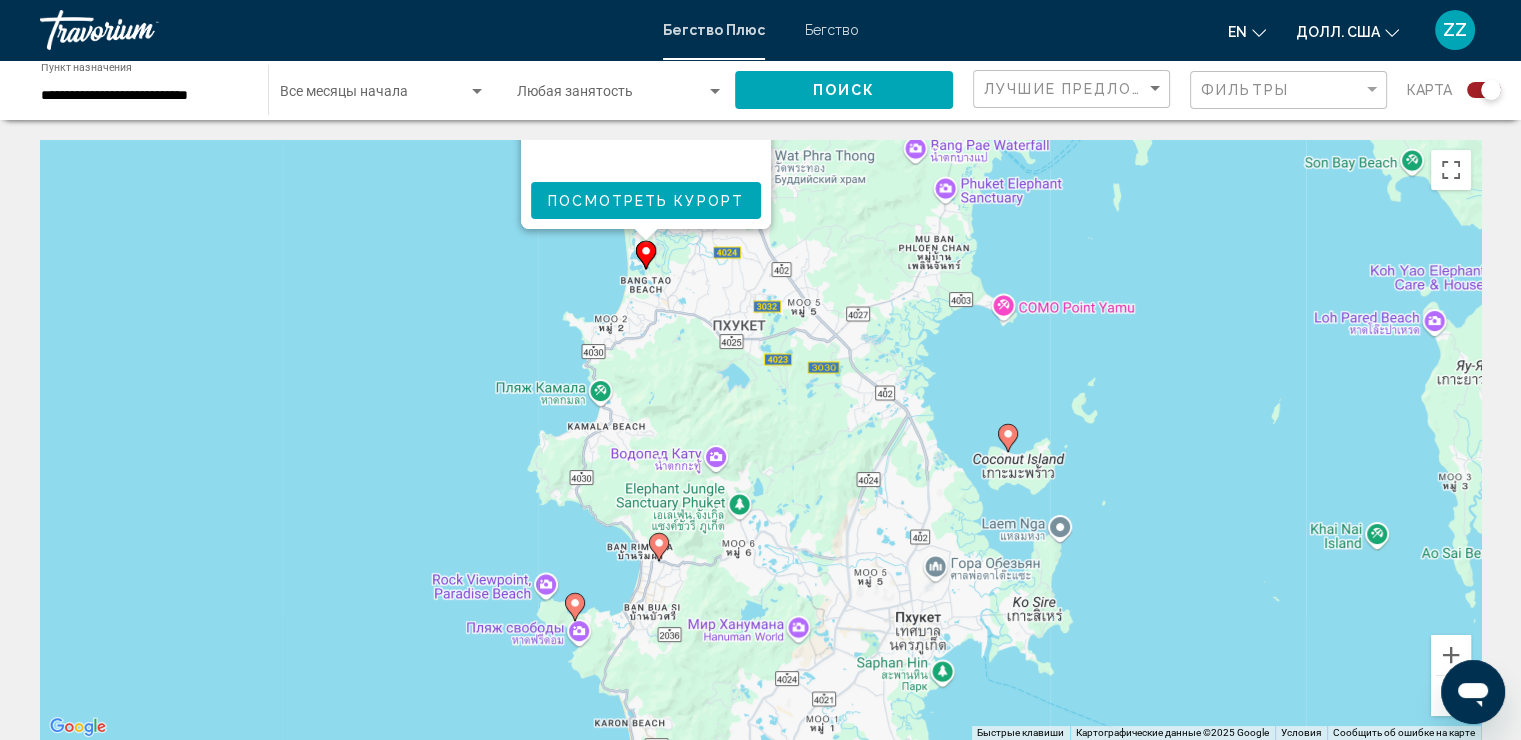 click 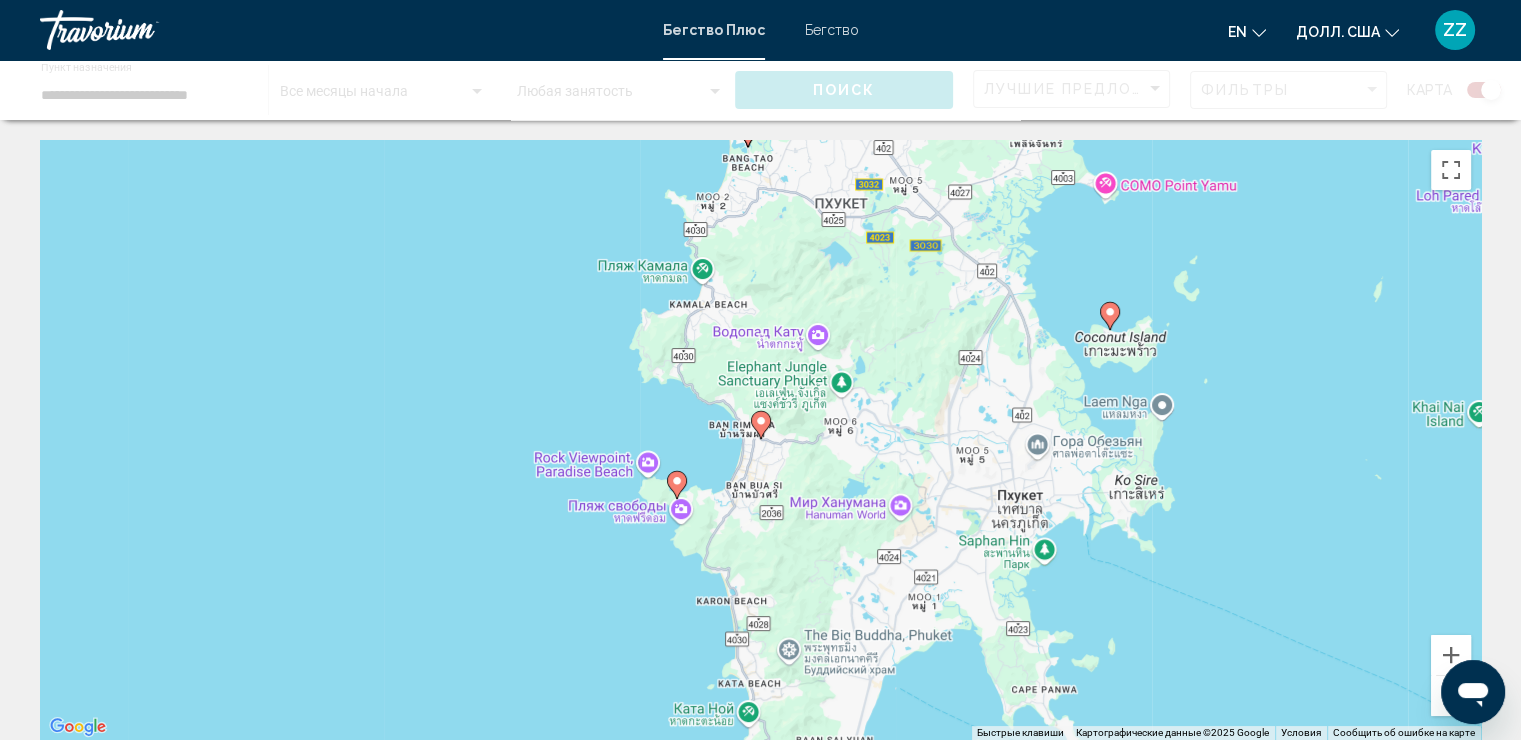 click at bounding box center [761, 425] 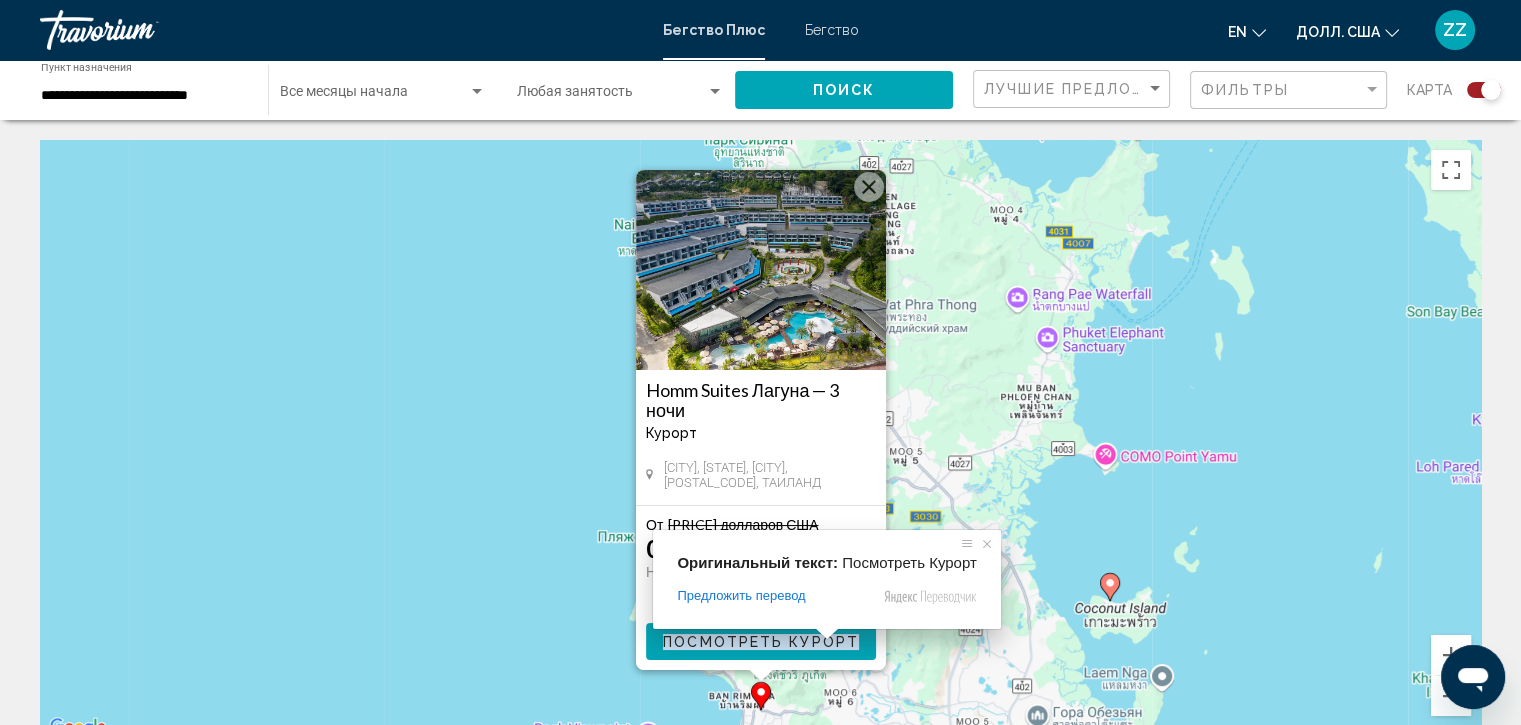 click on "Посмотреть Курорт" at bounding box center [761, 642] 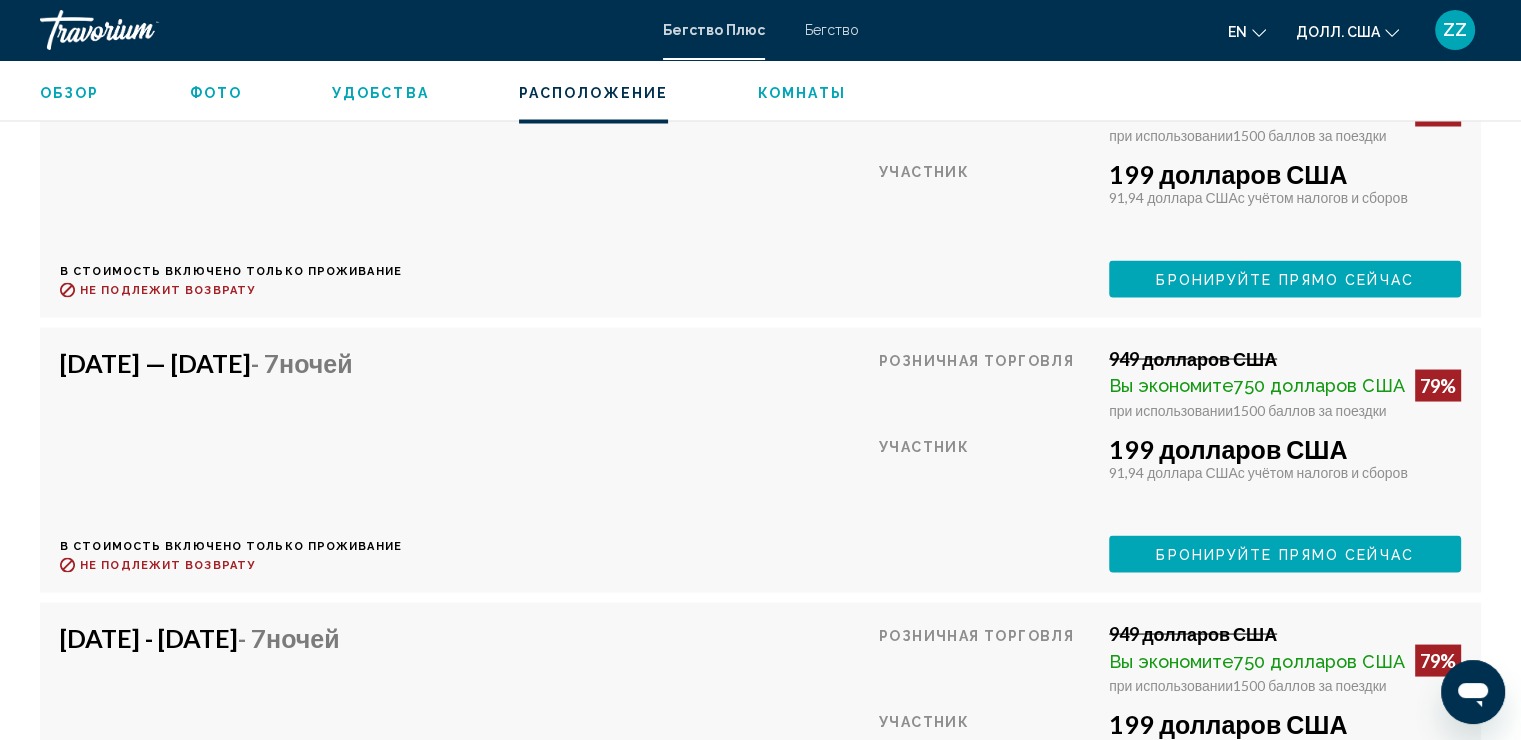 scroll, scrollTop: 3700, scrollLeft: 0, axis: vertical 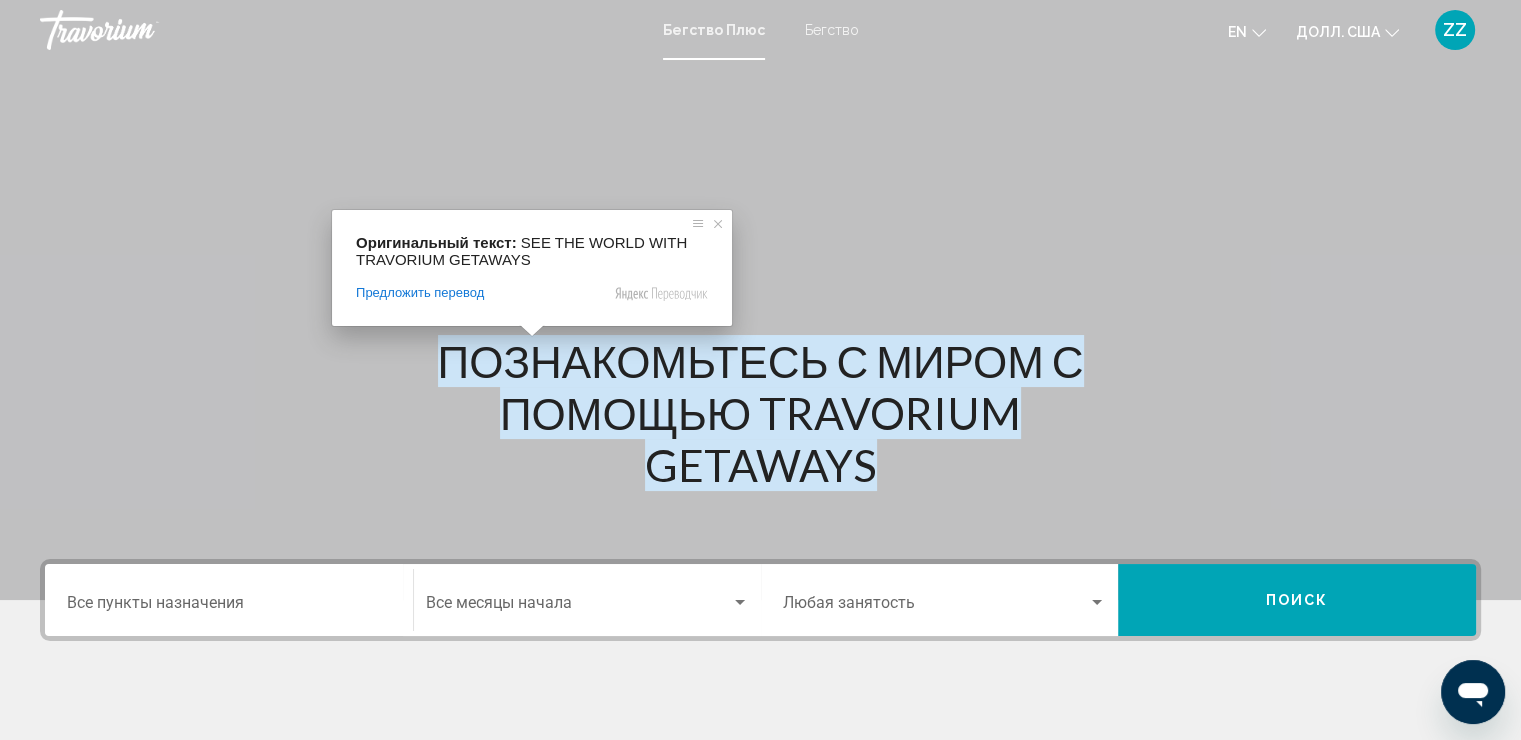 drag, startPoint x: 860, startPoint y: 444, endPoint x: 960, endPoint y: 456, distance: 100.71743 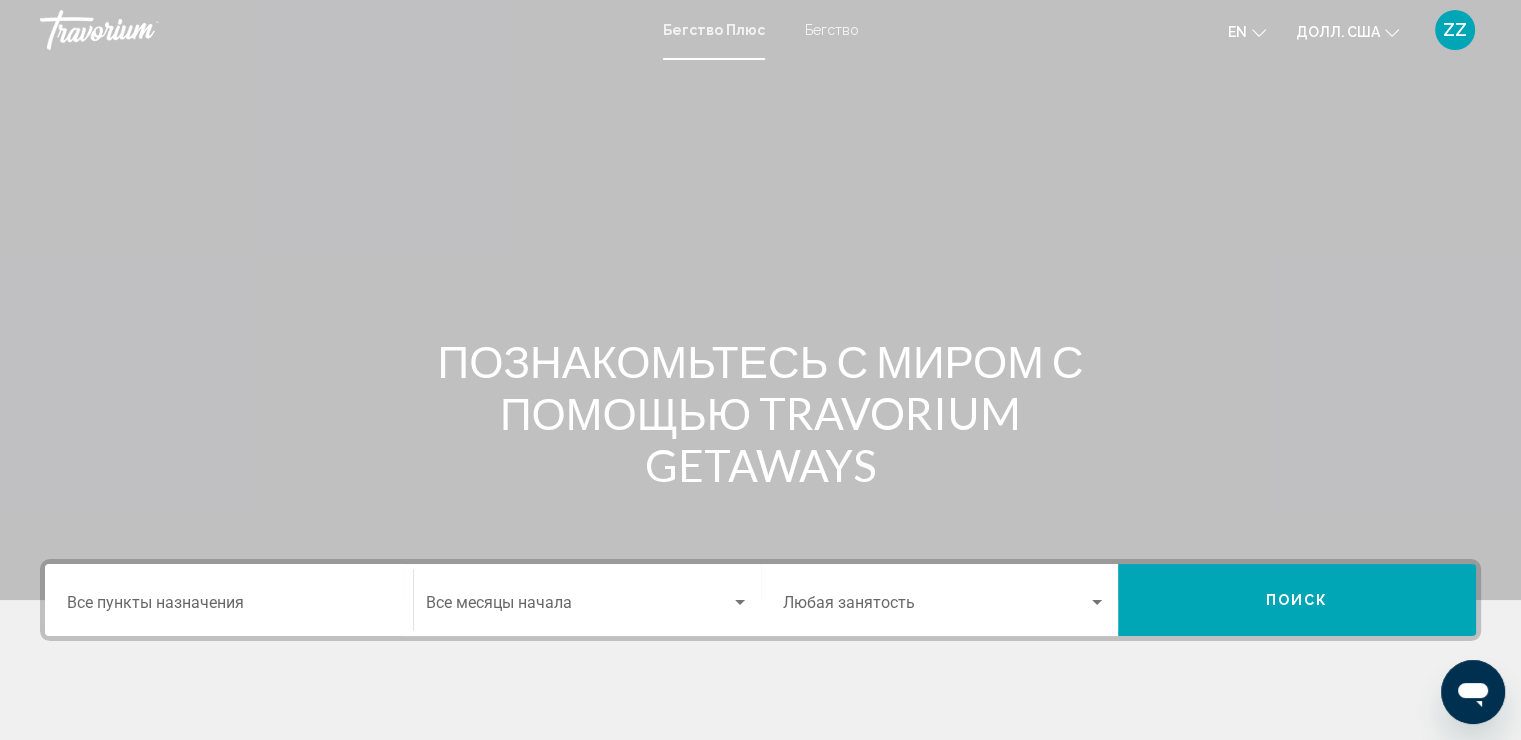 click on "ПОЗНАКОМЬТЕСЬ С МИРОМ С ПОМОЩЬЮ TRAVORIUM GETAWAYS" at bounding box center [761, 413] 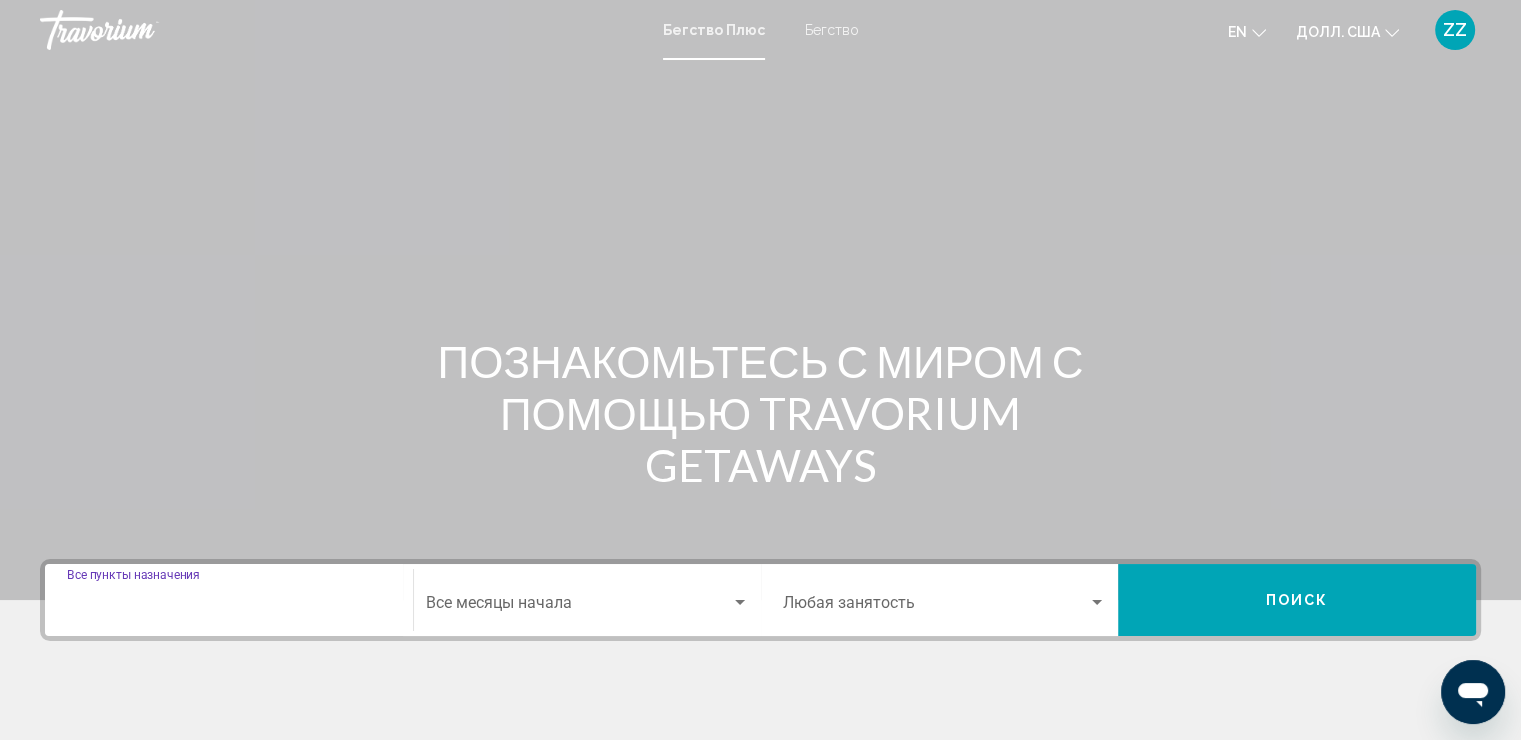 click on "Пункт назначения Все пункты назначения" at bounding box center (229, 607) 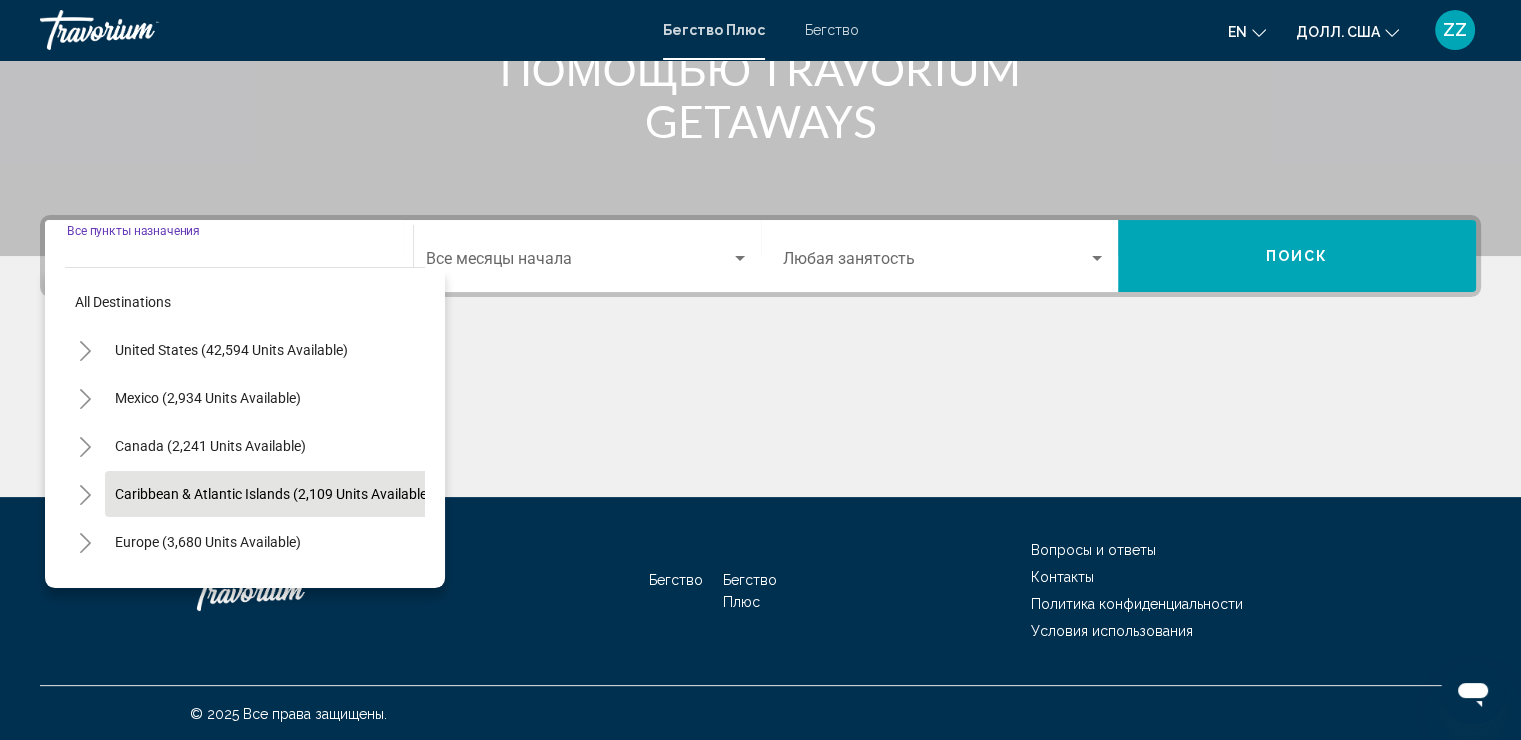 scroll, scrollTop: 345, scrollLeft: 0, axis: vertical 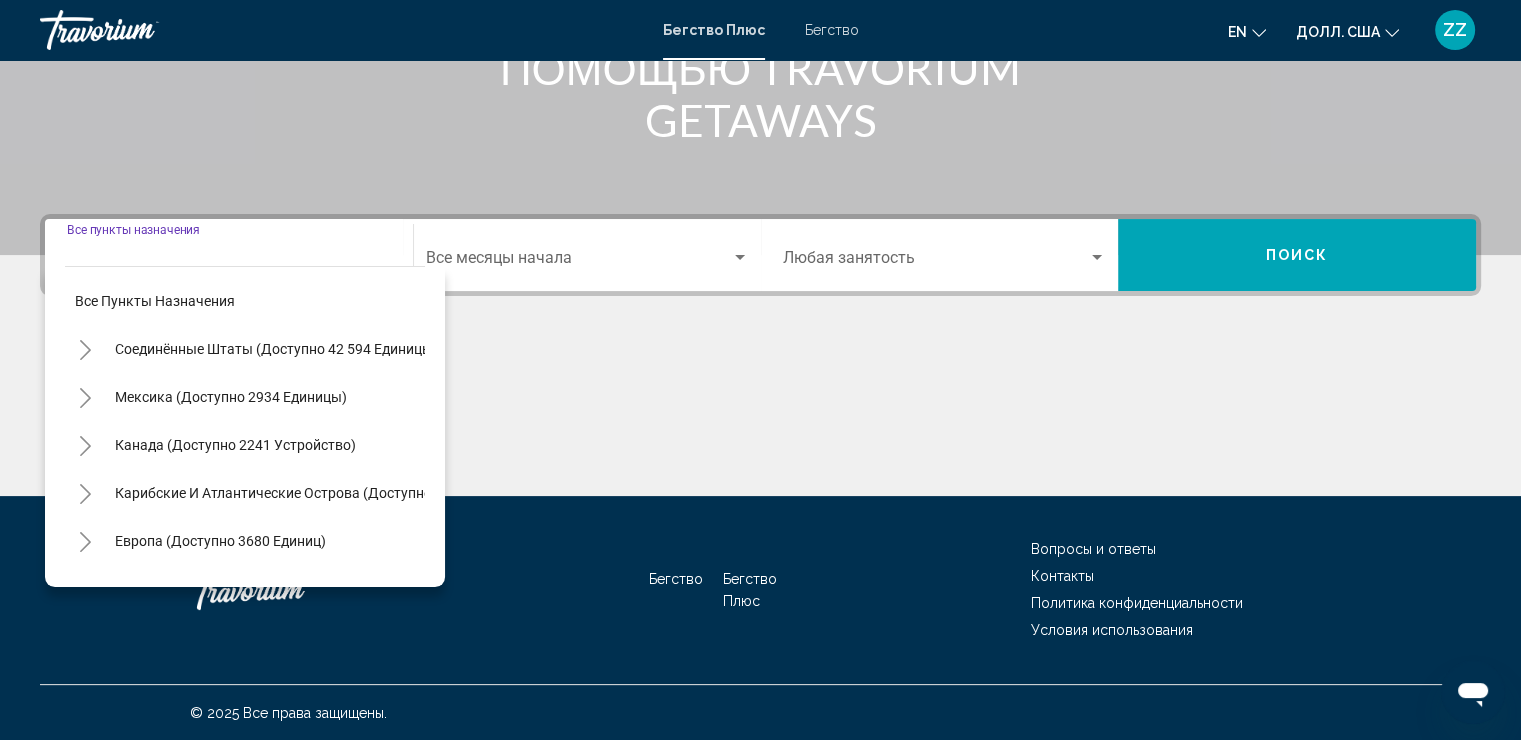 click on "Пункт назначения Все пункты назначения  Все пункты назначения
Соединённые Штаты (доступно 42 594 единицы)
Мексика (доступно 2934 единицы)
Канада (доступно 2241 устройство)
Карибские и Атлантические острова (доступно 2109 объектов)
Европа (доступно 3680 единиц)
Австралия (доступно 215 единиц)
Южная часть Тихого океана и Океания (доступно 151 судно)
Южная Америка (доступно 4506 единиц)
Центральная Америка (доступно 223 объекта)" at bounding box center (760, 355) 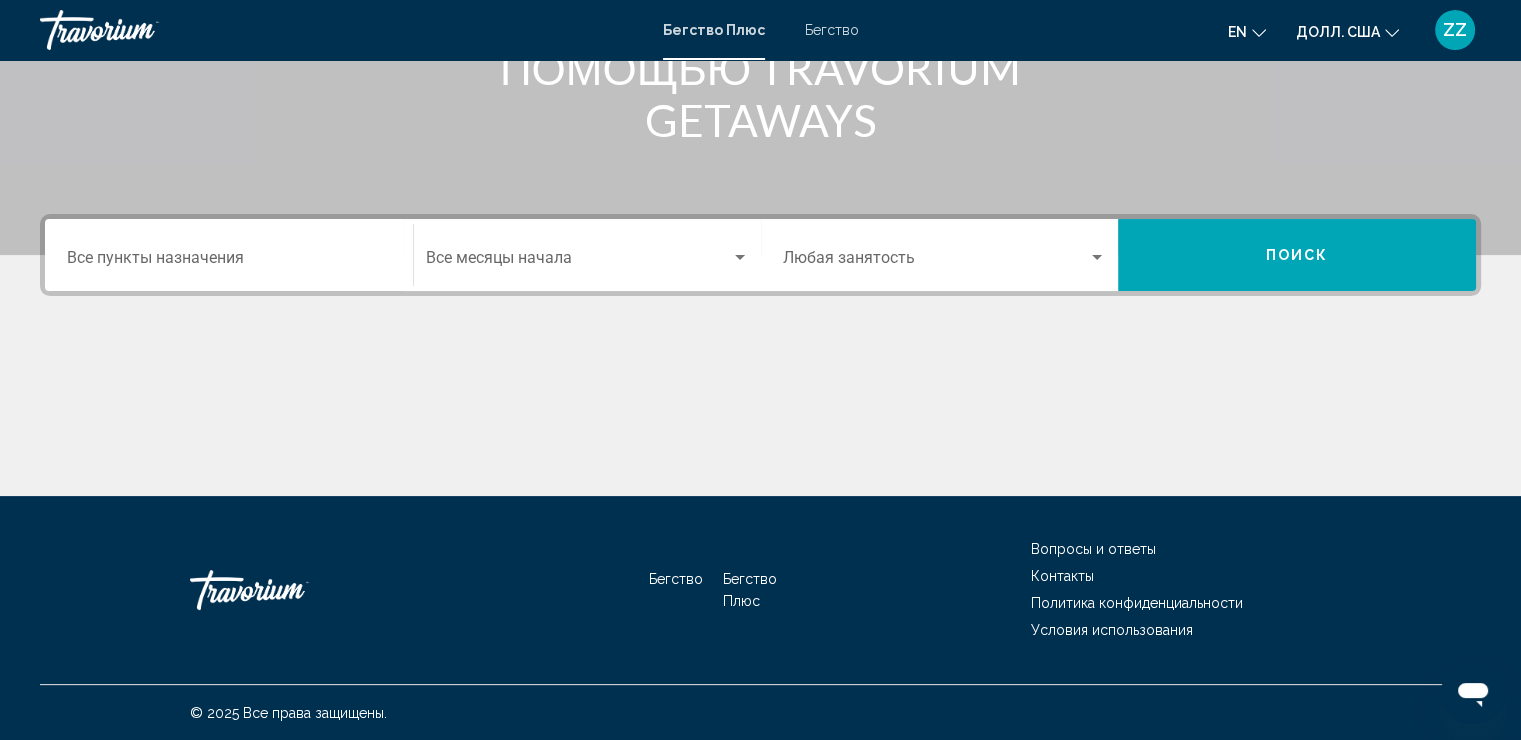 click at bounding box center [578, 262] 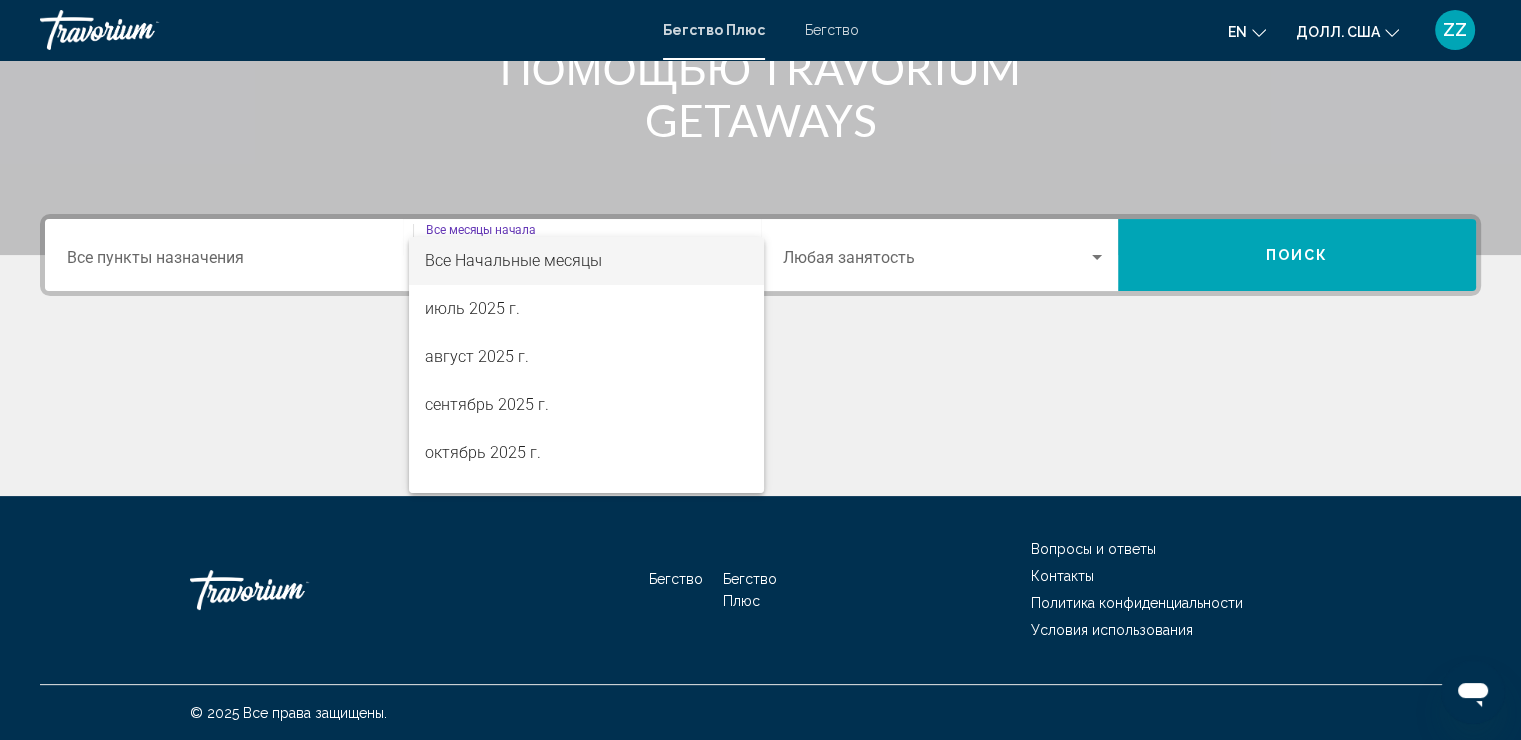 click at bounding box center [760, 370] 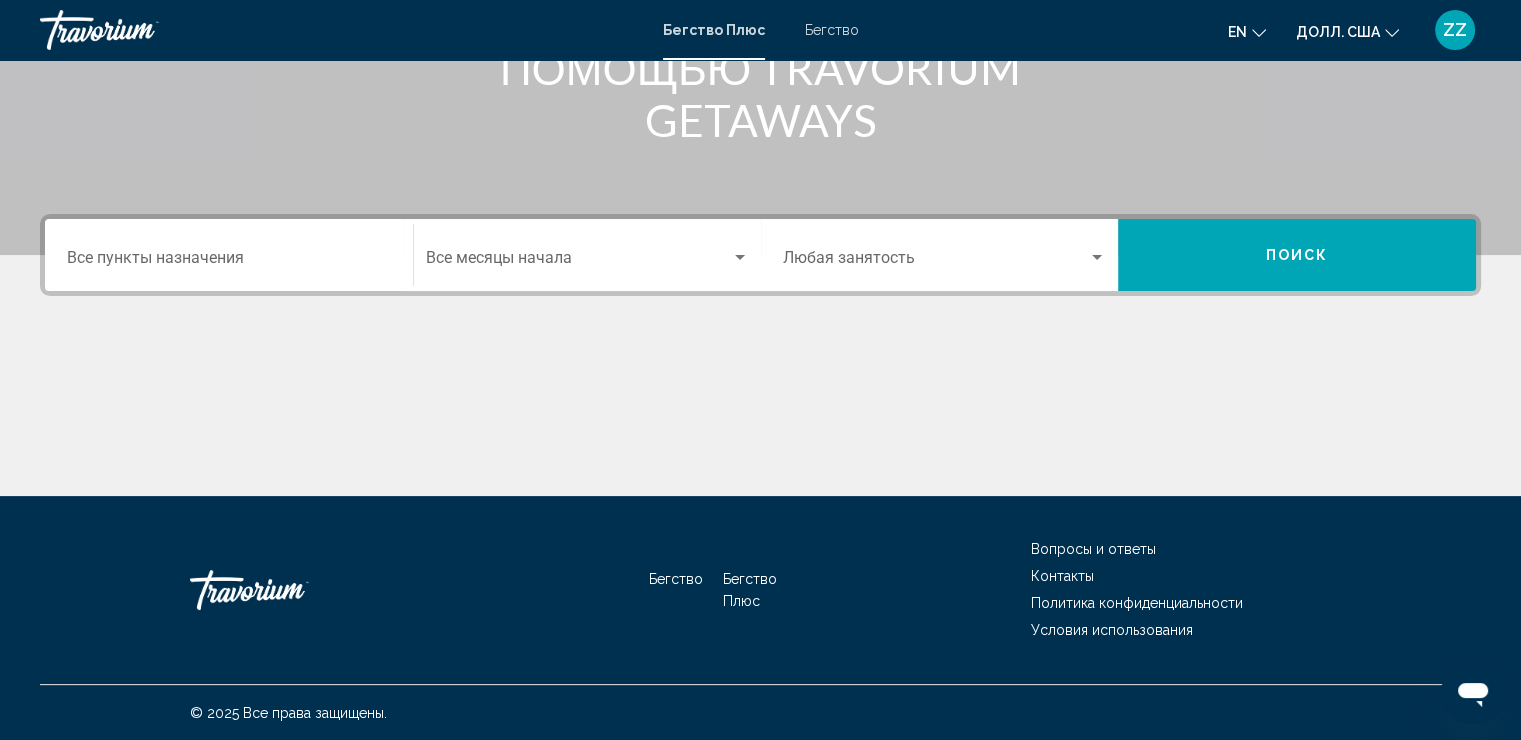 click at bounding box center [936, 262] 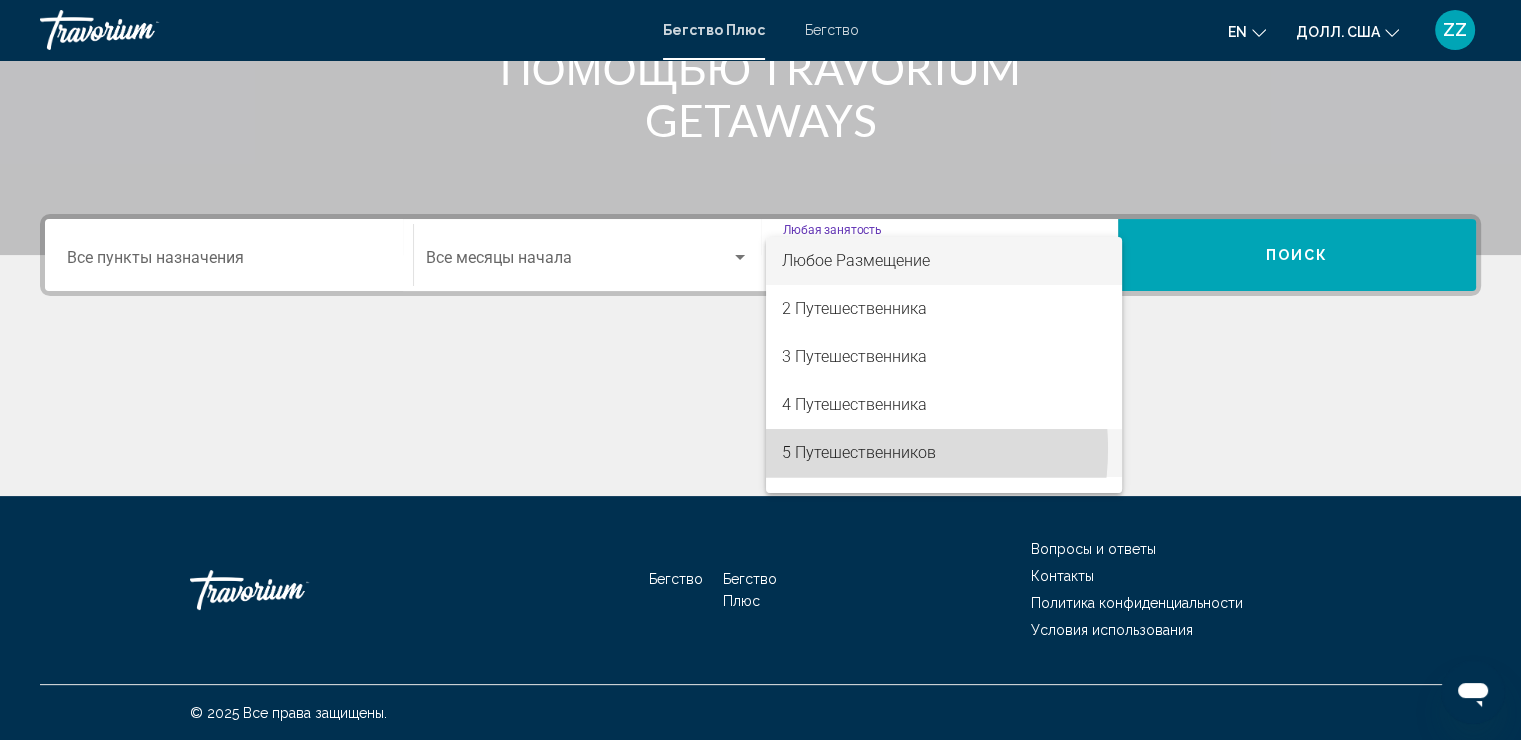 click on "5 Путешественников" at bounding box center [859, 452] 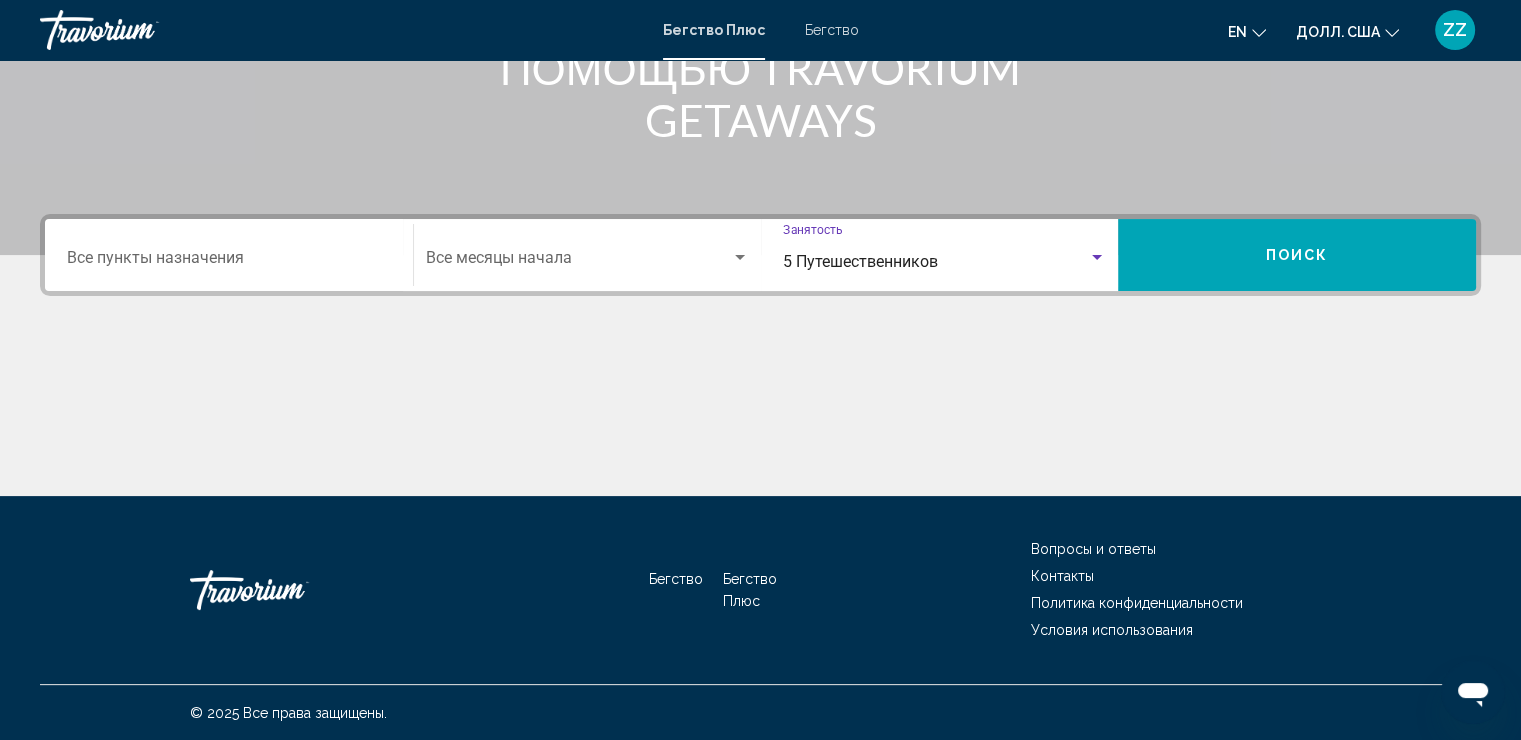 click on "Поиск" at bounding box center [1297, 255] 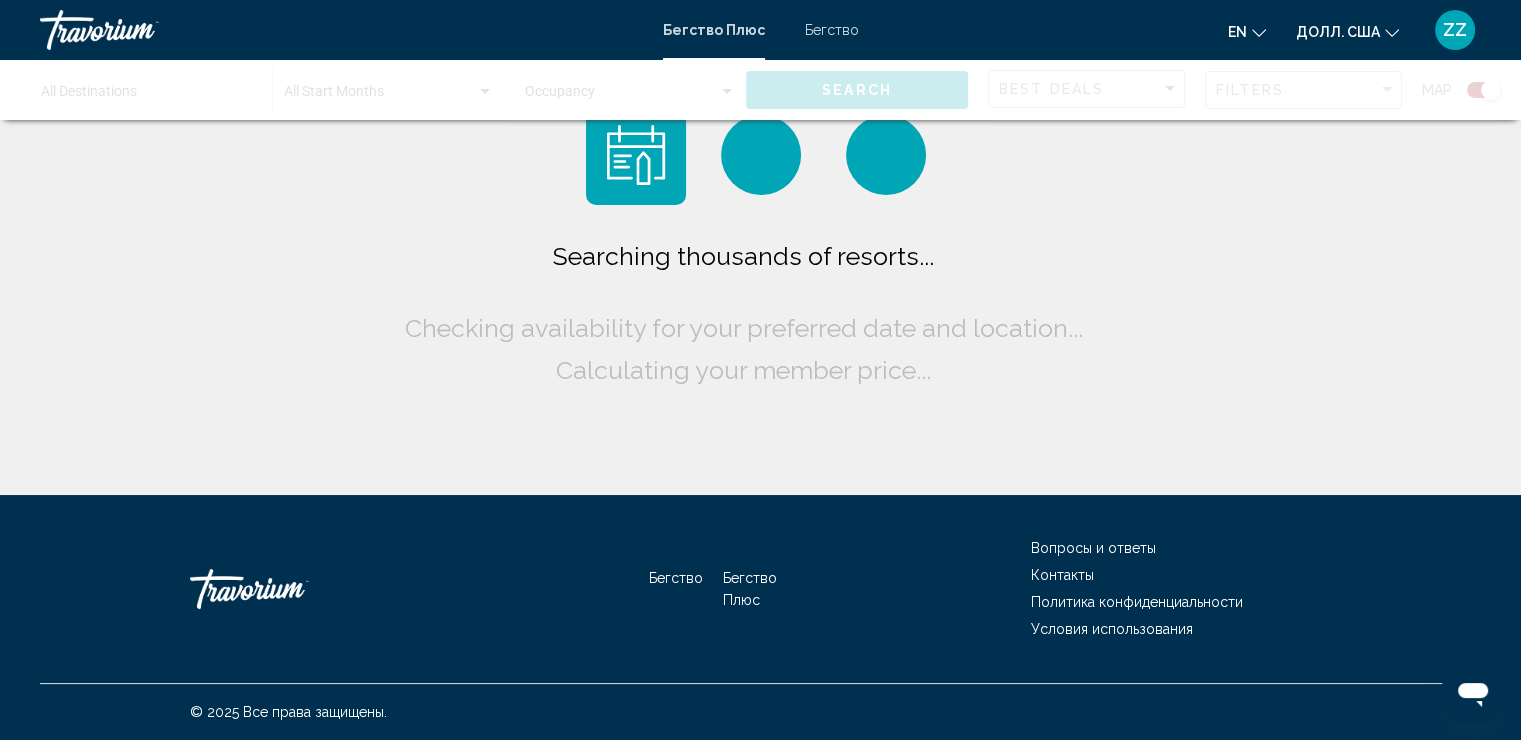 scroll, scrollTop: 0, scrollLeft: 0, axis: both 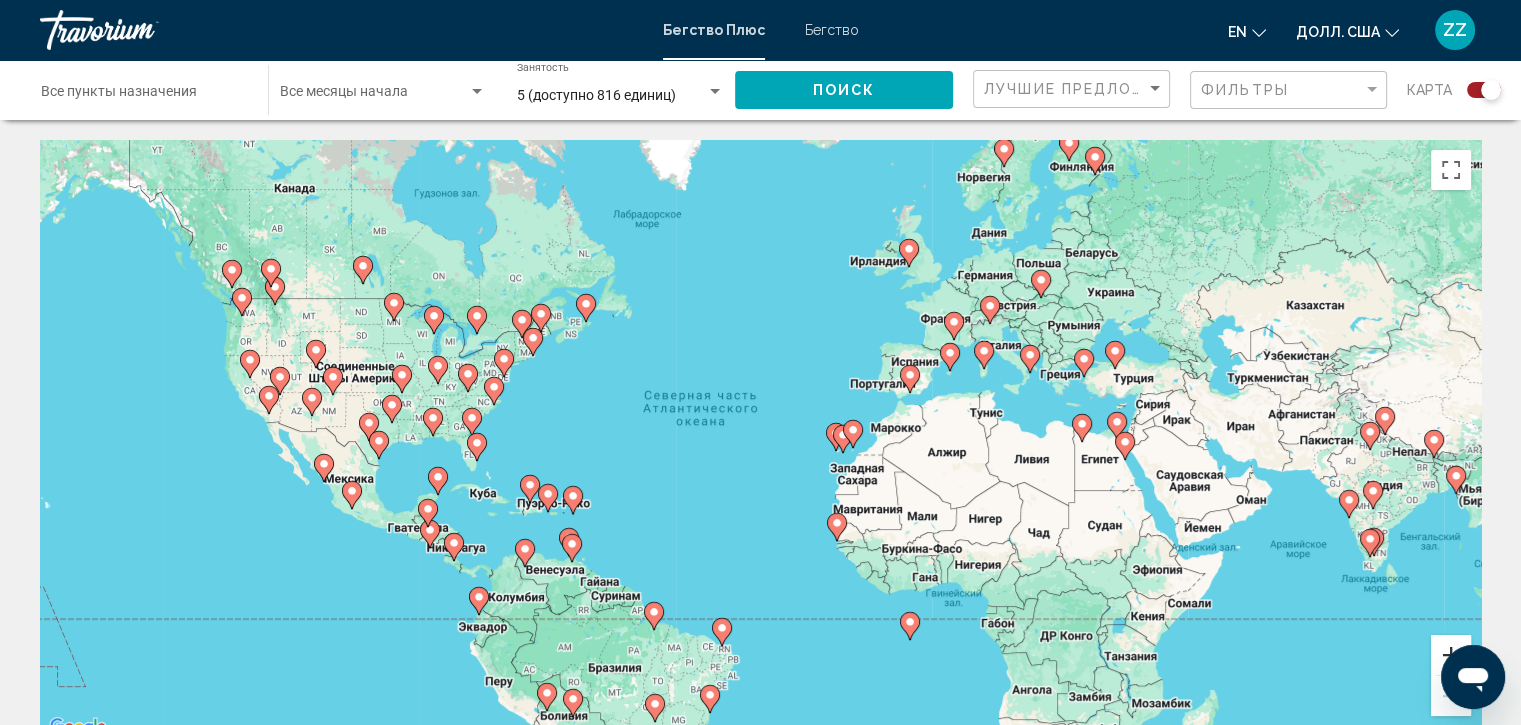 click at bounding box center (1451, 655) 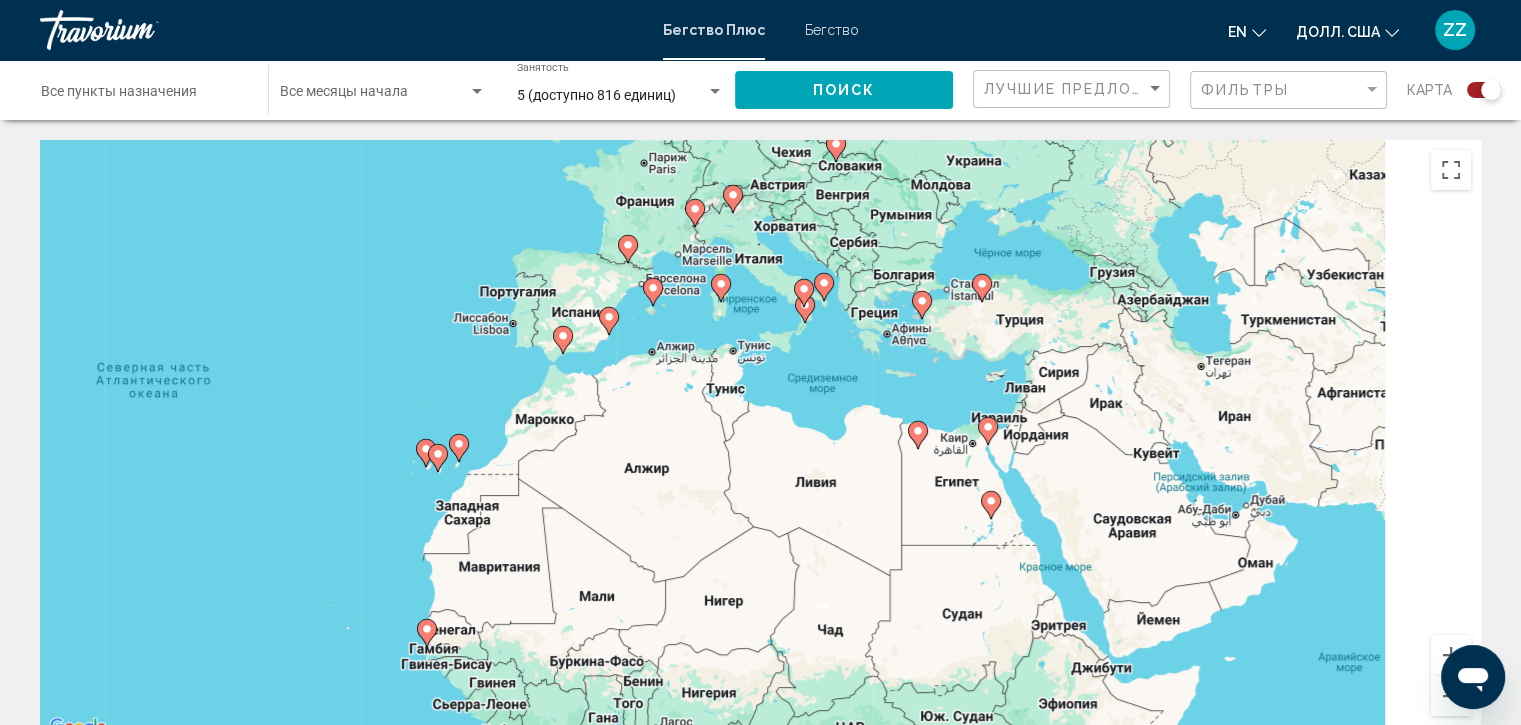 drag, startPoint x: 1396, startPoint y: 528, endPoint x: 236, endPoint y: 474, distance: 1161.2562 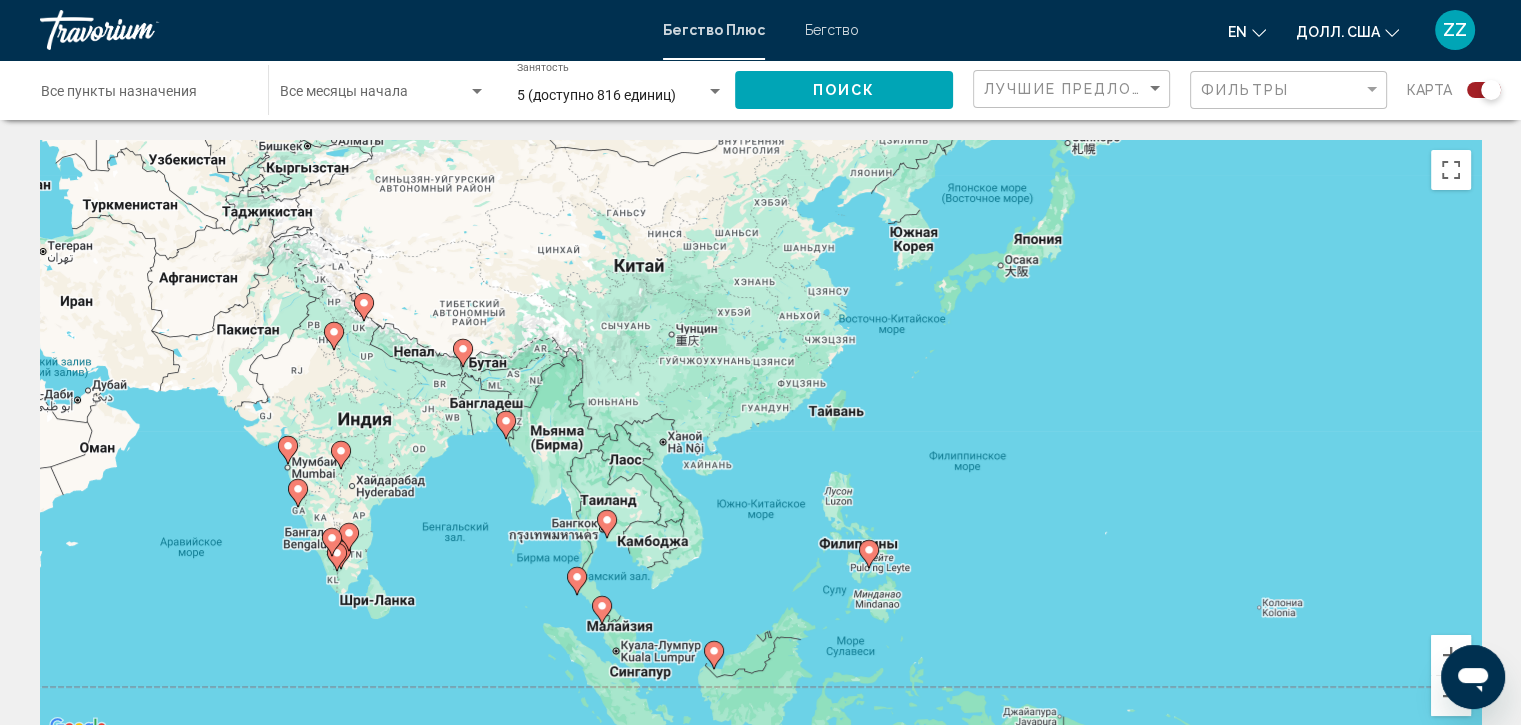 drag, startPoint x: 424, startPoint y: 463, endPoint x: 530, endPoint y: 486, distance: 108.46658 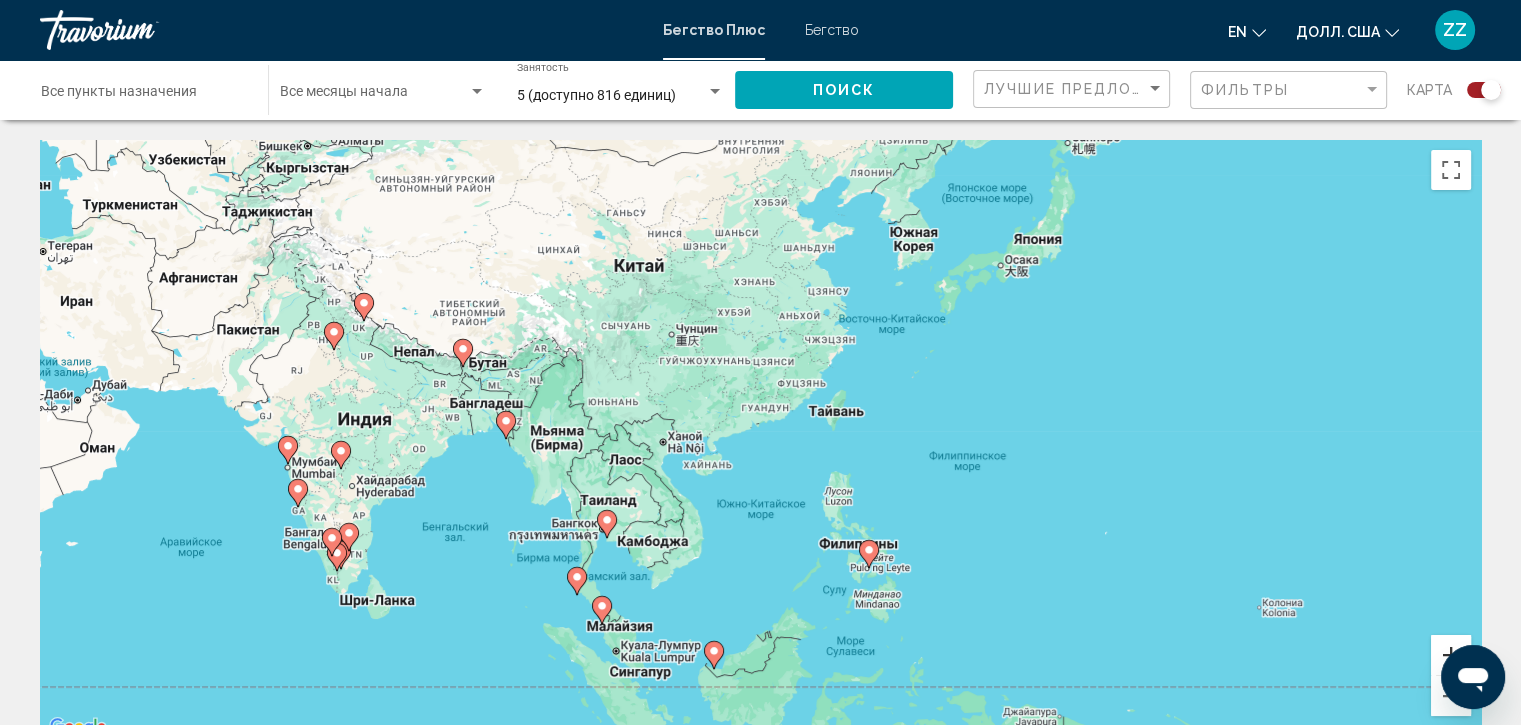 click at bounding box center [1451, 655] 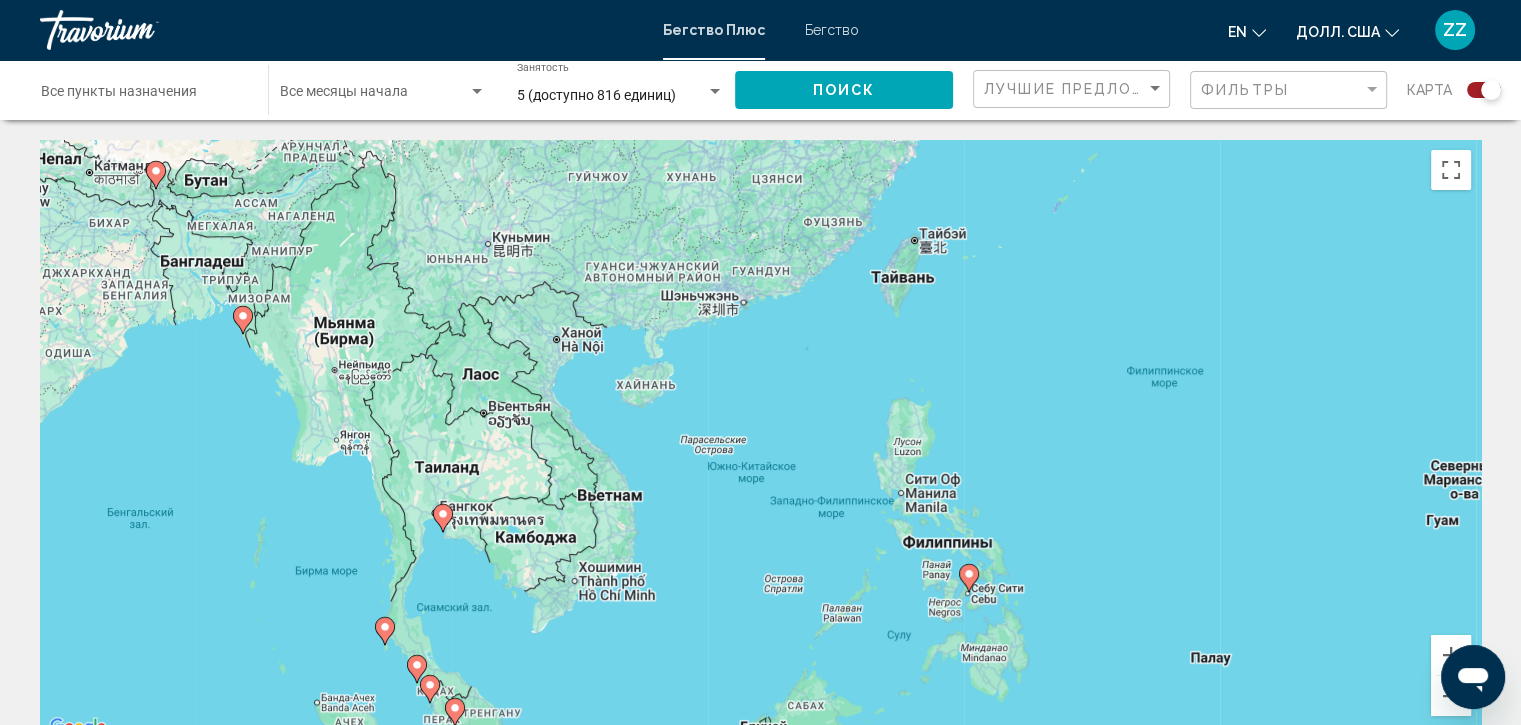 drag, startPoint x: 723, startPoint y: 501, endPoint x: 722, endPoint y: 448, distance: 53.009434 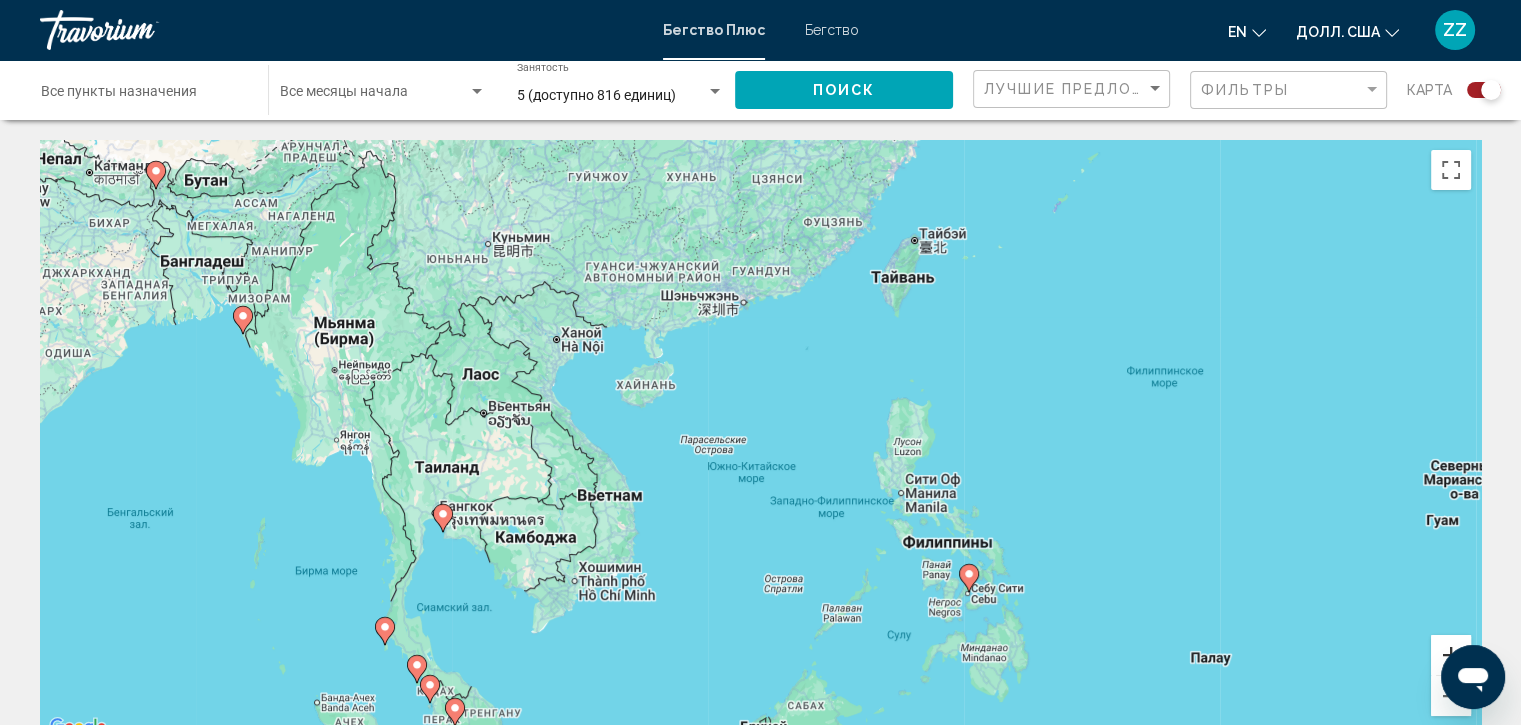 drag, startPoint x: 1440, startPoint y: 662, endPoint x: 1434, endPoint y: 652, distance: 11.661903 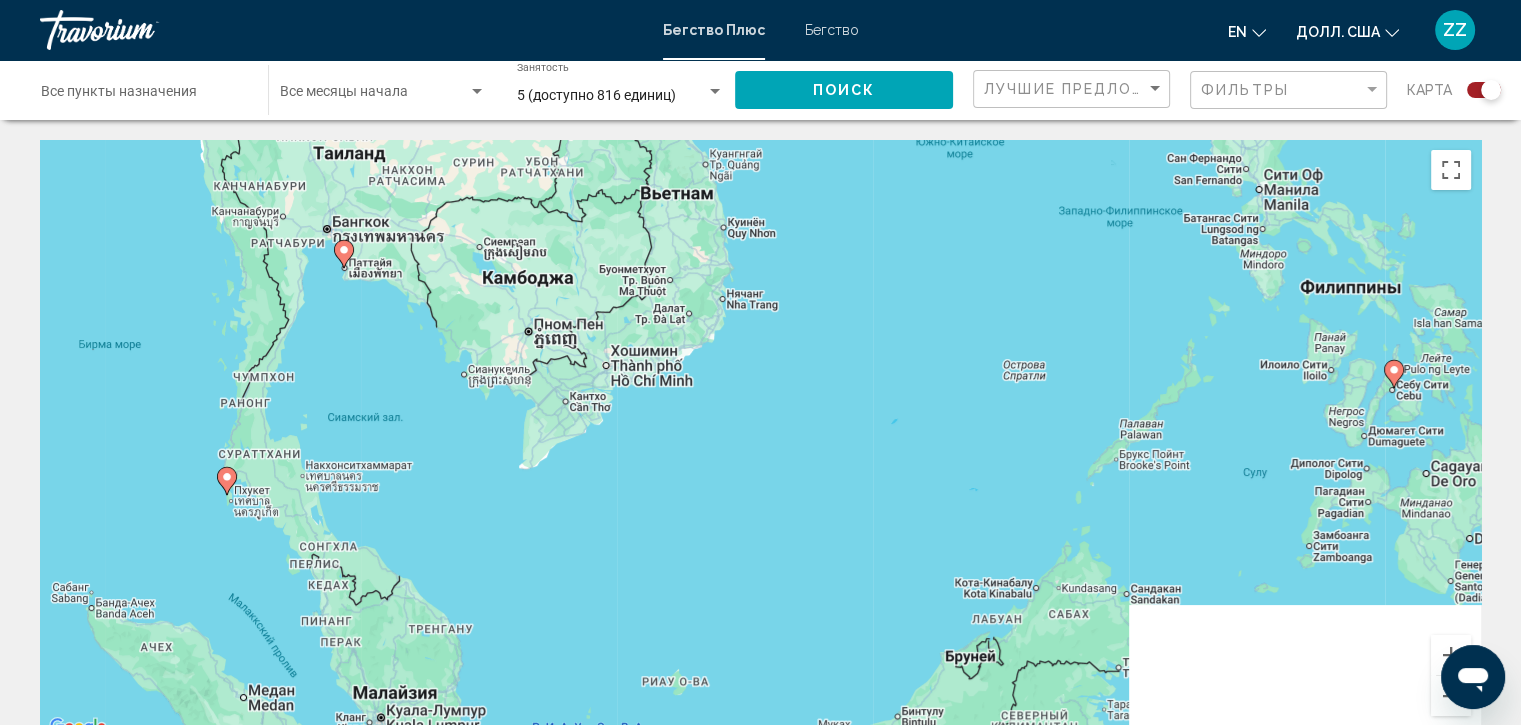 drag, startPoint x: 818, startPoint y: 554, endPoint x: 1027, endPoint y: 172, distance: 435.43655 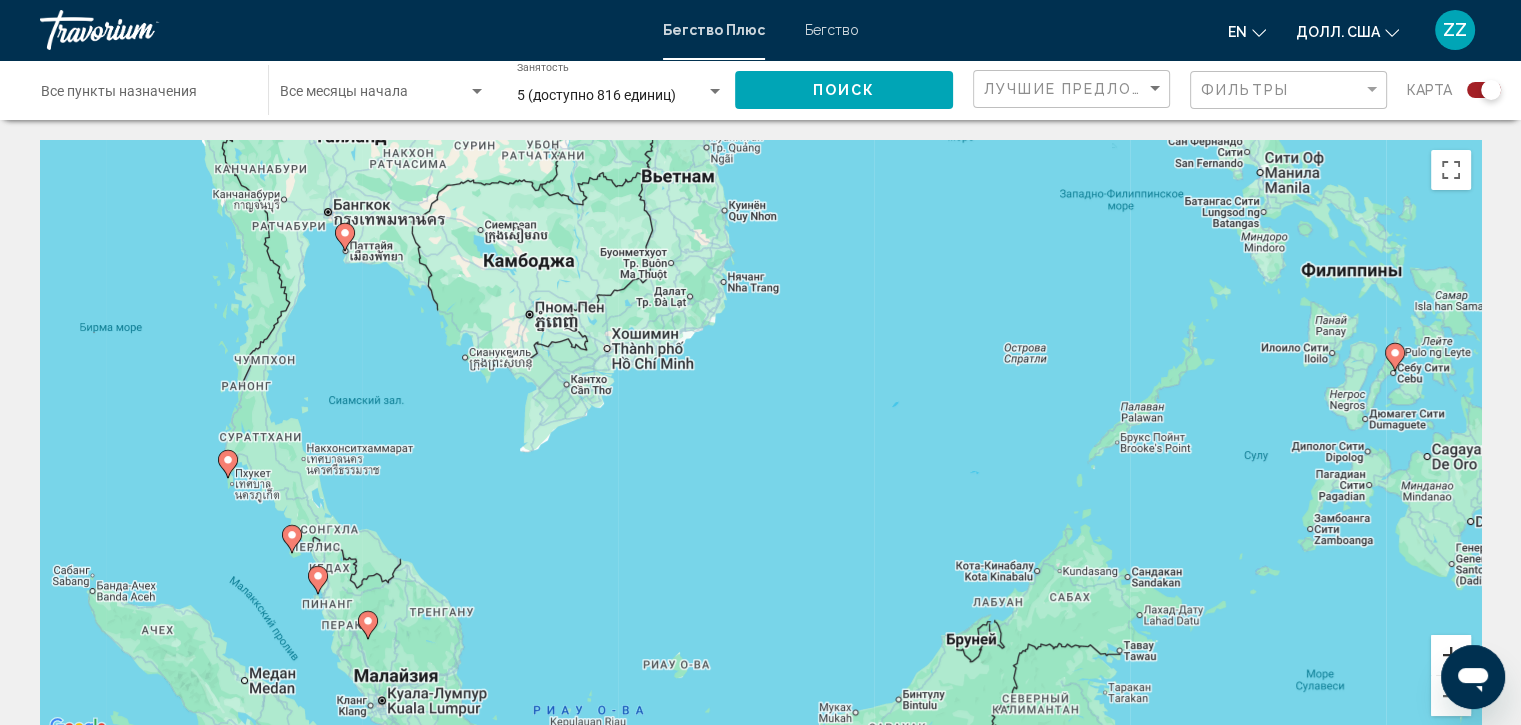 click at bounding box center (1451, 655) 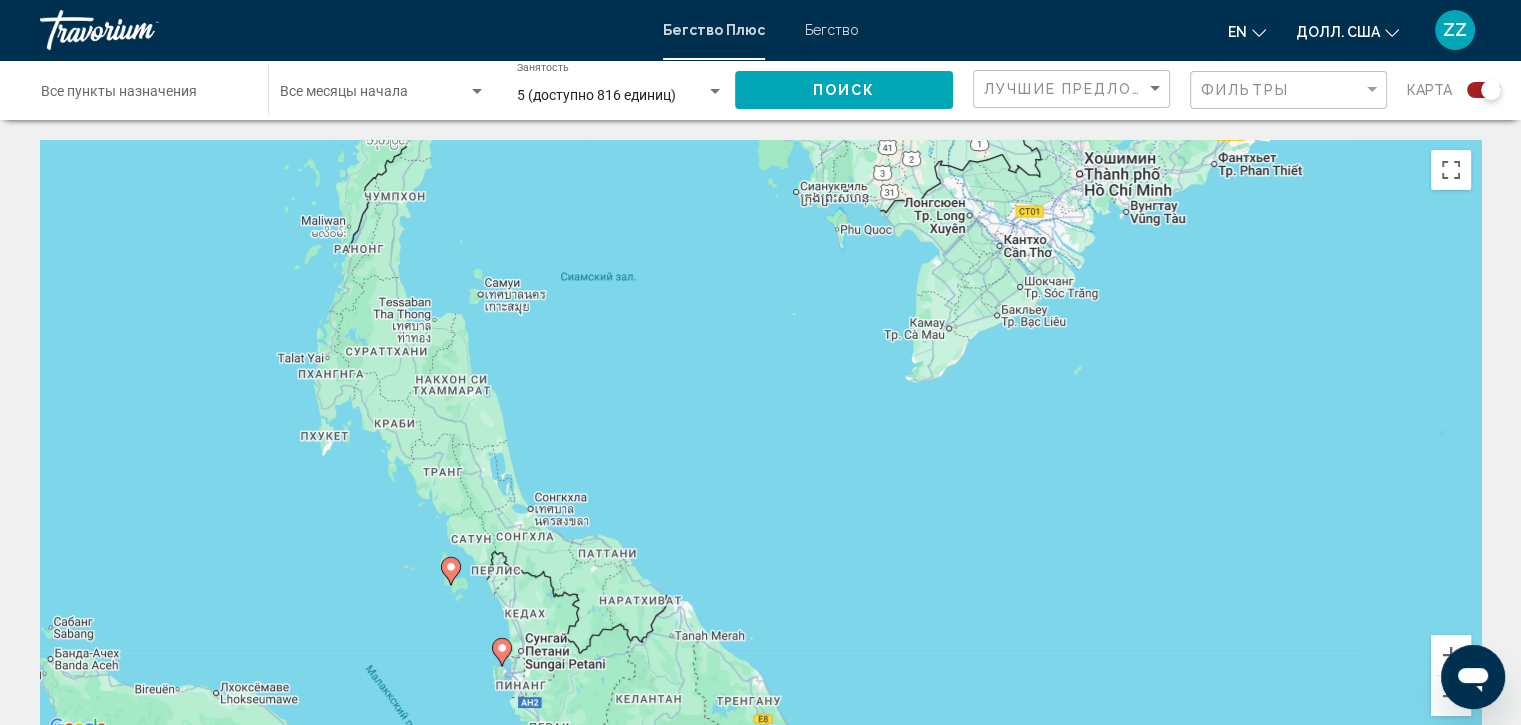 drag, startPoint x: 468, startPoint y: 466, endPoint x: 1108, endPoint y: 381, distance: 645.6199 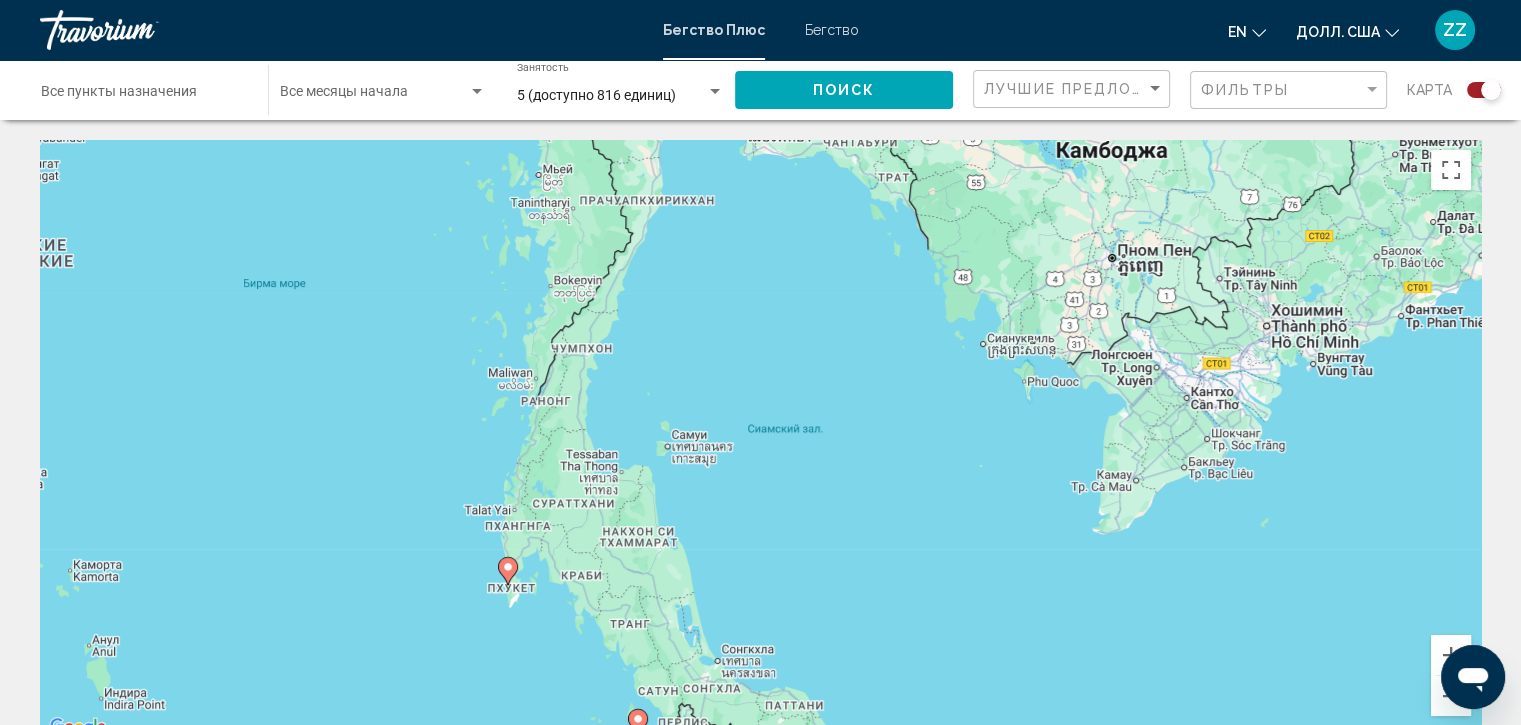 drag, startPoint x: 438, startPoint y: 442, endPoint x: 629, endPoint y: 601, distance: 248.51962 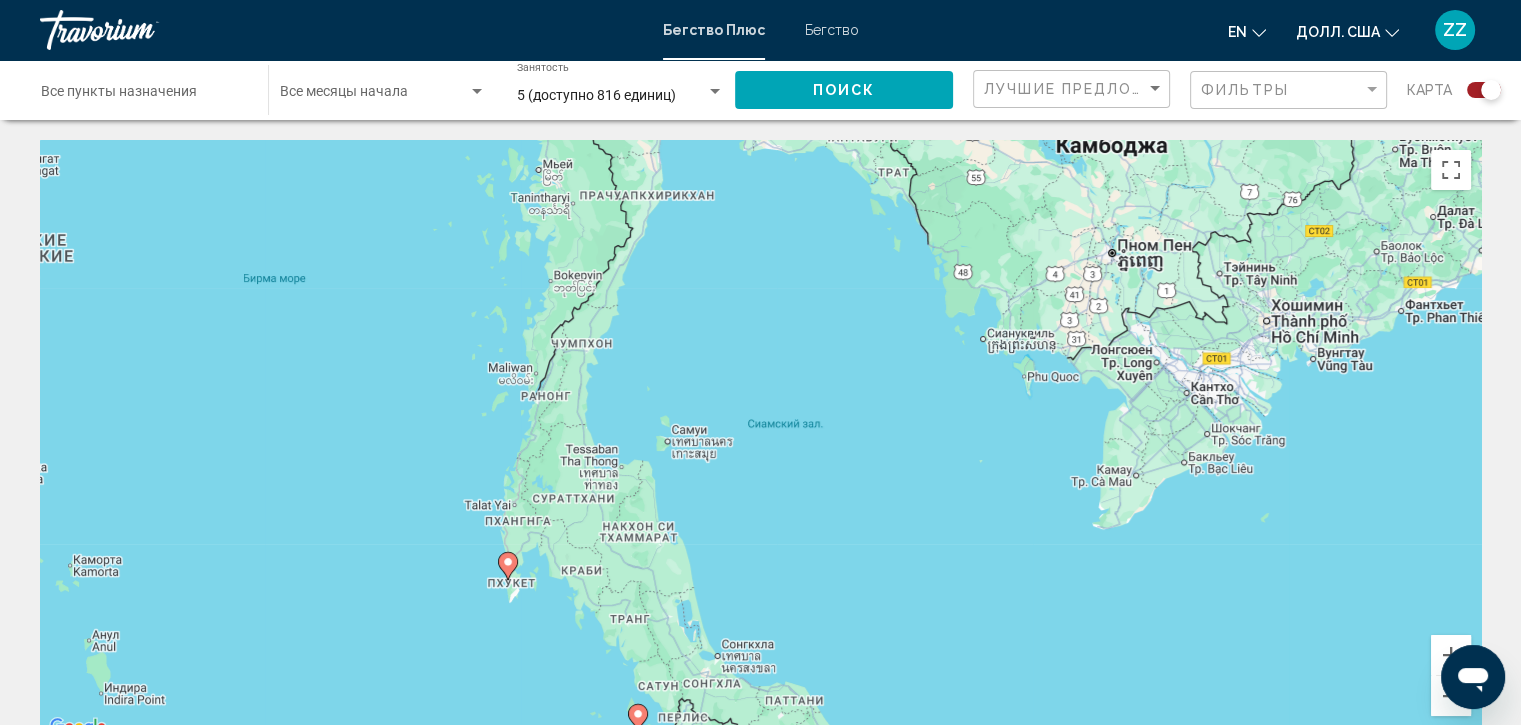 click 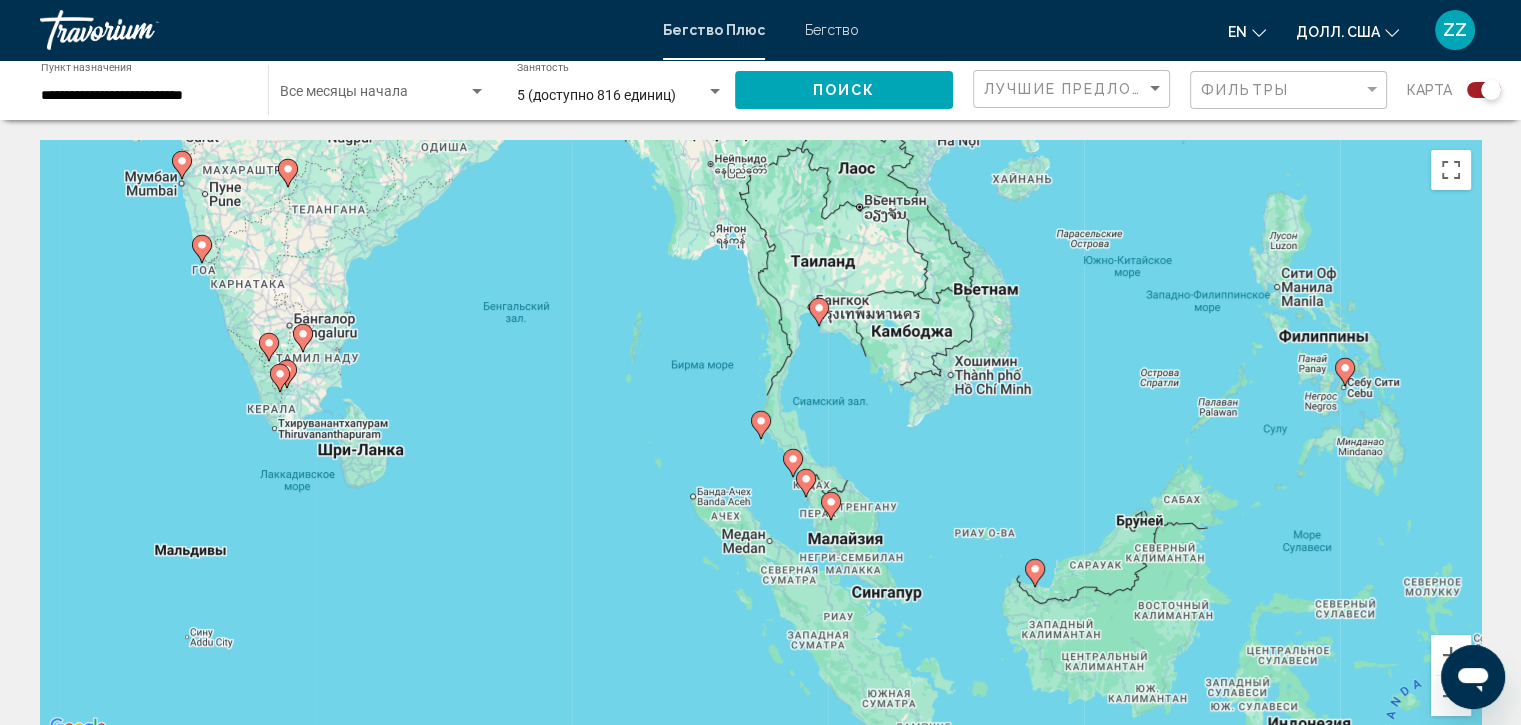 click 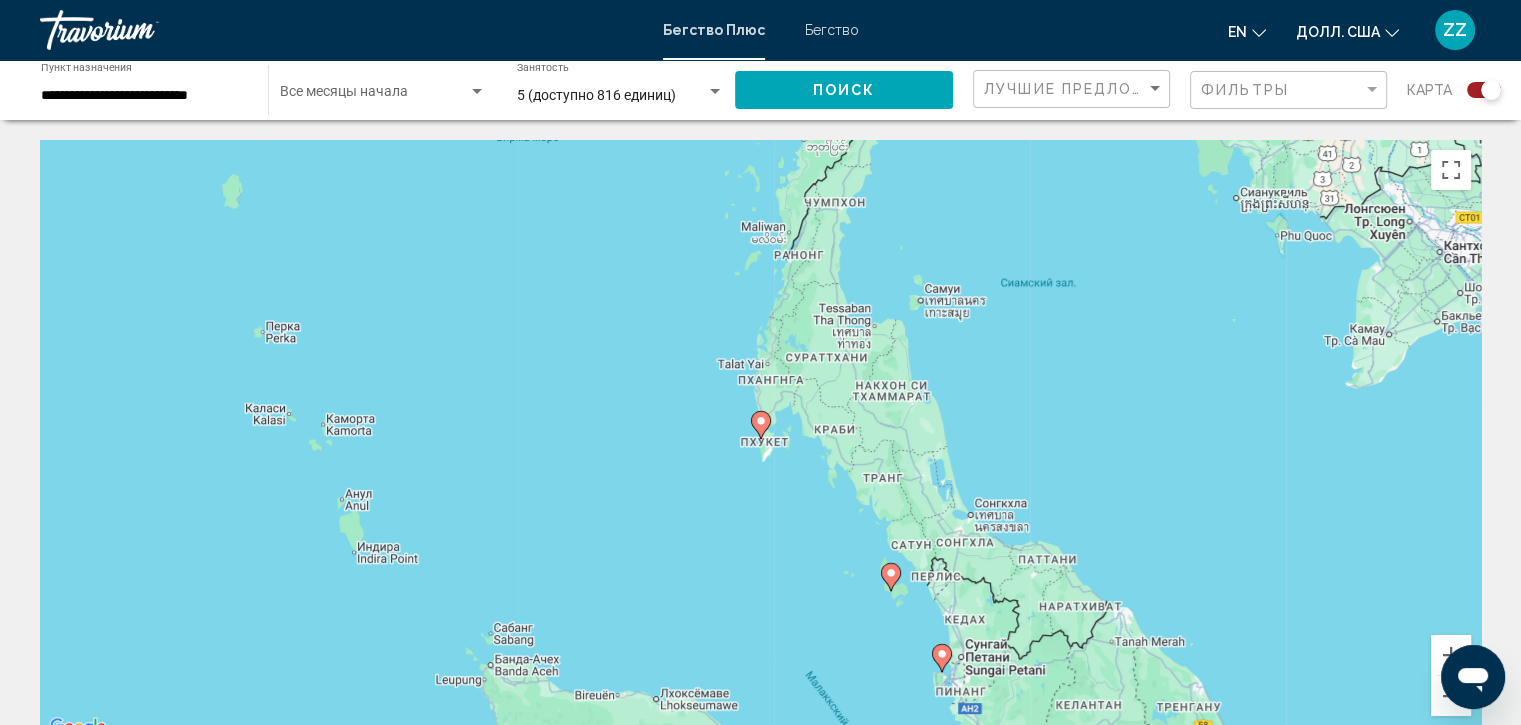 click on "Для навигации используйте клавиши со стрелками. Чтобы активировать перетаскивание с помощью клавиатуры, нажмите Alt + Ввод. После этого перемещайте маркер, используя клавиши со стрелками. Чтобы завершить перетаскивание, нажмите клавишу Ввод. Чтобы отменить действие, нажмите клавишу Esc." at bounding box center (760, 440) 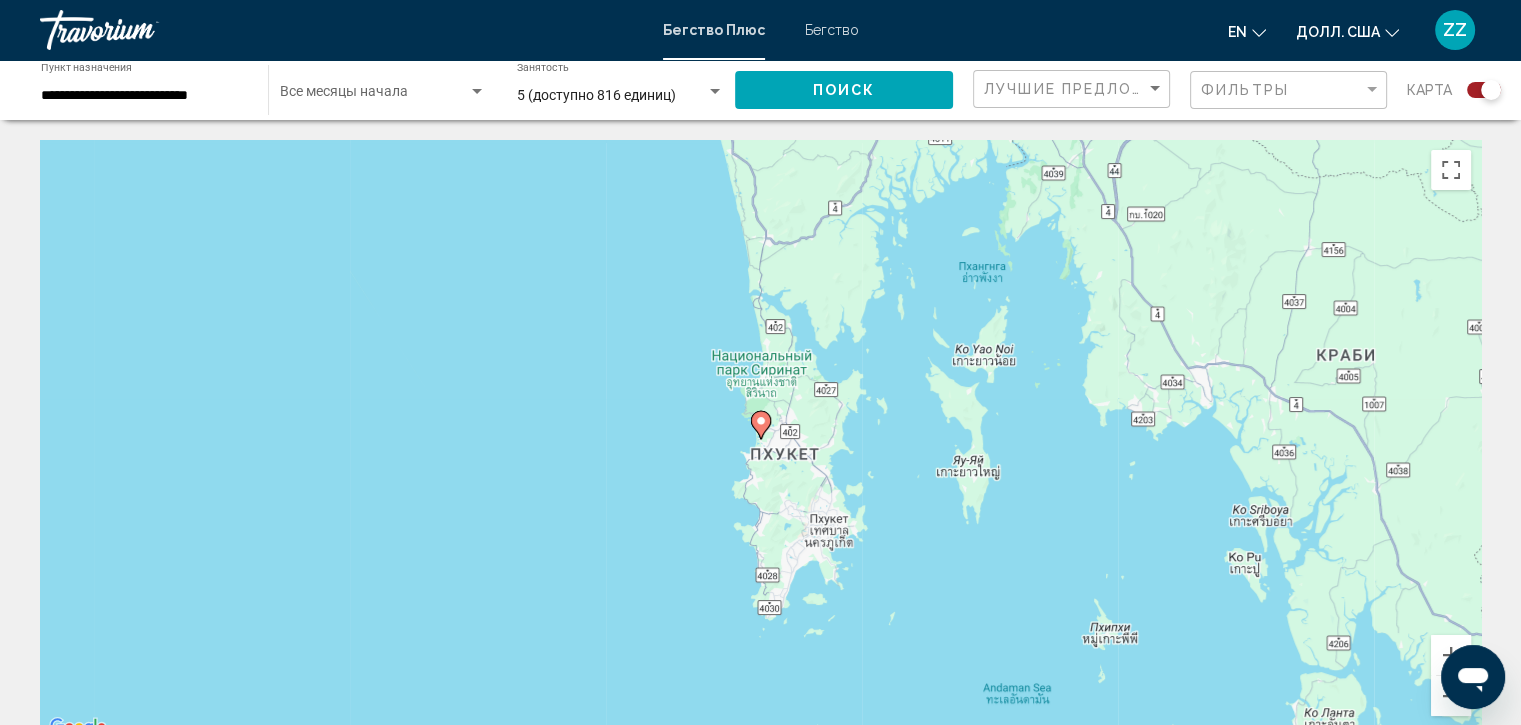 click 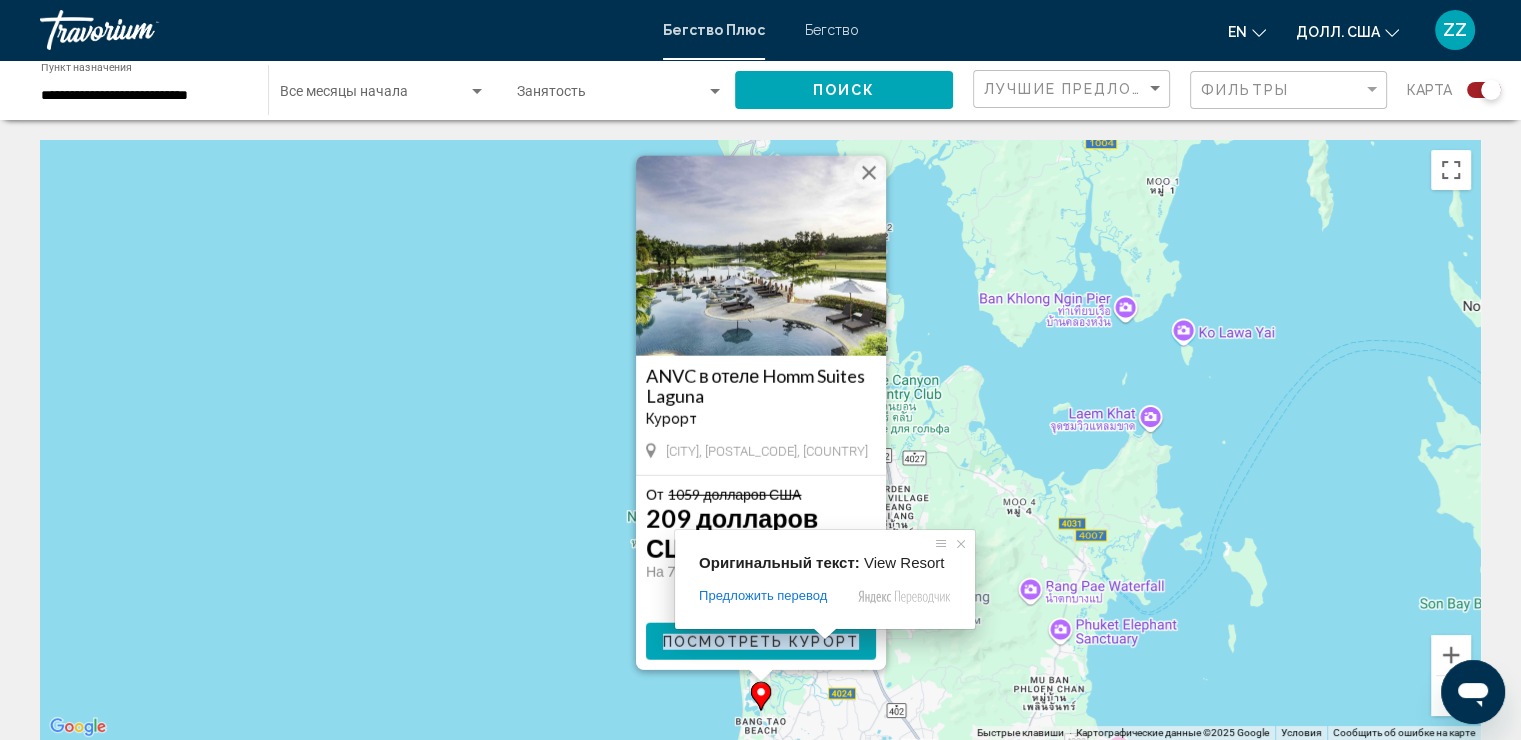 click on "Посмотреть Курорт" at bounding box center (761, 642) 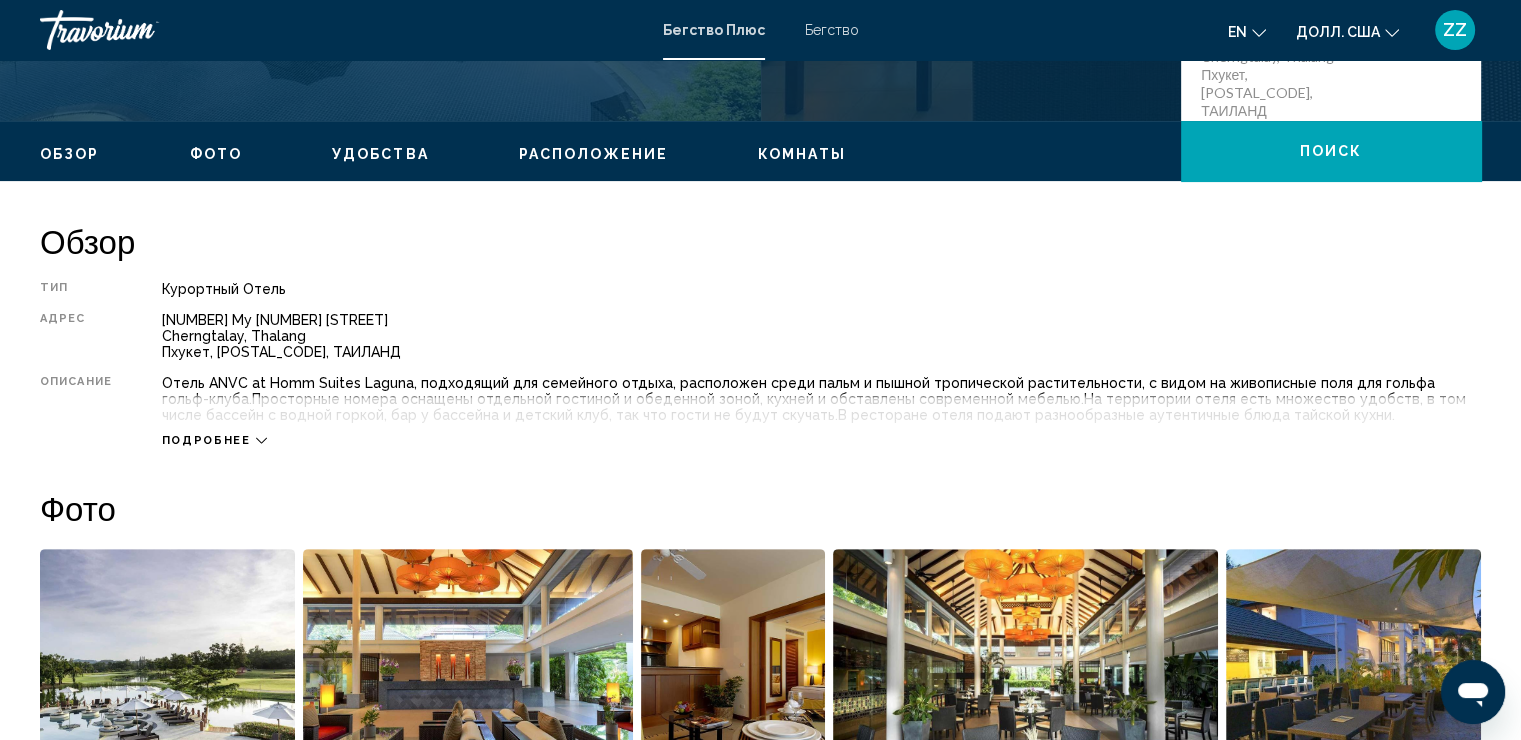 scroll, scrollTop: 500, scrollLeft: 0, axis: vertical 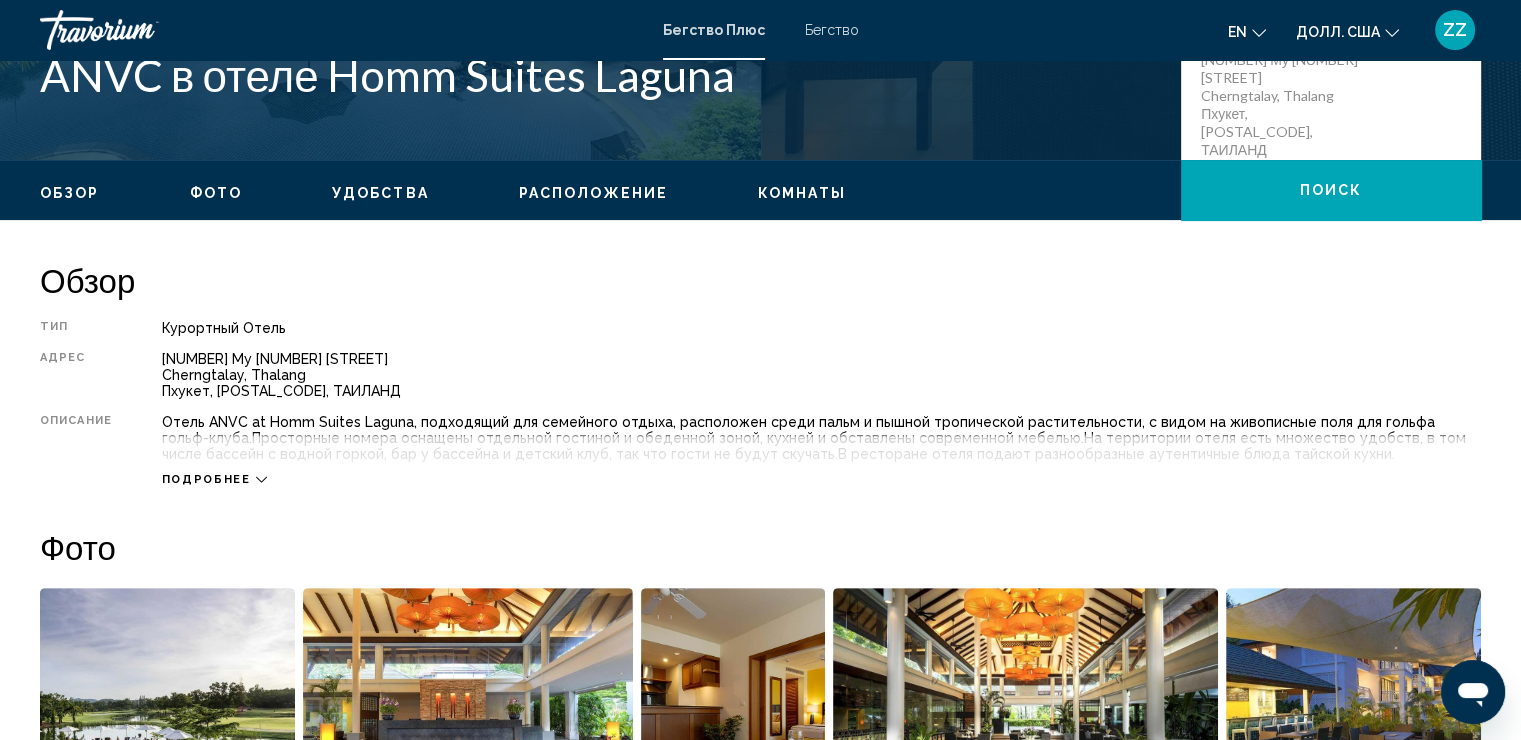 click 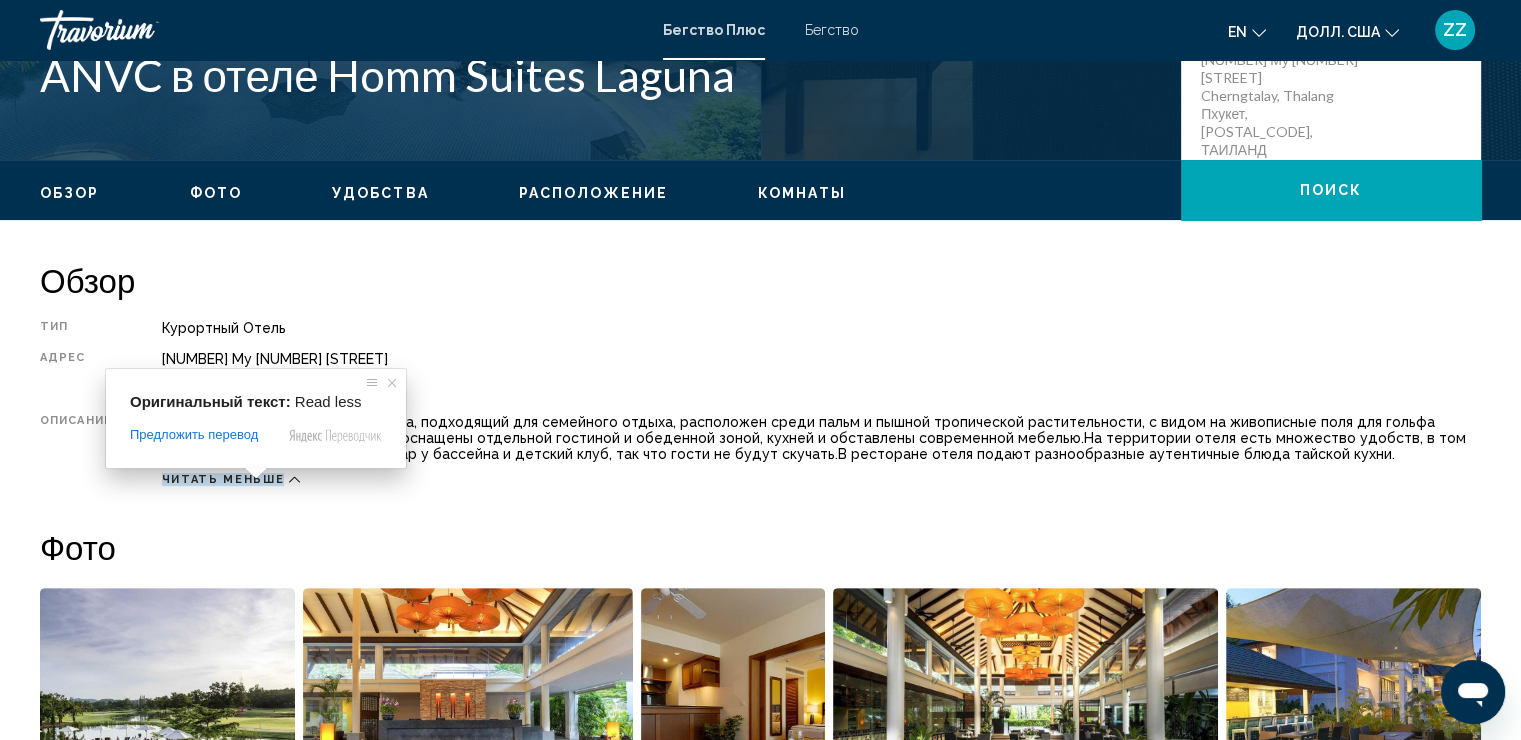 click on "Читать меньше" at bounding box center (821, 474) 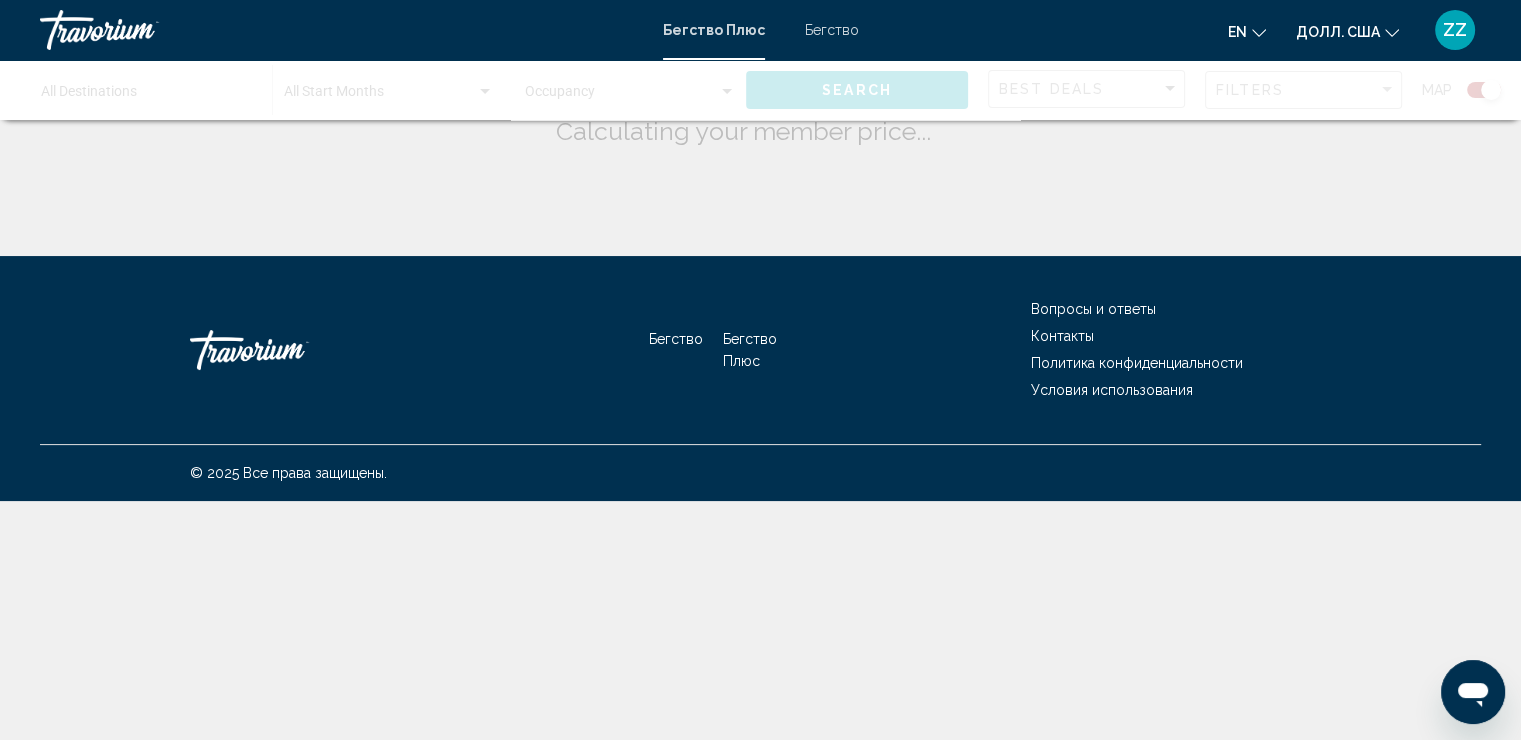 scroll, scrollTop: 0, scrollLeft: 0, axis: both 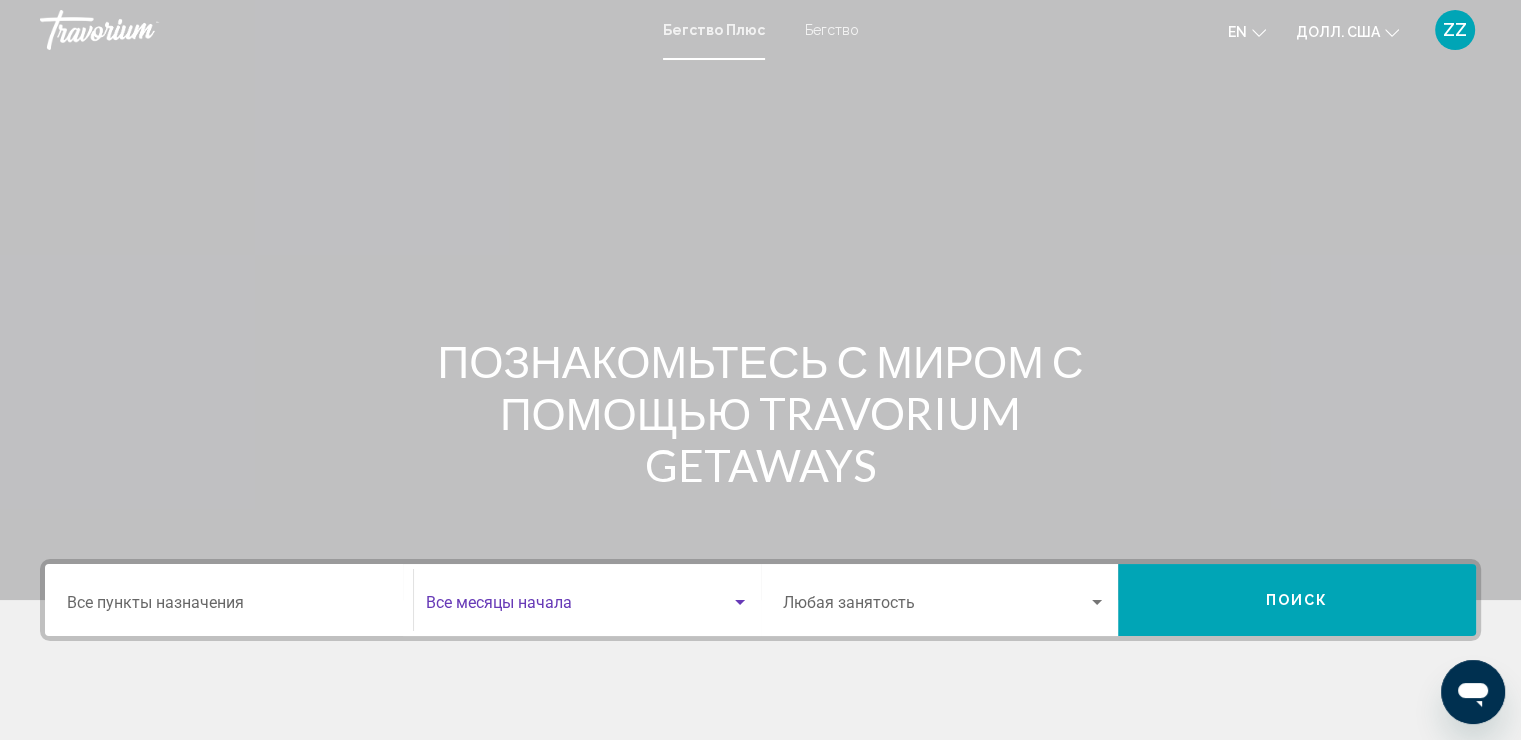 click at bounding box center [578, 607] 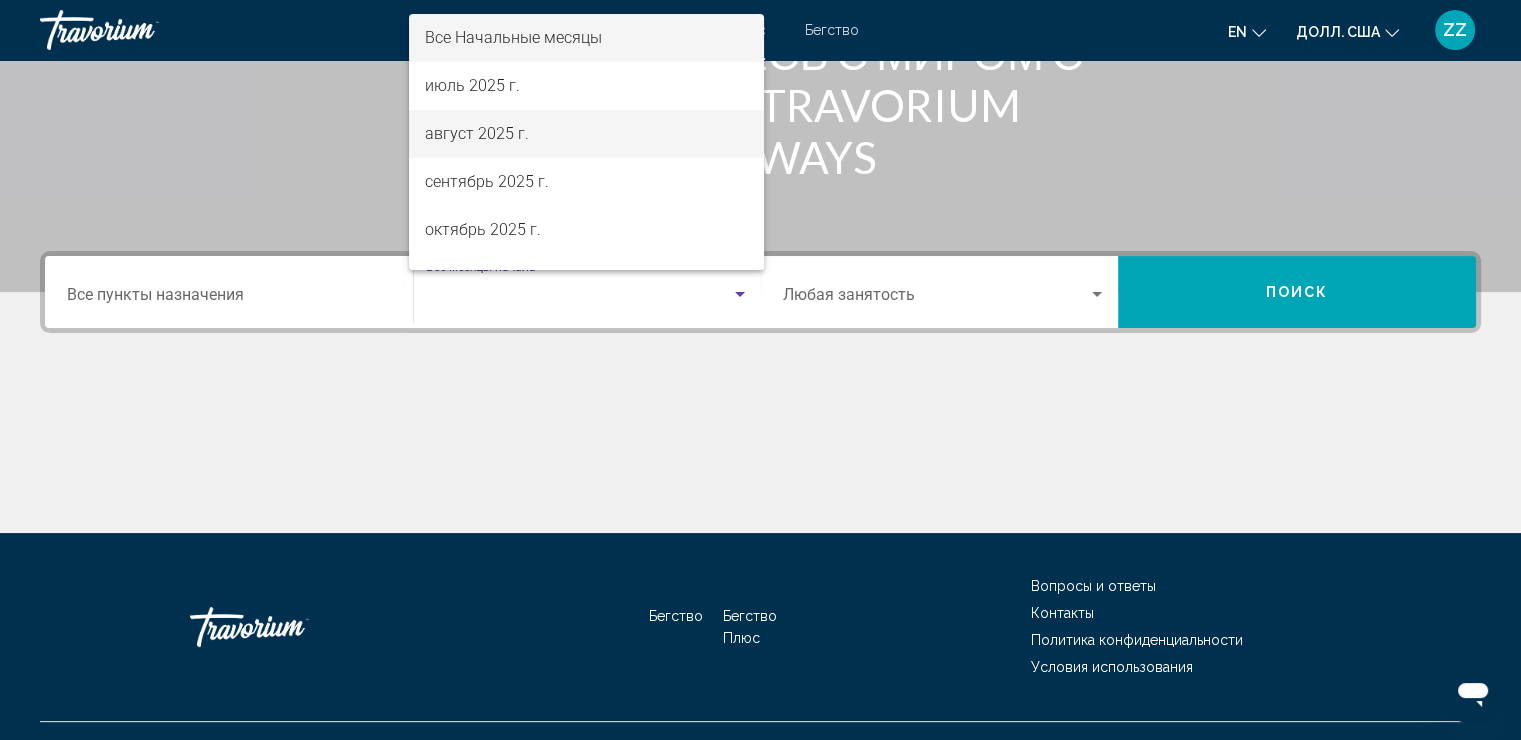 scroll, scrollTop: 345, scrollLeft: 0, axis: vertical 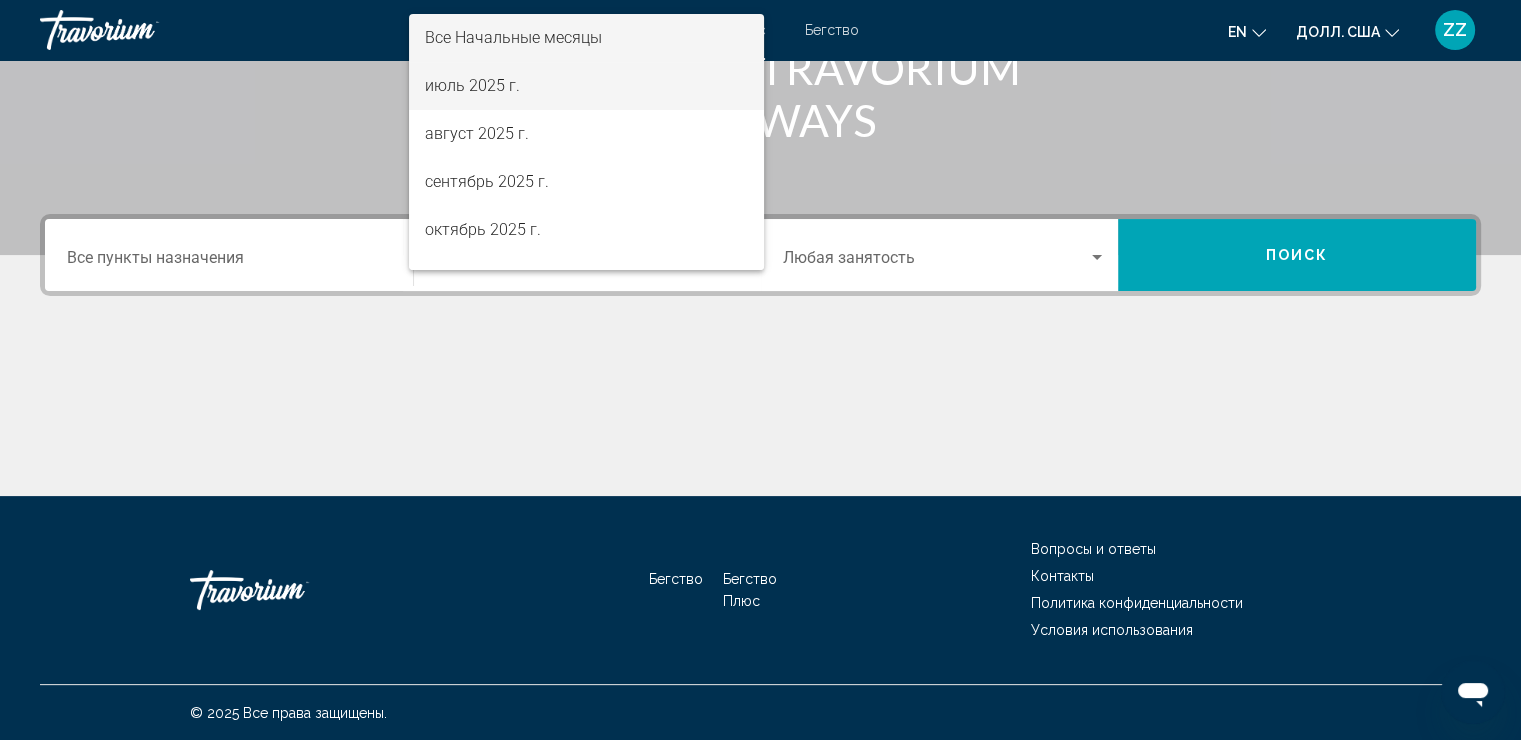 click on "июль 2025 г." at bounding box center [472, 85] 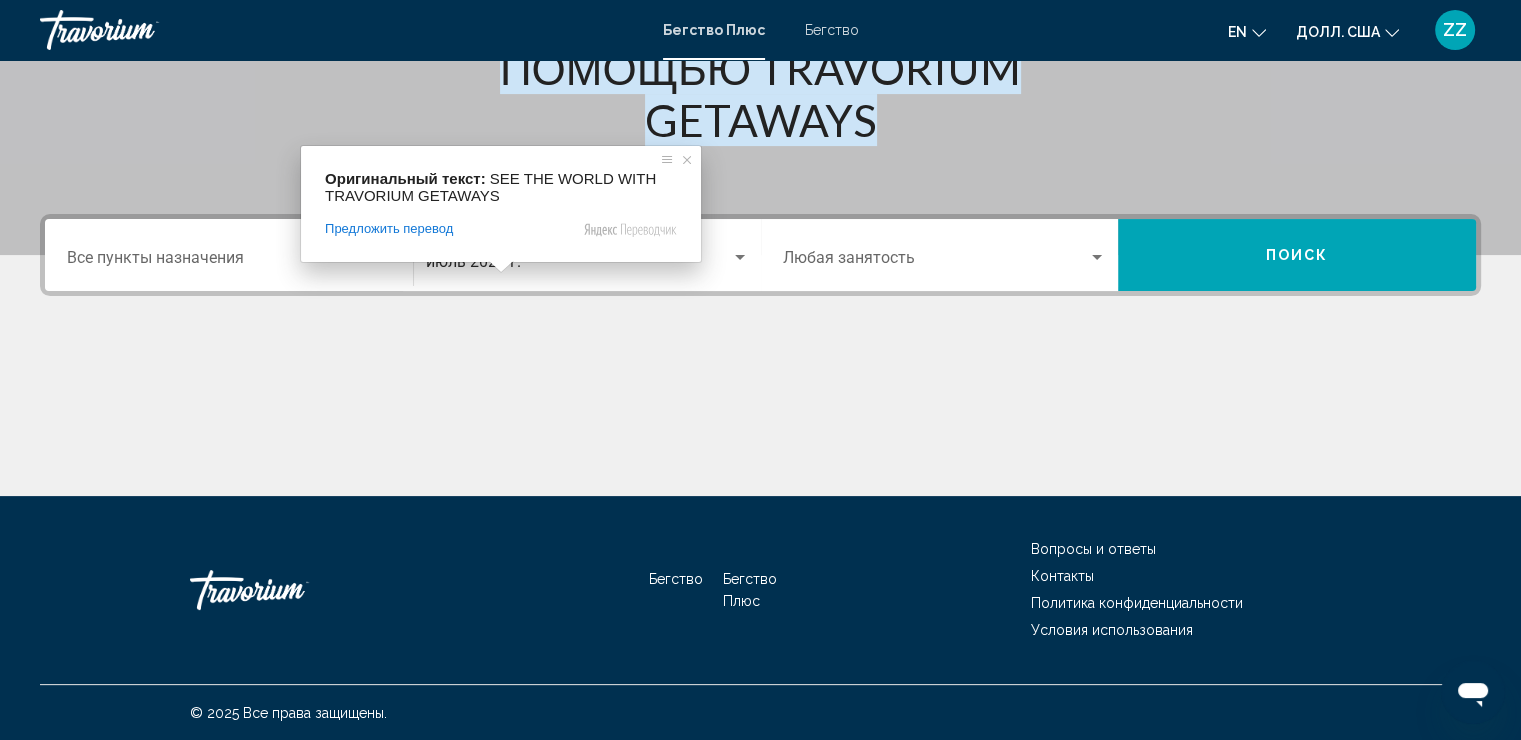 click at bounding box center (760, 421) 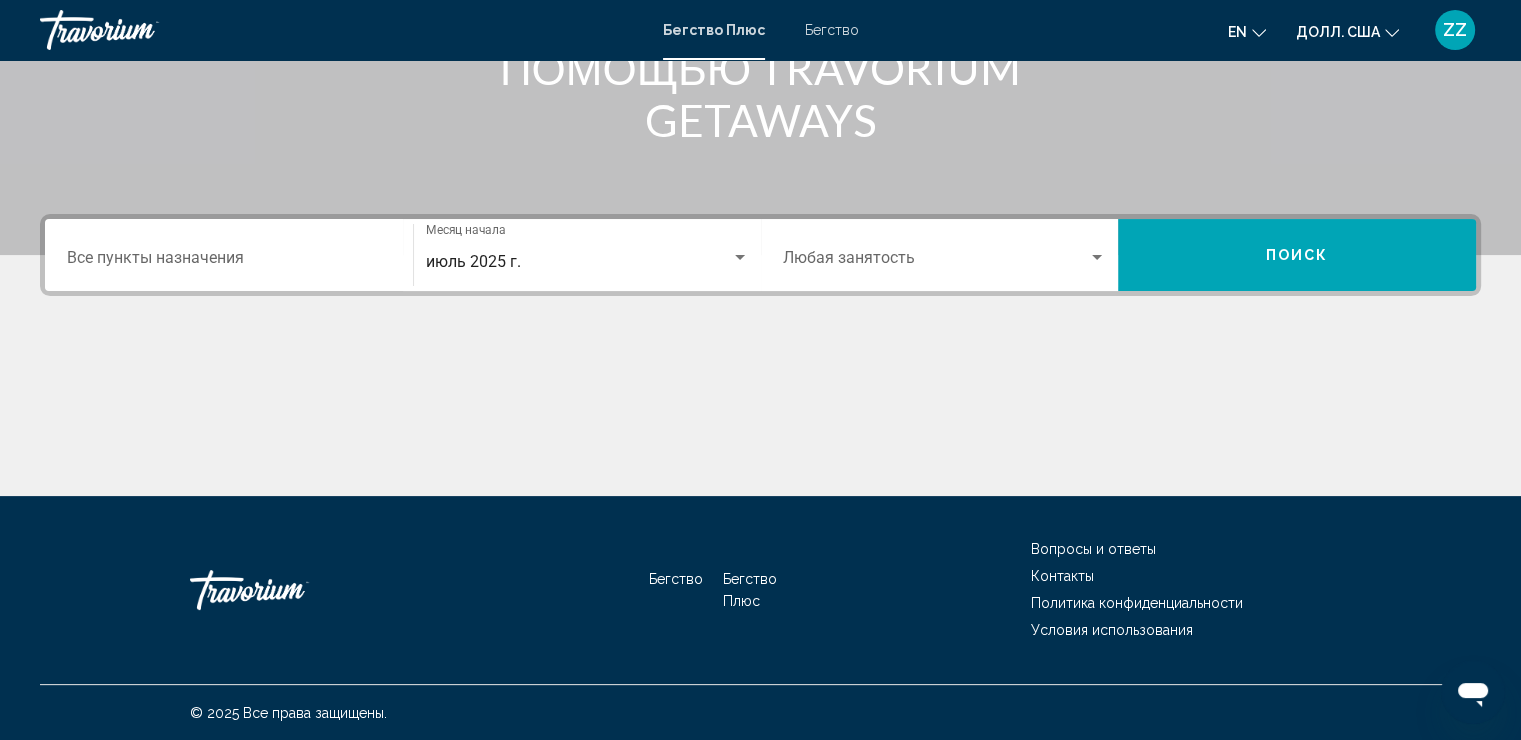 click at bounding box center [936, 262] 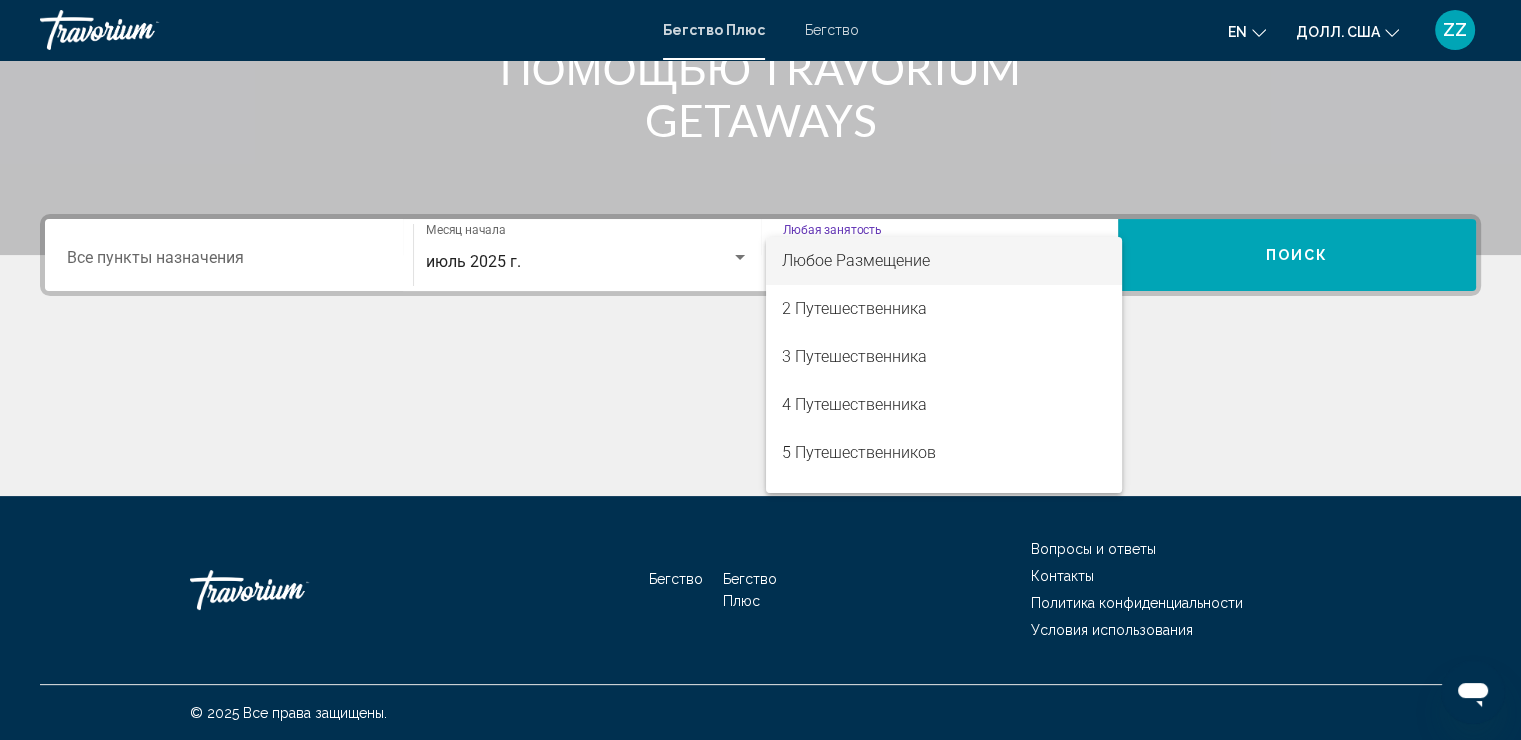click at bounding box center [760, 370] 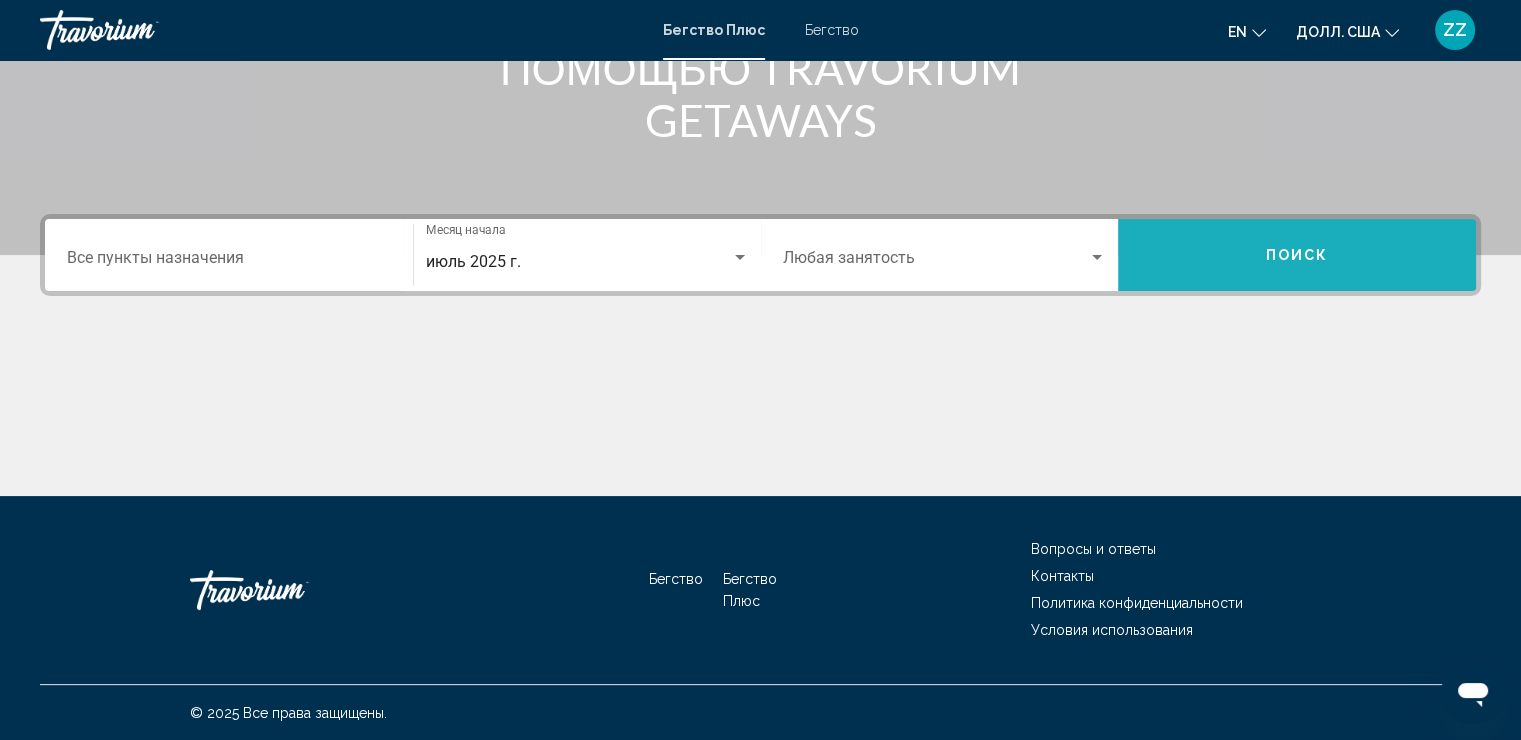 click on "Поиск" at bounding box center (1297, 255) 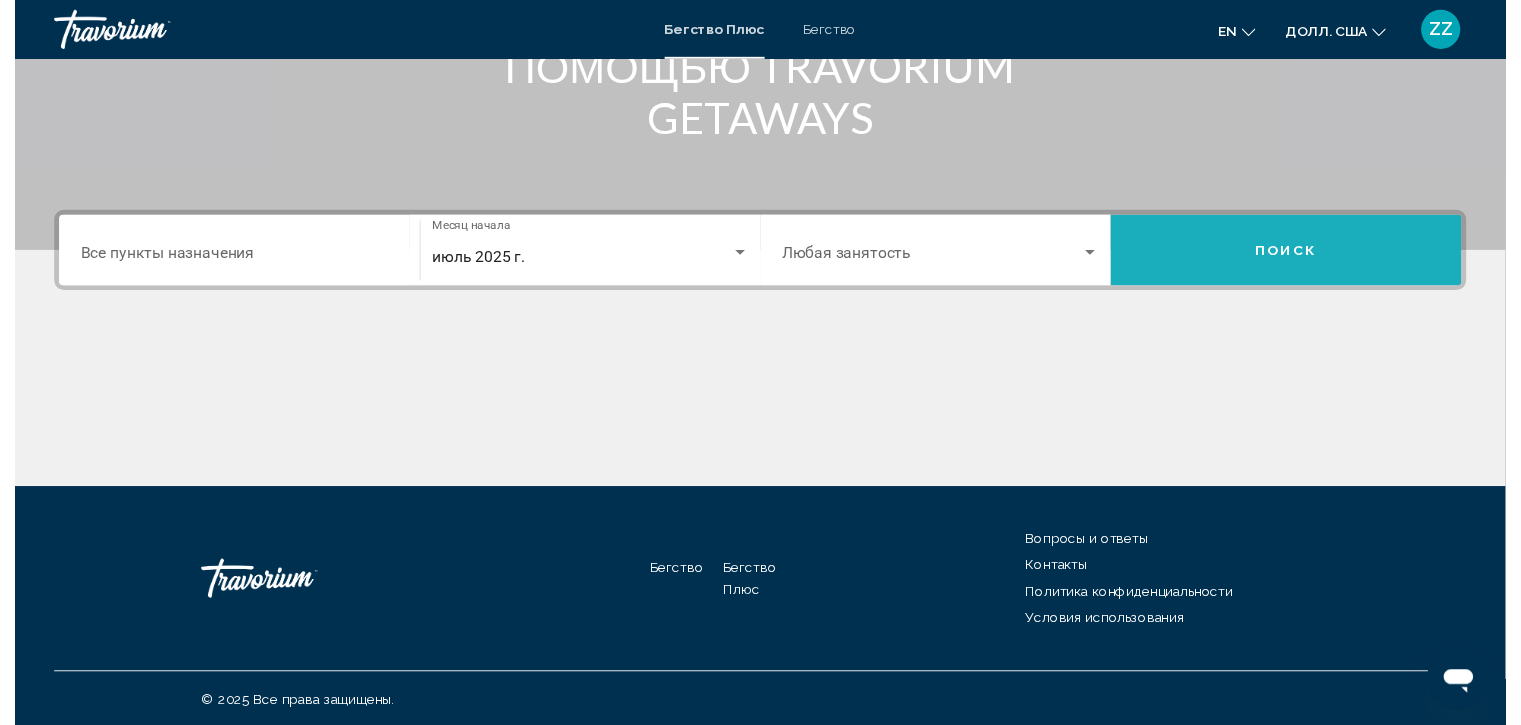 scroll, scrollTop: 0, scrollLeft: 0, axis: both 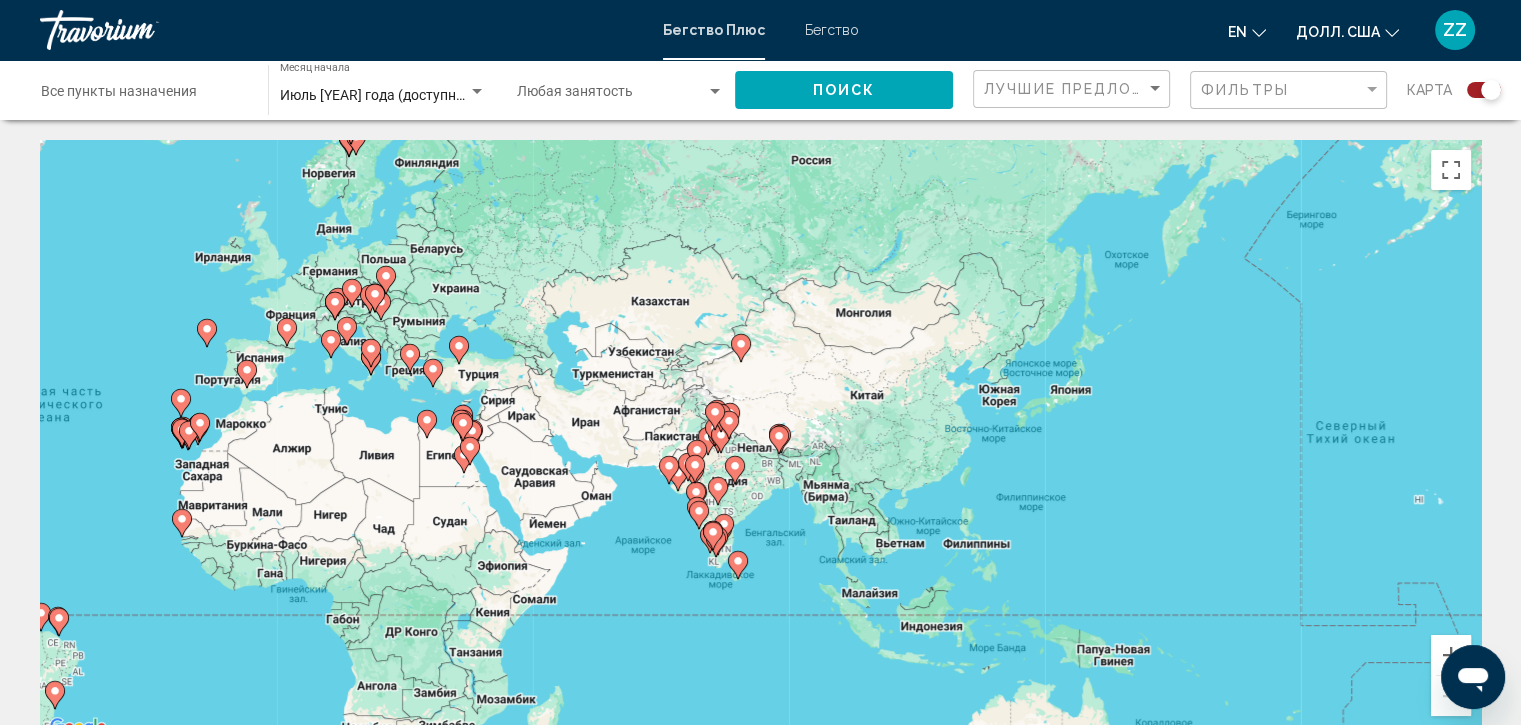 drag, startPoint x: 1219, startPoint y: 520, endPoint x: 582, endPoint y: 512, distance: 637.05023 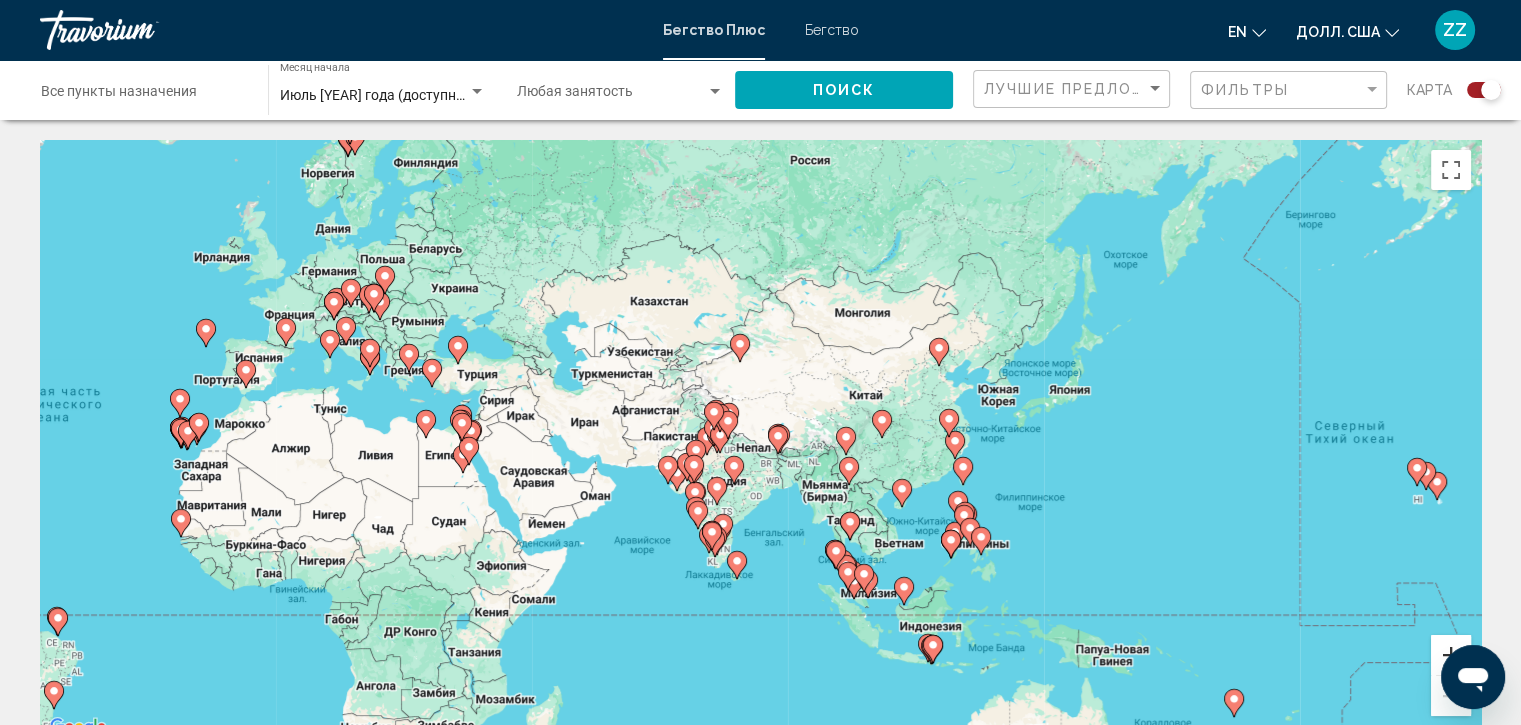 click at bounding box center [1451, 655] 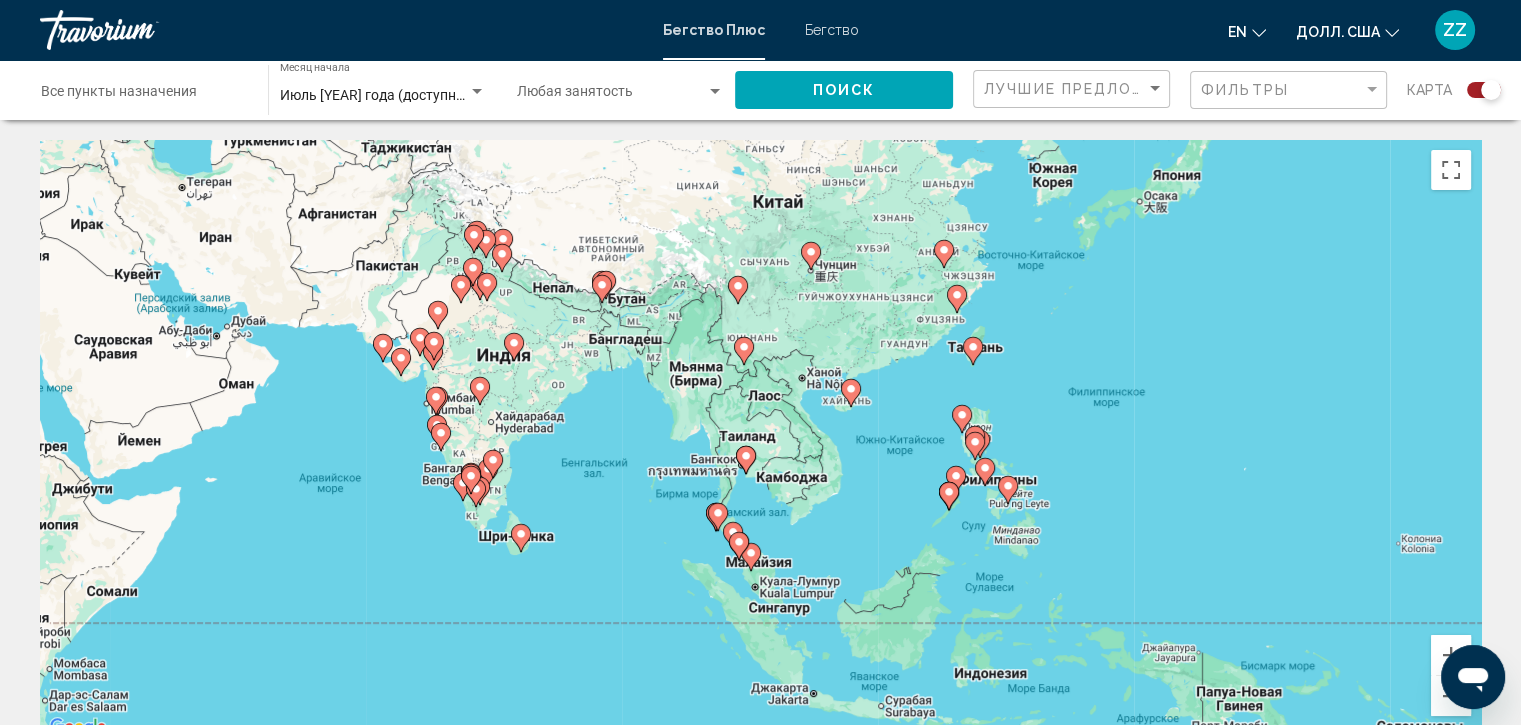 drag, startPoint x: 1014, startPoint y: 548, endPoint x: 863, endPoint y: 430, distance: 191.63768 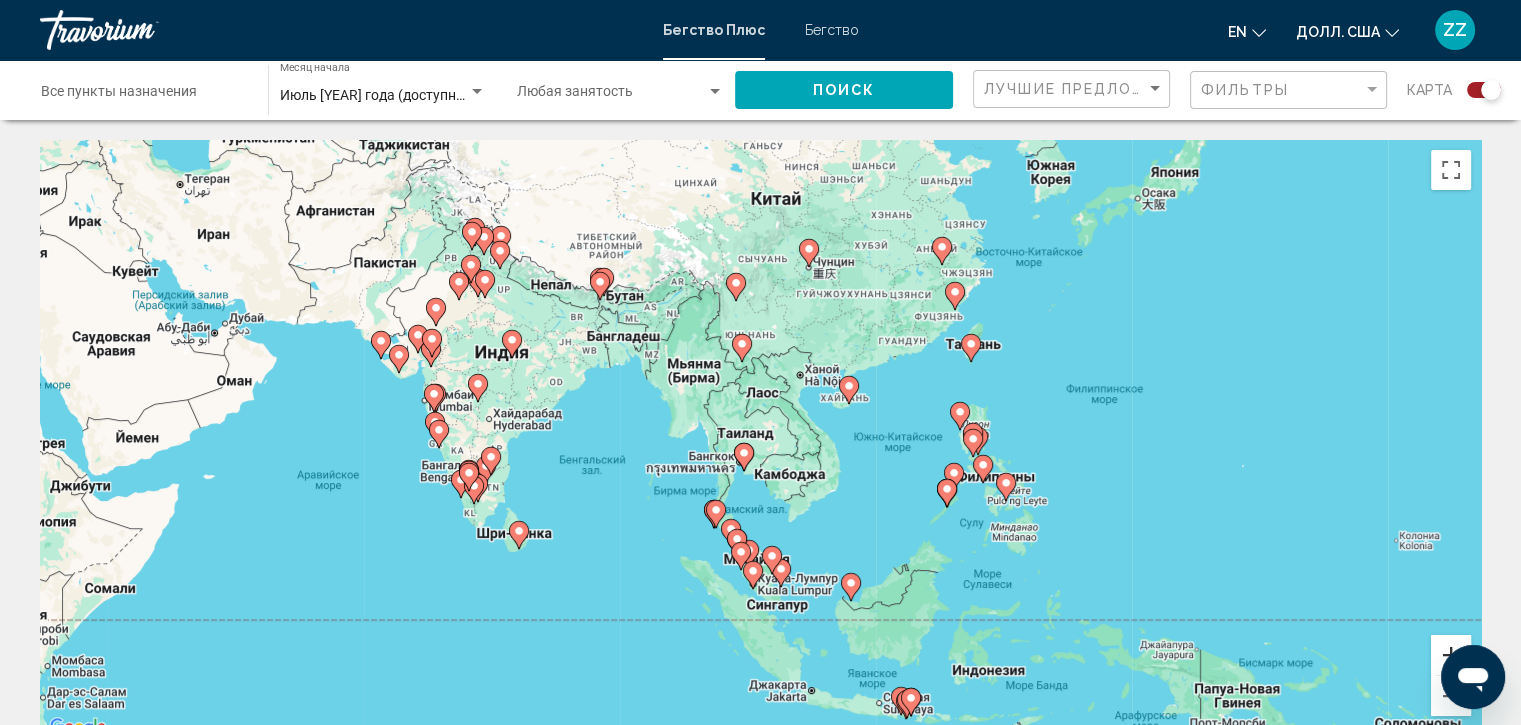 click at bounding box center (1451, 655) 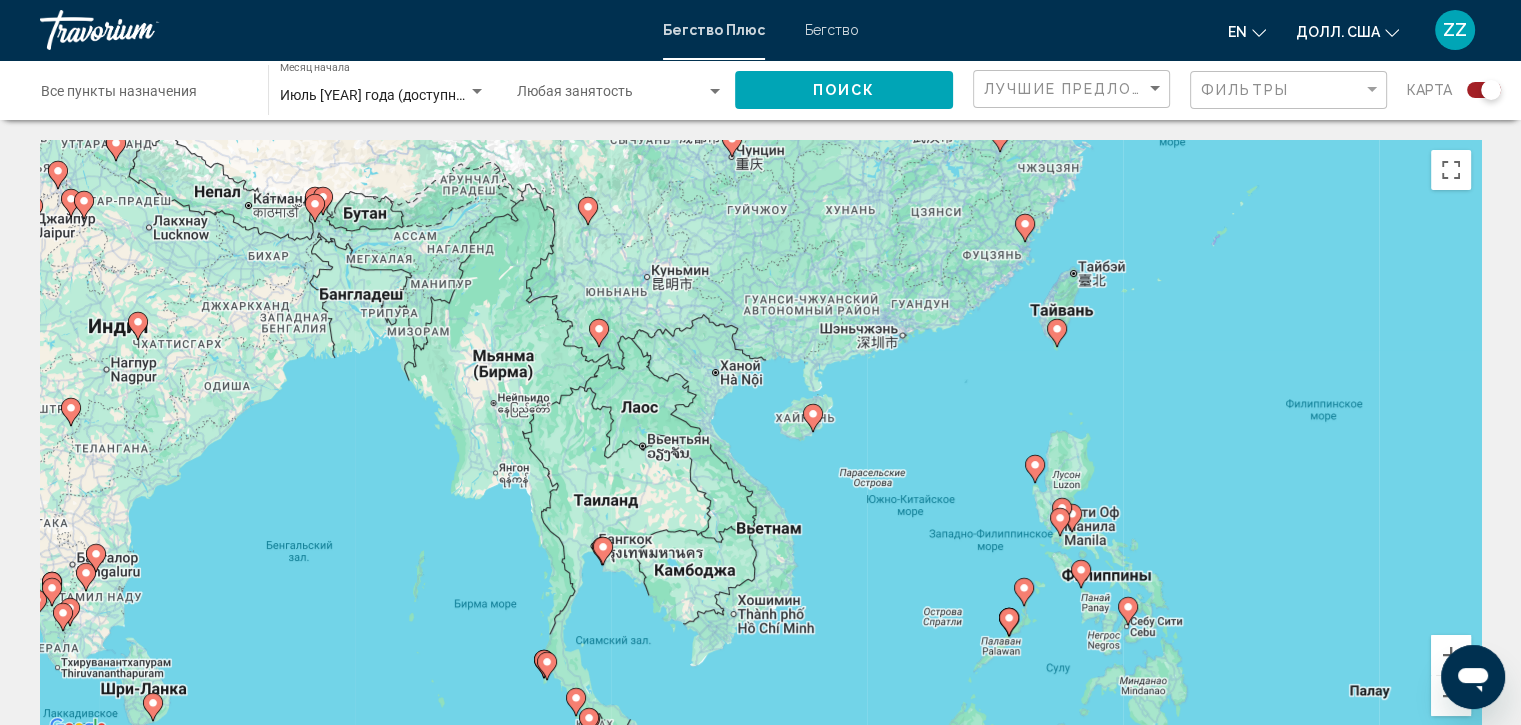 drag, startPoint x: 996, startPoint y: 408, endPoint x: 863, endPoint y: 476, distance: 149.37537 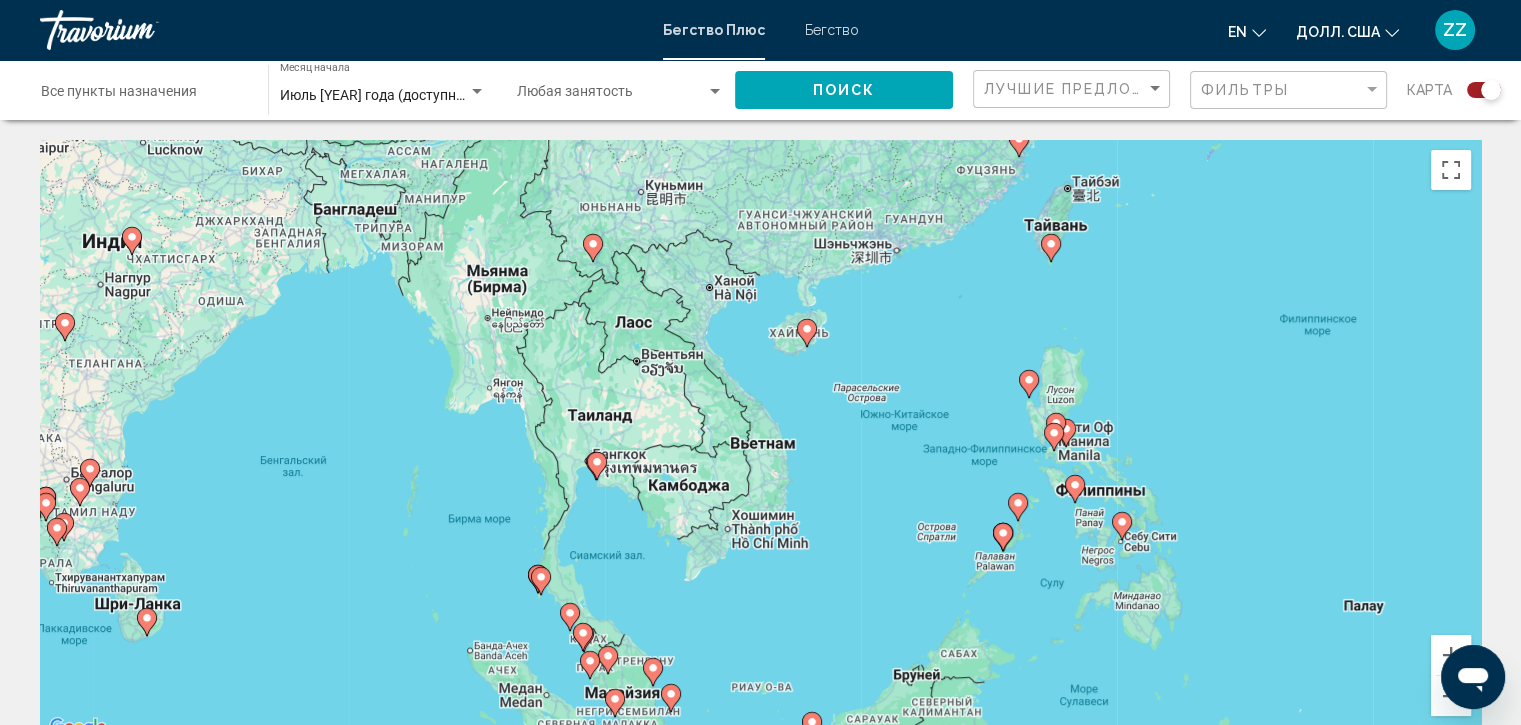 drag, startPoint x: 890, startPoint y: 532, endPoint x: 867, endPoint y: 460, distance: 75.58439 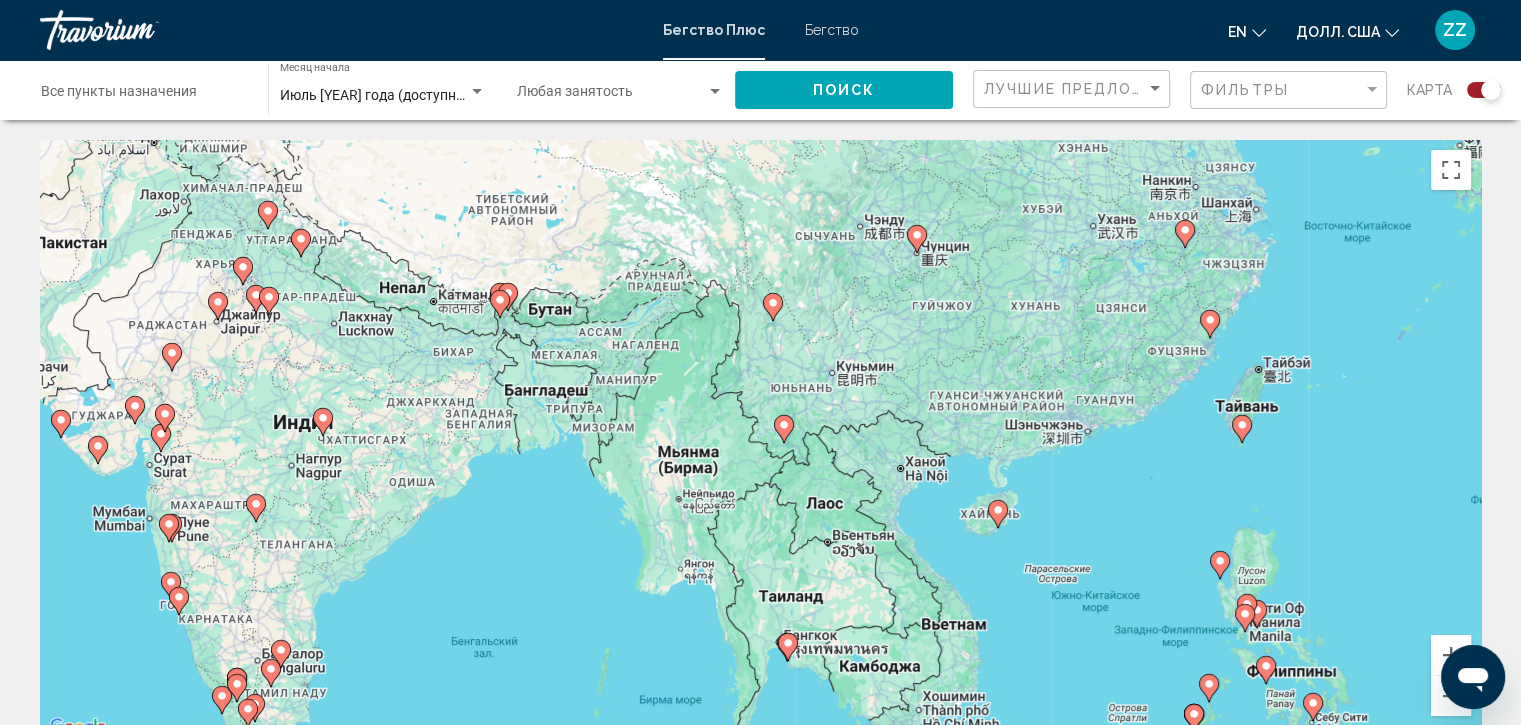 drag, startPoint x: 1108, startPoint y: 559, endPoint x: 1316, endPoint y: 784, distance: 306.41312 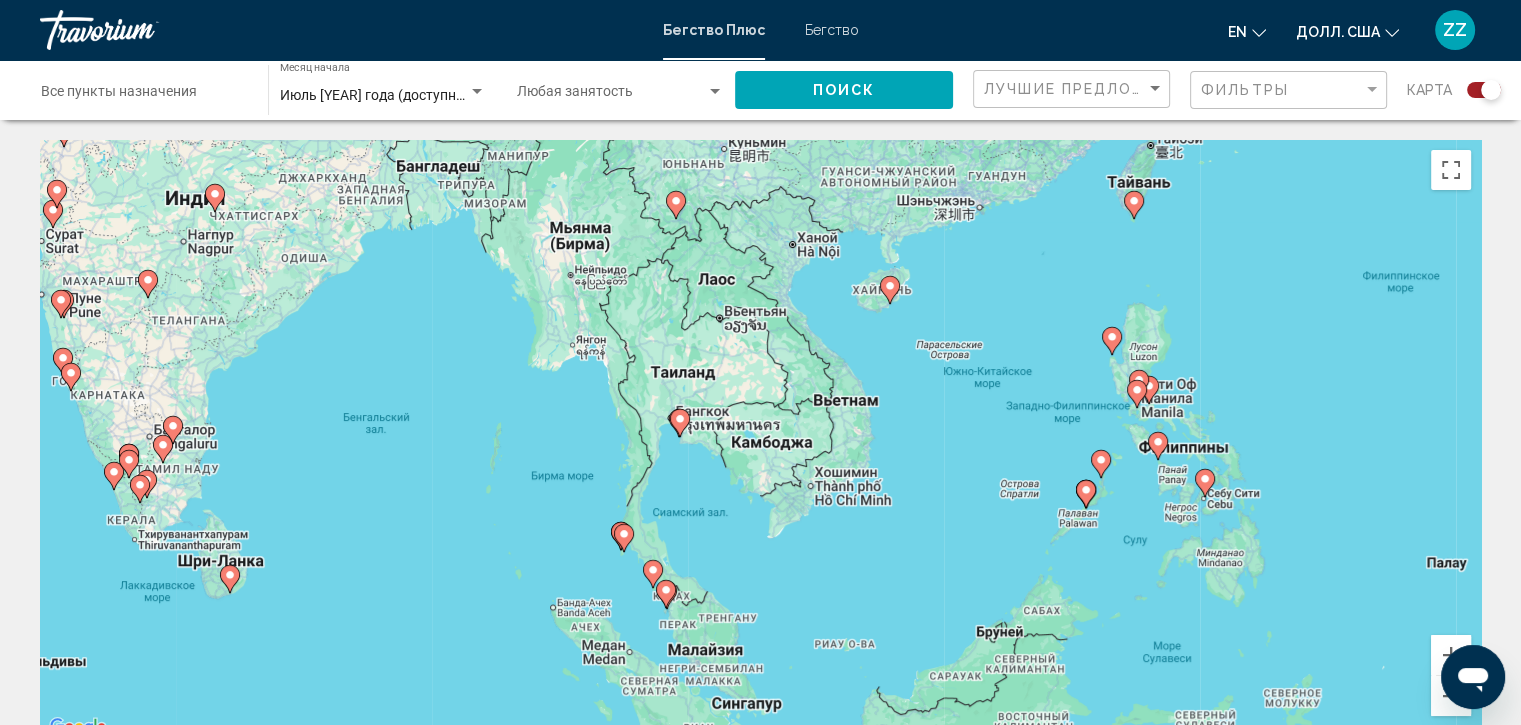 drag, startPoint x: 948, startPoint y: 494, endPoint x: 819, endPoint y: 250, distance: 276.0018 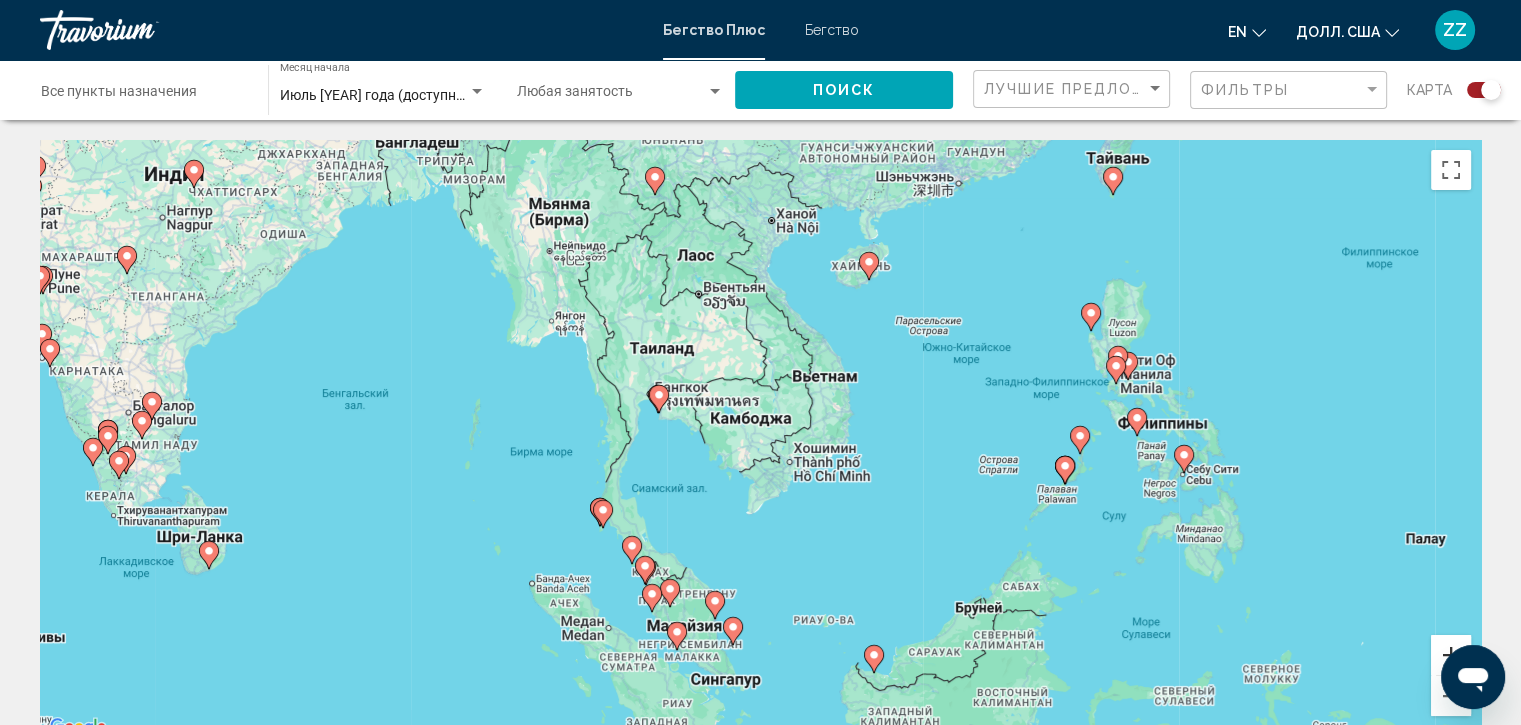 click at bounding box center (1451, 655) 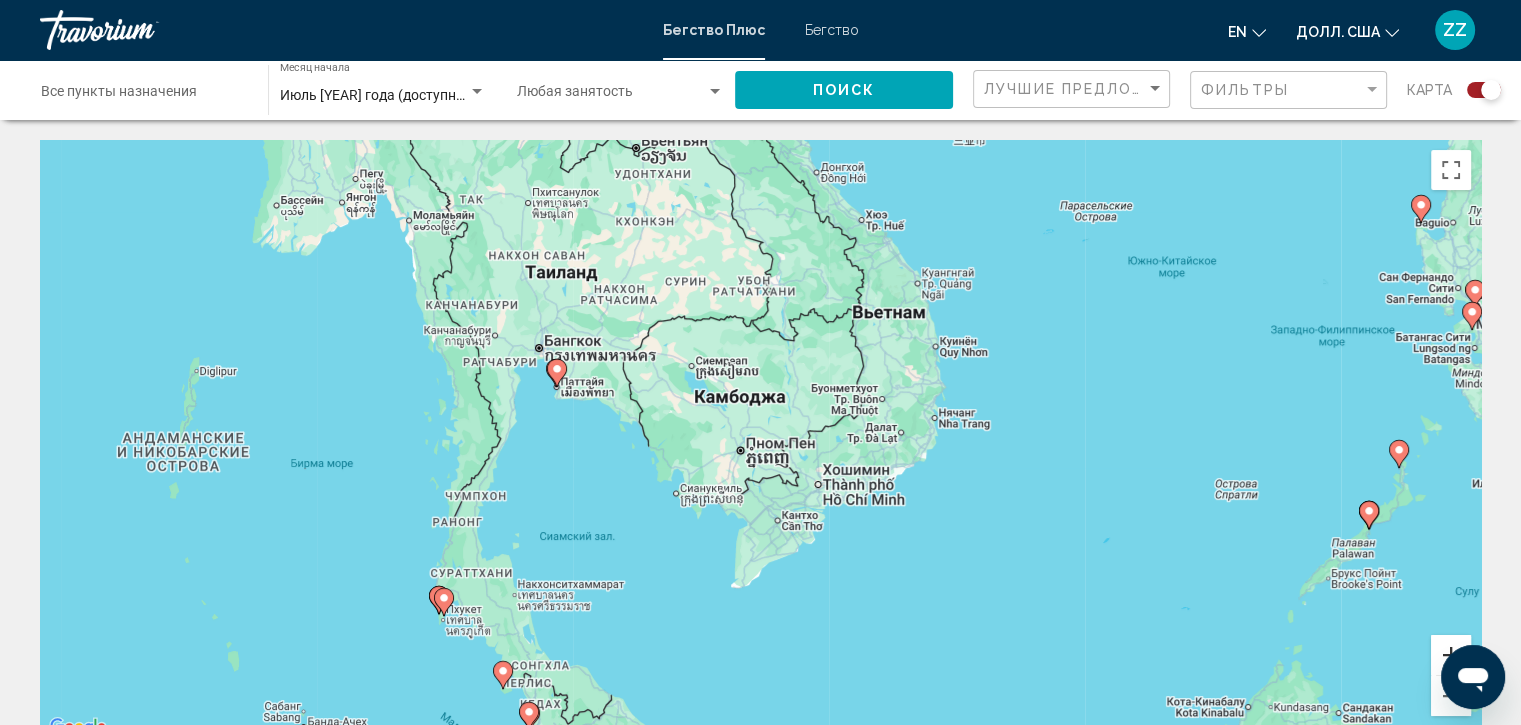click at bounding box center [1451, 655] 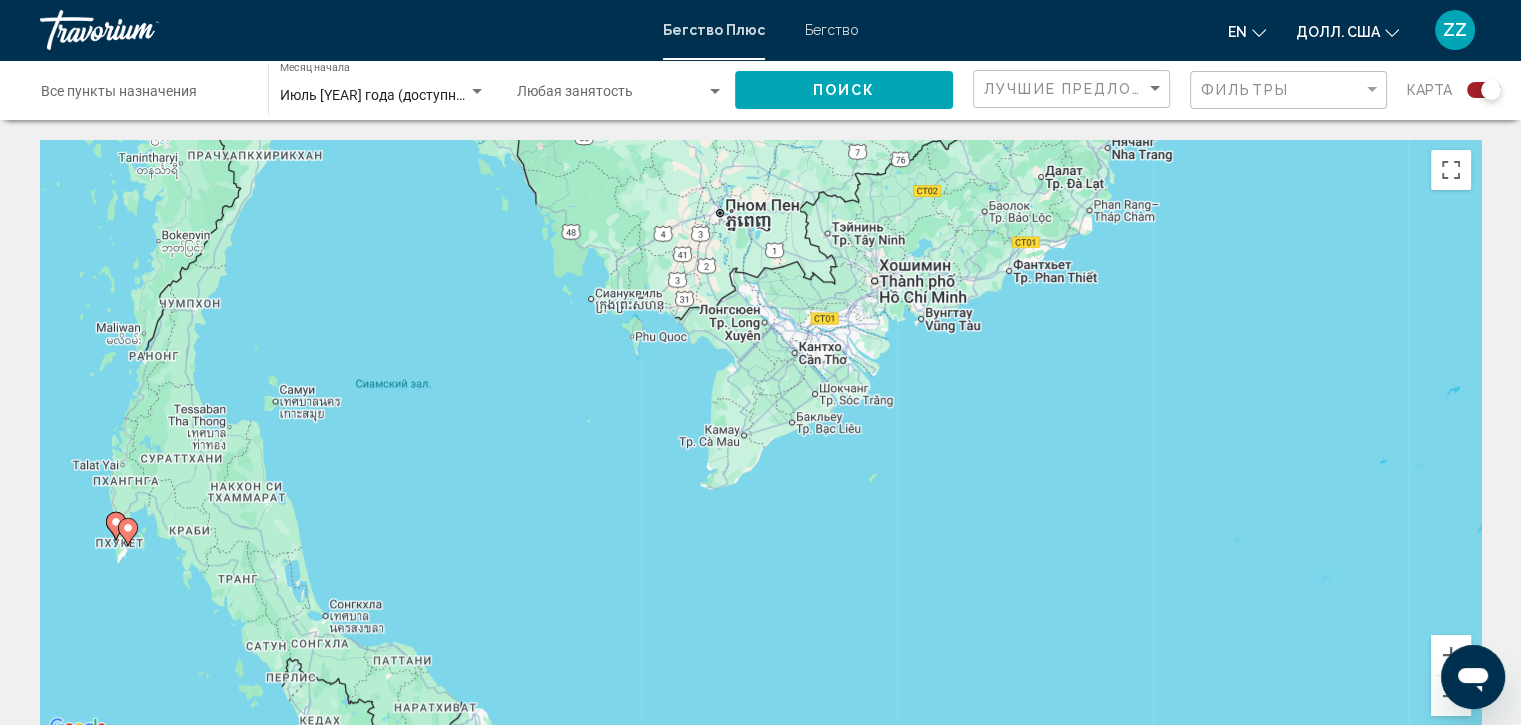 drag, startPoint x: 732, startPoint y: 498, endPoint x: 741, endPoint y: 186, distance: 312.1298 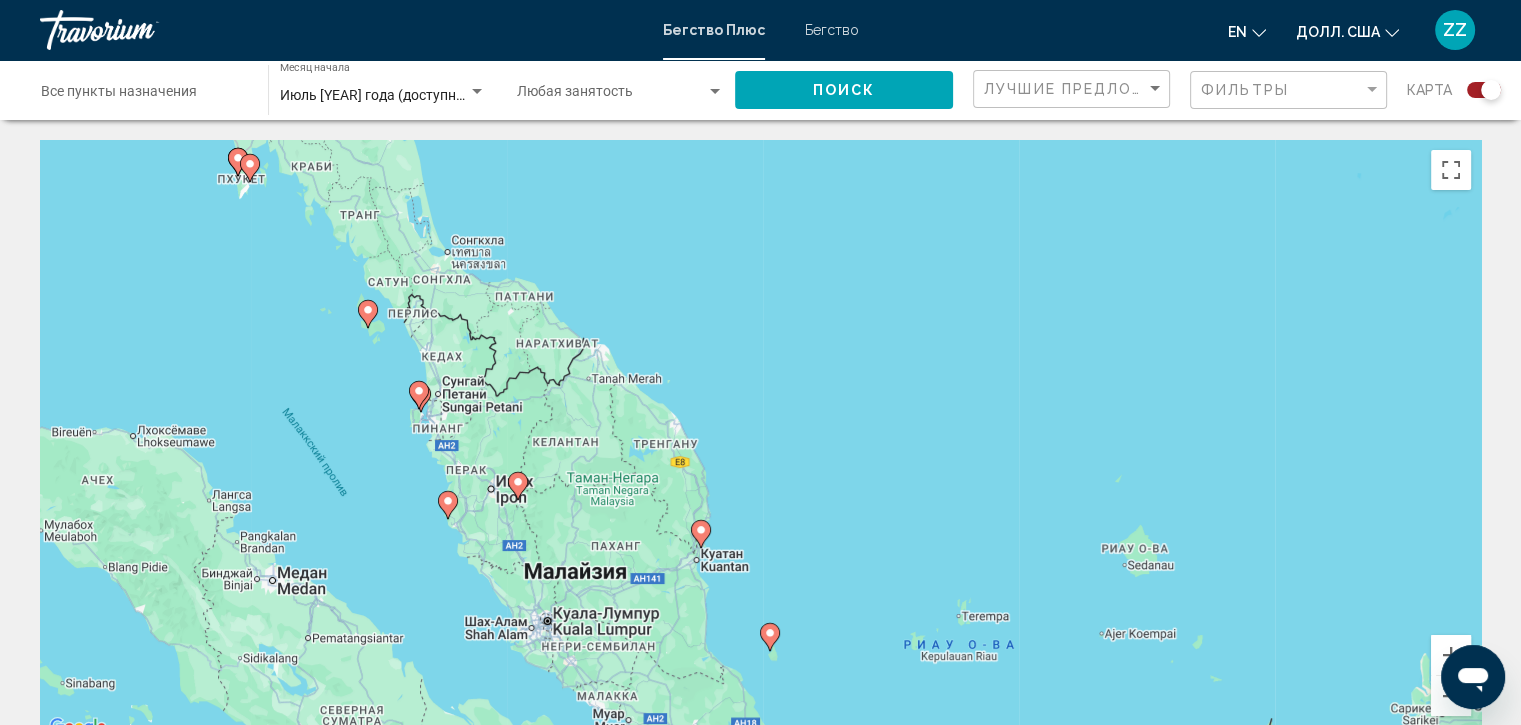 drag, startPoint x: 626, startPoint y: 384, endPoint x: 728, endPoint y: 163, distance: 243.40295 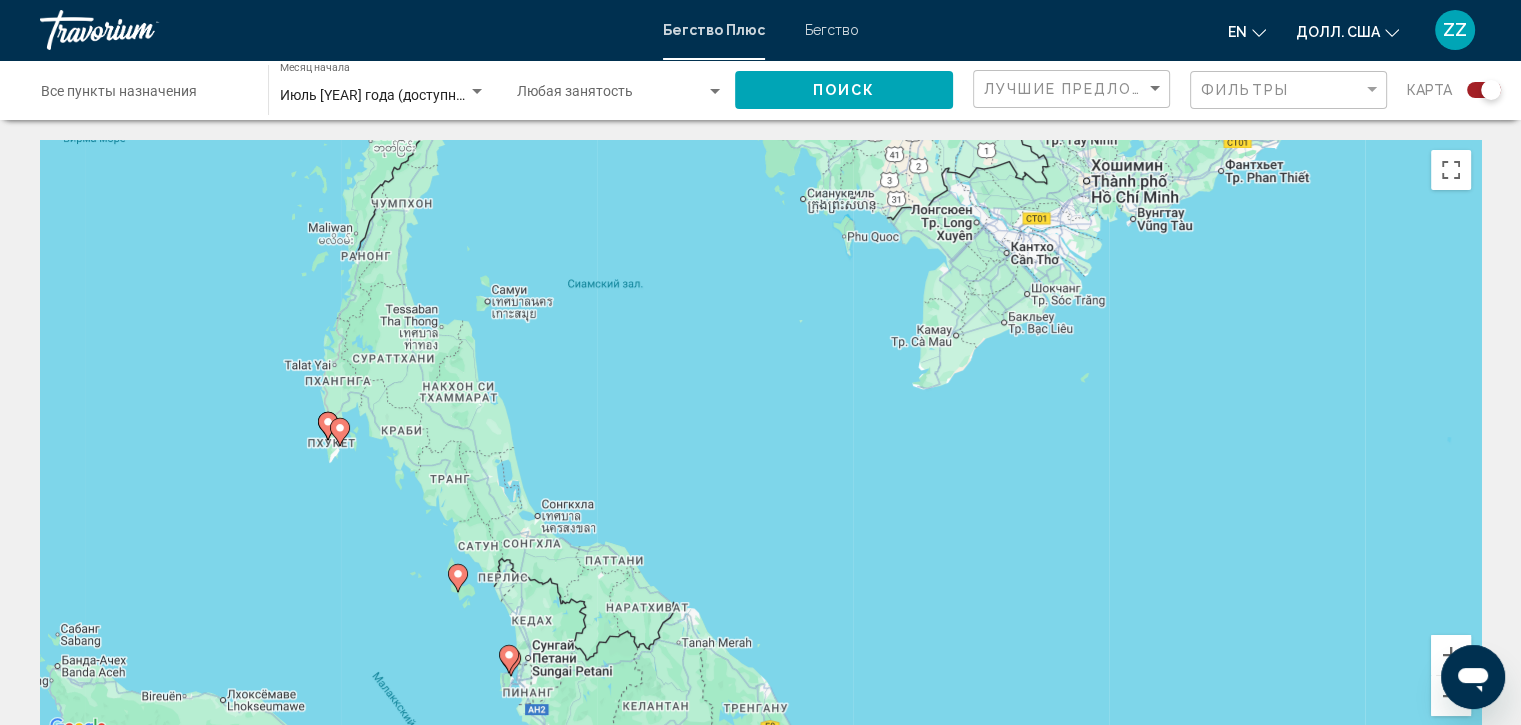 drag, startPoint x: 571, startPoint y: 341, endPoint x: 681, endPoint y: 536, distance: 223.88614 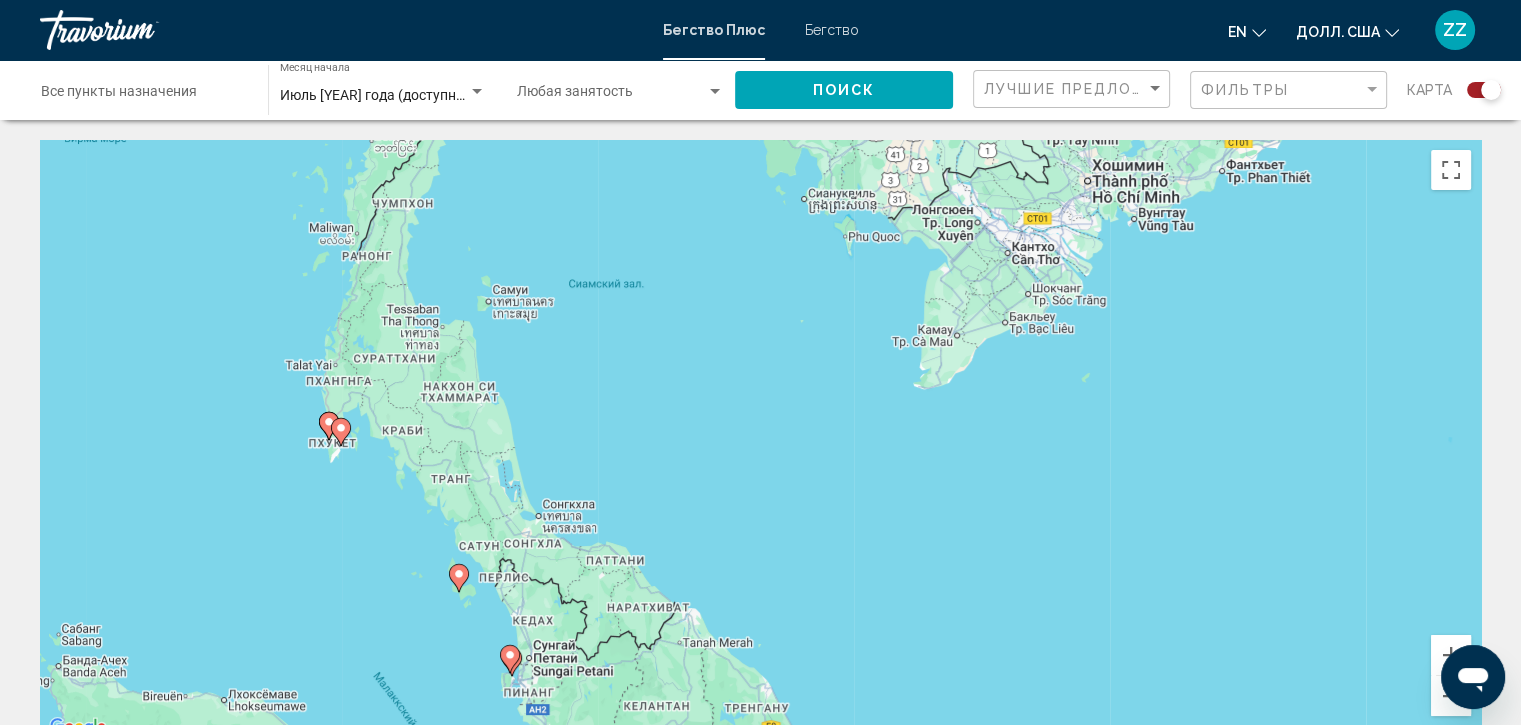 click 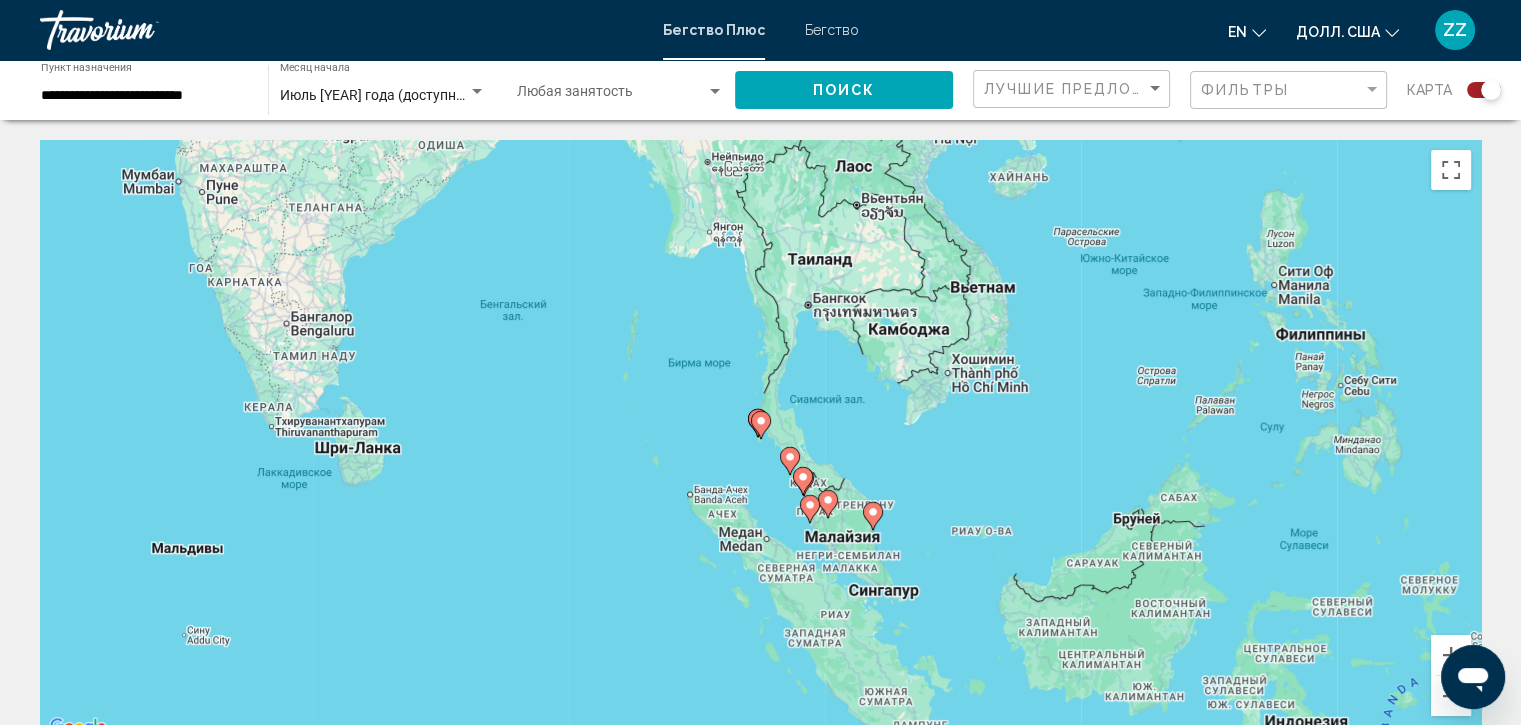 click 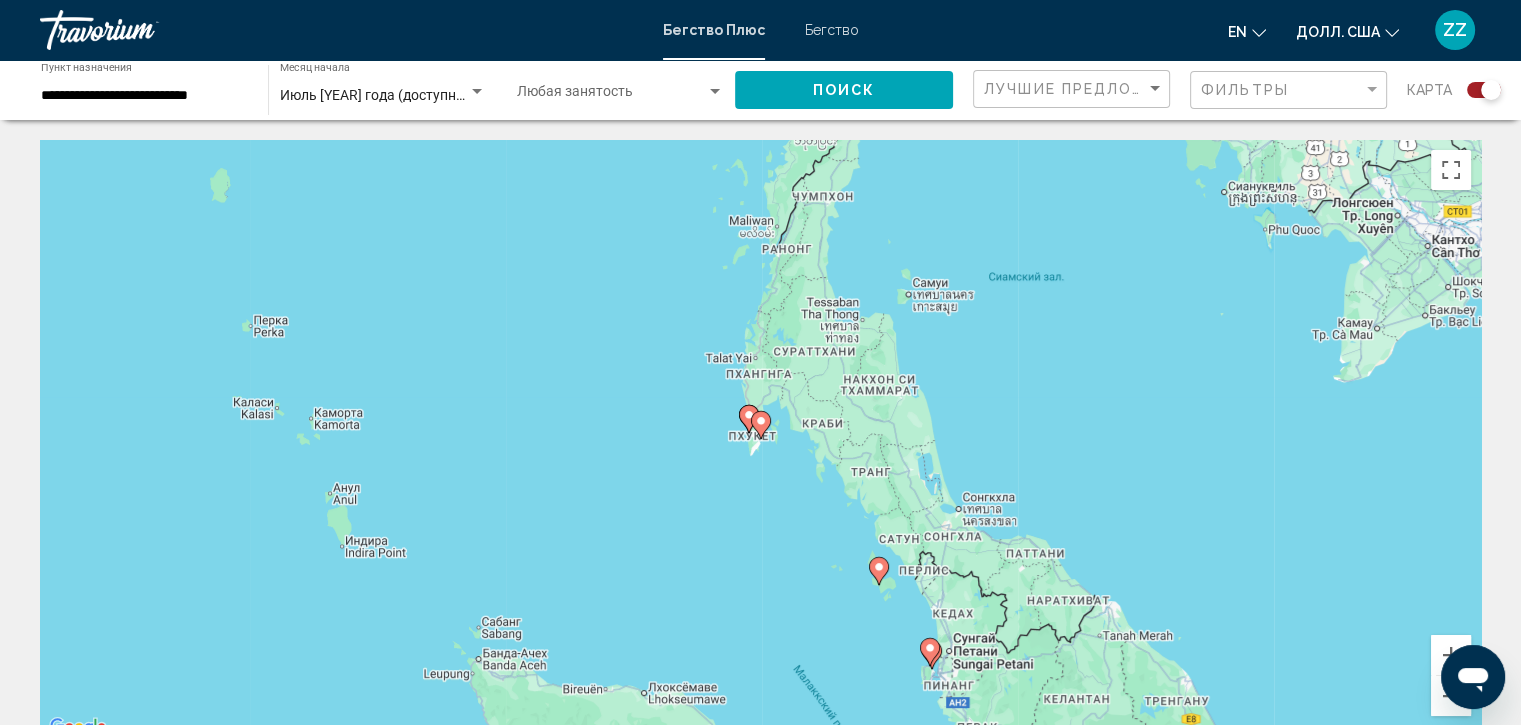 click 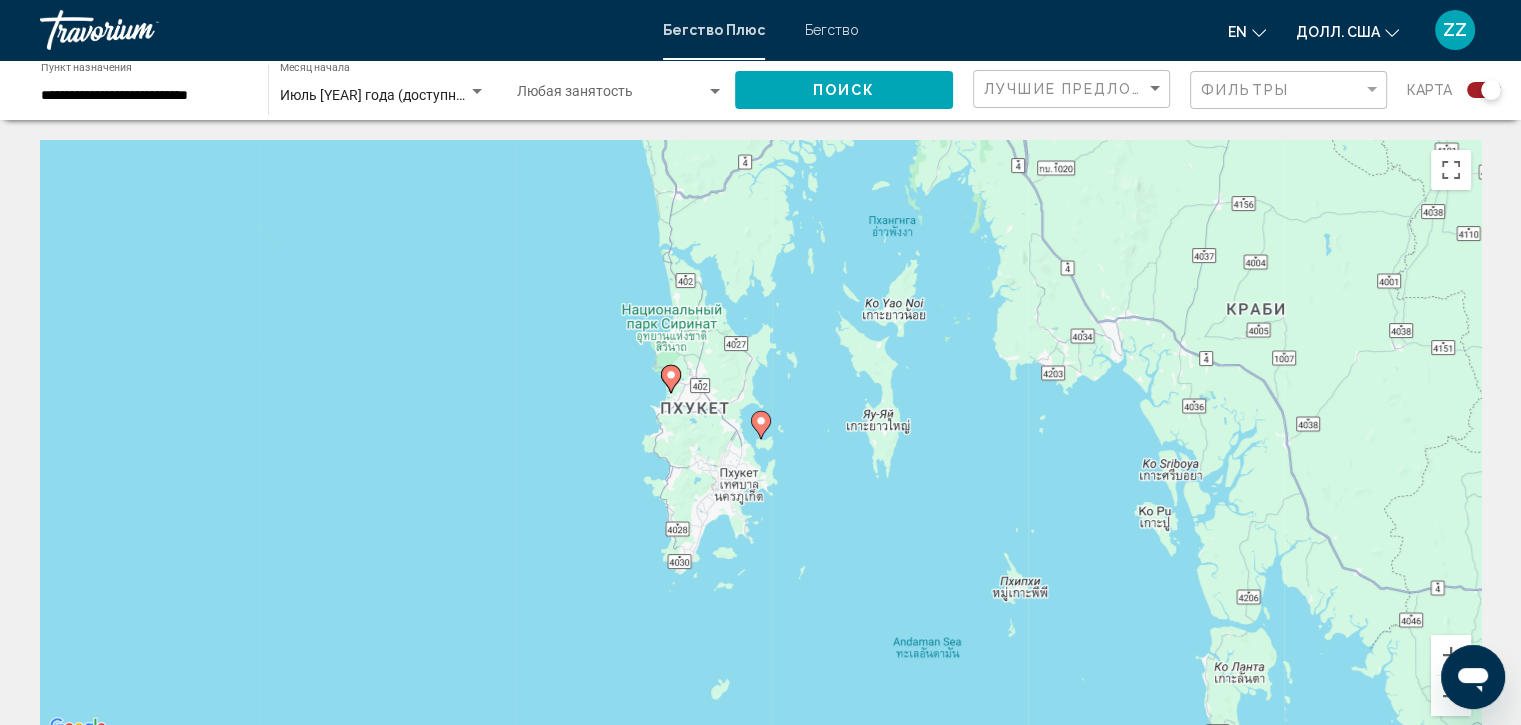 click 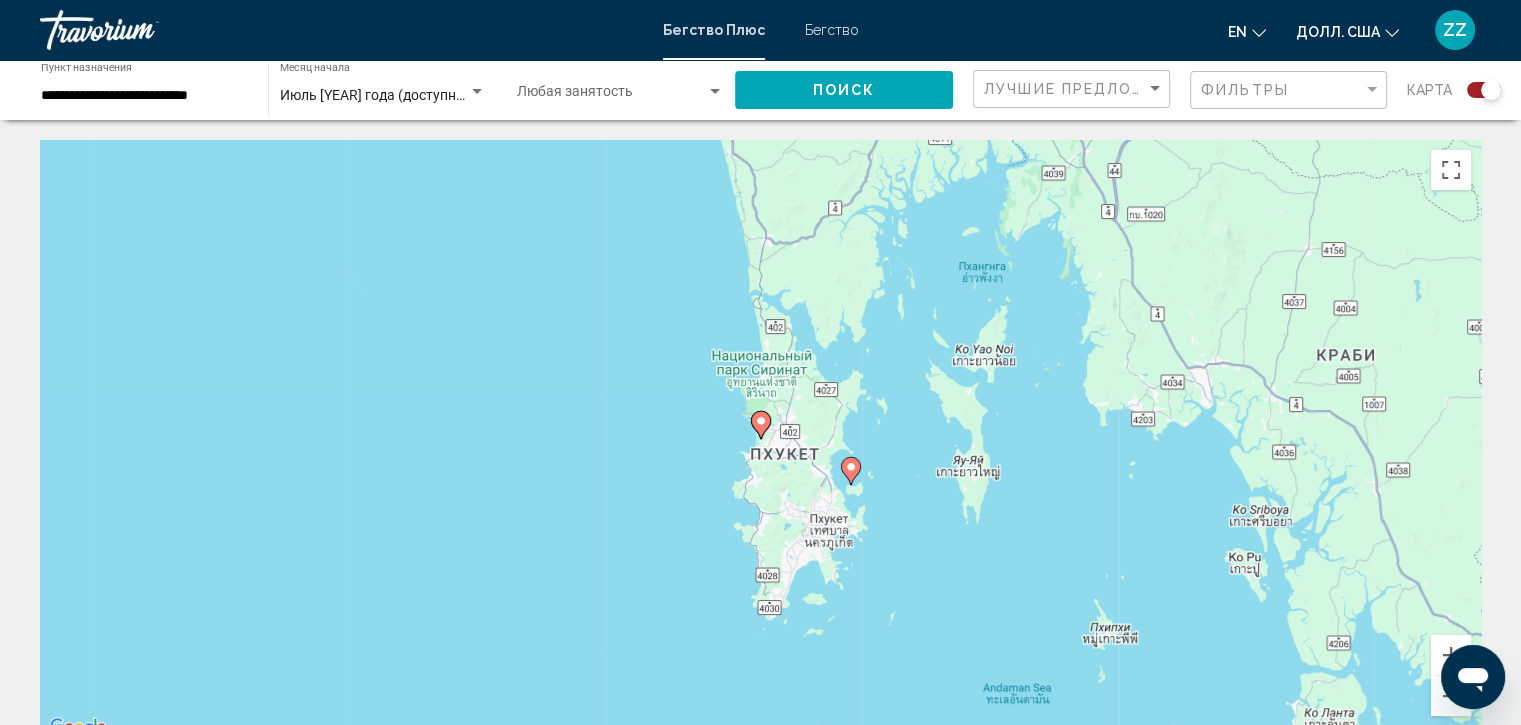 click 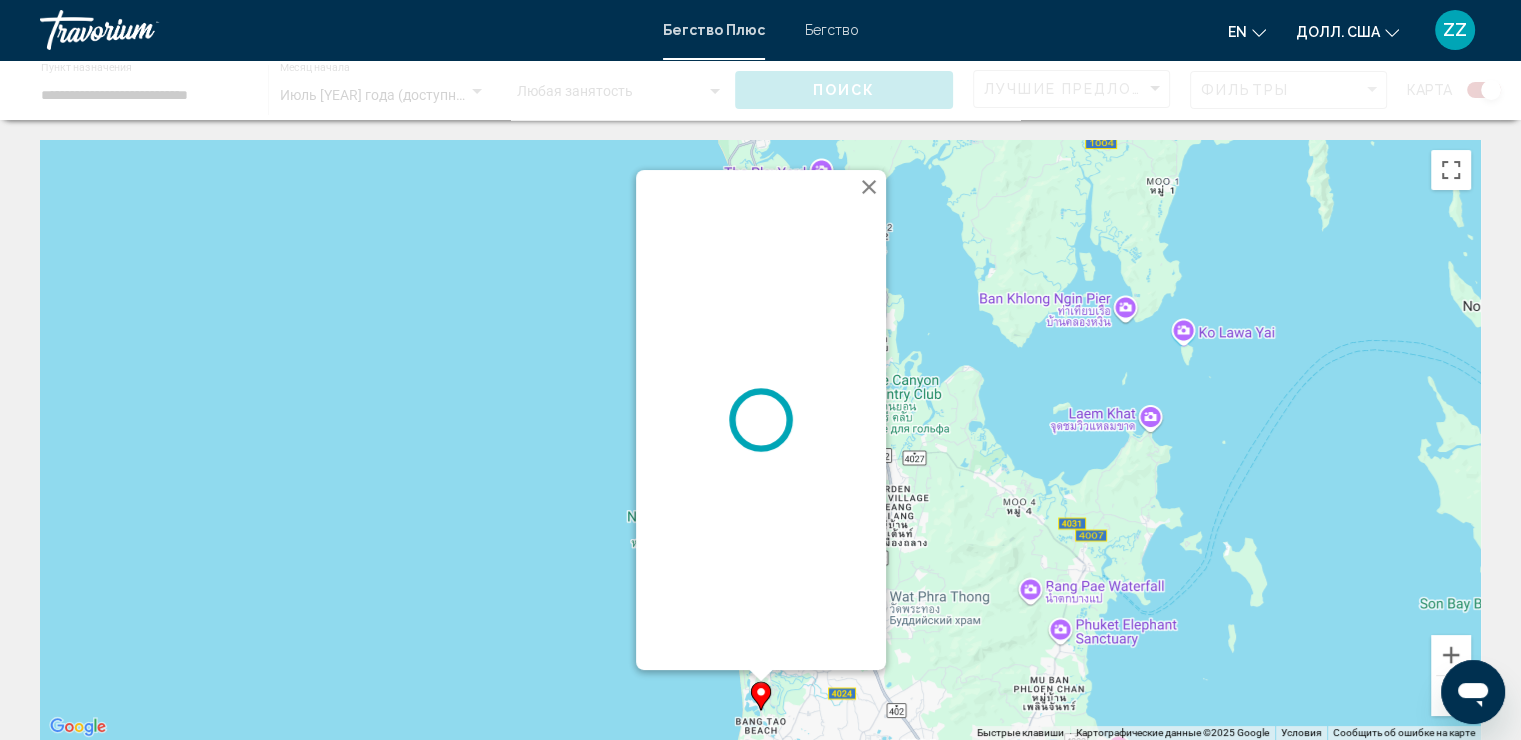 click on "Для навигации используйте клавиши со стрелками. Чтобы активировать перетаскивание с помощью клавиатуры, нажмите Alt + Enter.  После этого перемещайте маркер с помощью клавиш со стрелками.  Чтобы завершить перетаскивание, нажмите клавишу Enter.  Чтобы отменить действие, нажмите клавишу Esc." at bounding box center (760, 440) 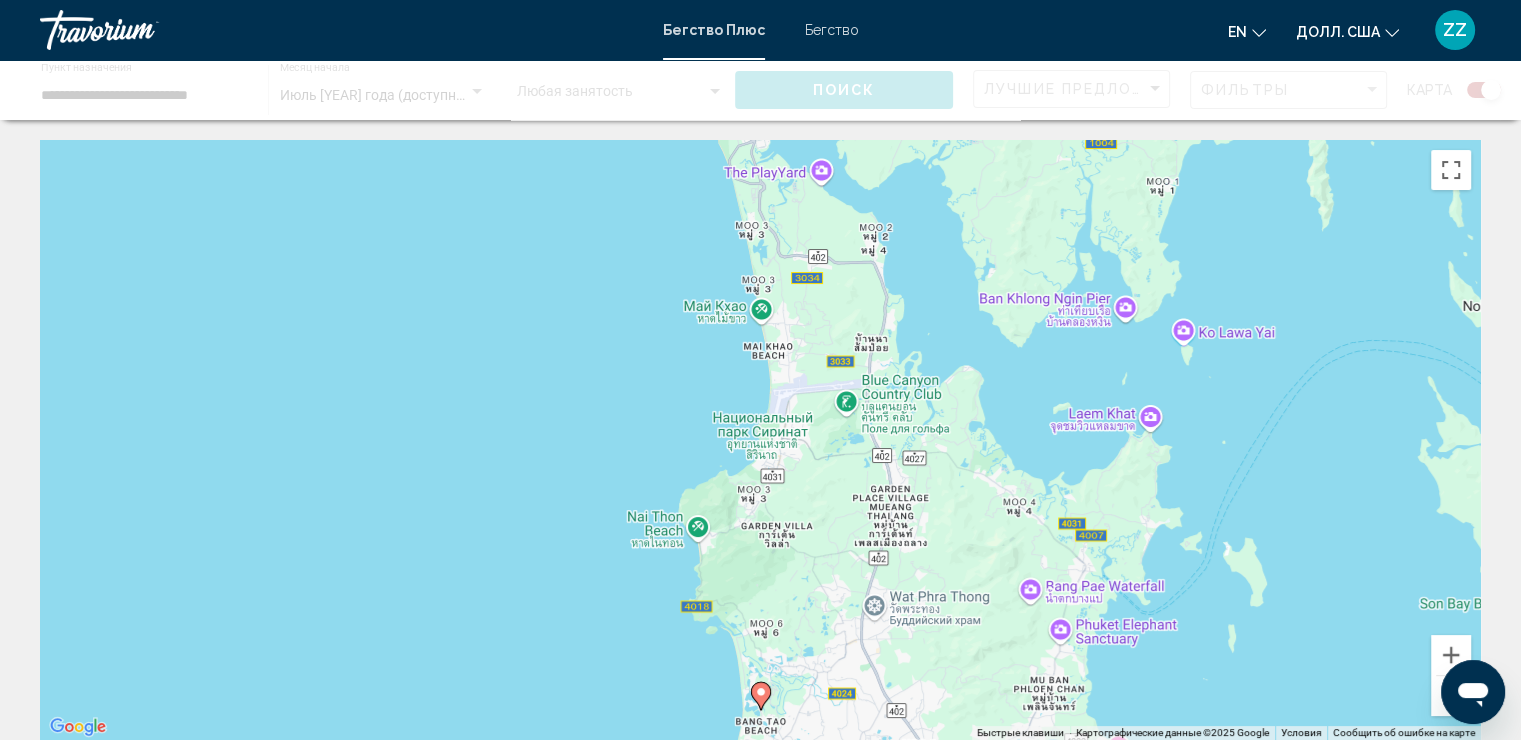 click 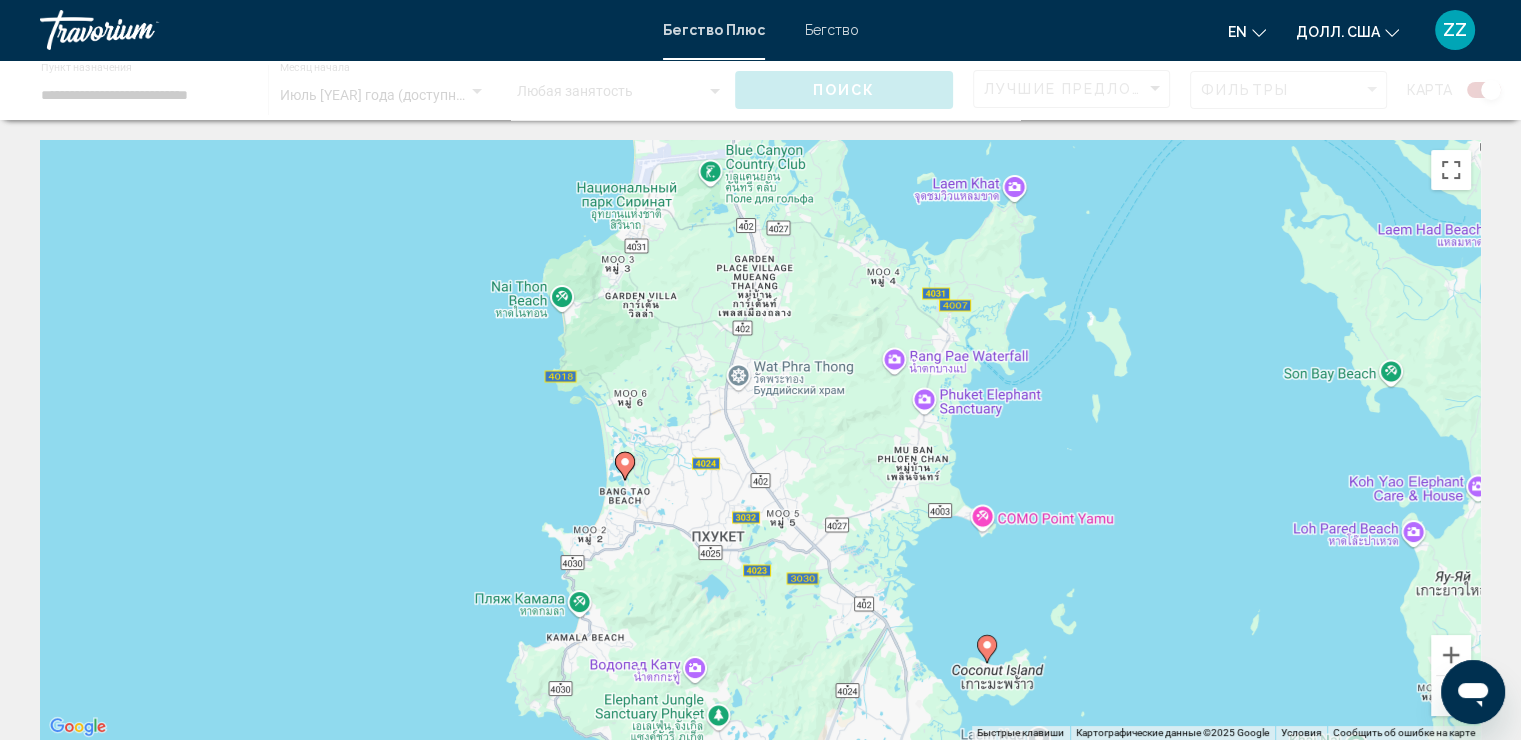 drag, startPoint x: 1008, startPoint y: 612, endPoint x: 840, endPoint y: 350, distance: 311.23624 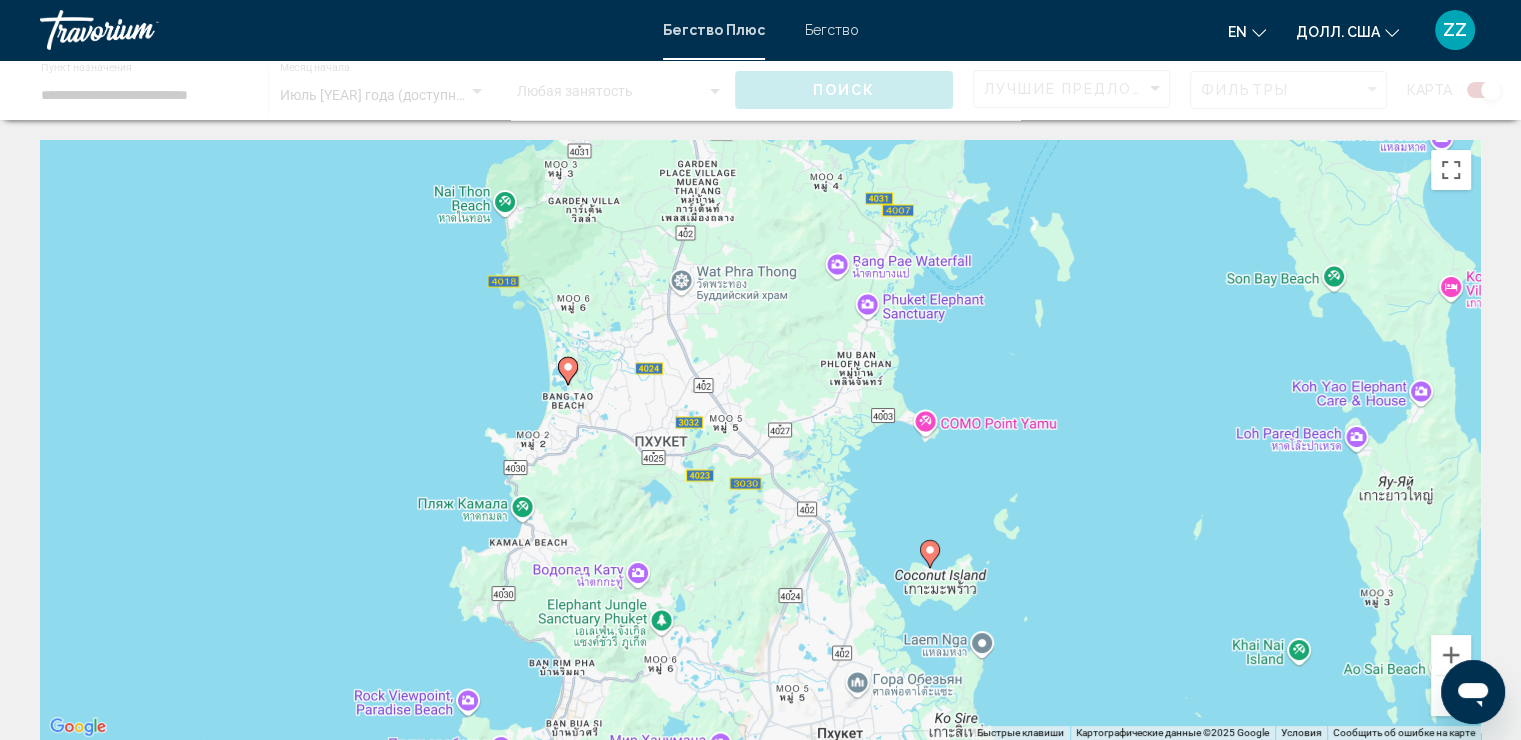 click 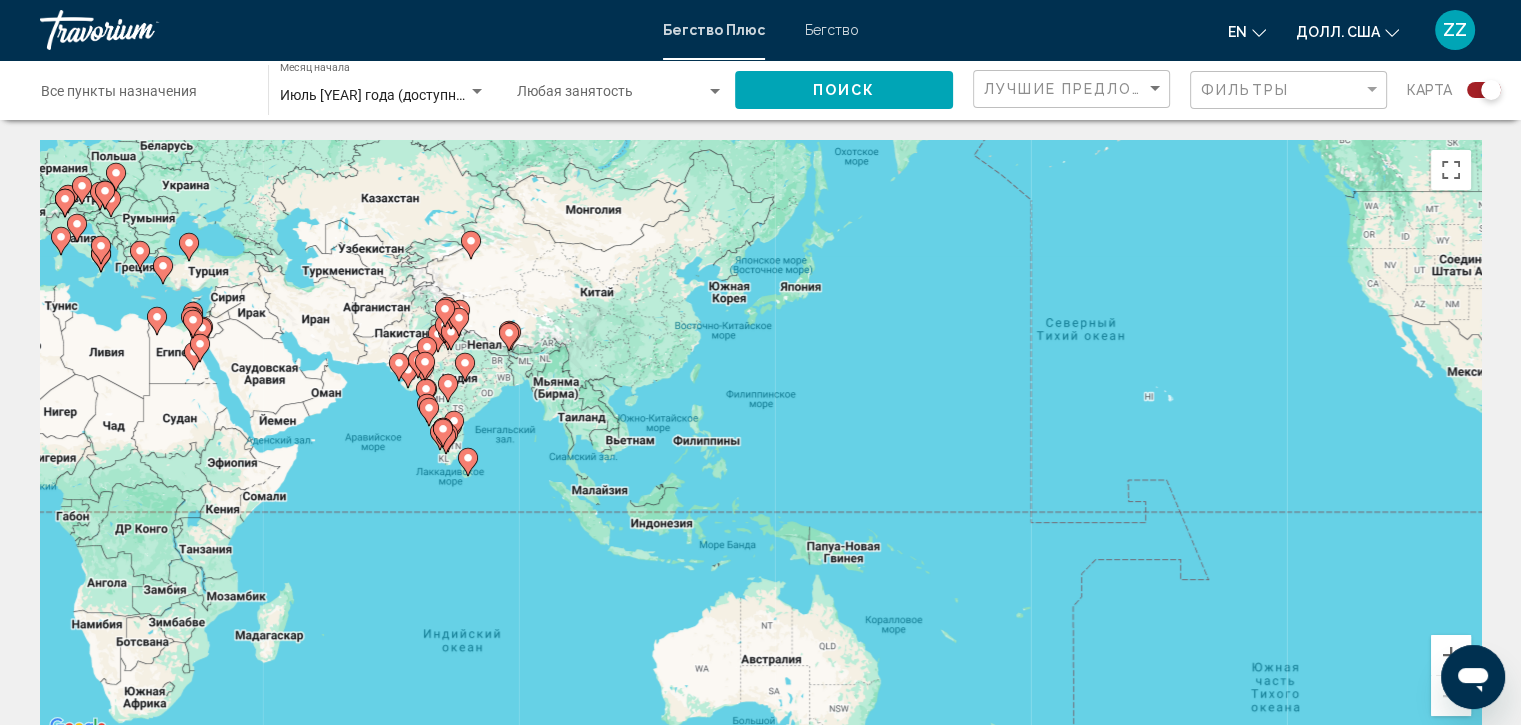 drag, startPoint x: 1420, startPoint y: 532, endPoint x: 488, endPoint y: 425, distance: 938.1221 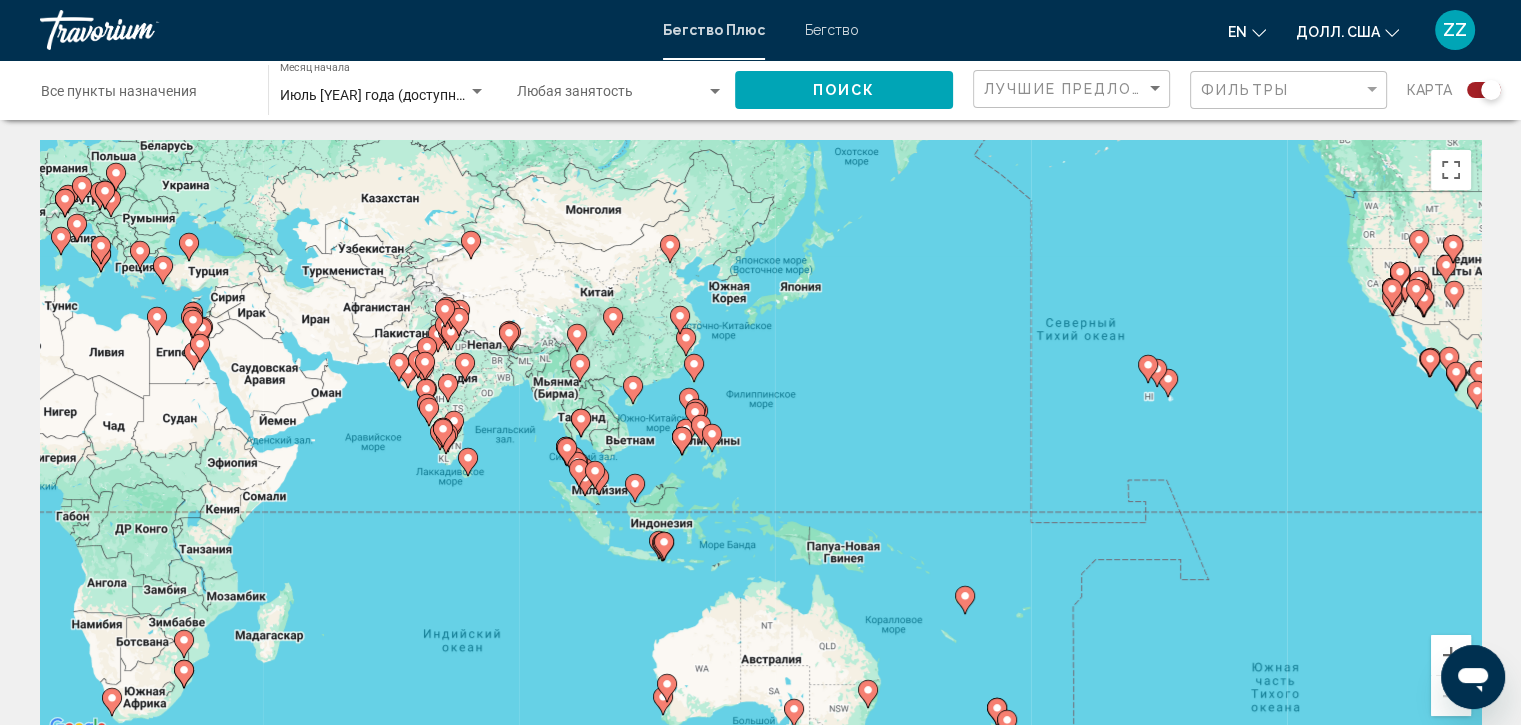 click at bounding box center (567, 452) 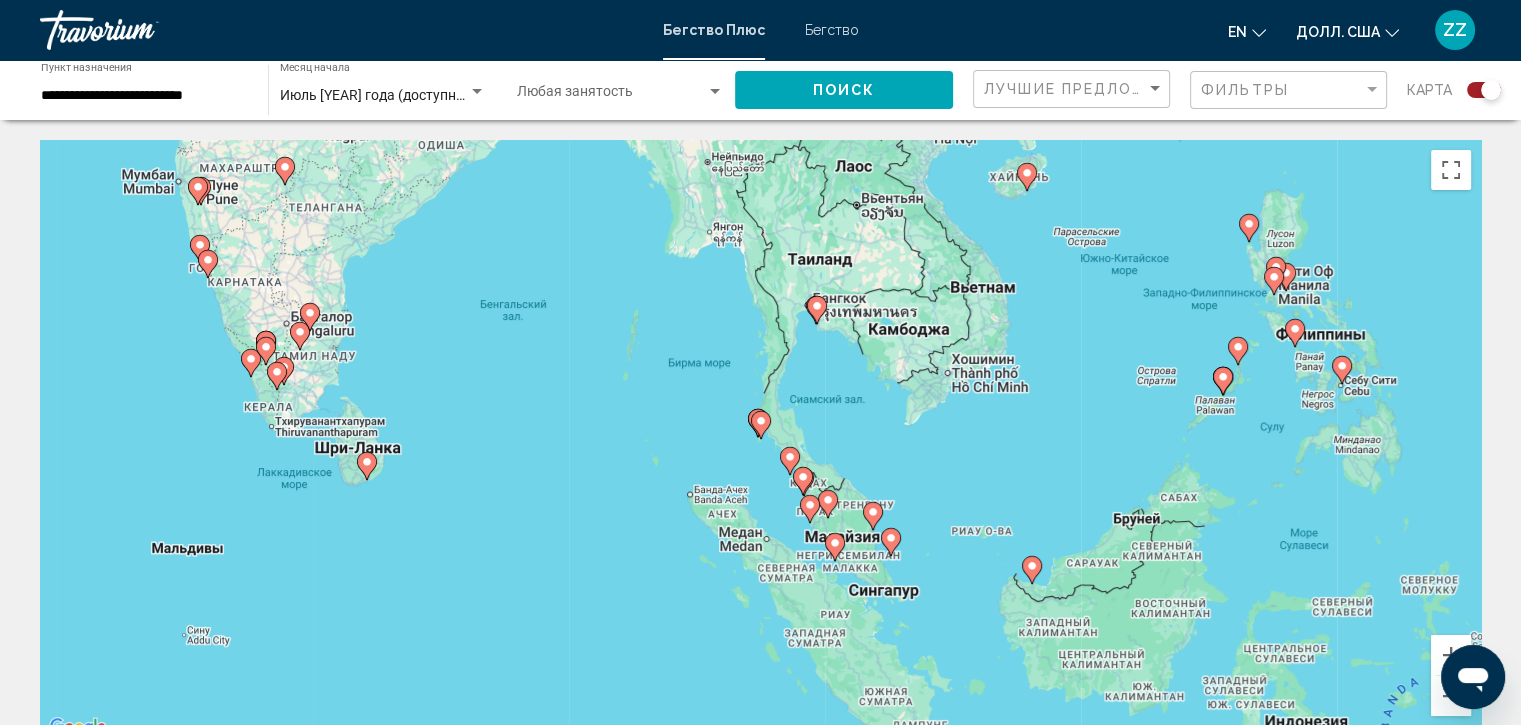click 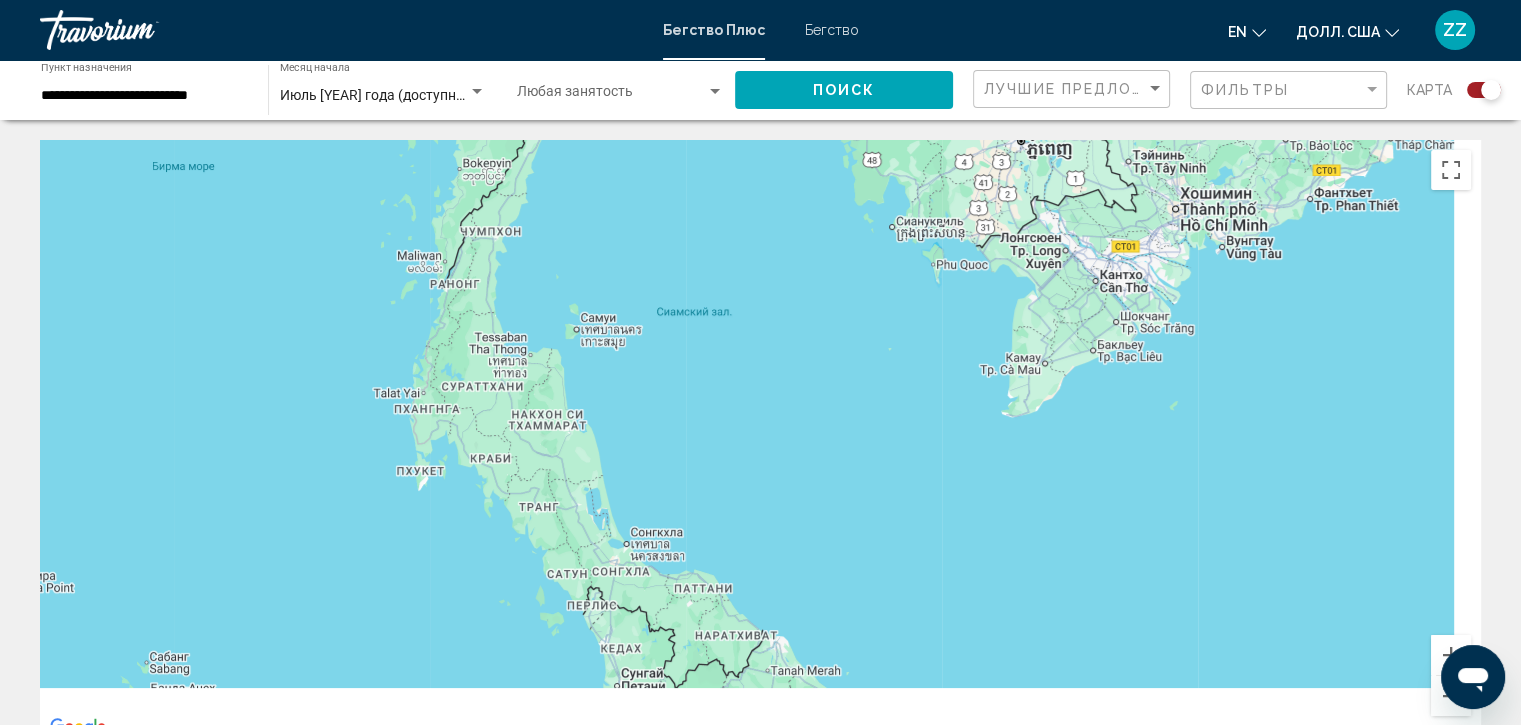 drag, startPoint x: 767, startPoint y: 511, endPoint x: 645, endPoint y: 104, distance: 424.89175 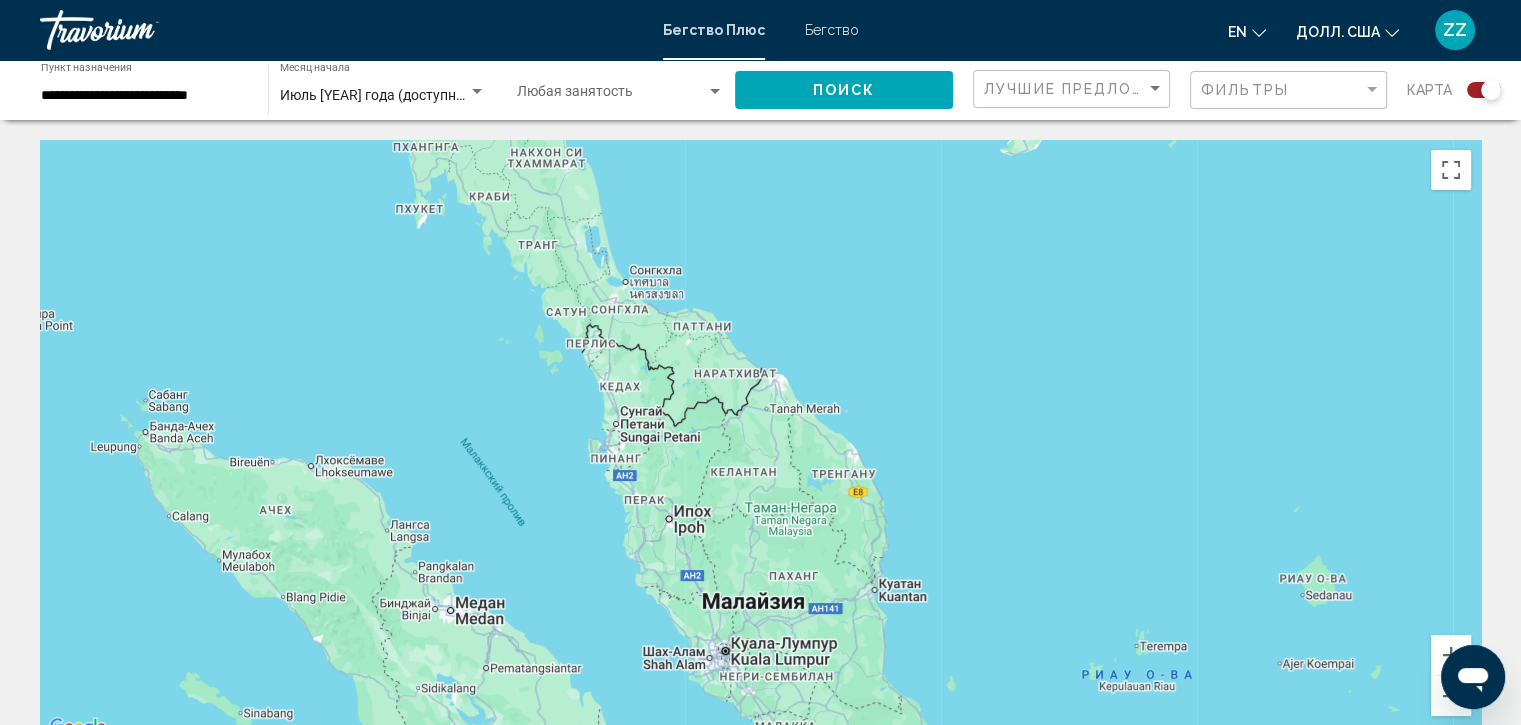 drag, startPoint x: 632, startPoint y: 332, endPoint x: 751, endPoint y: 477, distance: 187.57932 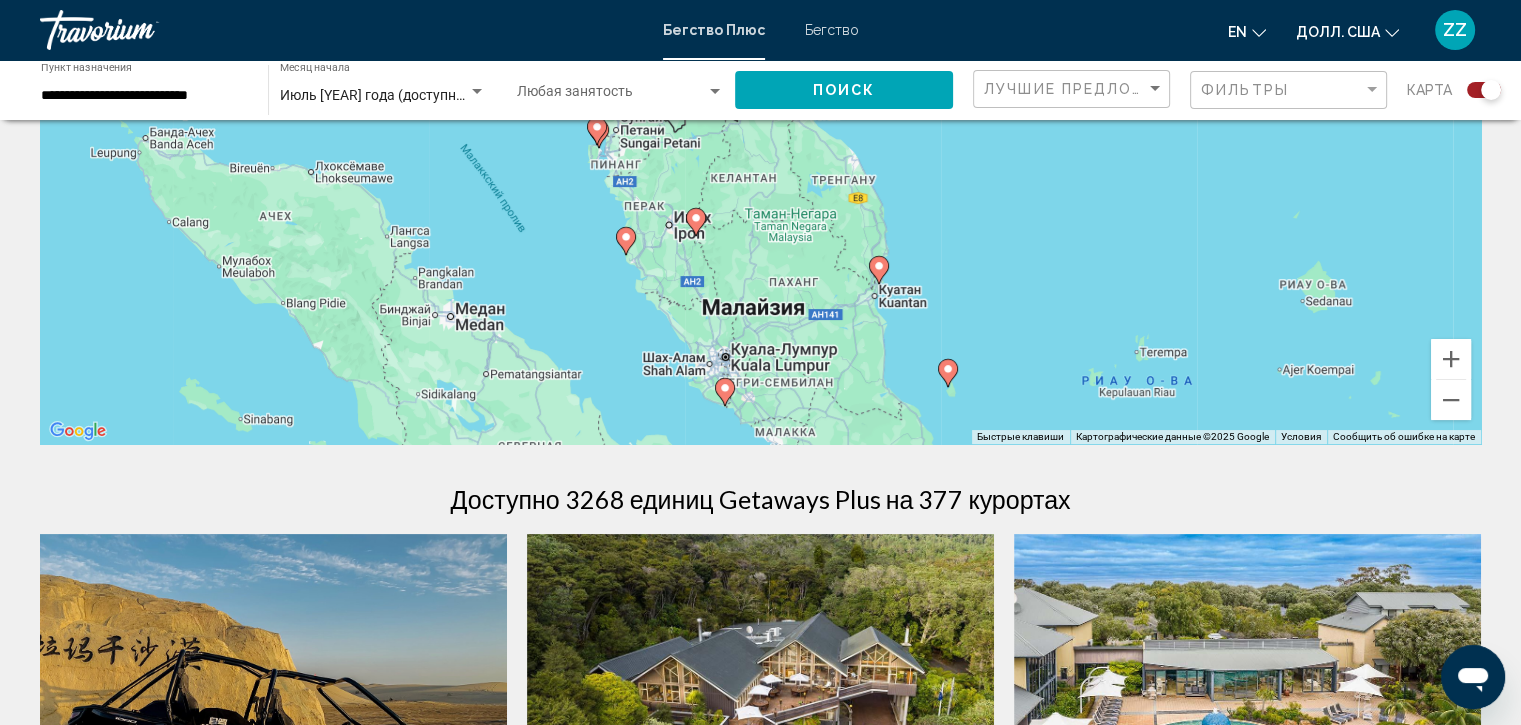 scroll, scrollTop: 300, scrollLeft: 0, axis: vertical 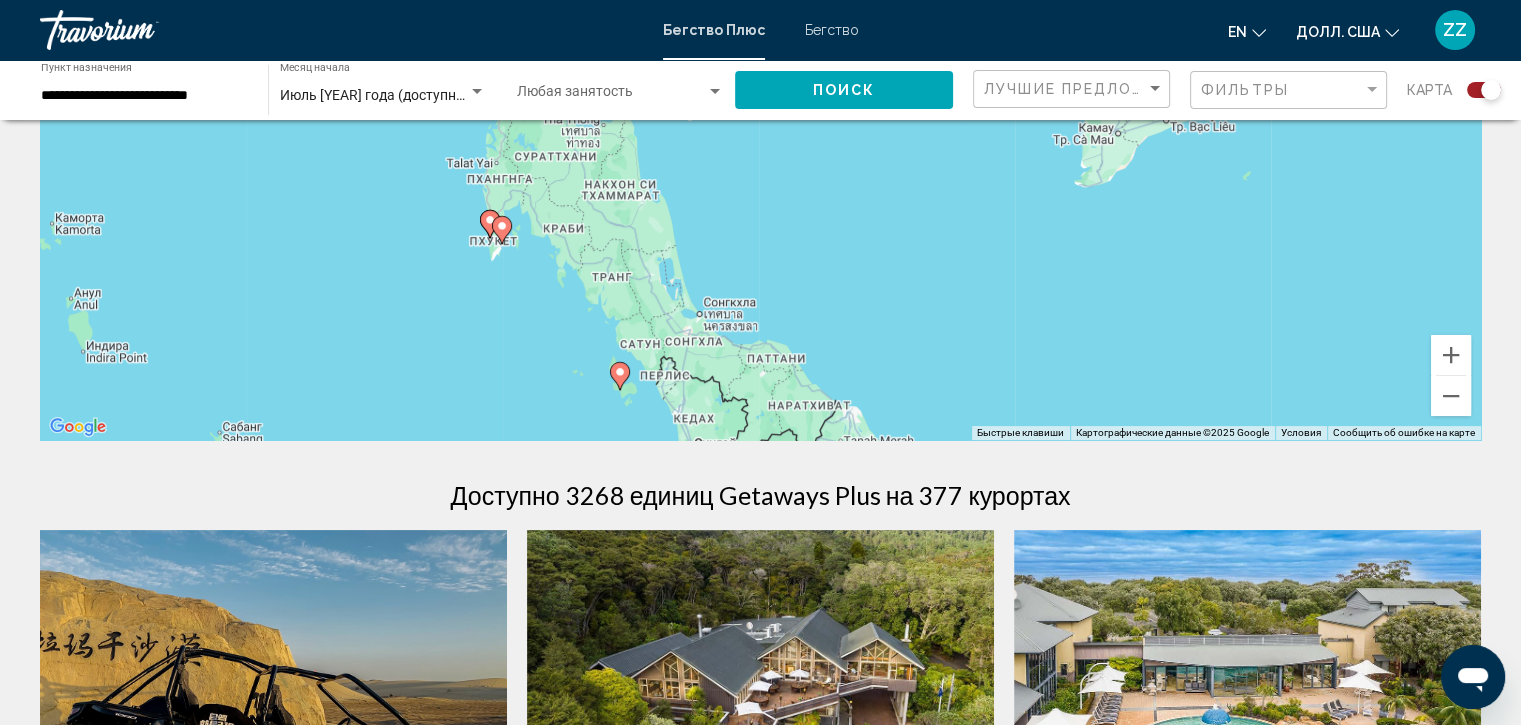 drag, startPoint x: 690, startPoint y: 338, endPoint x: 811, endPoint y: 765, distance: 443.81302 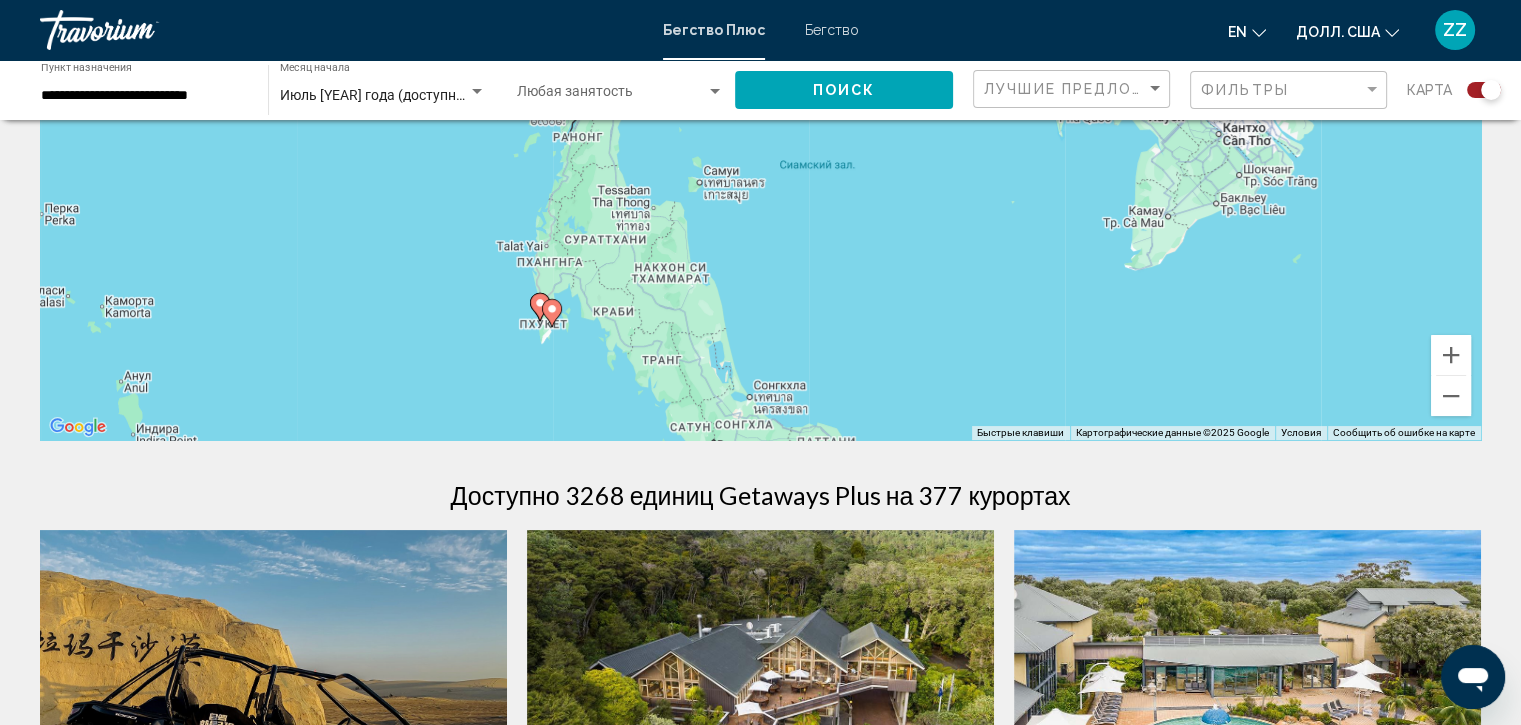 click 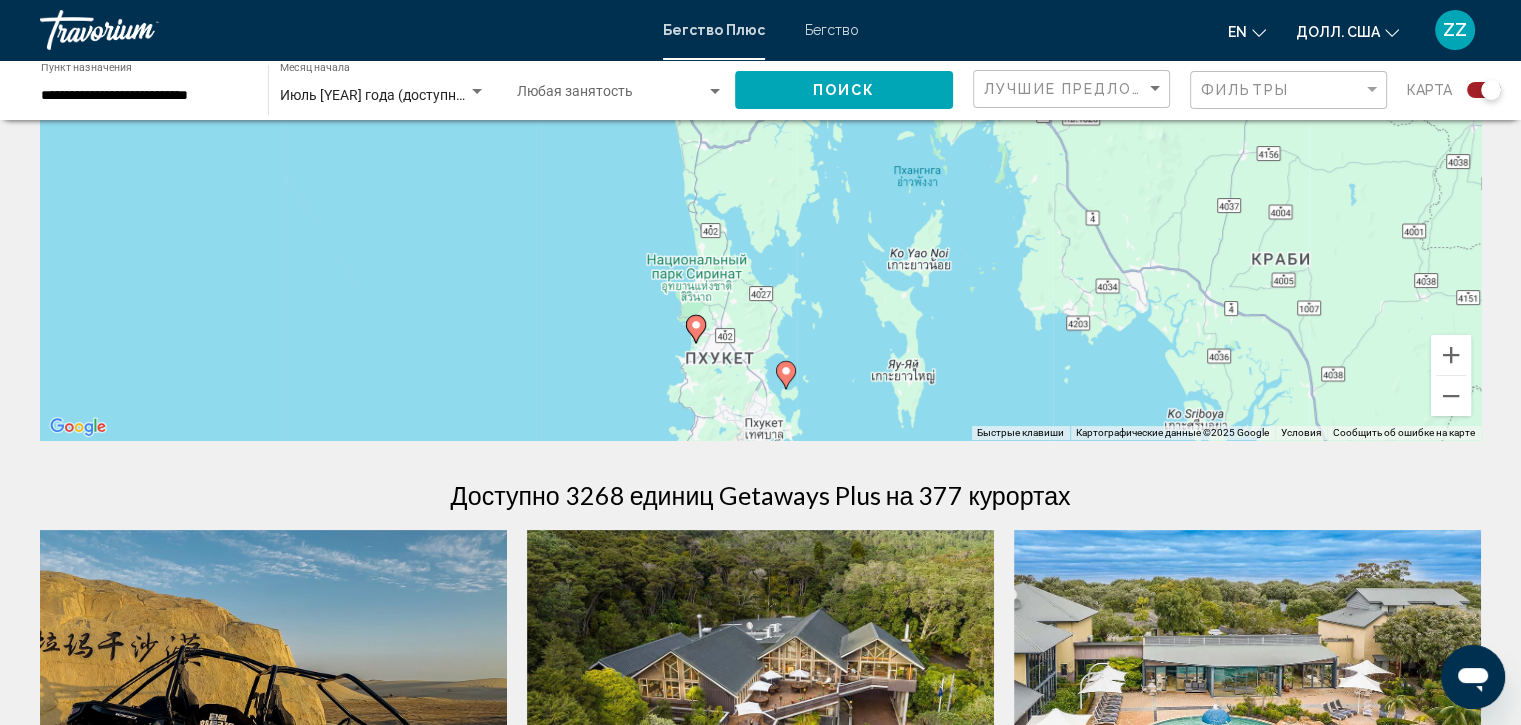 drag, startPoint x: 728, startPoint y: 335, endPoint x: 748, endPoint y: 483, distance: 149.34523 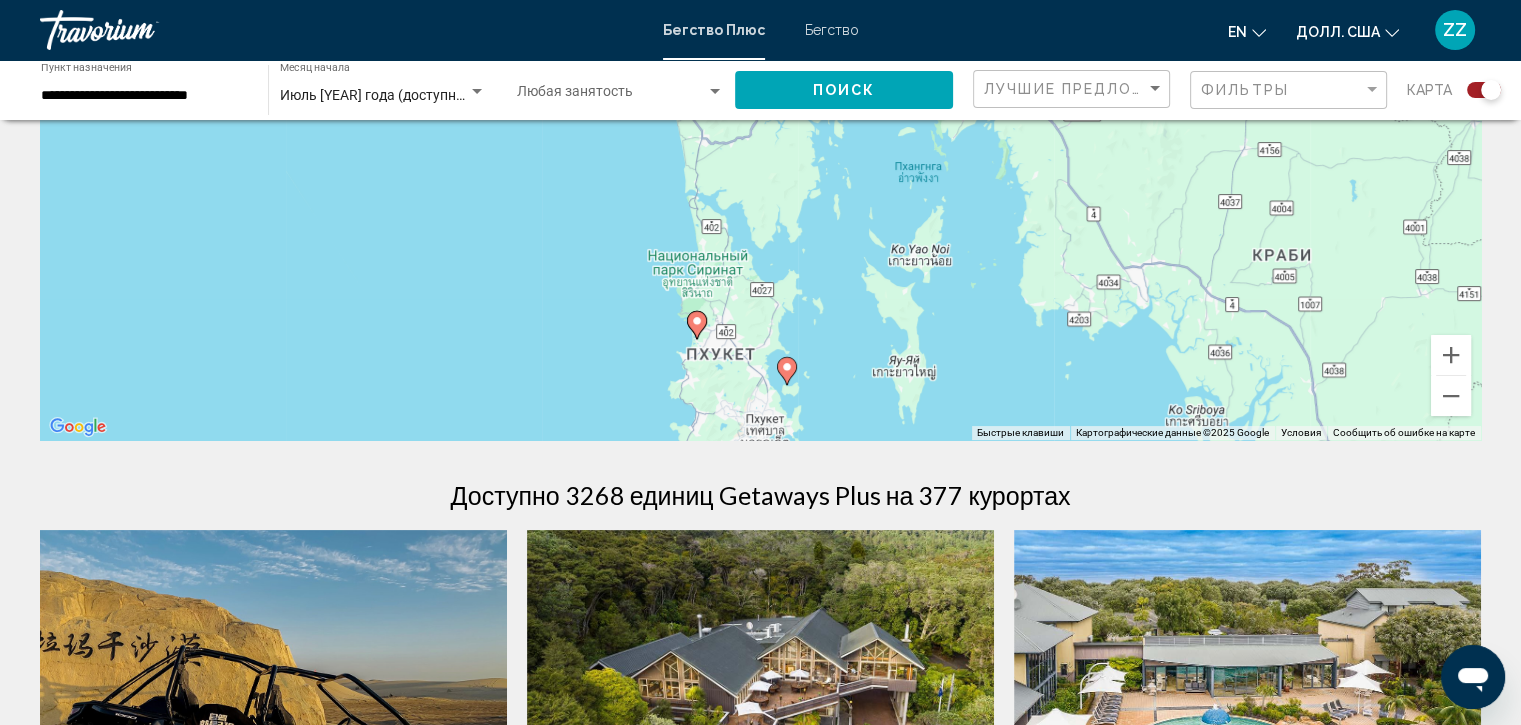 click 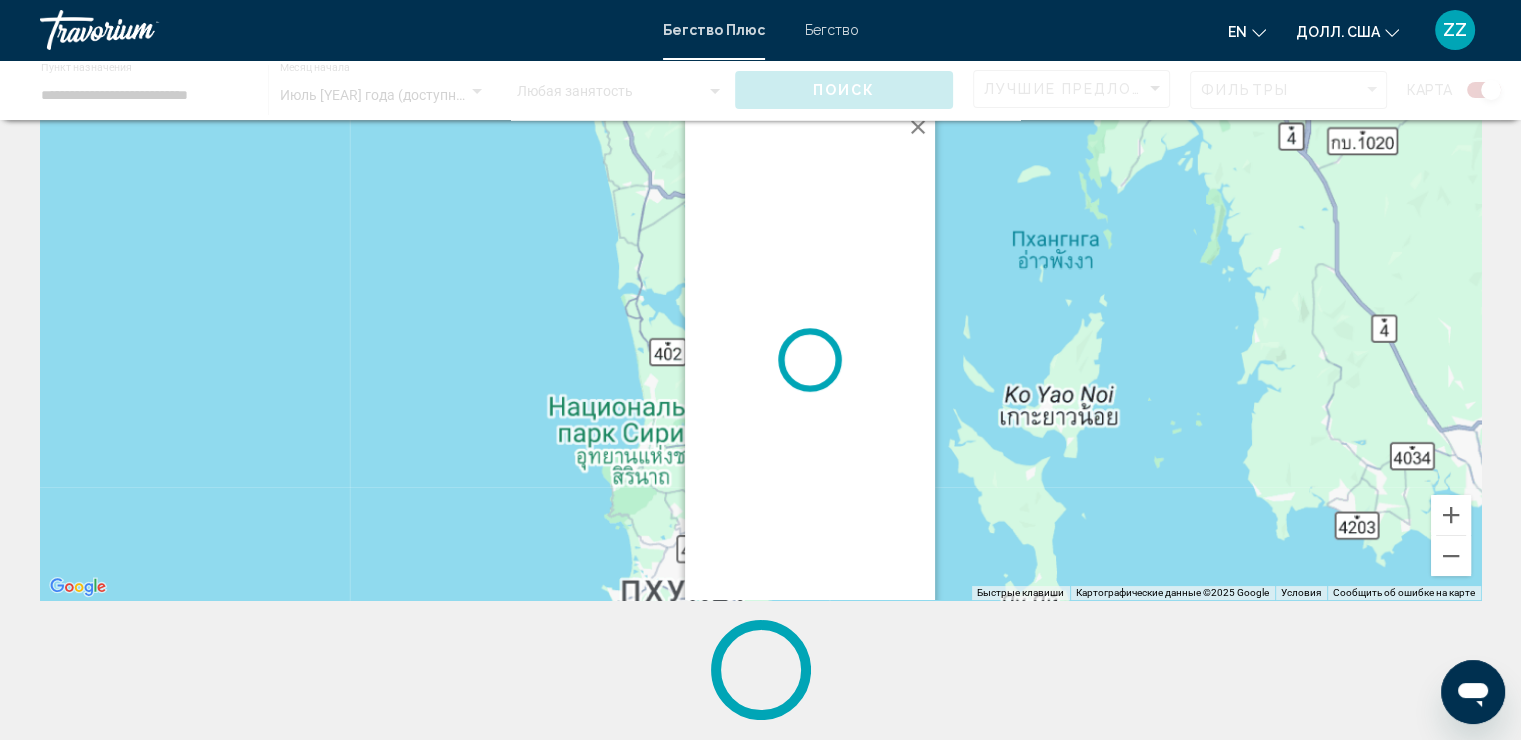 scroll, scrollTop: 0, scrollLeft: 0, axis: both 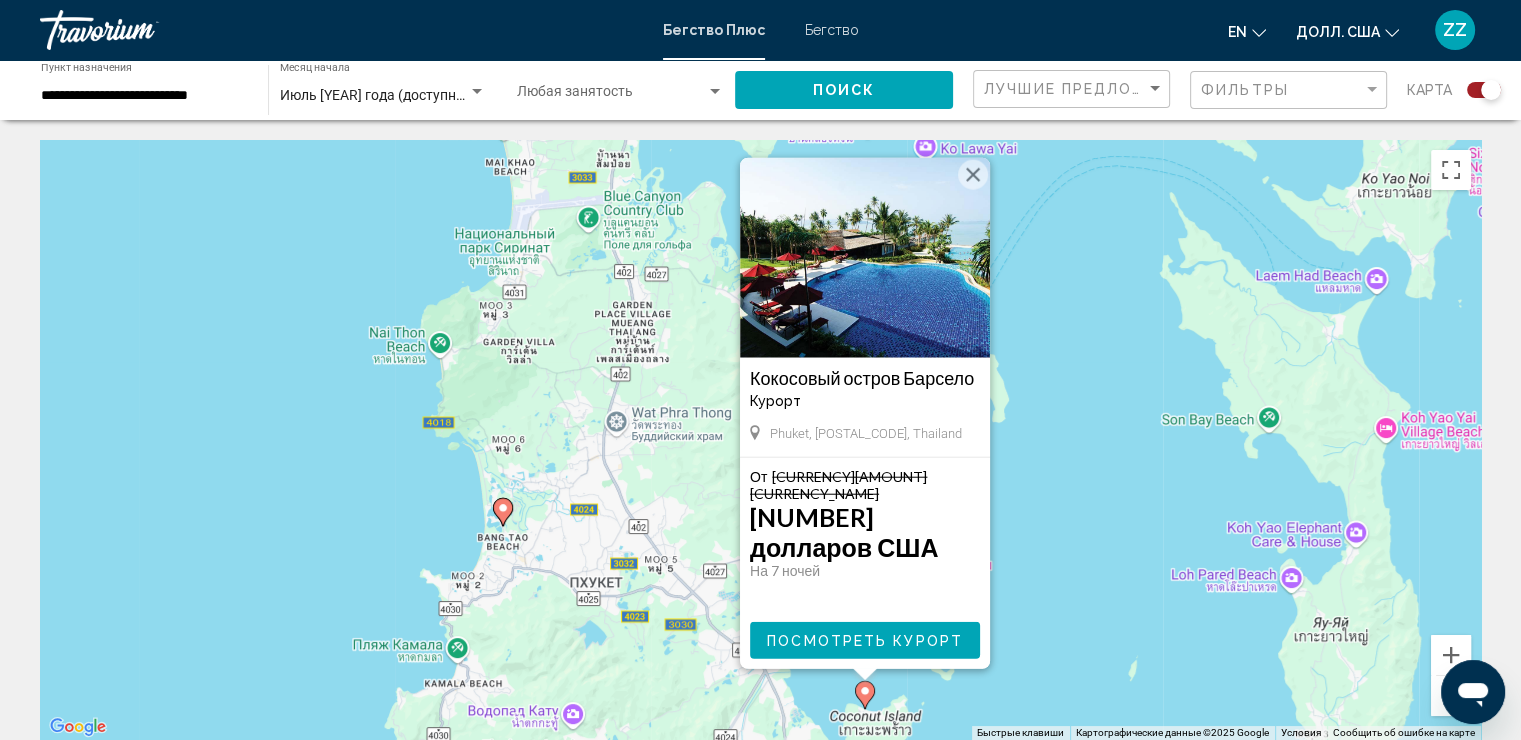 click 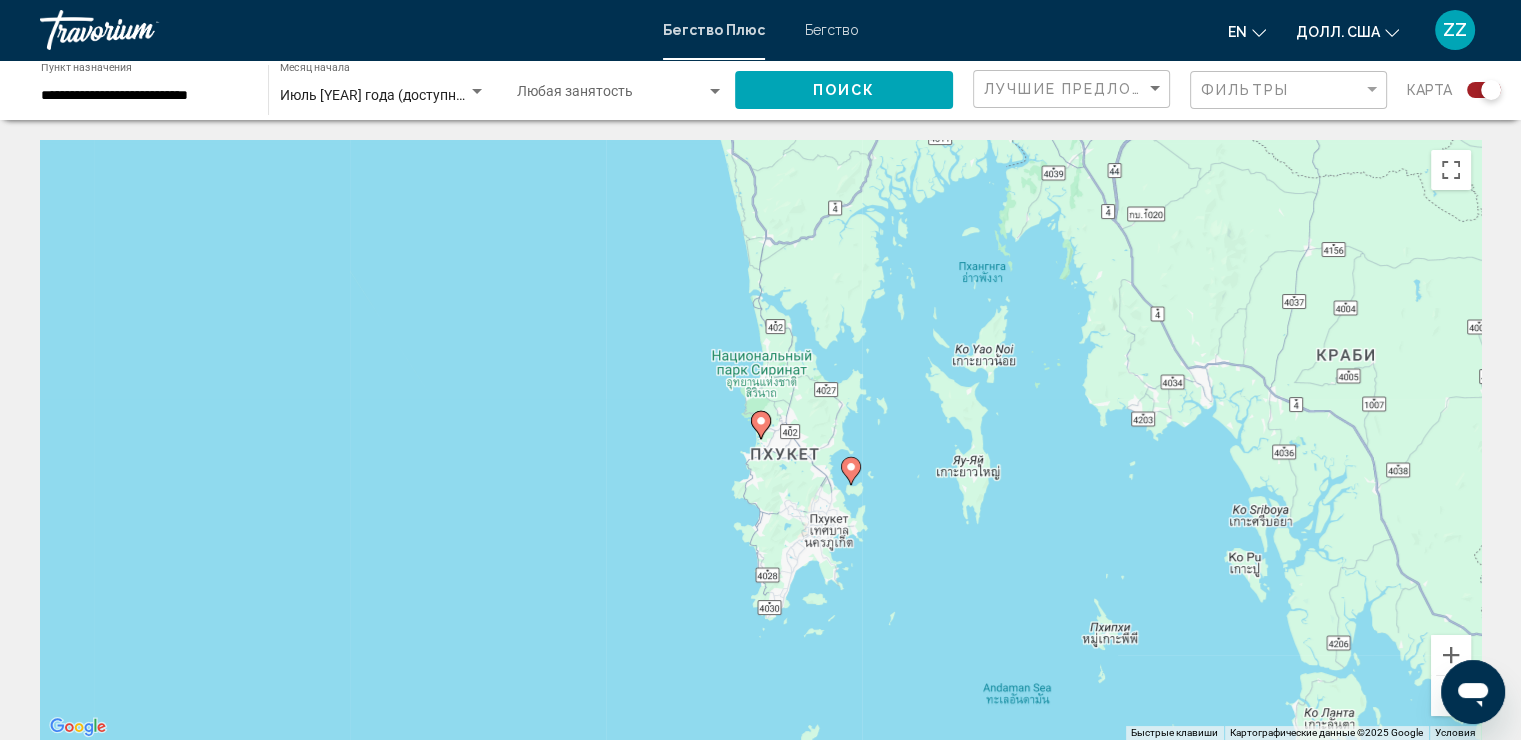 click 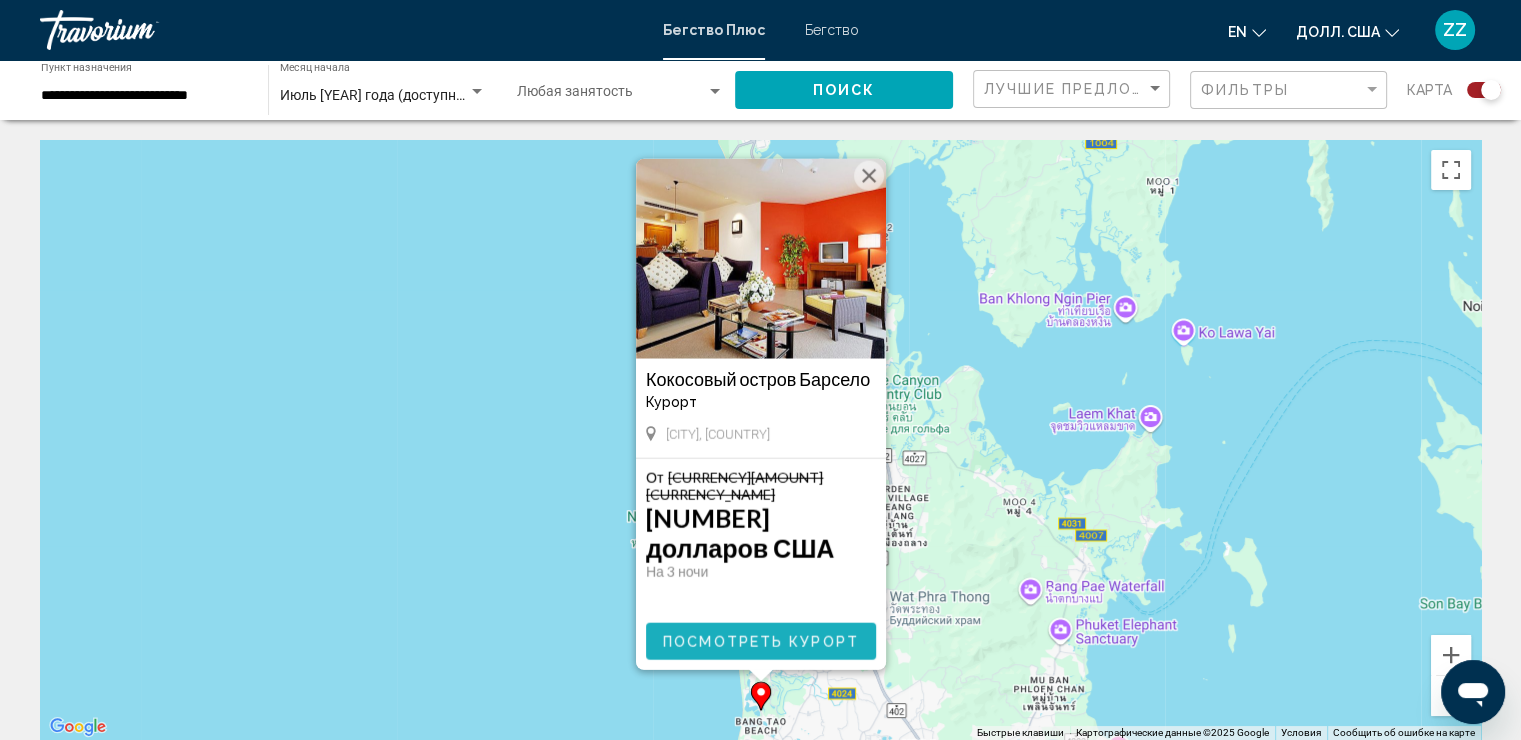 click on "Посмотреть Курорт" at bounding box center [761, 641] 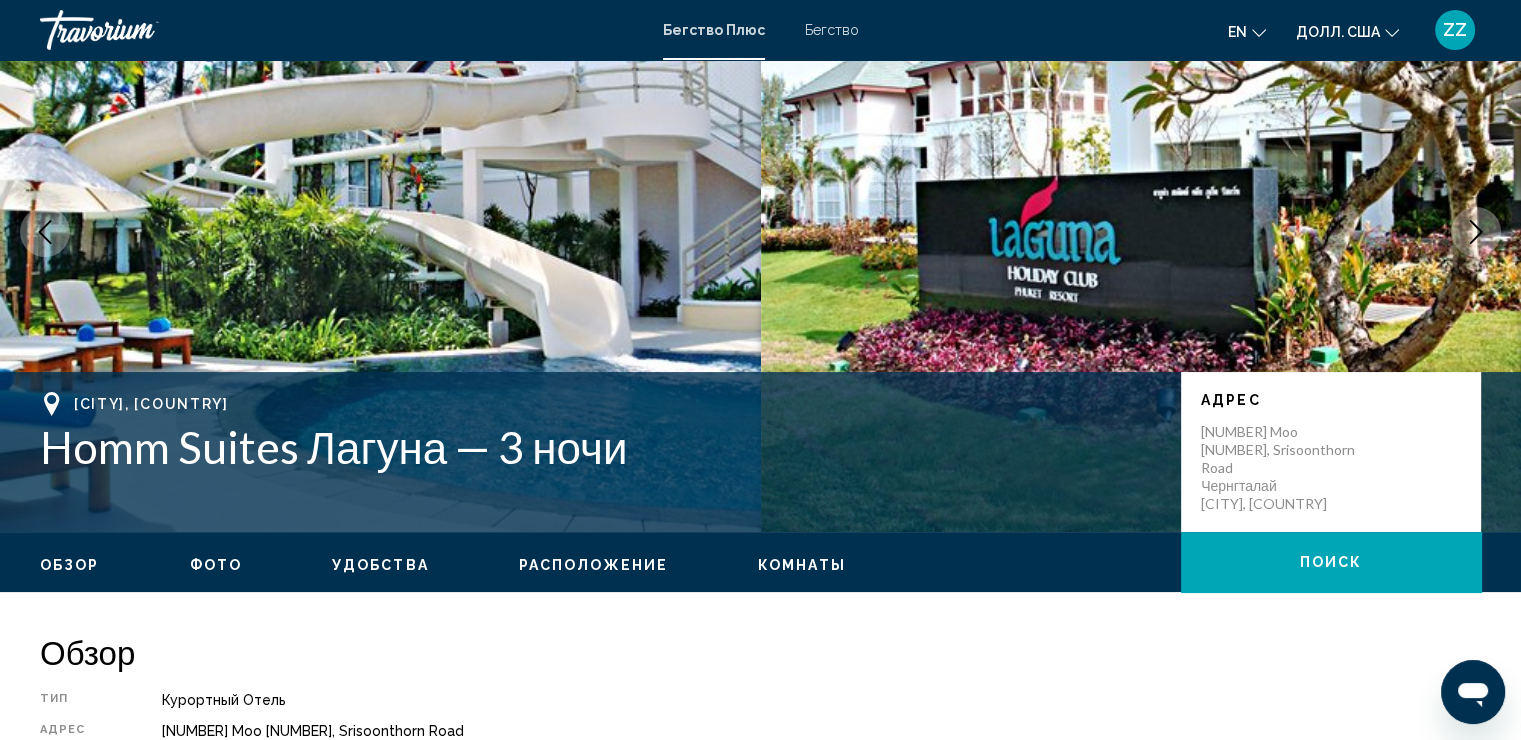 scroll, scrollTop: 200, scrollLeft: 0, axis: vertical 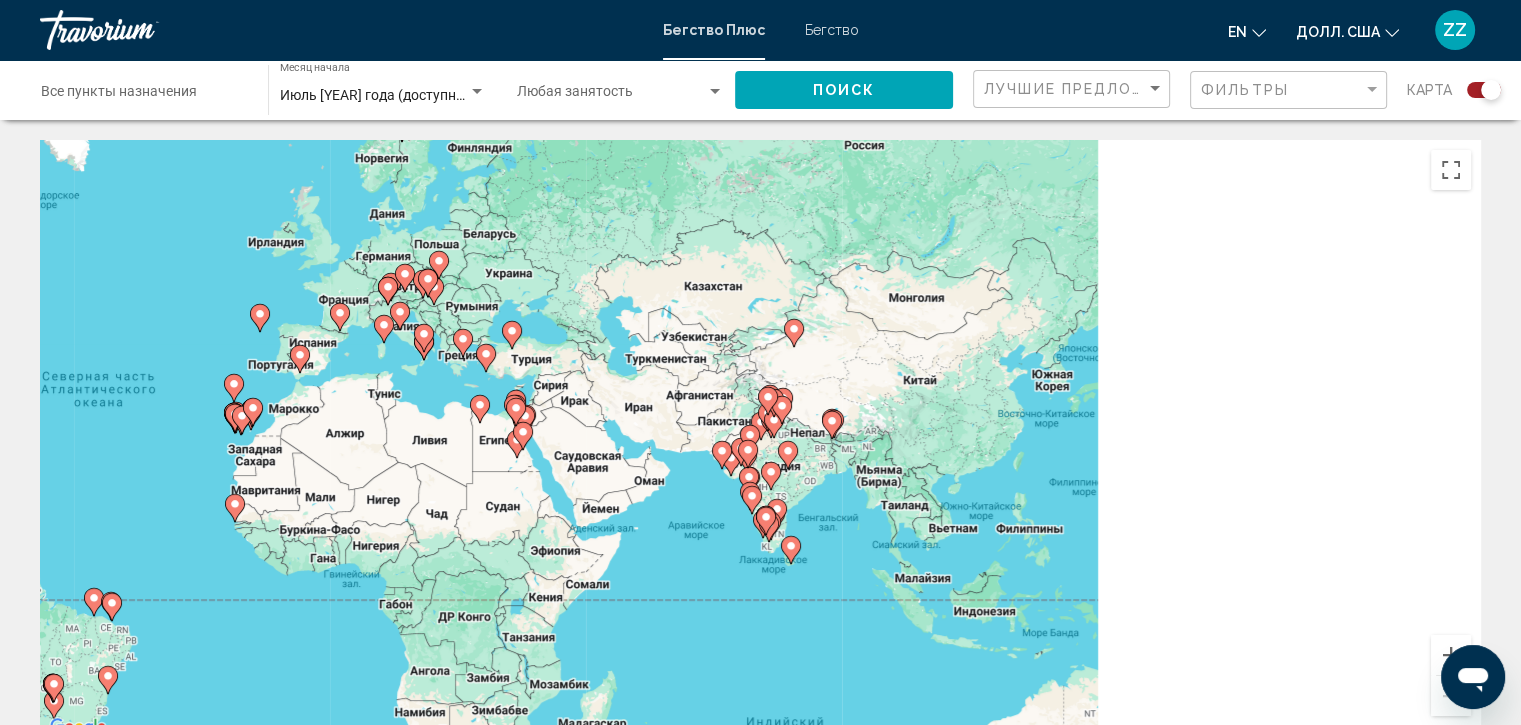 drag, startPoint x: 1168, startPoint y: 445, endPoint x: 591, endPoint y: 406, distance: 578.3165 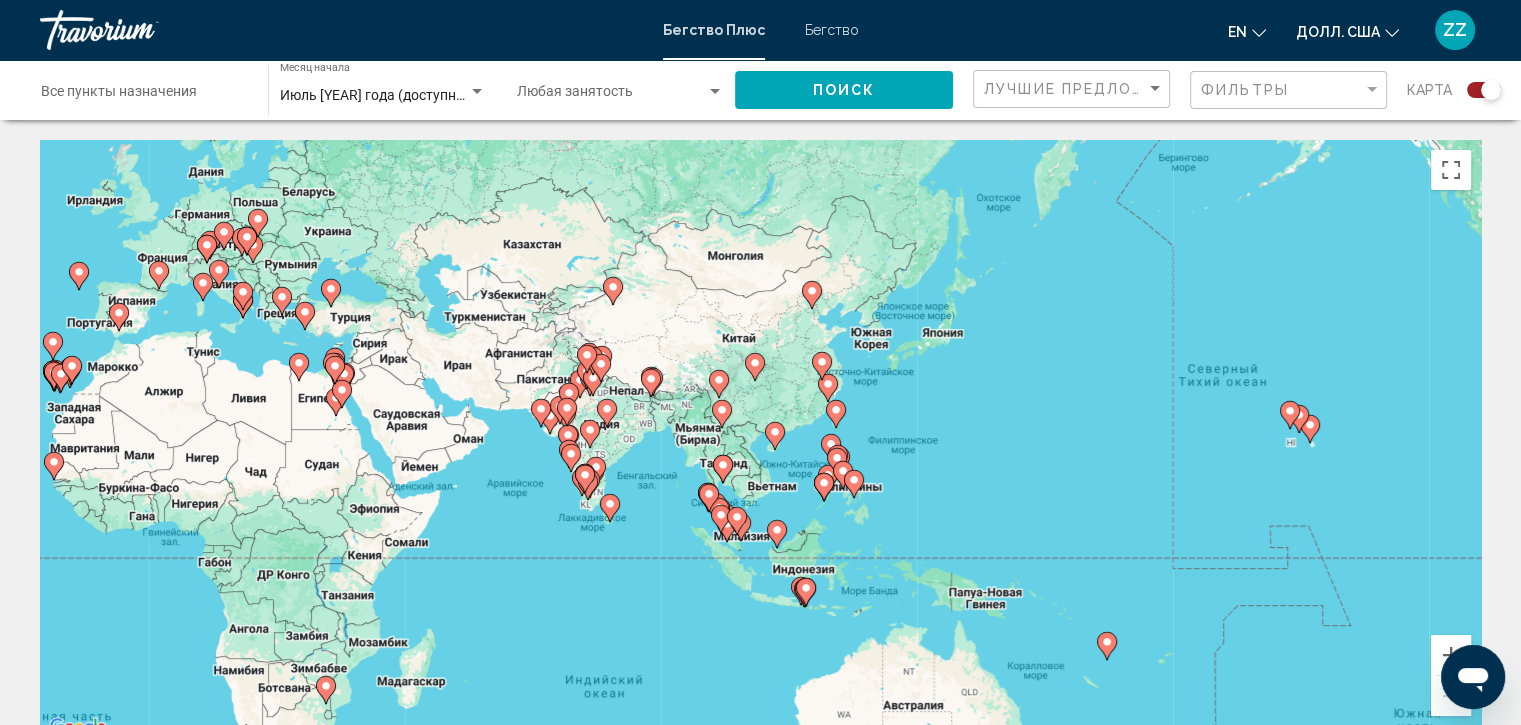 drag, startPoint x: 1015, startPoint y: 510, endPoint x: 924, endPoint y: 485, distance: 94.371605 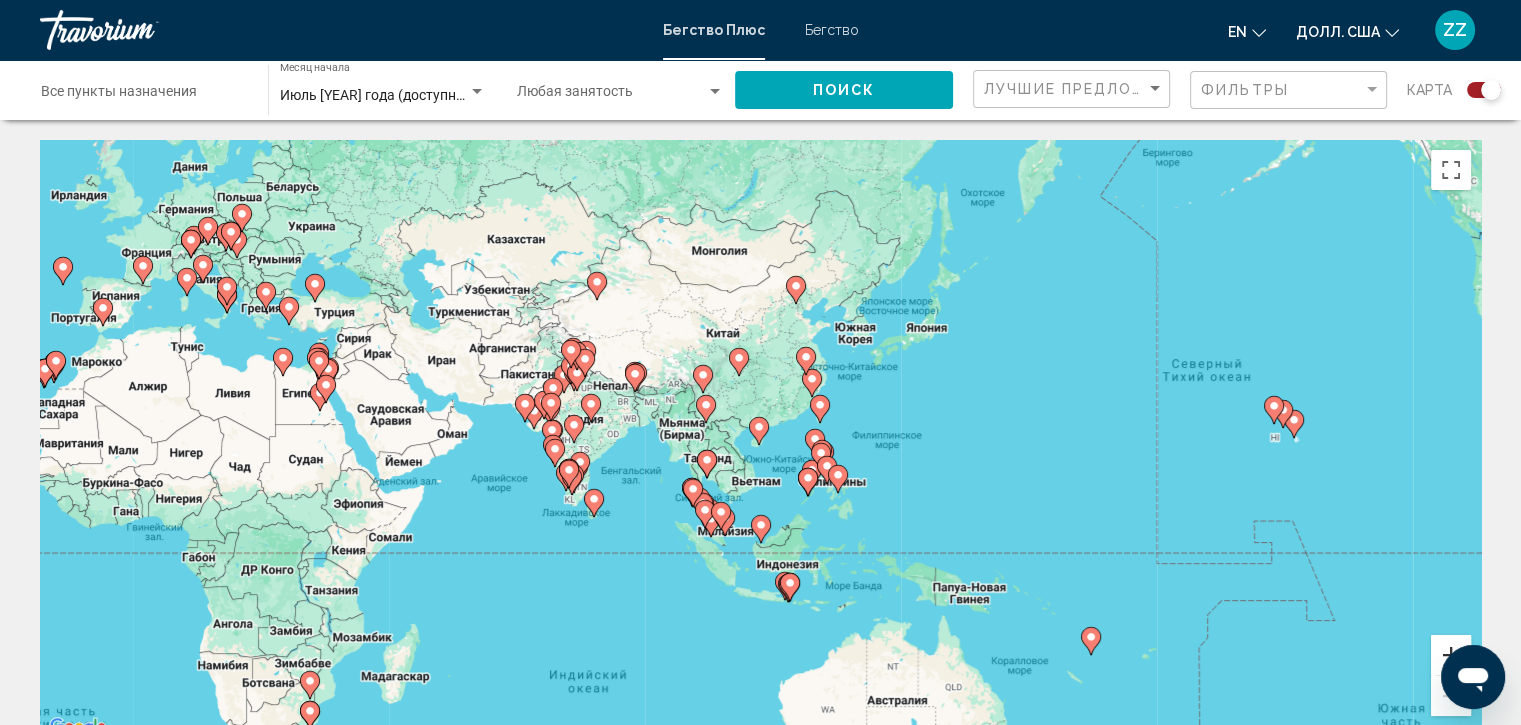 click at bounding box center [1451, 655] 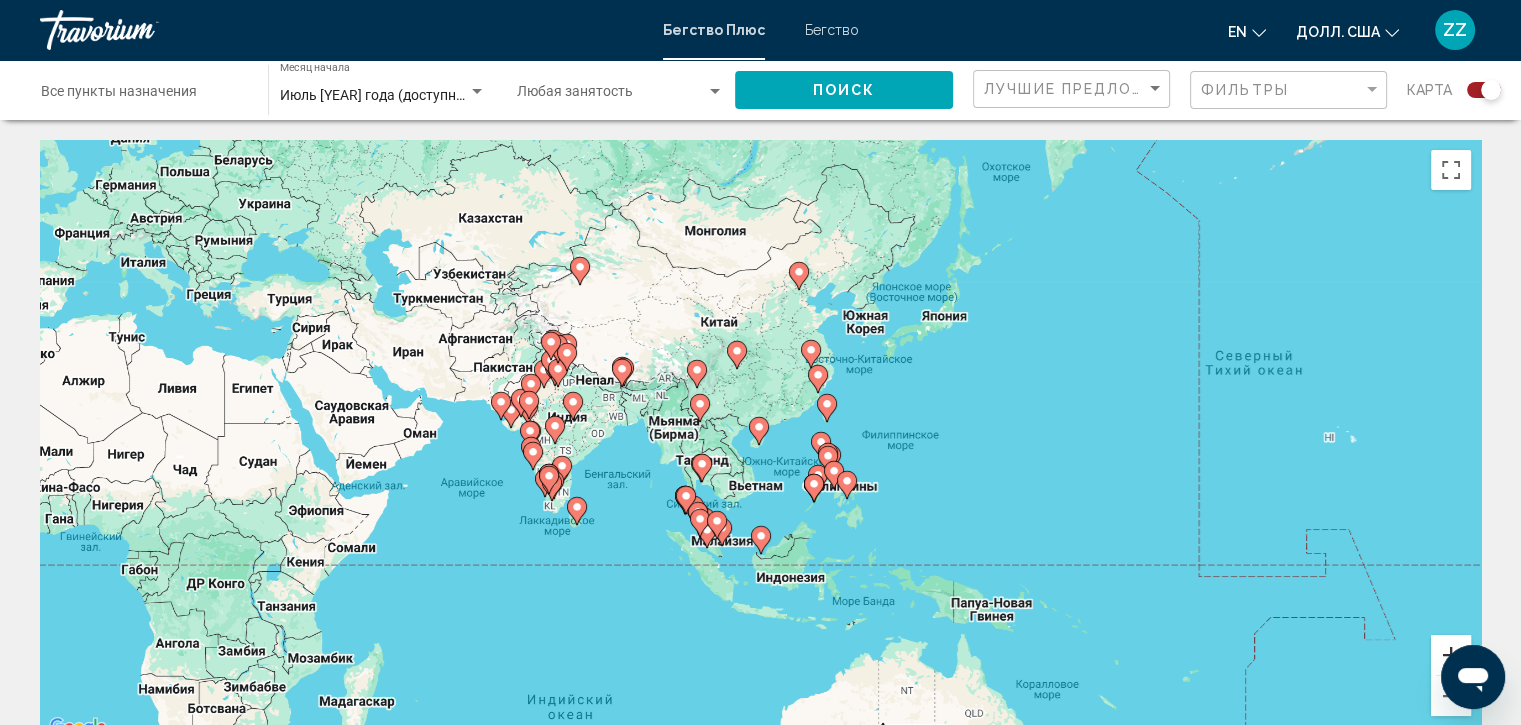 click at bounding box center [1451, 655] 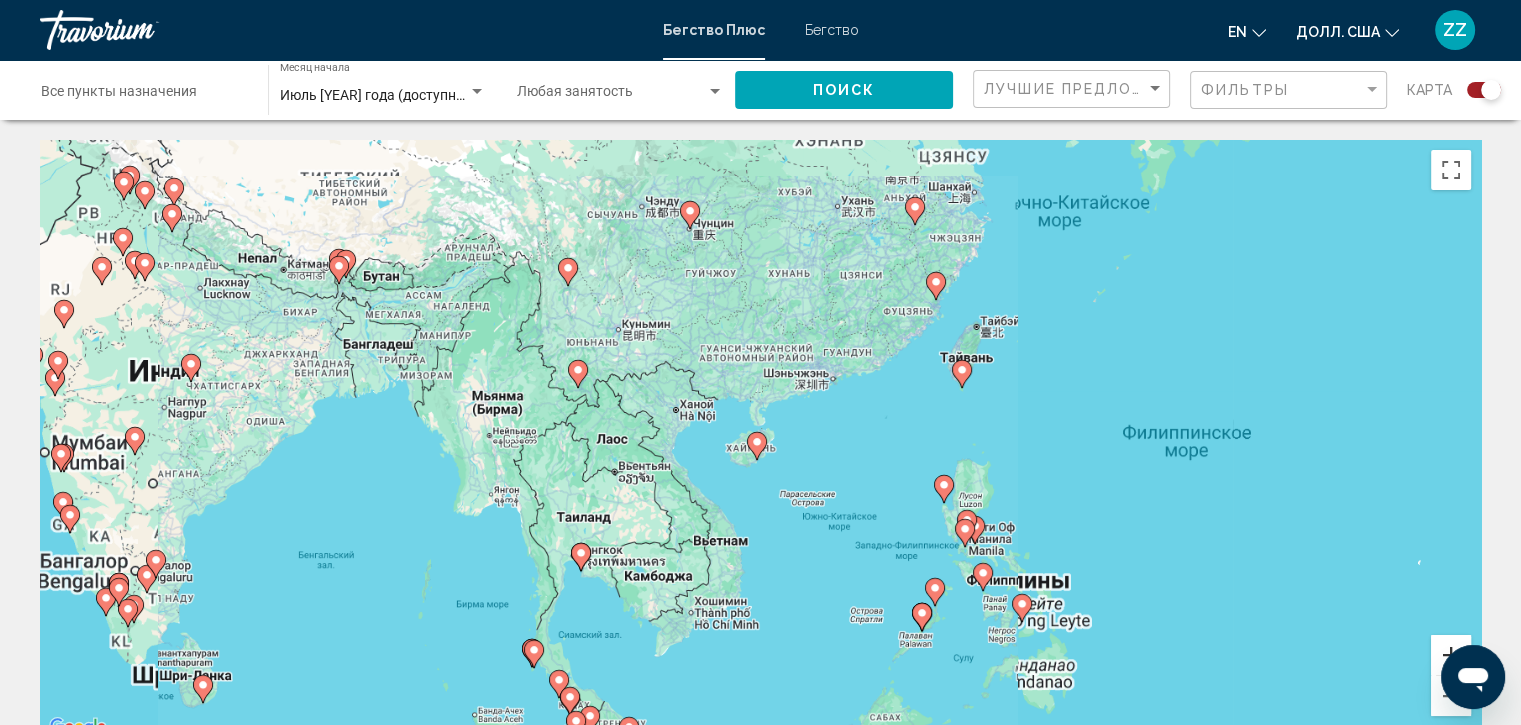 click at bounding box center (1451, 655) 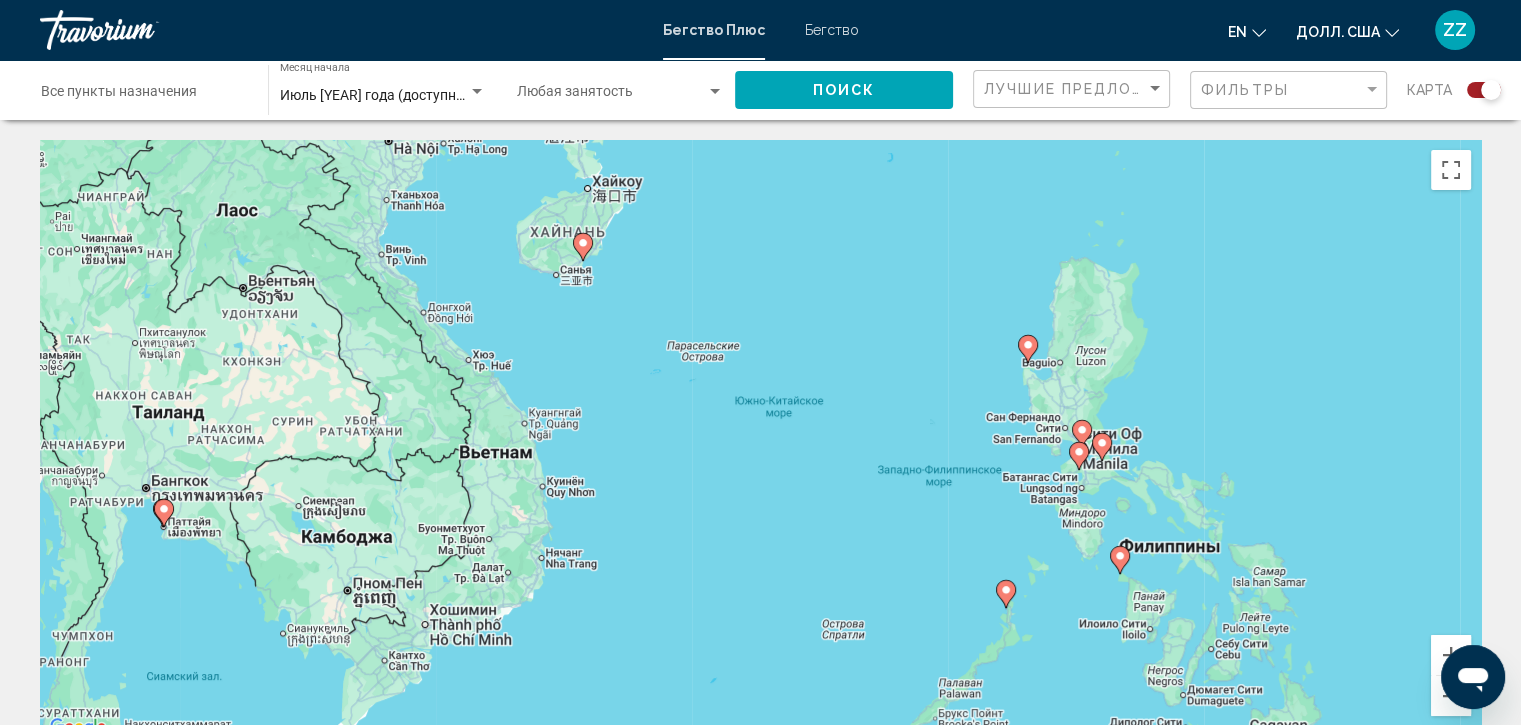 drag, startPoint x: 1042, startPoint y: 581, endPoint x: 899, endPoint y: 362, distance: 261.55304 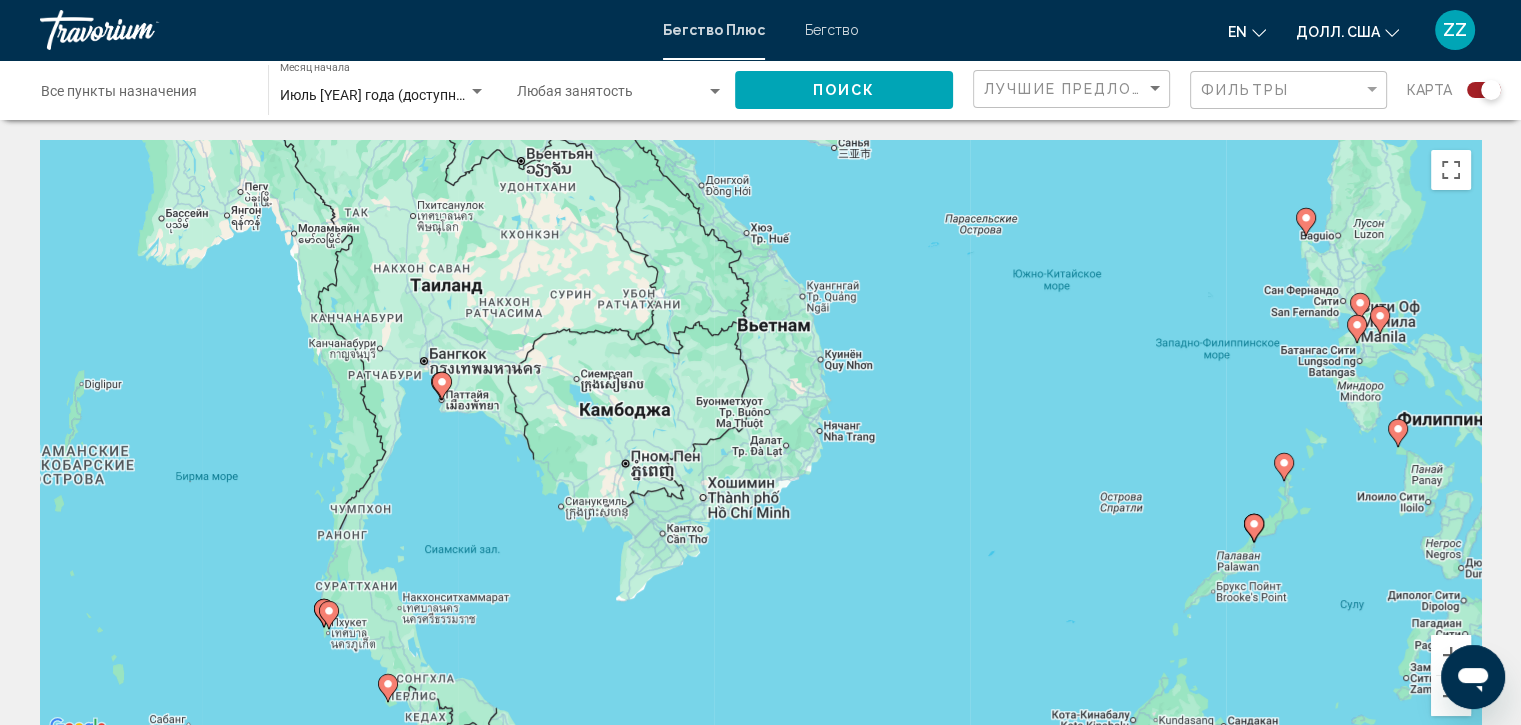 drag, startPoint x: 580, startPoint y: 437, endPoint x: 847, endPoint y: 304, distance: 298.2918 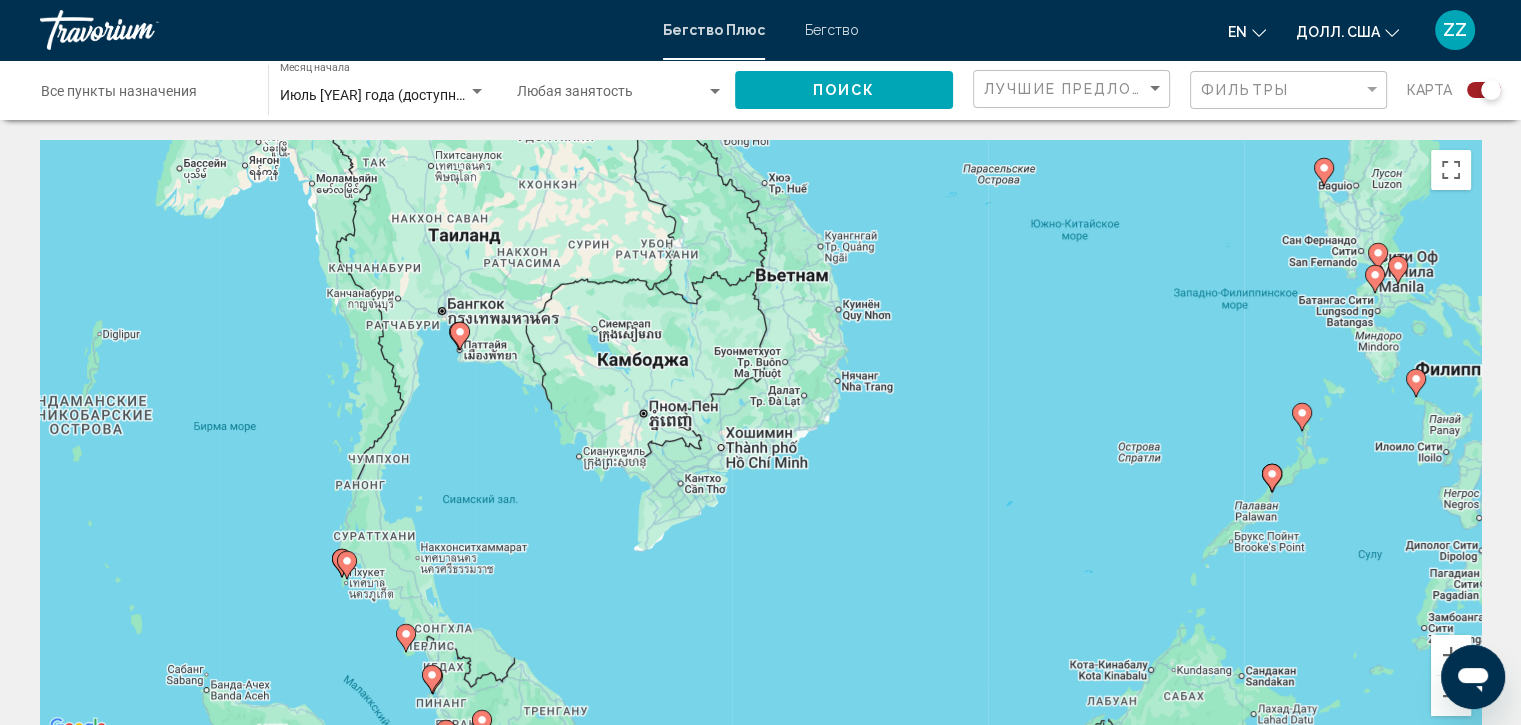 drag, startPoint x: 345, startPoint y: 603, endPoint x: 381, endPoint y: 552, distance: 62.425957 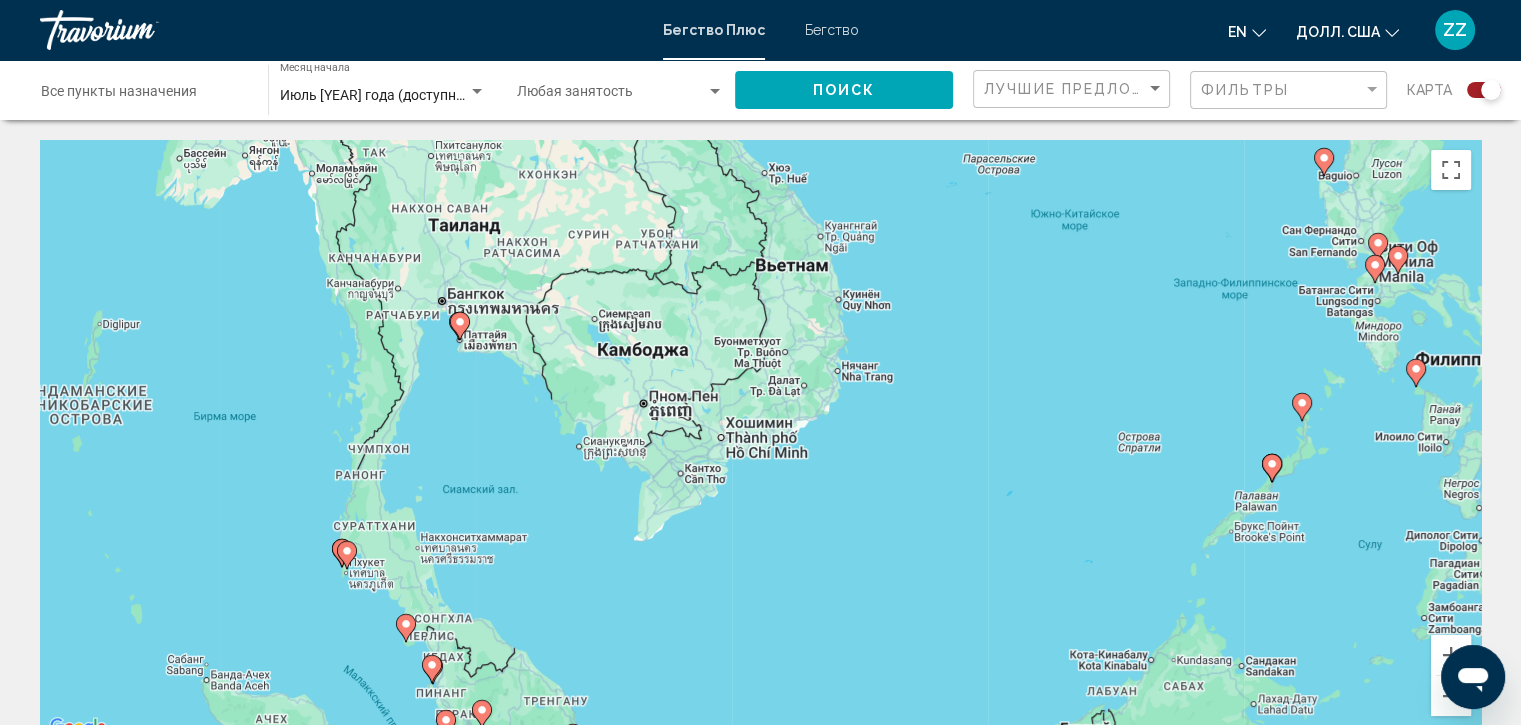 click on "Для навигации используйте клавиши со стрелками. Чтобы активировать перетаскивание с помощью клавиатуры, нажмите Alt + Enter.  После этого перемещайте маркер с помощью клавиш со стрелками.  Чтобы завершить перетаскивание, нажмите клавишу Enter.  Чтобы отменить действие, нажмите клавишу Esc." at bounding box center [760, 440] 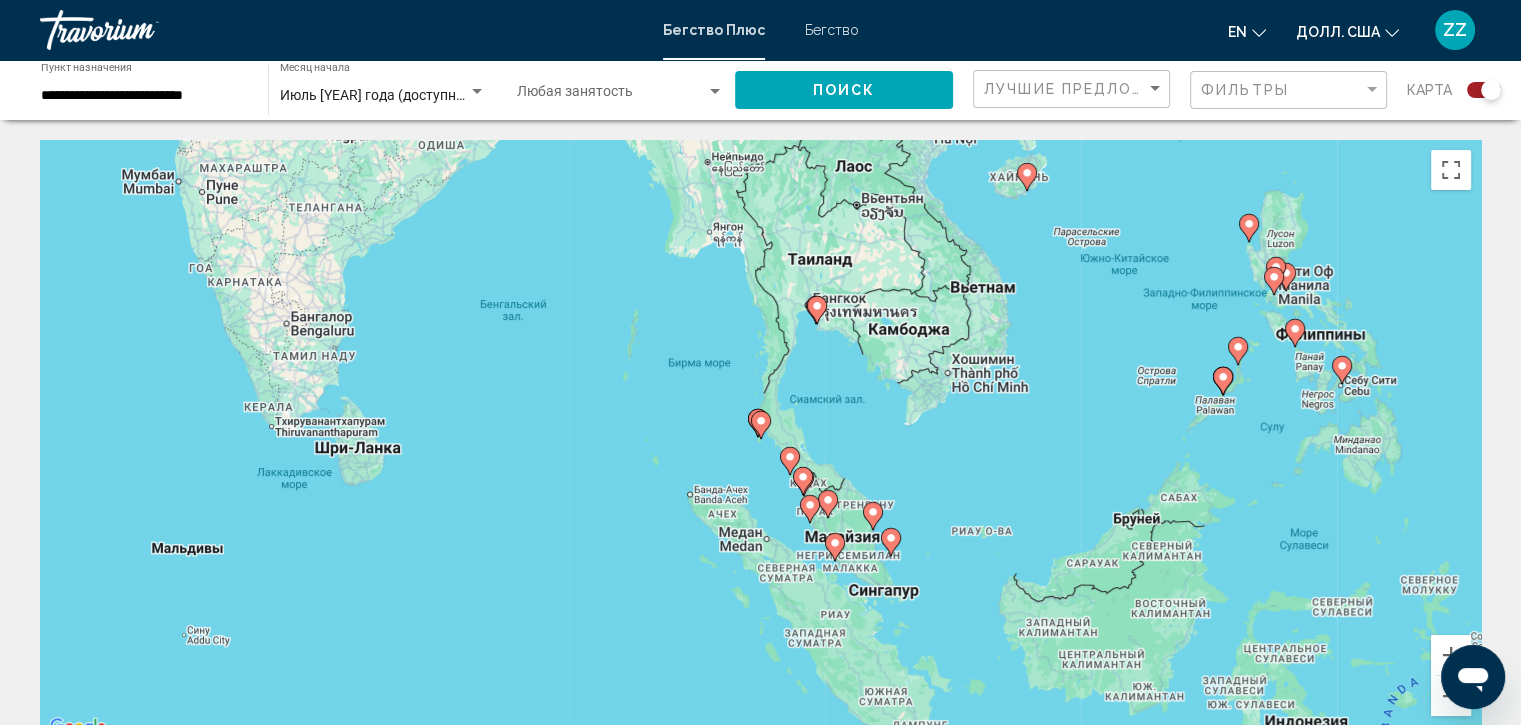 click 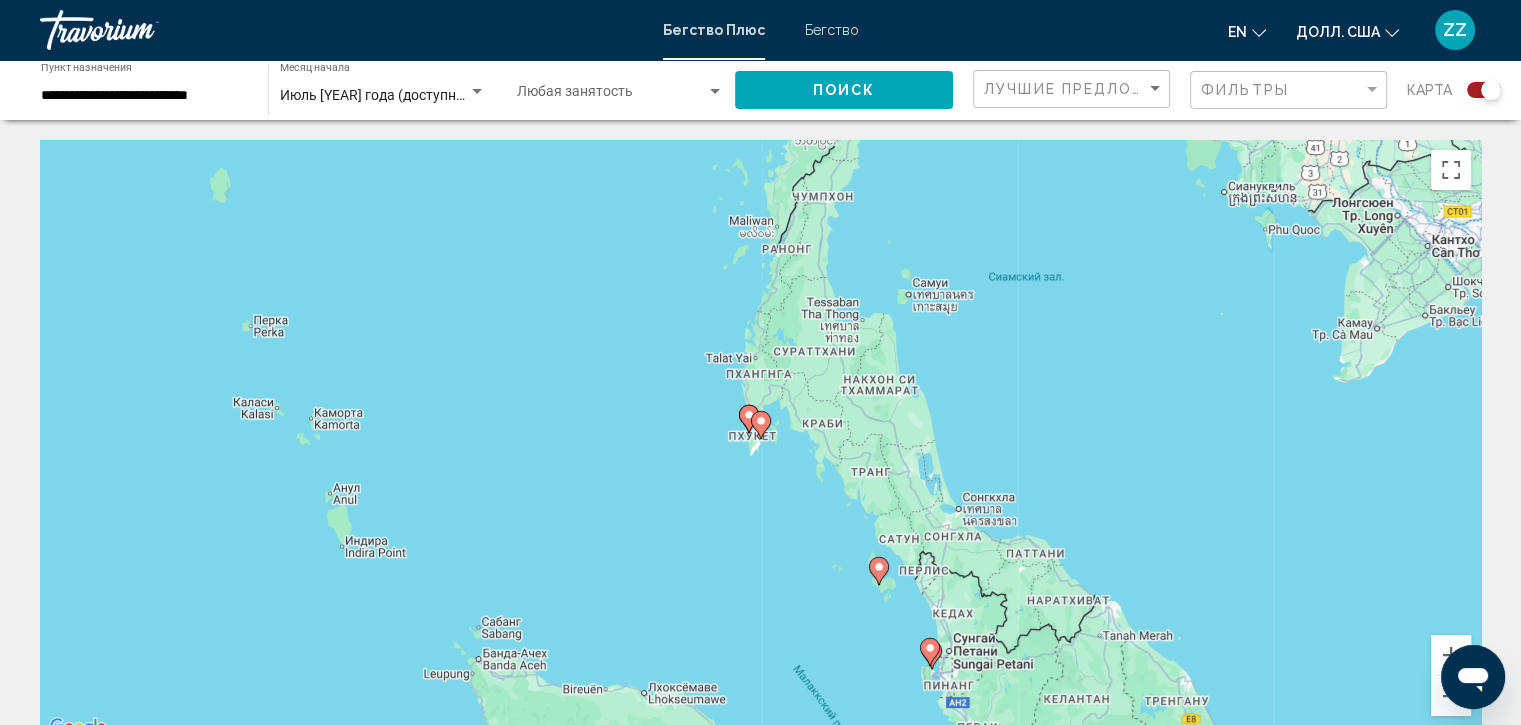 click 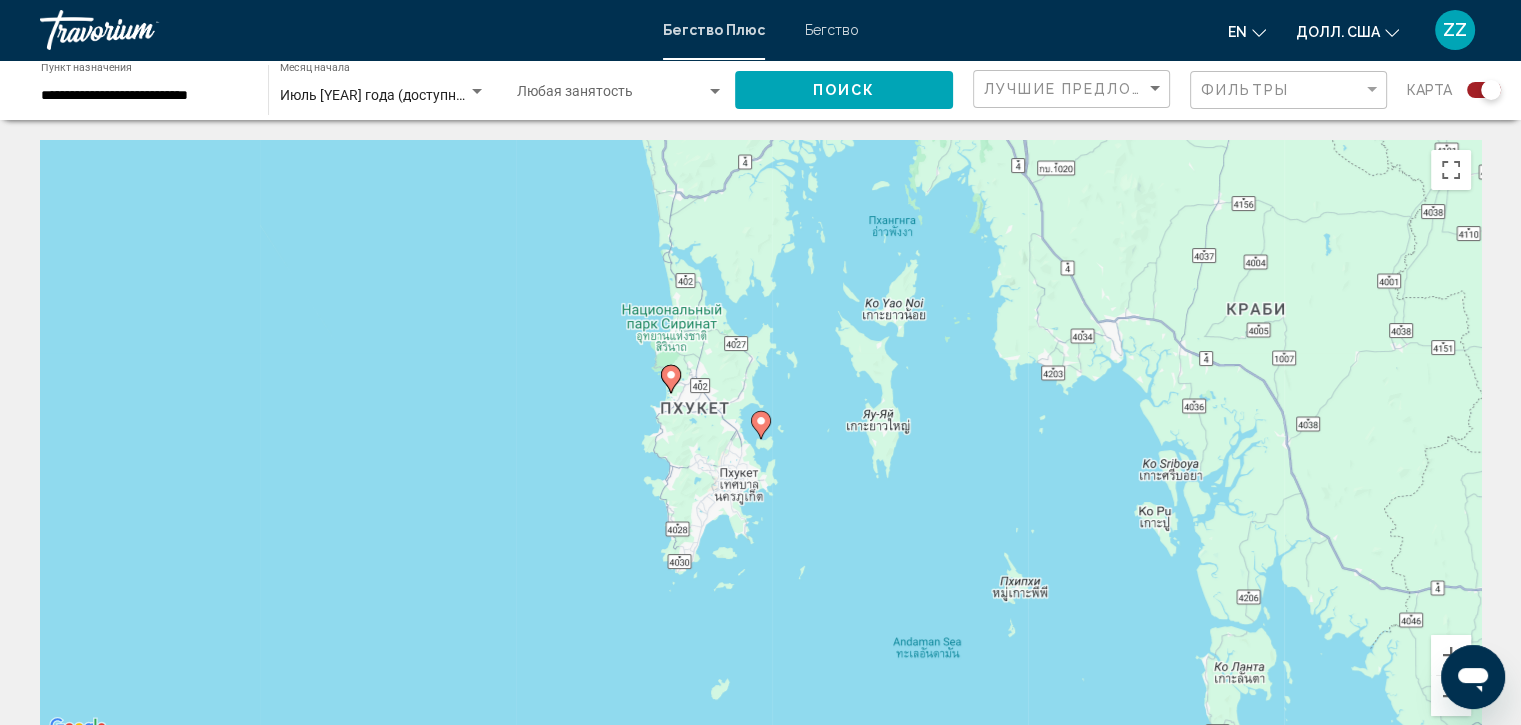 click 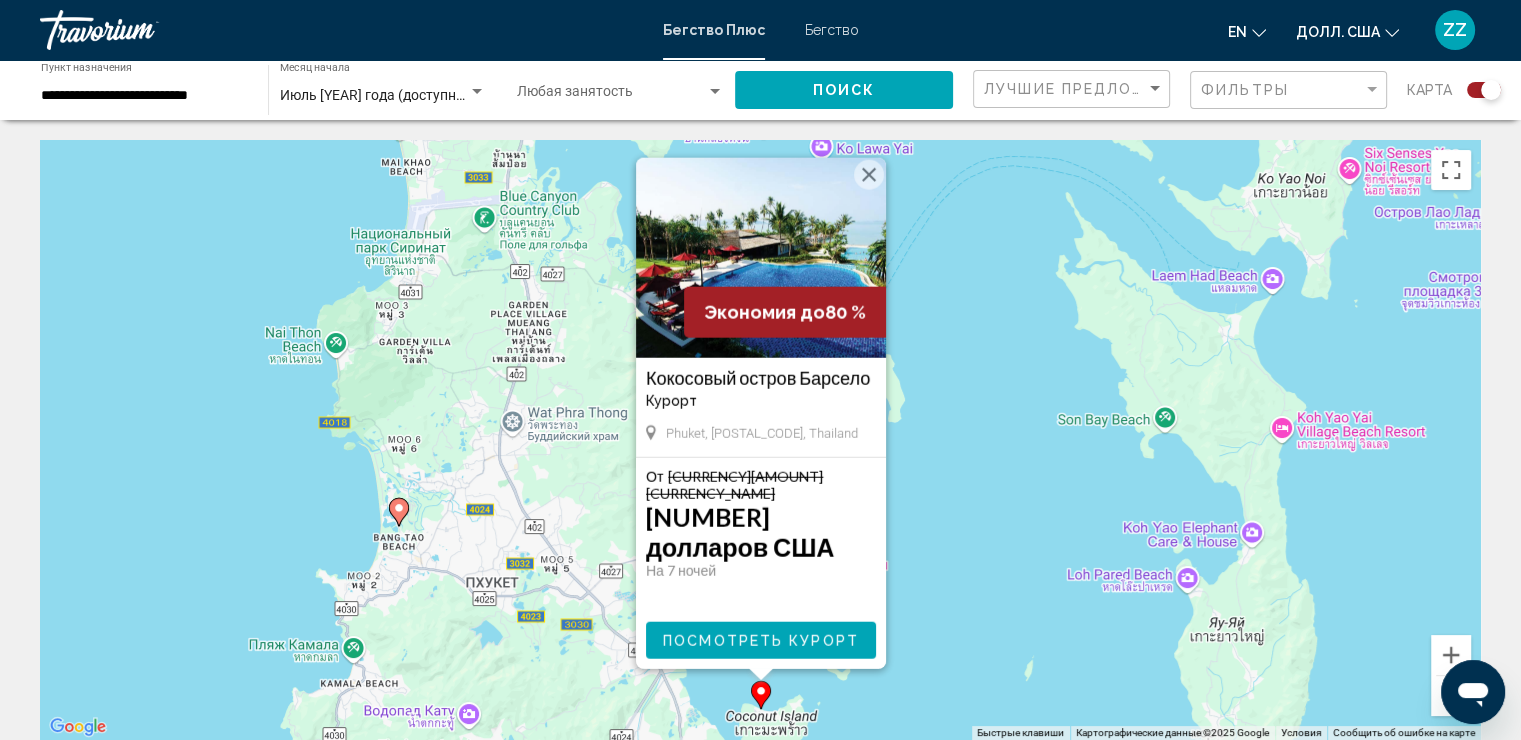 click 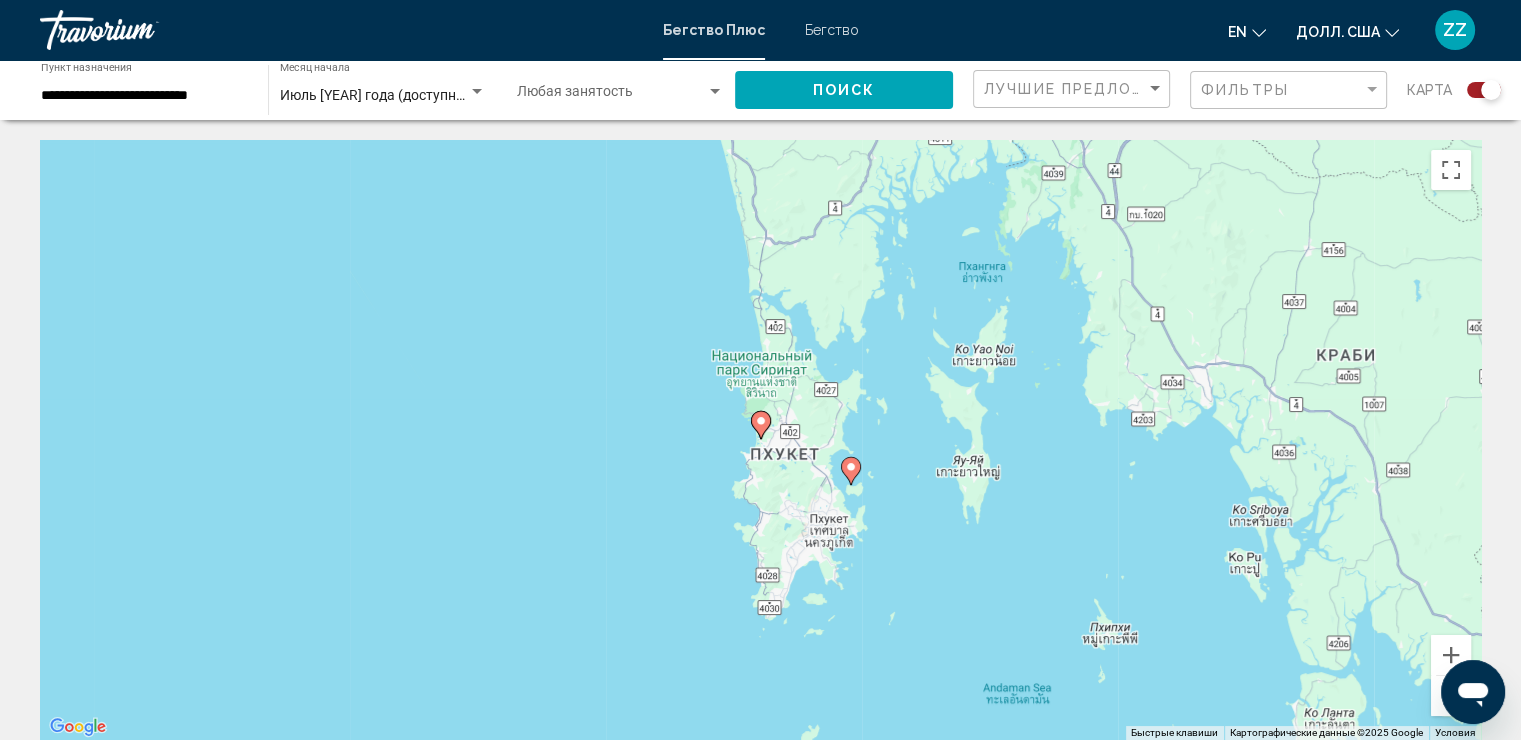 click 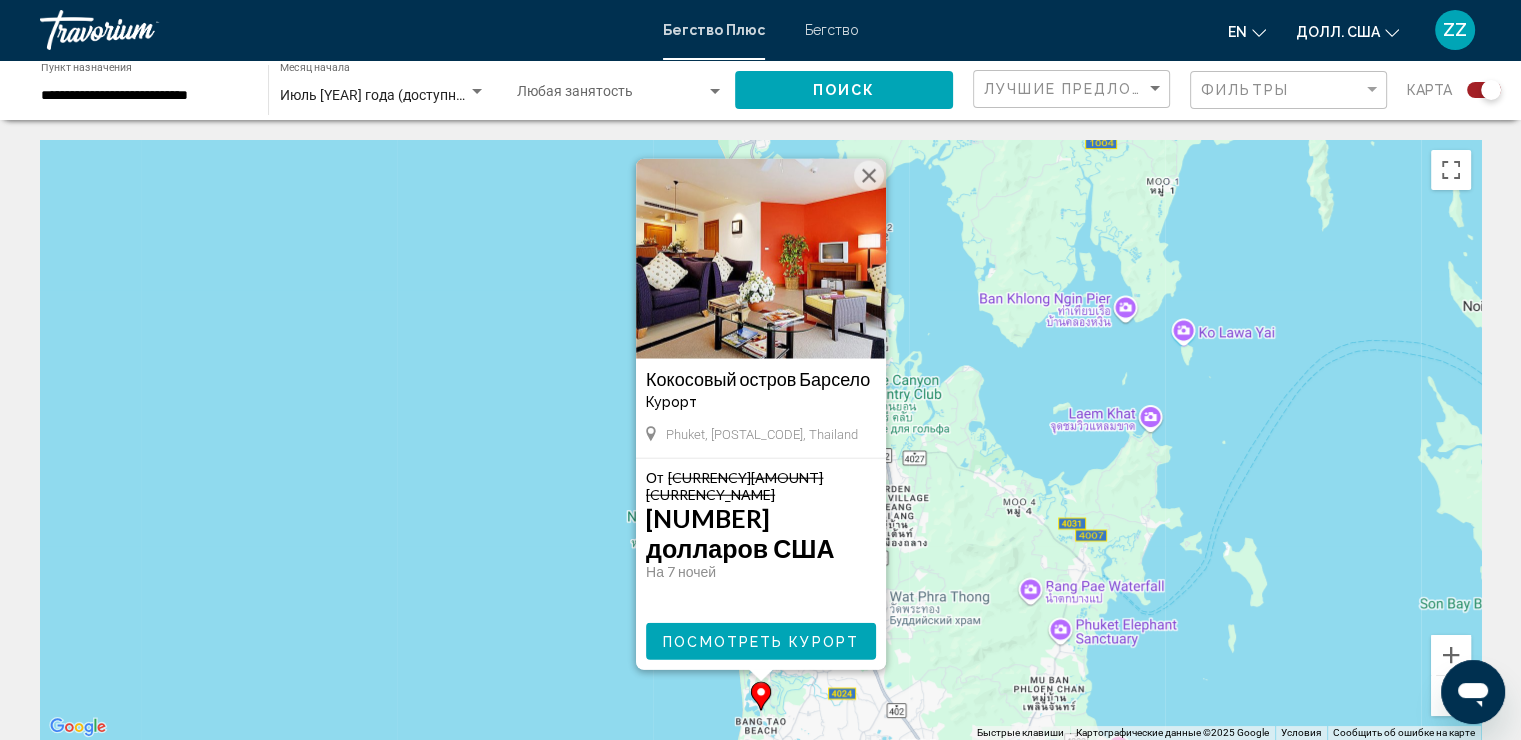 click on "Посмотреть Курорт" at bounding box center (761, 642) 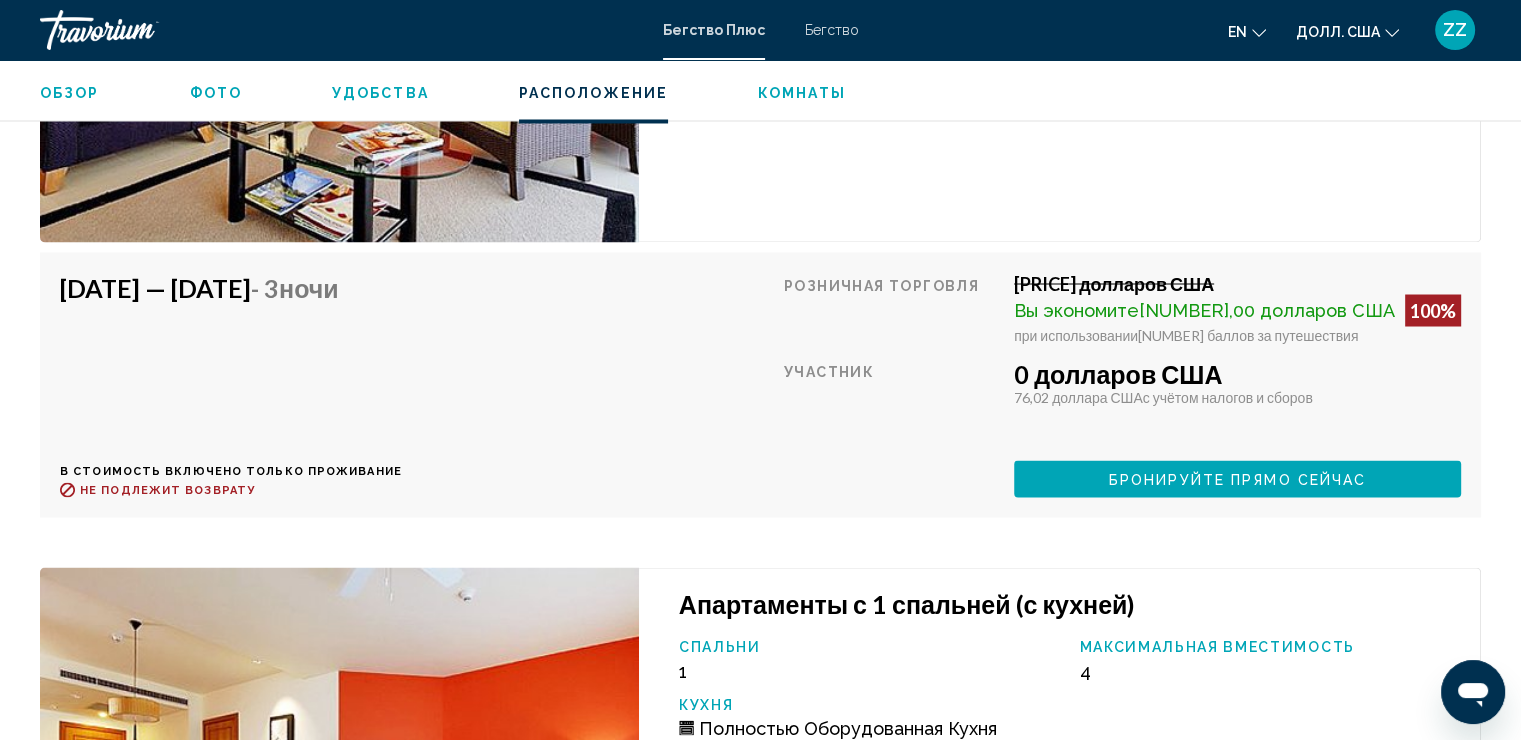scroll, scrollTop: 3600, scrollLeft: 0, axis: vertical 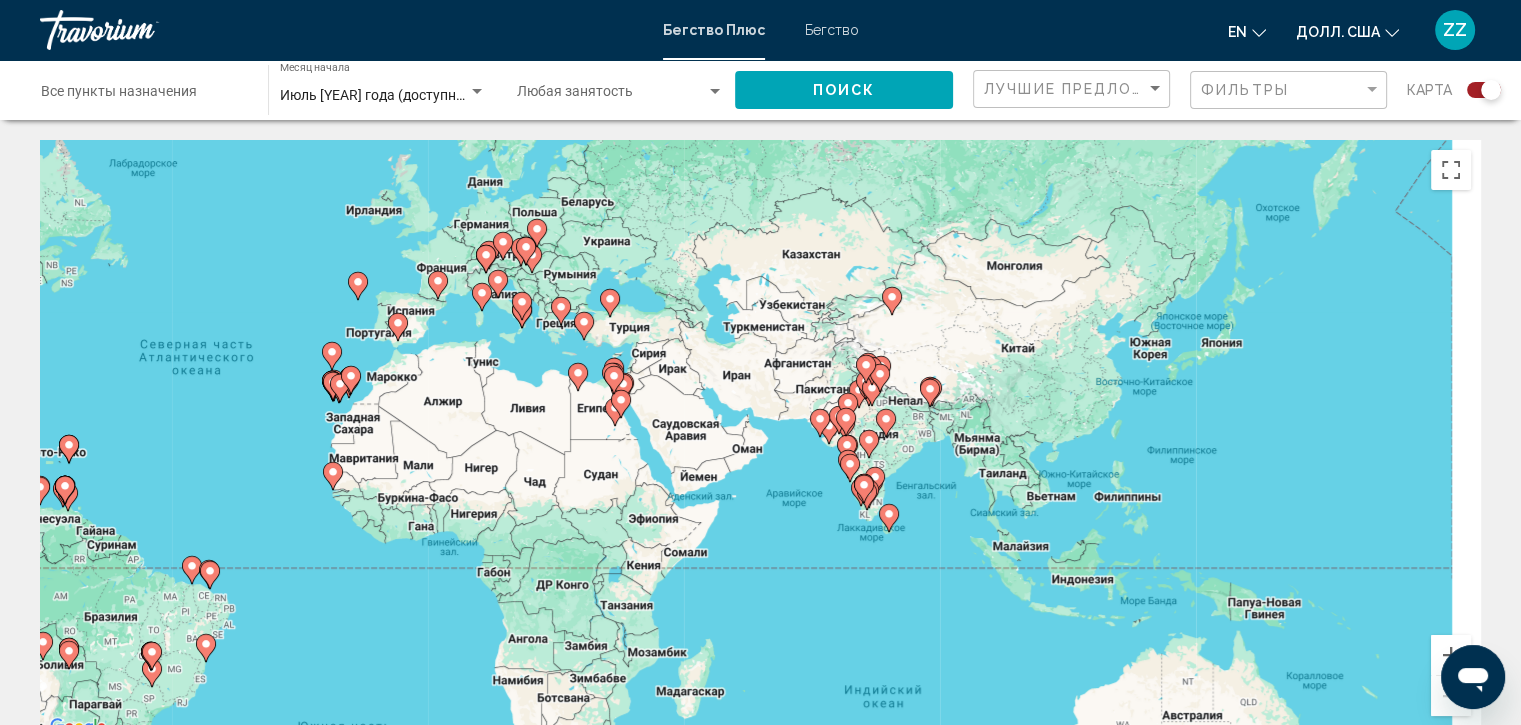 drag, startPoint x: 1383, startPoint y: 552, endPoint x: 872, endPoint y: 501, distance: 513.5387 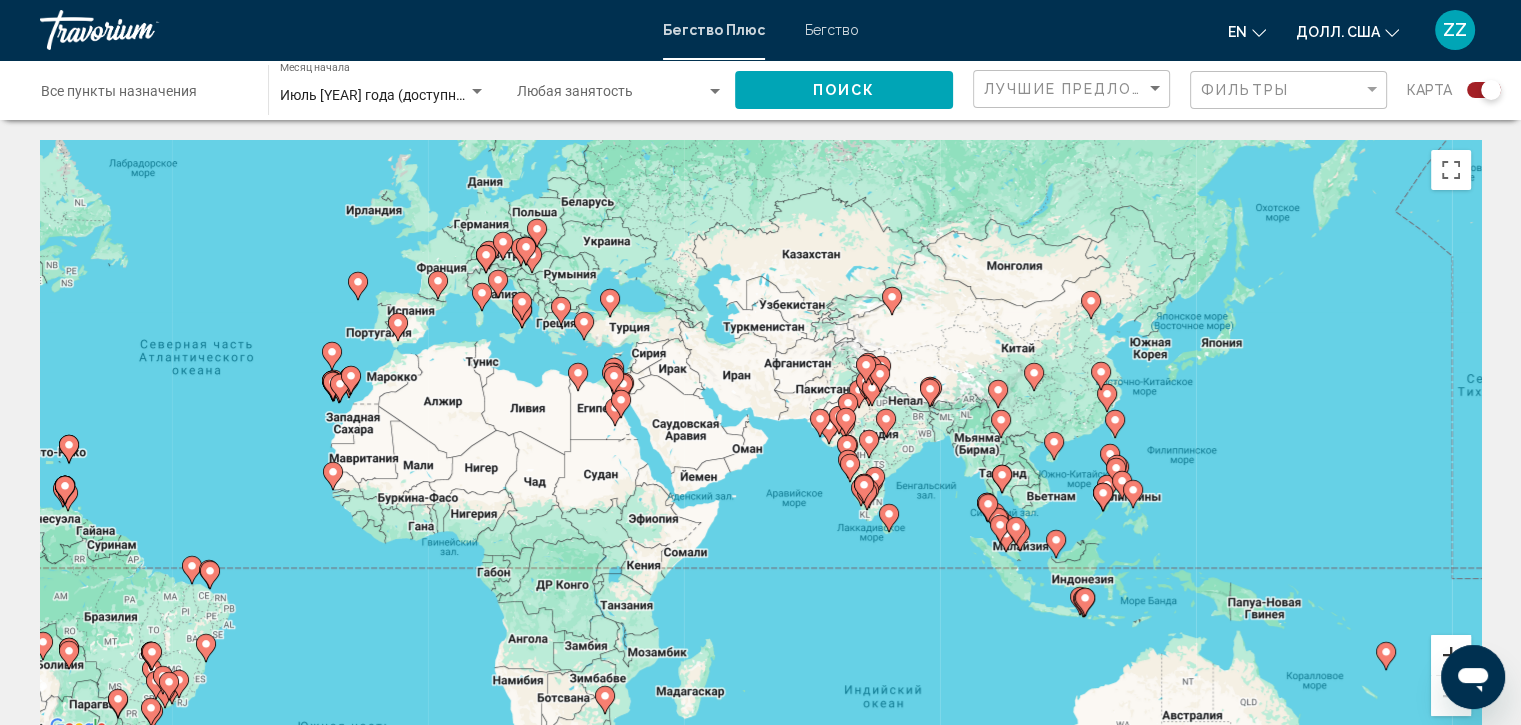 click at bounding box center (1451, 655) 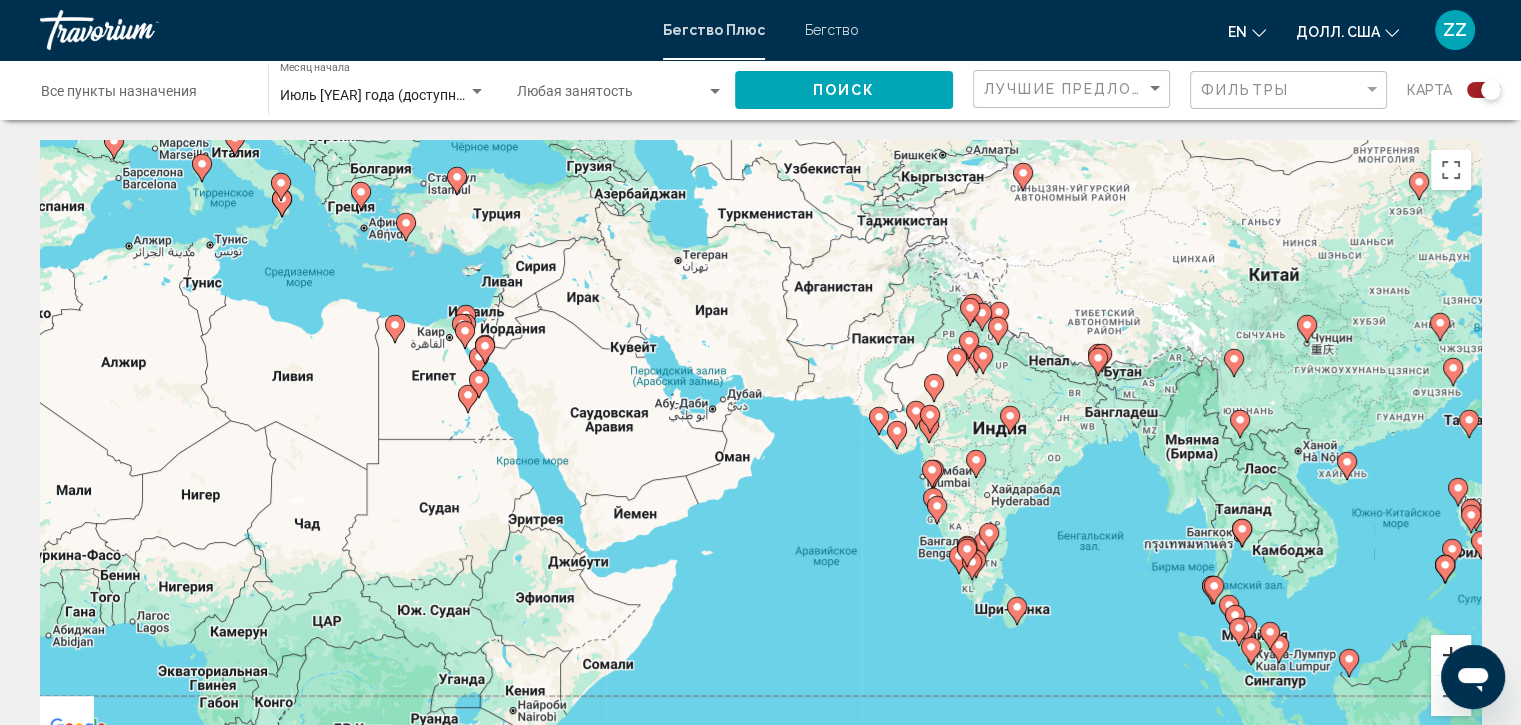 click at bounding box center (1451, 655) 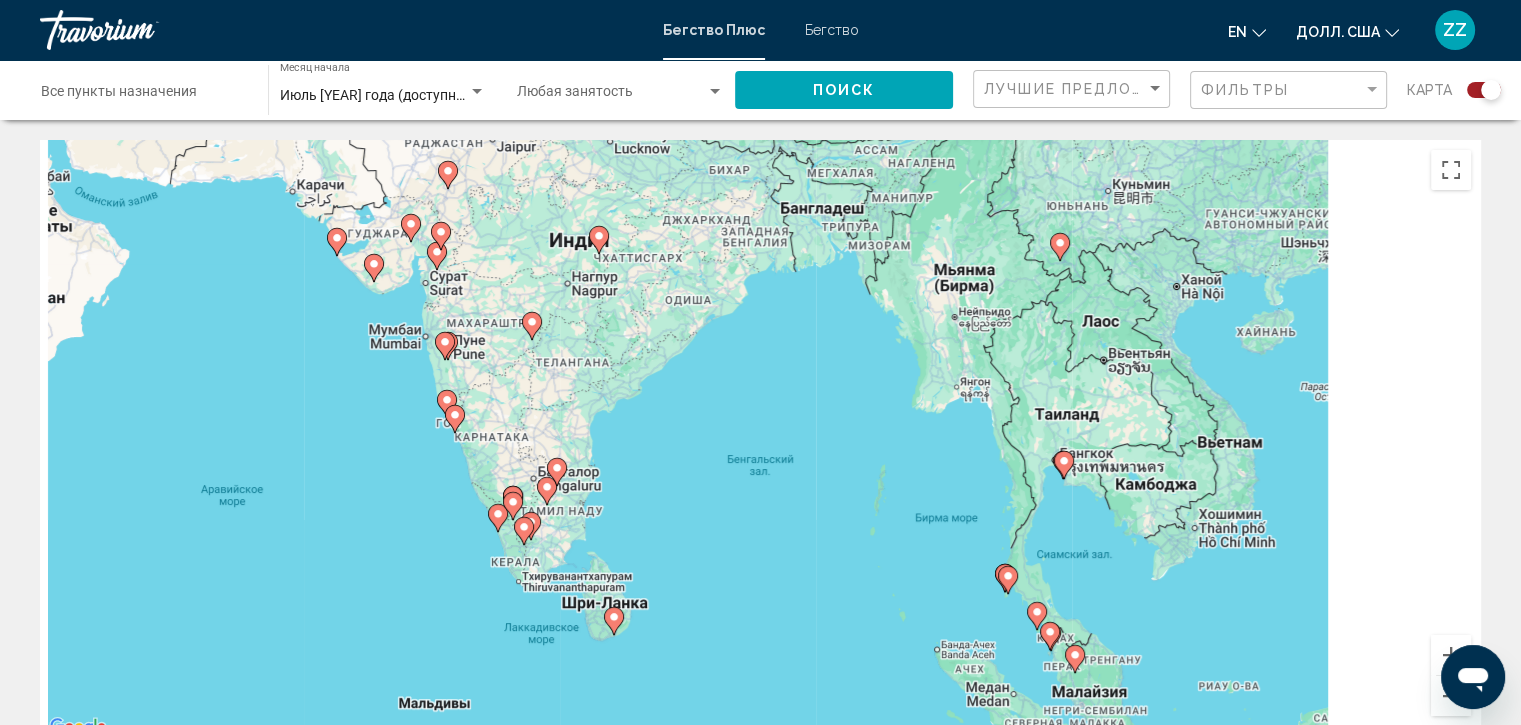 drag, startPoint x: 1204, startPoint y: 573, endPoint x: 556, endPoint y: 387, distance: 674.16614 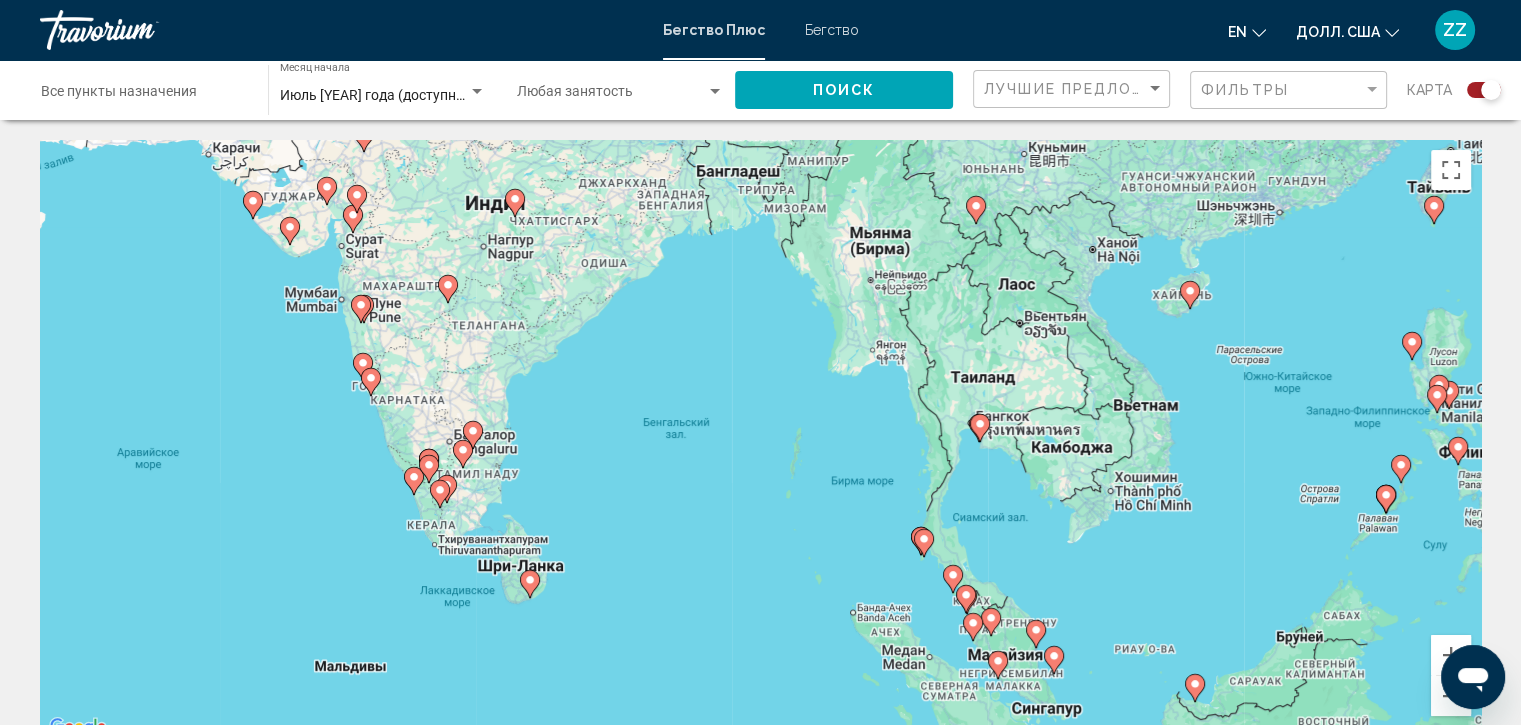 click on "Для навигации используйте клавиши со стрелками. Чтобы активировать перетаскивание с помощью клавиатуры, нажмите Alt + Enter.  После этого перемещайте маркер с помощью клавиш со стрелками.  Чтобы завершить перетаскивание, нажмите клавишу Enter.  Чтобы отменить действие, нажмите клавишу Esc." at bounding box center [760, 440] 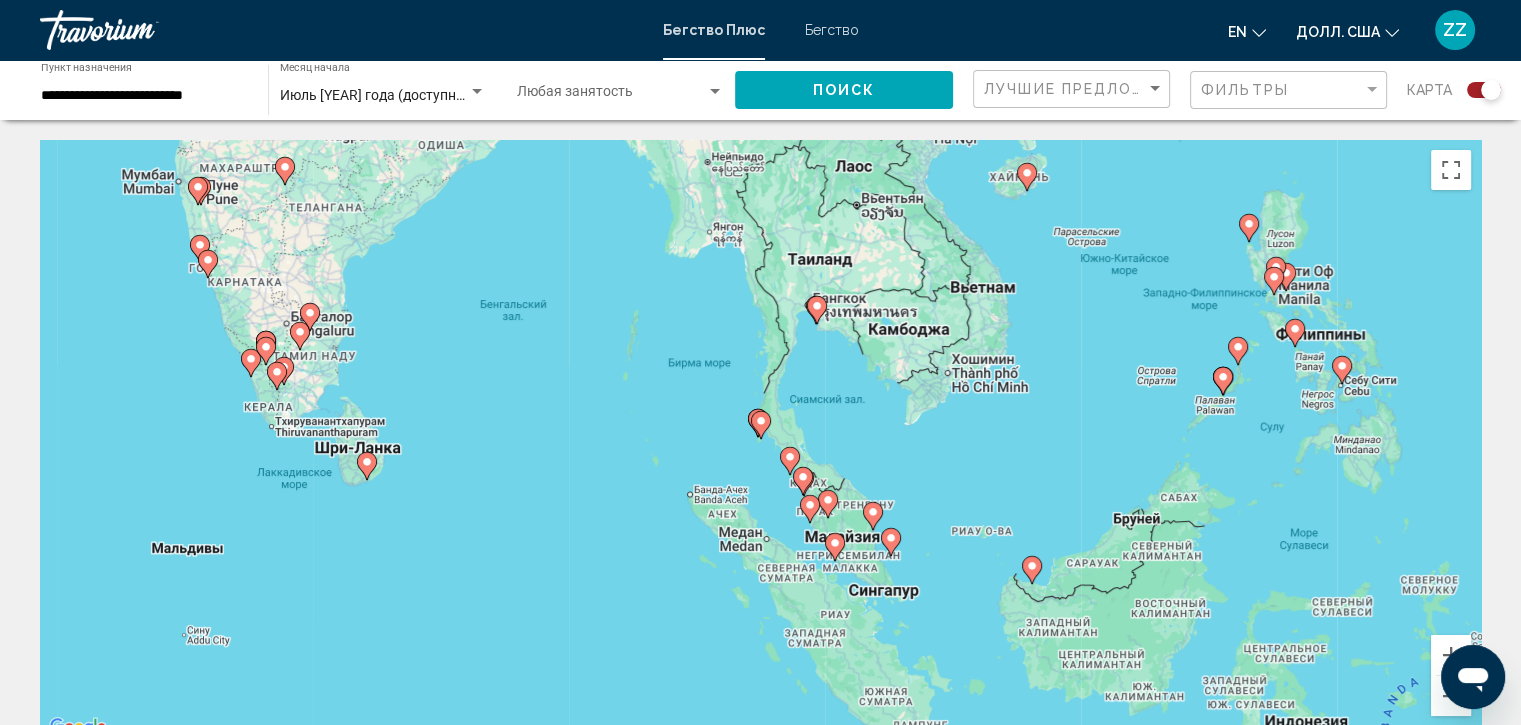 click 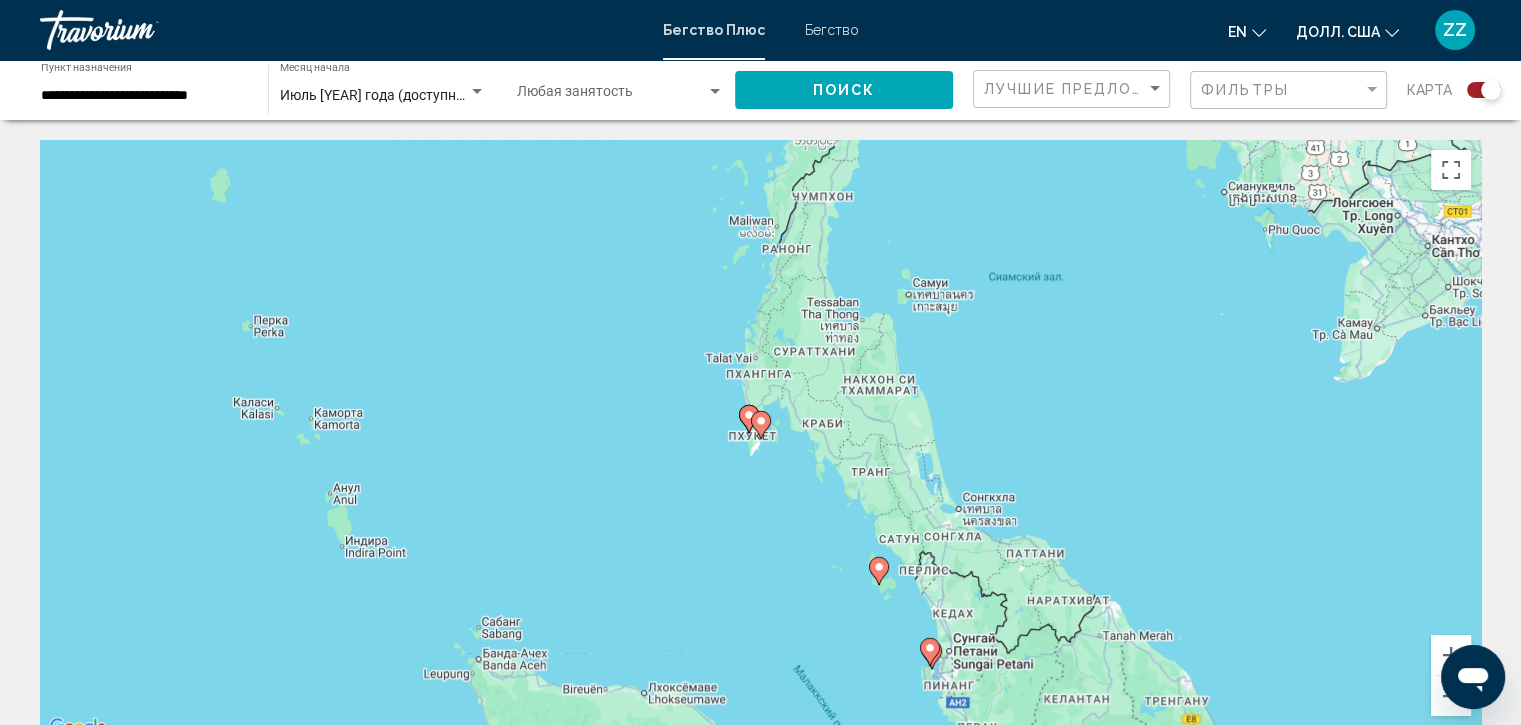 click 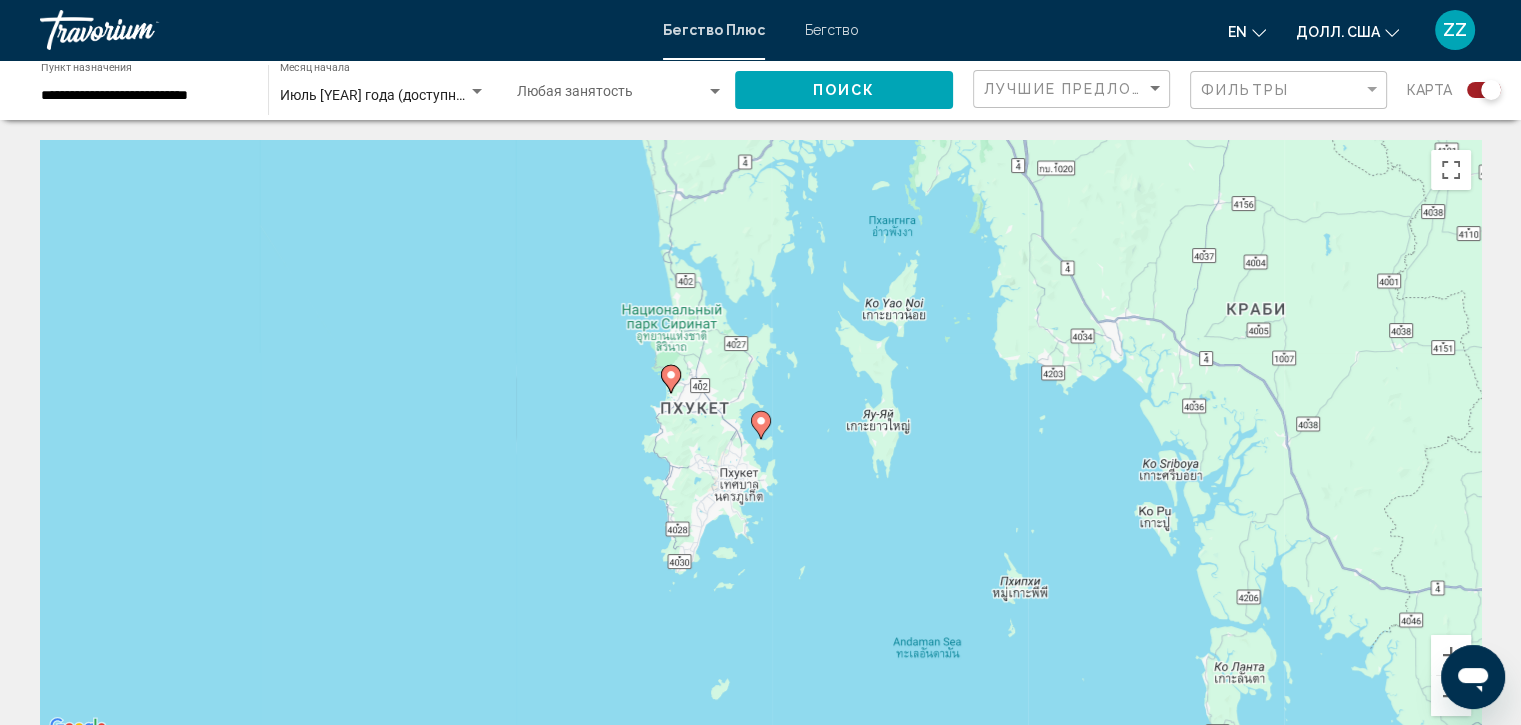 click 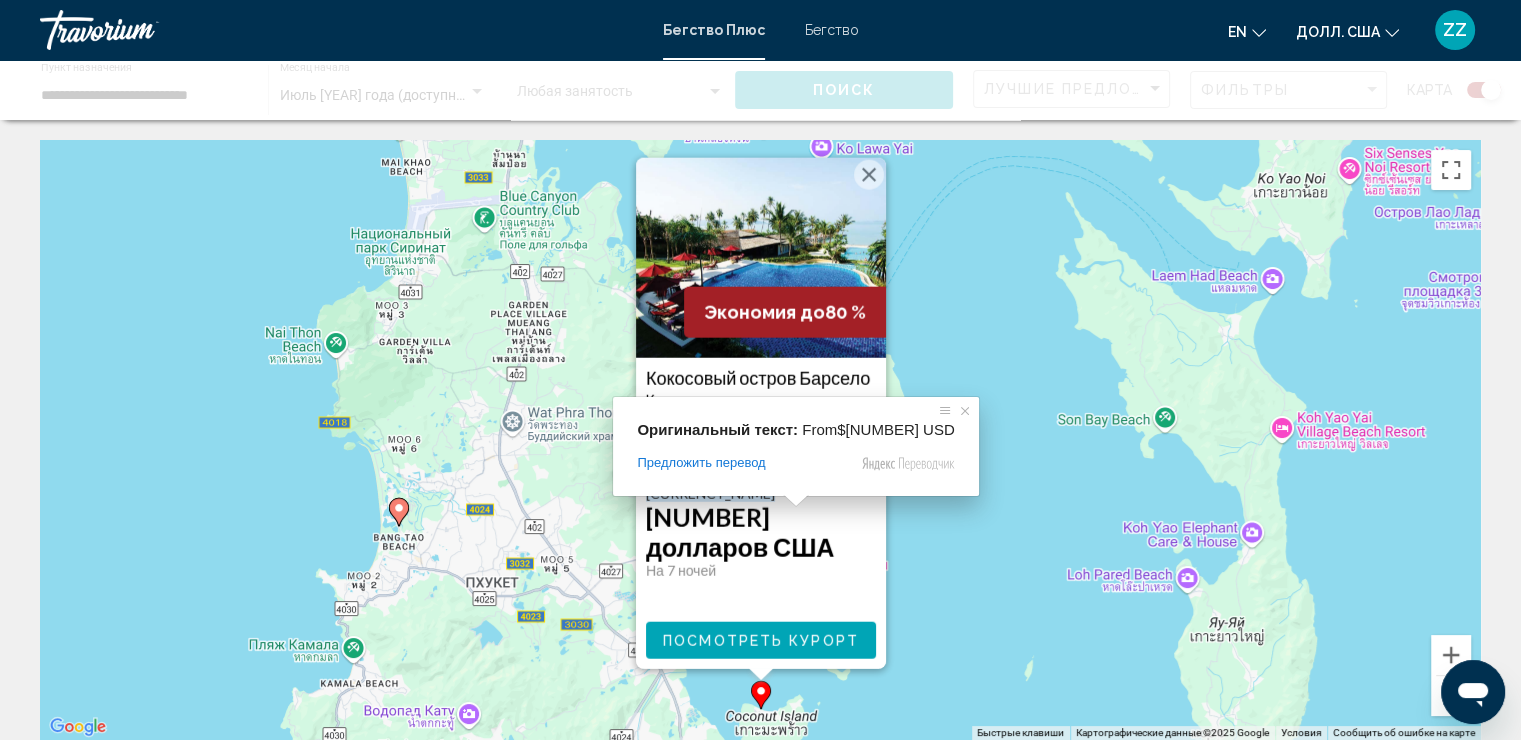 click on "Посмотреть Курорт" at bounding box center [761, 641] 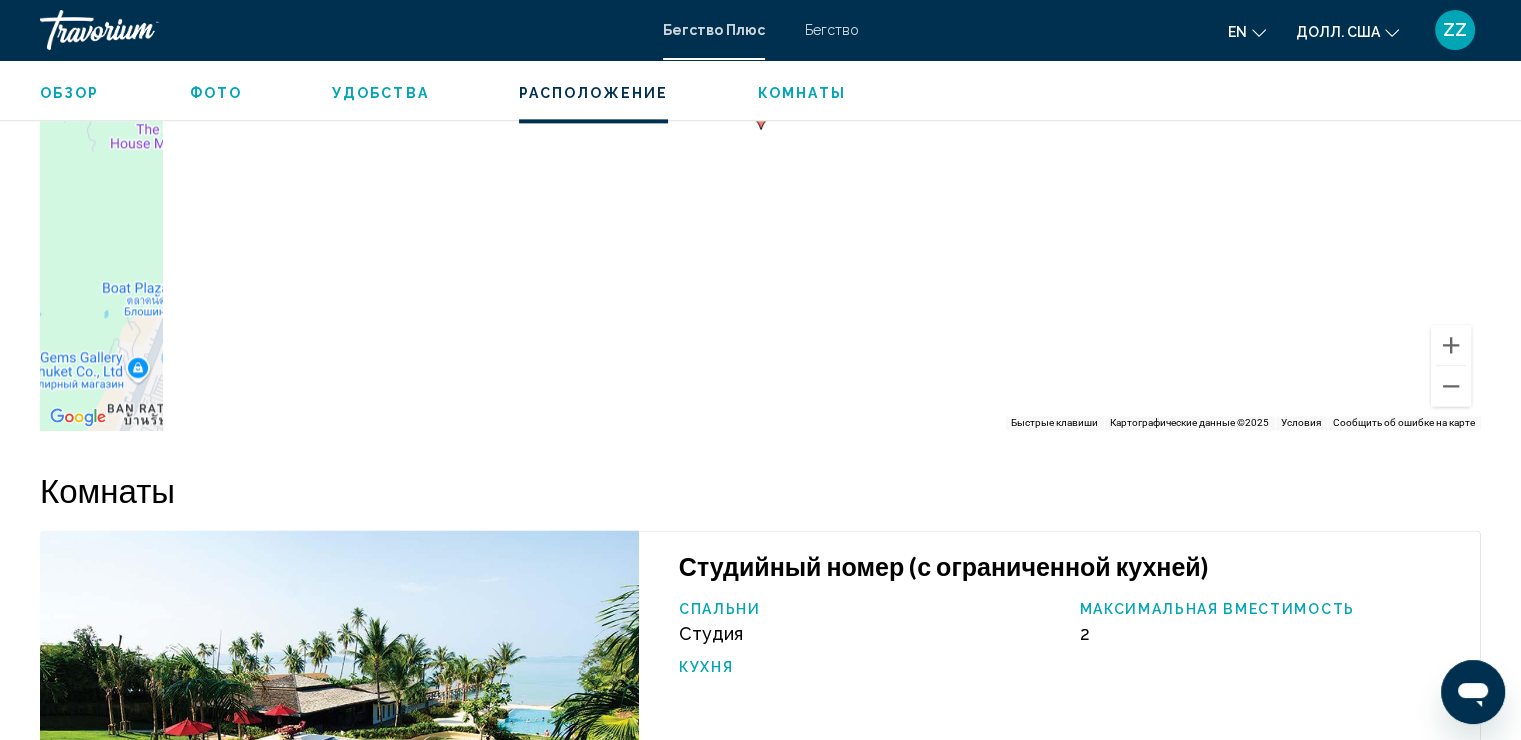 scroll, scrollTop: 3200, scrollLeft: 0, axis: vertical 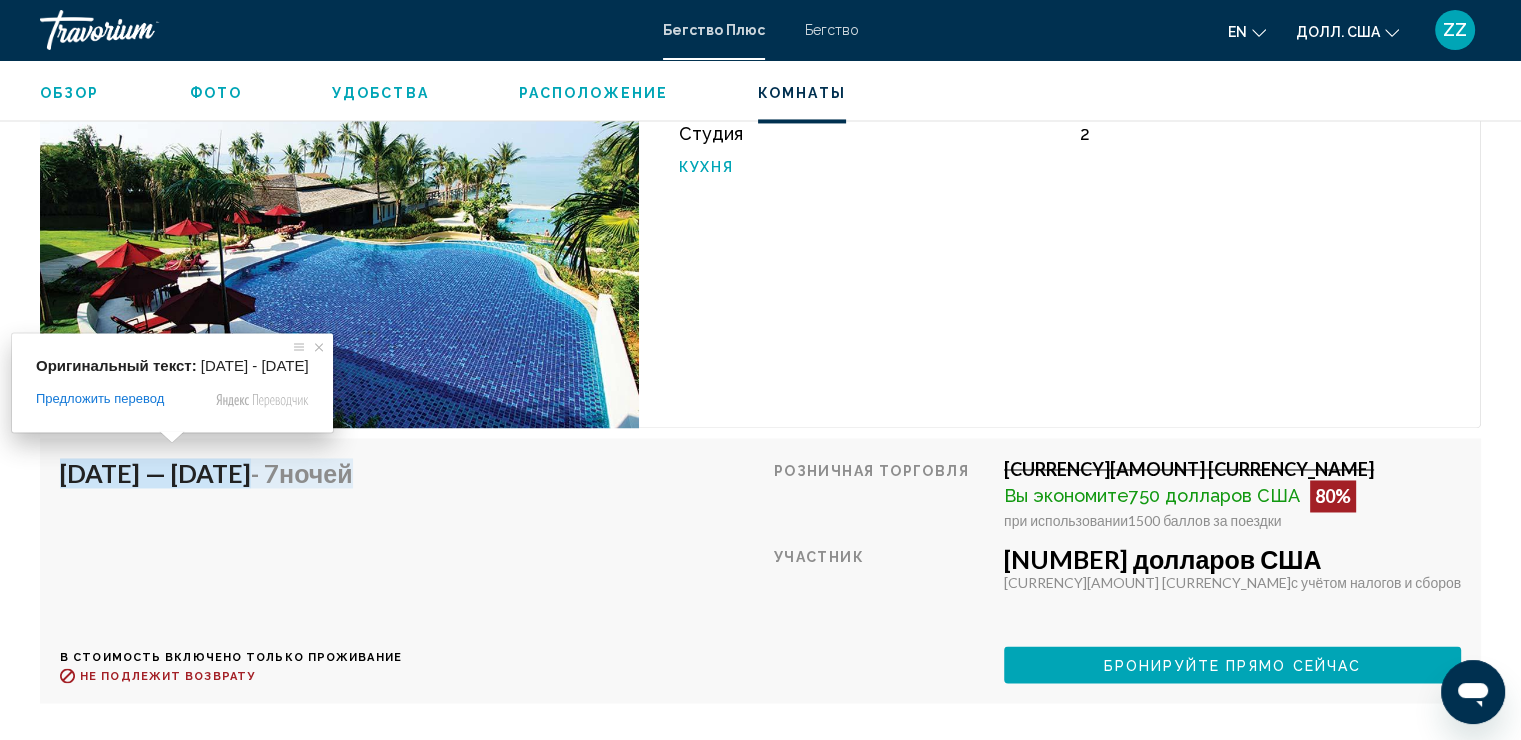 click on "26 июля 2025 г. — 2 августа 2025 г.  - 7  Ночей В стоимость включено только проживание
Возврат средств до :
Не подлежит возврату" at bounding box center [231, 570] 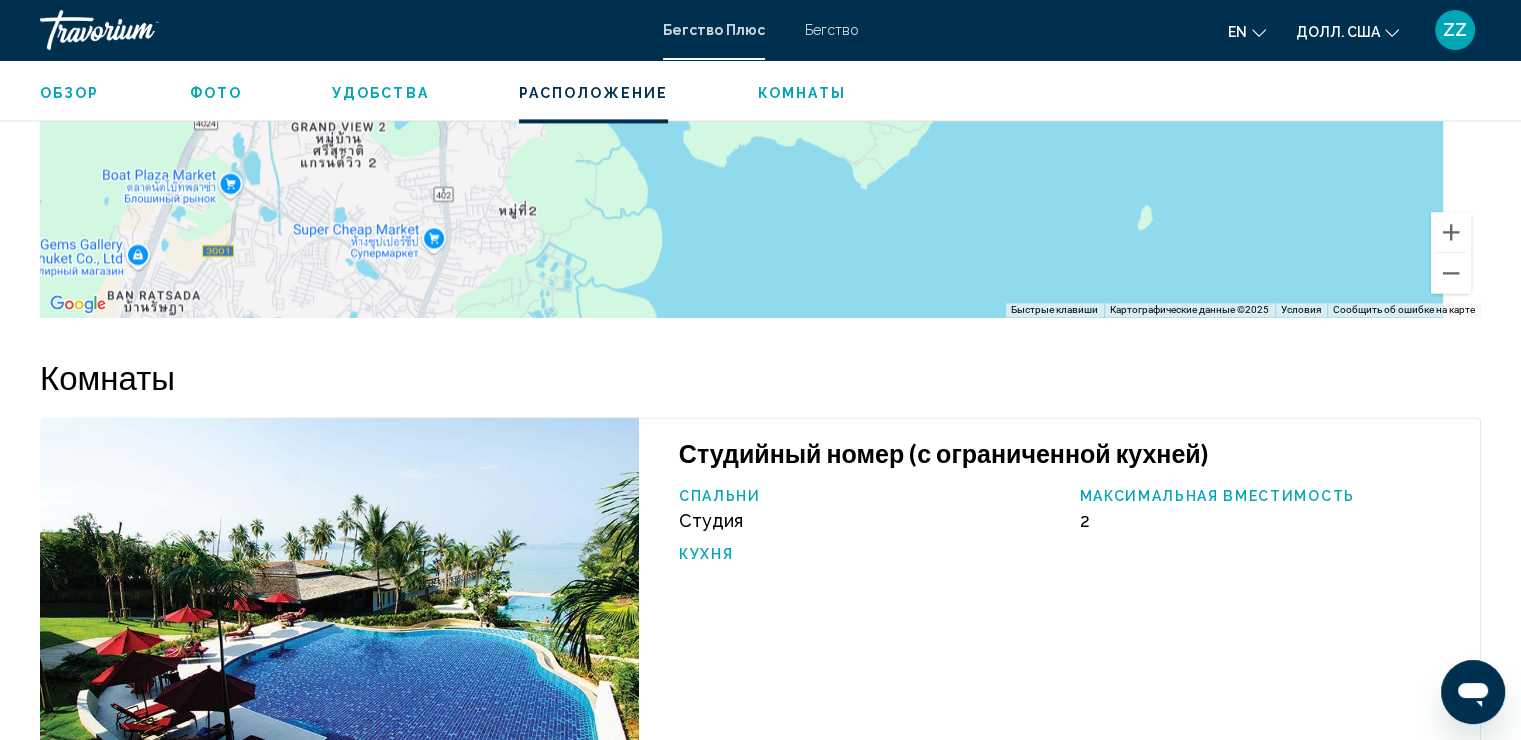 scroll, scrollTop: 2800, scrollLeft: 0, axis: vertical 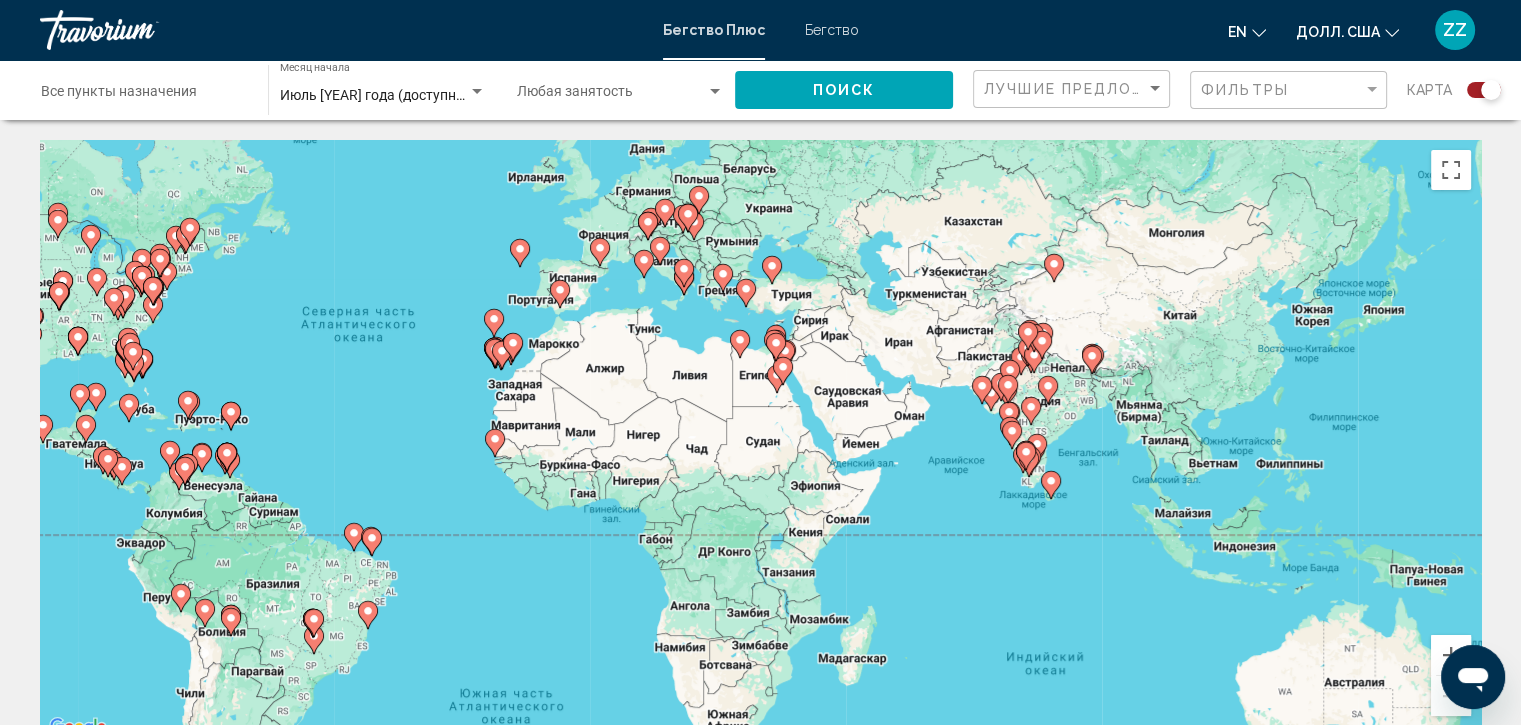 drag, startPoint x: 1304, startPoint y: 444, endPoint x: 956, endPoint y: 356, distance: 358.95404 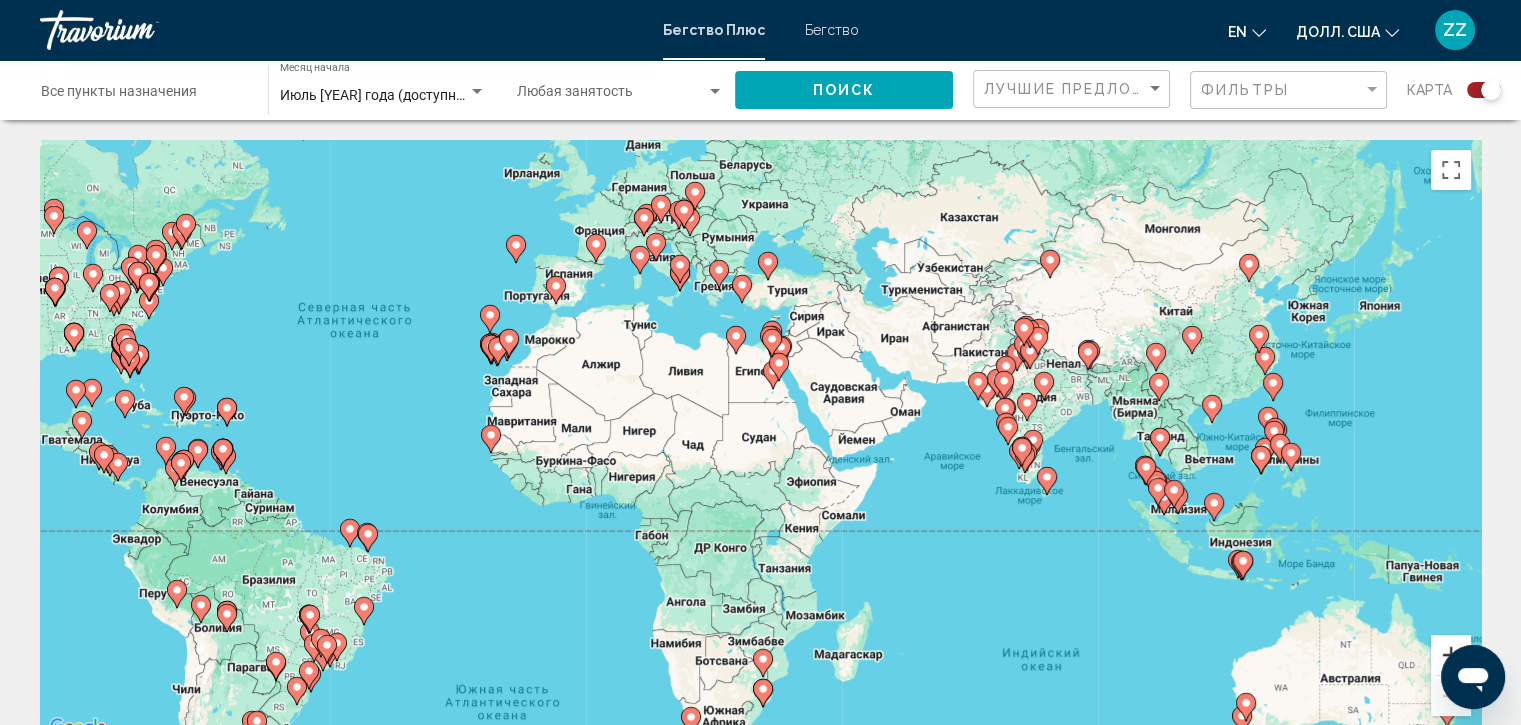 click at bounding box center [1451, 655] 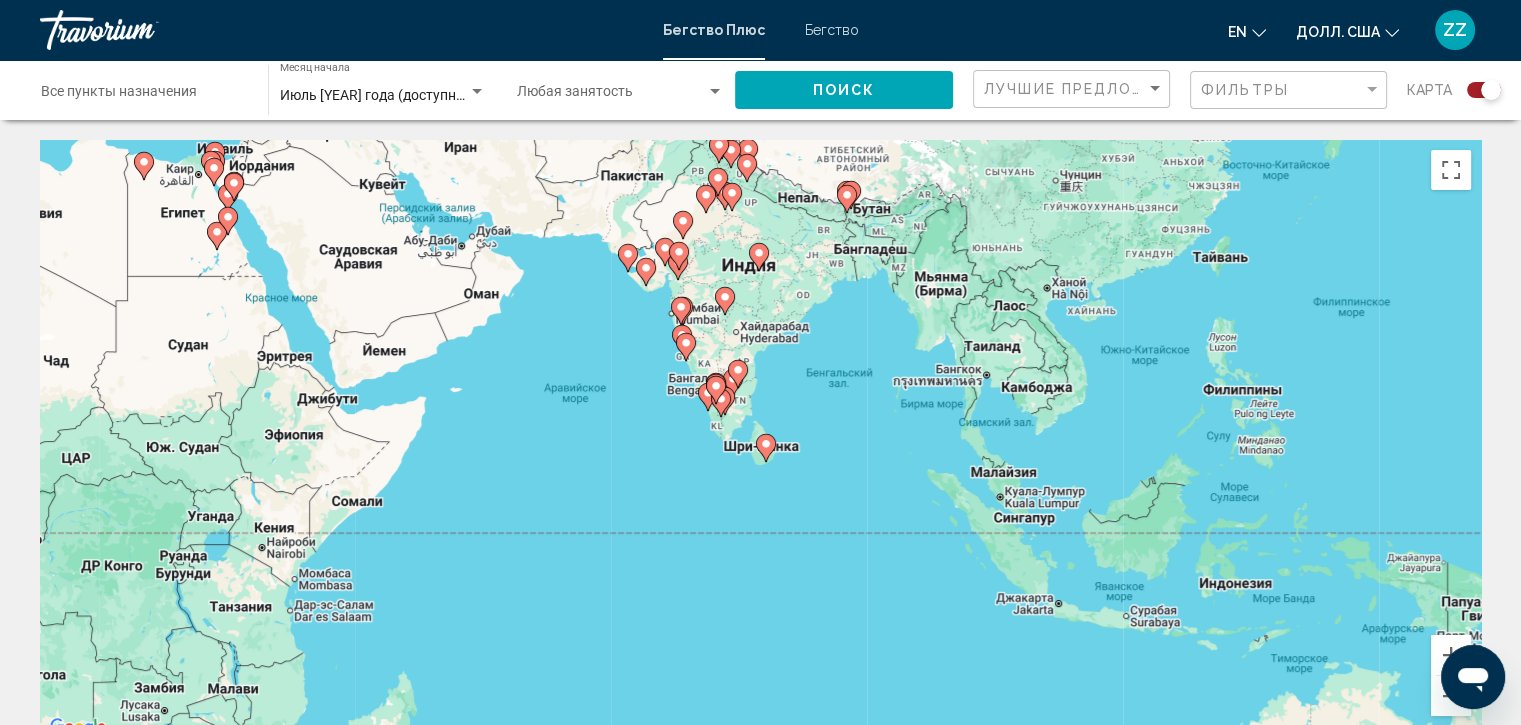 drag, startPoint x: 1359, startPoint y: 548, endPoint x: 761, endPoint y: 460, distance: 604.44025 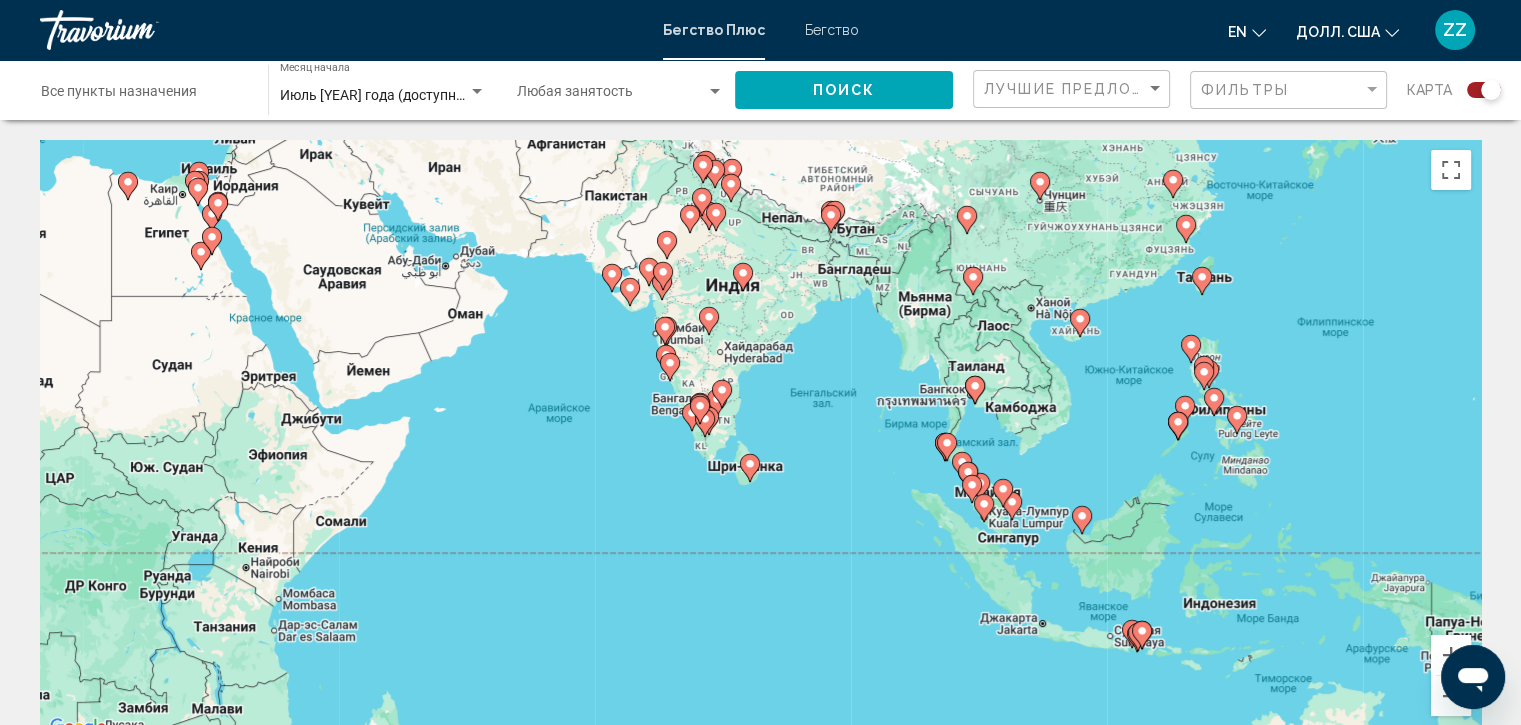 drag, startPoint x: 864, startPoint y: 296, endPoint x: 873, endPoint y: 309, distance: 15.811388 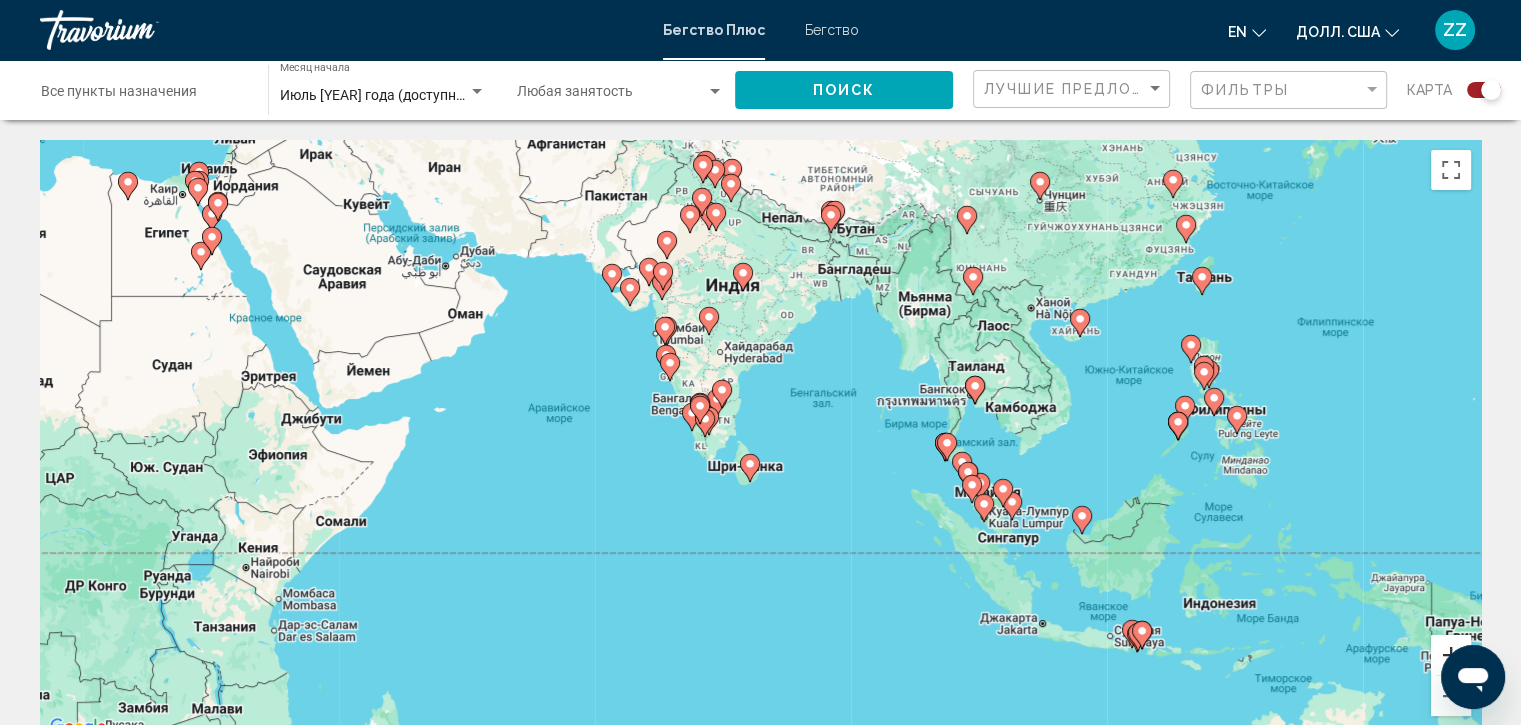 click at bounding box center (1451, 655) 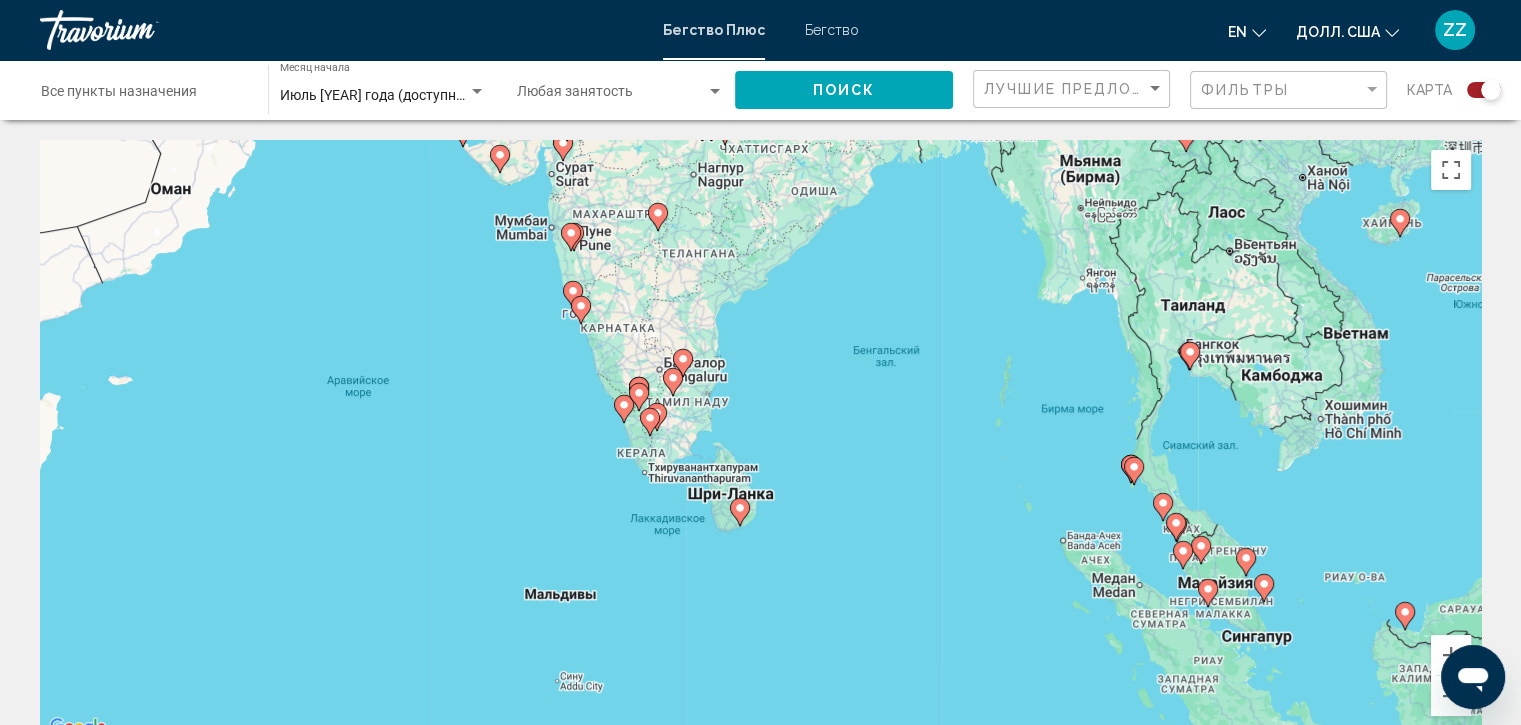 click 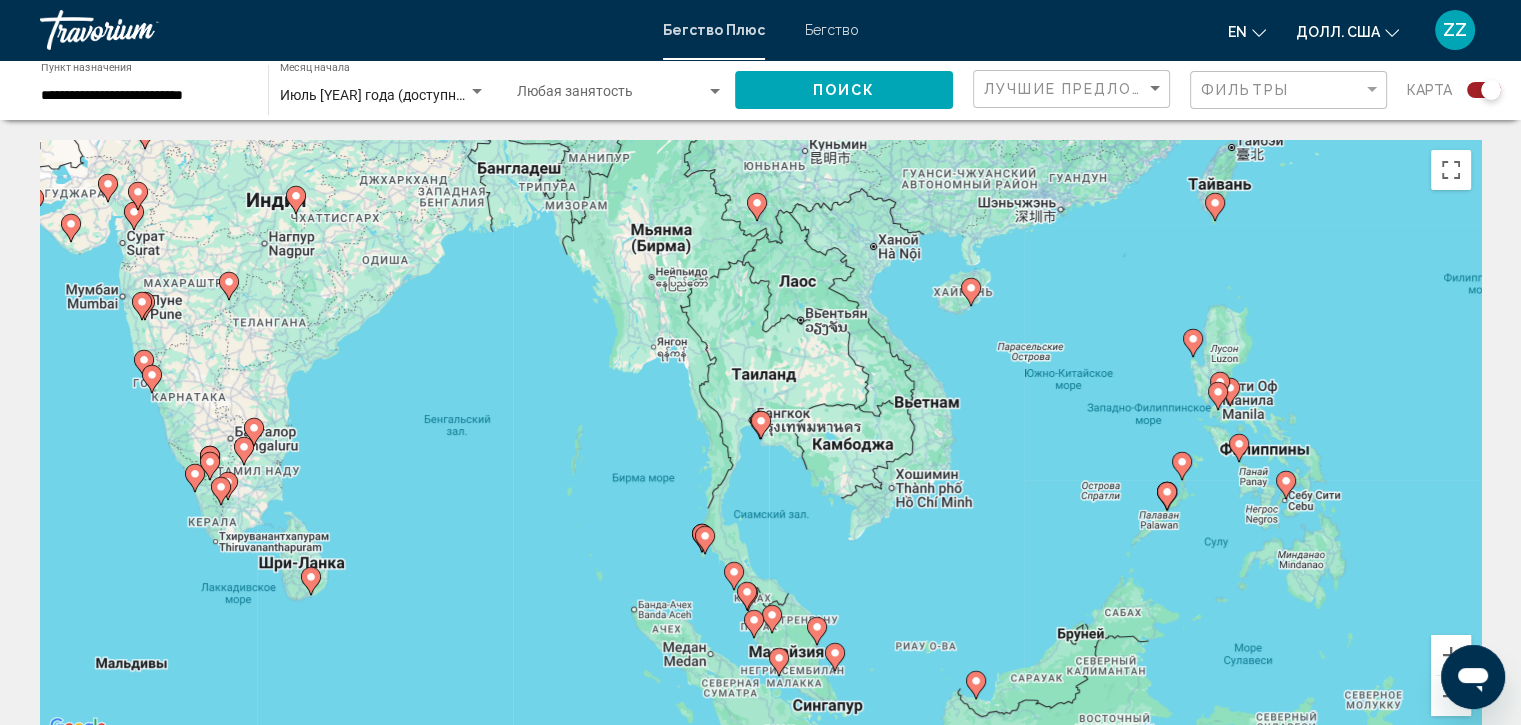 click 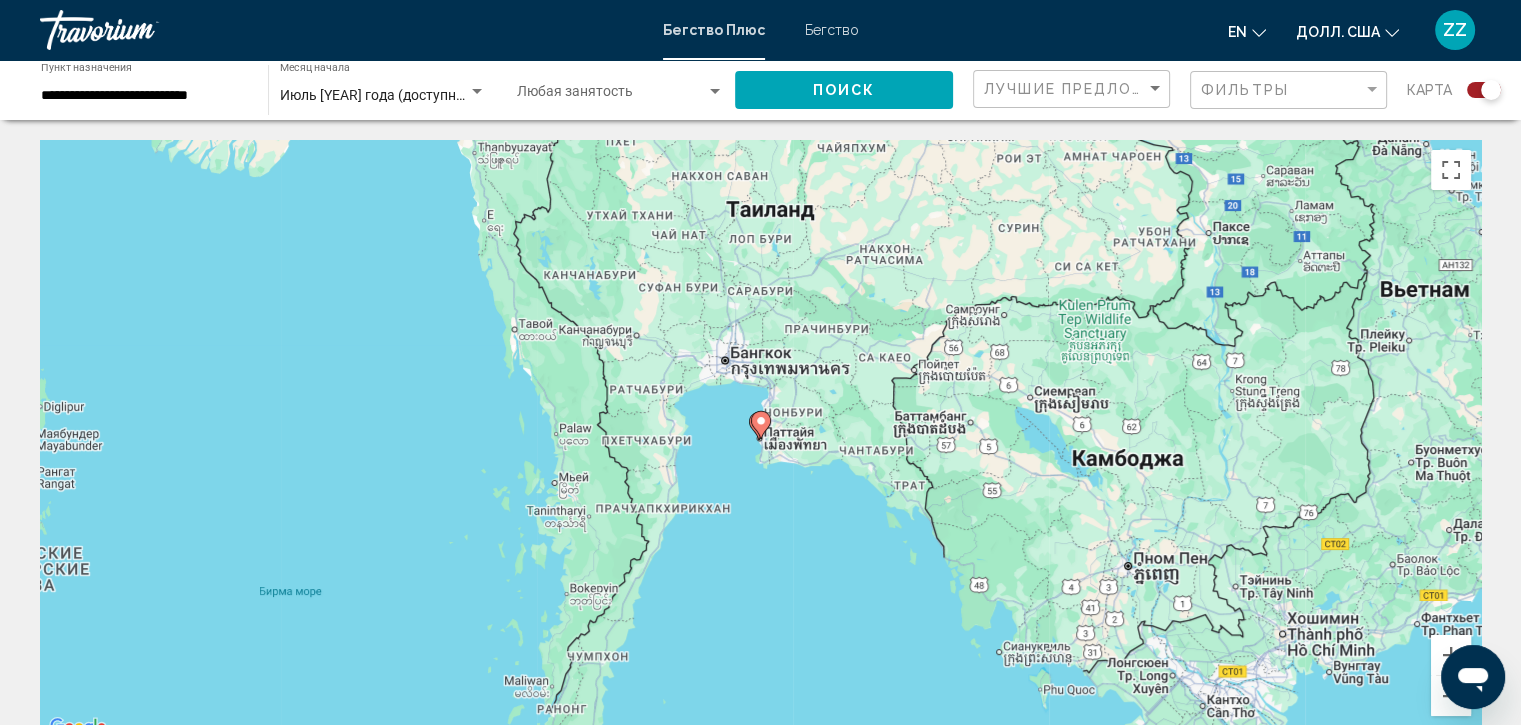 click 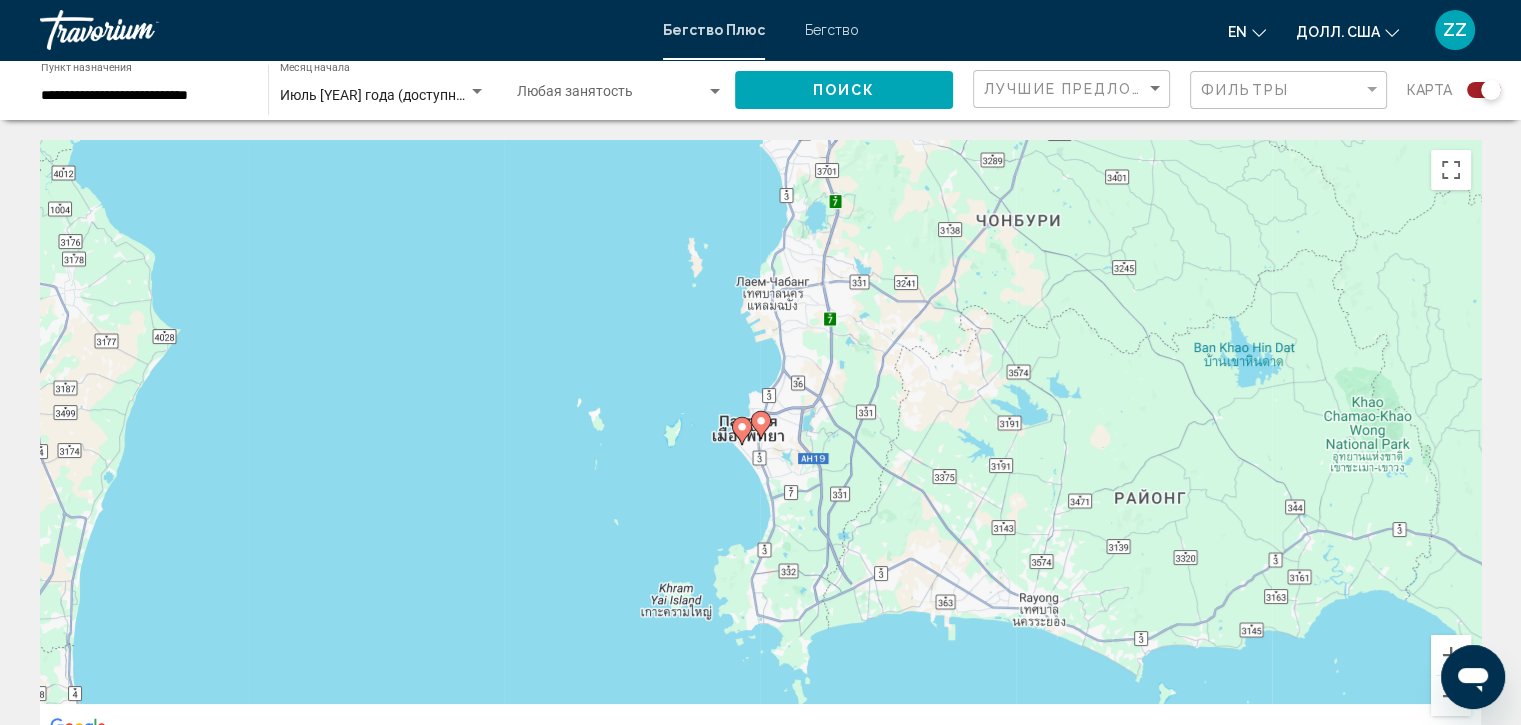 click 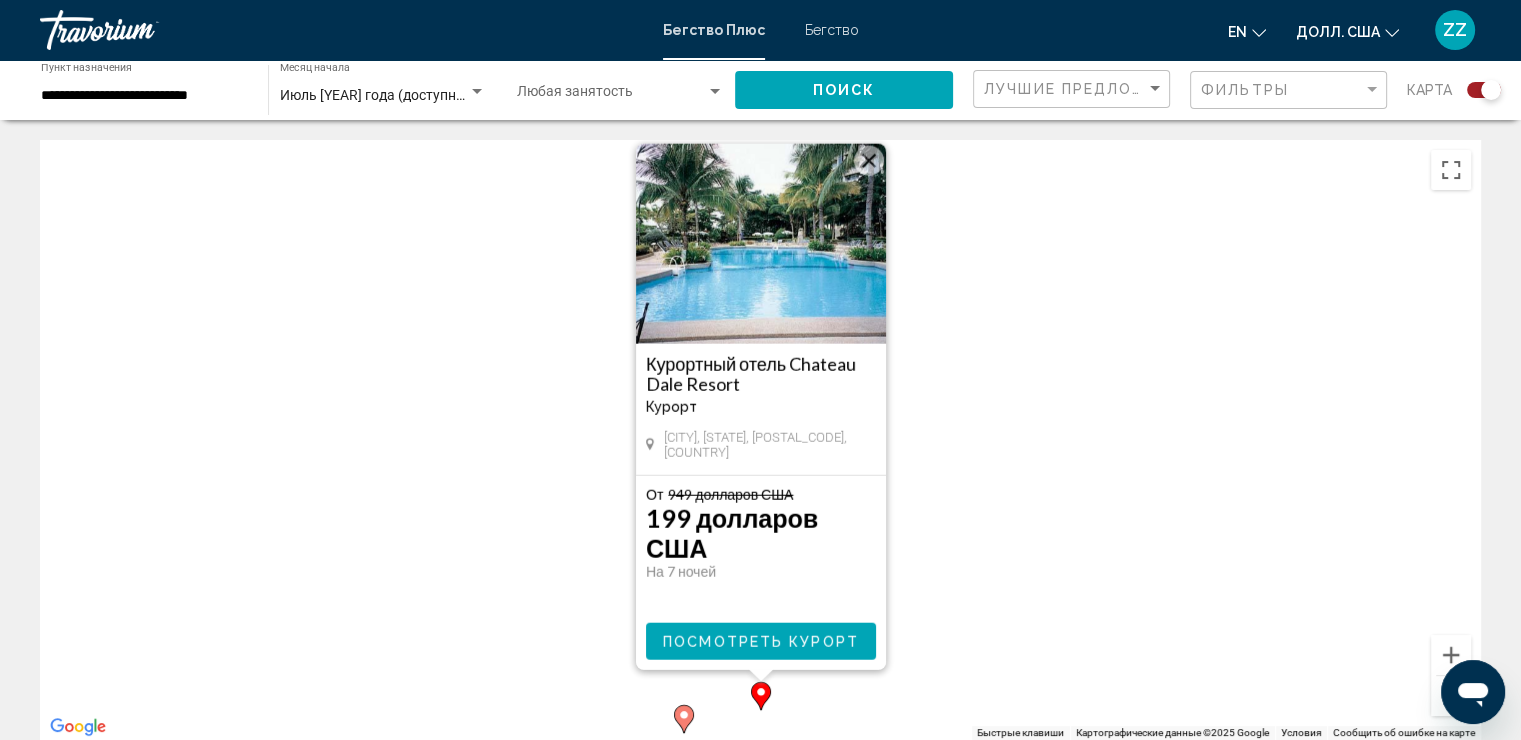 click 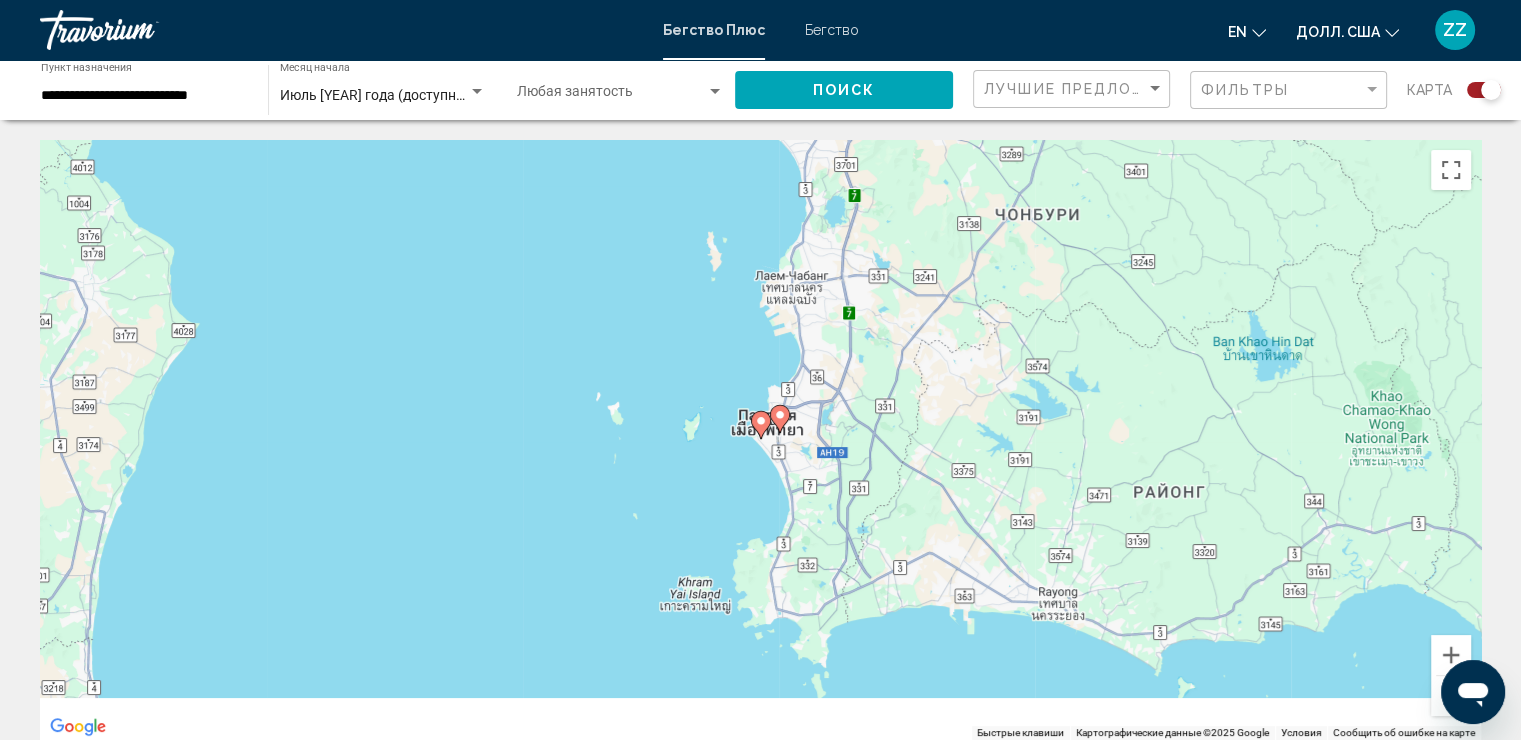 click 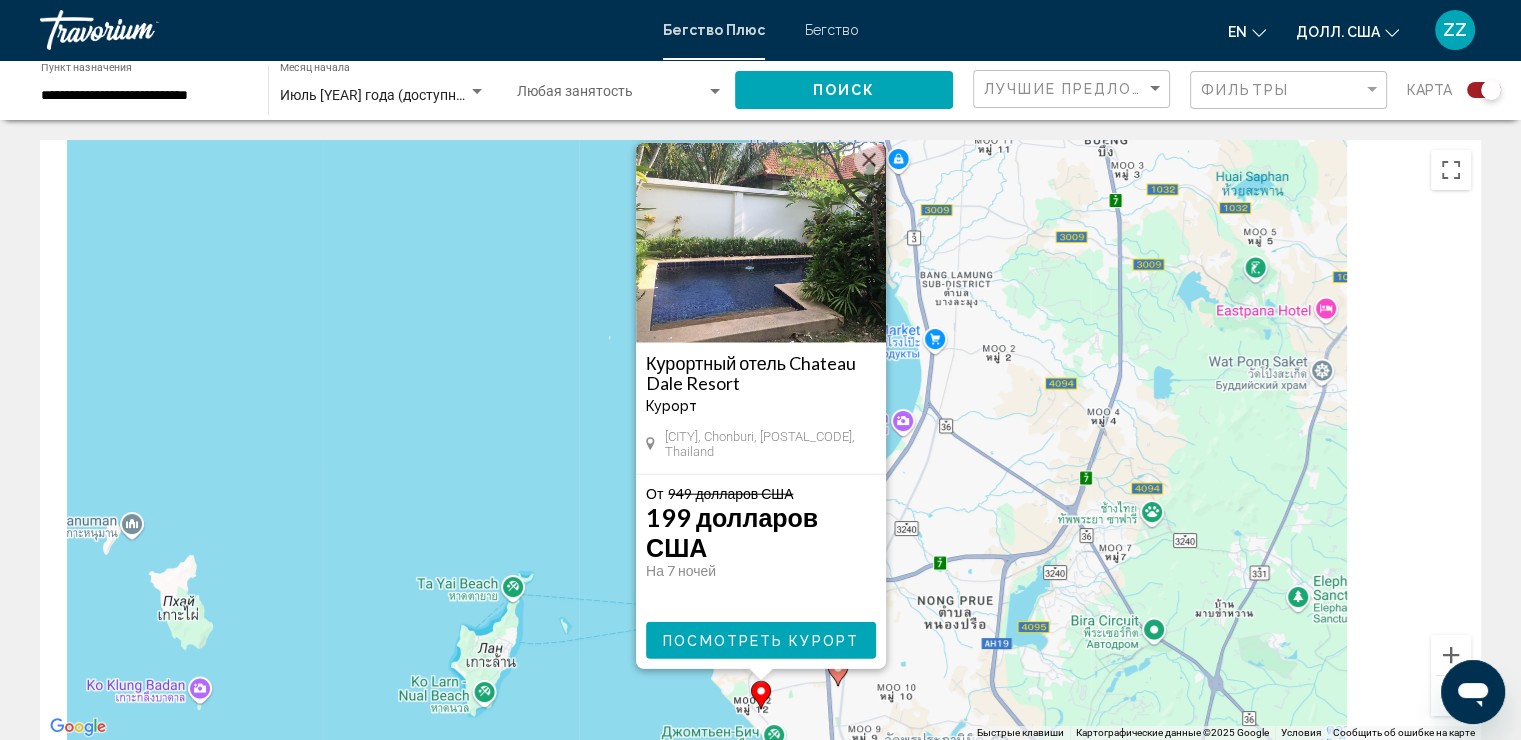 click at bounding box center [838, 672] 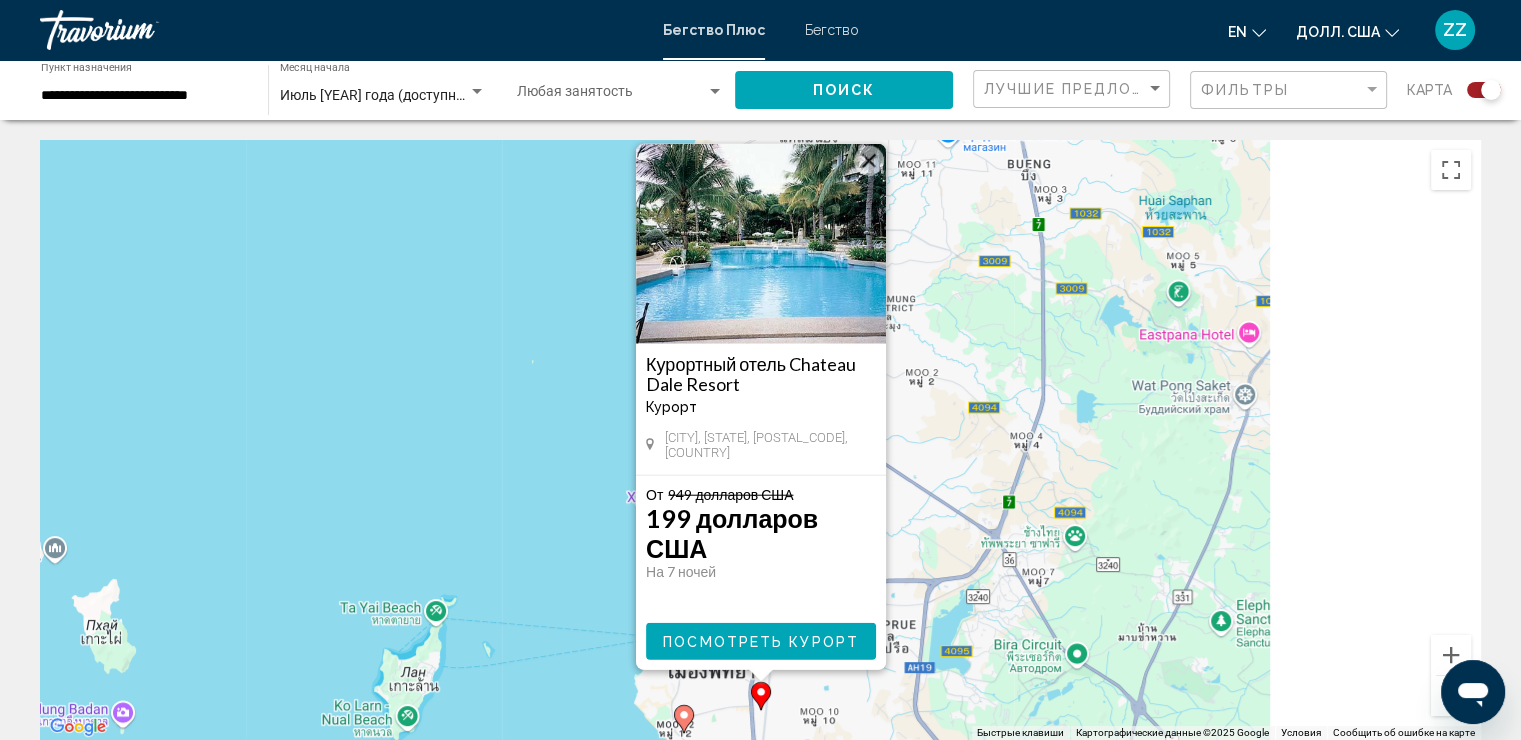 click on "Посмотреть Курорт" at bounding box center [761, 641] 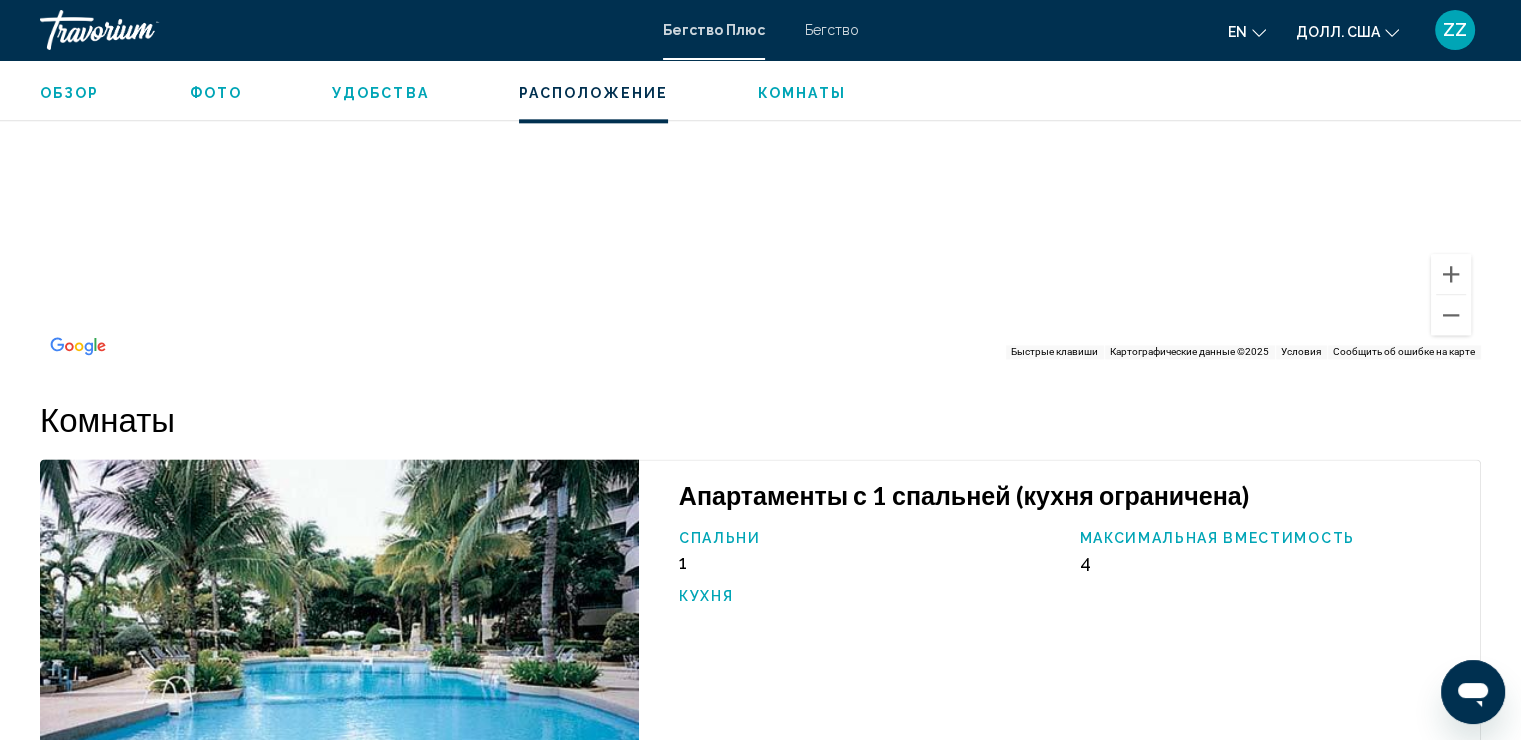 scroll, scrollTop: 2412, scrollLeft: 0, axis: vertical 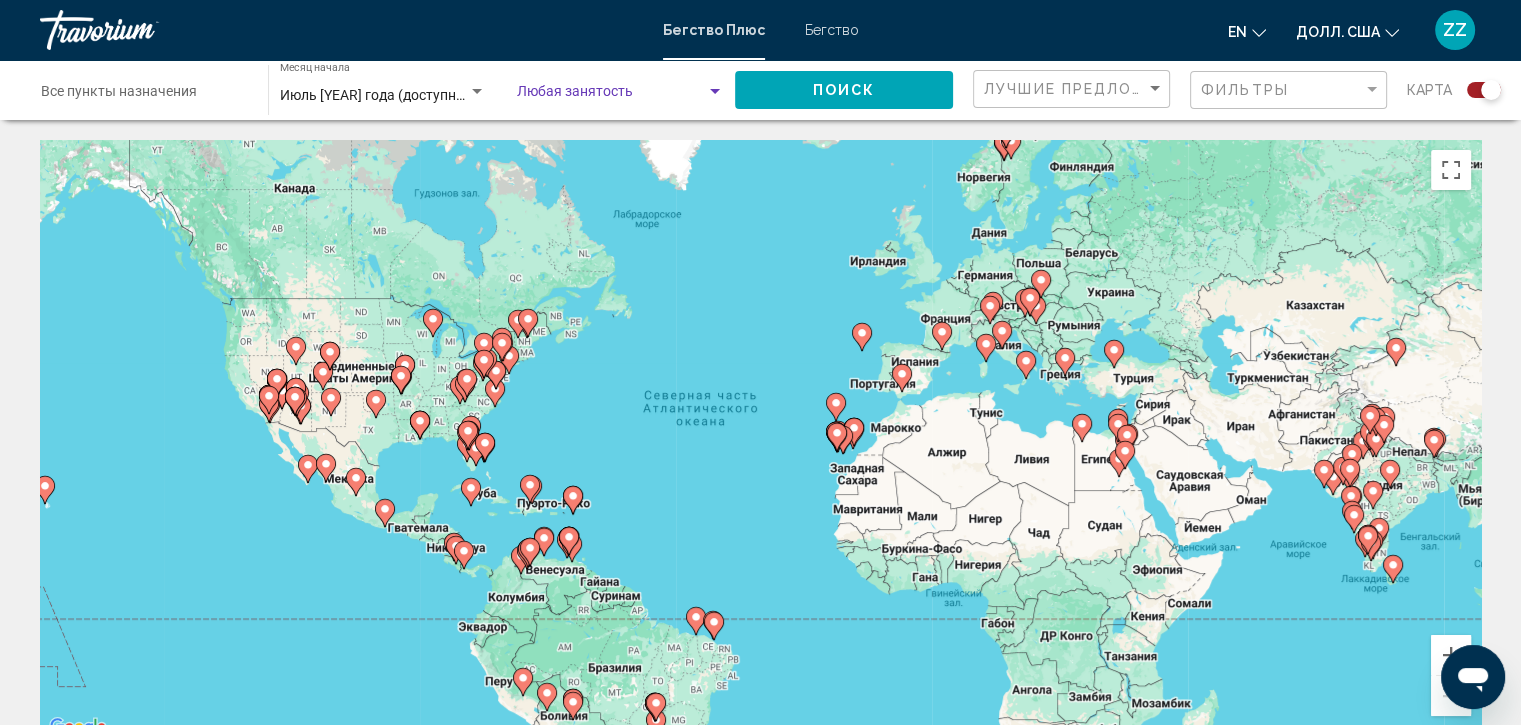 click at bounding box center (611, 96) 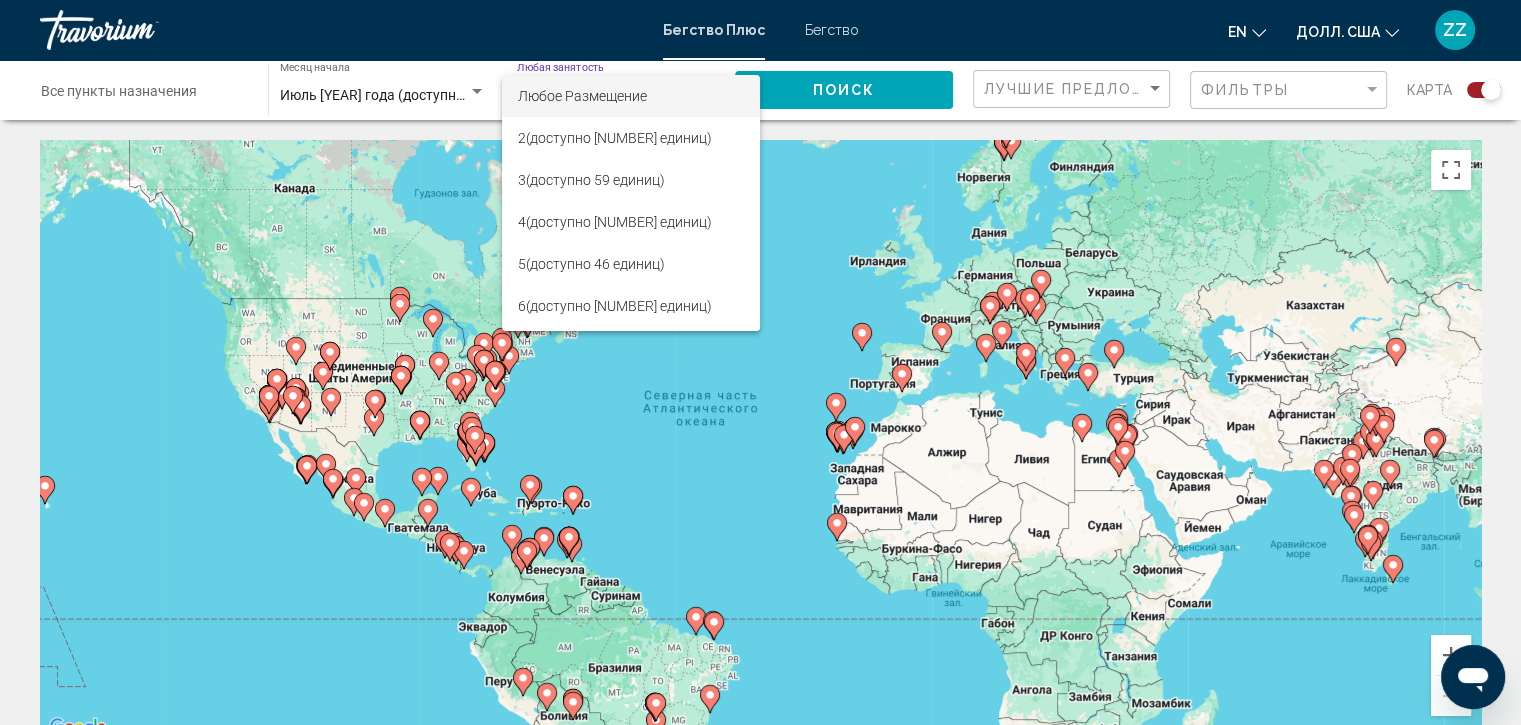 click at bounding box center [760, 362] 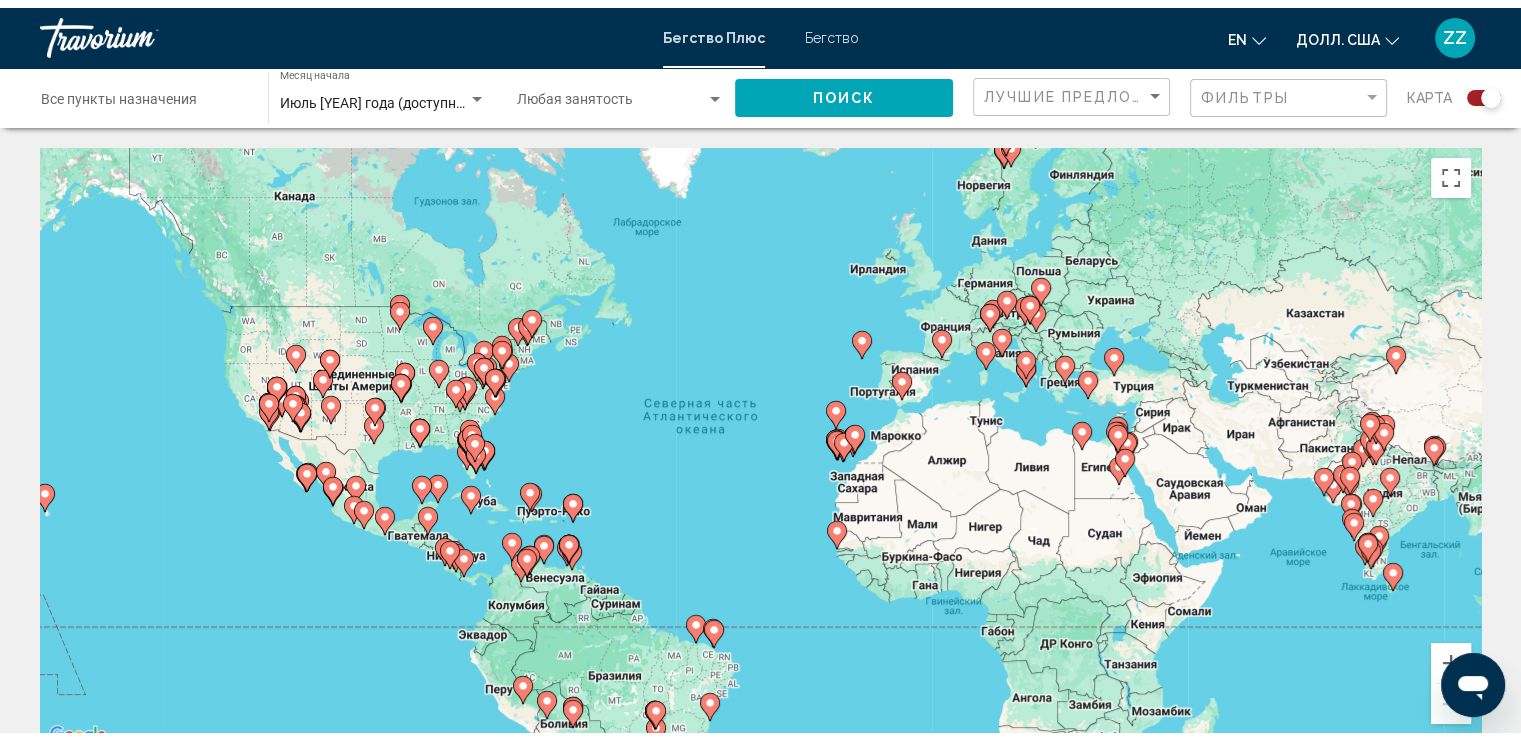 scroll, scrollTop: 0, scrollLeft: 0, axis: both 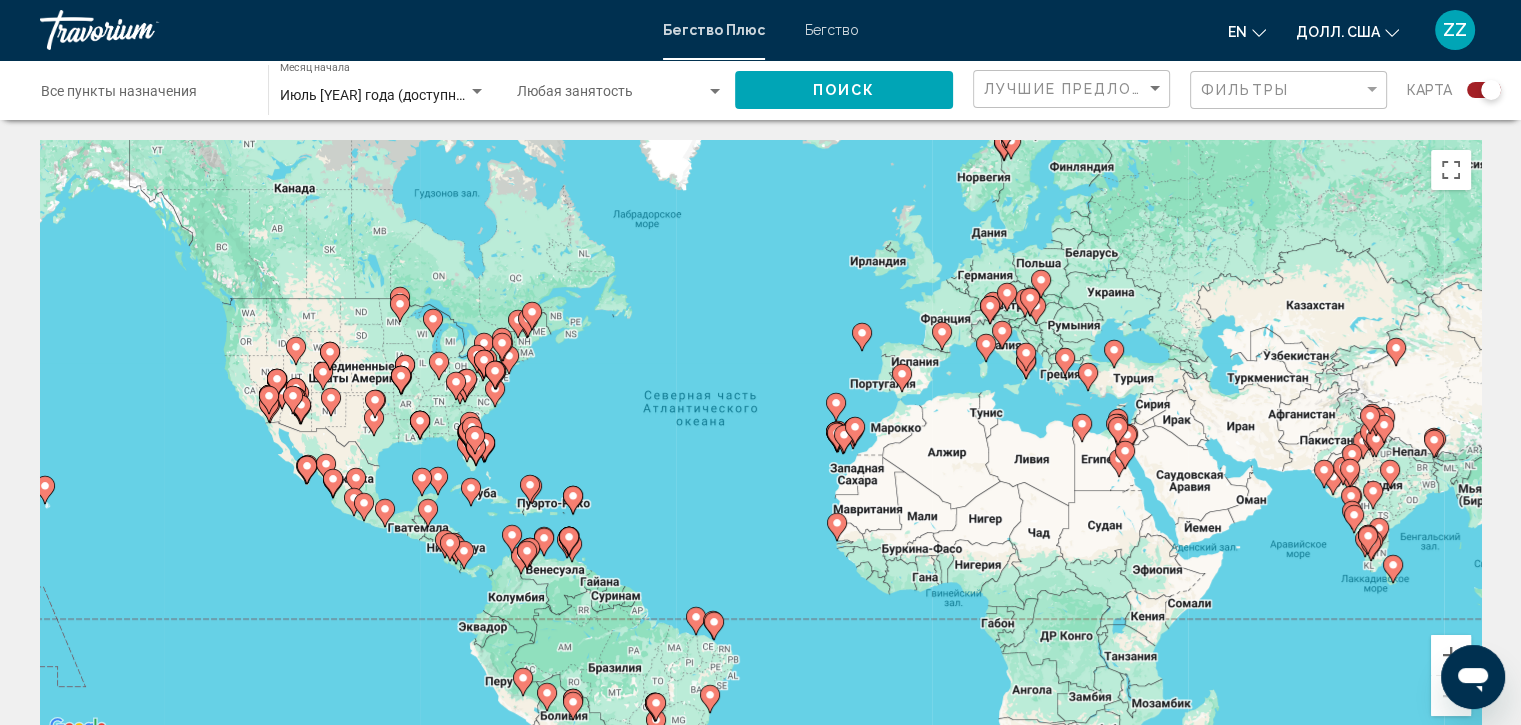 click on "Занятость Любая занятость" 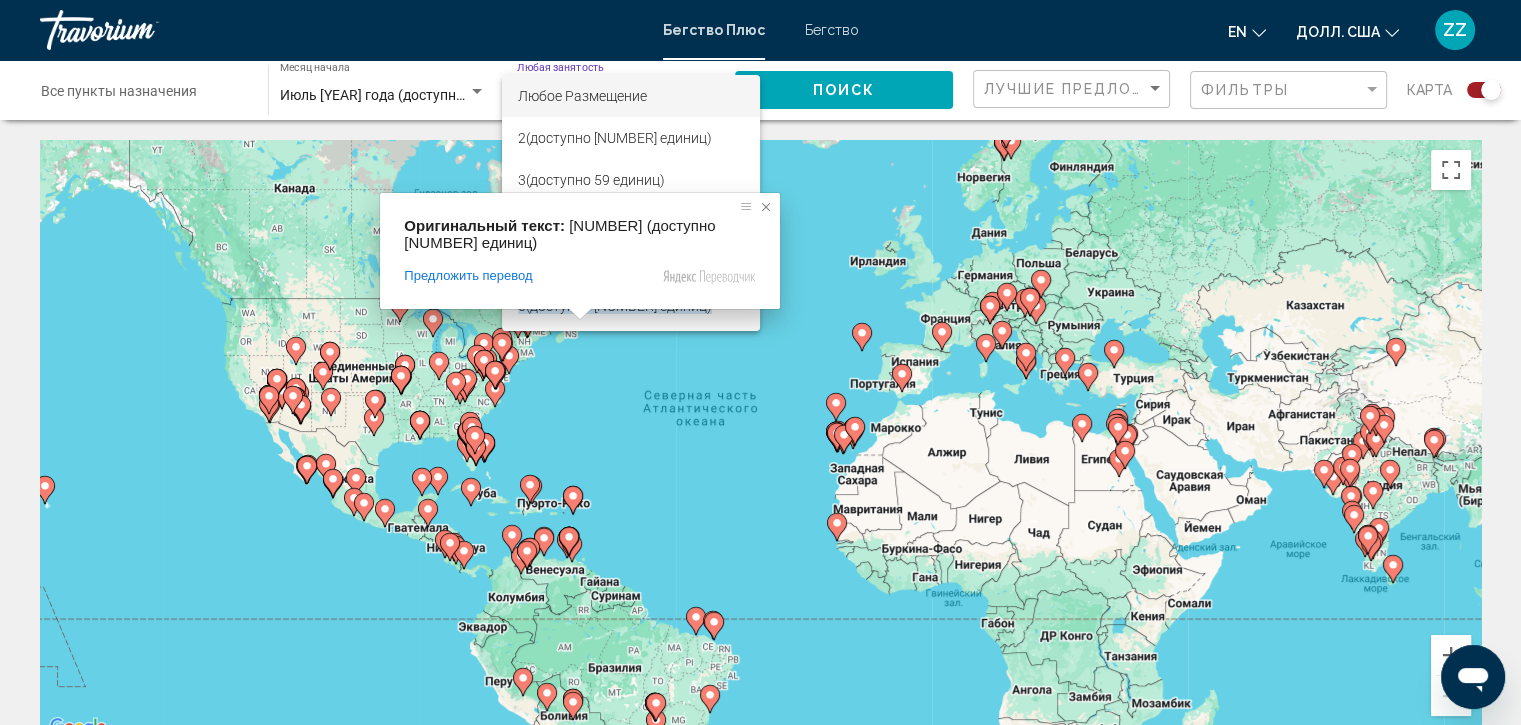click at bounding box center (766, 207) 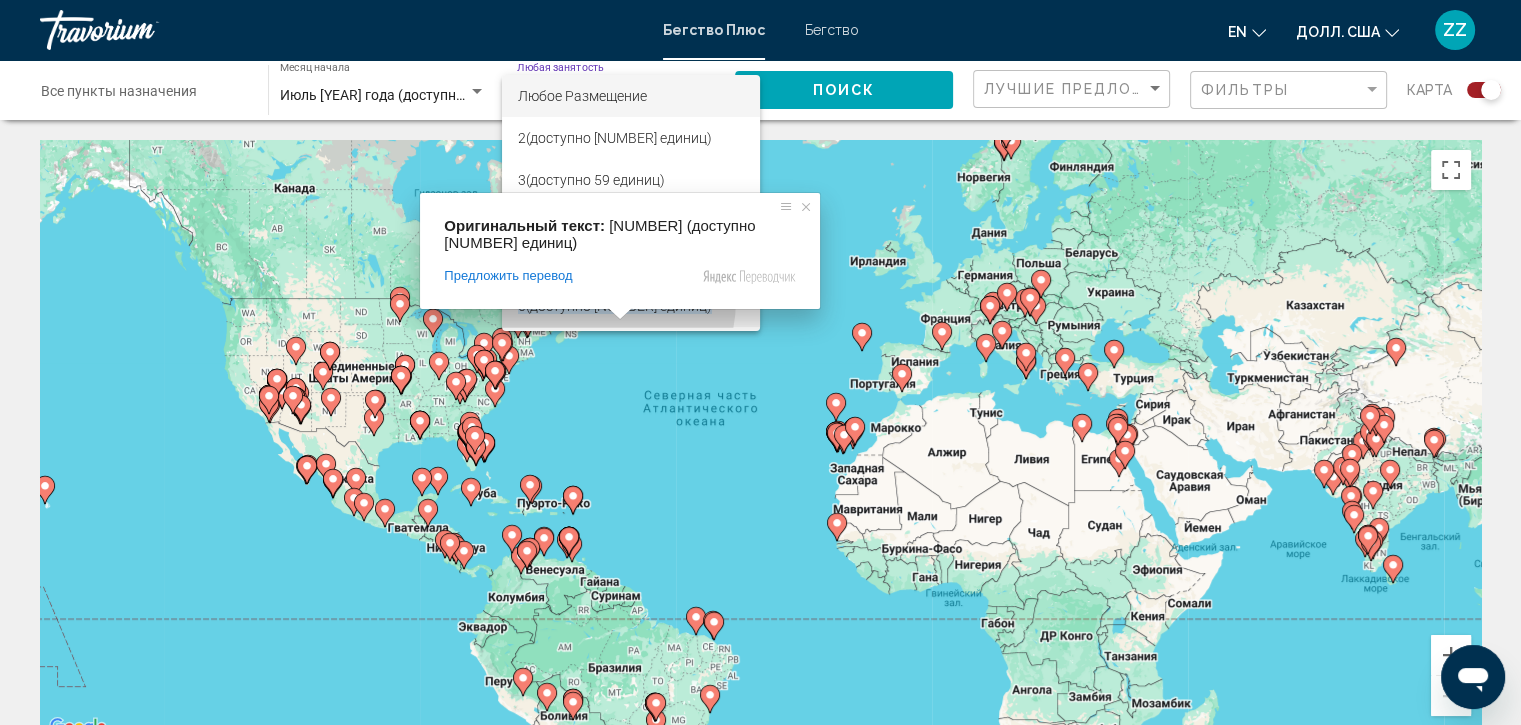 click on "(доступно 574 единицы)" at bounding box center (619, 306) 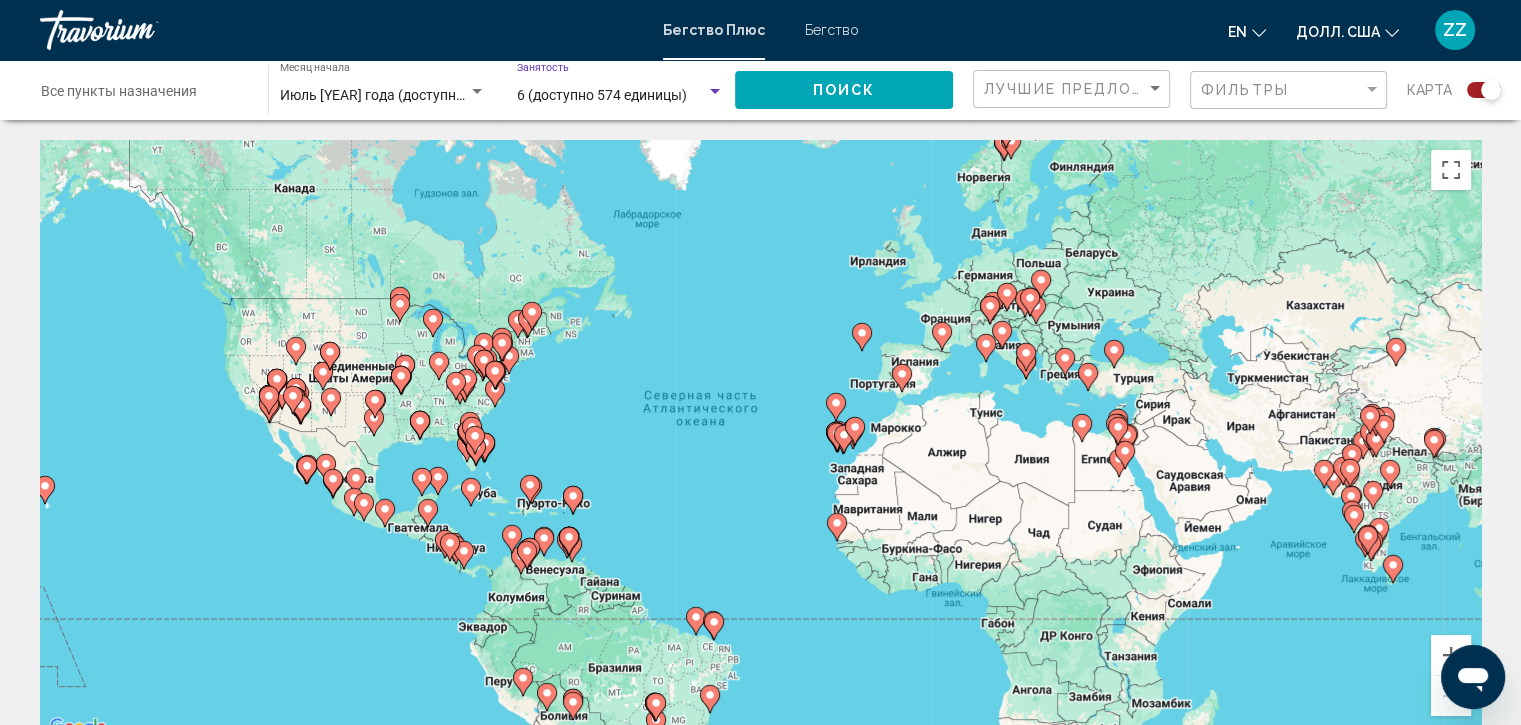 click on "Поиск" 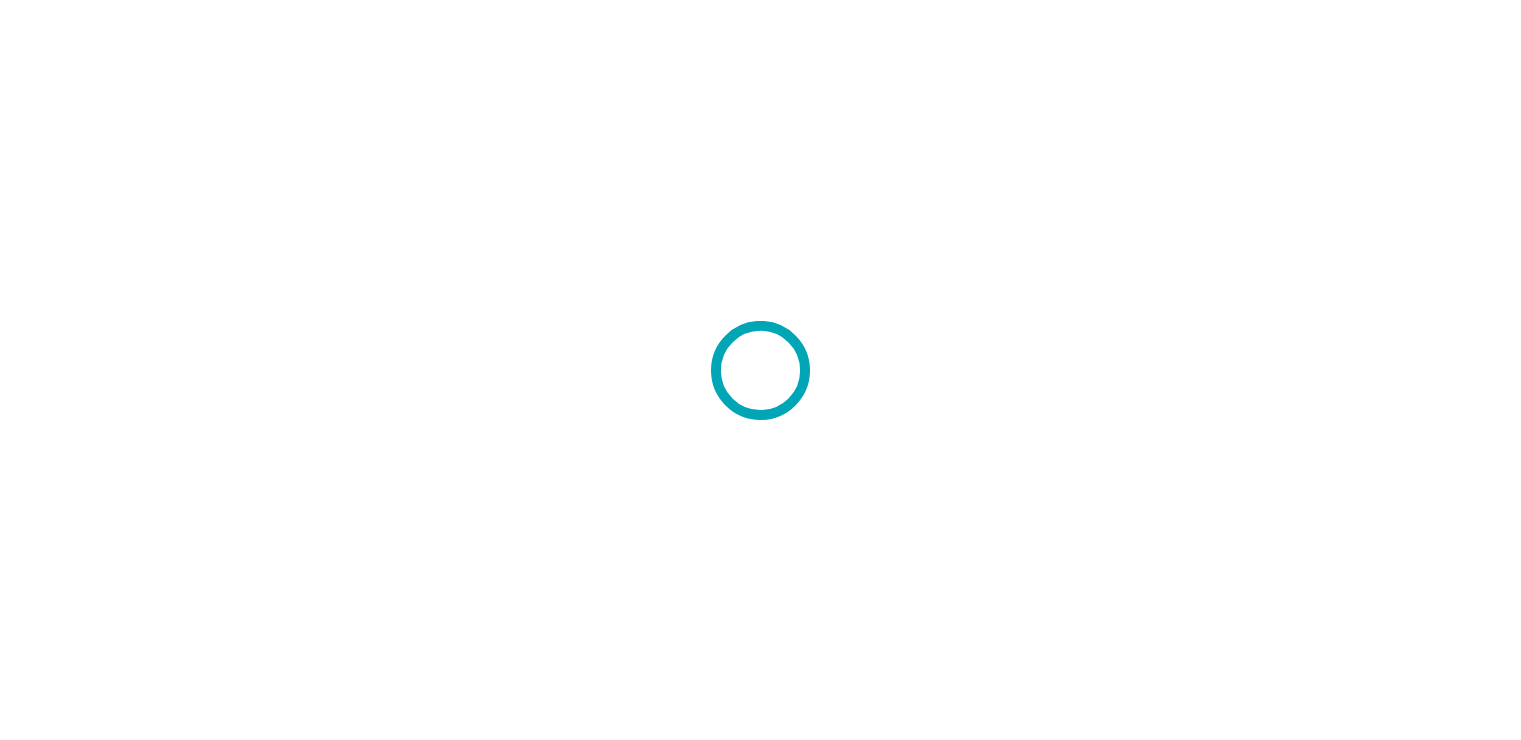 scroll, scrollTop: 0, scrollLeft: 0, axis: both 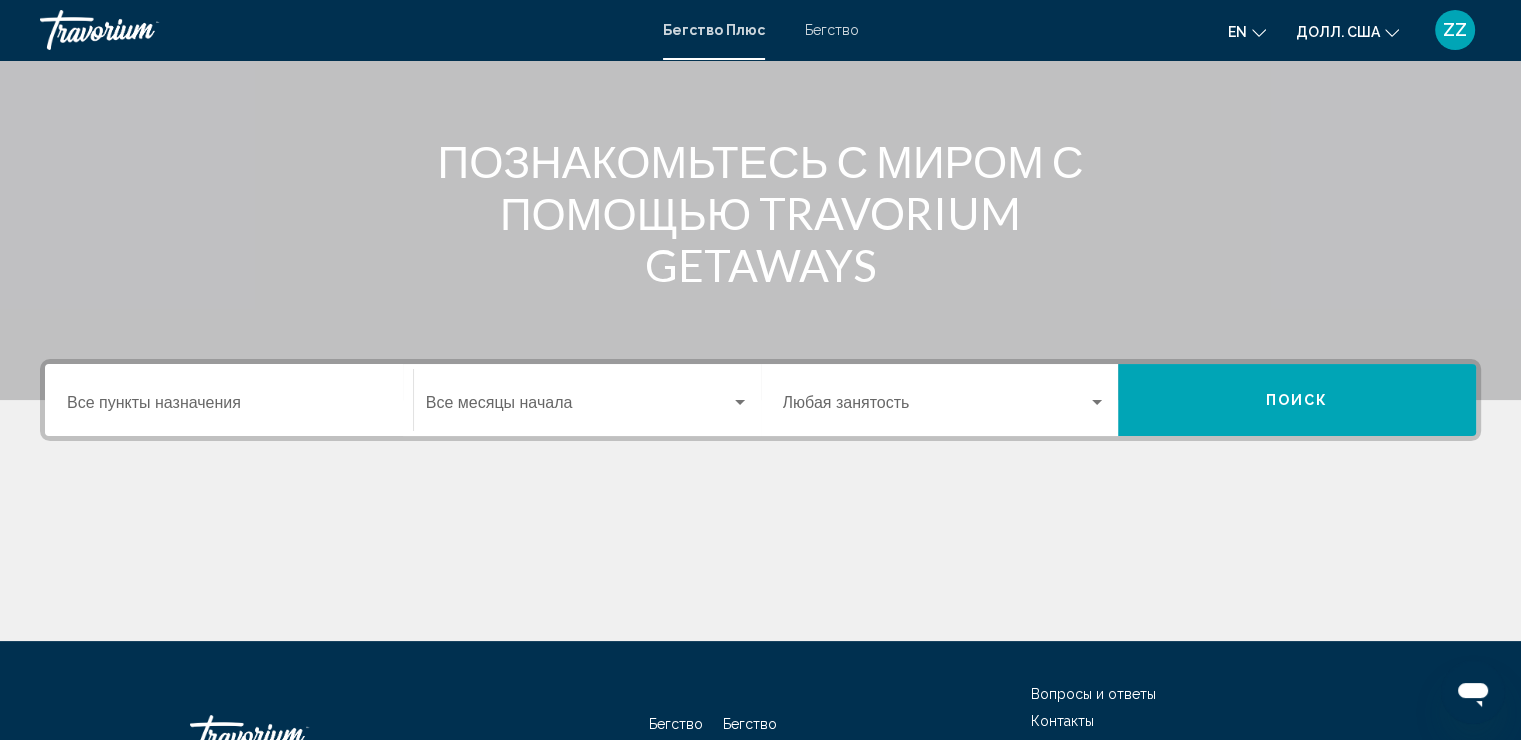 click at bounding box center (578, 407) 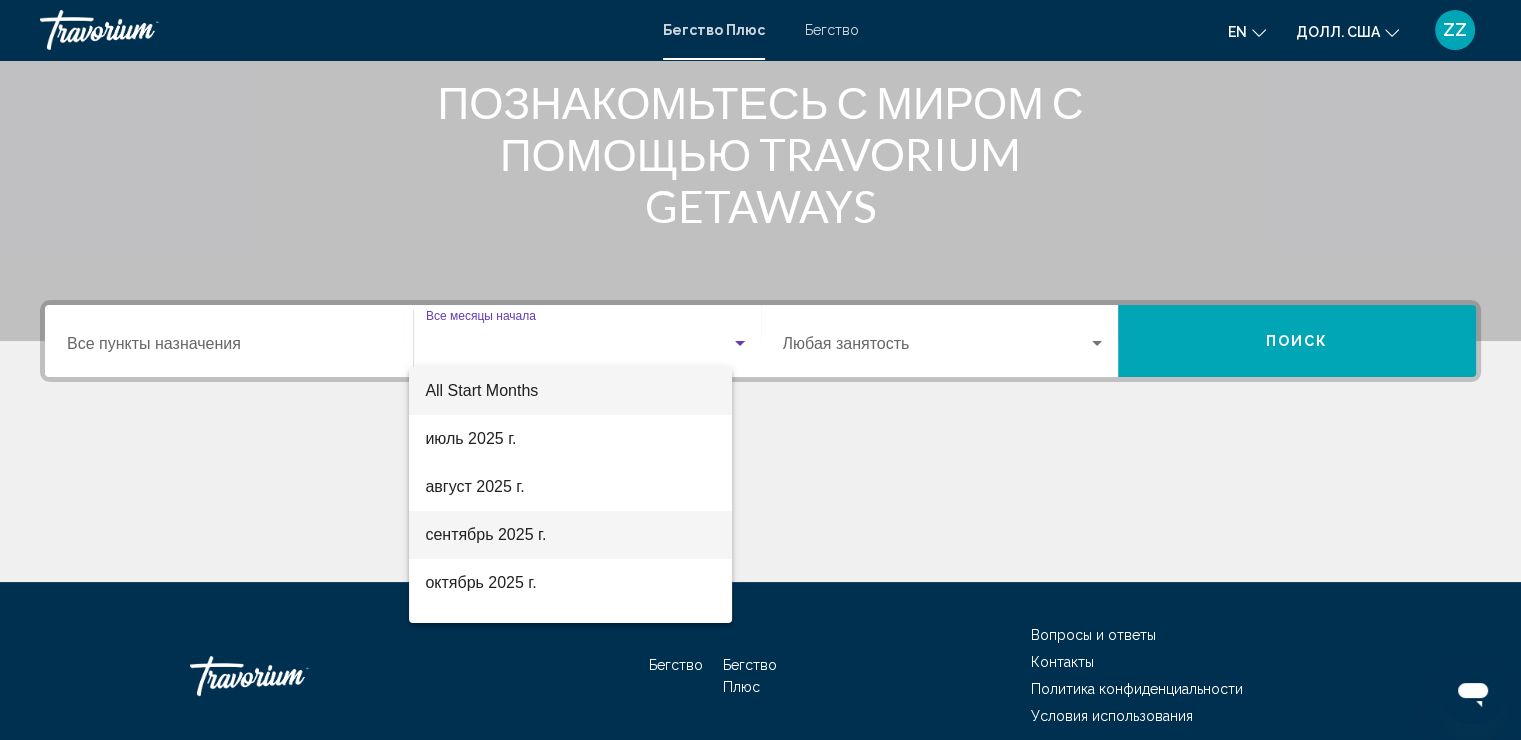 scroll, scrollTop: 345, scrollLeft: 0, axis: vertical 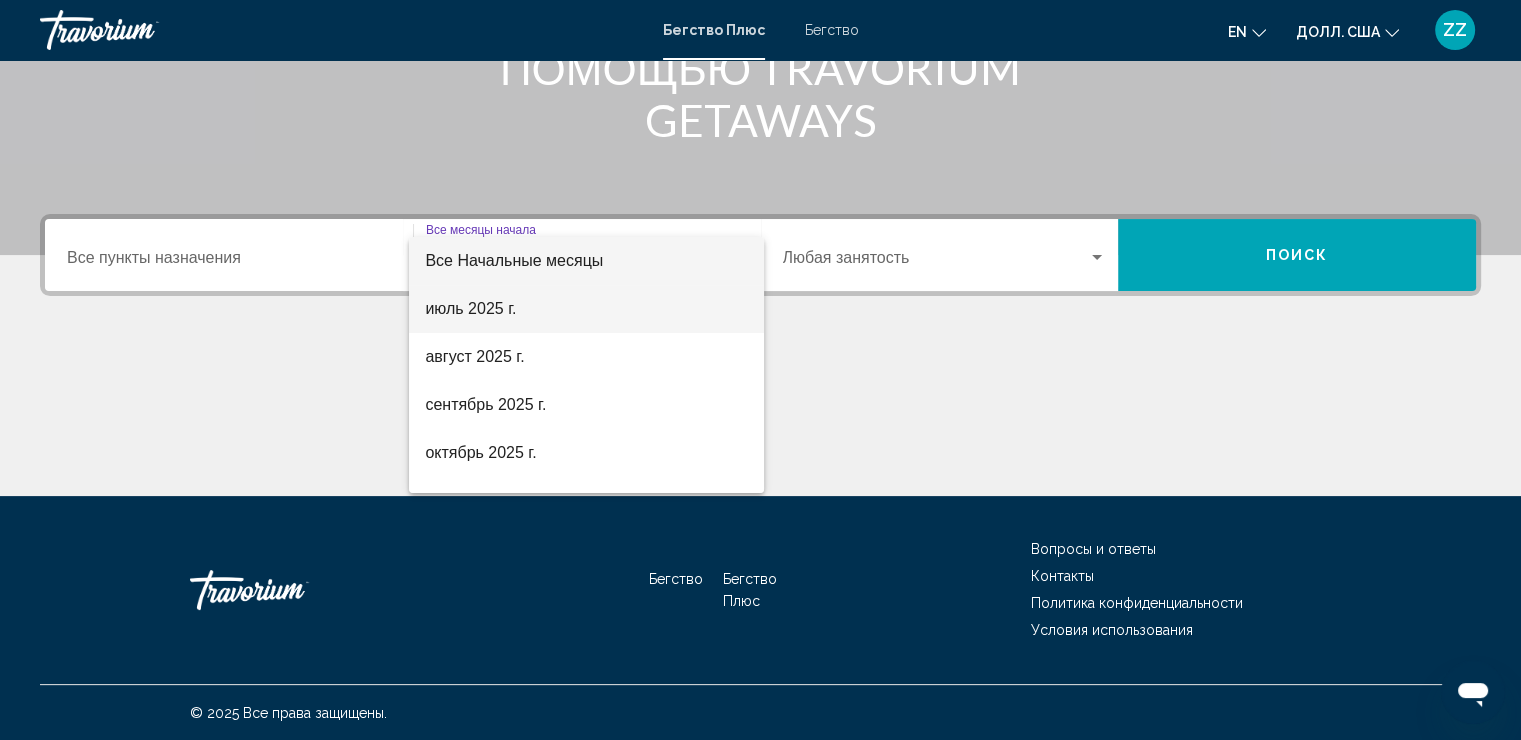 click on "июль 2025 г." at bounding box center [586, 309] 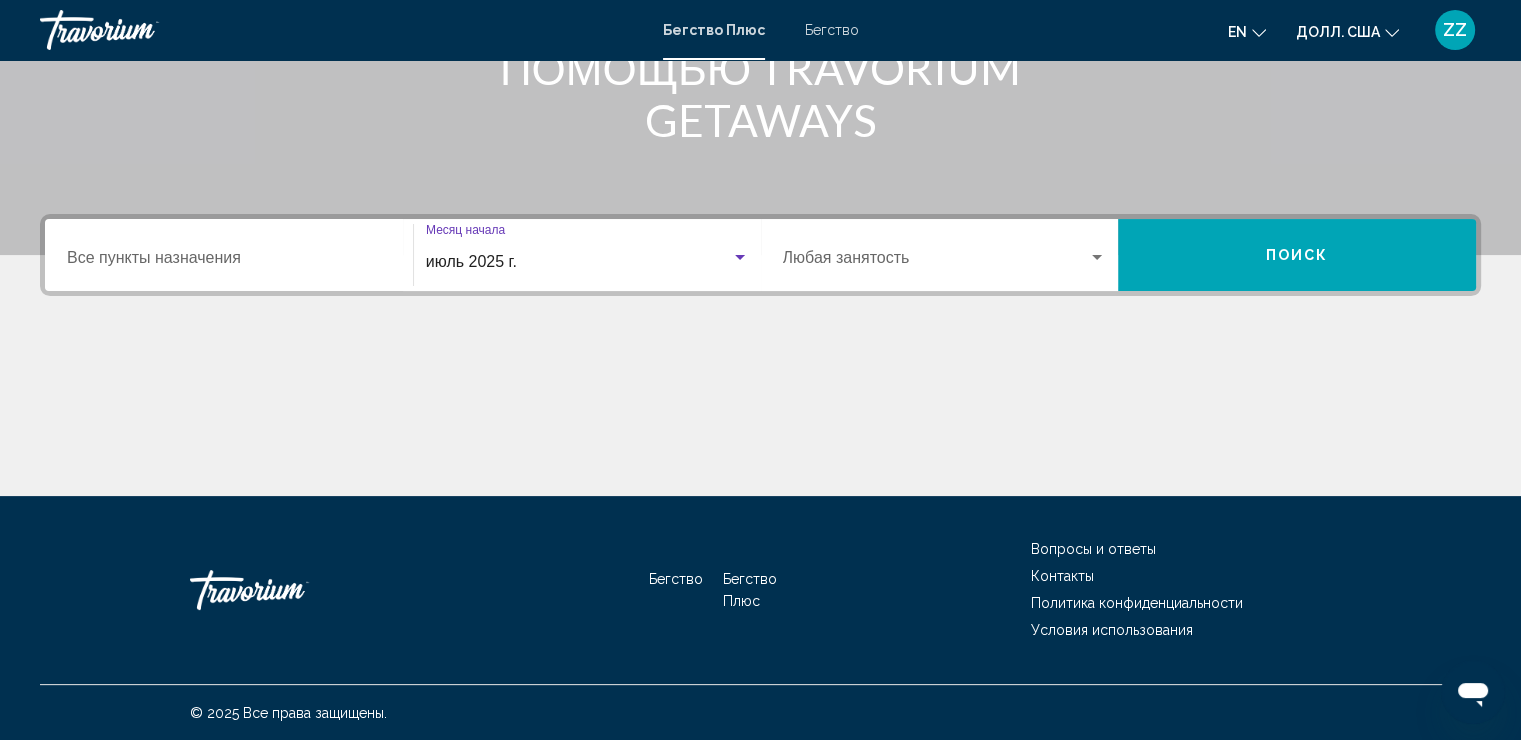 click on "Занятость Любая занятость" at bounding box center [945, 255] 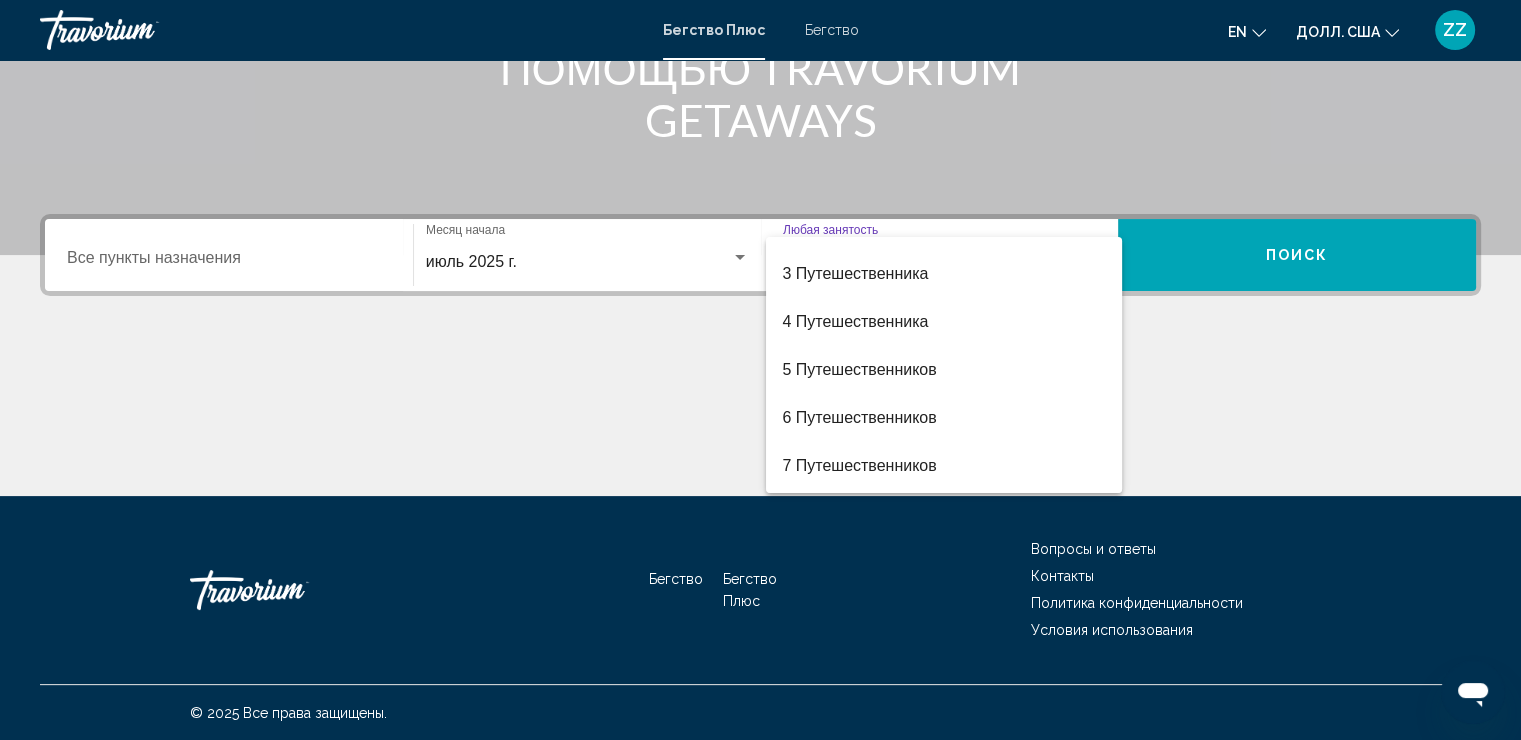 scroll, scrollTop: 200, scrollLeft: 0, axis: vertical 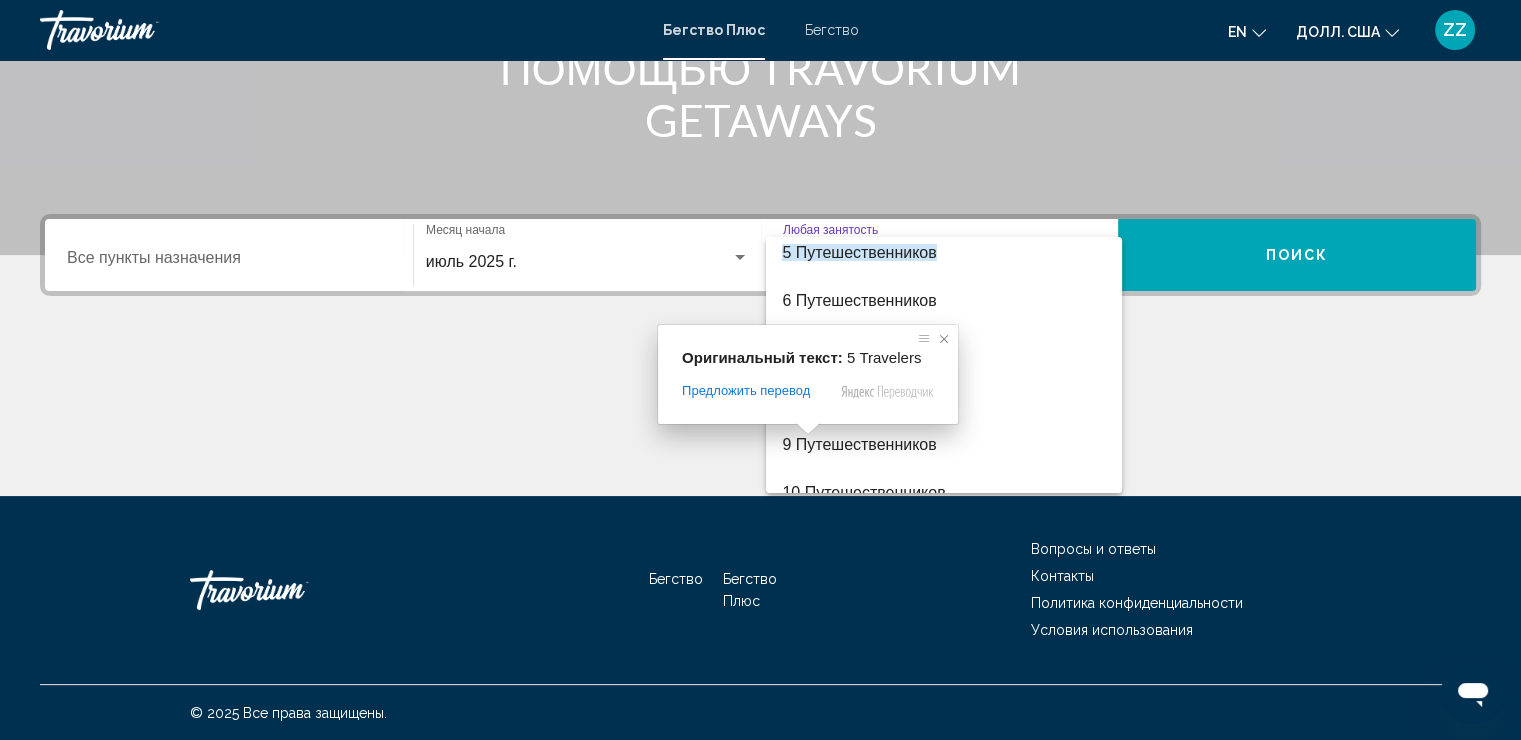 click at bounding box center (944, 339) 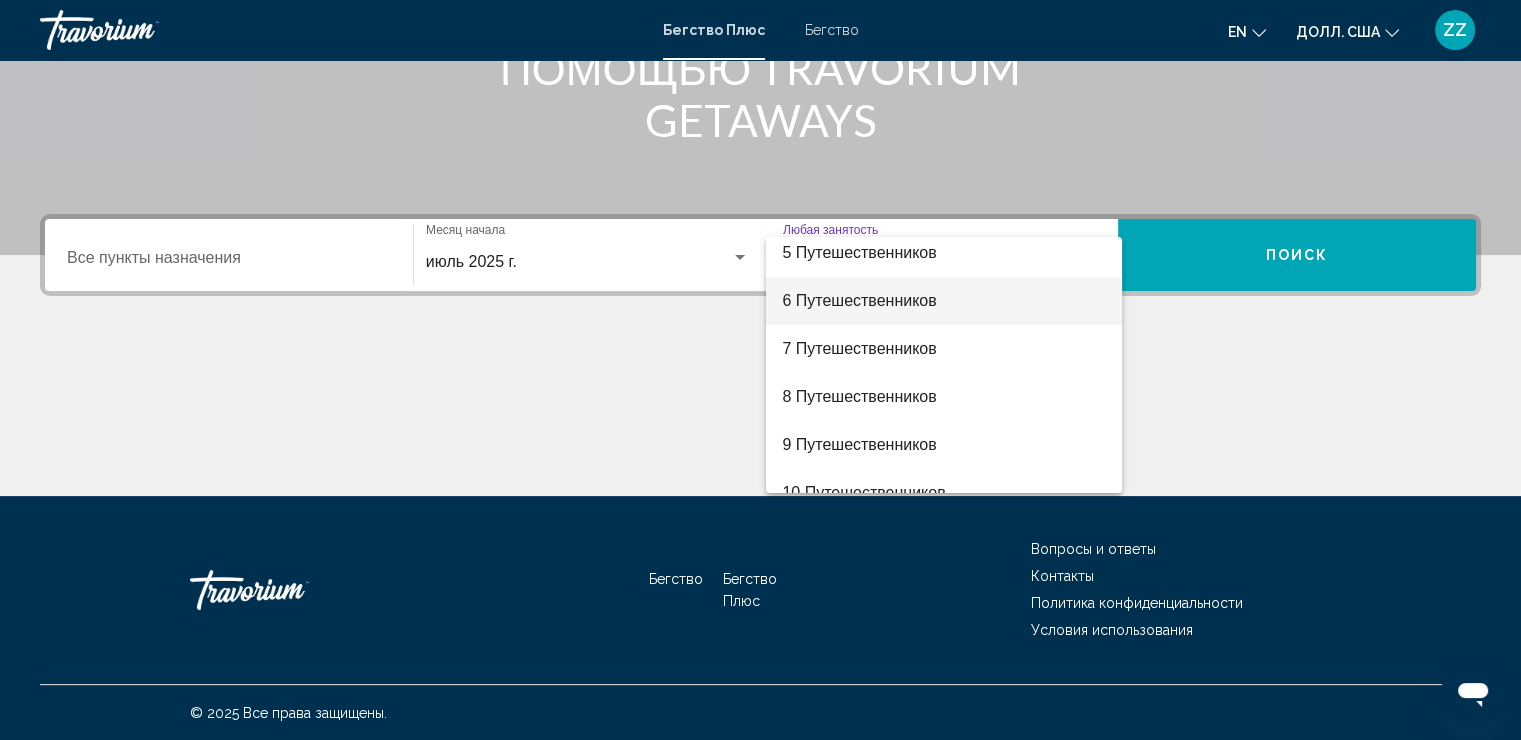 click on "6 Путешественников" at bounding box center [859, 300] 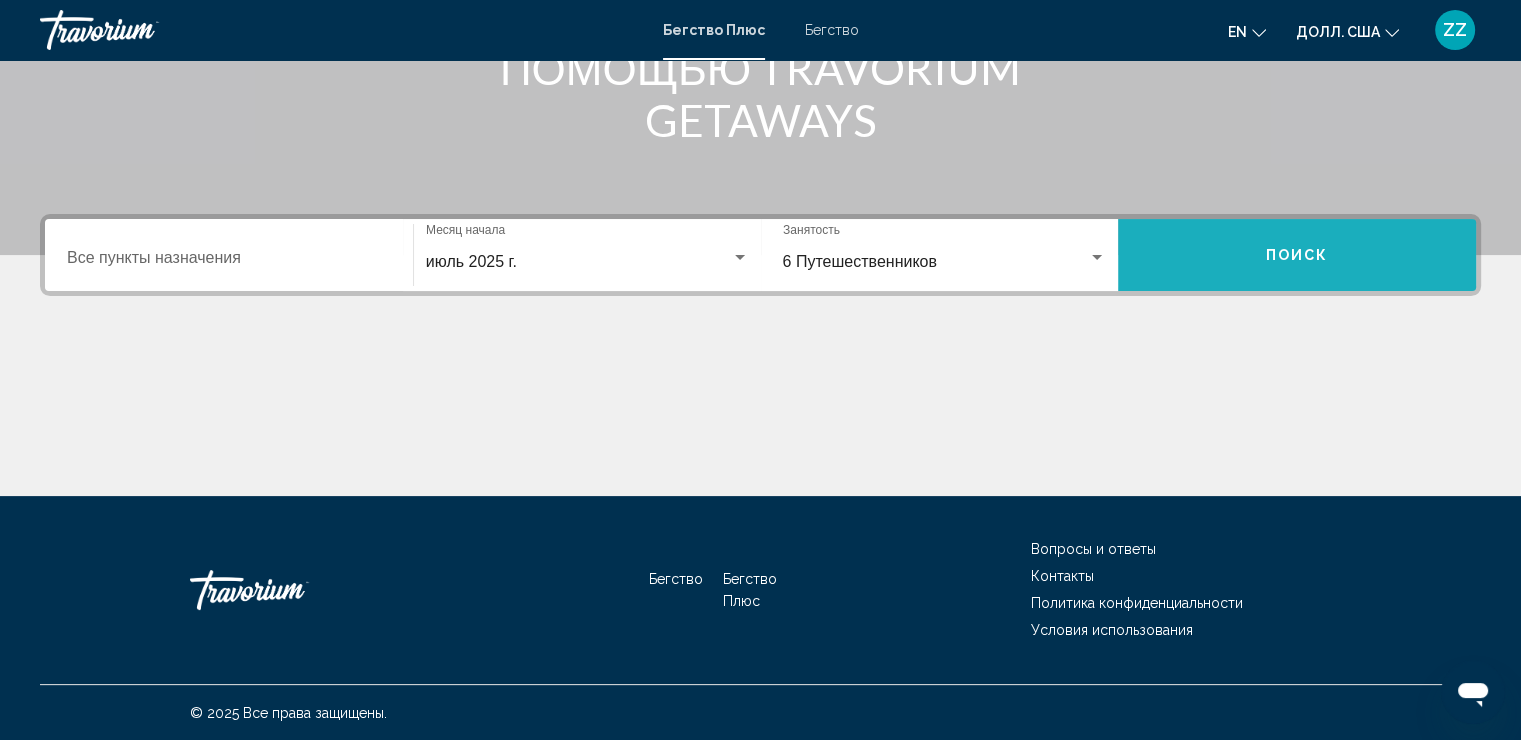 click on "Поиск" at bounding box center [1297, 255] 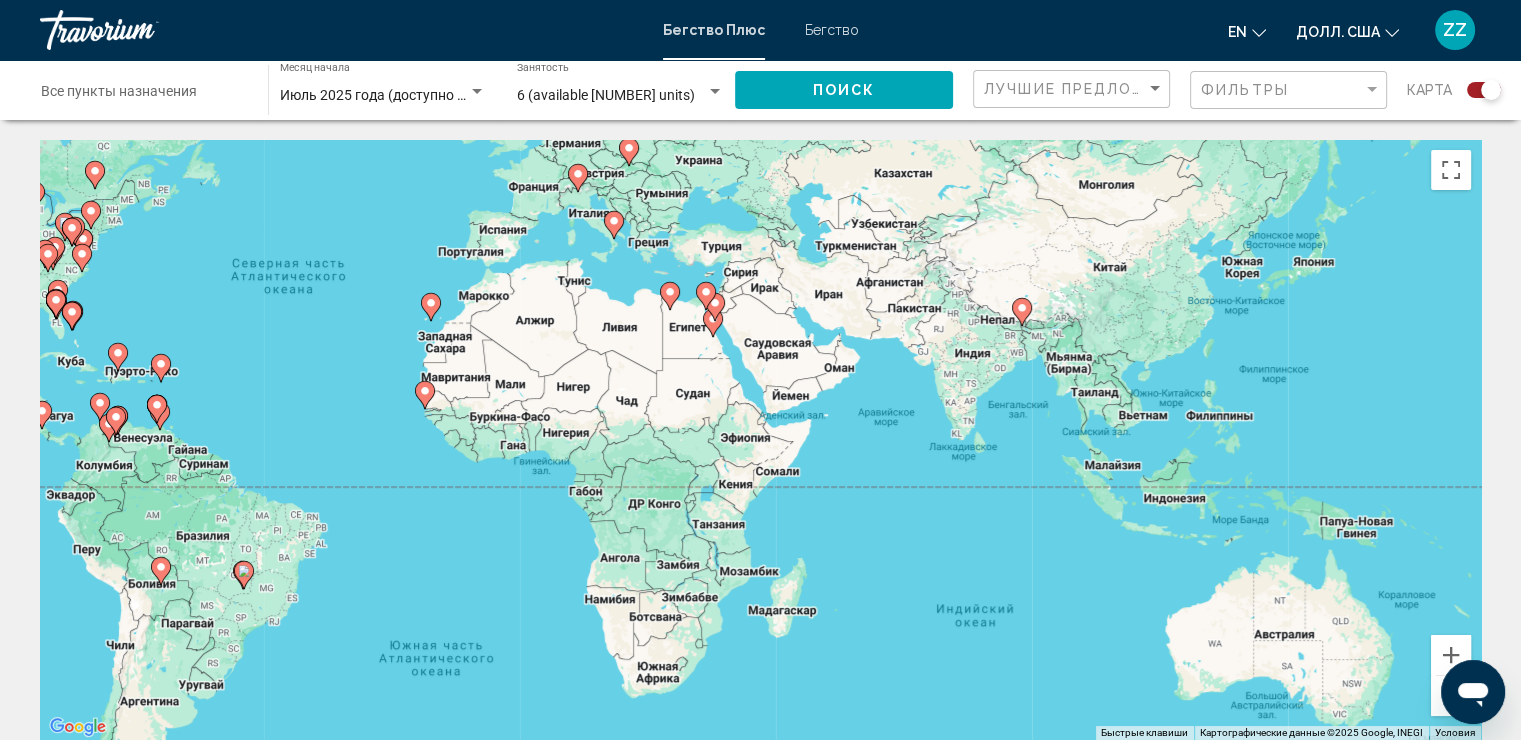 drag, startPoint x: 1376, startPoint y: 458, endPoint x: 955, endPoint y: 320, distance: 443.04062 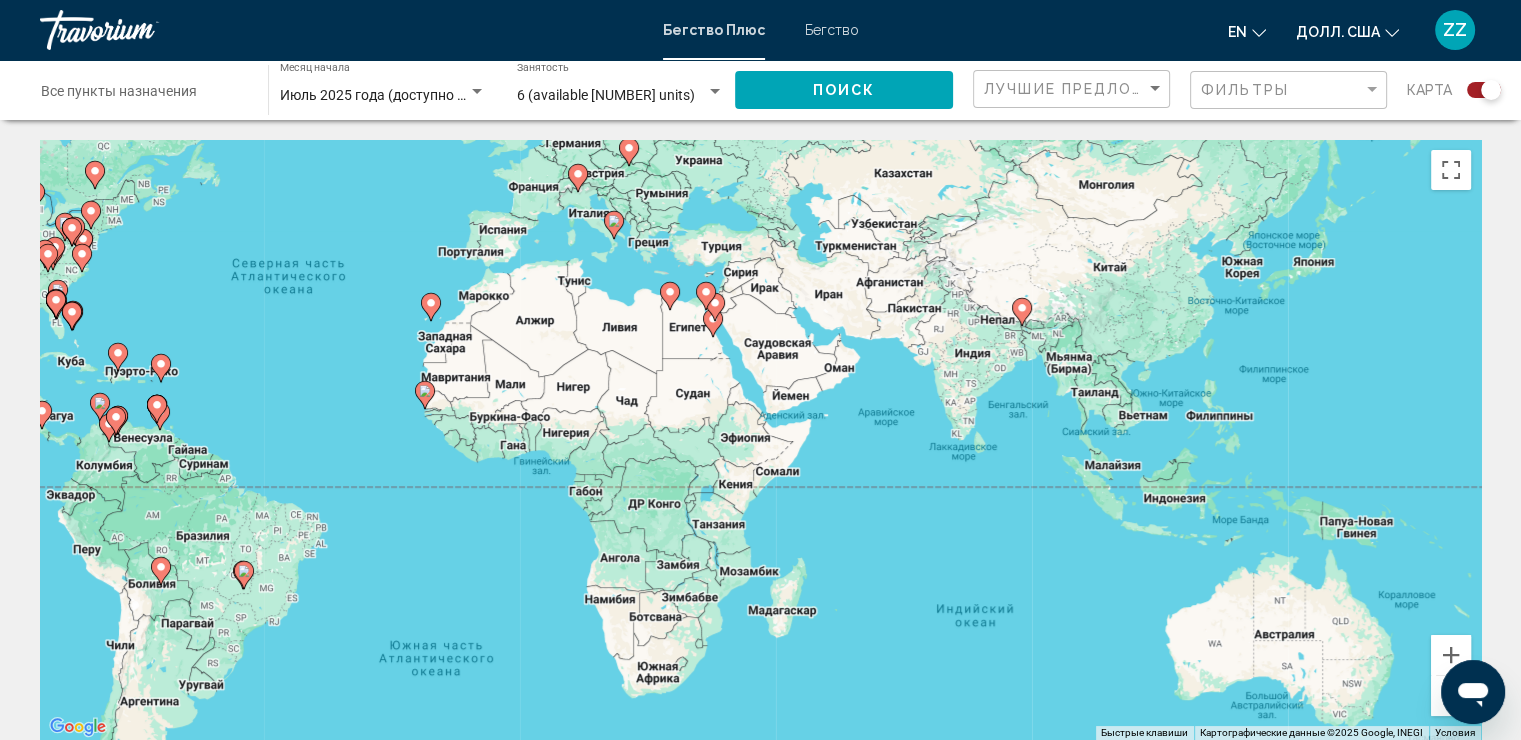 click on "Для навигации используйте клавиши со стрелками. Чтобы активировать перетаскивание с помощью клавиатуры, нажмите Alt + Enter.  После этого перемещайте маркер с помощью клавиш со стрелками.  Чтобы завершить перетаскивание, нажмите клавишу Enter.  Чтобы отменить действие, нажмите клавишу Esc." at bounding box center [760, 440] 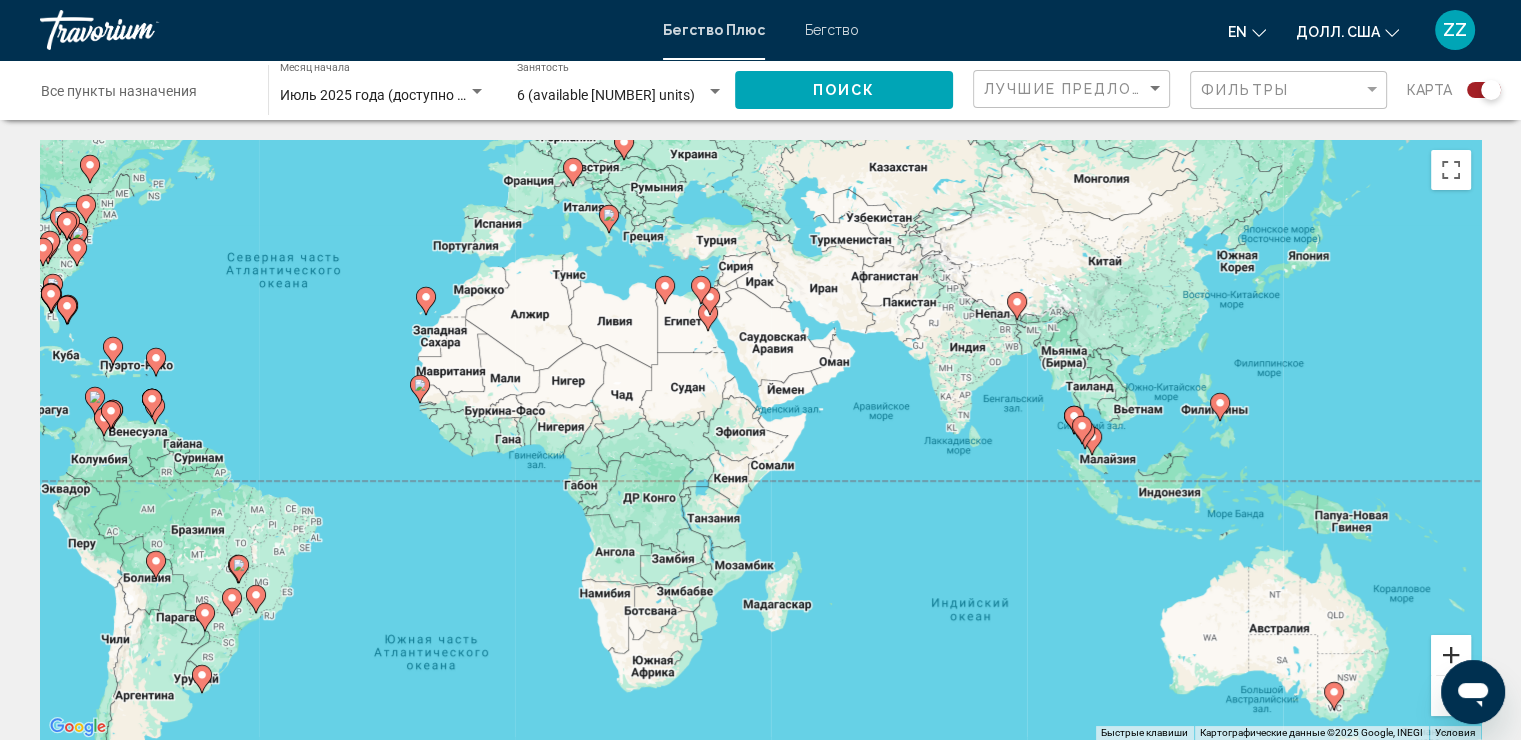 click at bounding box center [1451, 655] 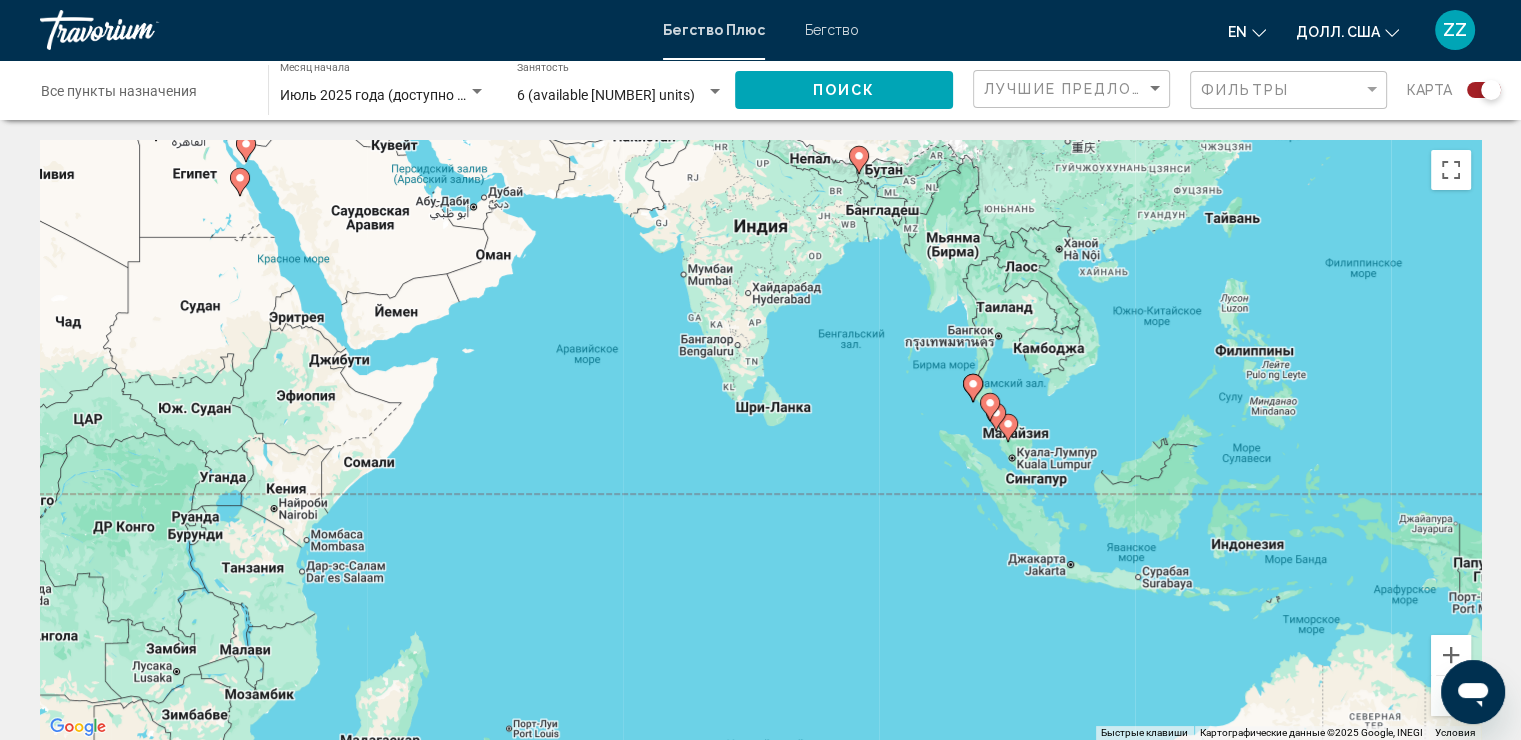 drag, startPoint x: 1283, startPoint y: 528, endPoint x: 861, endPoint y: 500, distance: 422.9279 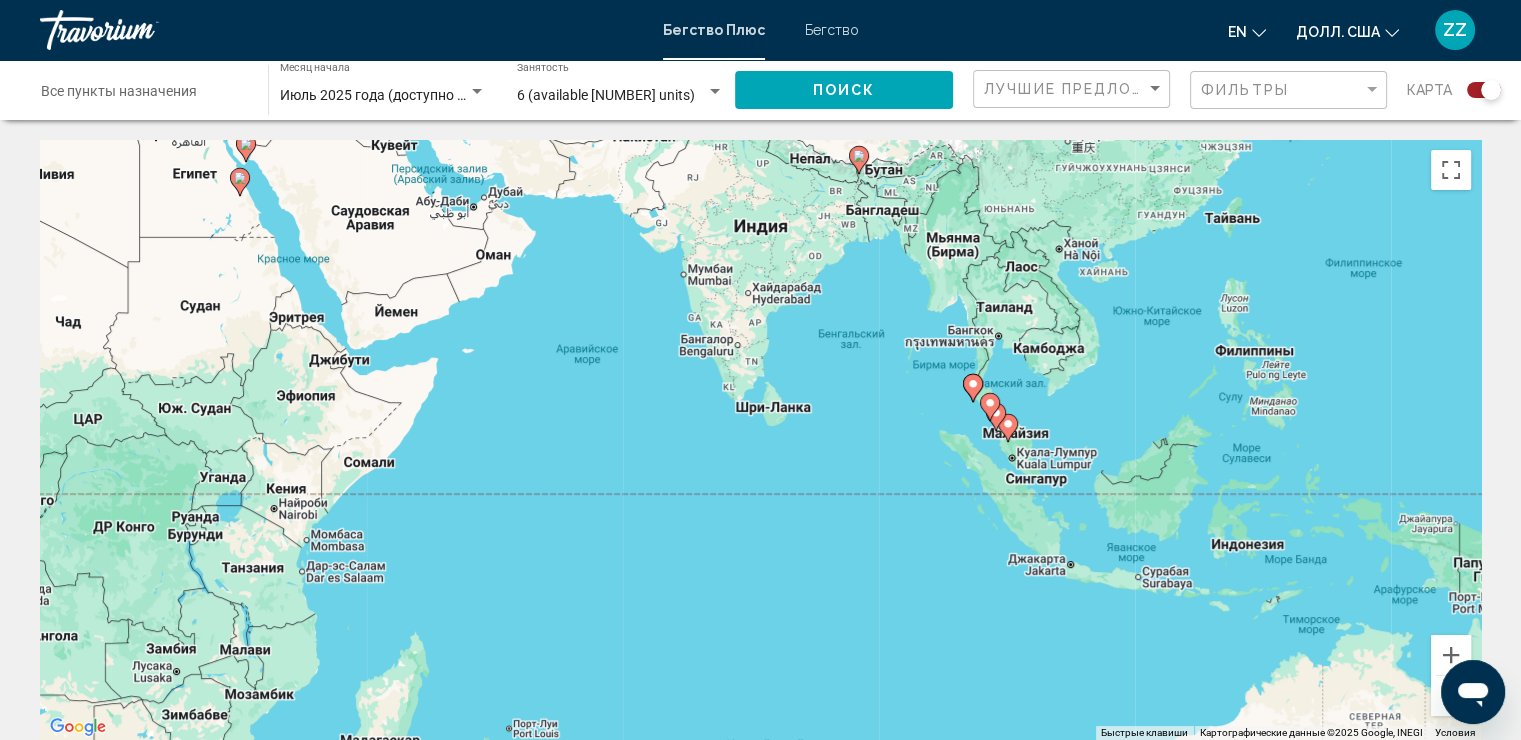 click on "Для навигации используйте клавиши со стрелками. Чтобы активировать перетаскивание с помощью клавиатуры, нажмите Alt + Enter.  После этого перемещайте маркер с помощью клавиш со стрелками.  Чтобы завершить перетаскивание, нажмите клавишу Enter.  Чтобы отменить действие, нажмите клавишу Esc." at bounding box center [760, 440] 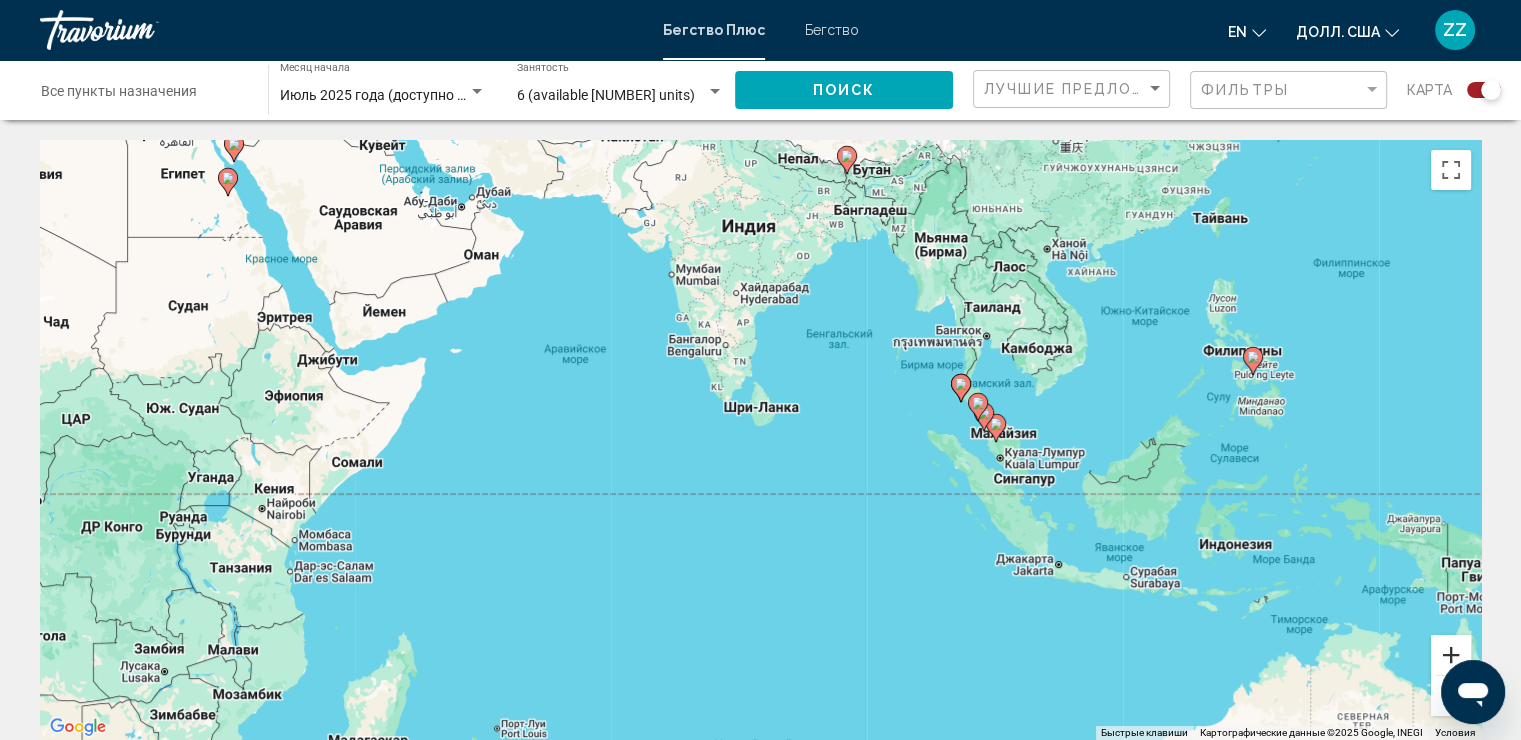 click at bounding box center [1451, 655] 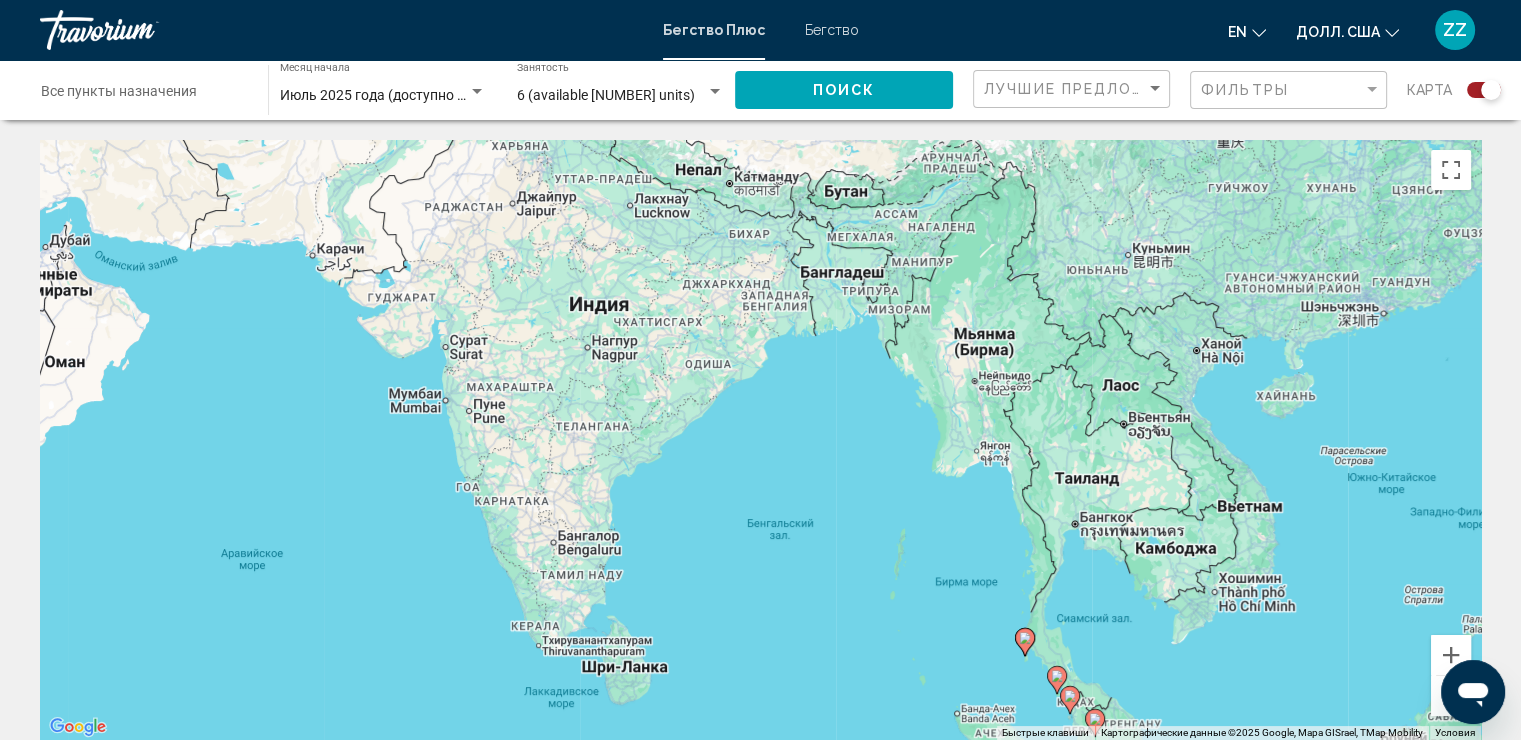 drag, startPoint x: 1196, startPoint y: 203, endPoint x: 1056, endPoint y: 500, distance: 328.3428 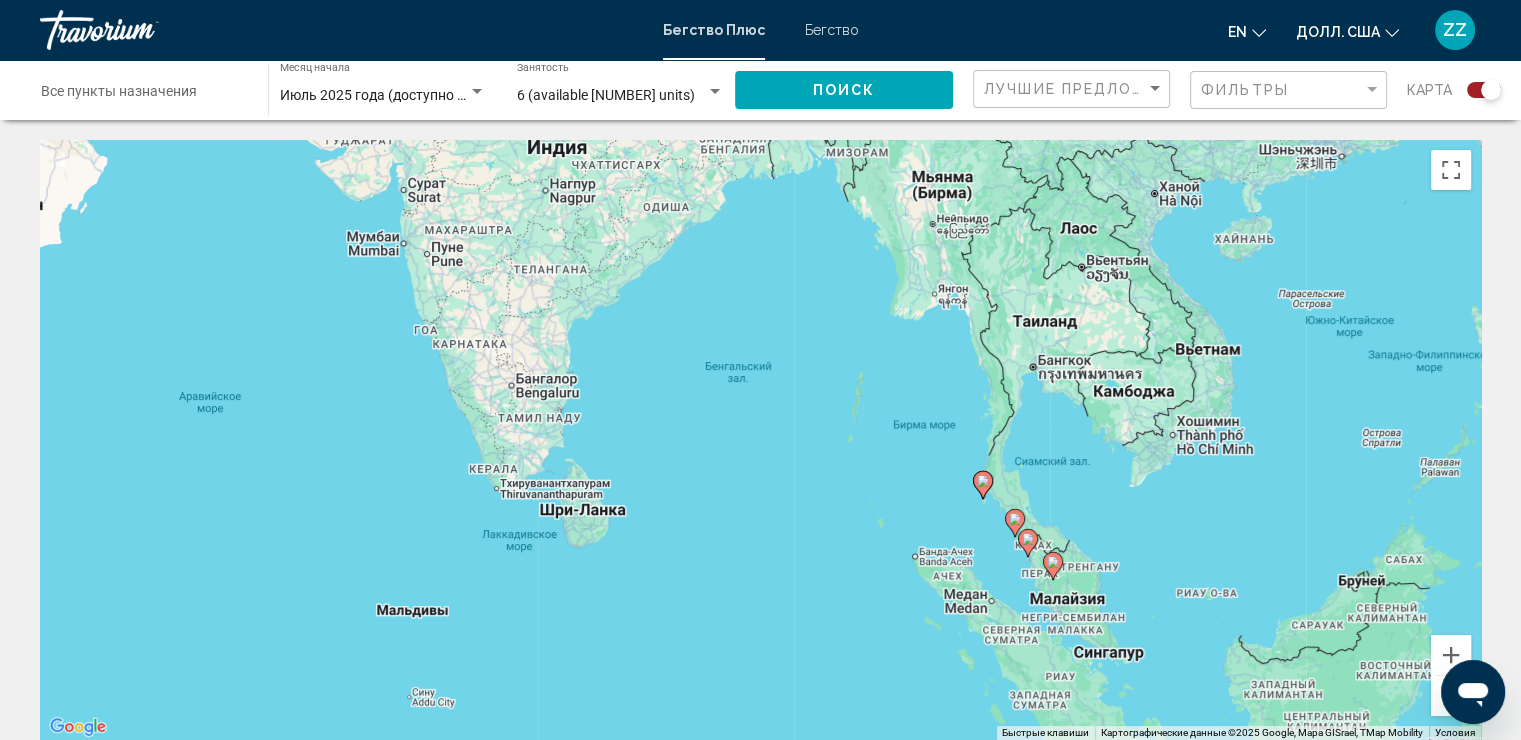 drag, startPoint x: 965, startPoint y: 365, endPoint x: 912, endPoint y: 157, distance: 214.64622 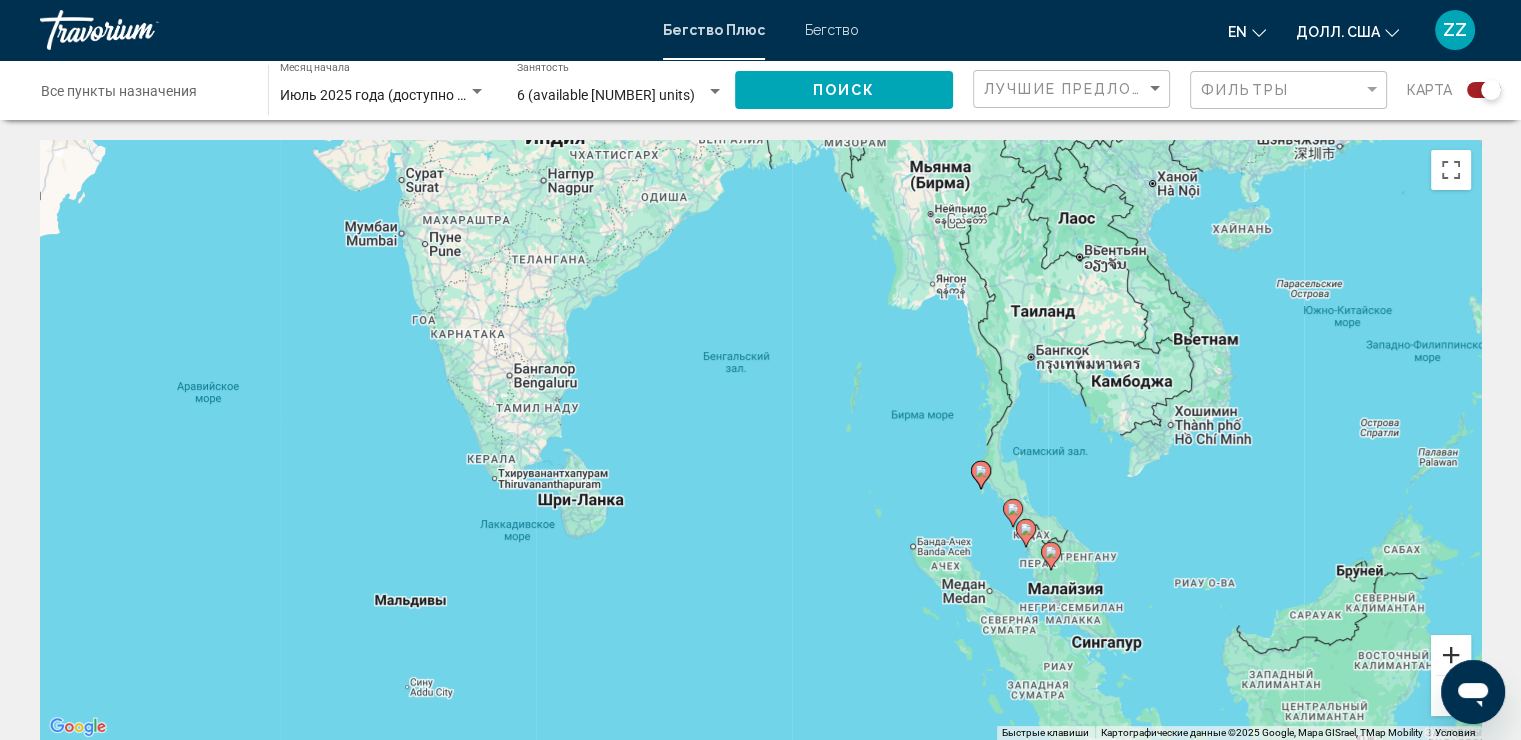 click at bounding box center (1451, 655) 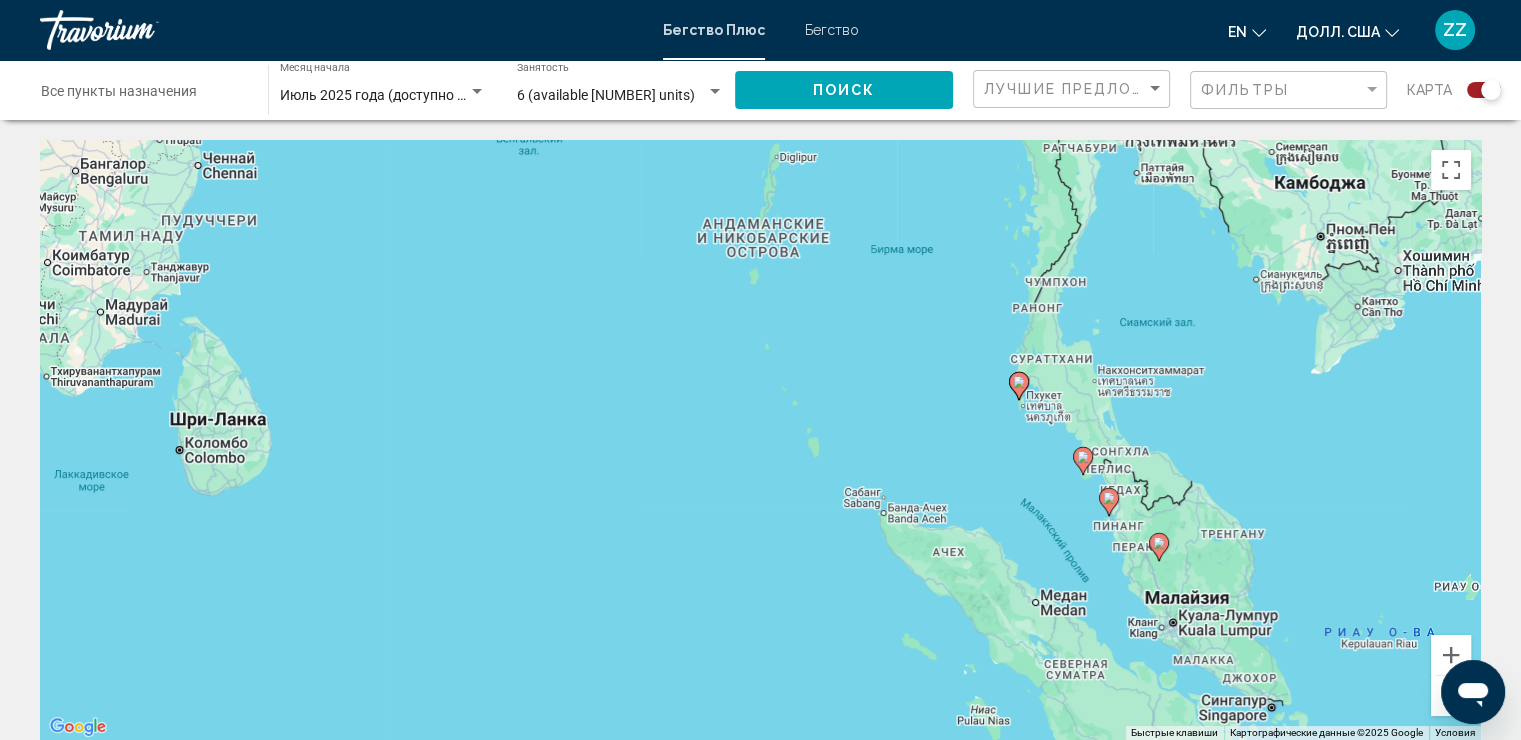 drag, startPoint x: 1295, startPoint y: 463, endPoint x: 1116, endPoint y: 344, distance: 214.9465 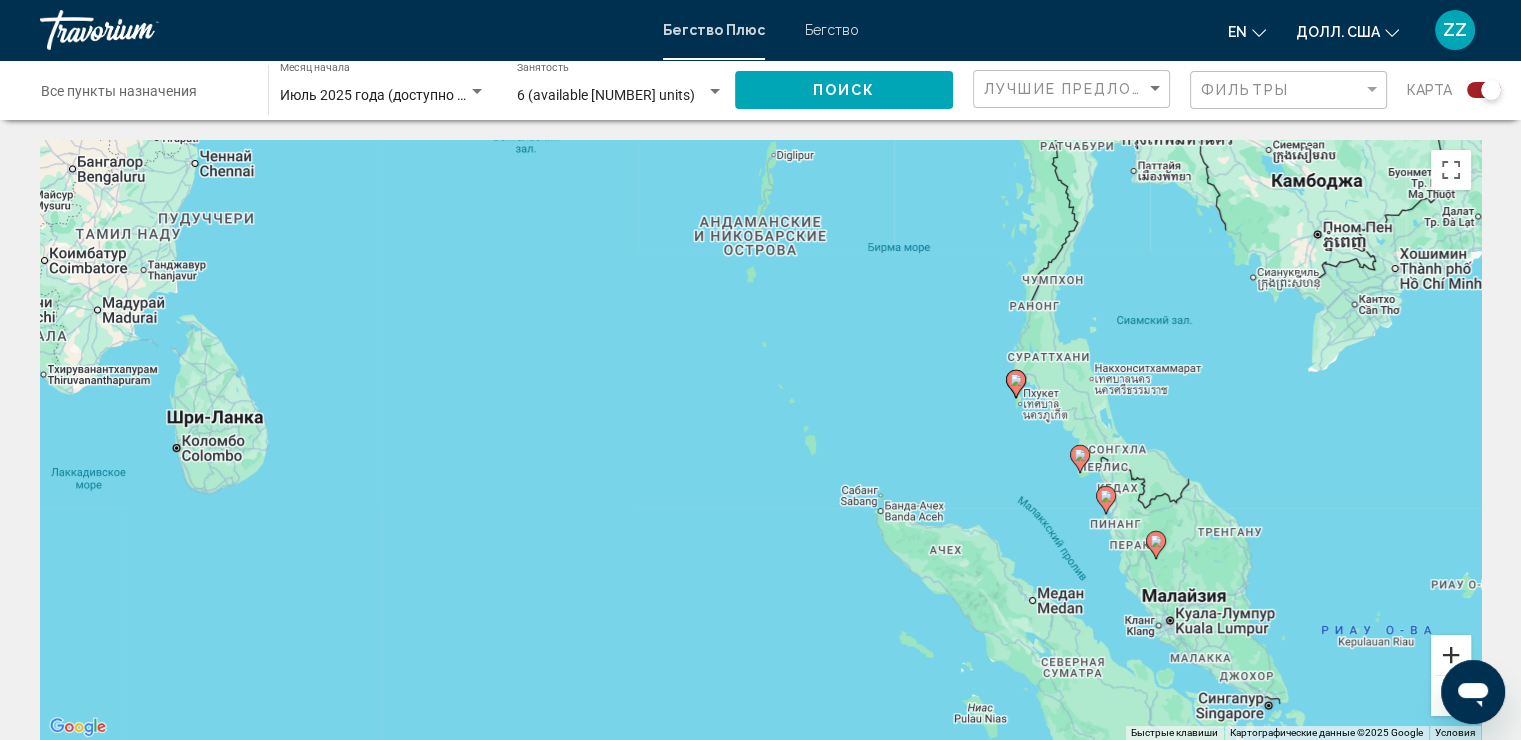click at bounding box center (1451, 655) 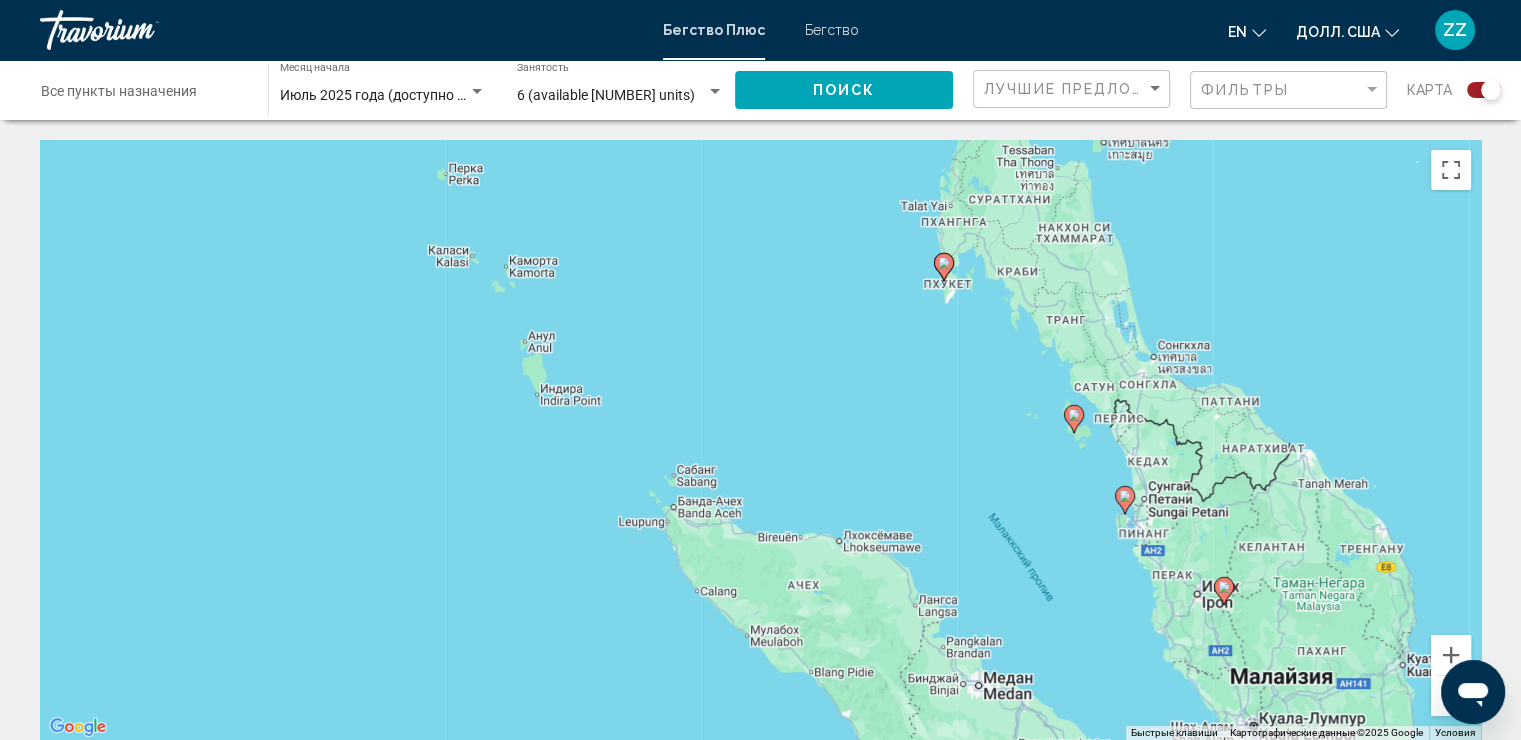 drag, startPoint x: 1305, startPoint y: 468, endPoint x: 1002, endPoint y: 404, distance: 309.68533 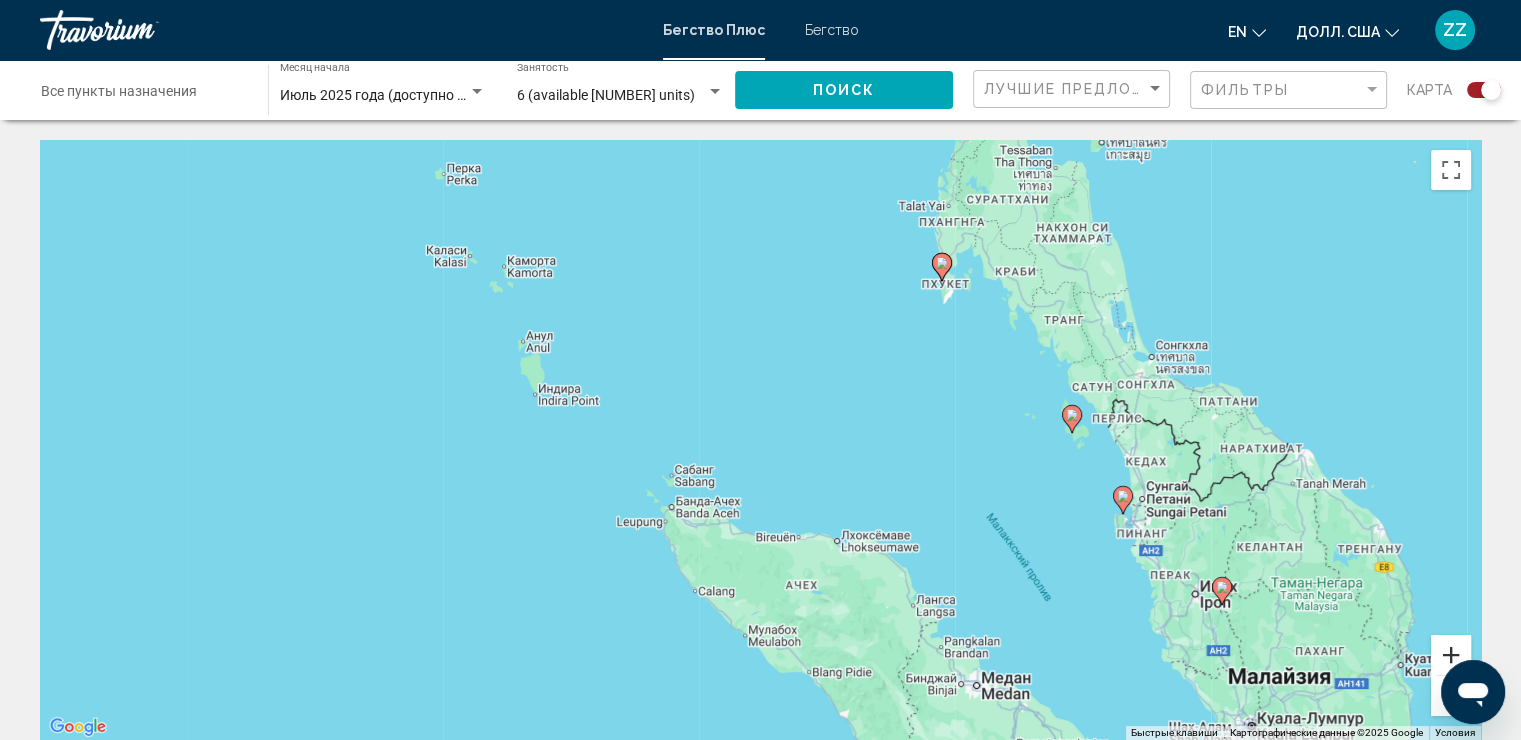 click at bounding box center (1451, 655) 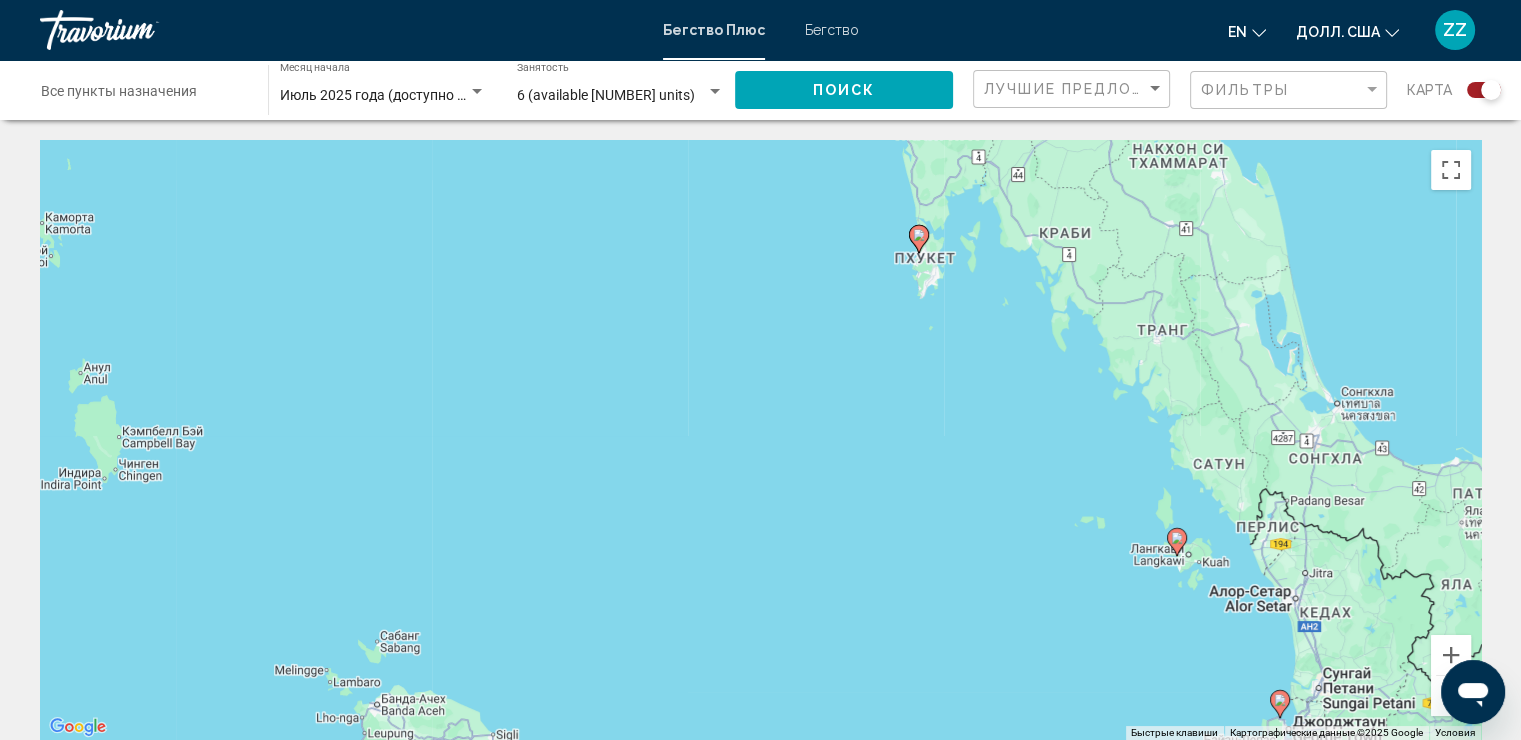 drag, startPoint x: 1305, startPoint y: 531, endPoint x: 1092, endPoint y: 662, distance: 250.06 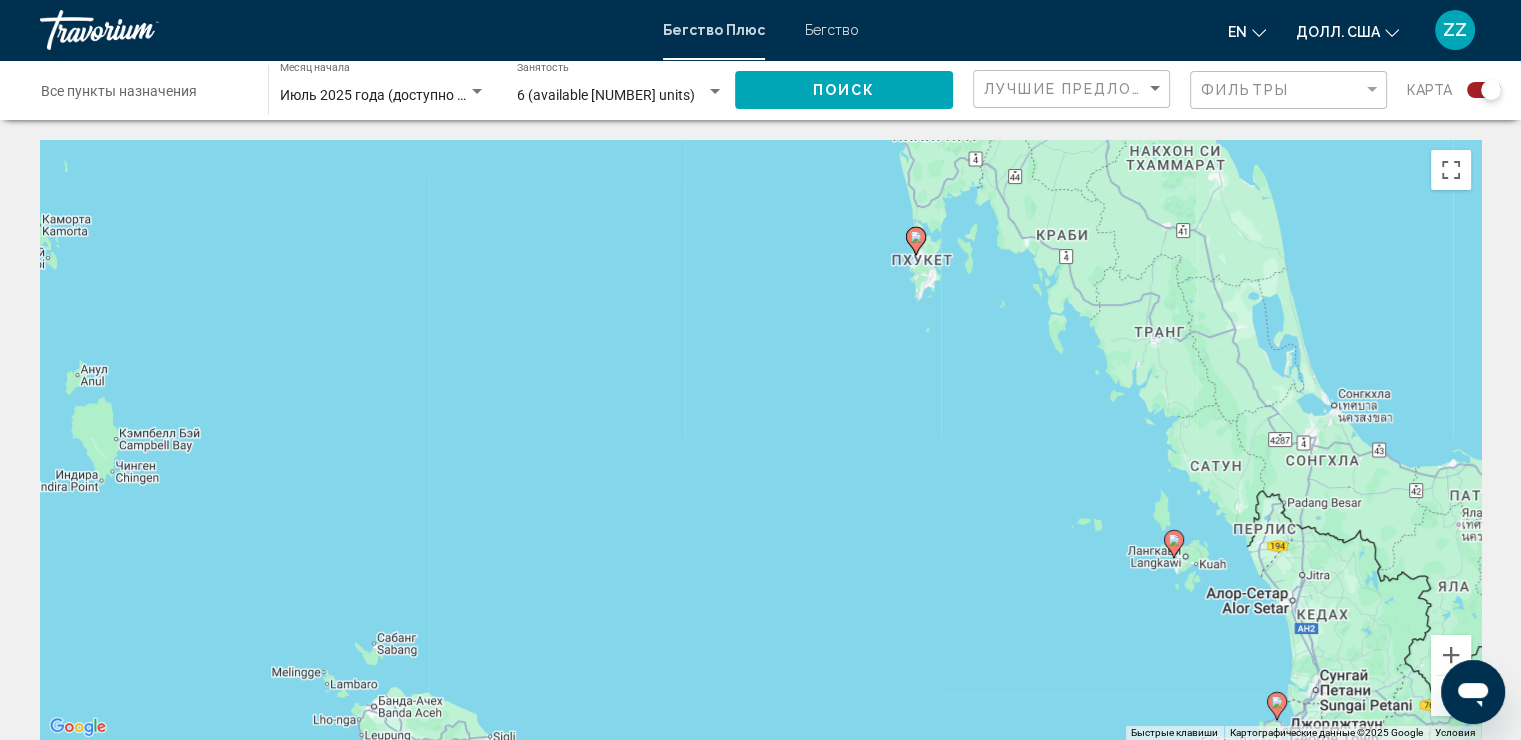 click 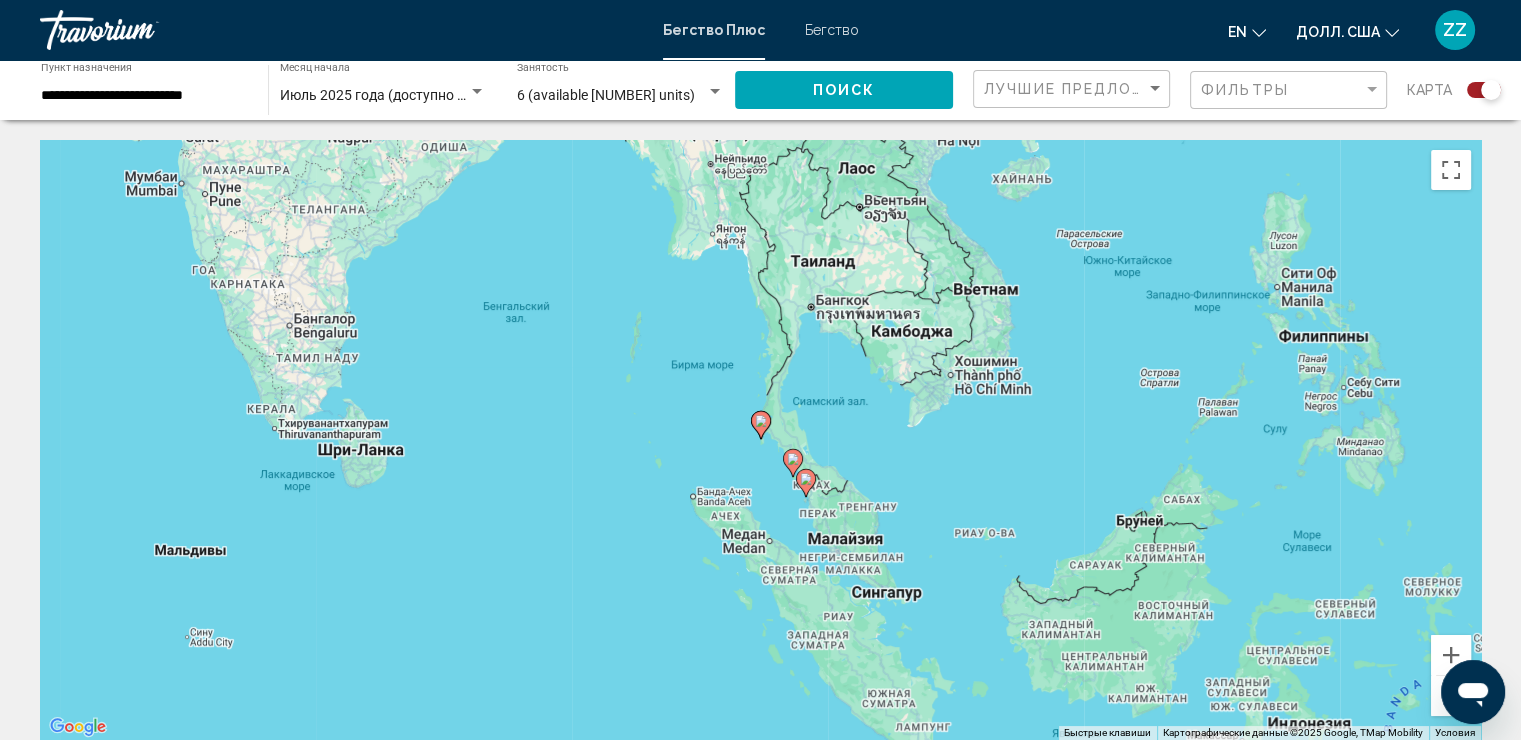 click 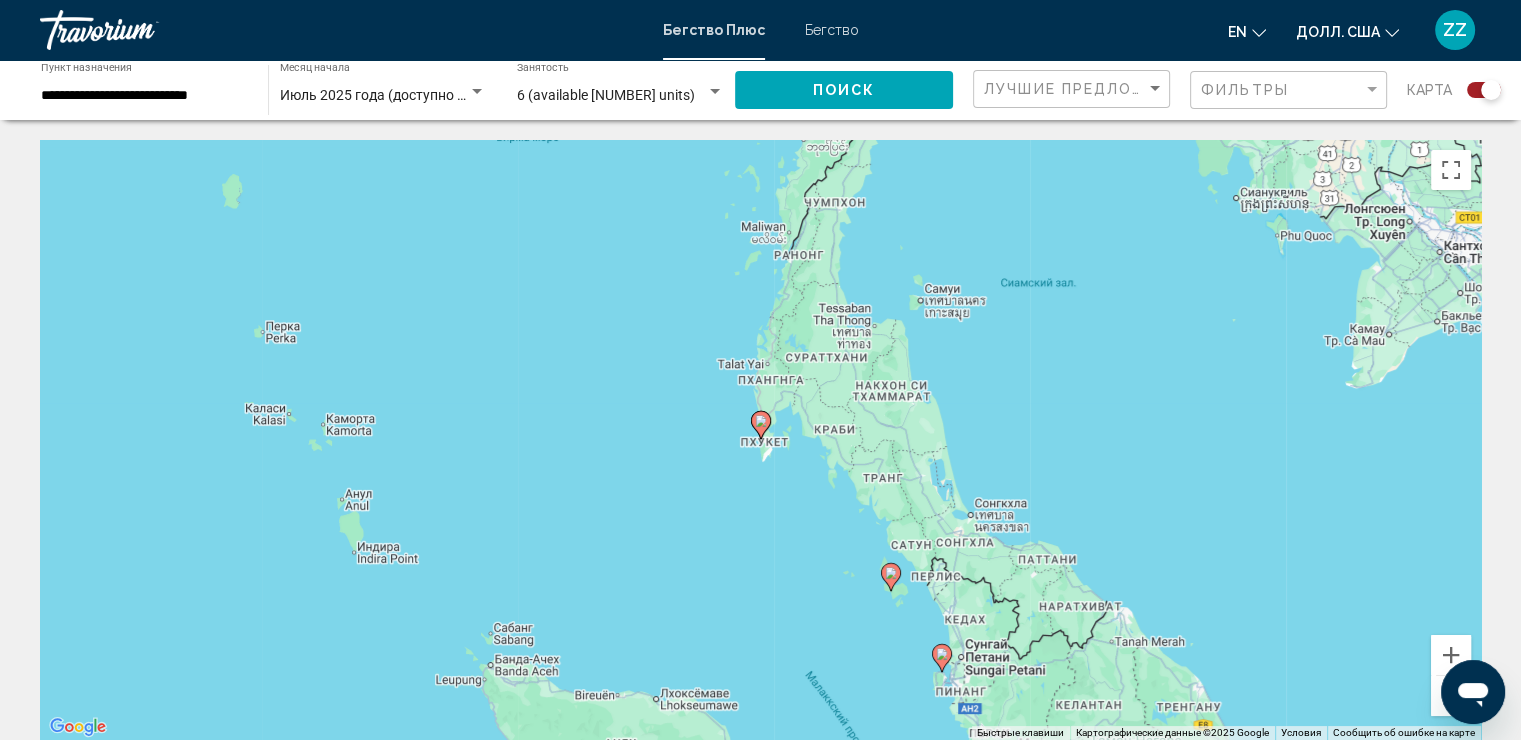 click 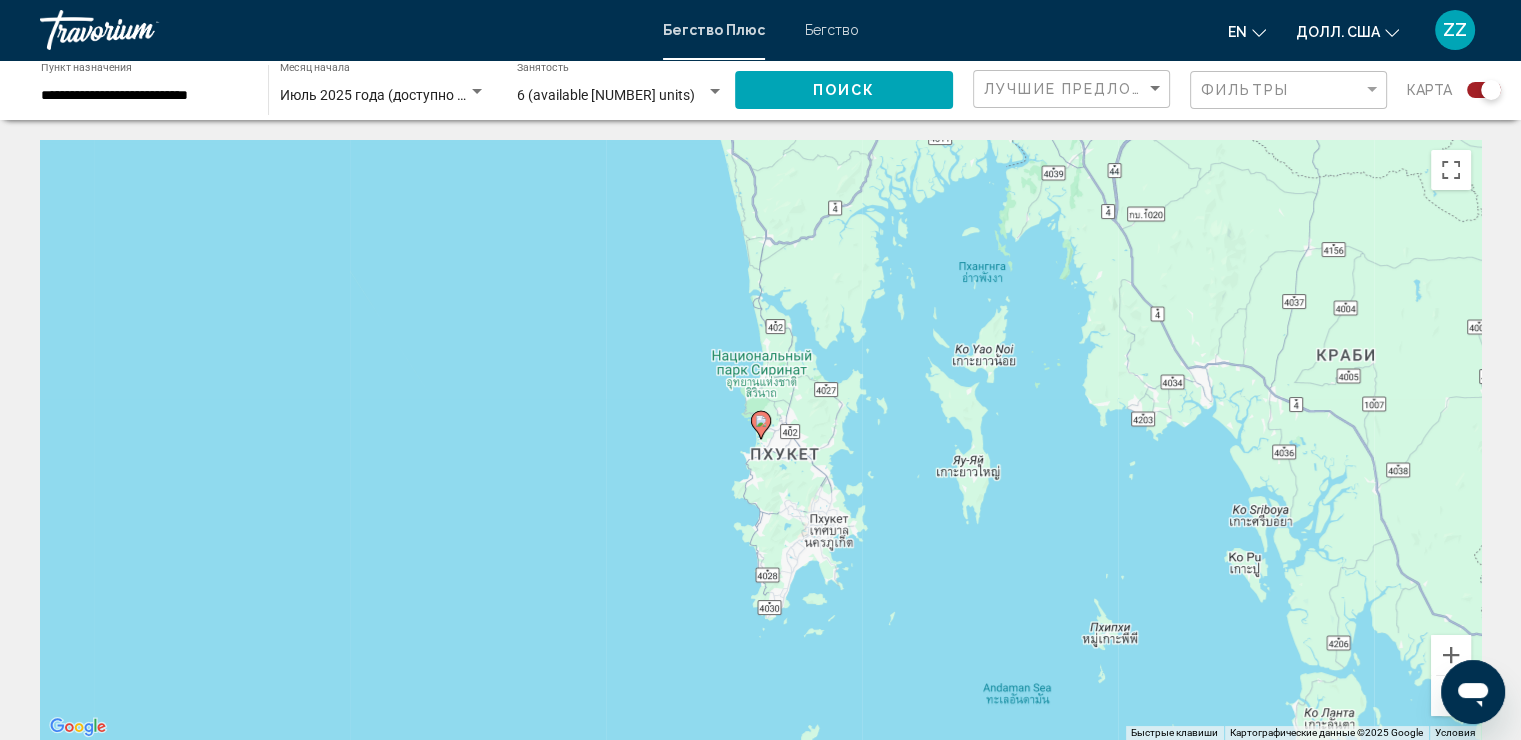 click 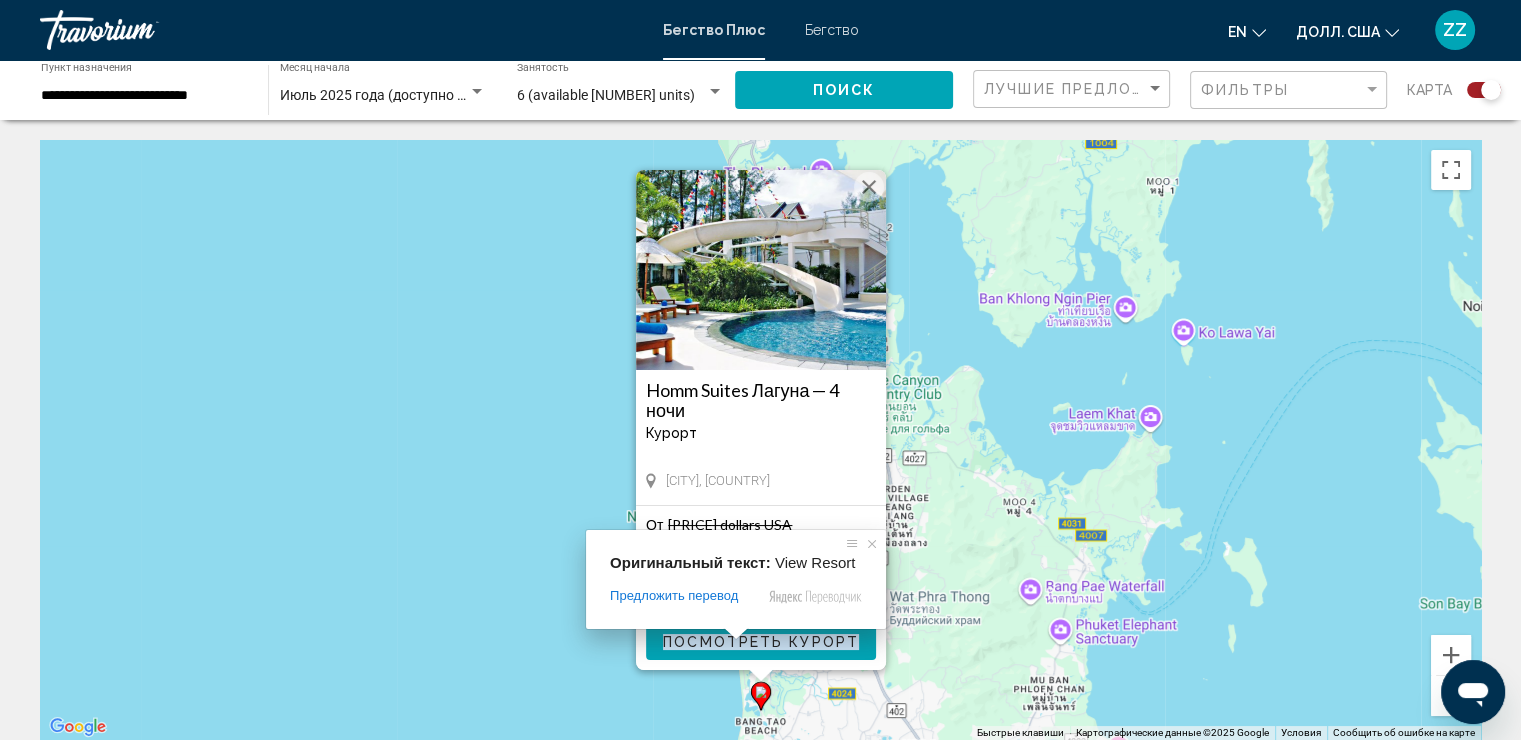 click at bounding box center (736, 634) 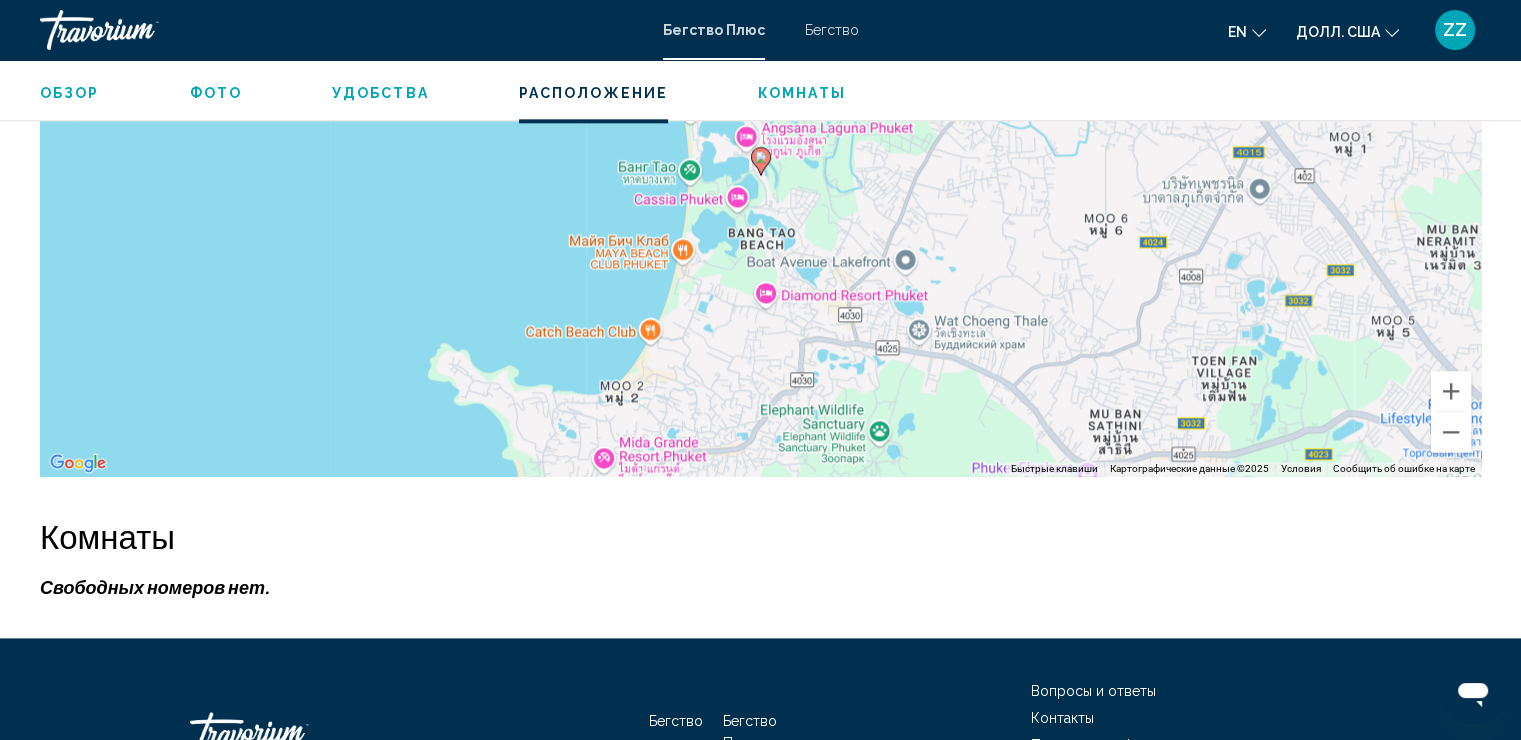scroll, scrollTop: 2706, scrollLeft: 0, axis: vertical 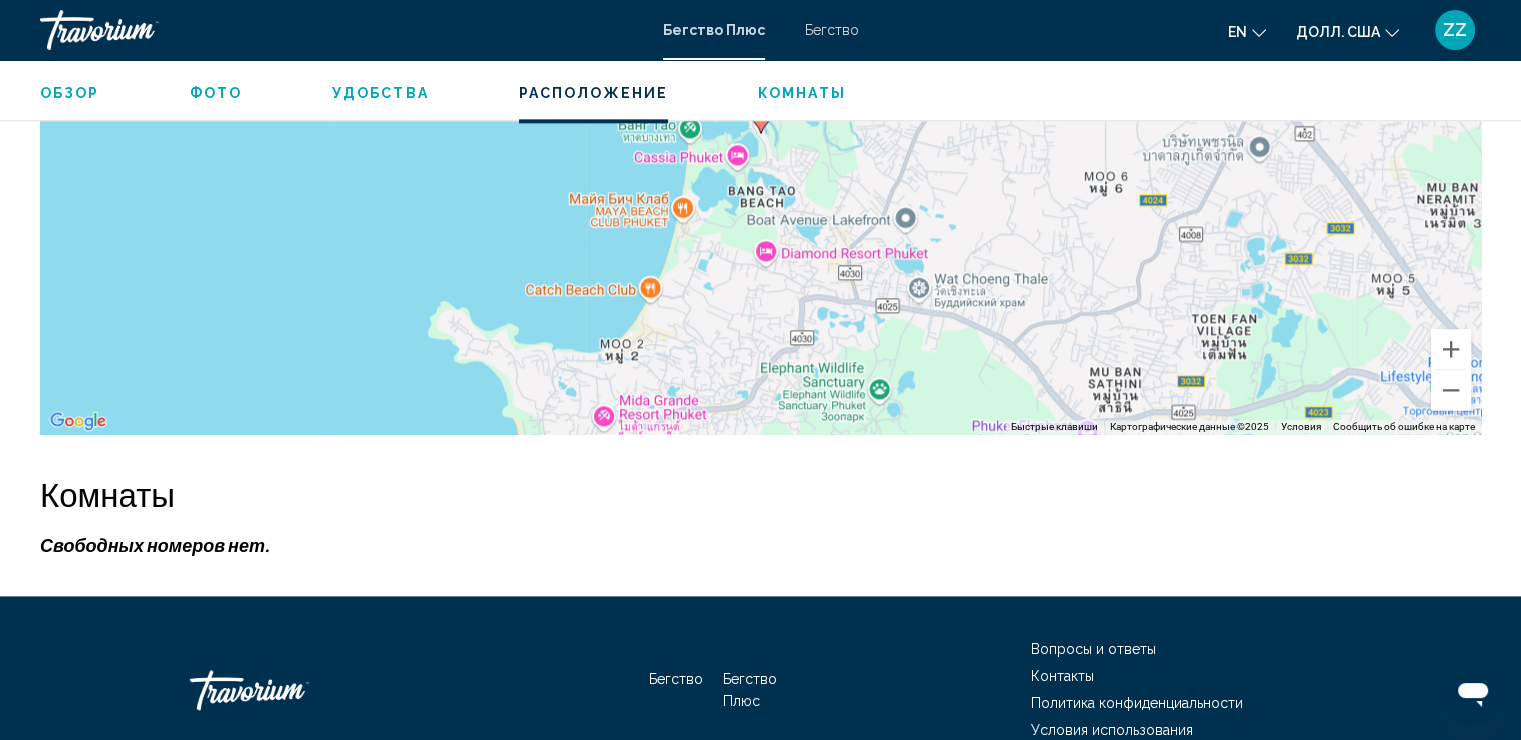 click on "Обзор Тип Курортный отель All-Inclusive No All-Inclusive Адрес [NUMBER] Moo 4, Srisoonthorn Road Cherngtalay [CITY], [COUNTRY] Описание Курортный отель LHC Phuket, расположенный в самом сердце лучшего места в Азии — Лагуны Пхукет, принимает самых взыскательных гостей.  Откройте для себя мир роскошного отдыха.  Это эксклюзивный курортный отель, расположенный в непосредственной близости от Андаманского моря.  Курортный отель LHC Phuket предлагает домашний уют и развлечения на роскошном курорте.  Подробнее
Фото Удобства Тренажерный зал Бассейн No Amenities available. Курортные Сборы           +" at bounding box center [760, -625] 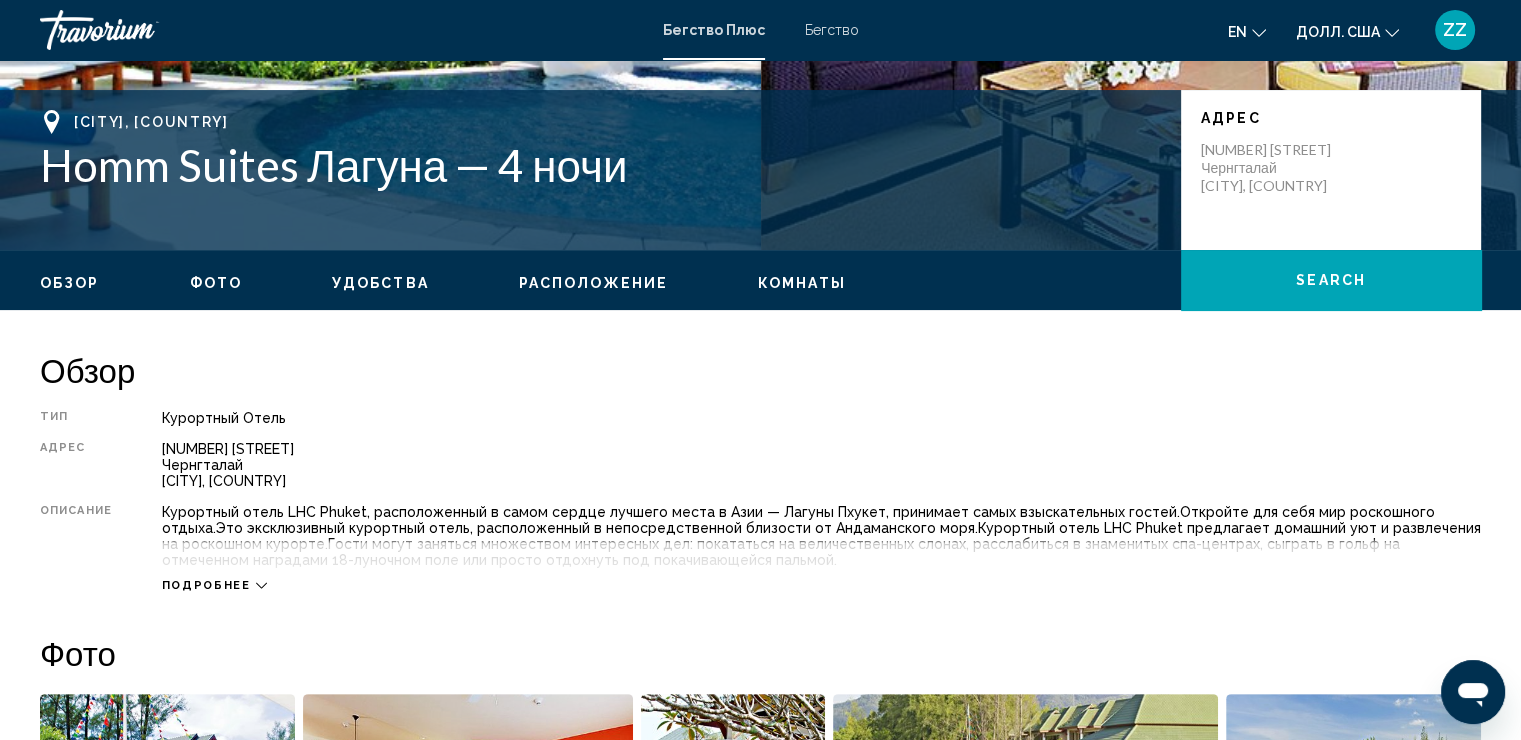 scroll, scrollTop: 406, scrollLeft: 0, axis: vertical 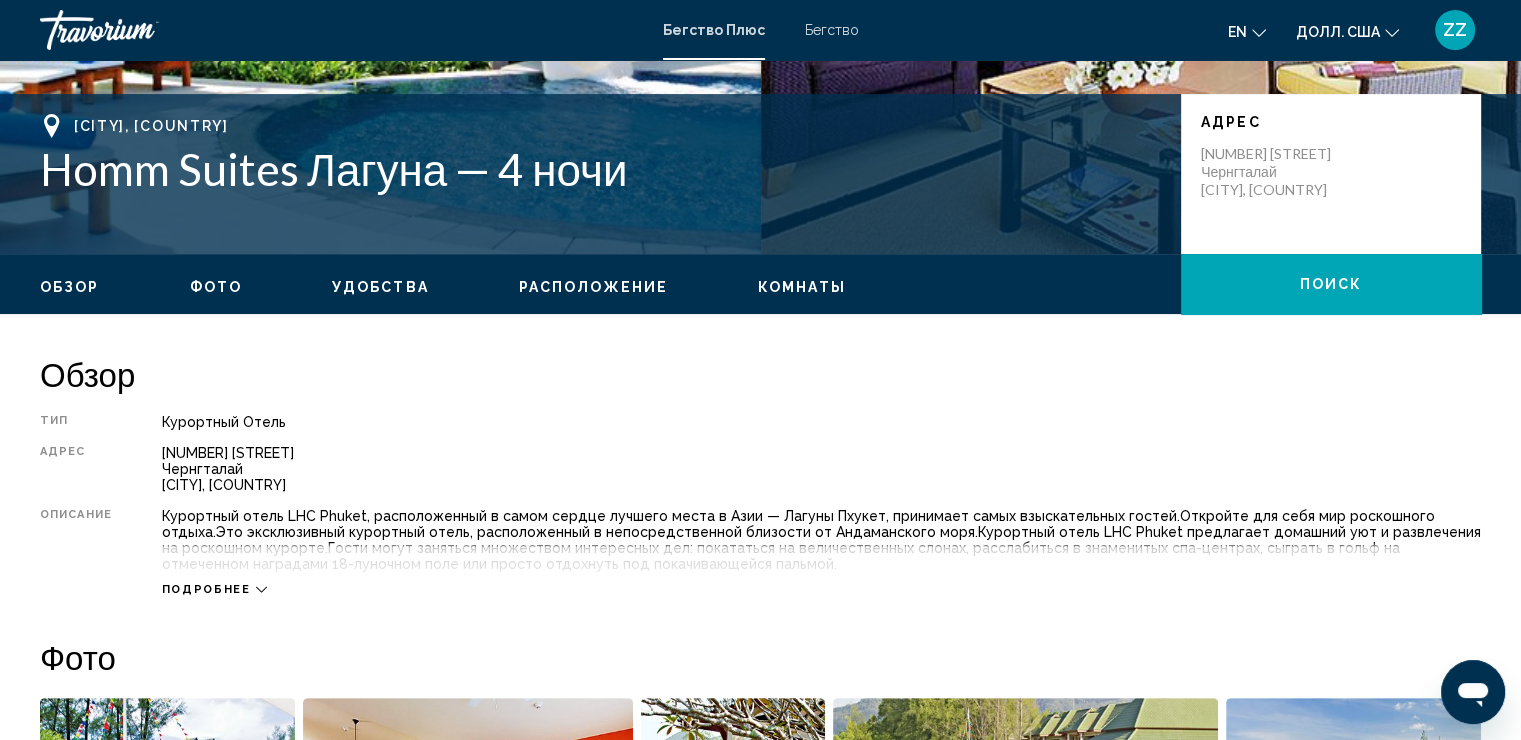 click on "Подробнее" at bounding box center (206, 589) 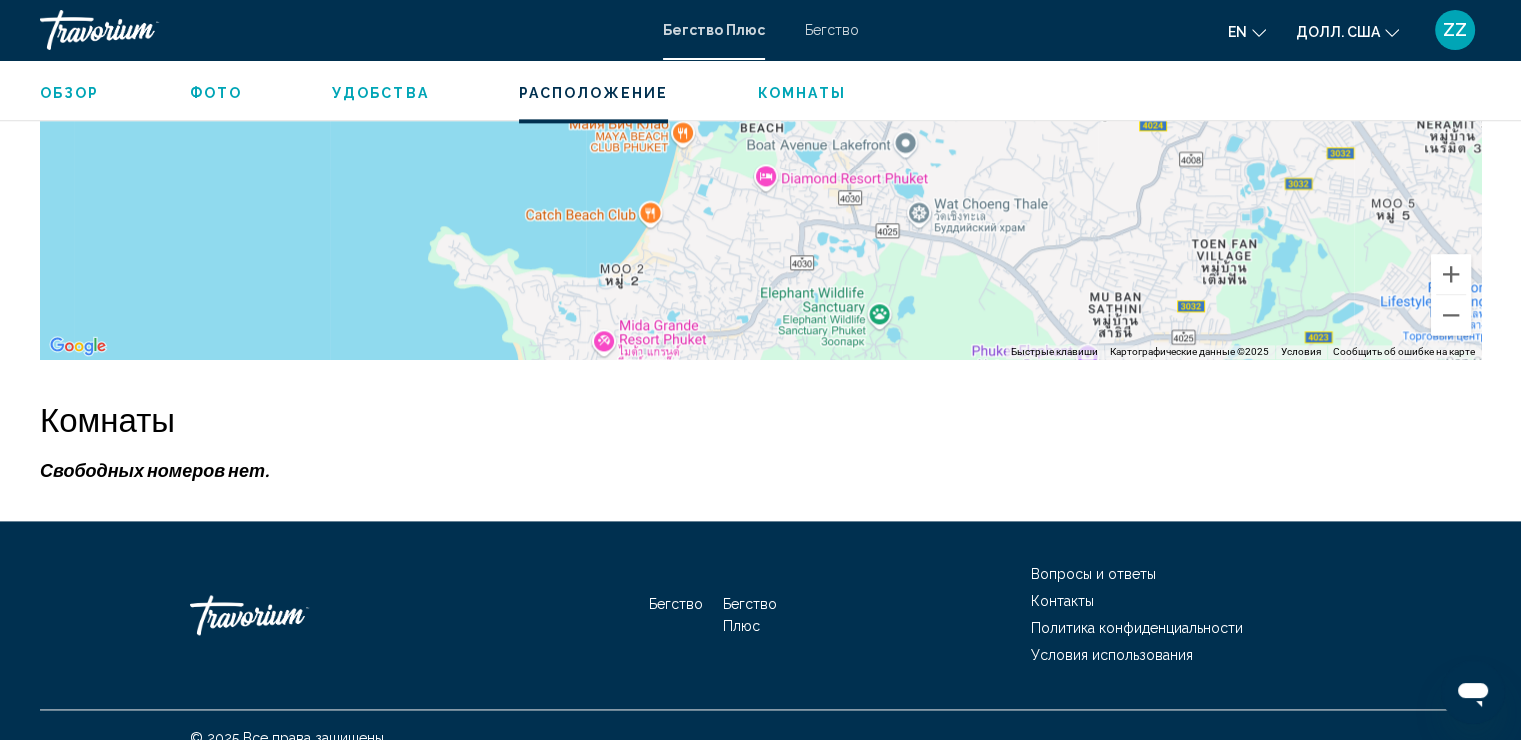 scroll, scrollTop: 2706, scrollLeft: 0, axis: vertical 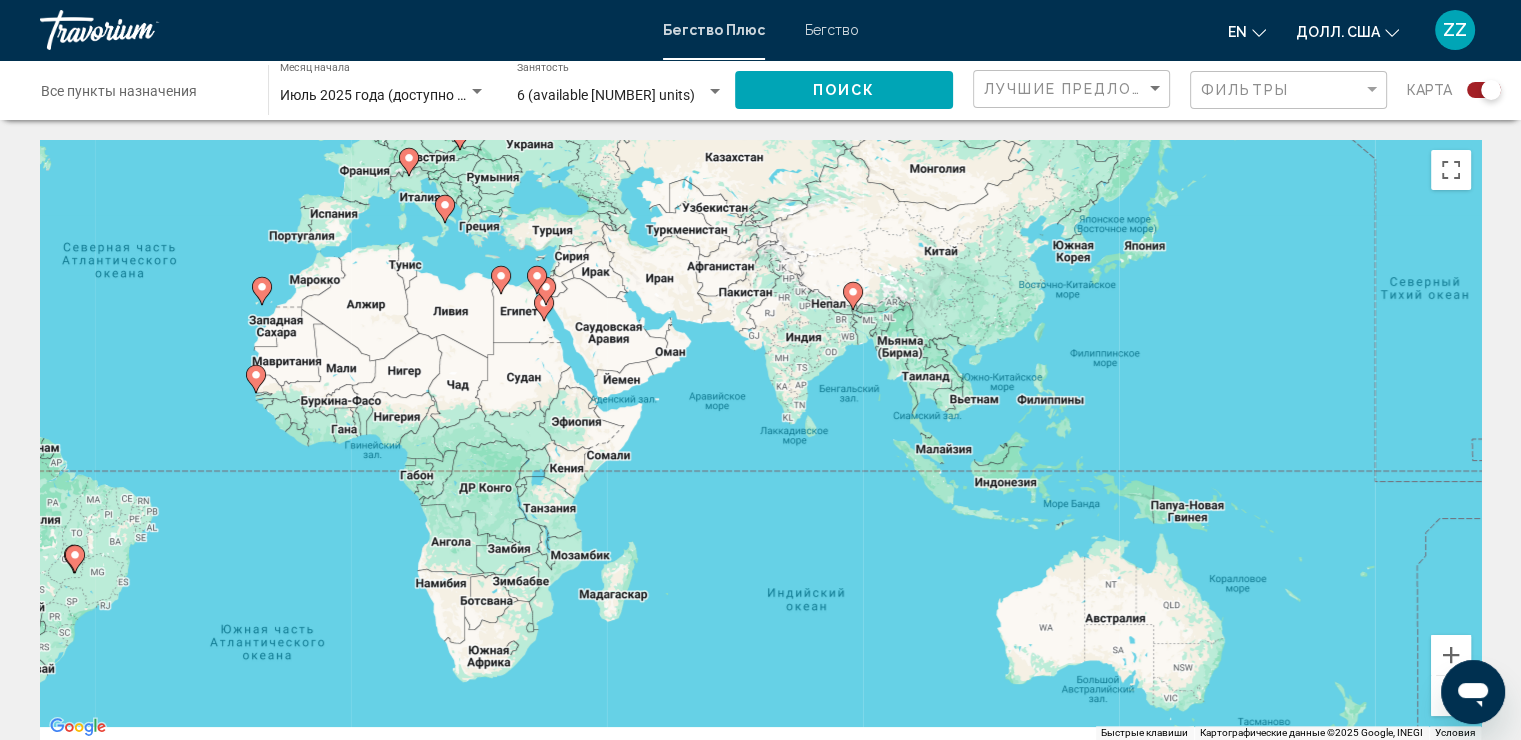 drag, startPoint x: 1333, startPoint y: 475, endPoint x: 746, endPoint y: 328, distance: 605.1264 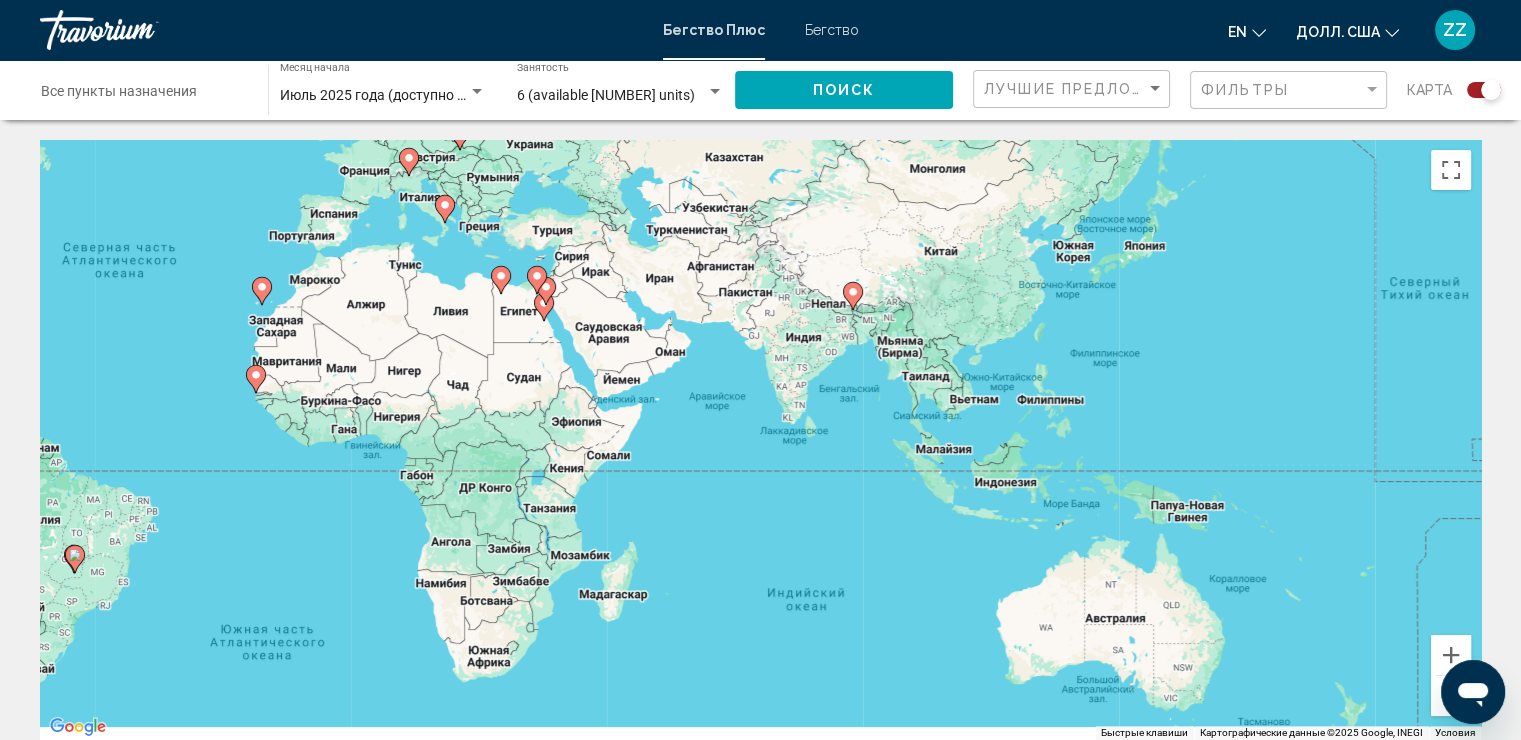 click on "Для навигации используйте клавиши со стрелками. Чтобы активировать перетаскивание с помощью клавиатуры, нажмите Alt + Enter.  После этого перемещайте маркер с помощью клавиш со стрелками.  Чтобы завершить перетаскивание, нажмите клавишу Enter.  Чтобы отменить действие, нажмите клавишу Esc." at bounding box center [760, 440] 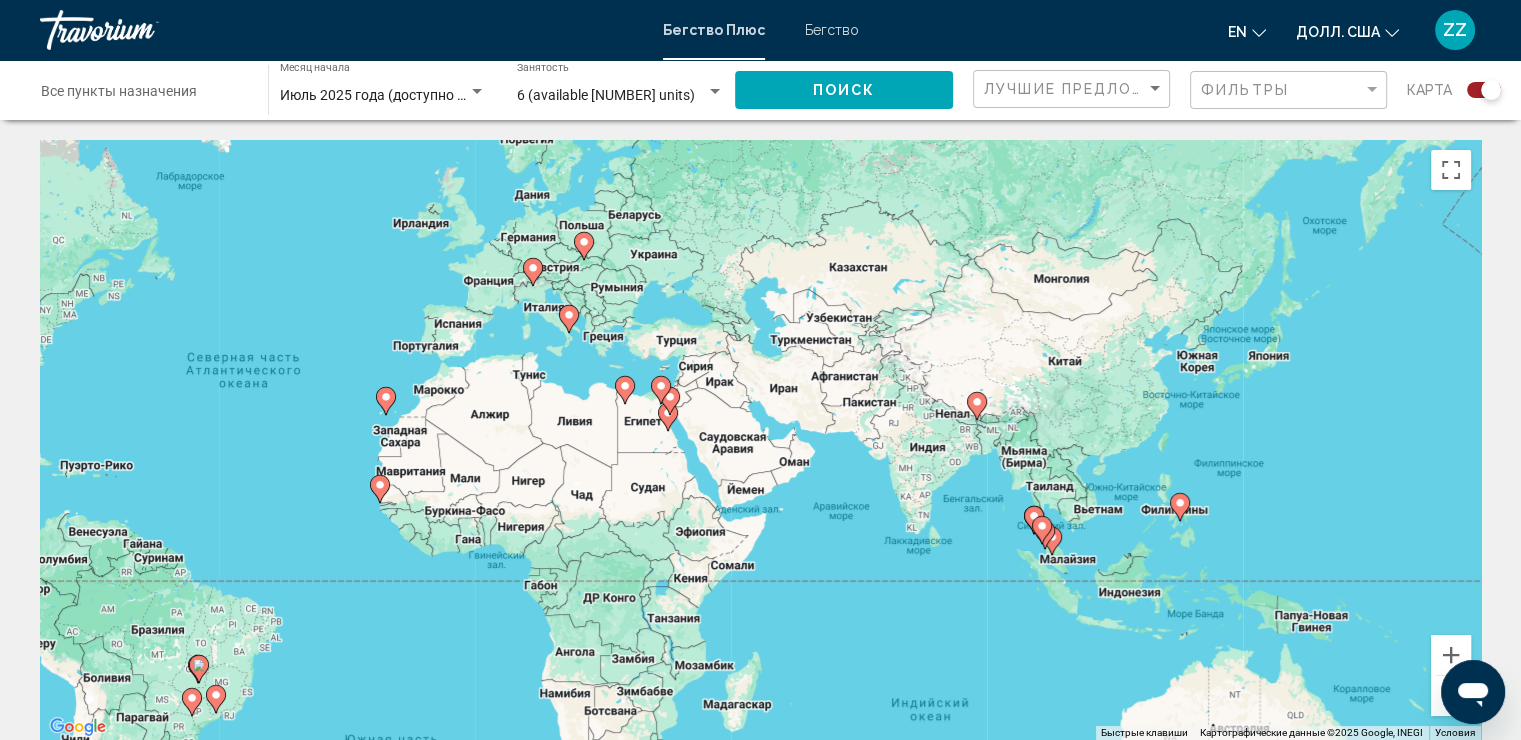 drag, startPoint x: 738, startPoint y: 397, endPoint x: 868, endPoint y: 510, distance: 172.24692 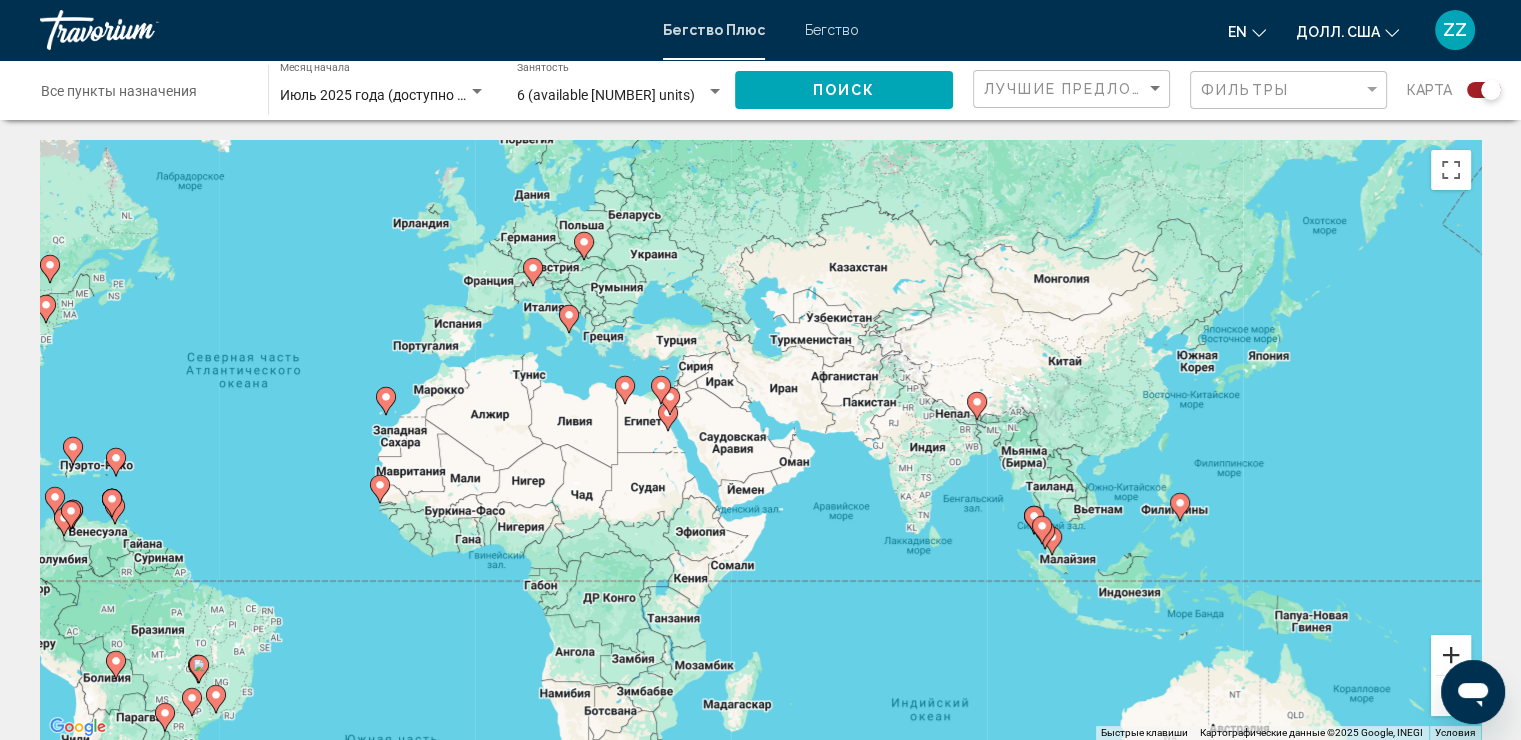 click at bounding box center [1451, 655] 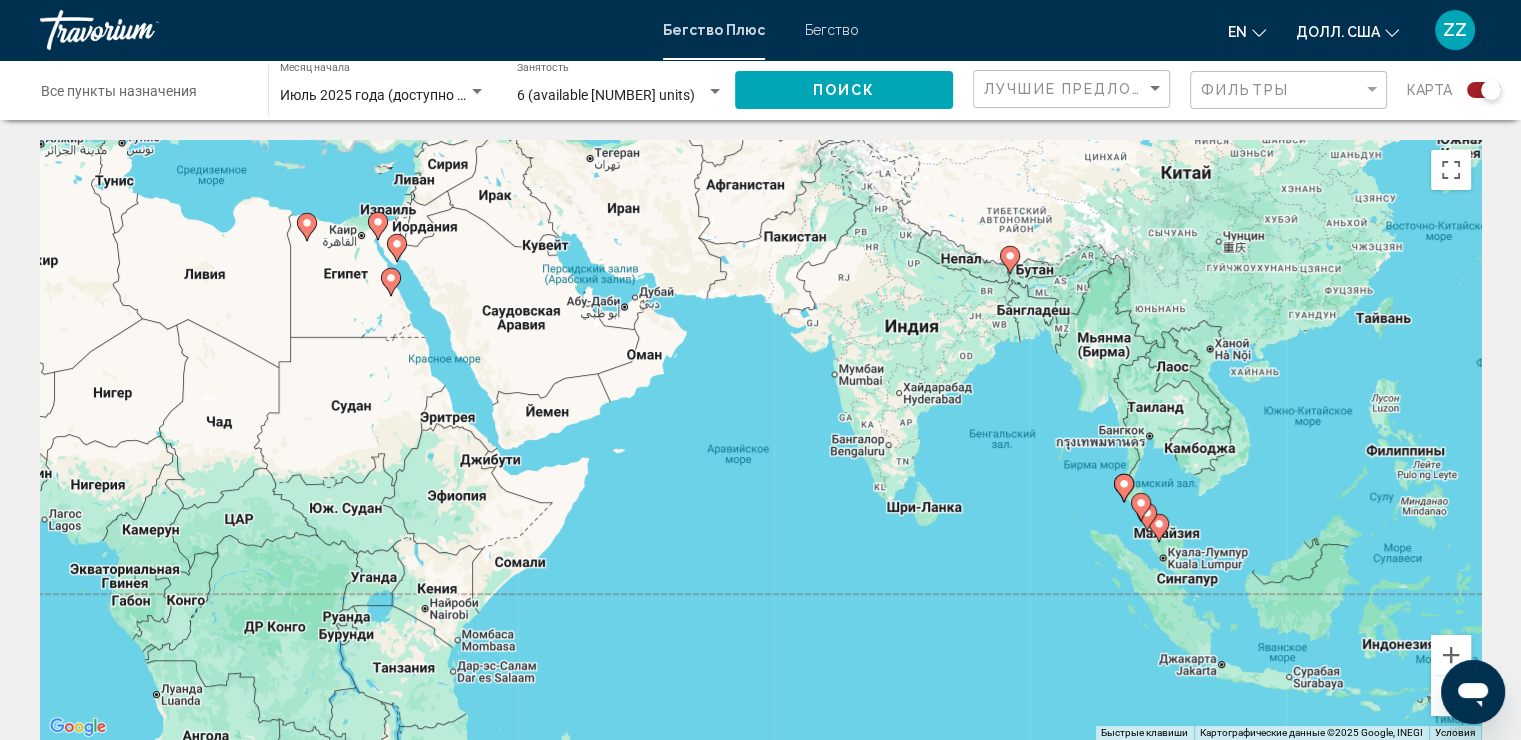 drag, startPoint x: 1262, startPoint y: 556, endPoint x: 1072, endPoint y: 420, distance: 233.65787 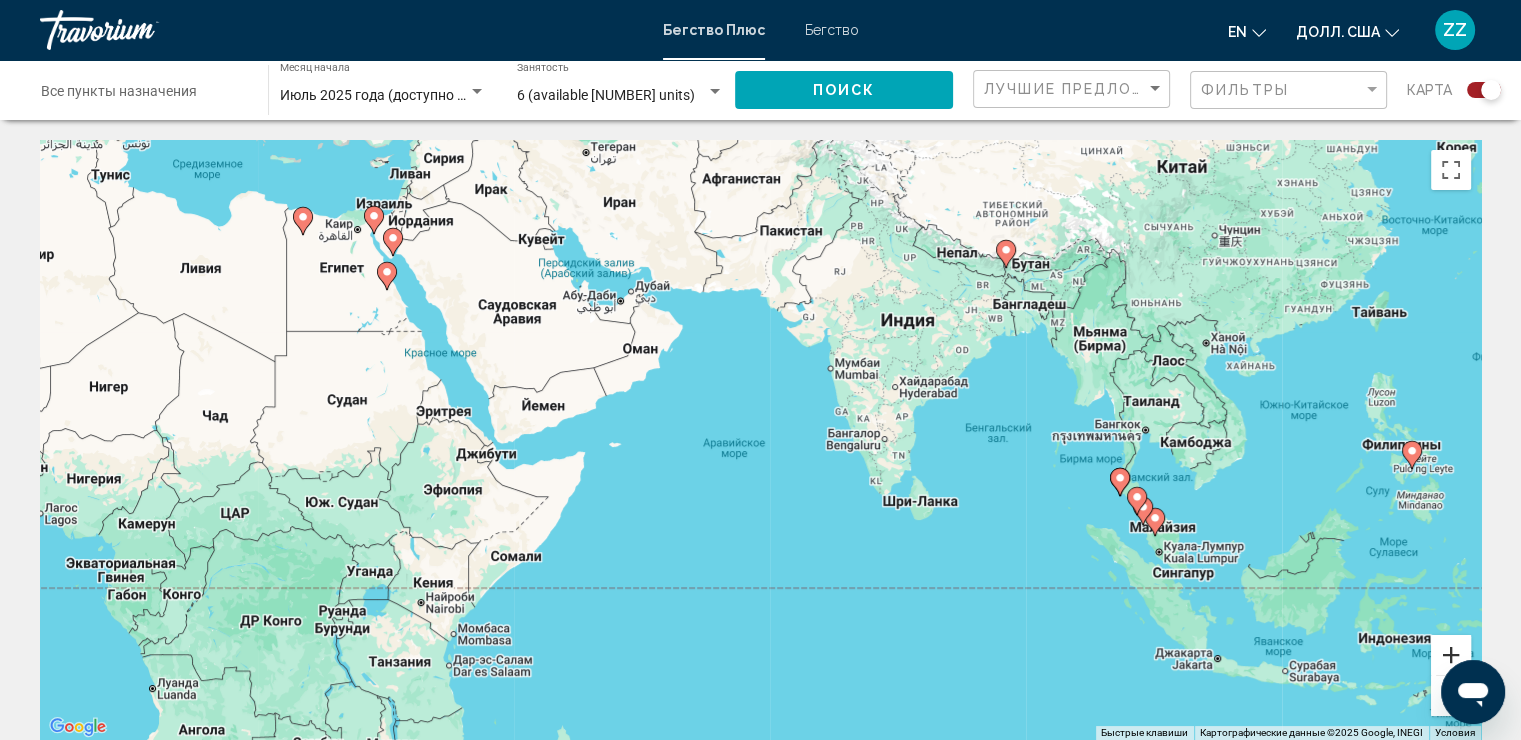 click at bounding box center [1451, 655] 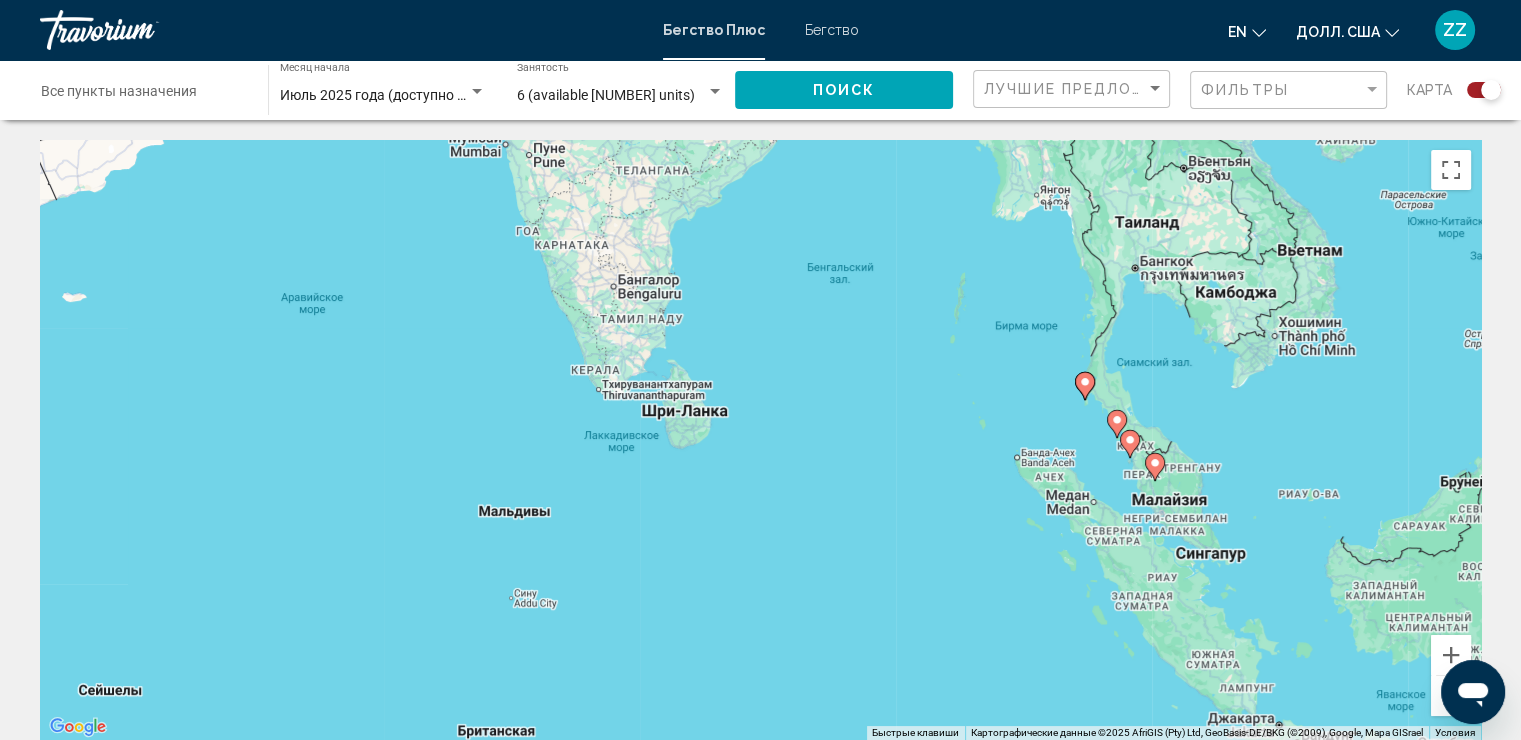 drag, startPoint x: 1278, startPoint y: 519, endPoint x: 882, endPoint y: 367, distance: 424.16977 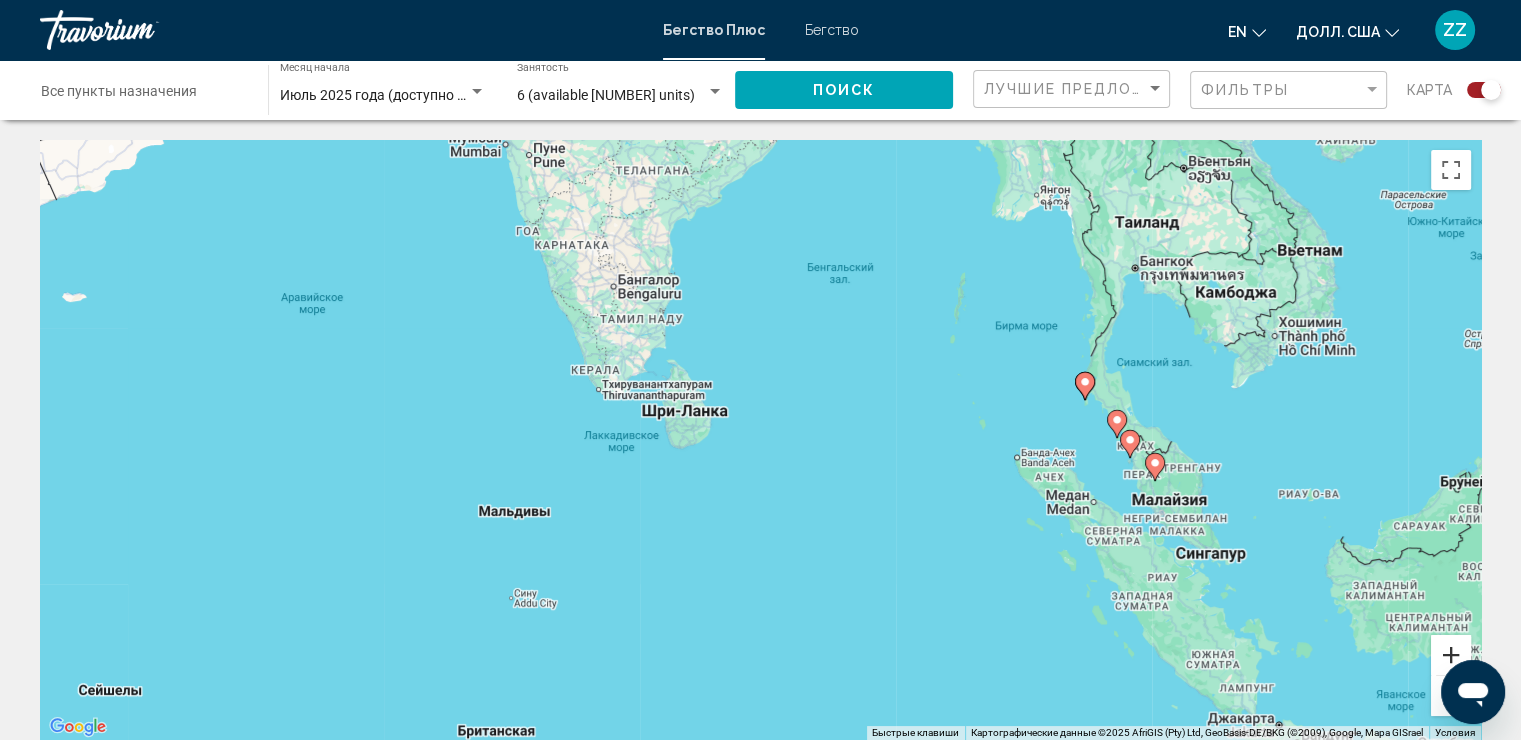 click at bounding box center (1451, 655) 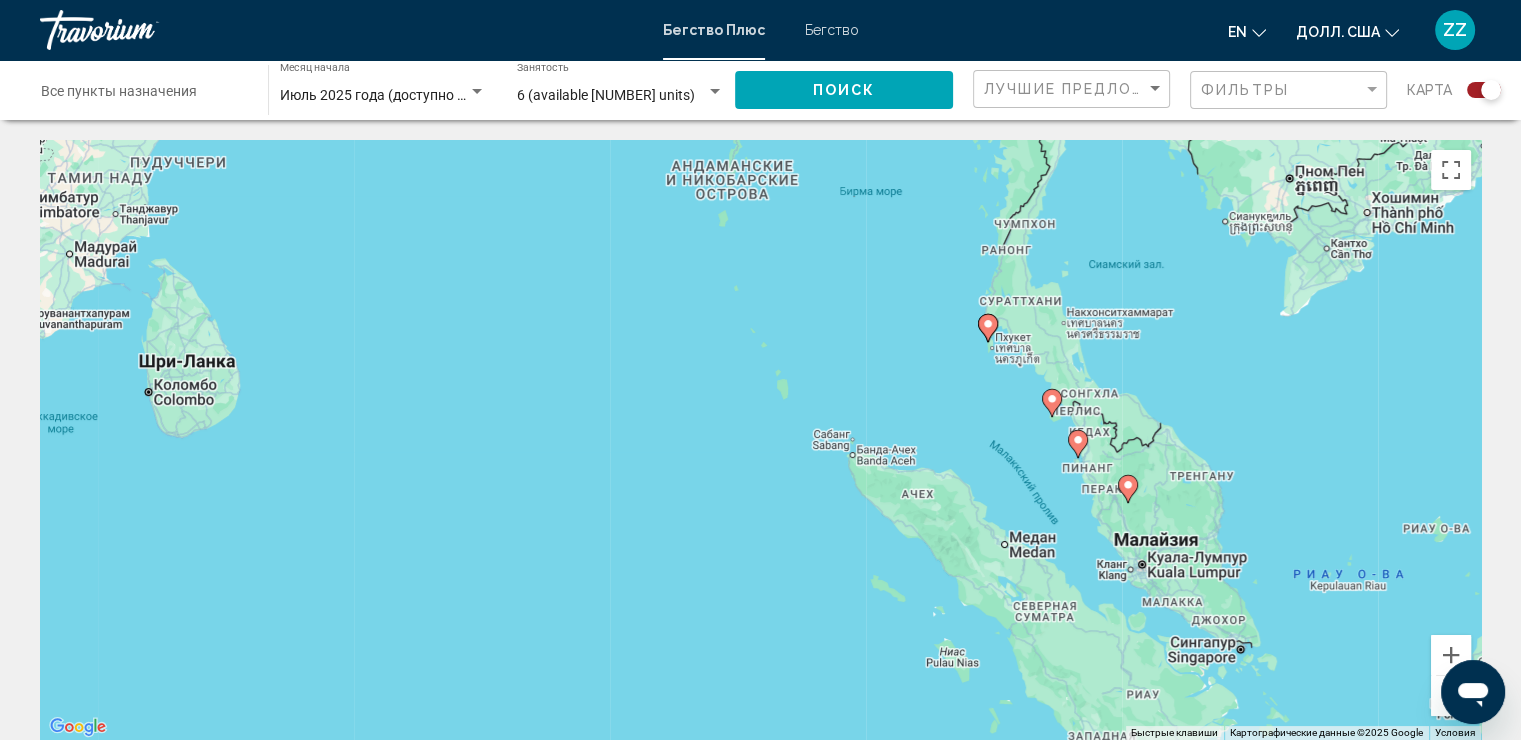 drag, startPoint x: 1308, startPoint y: 440, endPoint x: 803, endPoint y: 396, distance: 506.9132 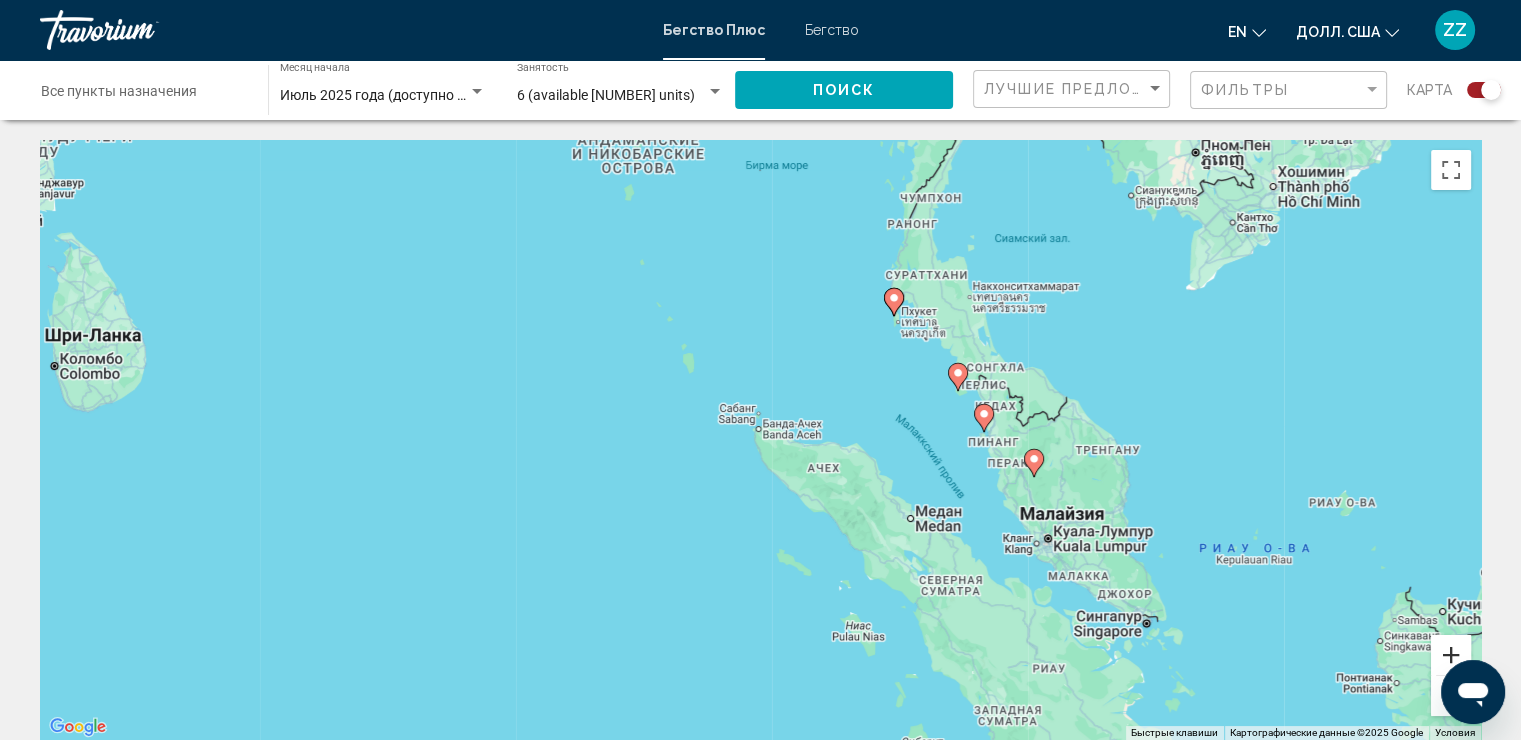 click at bounding box center [1451, 655] 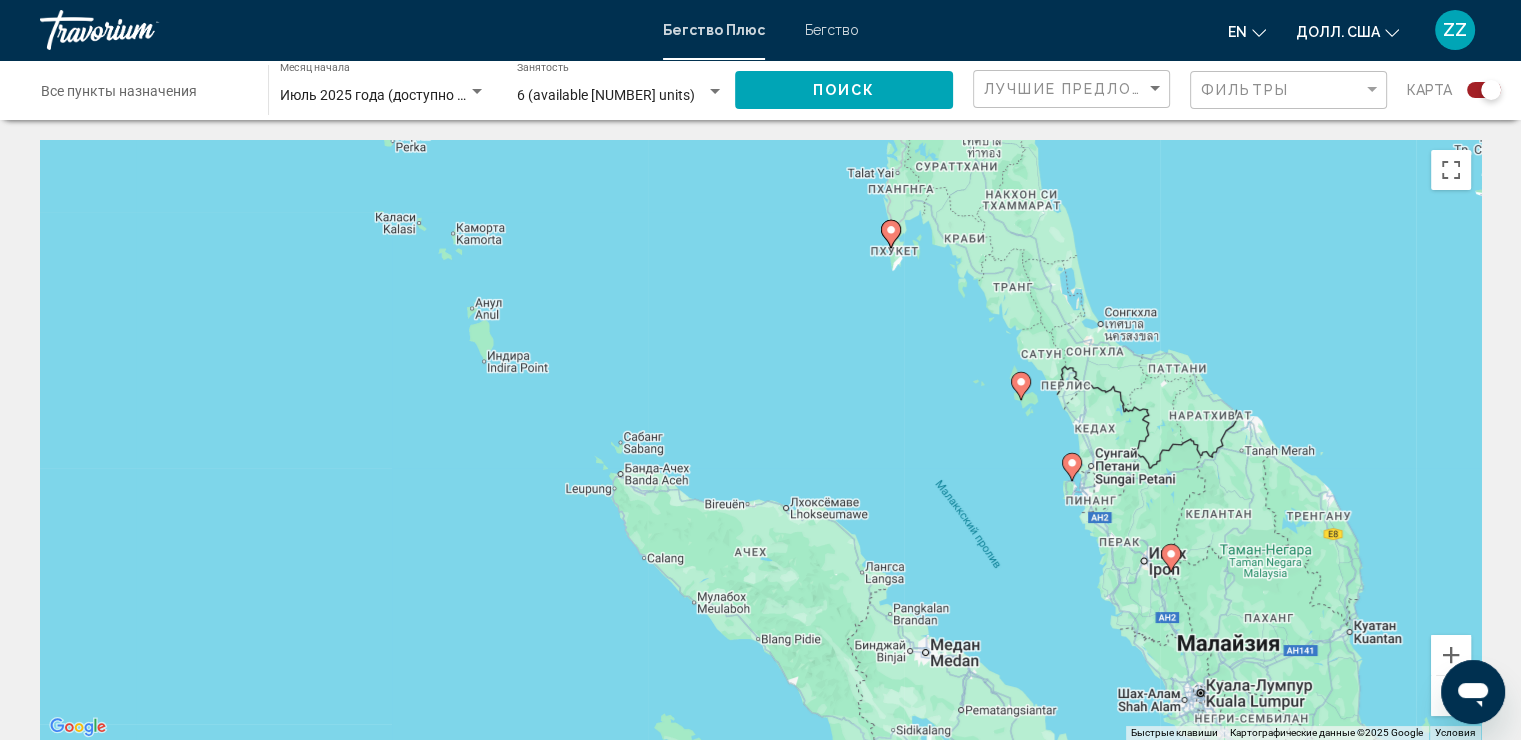 drag, startPoint x: 1146, startPoint y: 392, endPoint x: 1010, endPoint y: 450, distance: 147.85127 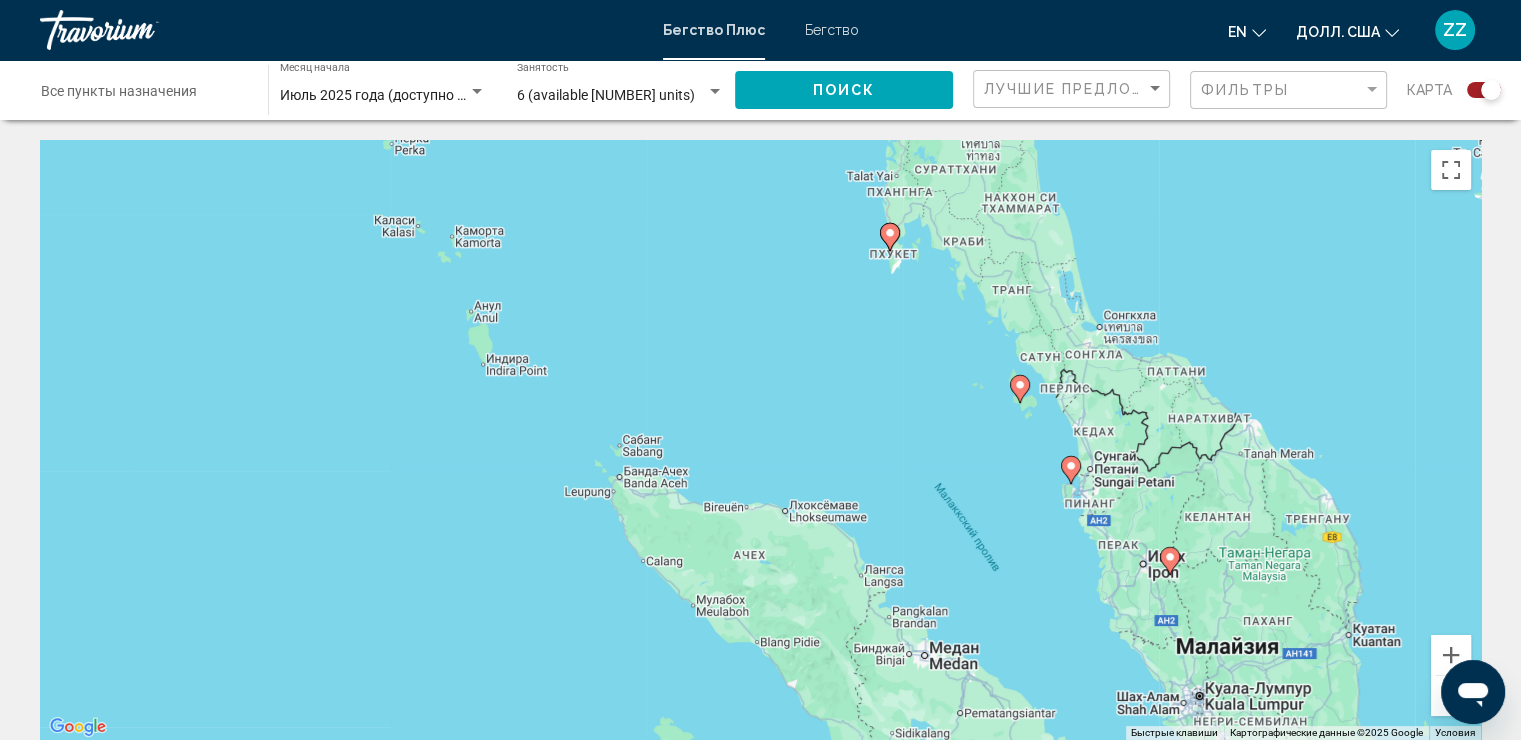 click 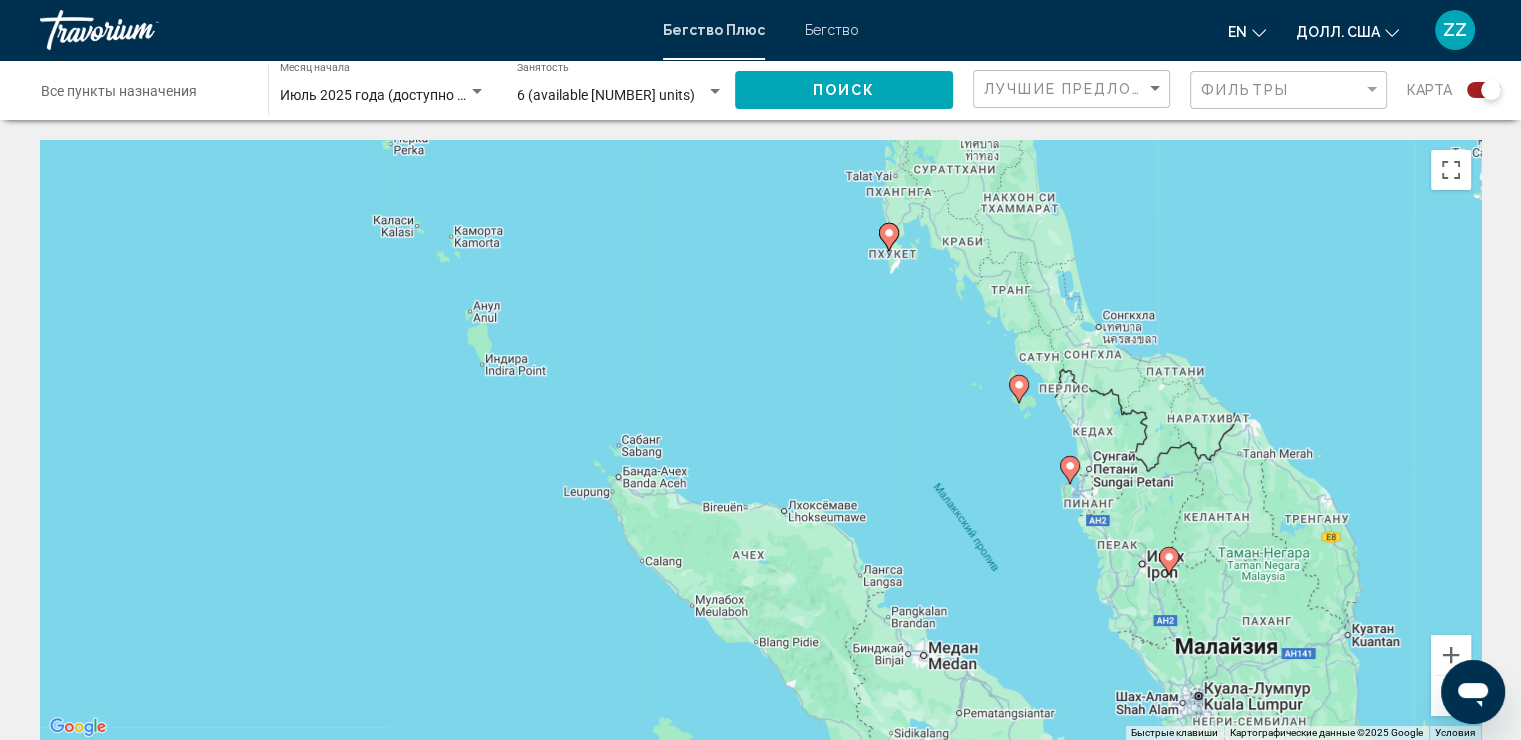 click 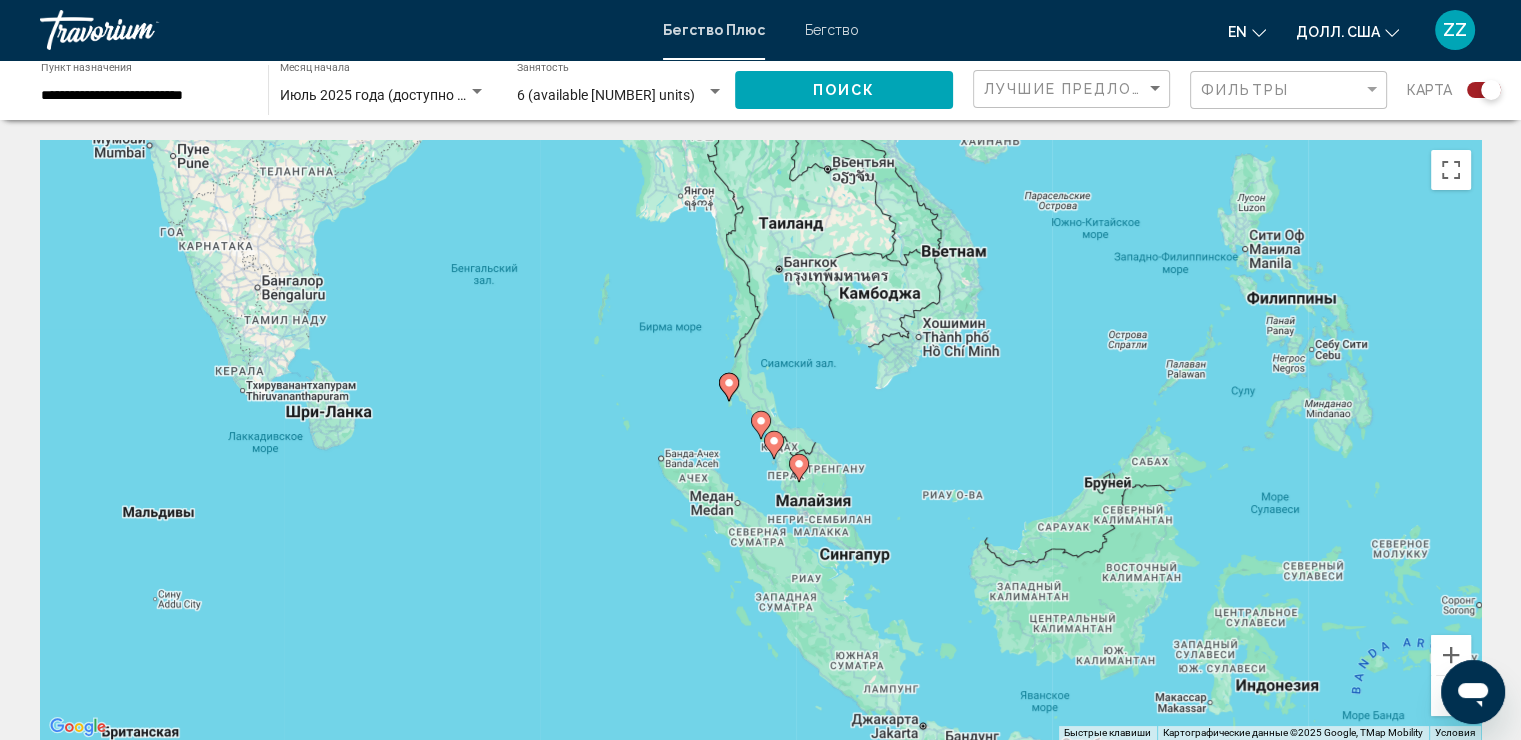 click 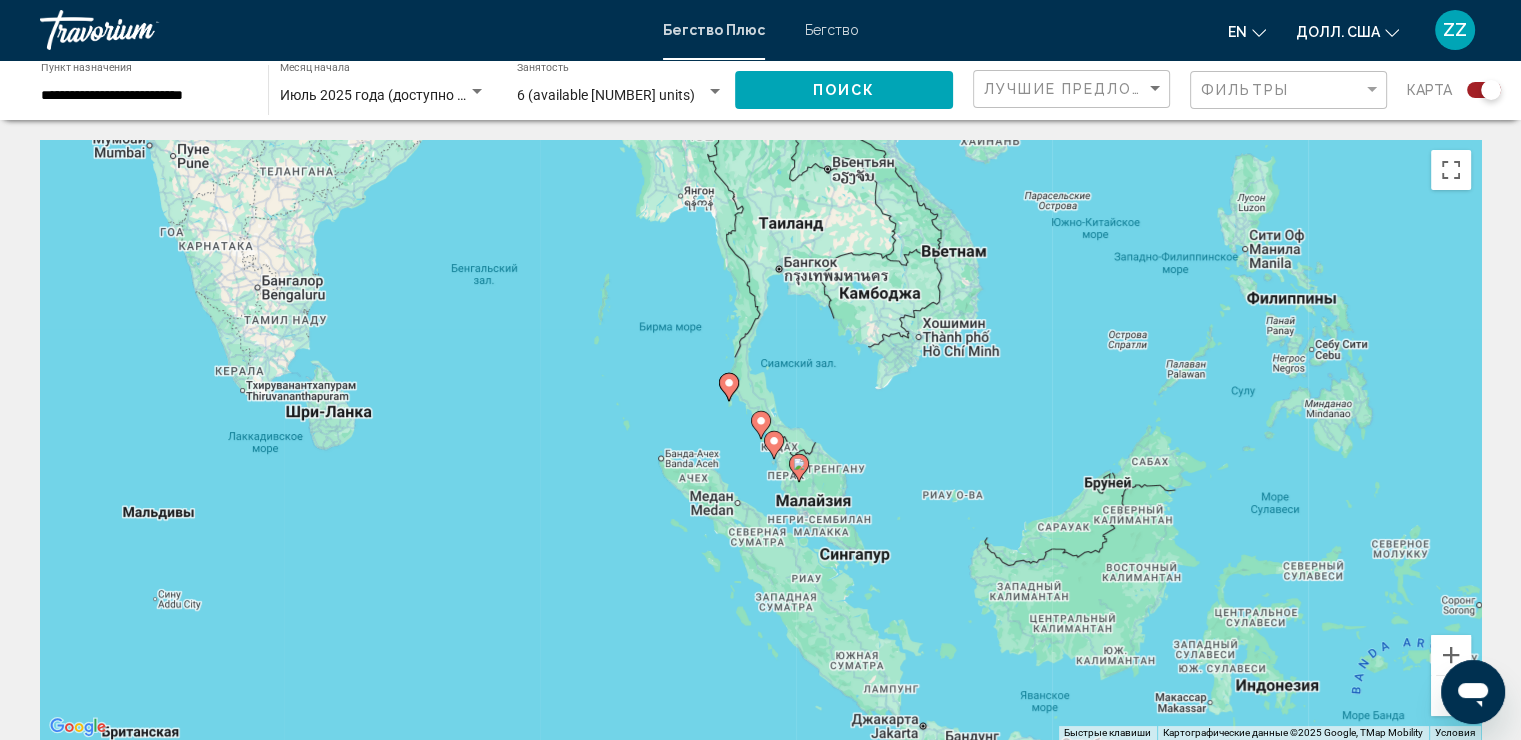 type on "**********" 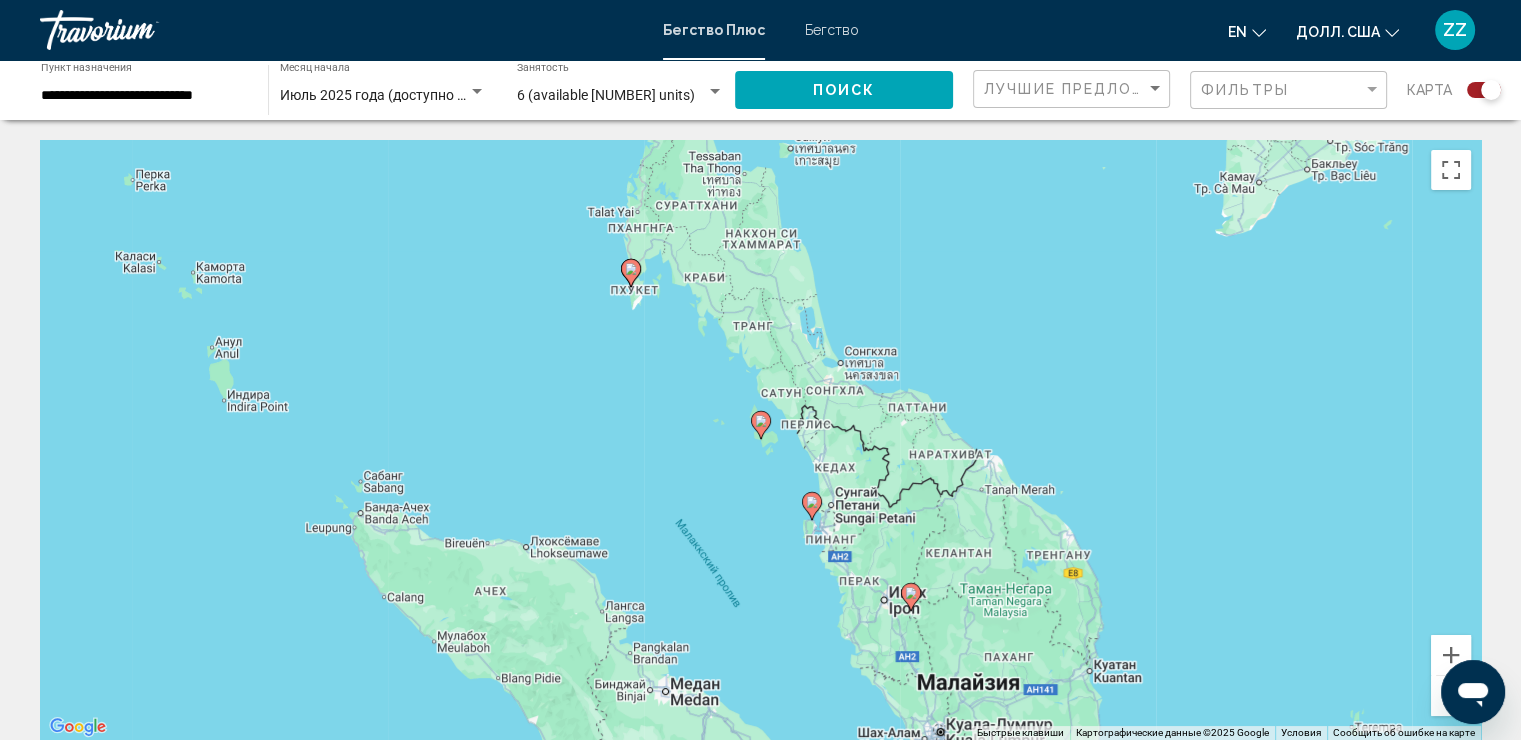 click 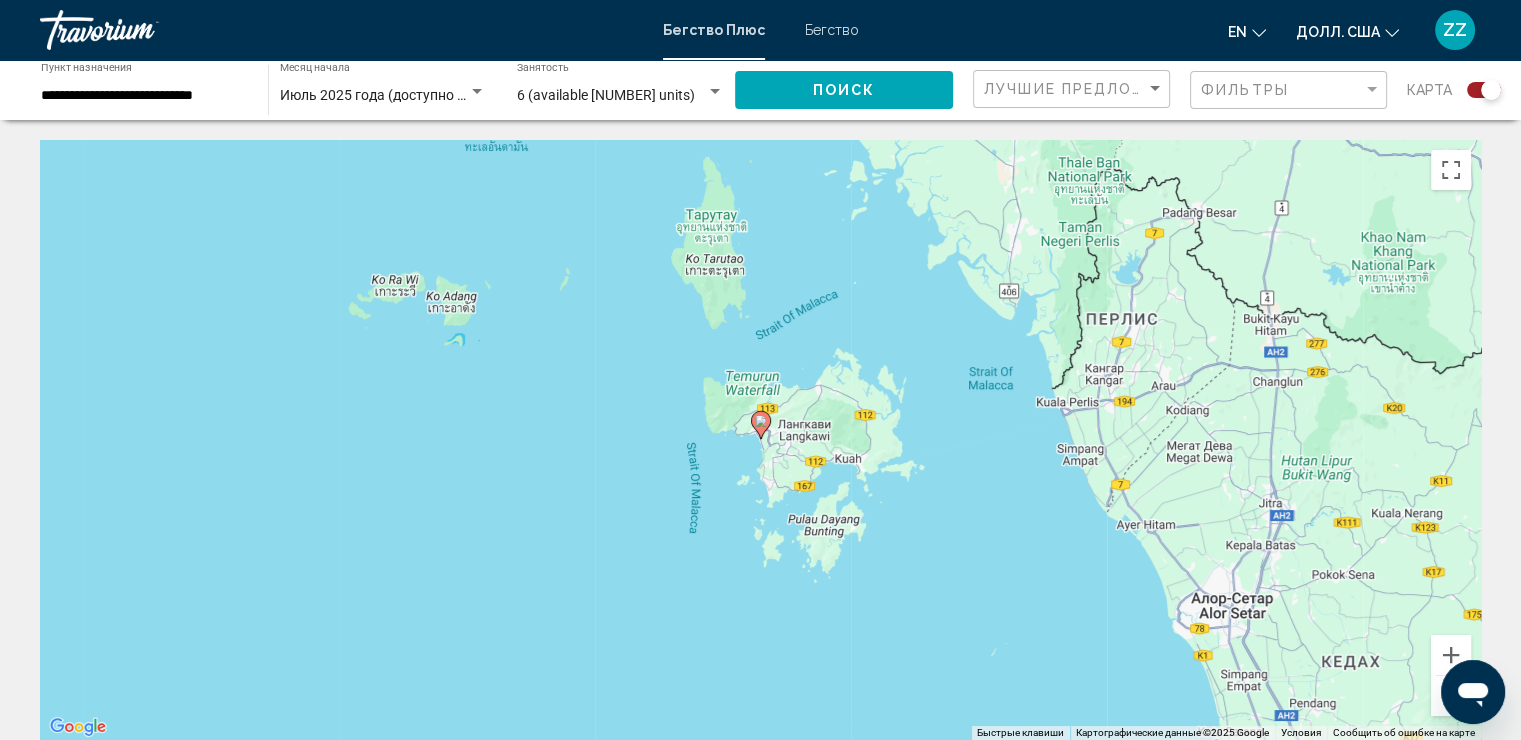 click 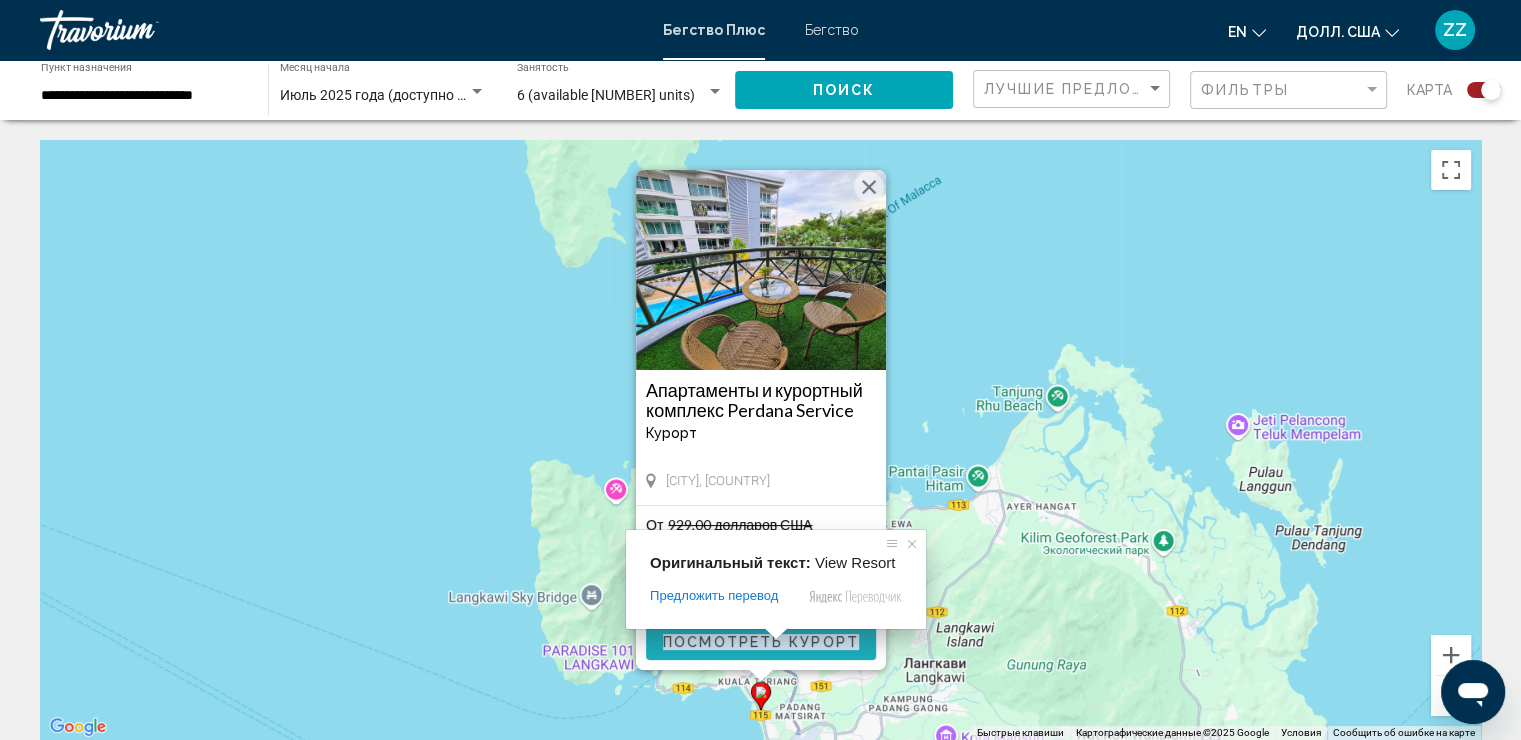 click on "Посмотреть Курорт" at bounding box center [761, 642] 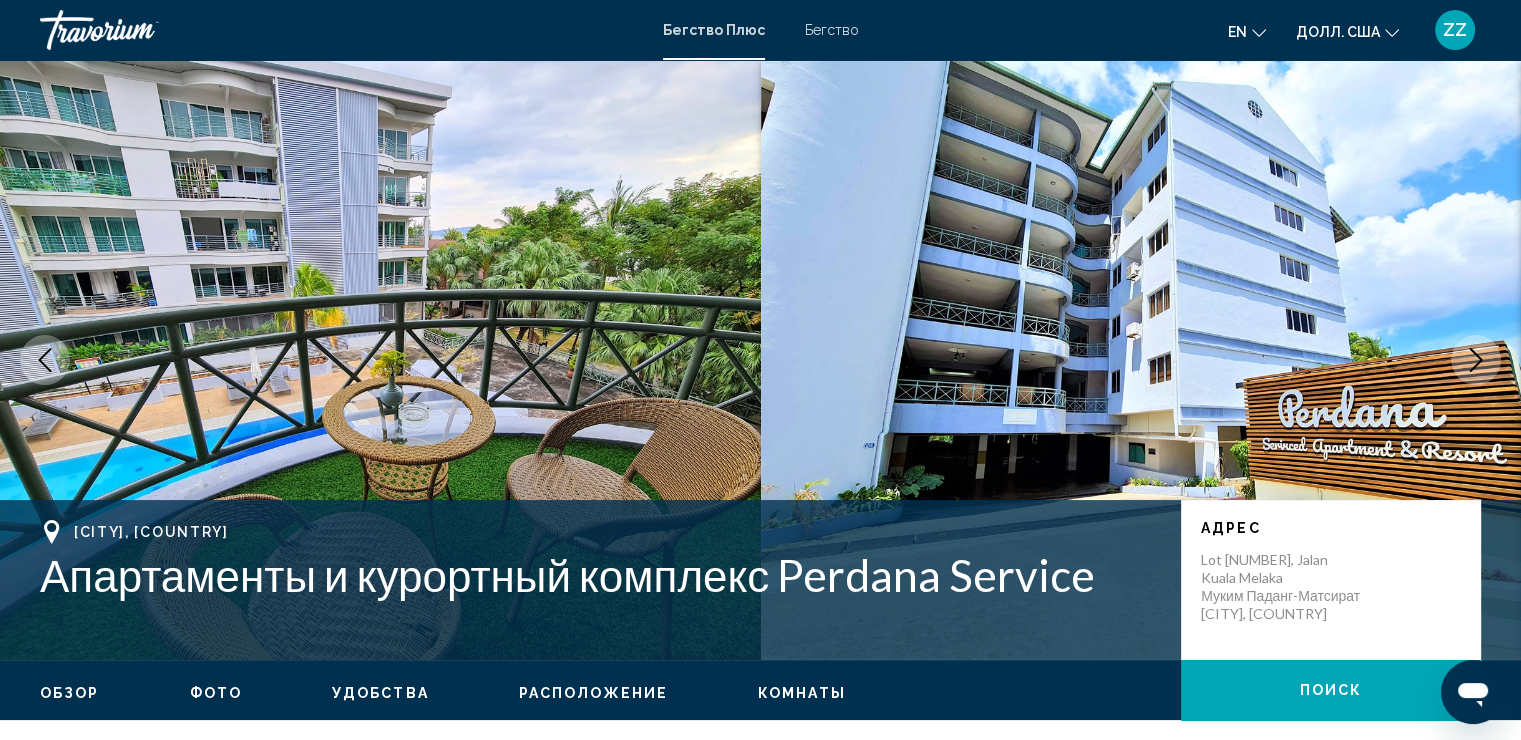 click on "[CITY], [COUNTRY] Апартаменты и курортный комплекс Perdana Service Адрес Лот [NUMBER], [STREET] [CITY] [CITY], [COUNTRY]" at bounding box center (760, 580) 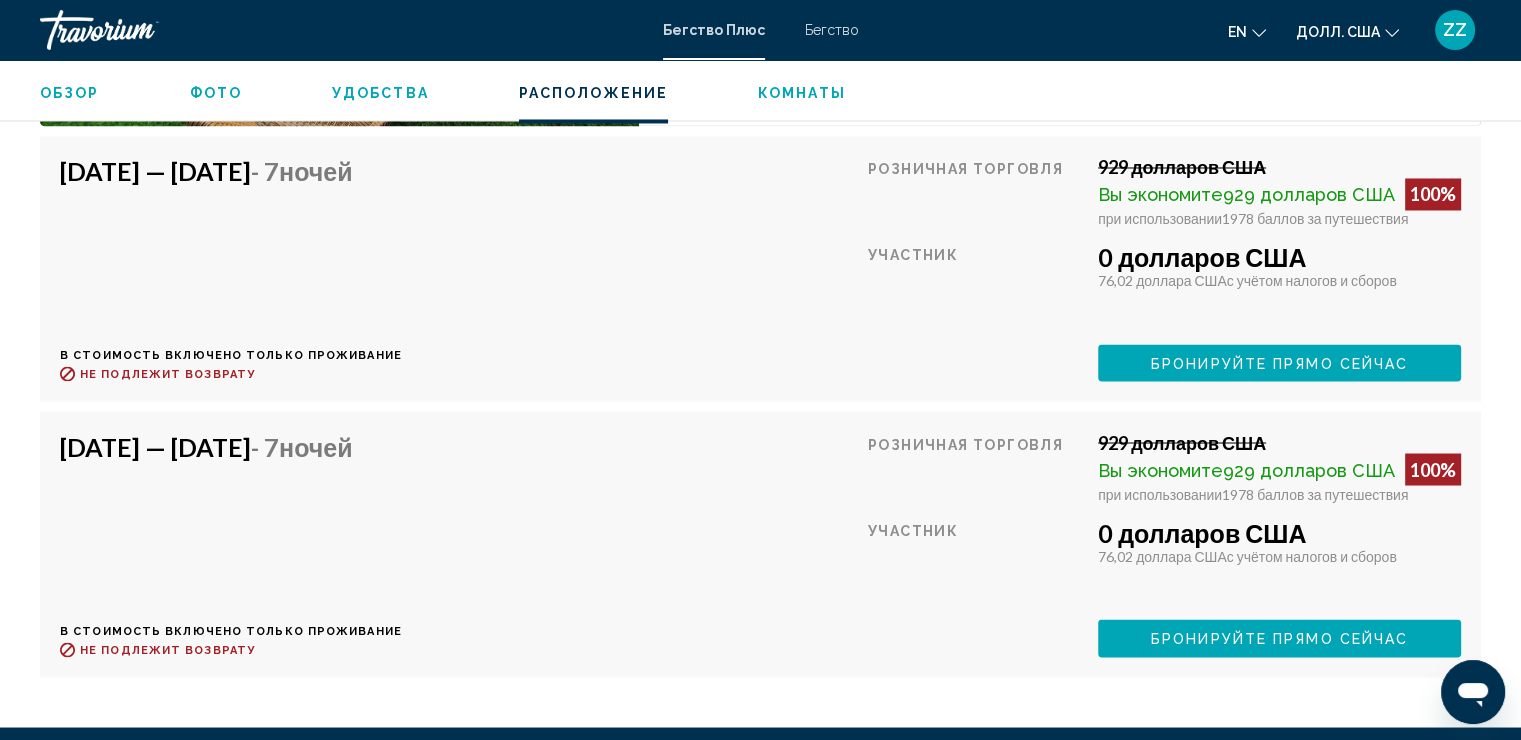 scroll, scrollTop: 3500, scrollLeft: 0, axis: vertical 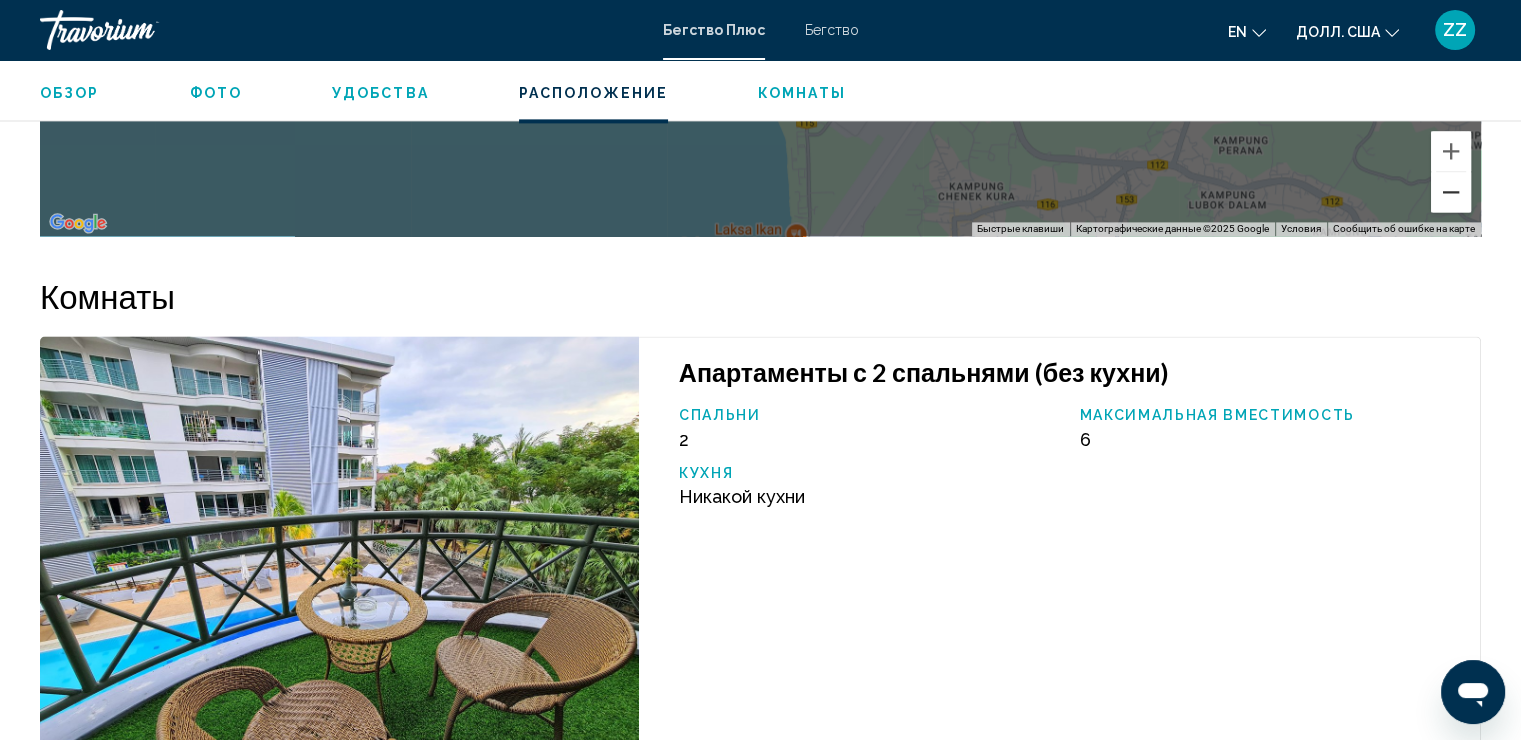 click at bounding box center (1451, 192) 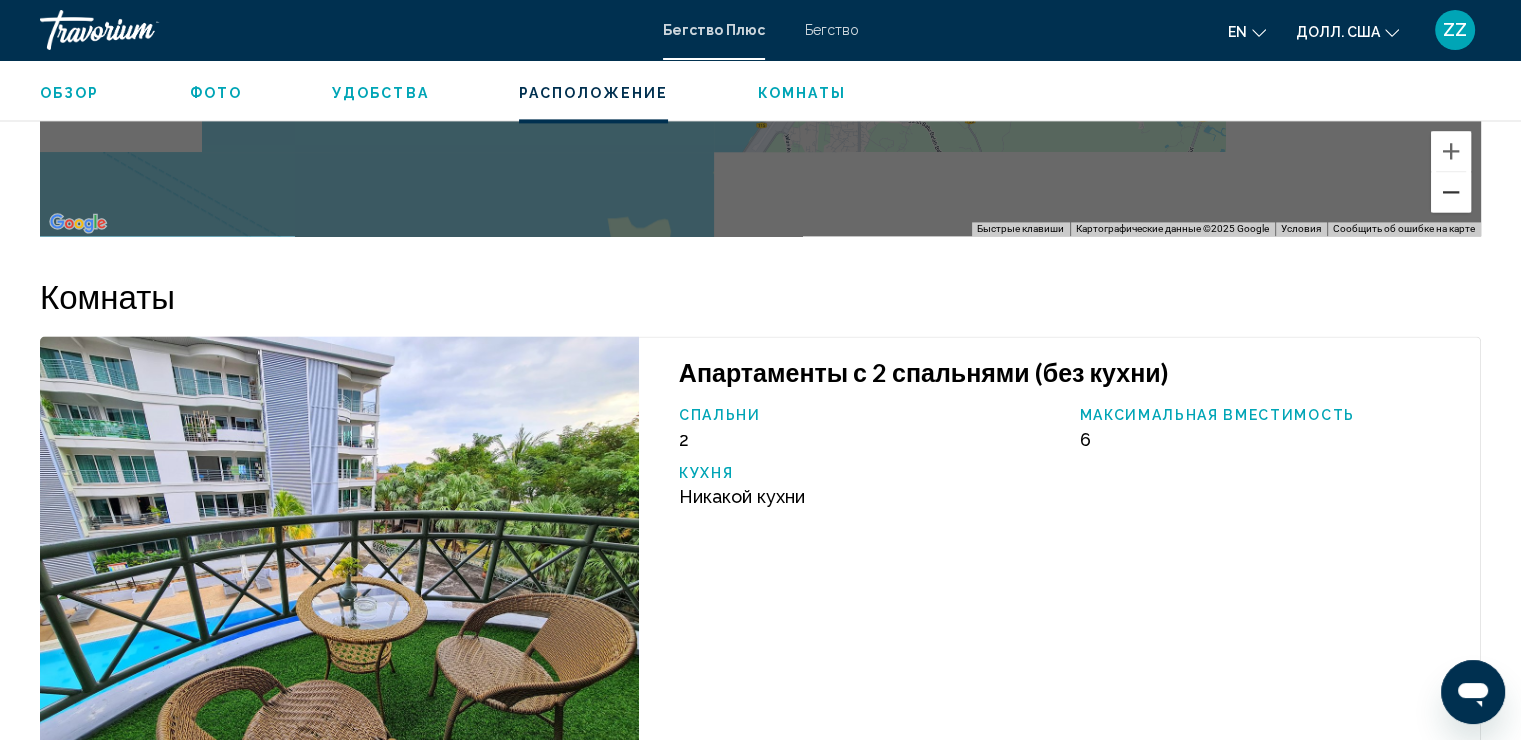 click at bounding box center (1451, 192) 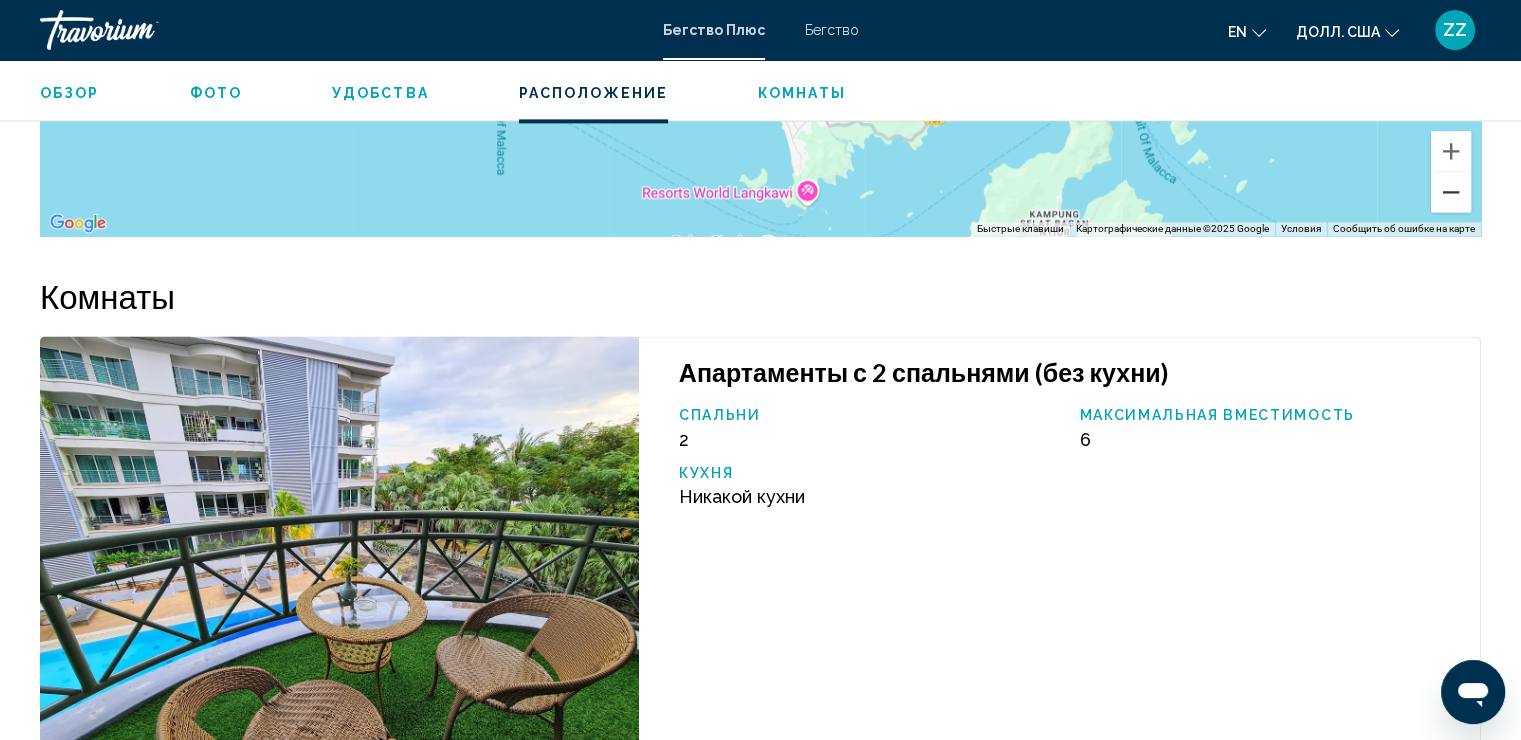 scroll, scrollTop: 2400, scrollLeft: 0, axis: vertical 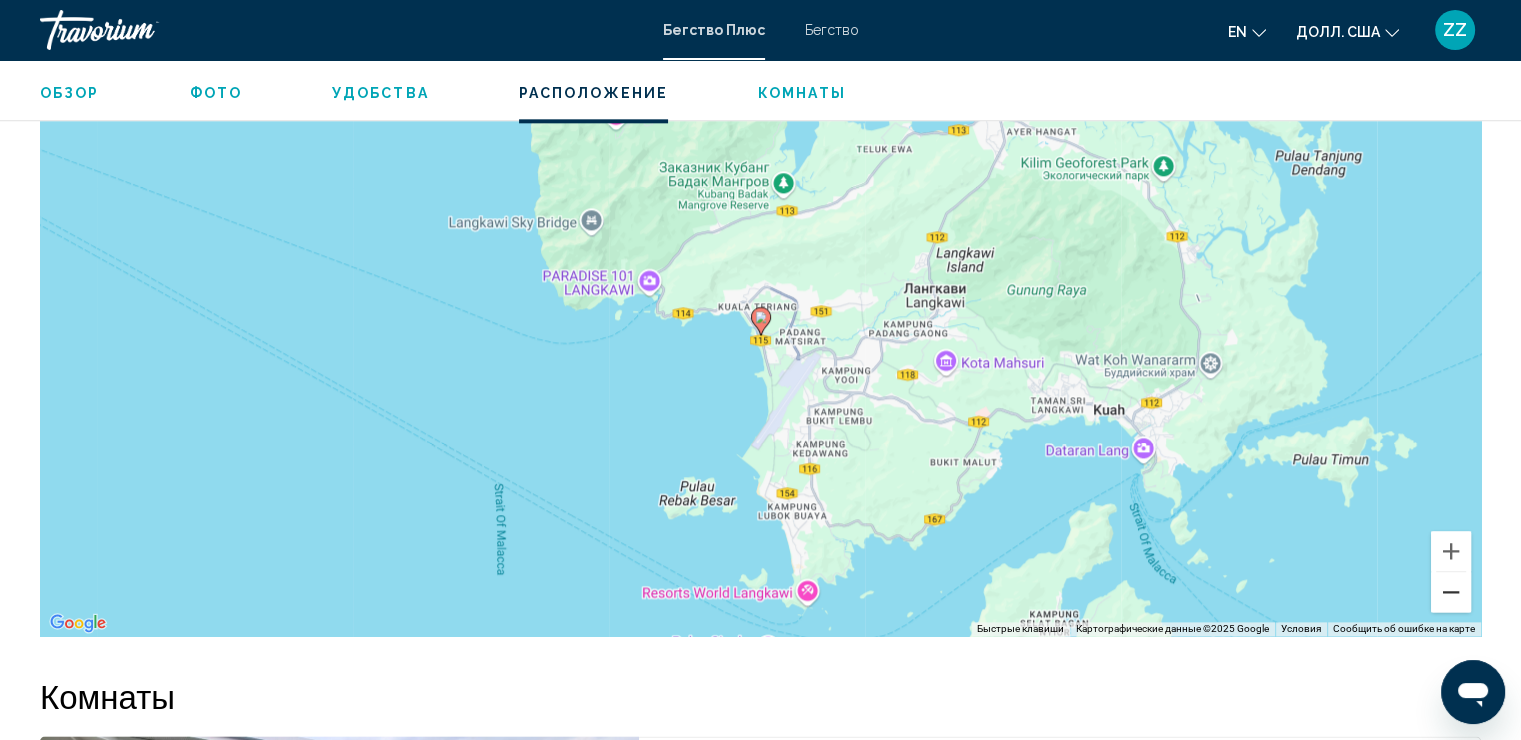 click at bounding box center [1451, 592] 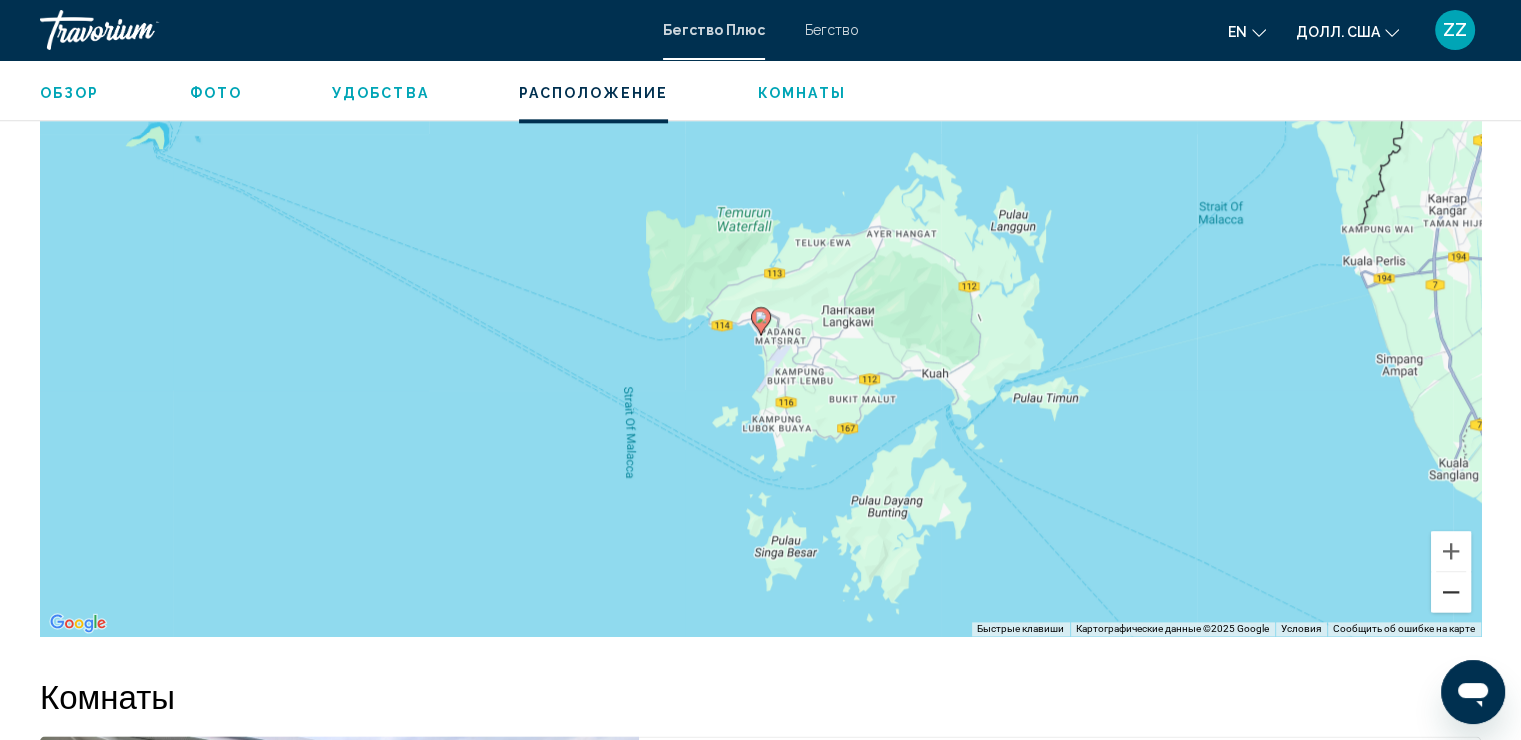 click at bounding box center [1451, 592] 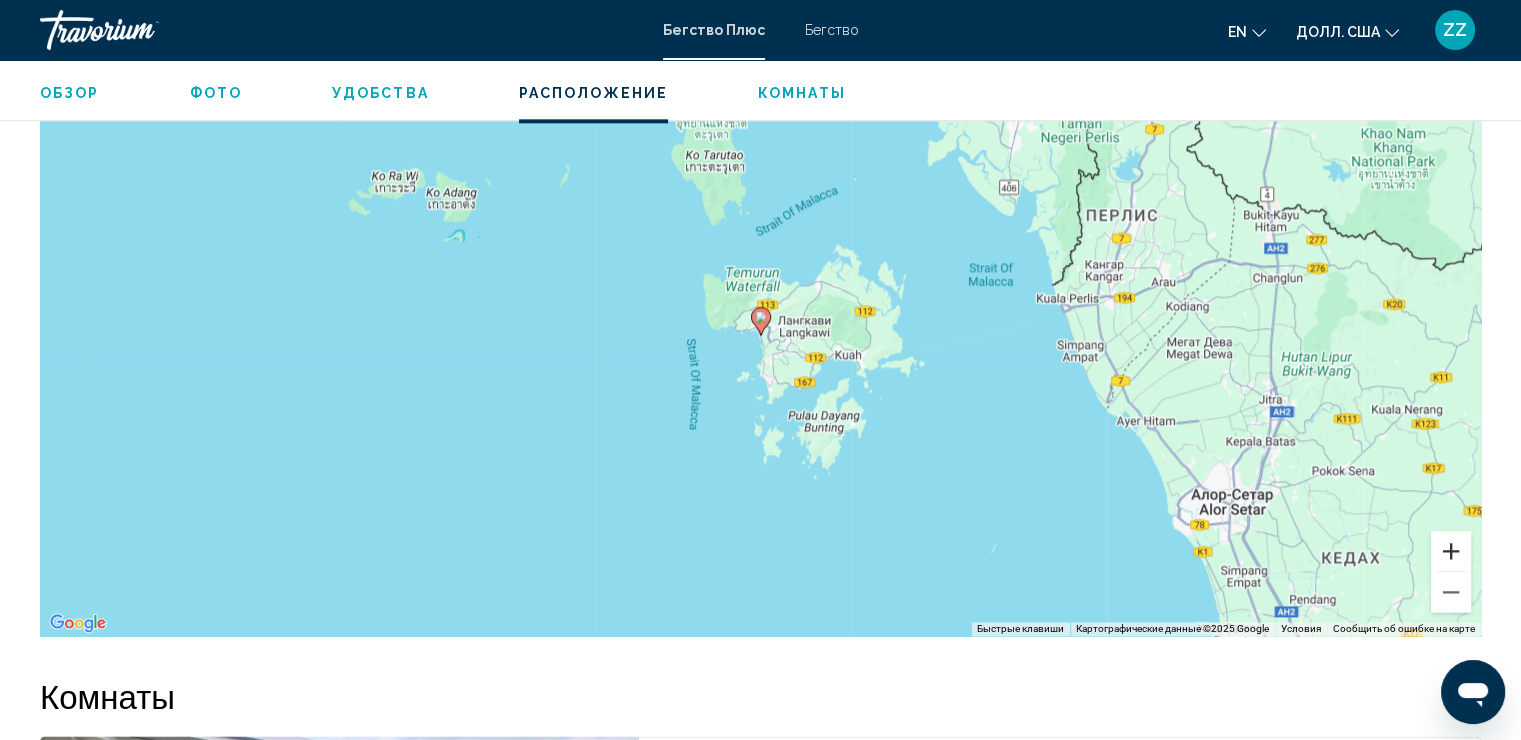 click at bounding box center [1451, 551] 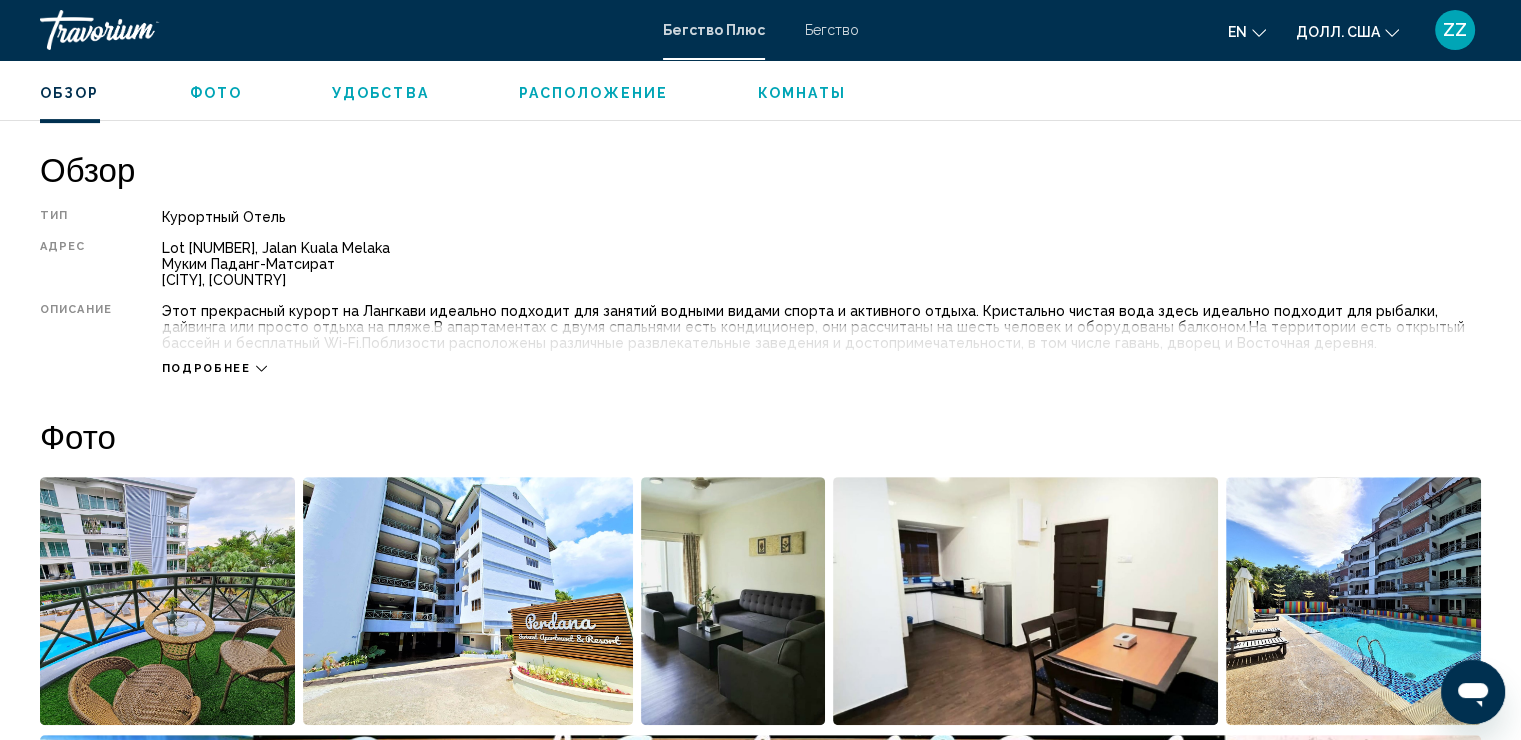 scroll, scrollTop: 500, scrollLeft: 0, axis: vertical 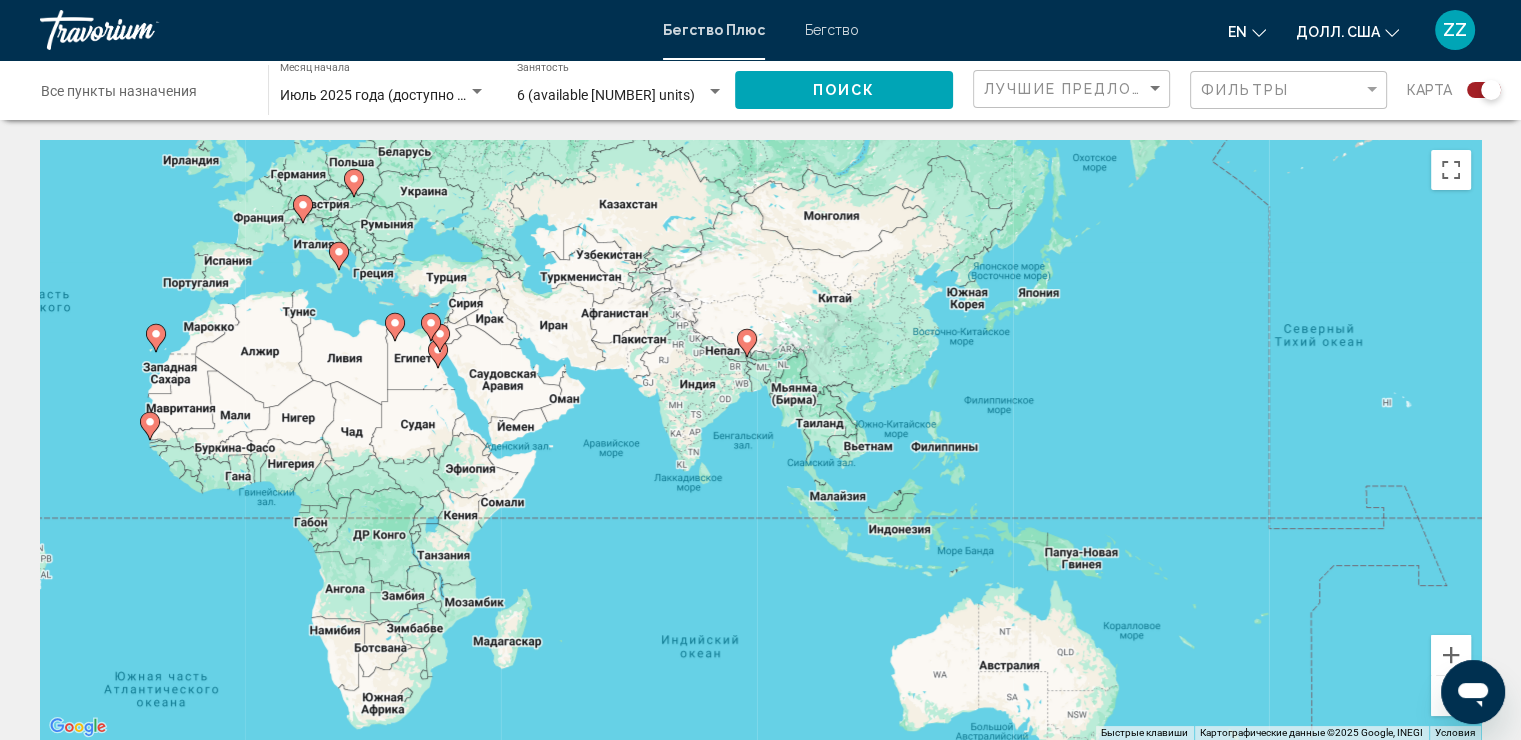 drag, startPoint x: 1406, startPoint y: 521, endPoint x: 708, endPoint y: 409, distance: 706.9286 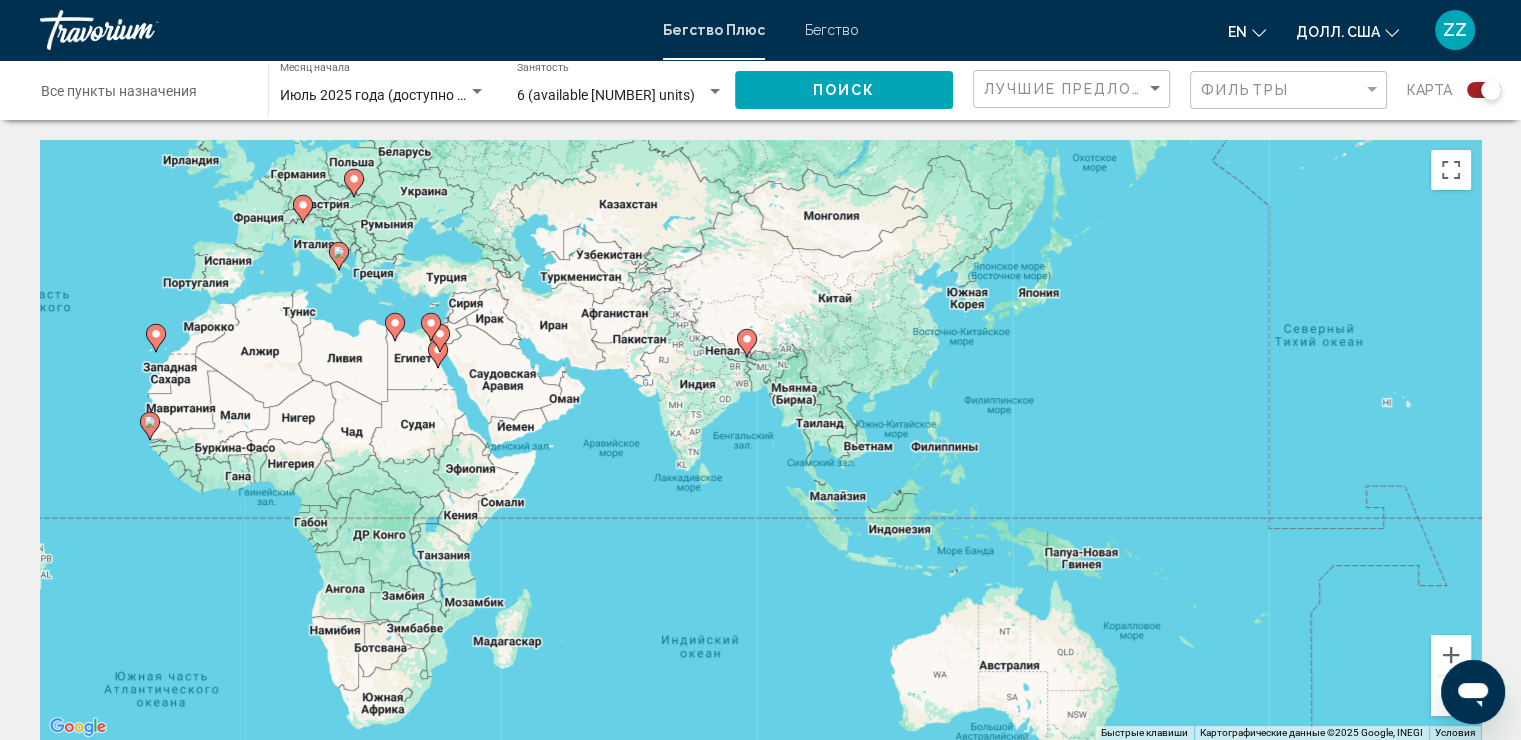 click on "Для навигации используйте клавиши со стрелками. Чтобы активировать перетаскивание с помощью клавиатуры, нажмите Alt + Enter.  После этого перемещайте маркер с помощью клавиш со стрелками.  Чтобы завершить перетаскивание, нажмите клавишу Enter.  Чтобы отменить действие, нажмите клавишу Esc." at bounding box center [760, 440] 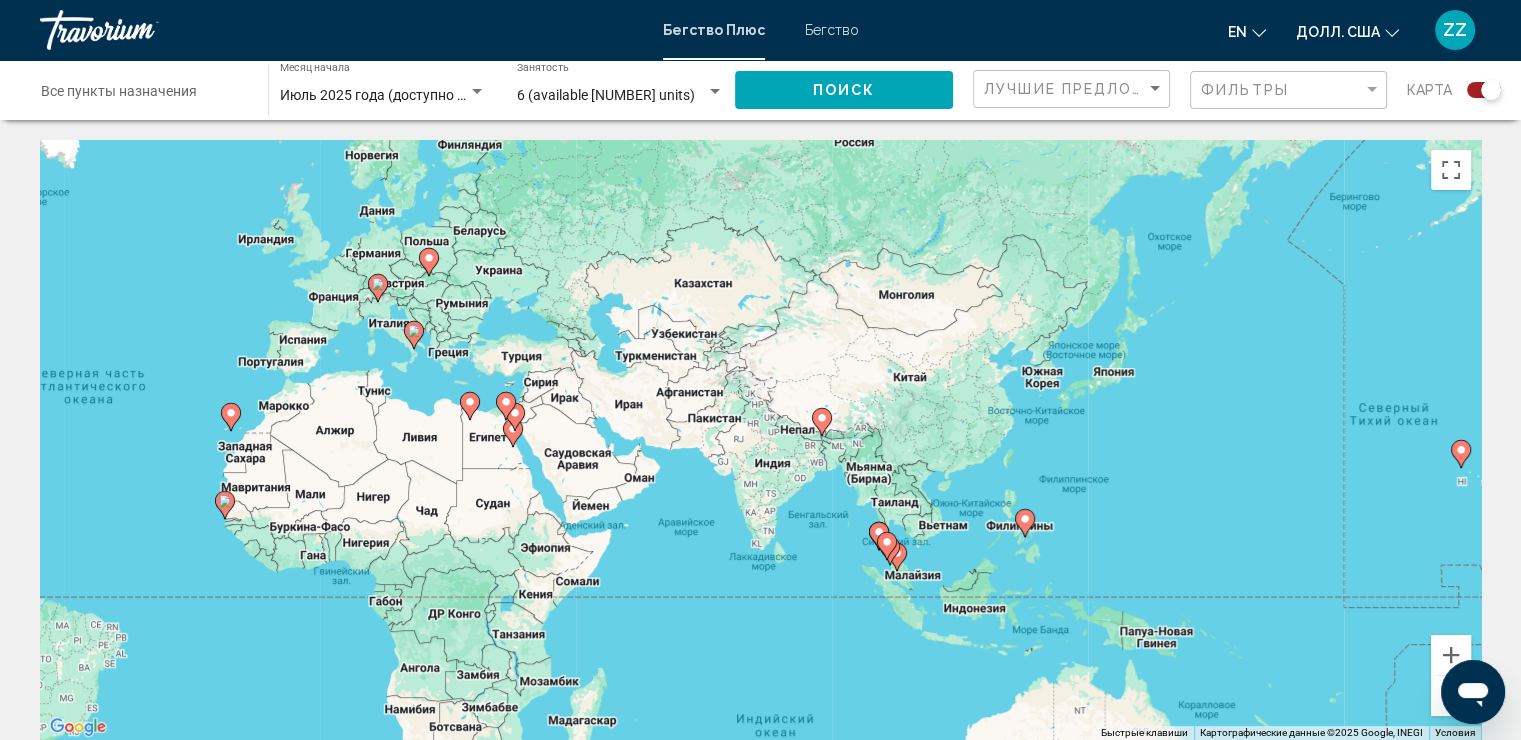 drag, startPoint x: 789, startPoint y: 460, endPoint x: 808, endPoint y: 482, distance: 29.068884 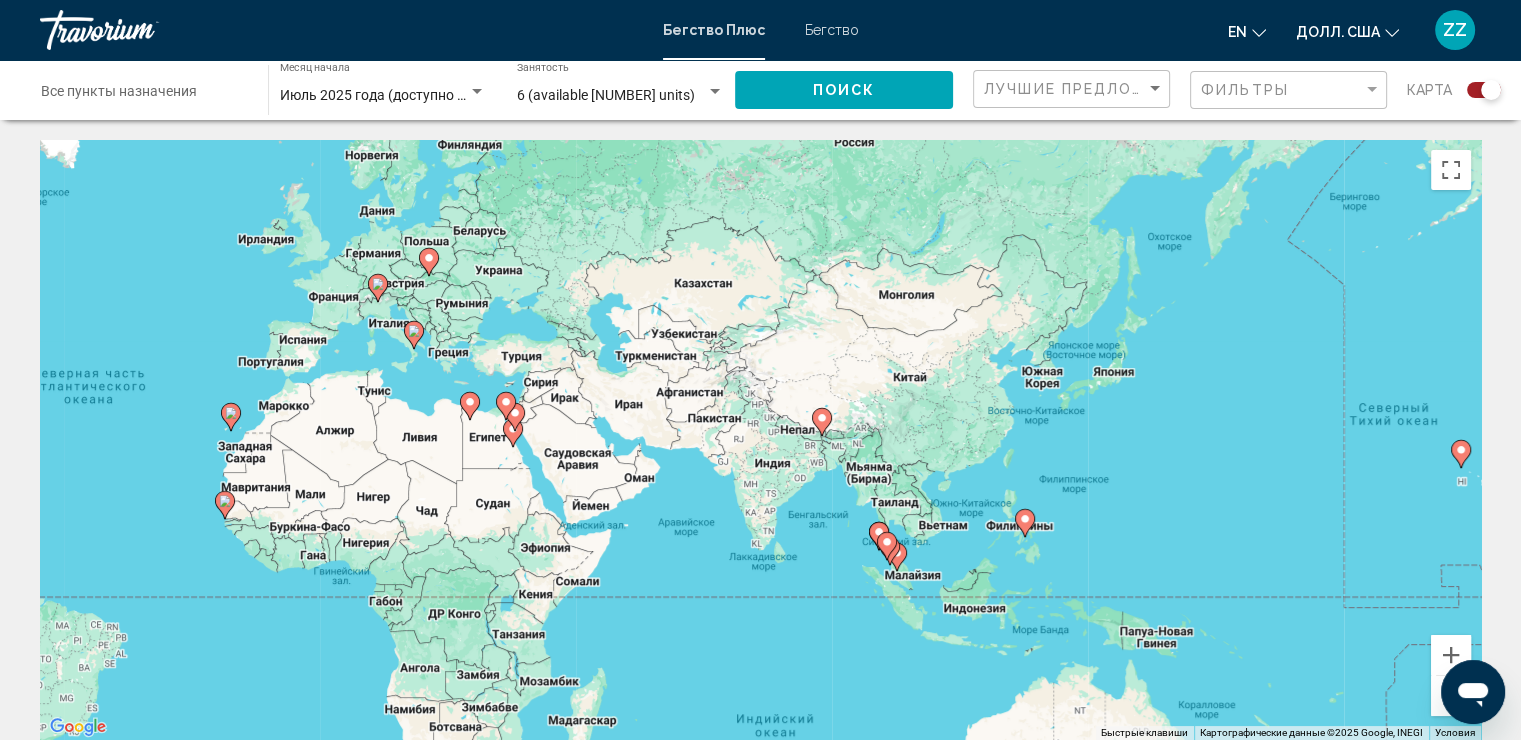 click on "Для навигации используйте клавиши со стрелками. Чтобы активировать перетаскивание с помощью клавиатуры, нажмите Alt + Enter.  После этого перемещайте маркер с помощью клавиш со стрелками.  Чтобы завершить перетаскивание, нажмите клавишу Enter.  Чтобы отменить действие, нажмите клавишу Esc." at bounding box center [760, 440] 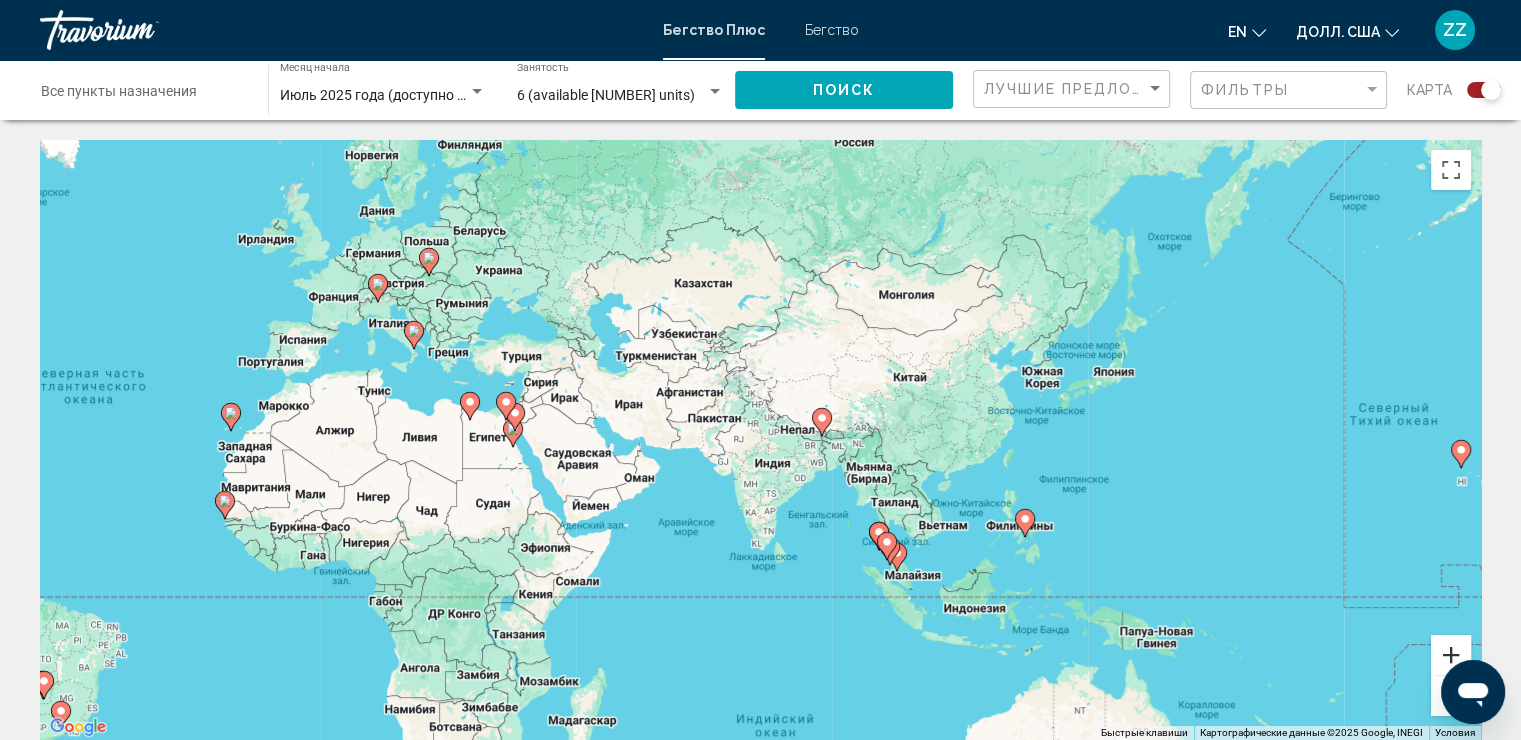 click at bounding box center [1451, 655] 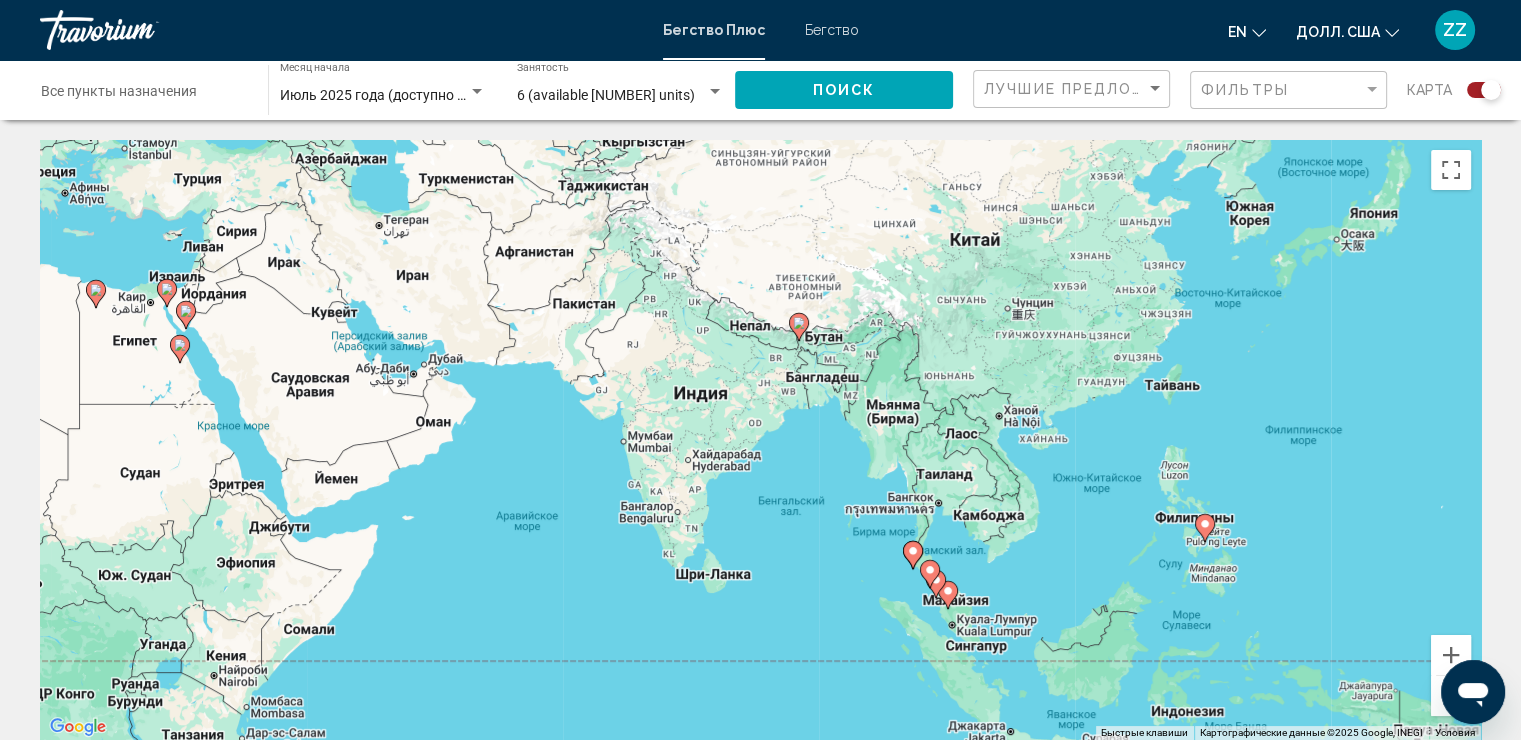 drag, startPoint x: 1102, startPoint y: 493, endPoint x: 1057, endPoint y: 432, distance: 75.802376 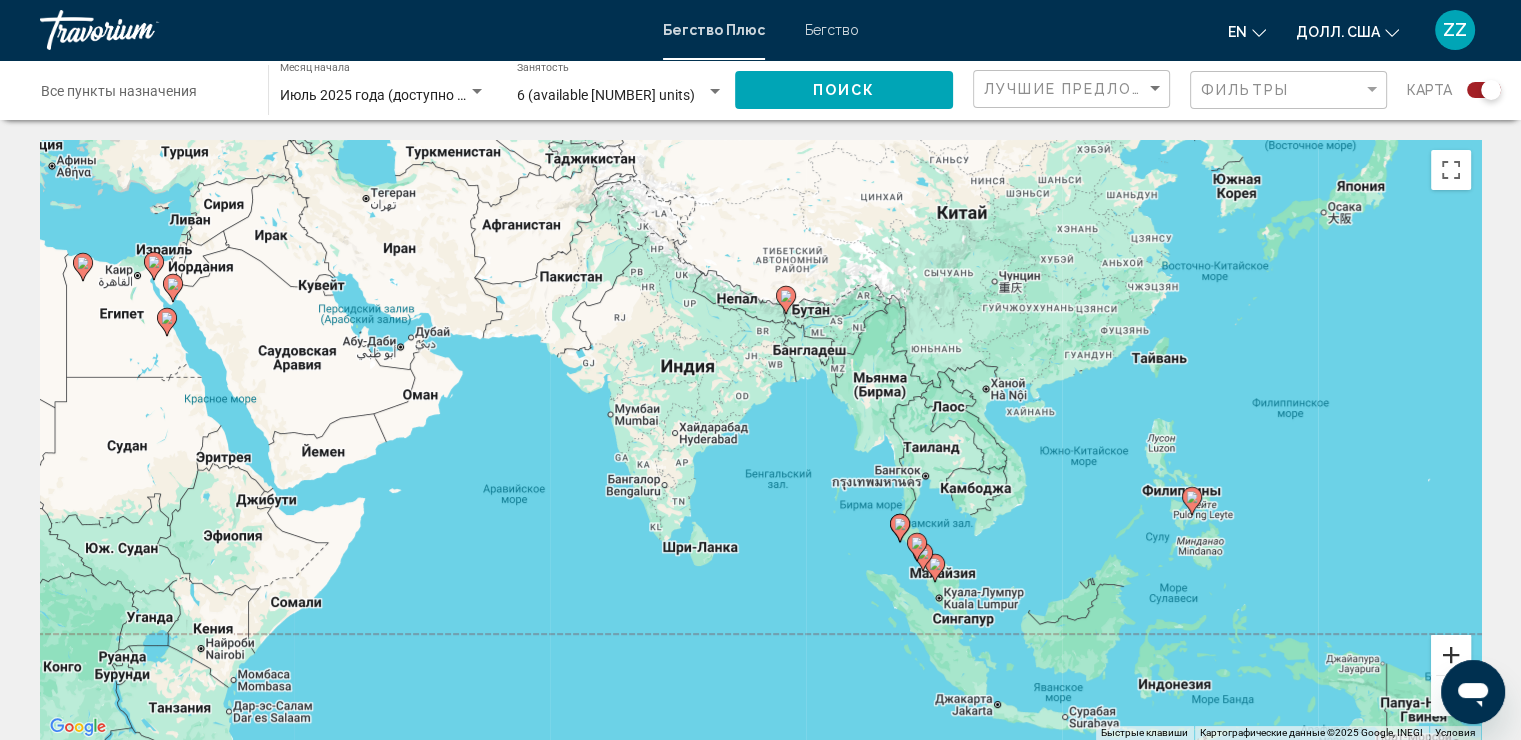 click at bounding box center [1451, 655] 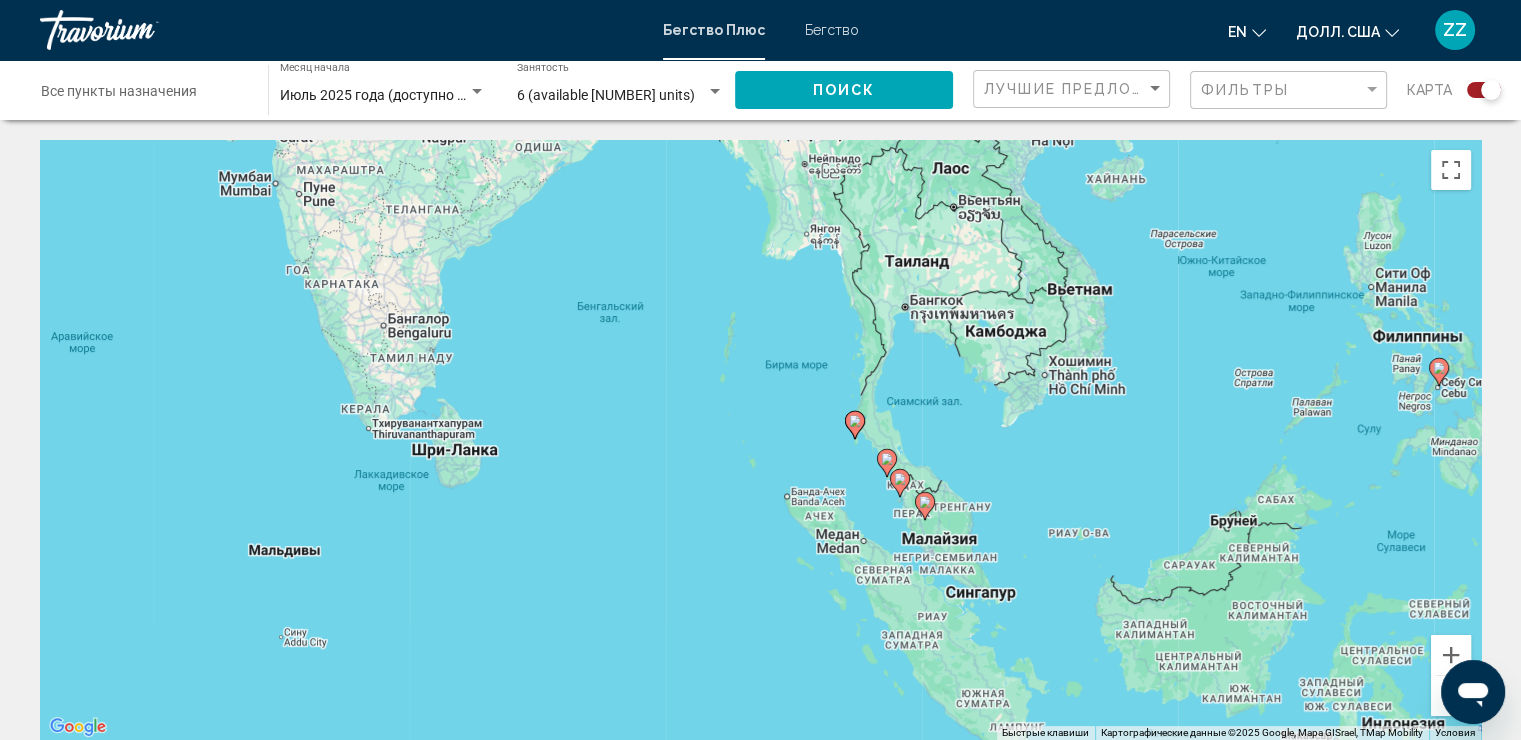 drag, startPoint x: 1180, startPoint y: 428, endPoint x: 1104, endPoint y: 336, distance: 119.331474 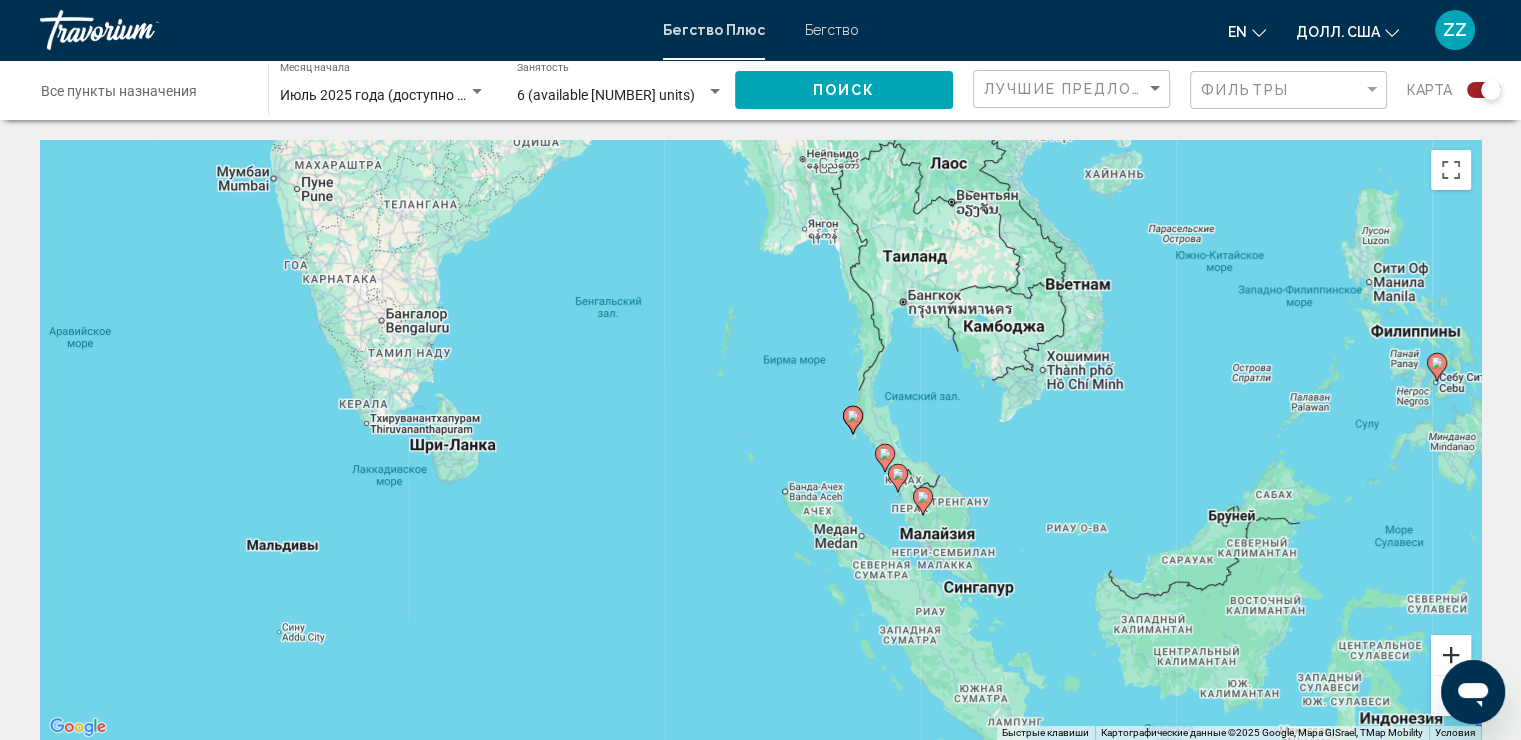 click at bounding box center [1451, 655] 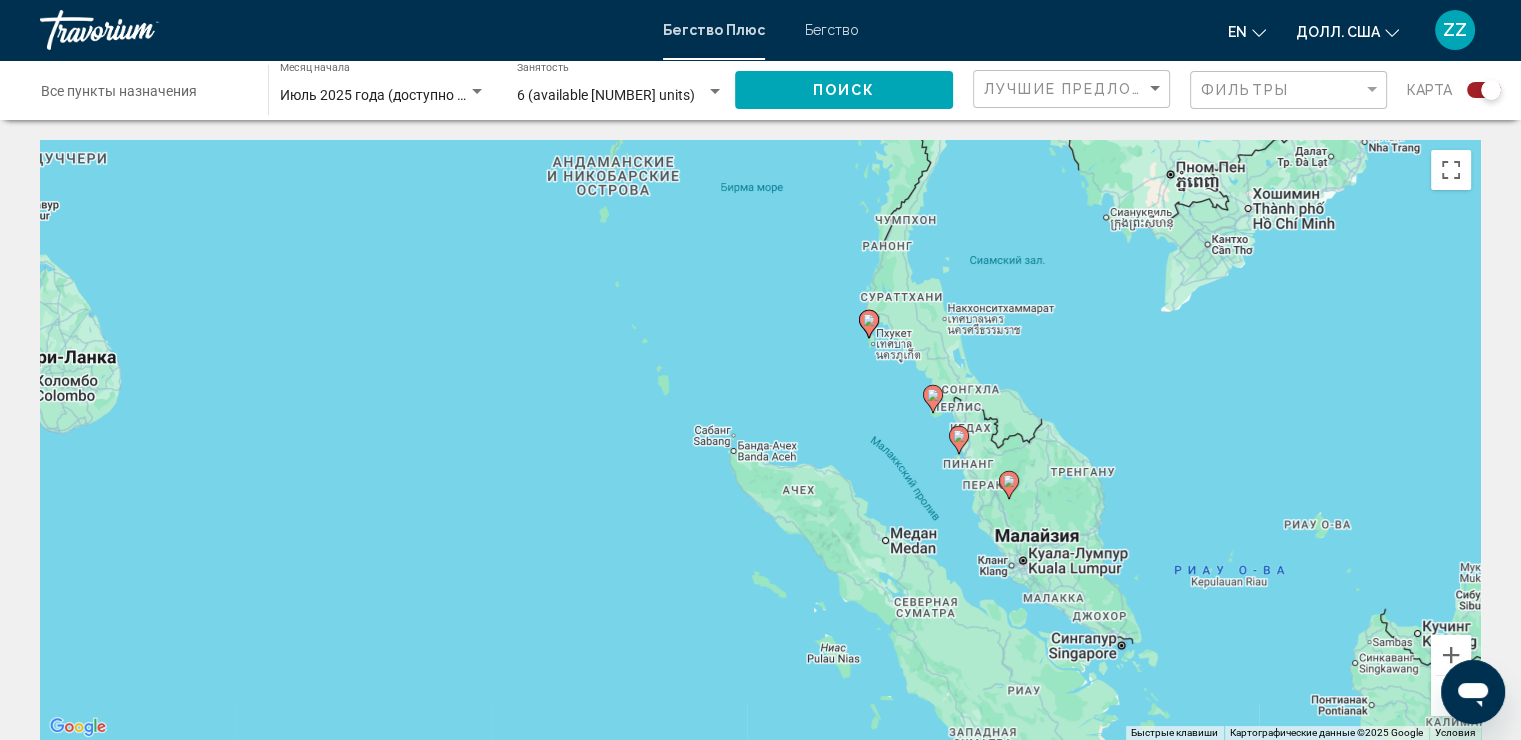 drag, startPoint x: 1176, startPoint y: 467, endPoint x: 1131, endPoint y: 401, distance: 79.881165 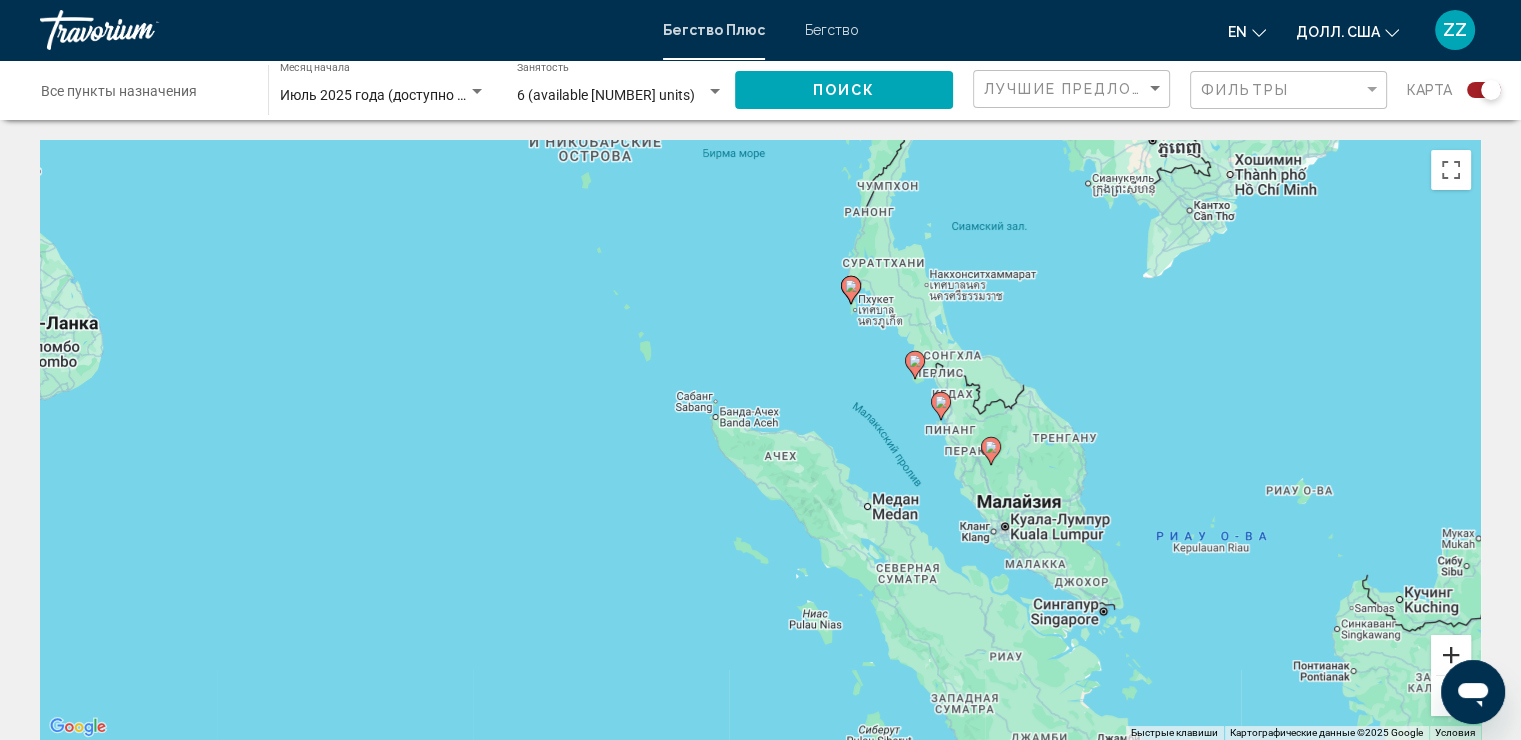 click at bounding box center [1451, 655] 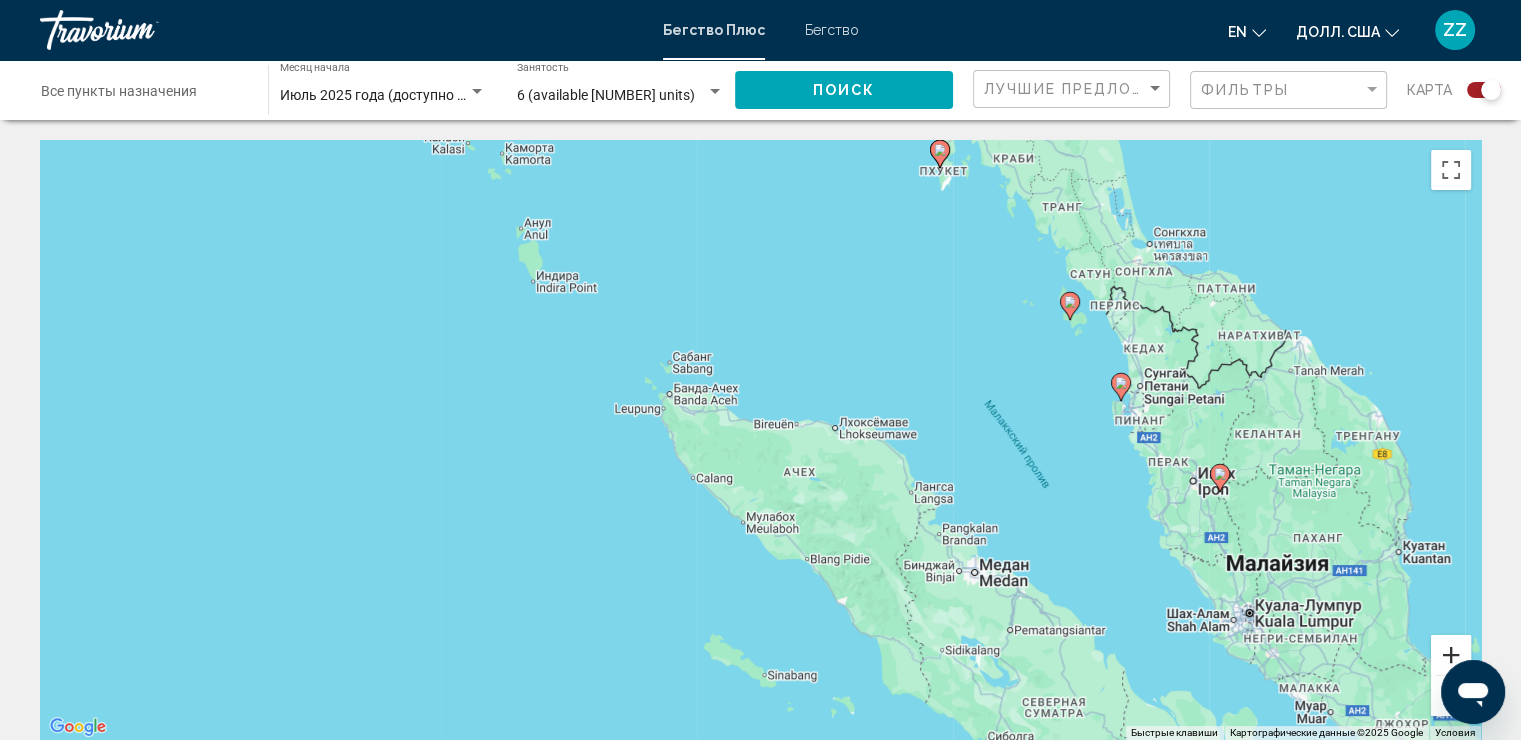 click at bounding box center (1451, 655) 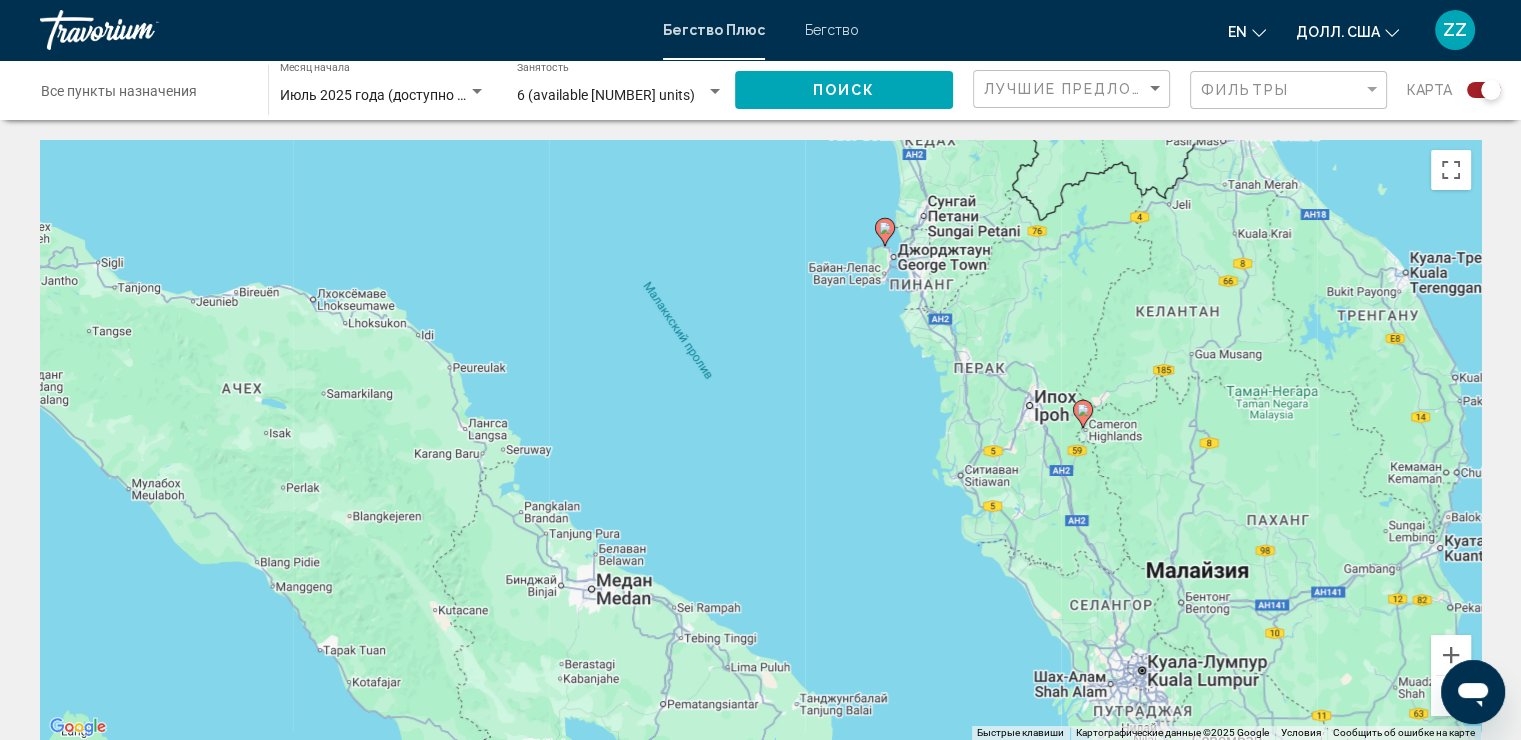 drag, startPoint x: 1284, startPoint y: 508, endPoint x: 694, endPoint y: 384, distance: 602.8897 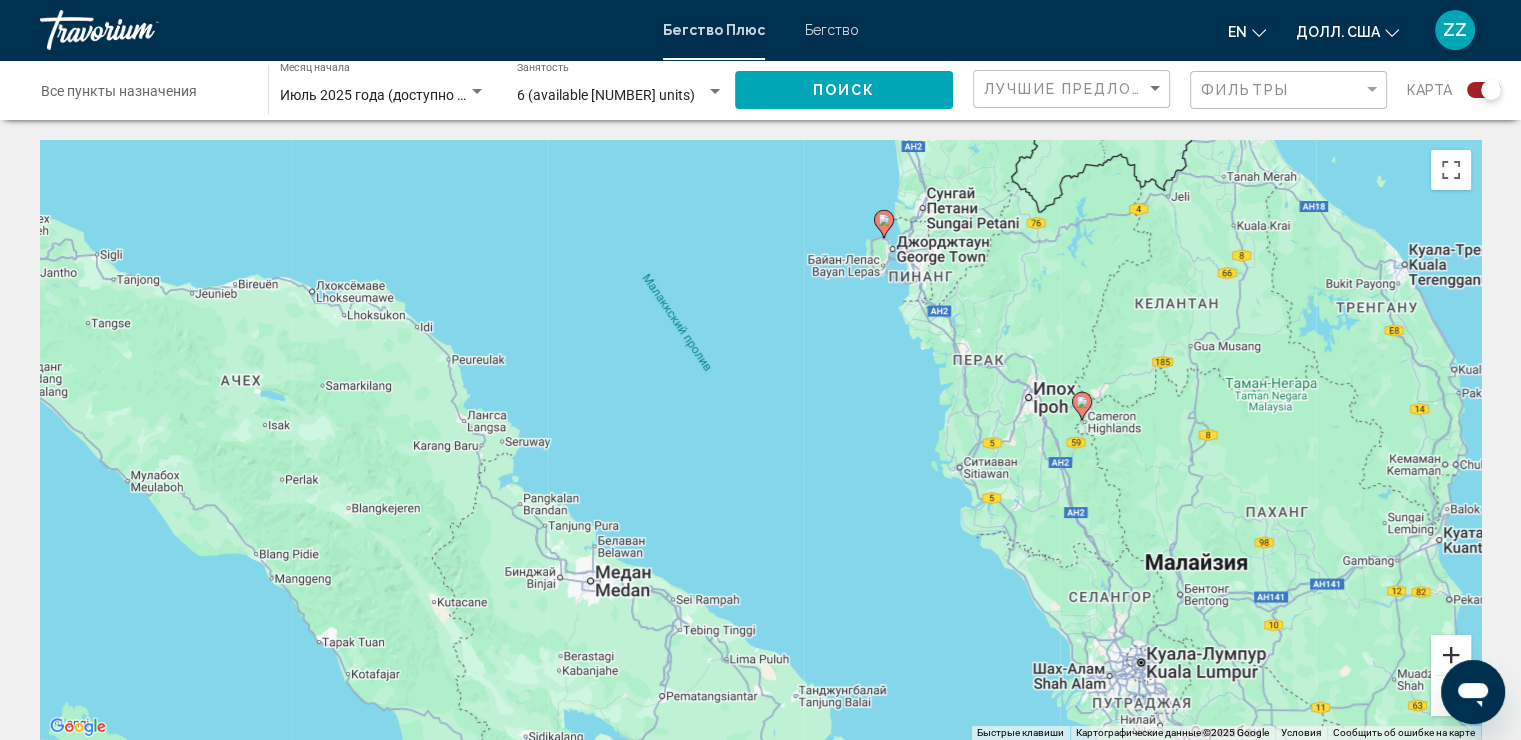click at bounding box center (1451, 655) 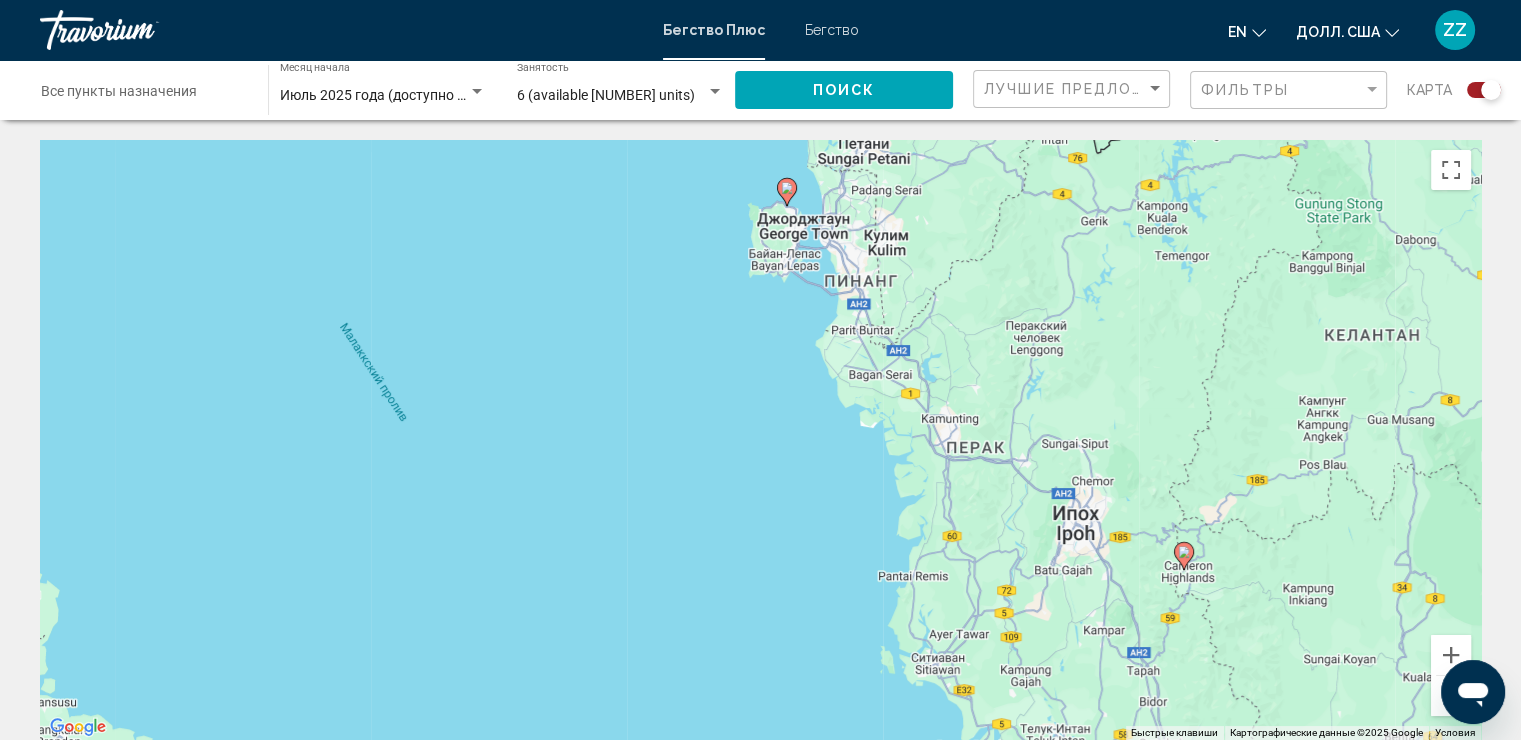 drag, startPoint x: 1377, startPoint y: 492, endPoint x: 1152, endPoint y: 660, distance: 280.80063 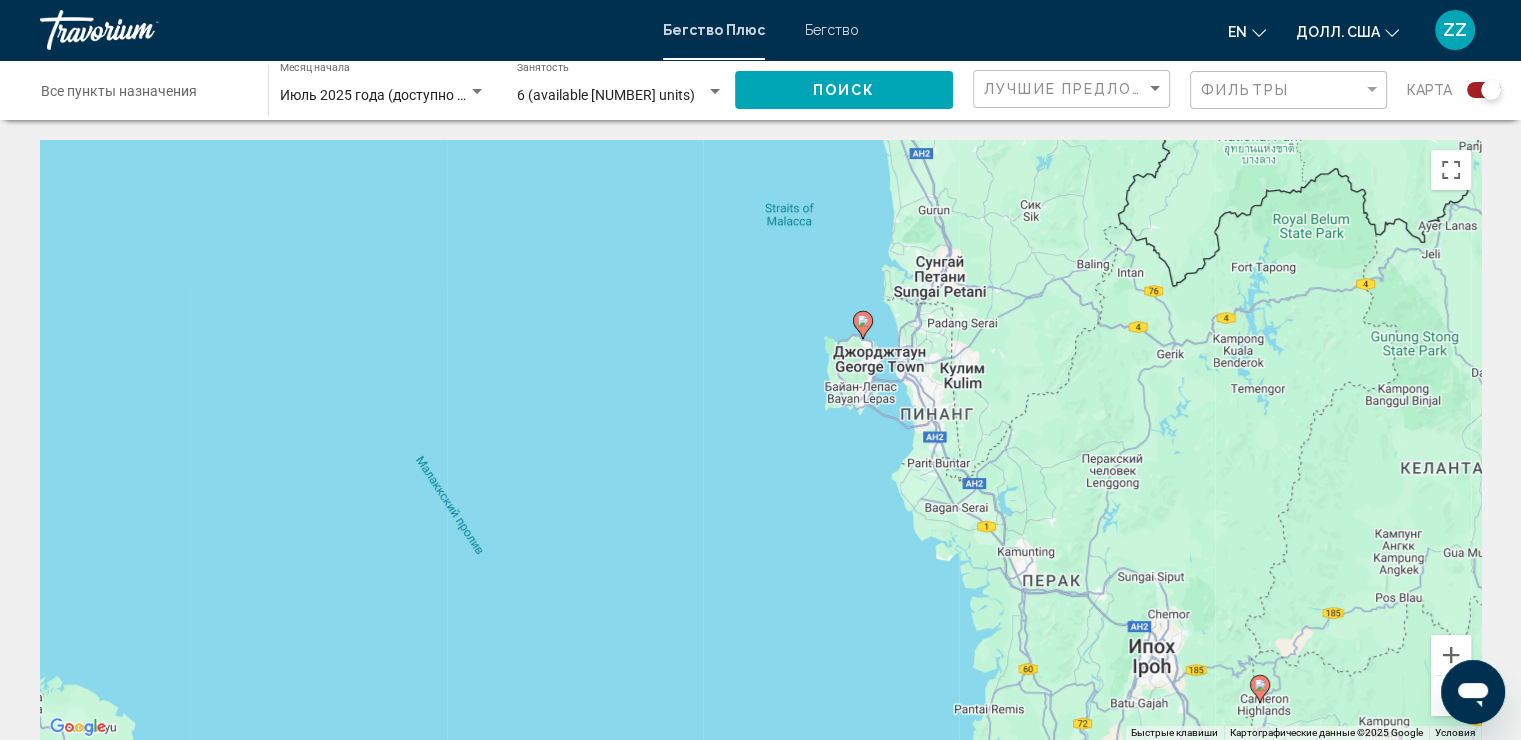drag, startPoint x: 1035, startPoint y: 456, endPoint x: 1124, endPoint y: 611, distance: 178.73444 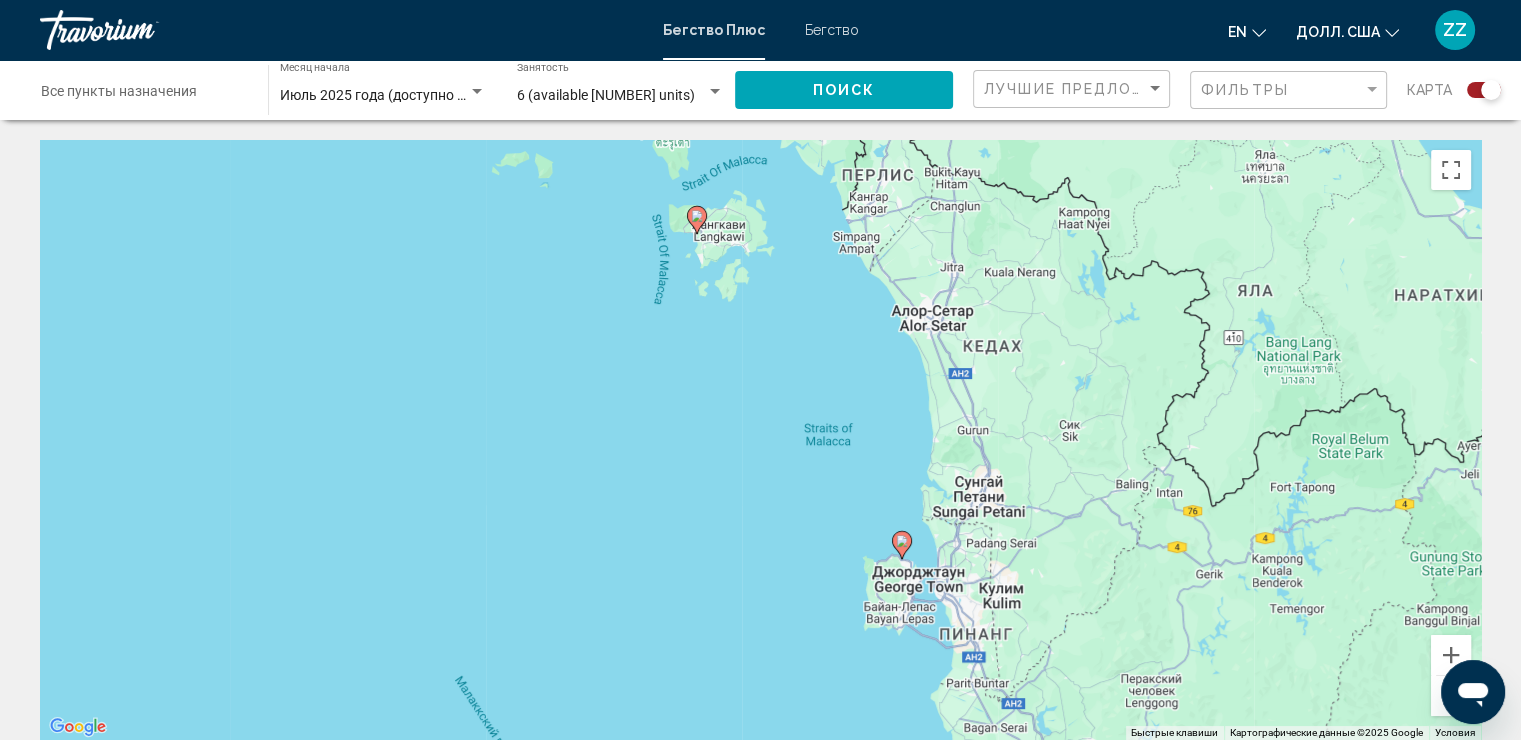 drag, startPoint x: 1085, startPoint y: 411, endPoint x: 1107, endPoint y: 618, distance: 208.1658 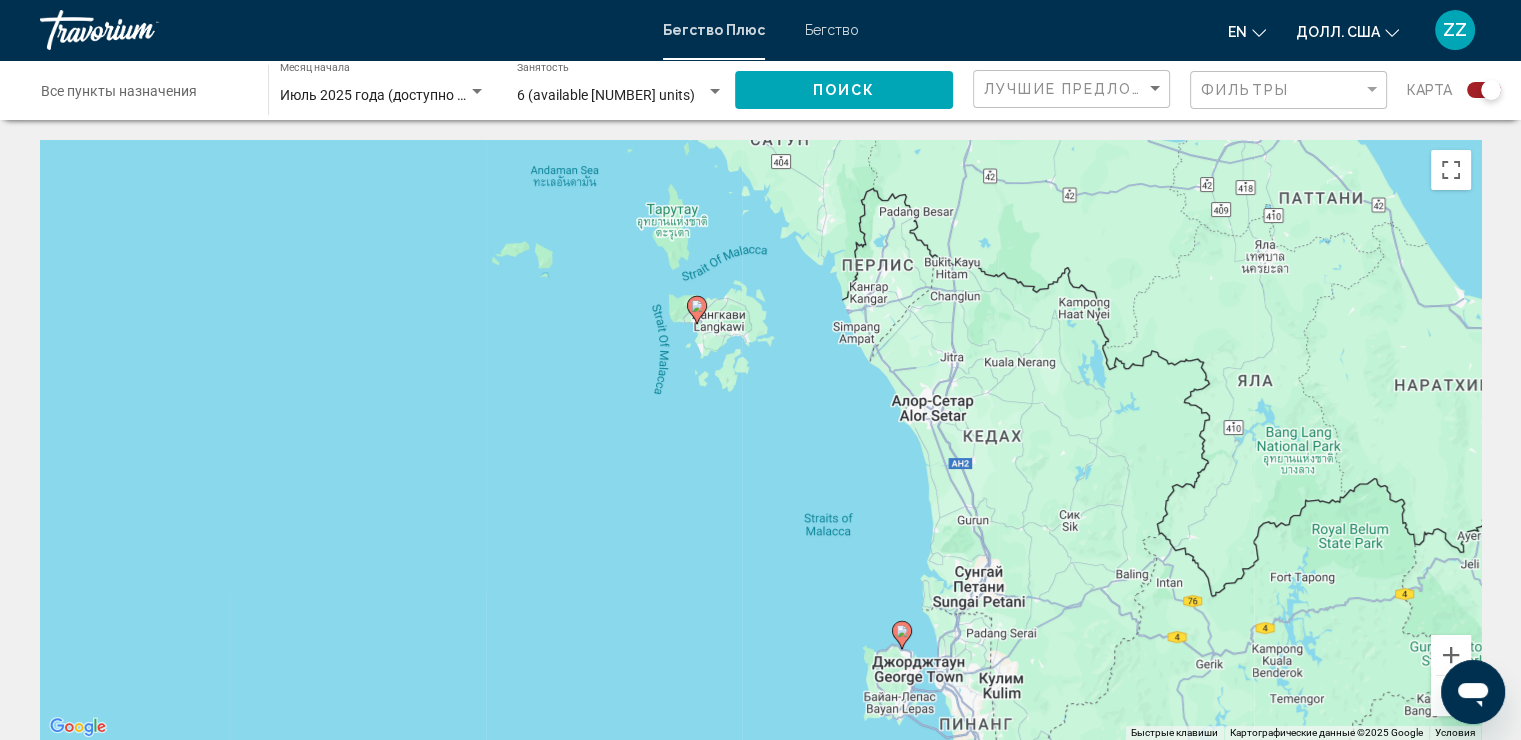 drag, startPoint x: 1067, startPoint y: 535, endPoint x: 1067, endPoint y: 578, distance: 43 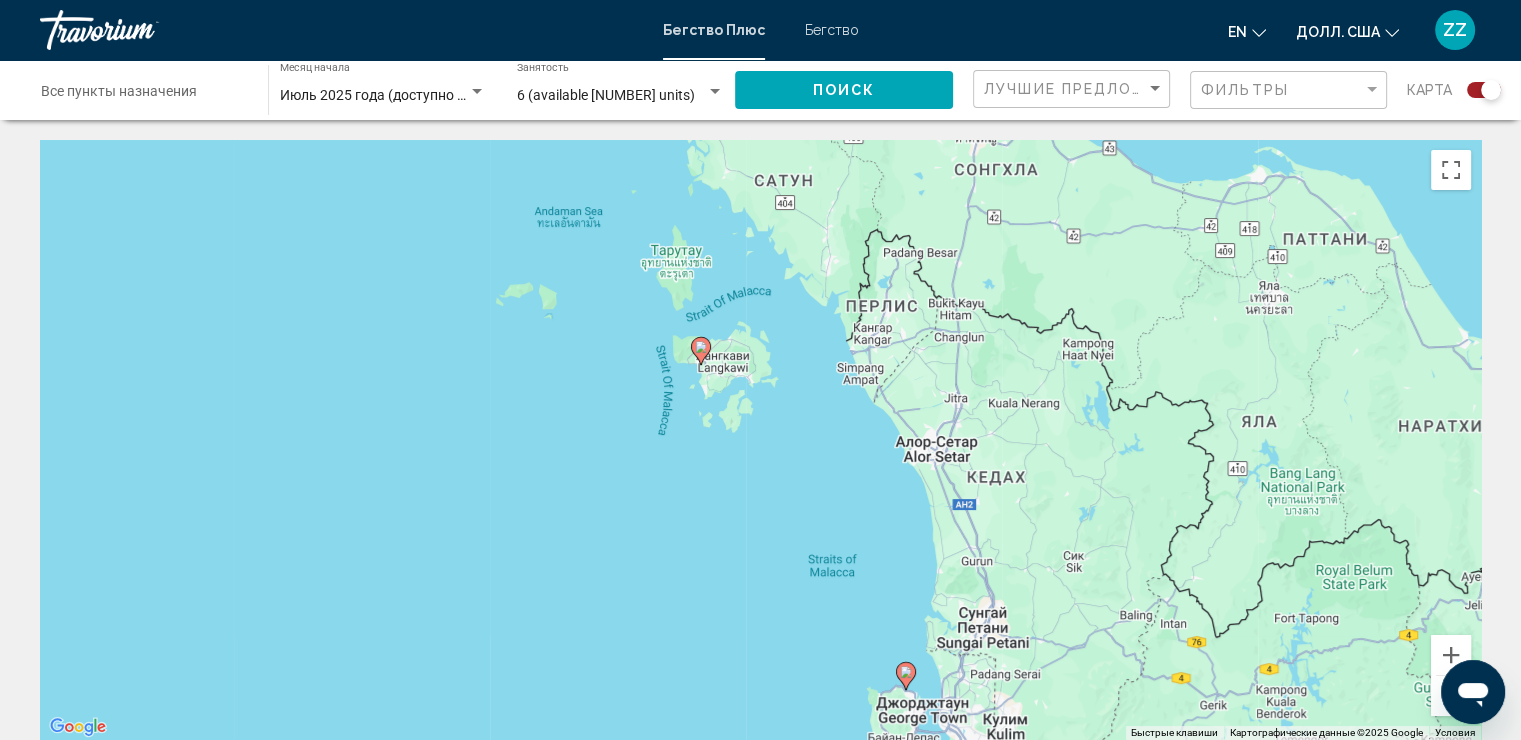 drag, startPoint x: 1057, startPoint y: 411, endPoint x: 1117, endPoint y: 596, distance: 194.4865 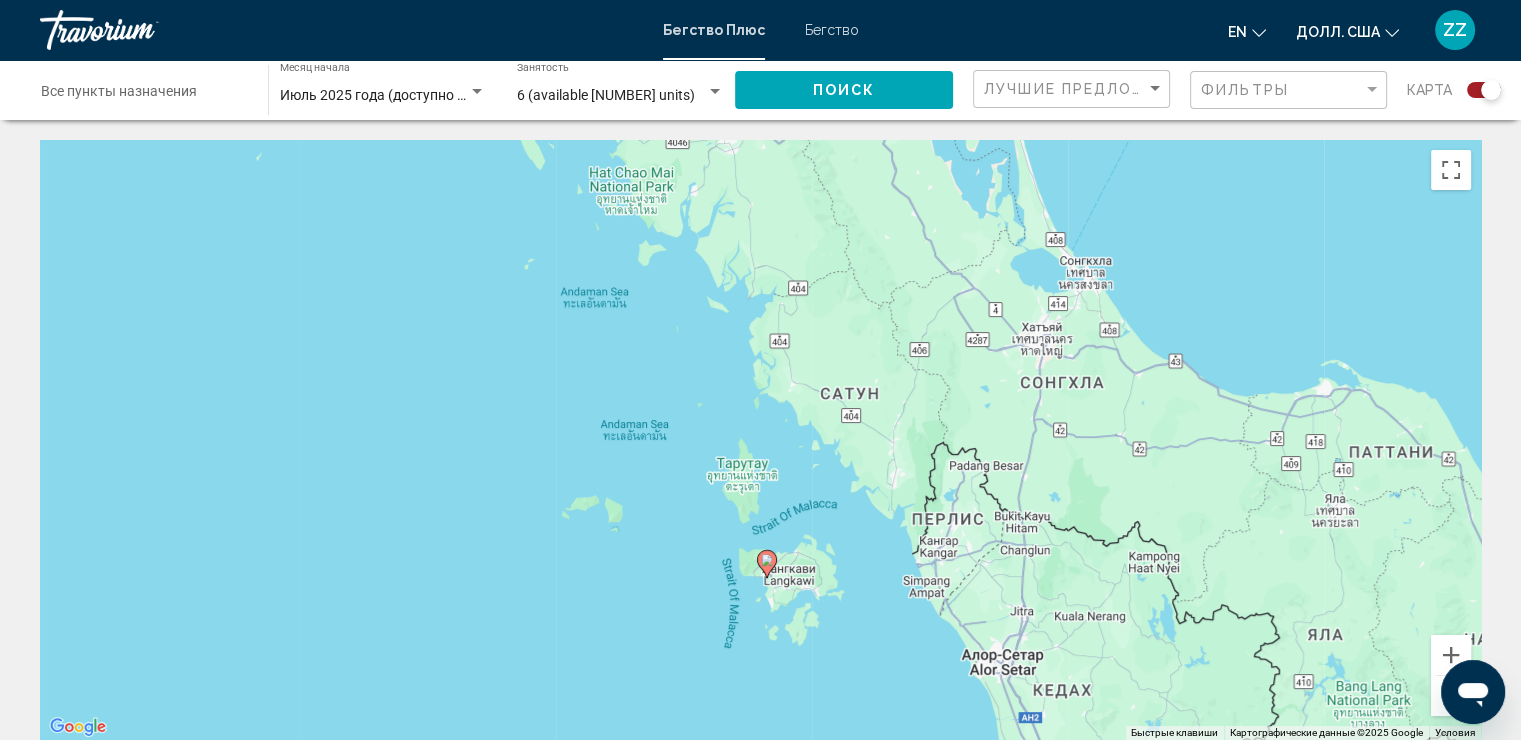 click on "Для навигации используйте клавиши со стрелками. Чтобы активировать перетаскивание с помощью клавиатуры, нажмите Alt + Enter.  После этого перемещайте маркер с помощью клавиш со стрелками.  Чтобы завершить перетаскивание, нажмите клавишу Enter.  Чтобы отменить действие, нажмите клавишу Esc." at bounding box center (760, 440) 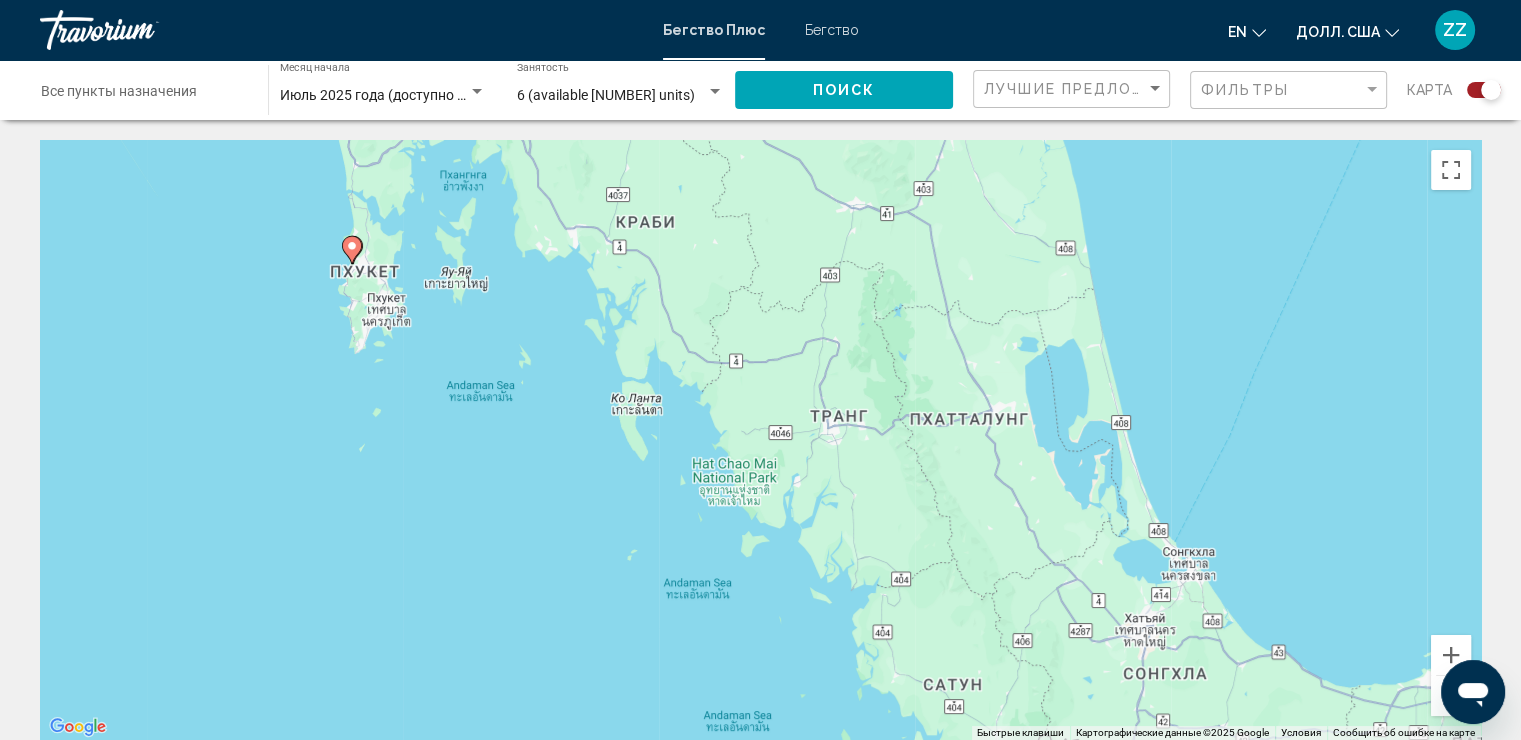 drag, startPoint x: 1068, startPoint y: 431, endPoint x: 1156, endPoint y: 609, distance: 198.56485 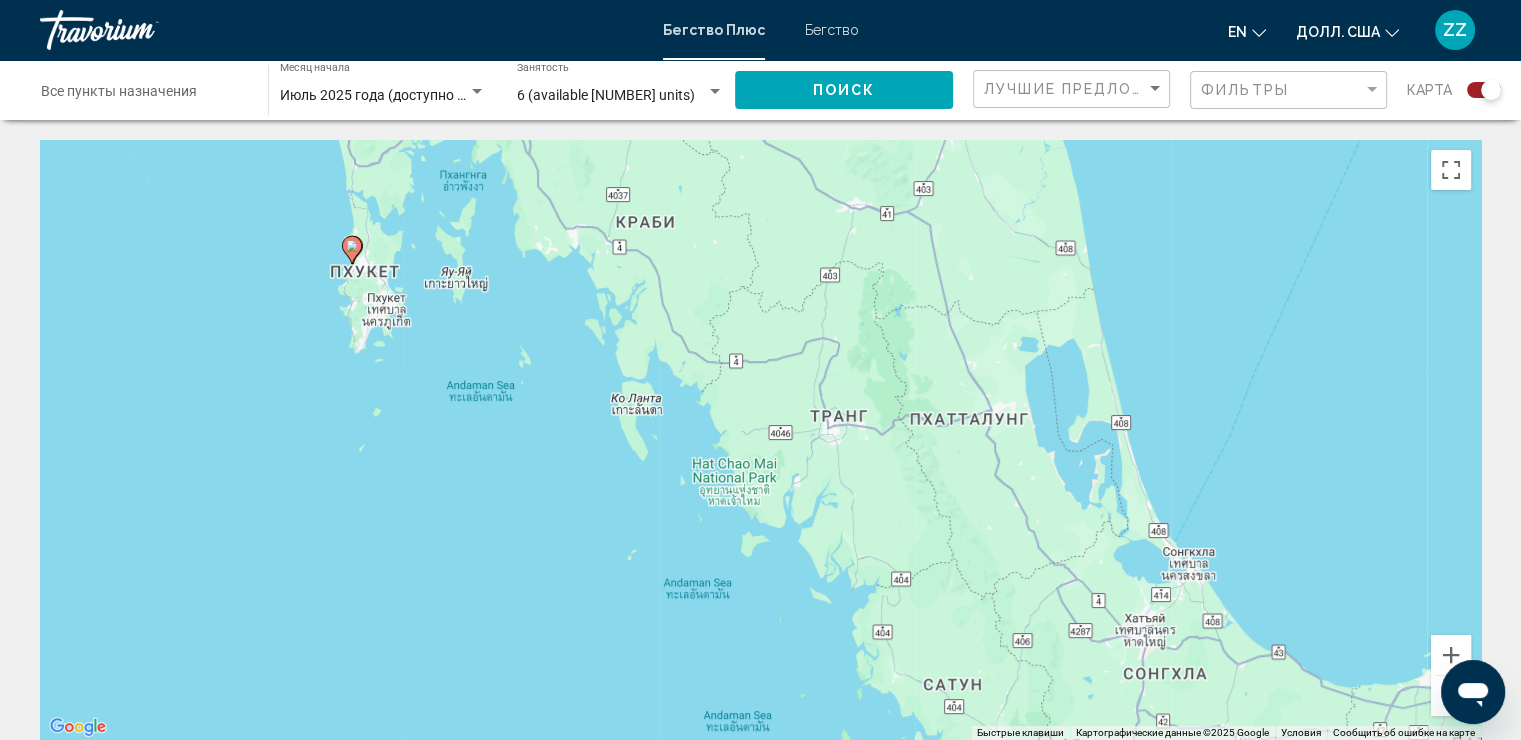 click on "Для навигации используйте клавиши со стрелками. Чтобы активировать перетаскивание с помощью клавиатуры, нажмите Alt + Enter.  После этого перемещайте маркер с помощью клавиш со стрелками.  Чтобы завершить перетаскивание, нажмите клавишу Enter.  Чтобы отменить действие, нажмите клавишу Esc." at bounding box center (760, 440) 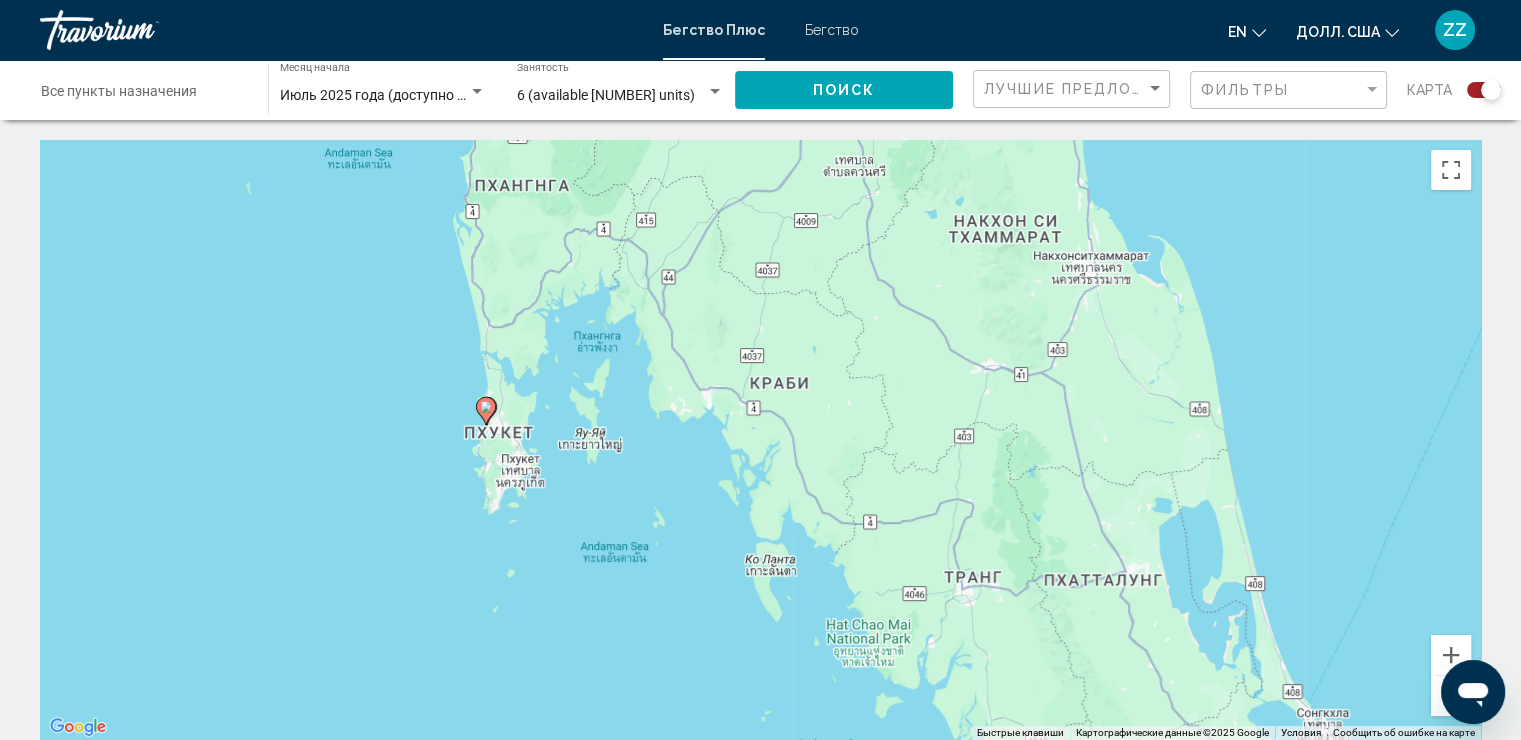 drag, startPoint x: 1018, startPoint y: 461, endPoint x: 1173, endPoint y: 606, distance: 212.24985 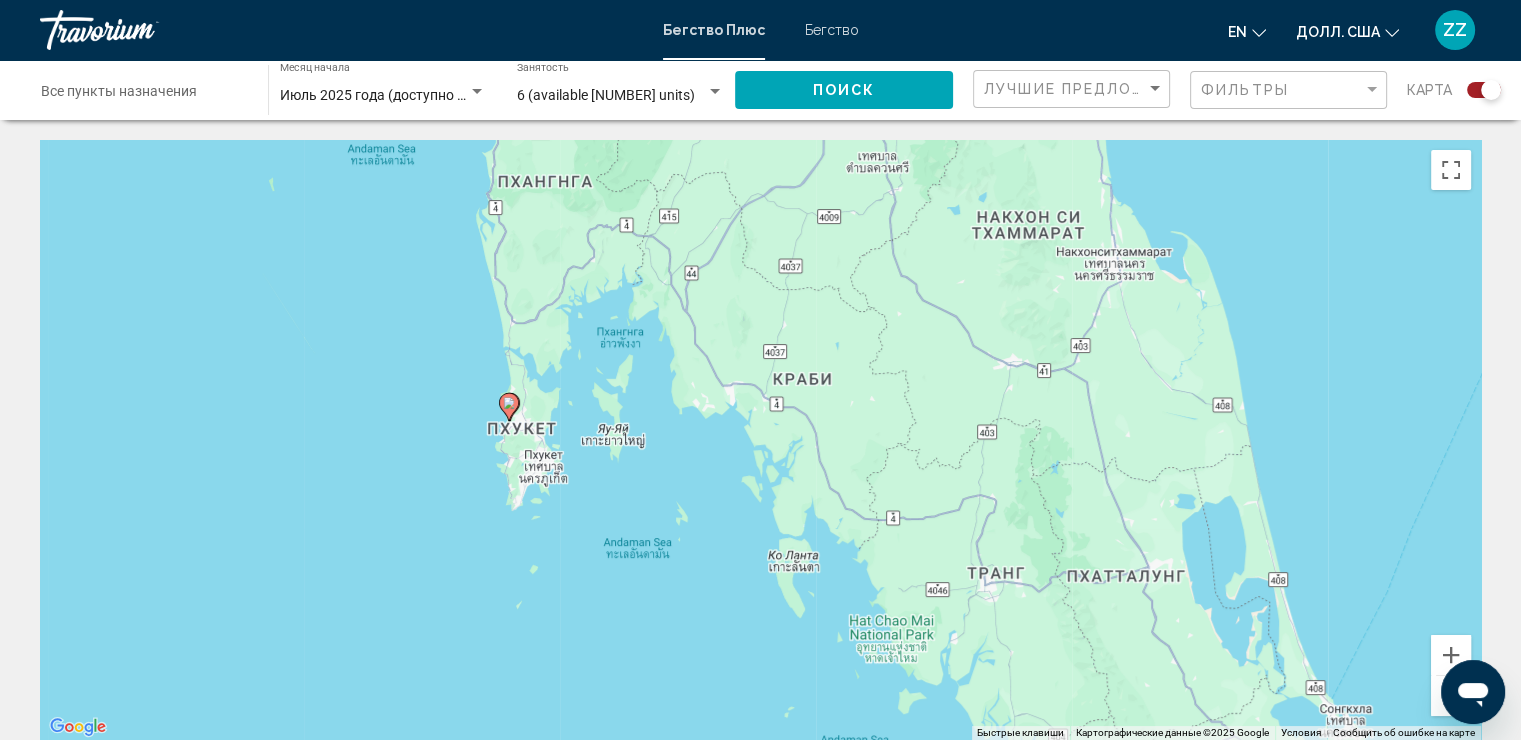click at bounding box center [1451, 696] 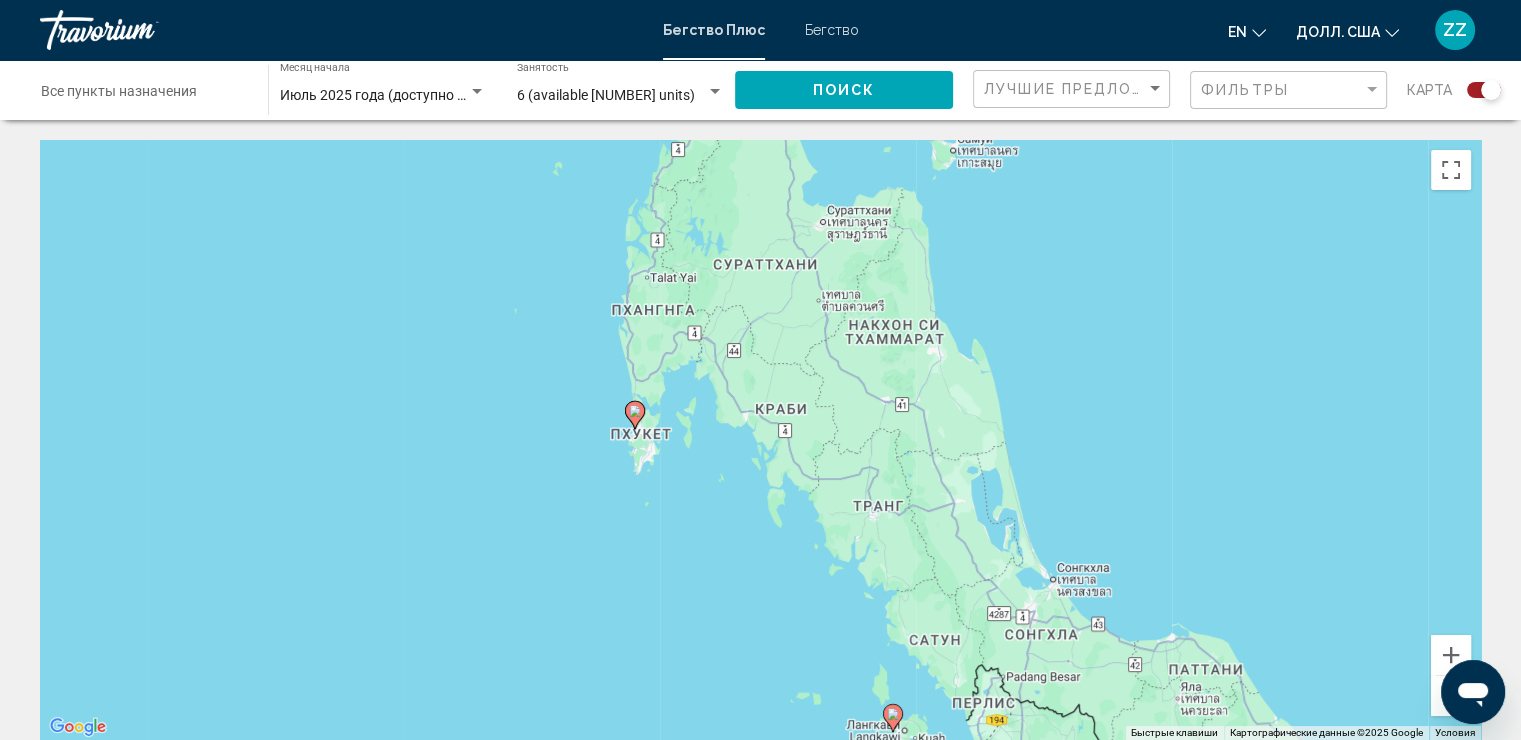 click at bounding box center (1451, 696) 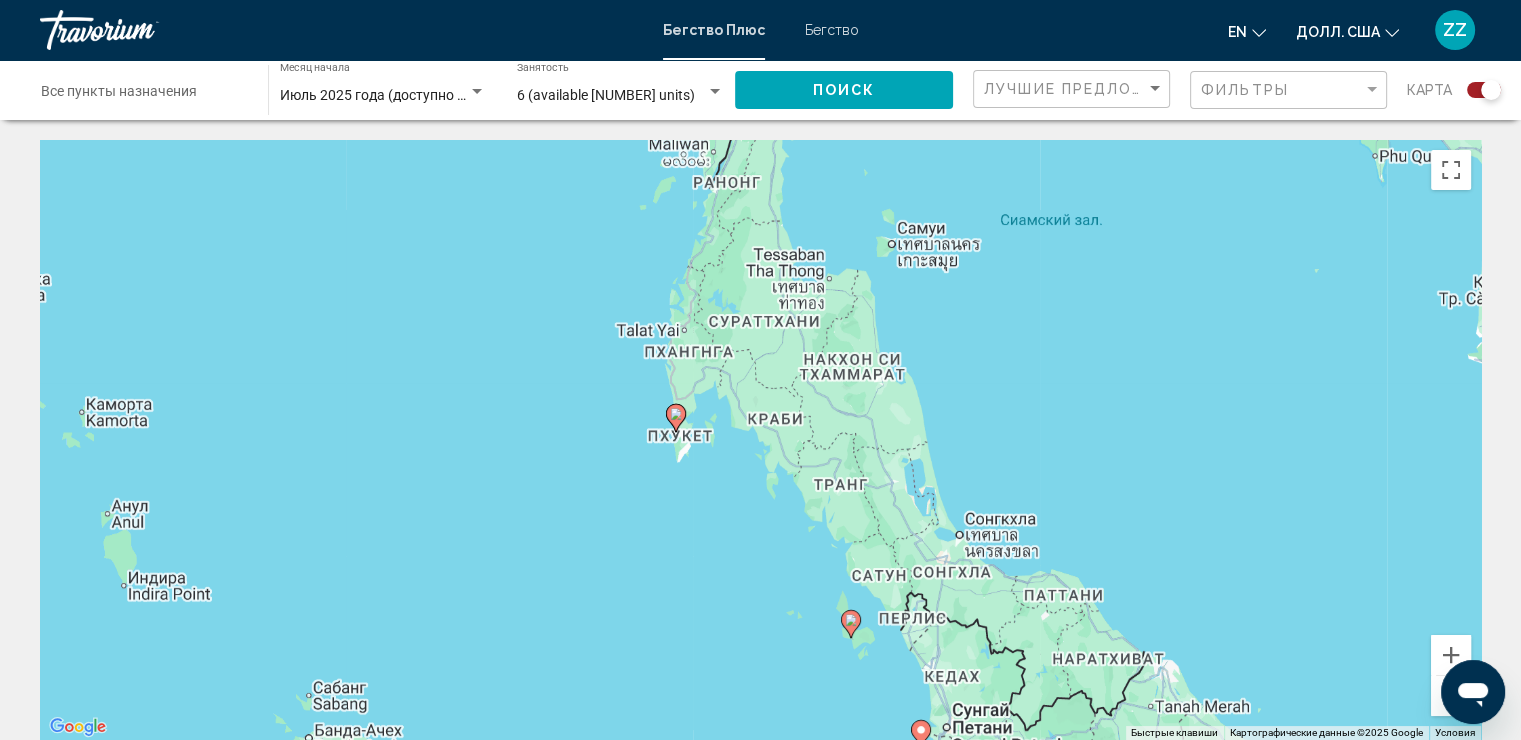 click at bounding box center (1451, 696) 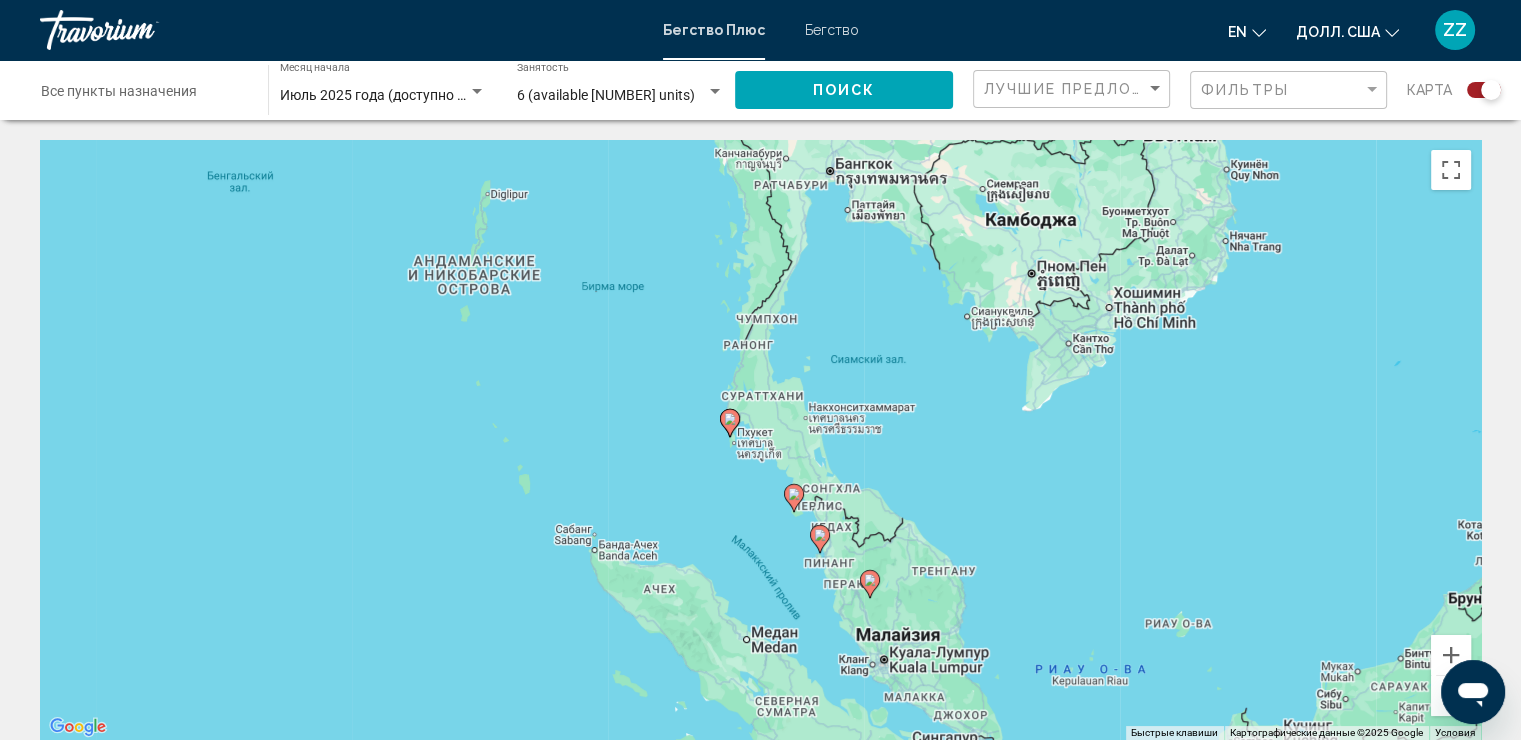 click at bounding box center (1451, 696) 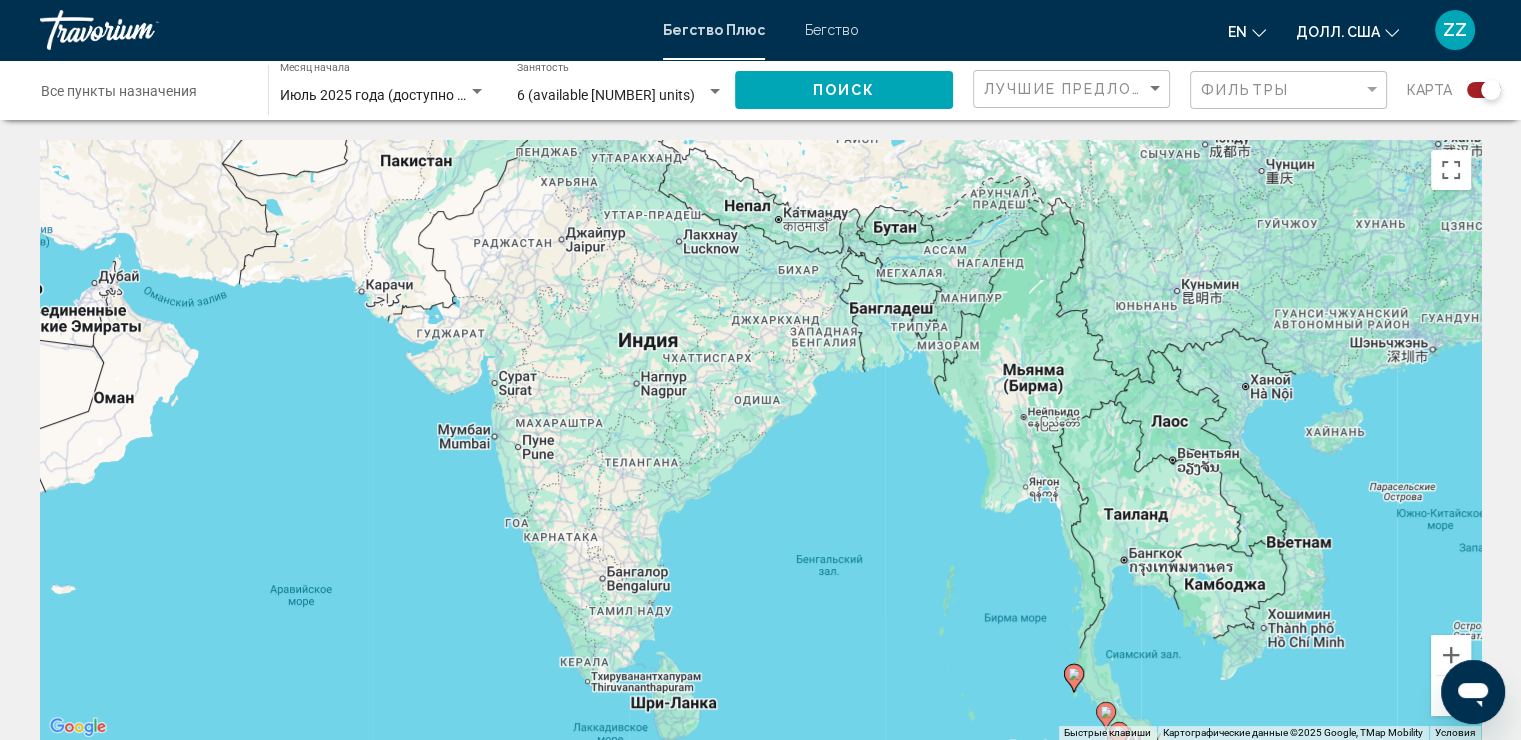 drag, startPoint x: 818, startPoint y: 352, endPoint x: 1148, endPoint y: 609, distance: 418.26904 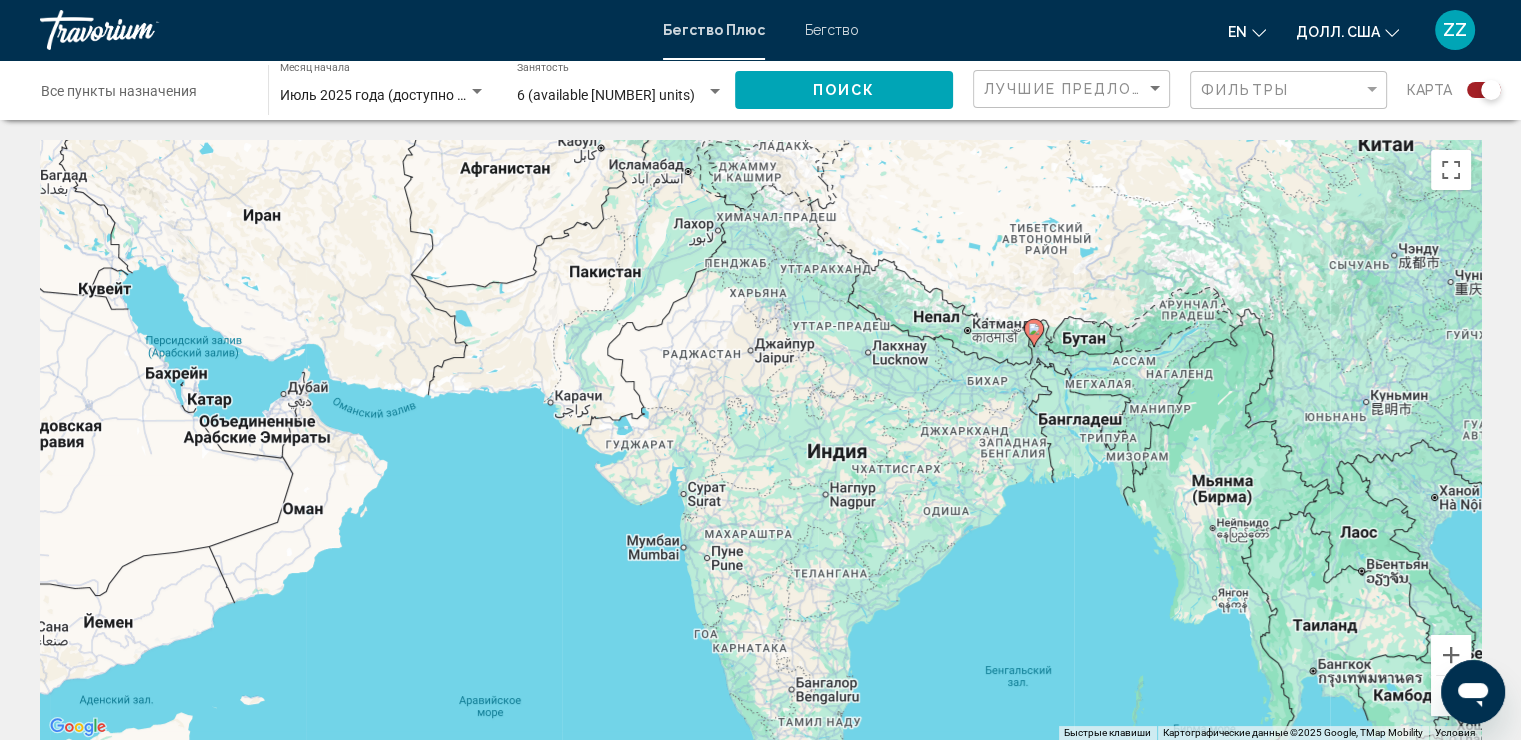 drag, startPoint x: 757, startPoint y: 392, endPoint x: 917, endPoint y: 500, distance: 193.03885 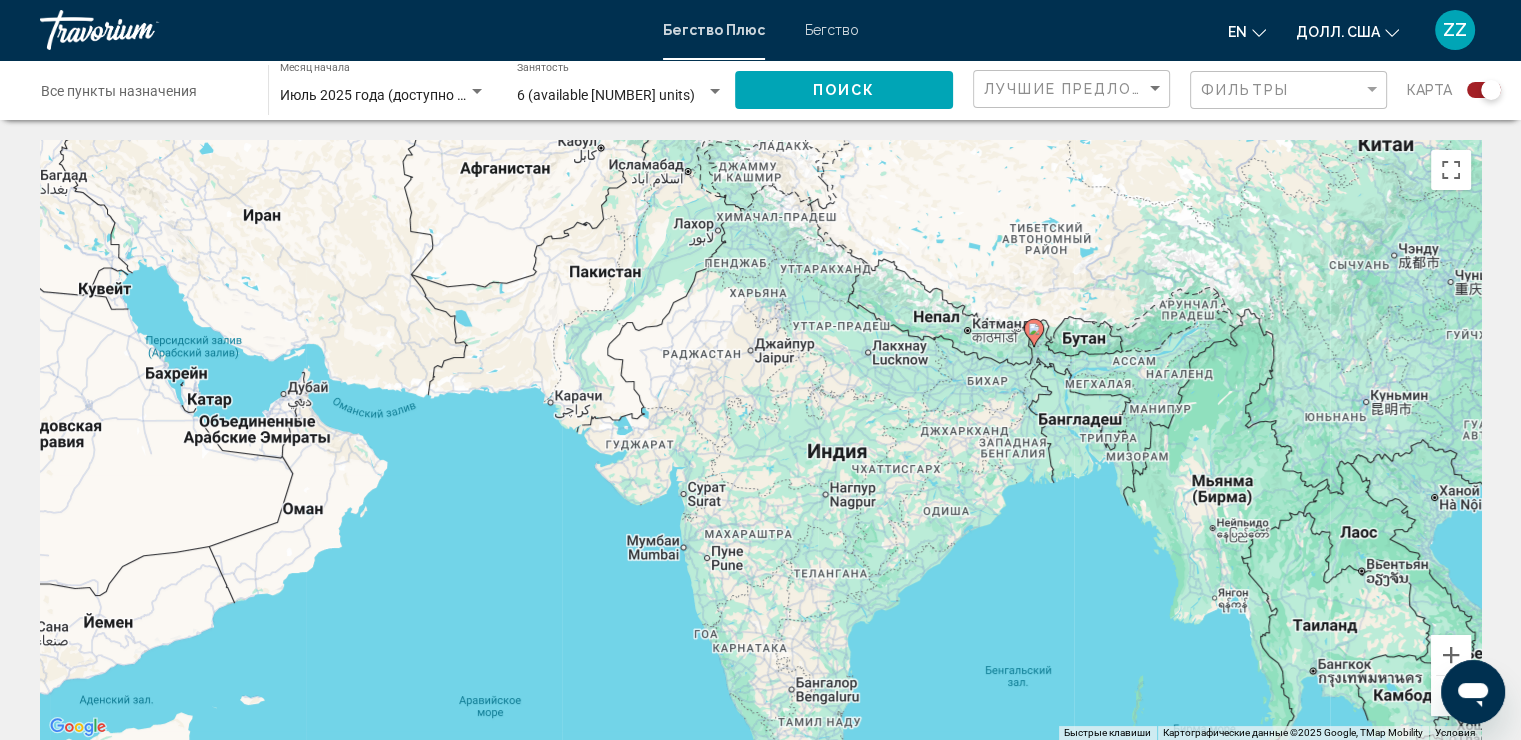 click at bounding box center [1451, 696] 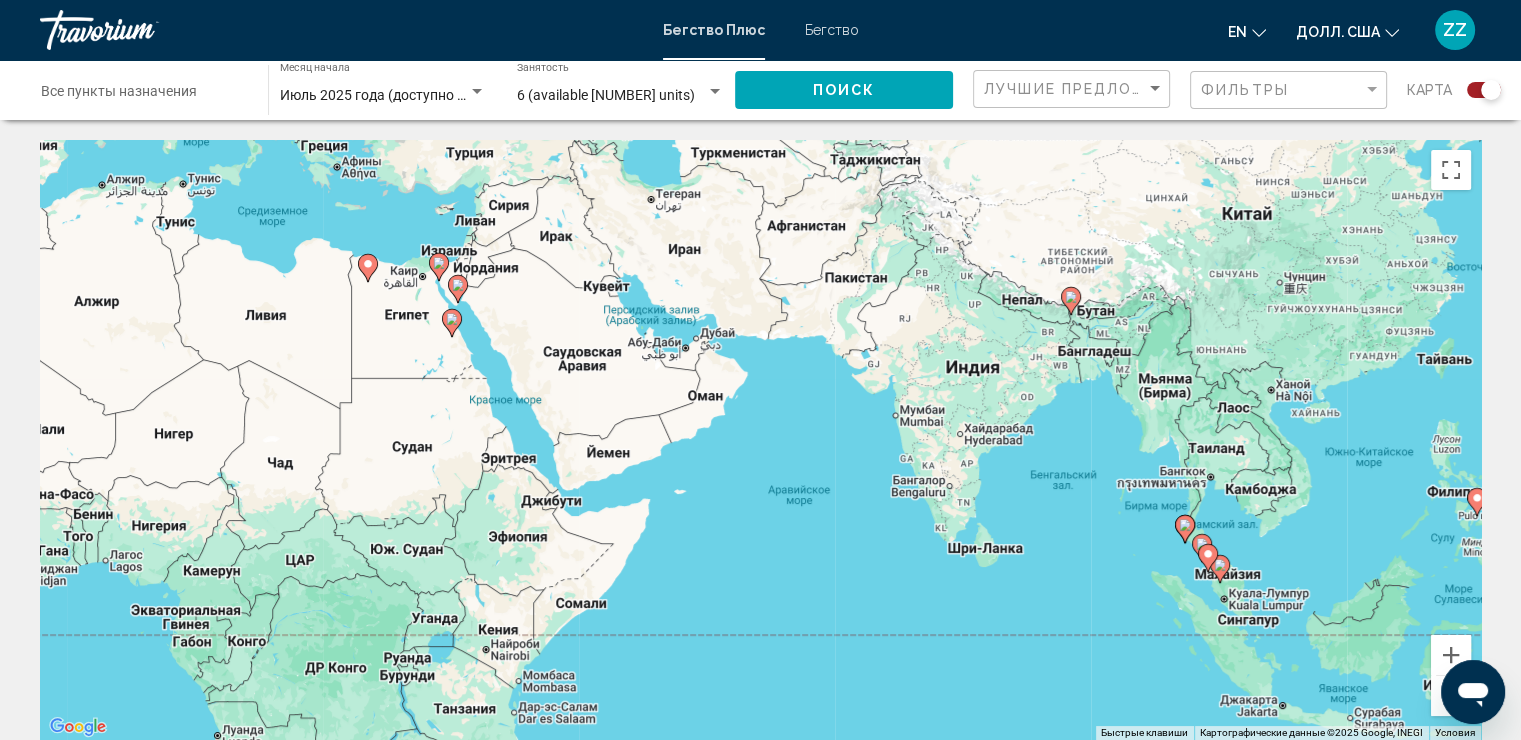 drag, startPoint x: 388, startPoint y: 407, endPoint x: 560, endPoint y: 322, distance: 191.85672 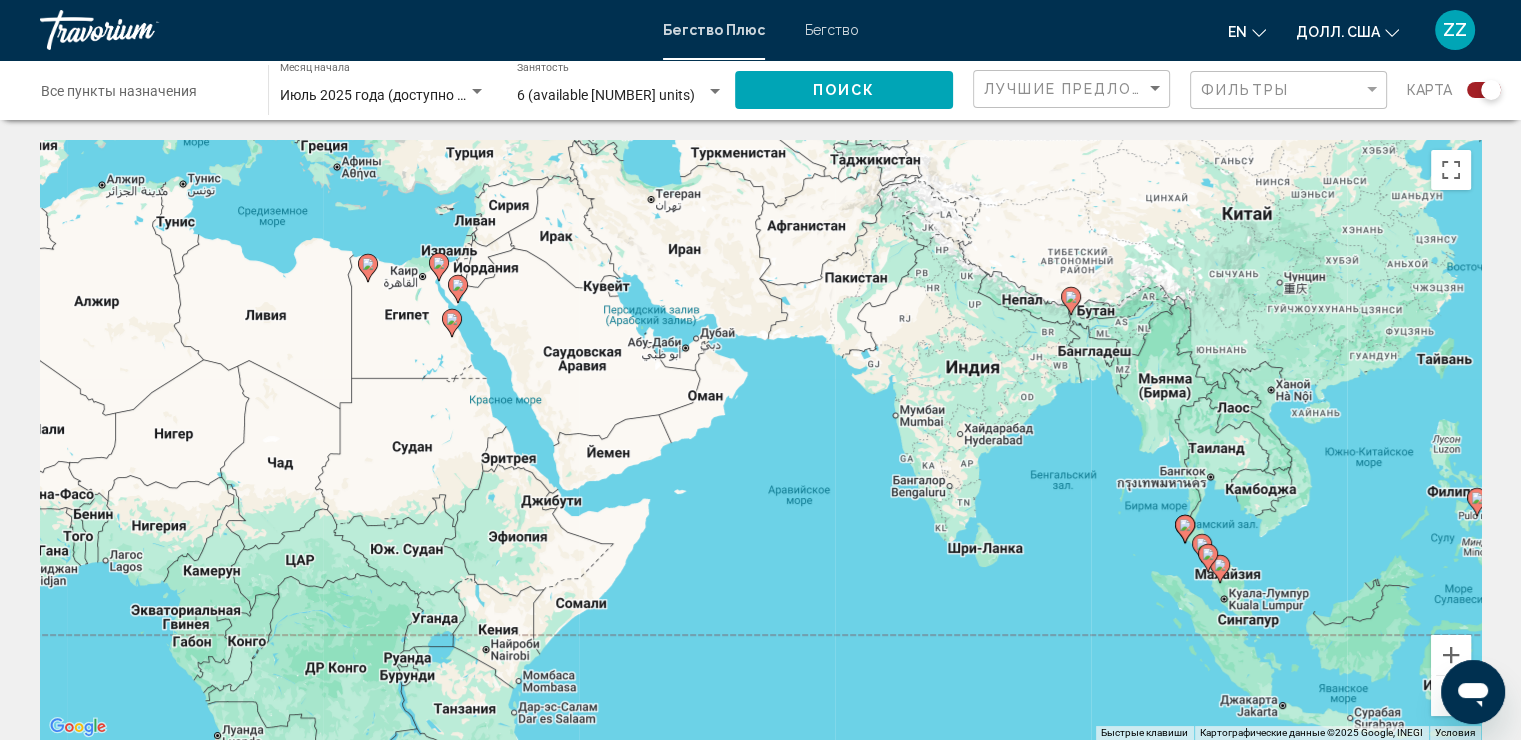 click on "Для навигации используйте клавиши со стрелками. Чтобы активировать перетаскивание с помощью клавиатуры, нажмите Alt + Enter.  После этого перемещайте маркер с помощью клавиш со стрелками.  Чтобы завершить перетаскивание, нажмите клавишу Enter.  Чтобы отменить действие, нажмите клавишу Esc." at bounding box center (760, 440) 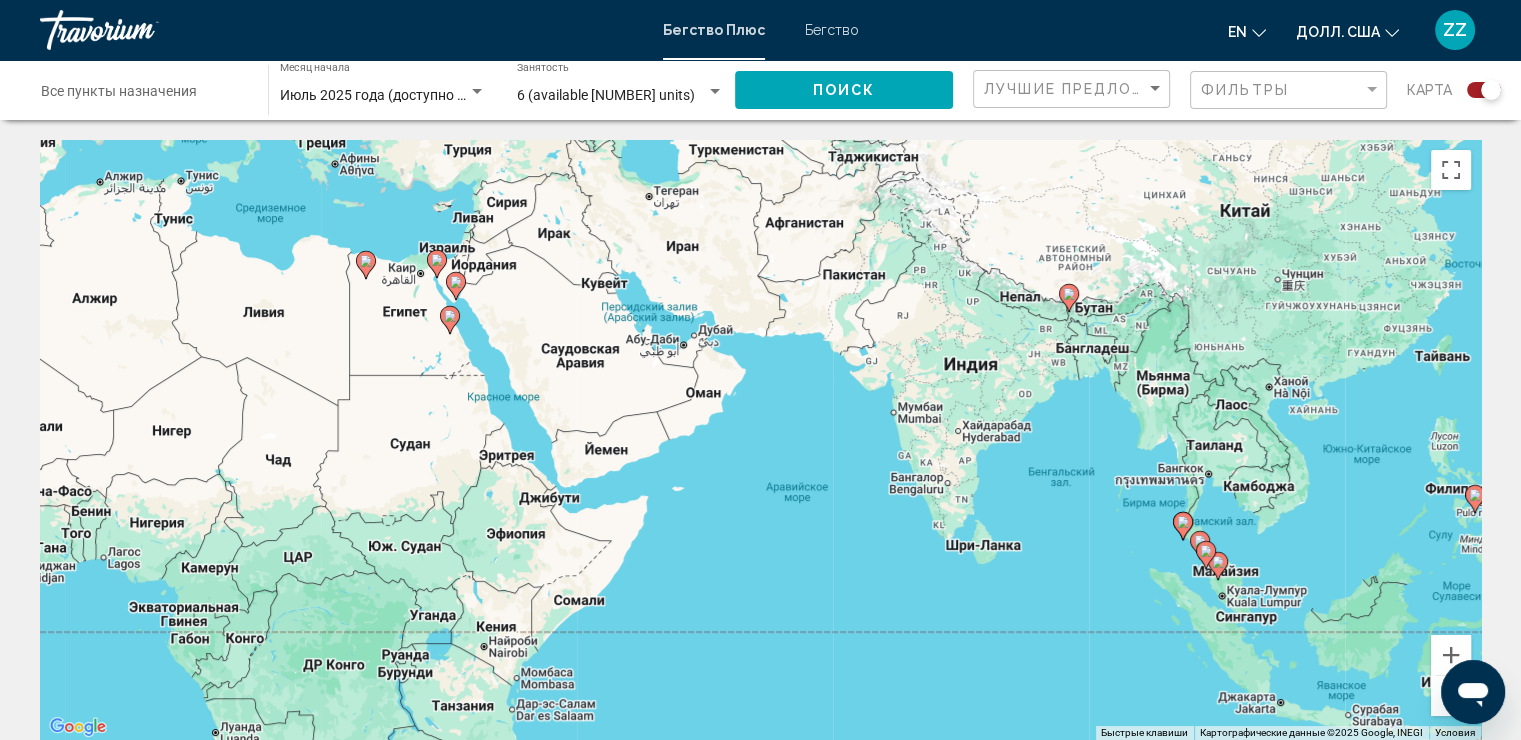 click at bounding box center [1451, 696] 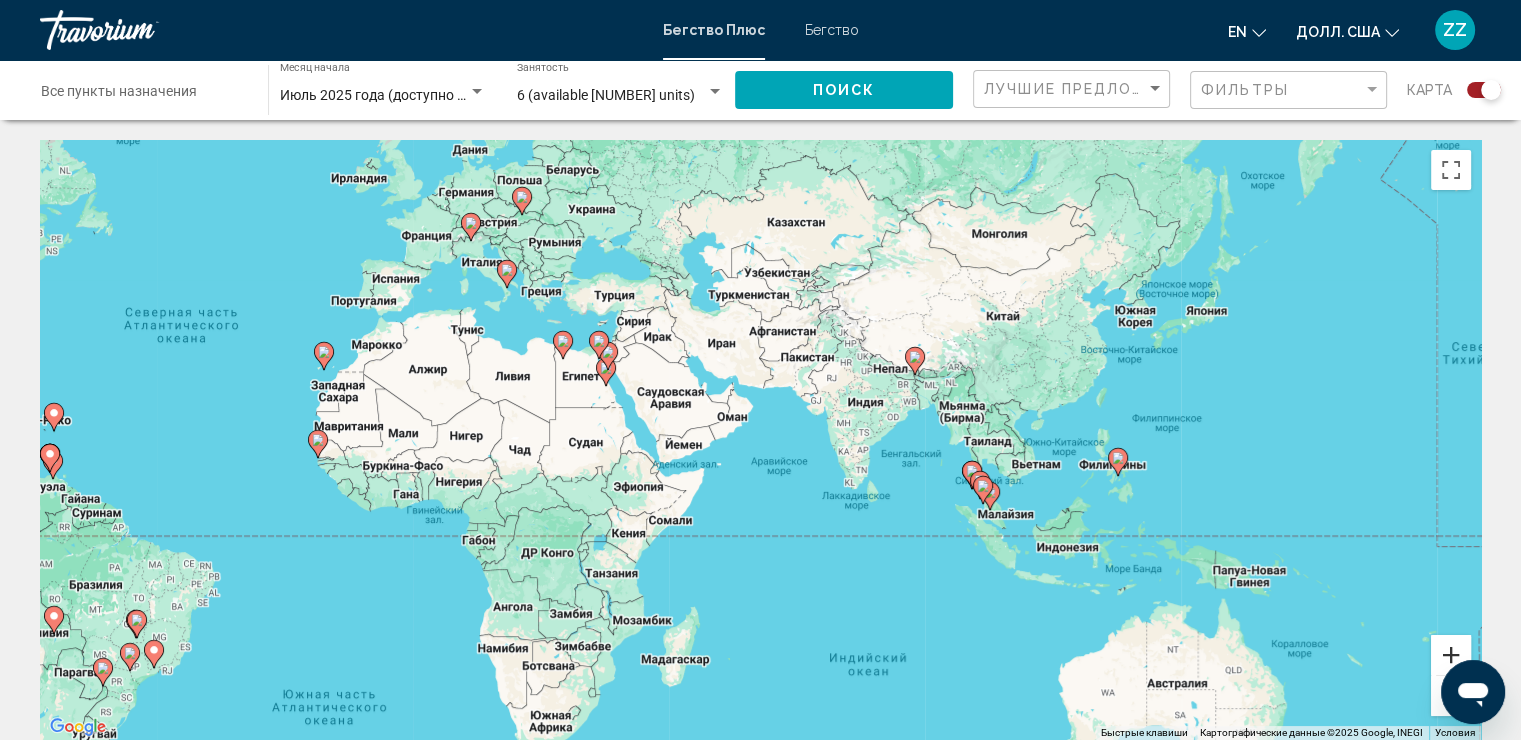click at bounding box center (1451, 655) 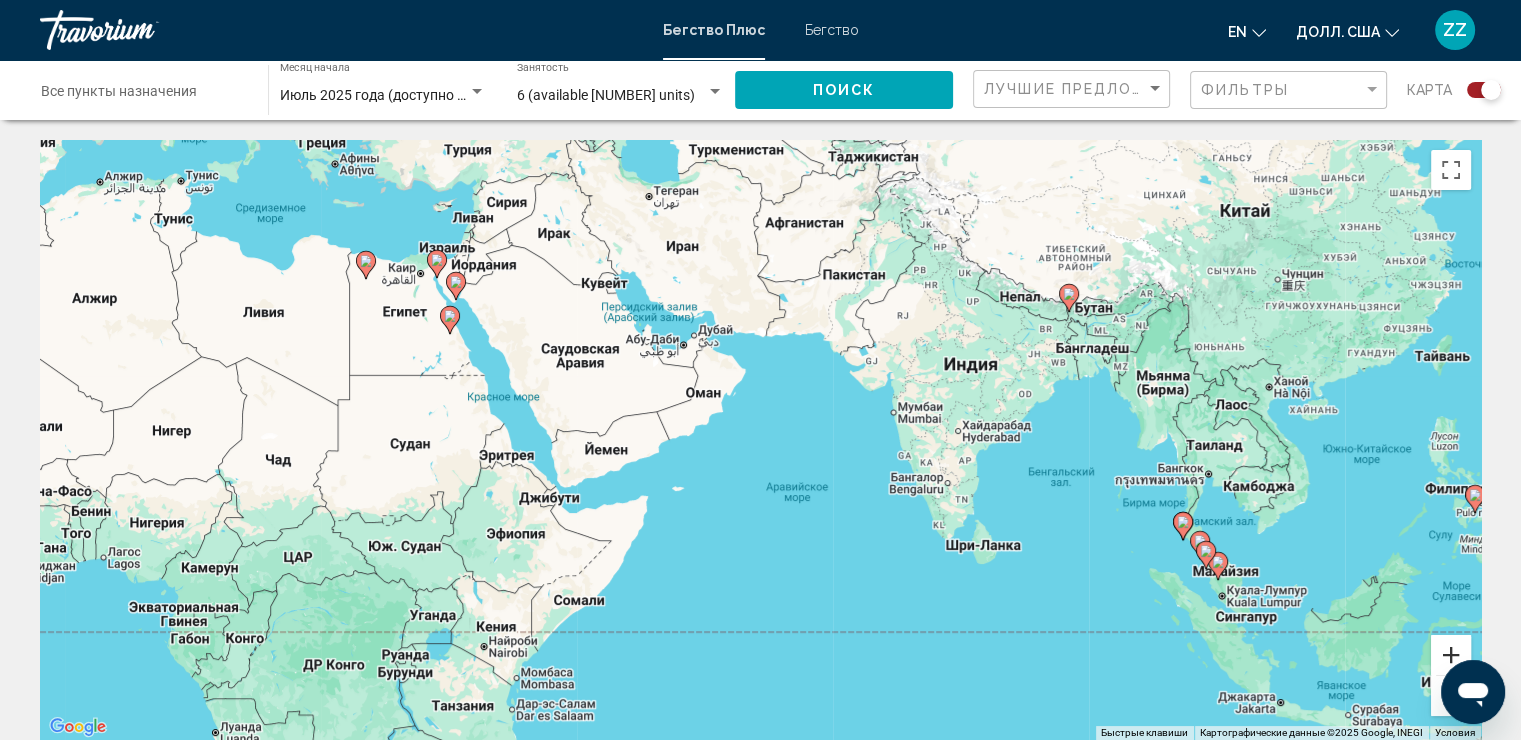 click at bounding box center (1451, 655) 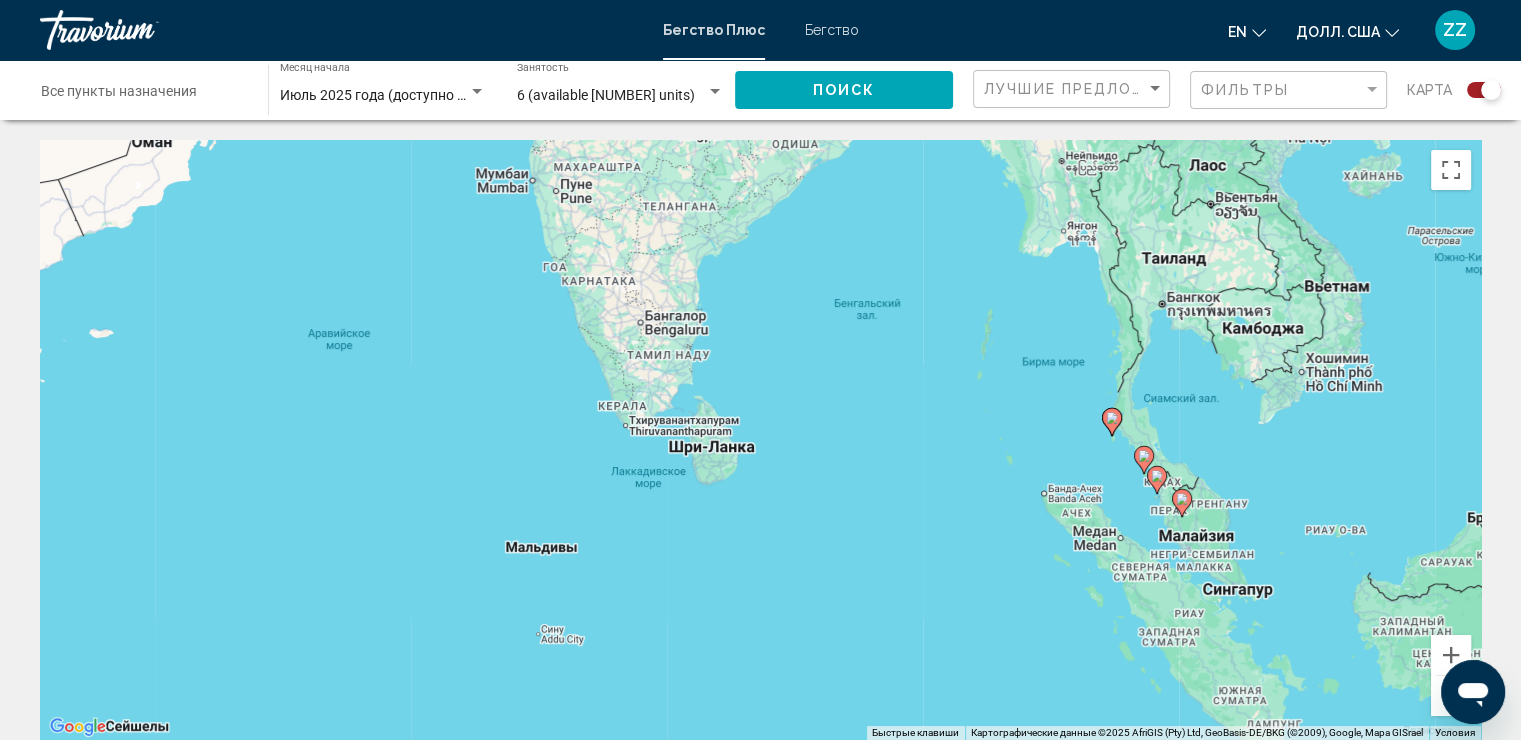drag, startPoint x: 1261, startPoint y: 485, endPoint x: 824, endPoint y: 300, distance: 474.5461 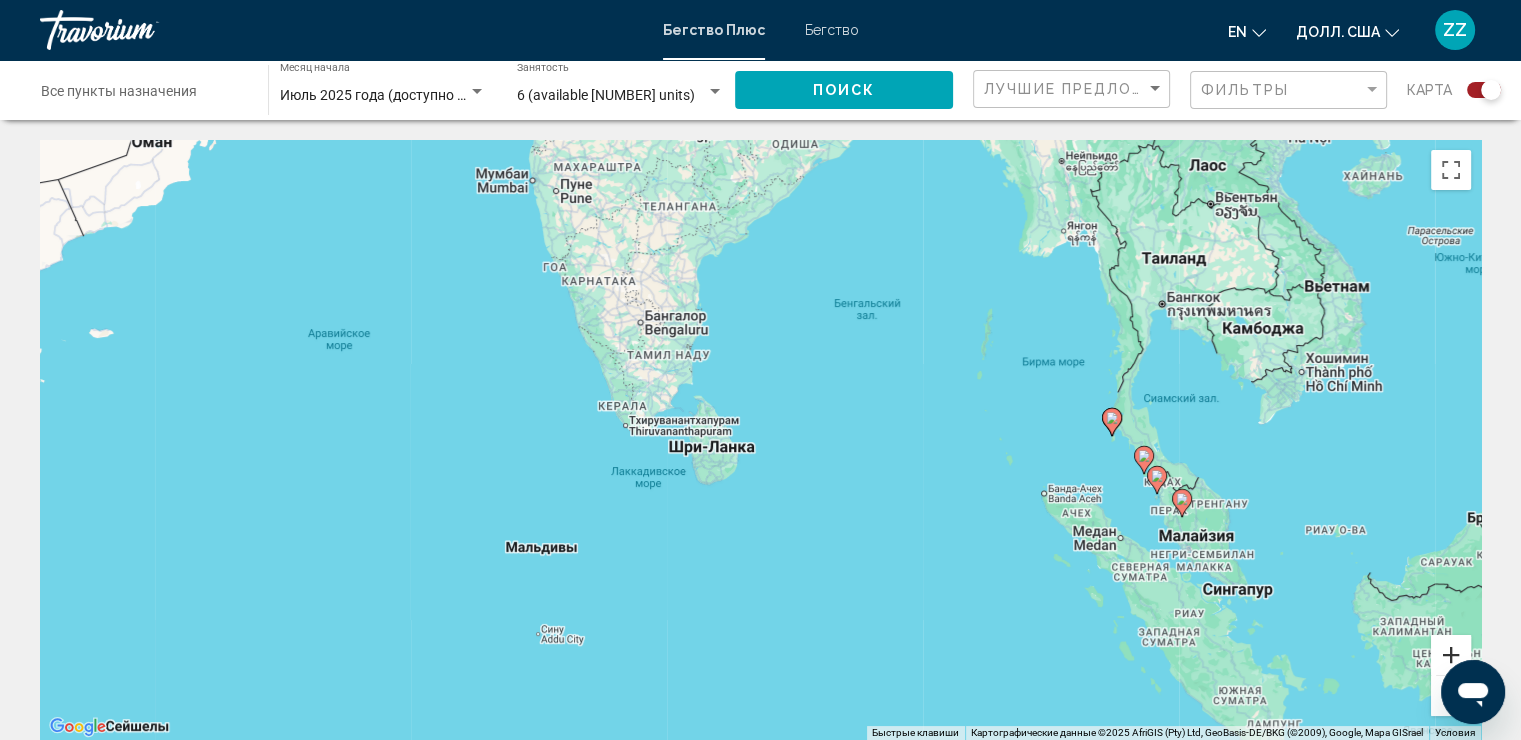 click at bounding box center (1451, 655) 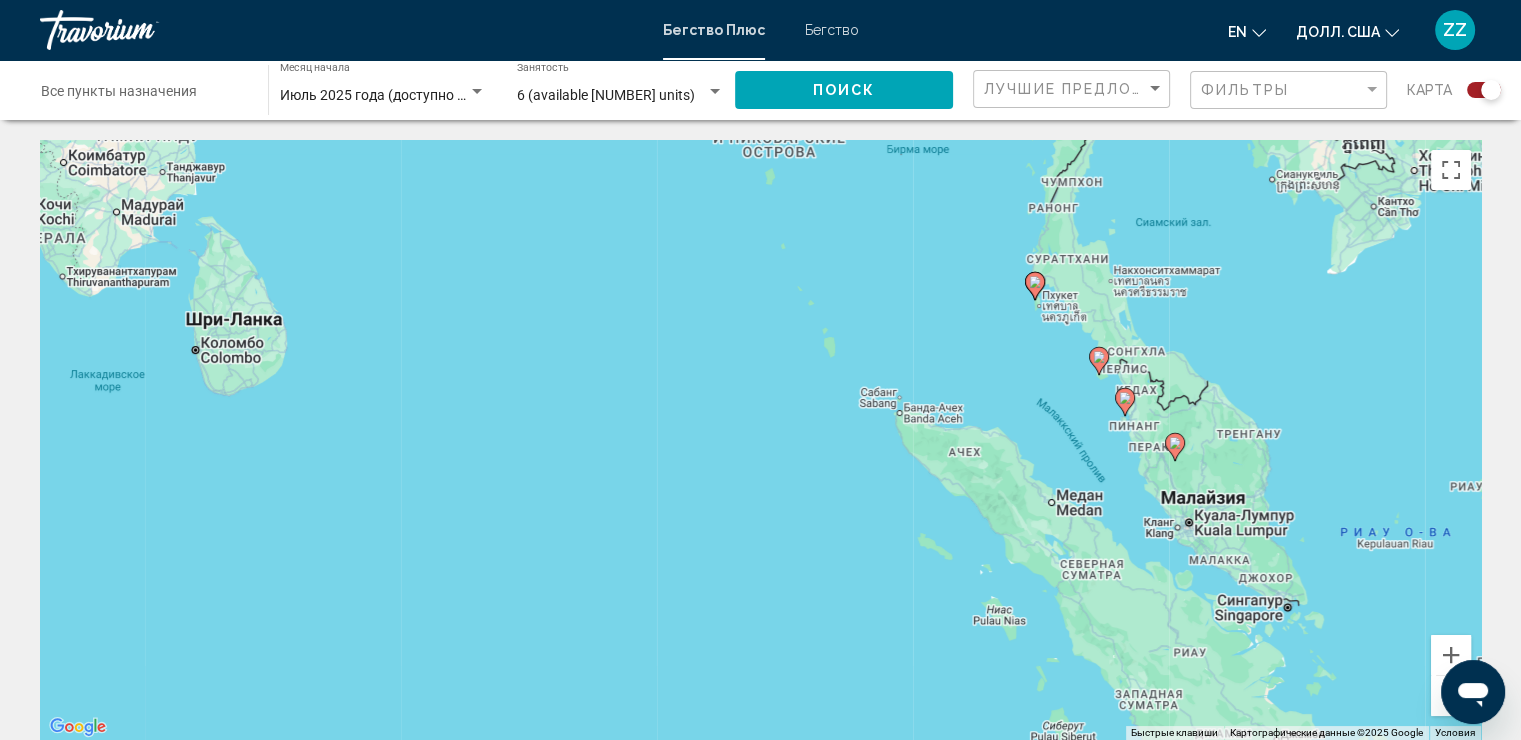 drag, startPoint x: 1321, startPoint y: 557, endPoint x: 896, endPoint y: 419, distance: 446.84338 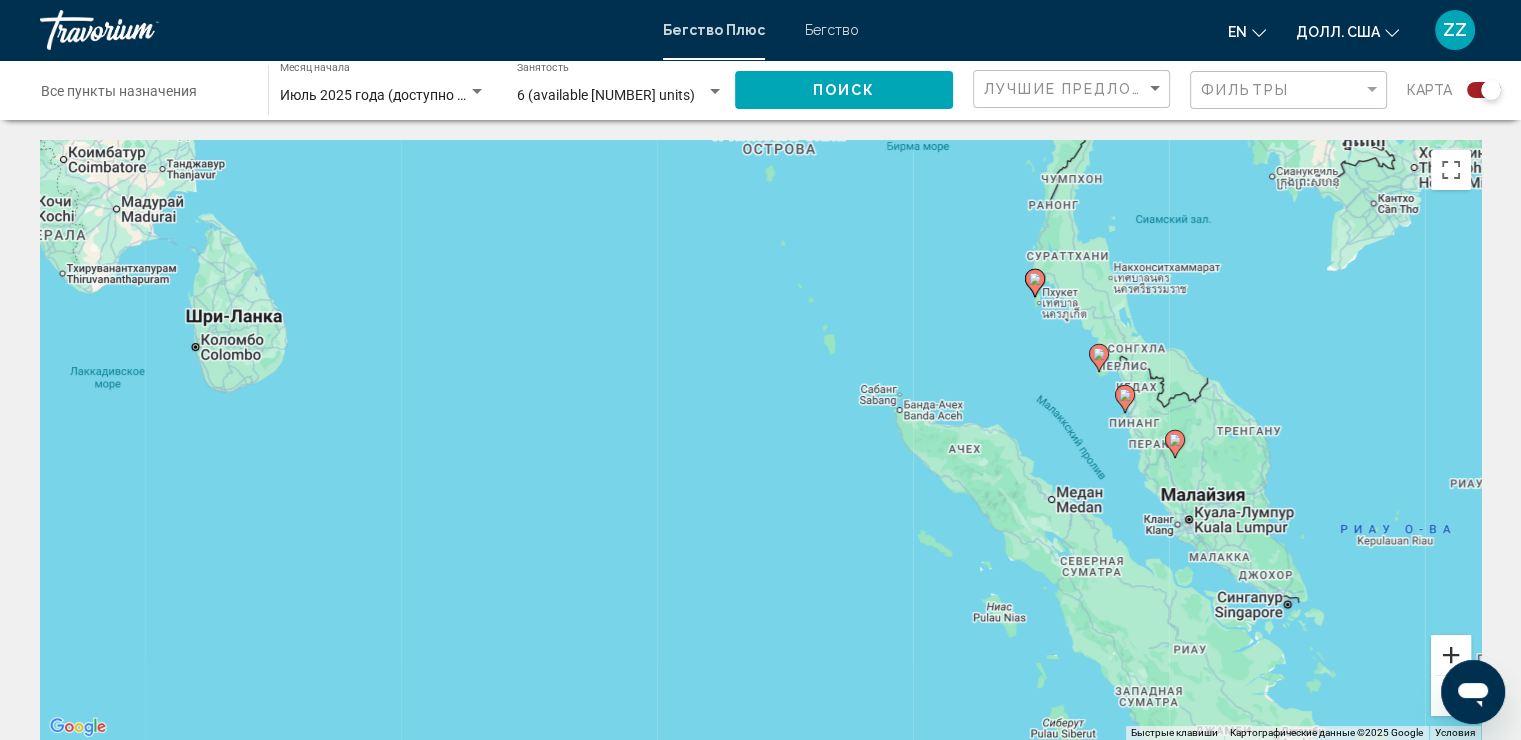 click at bounding box center [1451, 655] 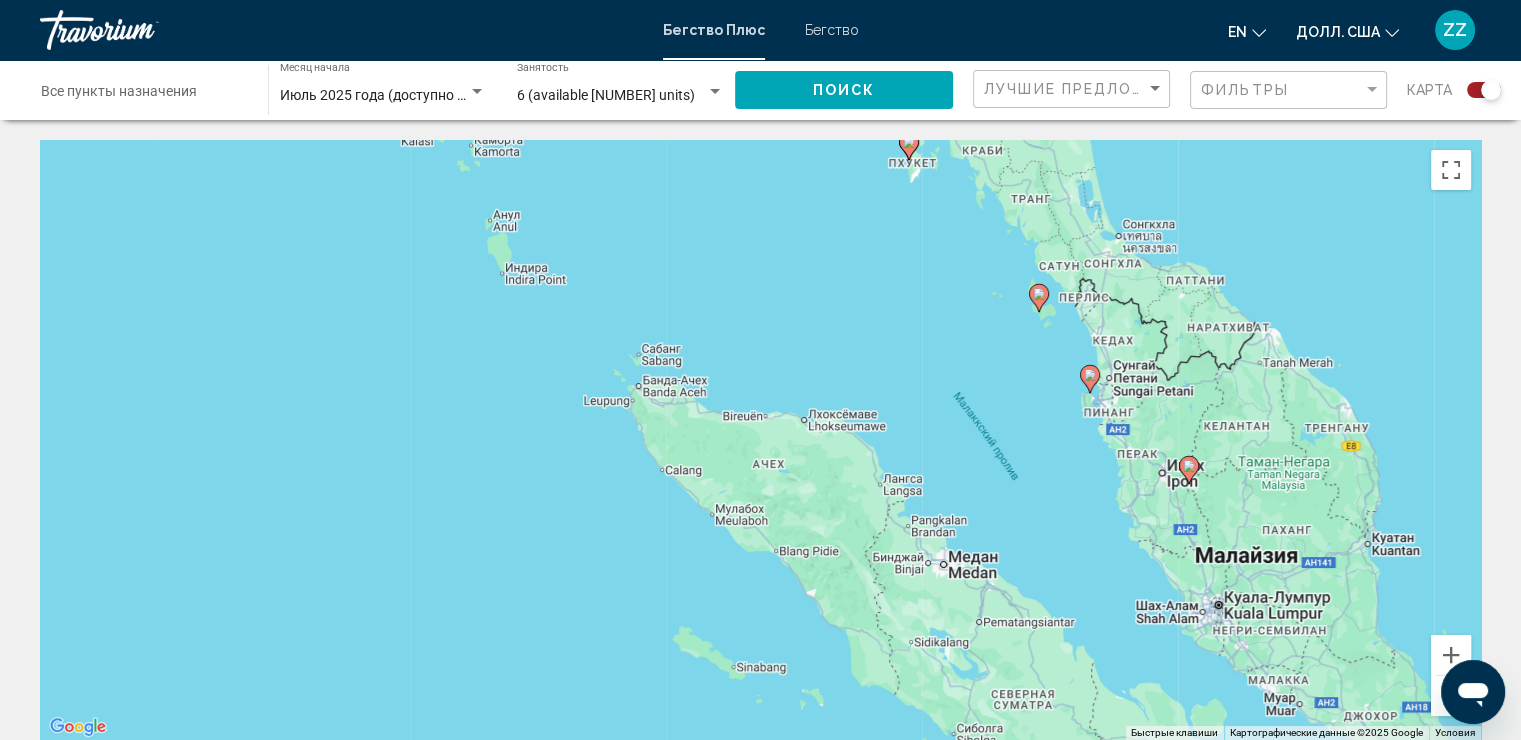 drag, startPoint x: 1311, startPoint y: 506, endPoint x: 929, endPoint y: 514, distance: 382.08377 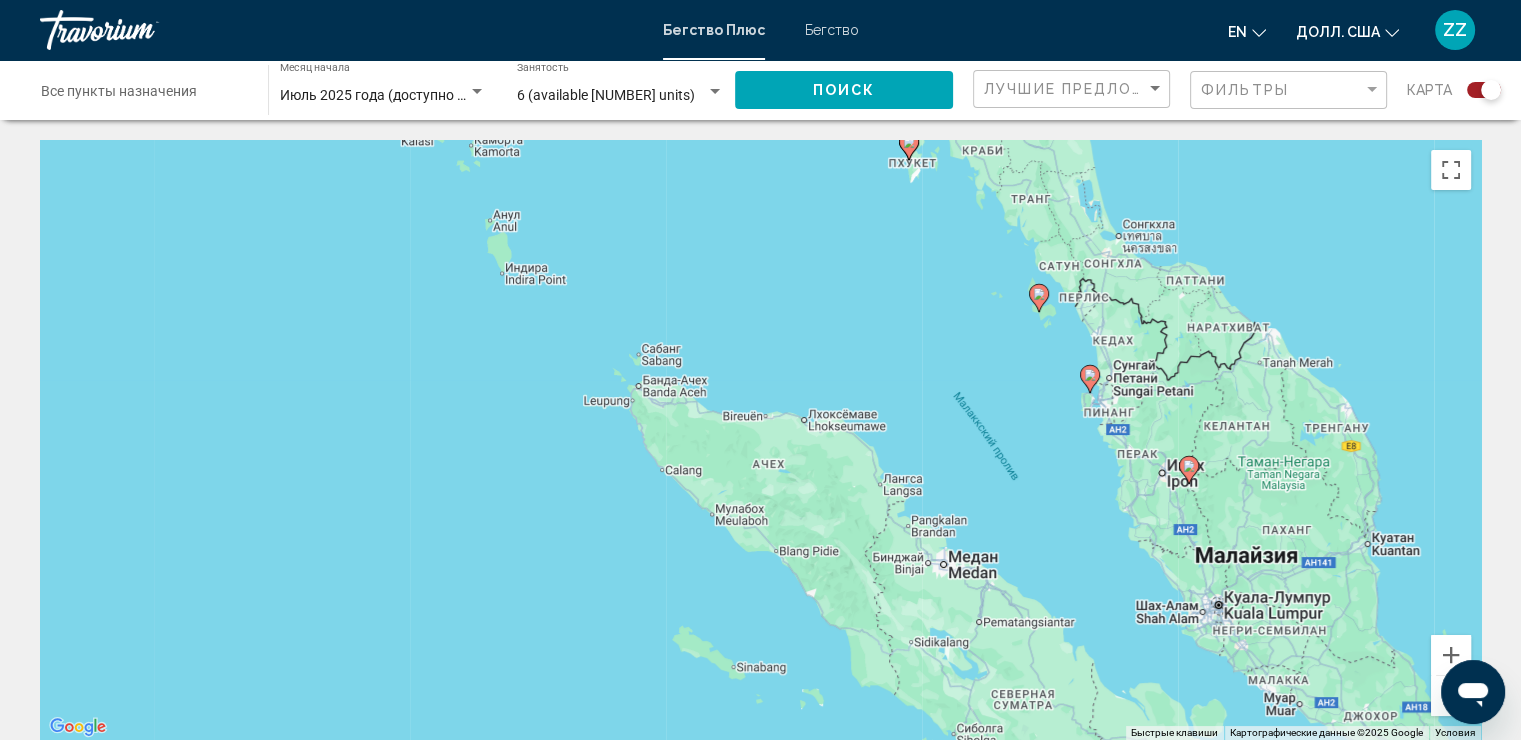 click 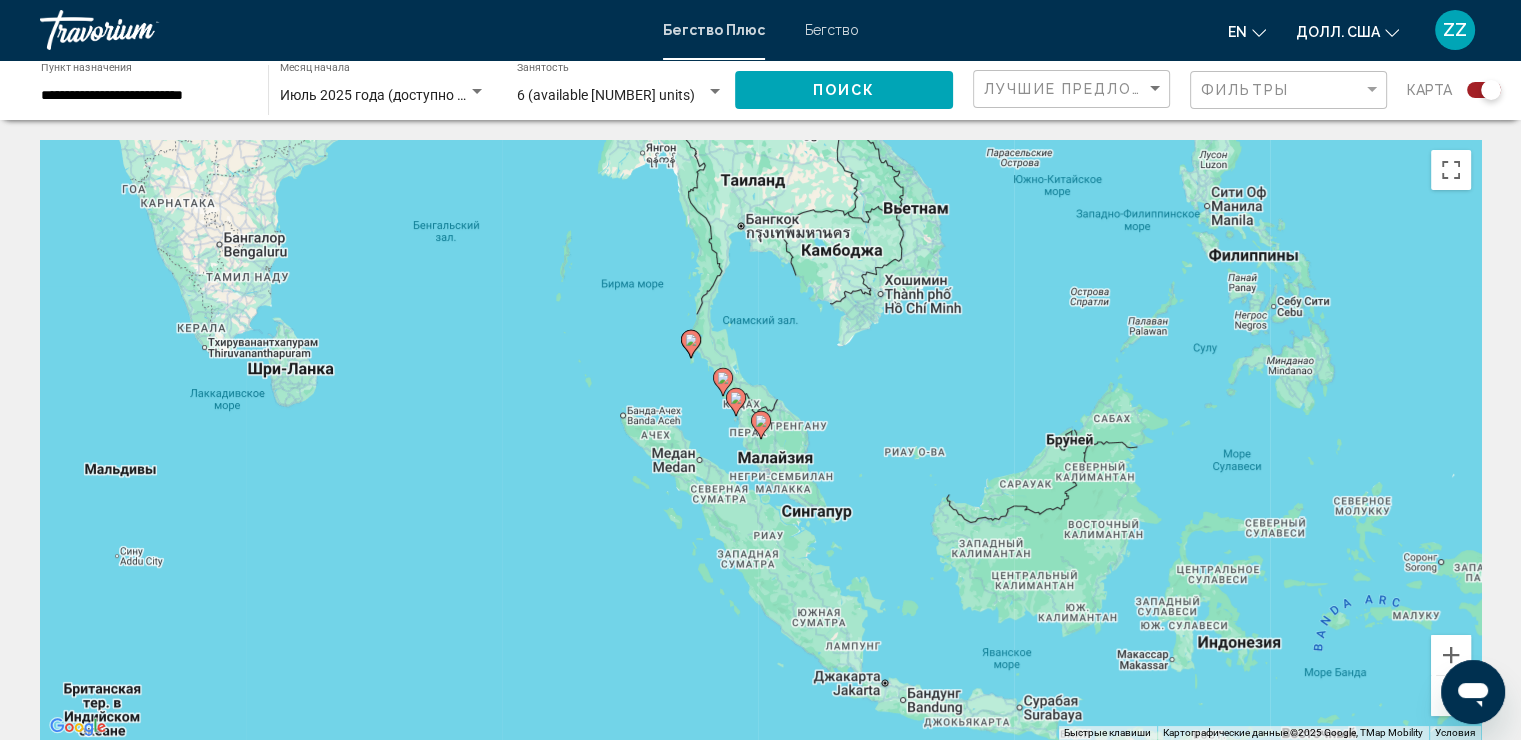 click 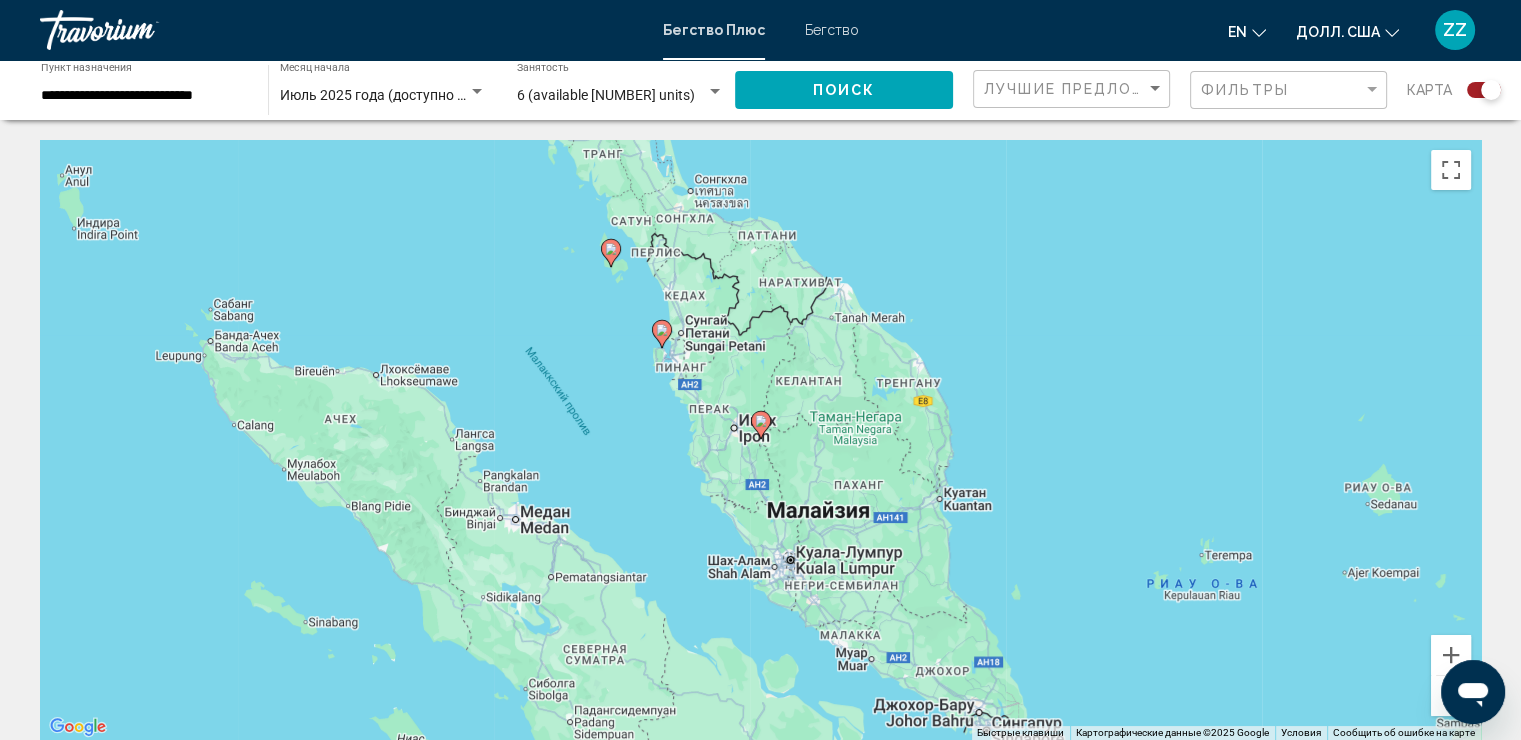 click 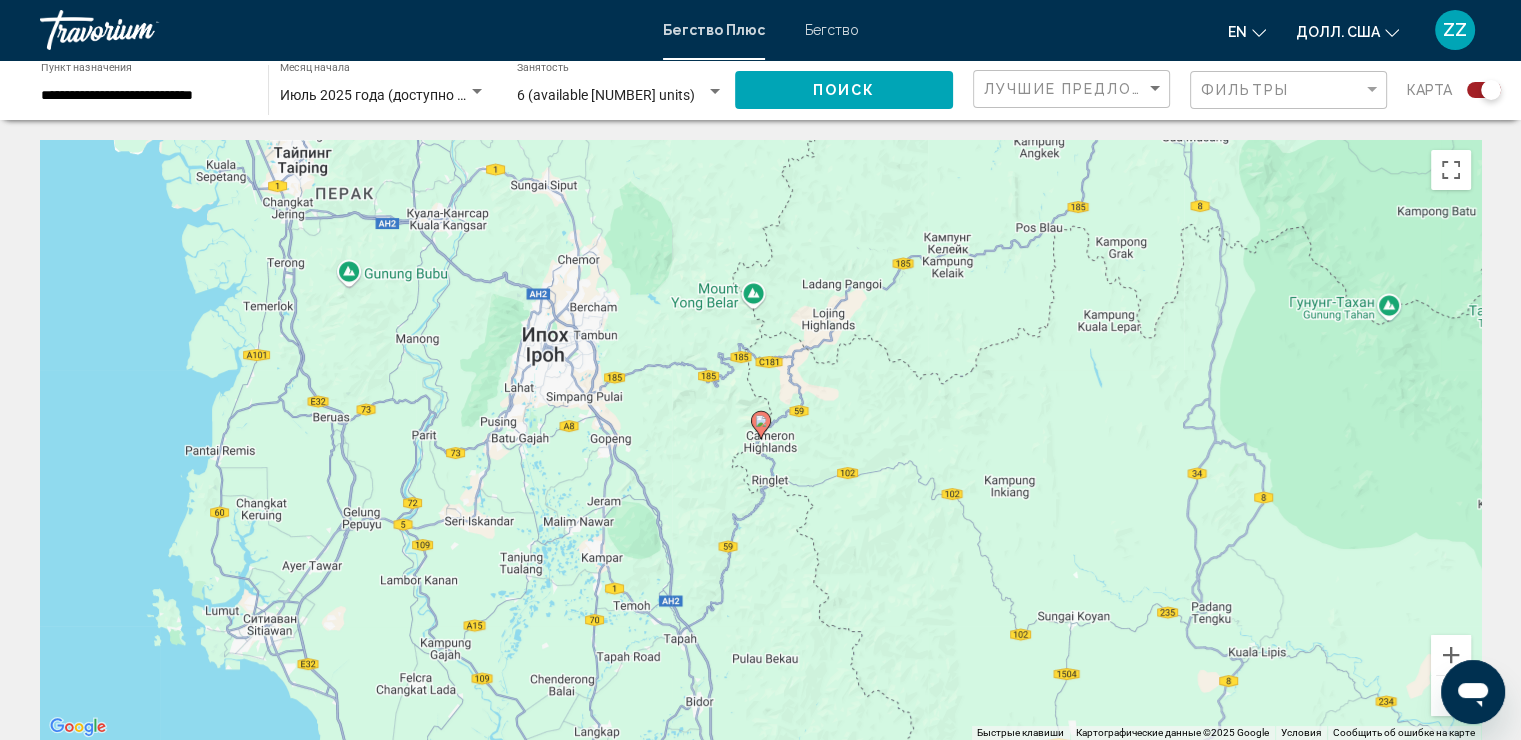 click 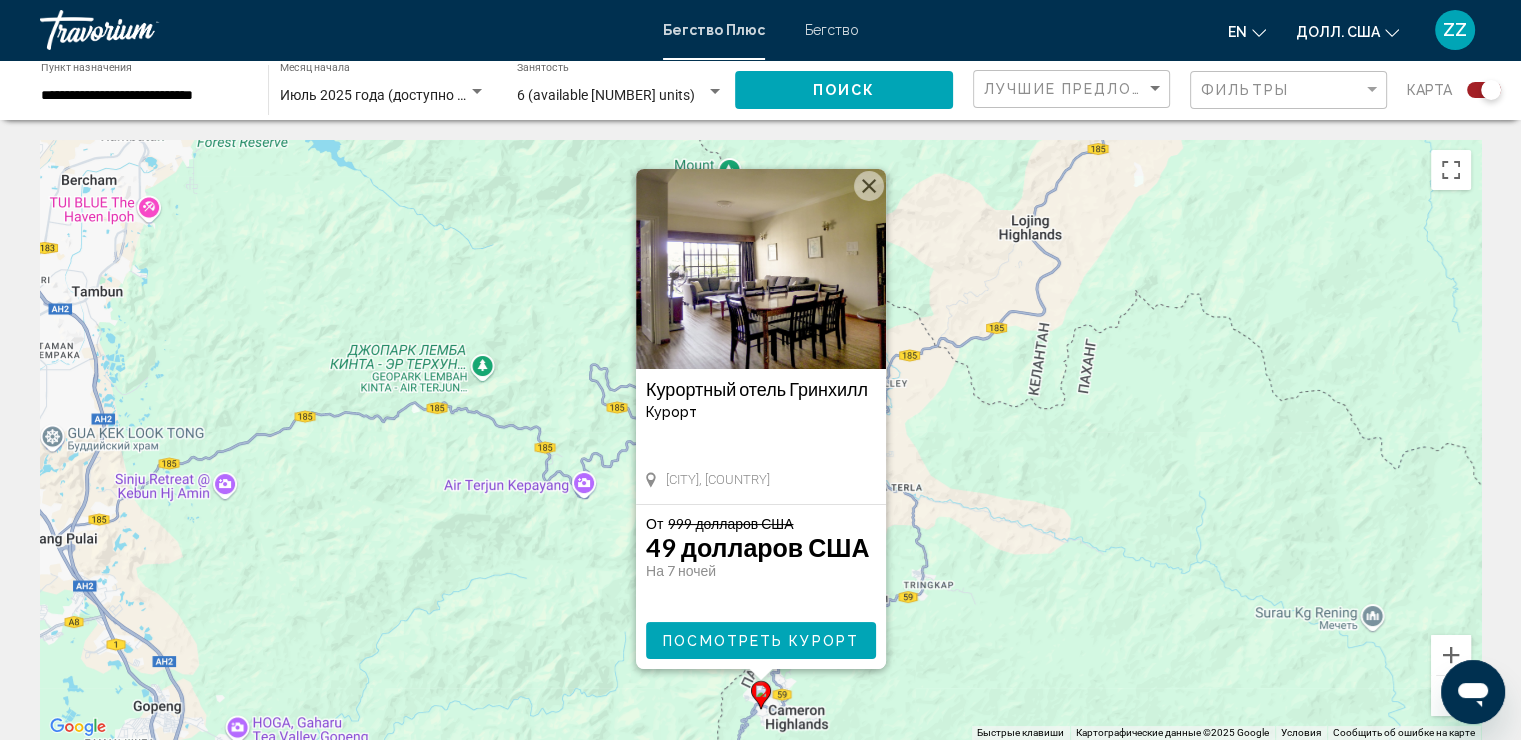 click on "Посмотреть Курорт" at bounding box center [761, 641] 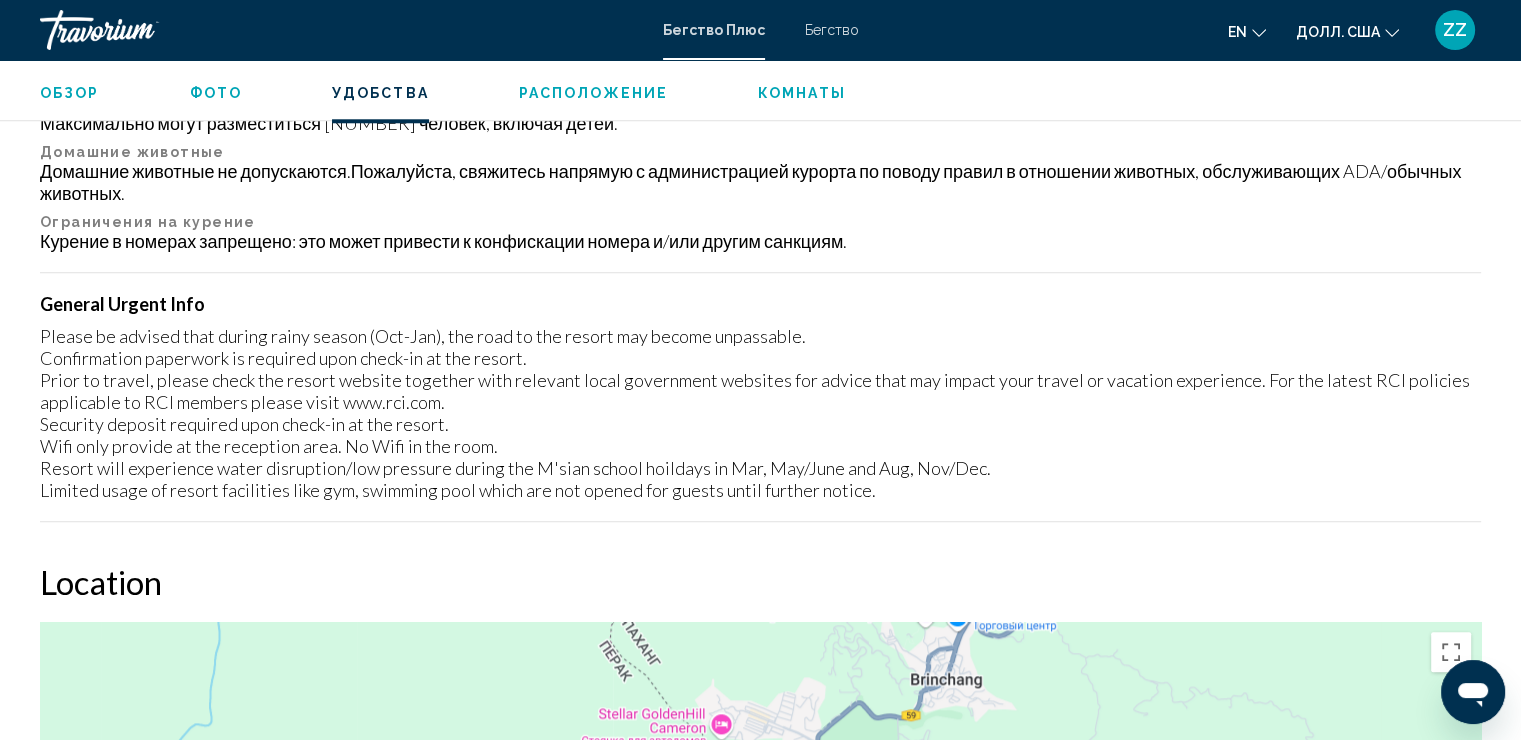 scroll, scrollTop: 2058, scrollLeft: 0, axis: vertical 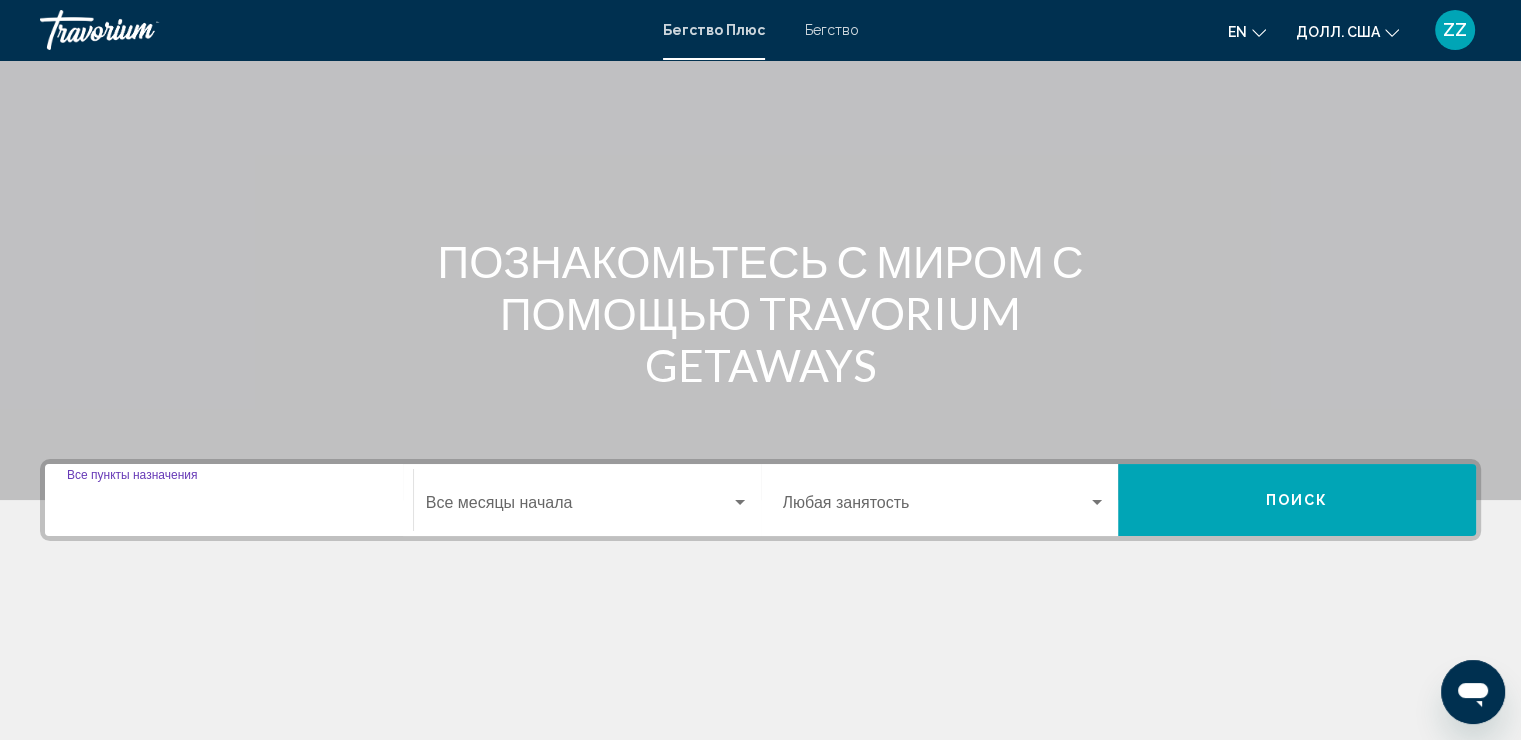 click on "Пункт назначения Все пункты назначения" at bounding box center (229, 507) 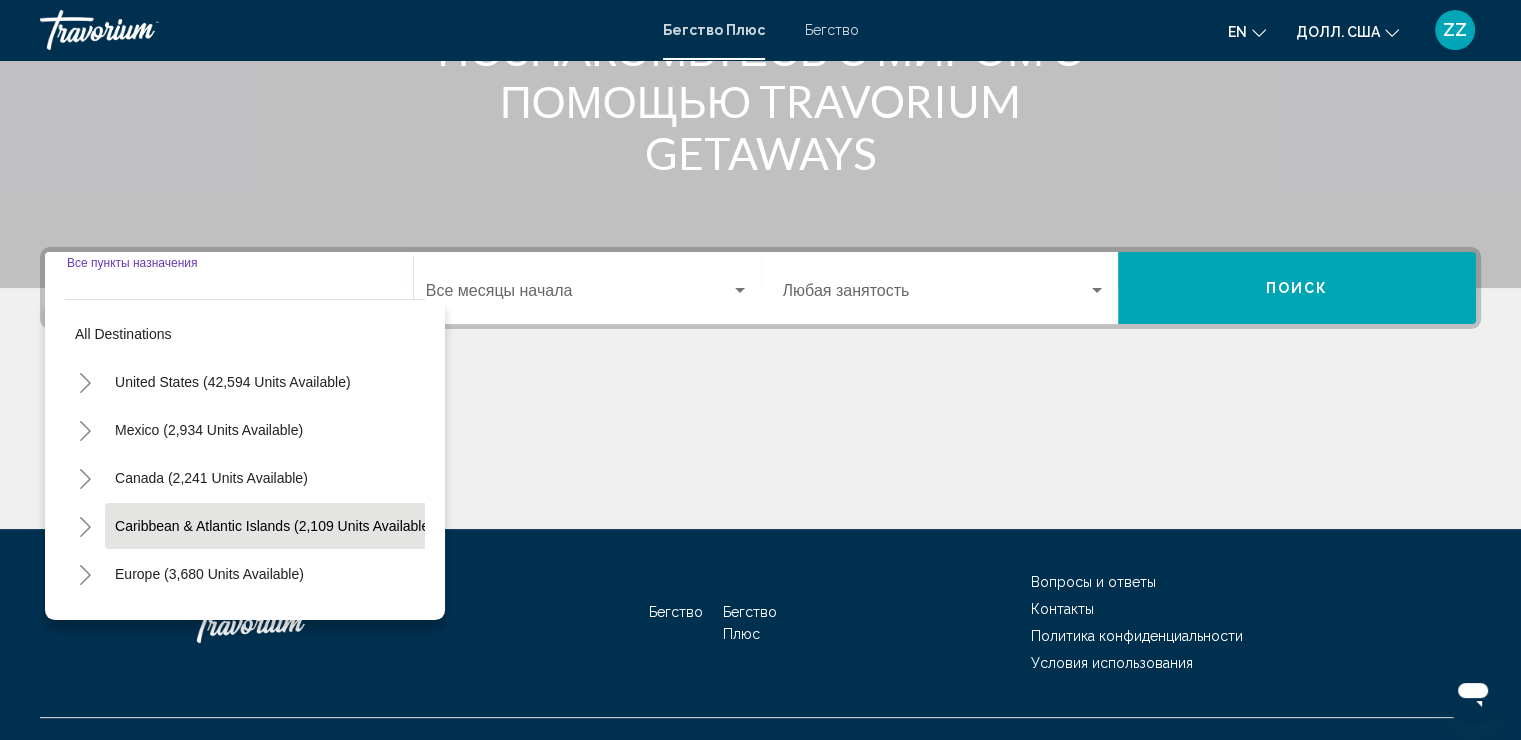 scroll, scrollTop: 345, scrollLeft: 0, axis: vertical 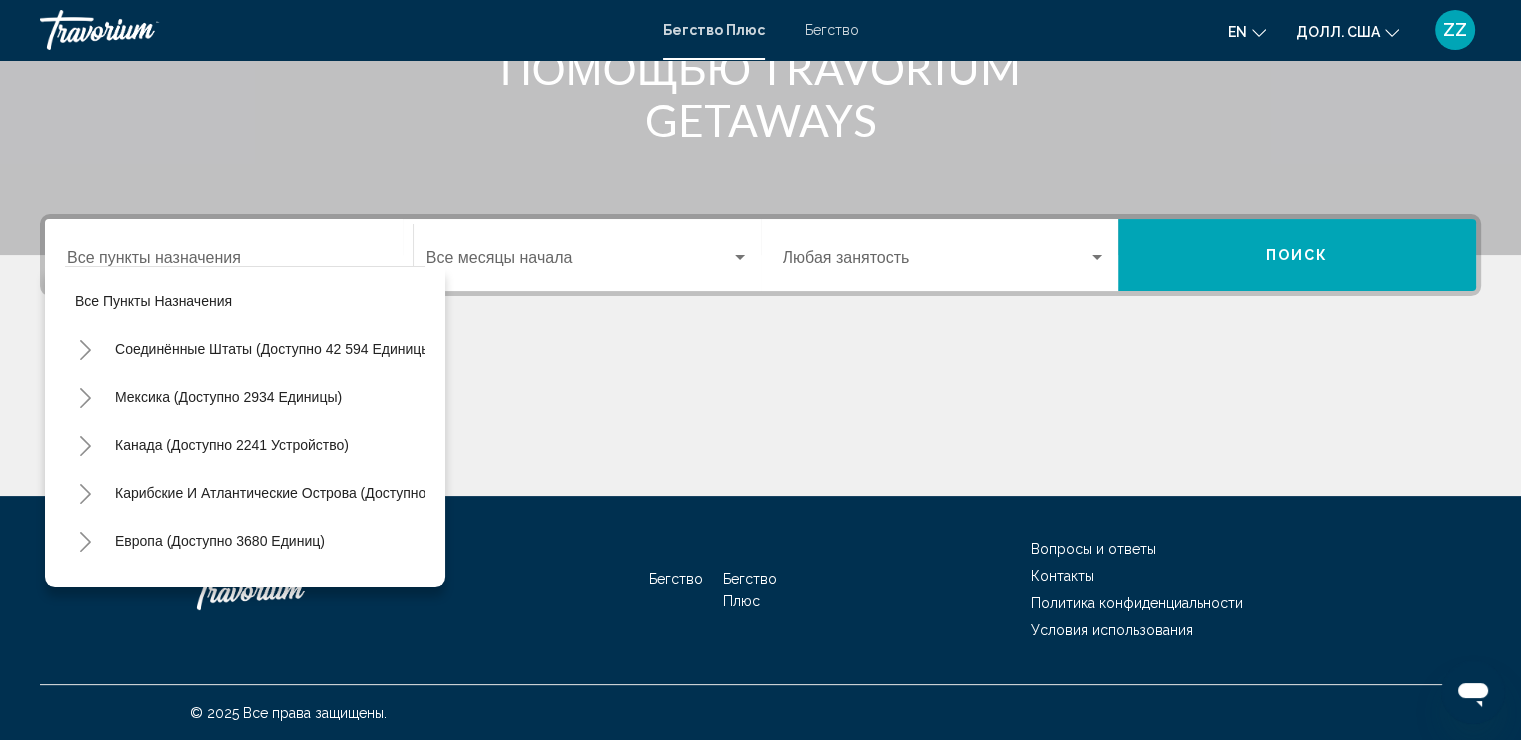 click at bounding box center (760, 421) 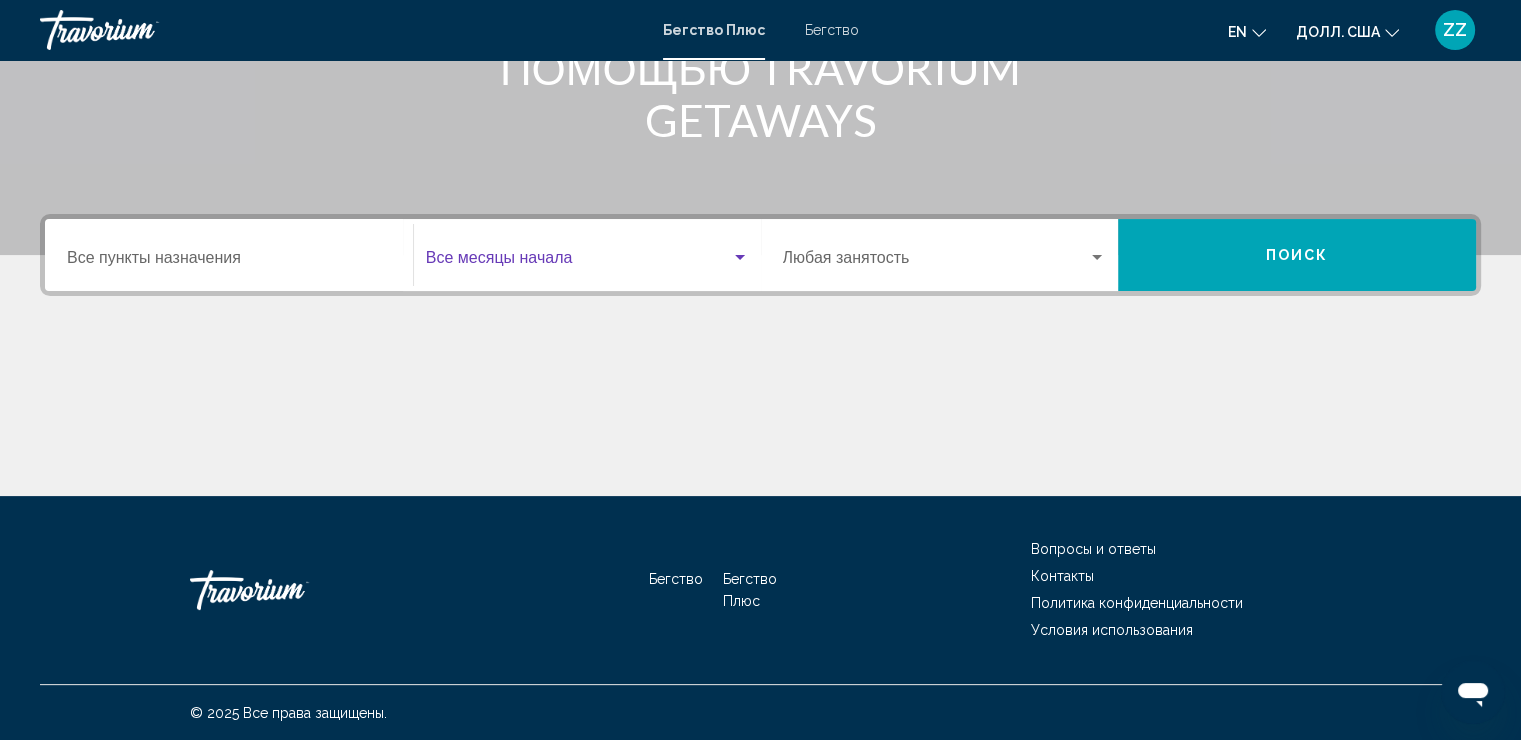 click at bounding box center (578, 262) 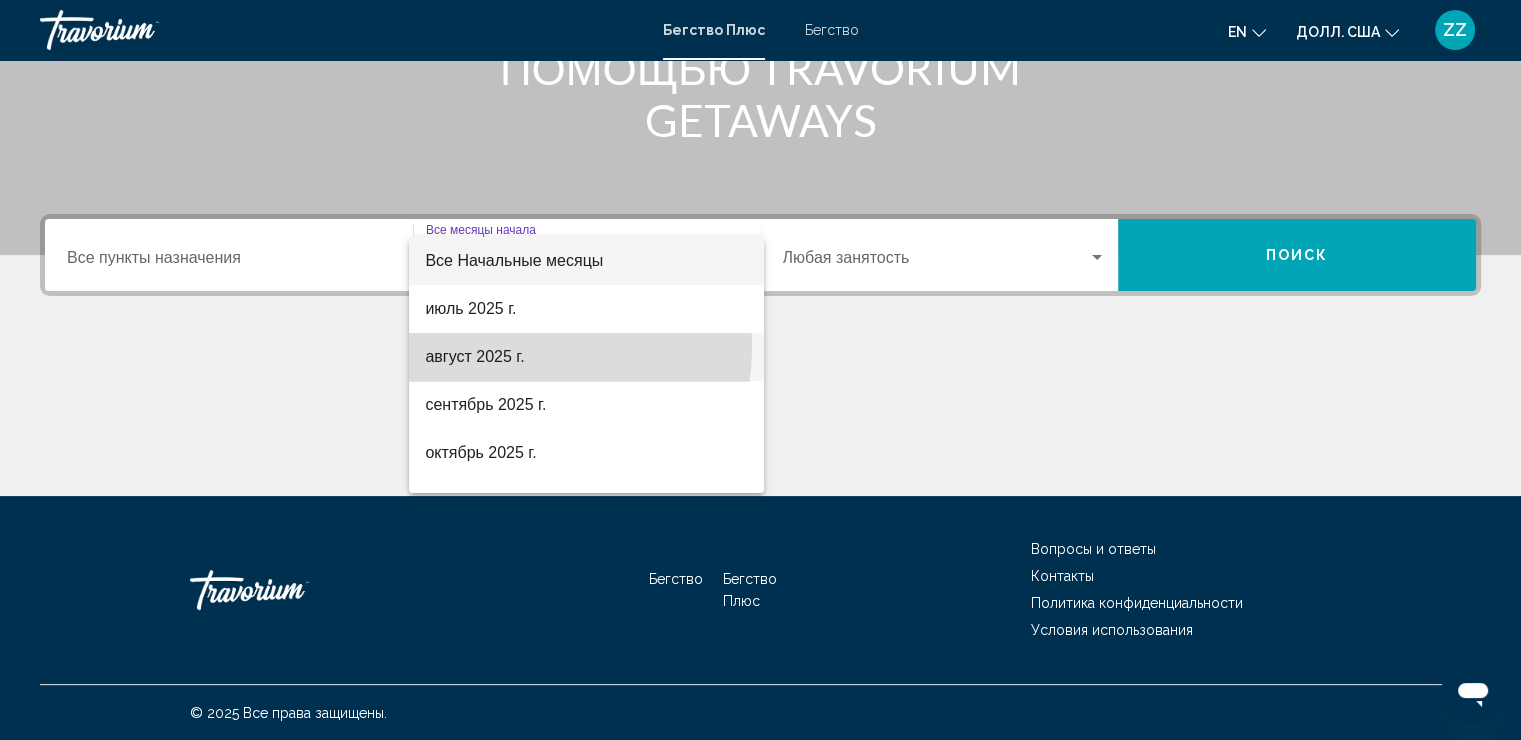 click on "август 2025 г." at bounding box center [474, 356] 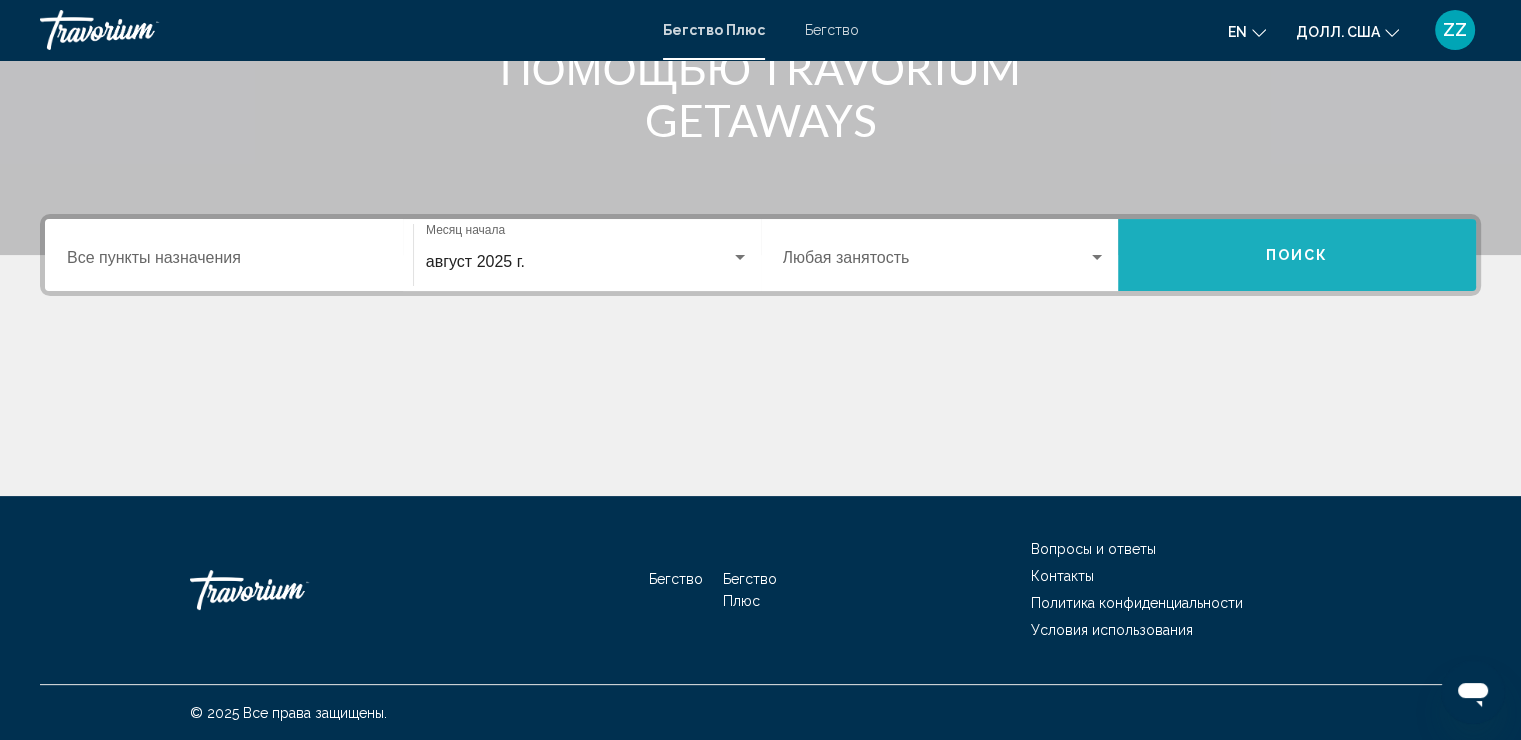 click on "Поиск" at bounding box center [1297, 255] 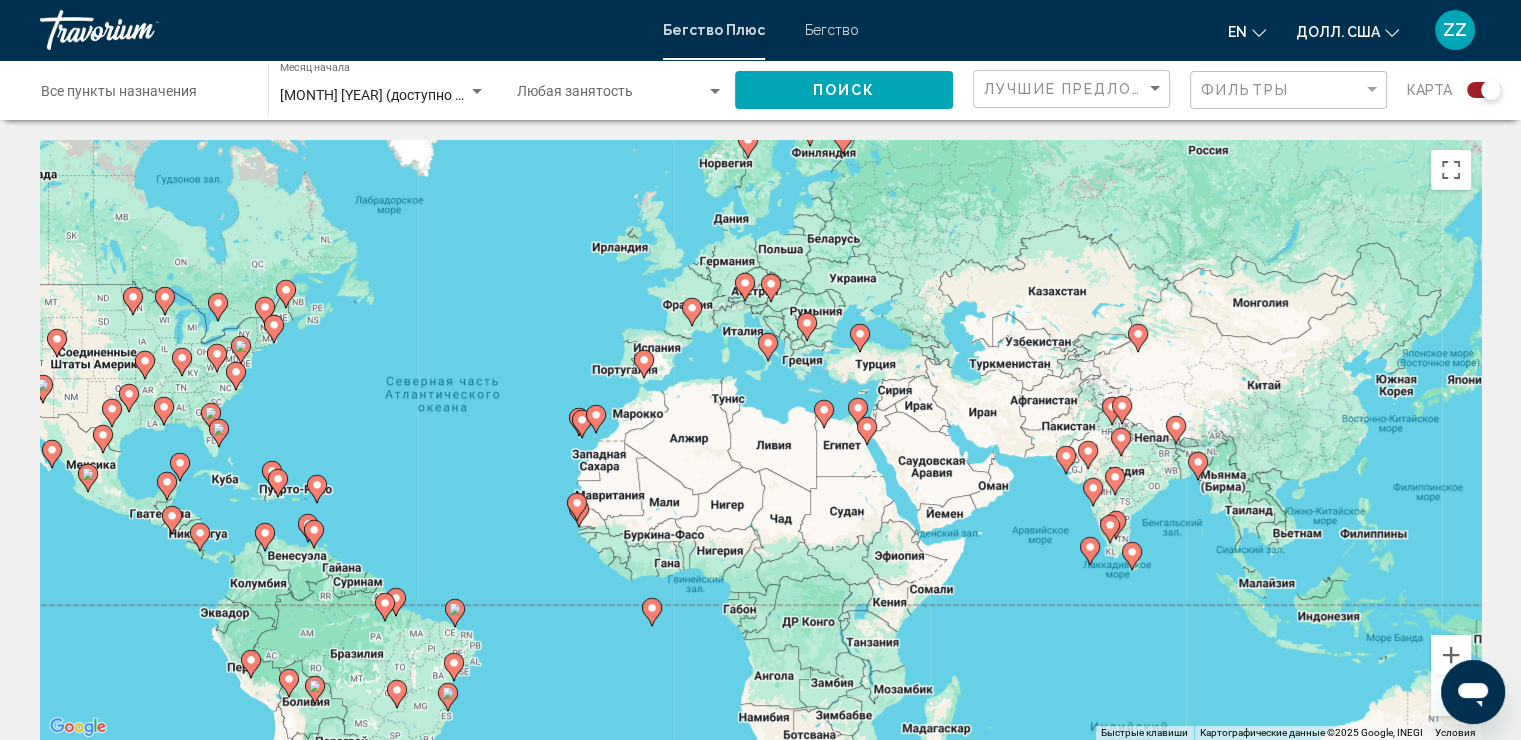 drag, startPoint x: 1332, startPoint y: 422, endPoint x: 1075, endPoint y: 392, distance: 258.74506 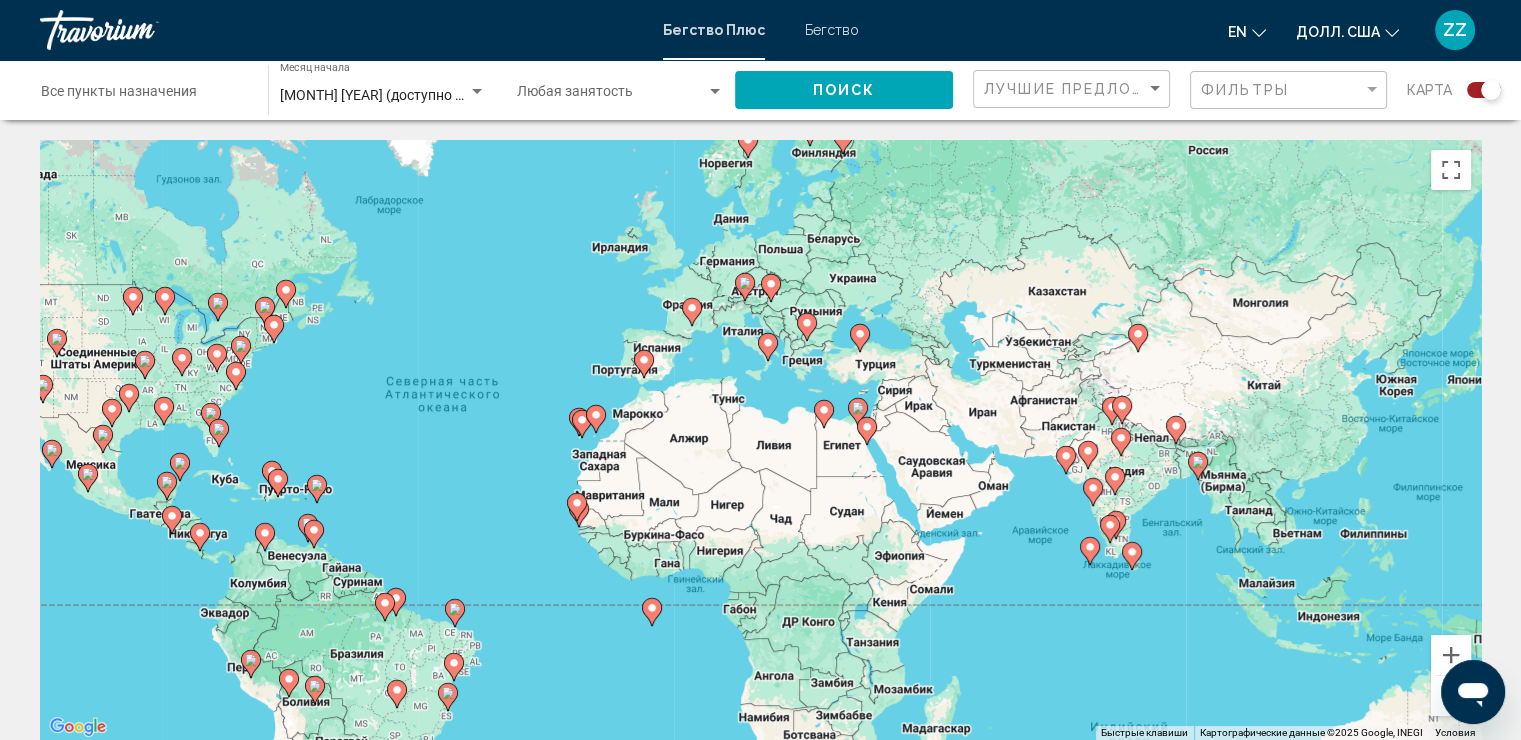 click on "Для навигации используйте клавиши со стрелками. Чтобы активировать перетаскивание с помощью клавиатуры, нажмите Alt + Enter.  После этого перемещайте маркер с помощью клавиш со стрелками.  Чтобы завершить перетаскивание, нажмите клавишу Enter.  Чтобы отменить действие, нажмите клавишу Esc." at bounding box center (760, 440) 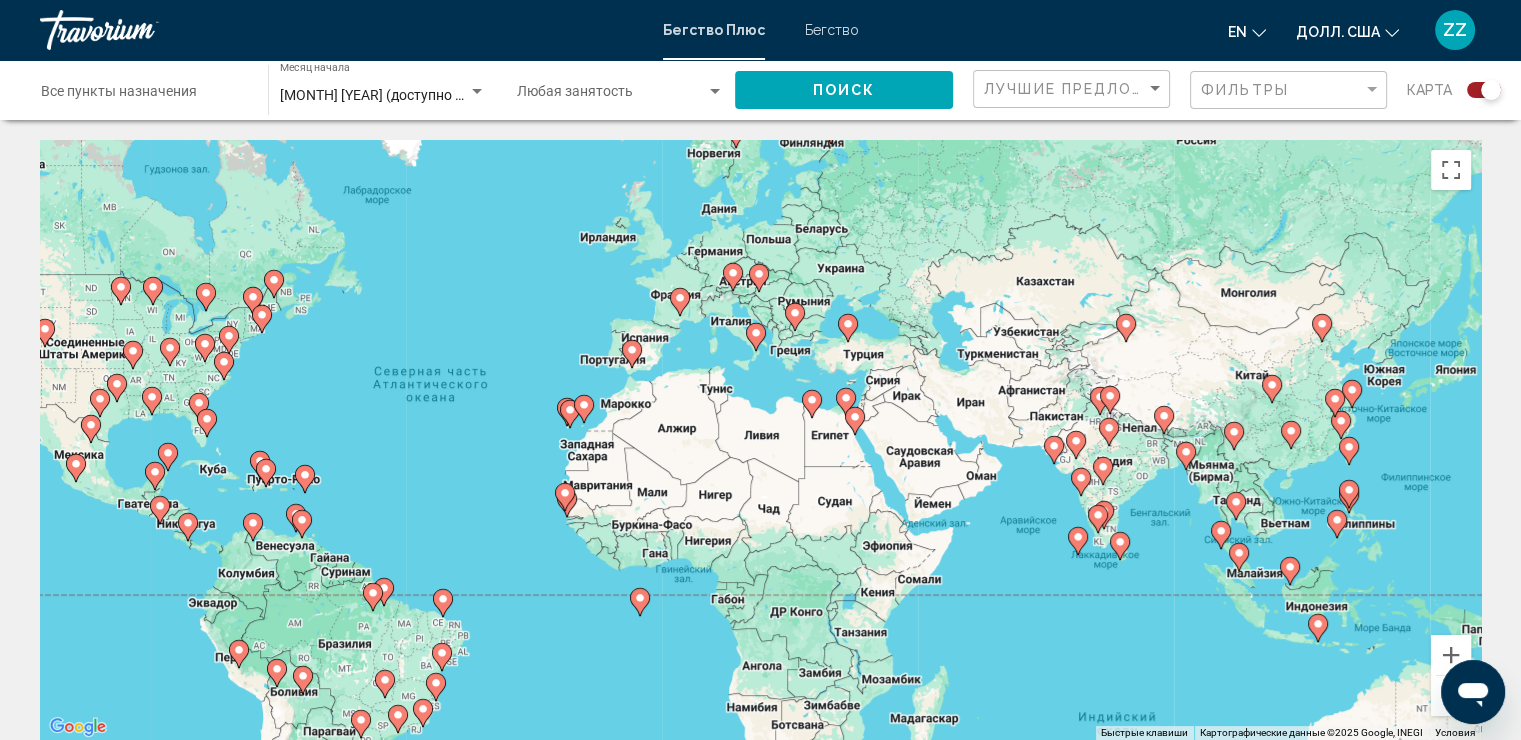 click 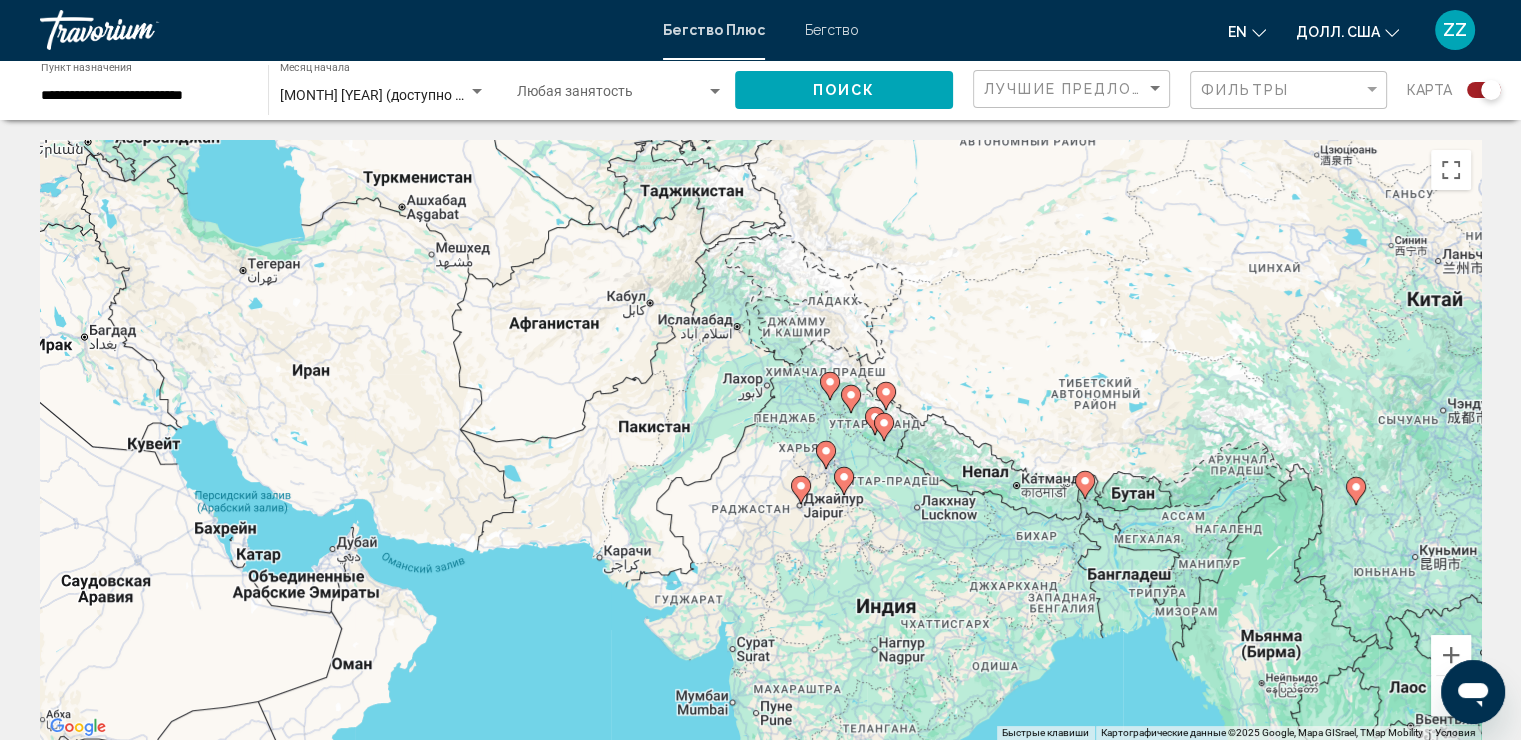 drag, startPoint x: 1008, startPoint y: 498, endPoint x: 1167, endPoint y: 200, distance: 337.7647 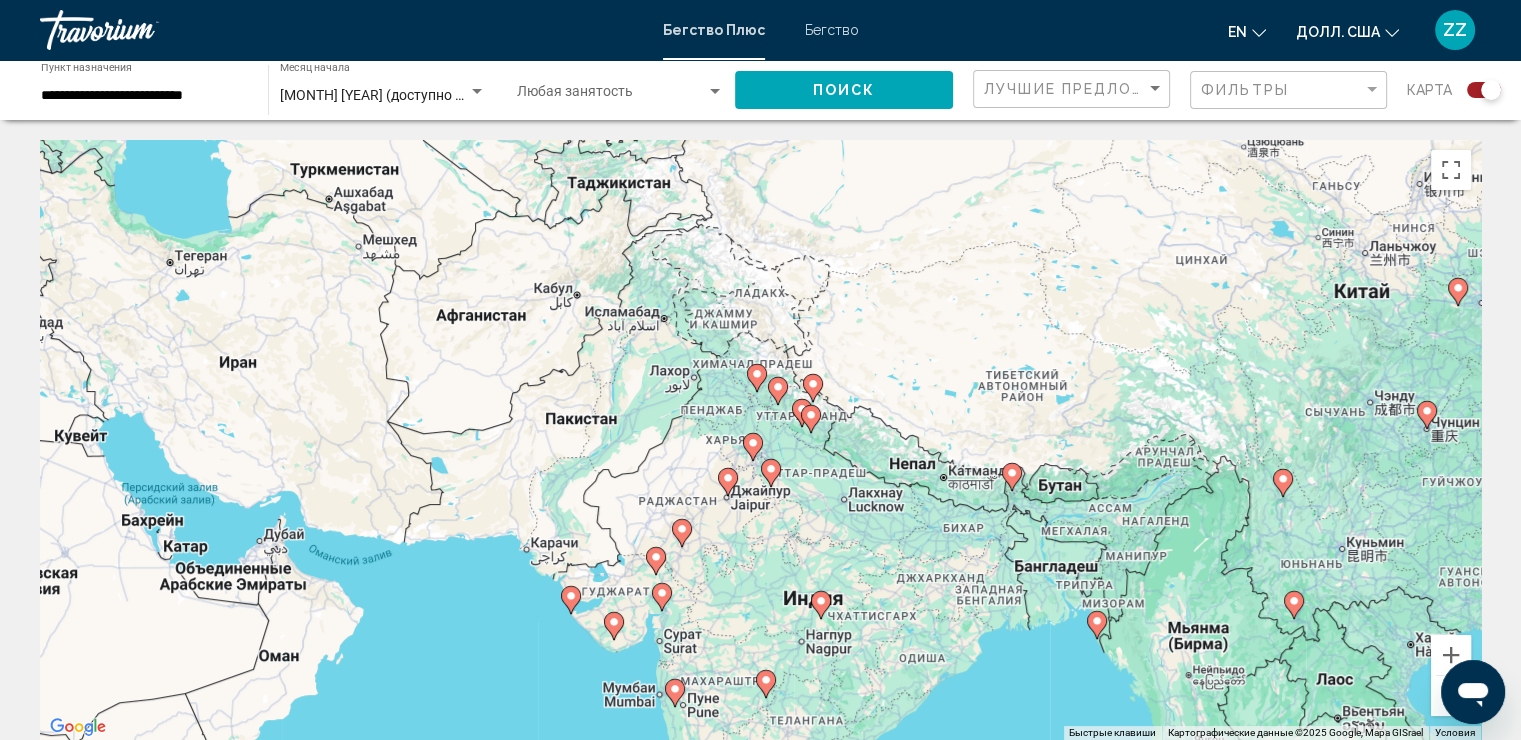 drag, startPoint x: 1212, startPoint y: 430, endPoint x: 1138, endPoint y: 428, distance: 74.02702 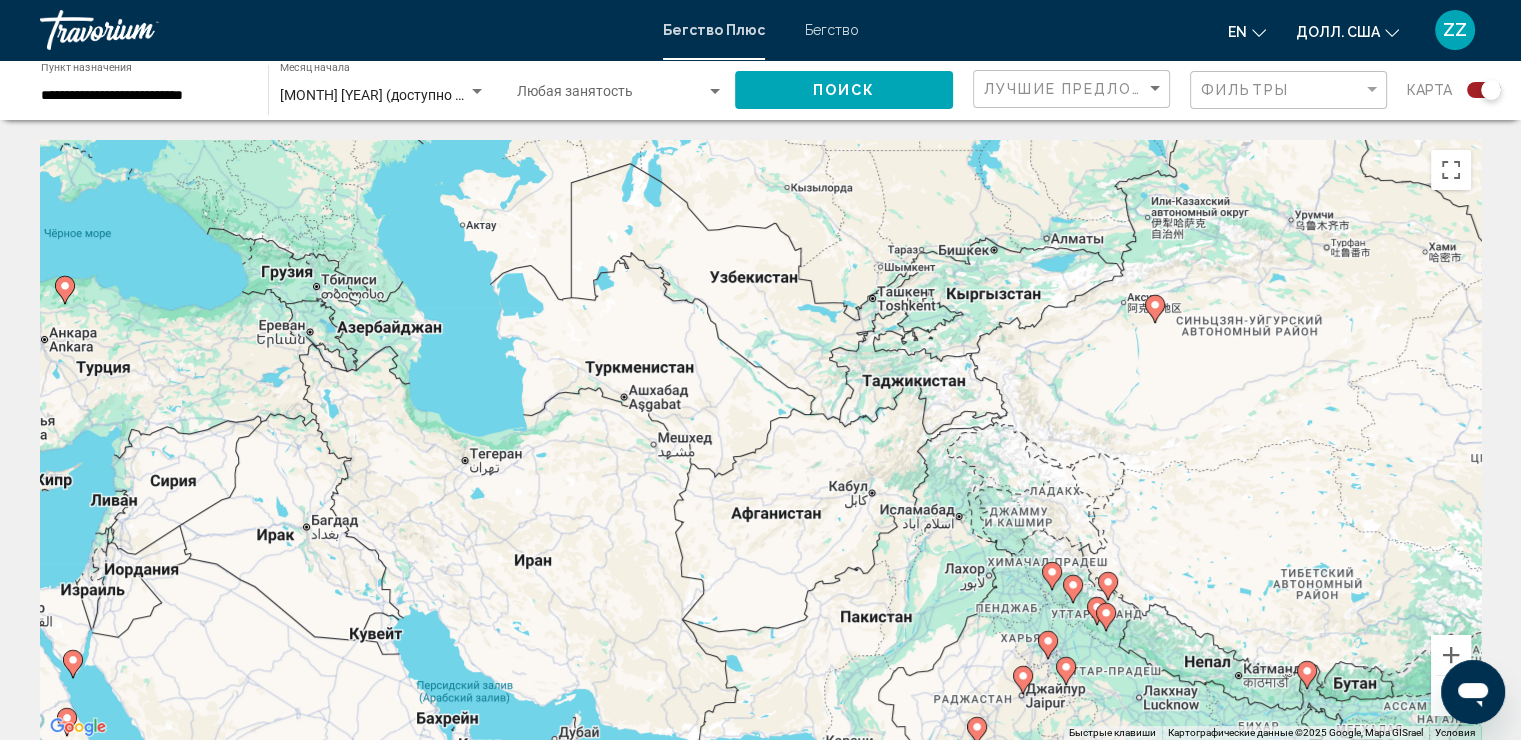 drag, startPoint x: 914, startPoint y: 408, endPoint x: 1215, endPoint y: 605, distance: 359.73602 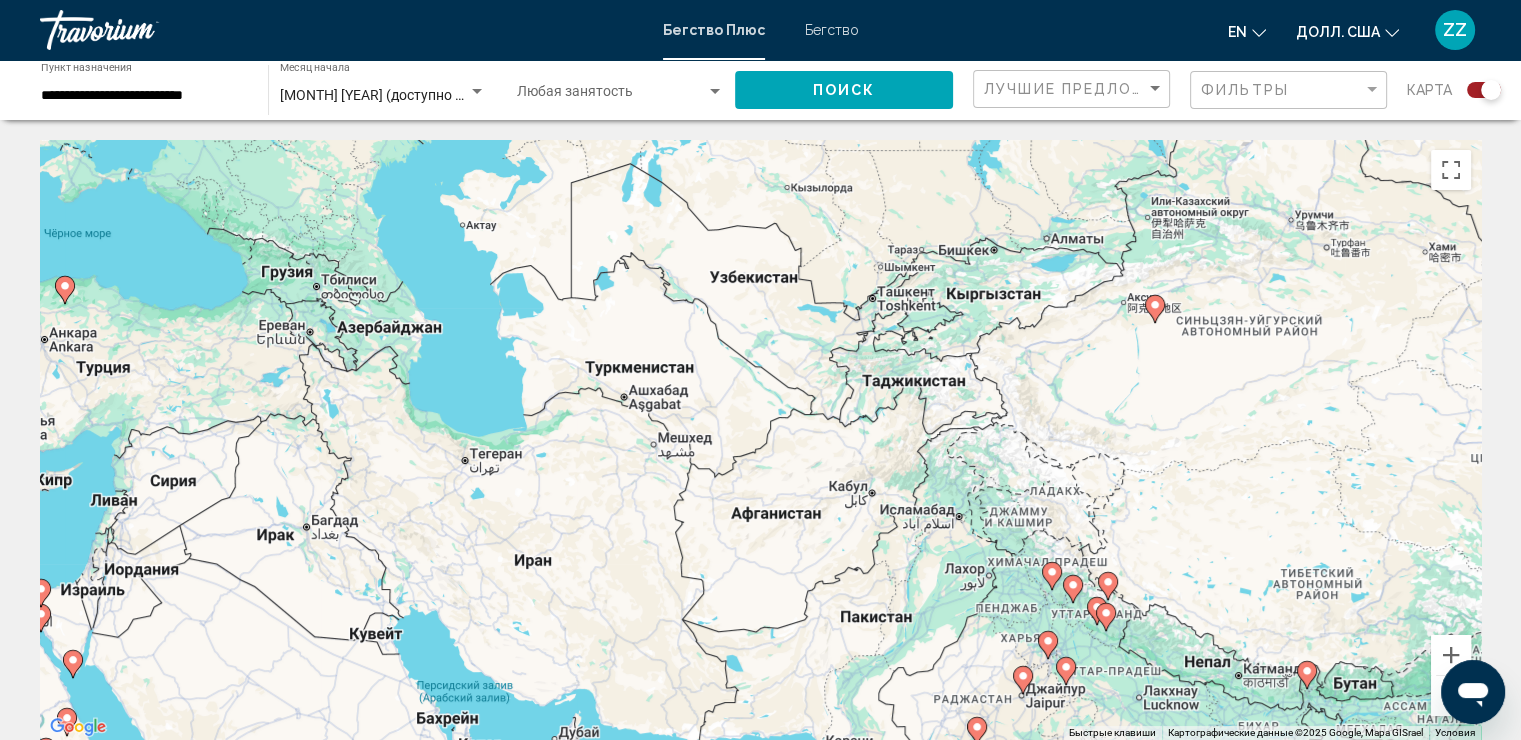 click at bounding box center (1451, 696) 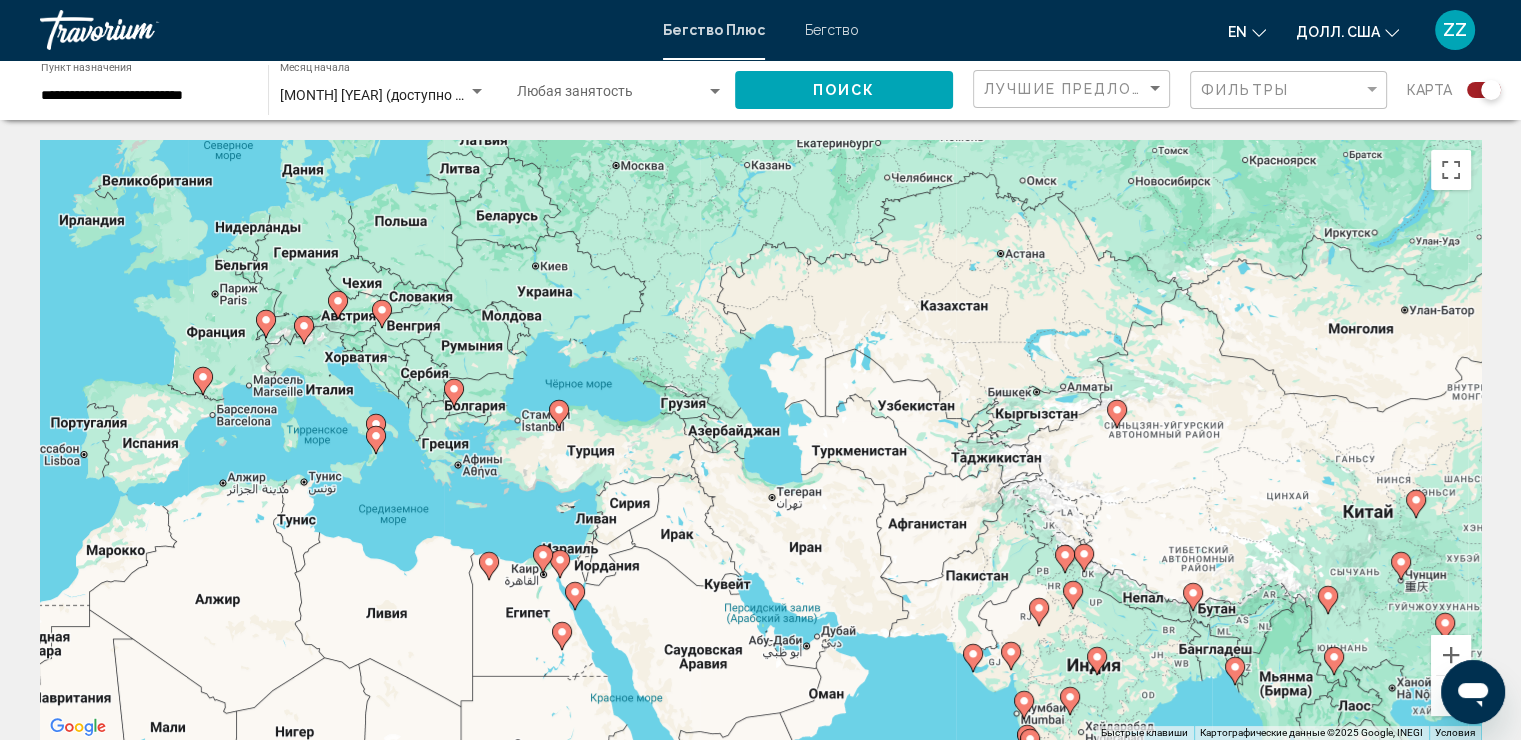drag, startPoint x: 1223, startPoint y: 440, endPoint x: 1382, endPoint y: 487, distance: 165.80109 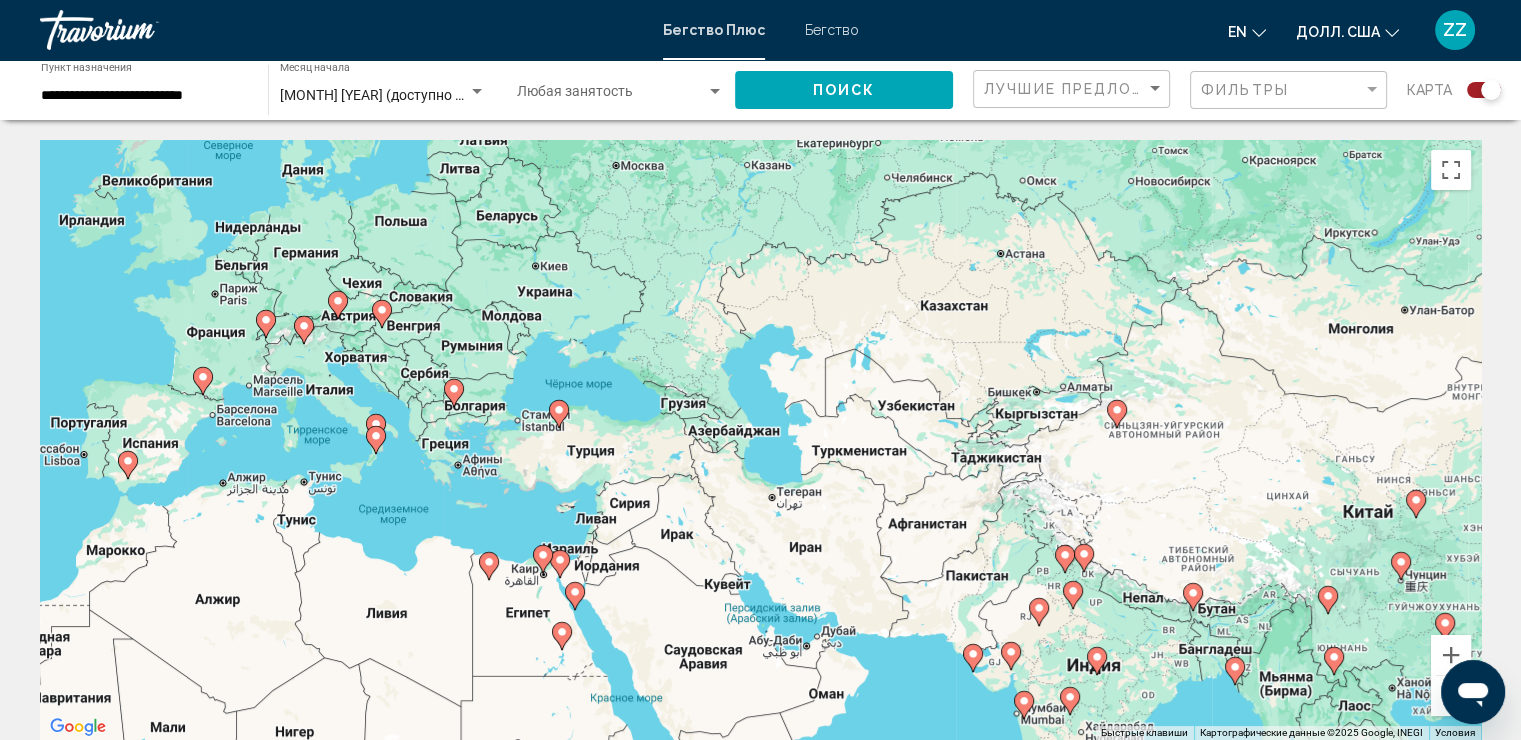 click 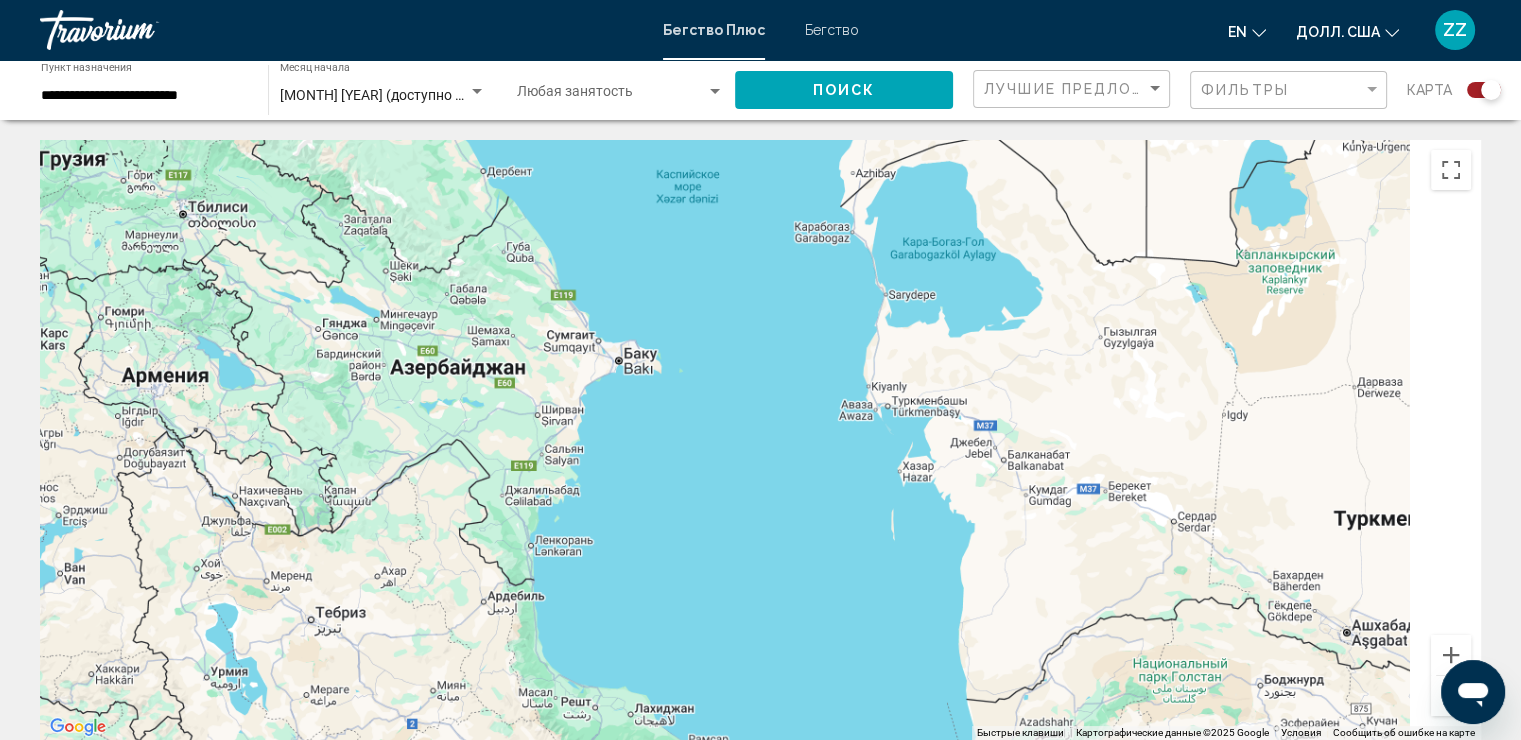 drag, startPoint x: 1404, startPoint y: 460, endPoint x: 1161, endPoint y: 448, distance: 243.29611 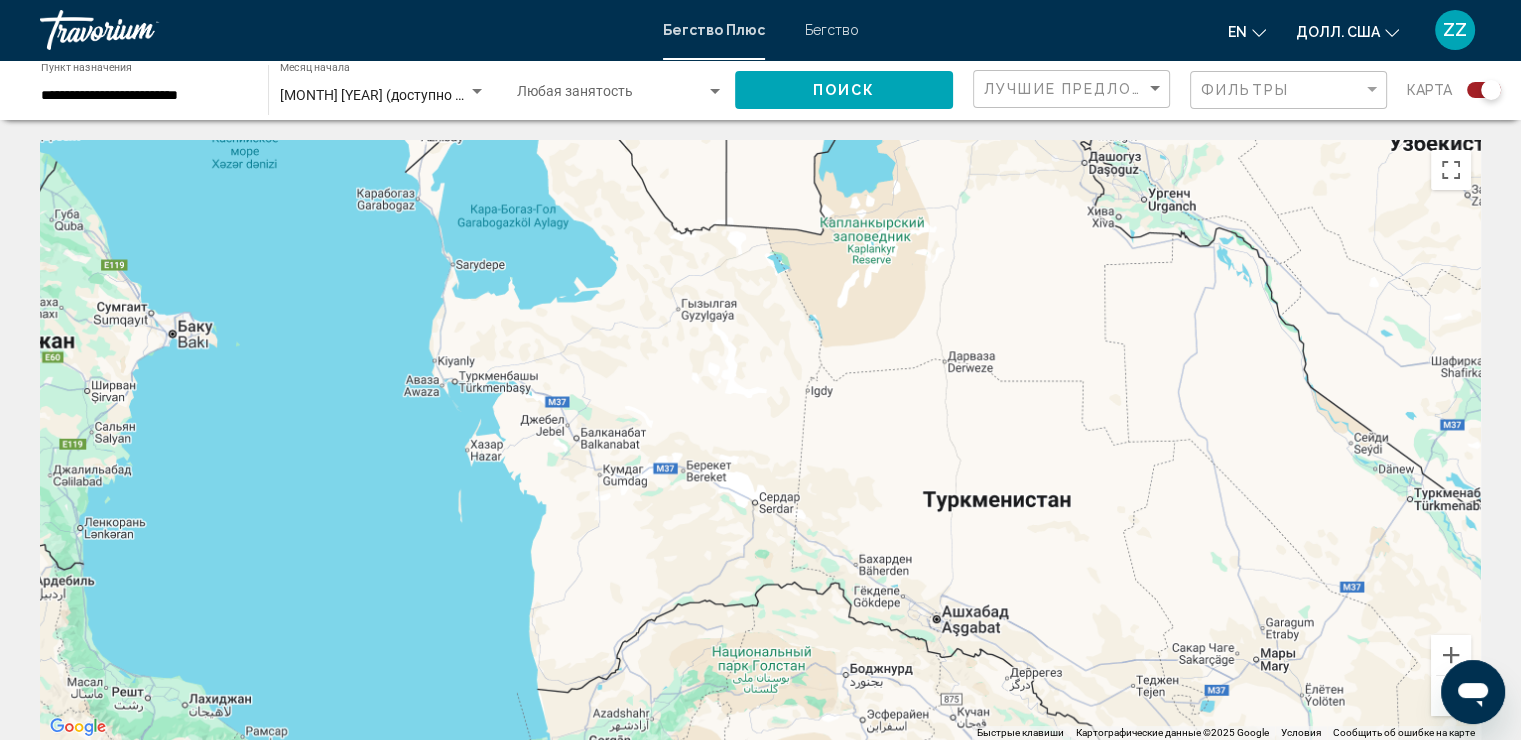 drag, startPoint x: 1144, startPoint y: 445, endPoint x: 676, endPoint y: 387, distance: 471.58032 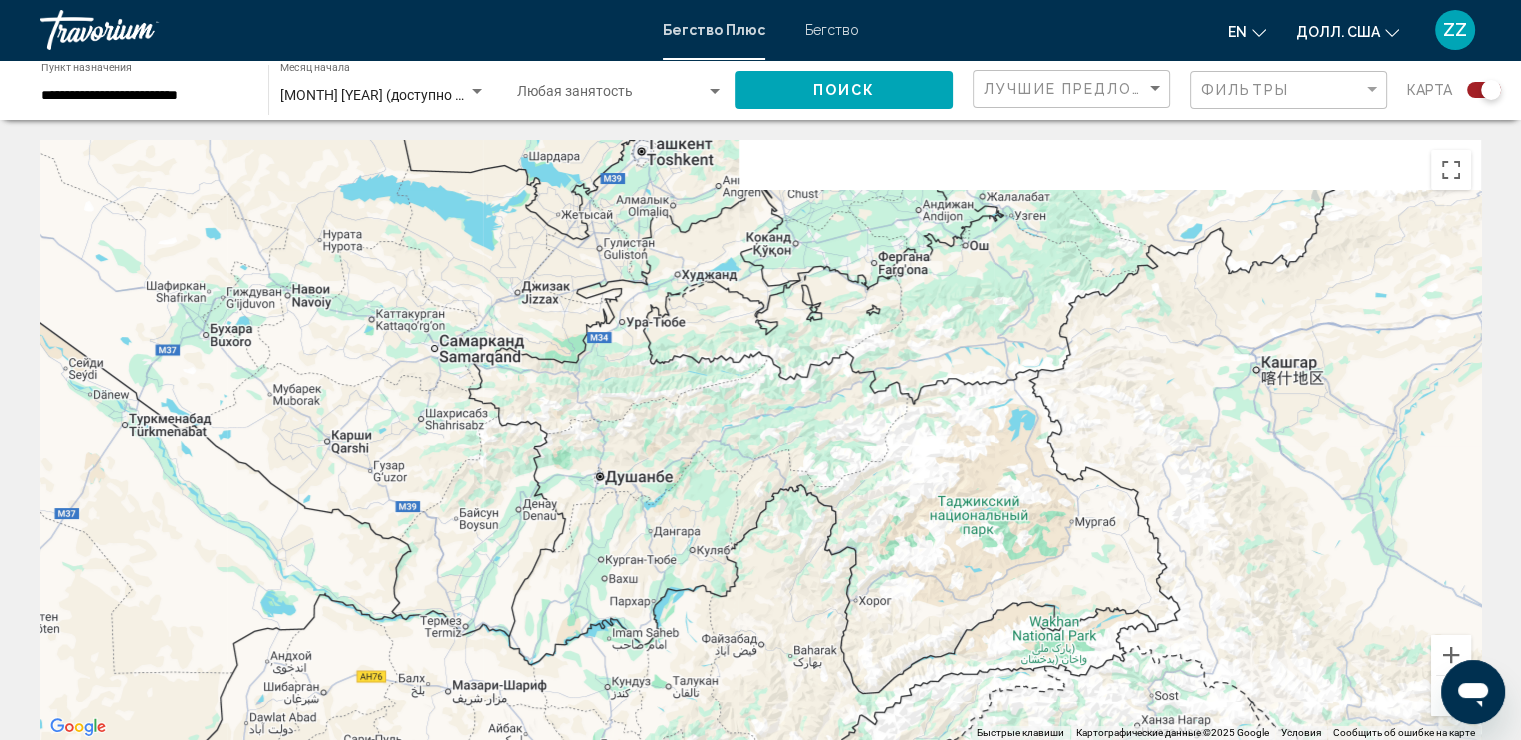drag, startPoint x: 1100, startPoint y: 316, endPoint x: 718, endPoint y: 432, distance: 399.22424 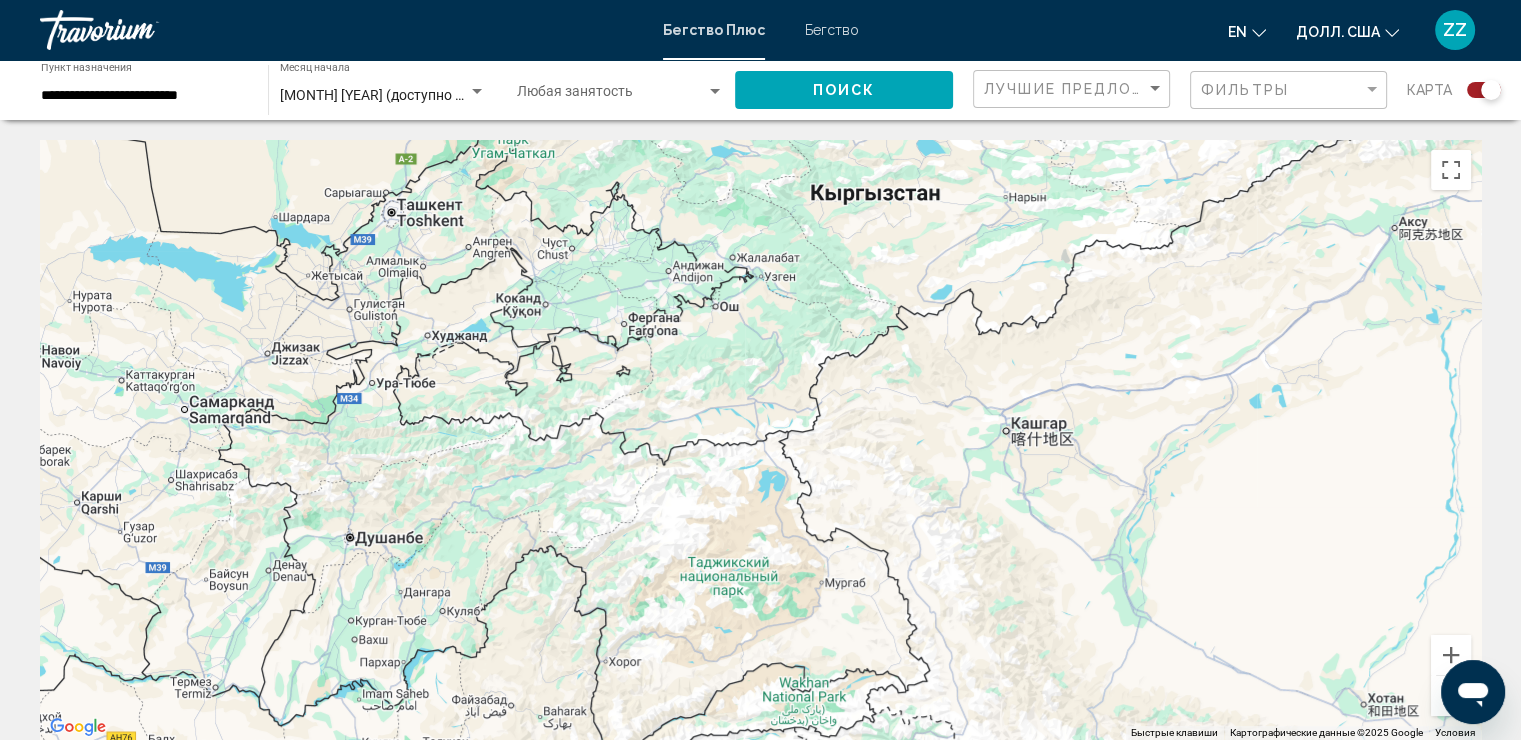 click at bounding box center (1451, 696) 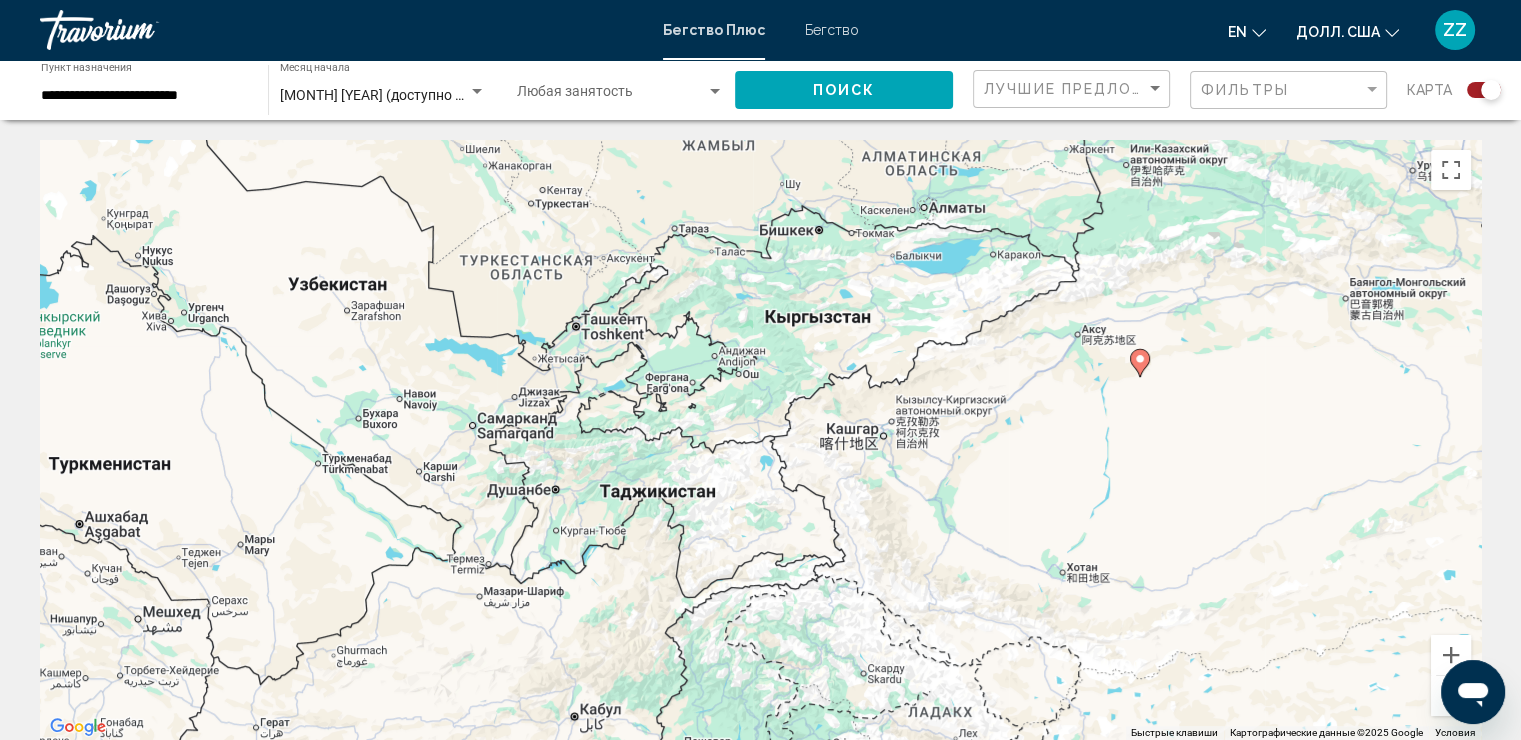 click 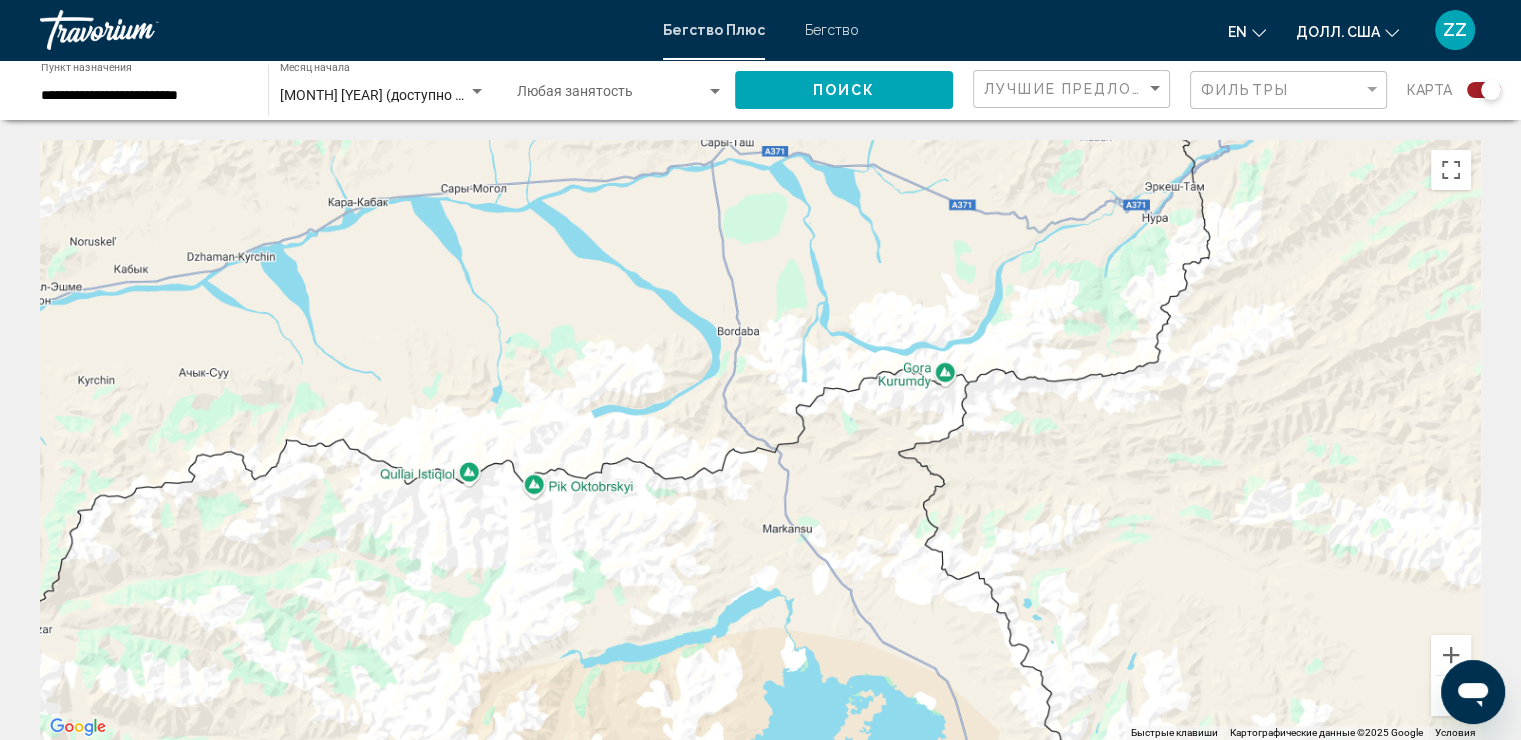 click on "Для навигации используйте клавиши со стрелками." at bounding box center [760, 440] 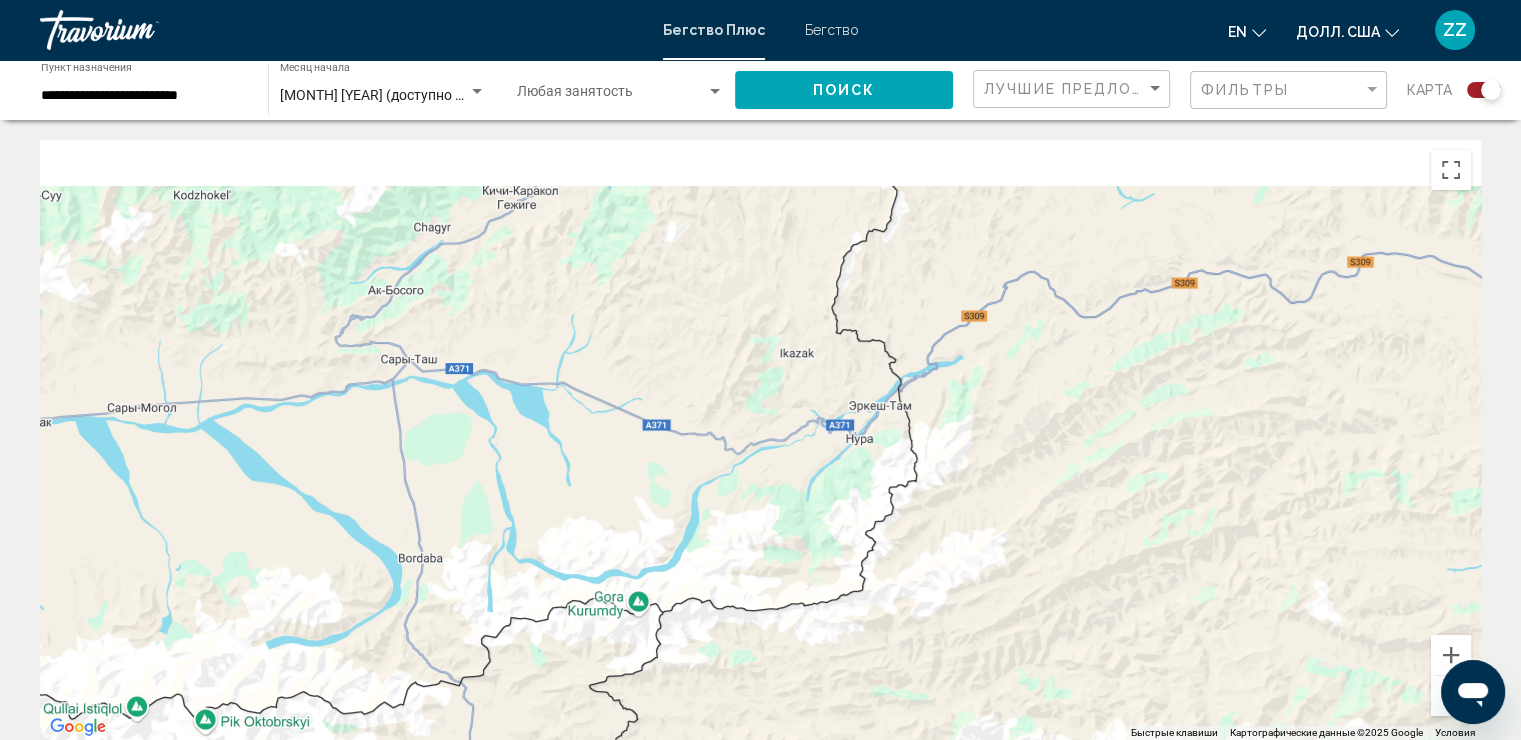 drag, startPoint x: 1008, startPoint y: 377, endPoint x: 678, endPoint y: 663, distance: 436.68753 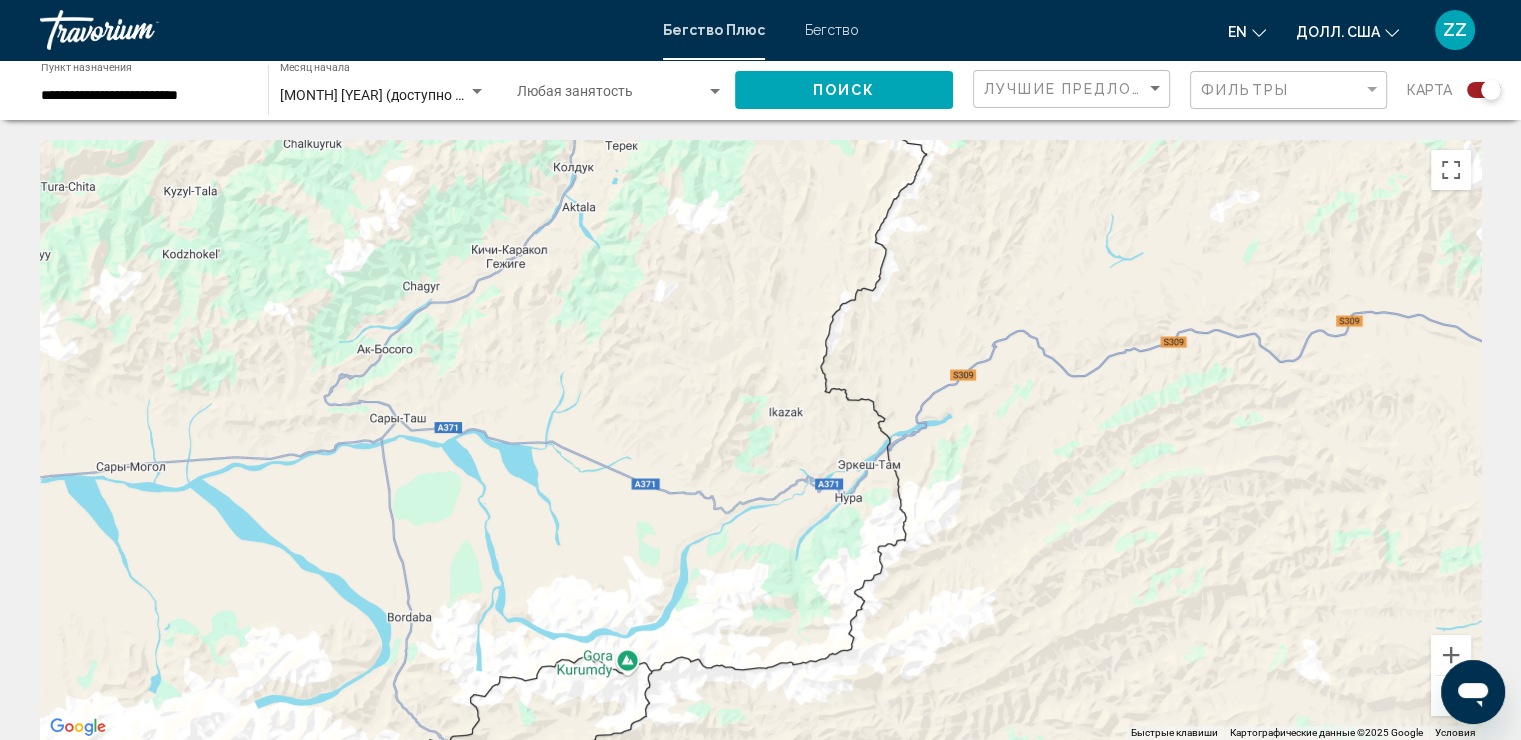 click at bounding box center [1451, 696] 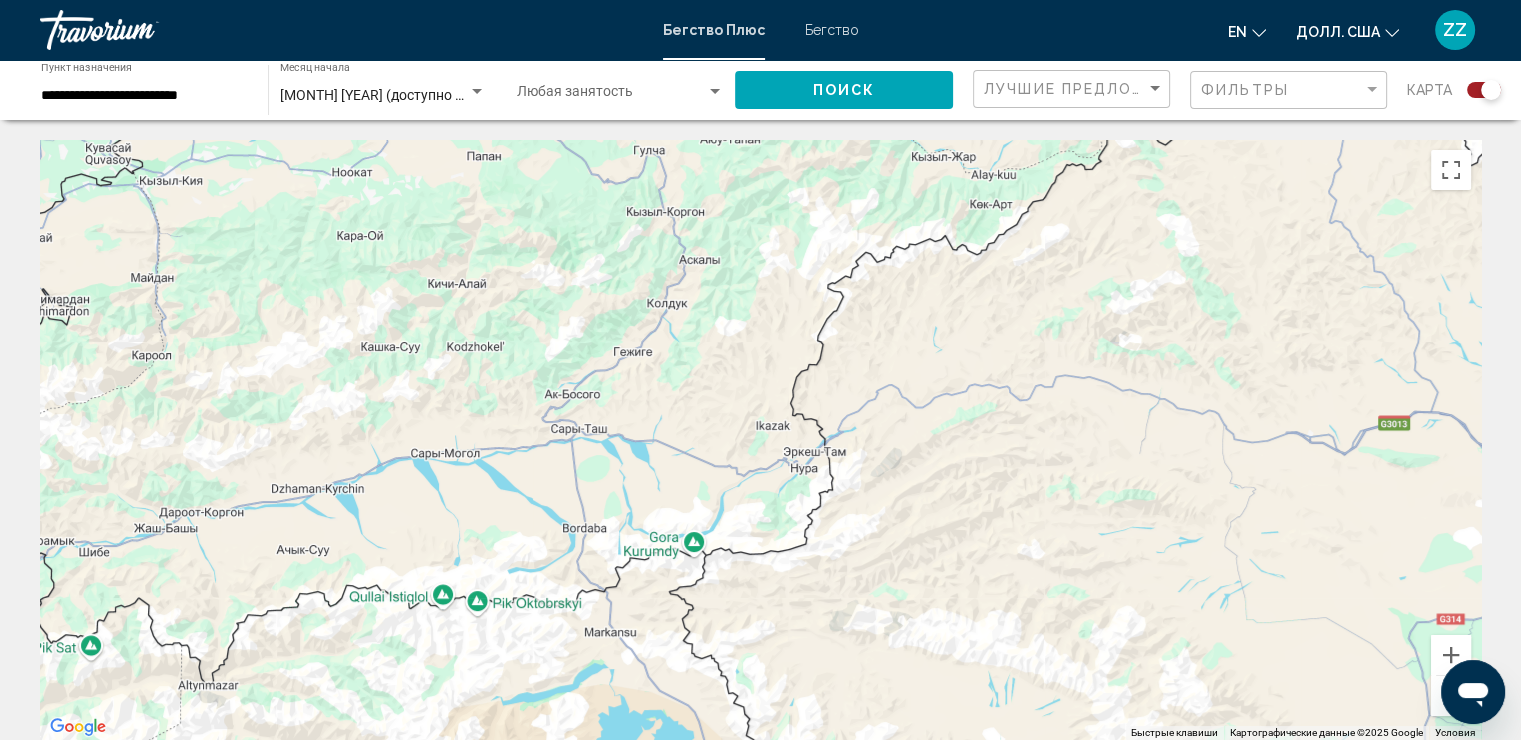 click at bounding box center (1473, 692) 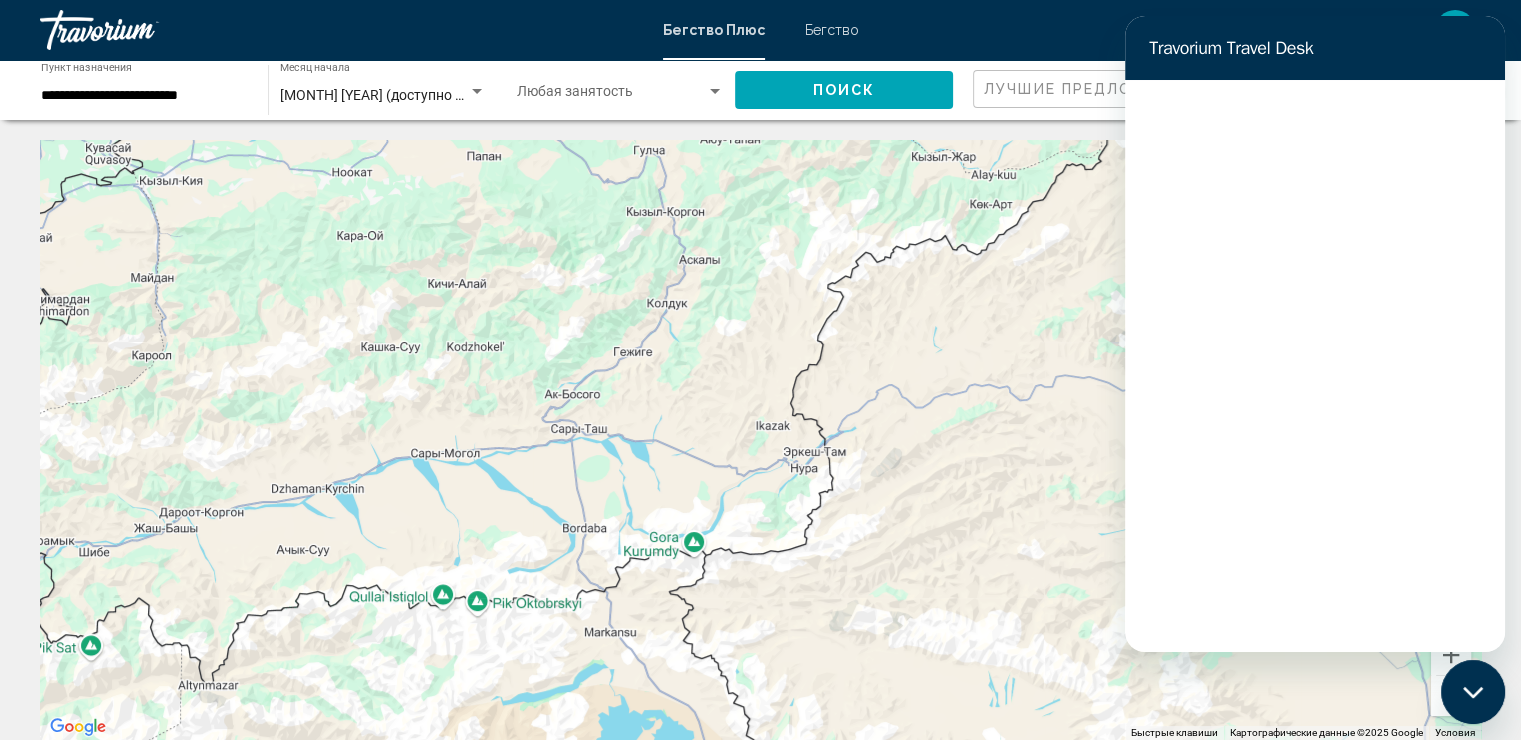 scroll, scrollTop: 0, scrollLeft: 0, axis: both 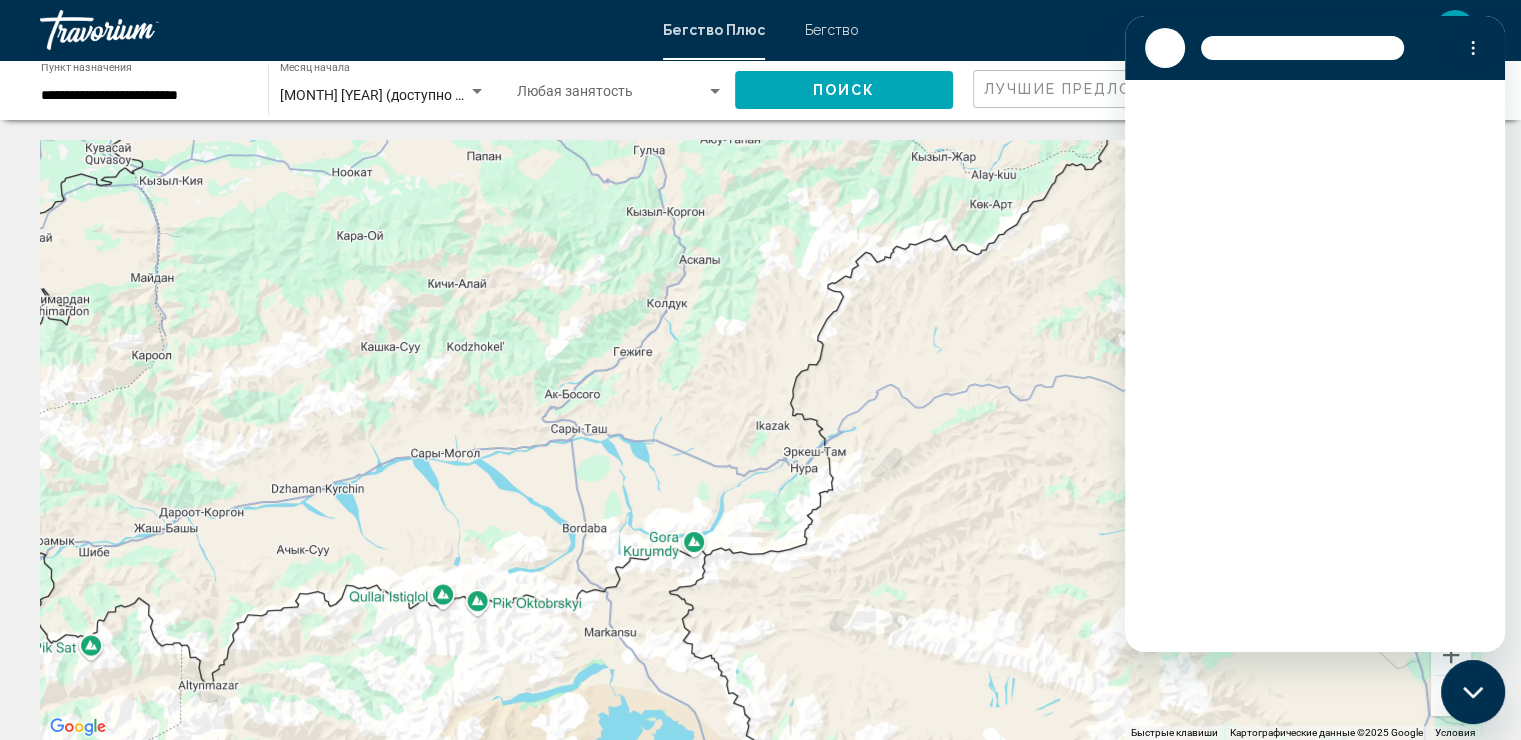 drag, startPoint x: 967, startPoint y: 386, endPoint x: 983, endPoint y: 386, distance: 16 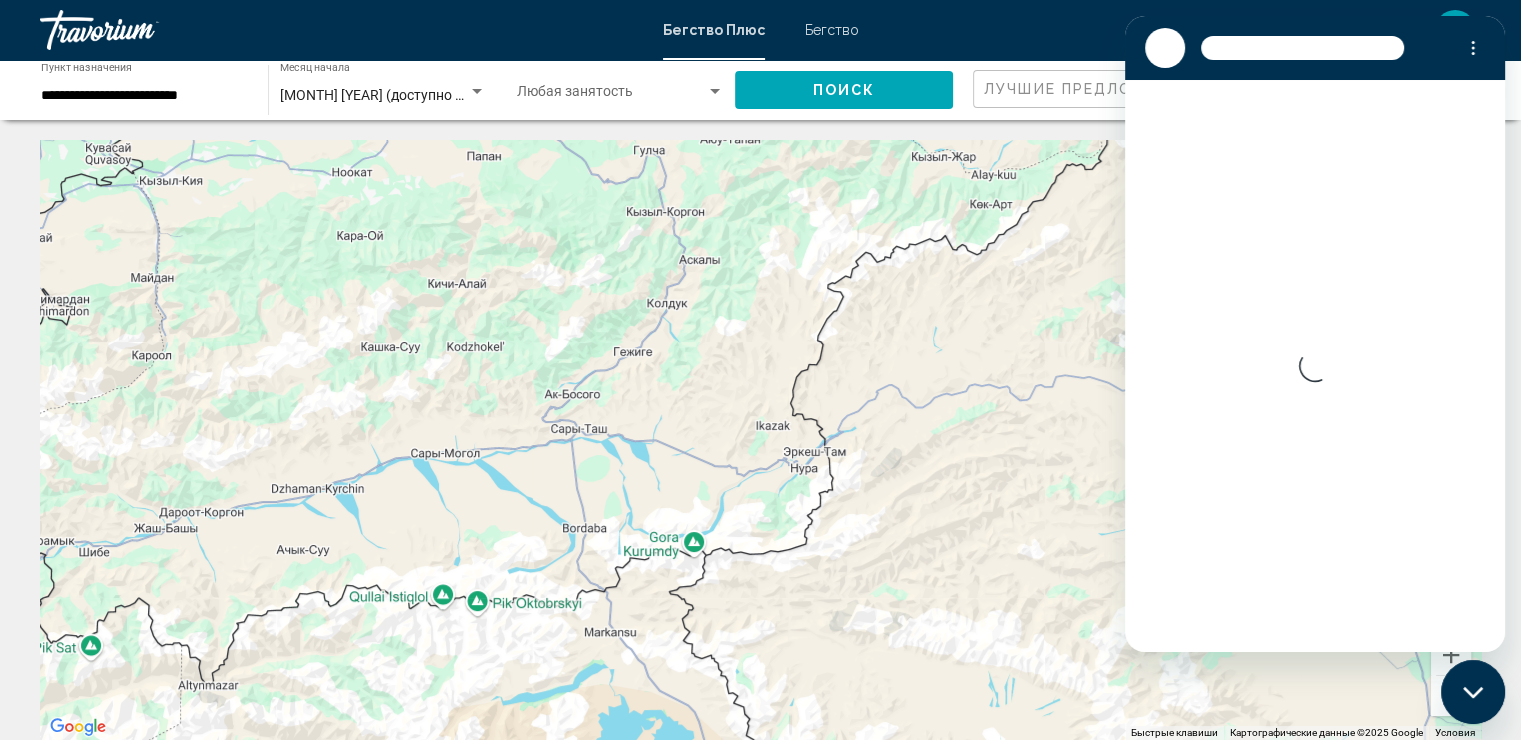 drag, startPoint x: 1376, startPoint y: 701, endPoint x: 1416, endPoint y: 699, distance: 40.04997 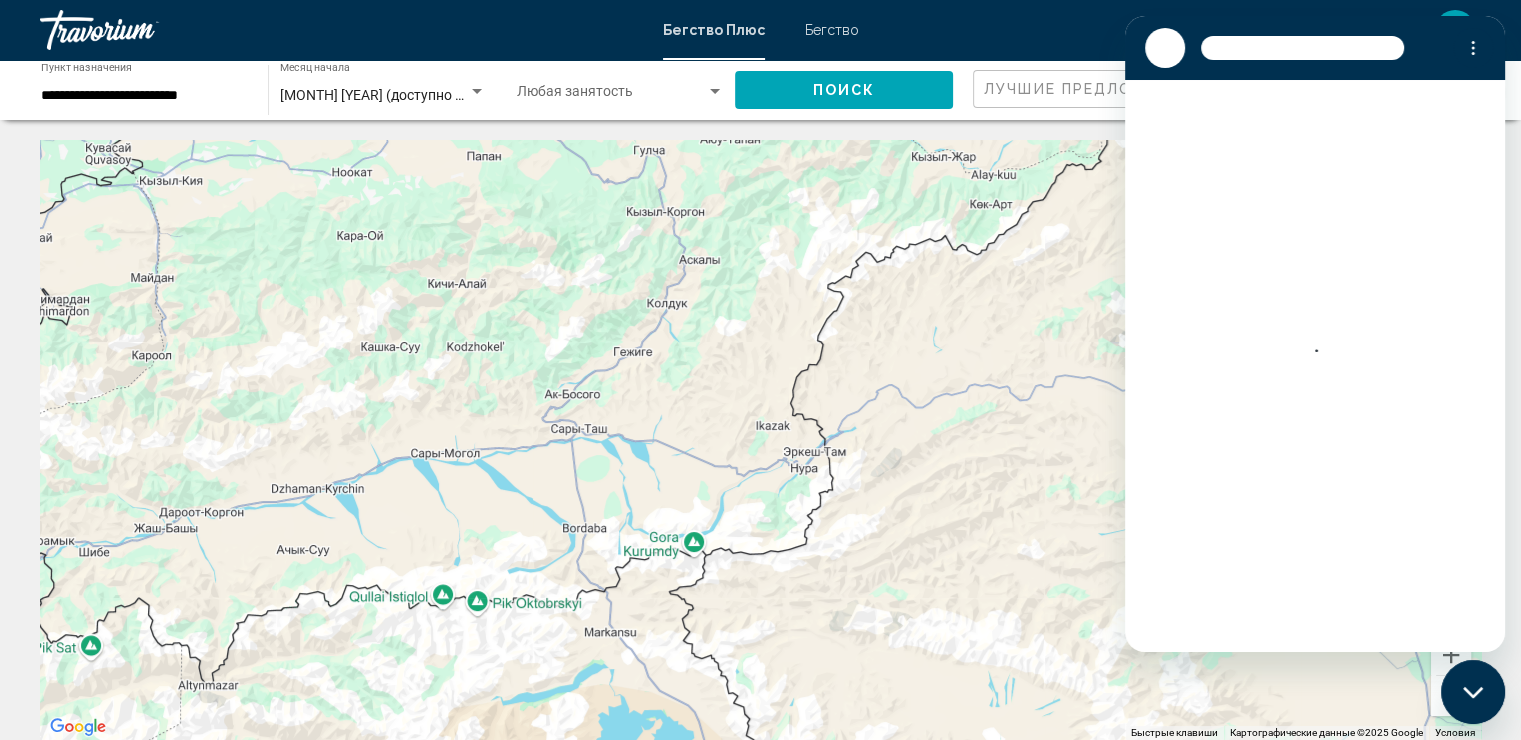 click at bounding box center (1451, 696) 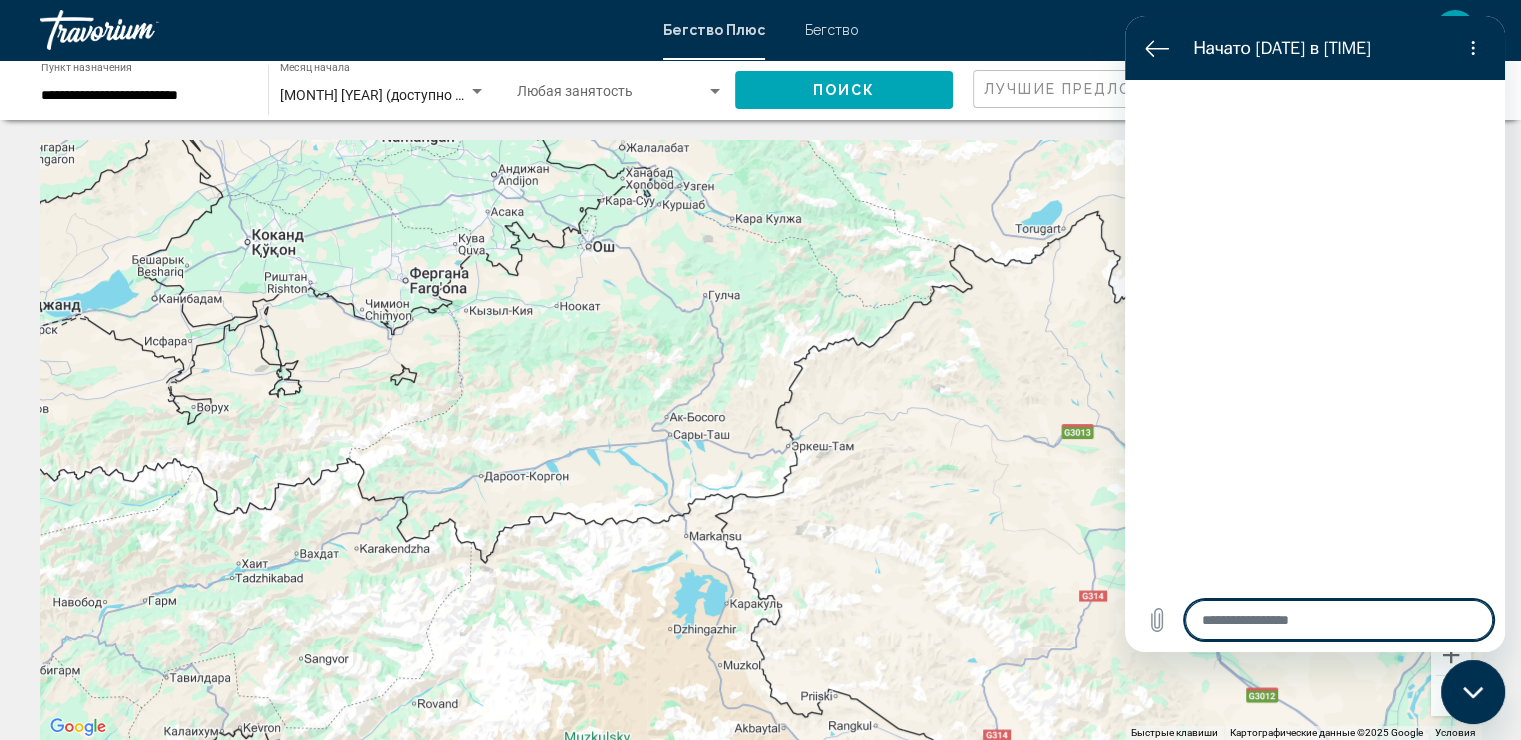 type on "*" 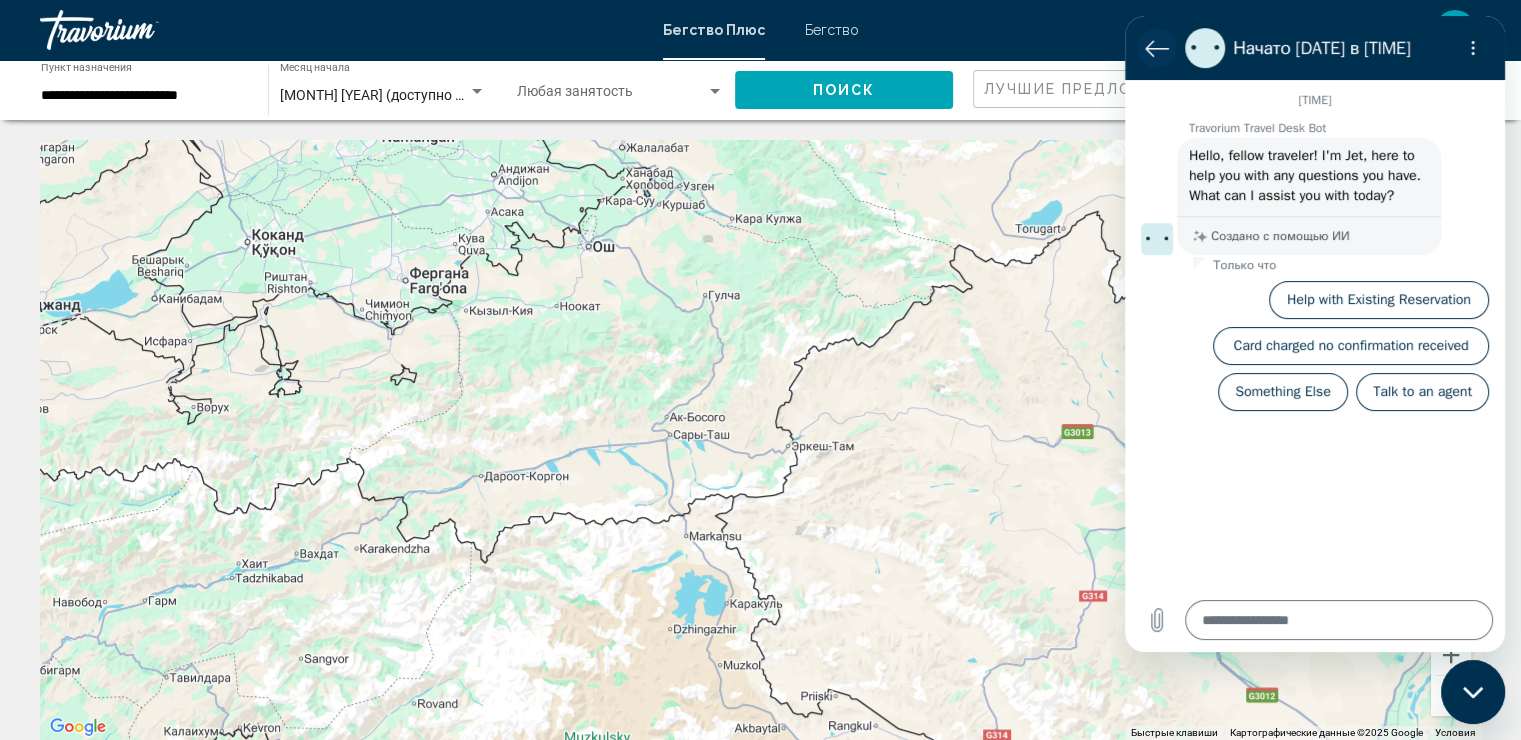 click 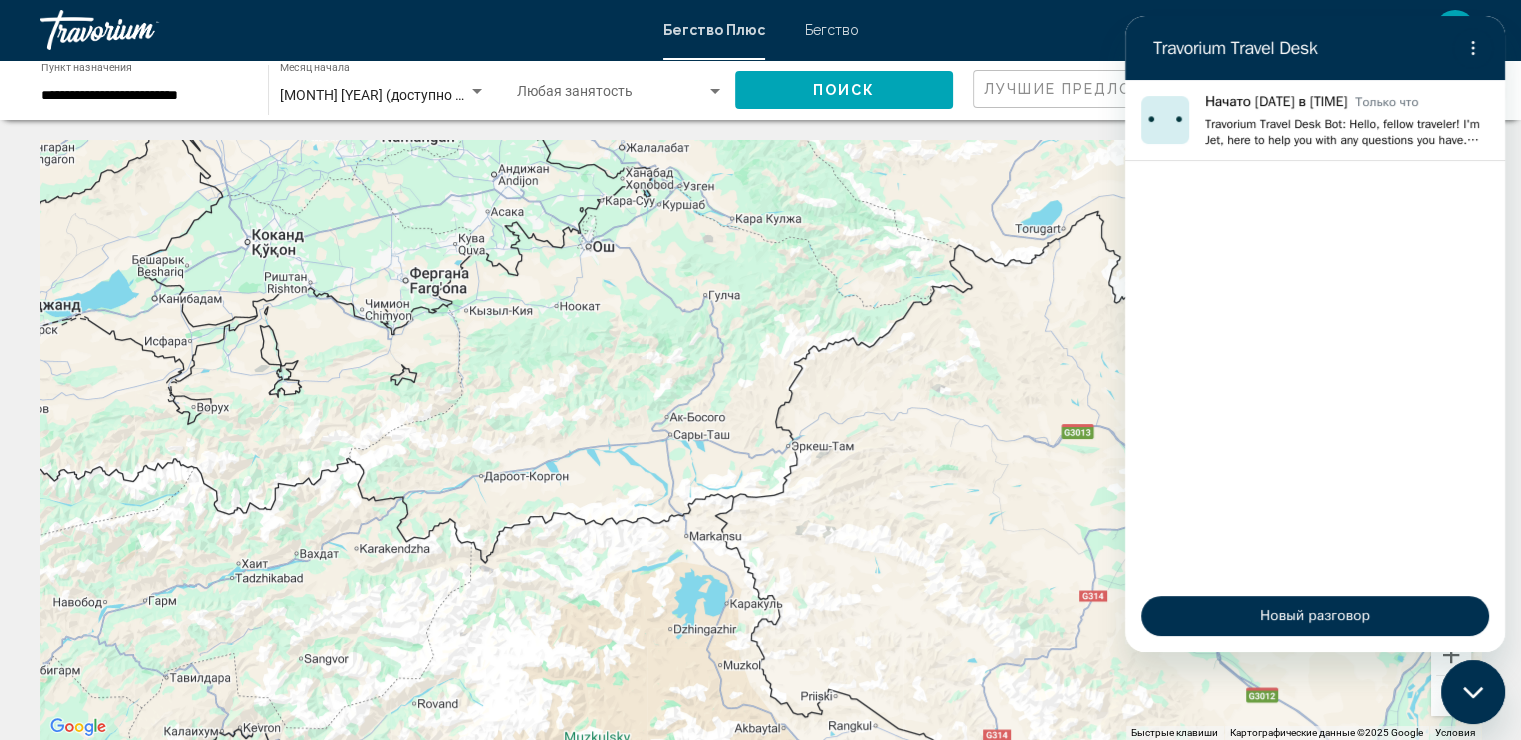 click on "Travorium Travel Desk" at bounding box center [1315, 48] 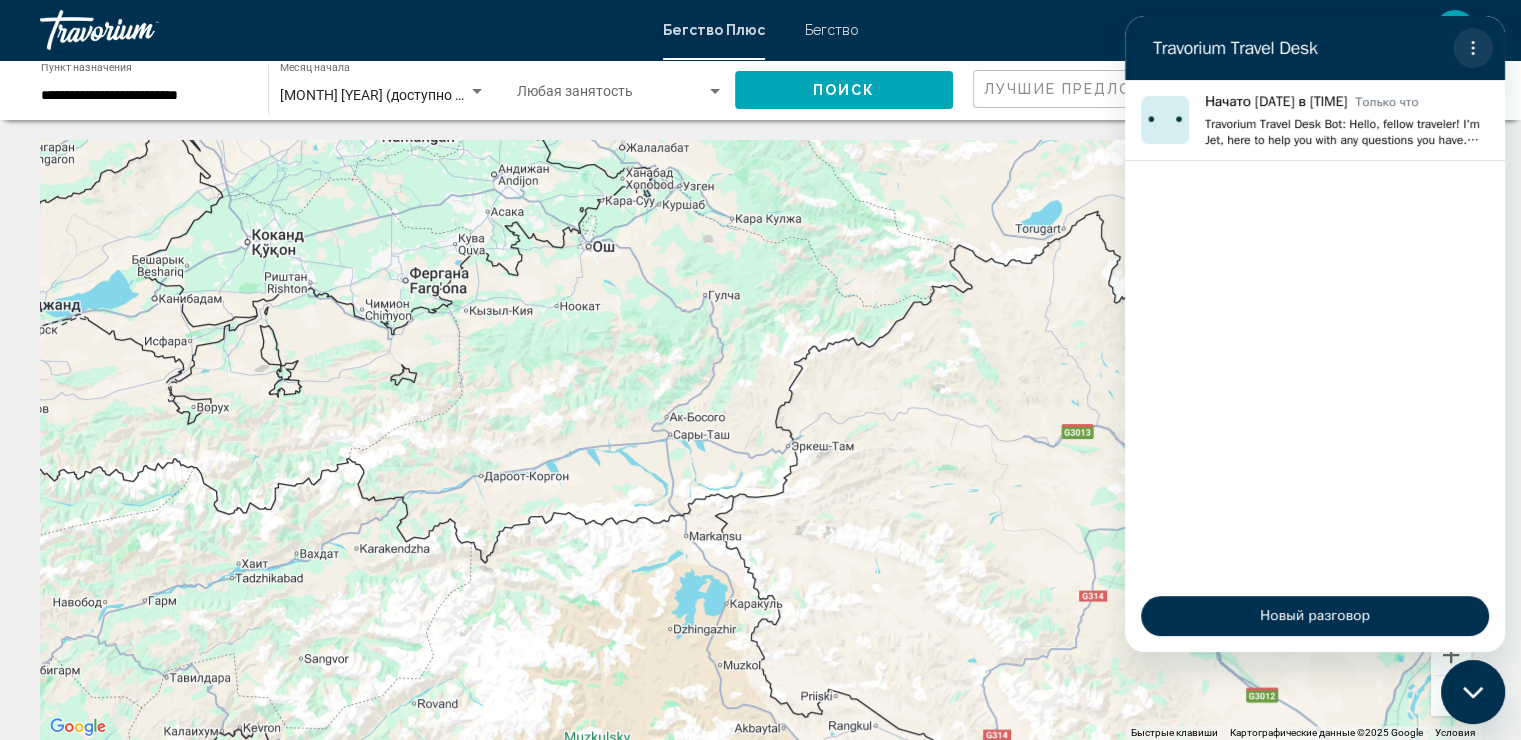 click 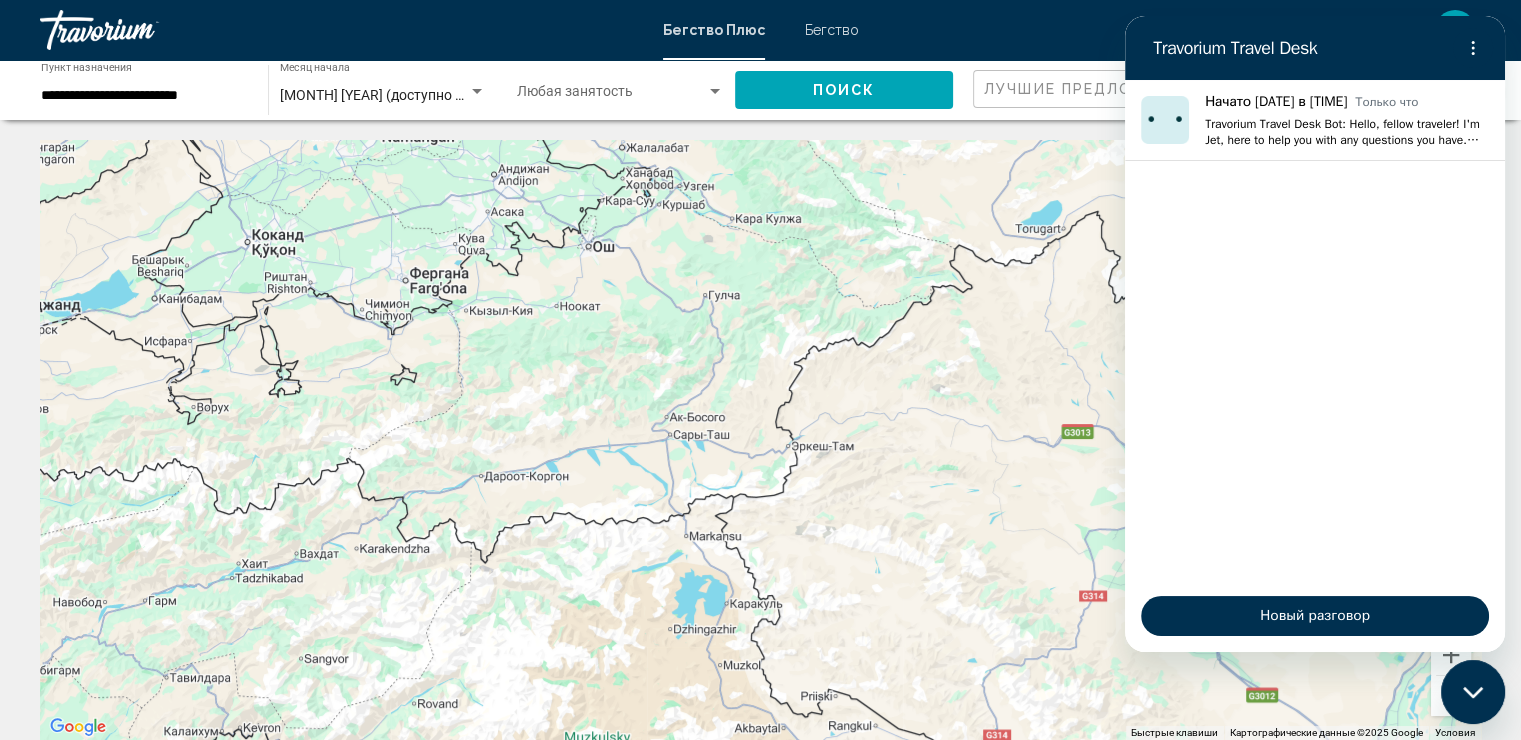 drag, startPoint x: 986, startPoint y: 388, endPoint x: 1103, endPoint y: 470, distance: 142.87407 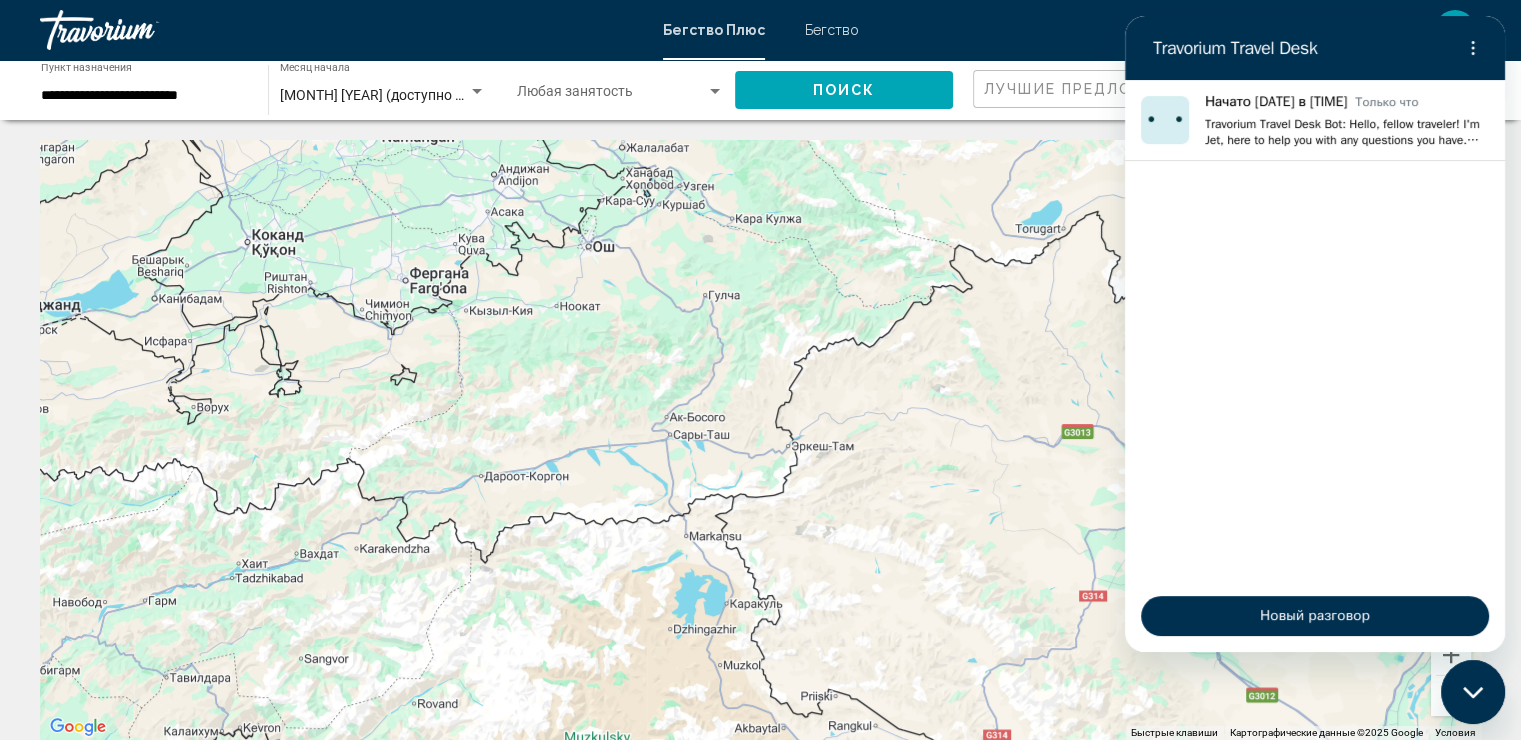 click on "Для навигации используйте клавиши со стрелками." at bounding box center [760, 440] 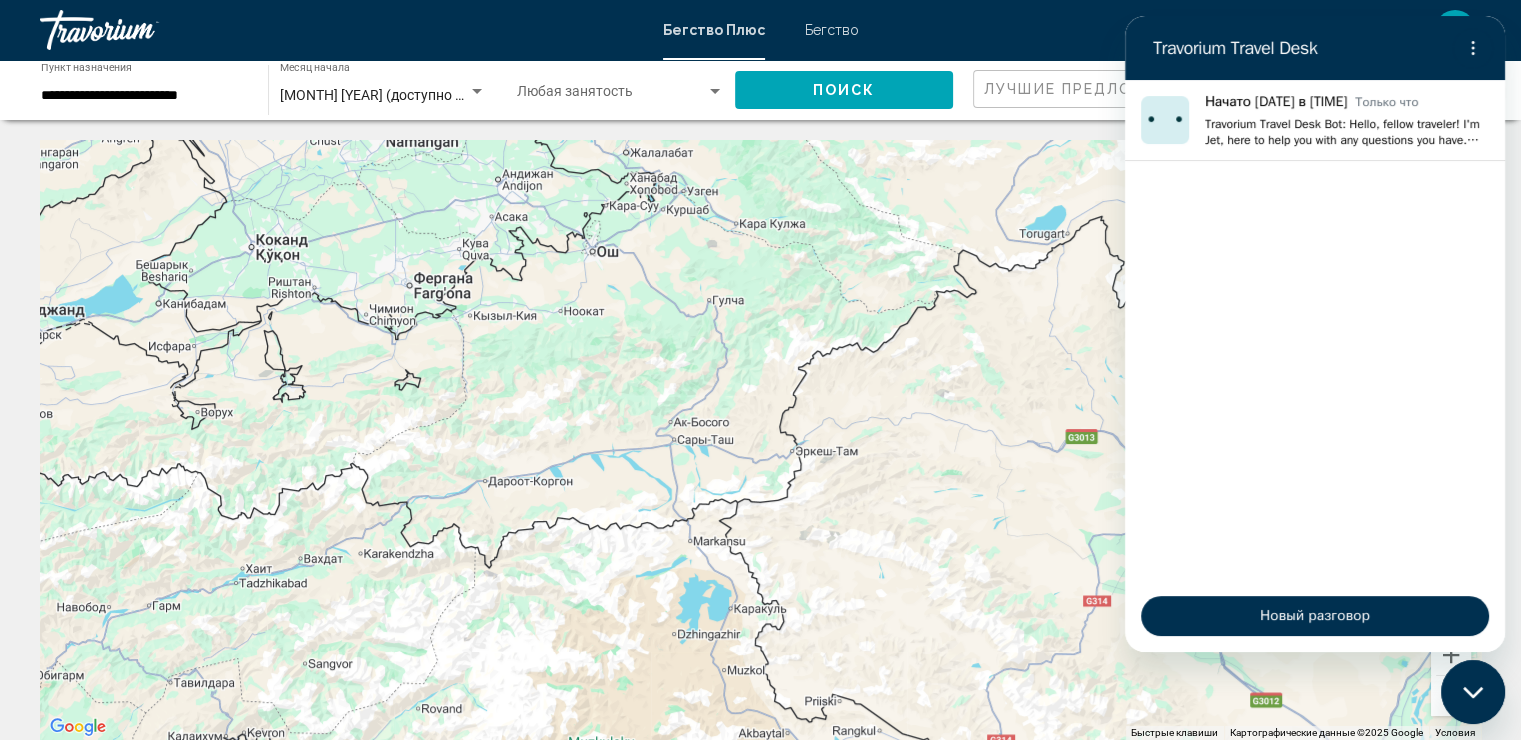 click on "Для навигации используйте клавиши со стрелками." at bounding box center (760, 440) 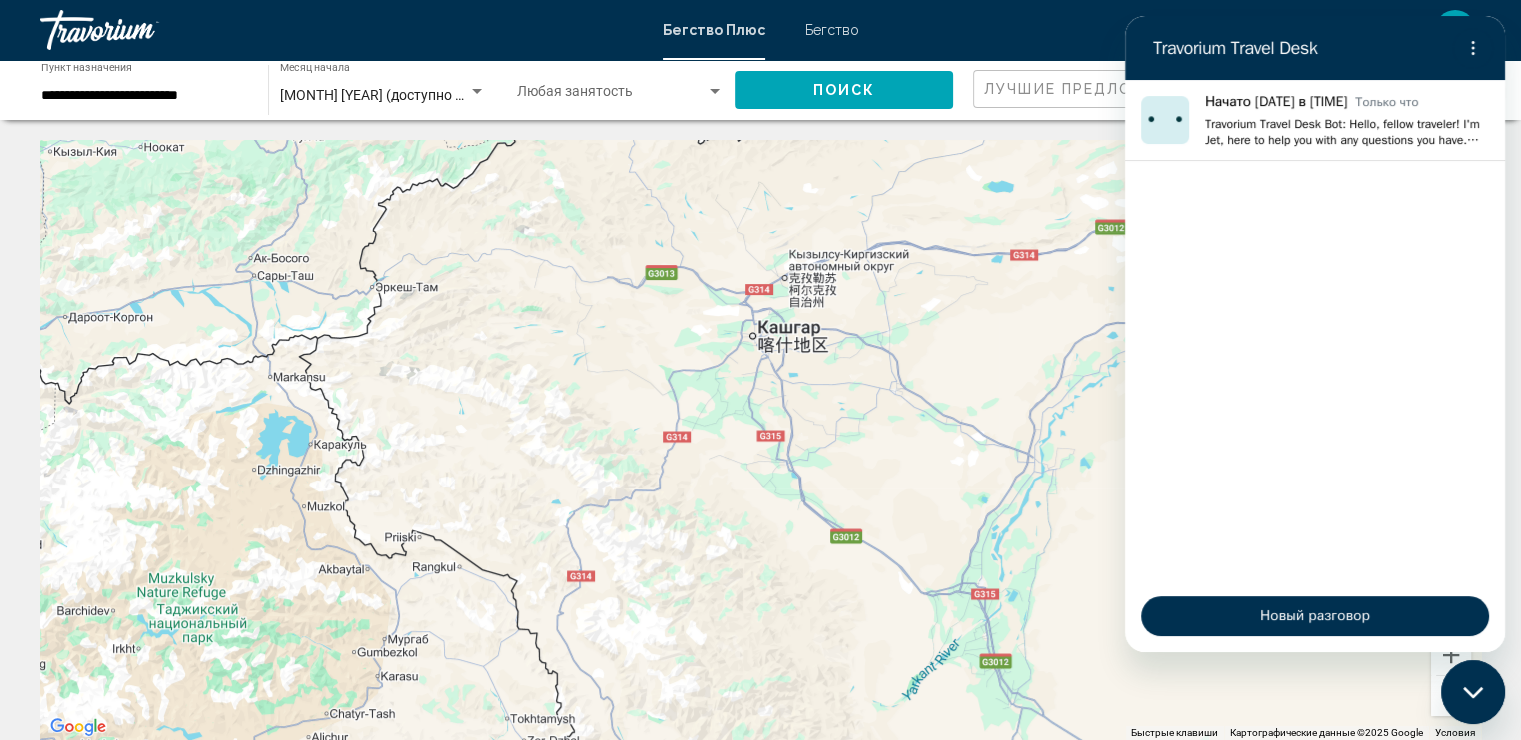 drag, startPoint x: 944, startPoint y: 368, endPoint x: 506, endPoint y: 208, distance: 466.3089 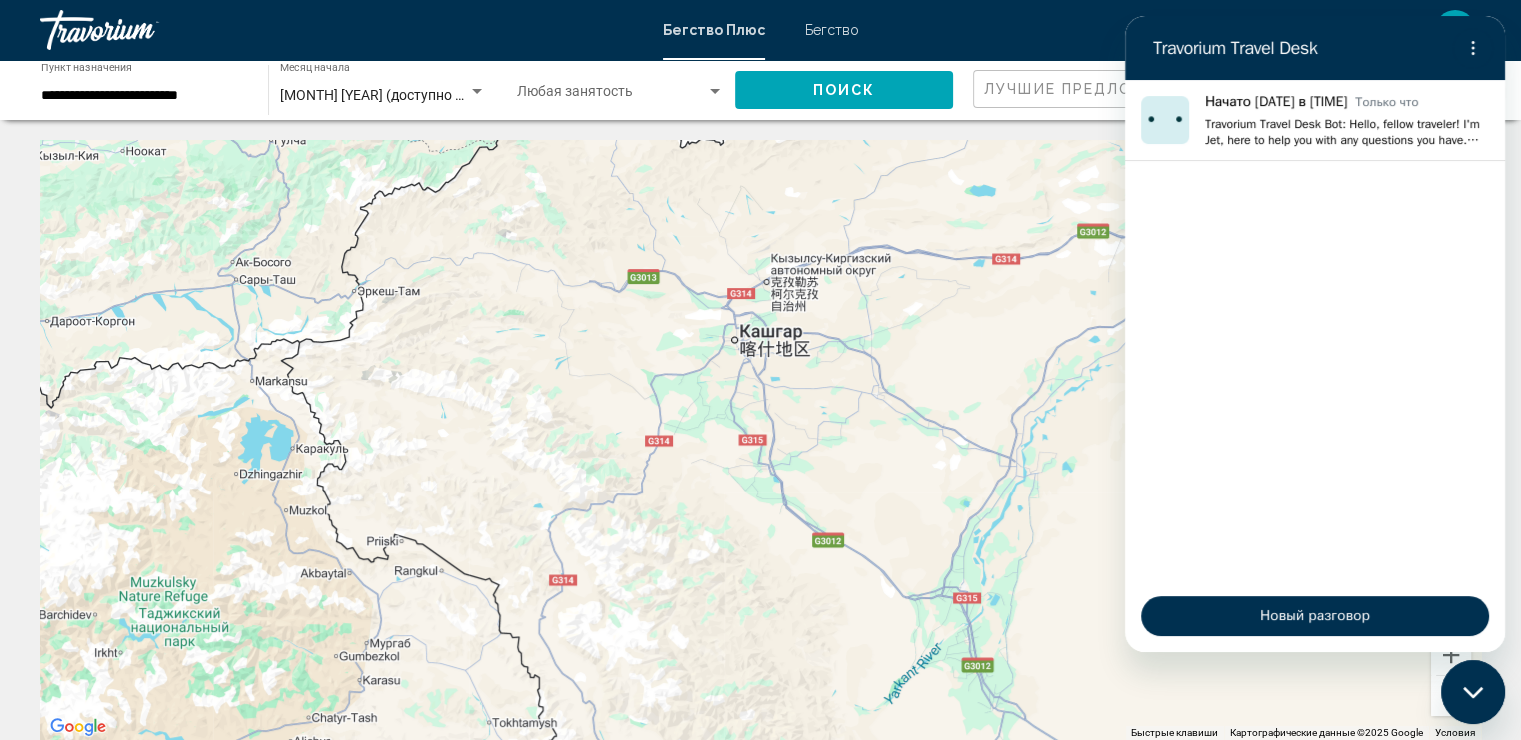 click at bounding box center (1451, 696) 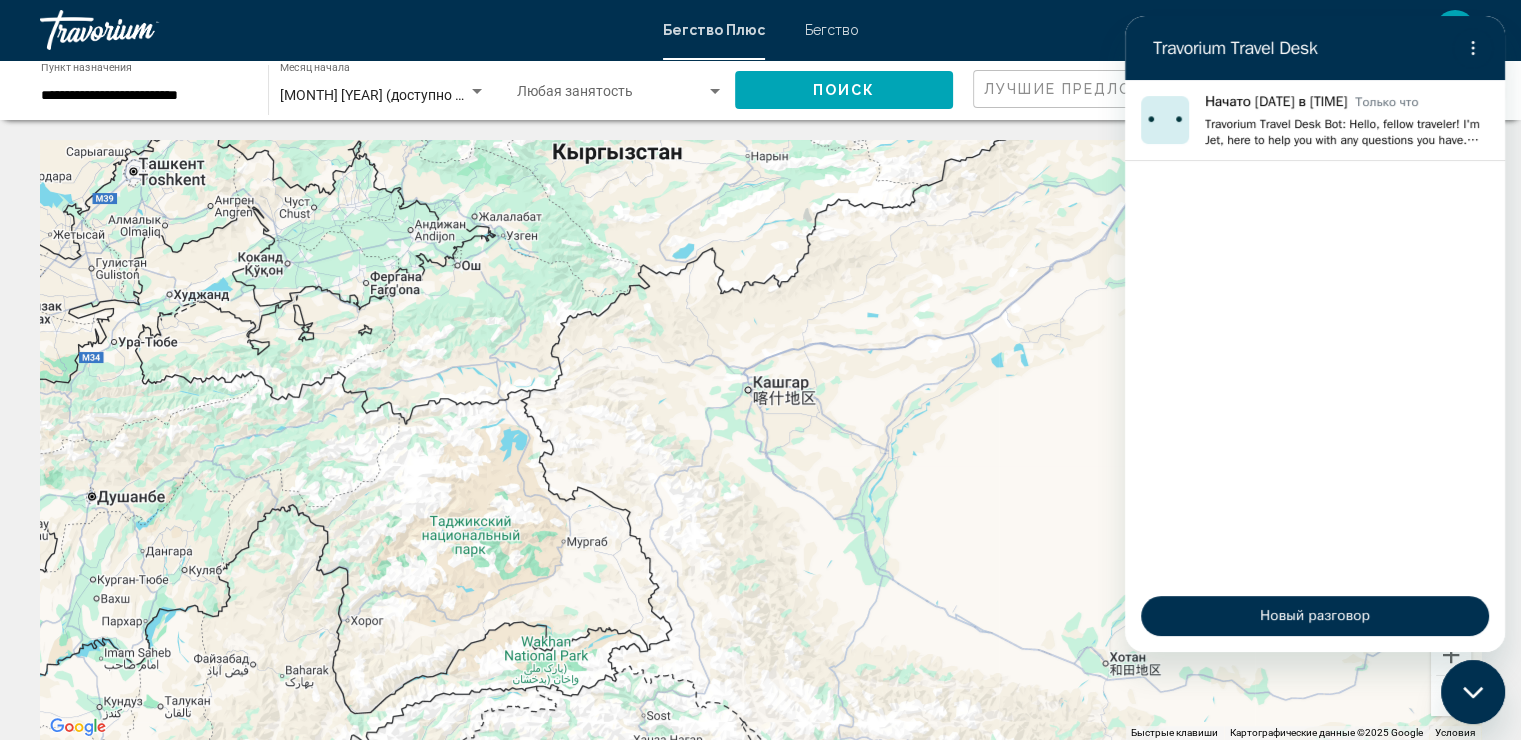 click at bounding box center (1451, 696) 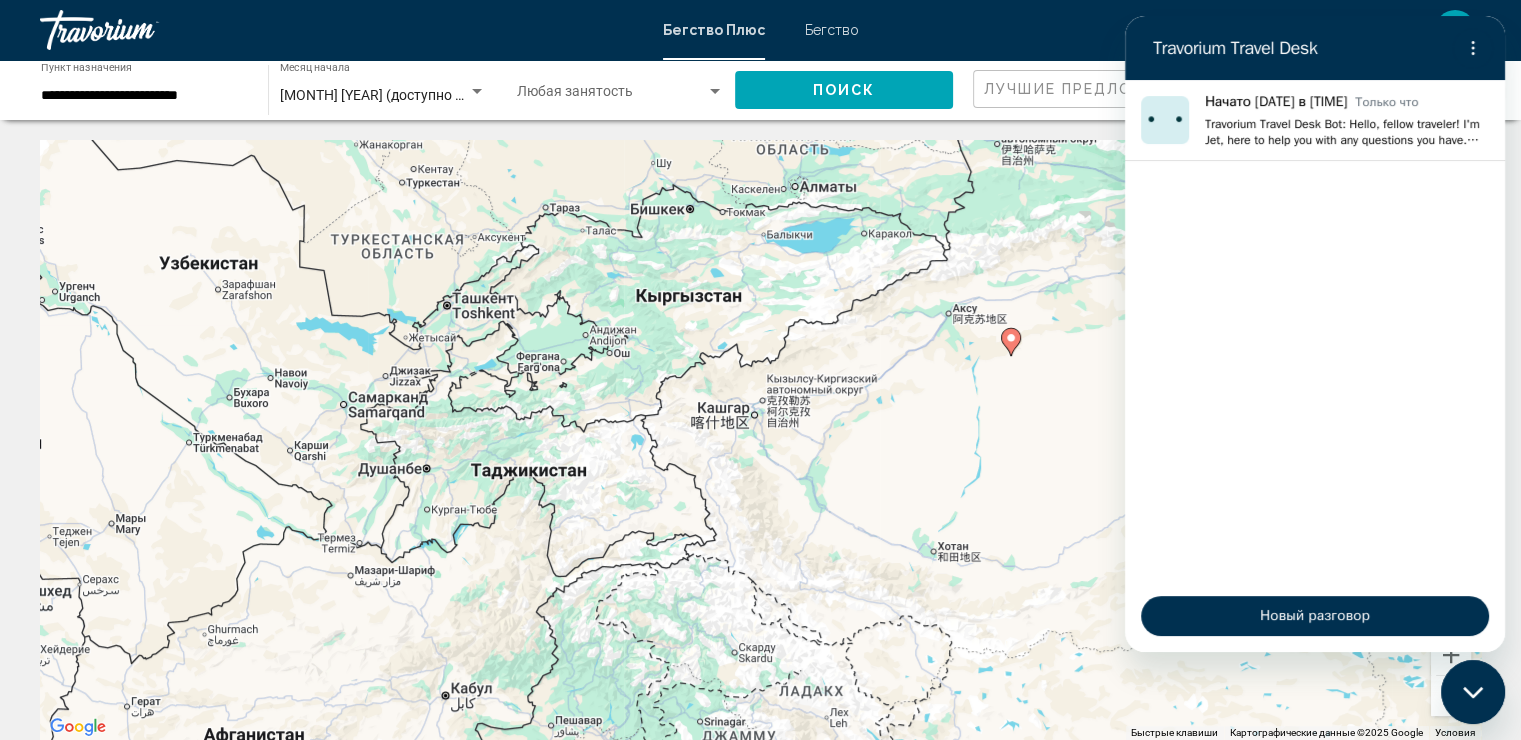 click 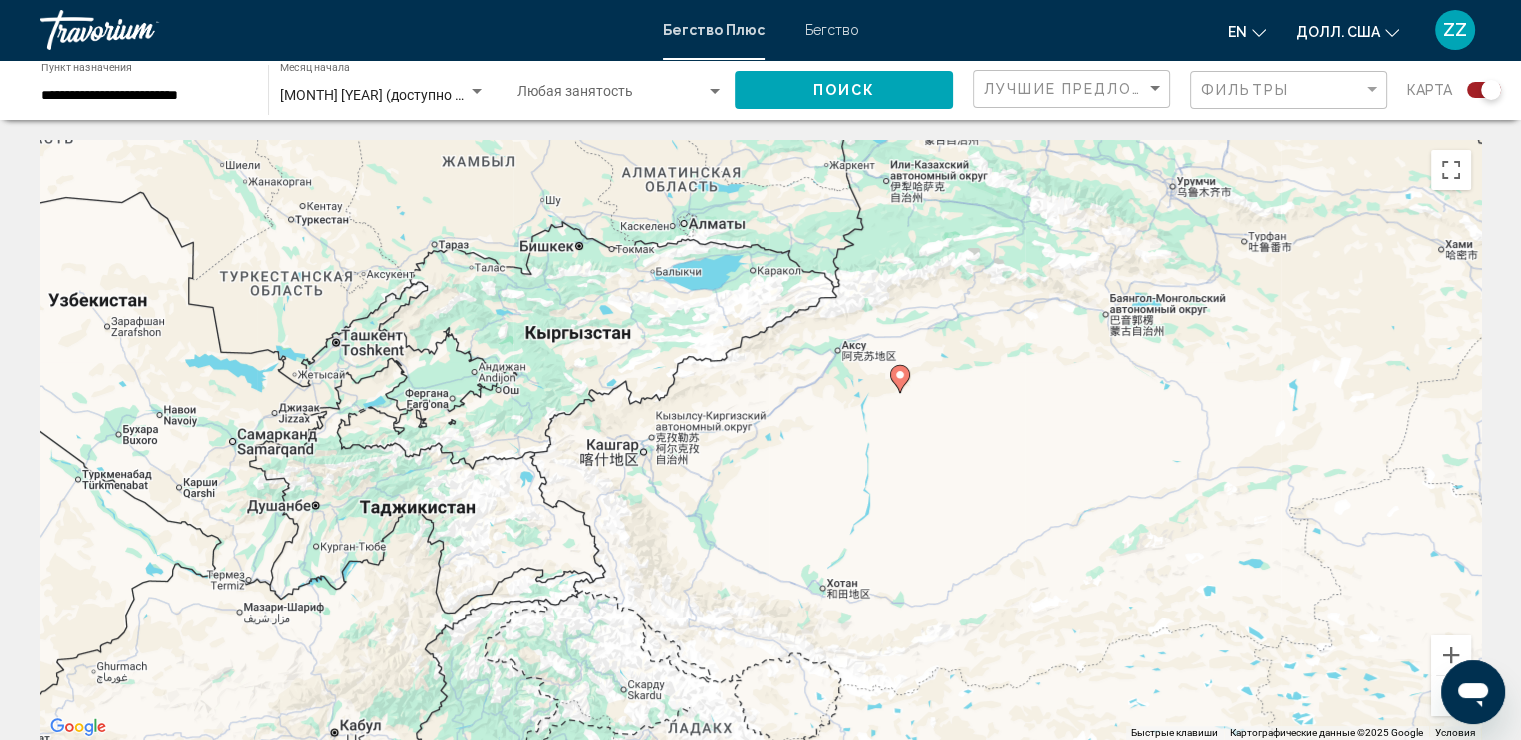 drag, startPoint x: 1002, startPoint y: 390, endPoint x: 920, endPoint y: 418, distance: 86.64872 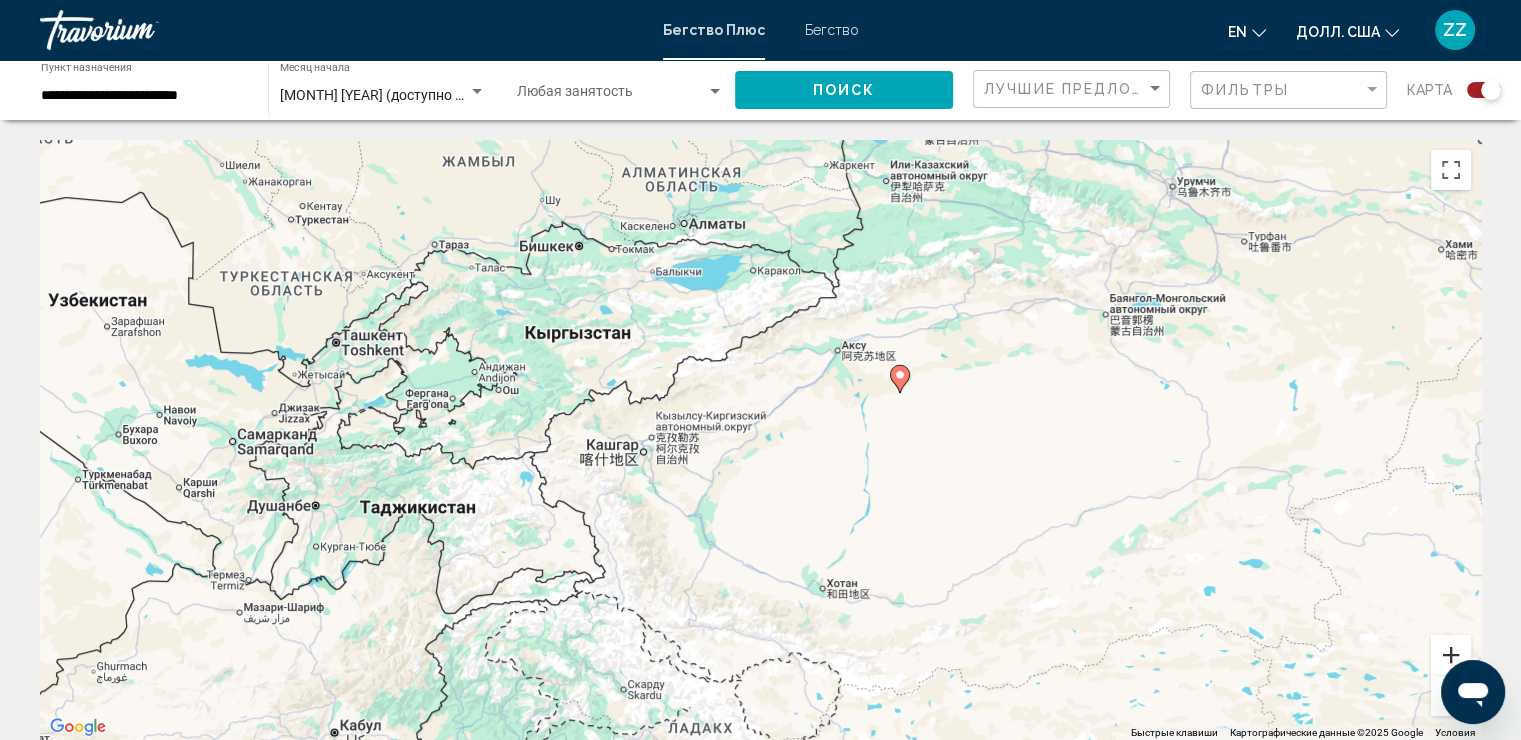 click at bounding box center (1451, 655) 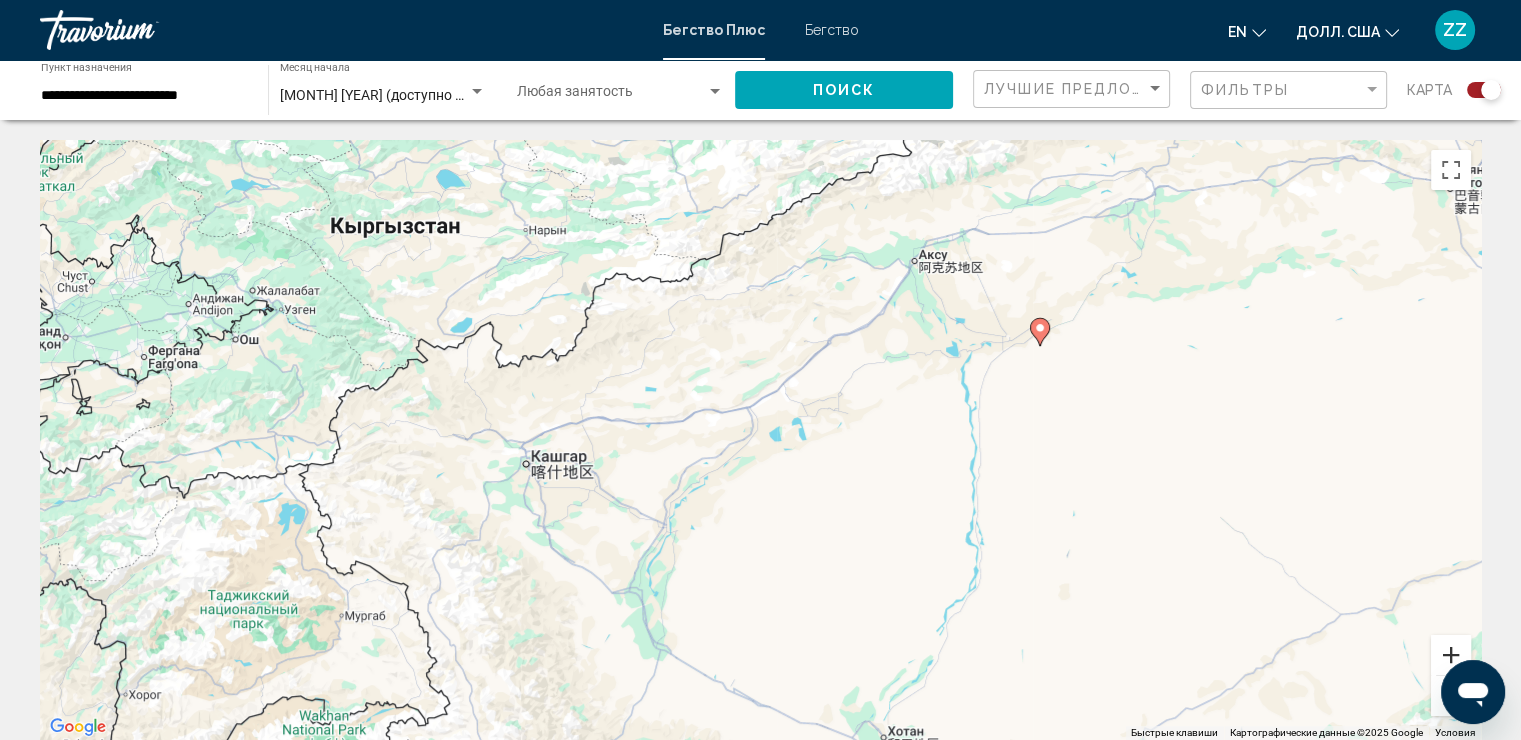 click at bounding box center (1451, 655) 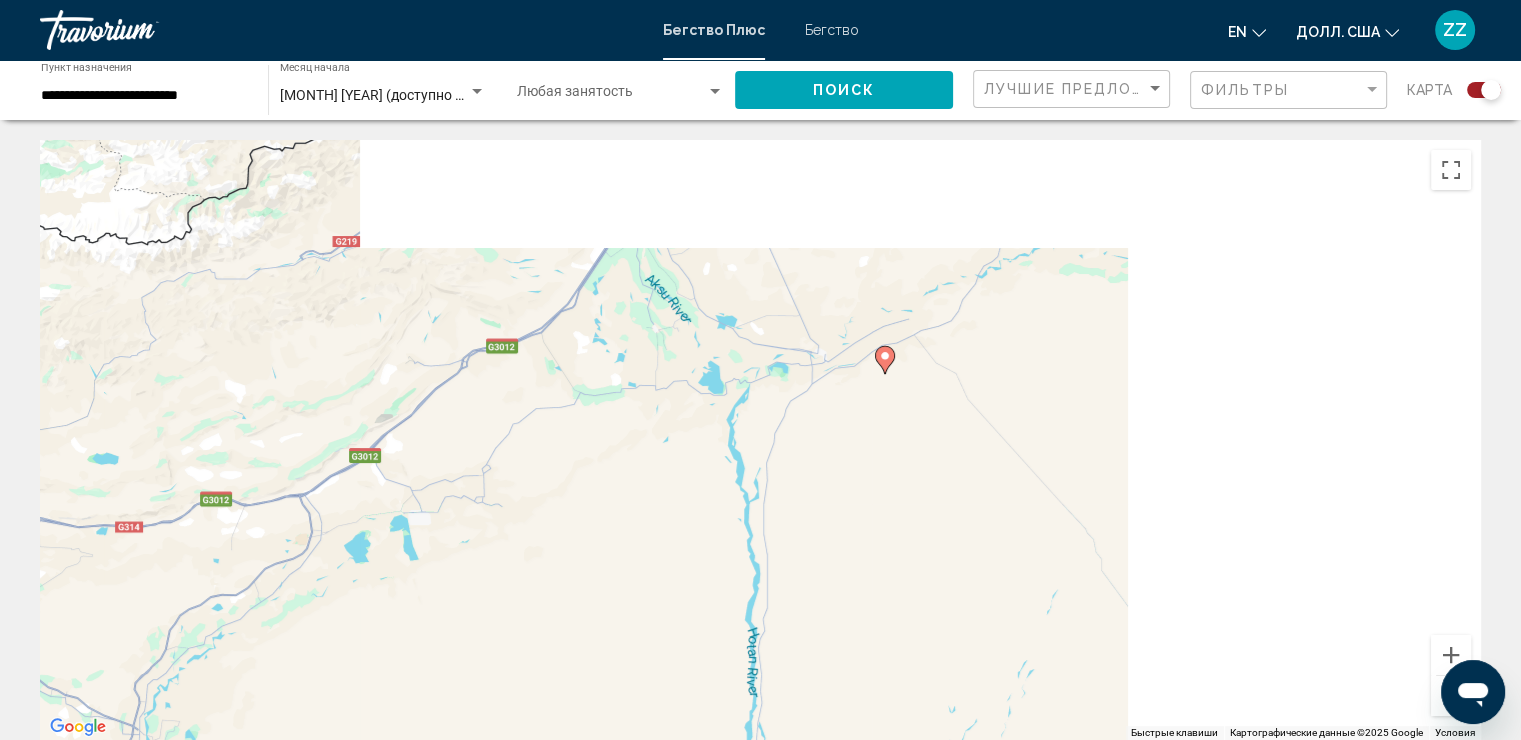 drag, startPoint x: 1339, startPoint y: 352, endPoint x: 897, endPoint y: 476, distance: 459.06427 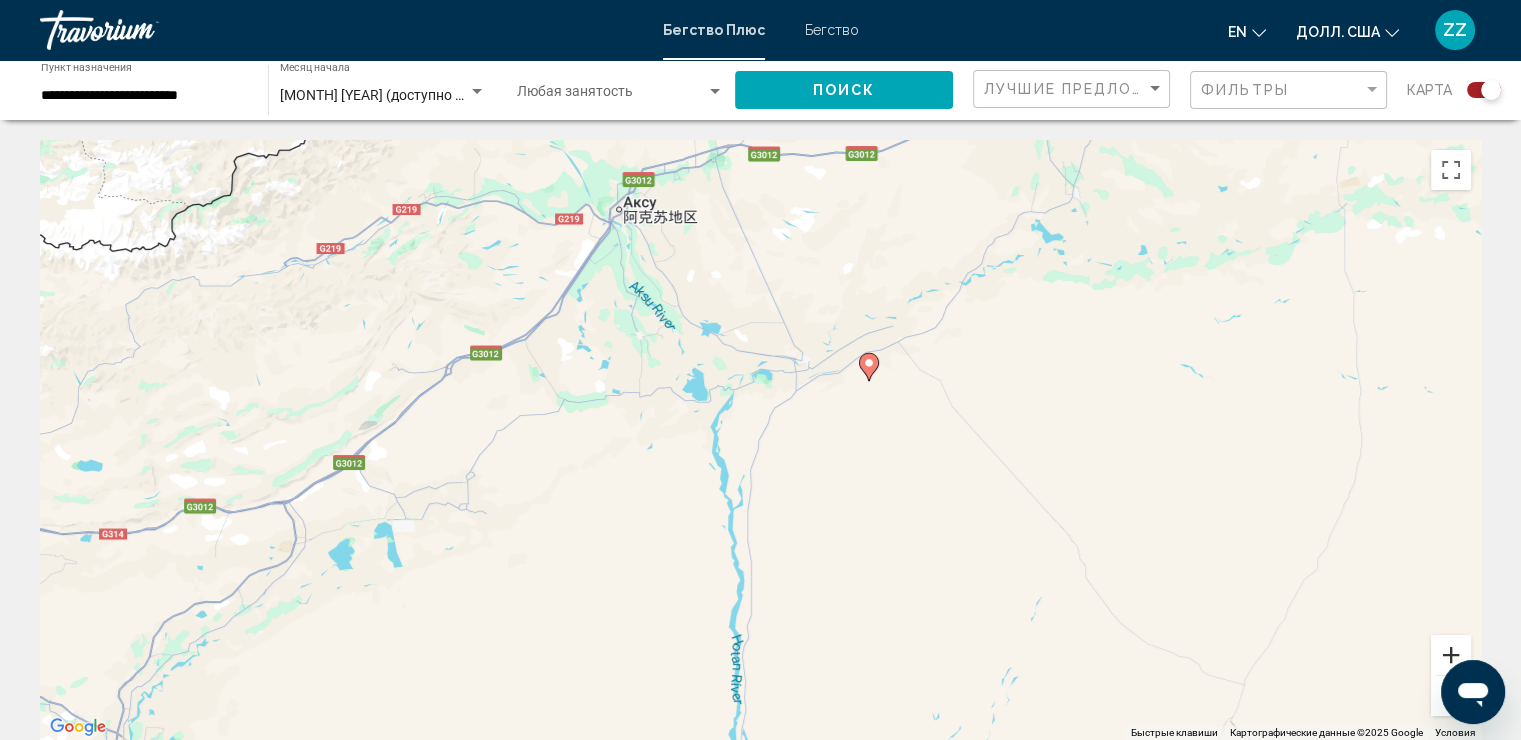 click at bounding box center (1451, 655) 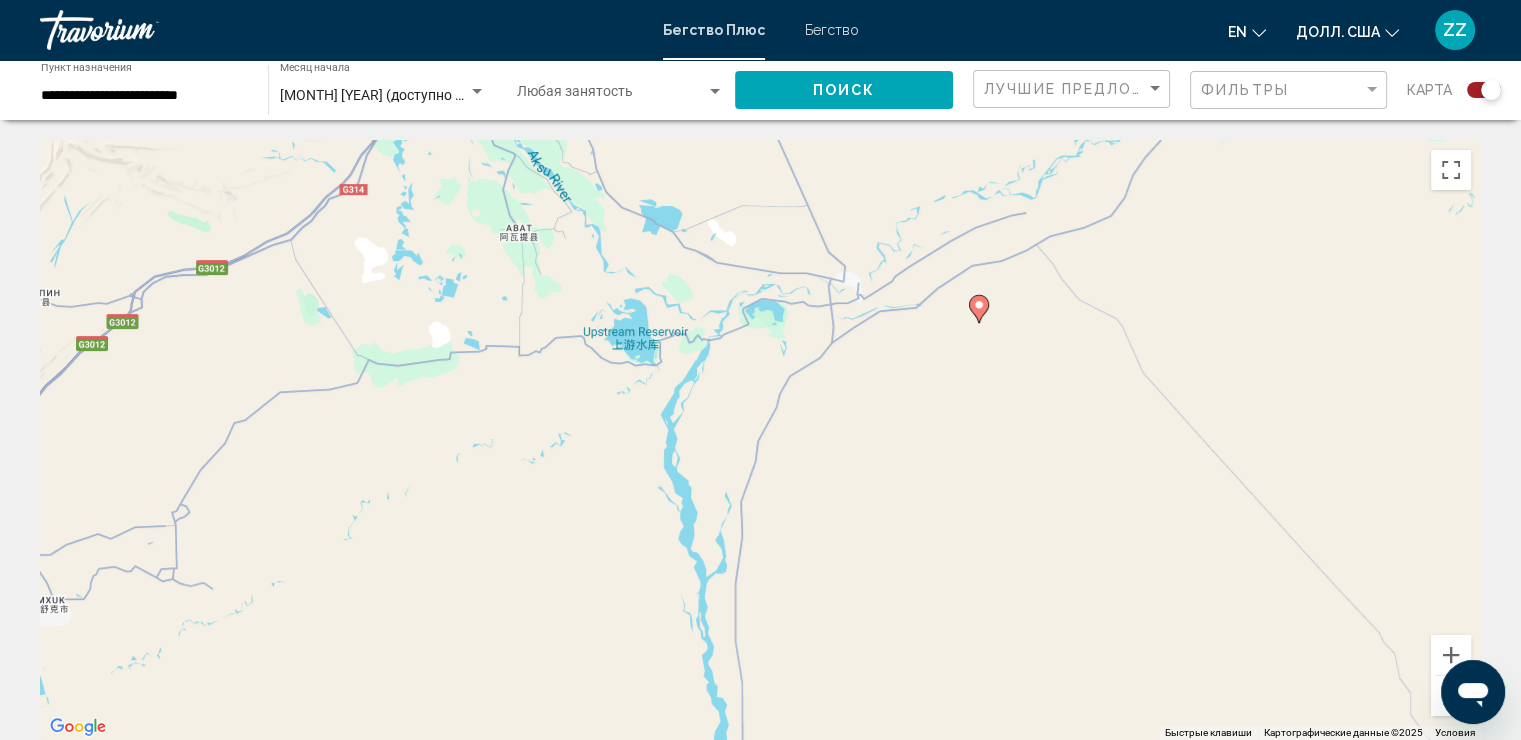 click on "Для навигации используйте клавиши со стрелками. Чтобы активировать перетаскивание с помощью клавиатуры, нажмите Alt + Enter.  После этого перемещайте маркер с помощью клавиш со стрелками.  Чтобы завершить перетаскивание, нажмите клавишу Enter.  Чтобы отменить действие, нажмите клавишу Esc." at bounding box center [760, 440] 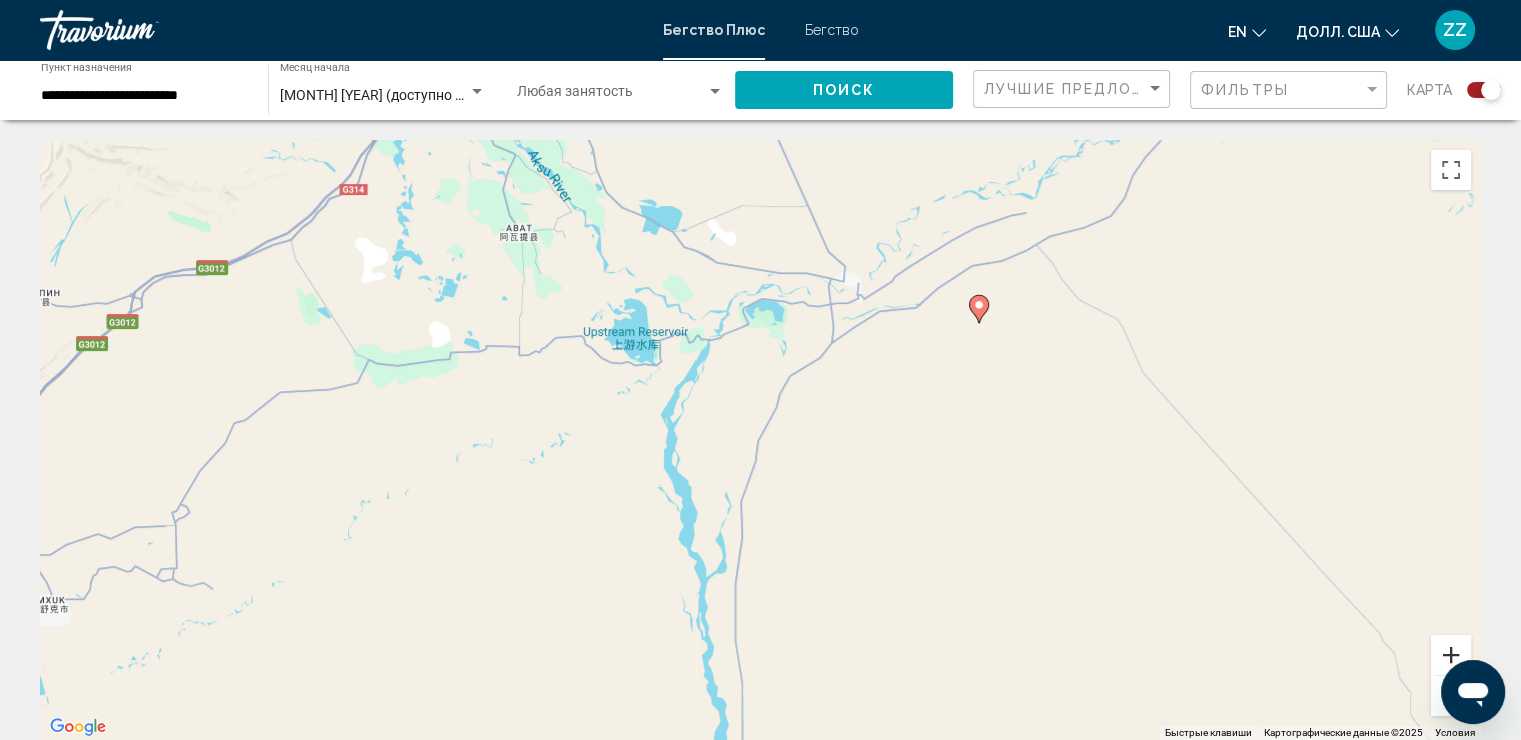click at bounding box center (1451, 655) 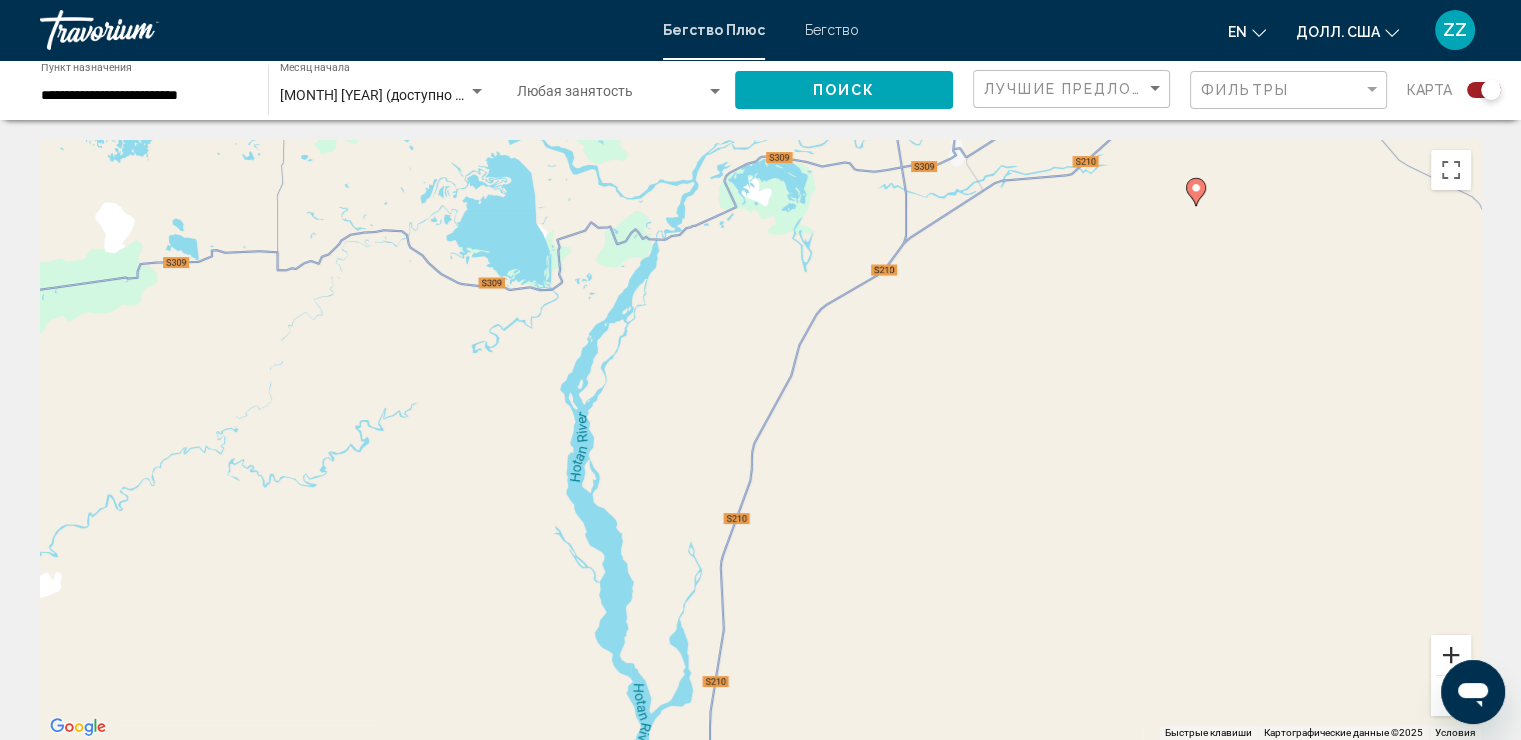 click at bounding box center (1451, 655) 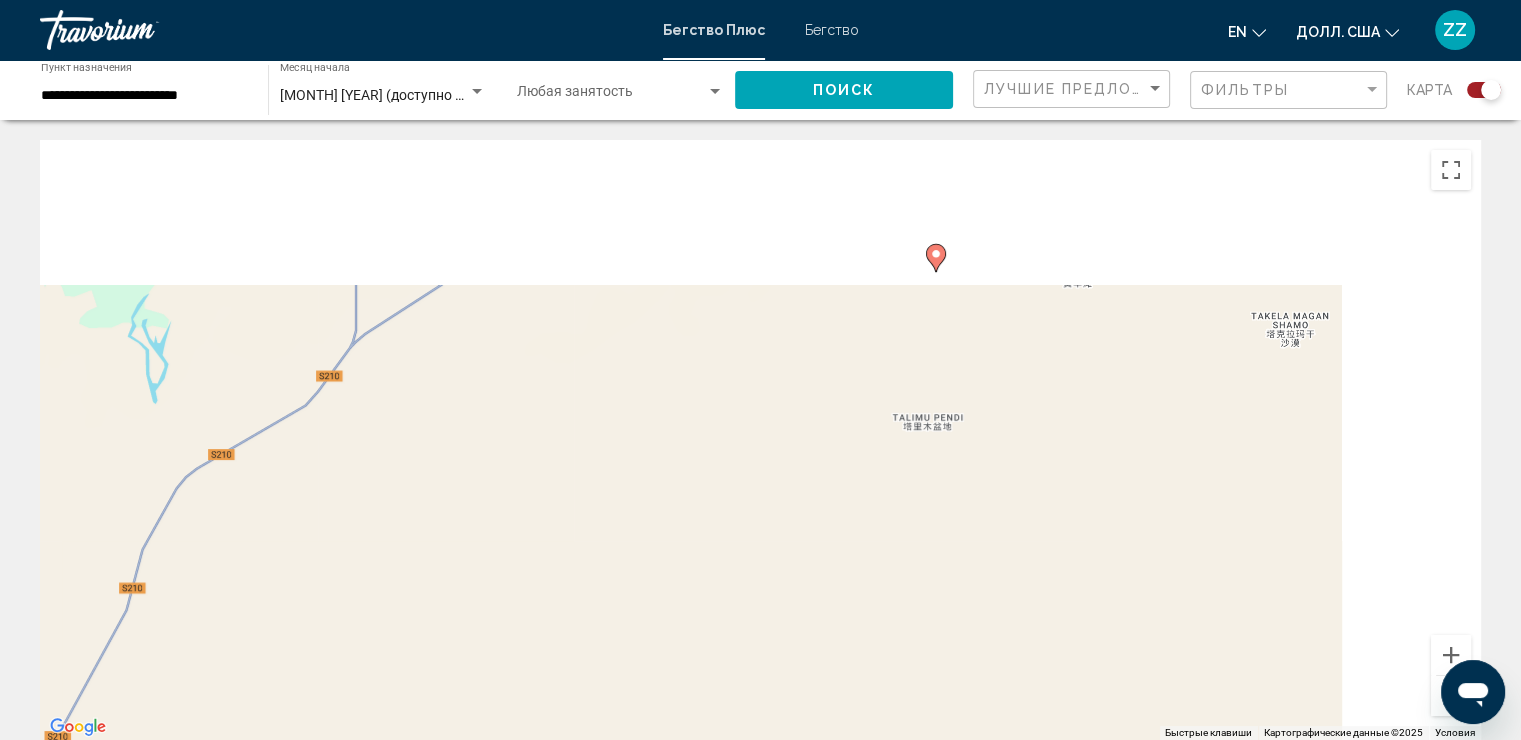 drag, startPoint x: 1386, startPoint y: 286, endPoint x: 652, endPoint y: 608, distance: 801.52356 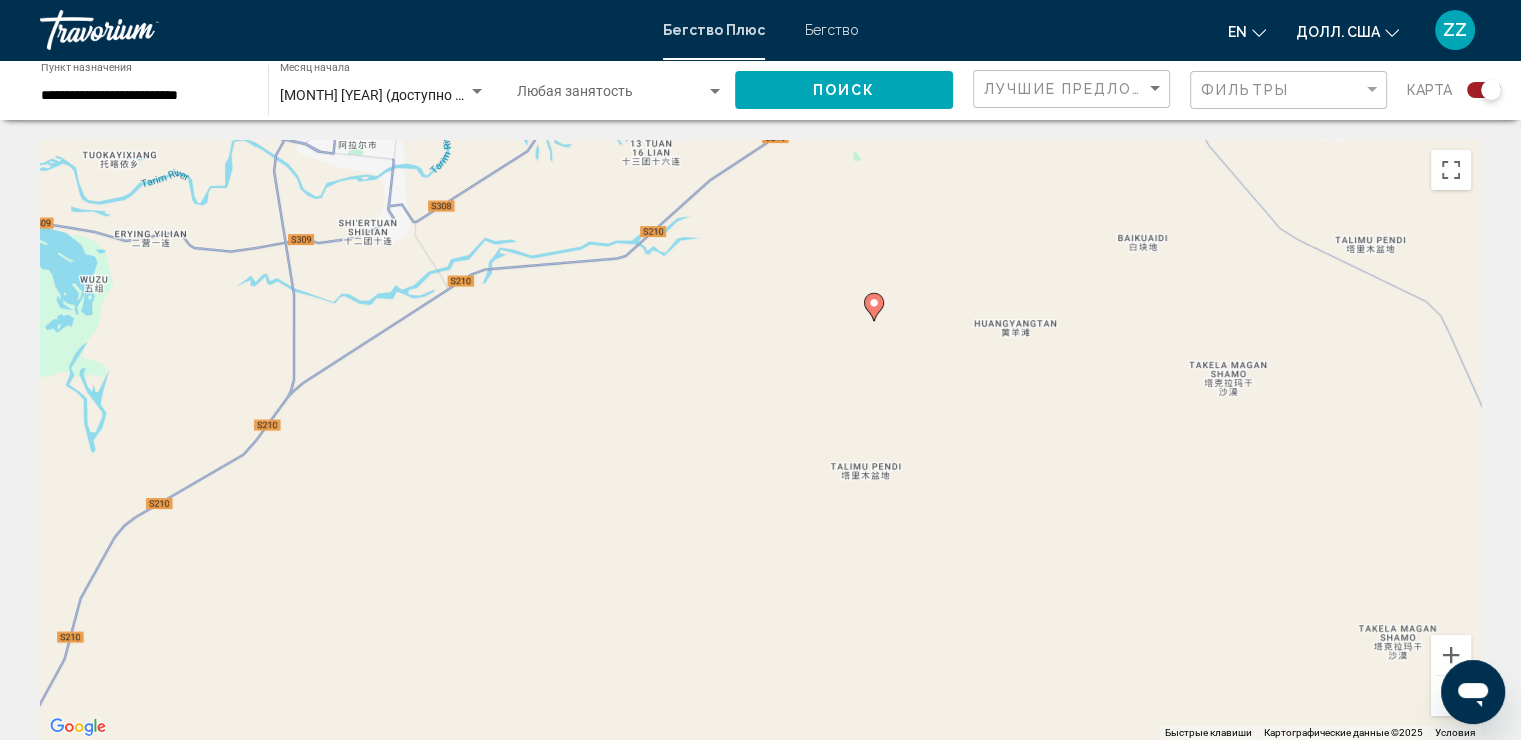 drag, startPoint x: 874, startPoint y: 344, endPoint x: 850, endPoint y: 393, distance: 54.56189 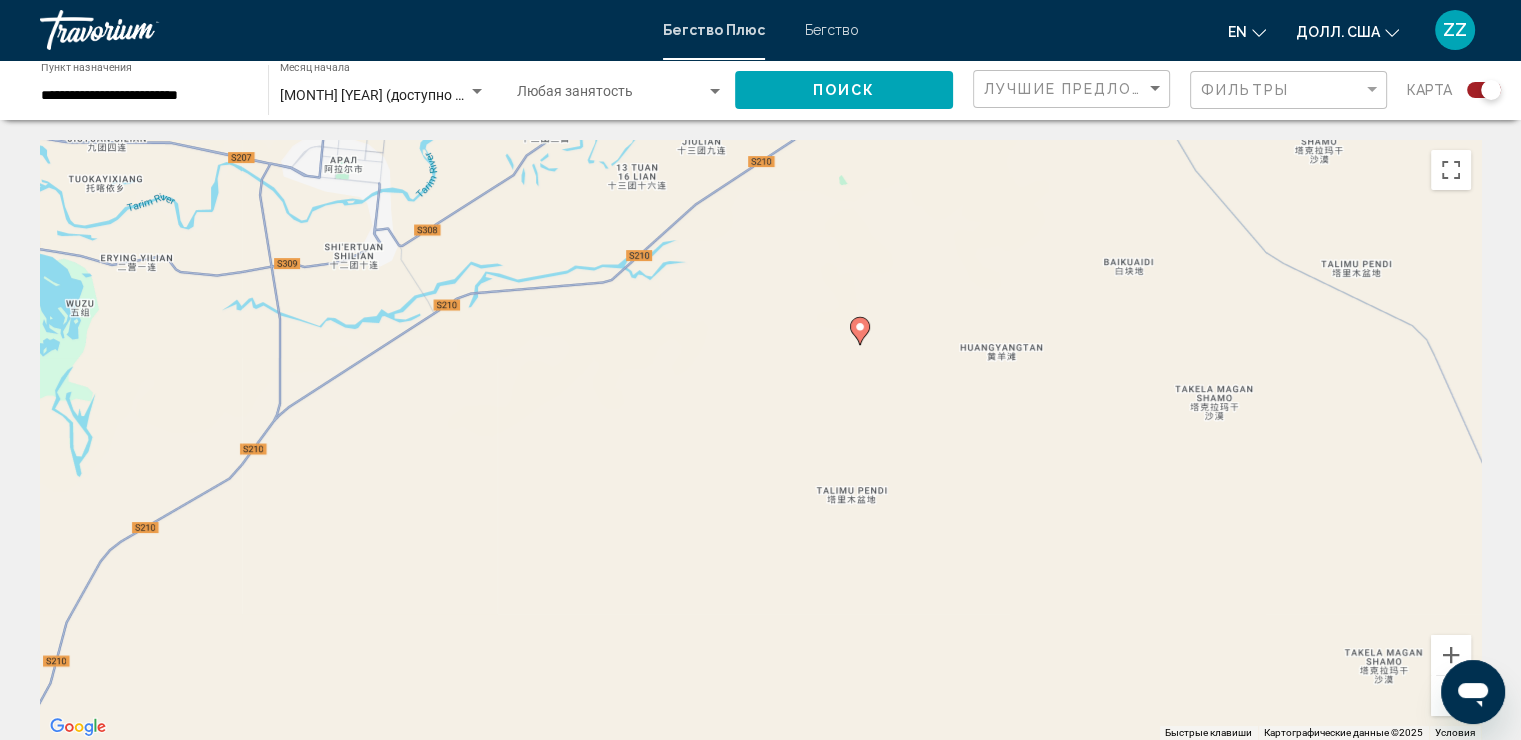 click at bounding box center [1473, 692] 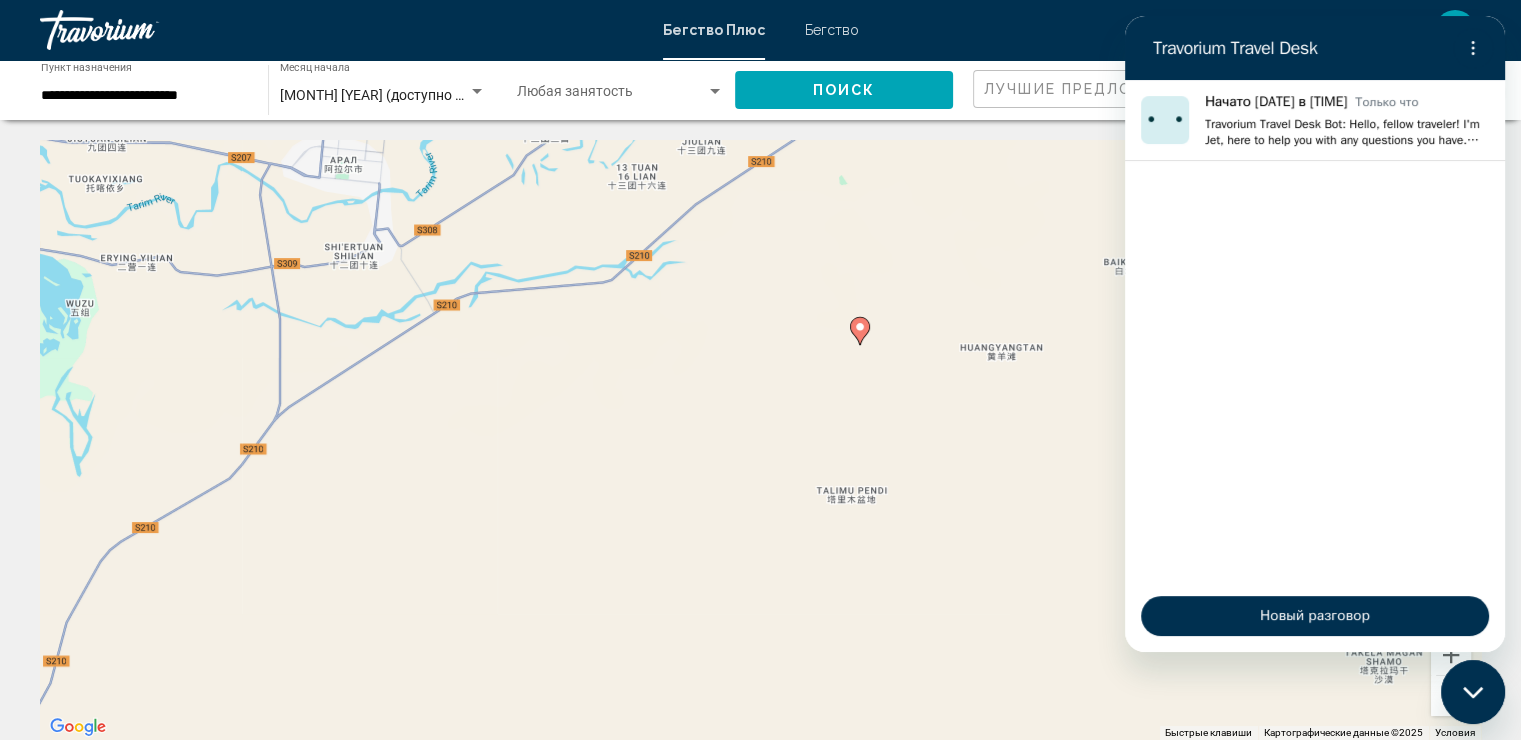 click at bounding box center [1473, 692] 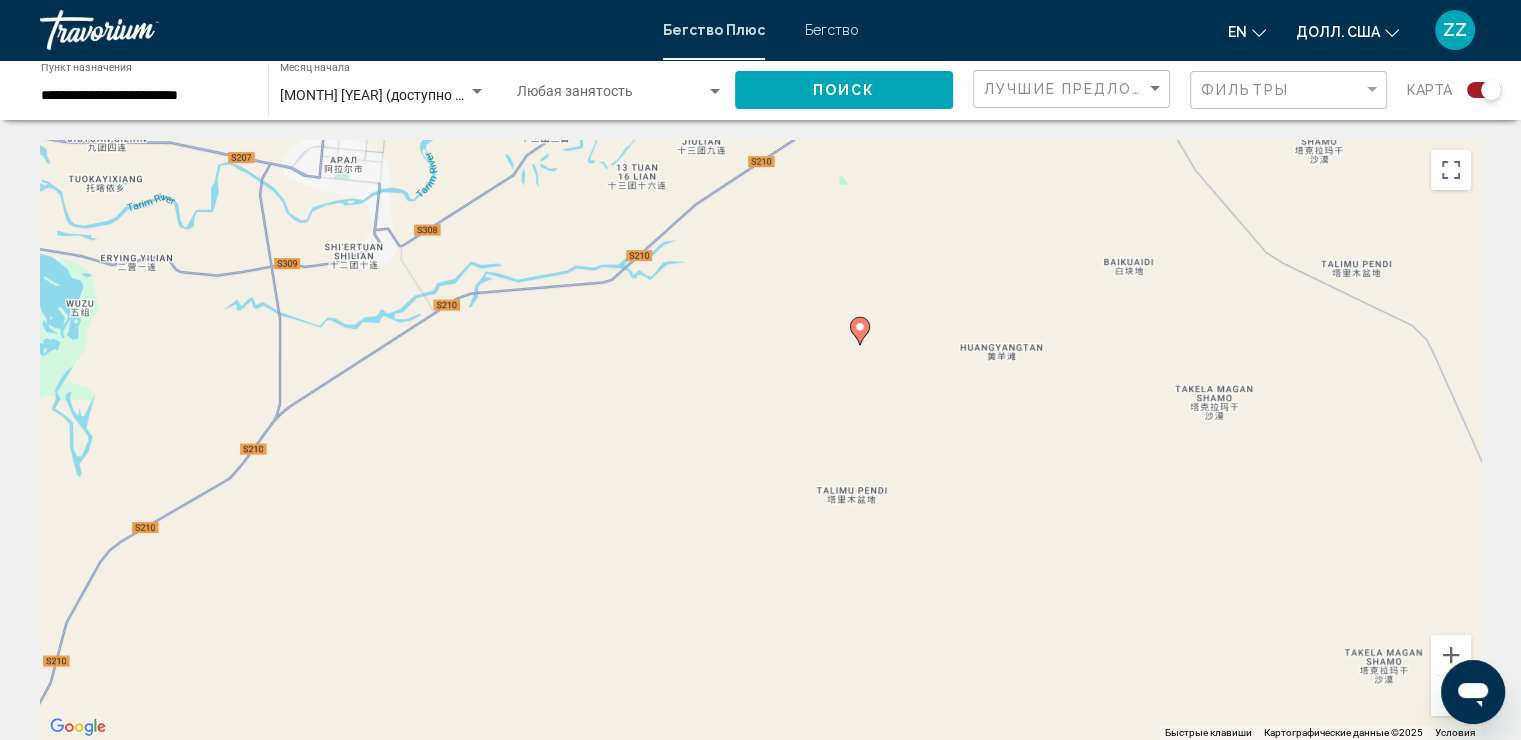 click at bounding box center [1451, 696] 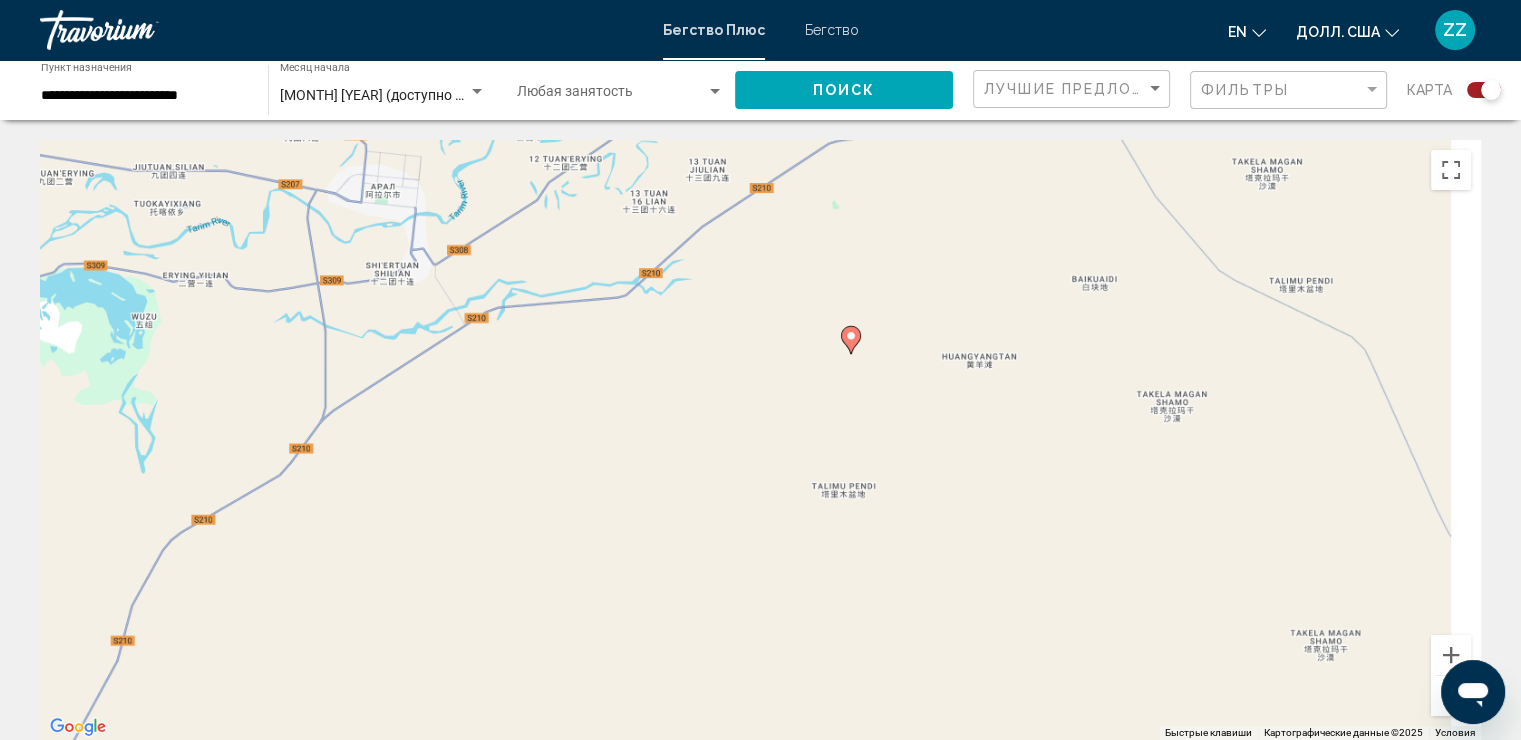 click at bounding box center (1451, 696) 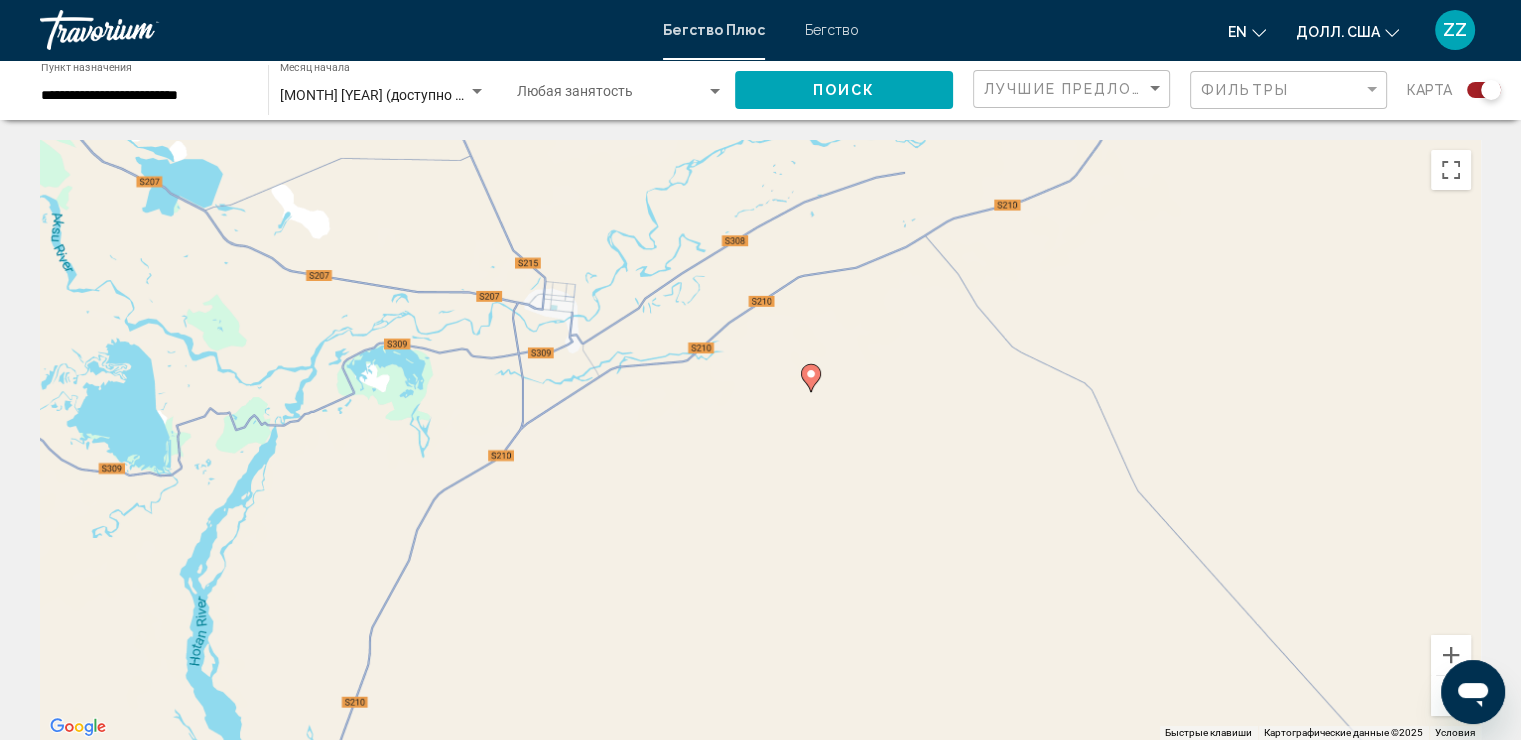 click at bounding box center (1451, 696) 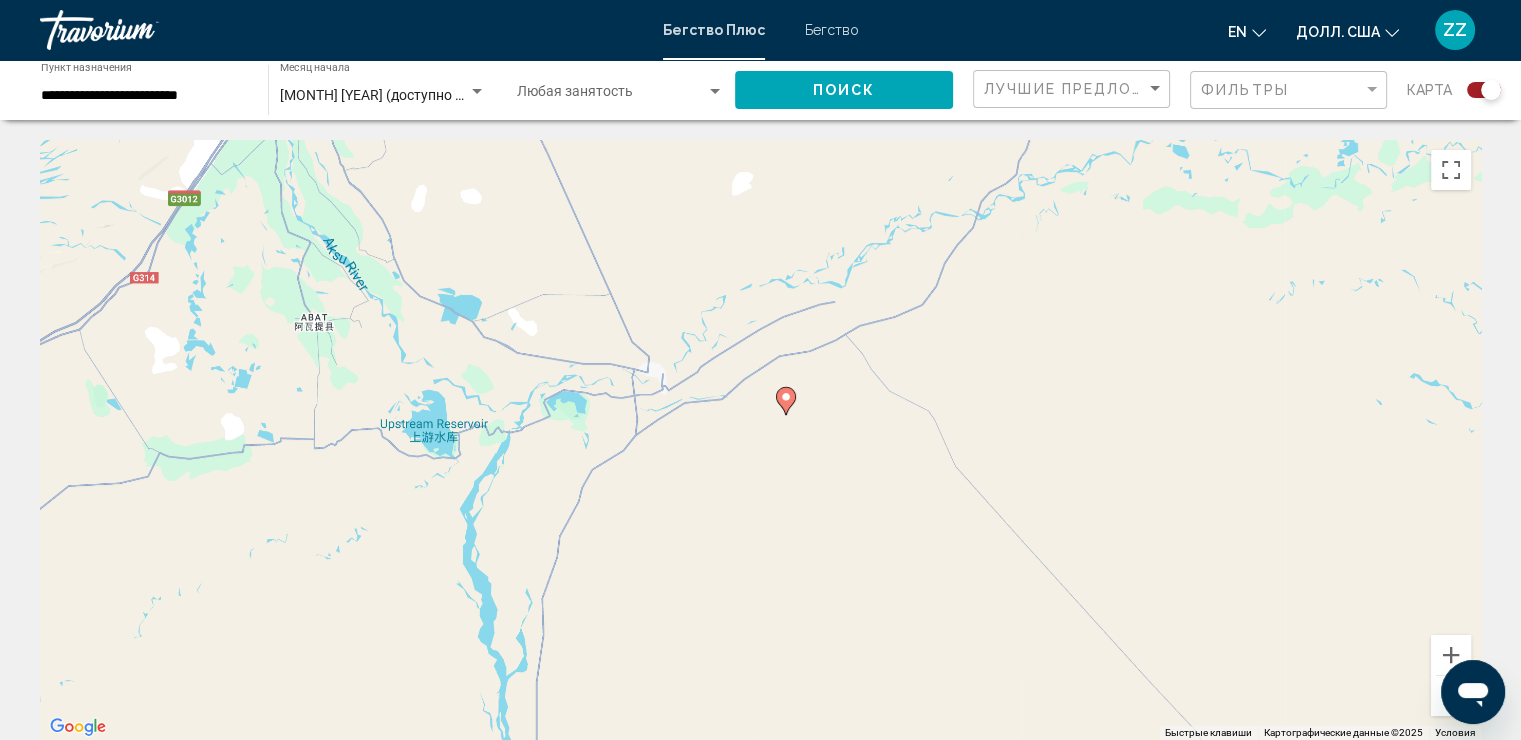 click at bounding box center [1451, 696] 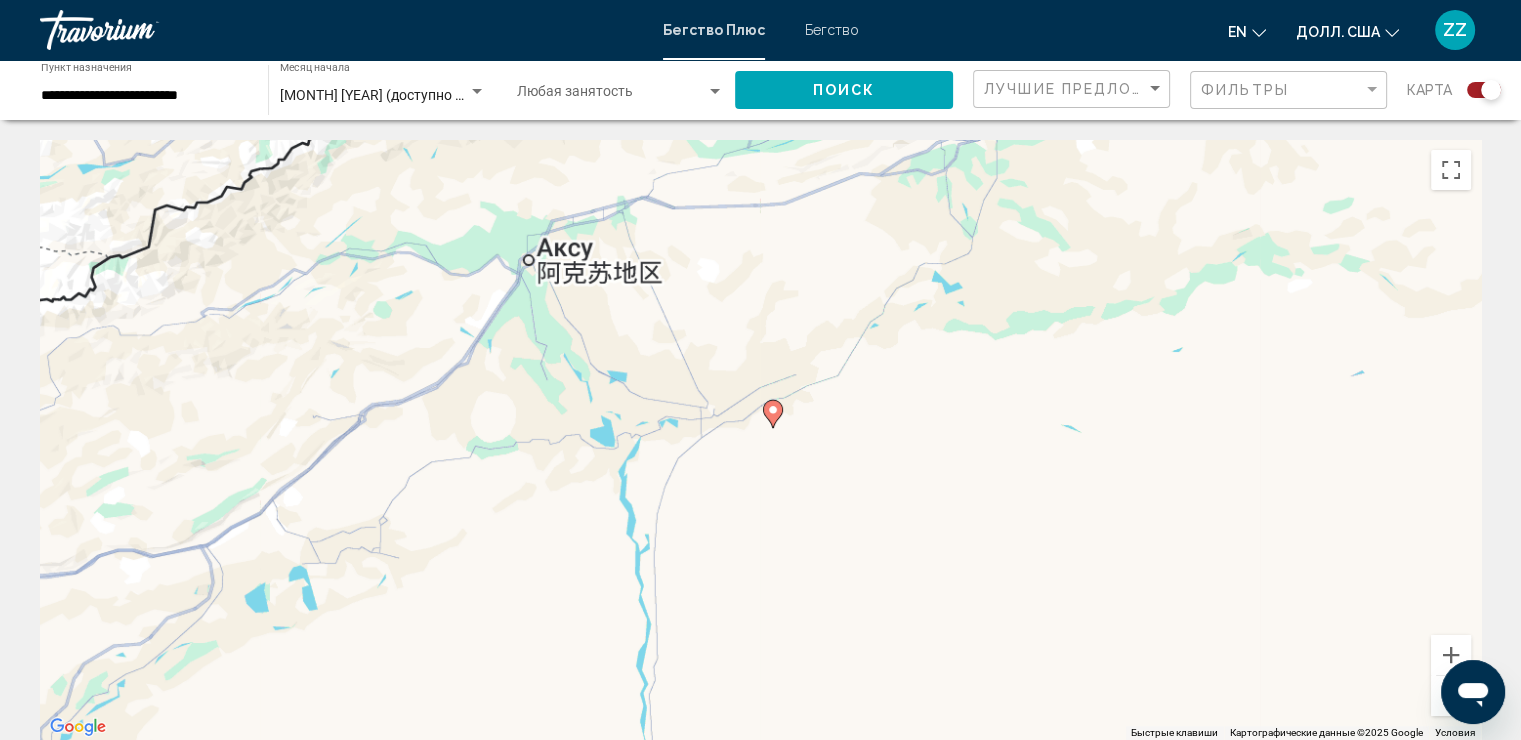 click at bounding box center [1451, 696] 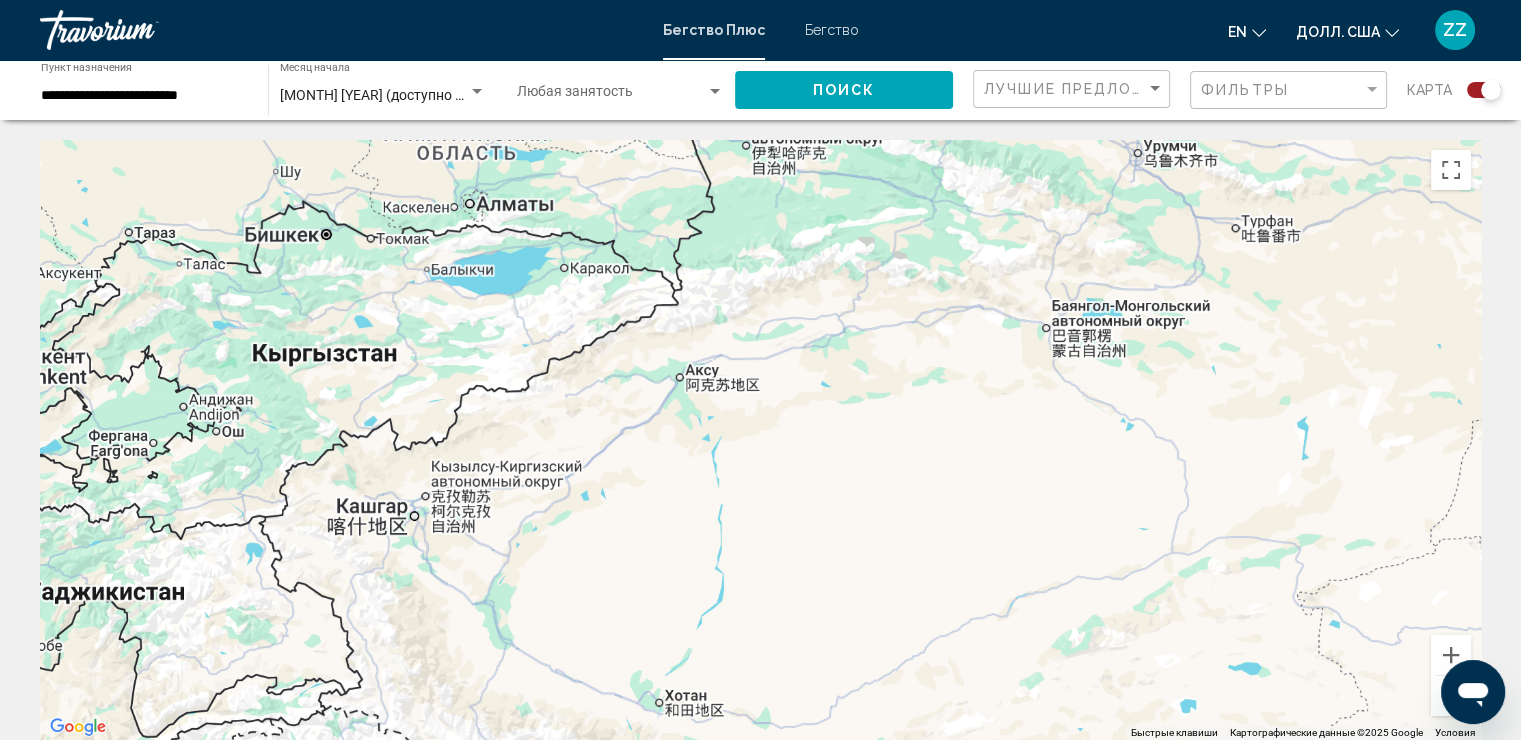 click at bounding box center (1451, 696) 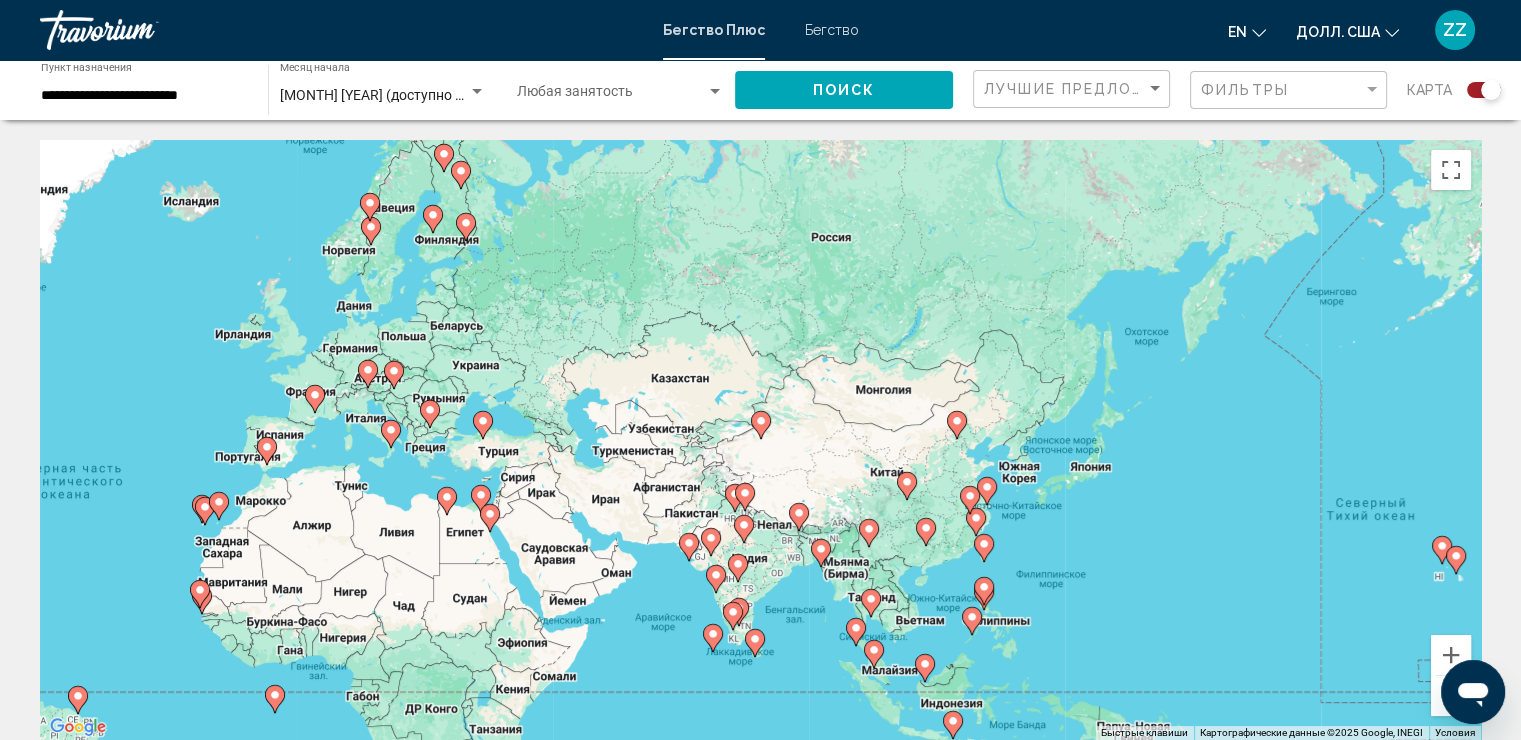 click 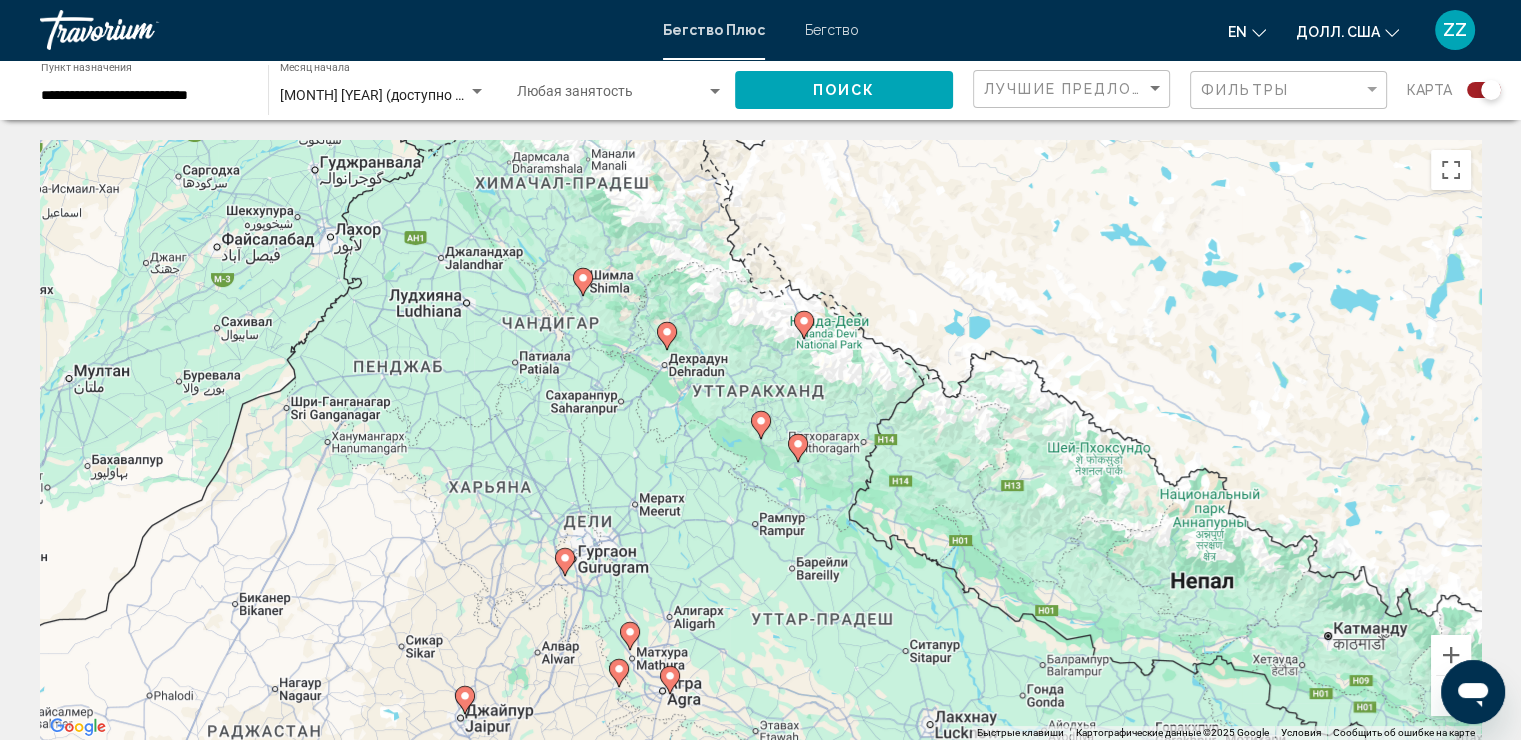 click on "Для навигации используйте клавиши со стрелками. Чтобы активировать перетаскивание с помощью клавиатуры, нажмите Alt + Enter.  После этого перемещайте маркер с помощью клавиш со стрелками.  Чтобы завершить перетаскивание, нажмите клавишу Enter.  Чтобы отменить действие, нажмите клавишу Esc. Быстрые клавиши Картографические данные Картографические данные ©2025 Google Картографические данные ©2025 Google 50 км  Нажимайте, чтобы переключаться между метрической и британской системами измерения. Условия Сообщить об ошибке на карте" at bounding box center [760, 440] 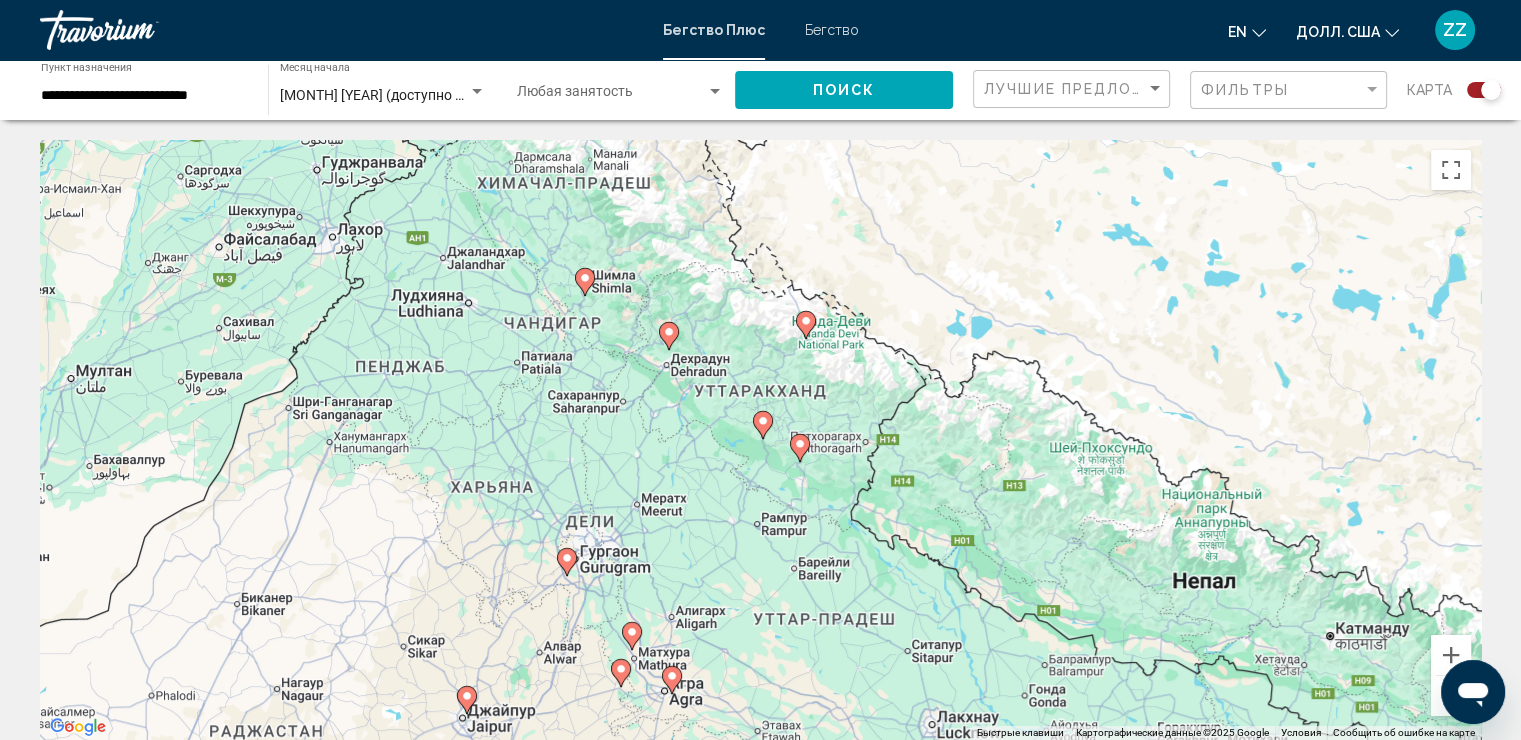 click at bounding box center [1451, 696] 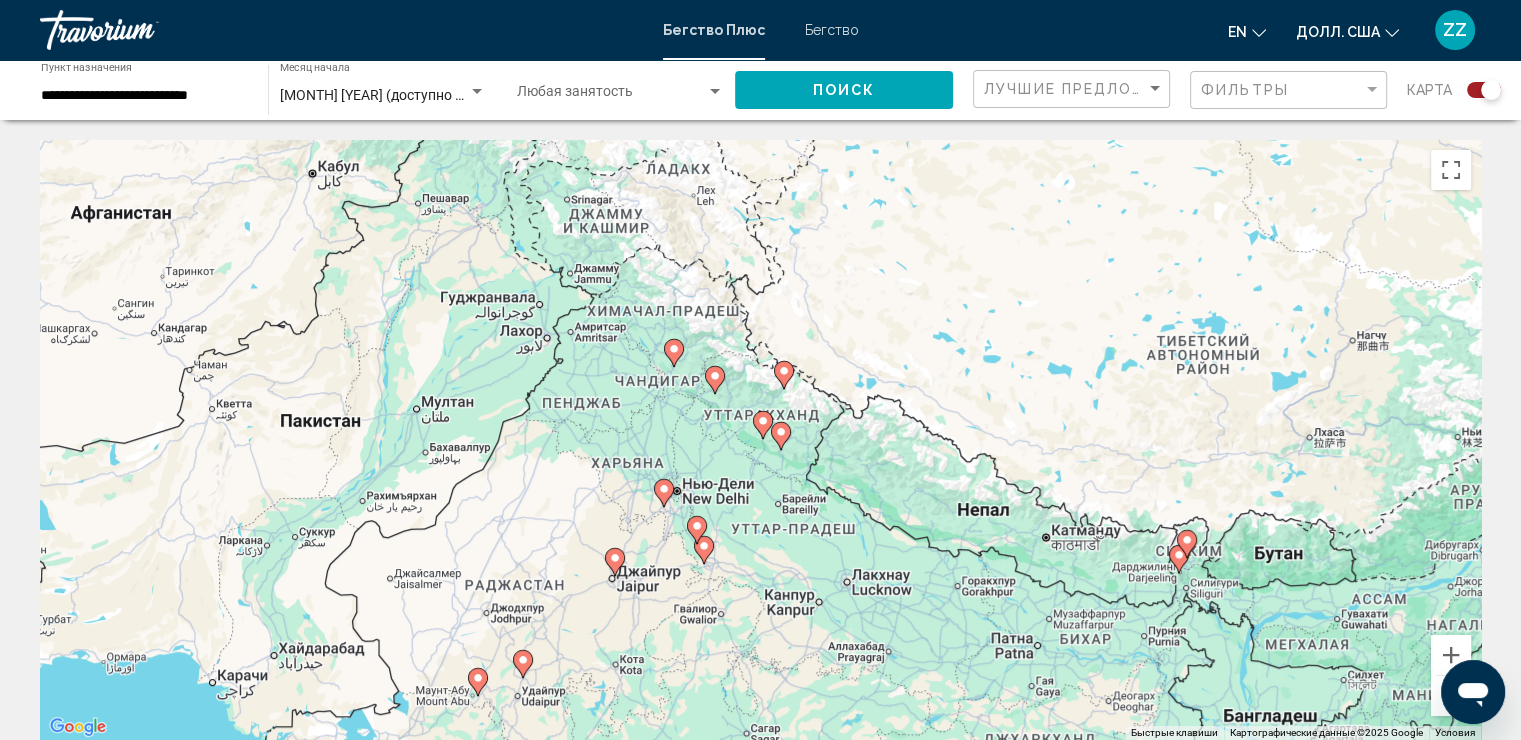 click at bounding box center [1451, 696] 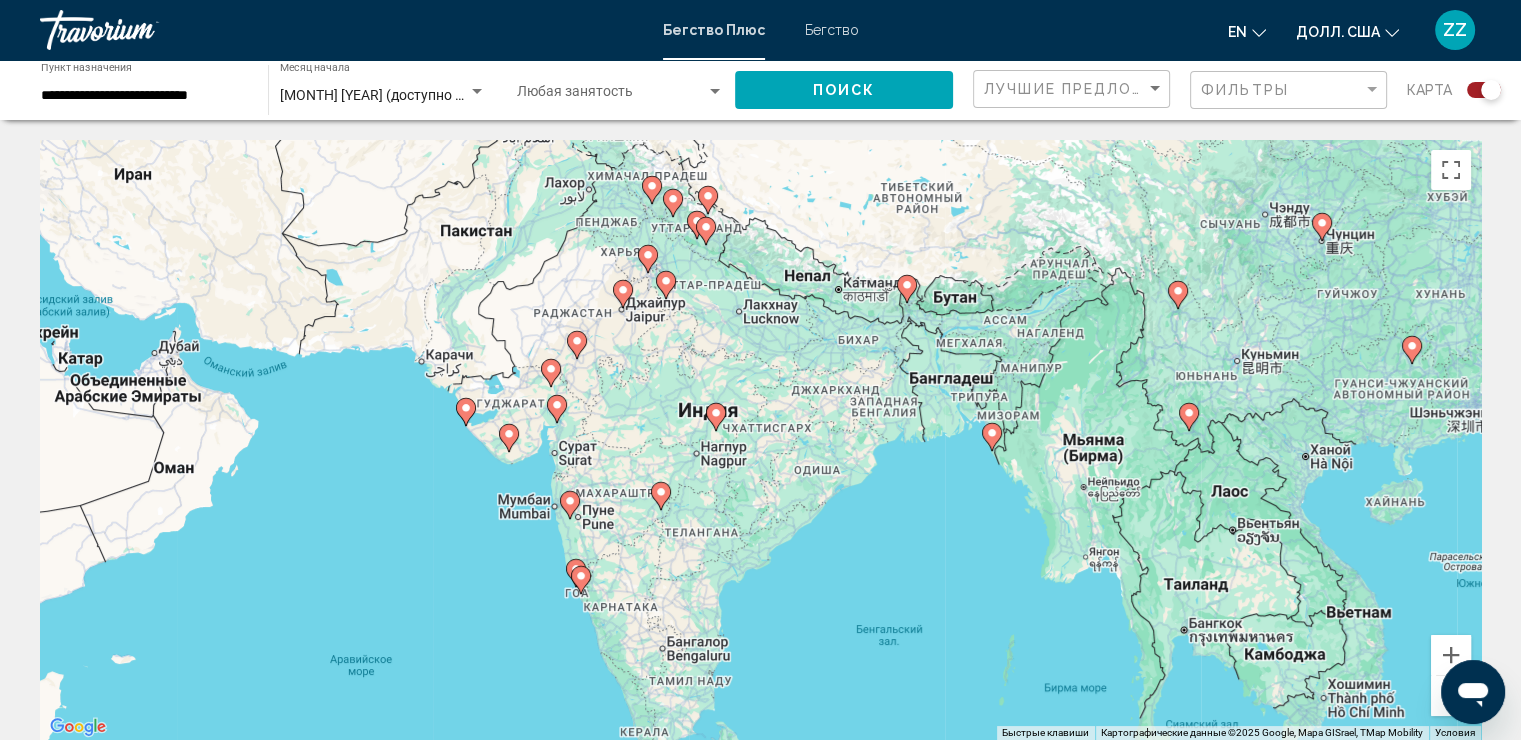drag, startPoint x: 1307, startPoint y: 593, endPoint x: 1248, endPoint y: 400, distance: 201.81674 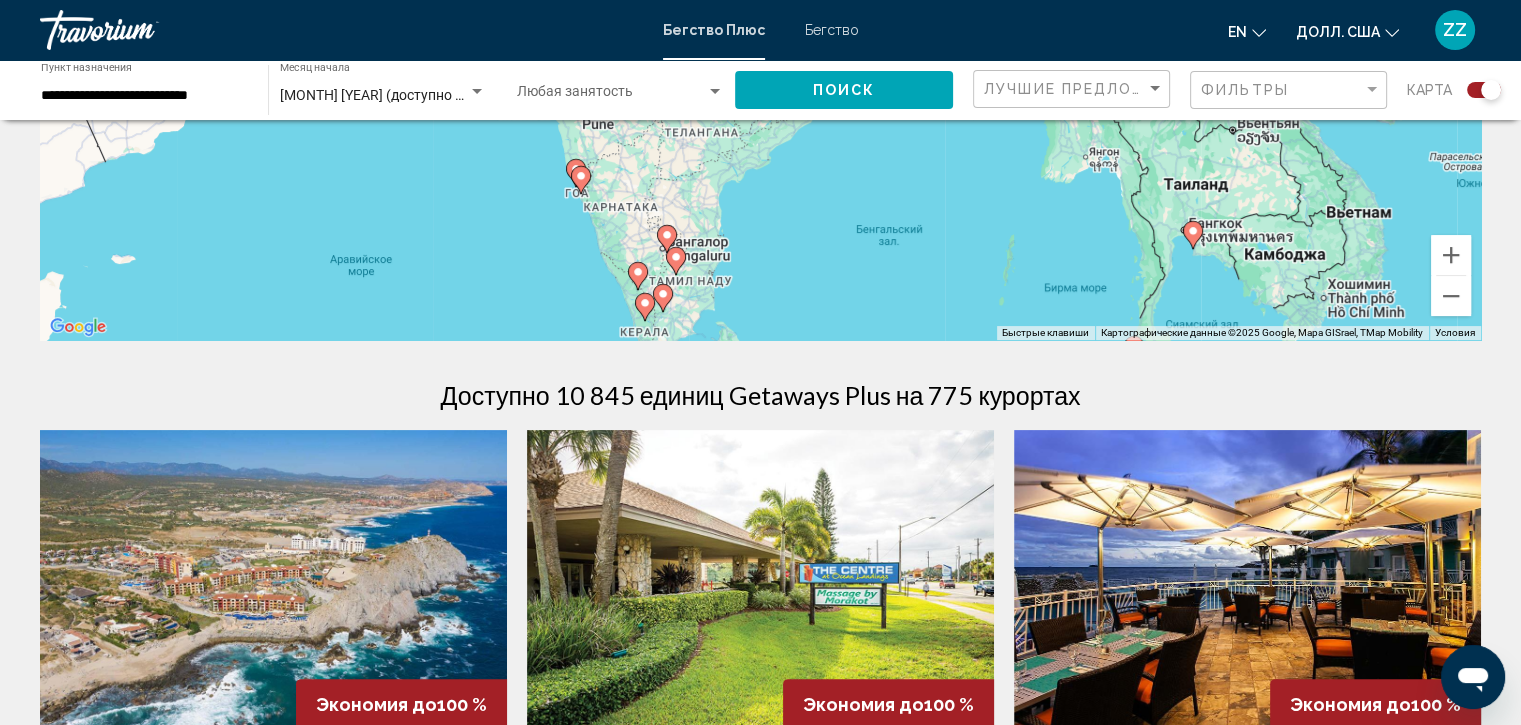scroll, scrollTop: 300, scrollLeft: 0, axis: vertical 